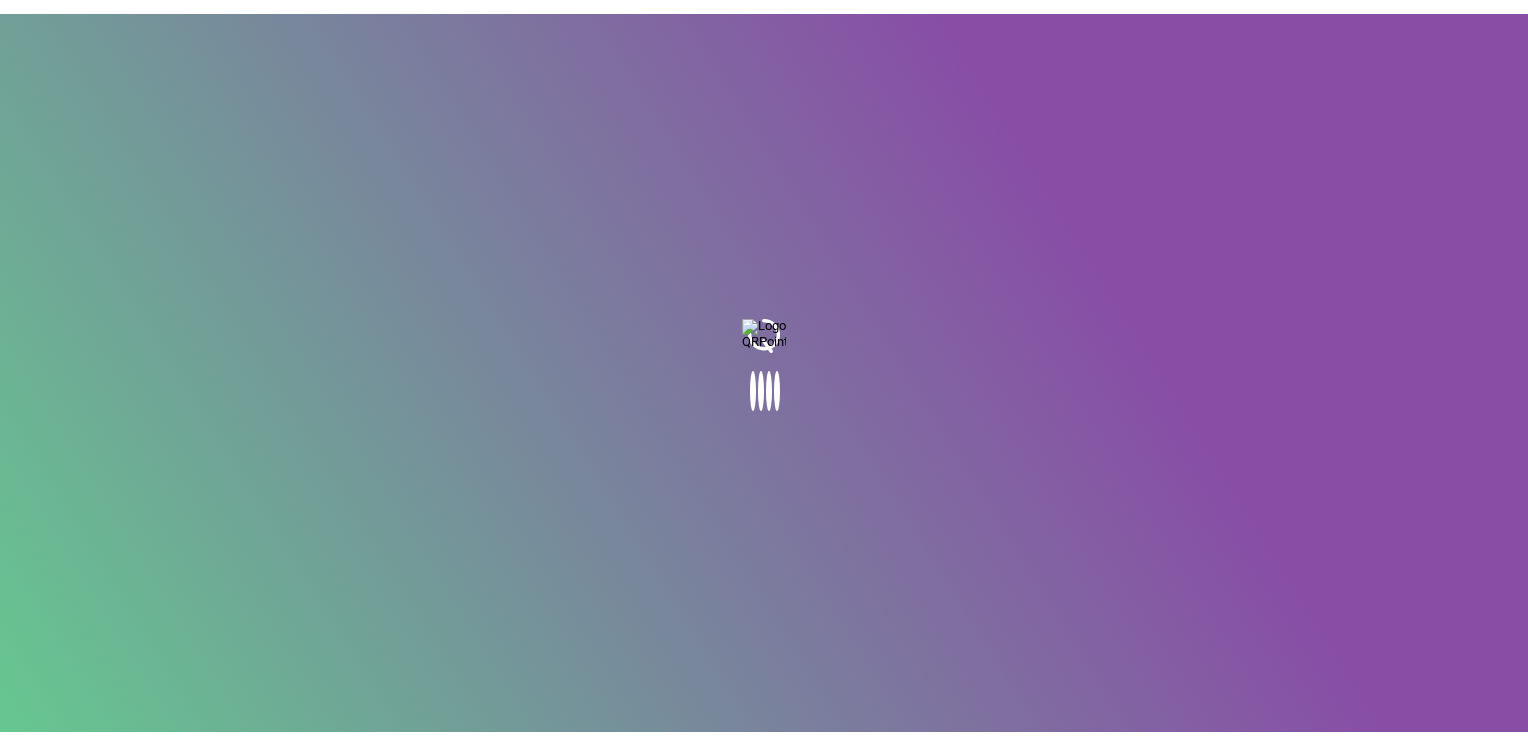 scroll, scrollTop: 0, scrollLeft: 0, axis: both 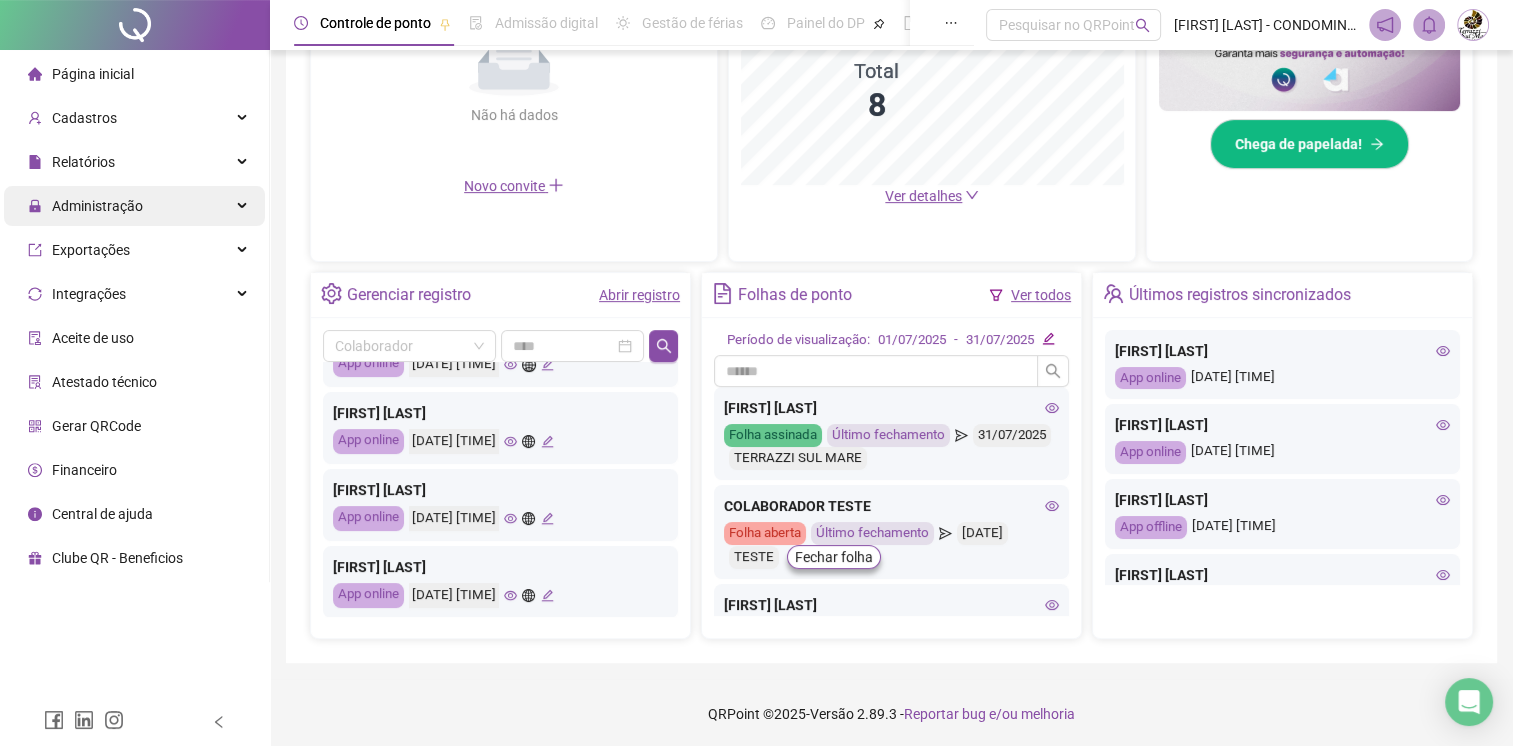 click on "Administração" at bounding box center [97, 206] 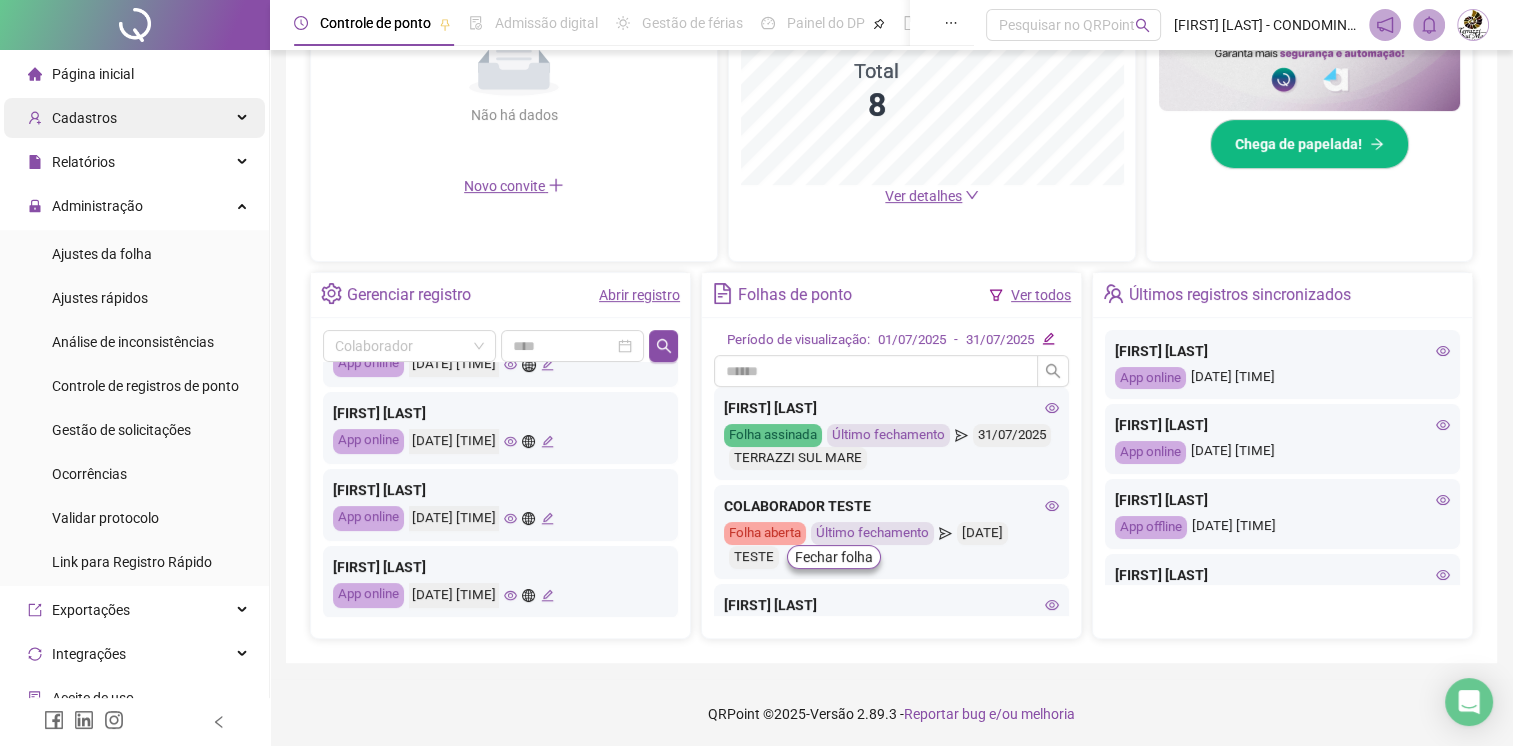 click on "Cadastros" at bounding box center [134, 118] 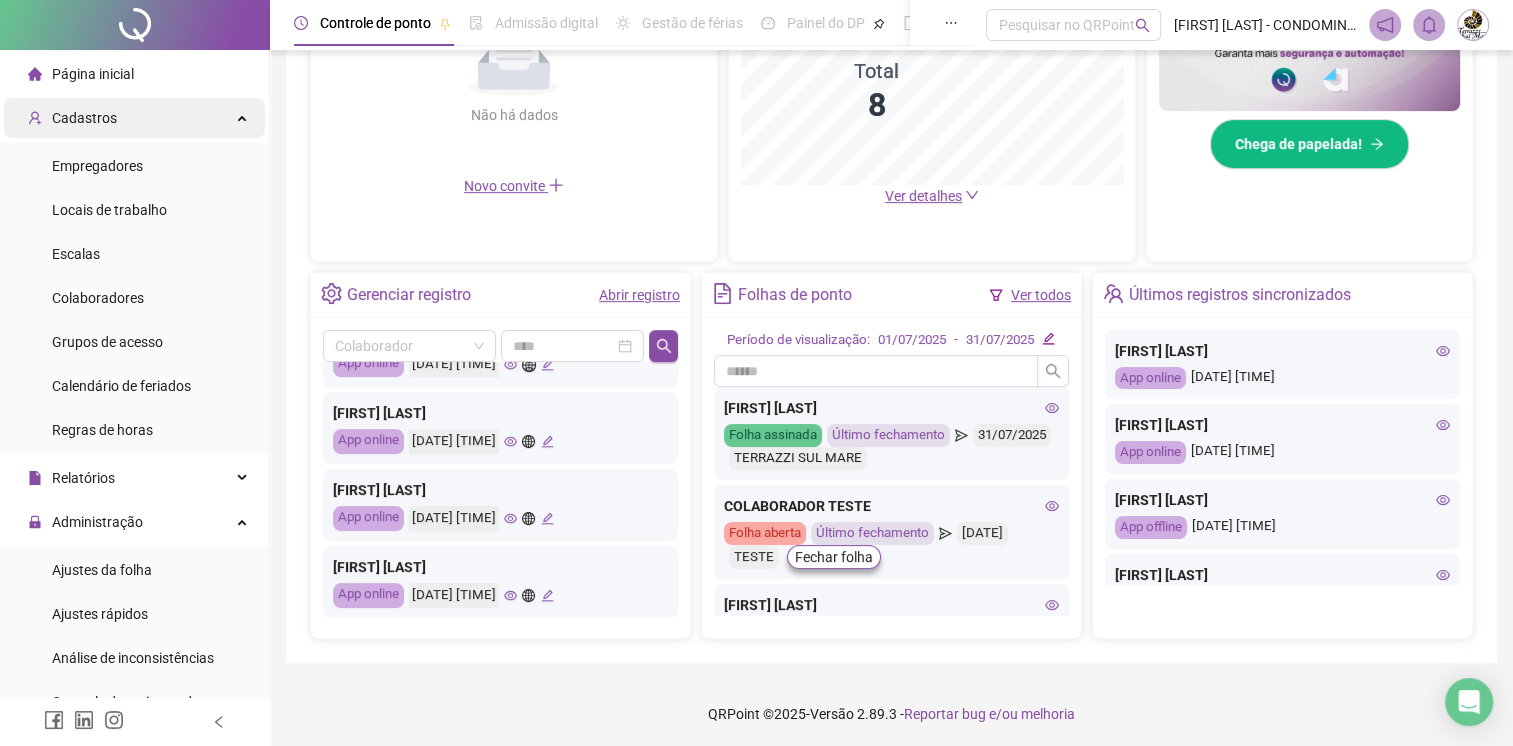 click on "Cadastros" at bounding box center [134, 118] 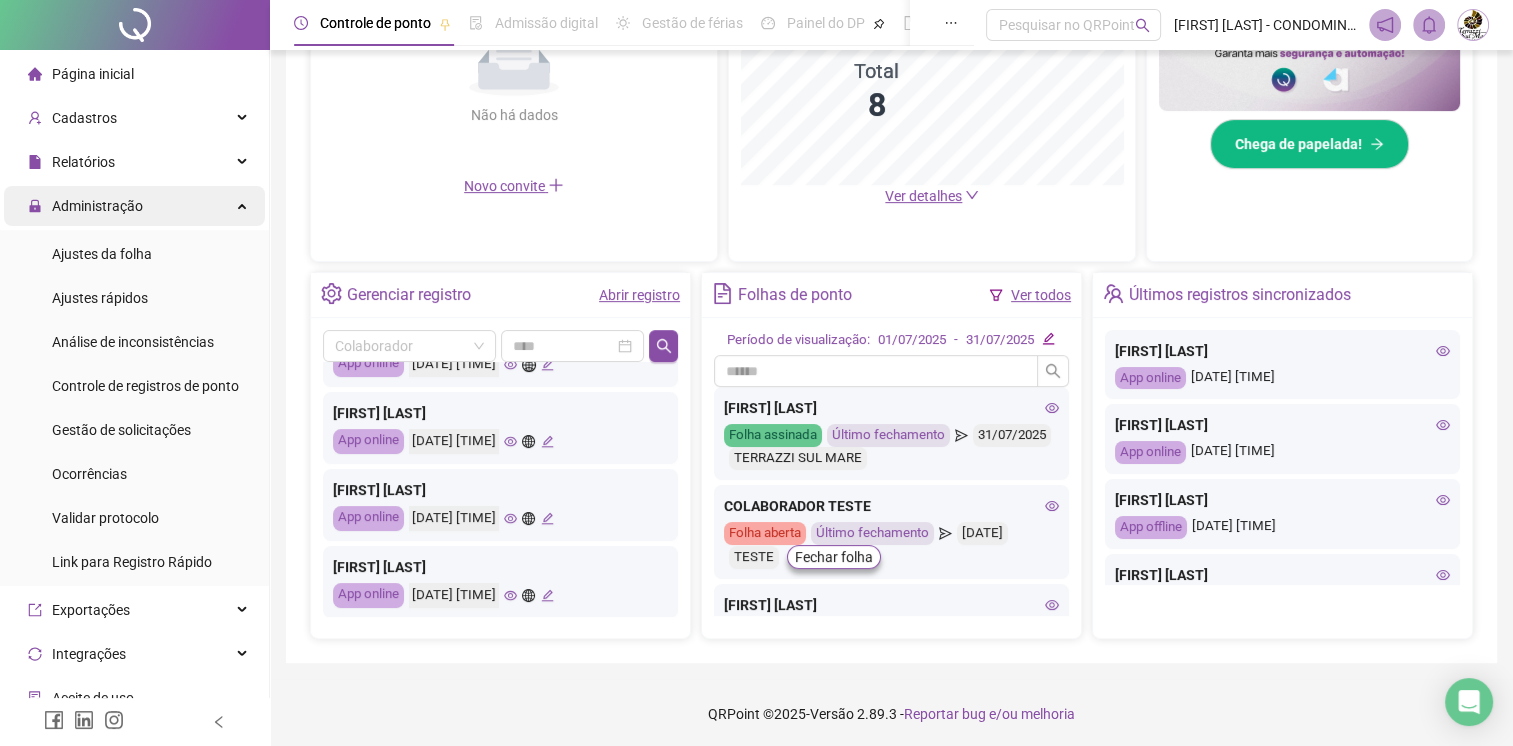 click on "Administração" at bounding box center (134, 206) 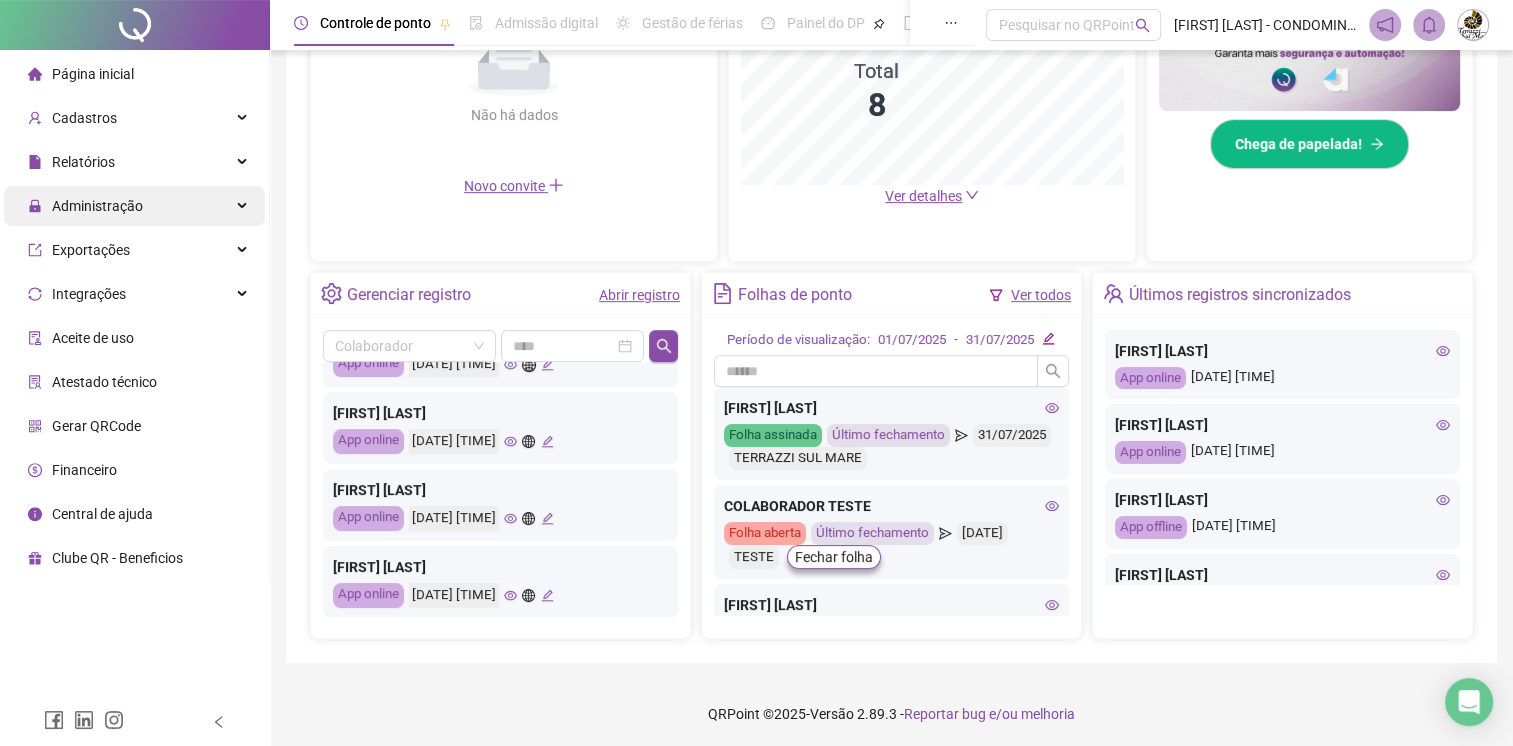 click on "Administração" at bounding box center (134, 206) 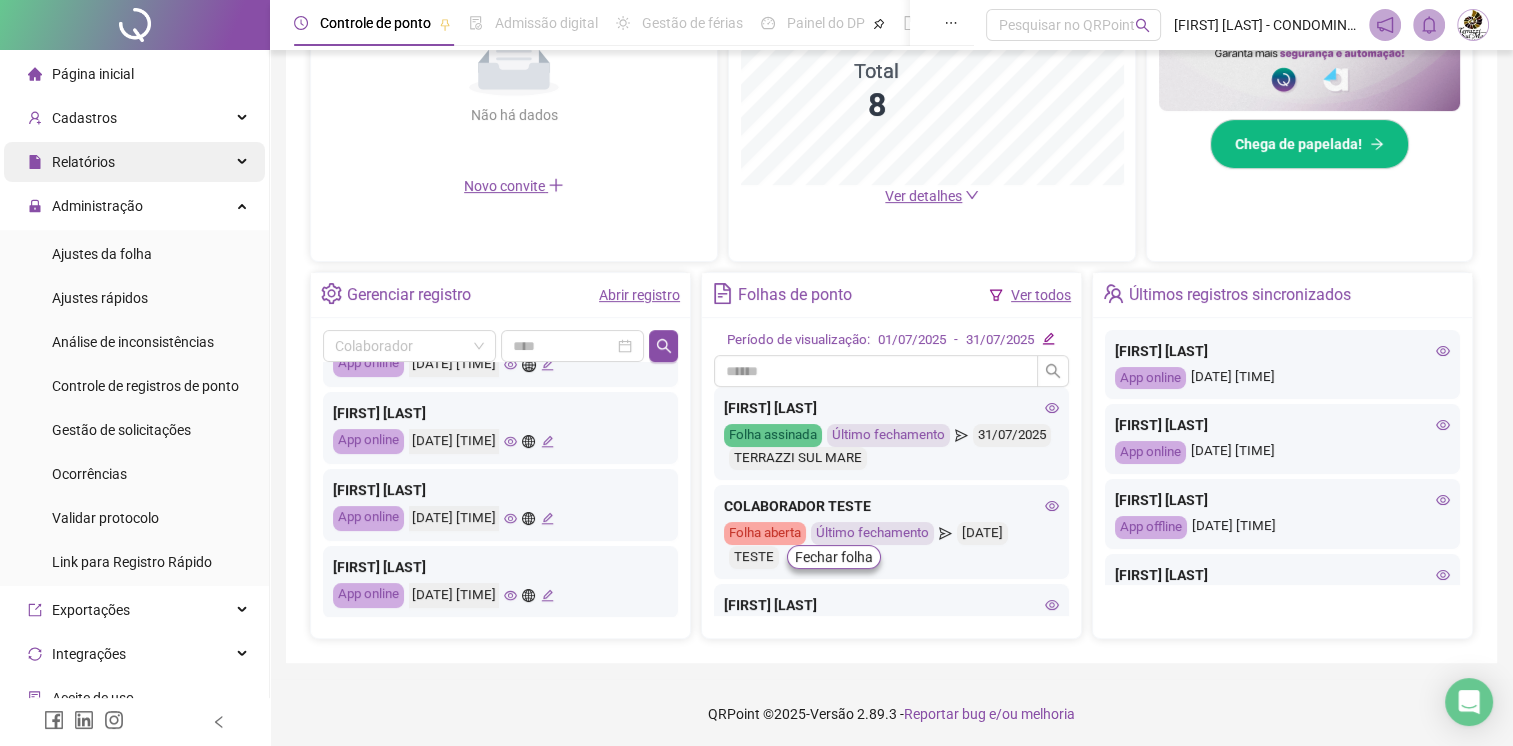 click on "Relatórios" at bounding box center [134, 162] 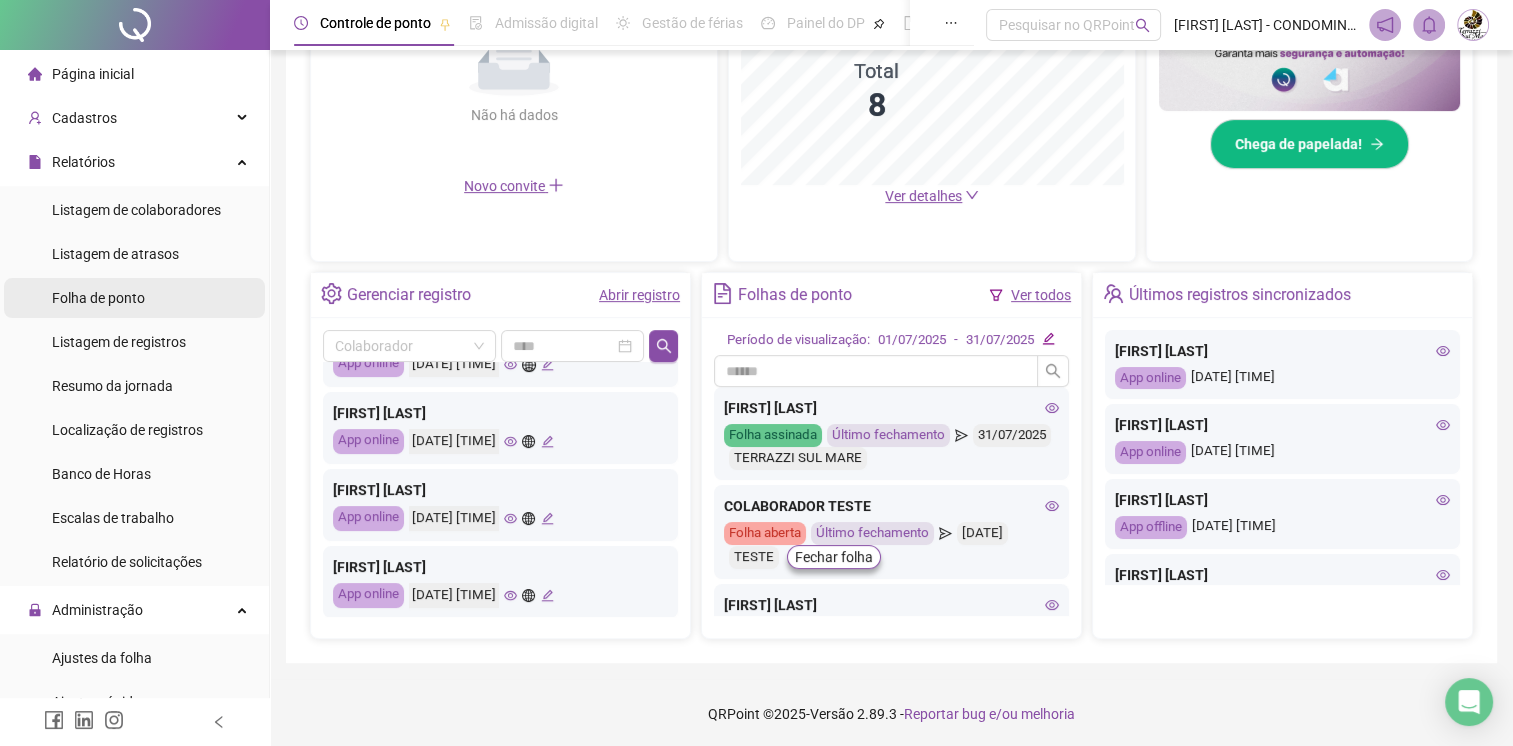 click on "Folha de ponto" at bounding box center (134, 298) 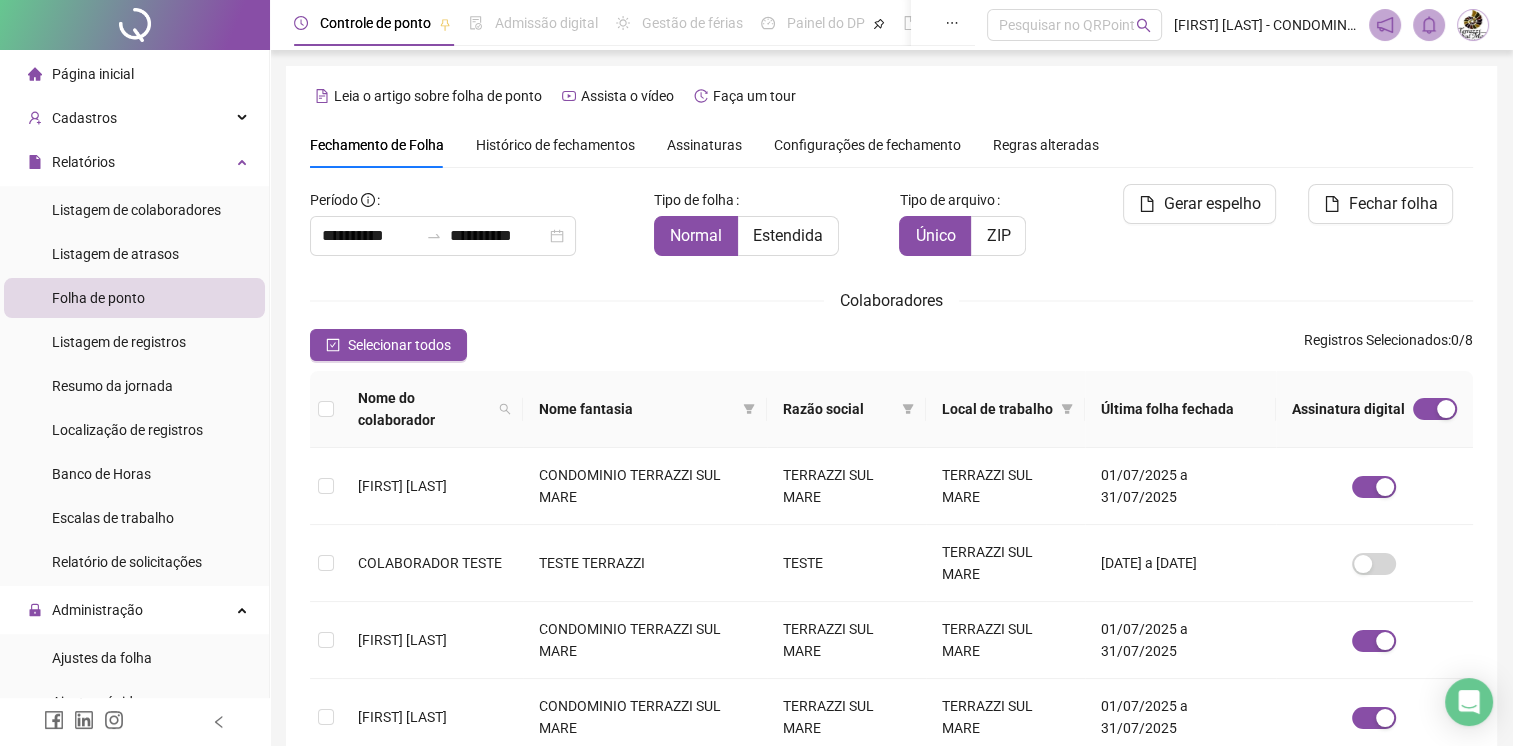 scroll, scrollTop: 0, scrollLeft: 0, axis: both 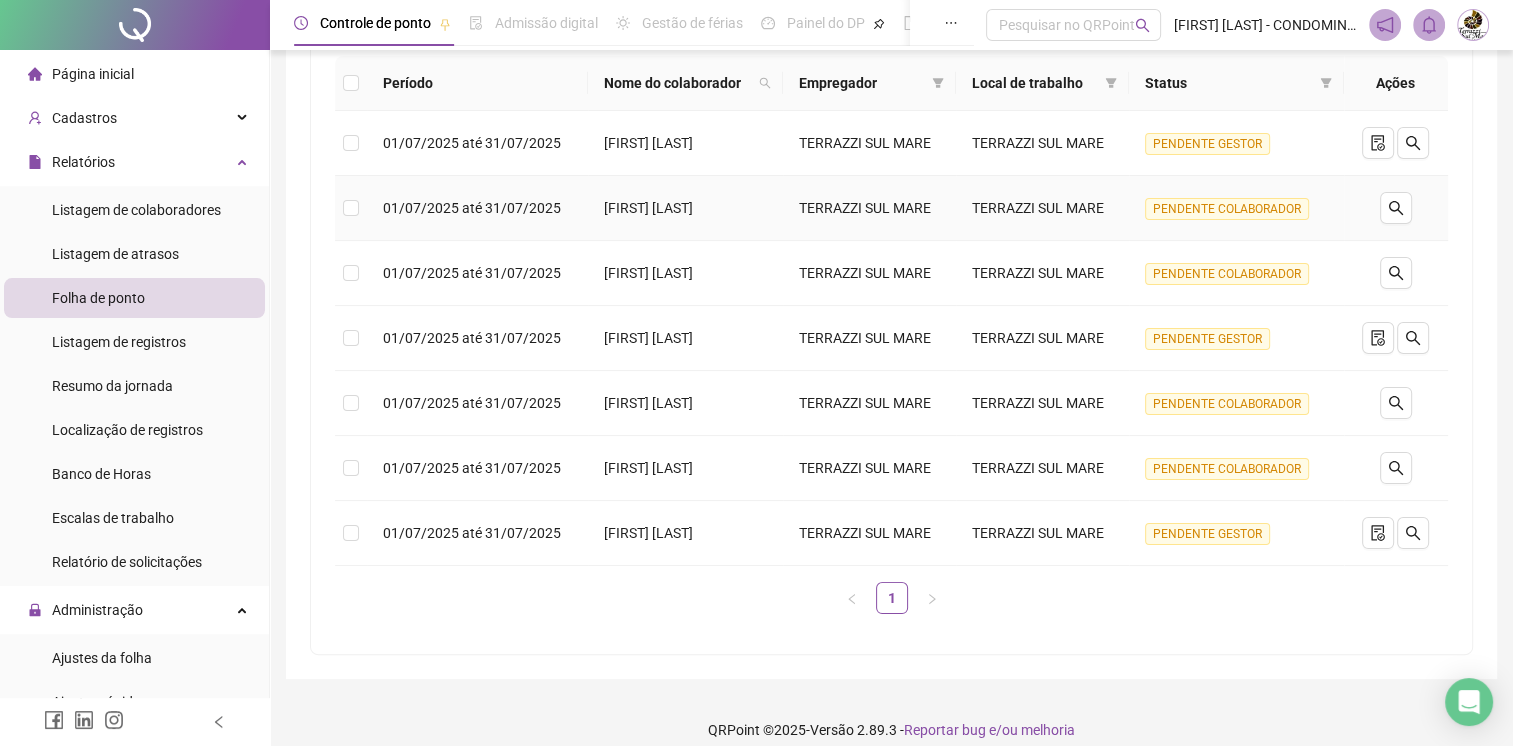 click on "PENDENTE COLABORADOR" at bounding box center [1227, 209] 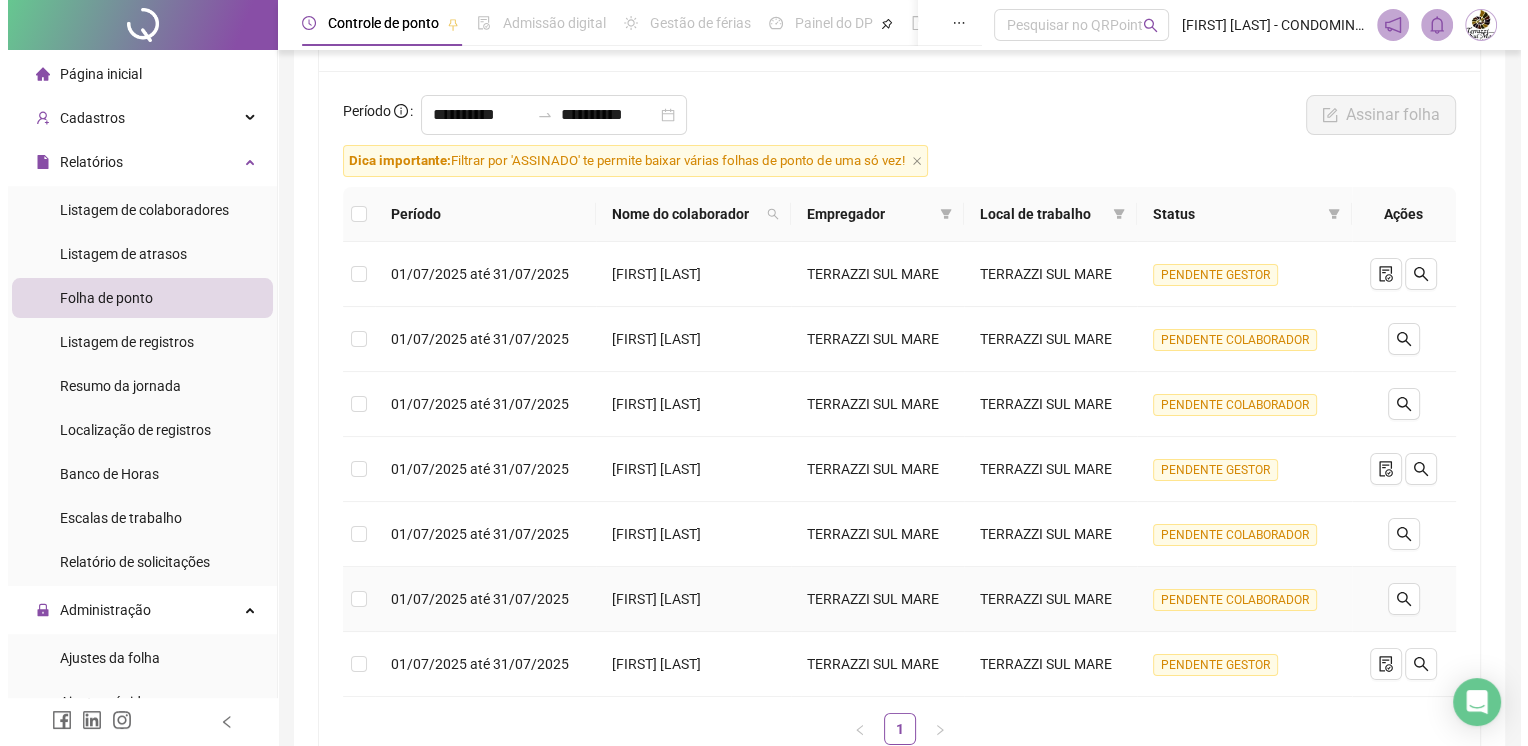 scroll, scrollTop: 200, scrollLeft: 0, axis: vertical 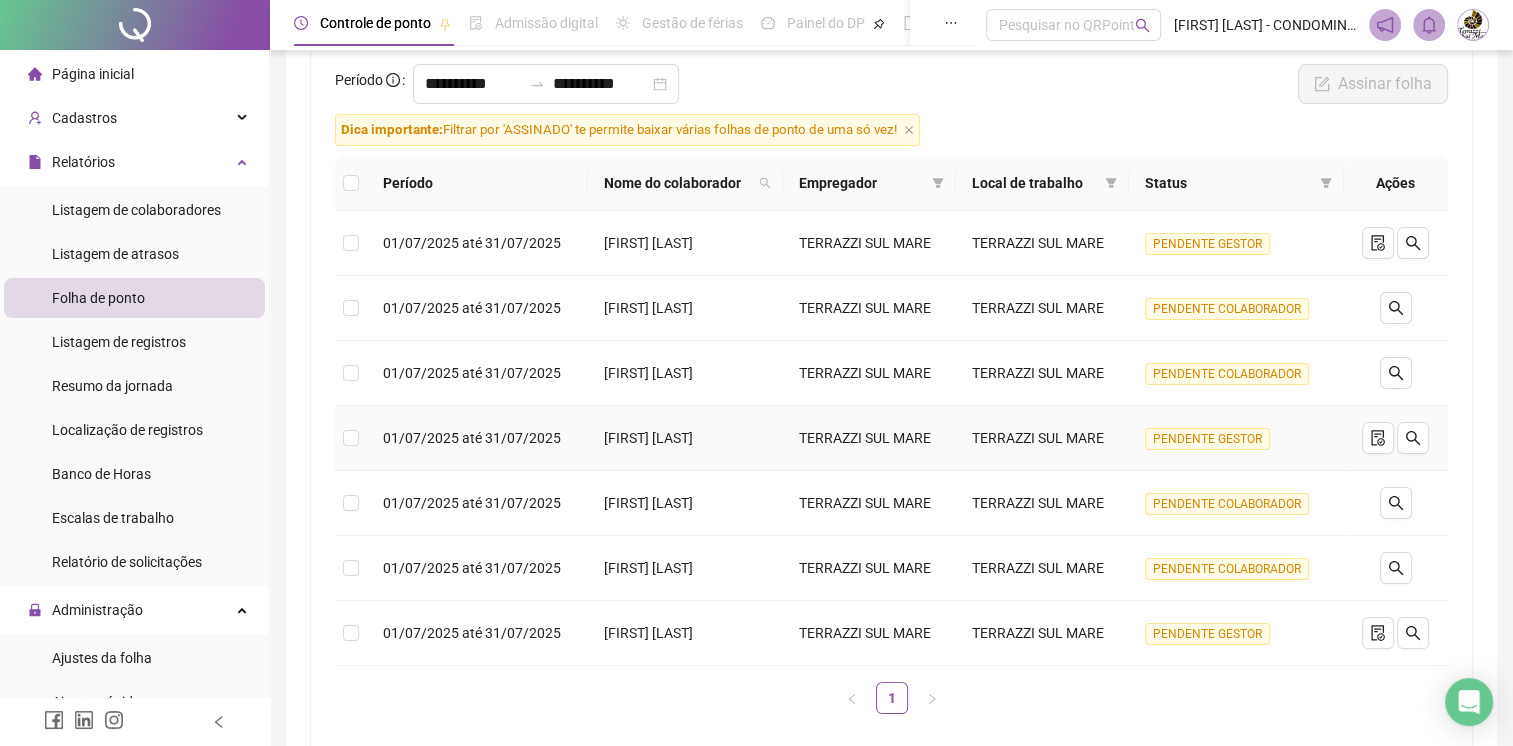 click on "PENDENTE GESTOR" at bounding box center (1207, 439) 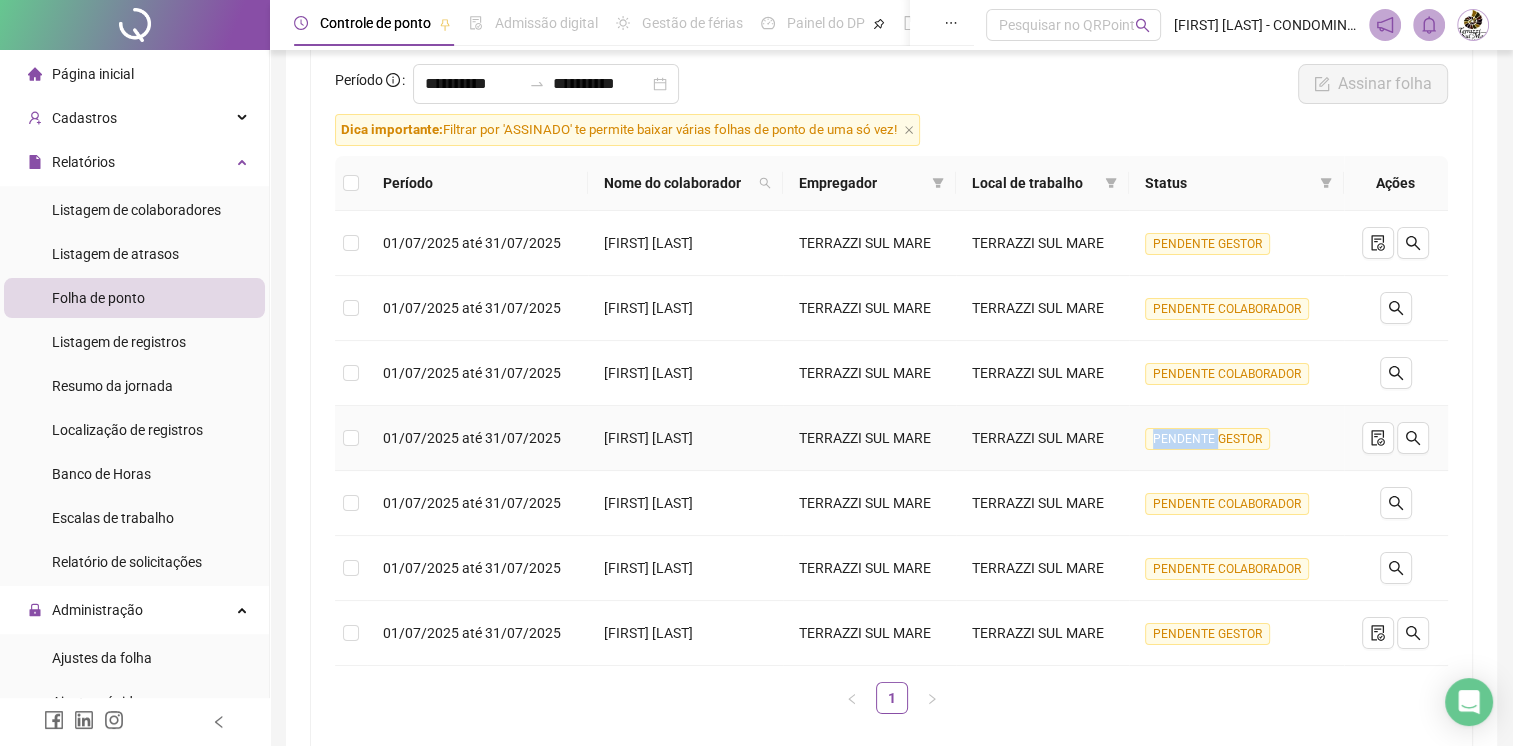 click on "PENDENTE GESTOR" at bounding box center (1207, 439) 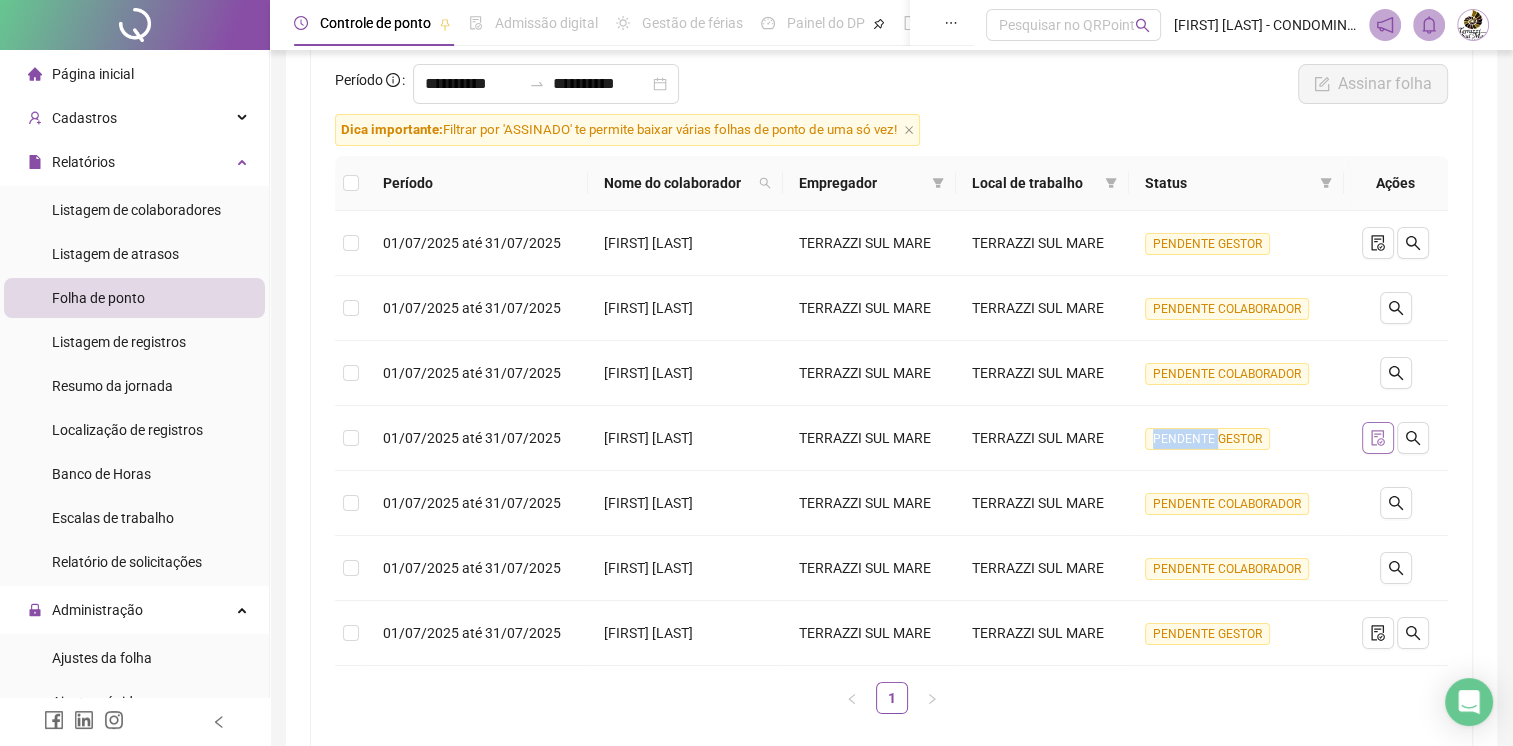 drag, startPoint x: 1198, startPoint y: 432, endPoint x: 1380, endPoint y: 430, distance: 182.01099 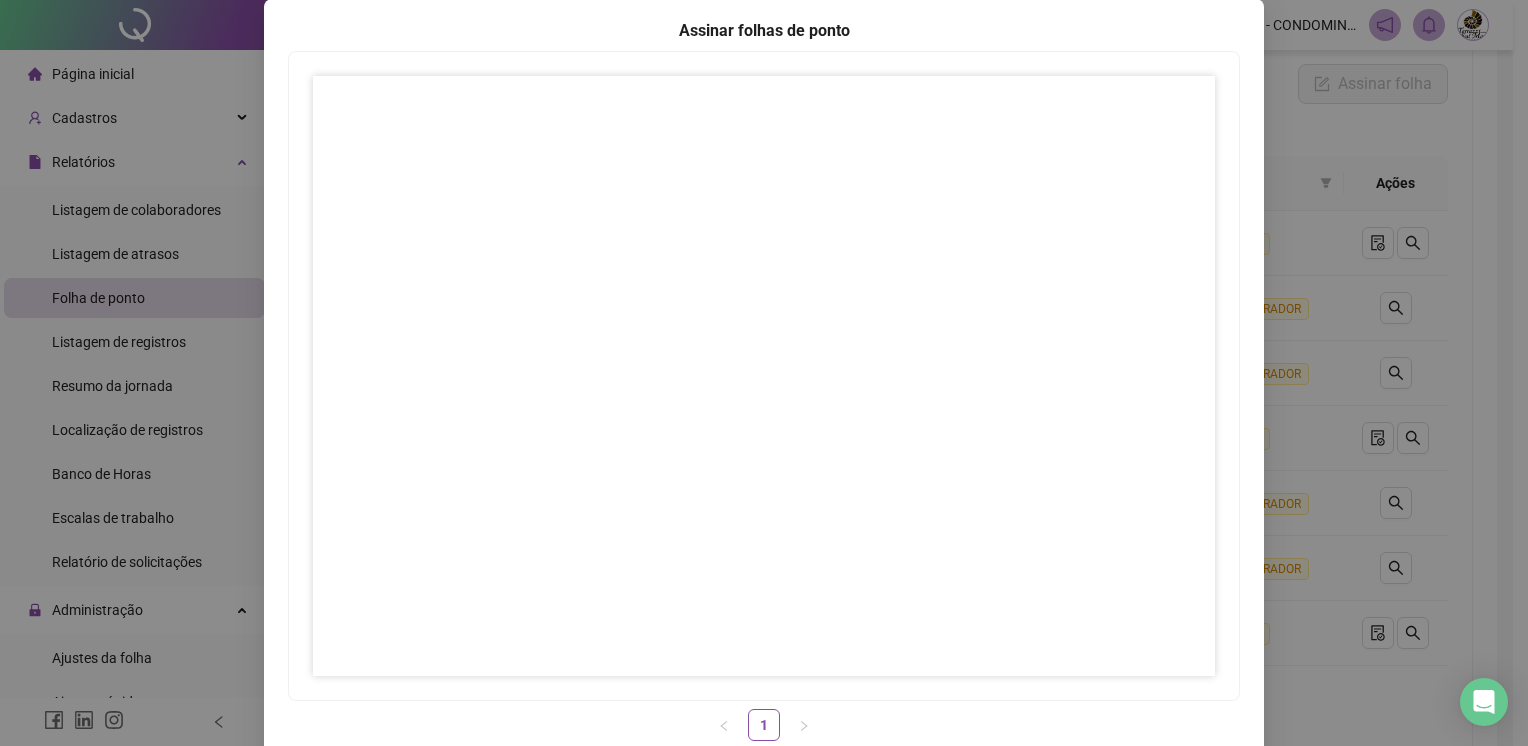 scroll, scrollTop: 183, scrollLeft: 0, axis: vertical 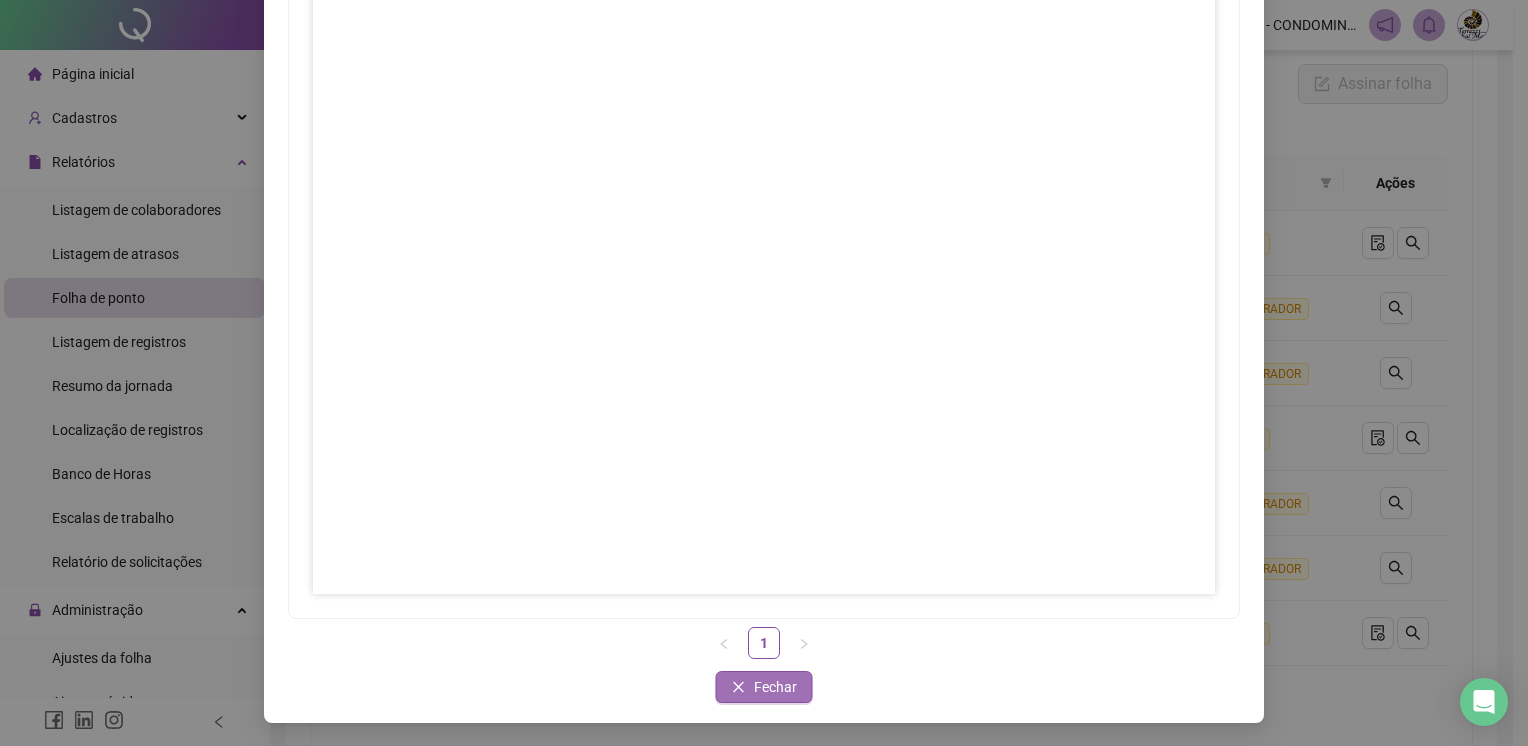 click on "Fechar" at bounding box center [764, 687] 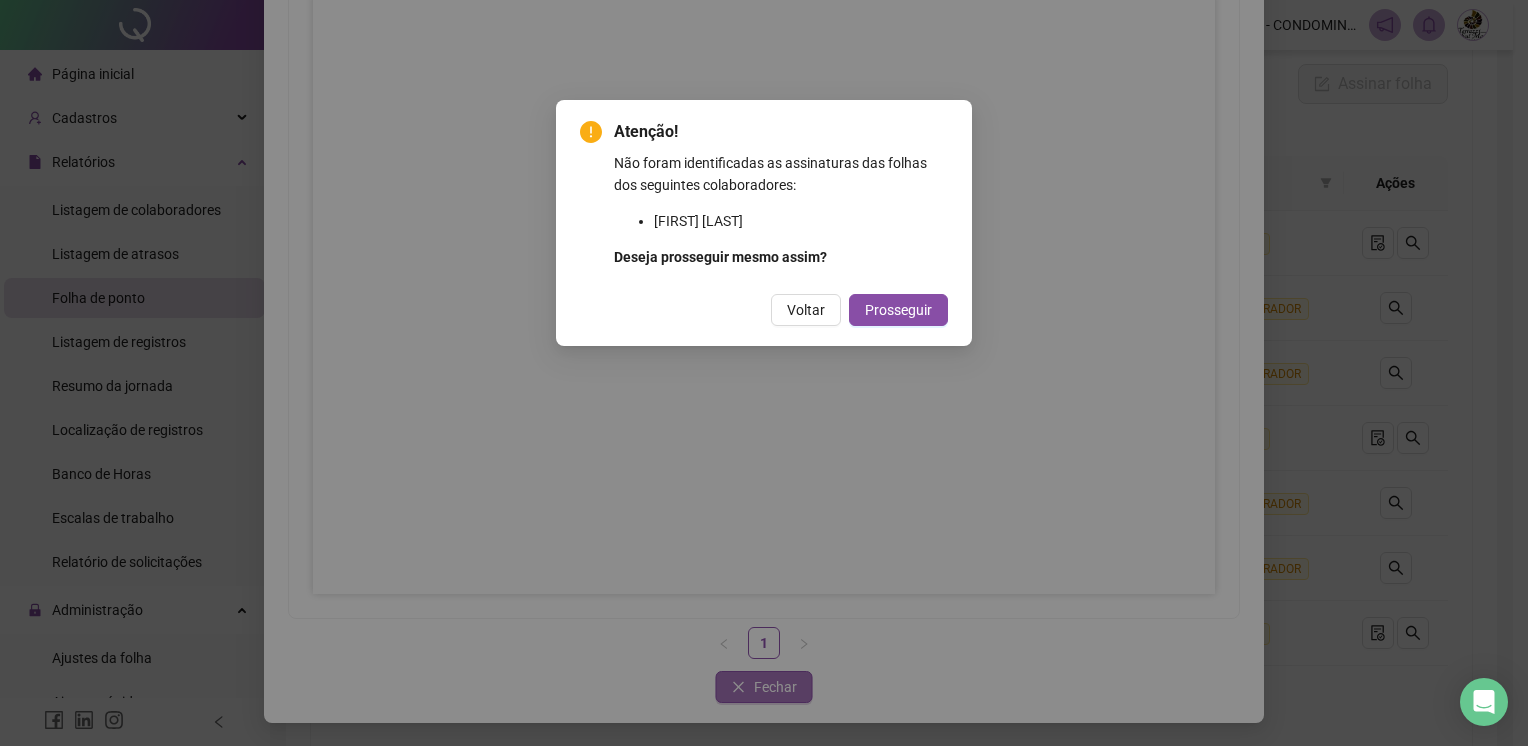 click on "Atenção! Não foram identificadas as assinaturas das folhas dos seguintes colaboradores: [FIRST] [LAST]  Deseja prosseguir mesmo assim? Voltar Prosseguir" at bounding box center [764, 373] 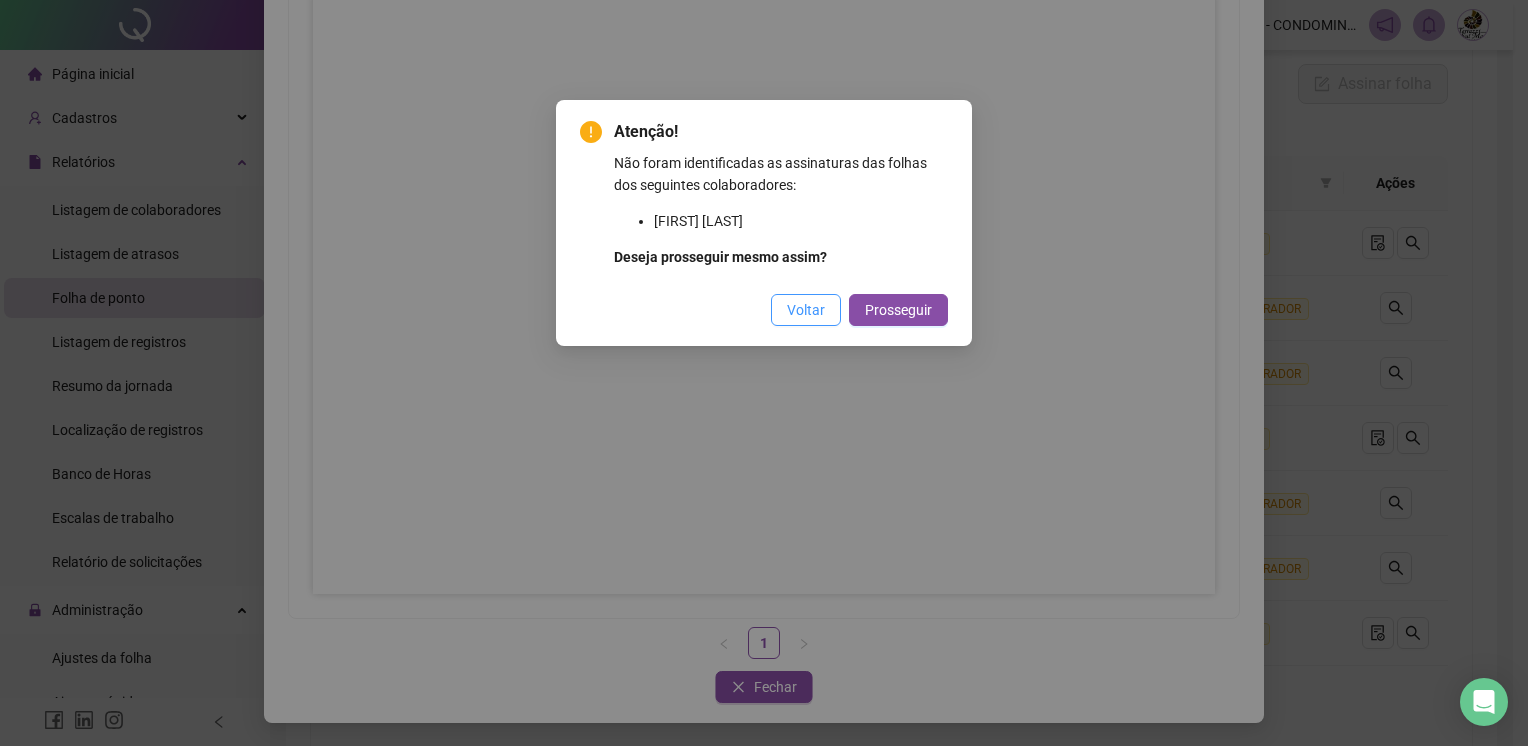 click on "Voltar" at bounding box center [806, 310] 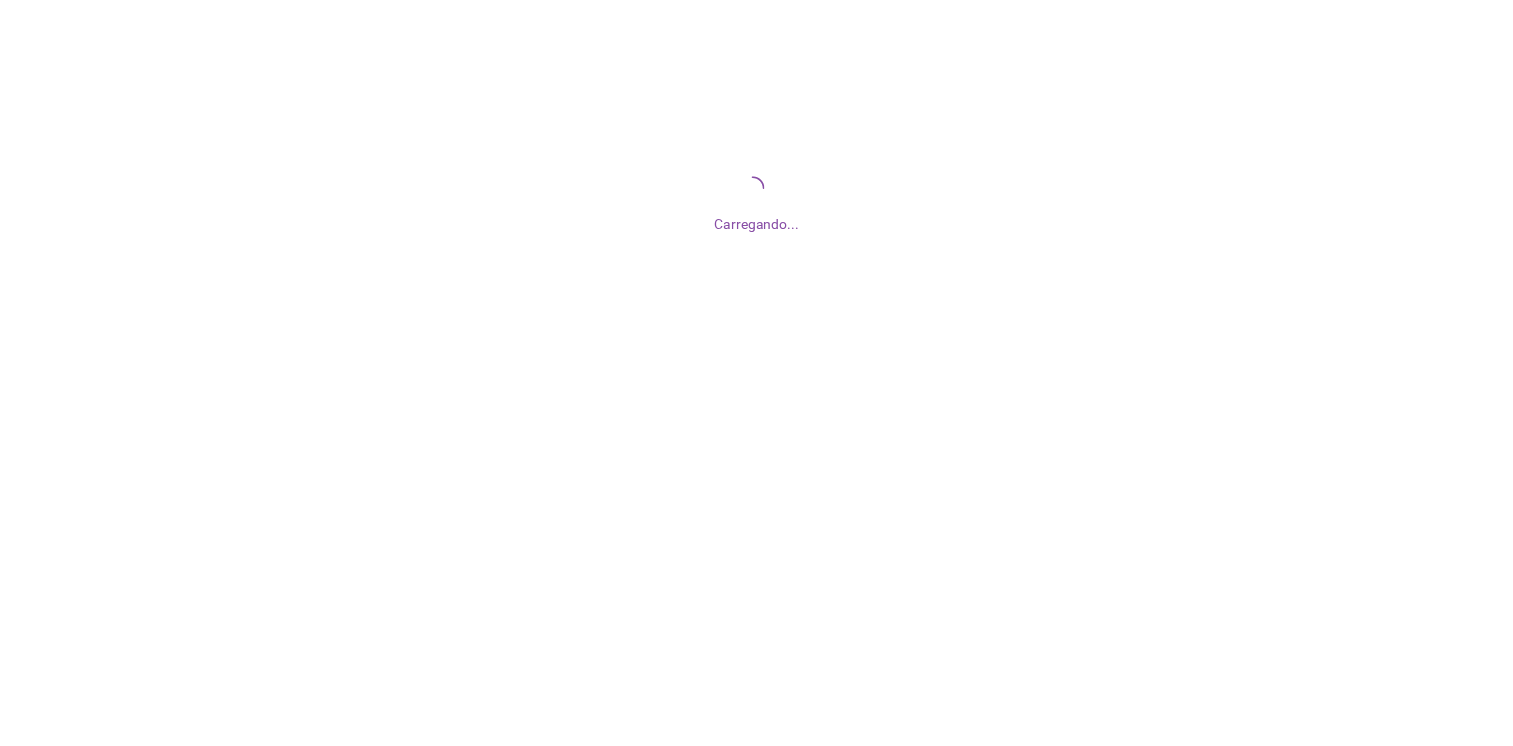scroll, scrollTop: 0, scrollLeft: 0, axis: both 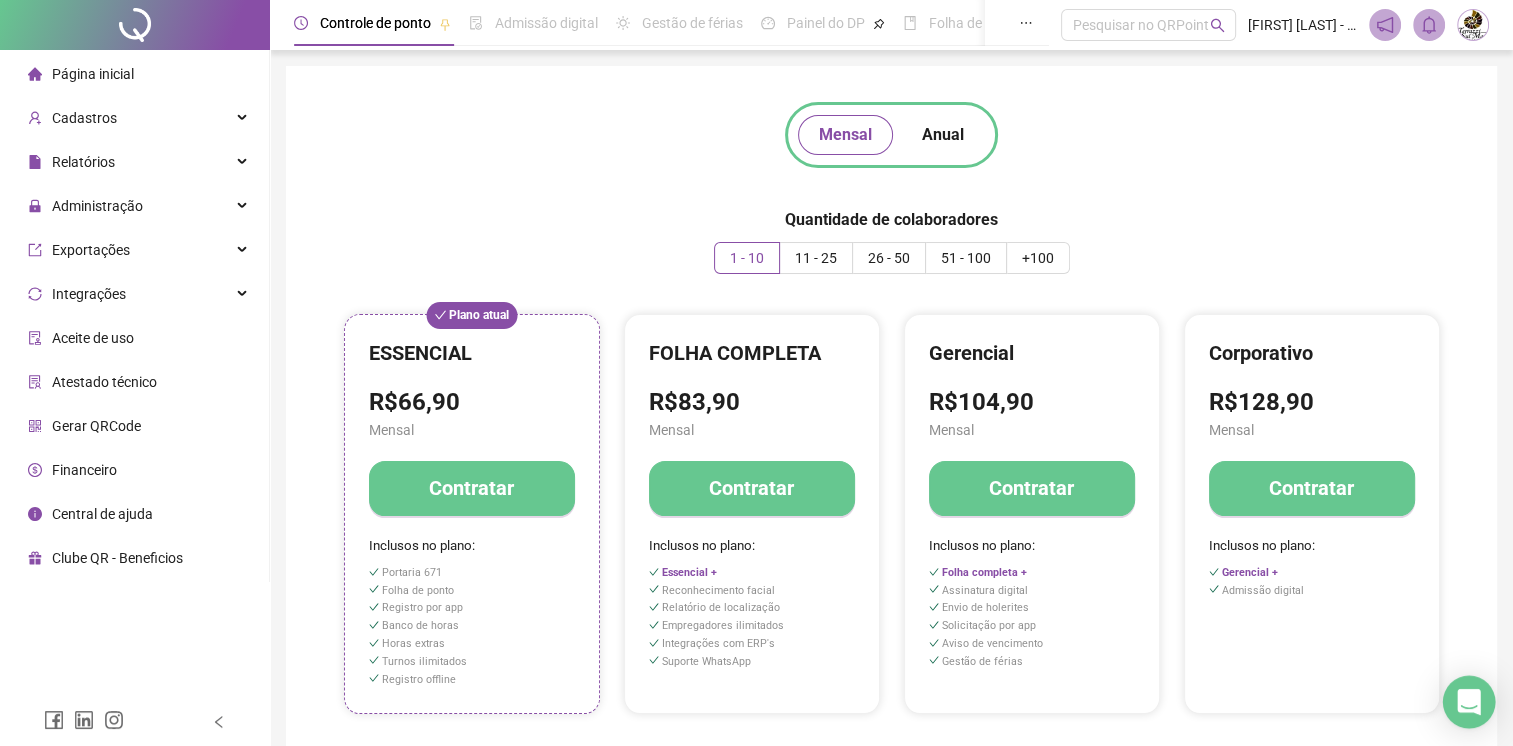 click 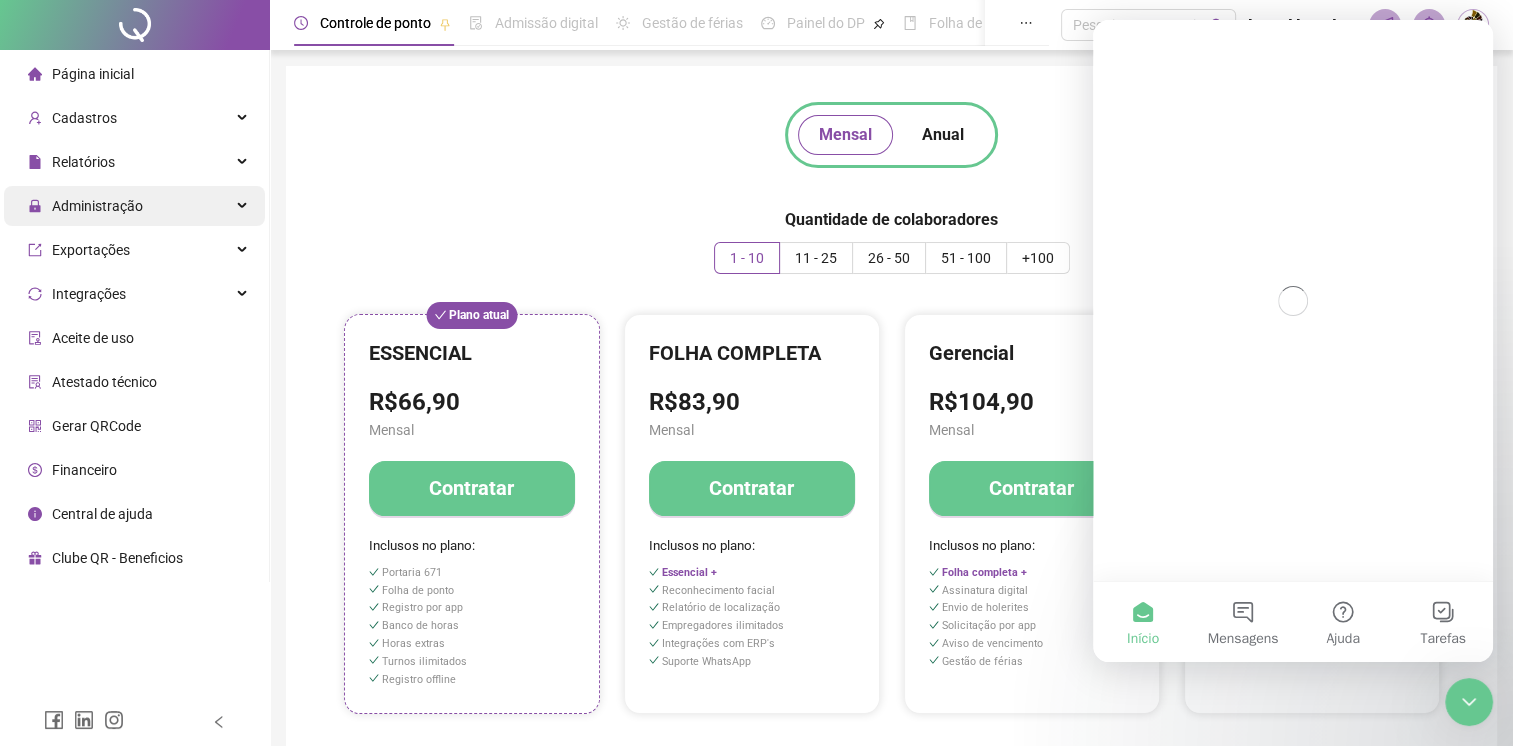 scroll, scrollTop: 0, scrollLeft: 0, axis: both 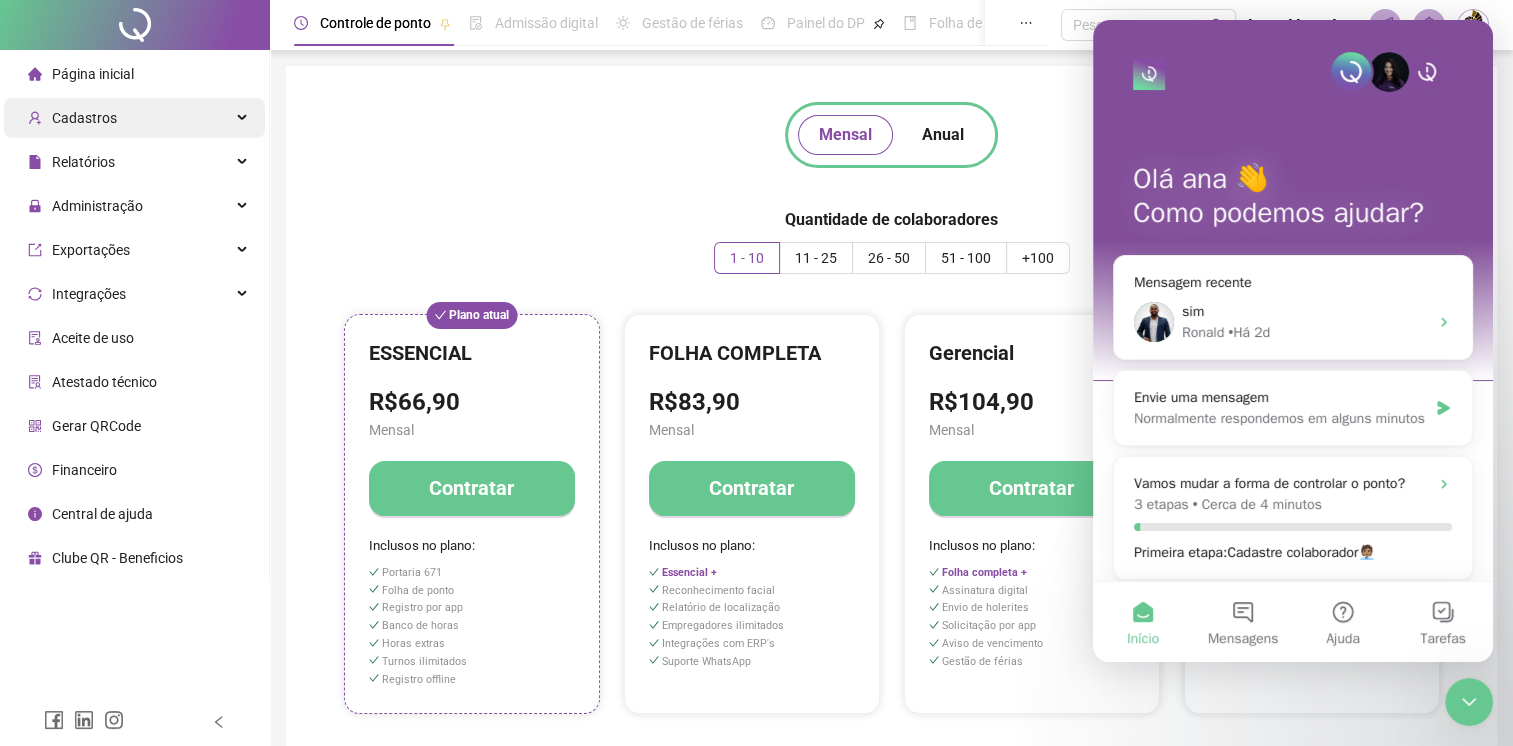 click on "Cadastros" at bounding box center [134, 118] 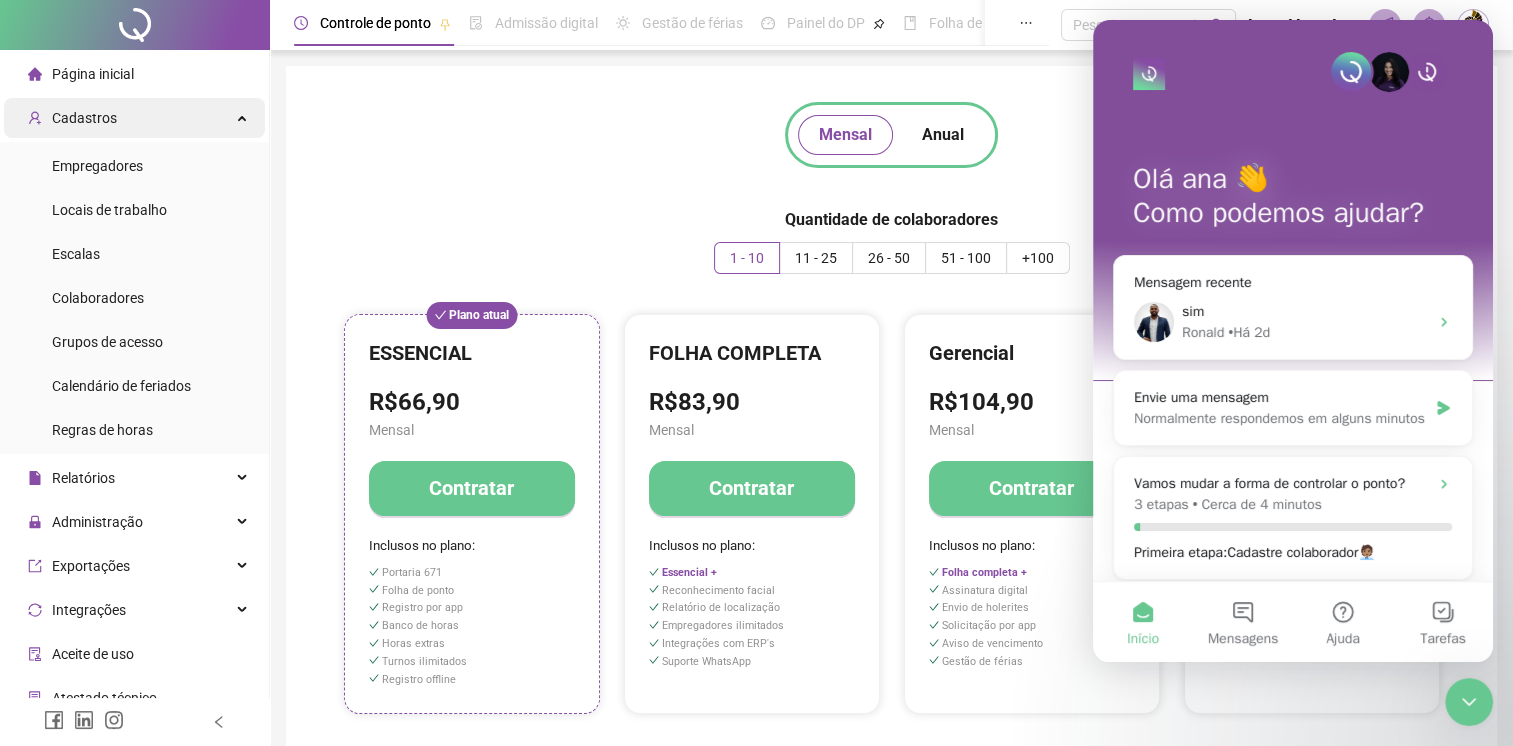 click on "Cadastros" at bounding box center (134, 118) 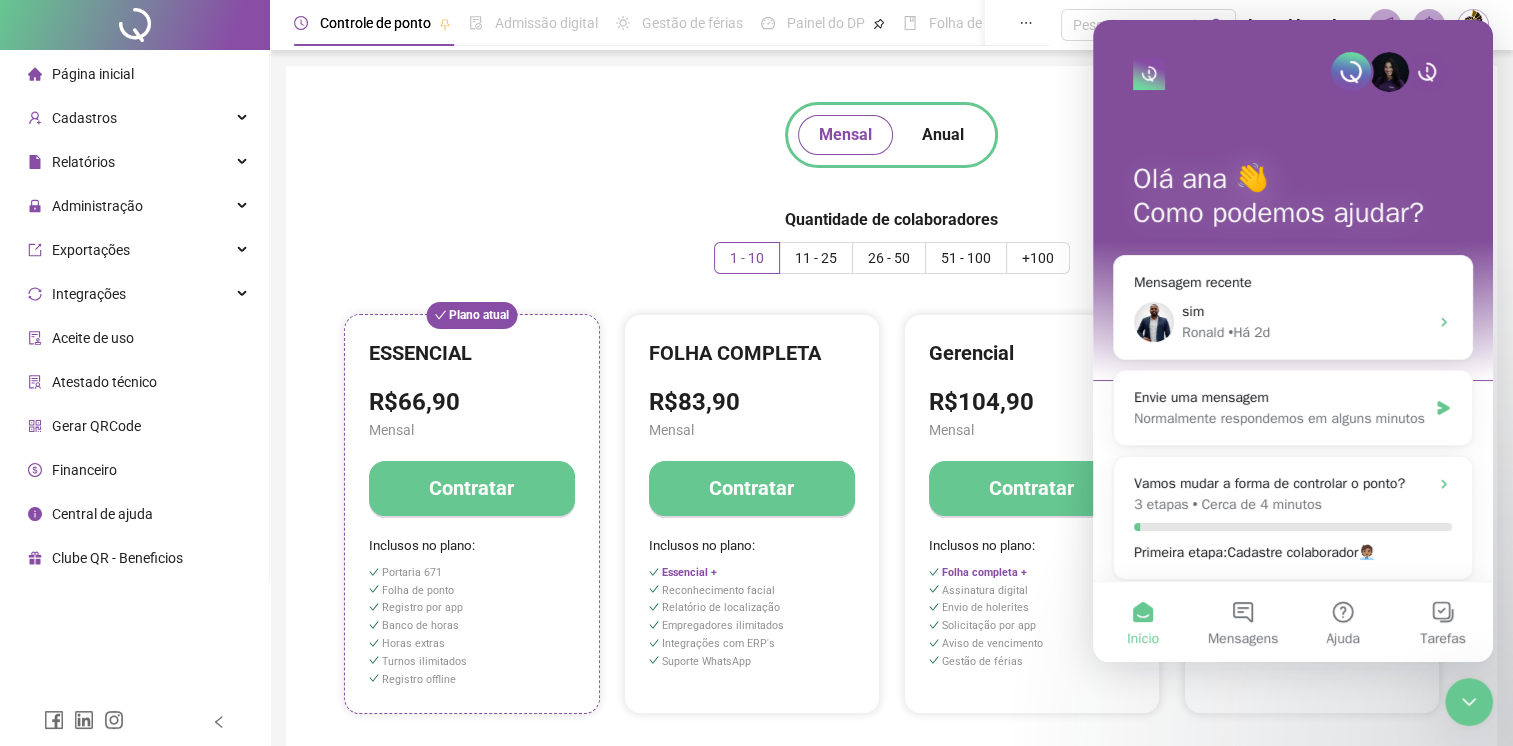 click on "Financeiro" at bounding box center (84, 470) 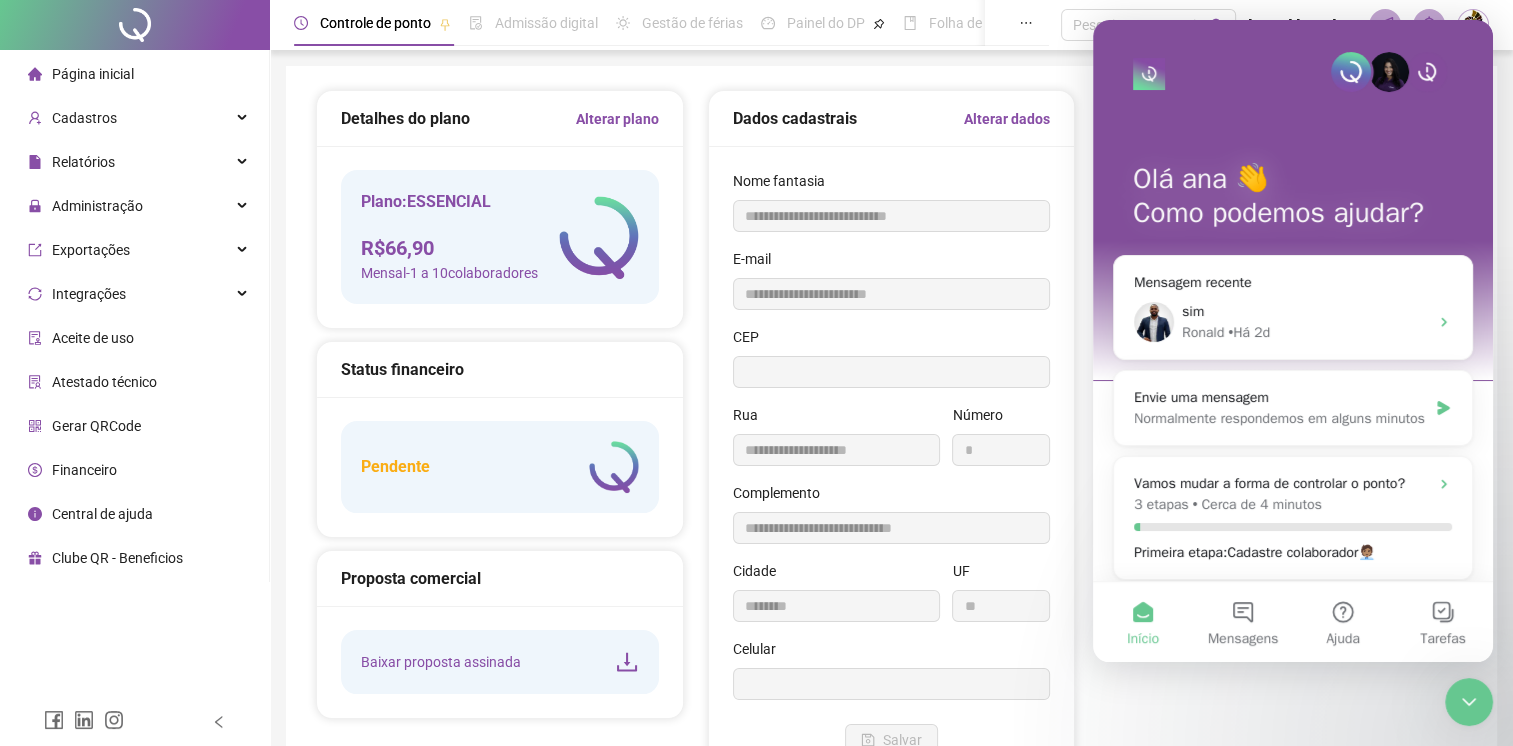 type on "**********" 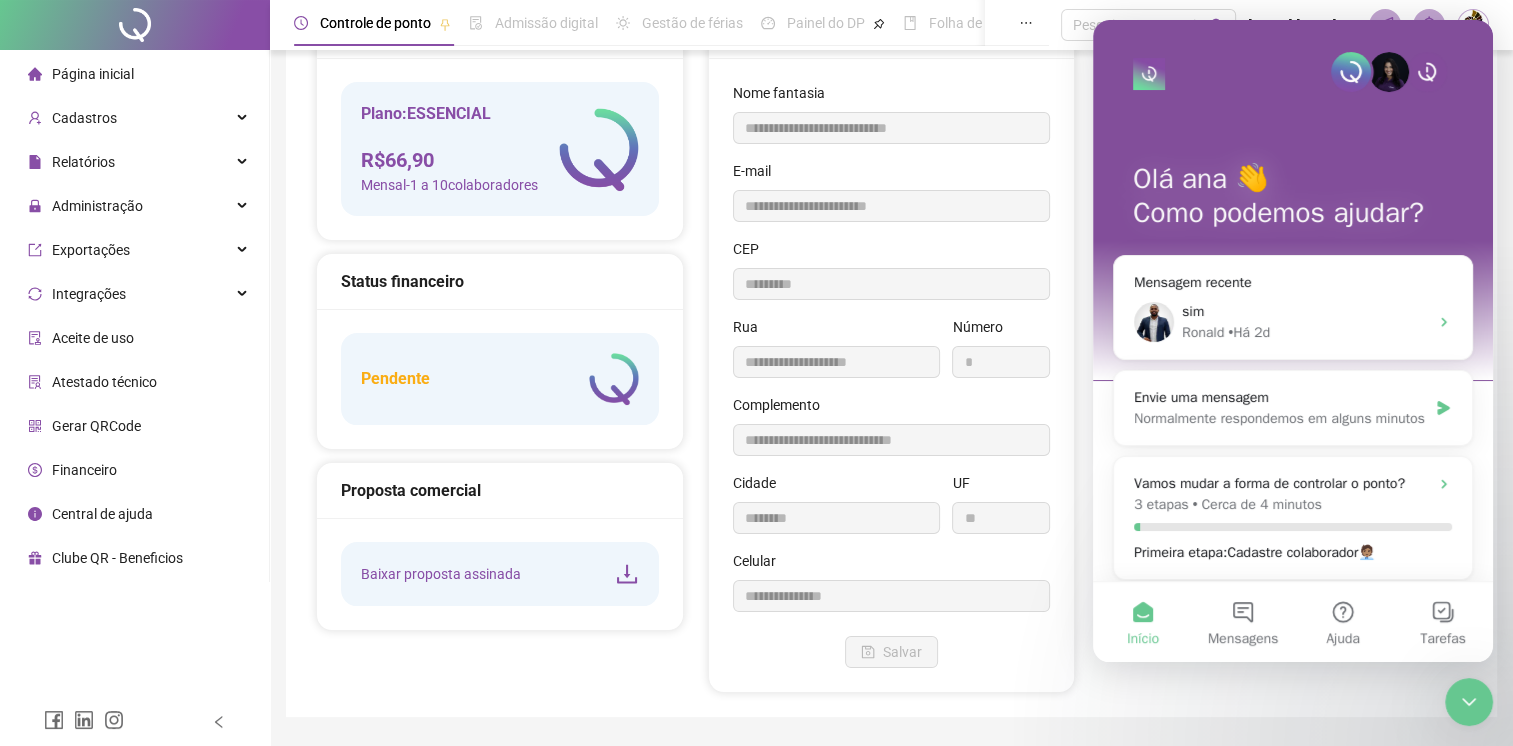 scroll, scrollTop: 144, scrollLeft: 0, axis: vertical 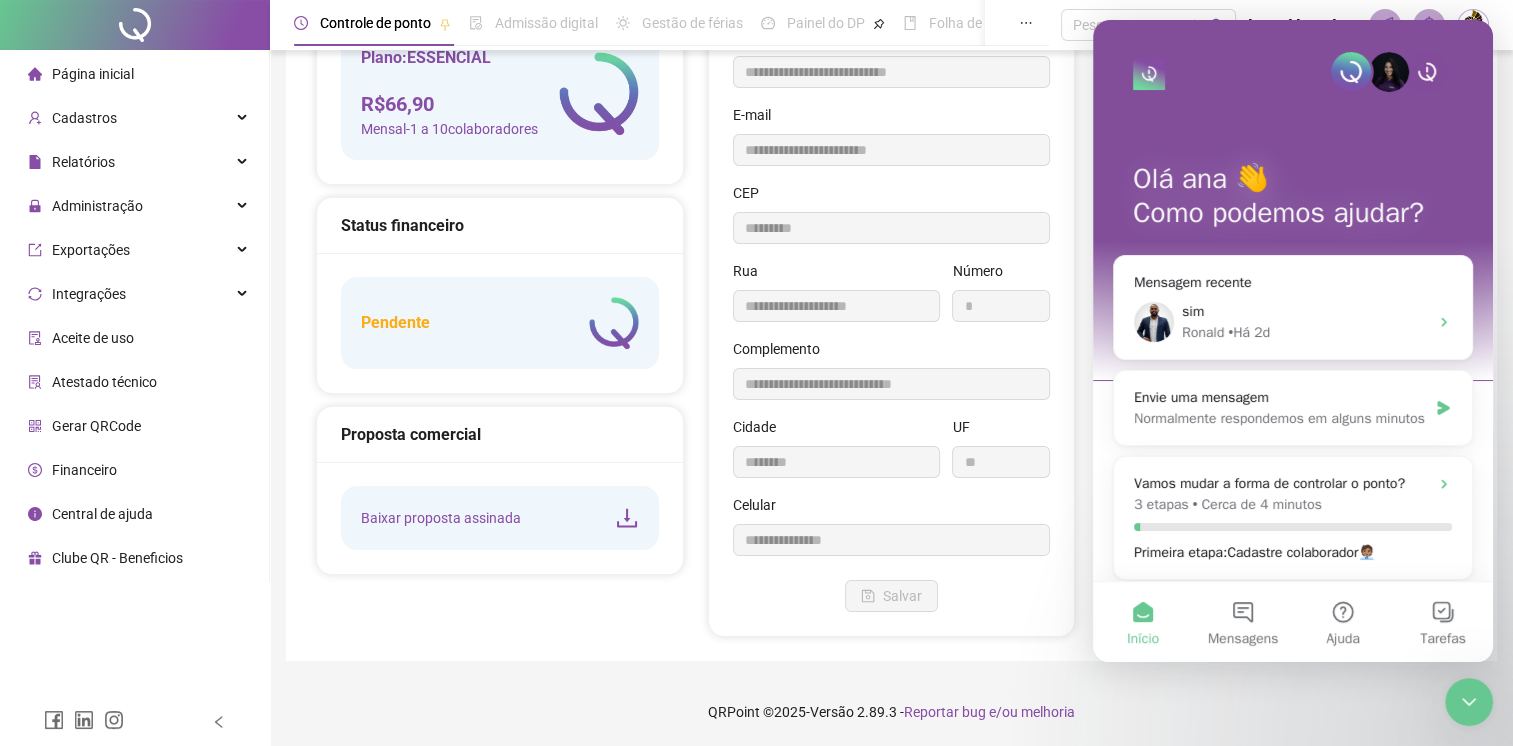 click on "Baixar proposta assinada" at bounding box center (441, 518) 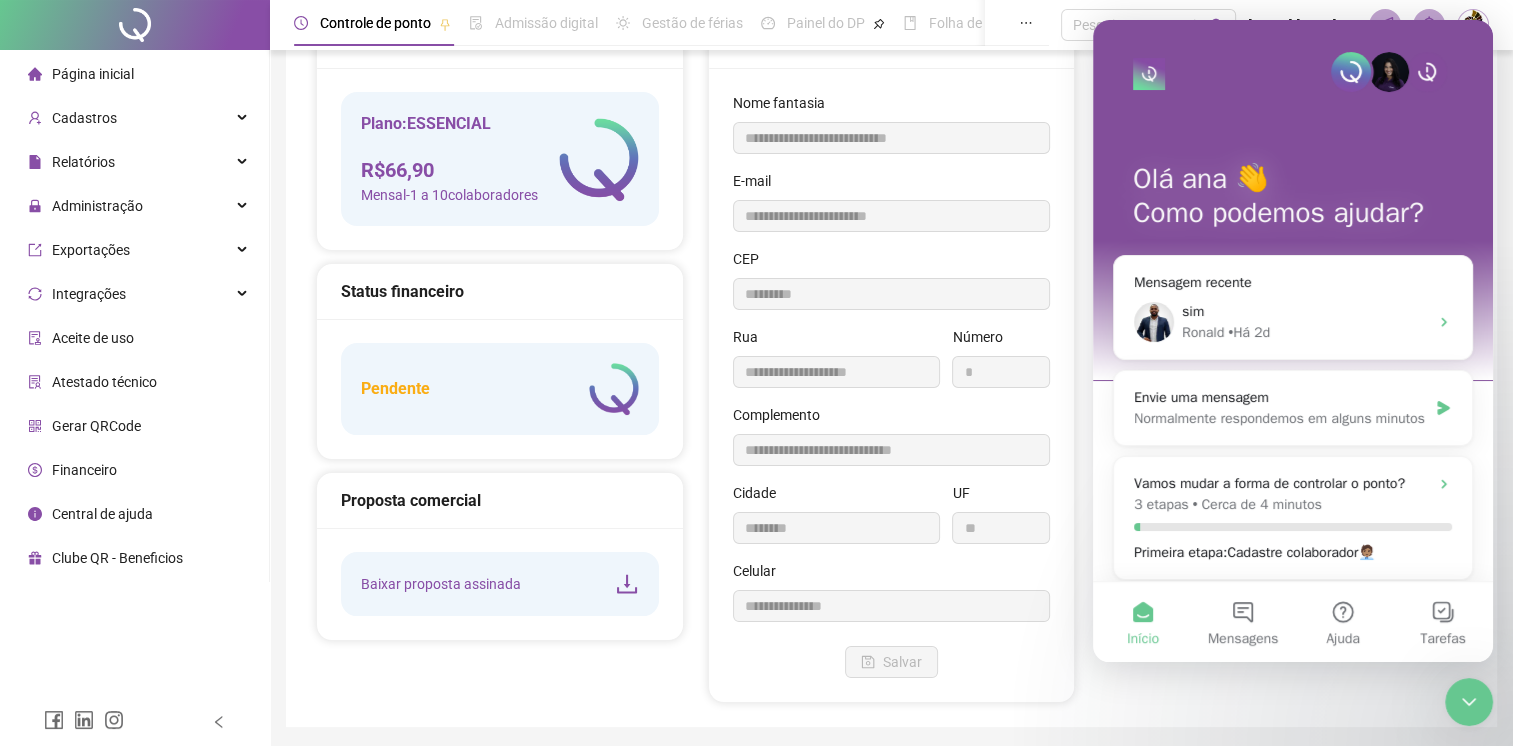 scroll, scrollTop: 44, scrollLeft: 0, axis: vertical 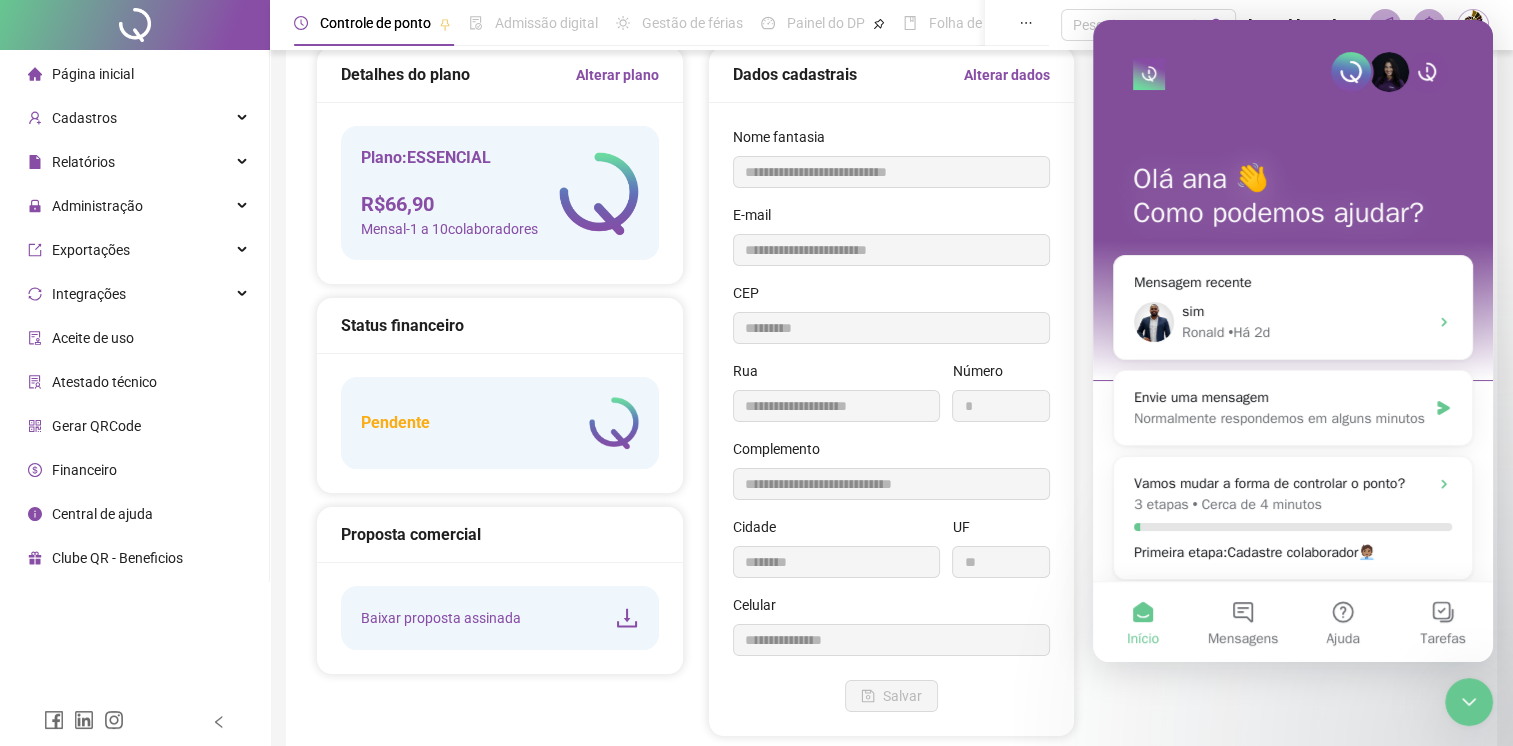 click on "Central de ajuda" at bounding box center [102, 514] 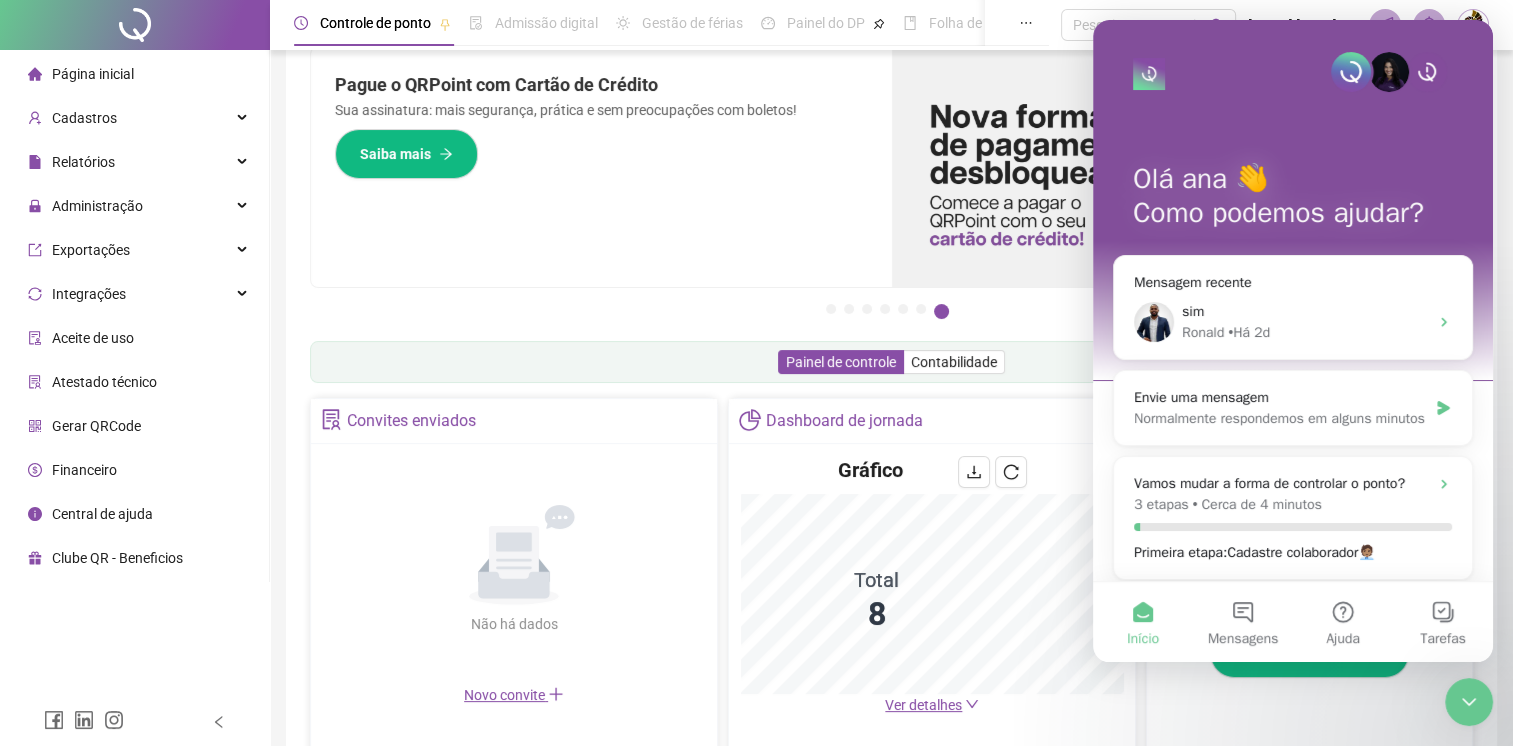 click on "Pague o QRPoint com Cartão de Crédito Sua assinatura: mais segurança, prática e sem preocupações com boletos! Saiba mais" at bounding box center (601, 167) 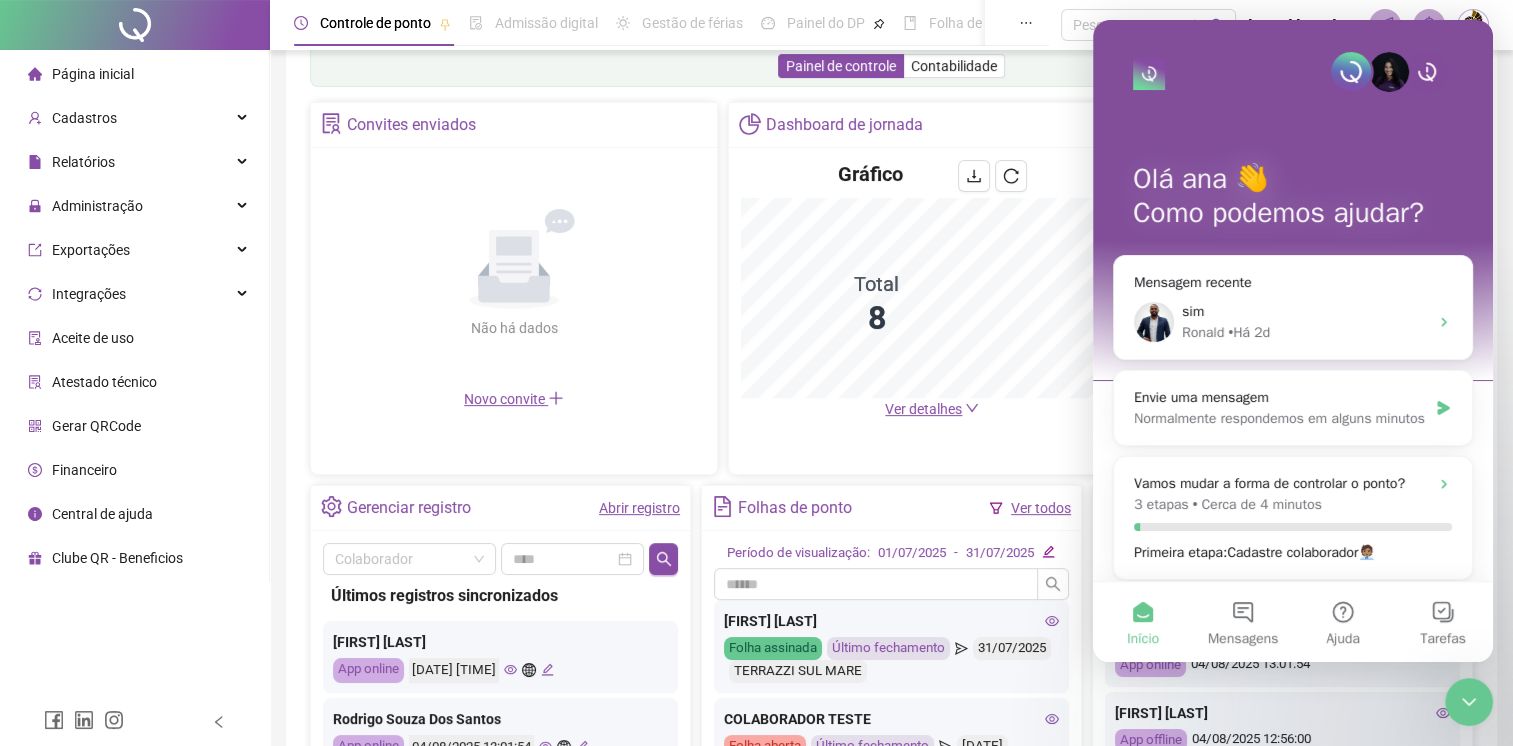 scroll, scrollTop: 344, scrollLeft: 0, axis: vertical 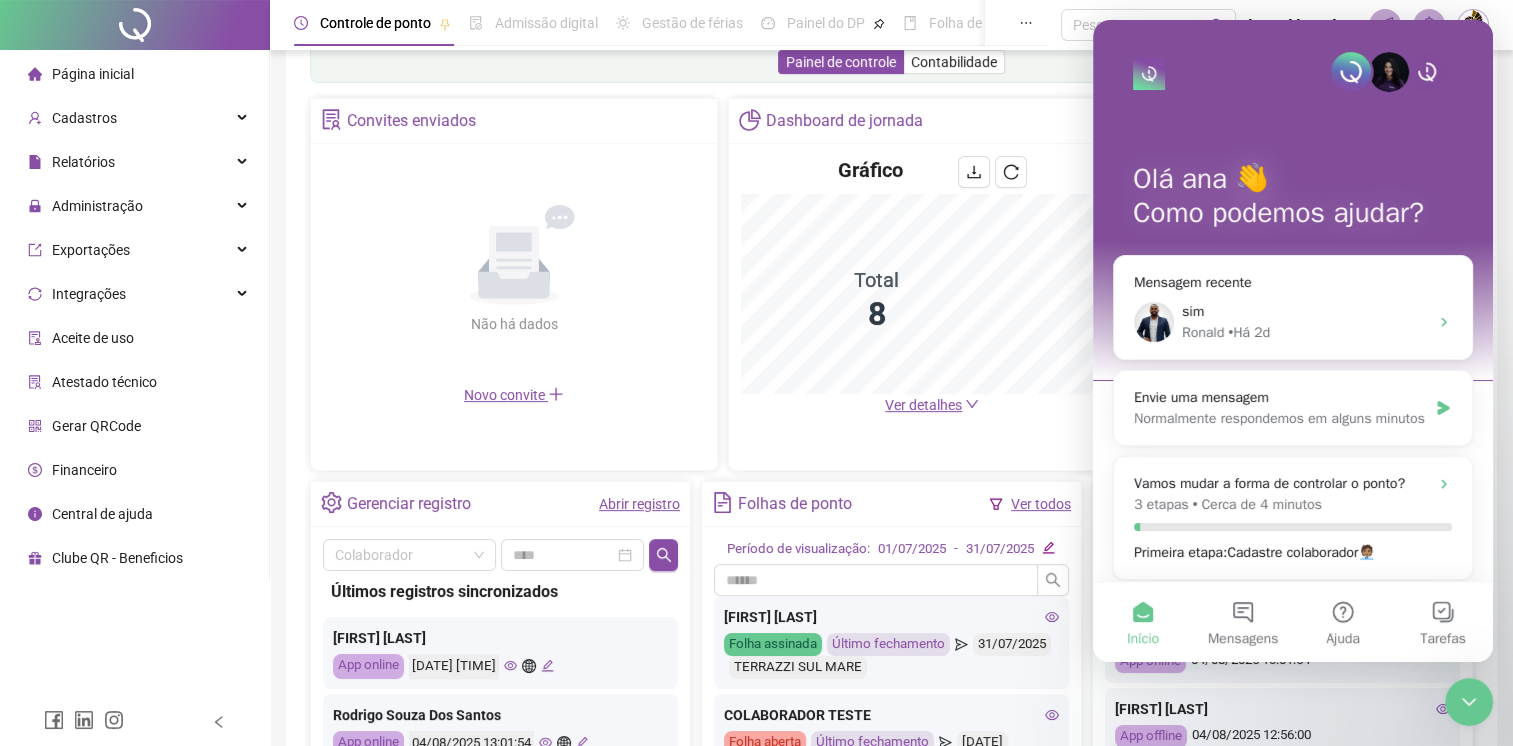 click 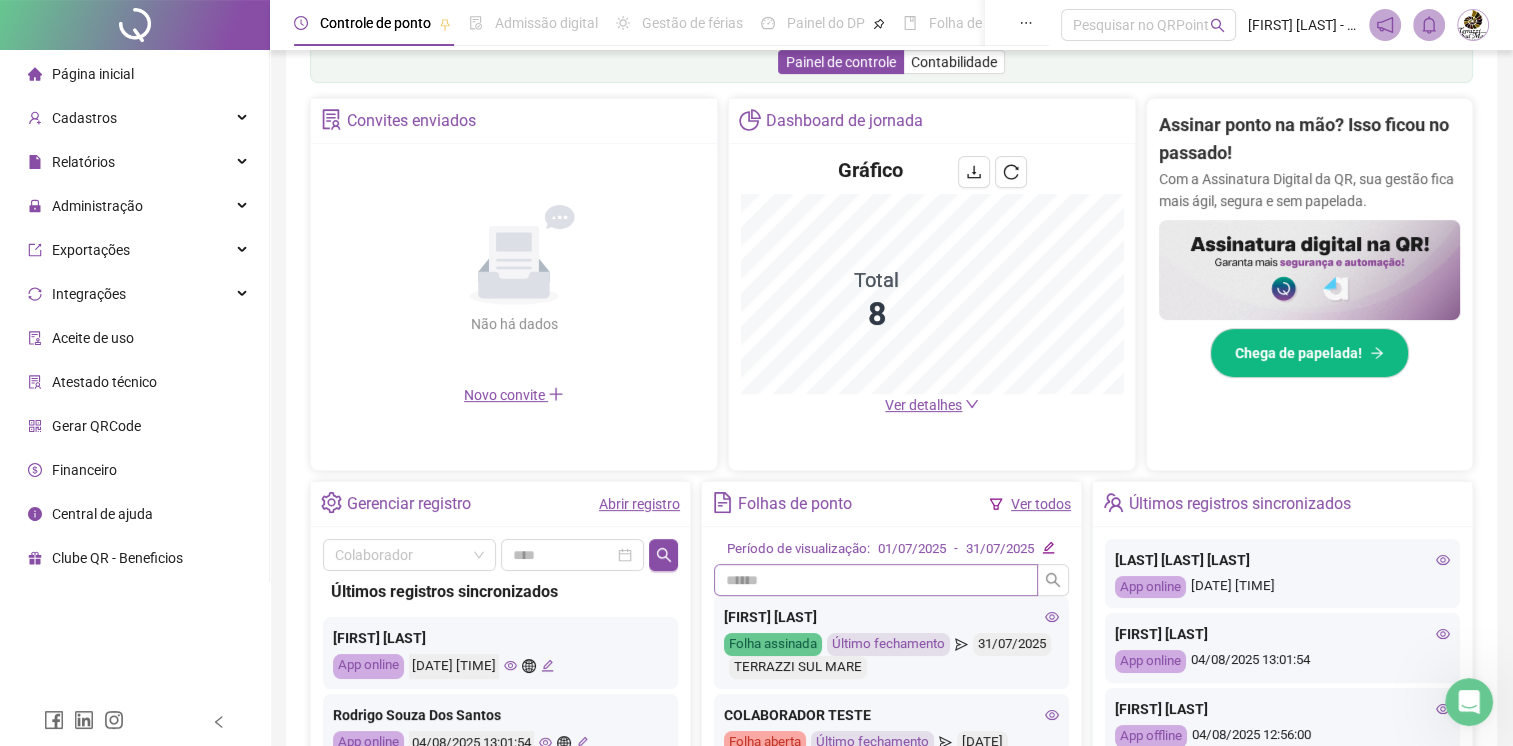 scroll, scrollTop: 0, scrollLeft: 0, axis: both 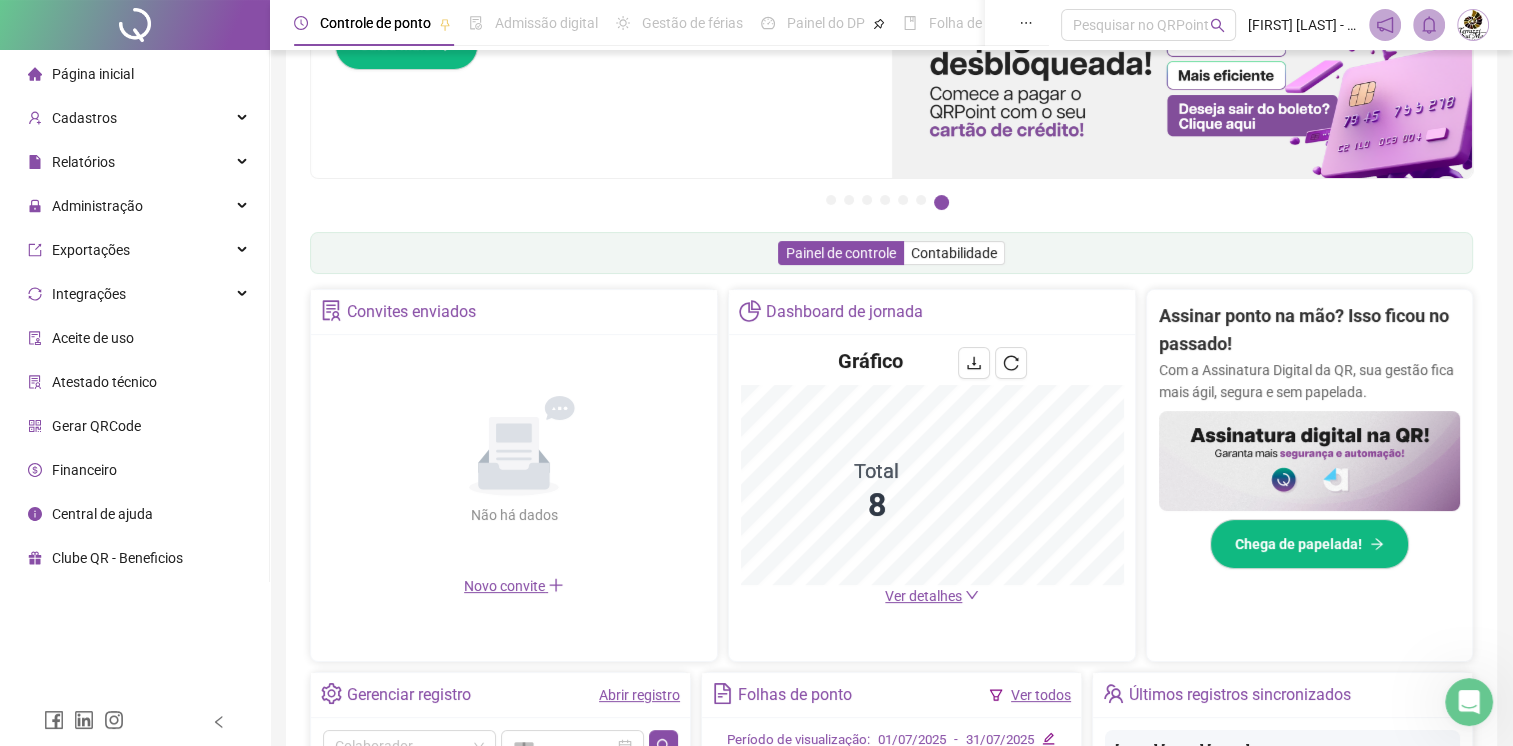 click 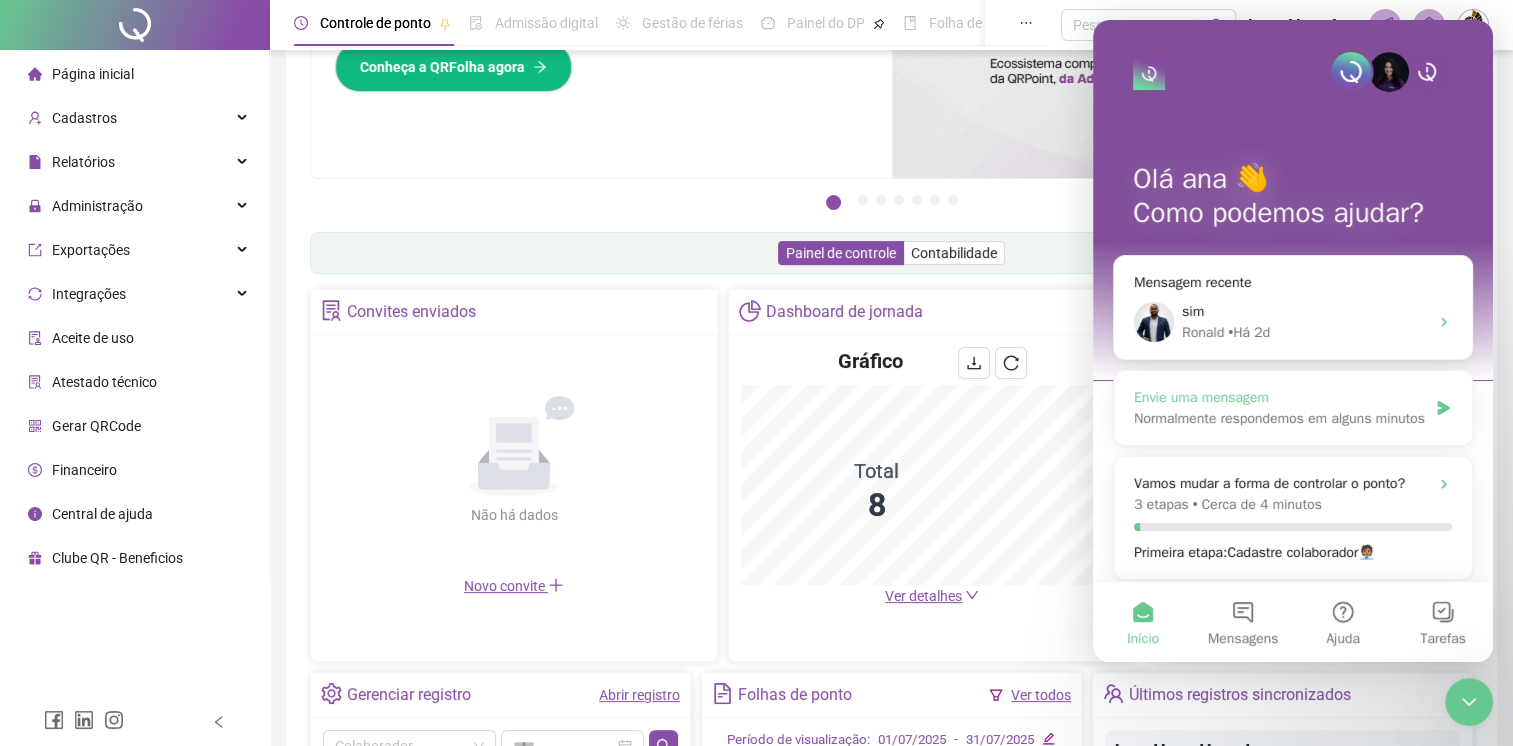 click on "Normalmente respondemos em alguns minutos" at bounding box center (1280, 418) 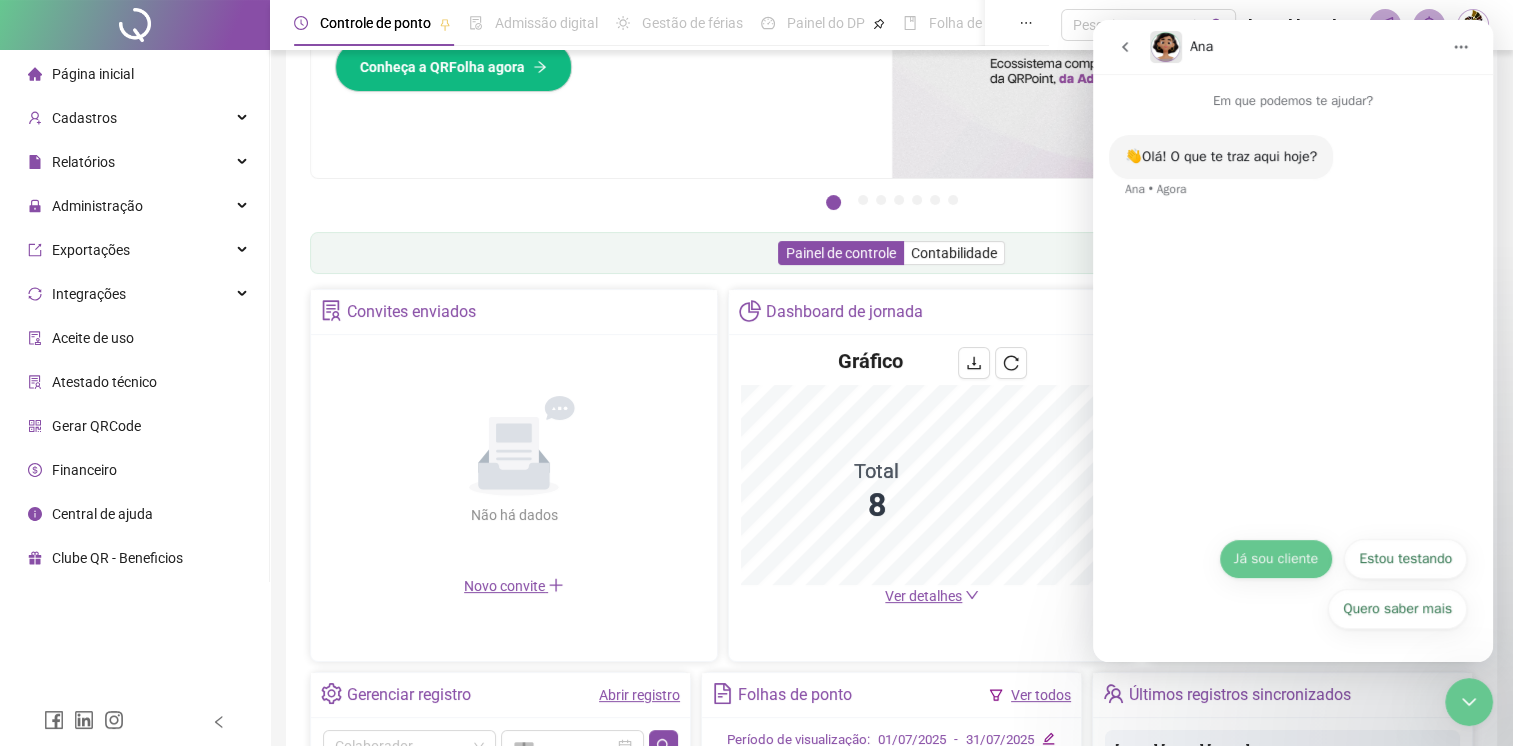 click on "Já sou cliente" at bounding box center (1276, 559) 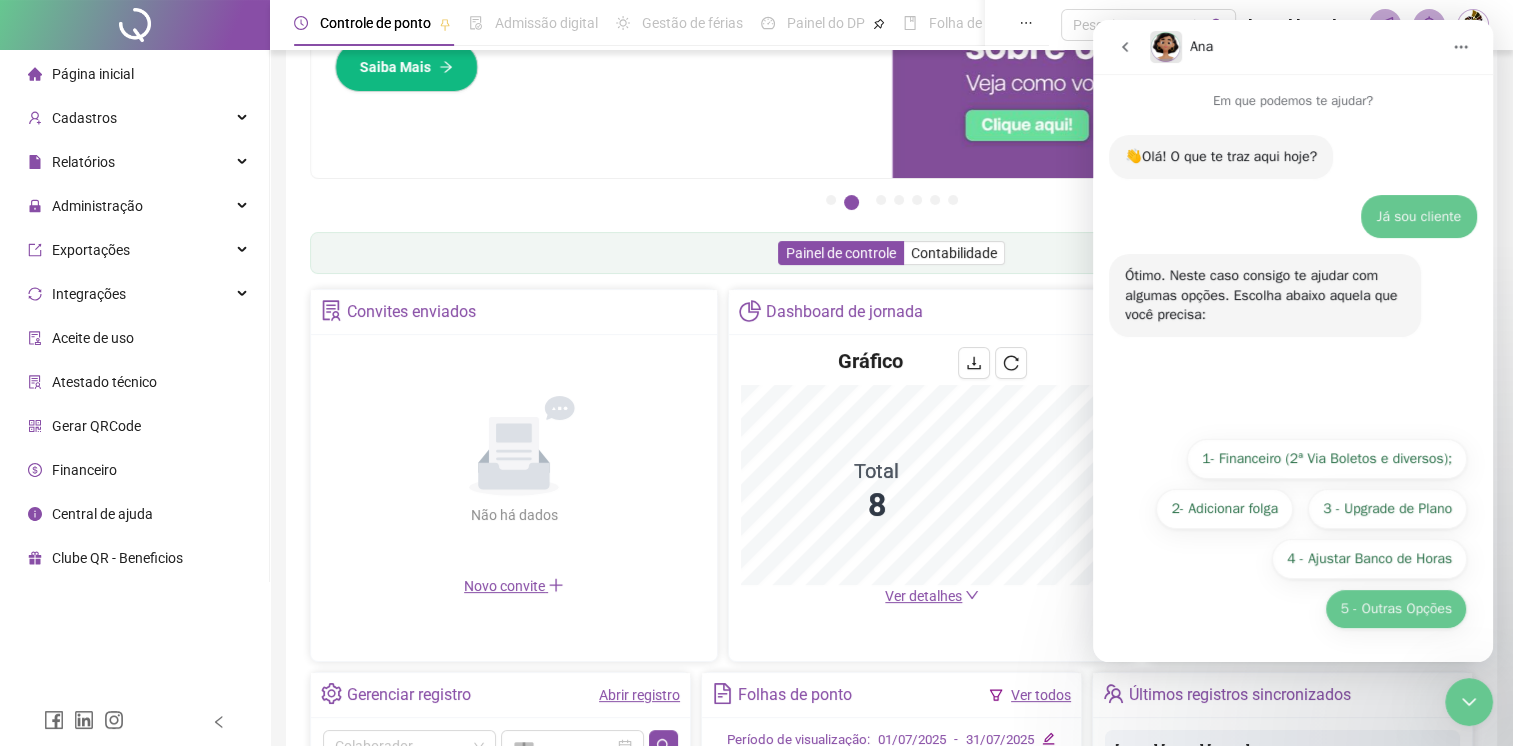 click on "5 - Outras Opções" at bounding box center (1396, 609) 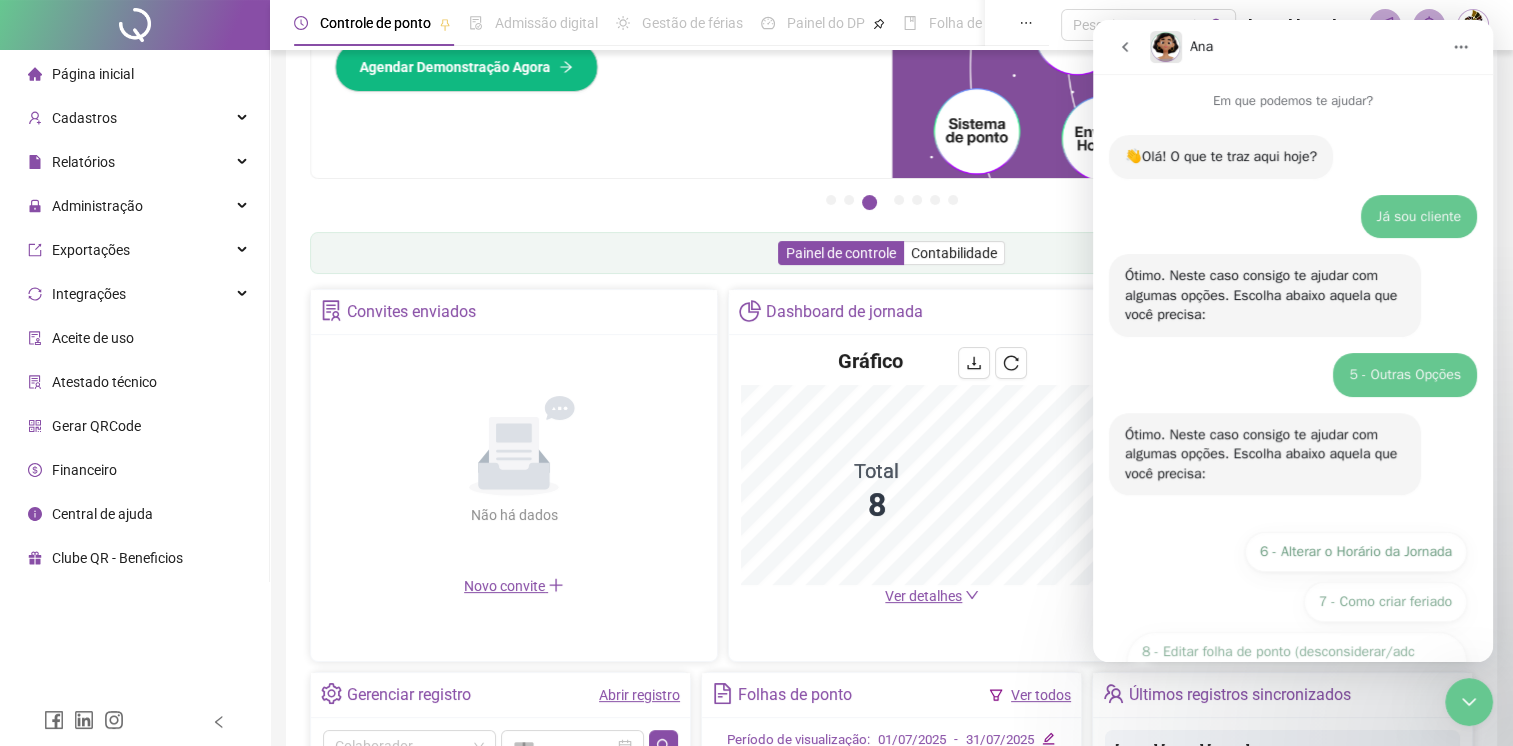 scroll, scrollTop: 160, scrollLeft: 0, axis: vertical 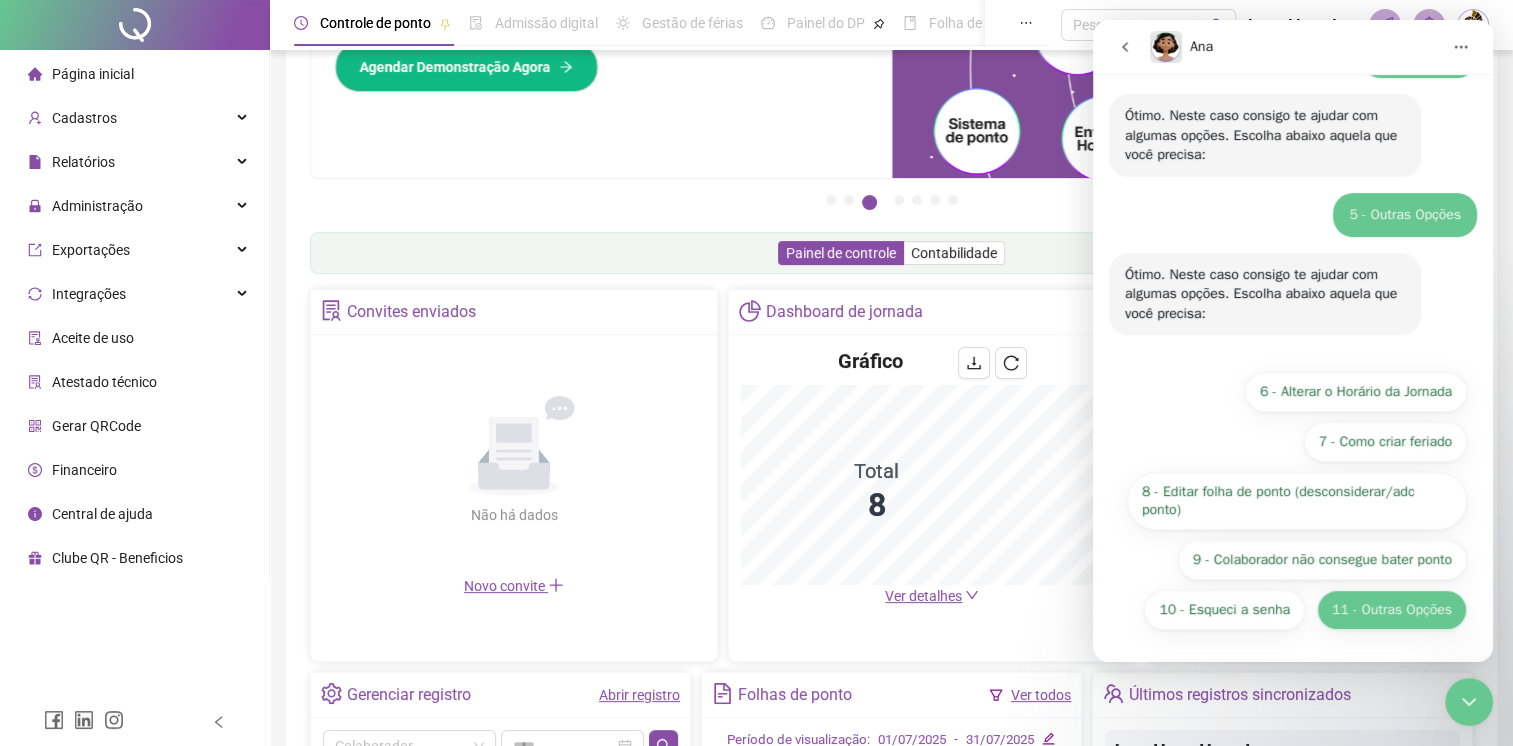 click on "11 - Outras Opções" at bounding box center (1392, 610) 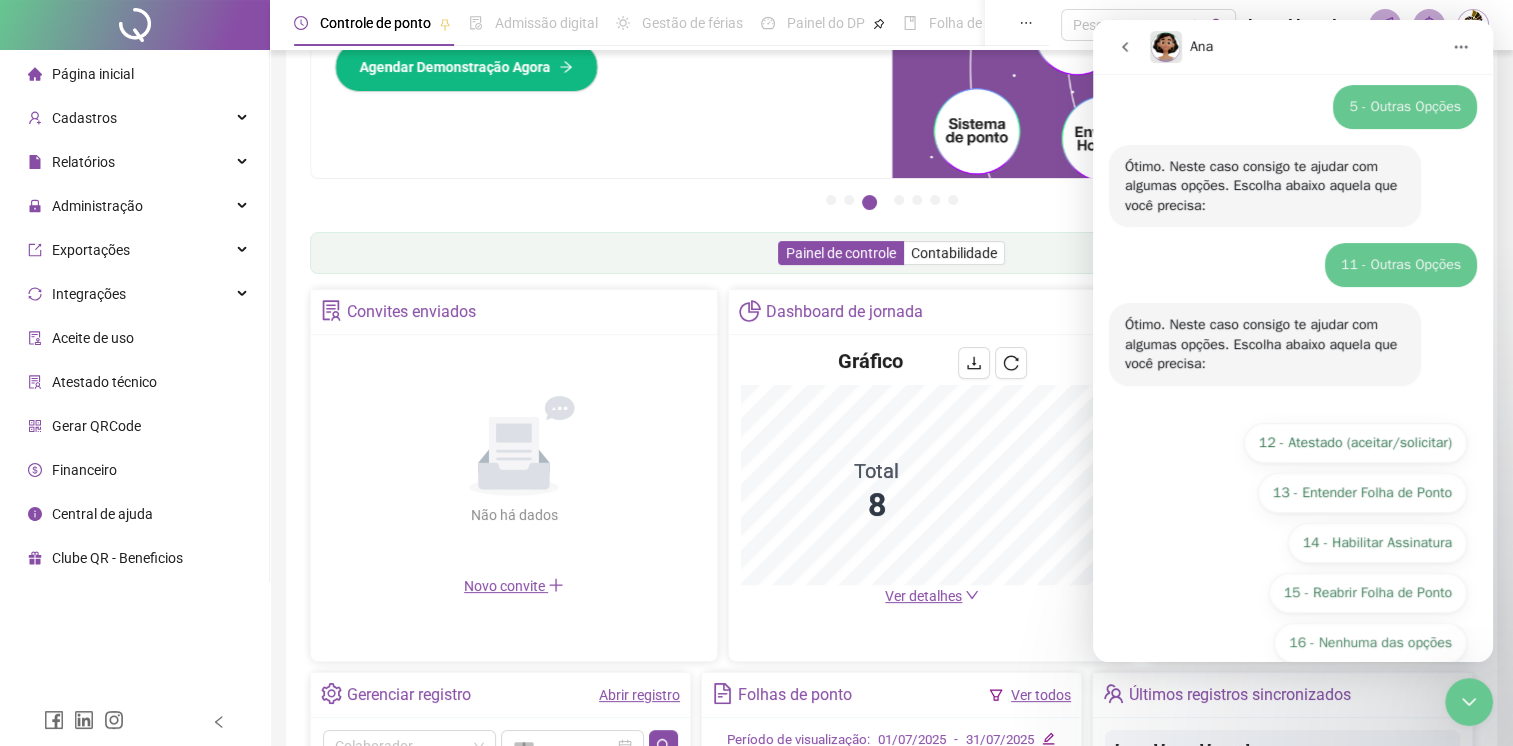 scroll, scrollTop: 300, scrollLeft: 0, axis: vertical 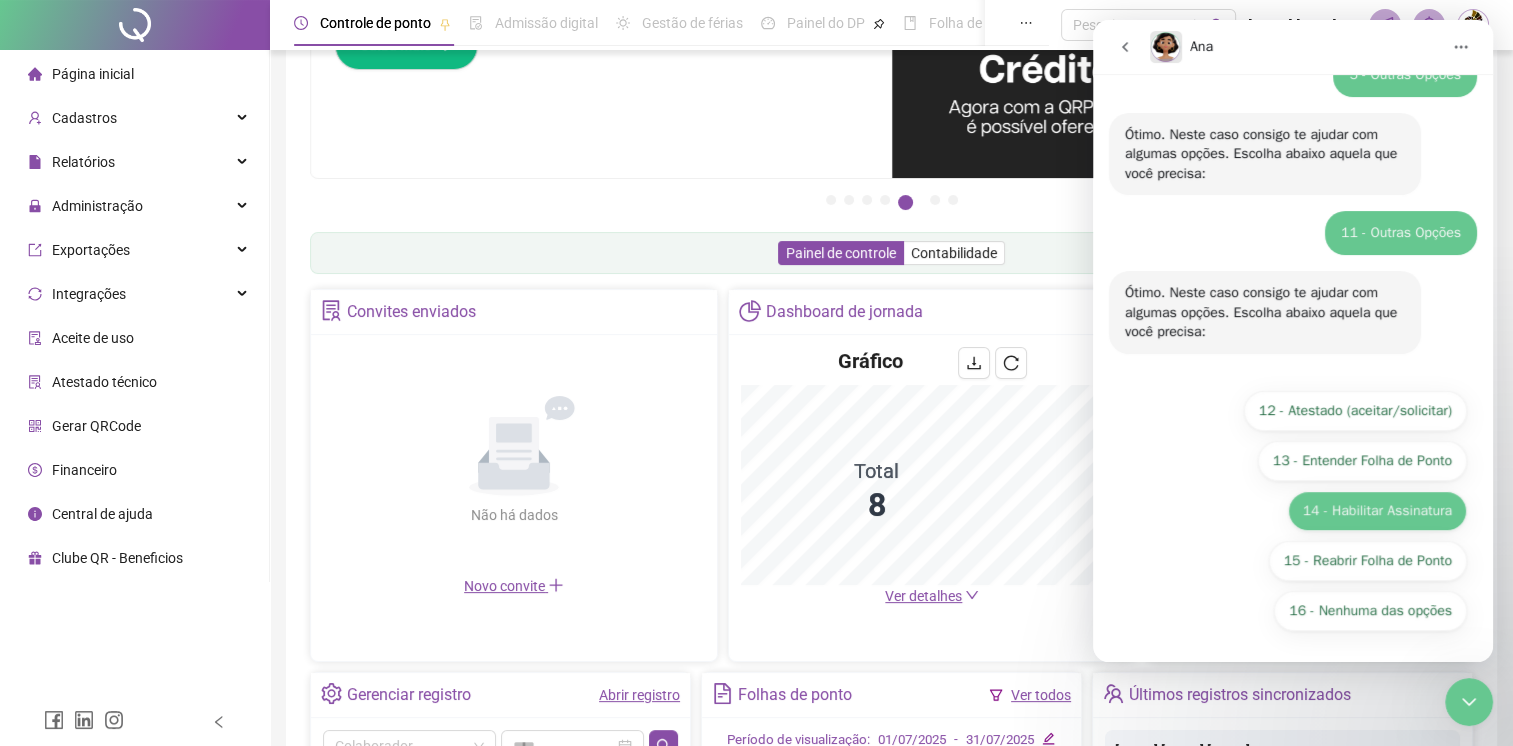 click on "14 - Habilitar Assinatura" at bounding box center [1377, 511] 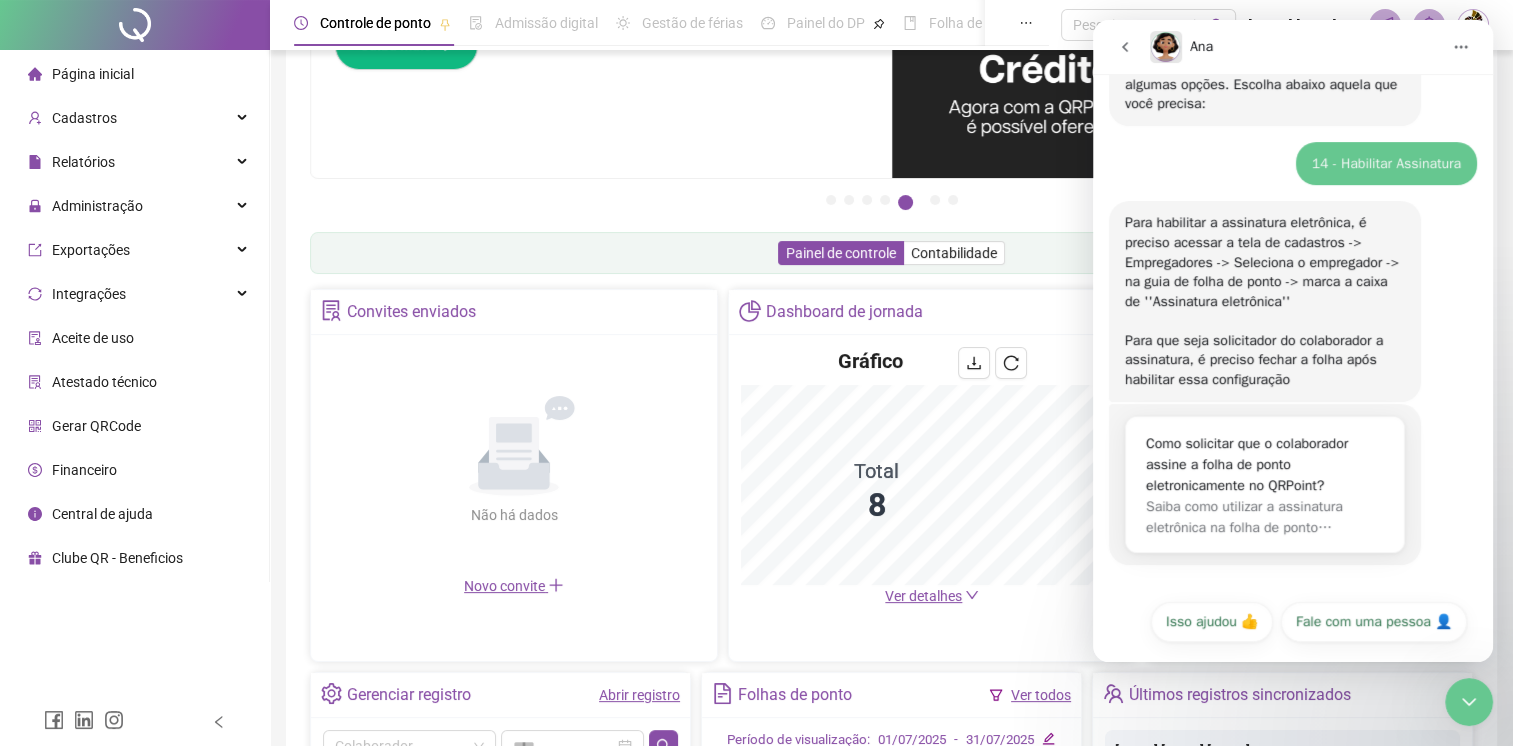 scroll, scrollTop: 542, scrollLeft: 0, axis: vertical 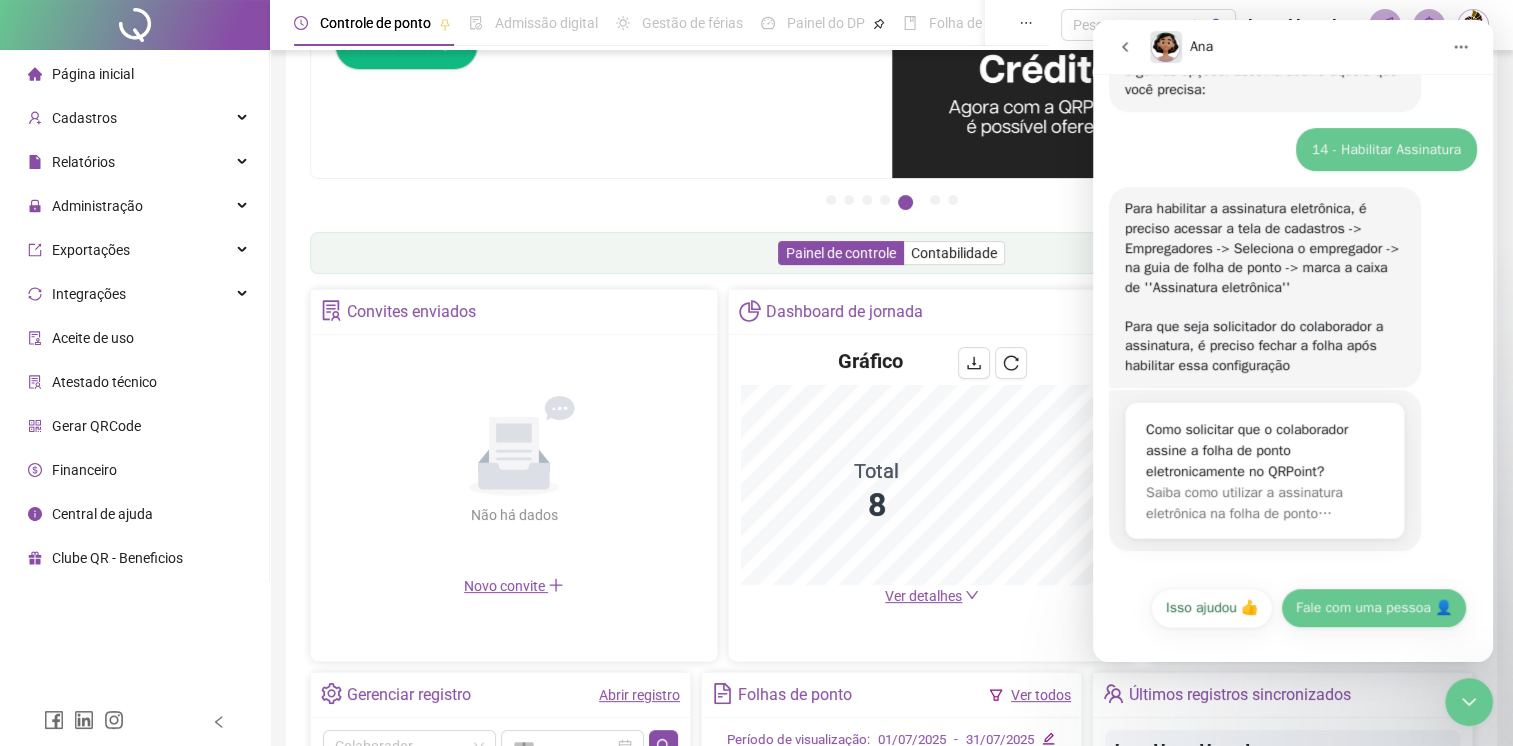 click on "Fale com uma pessoa 👤" at bounding box center (1374, 608) 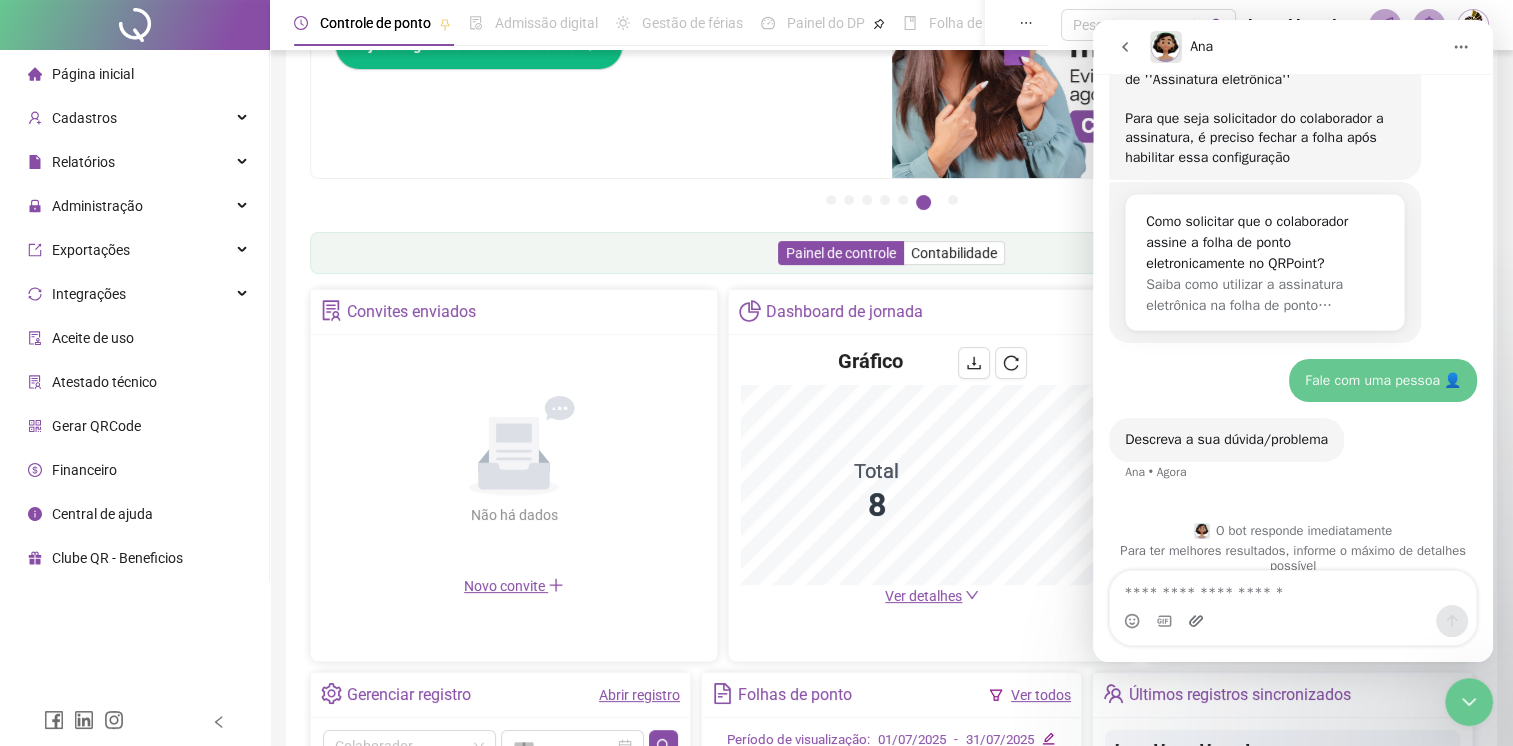 scroll, scrollTop: 772, scrollLeft: 0, axis: vertical 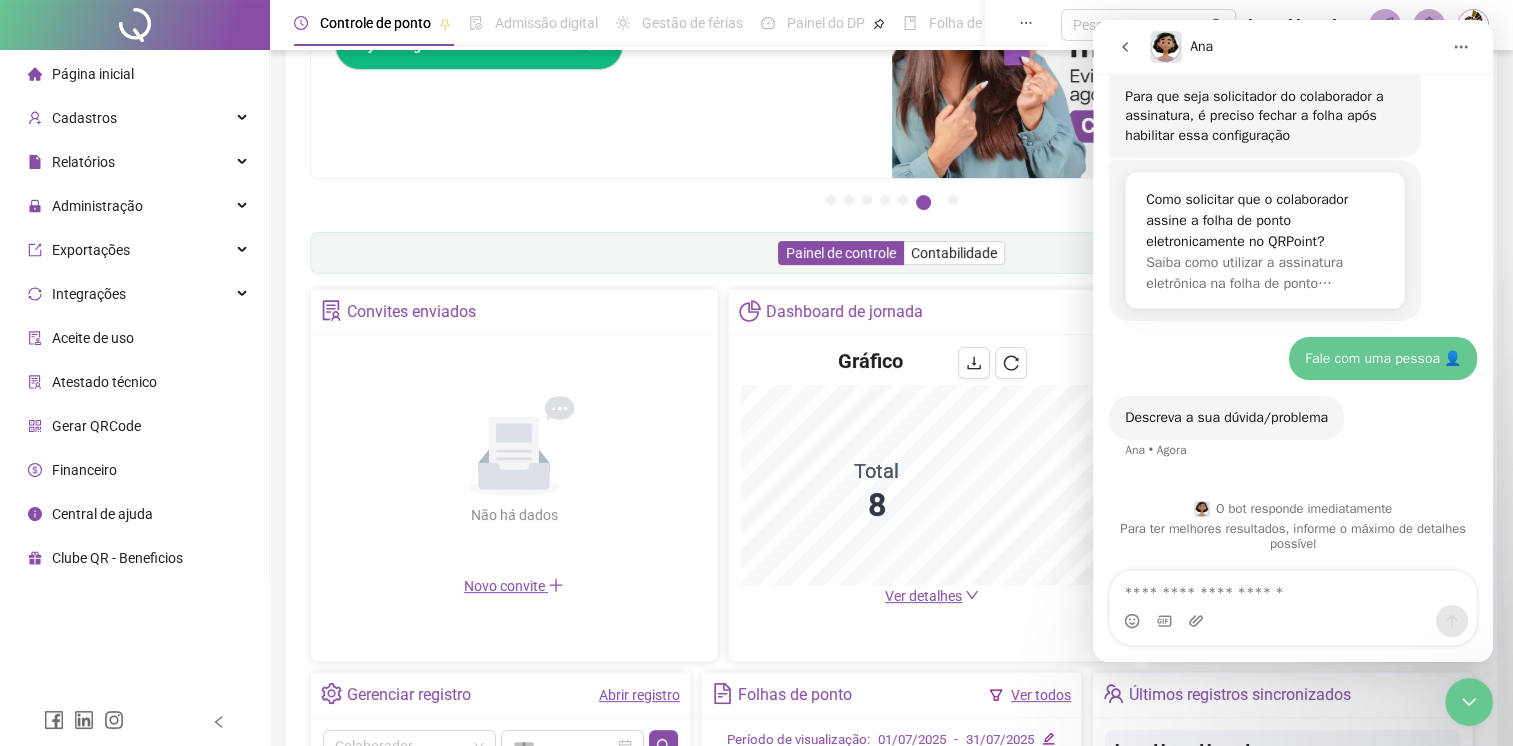 click at bounding box center [1293, 588] 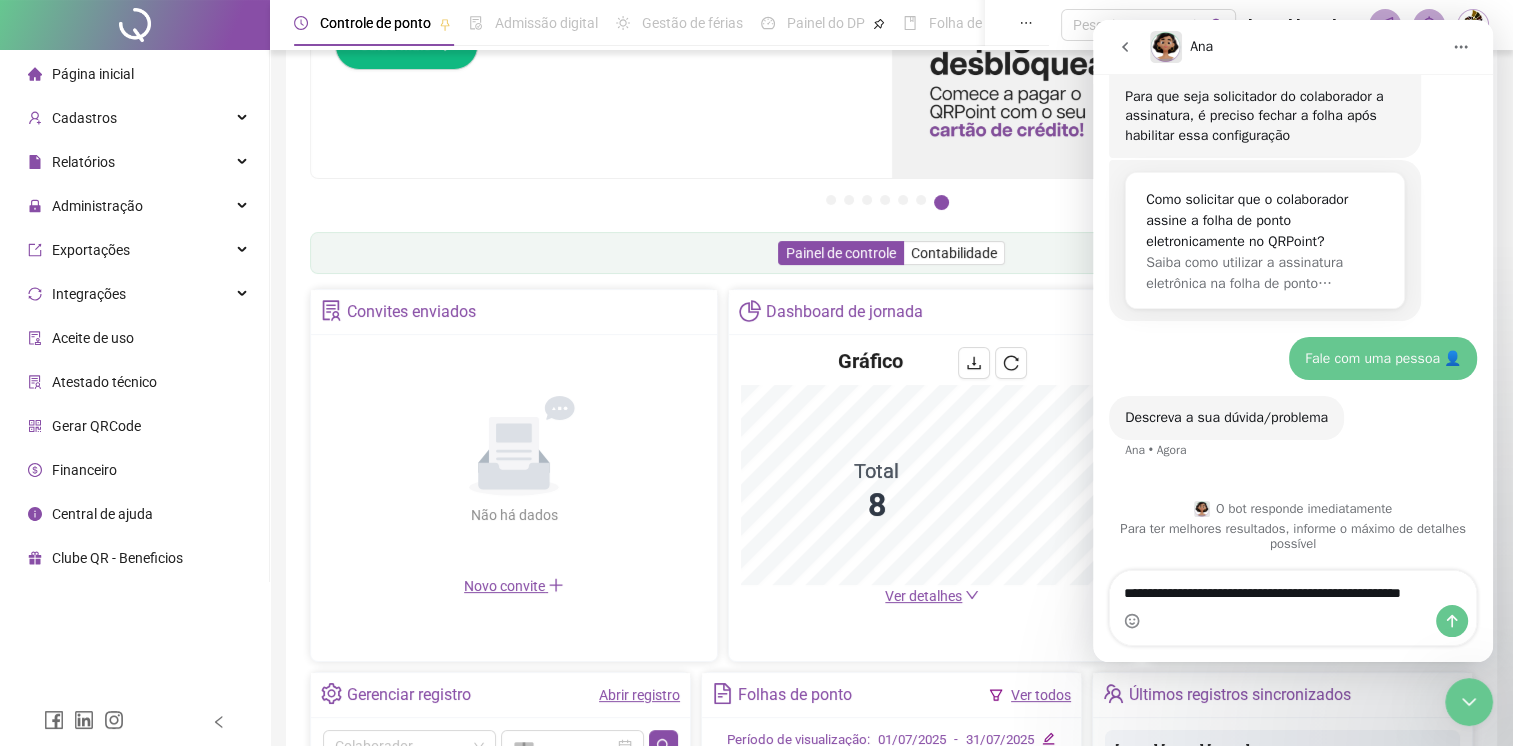 type on "**********" 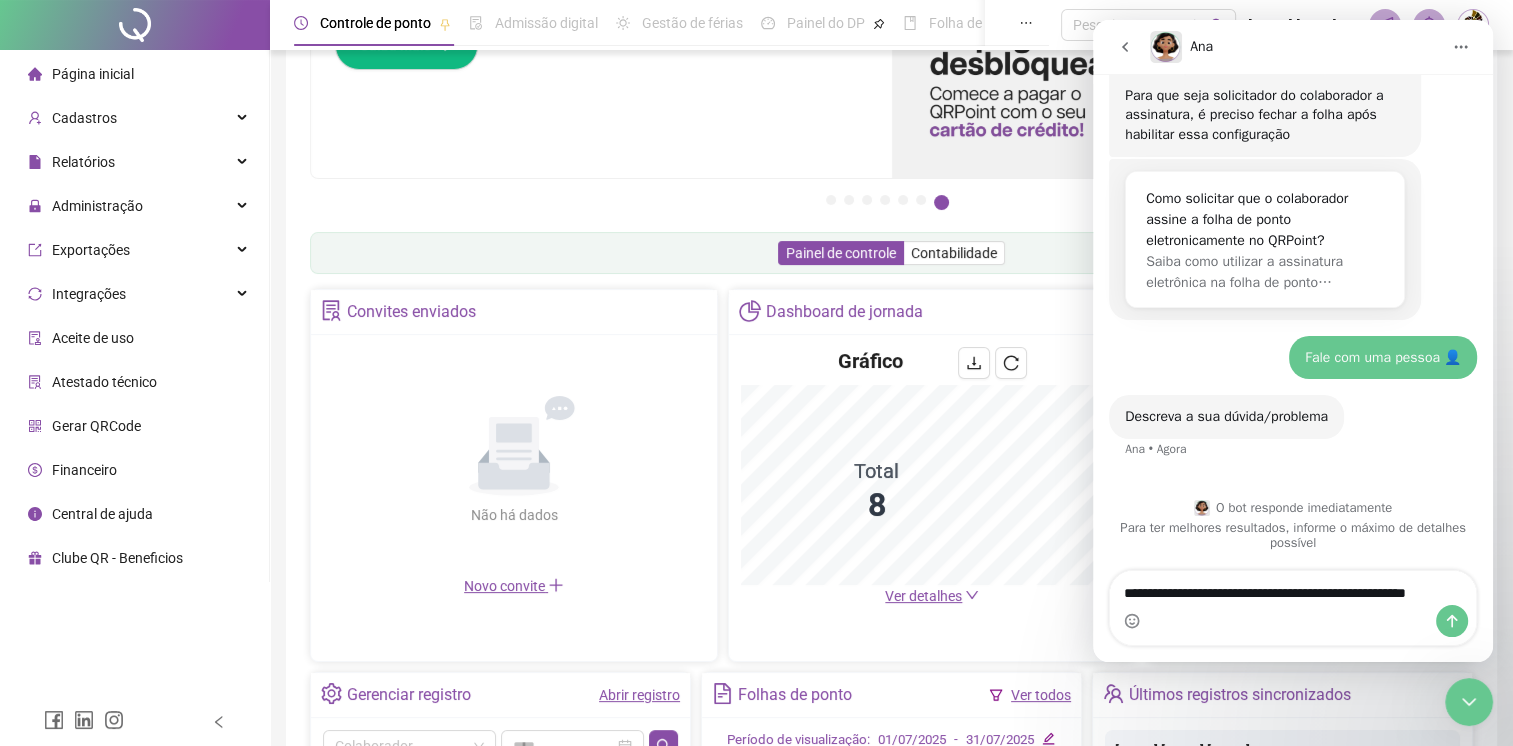 type 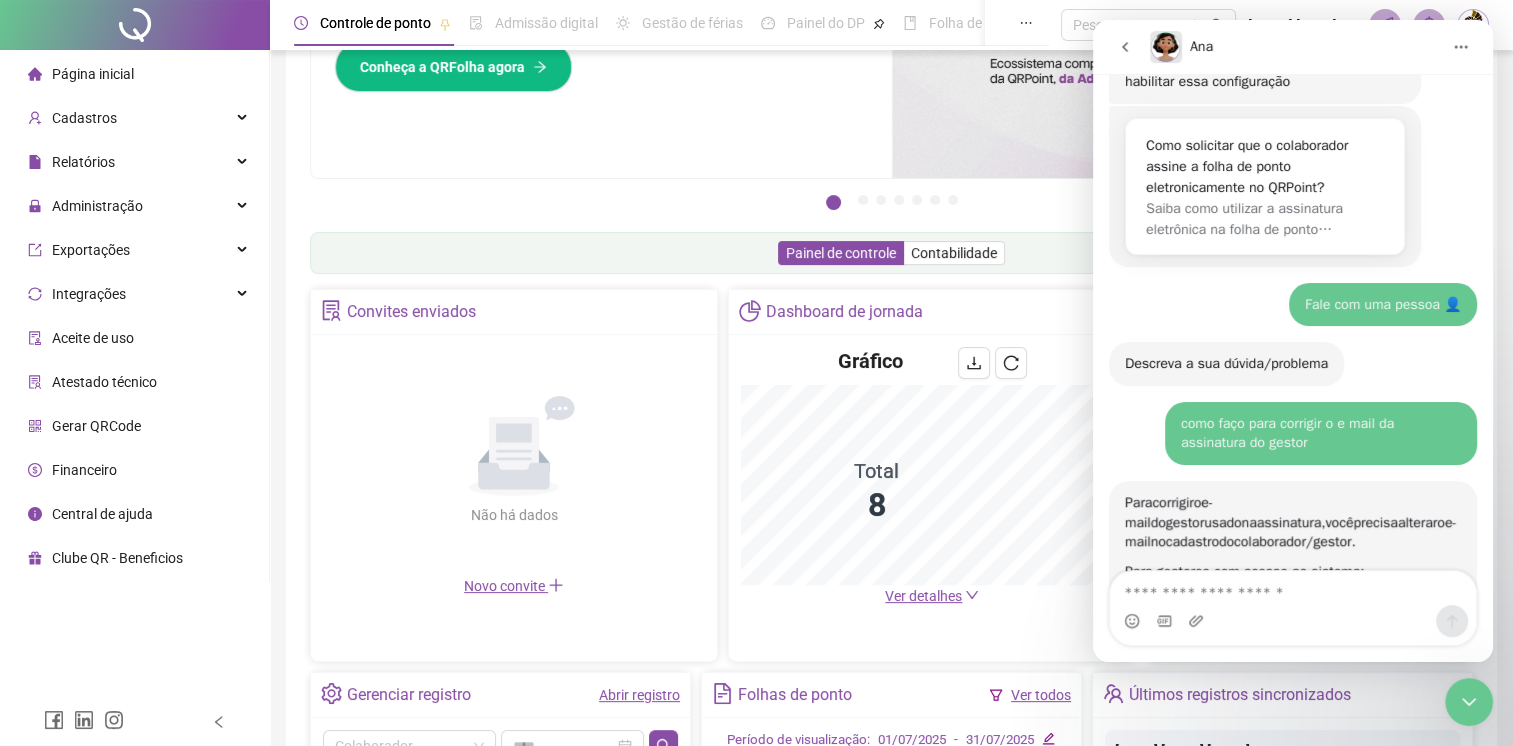 scroll, scrollTop: 1010, scrollLeft: 0, axis: vertical 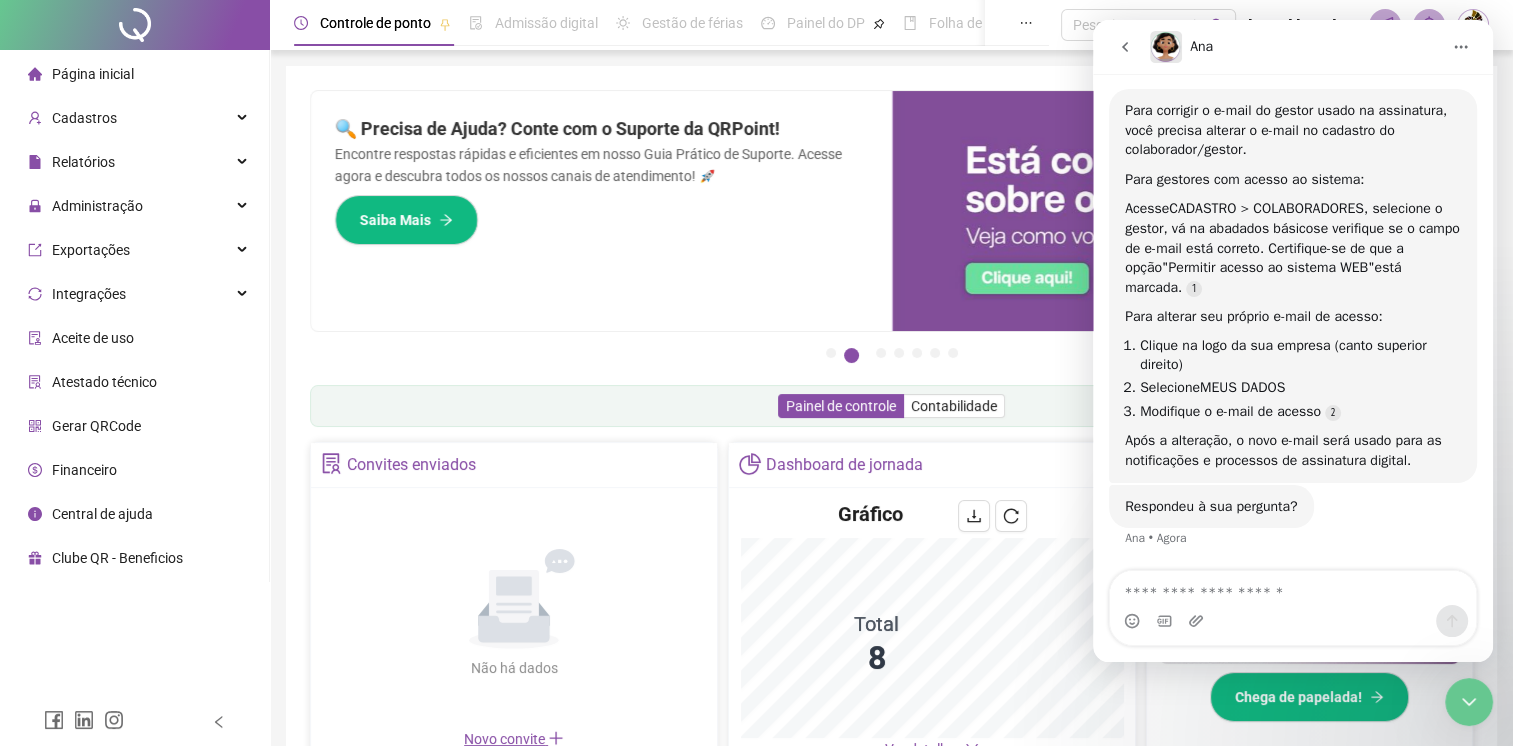 click on "Página inicial" at bounding box center (93, 74) 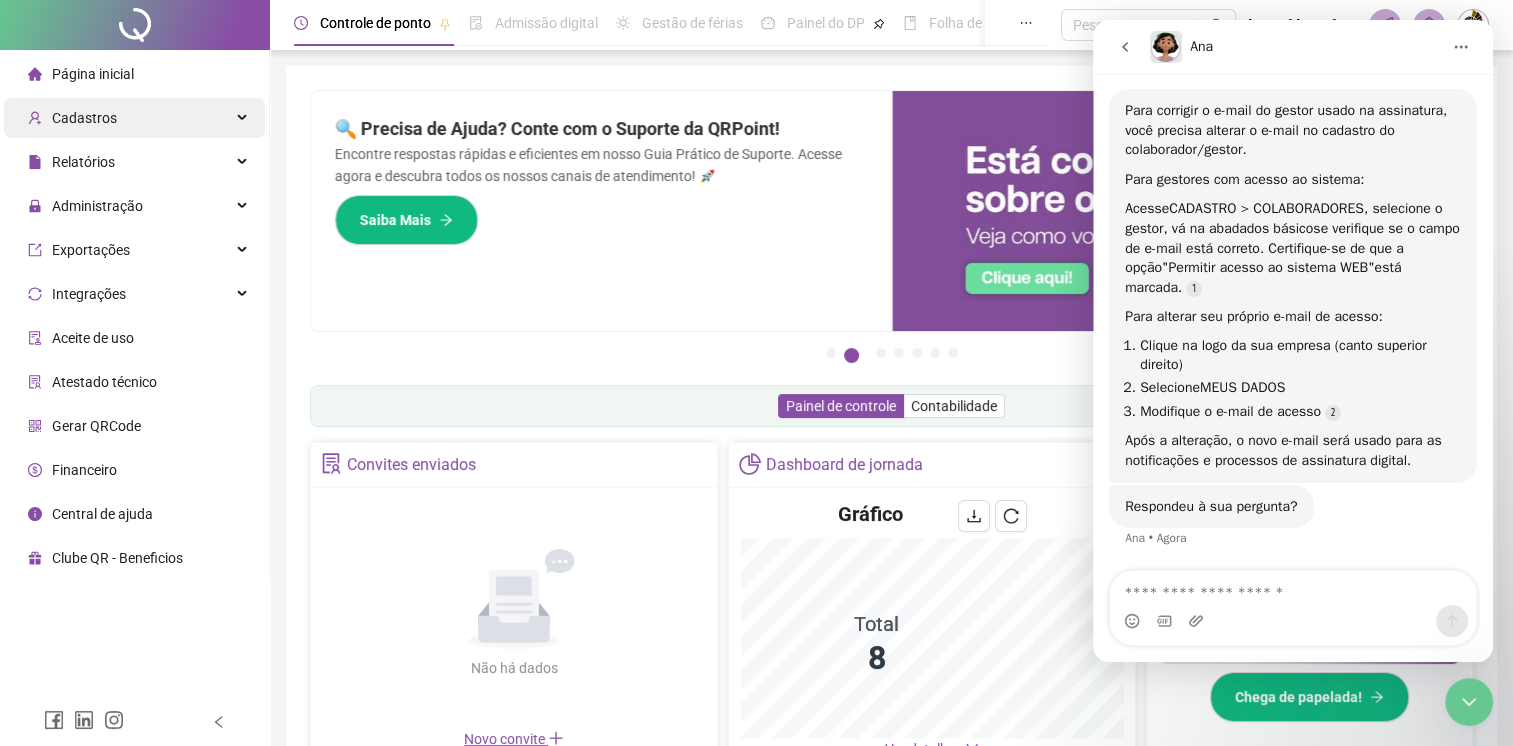 click on "Cadastros" at bounding box center (134, 118) 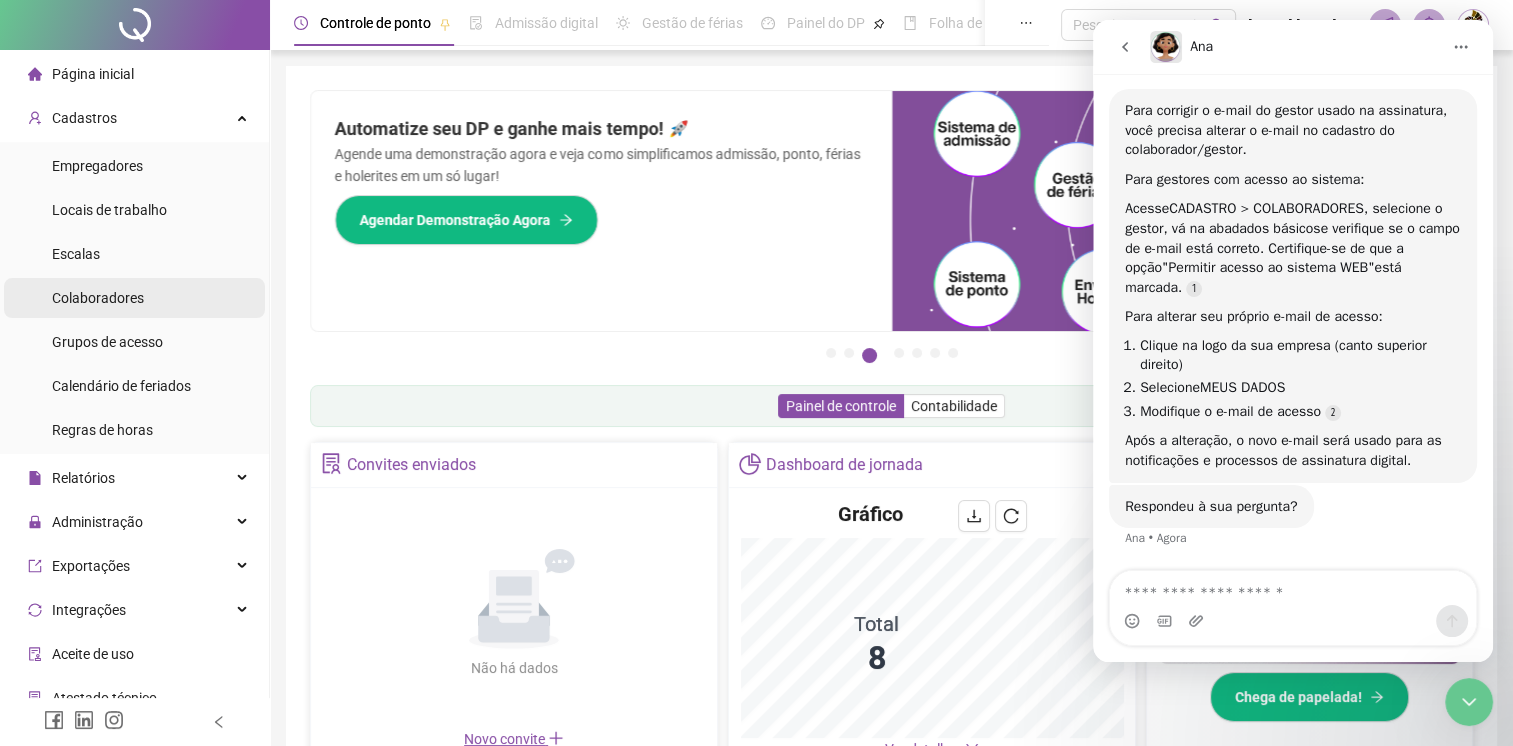 click on "Colaboradores" at bounding box center [98, 298] 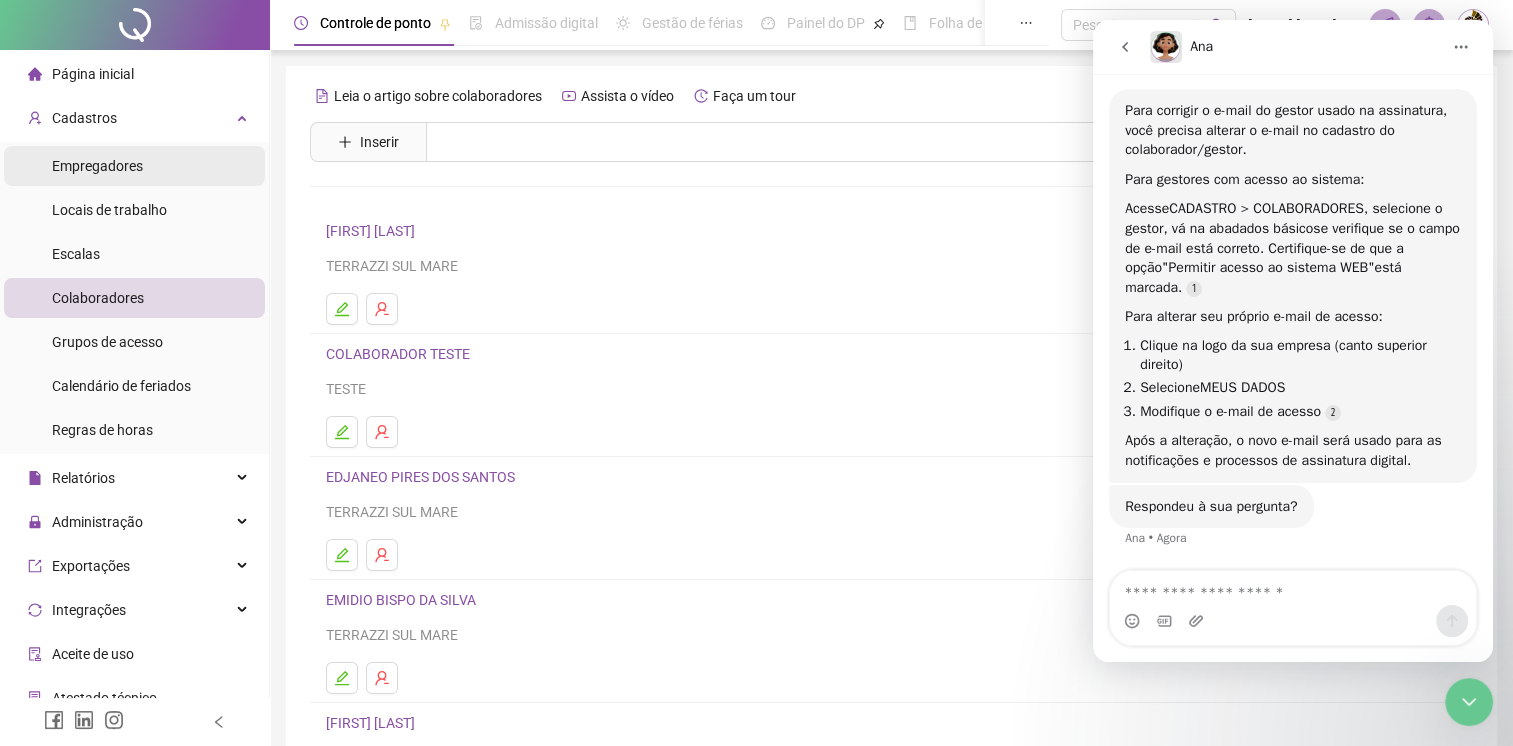 click on "Empregadores" at bounding box center (97, 166) 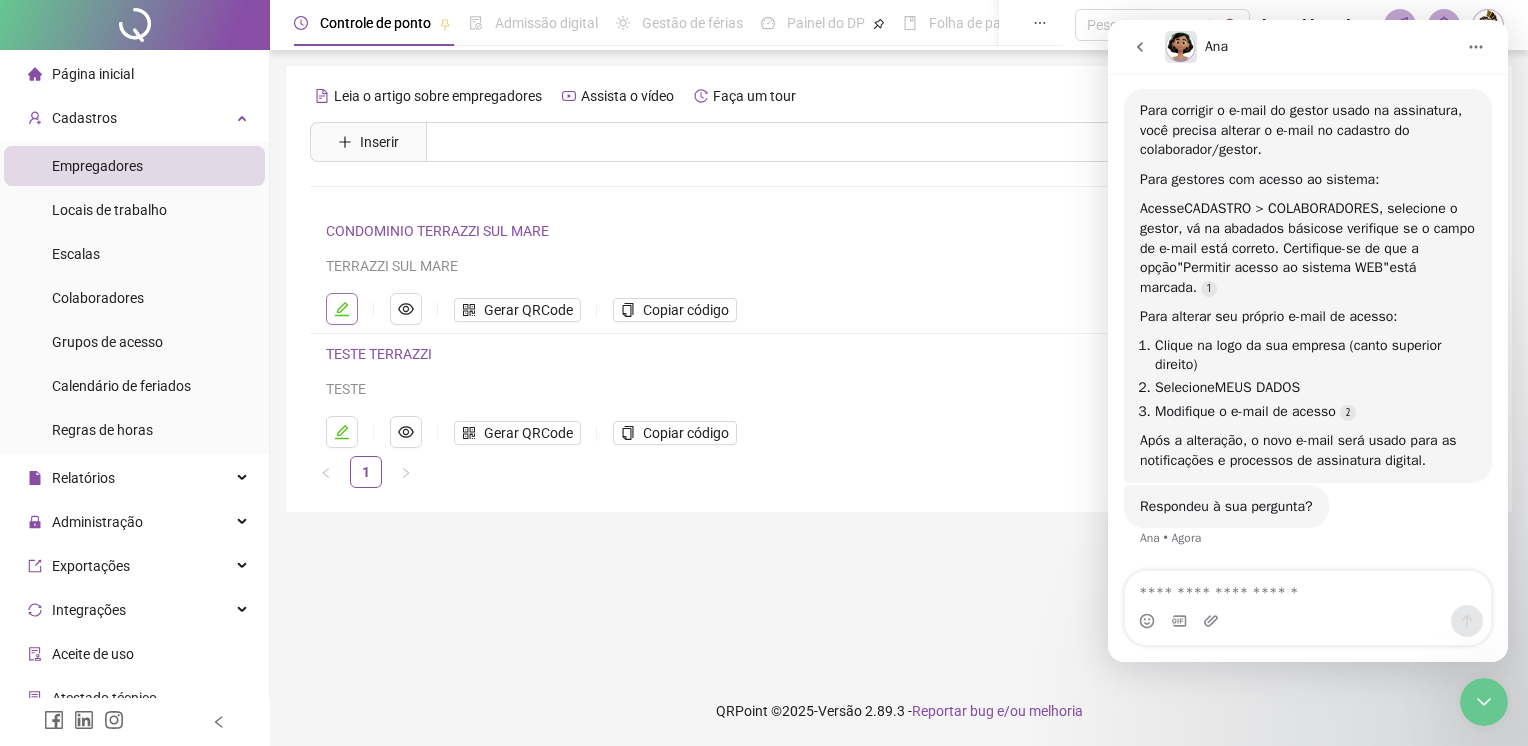 click 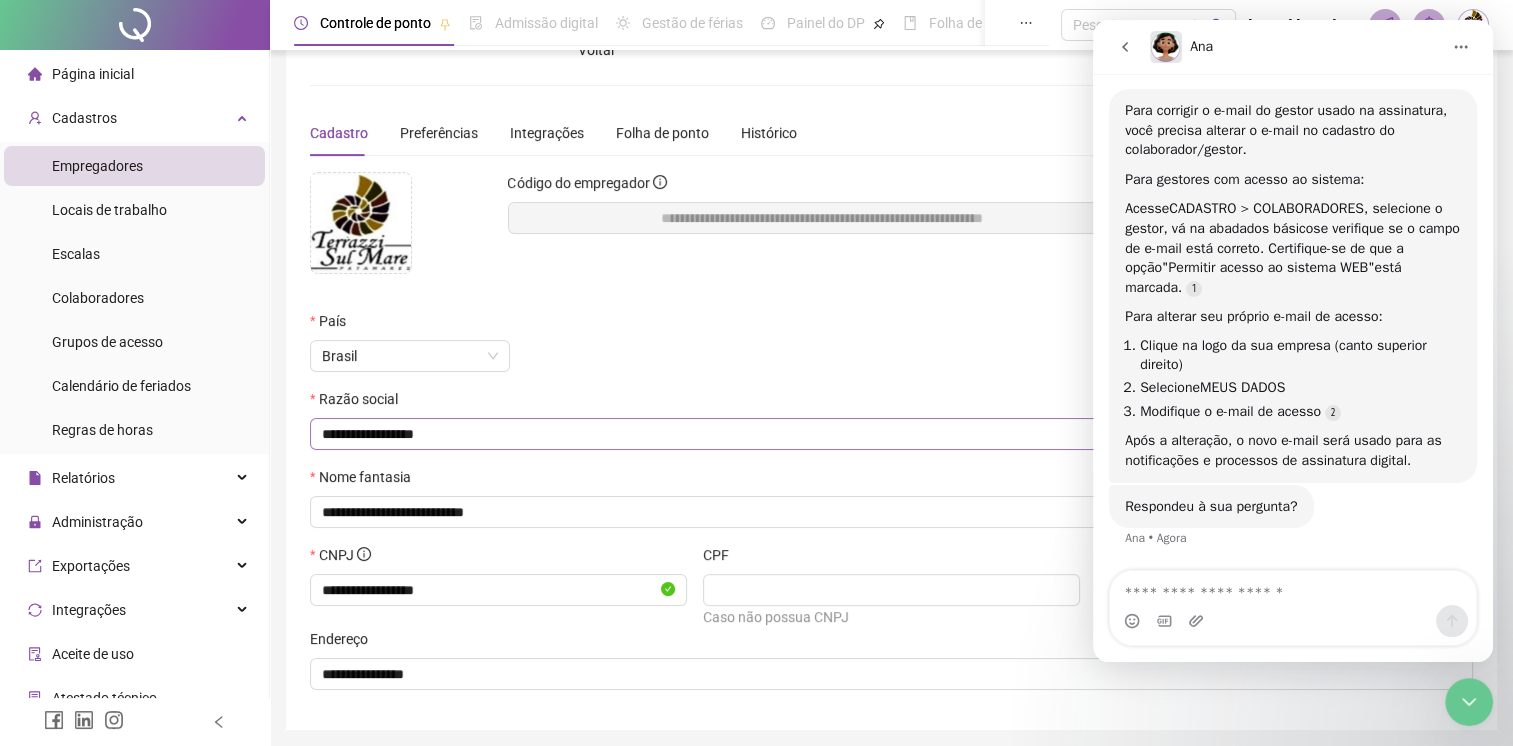 scroll, scrollTop: 0, scrollLeft: 0, axis: both 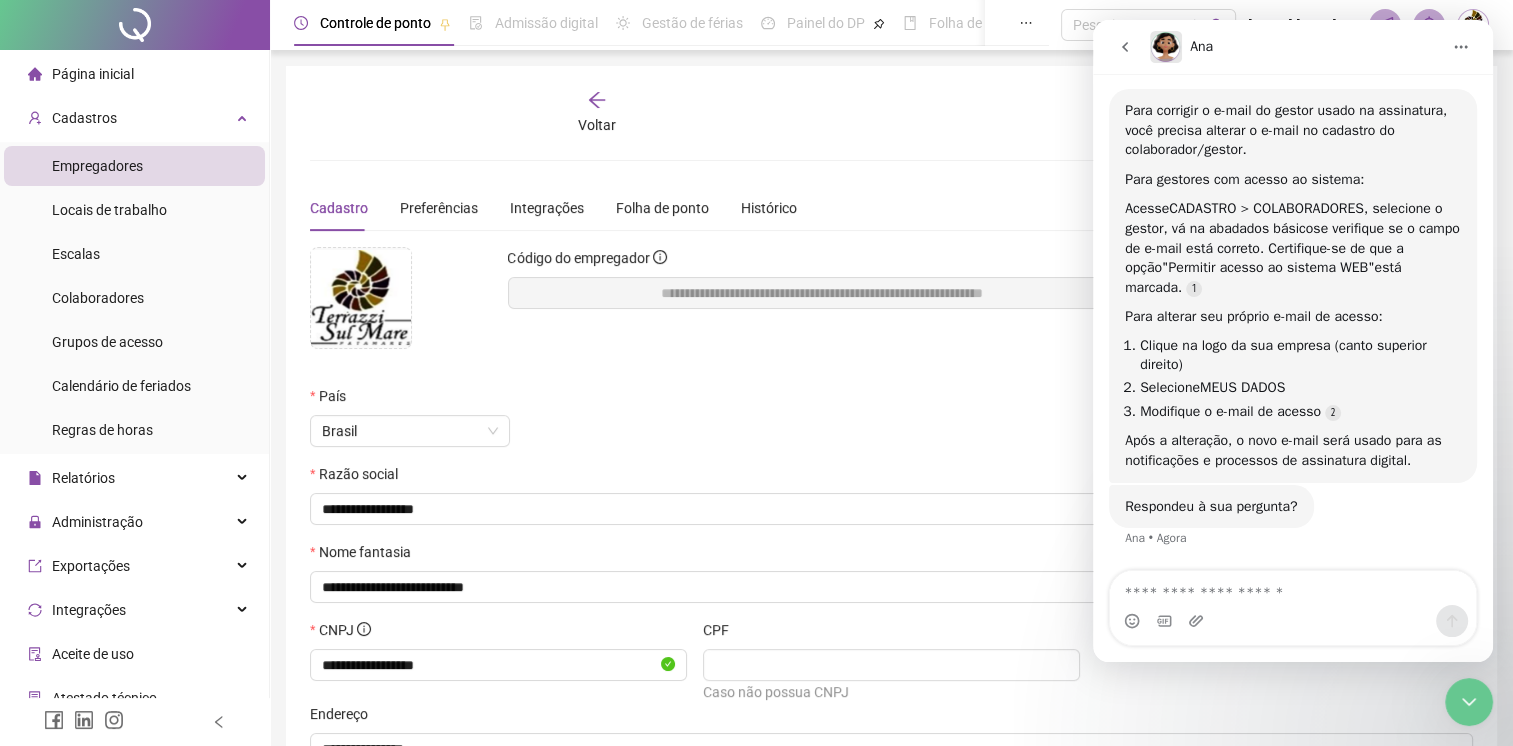 click 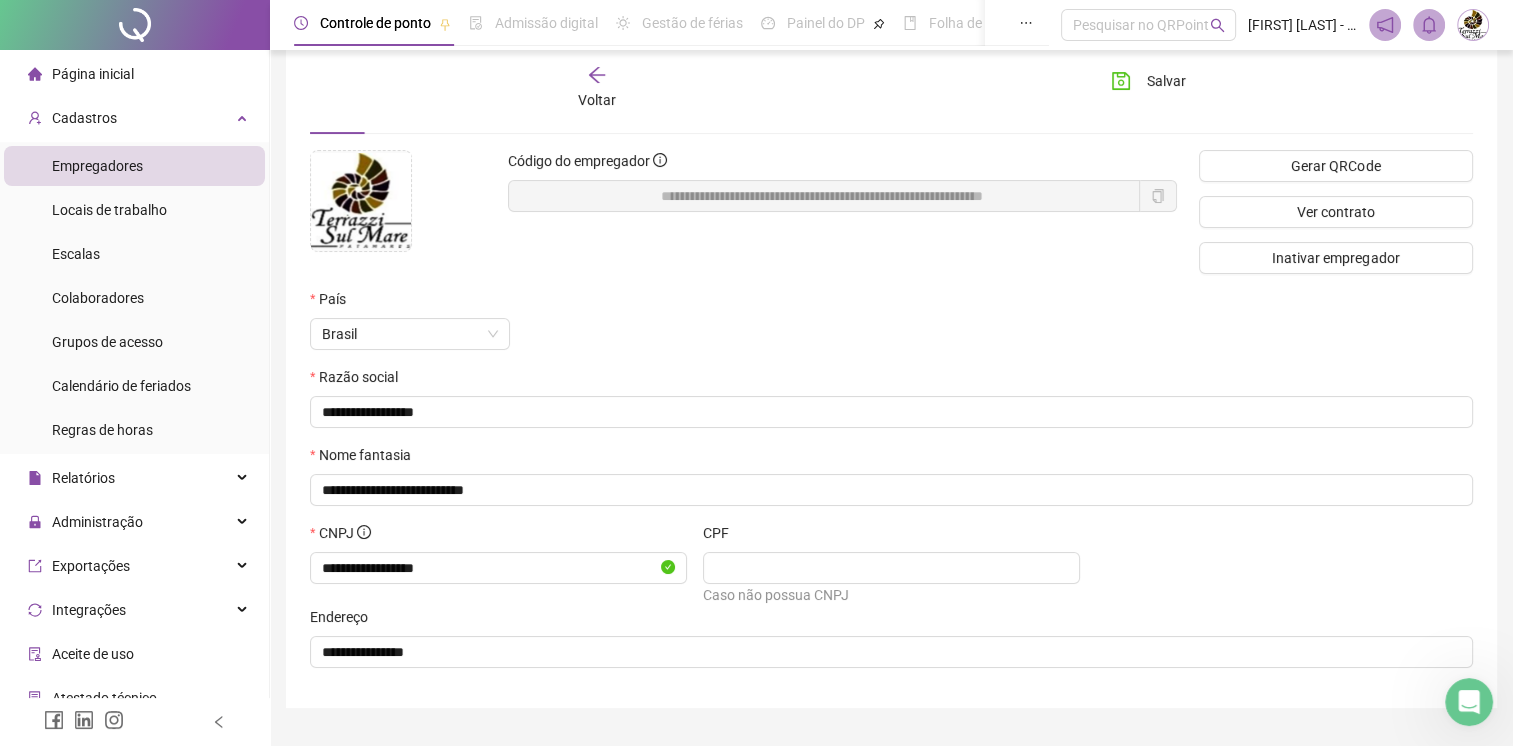 scroll, scrollTop: 145, scrollLeft: 0, axis: vertical 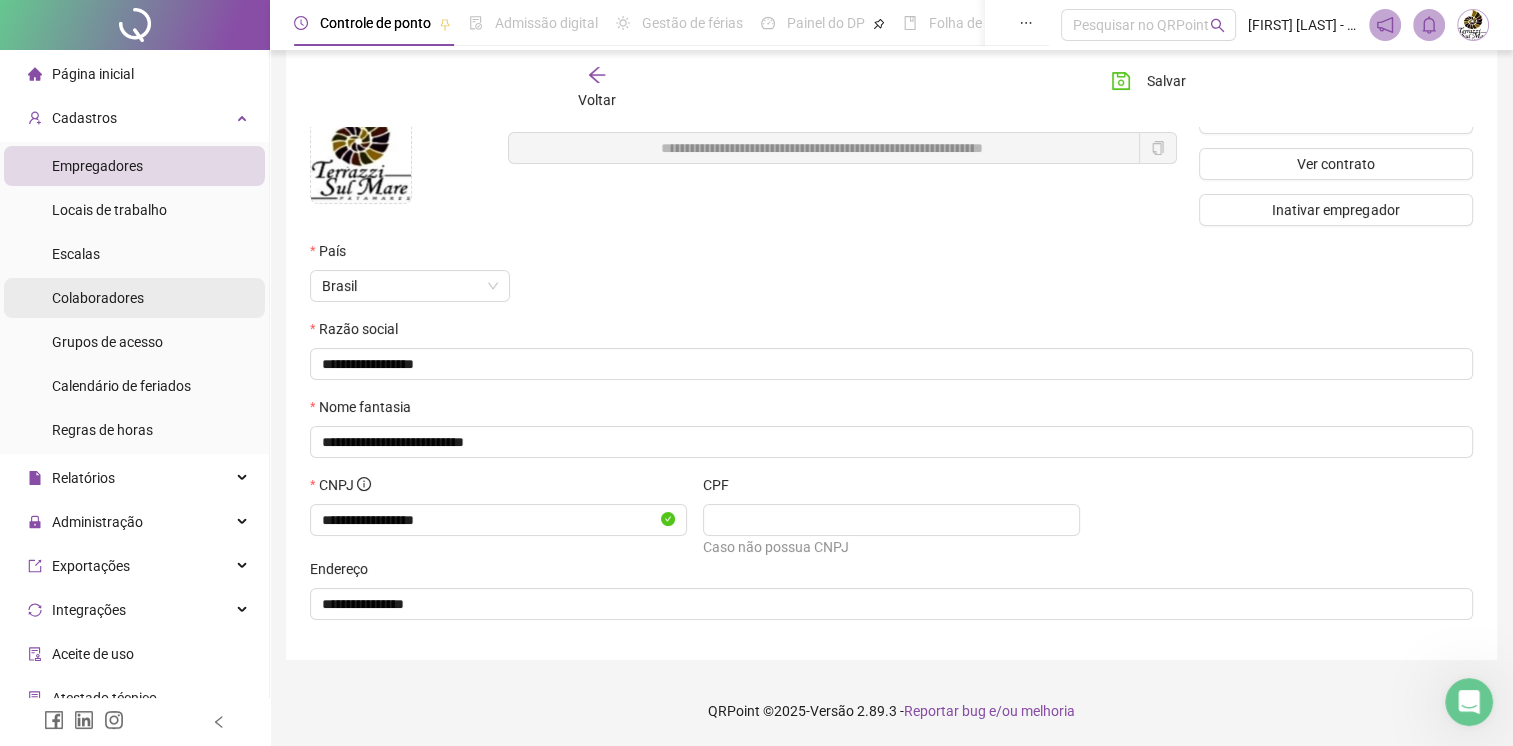 click on "Colaboradores" at bounding box center [134, 298] 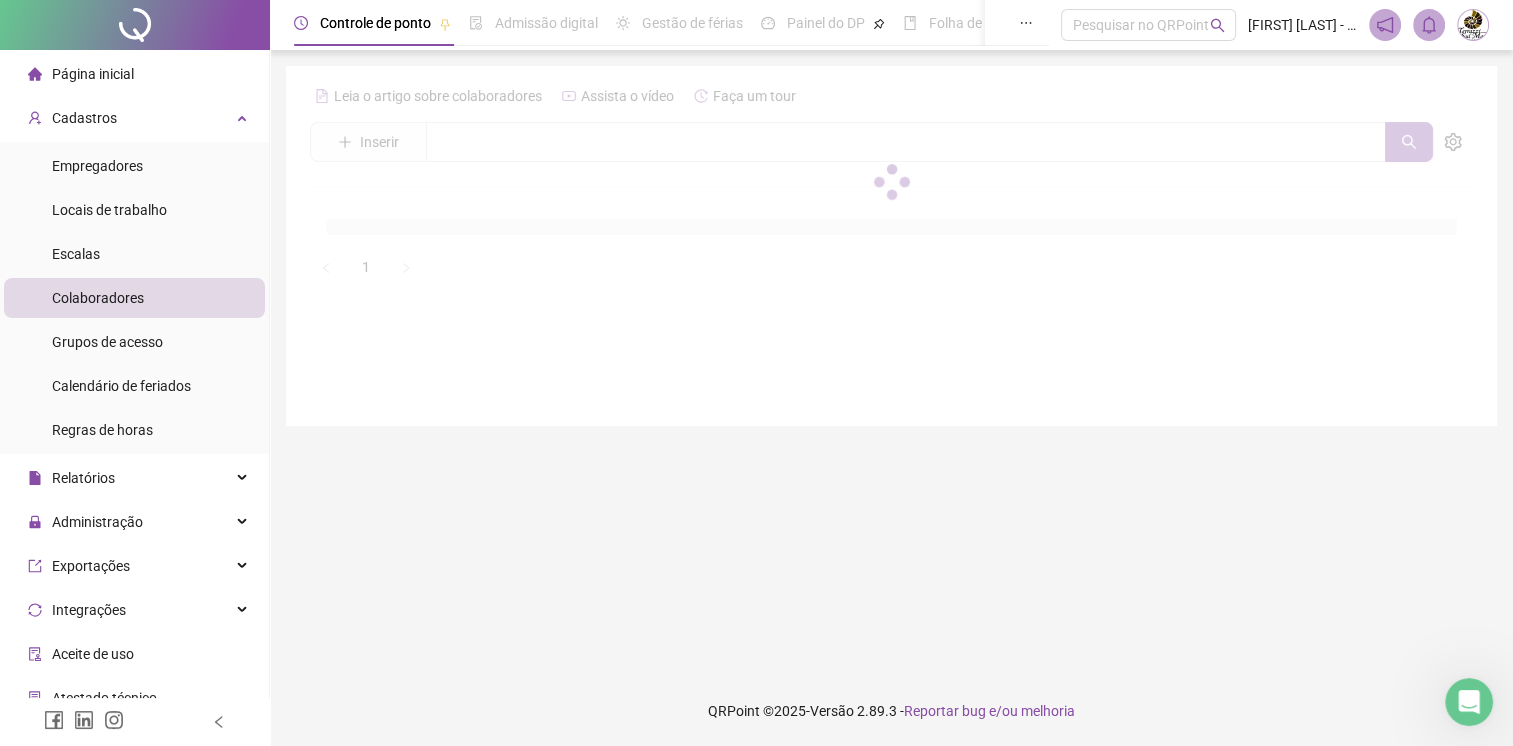 scroll, scrollTop: 0, scrollLeft: 0, axis: both 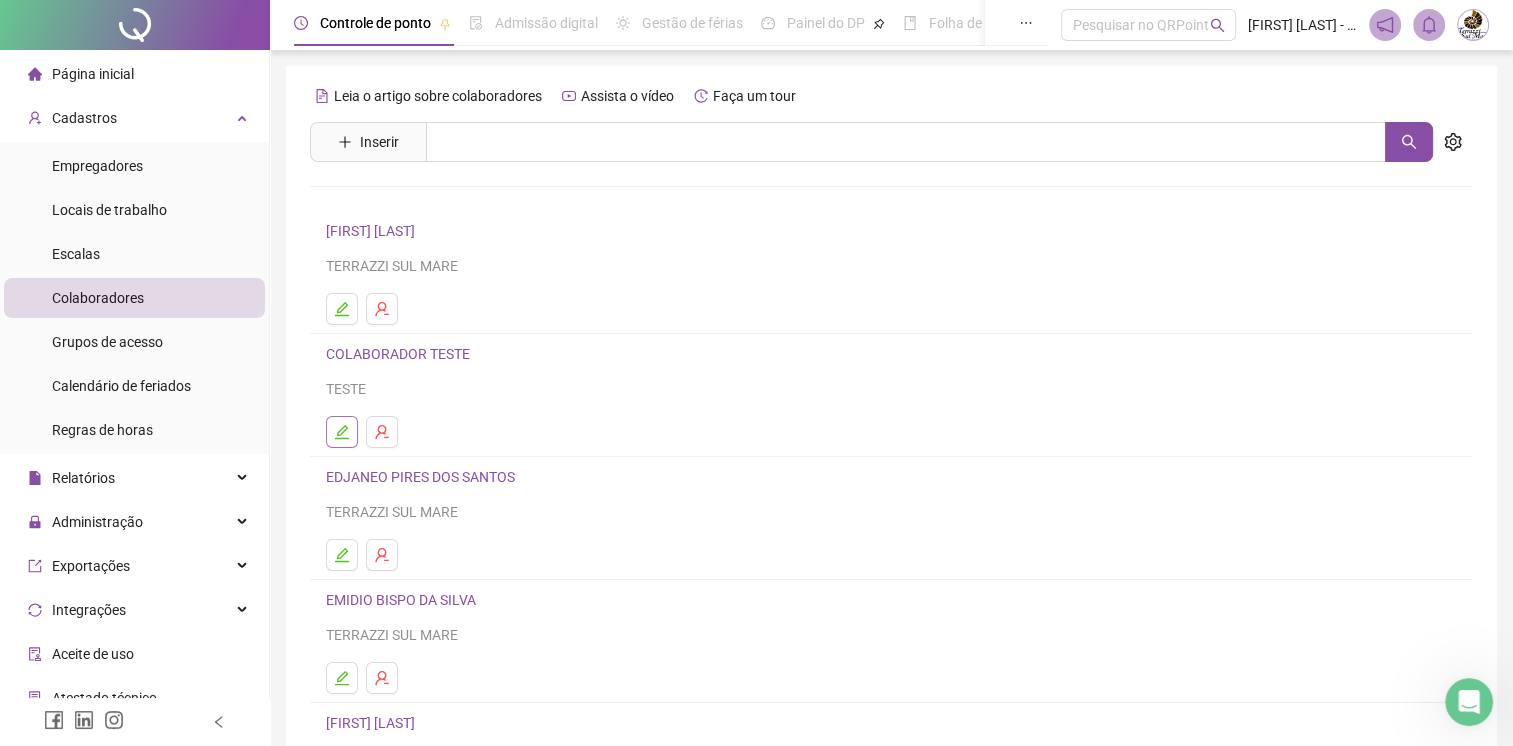 click 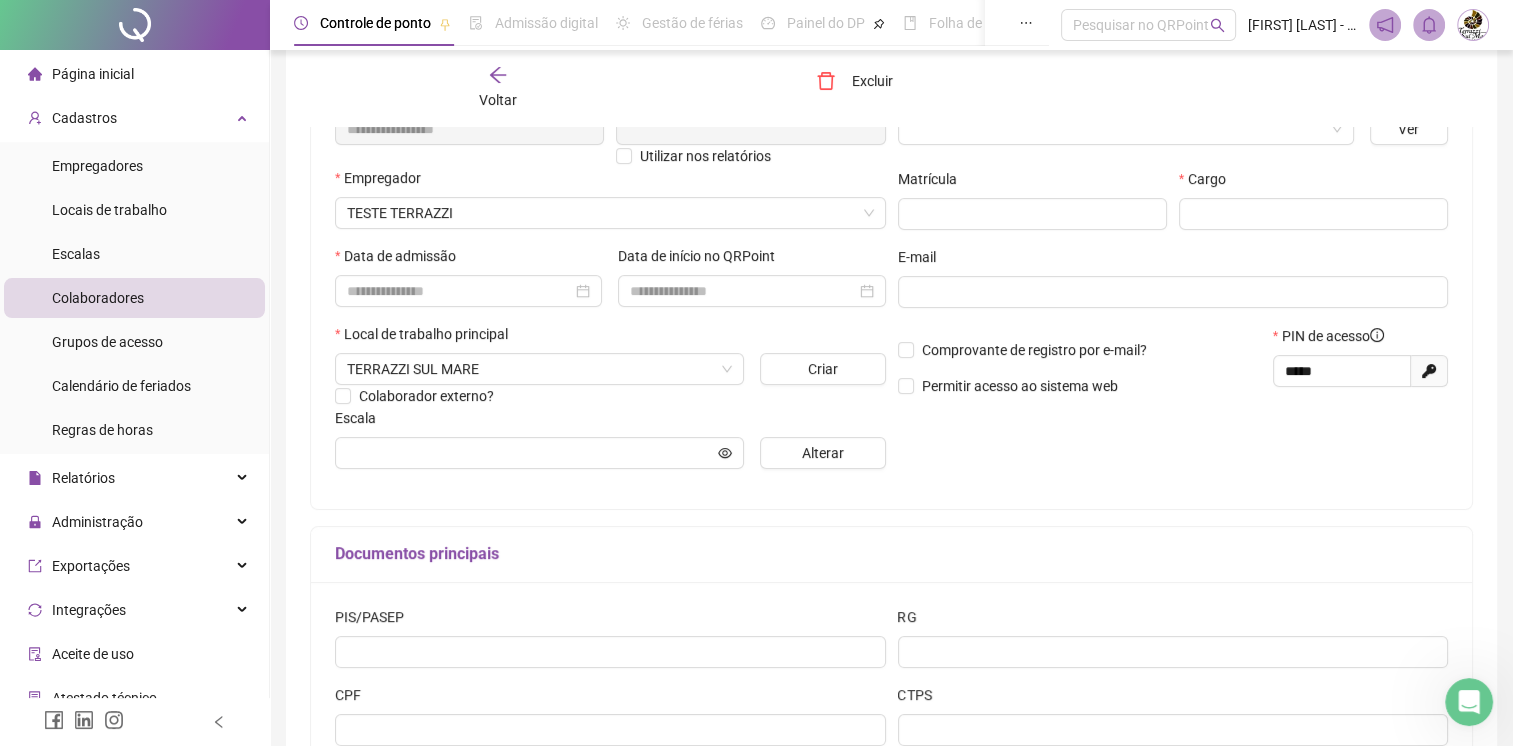 scroll, scrollTop: 46, scrollLeft: 0, axis: vertical 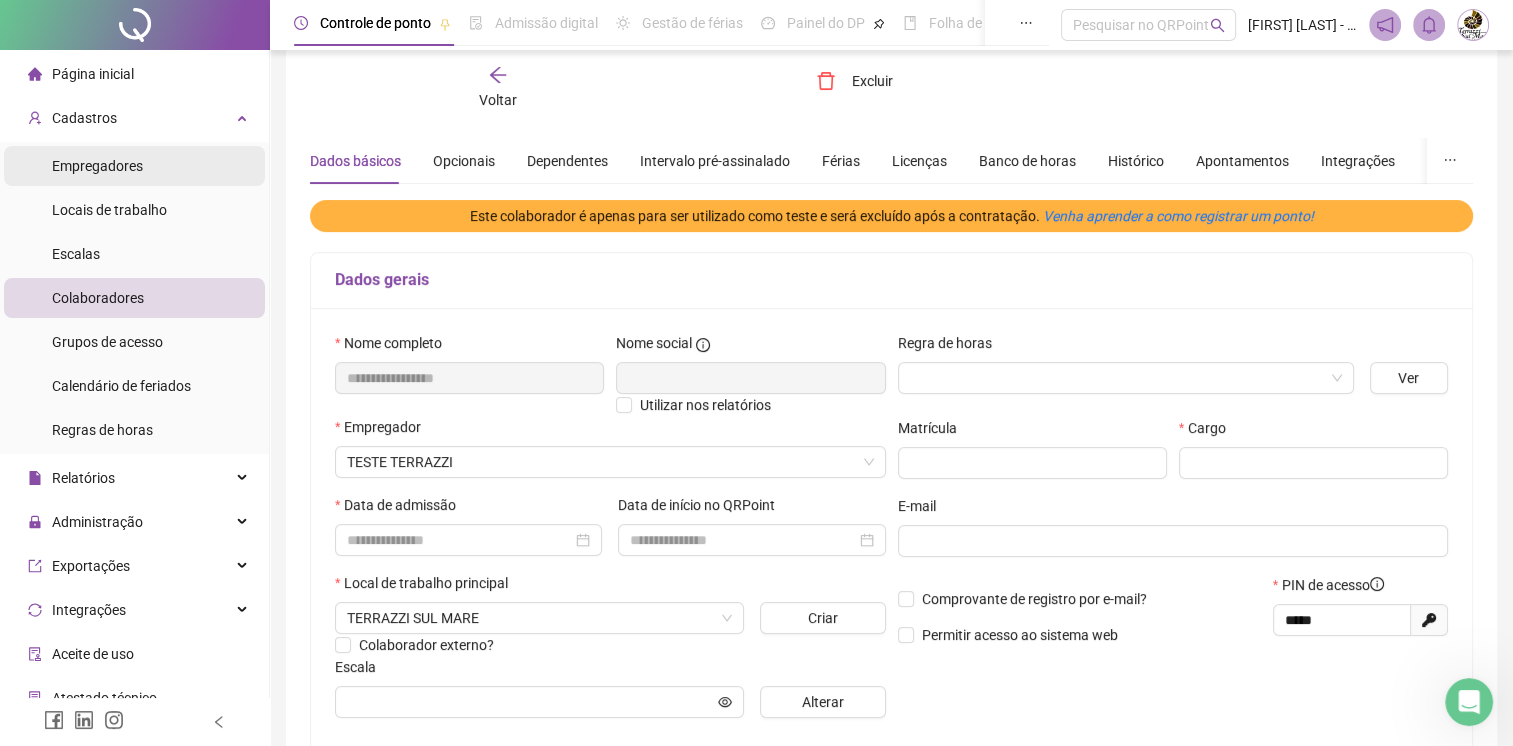 click on "Empregadores" at bounding box center (97, 166) 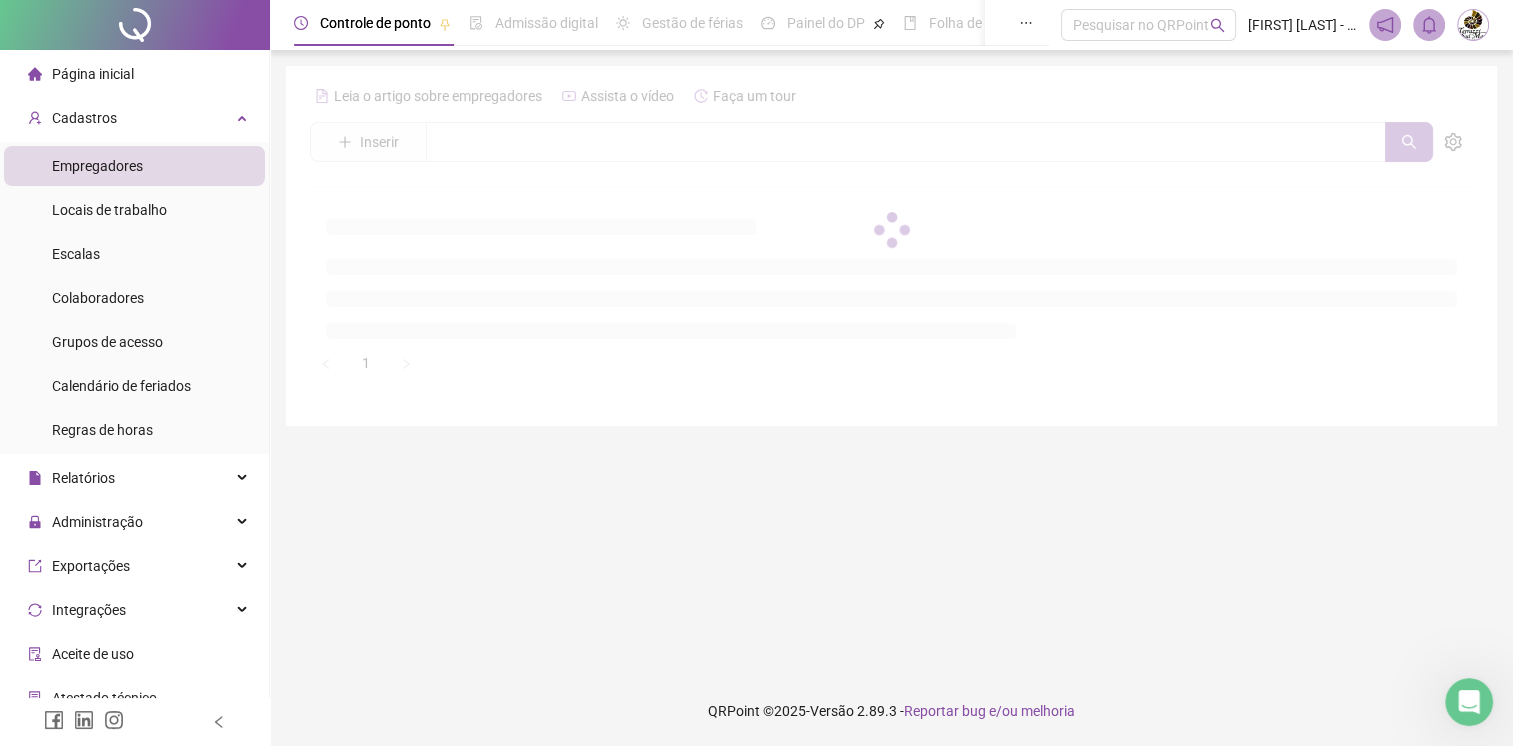 scroll, scrollTop: 0, scrollLeft: 0, axis: both 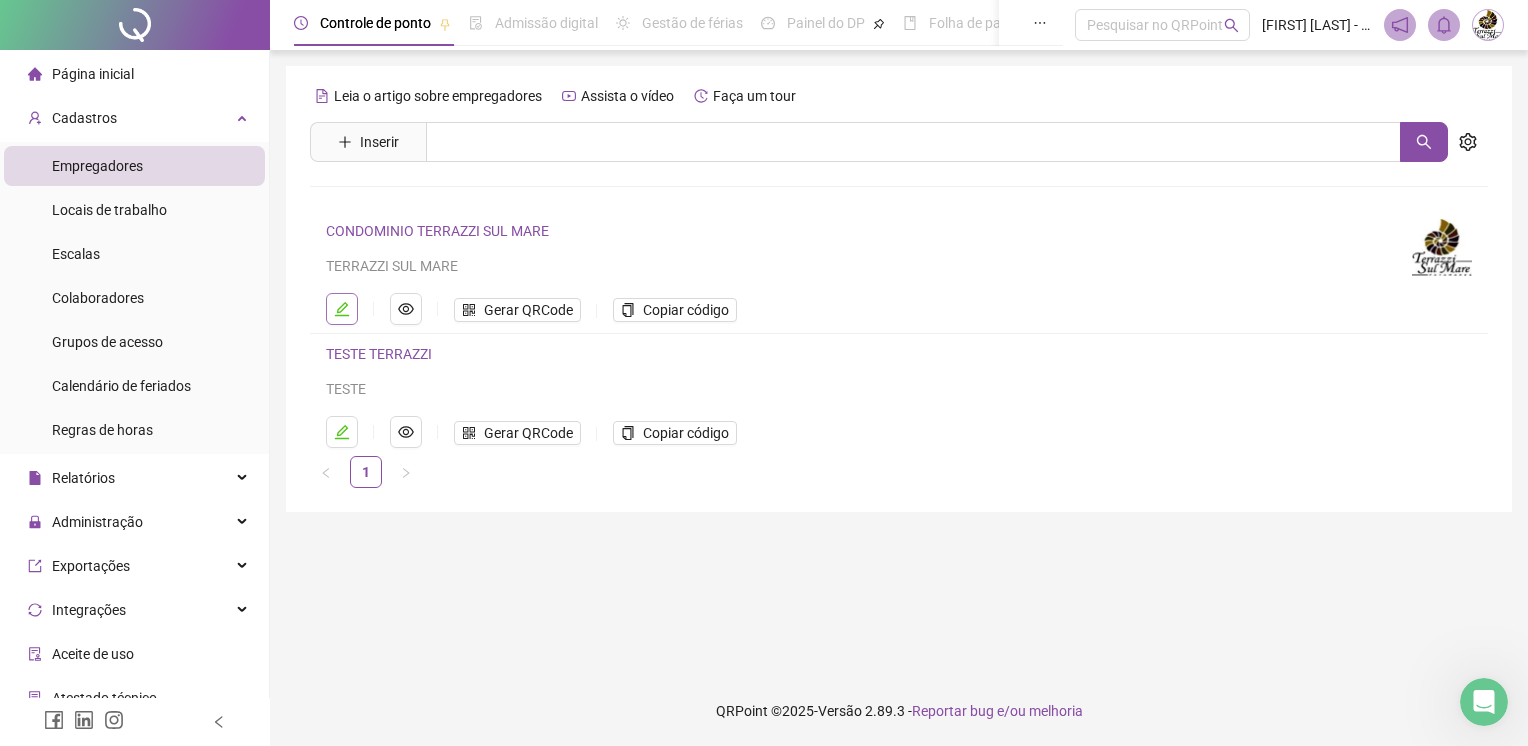 click 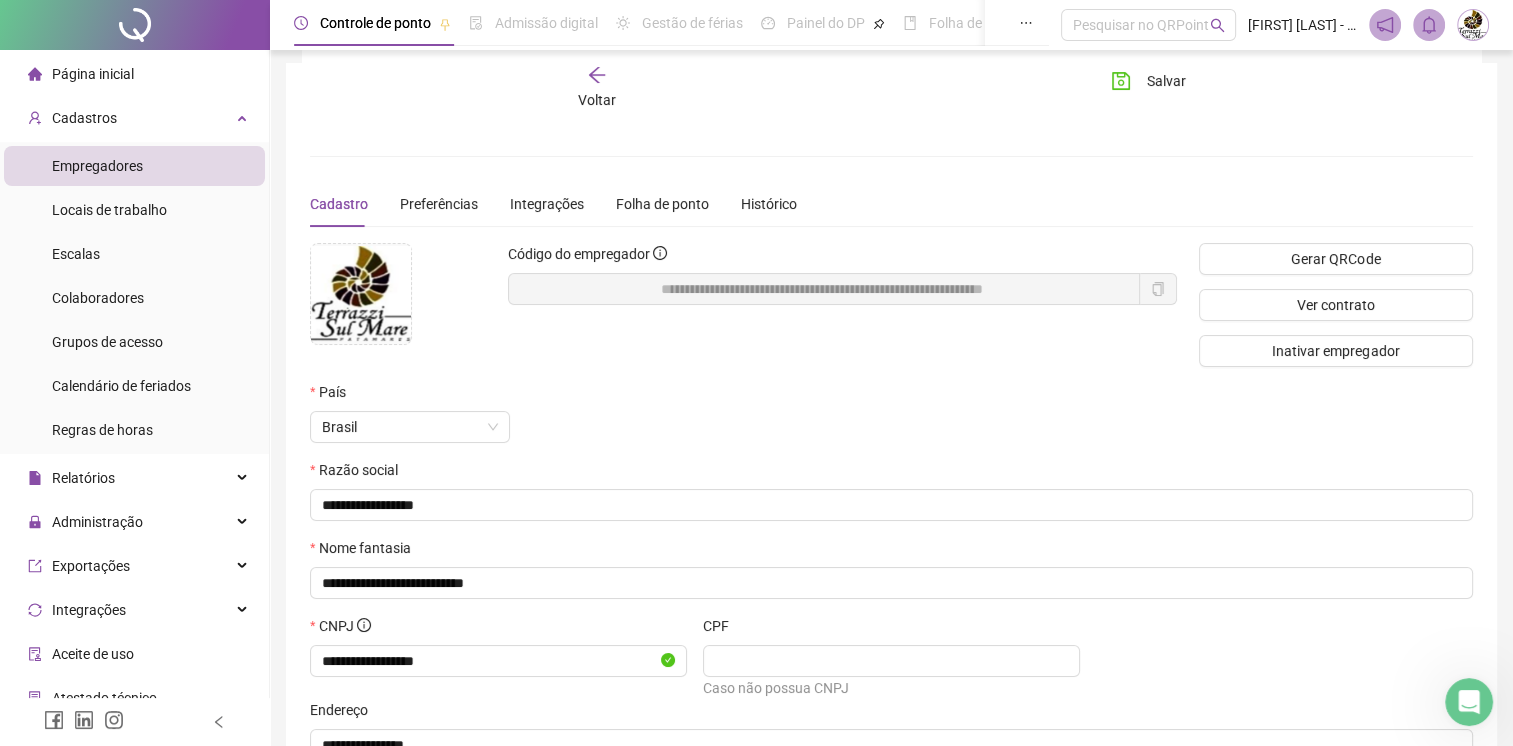 scroll, scrollTop: 0, scrollLeft: 0, axis: both 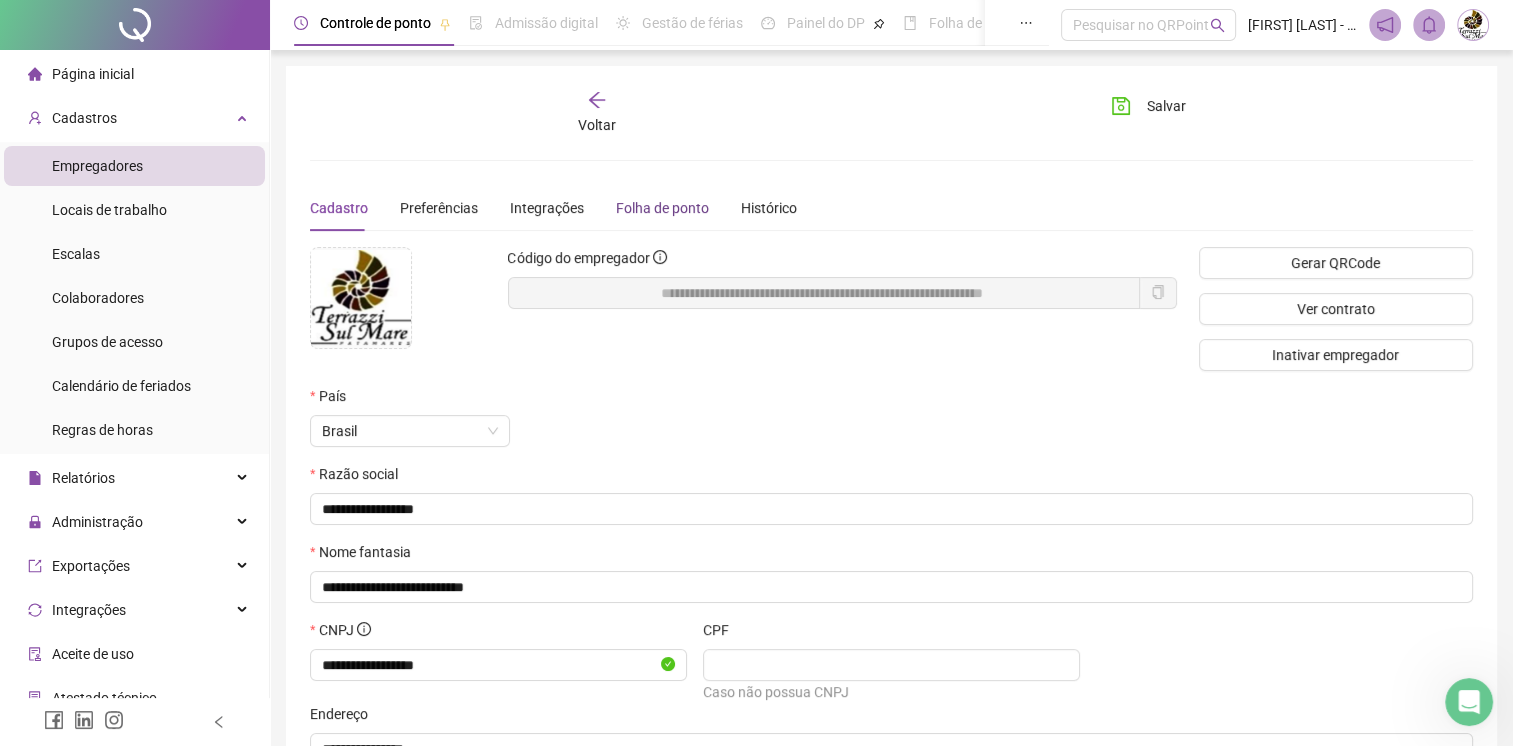 click on "Folha de ponto" at bounding box center (662, 208) 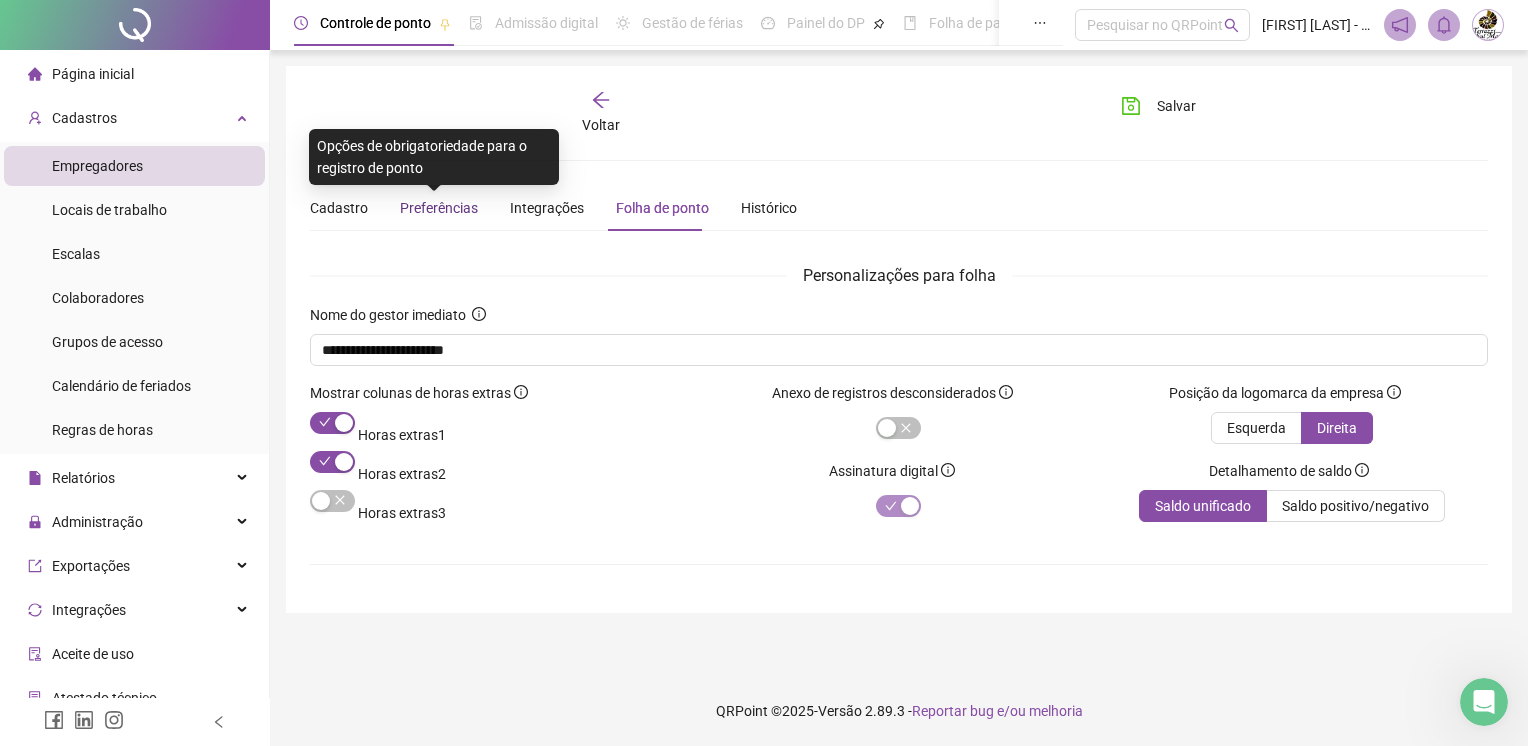 click on "Preferências" at bounding box center (439, 208) 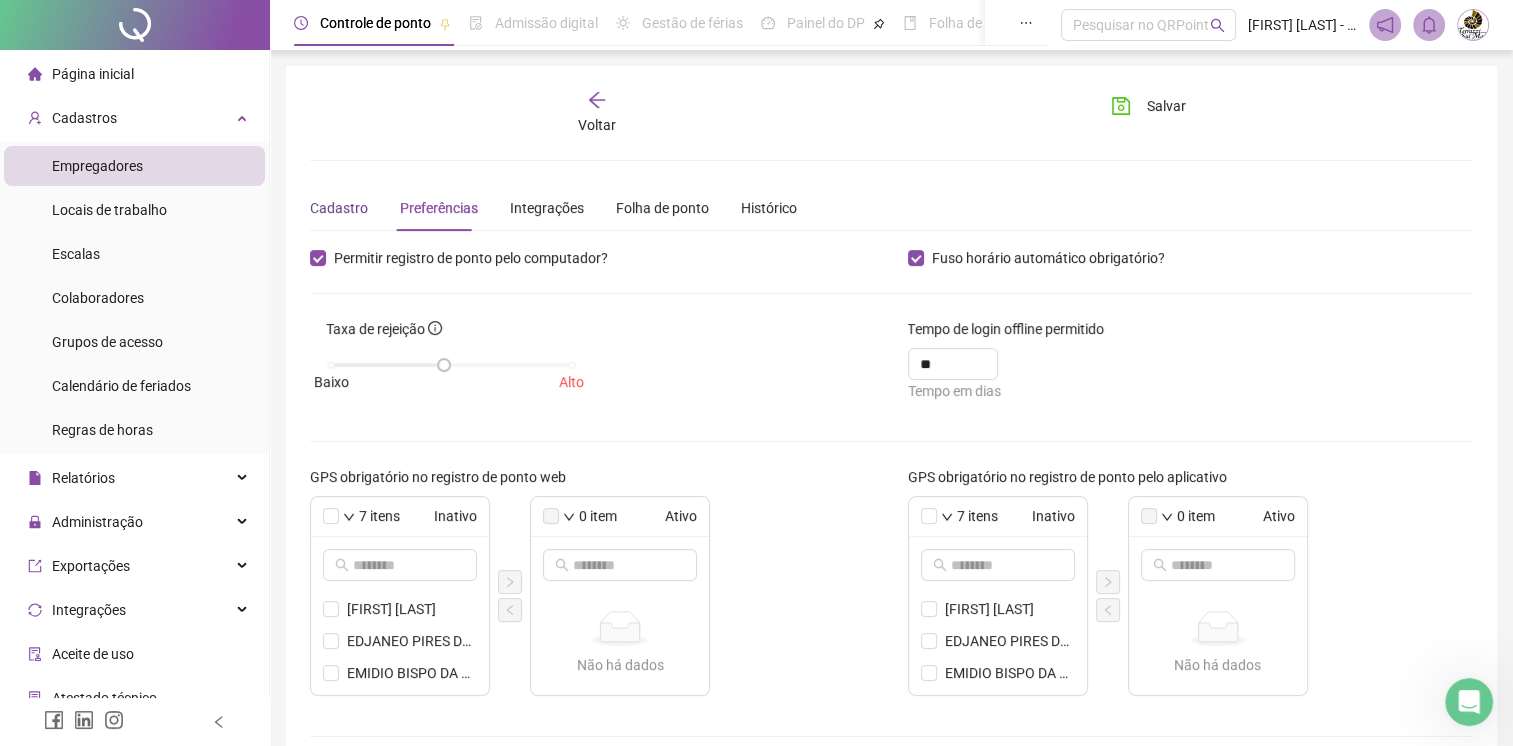 click on "Cadastro" at bounding box center (339, 208) 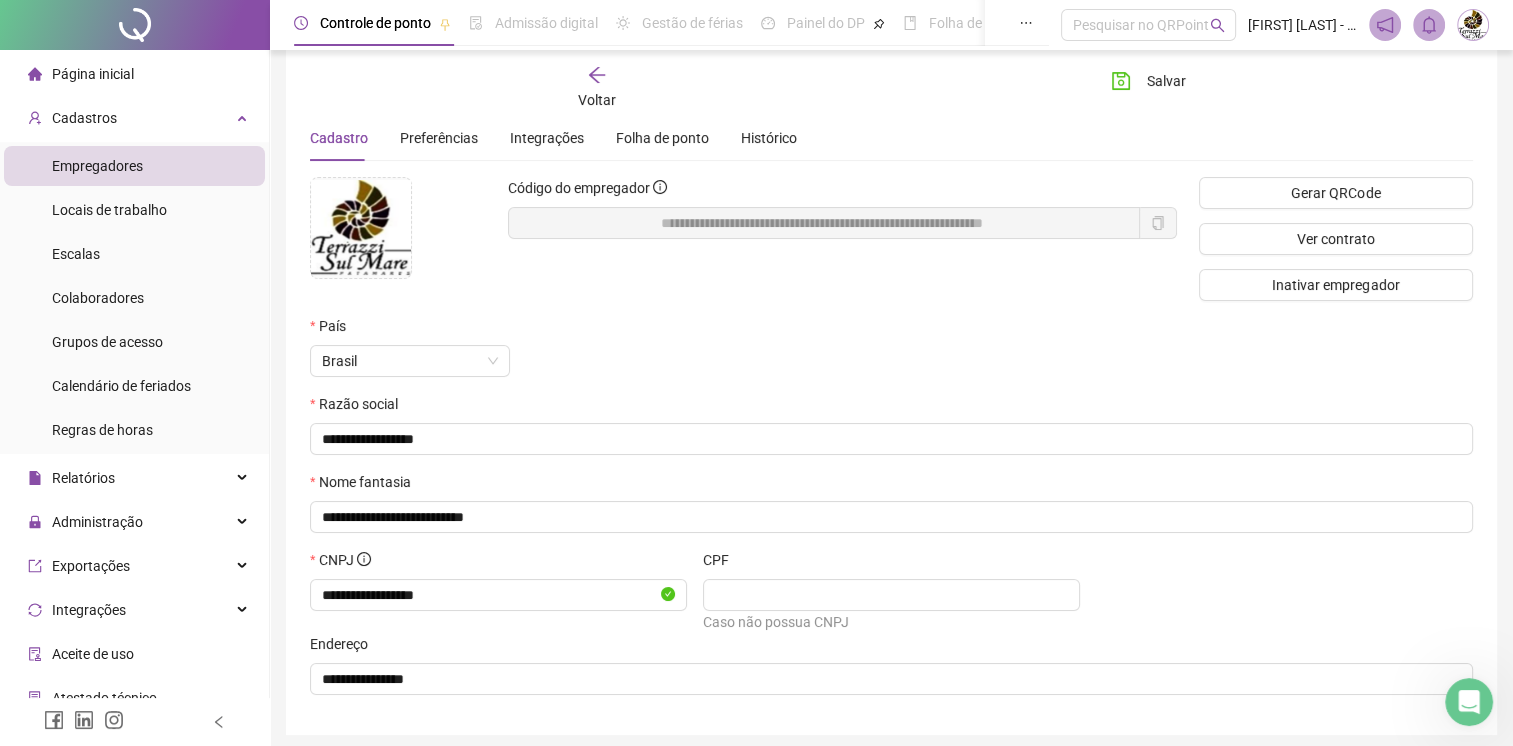 scroll, scrollTop: 0, scrollLeft: 0, axis: both 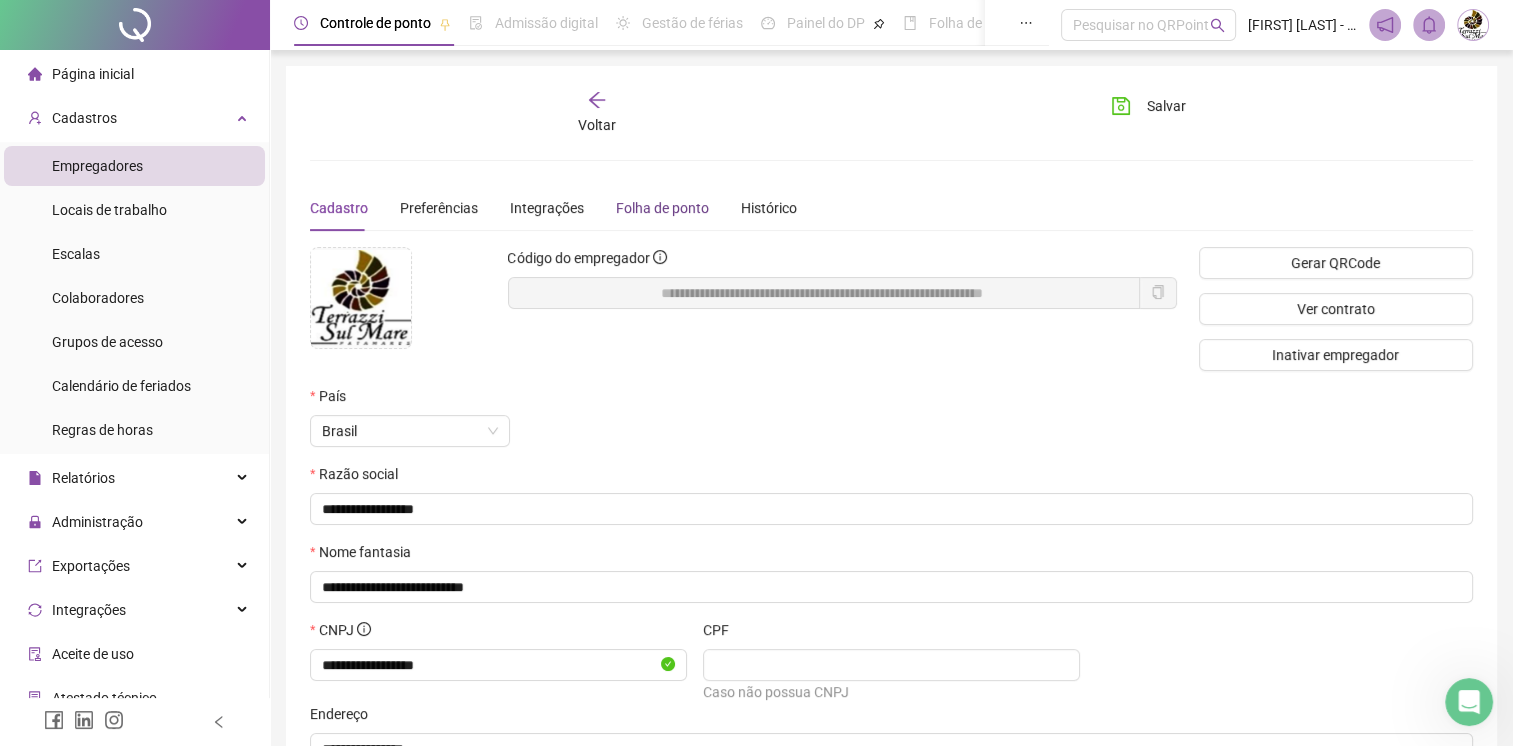 click on "Folha de ponto" at bounding box center [662, 208] 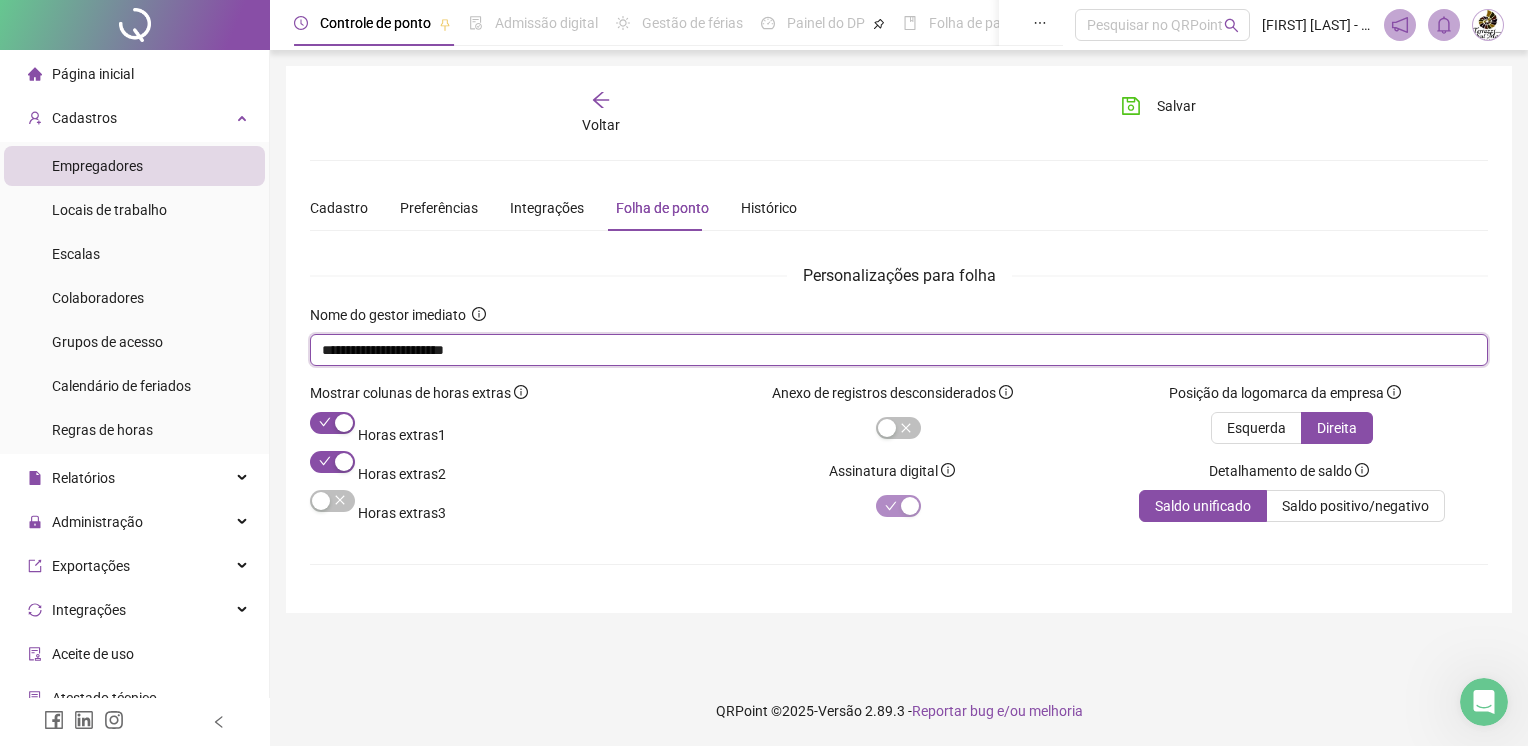 click on "**********" at bounding box center (897, 350) 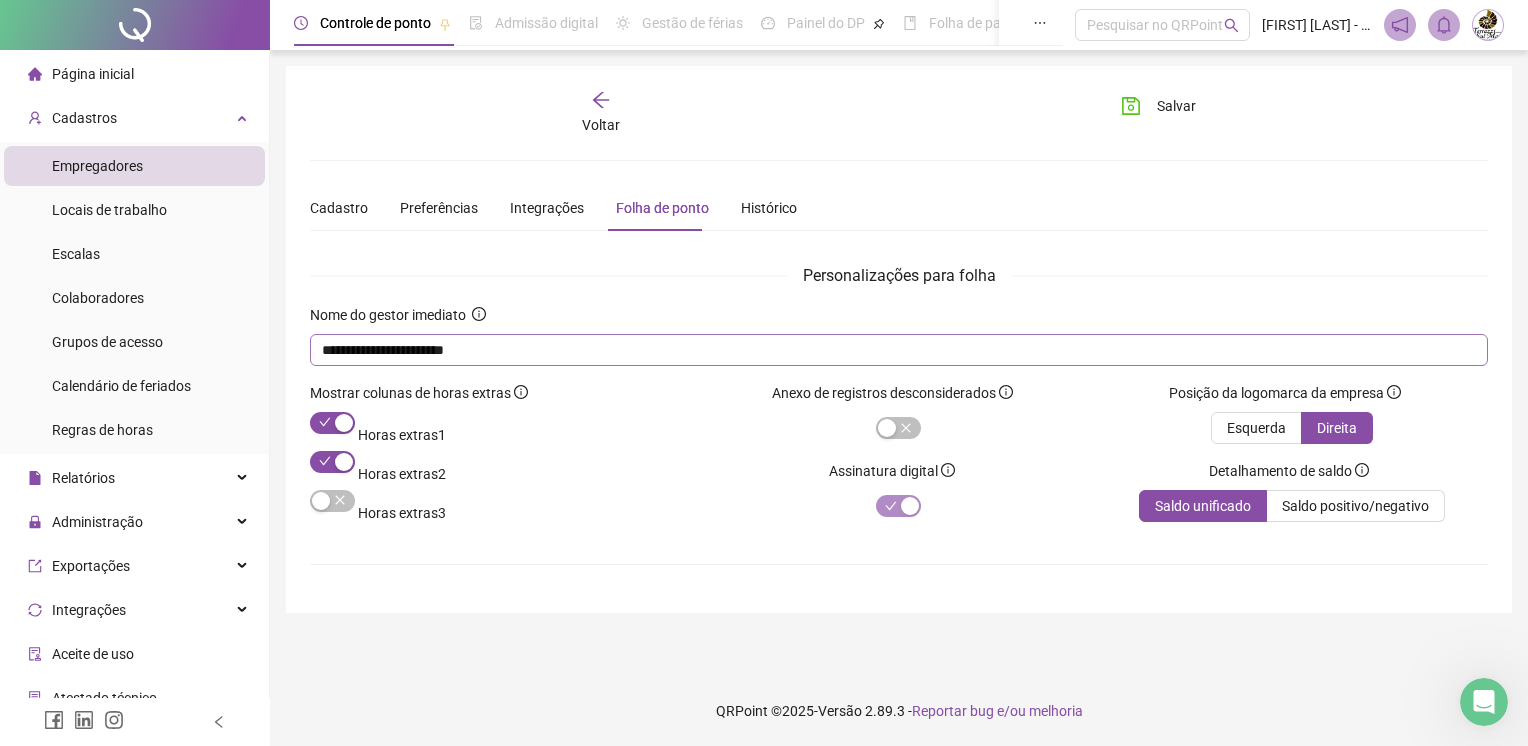 click on "**********" at bounding box center (899, 350) 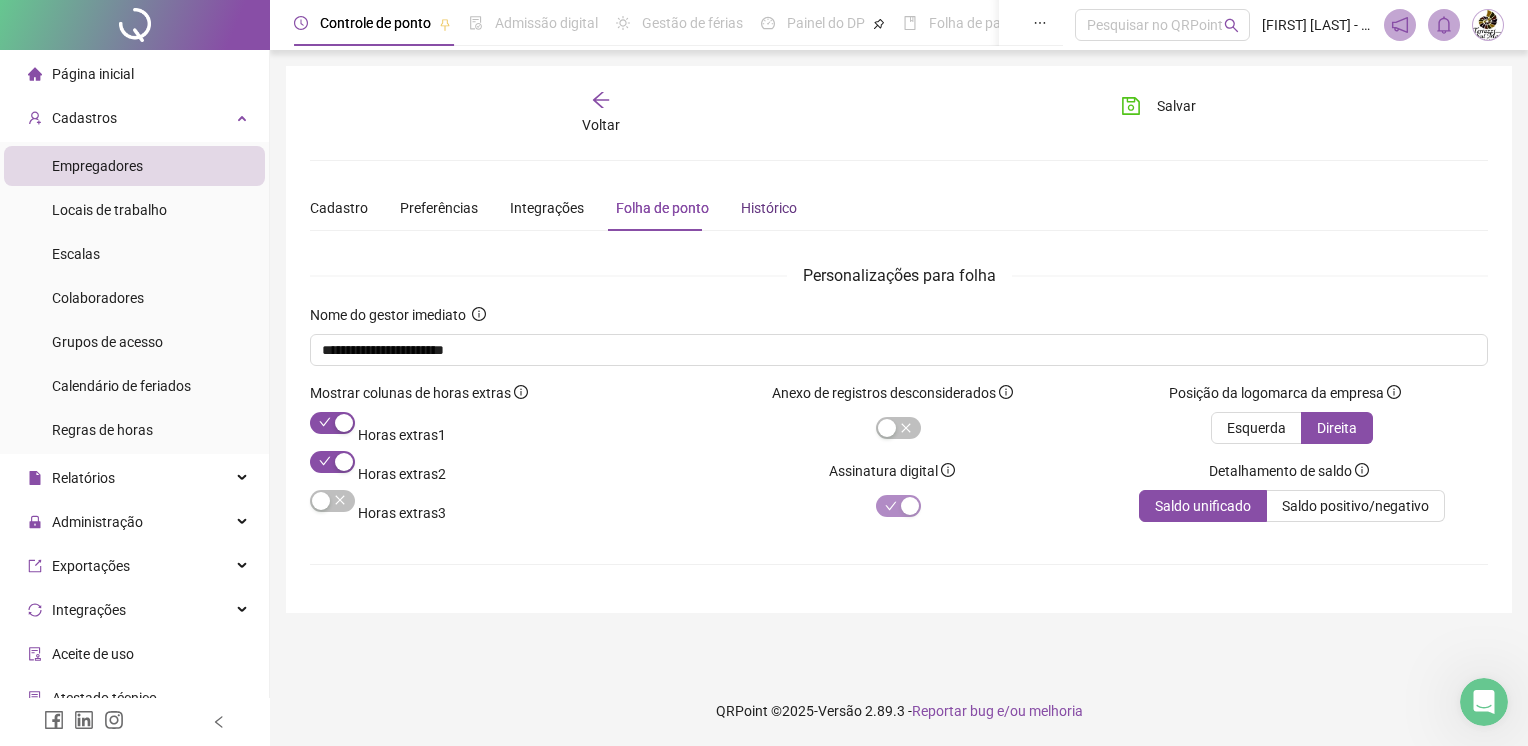 click on "Histórico" at bounding box center [769, 208] 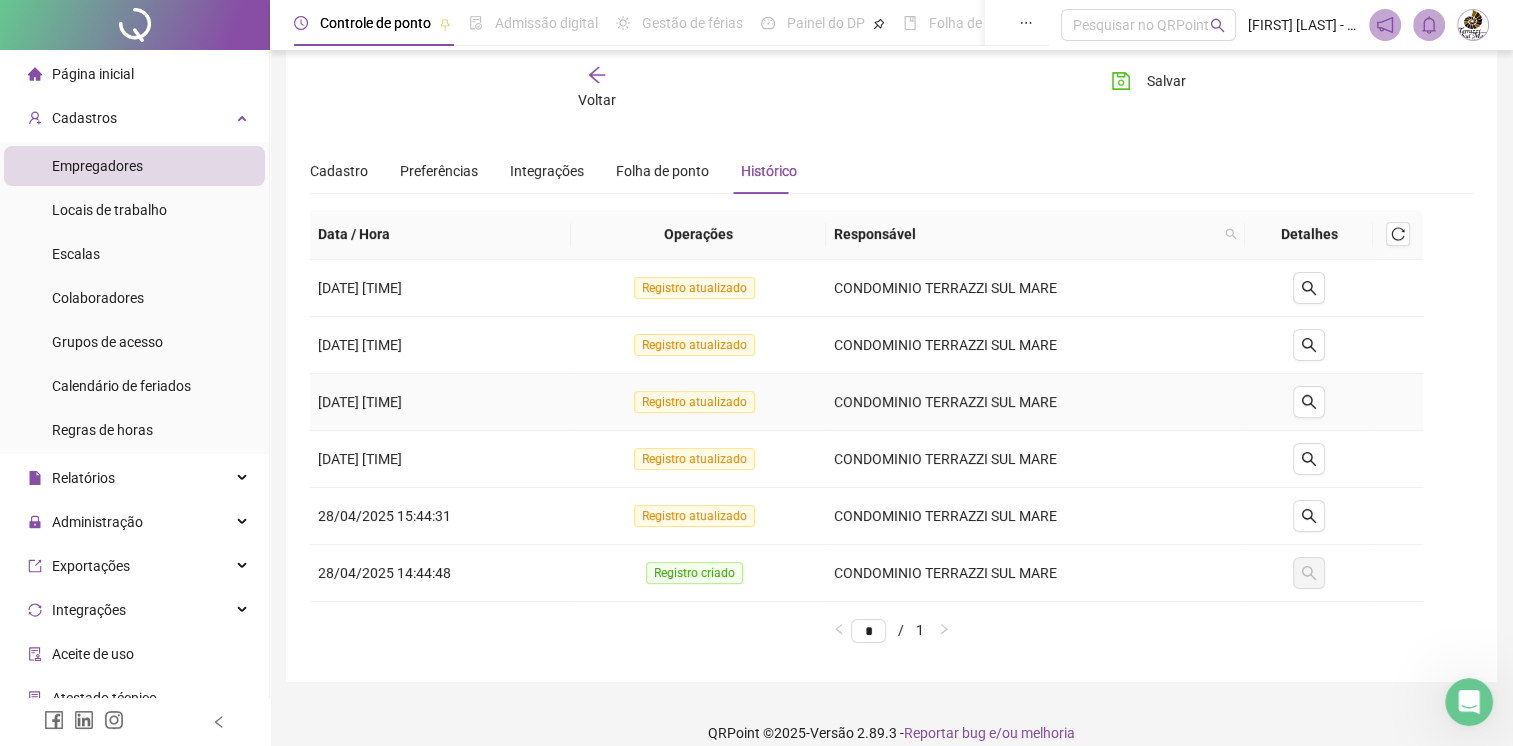 scroll, scrollTop: 55, scrollLeft: 0, axis: vertical 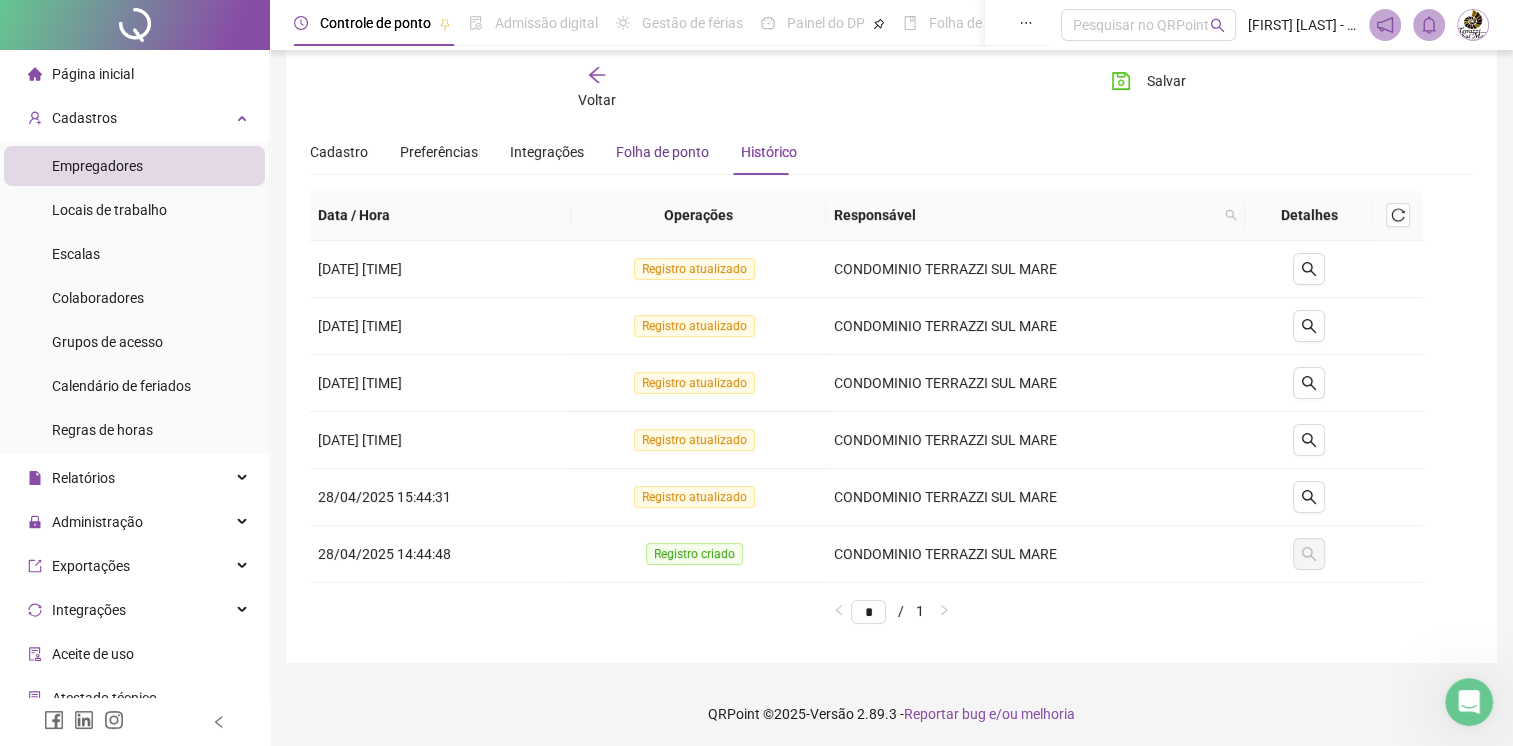 click on "Folha de ponto" at bounding box center [662, 152] 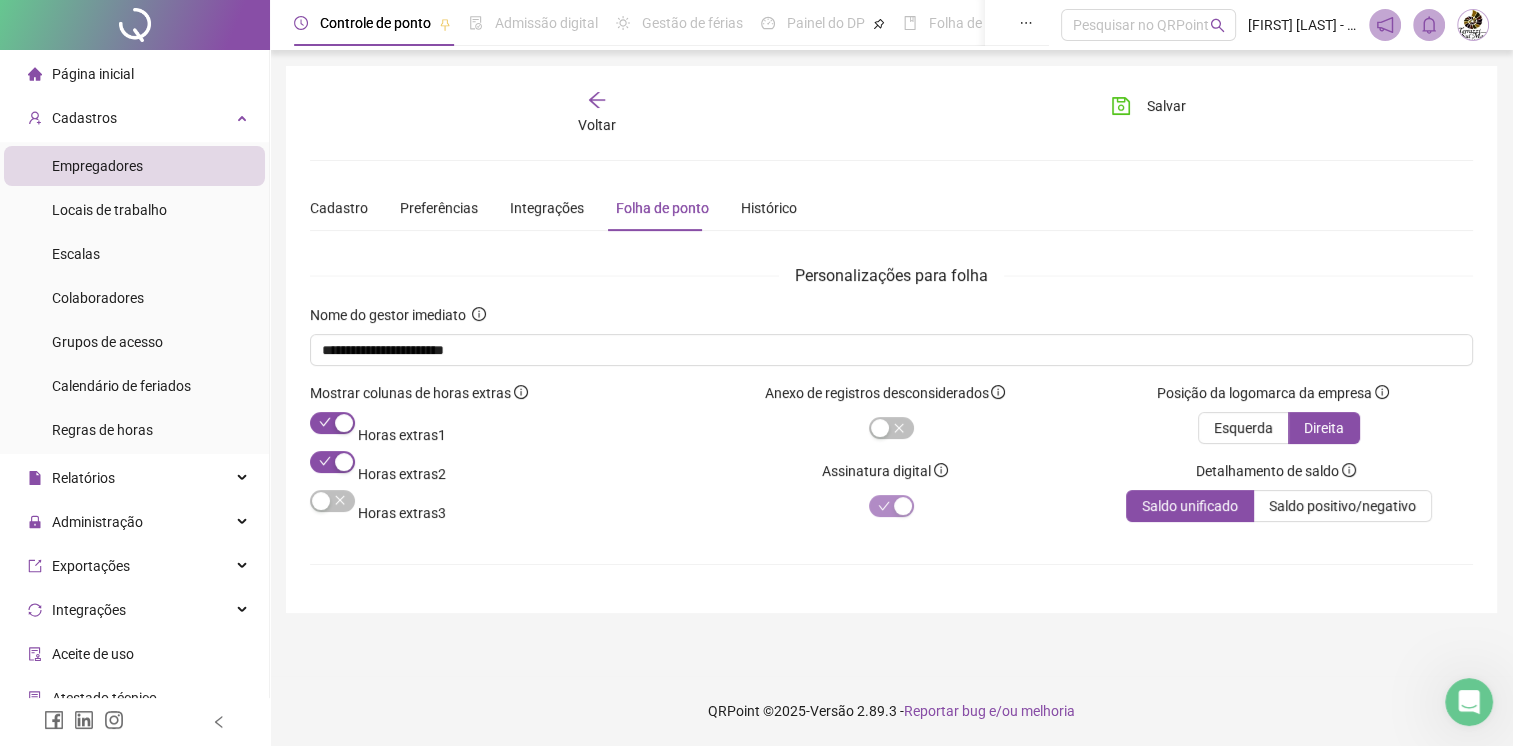 scroll, scrollTop: 0, scrollLeft: 0, axis: both 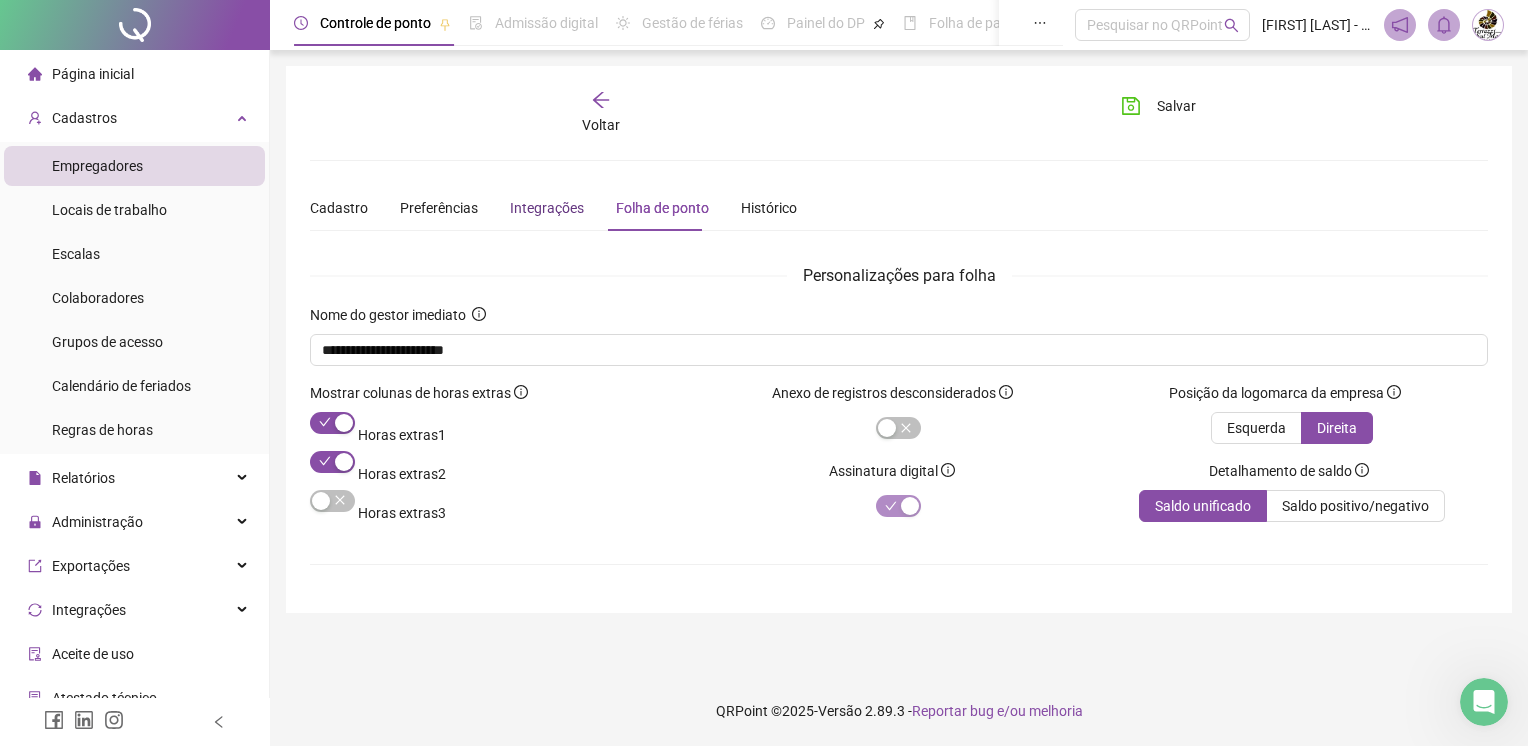 click on "Integrações" at bounding box center (547, 208) 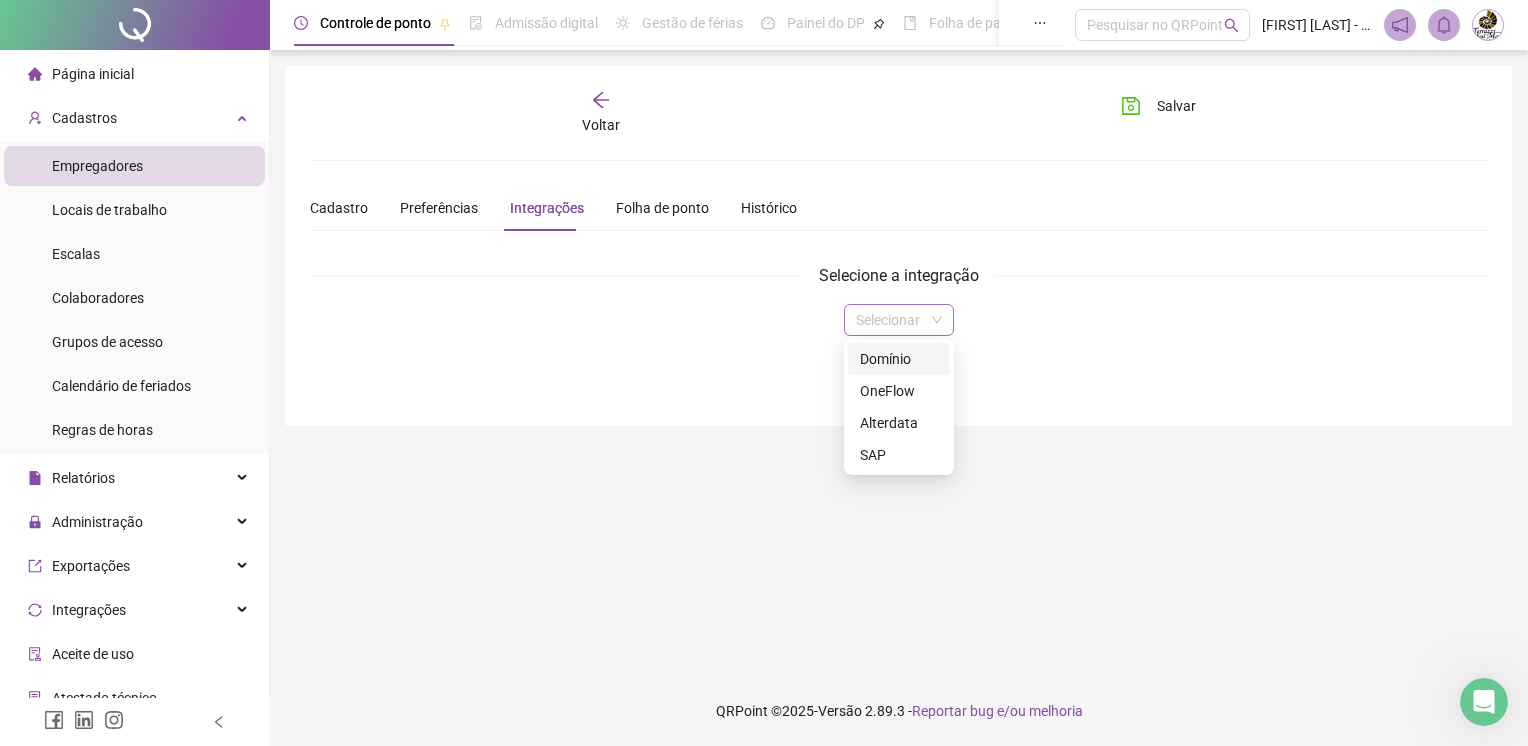 click at bounding box center [899, 320] 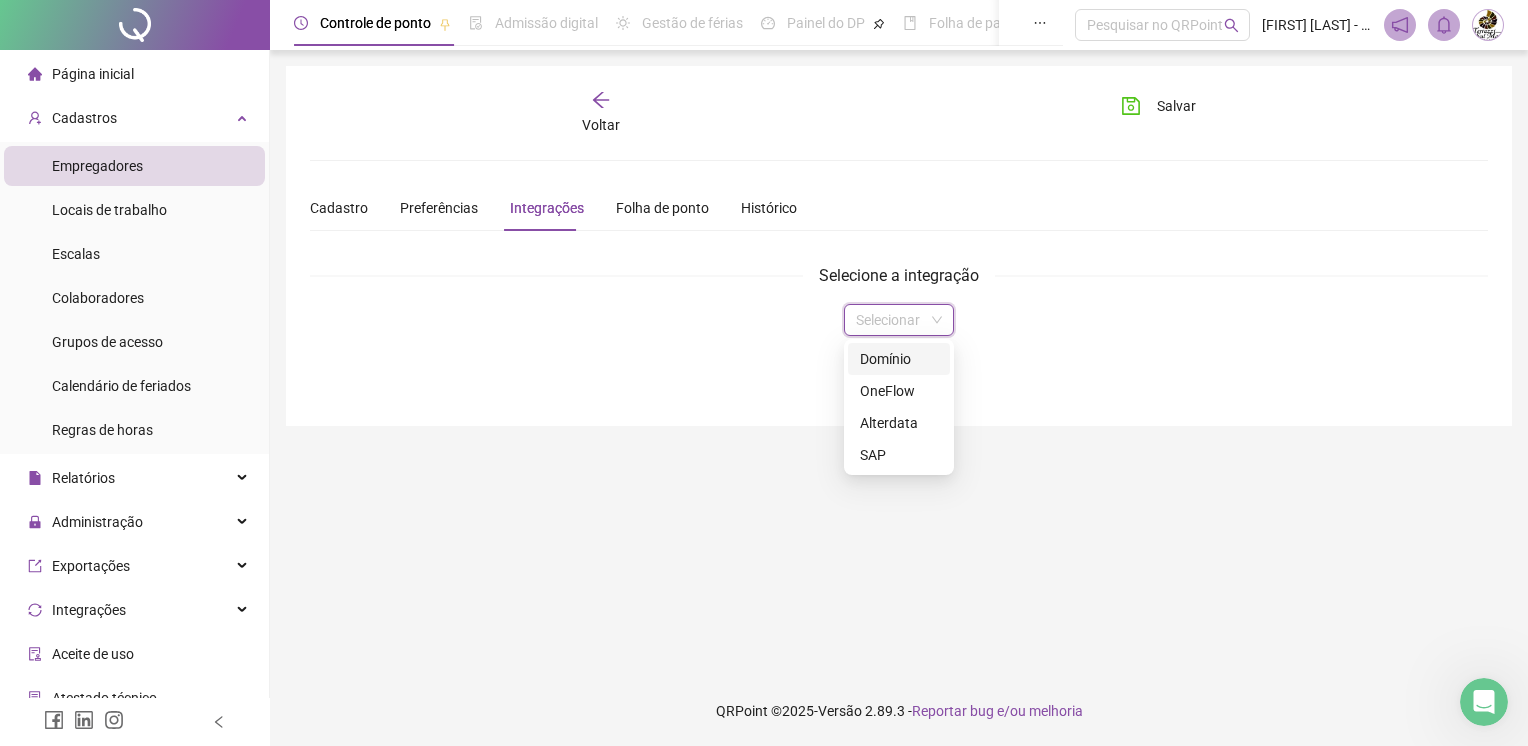 click at bounding box center [899, 320] 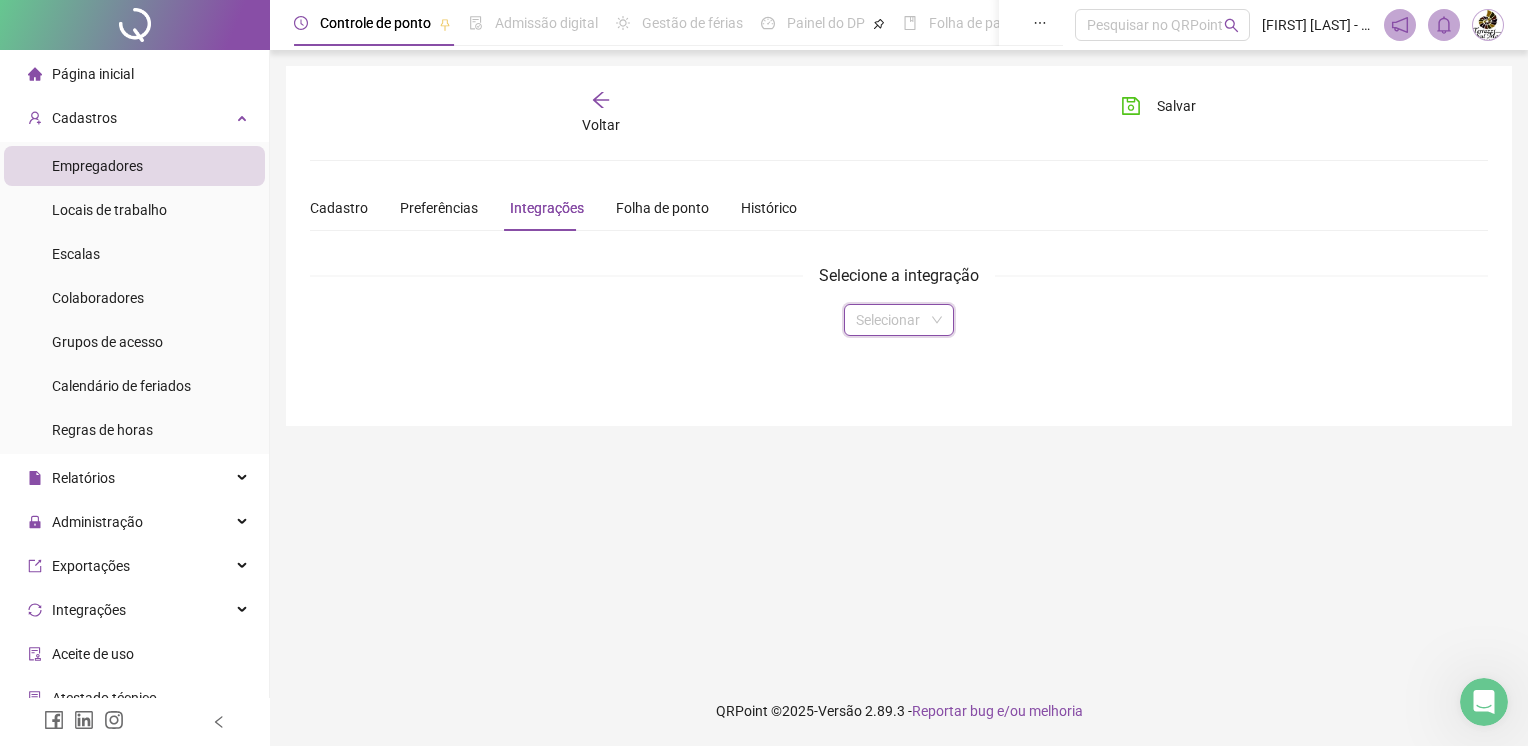 click on "Selecionar" at bounding box center (899, 320) 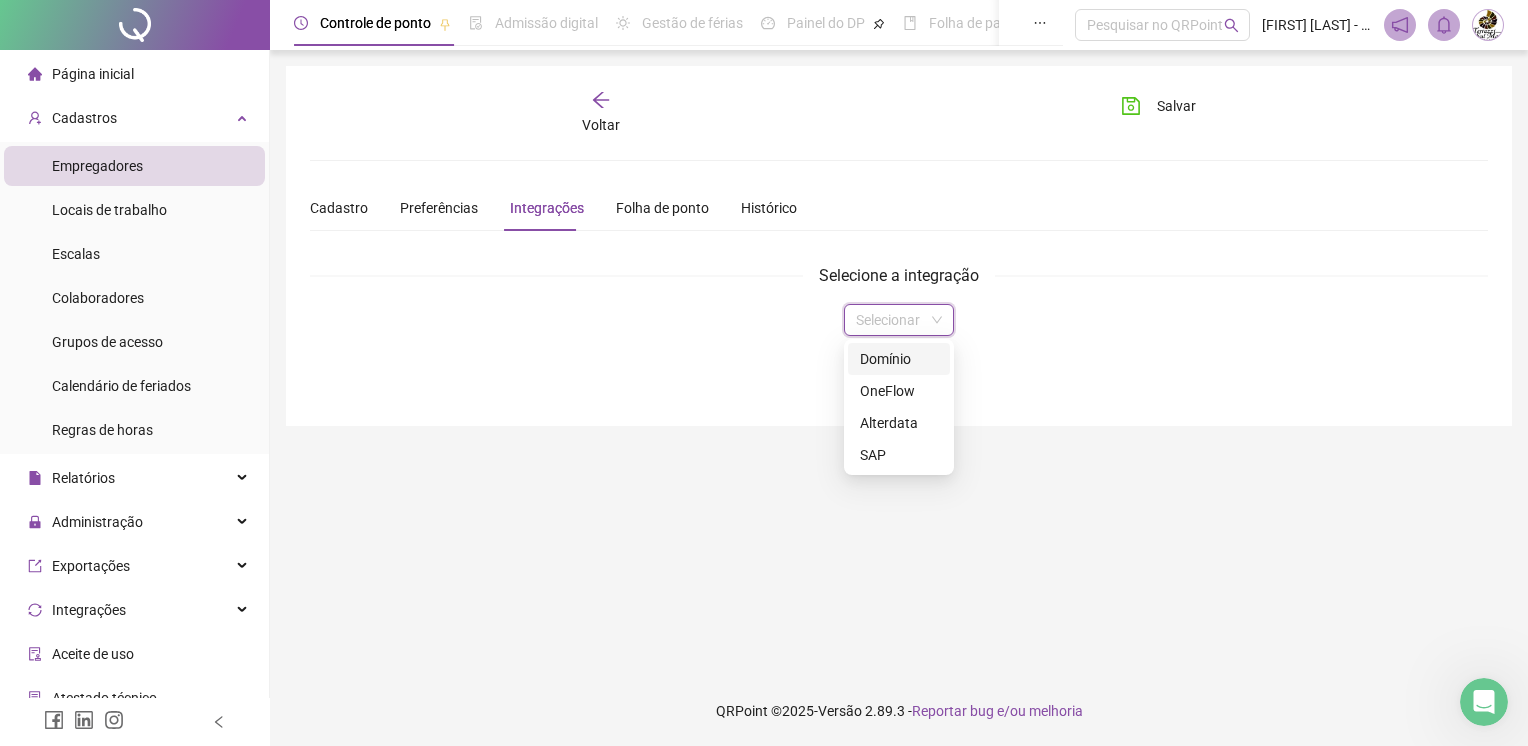 click on "Domínio" at bounding box center [899, 359] 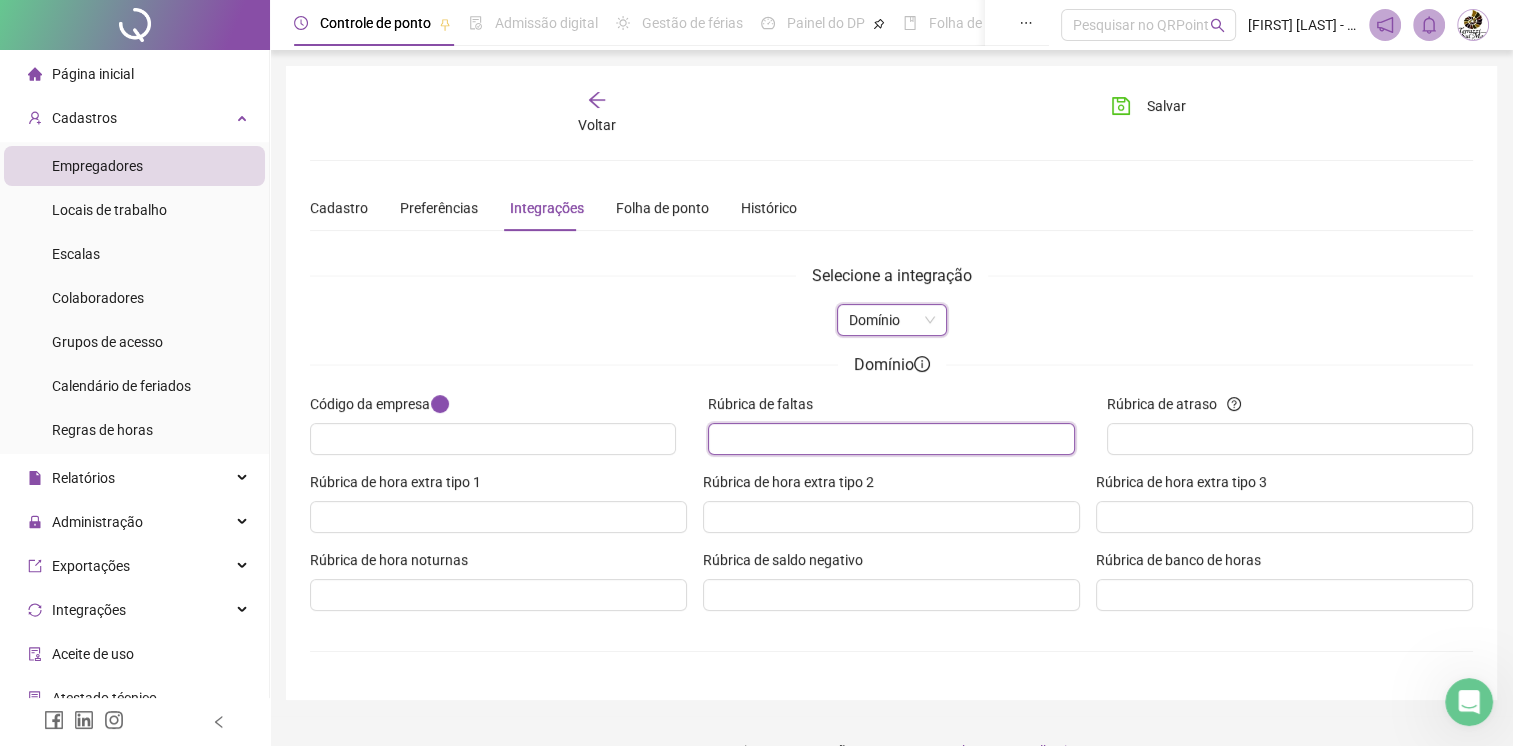 click on "Rúbrica de faltas" at bounding box center (889, 439) 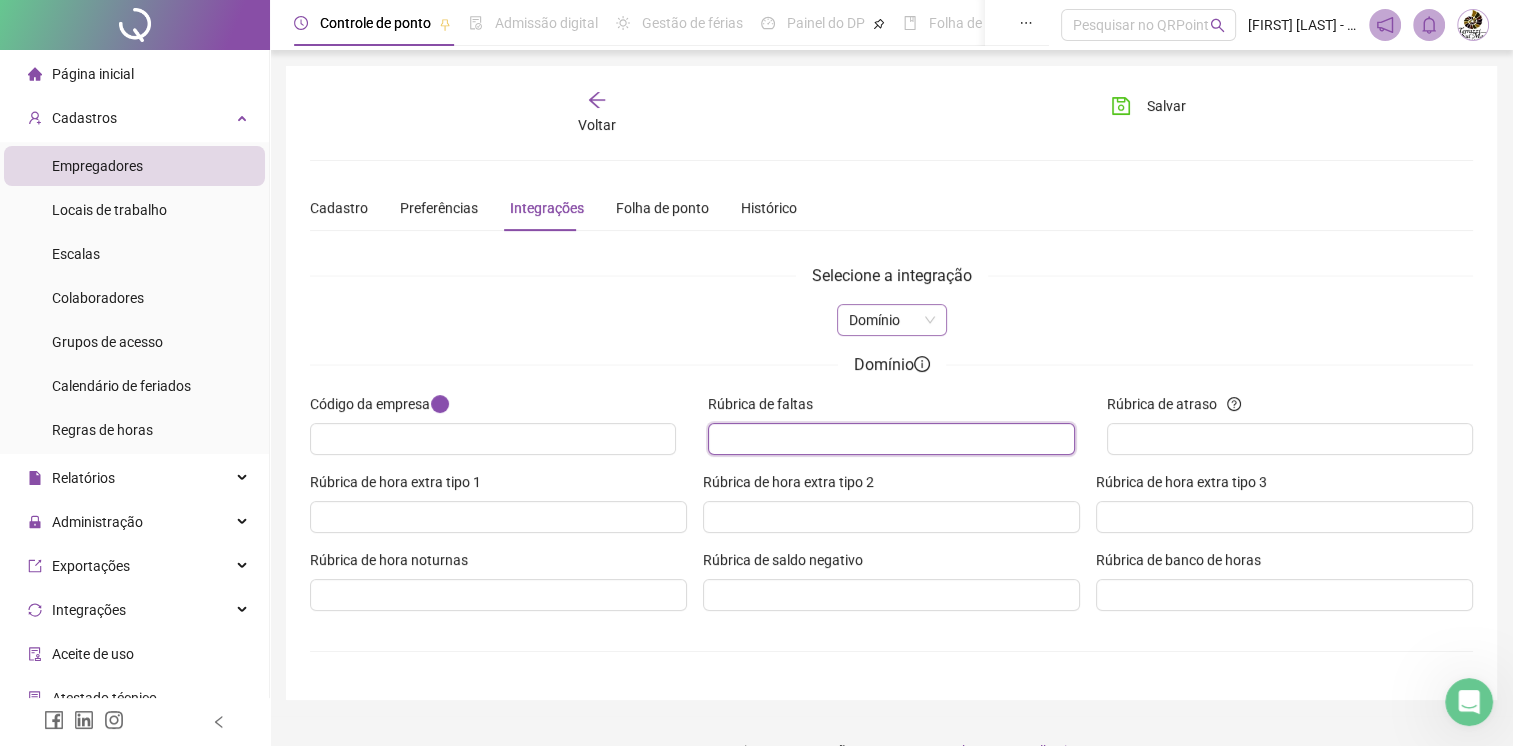 click on "Domínio" at bounding box center [892, 320] 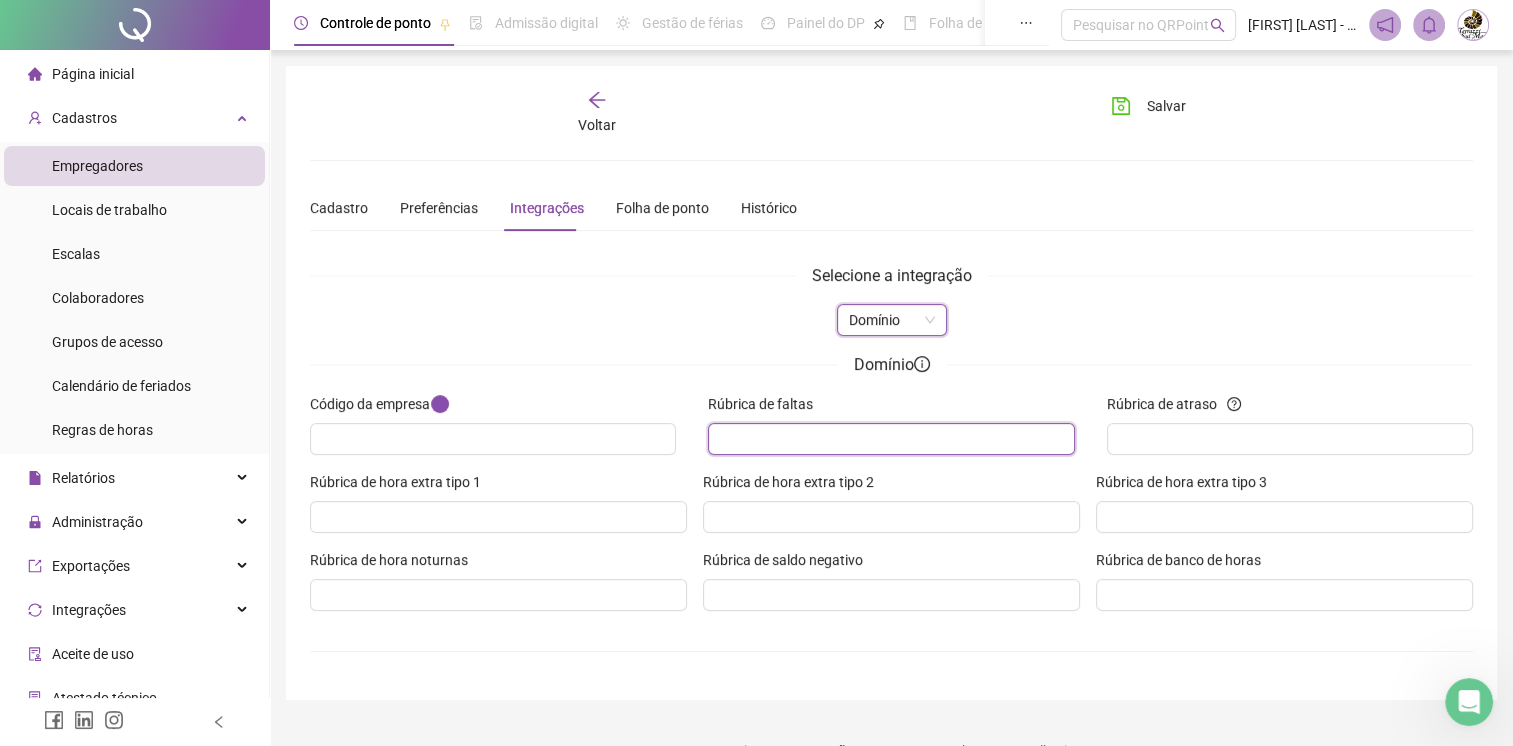 click on "Rúbrica de faltas" at bounding box center [889, 439] 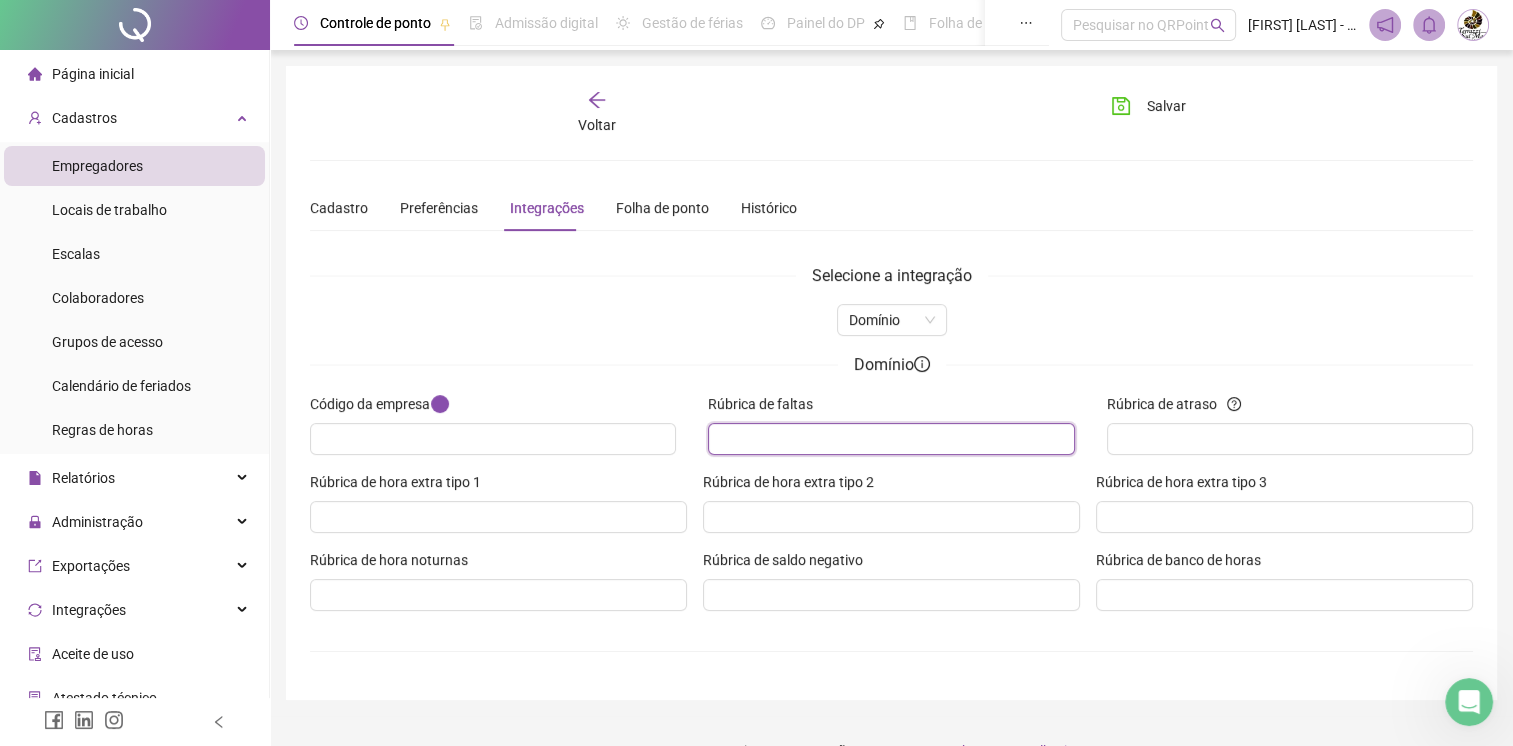 type on "****" 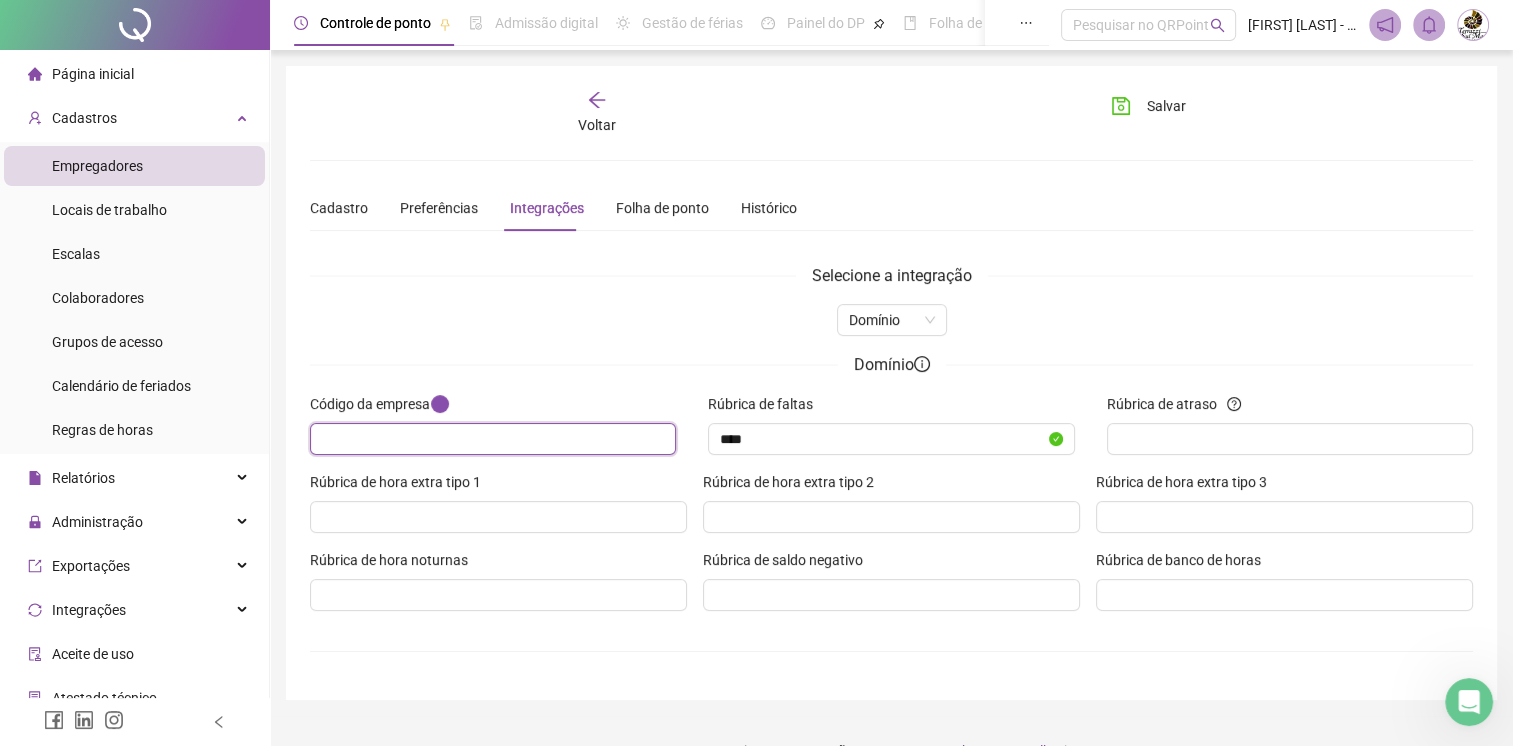 click at bounding box center [491, 439] 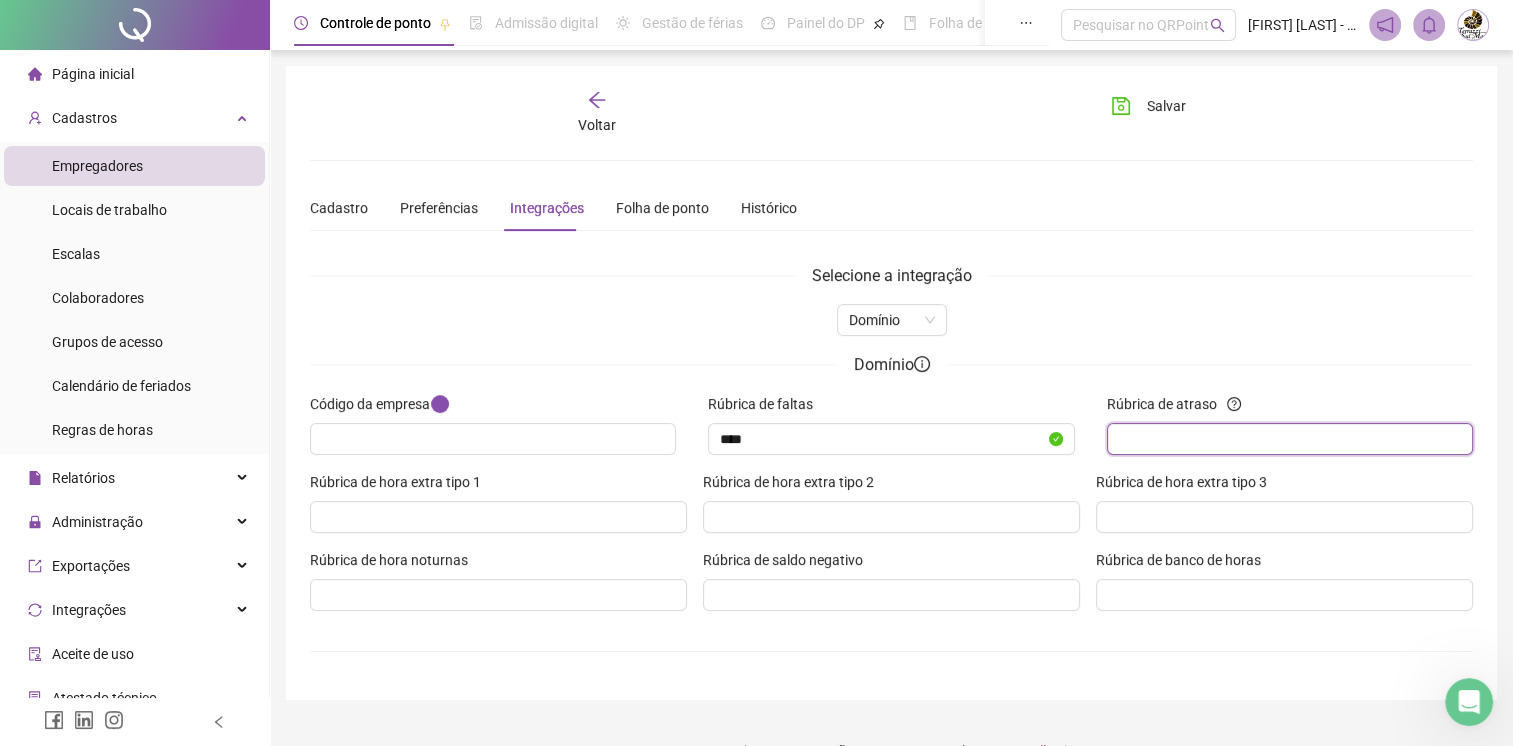 click on "Rúbrica de atraso" at bounding box center [1288, 439] 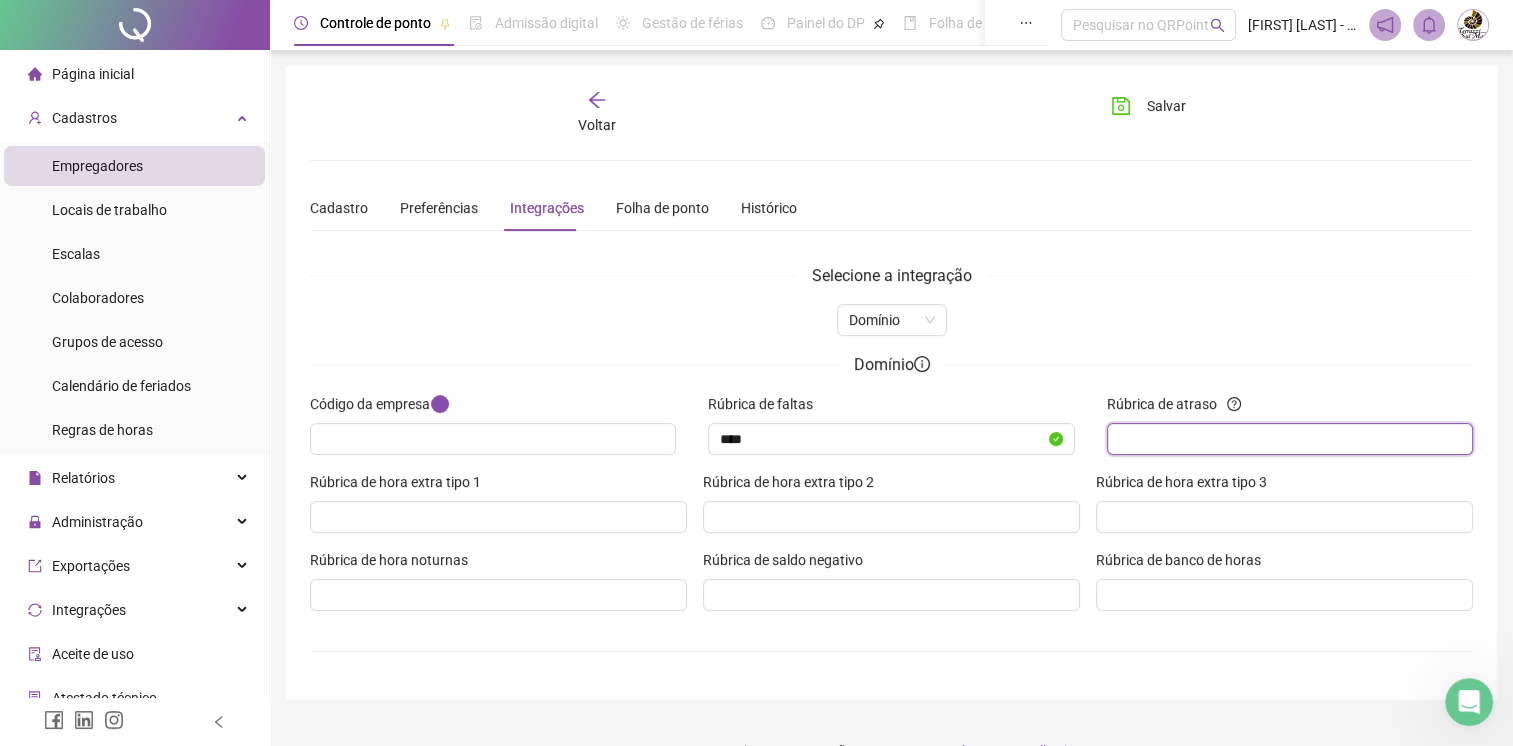 type on "**" 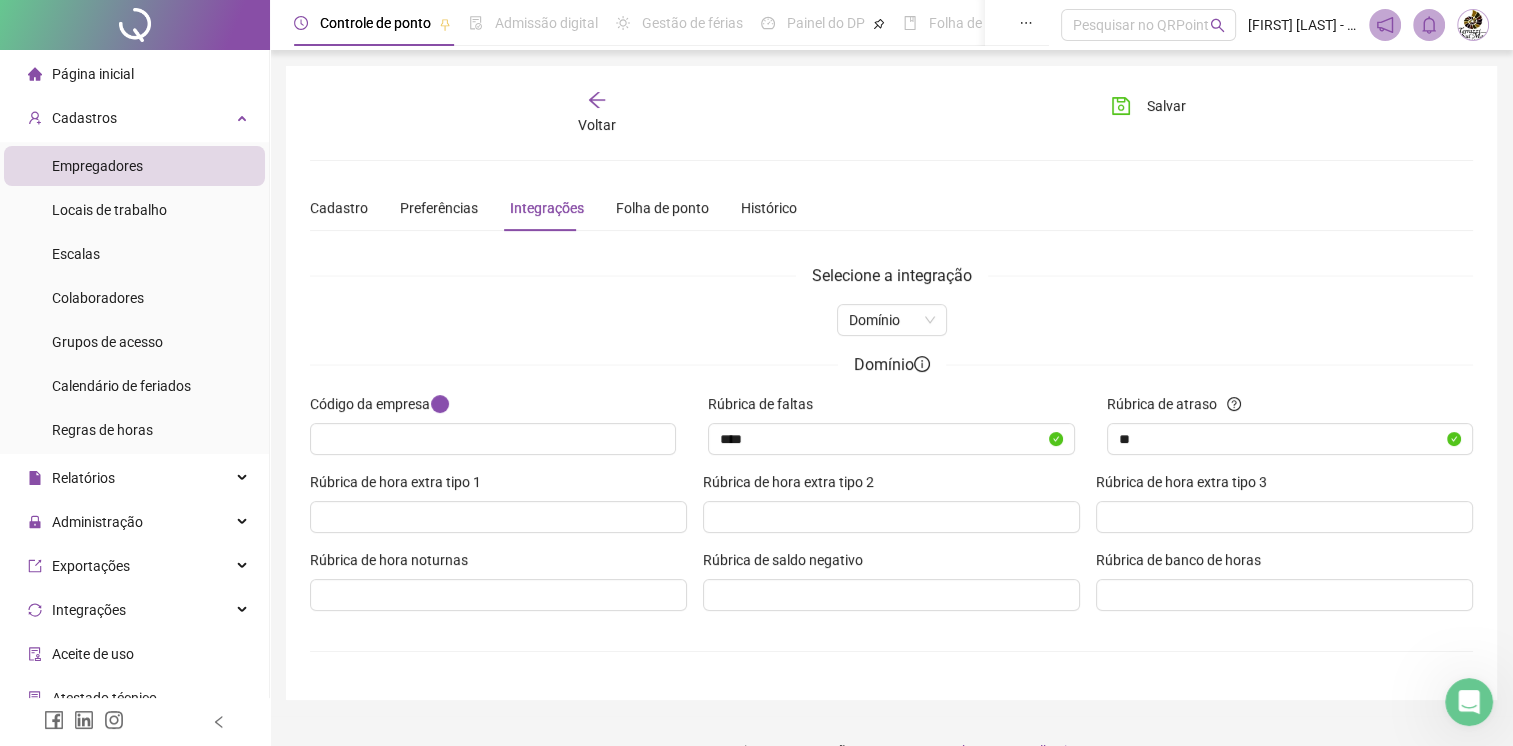 click on "Domínio" at bounding box center [891, 320] 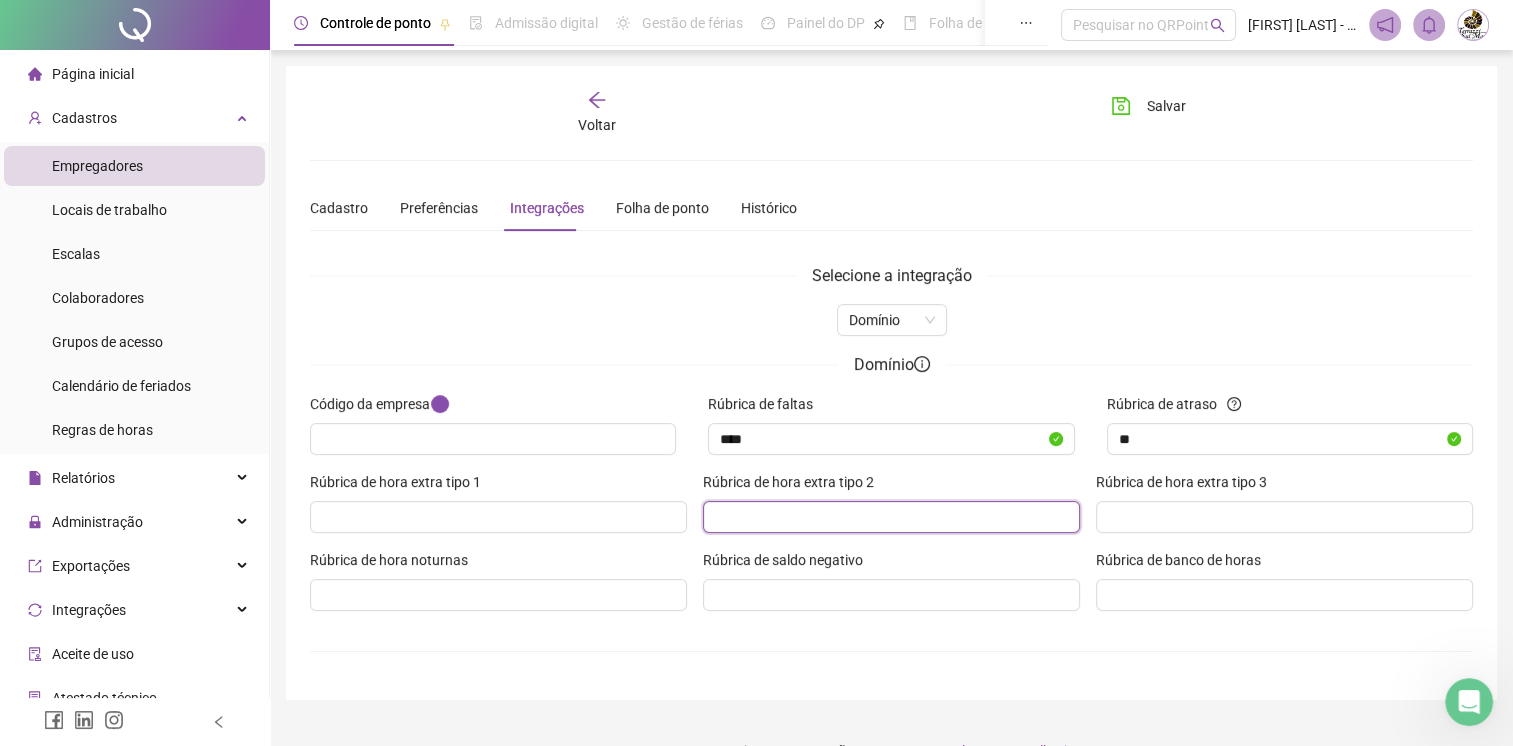 click on "Rúbrica de hora extra tipo 2" at bounding box center [889, 517] 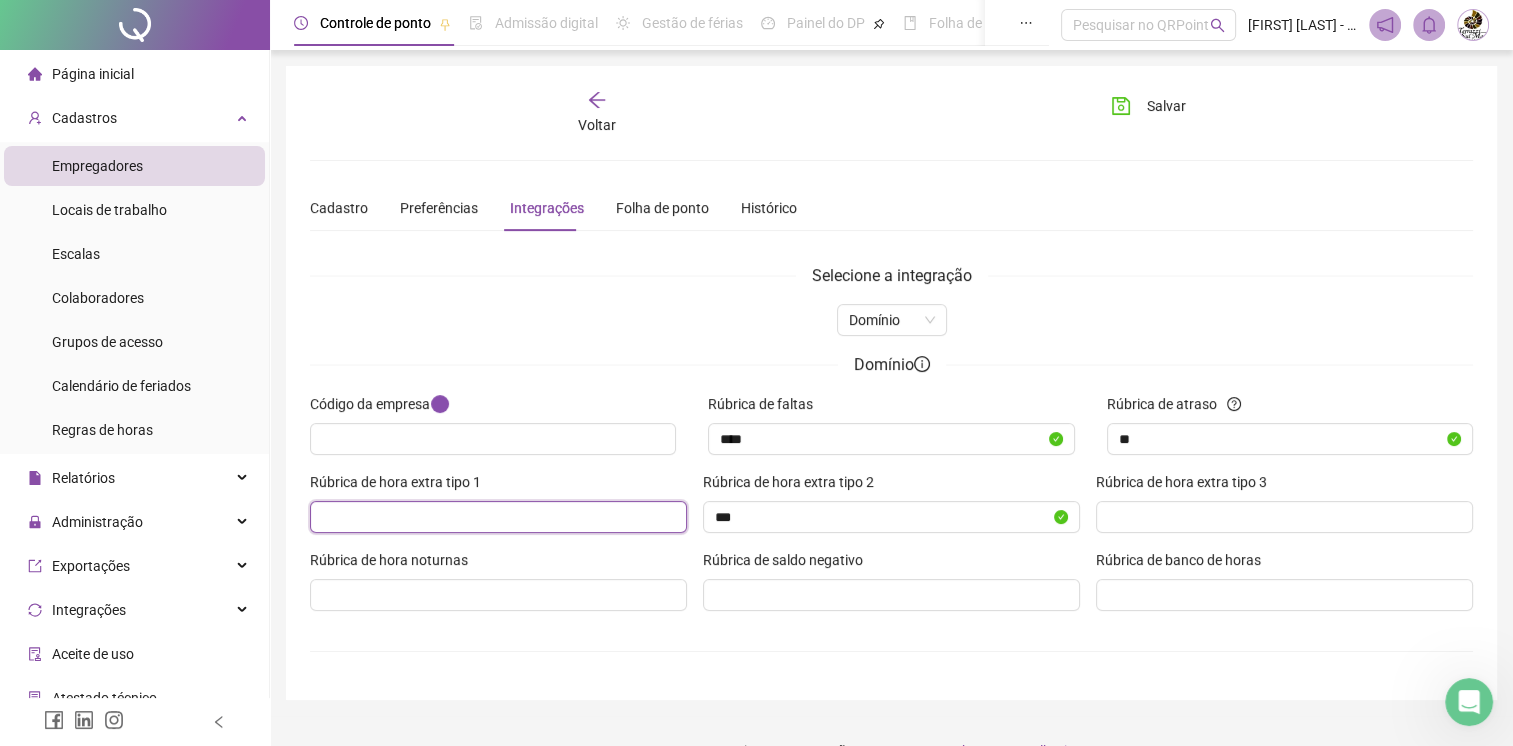 click on "Rúbrica de hora extra tipo 1" at bounding box center (496, 517) 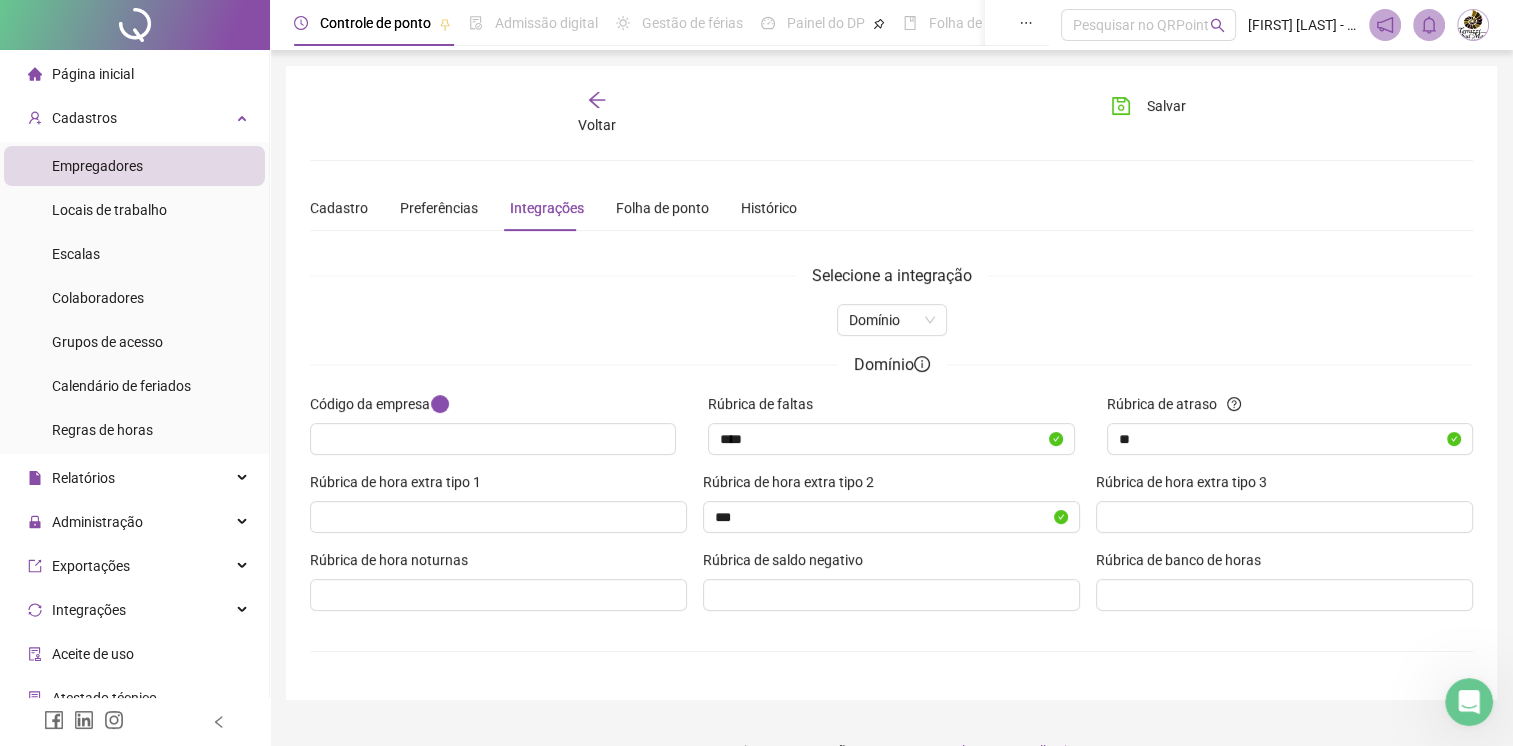 click on "Código da empresa" at bounding box center [493, 432] 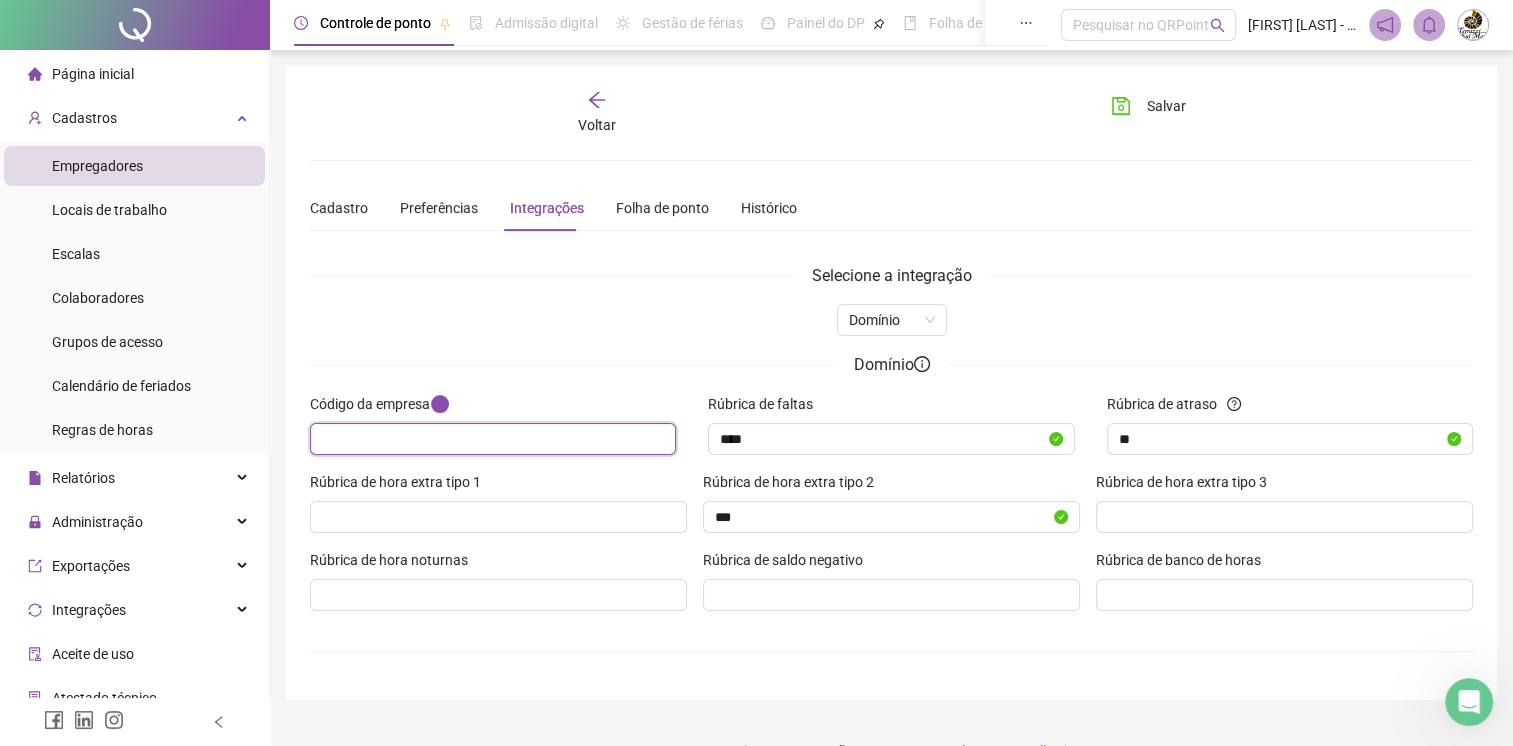 click at bounding box center (491, 439) 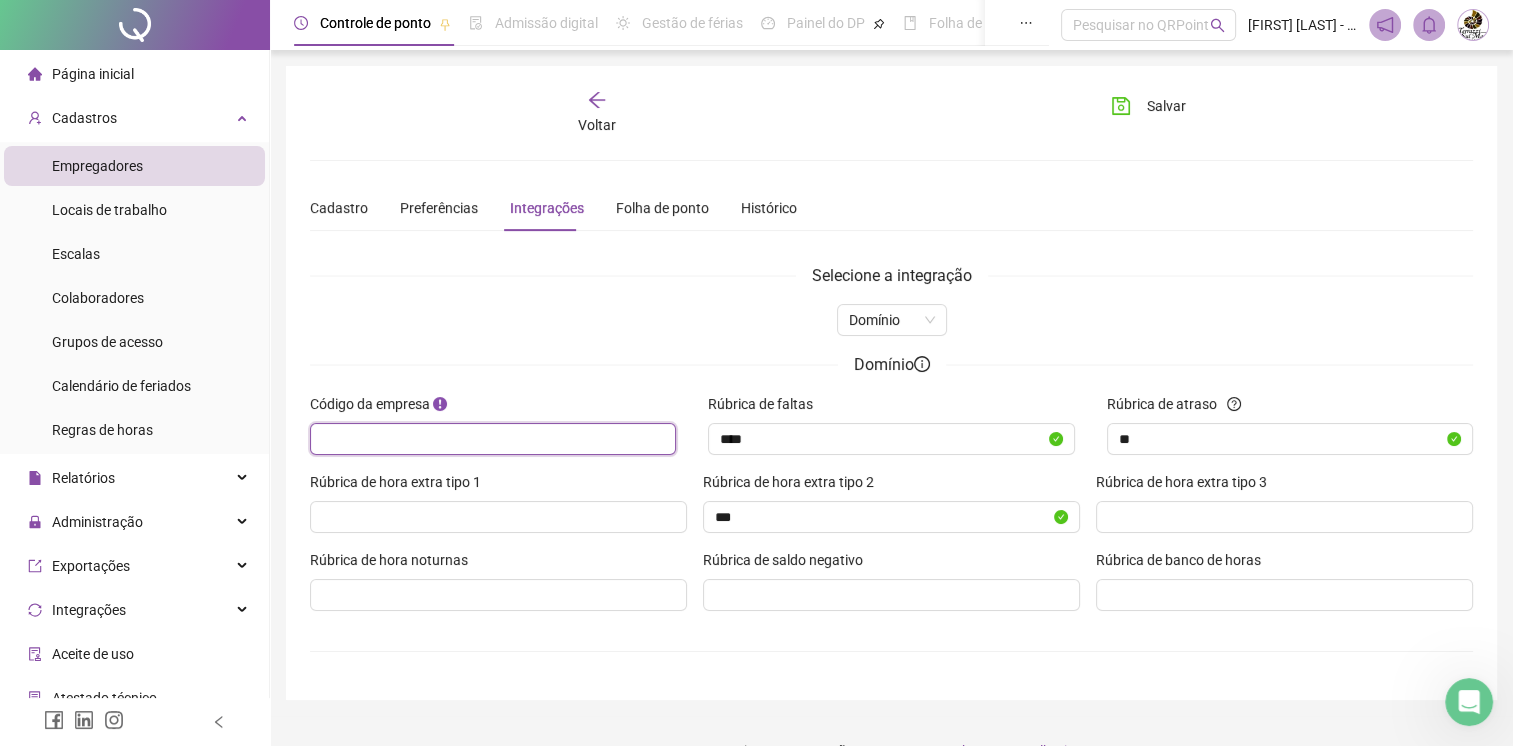 click at bounding box center [491, 439] 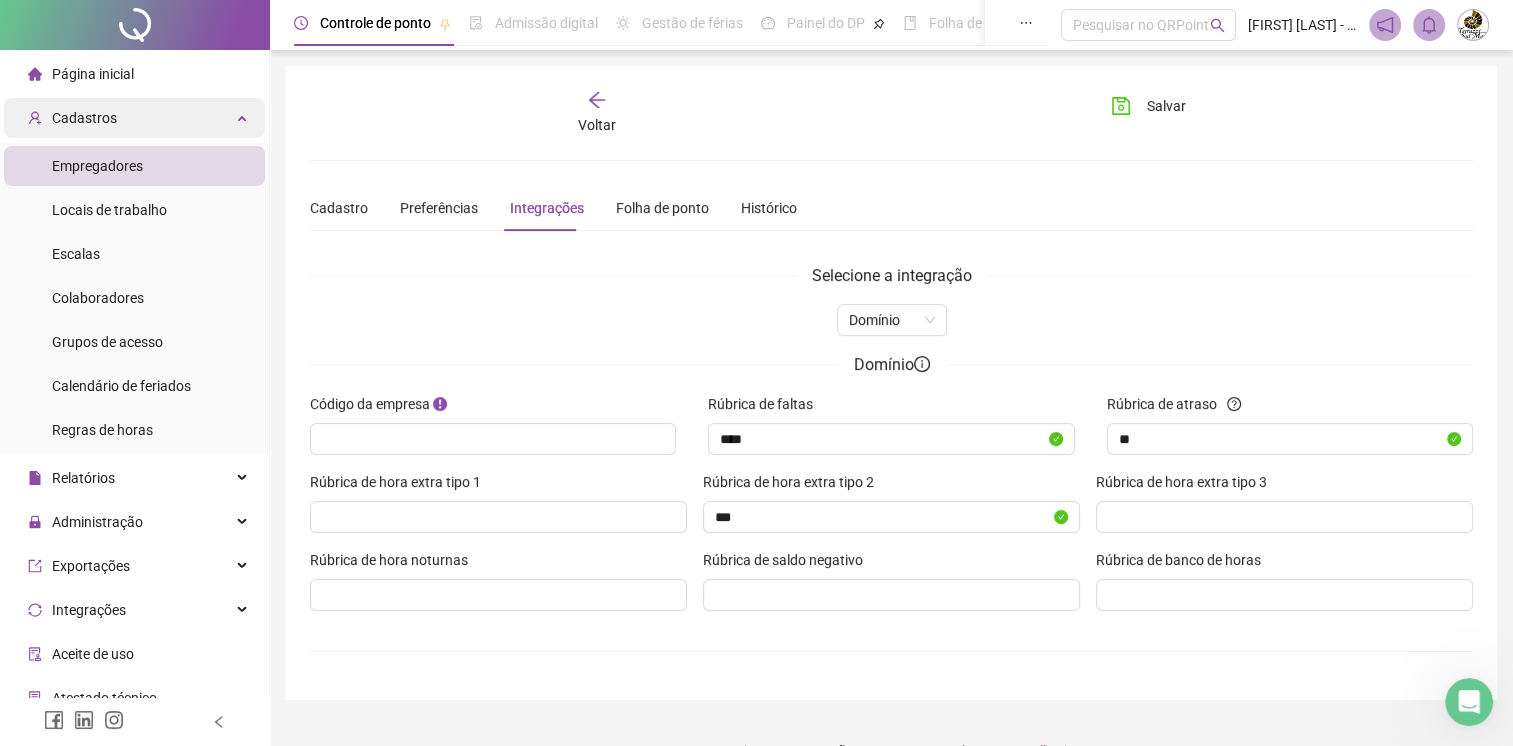 click on "Cadastros" at bounding box center [134, 118] 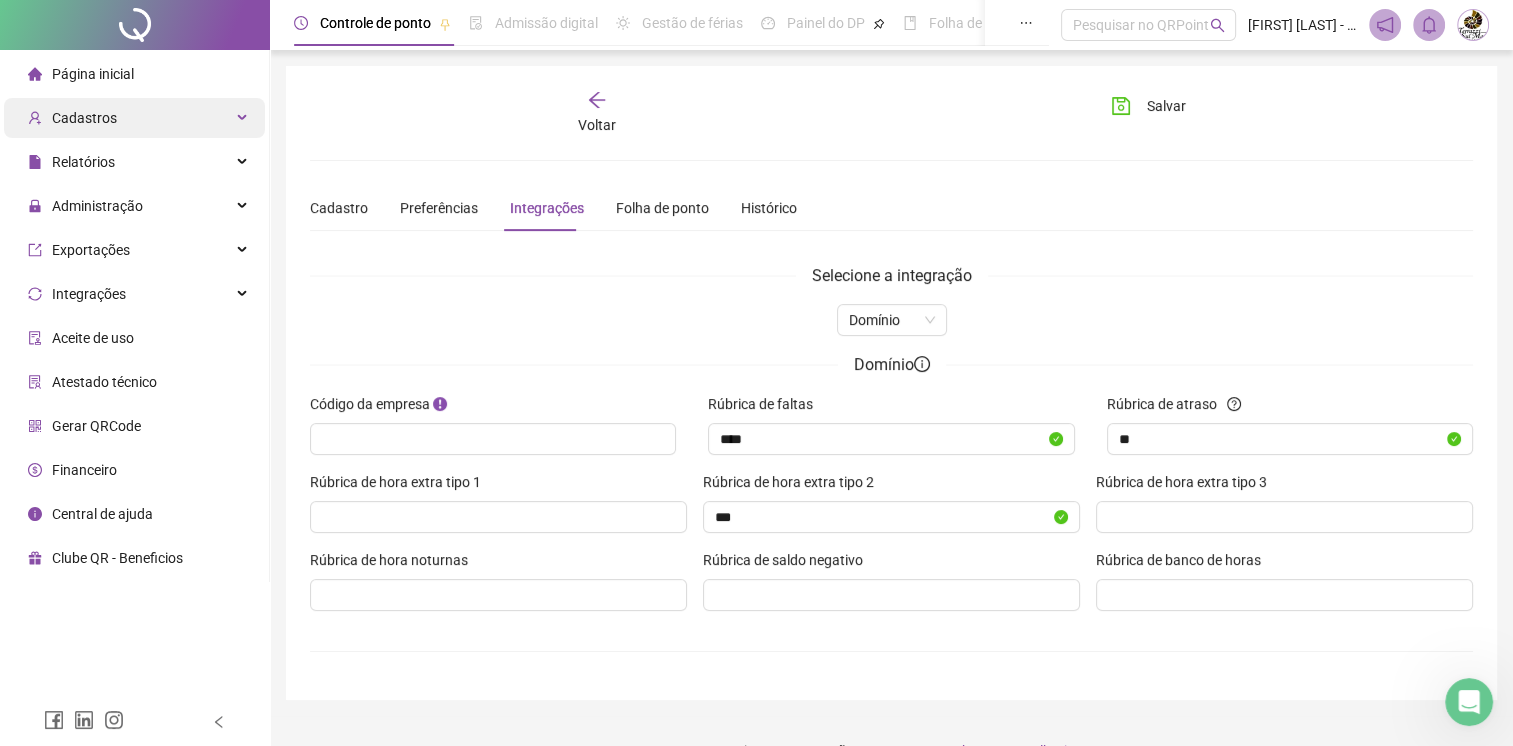 click on "Cadastros" at bounding box center (134, 118) 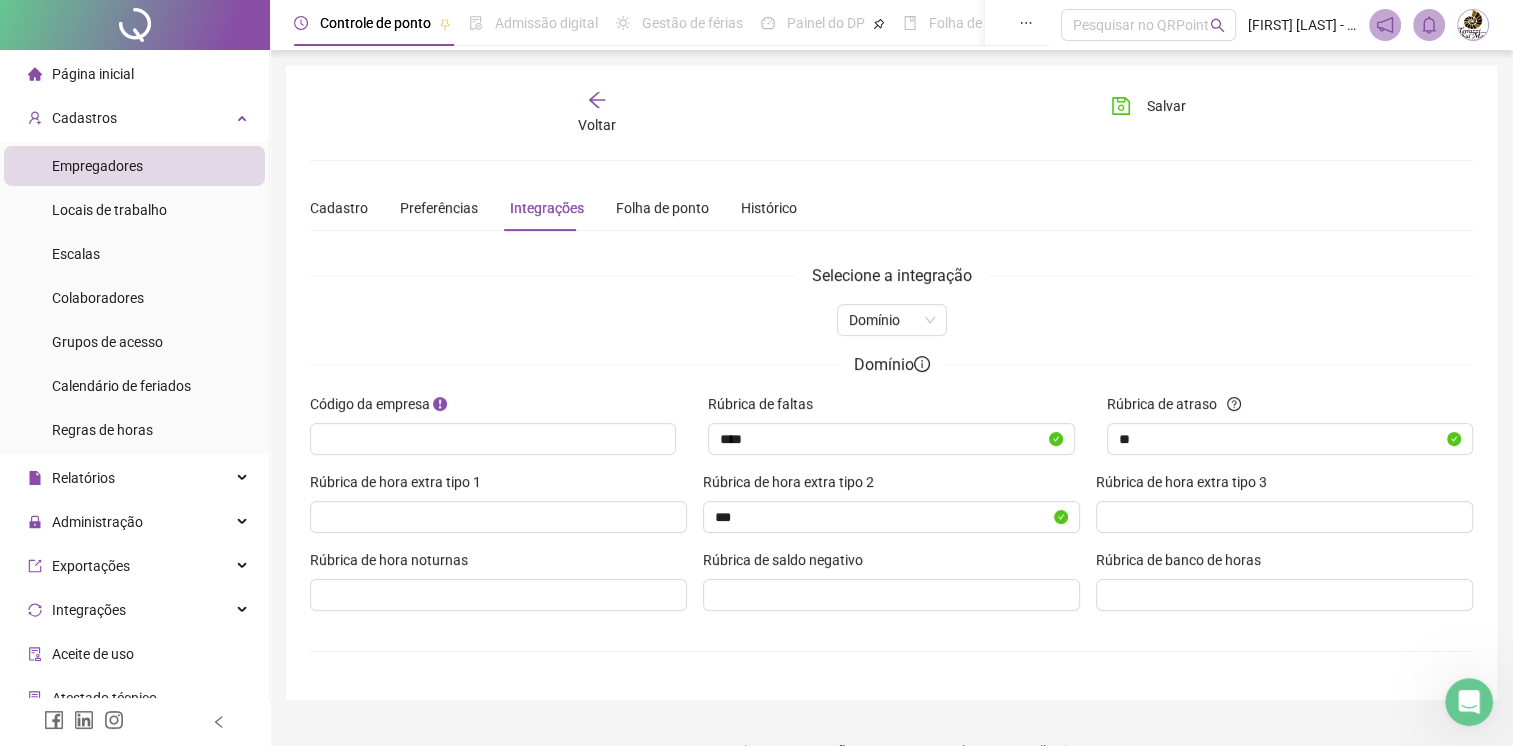 click on "Empregadores" at bounding box center (134, 166) 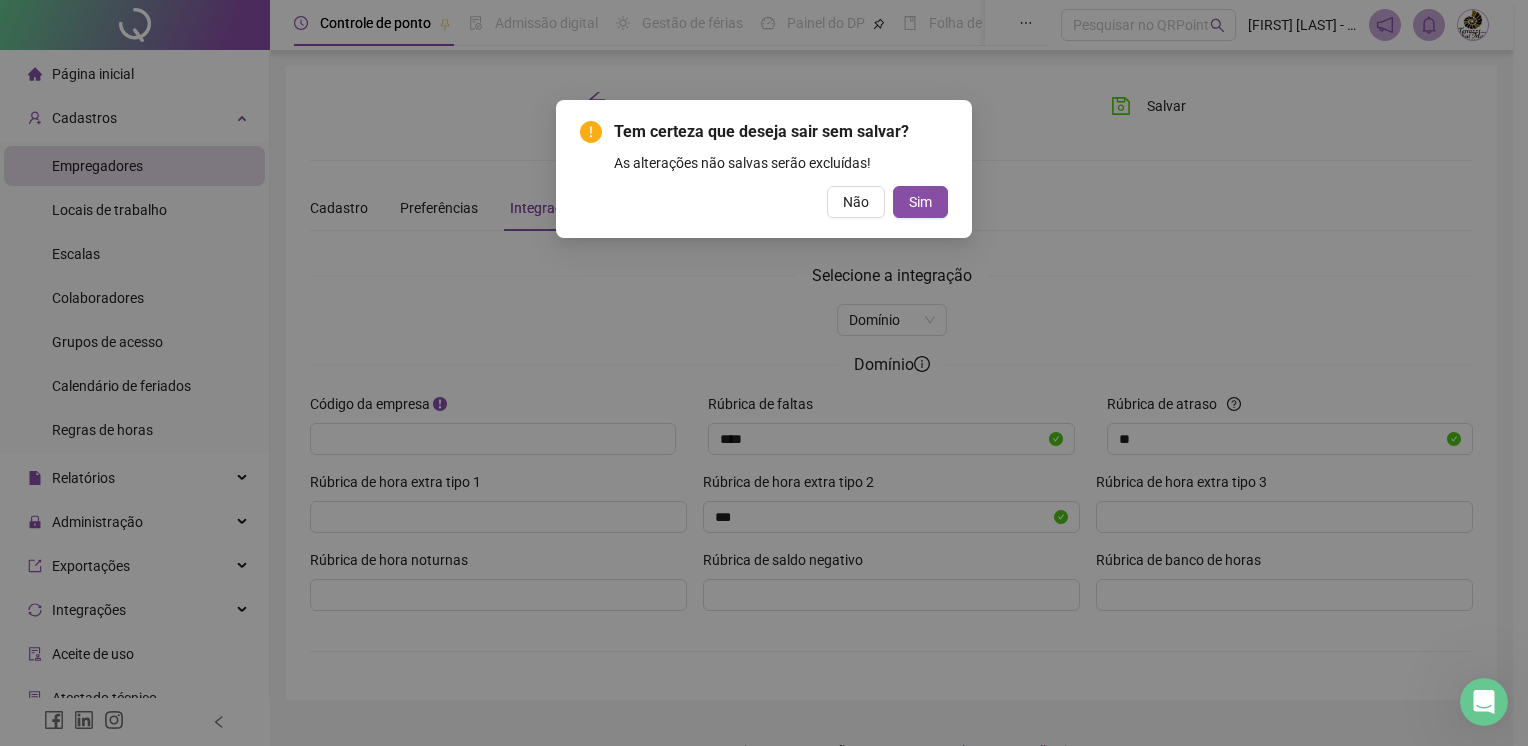 drag, startPoint x: 923, startPoint y: 191, endPoint x: 811, endPoint y: 218, distance: 115.2085 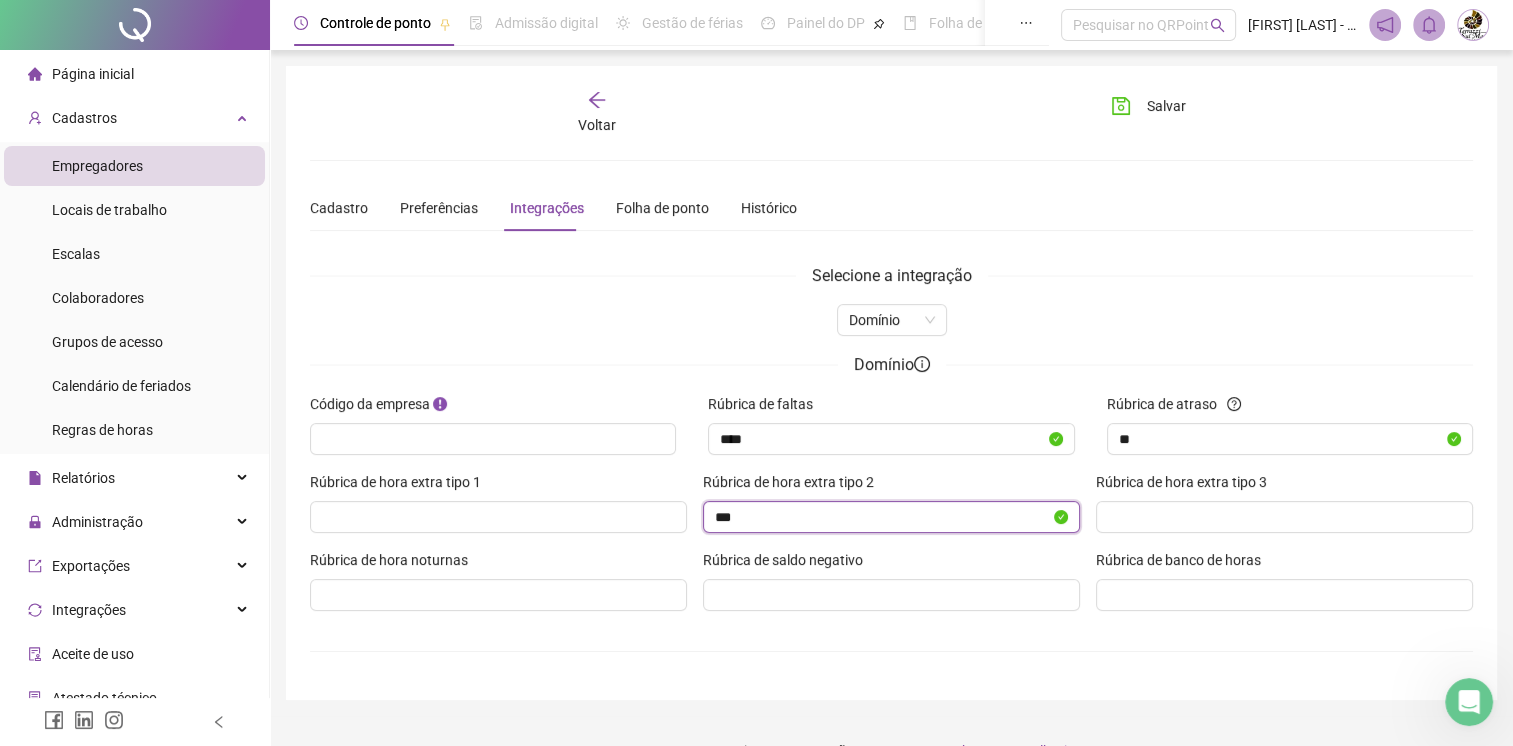 click on "***" at bounding box center [882, 517] 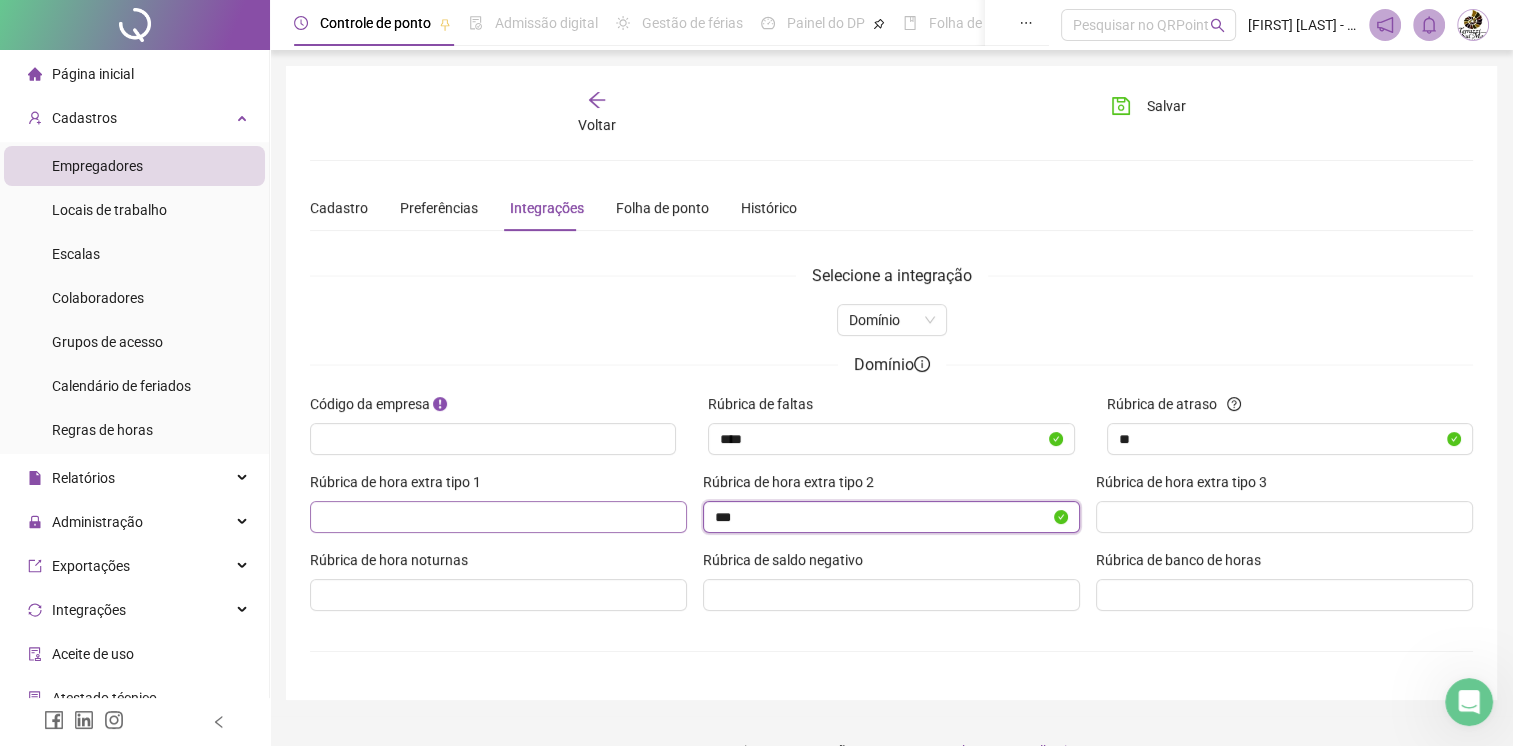 drag, startPoint x: 1021, startPoint y: 512, endPoint x: 645, endPoint y: 528, distance: 376.34027 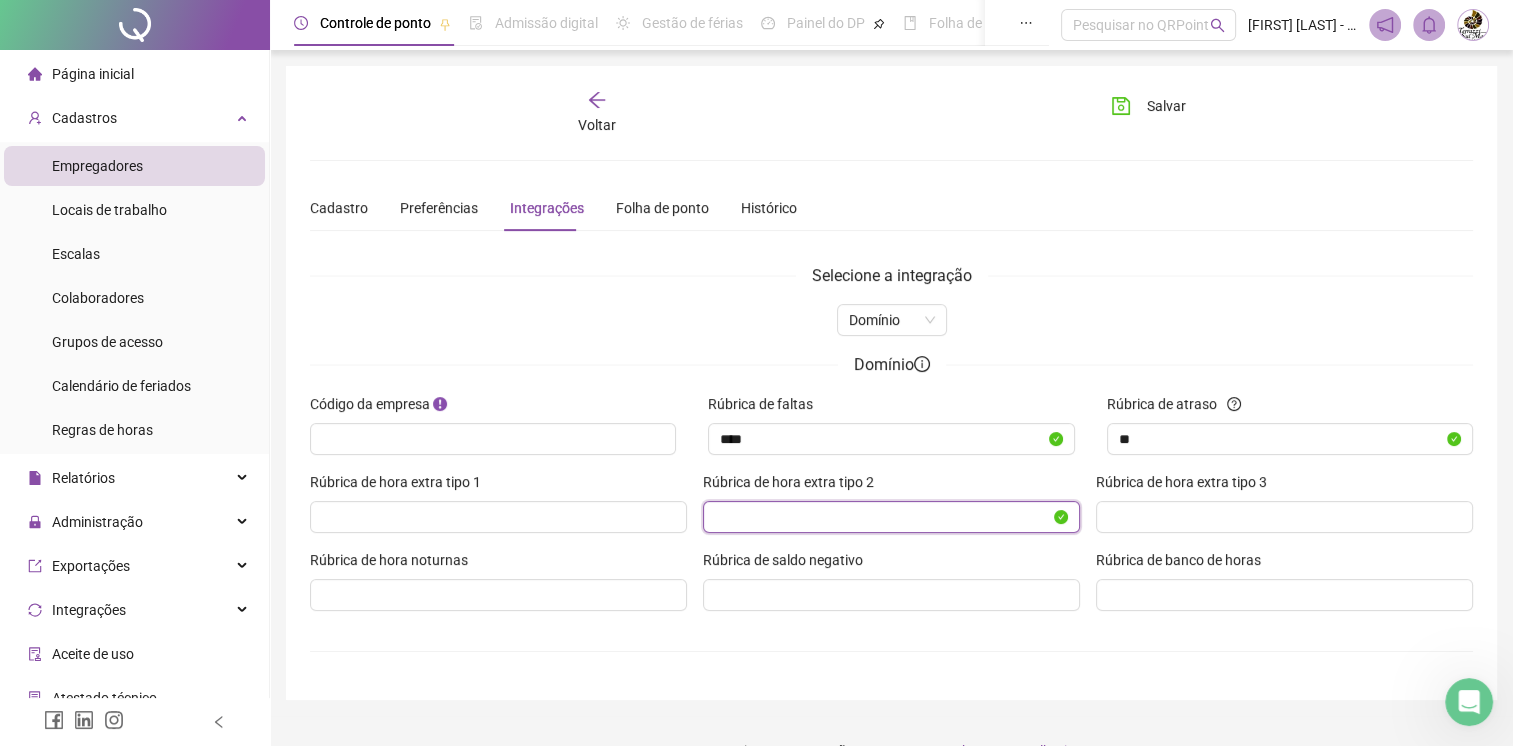 type 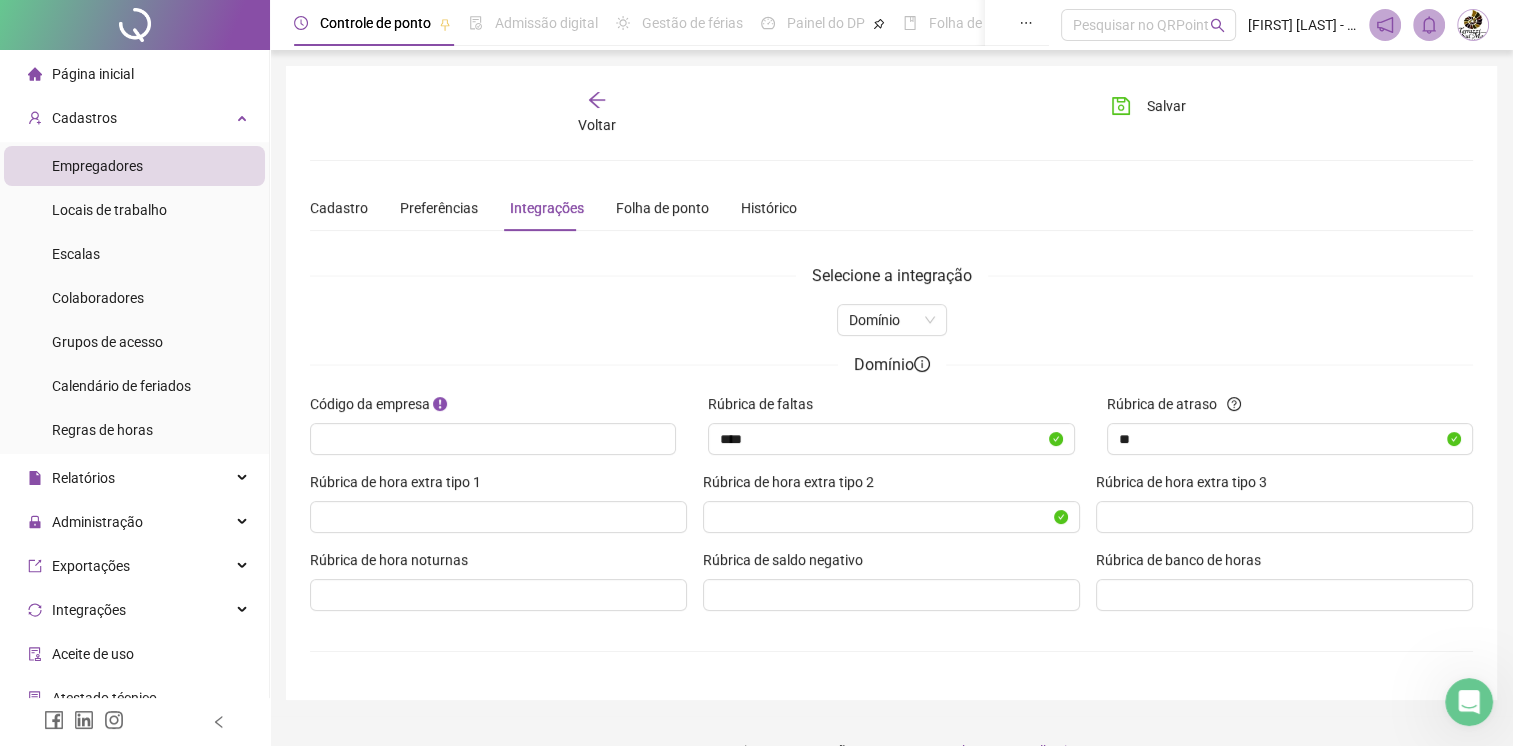 click on "**********" at bounding box center (891, 461) 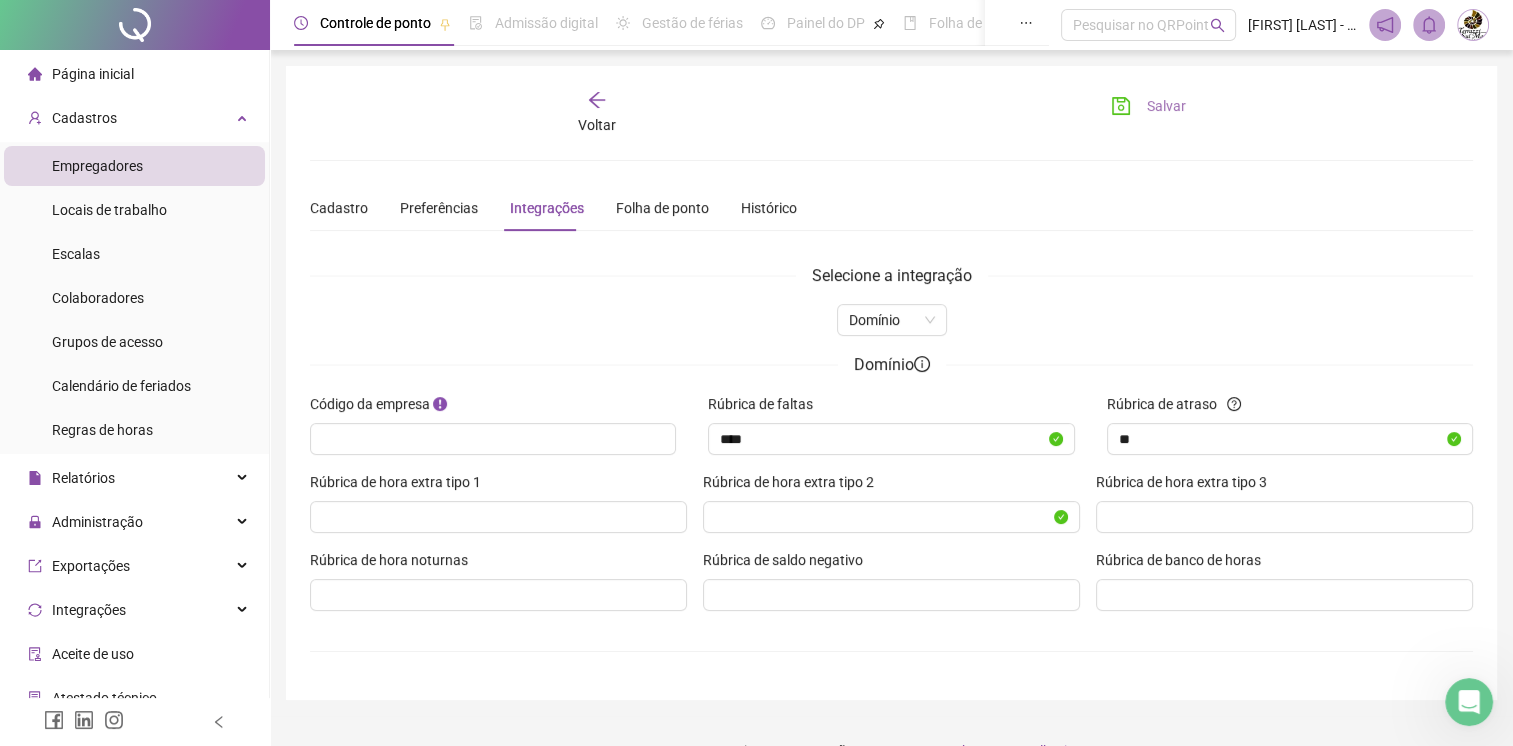 click on "Salvar" at bounding box center (1166, 106) 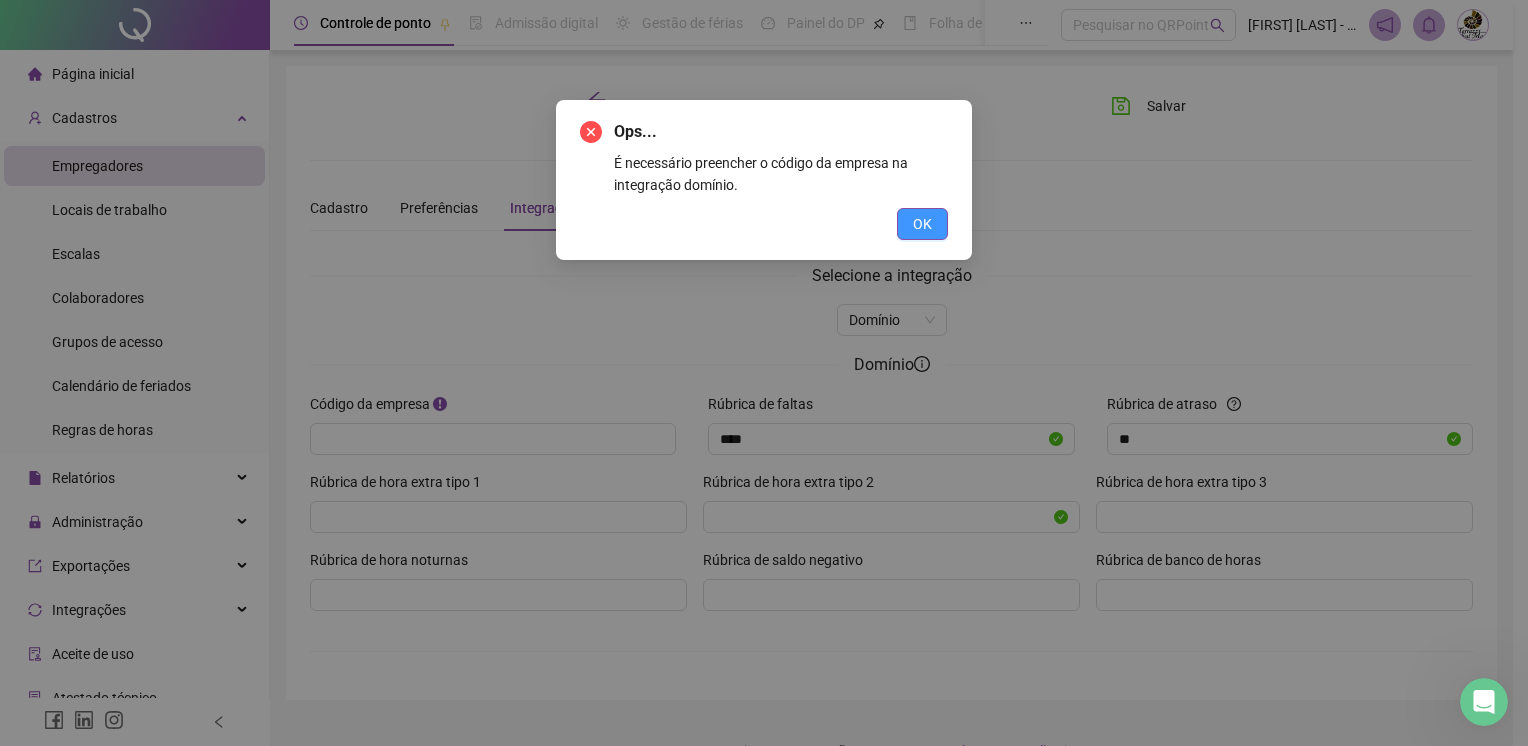 click on "OK" at bounding box center [922, 224] 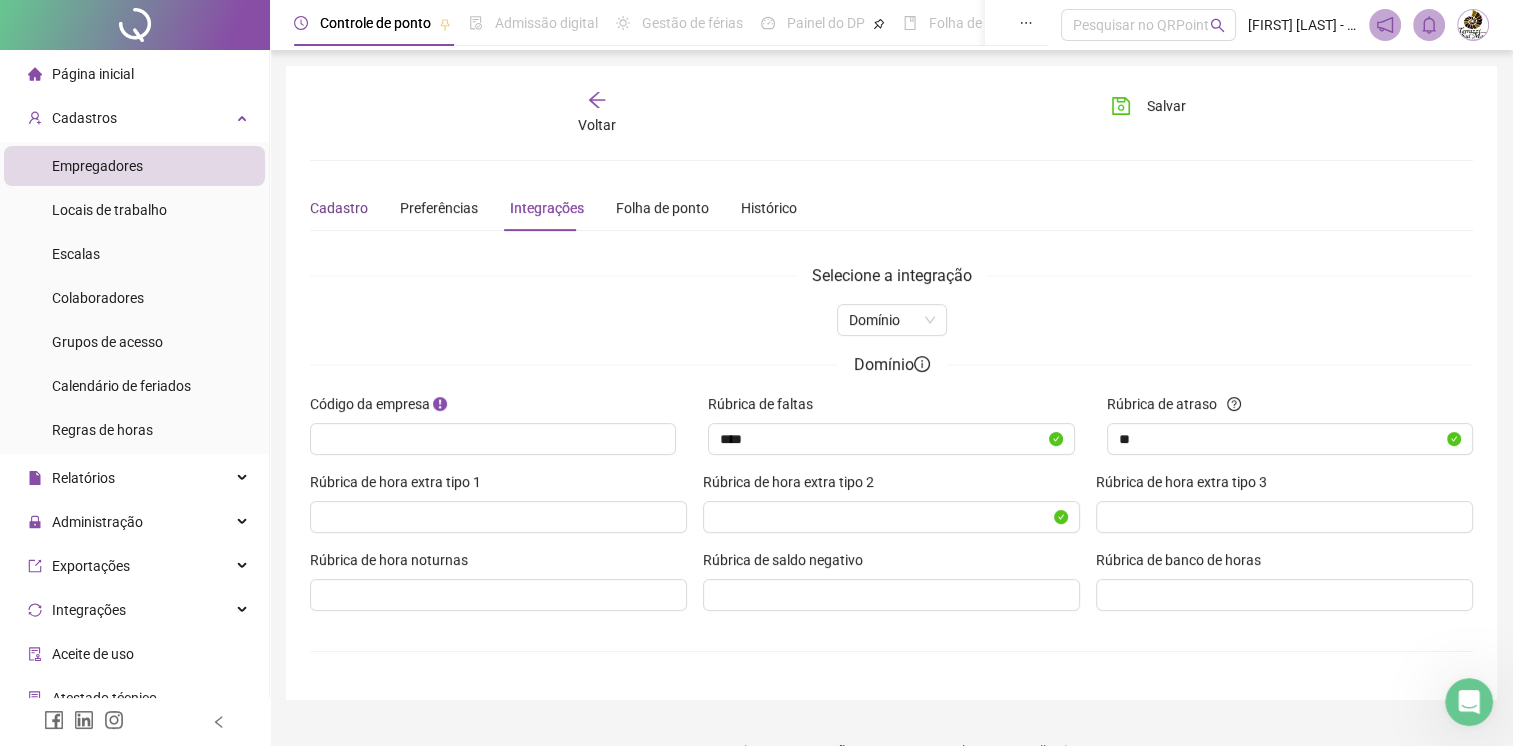 click on "Cadastro" at bounding box center [339, 208] 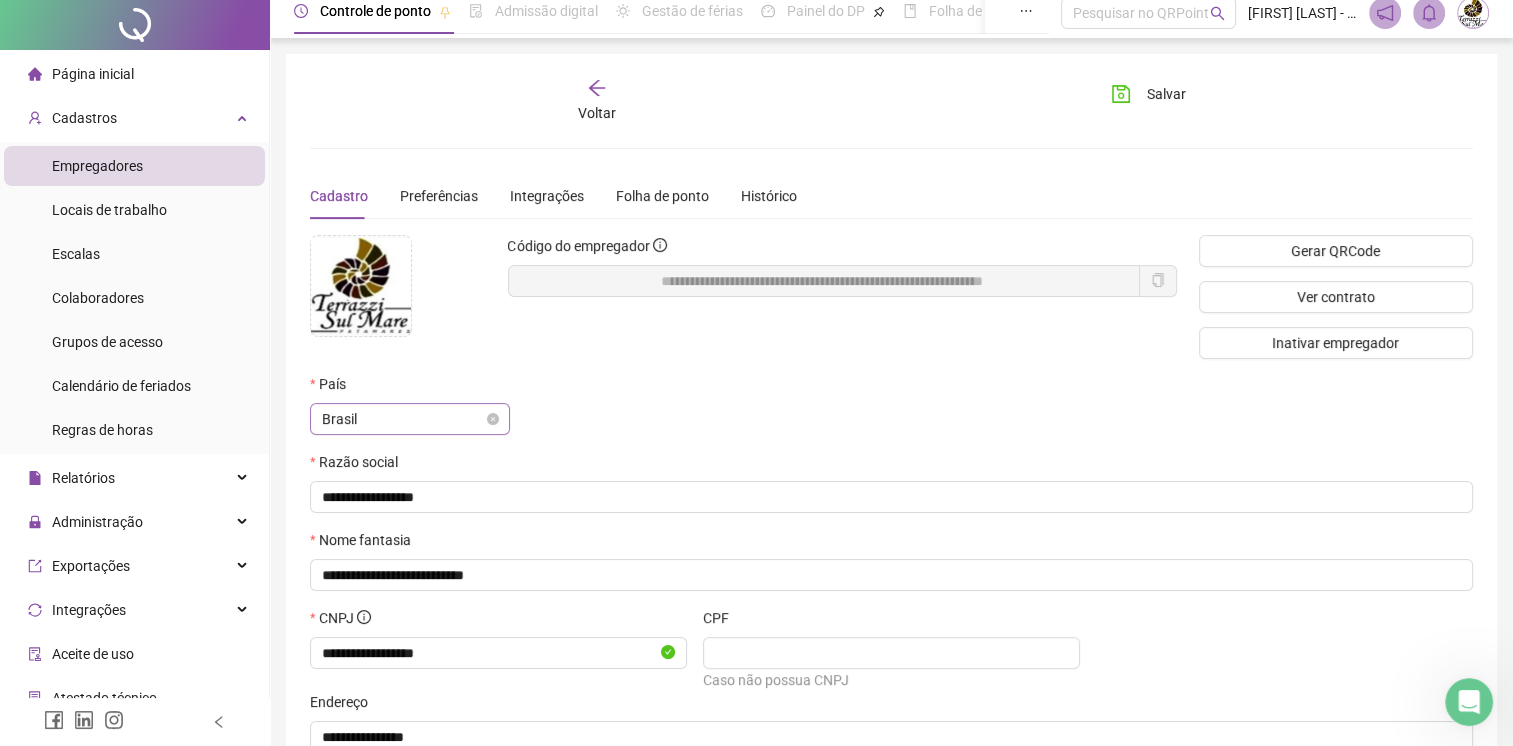 scroll, scrollTop: 145, scrollLeft: 0, axis: vertical 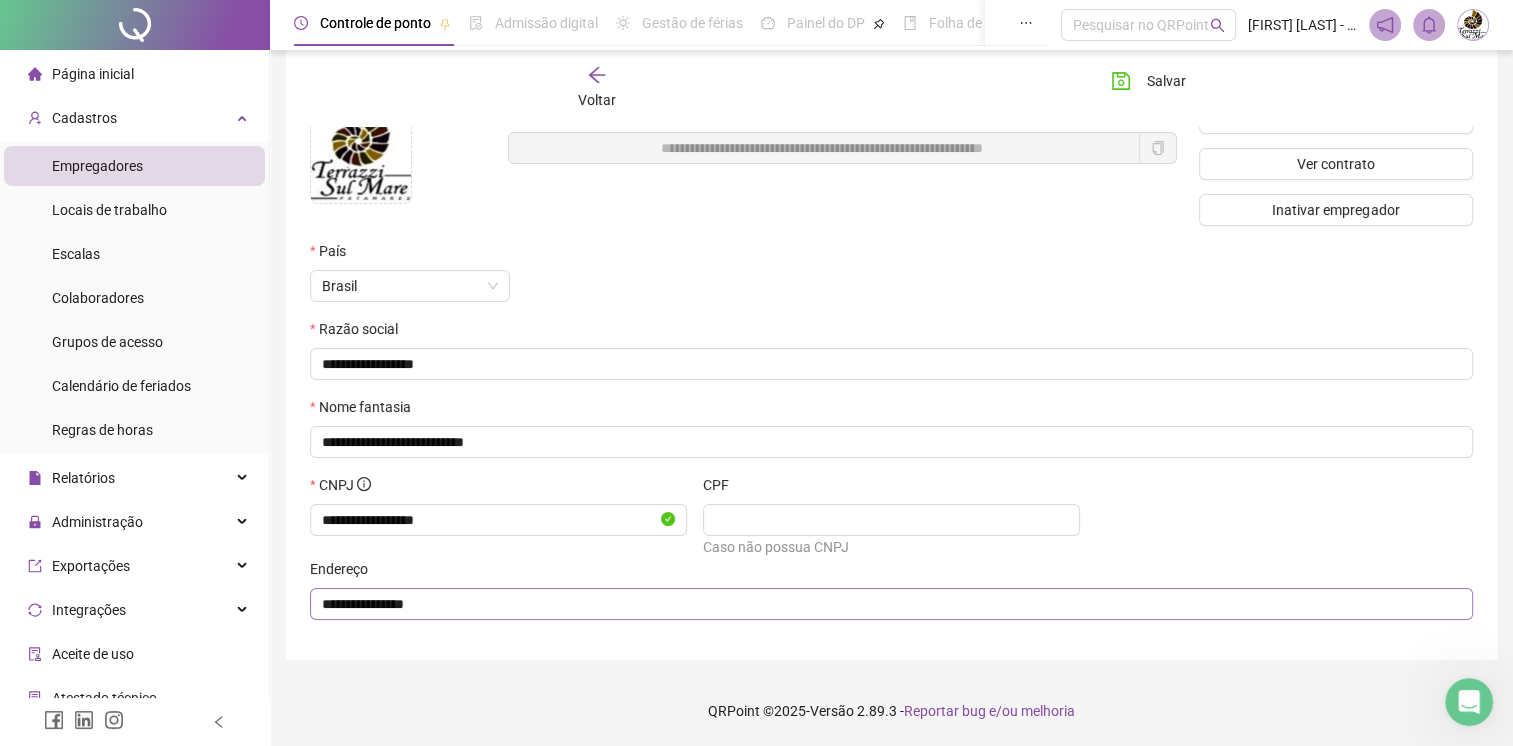 click on "**********" at bounding box center (891, 604) 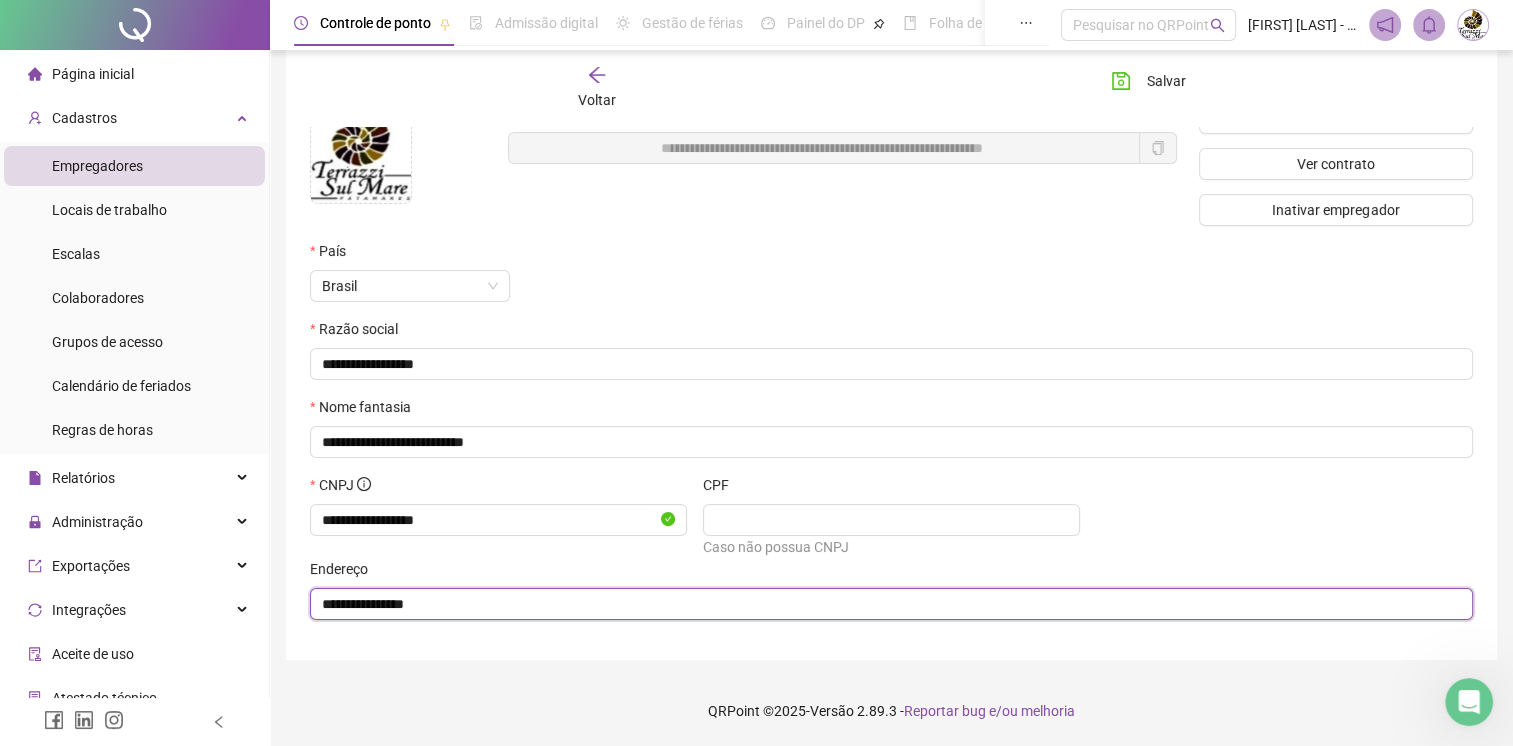 click on "**********" at bounding box center [889, 604] 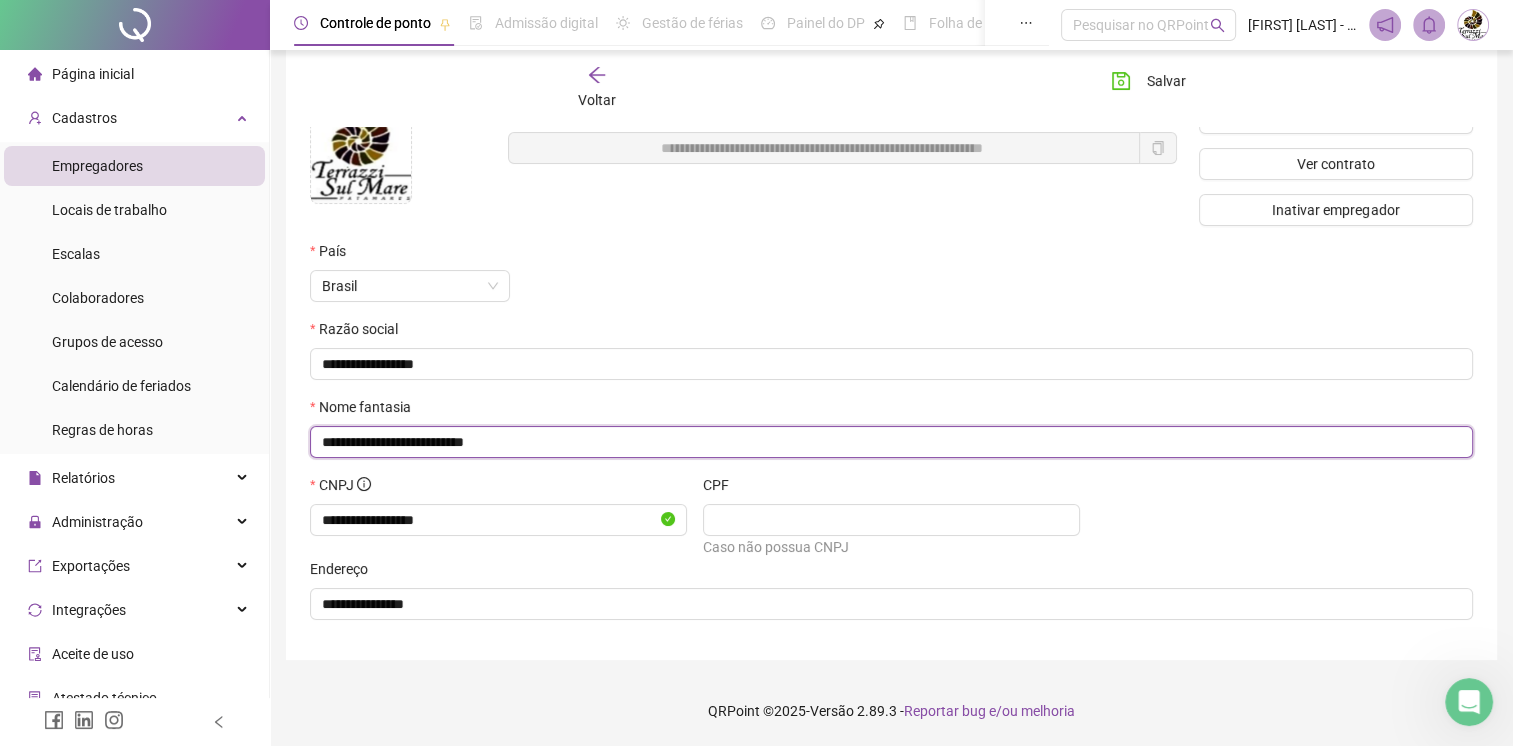 click on "**********" at bounding box center (889, 442) 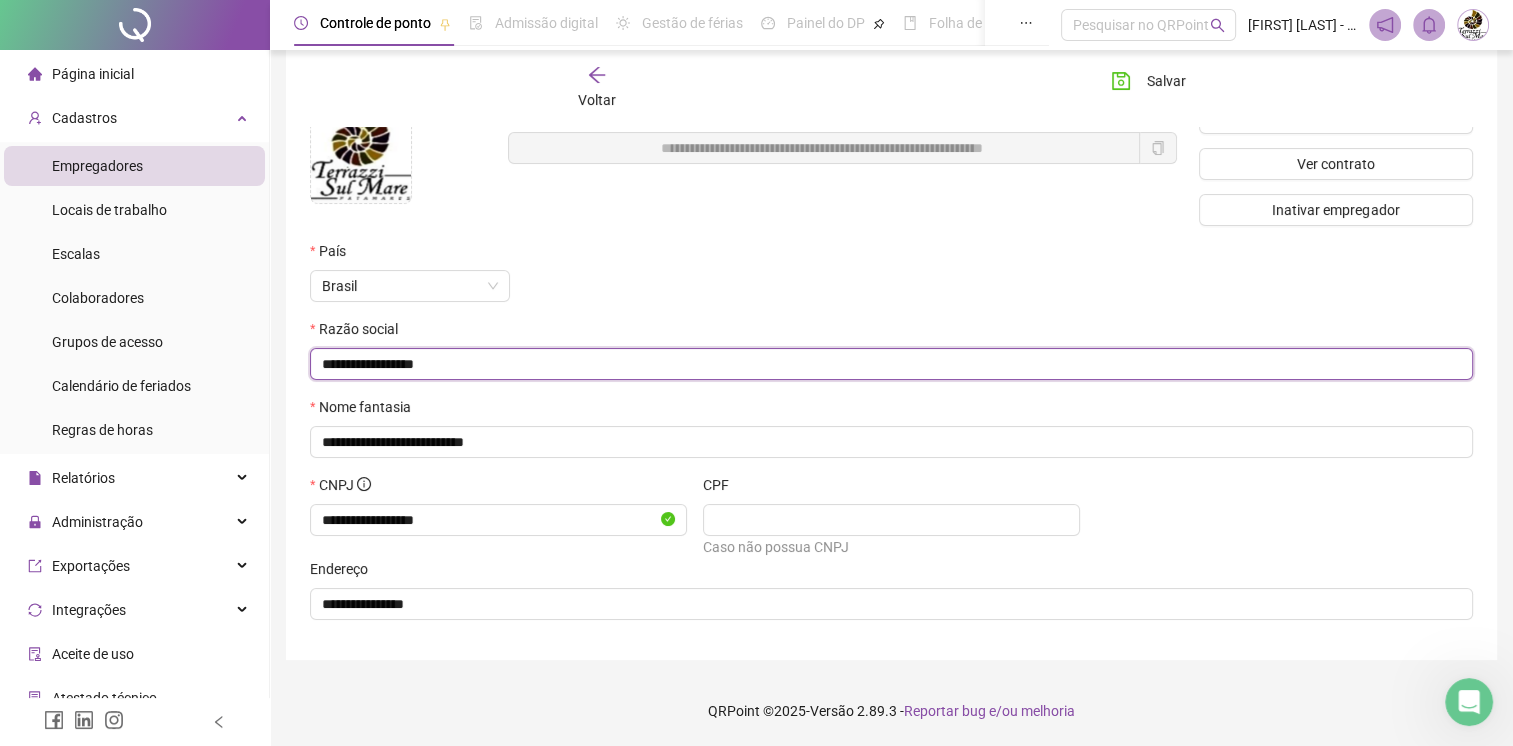 click on "**********" at bounding box center (889, 364) 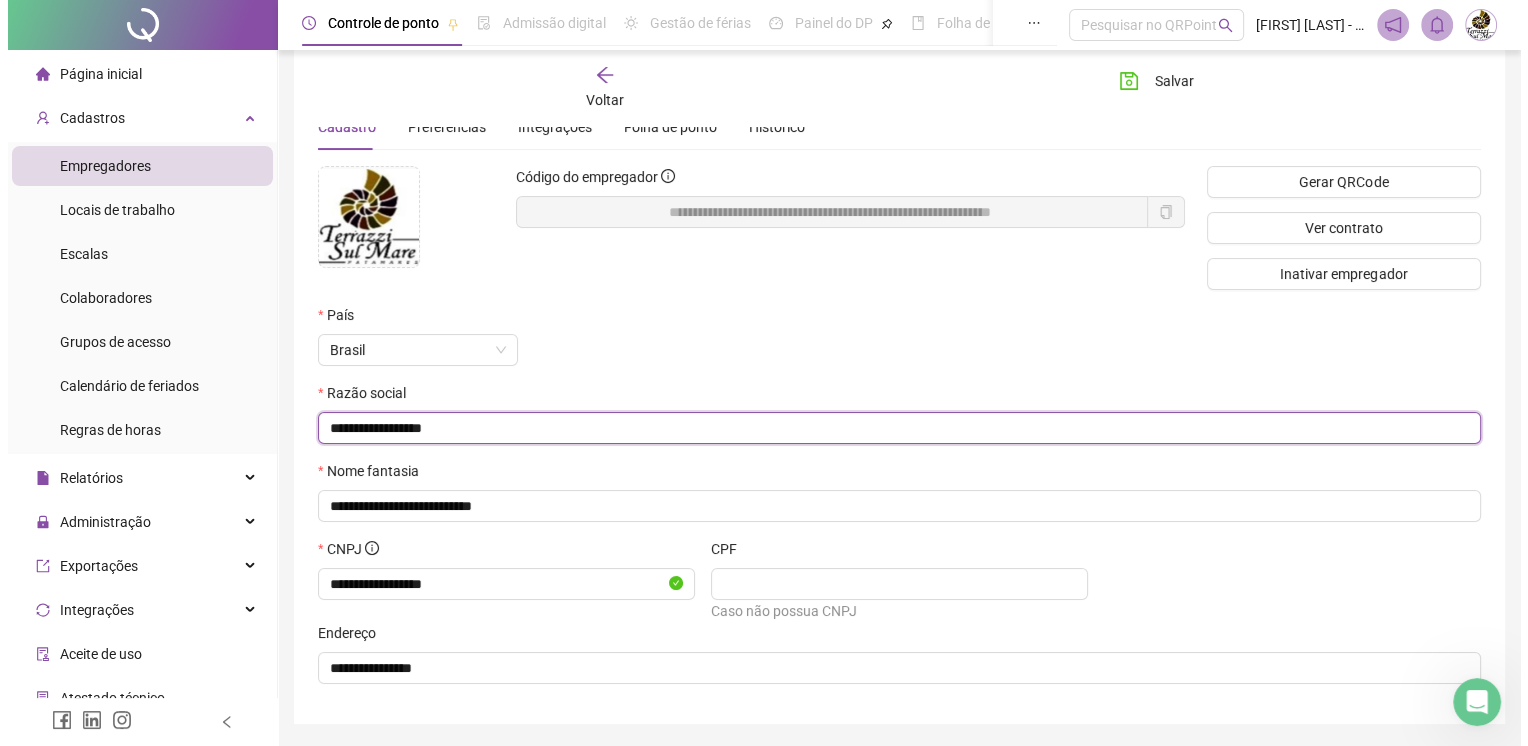 scroll, scrollTop: 45, scrollLeft: 0, axis: vertical 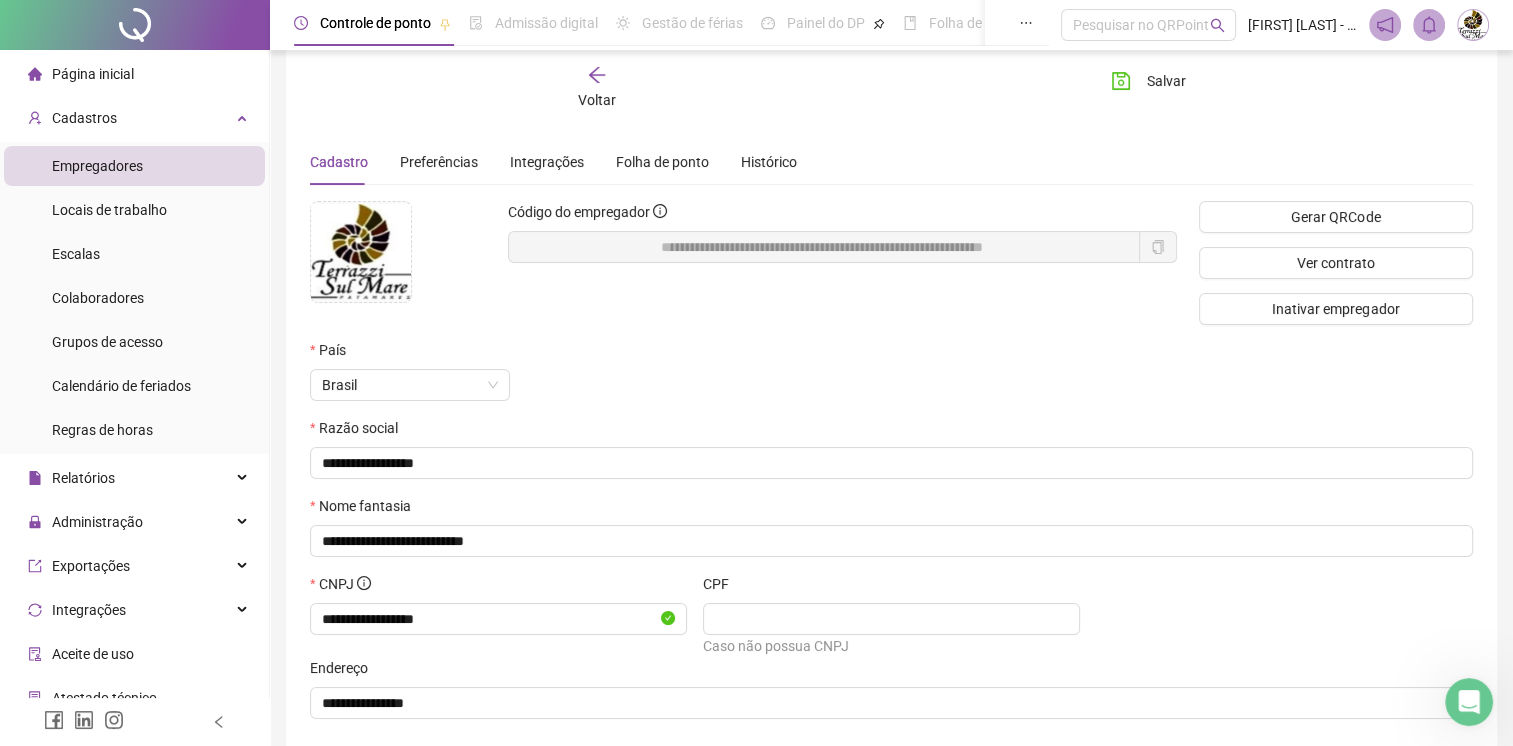 click on "Voltar" at bounding box center [596, 88] 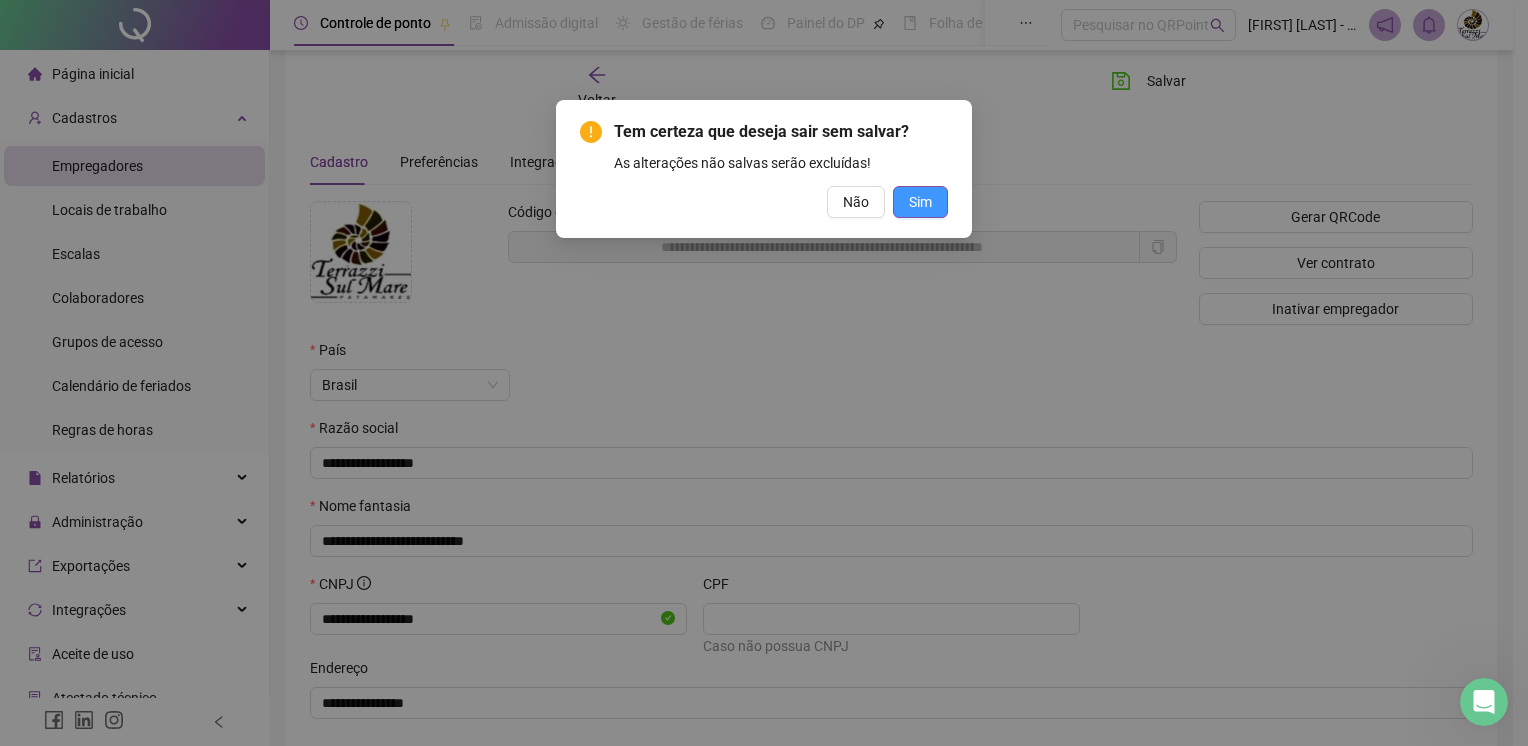 click on "Sim" at bounding box center (920, 202) 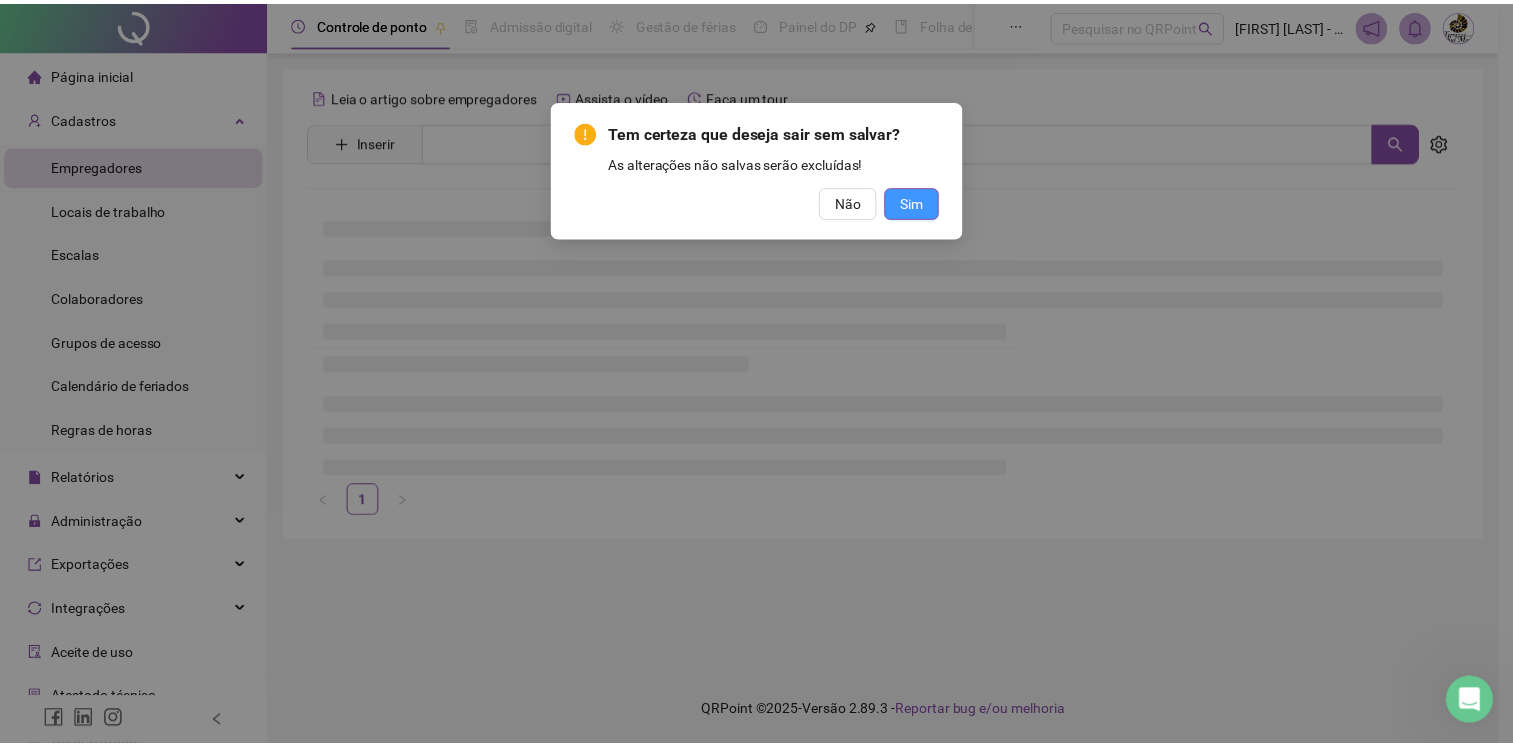 scroll, scrollTop: 0, scrollLeft: 0, axis: both 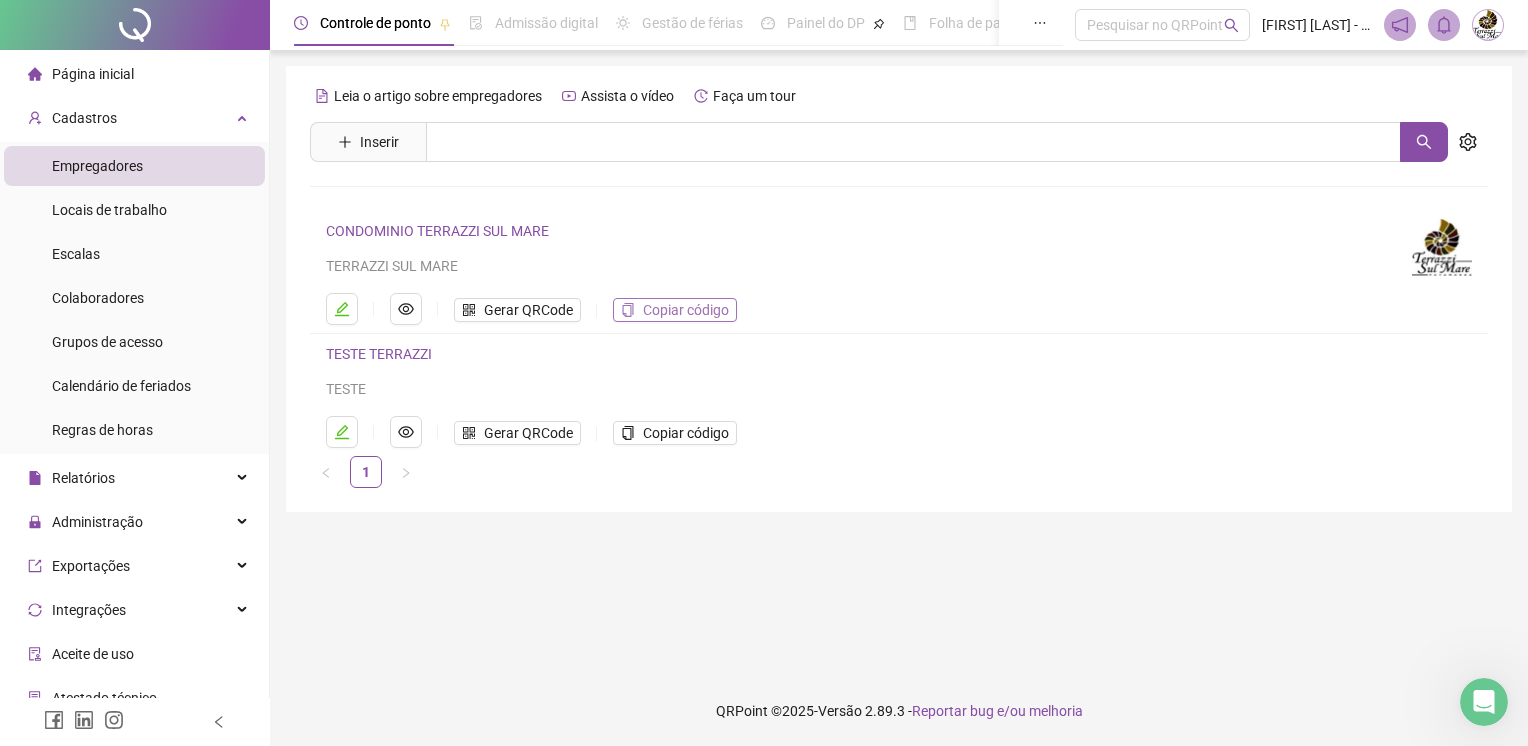 click on "Copiar código" at bounding box center [686, 310] 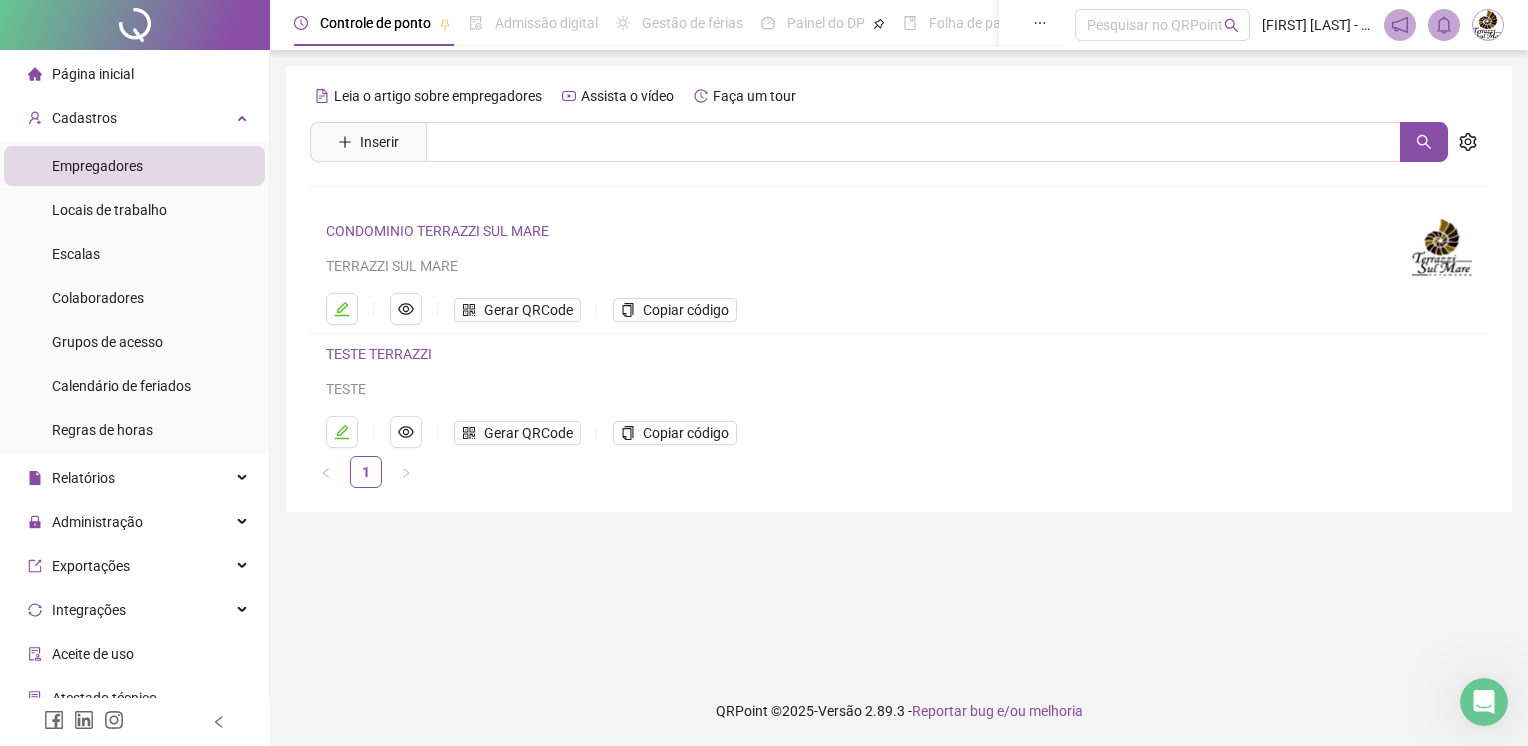 click on "Empregadores" at bounding box center (97, 166) 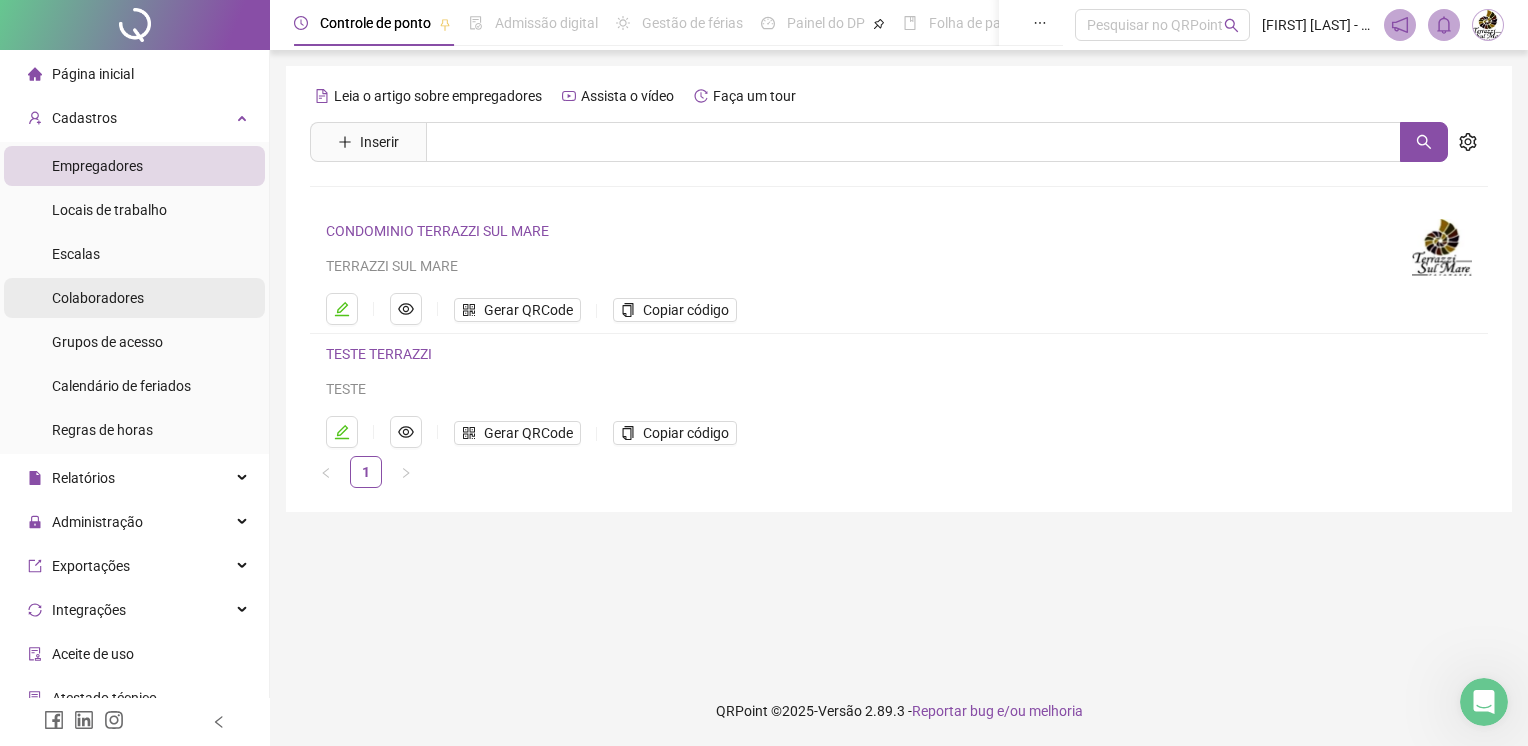 click on "Colaboradores" at bounding box center [98, 298] 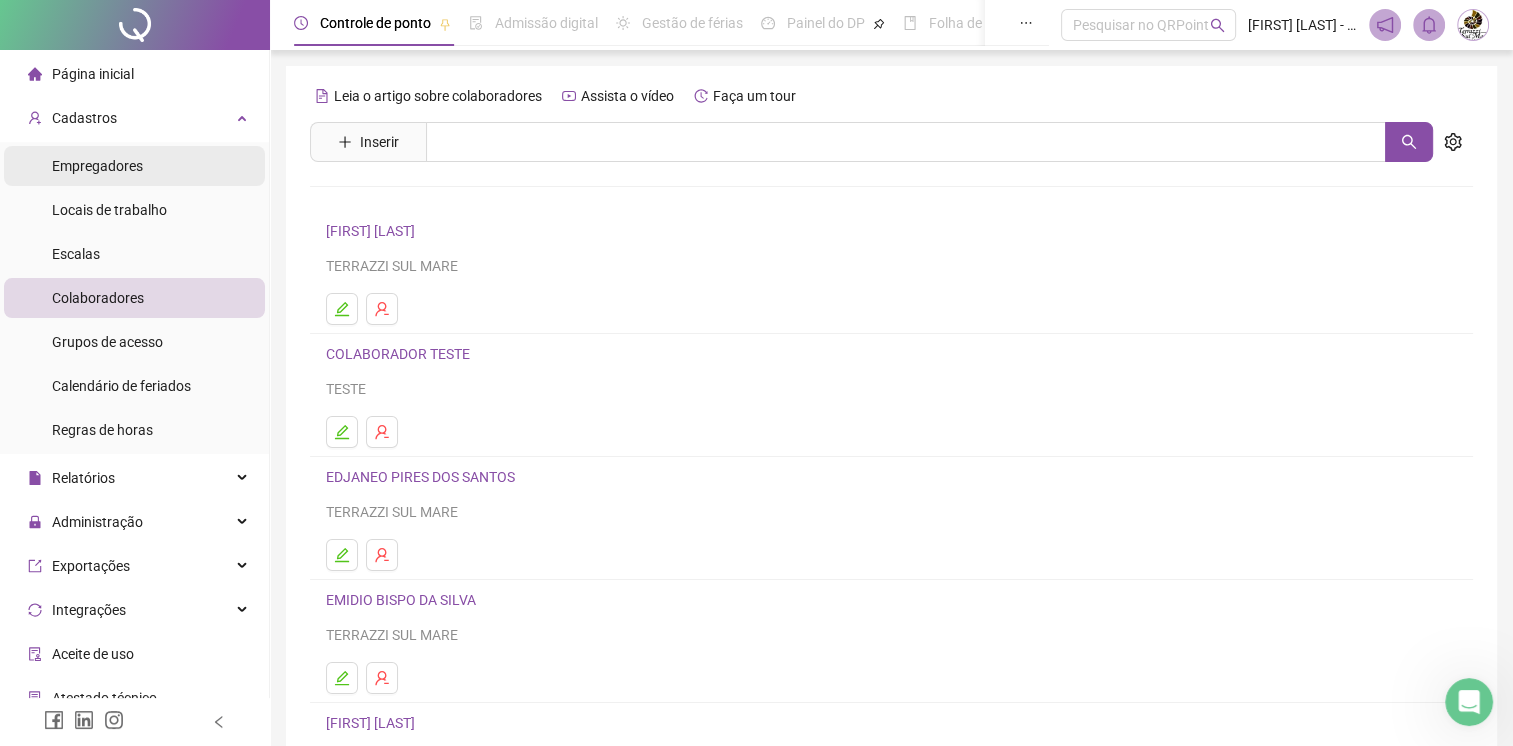 click on "Empregadores" at bounding box center [97, 166] 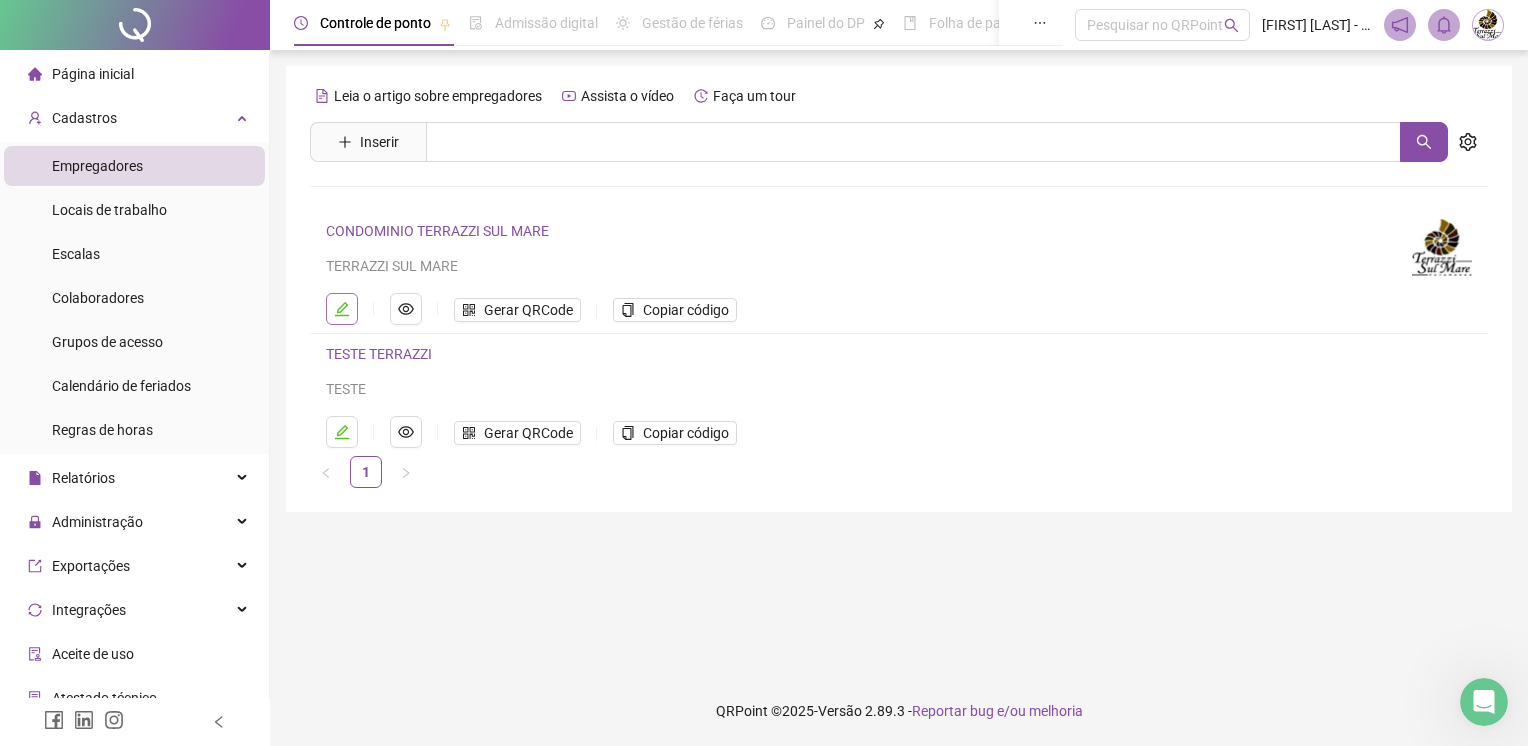 click at bounding box center (342, 309) 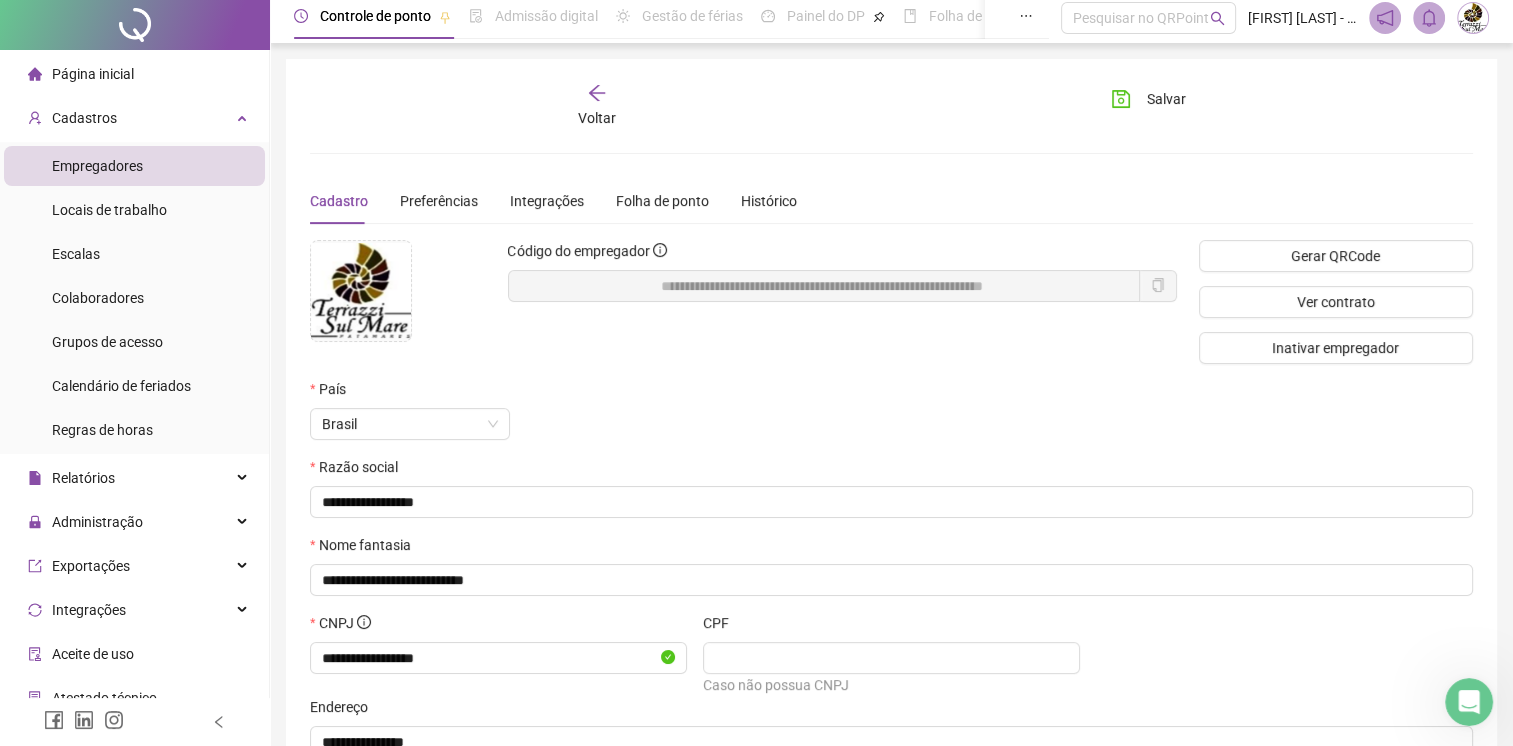 scroll, scrollTop: 0, scrollLeft: 0, axis: both 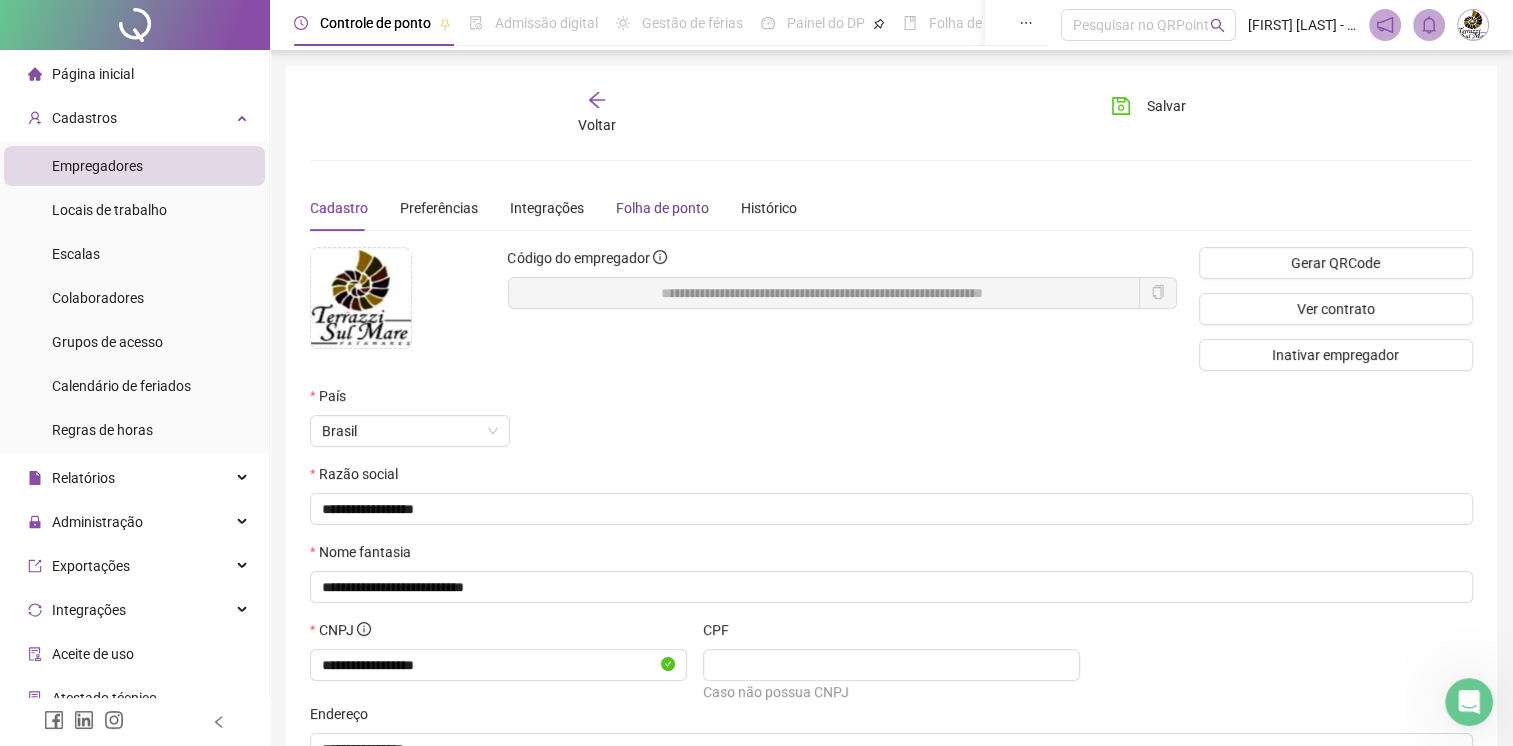 click on "Folha de ponto" at bounding box center (662, 208) 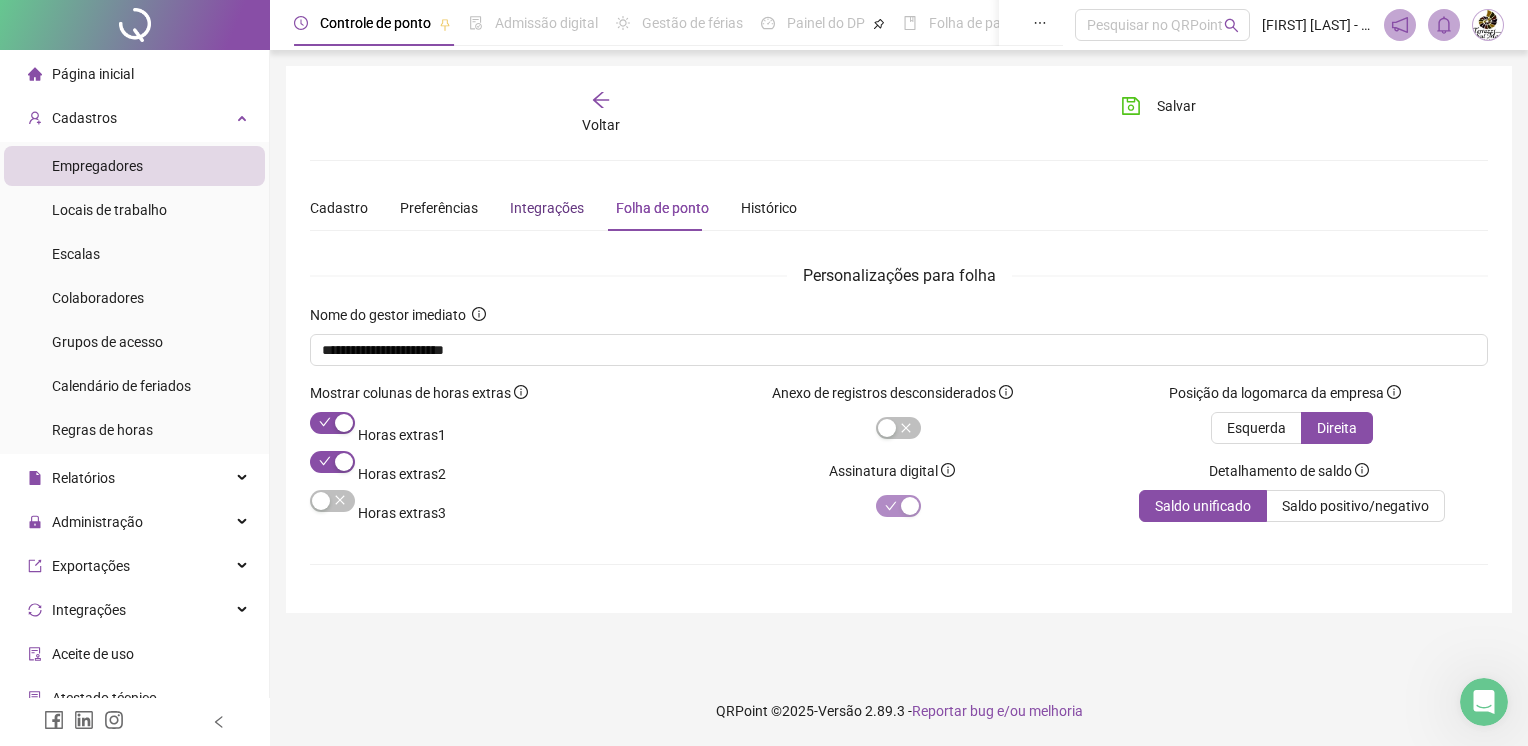 click on "Integrações" at bounding box center (547, 208) 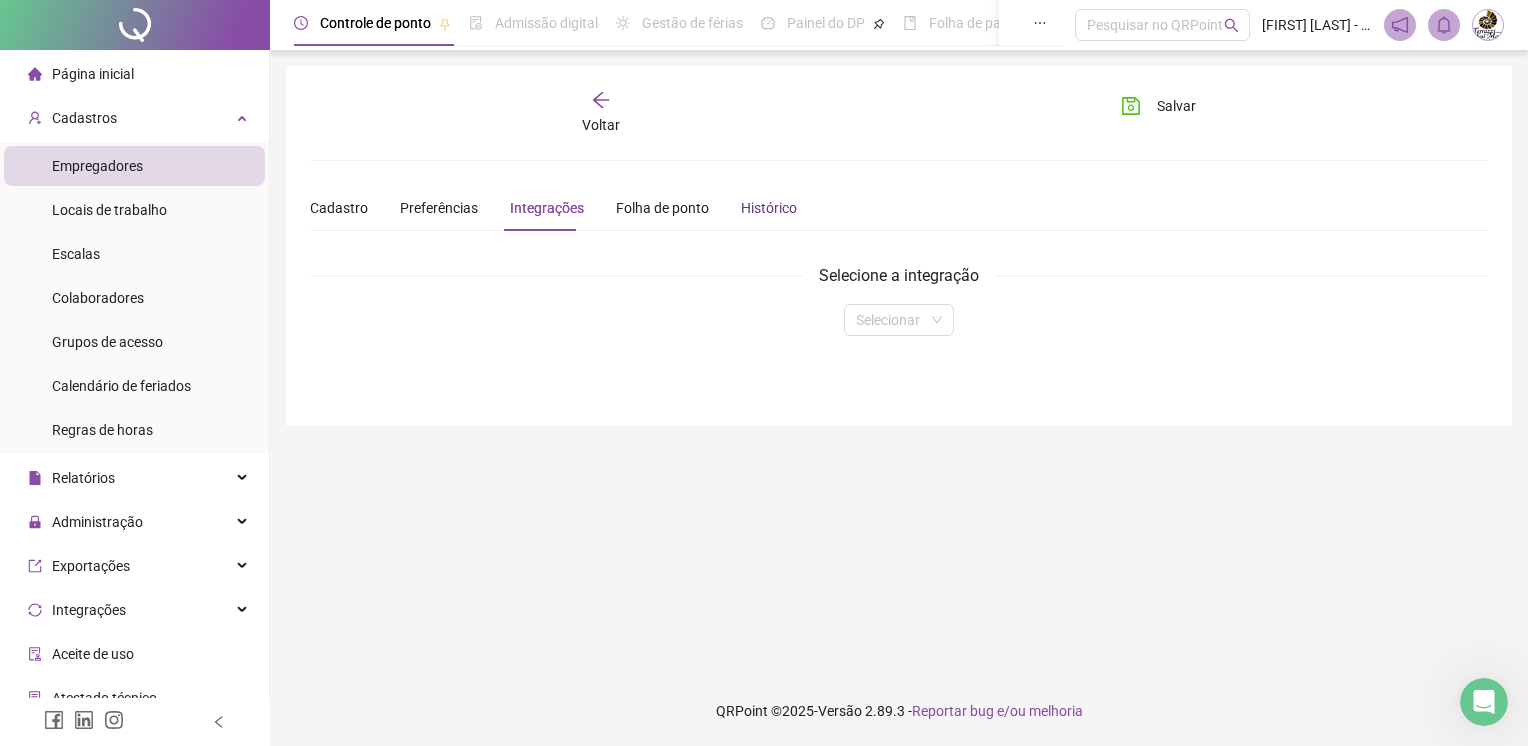 click on "Histórico" at bounding box center [769, 208] 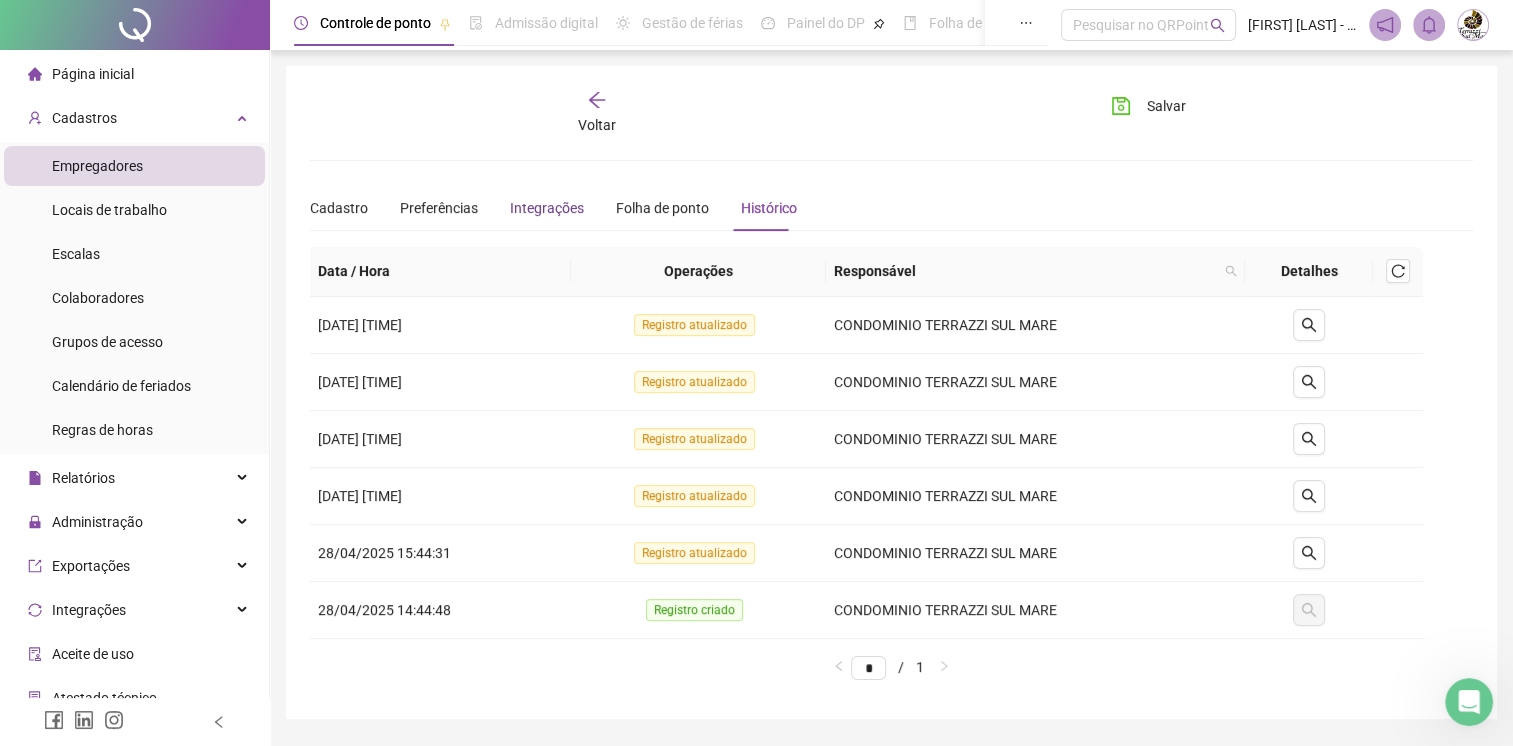 click on "Integrações" at bounding box center [547, 208] 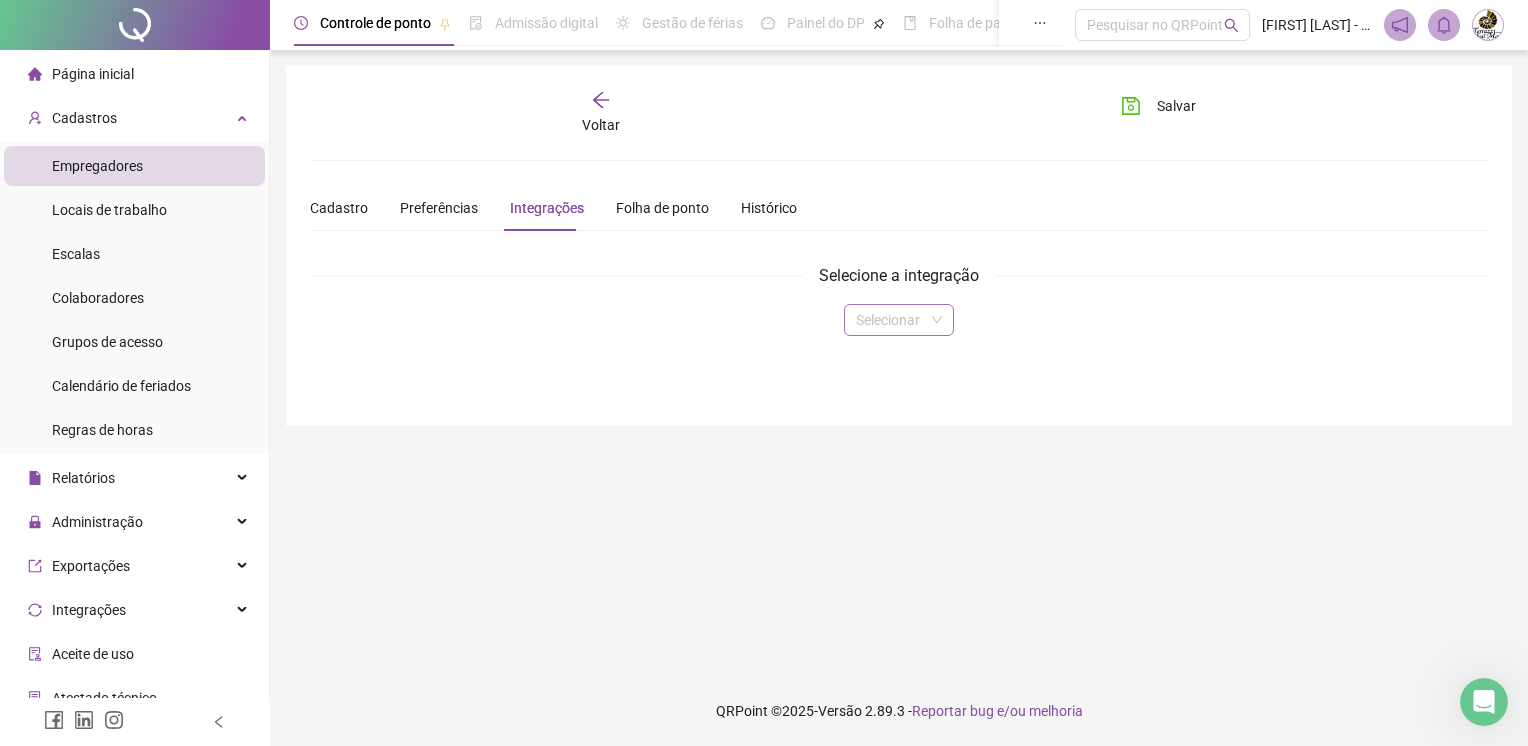 click at bounding box center (890, 320) 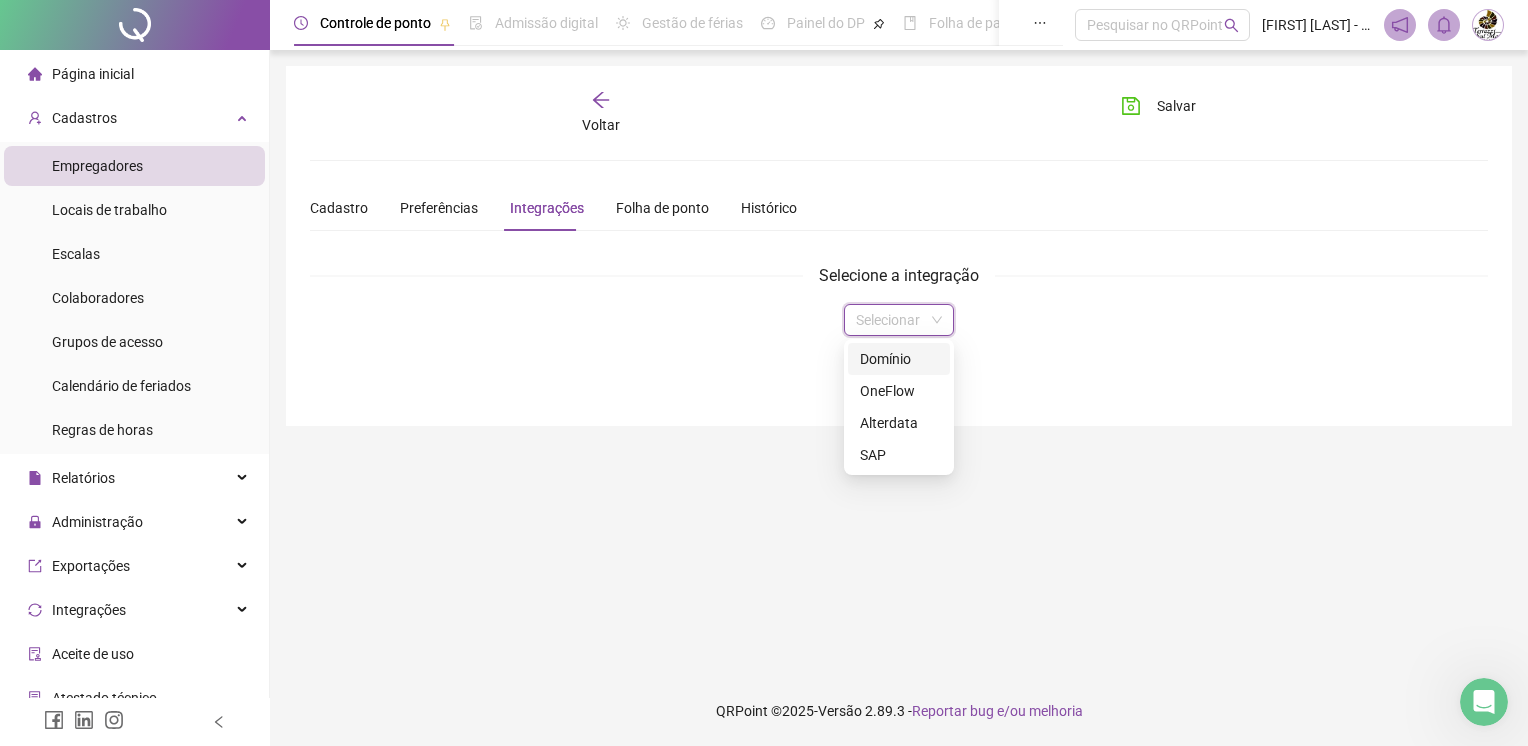 click on "Domínio" at bounding box center (899, 359) 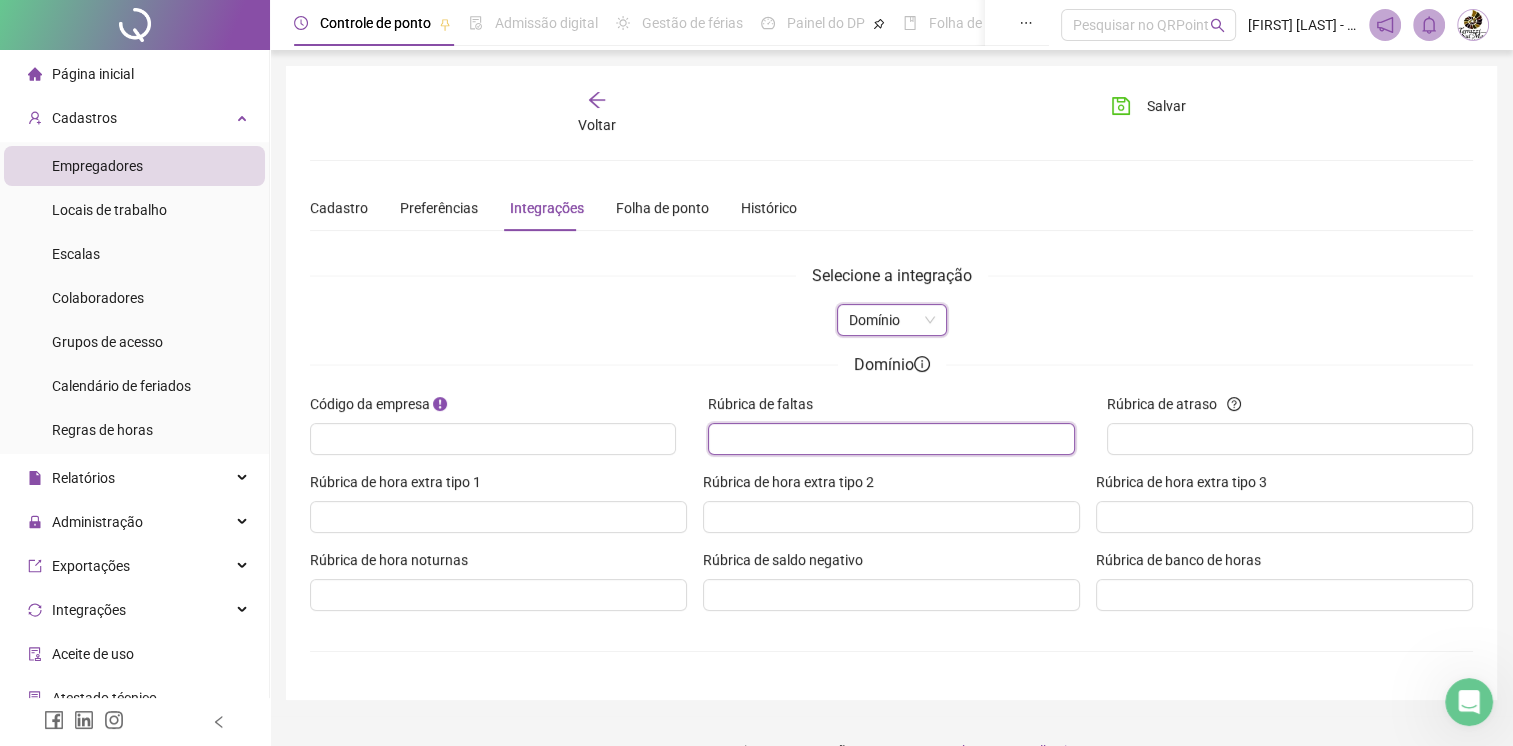 click on "Rúbrica de faltas" at bounding box center (889, 439) 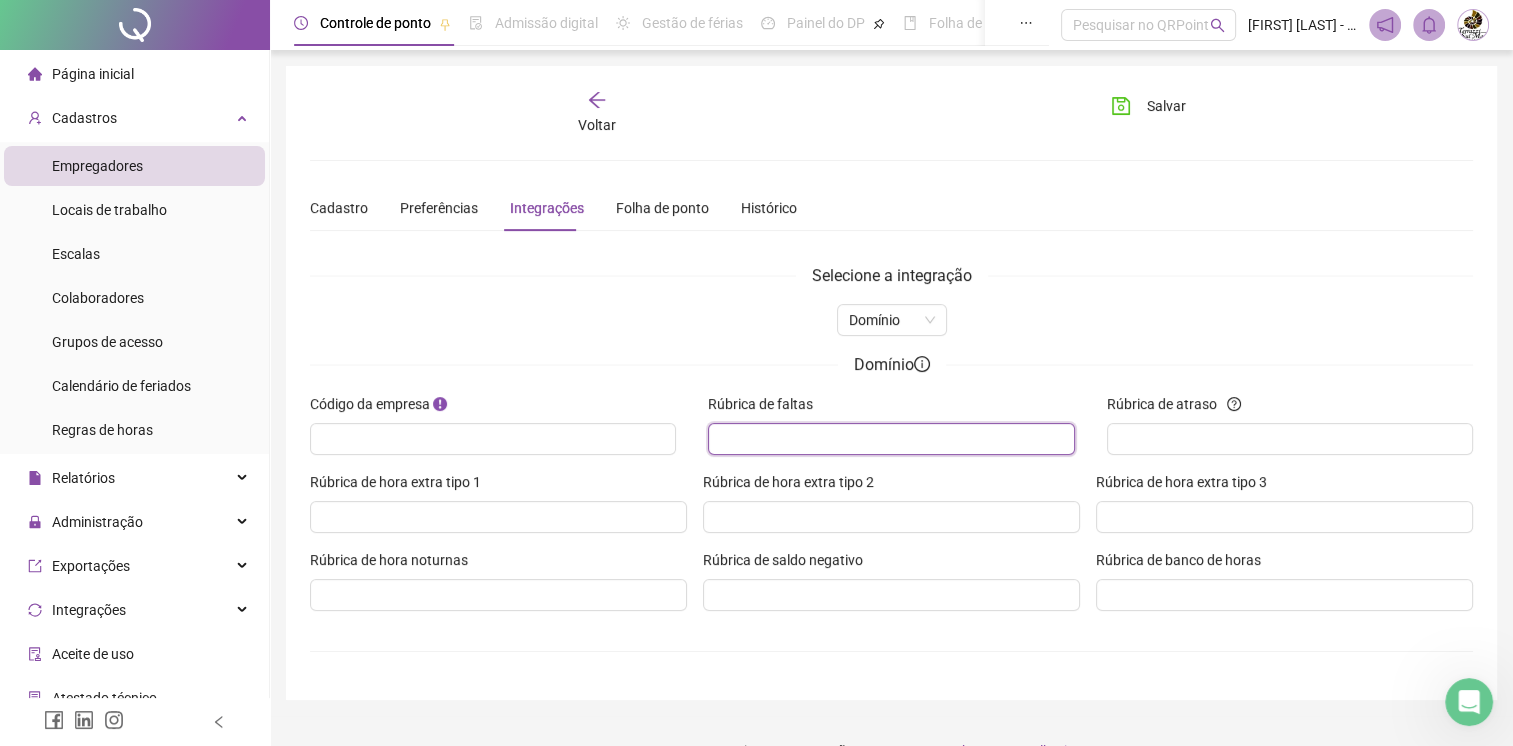 type on "****" 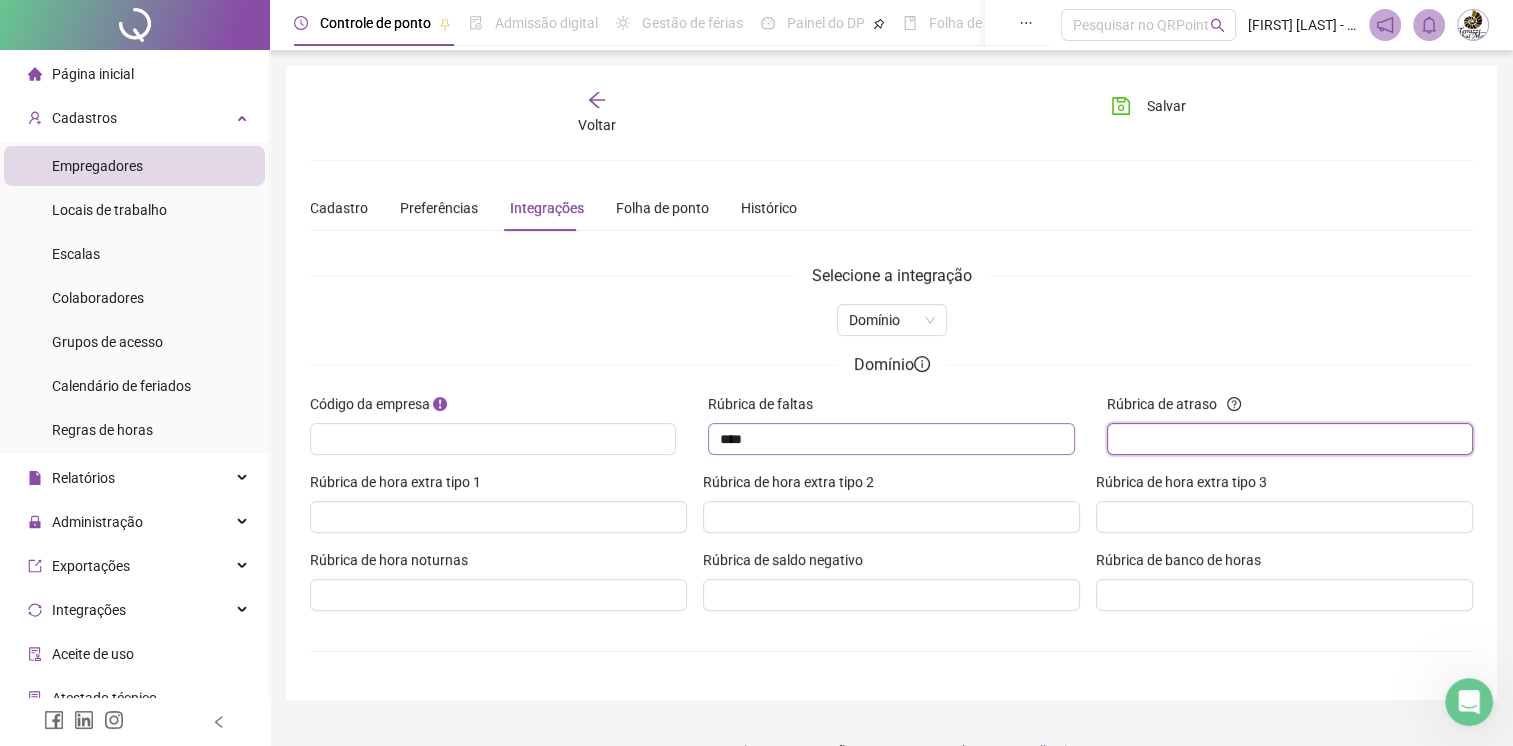 type on "**" 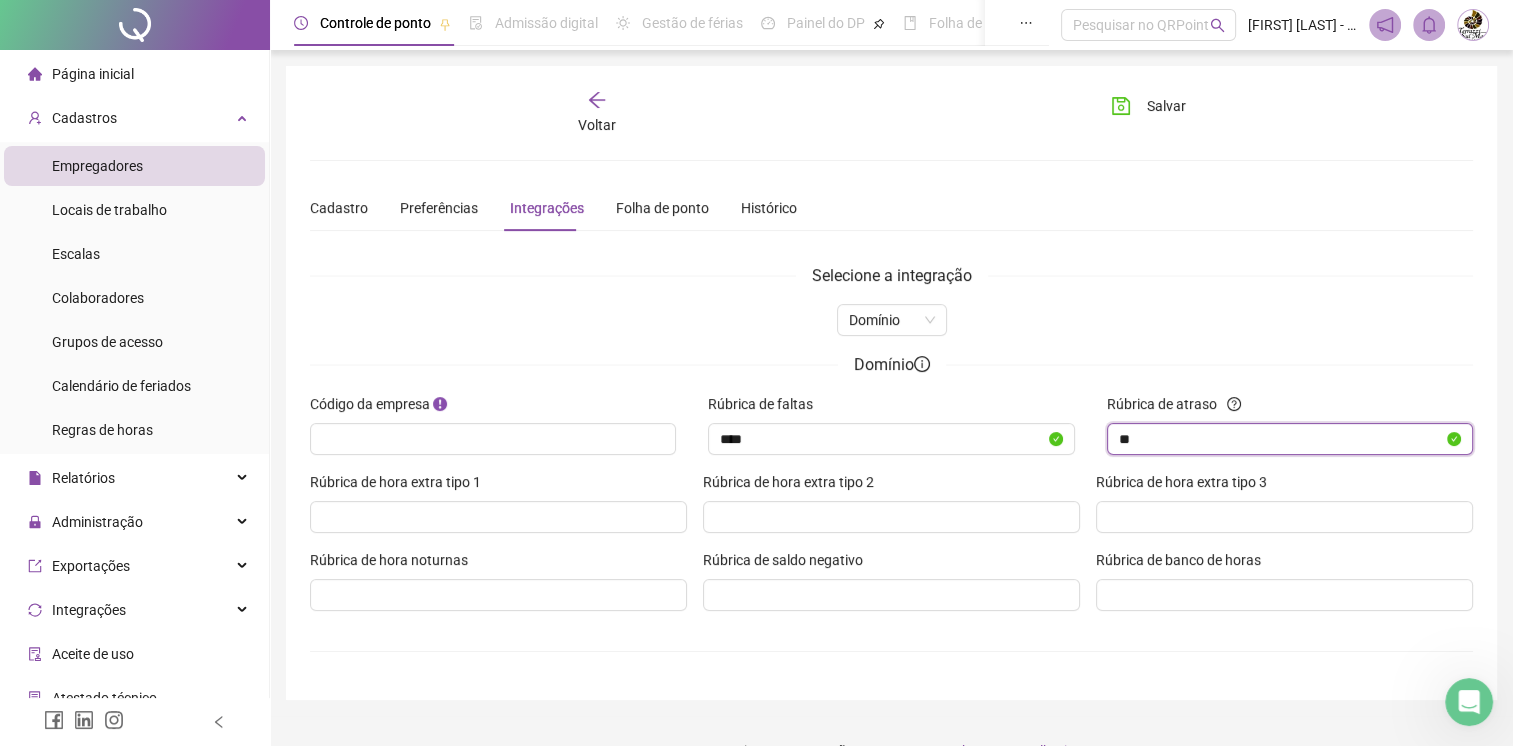 click on "**" at bounding box center (1281, 439) 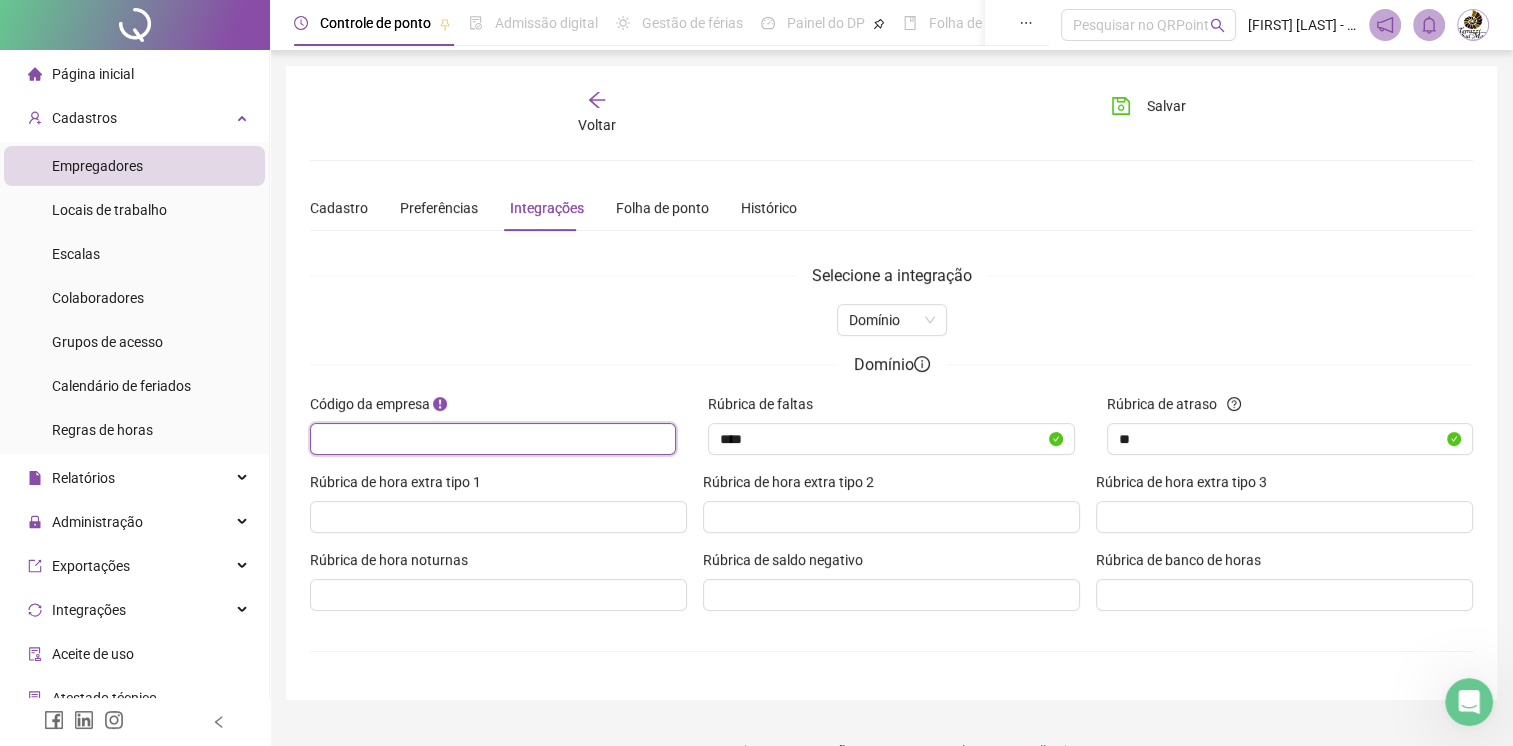click at bounding box center [491, 439] 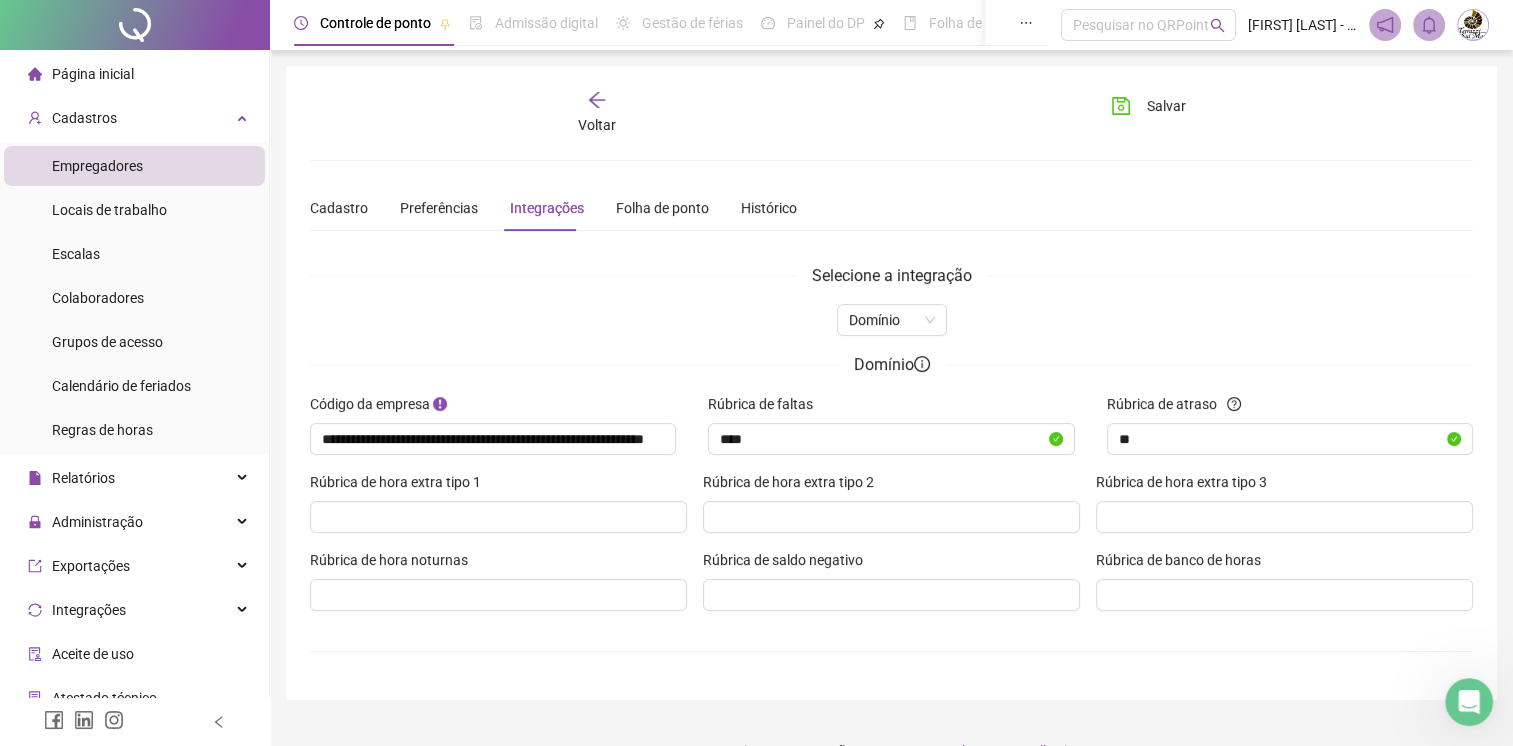 scroll, scrollTop: 0, scrollLeft: 0, axis: both 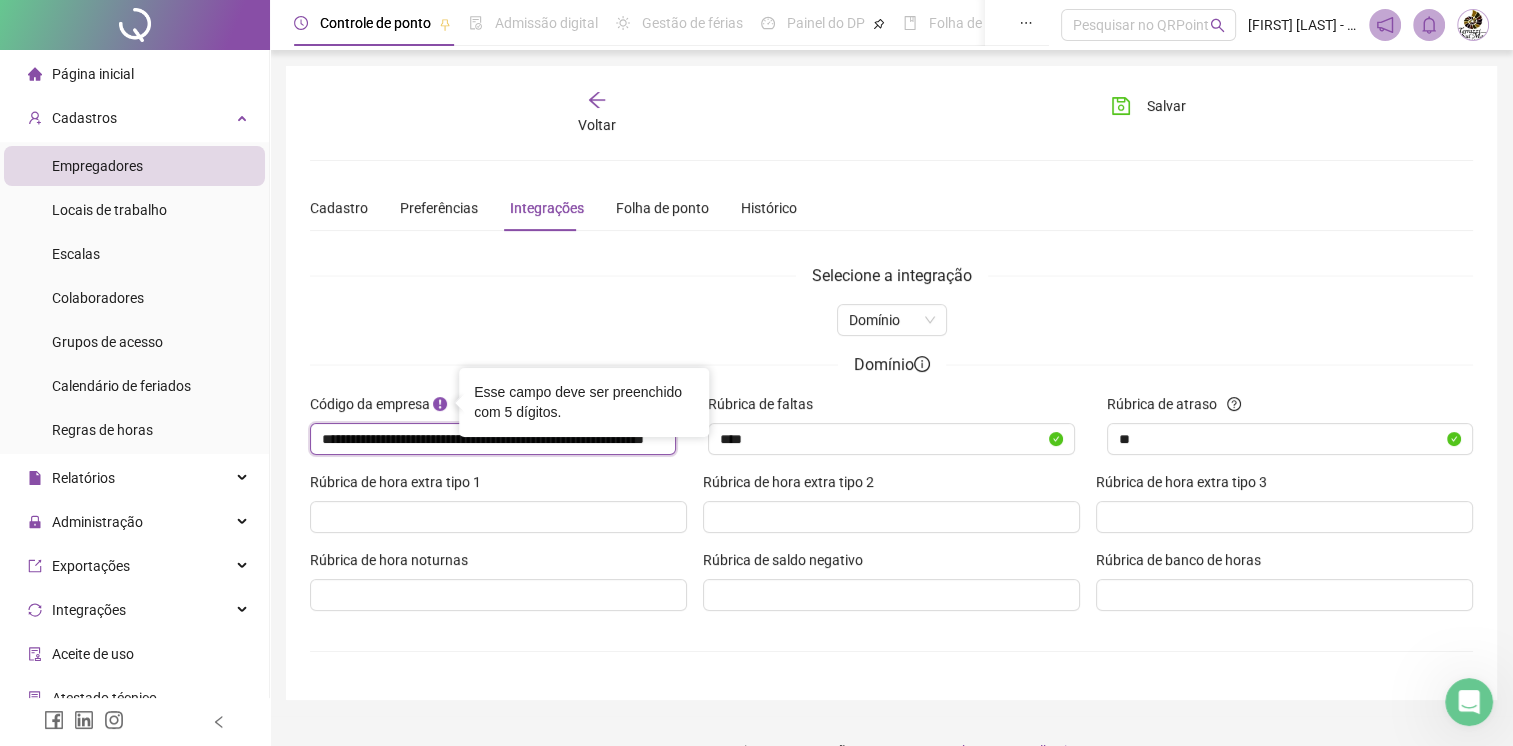 click on "**********" at bounding box center [491, 439] 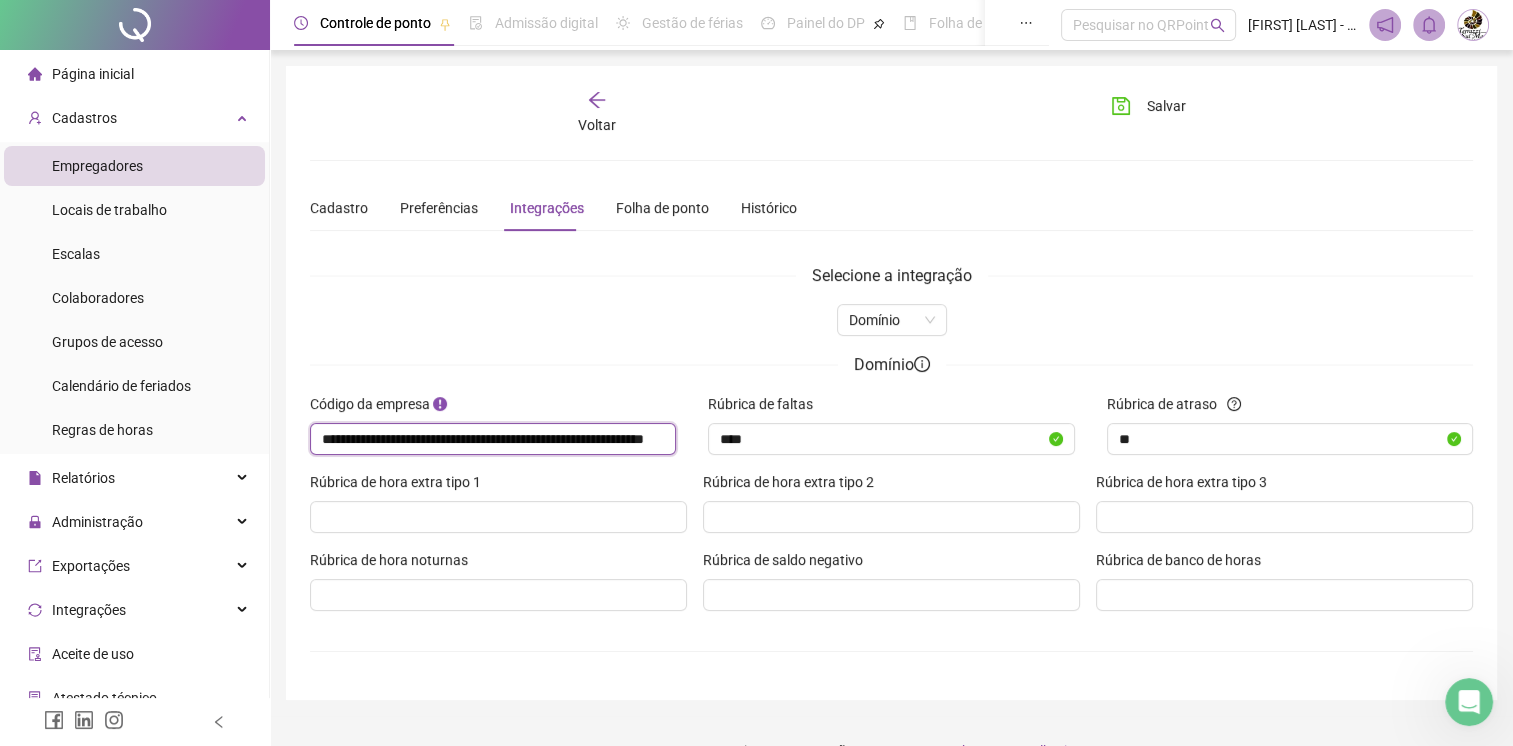 drag, startPoint x: 319, startPoint y: 437, endPoint x: 663, endPoint y: 443, distance: 344.0523 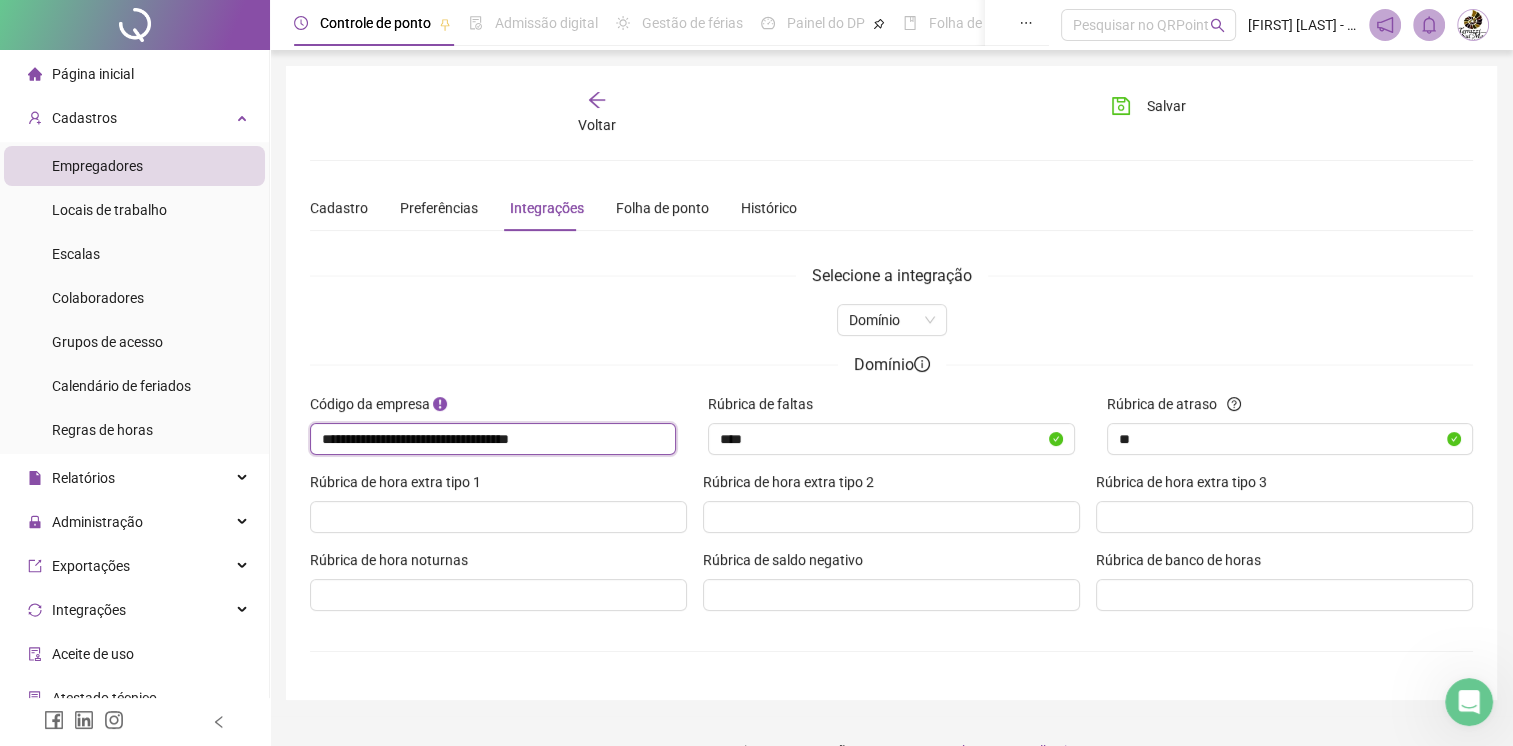 type on "**********" 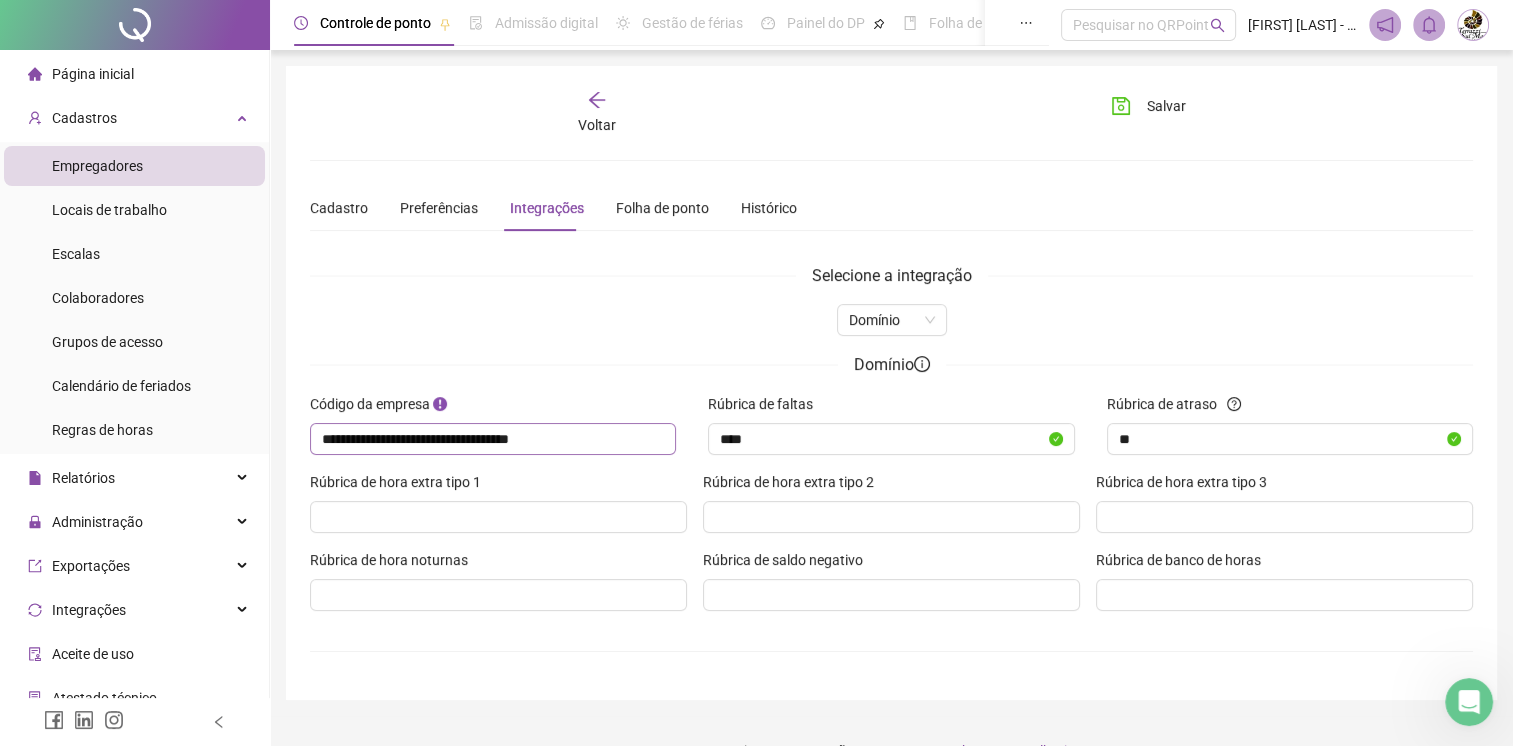 drag, startPoint x: 320, startPoint y: 442, endPoint x: 520, endPoint y: 436, distance: 200.08998 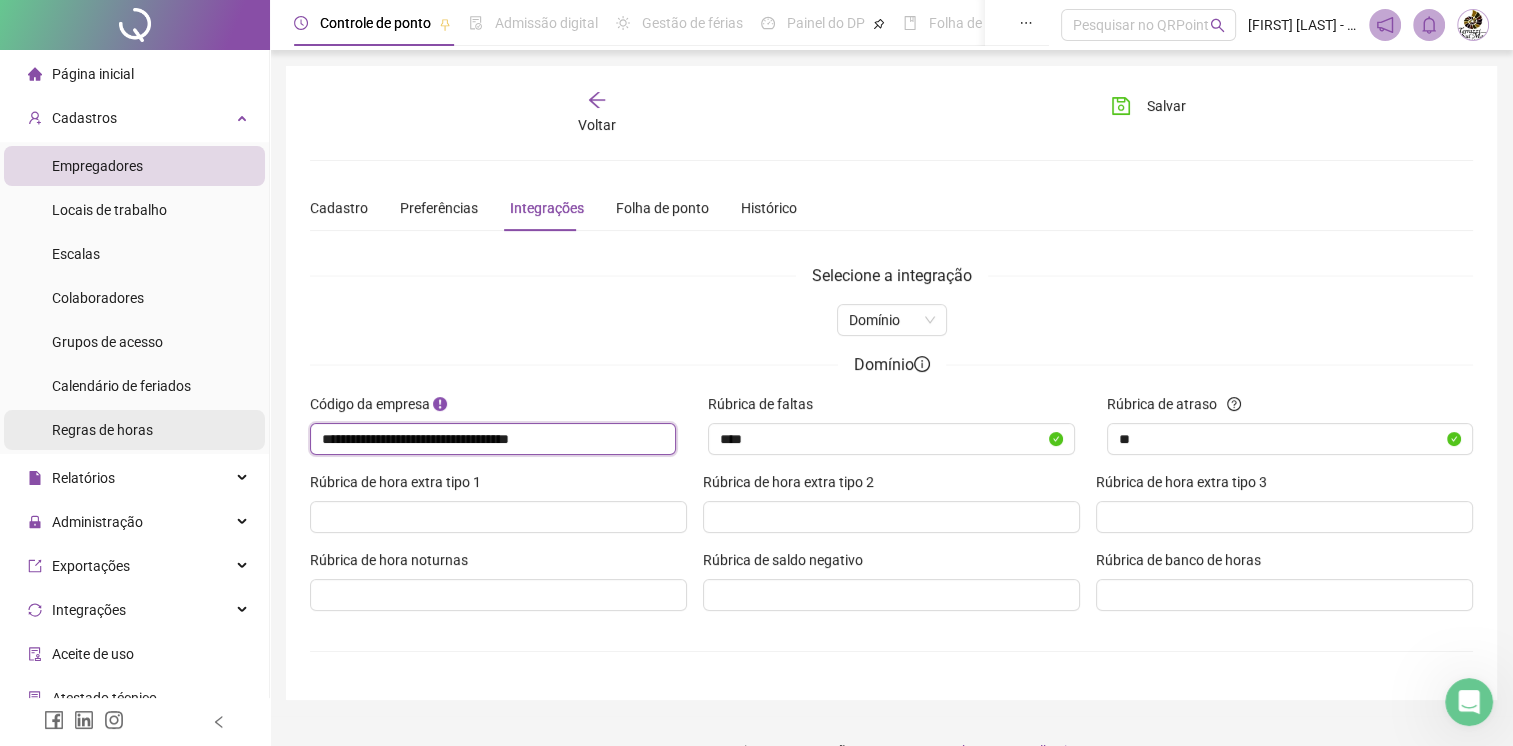 drag, startPoint x: 589, startPoint y: 434, endPoint x: 221, endPoint y: 443, distance: 368.11005 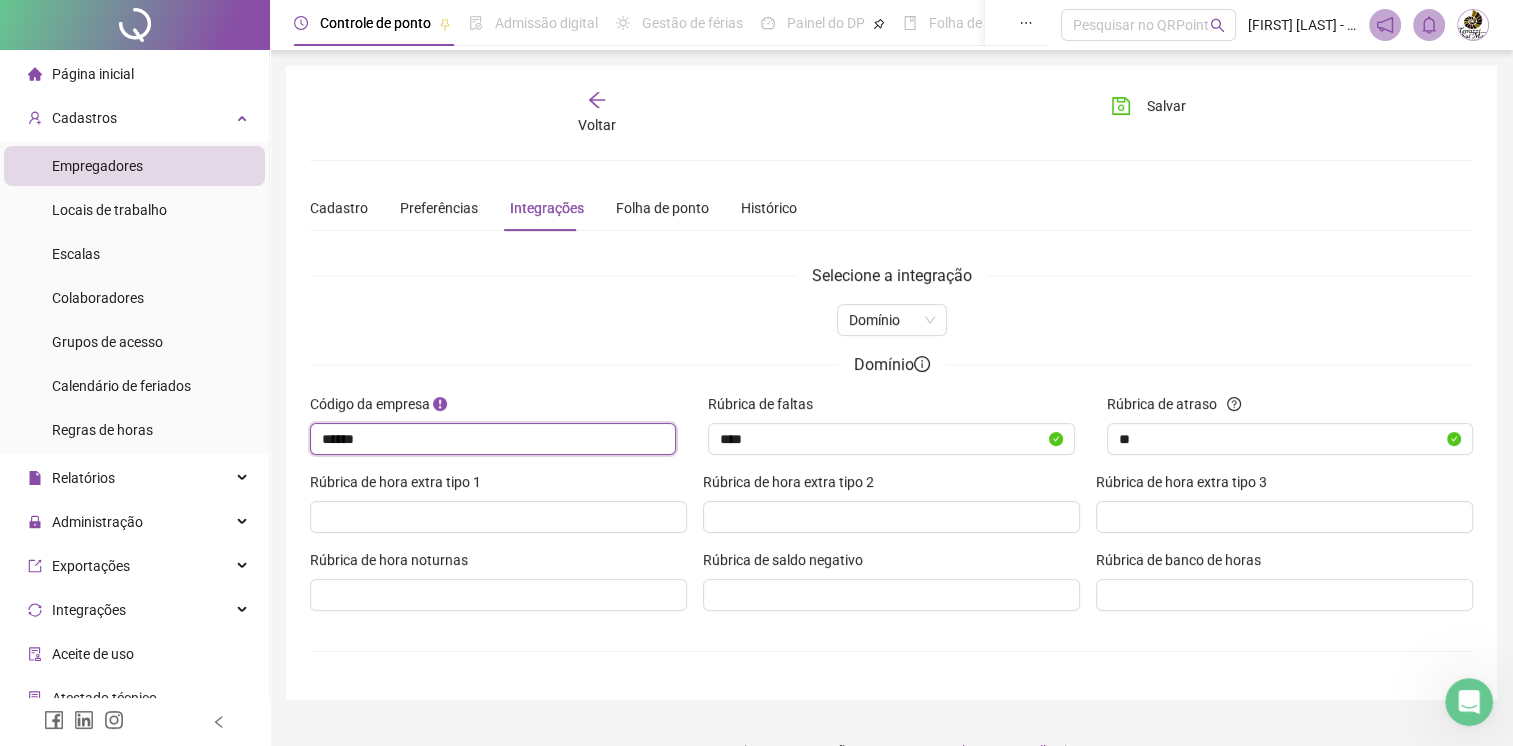 click on "******" at bounding box center (491, 439) 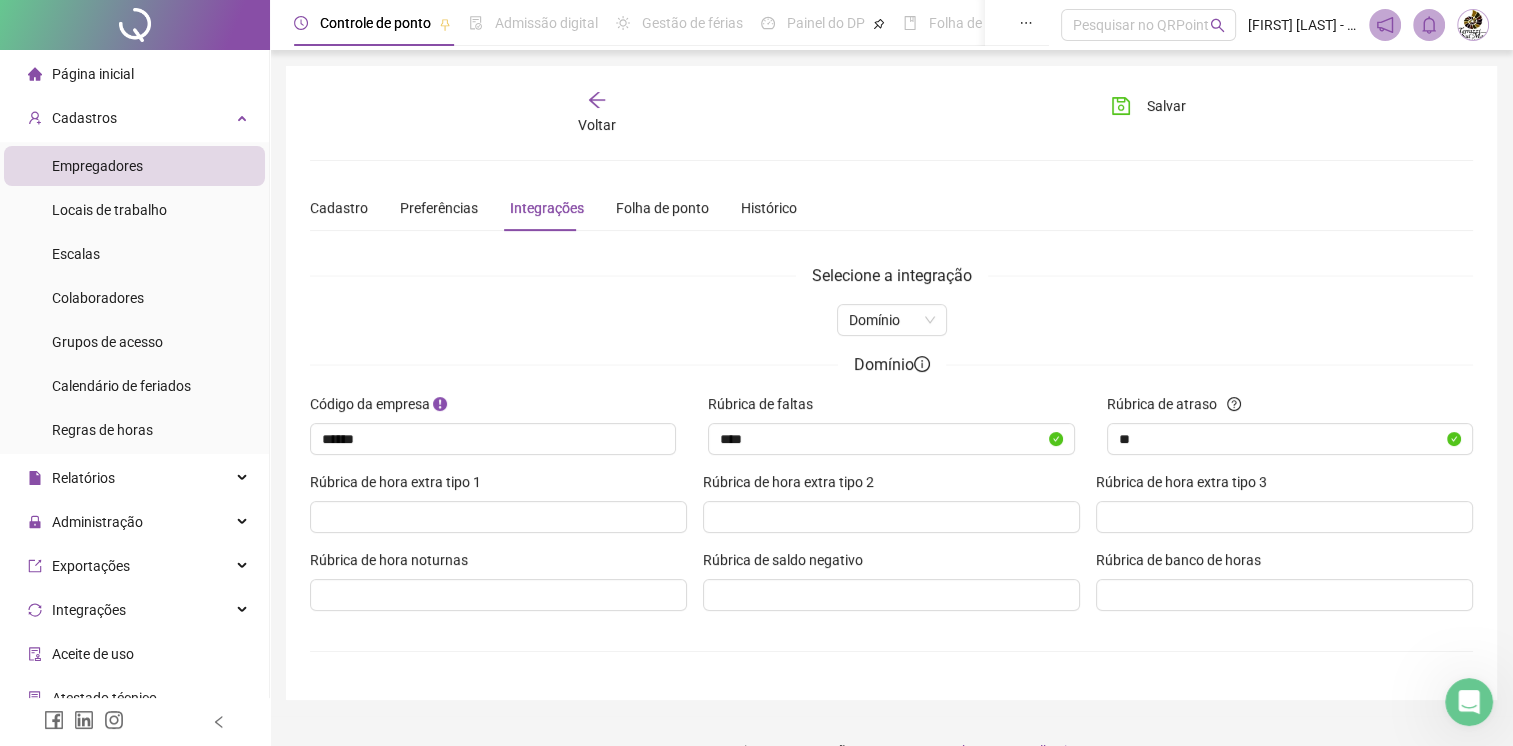 click on "Rúbrica de saldo negativo Rúbrica de banco de horas" at bounding box center (891, 457) 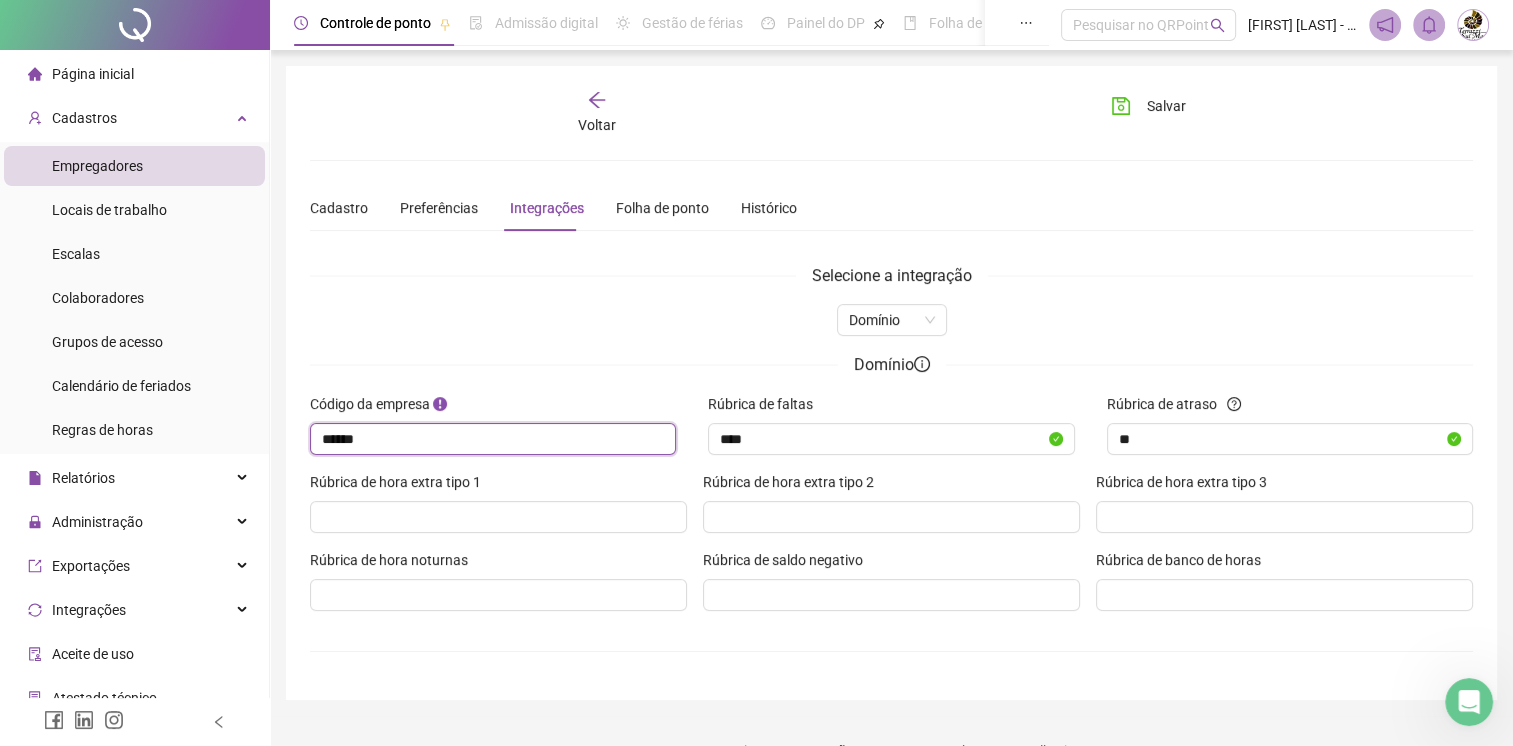 click on "******" at bounding box center (491, 439) 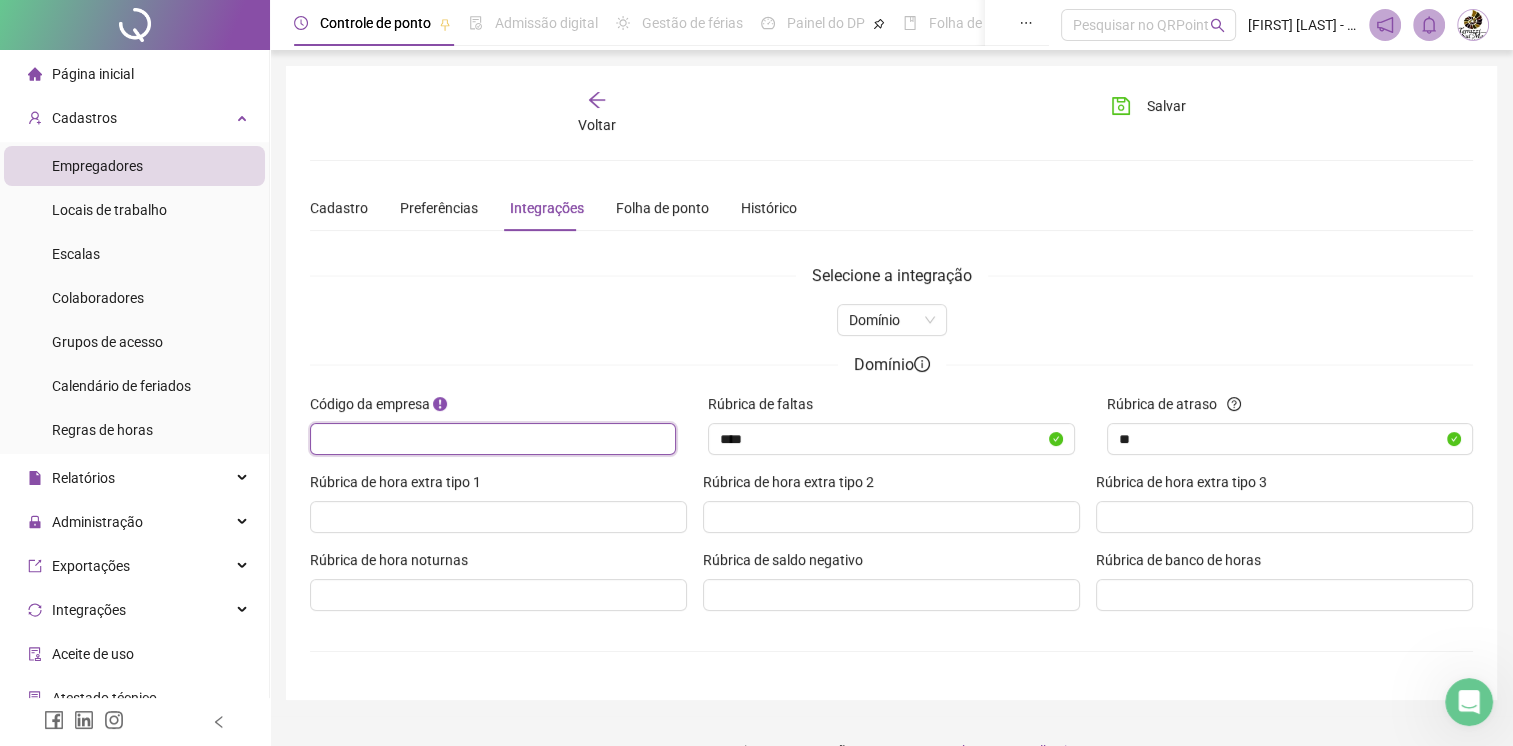 type 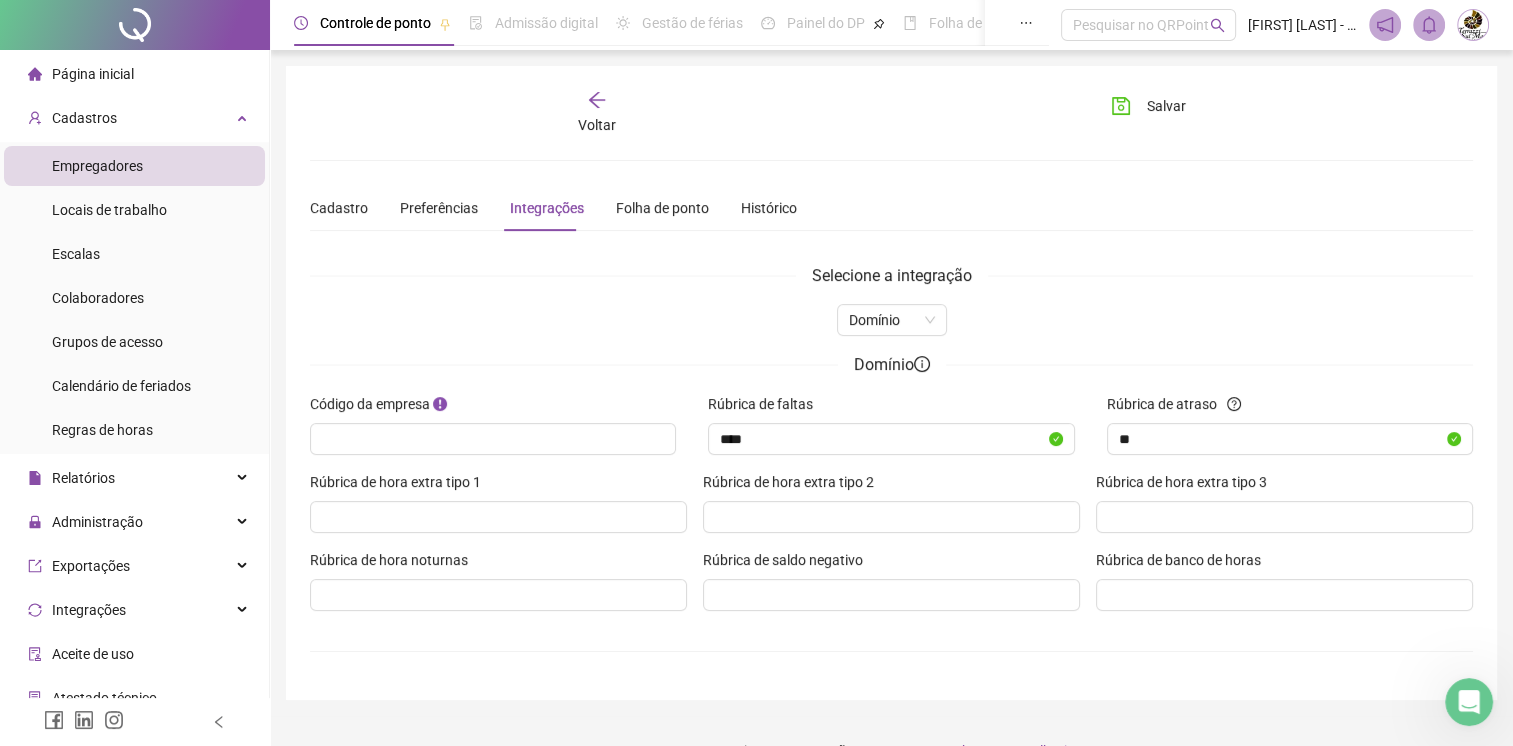 click 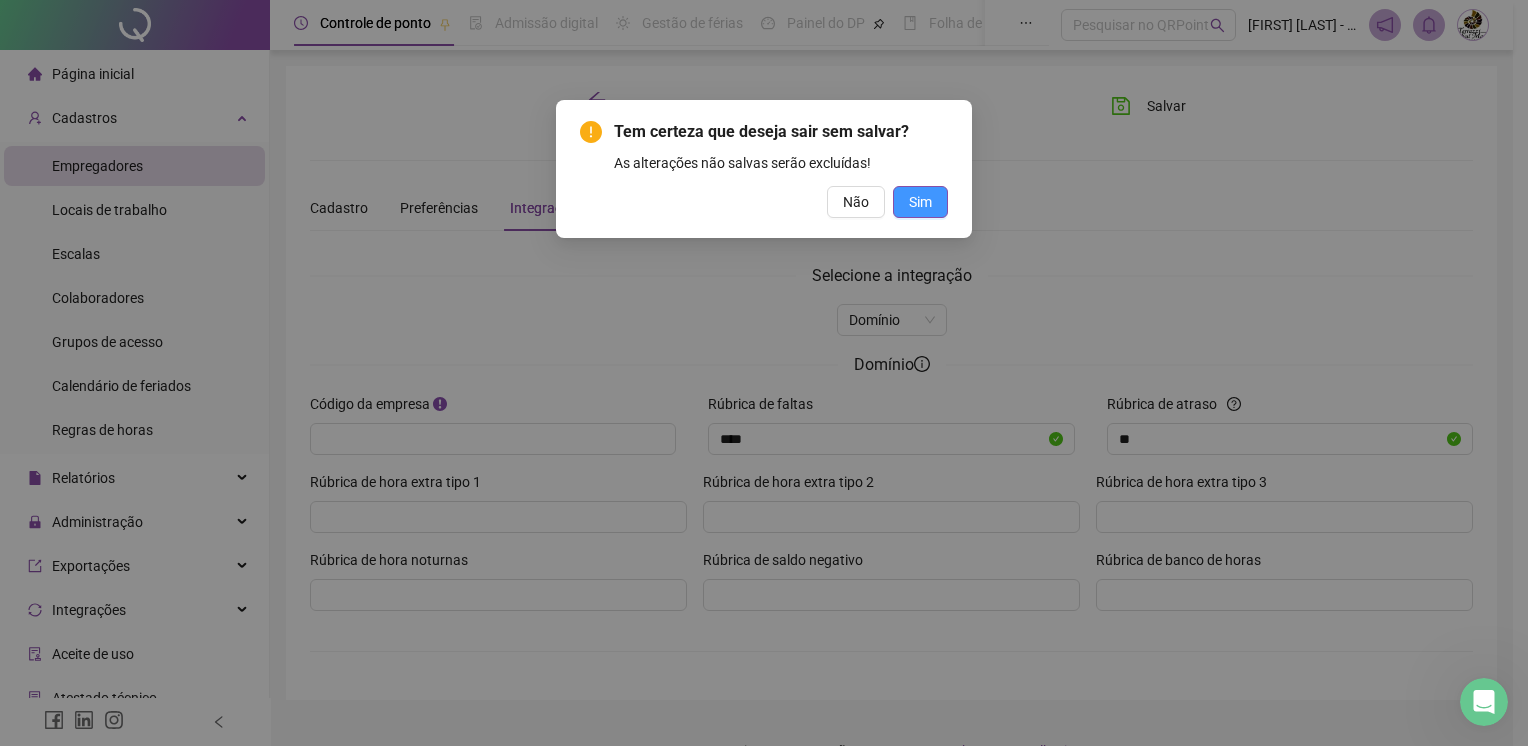 click on "Sim" at bounding box center [920, 202] 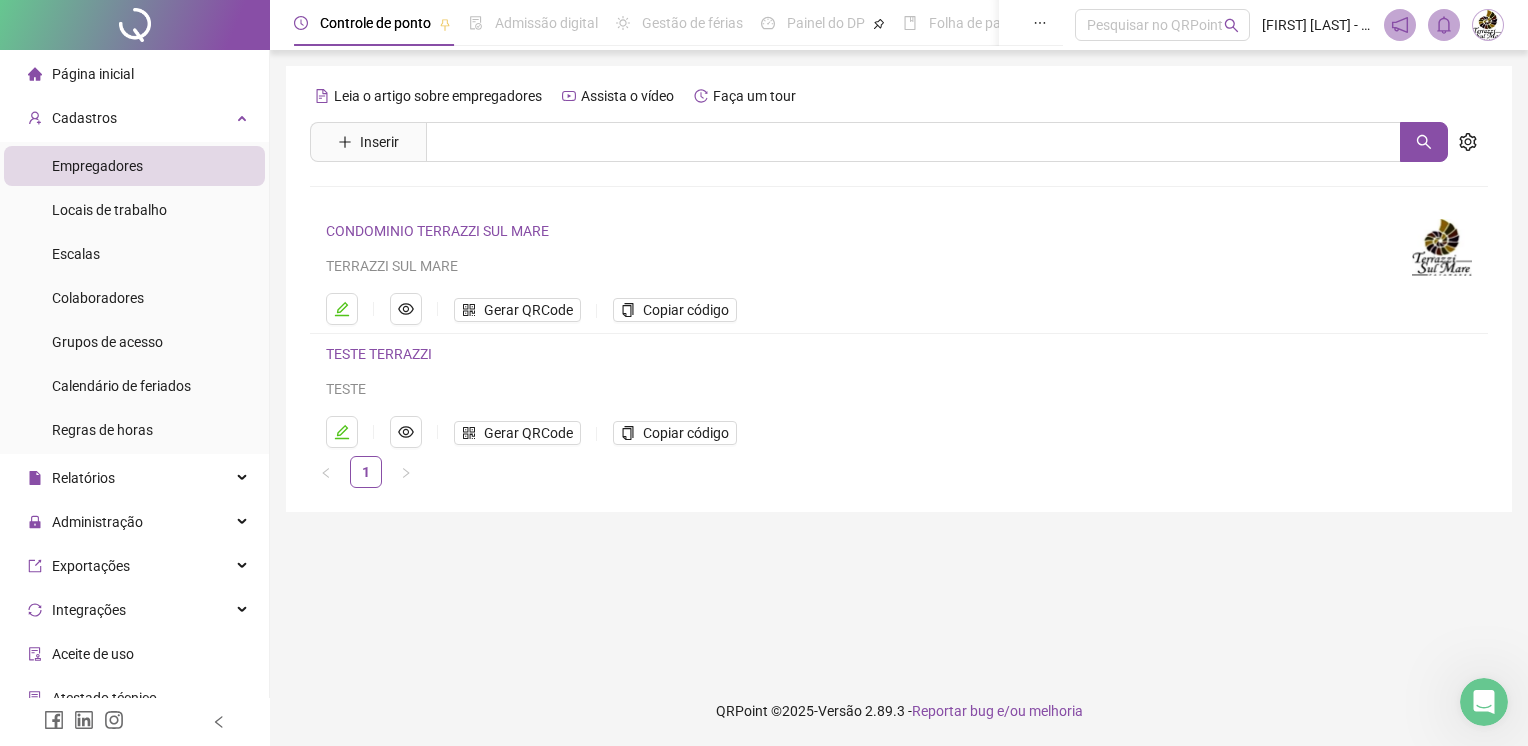 click on "Empregadores" at bounding box center [97, 166] 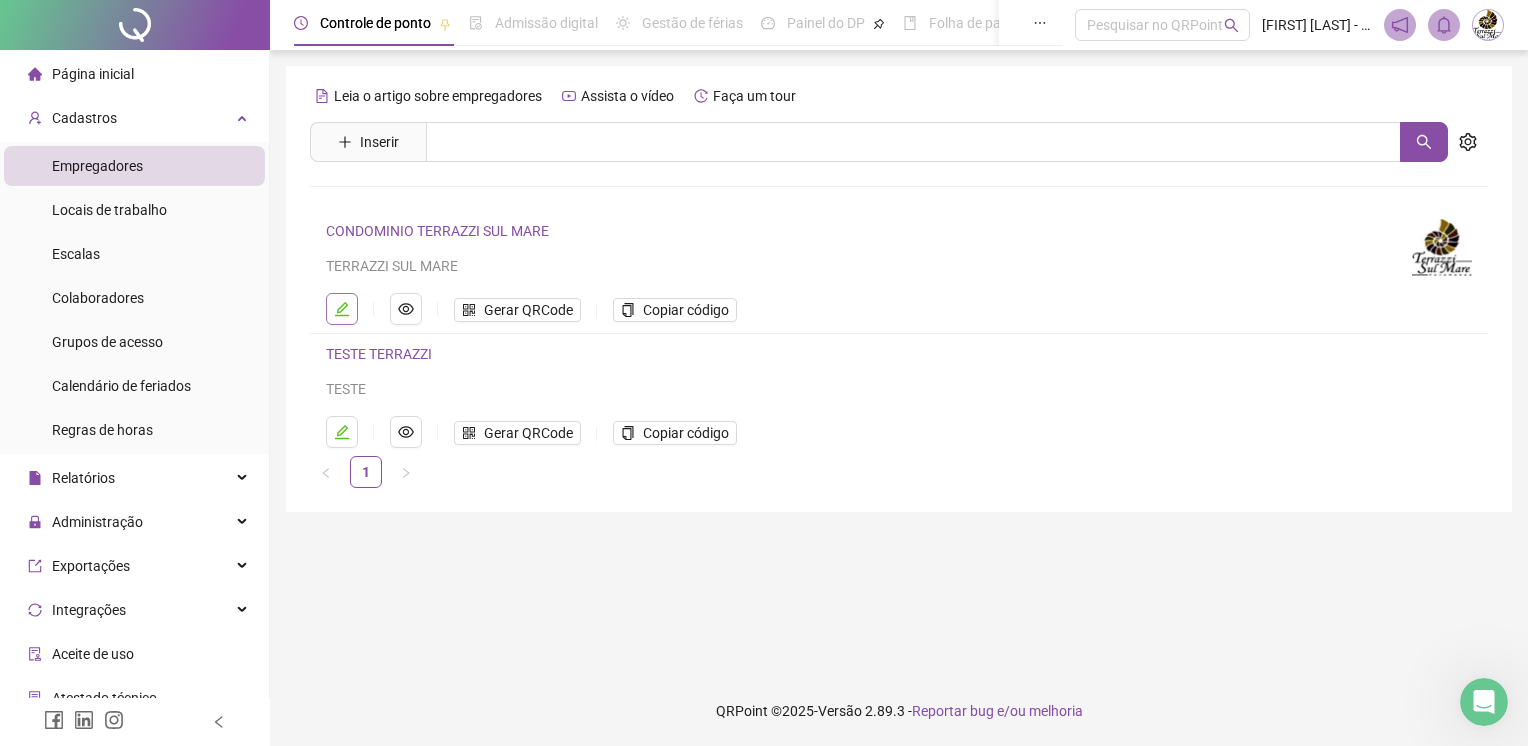 click 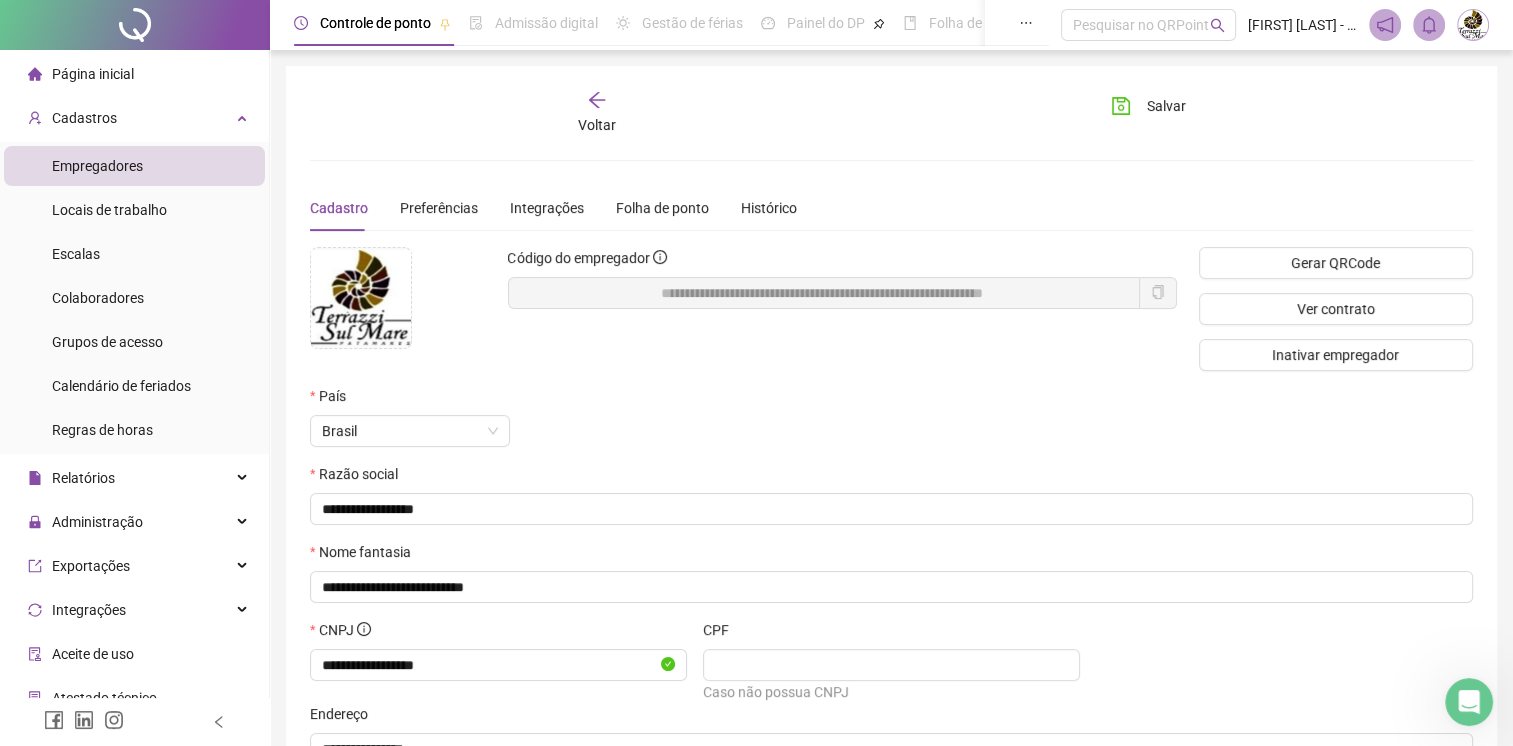 scroll, scrollTop: 145, scrollLeft: 0, axis: vertical 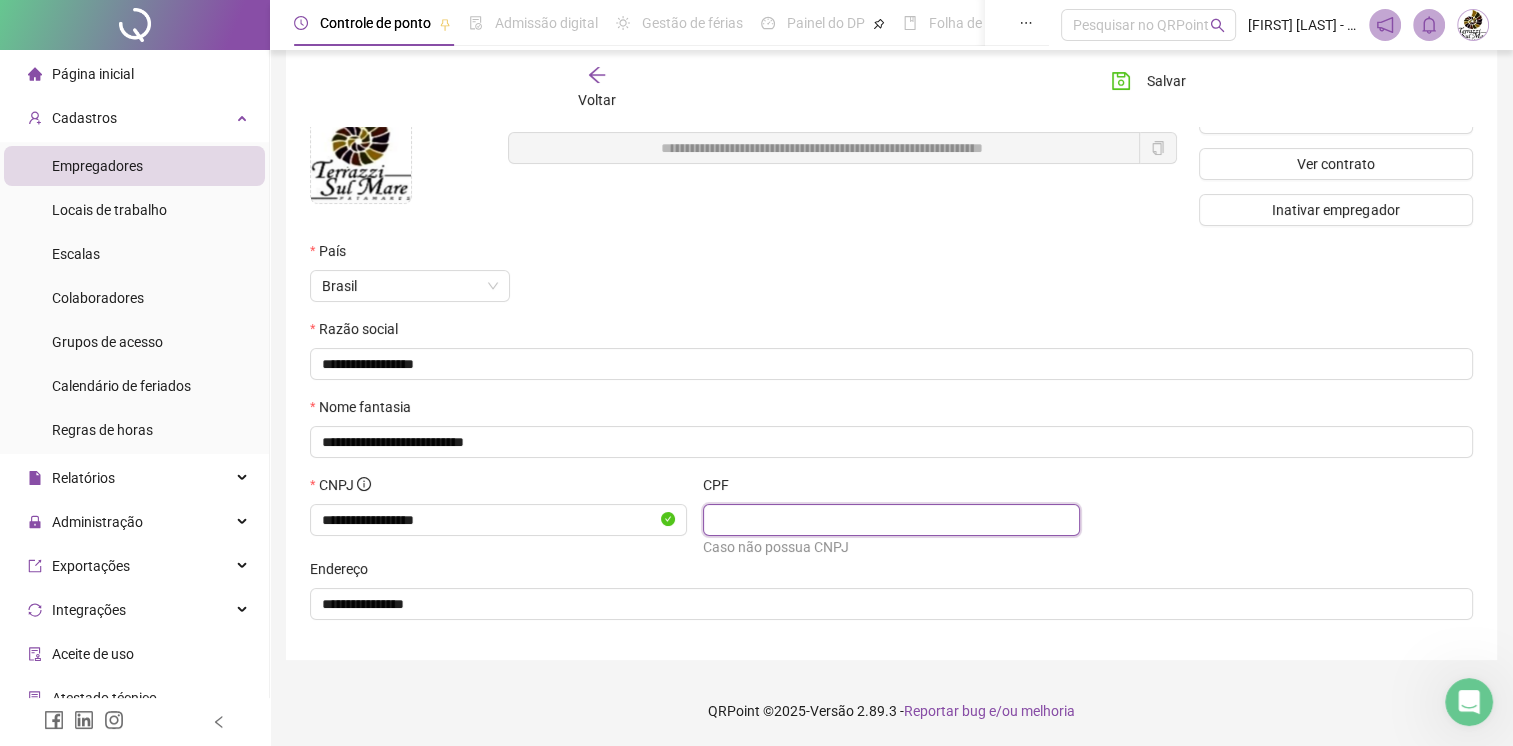 click at bounding box center (889, 520) 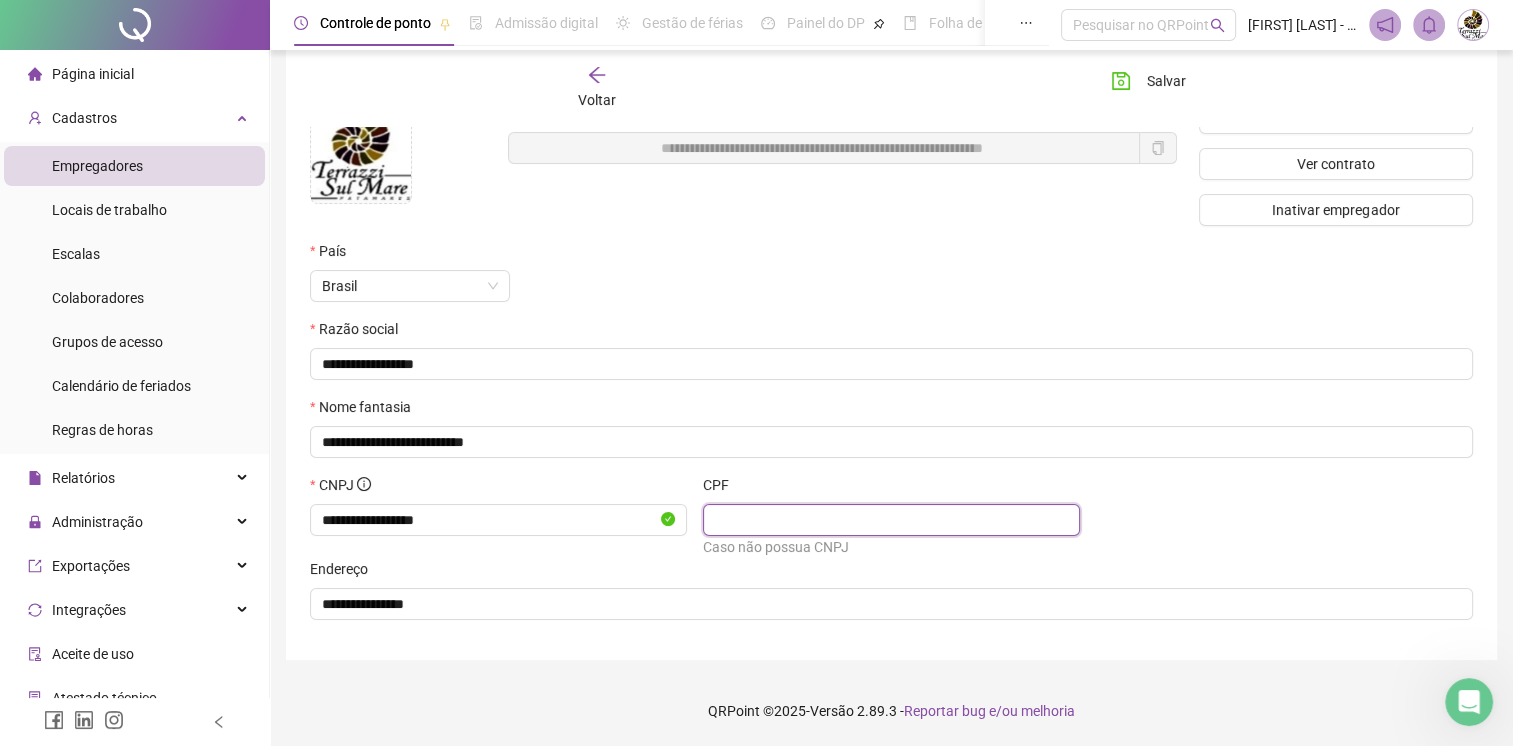 click at bounding box center [889, 520] 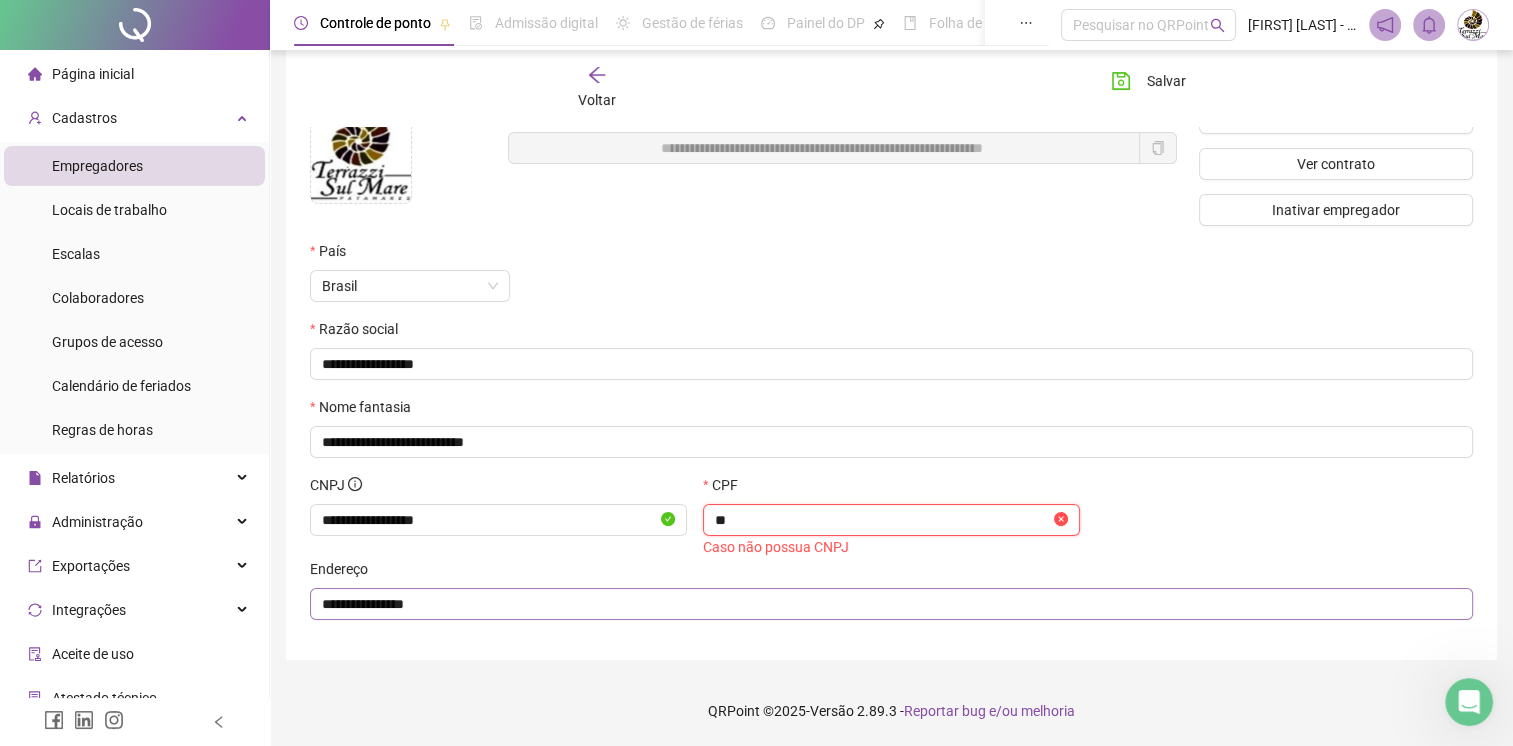 type on "*" 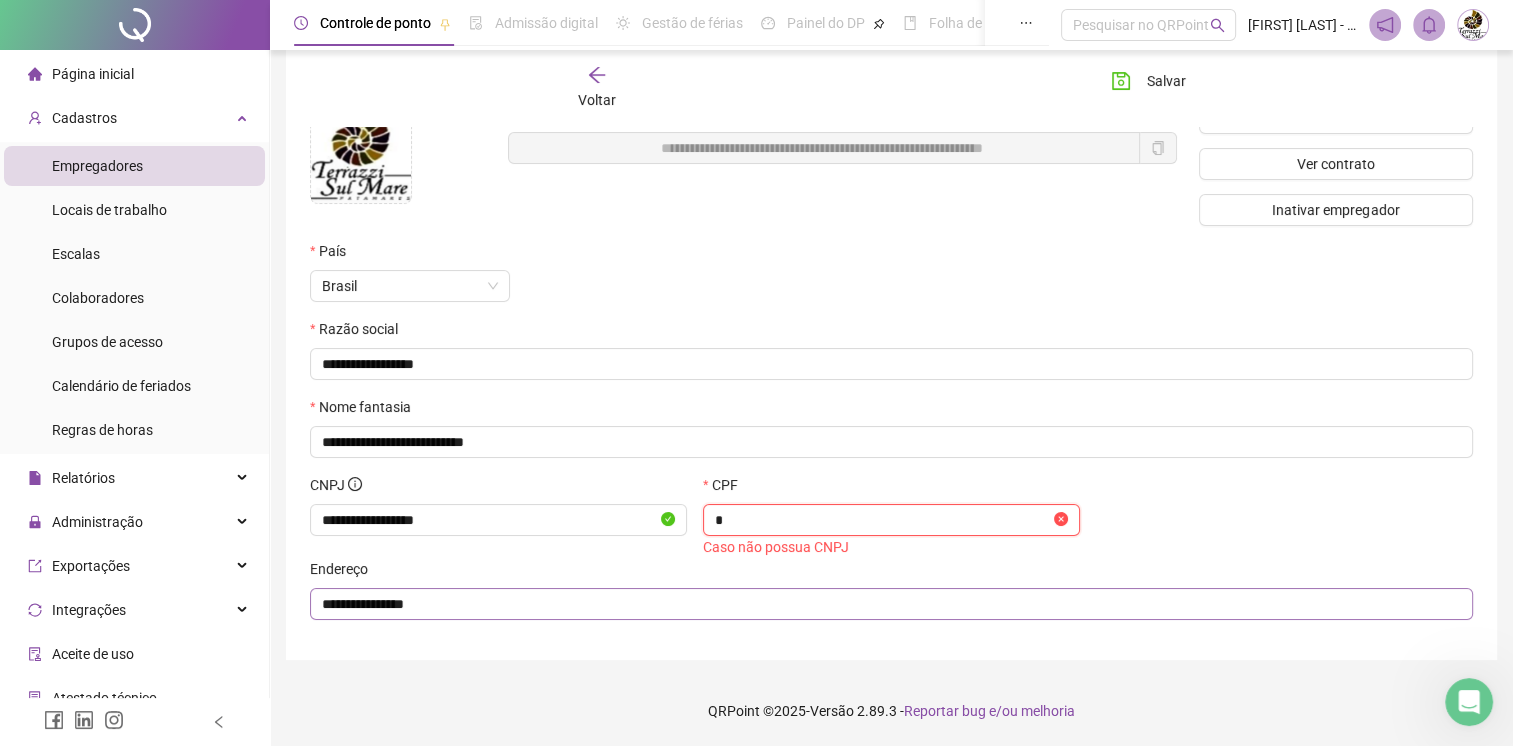 type 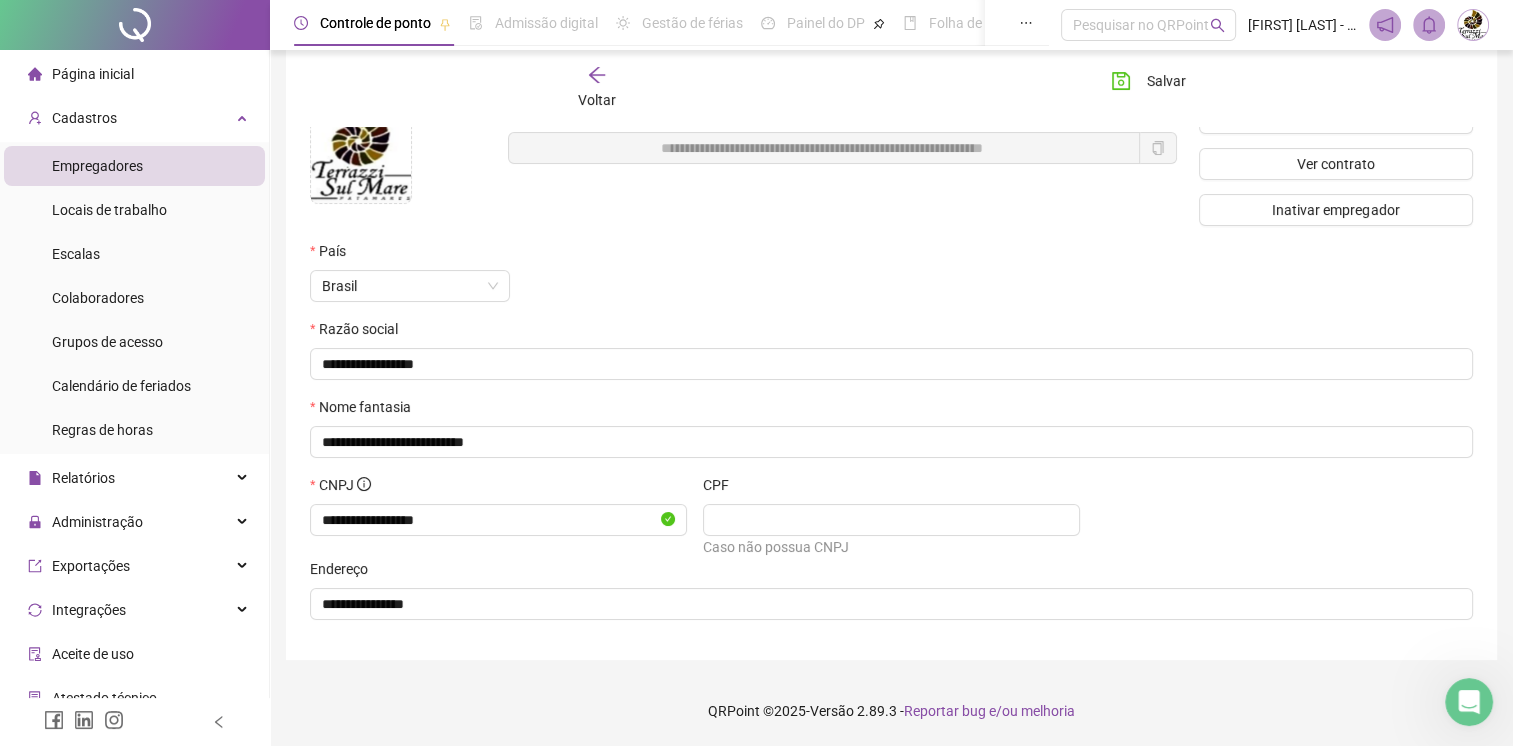 click on "Nome fantasia" at bounding box center [891, 411] 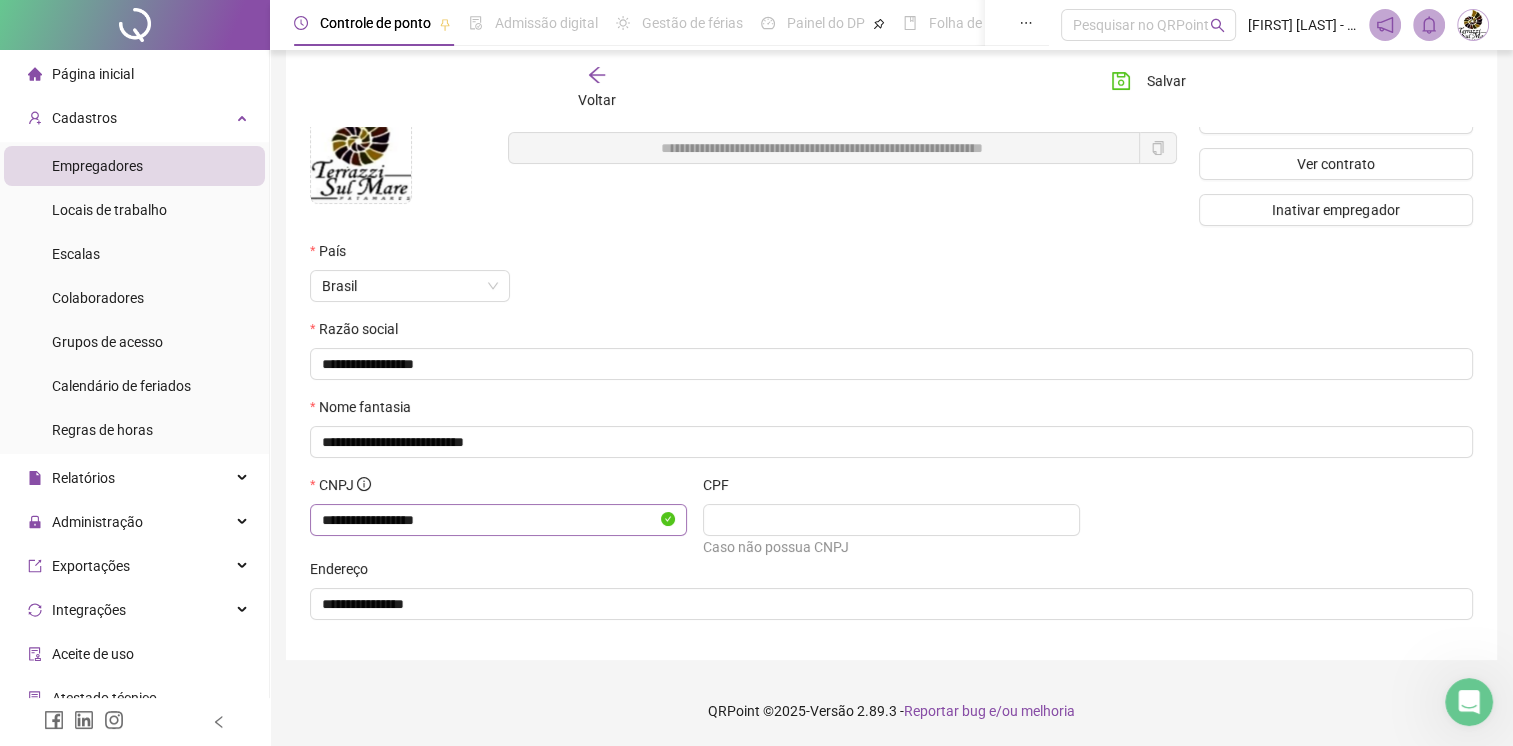 drag, startPoint x: 660, startPoint y: 463, endPoint x: 399, endPoint y: 517, distance: 266.52768 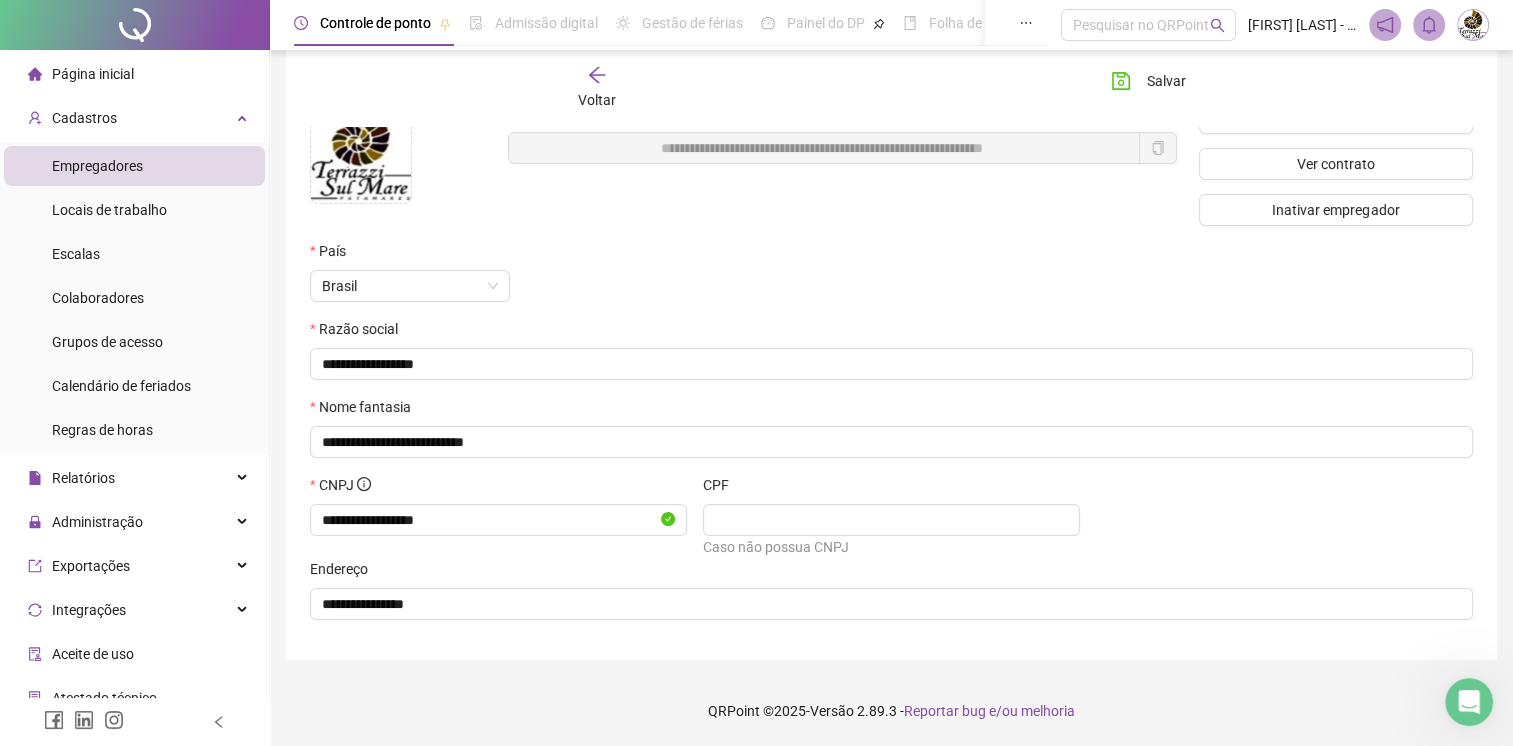 click on "Empregadores" at bounding box center [97, 166] 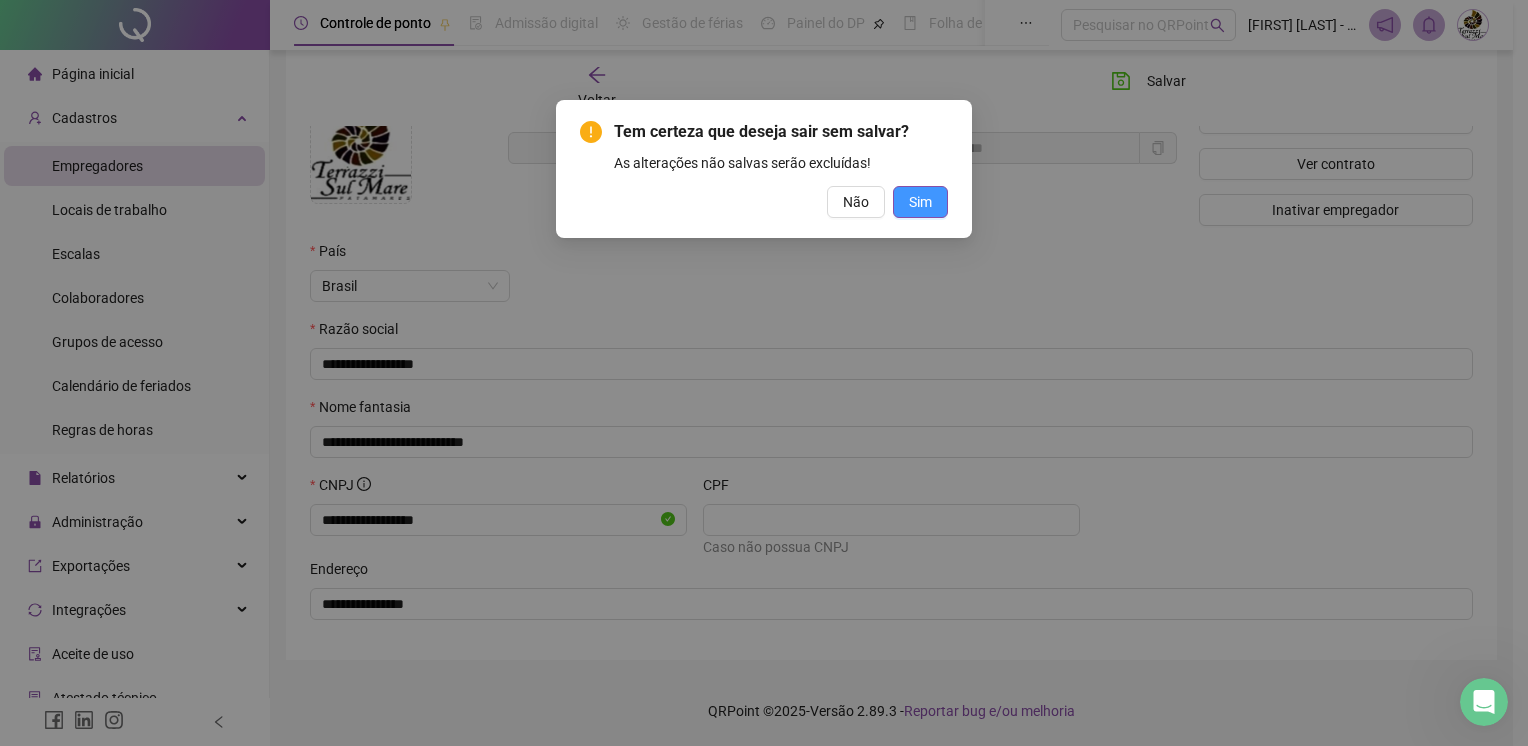 click on "Sim" at bounding box center [920, 202] 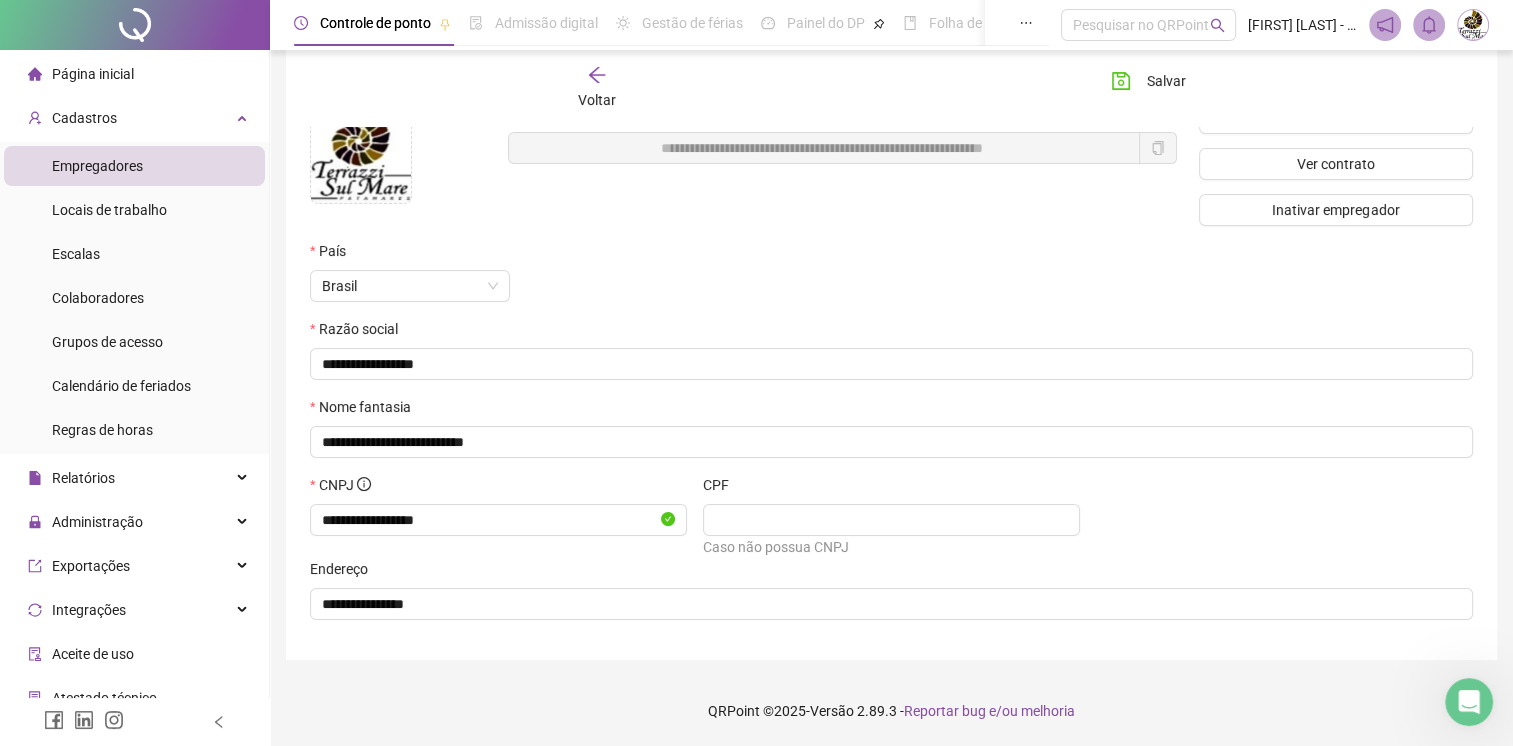 click on "Página inicial" at bounding box center (93, 74) 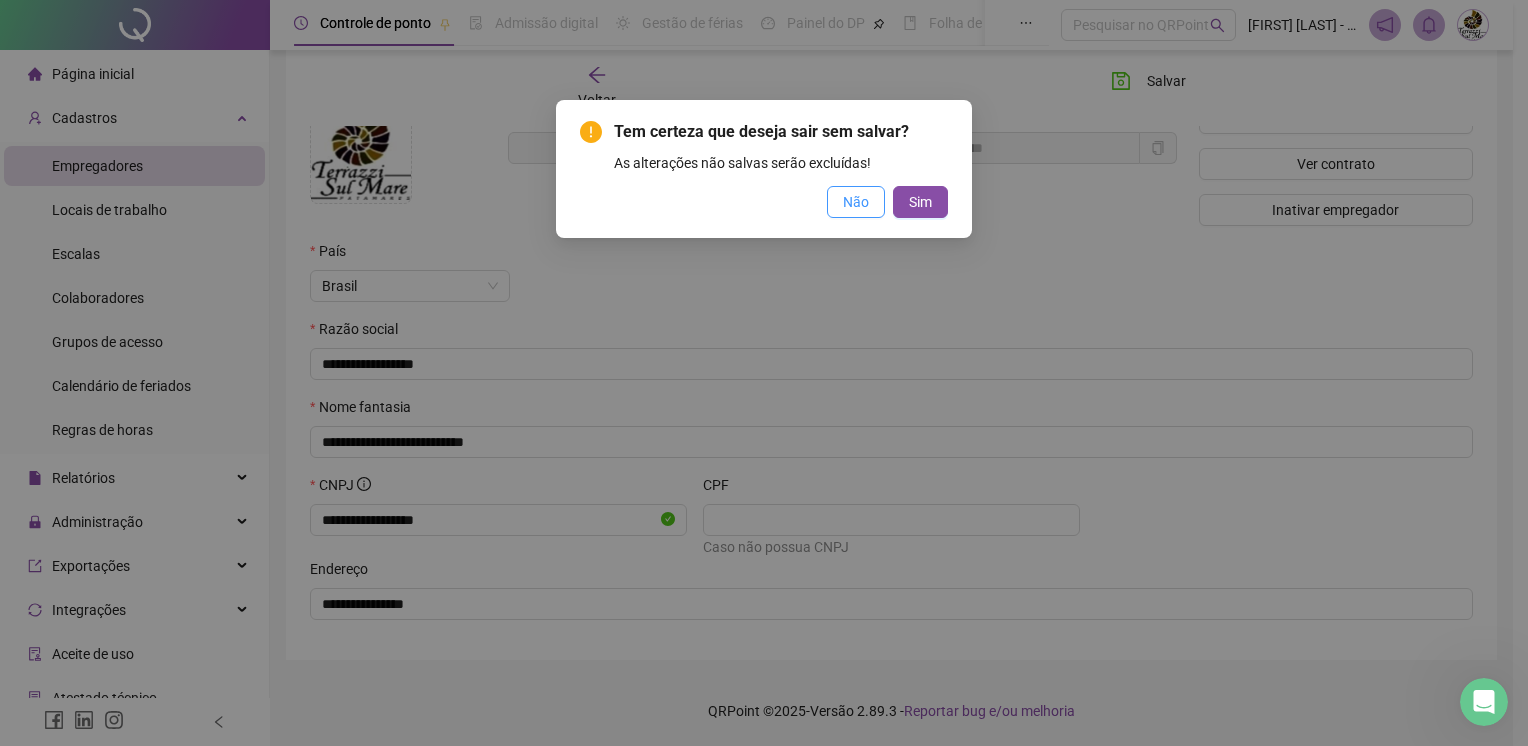 click on "Não" at bounding box center [856, 202] 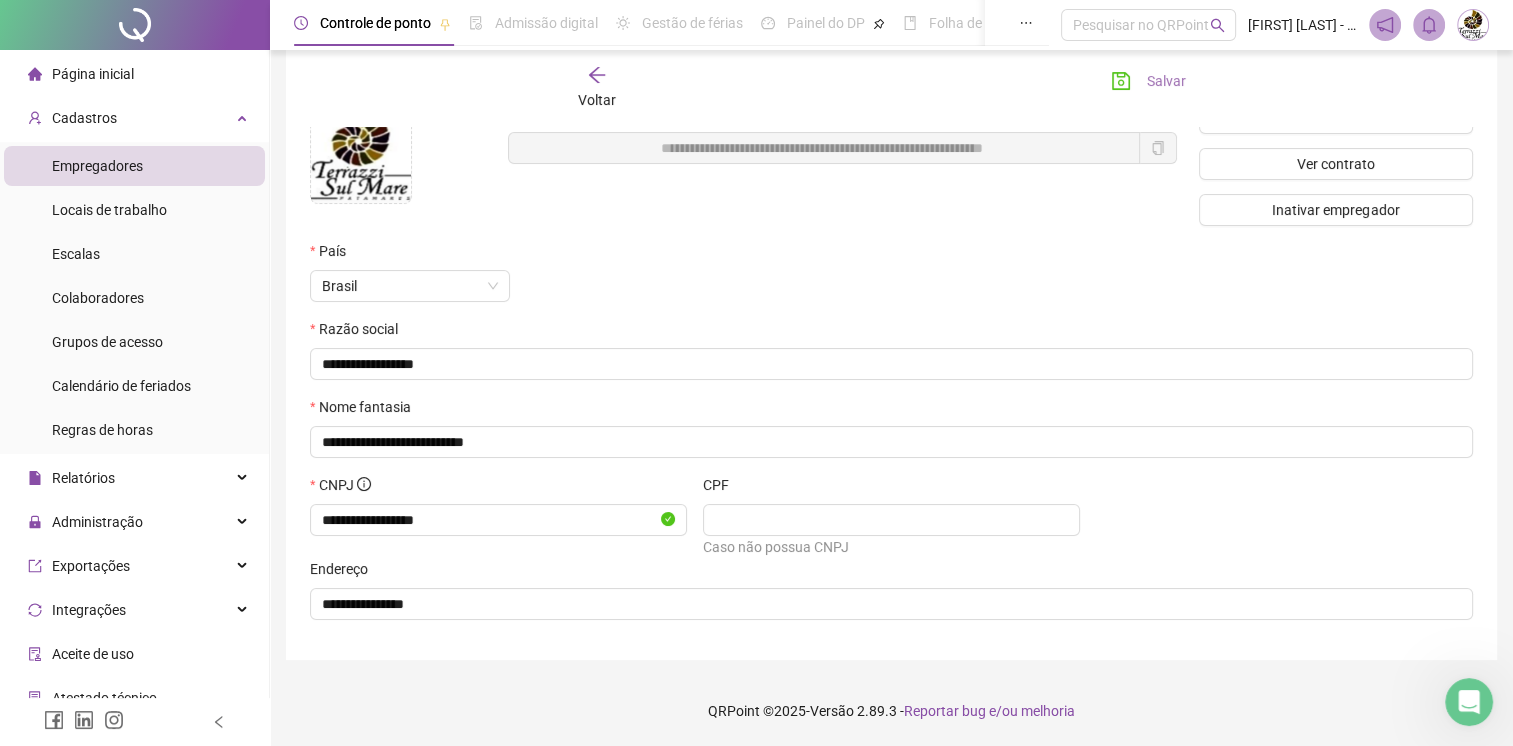 click on "Salvar" at bounding box center (1166, 81) 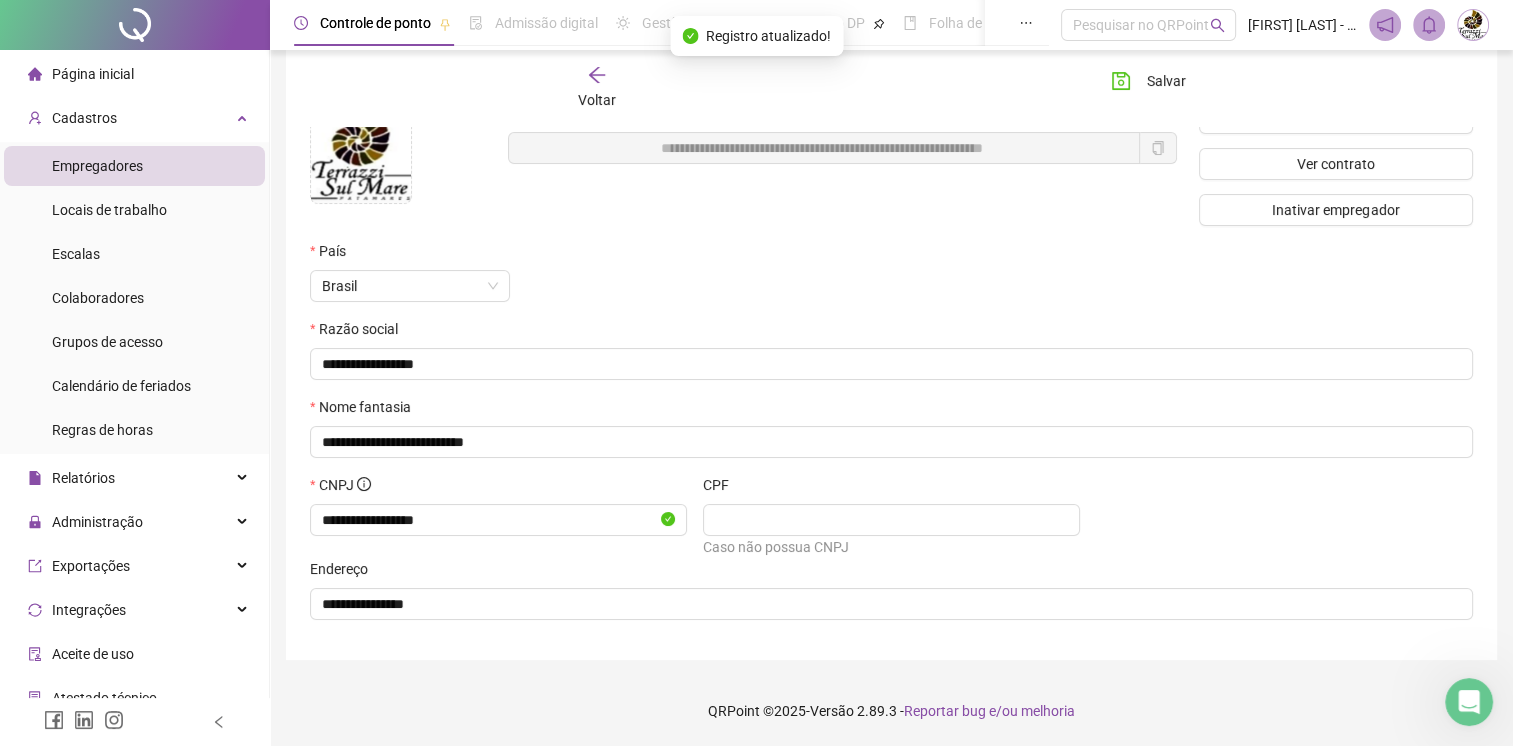 click on "Empregadores Locais de trabalho Escalas Colaboradores Grupos de acesso Calendário de feriados Regras de horas" at bounding box center [134, 298] 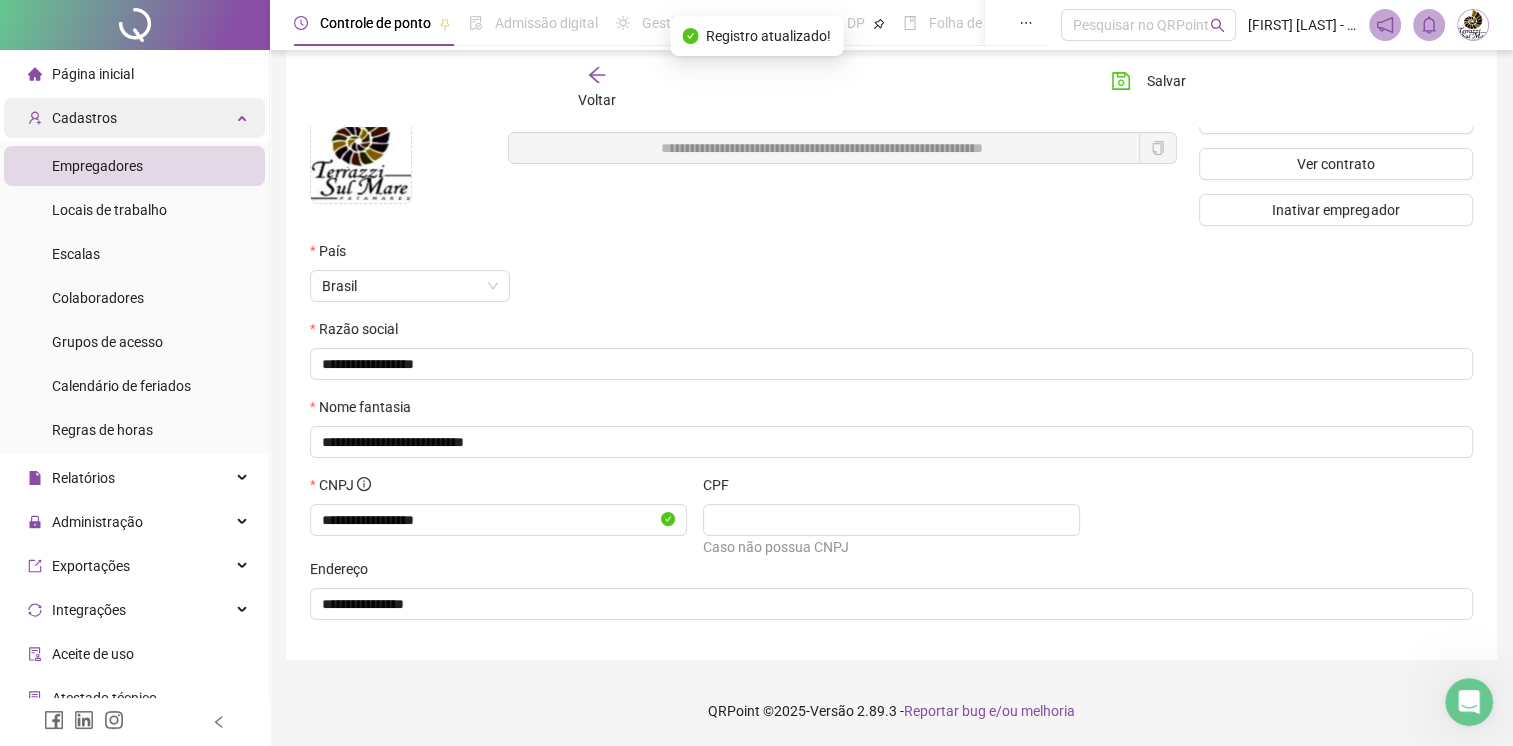 click on "Cadastros" at bounding box center [84, 118] 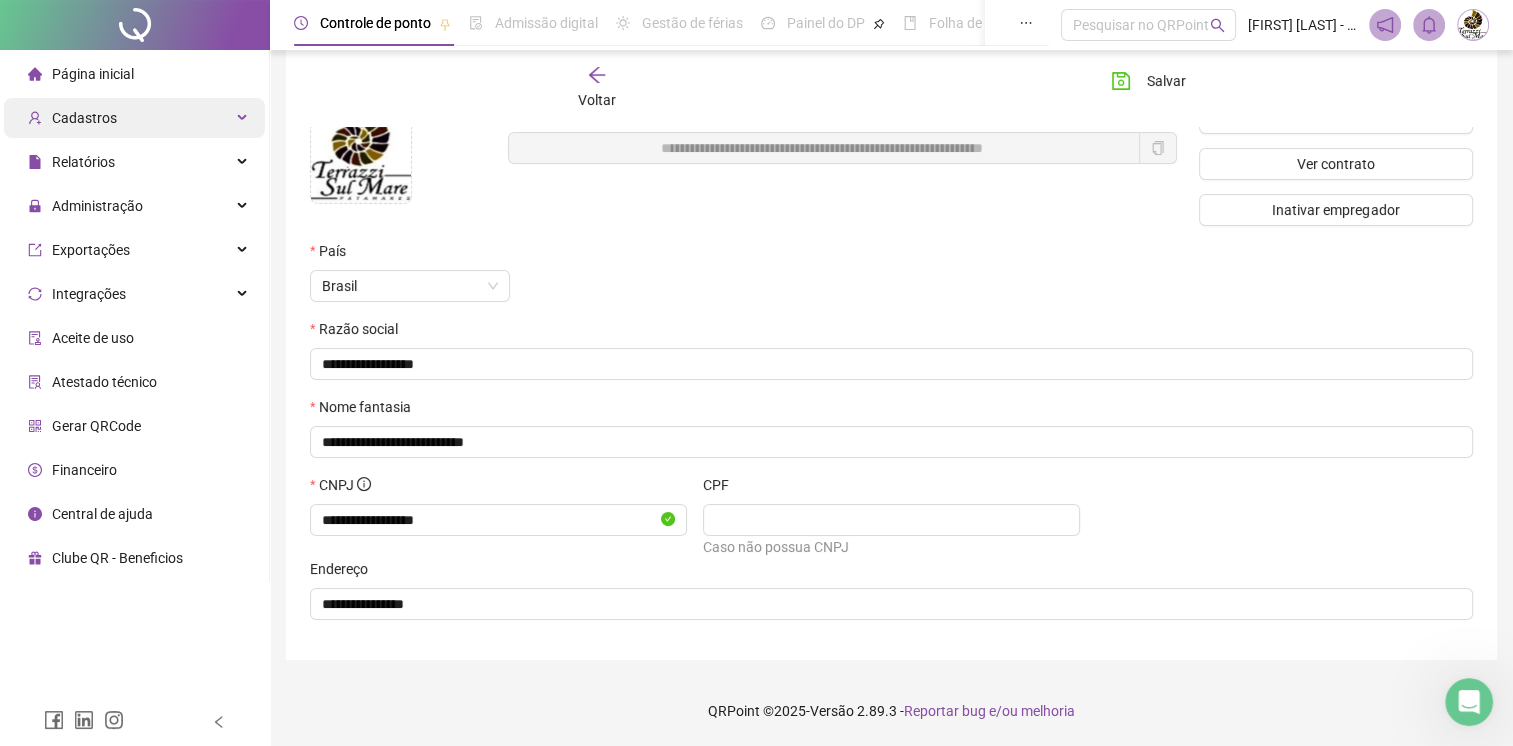 click on "Cadastros" at bounding box center (84, 118) 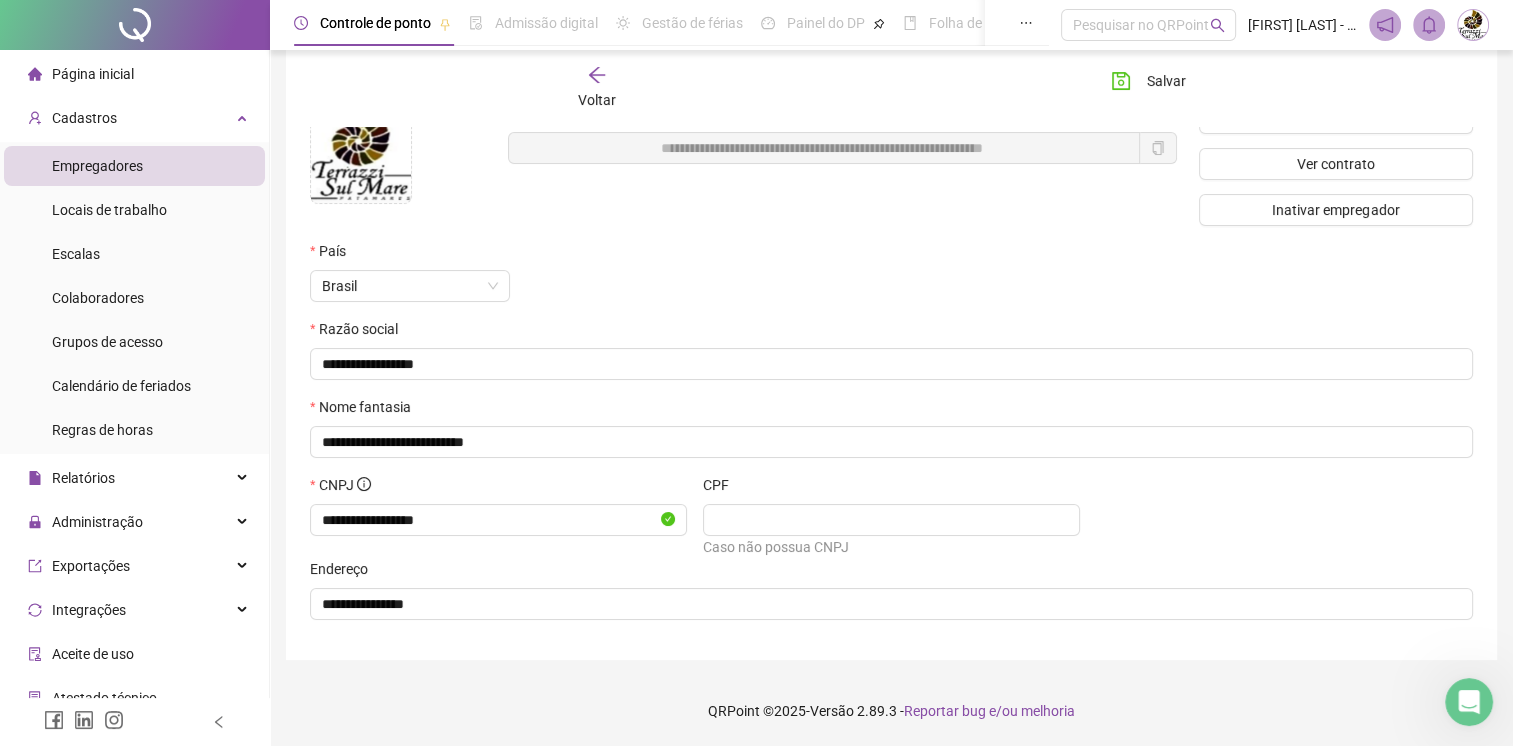 drag, startPoint x: 1469, startPoint y: 696, endPoint x: 1458, endPoint y: 697, distance: 11.045361 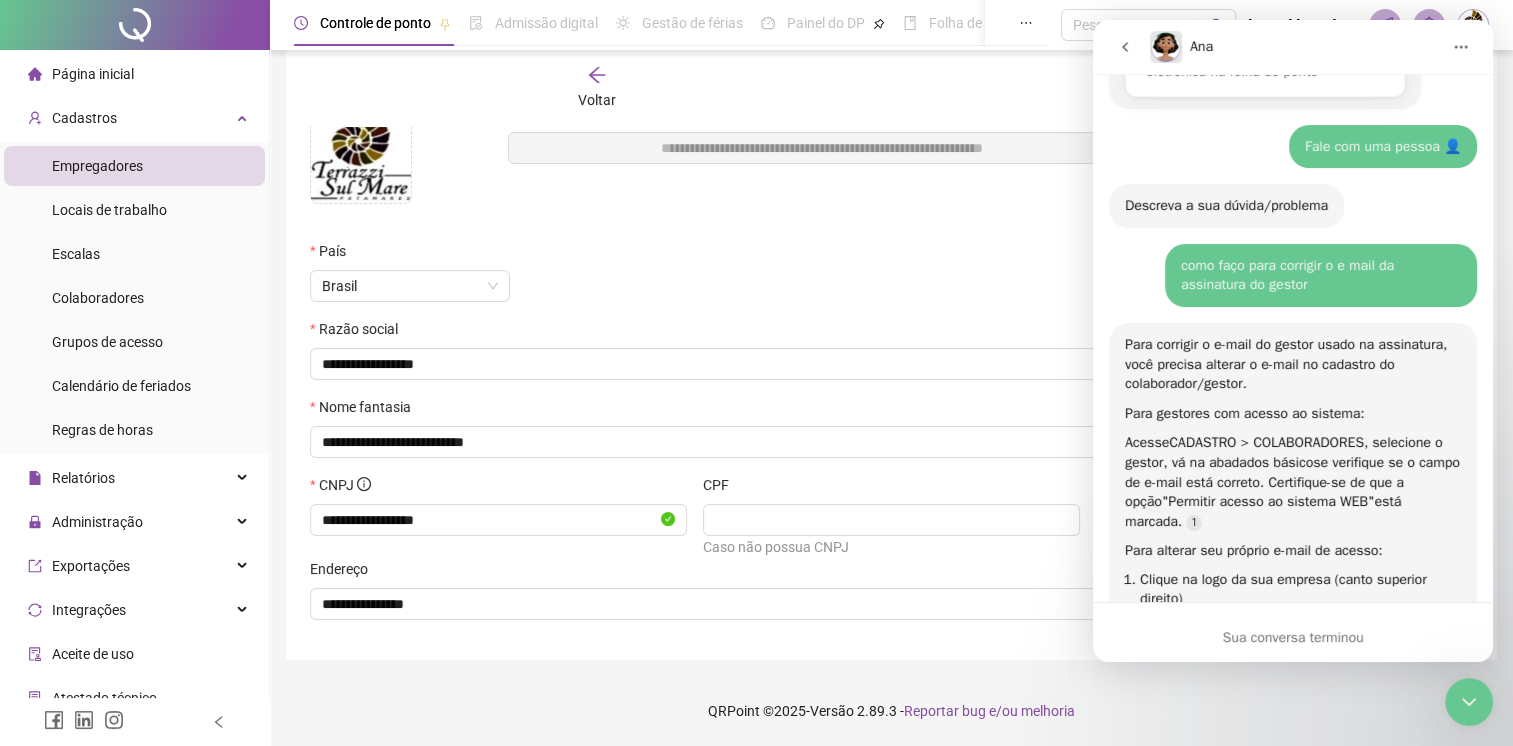 scroll, scrollTop: 1204, scrollLeft: 0, axis: vertical 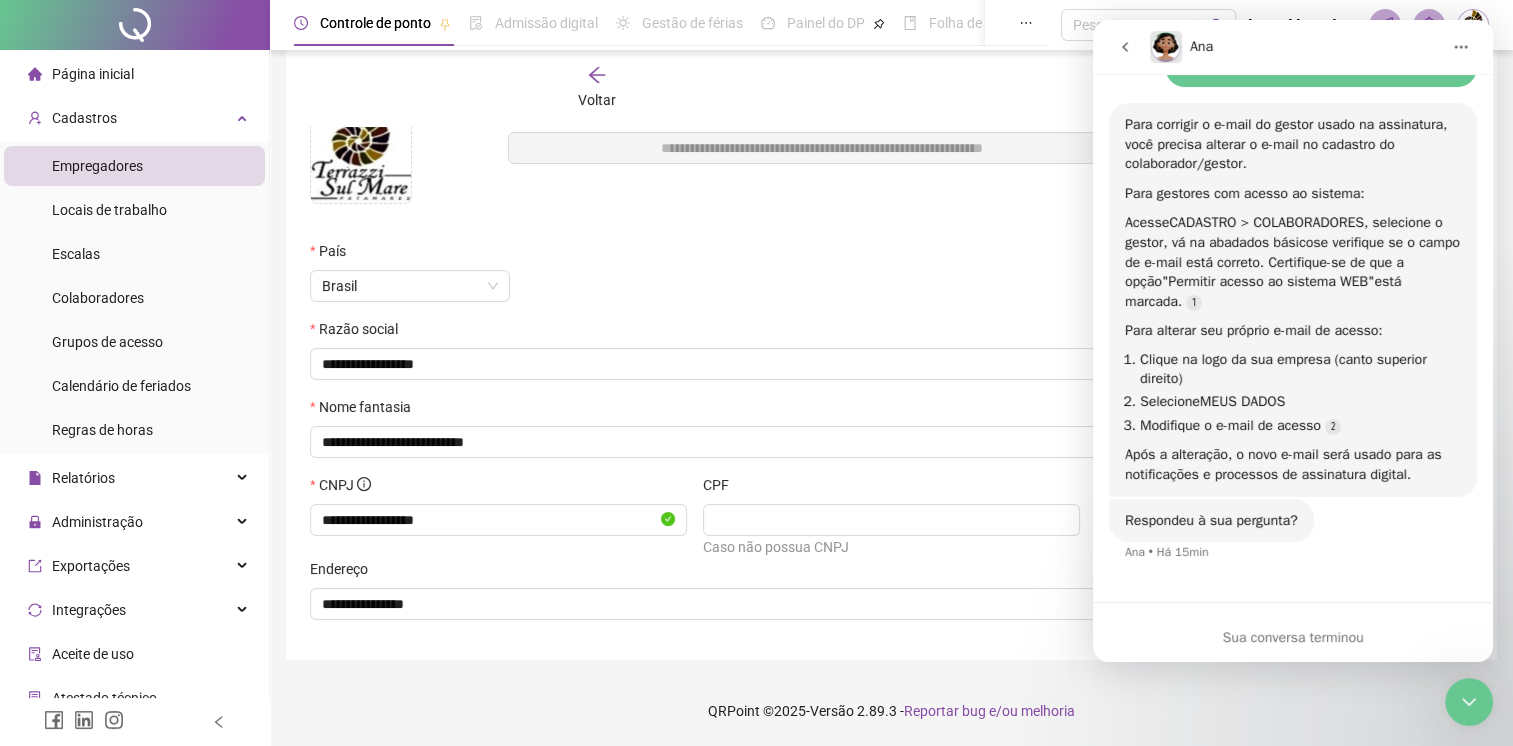 click on "Empregadores" at bounding box center (97, 166) 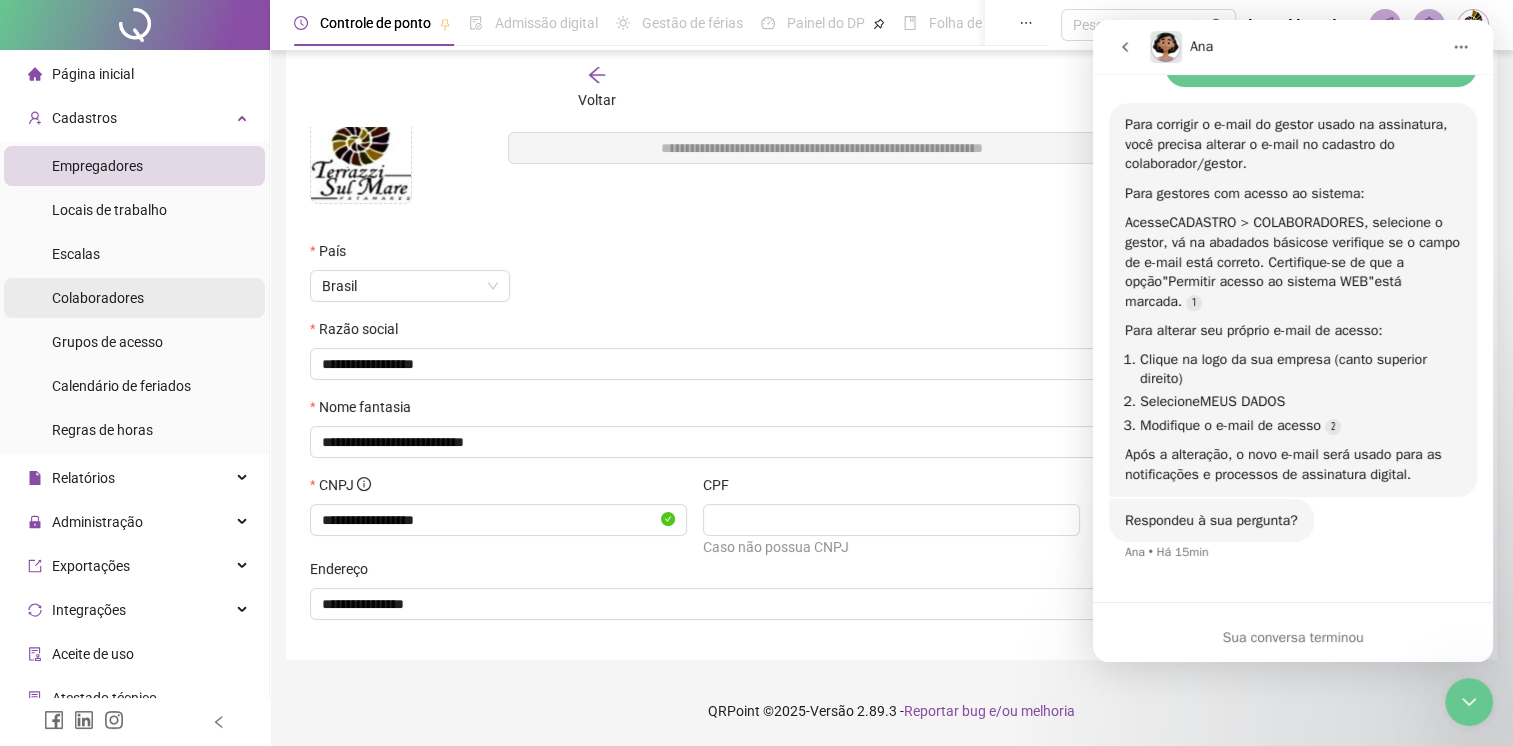 click on "Colaboradores" at bounding box center [98, 298] 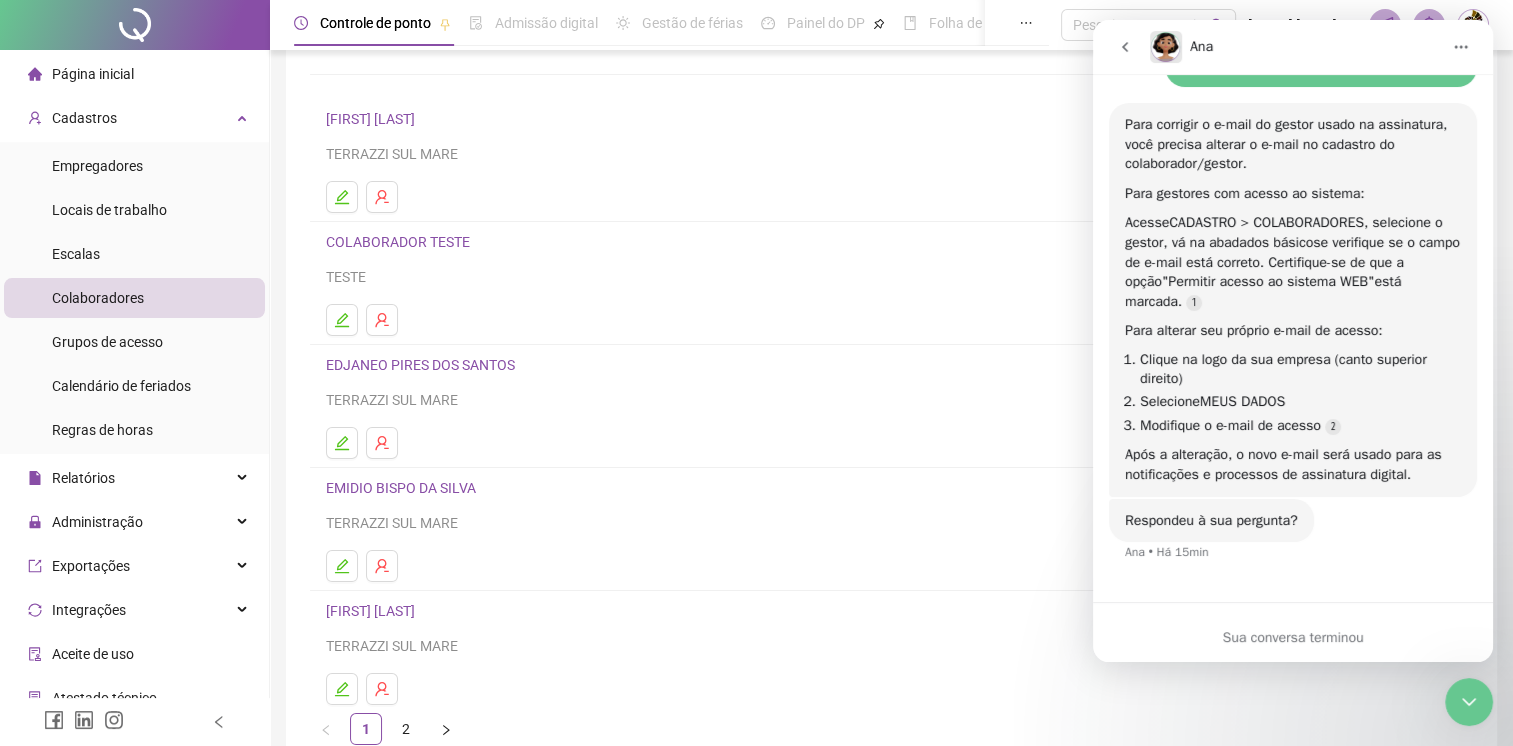scroll, scrollTop: 220, scrollLeft: 0, axis: vertical 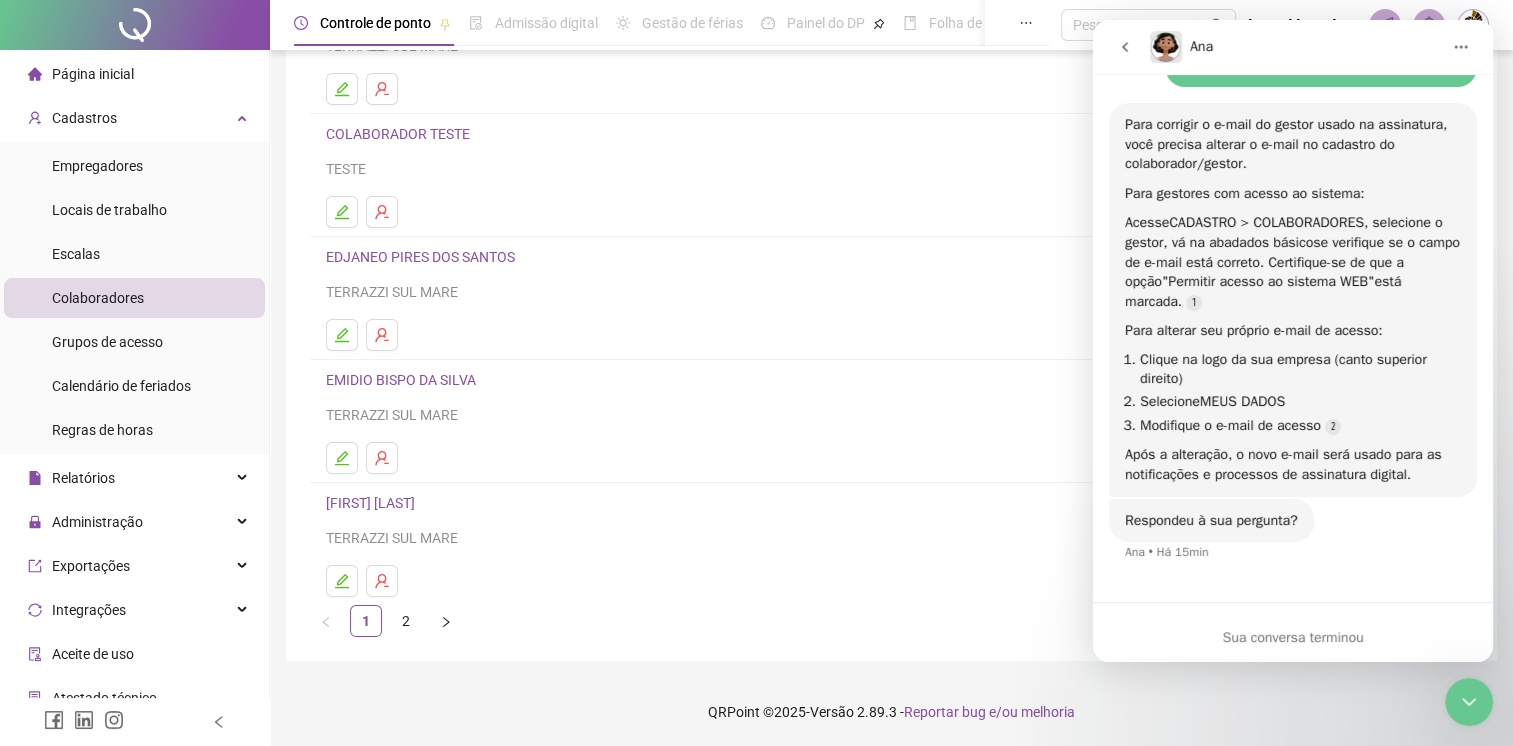 click on "Colaboradores" at bounding box center [98, 298] 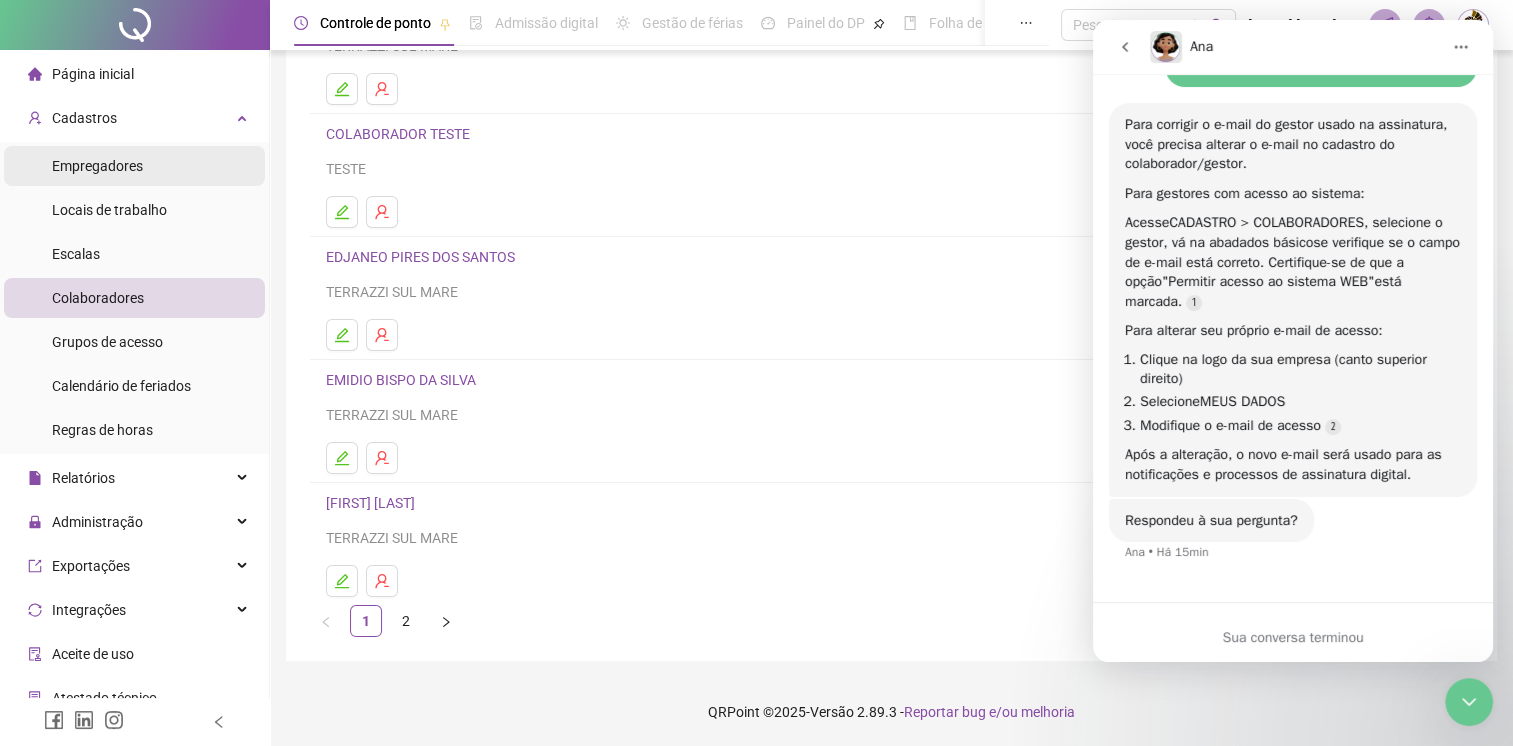 click on "Empregadores" at bounding box center [97, 166] 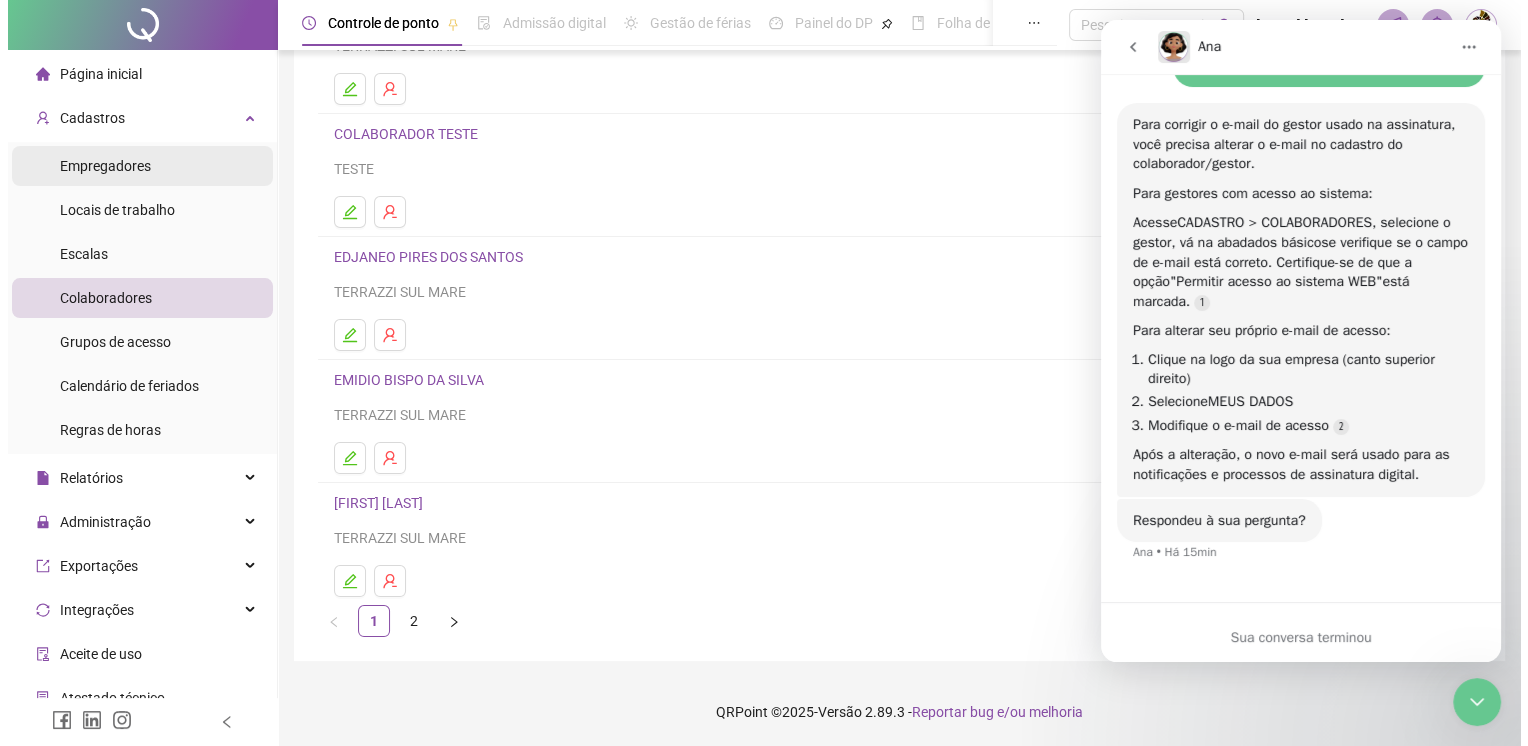 scroll, scrollTop: 0, scrollLeft: 0, axis: both 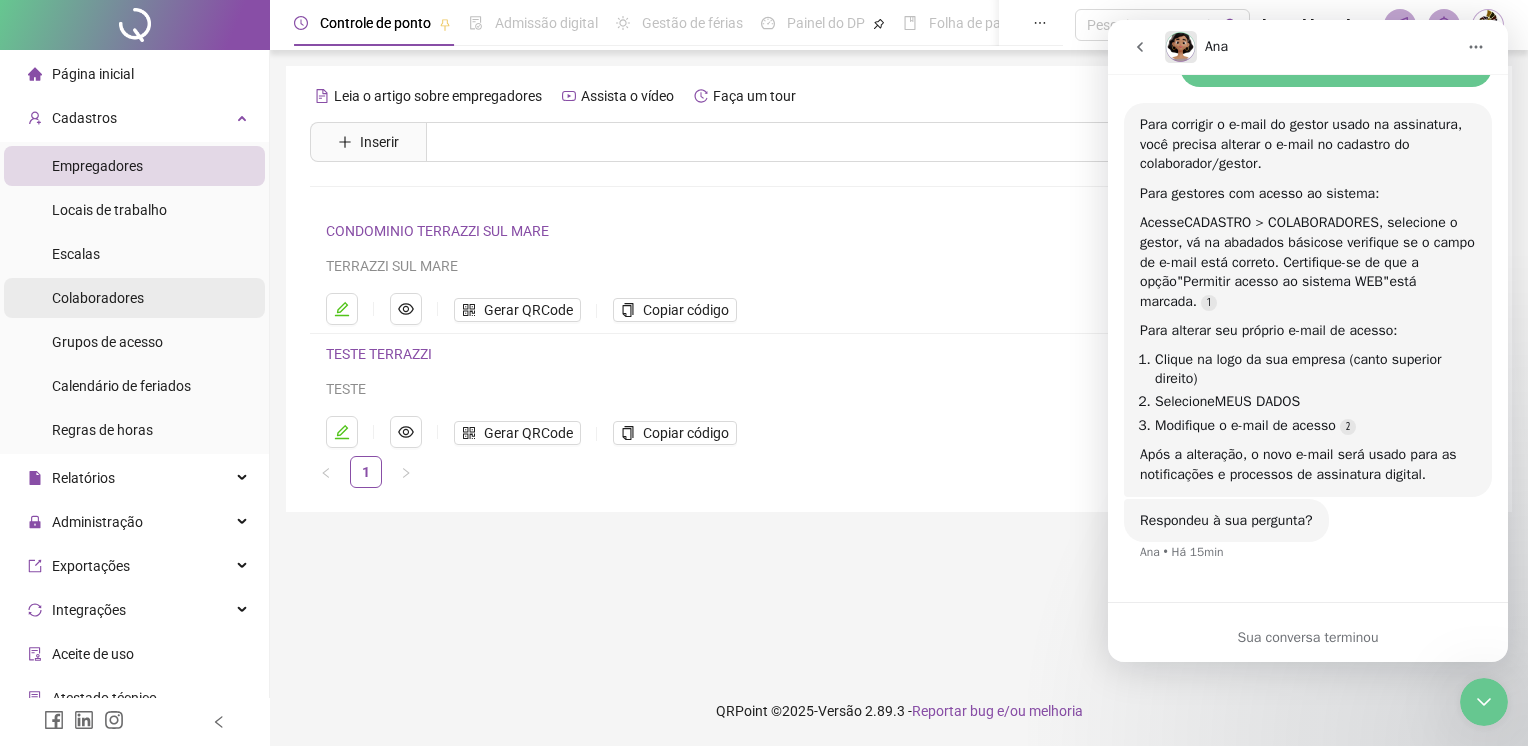 click on "Colaboradores" at bounding box center [98, 298] 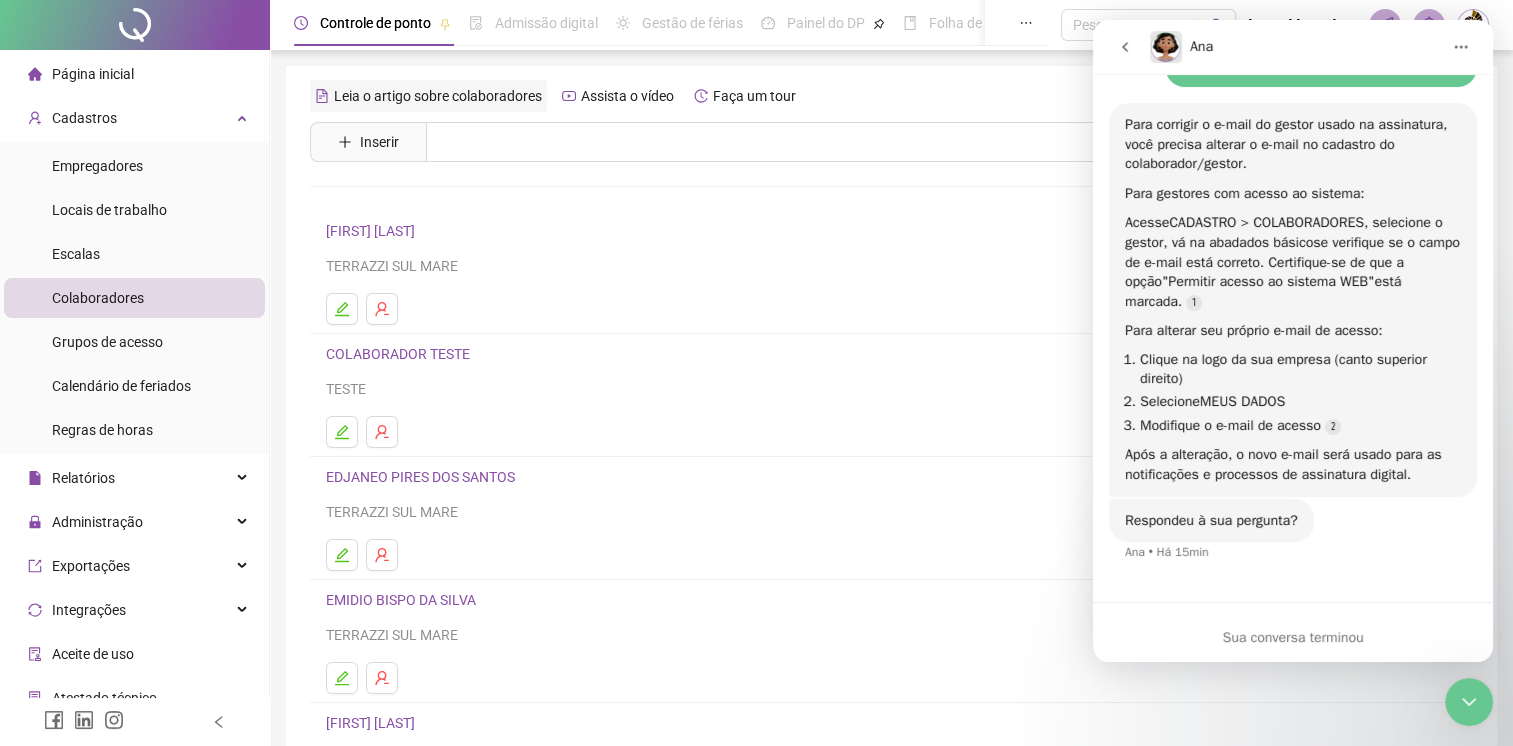 click on "Leia o artigo sobre colaboradores" at bounding box center (428, 96) 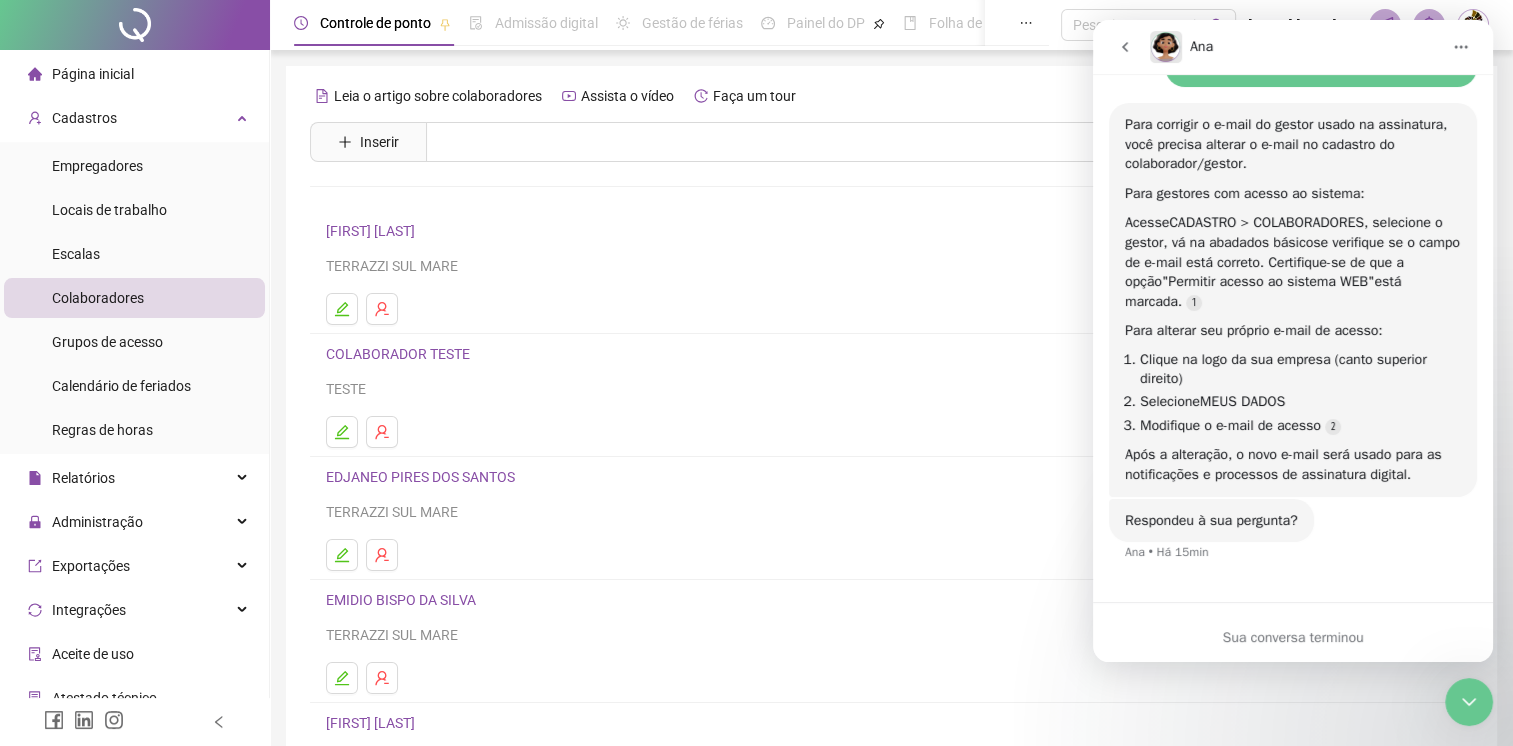 drag, startPoint x: 1273, startPoint y: 542, endPoint x: 1217, endPoint y: 601, distance: 81.34495 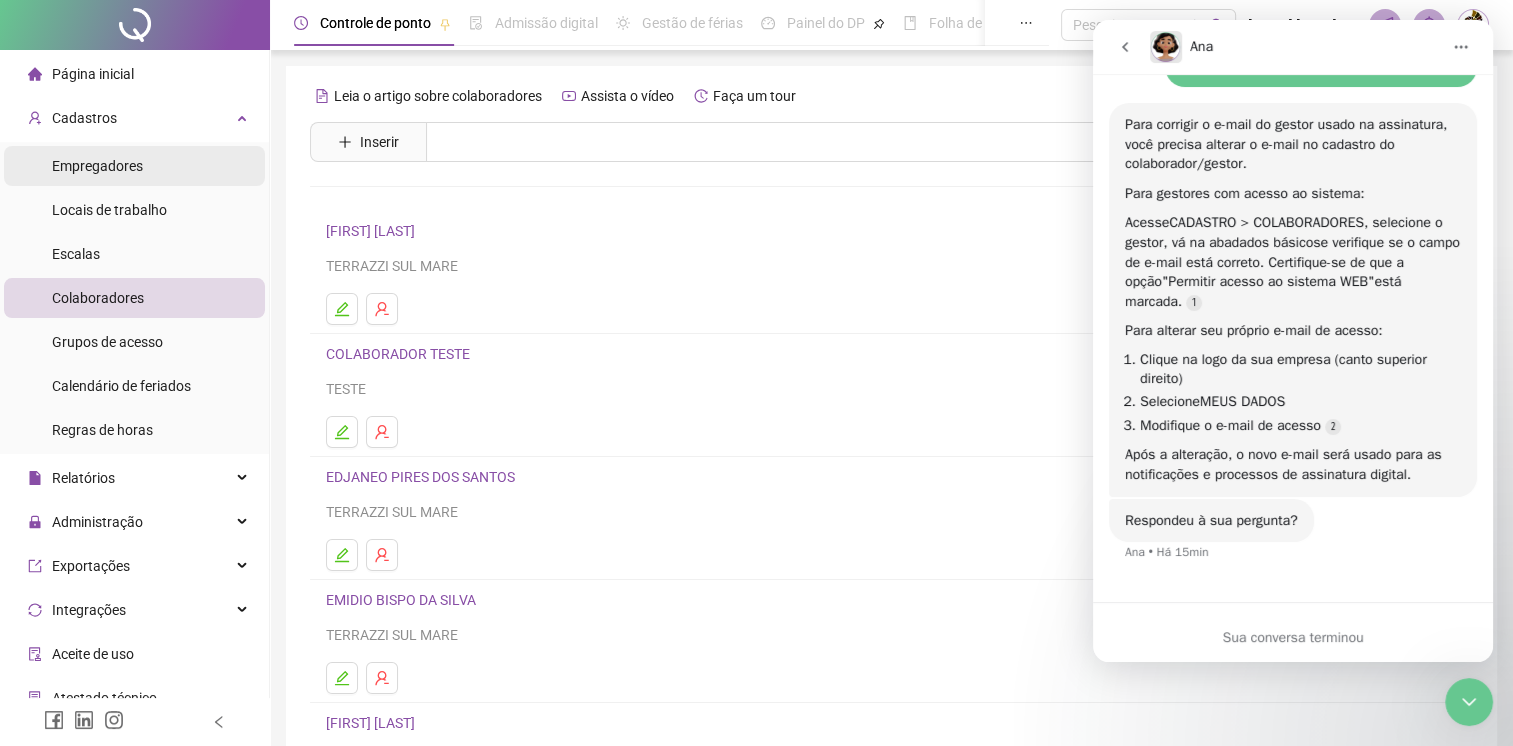 click on "Empregadores" at bounding box center (97, 166) 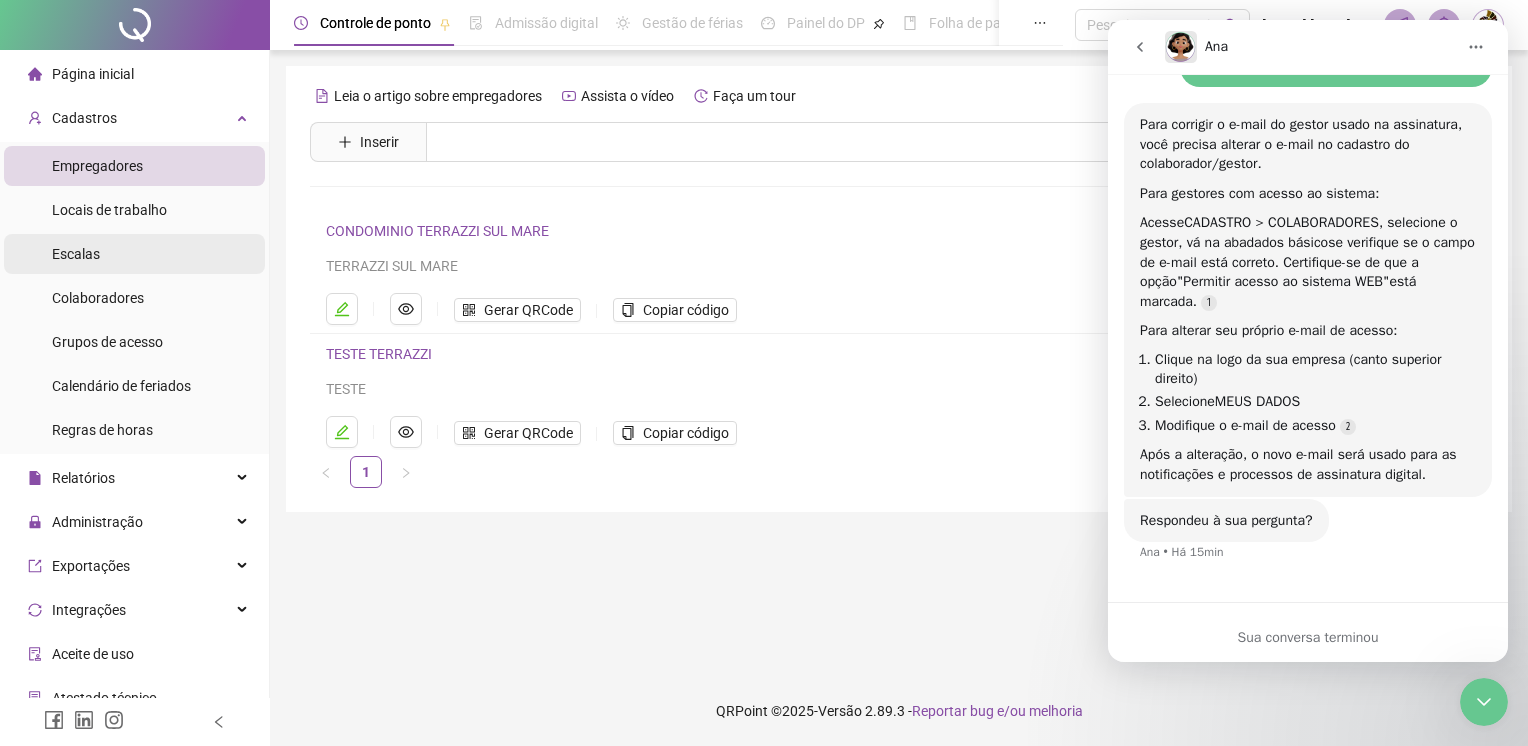 click on "Escalas" at bounding box center [134, 254] 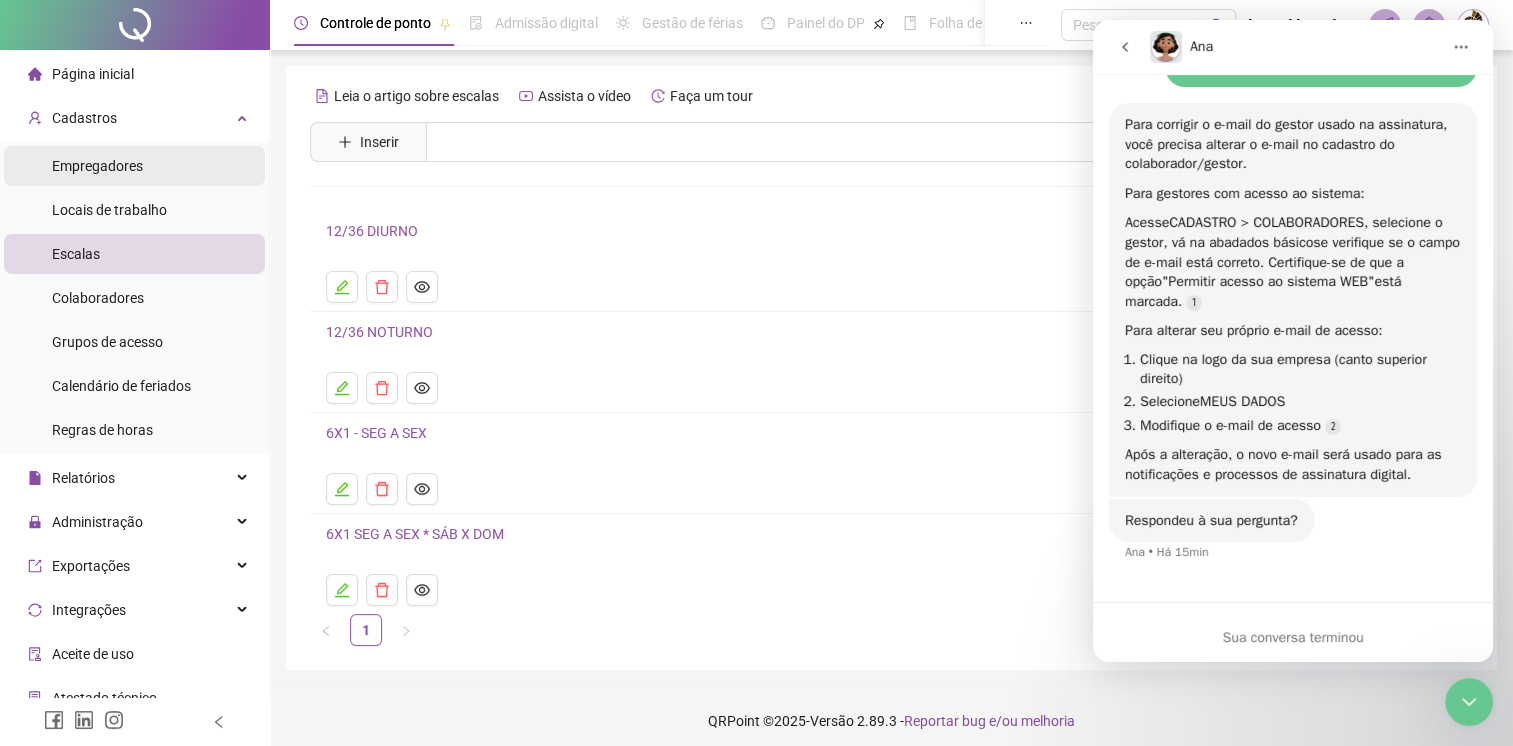 click on "Empregadores" at bounding box center (97, 166) 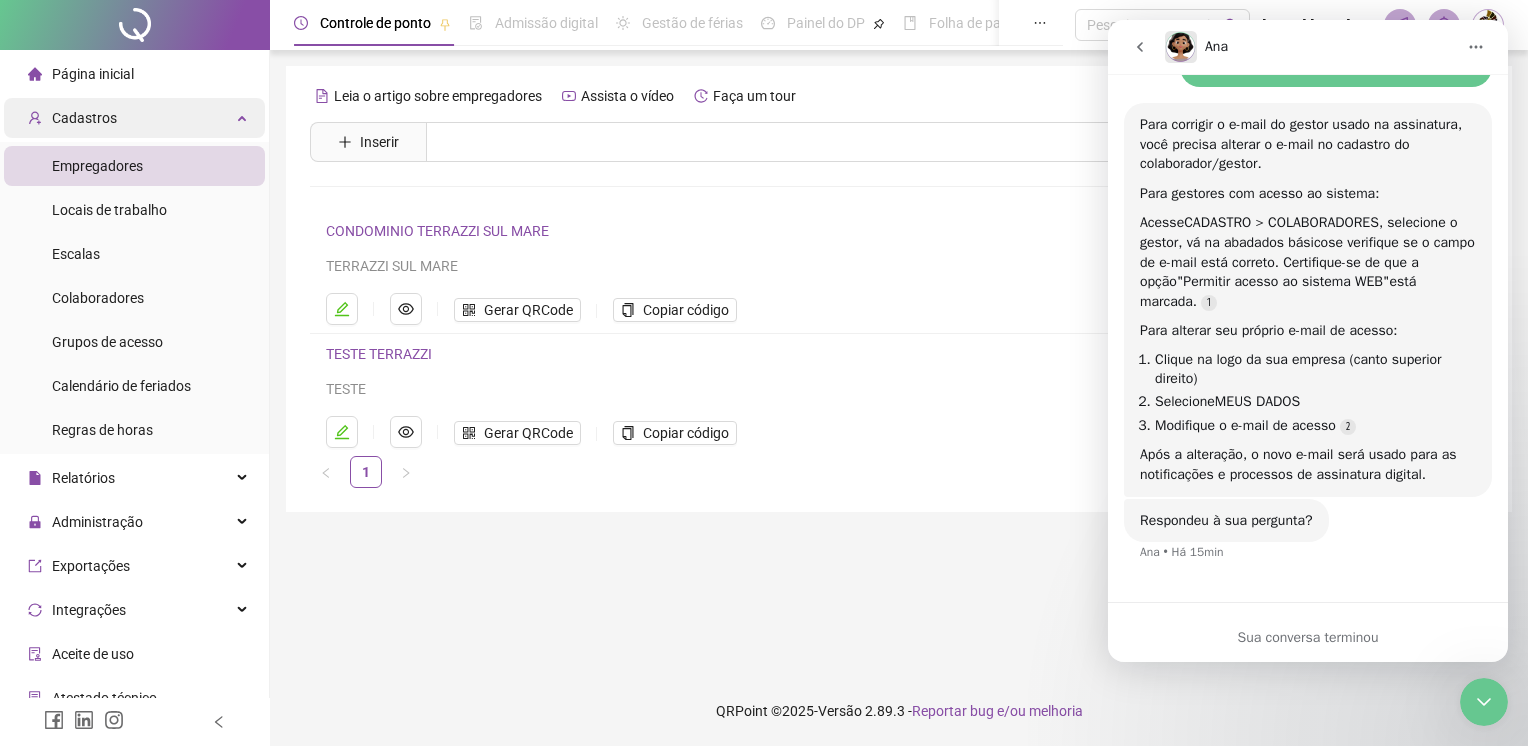 click on "Cadastros" at bounding box center [134, 118] 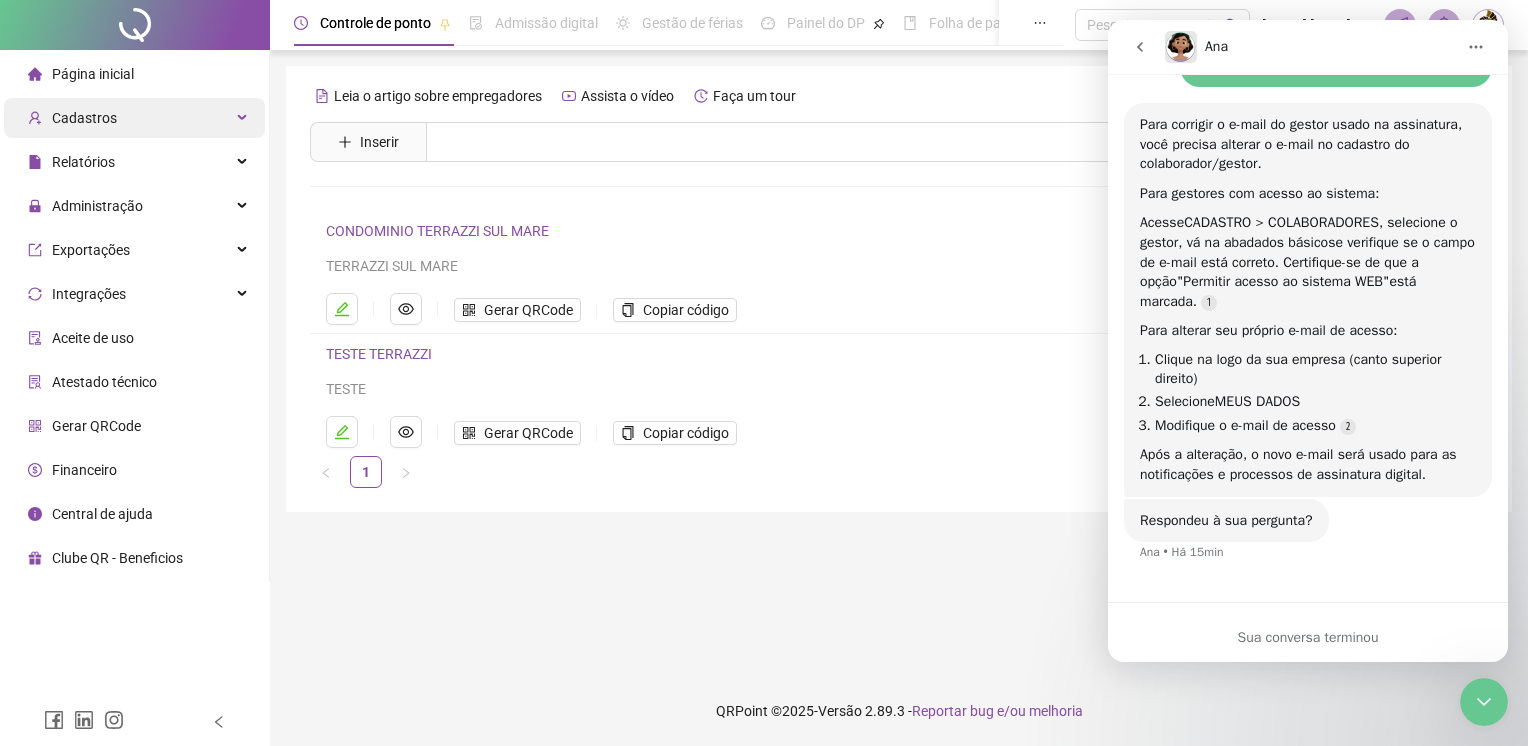 click on "Cadastros" at bounding box center [134, 118] 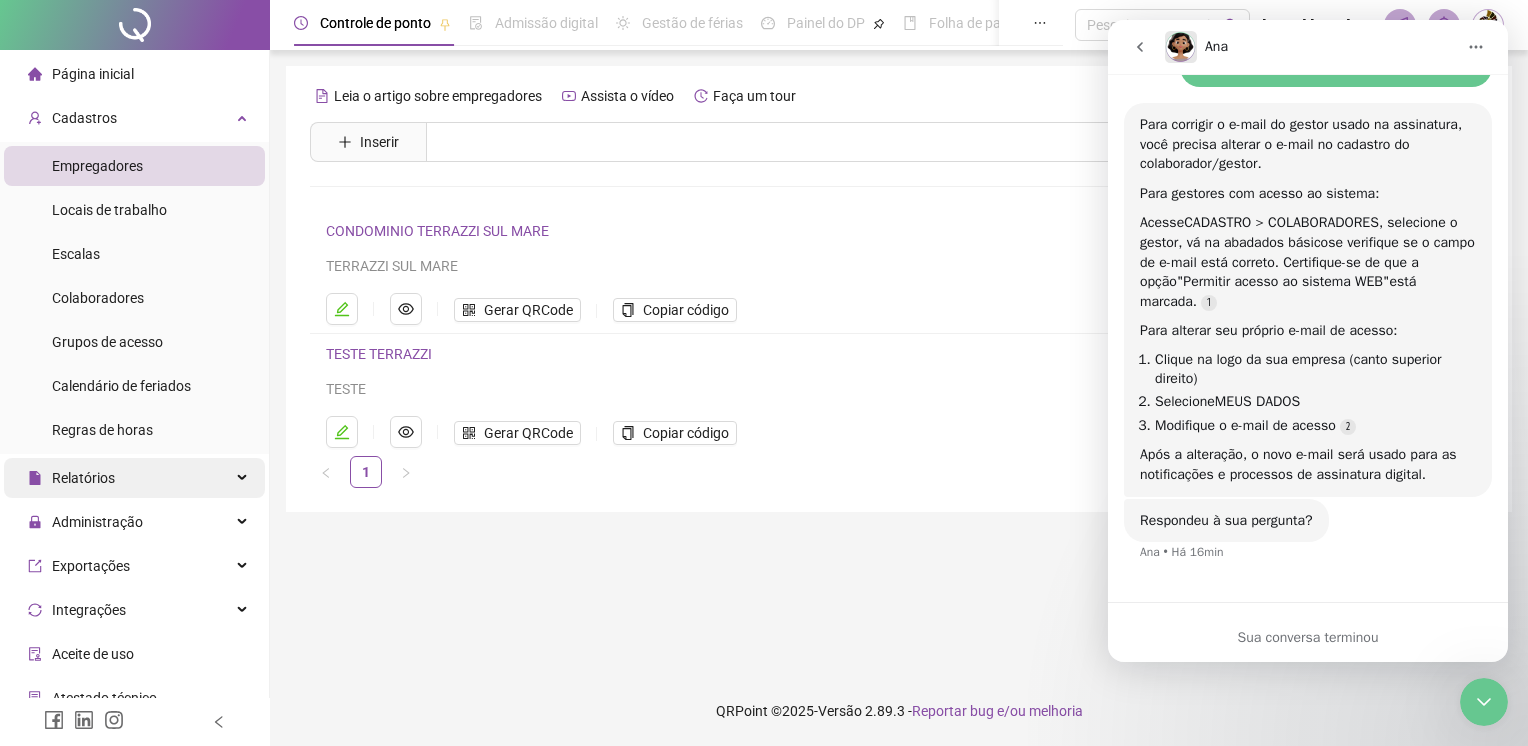 click on "Relatórios" at bounding box center [134, 478] 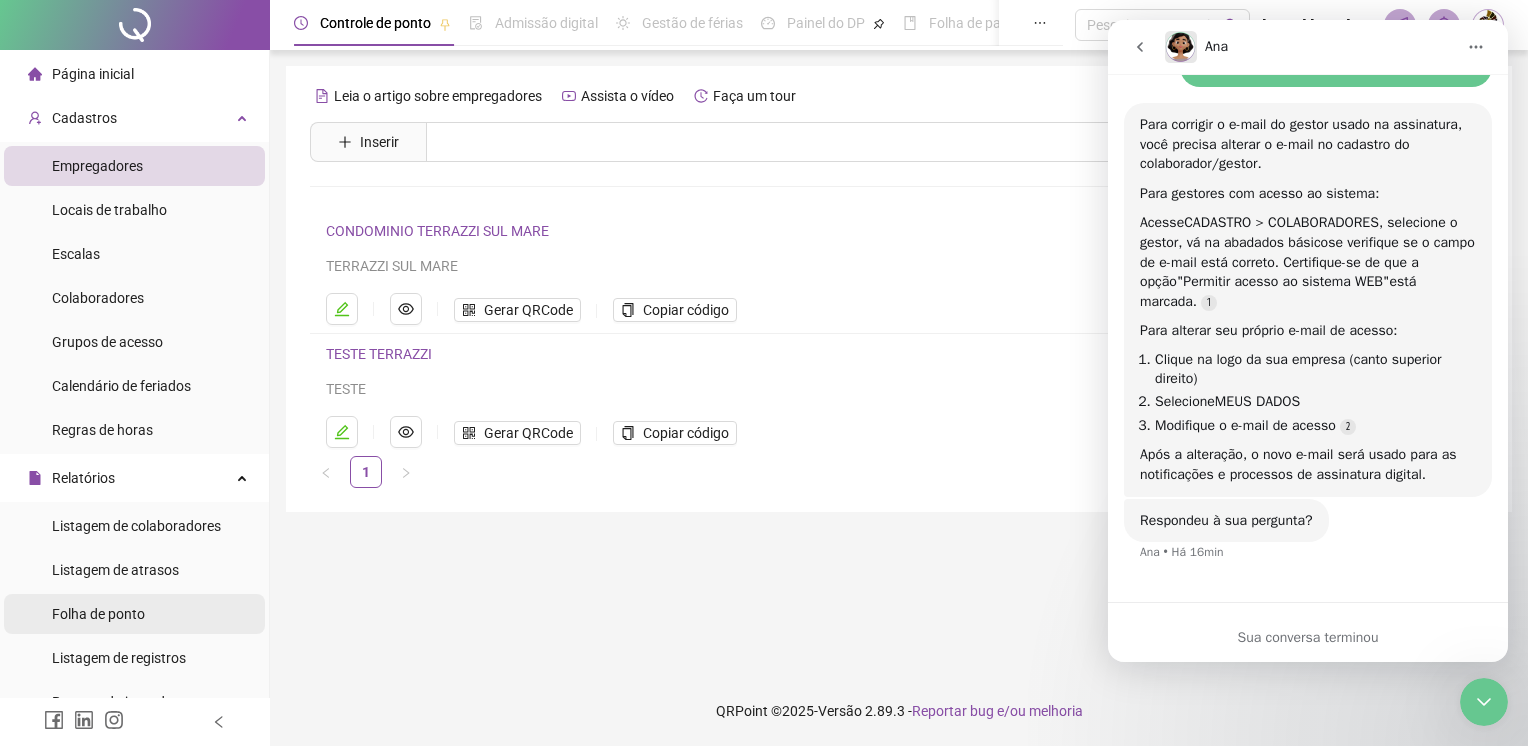 click on "Folha de ponto" at bounding box center (98, 614) 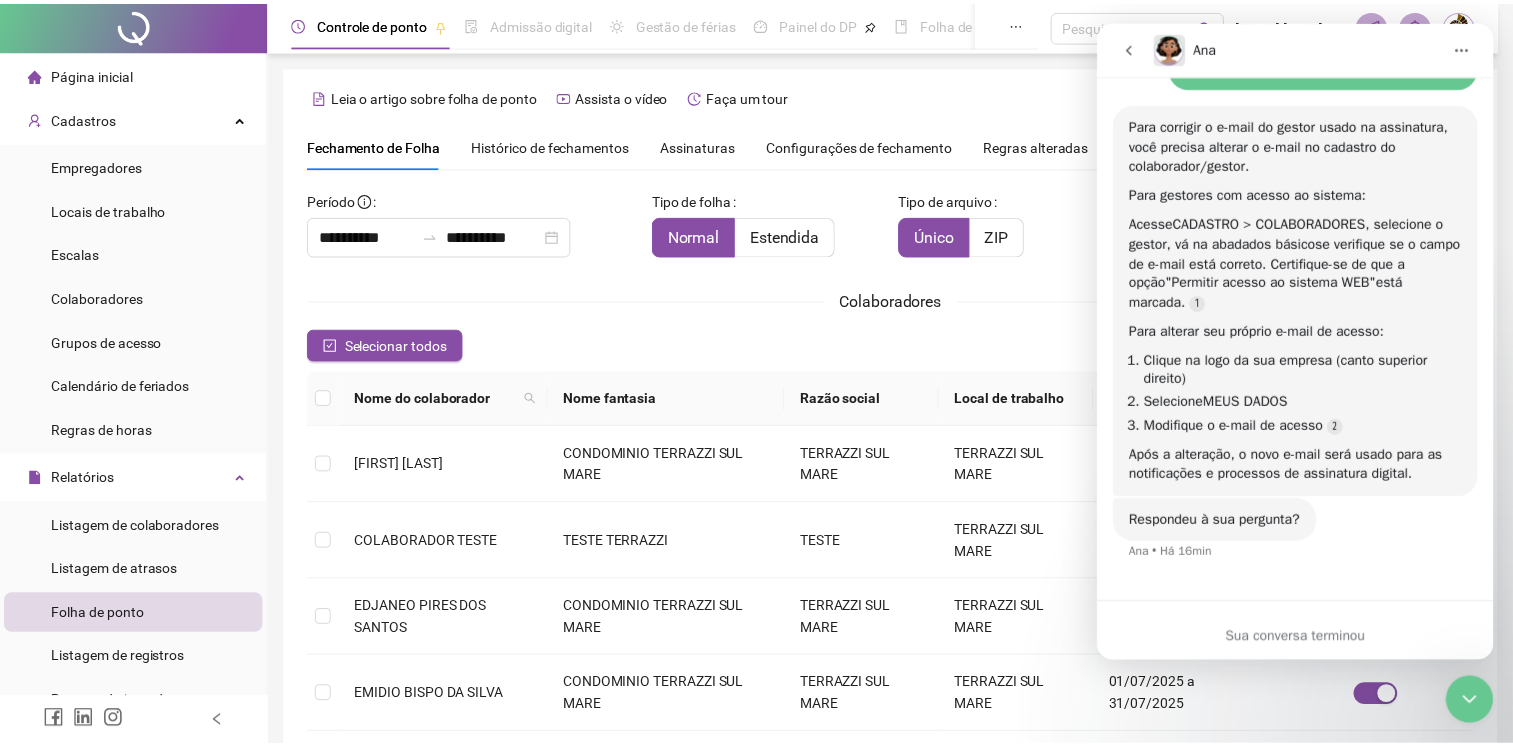scroll, scrollTop: 25, scrollLeft: 0, axis: vertical 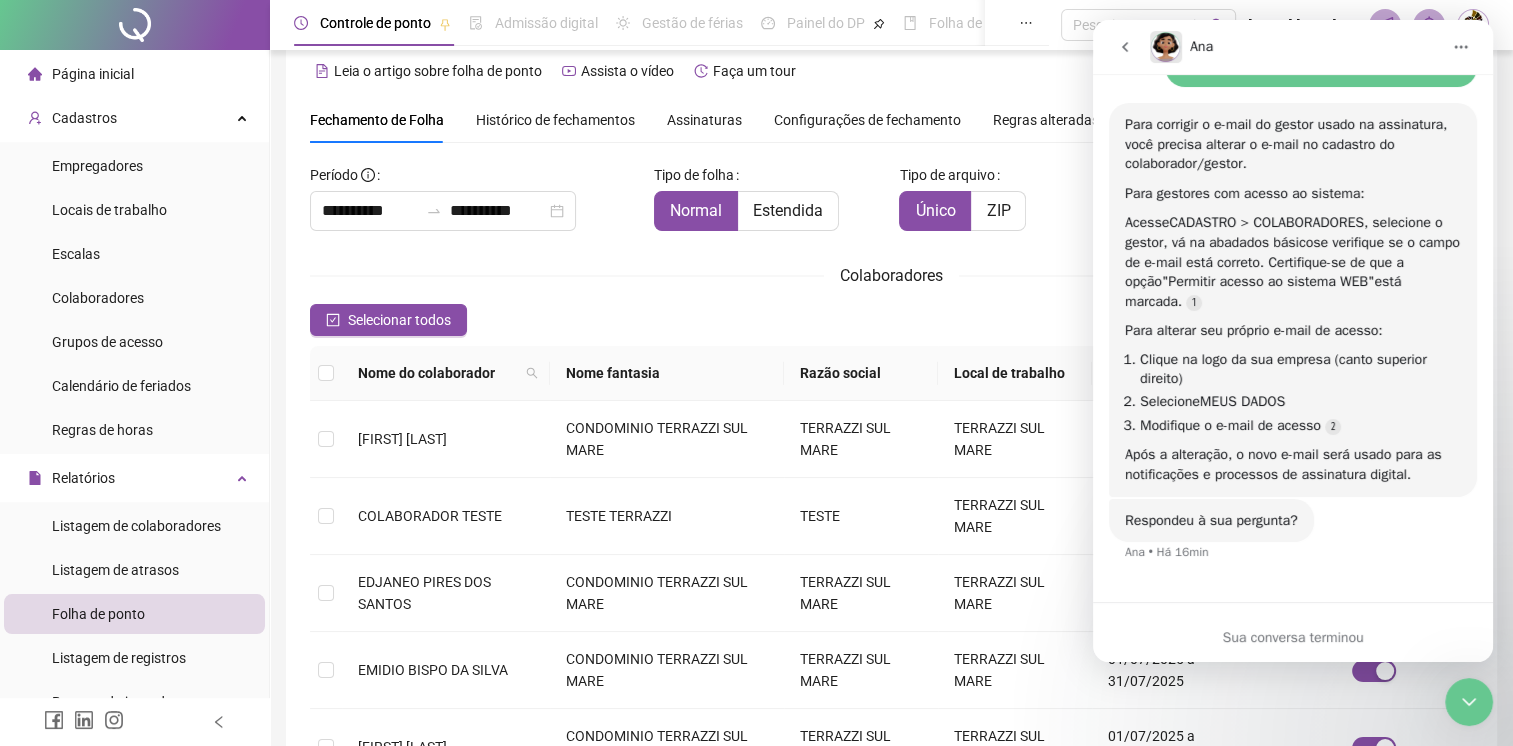 click on "Histórico de fechamentos" at bounding box center (555, 120) 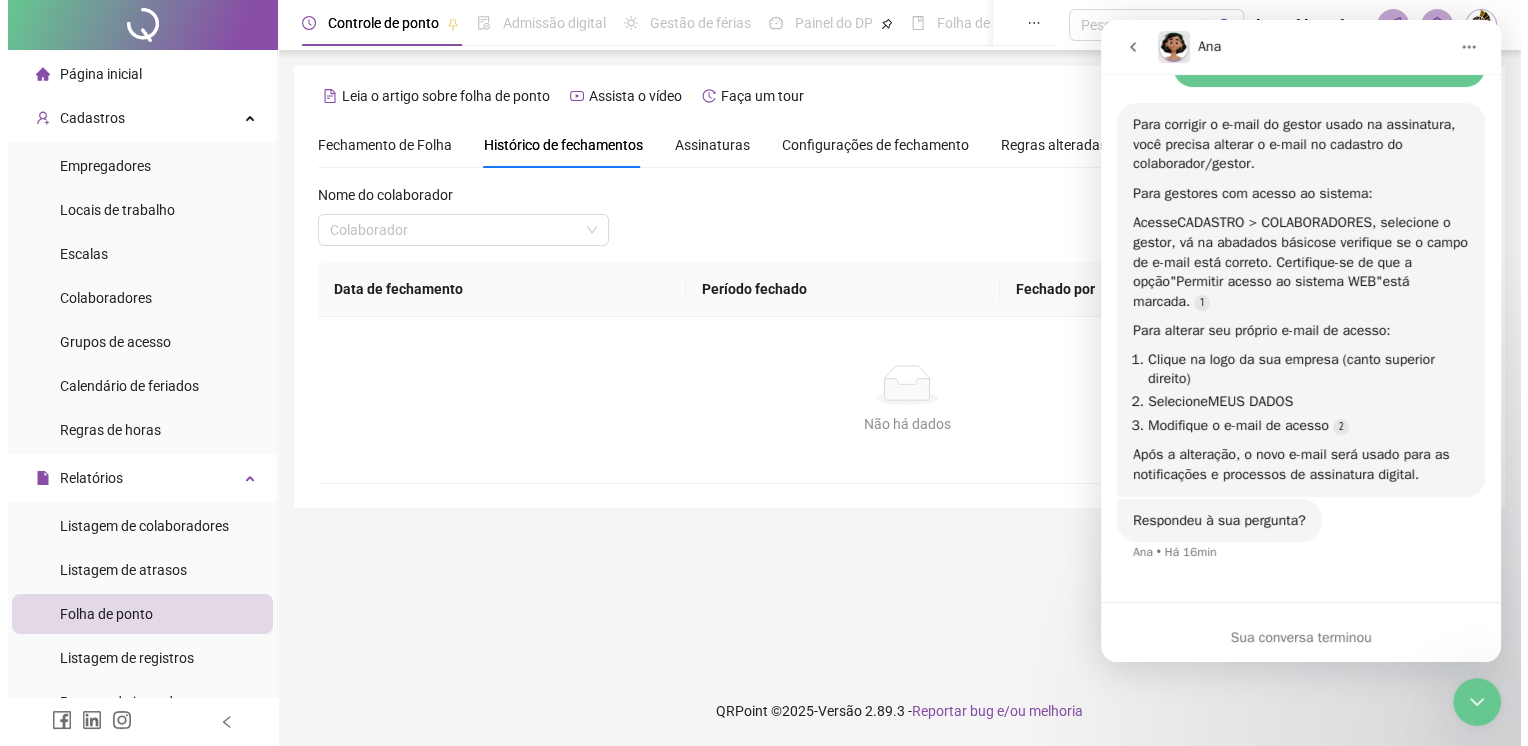 scroll, scrollTop: 0, scrollLeft: 0, axis: both 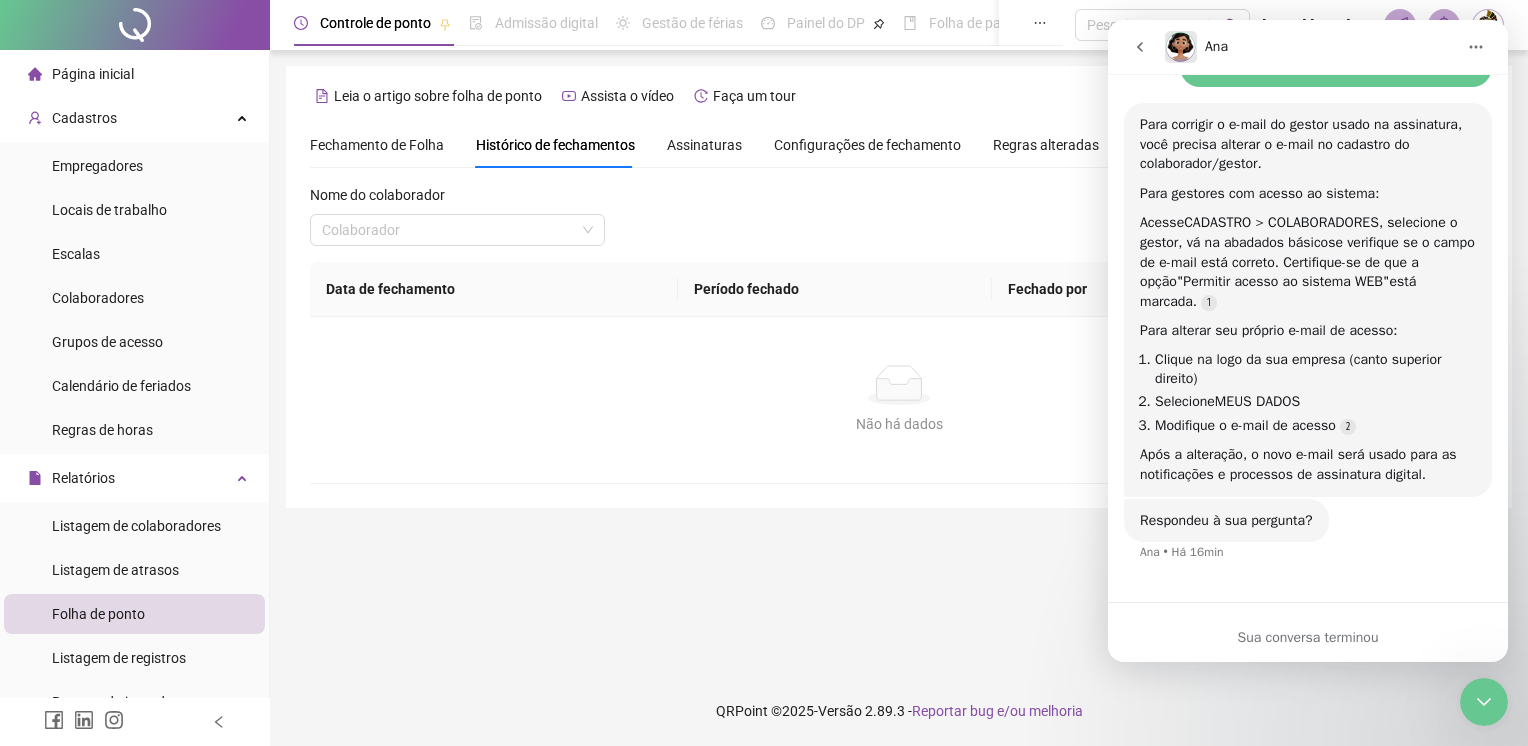click 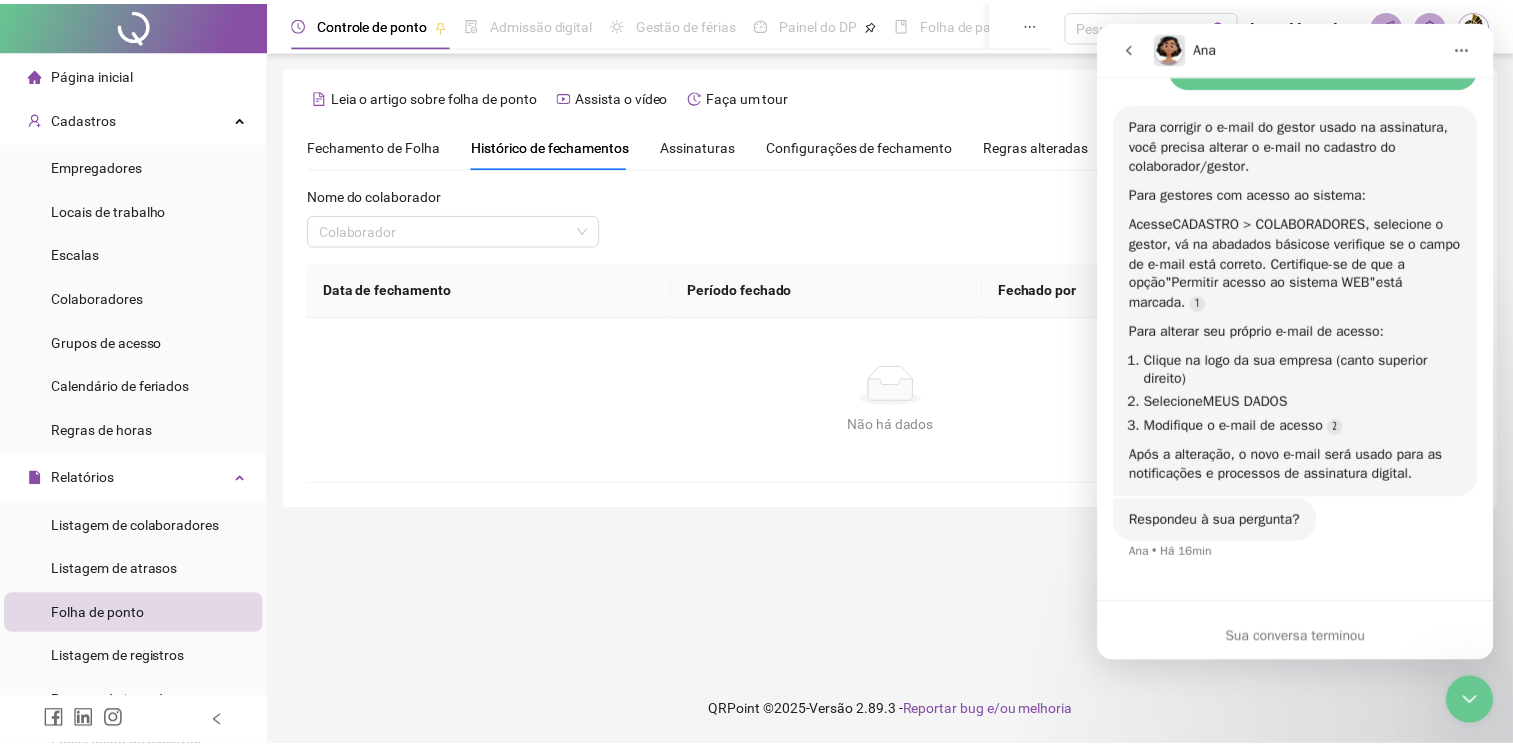 scroll, scrollTop: 0, scrollLeft: 0, axis: both 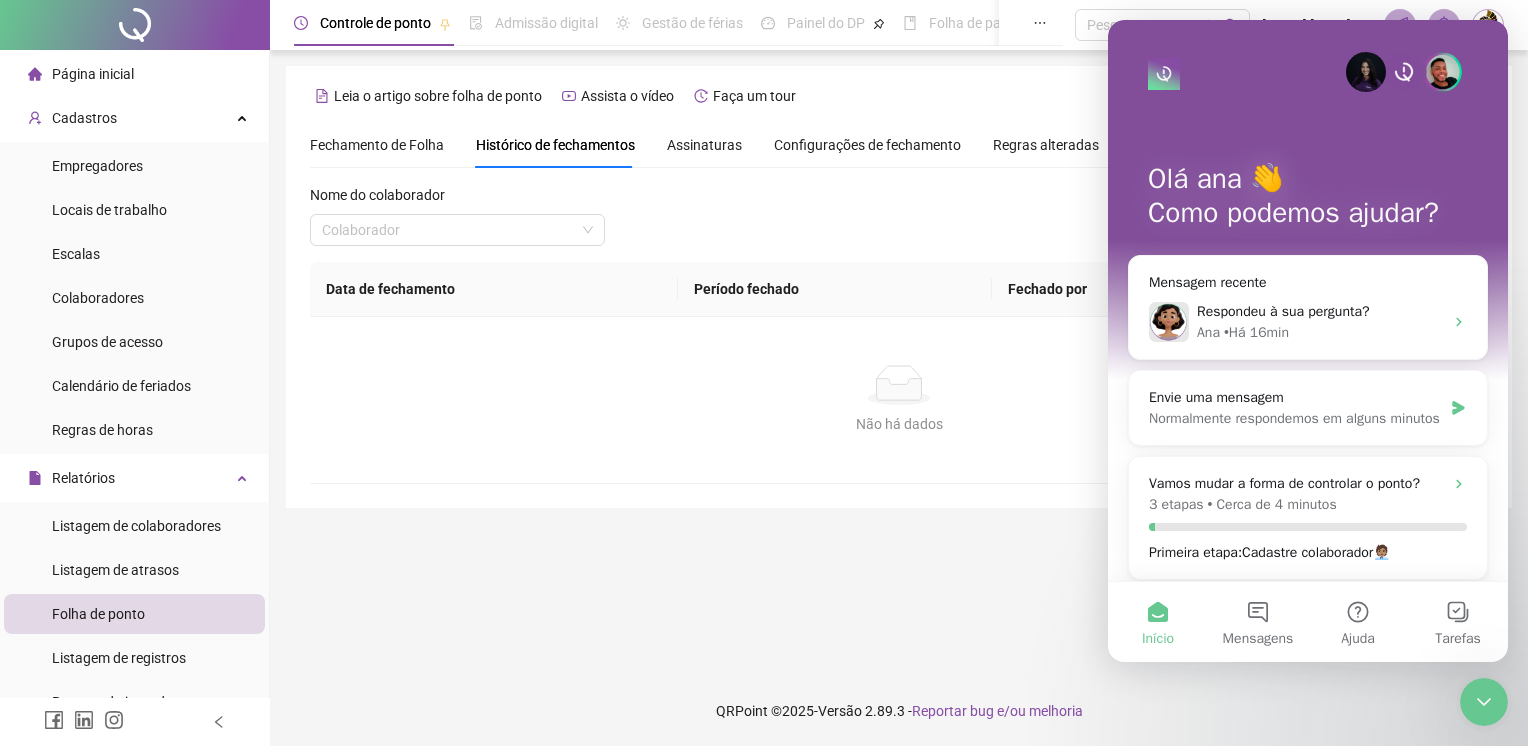 click on "Configurações de fechamento" at bounding box center (867, 145) 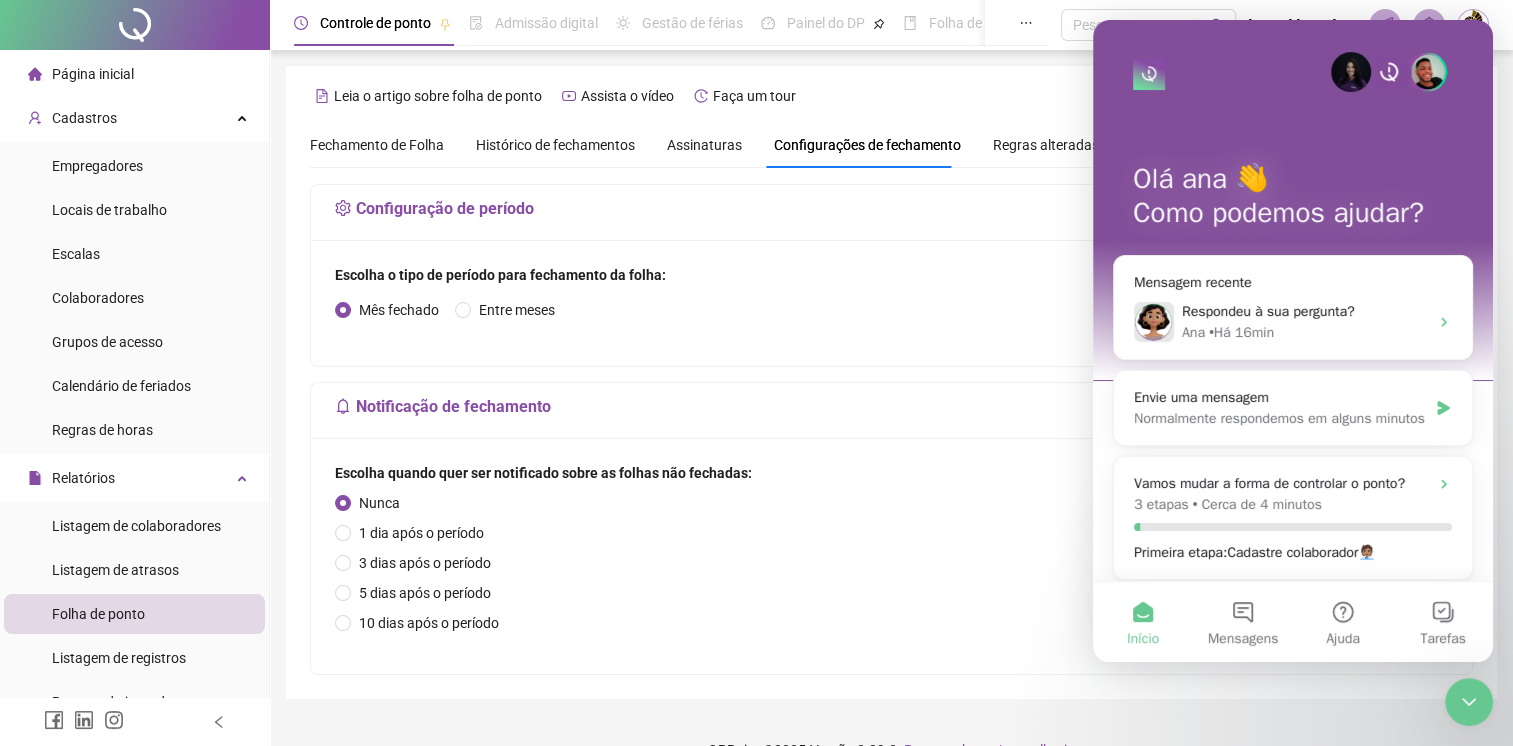 click on "Regras alteradas" at bounding box center [1046, 145] 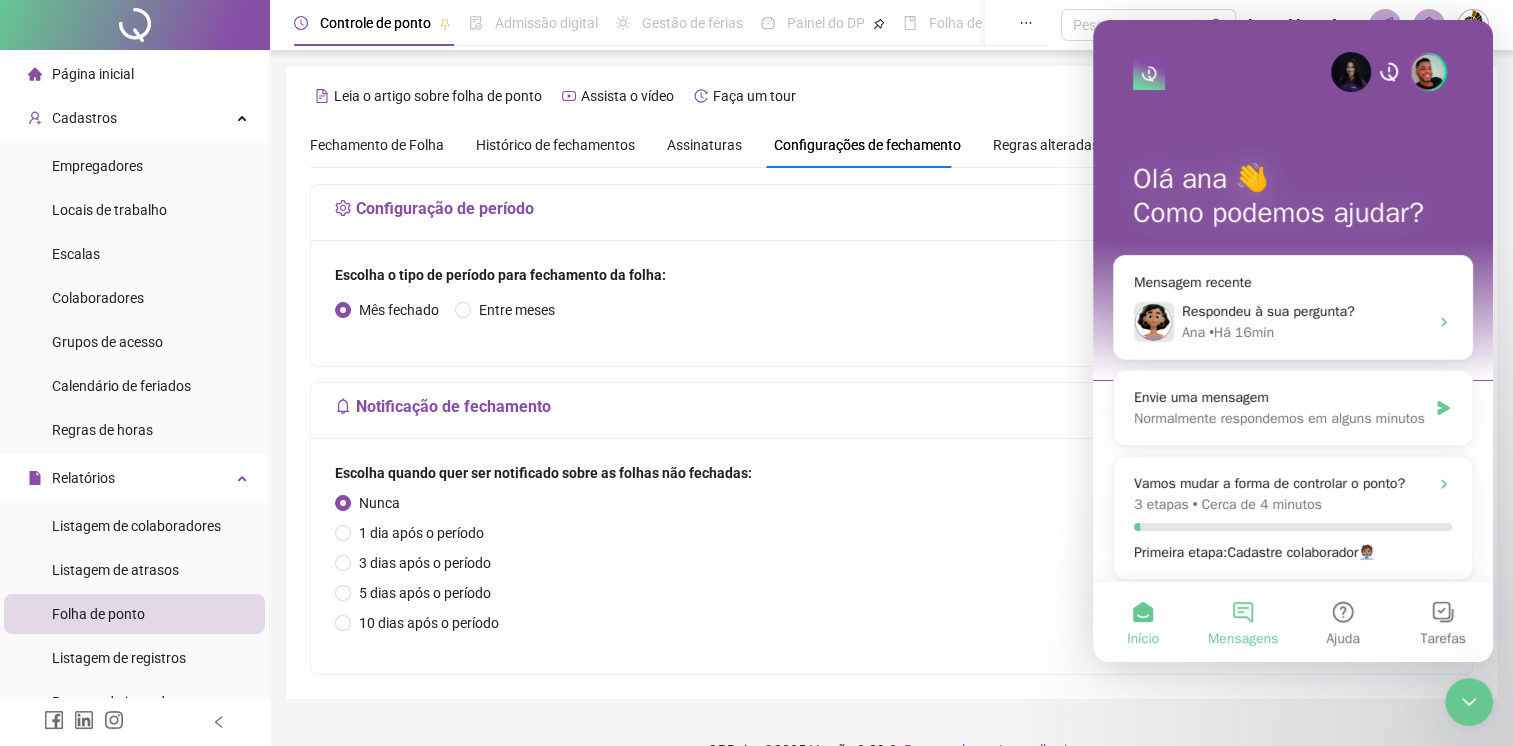 click on "Mensagens" at bounding box center [1243, 622] 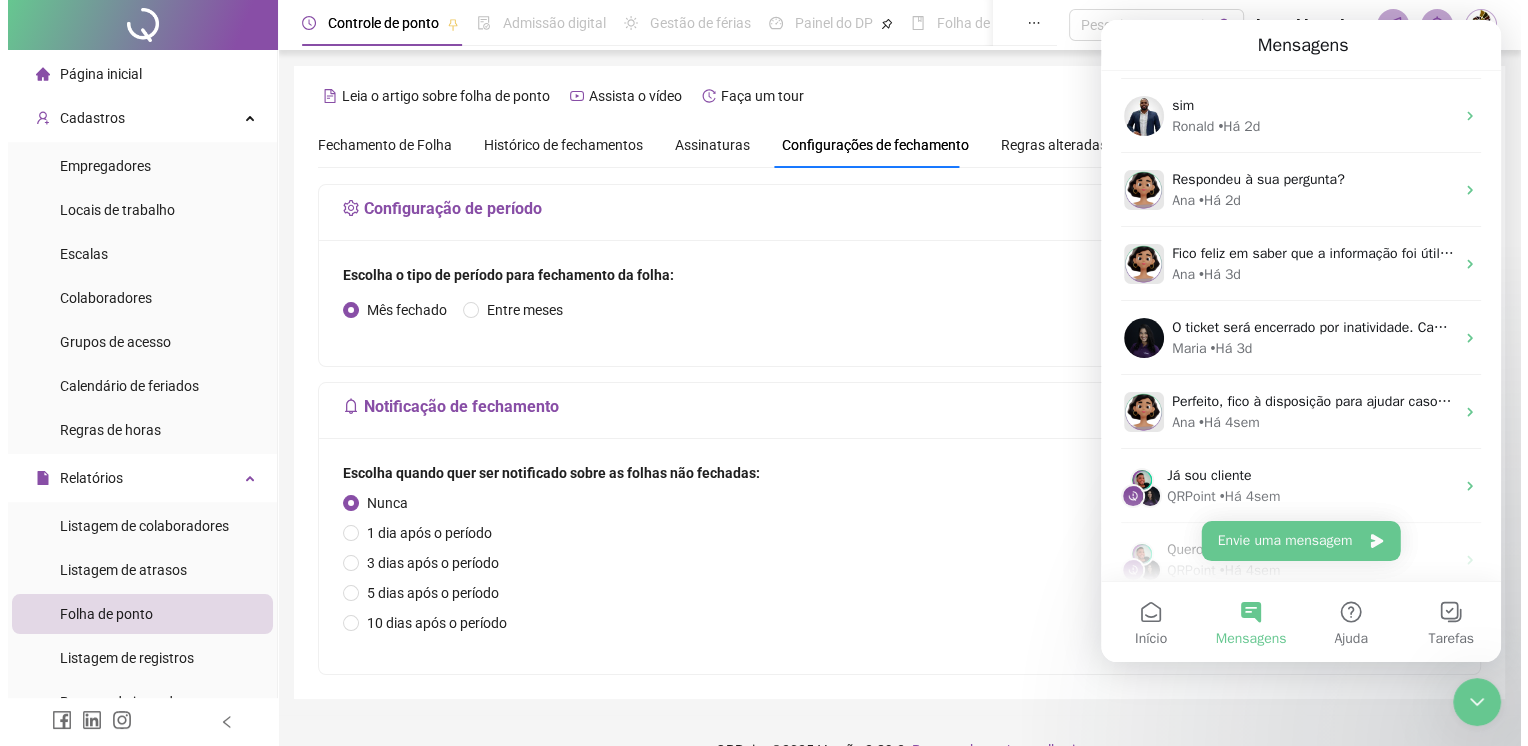 scroll, scrollTop: 100, scrollLeft: 0, axis: vertical 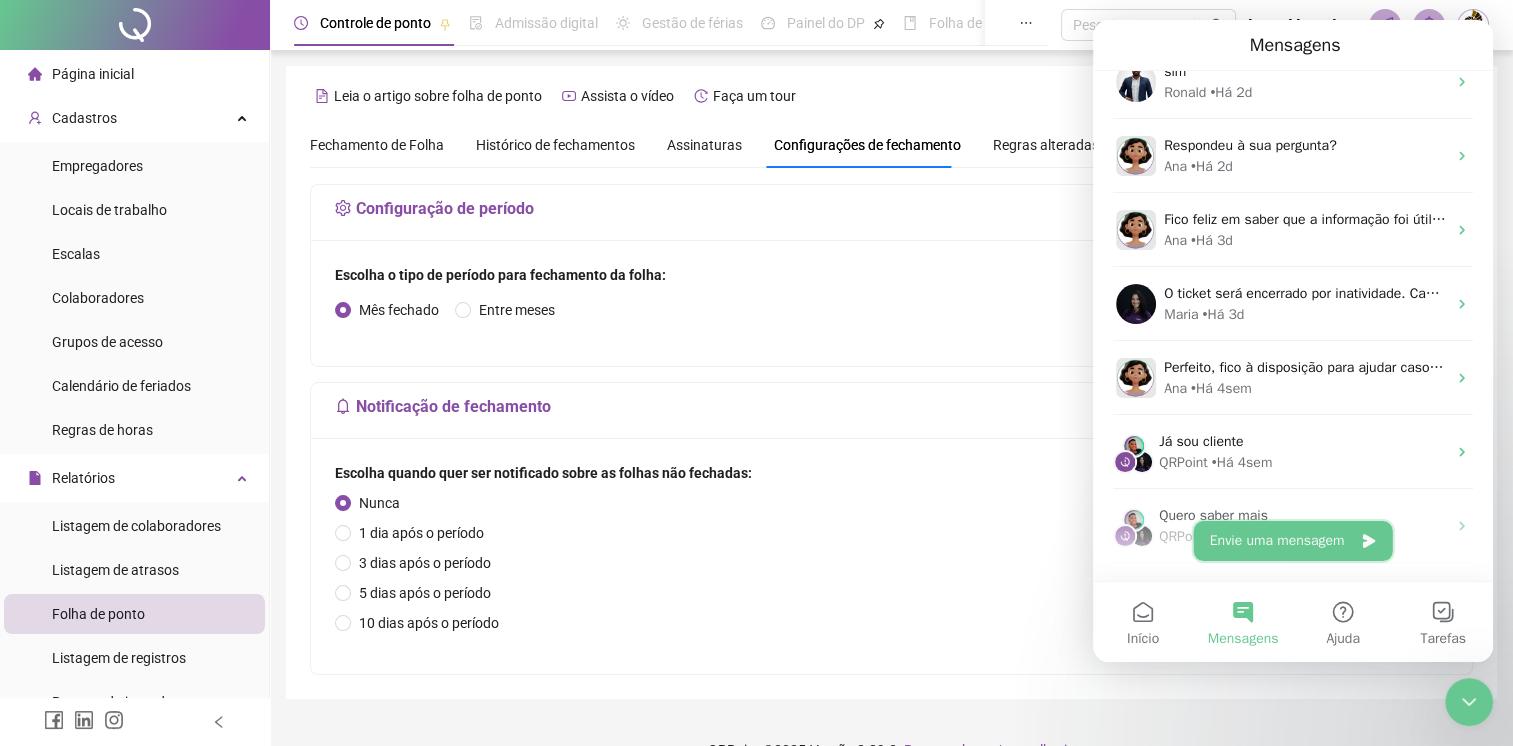 click on "Envie uma mensagem" at bounding box center [1293, 541] 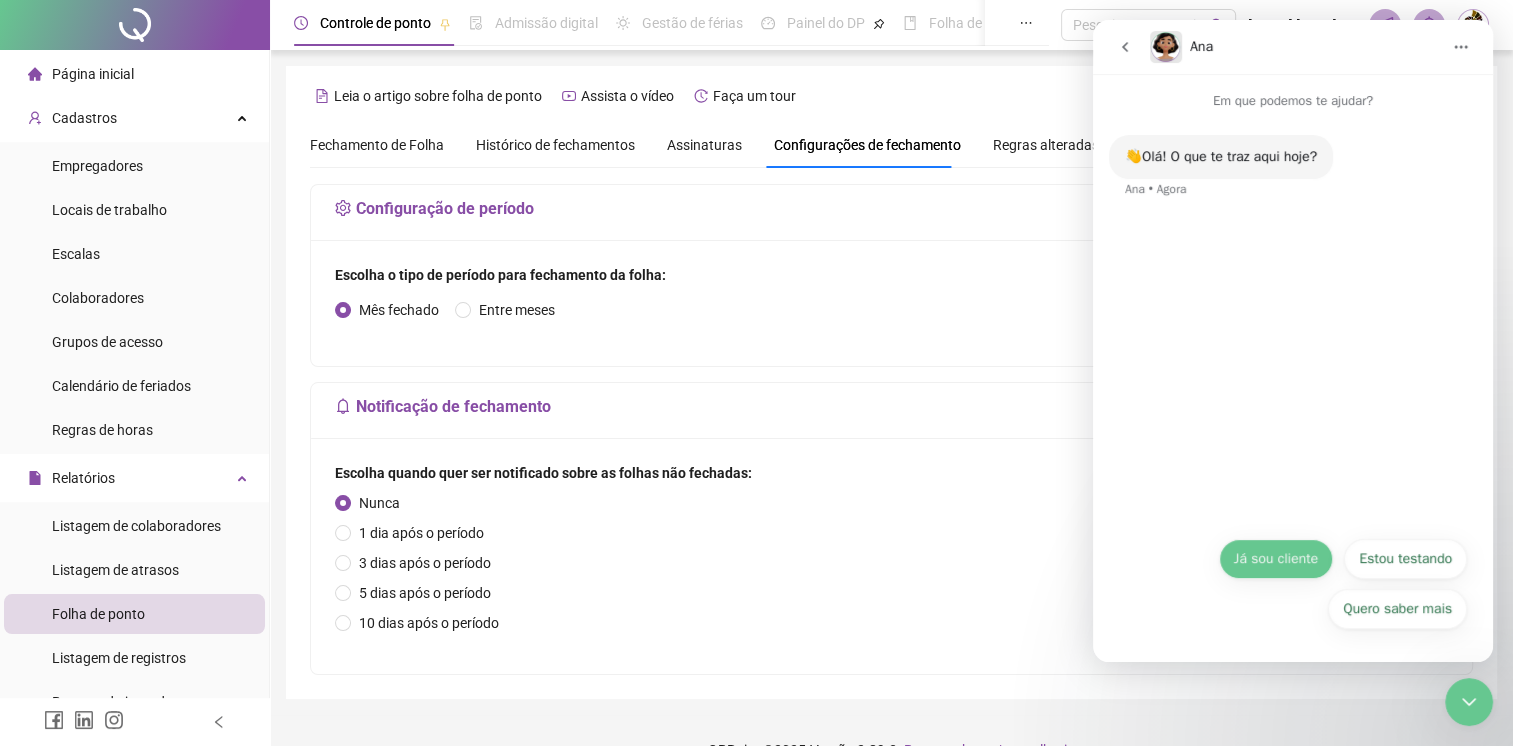 click on "Já sou cliente" at bounding box center (1276, 559) 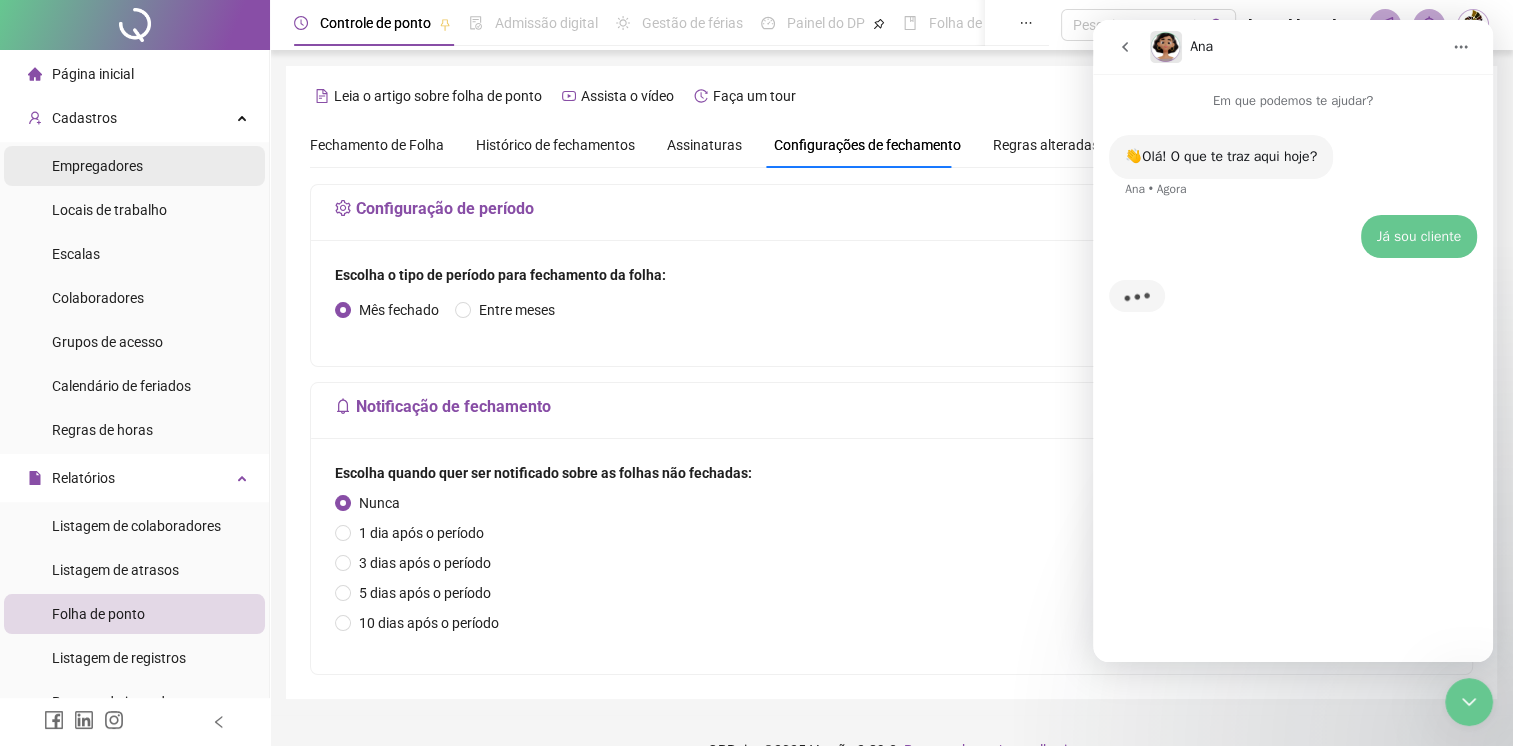 click on "Empregadores" at bounding box center [97, 166] 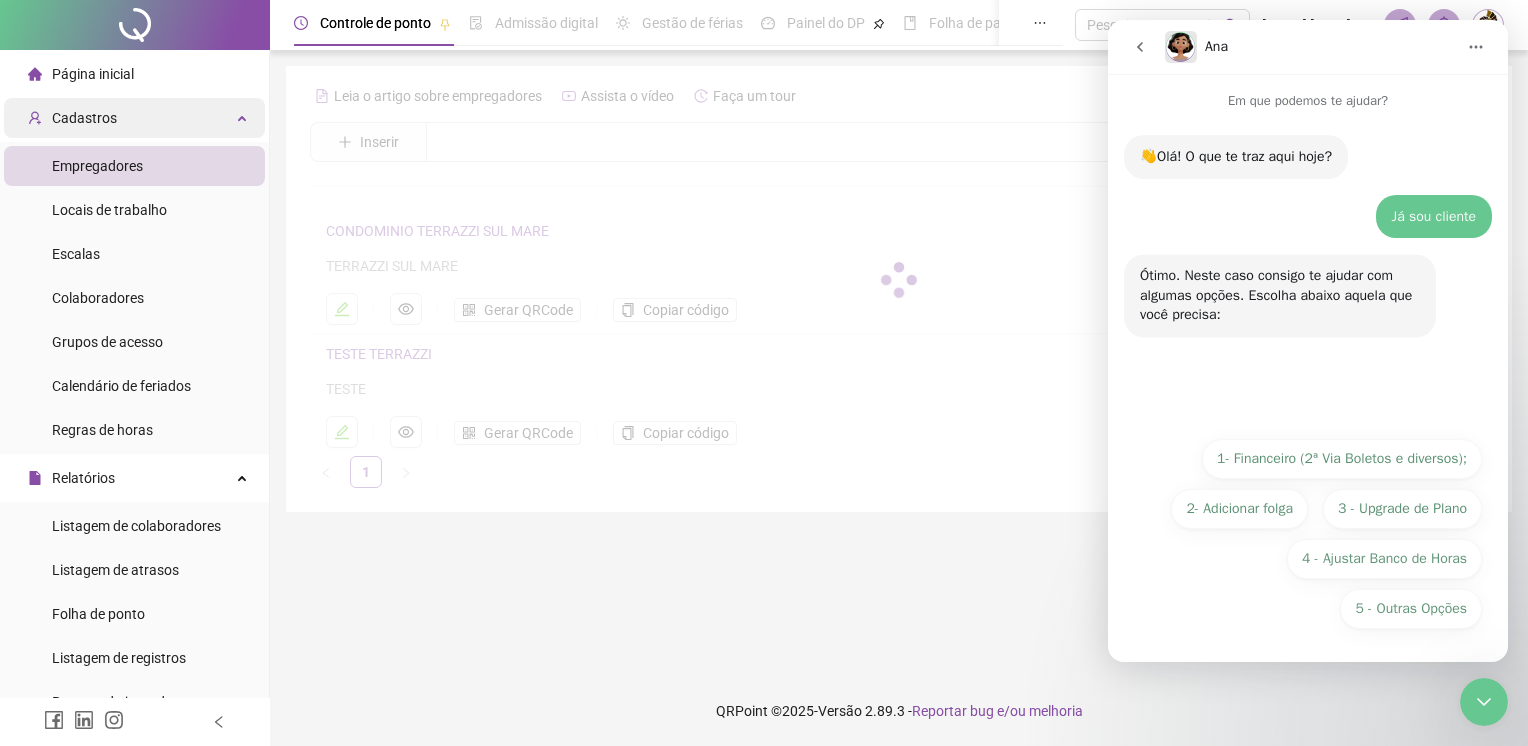 click on "Cadastros" at bounding box center [72, 118] 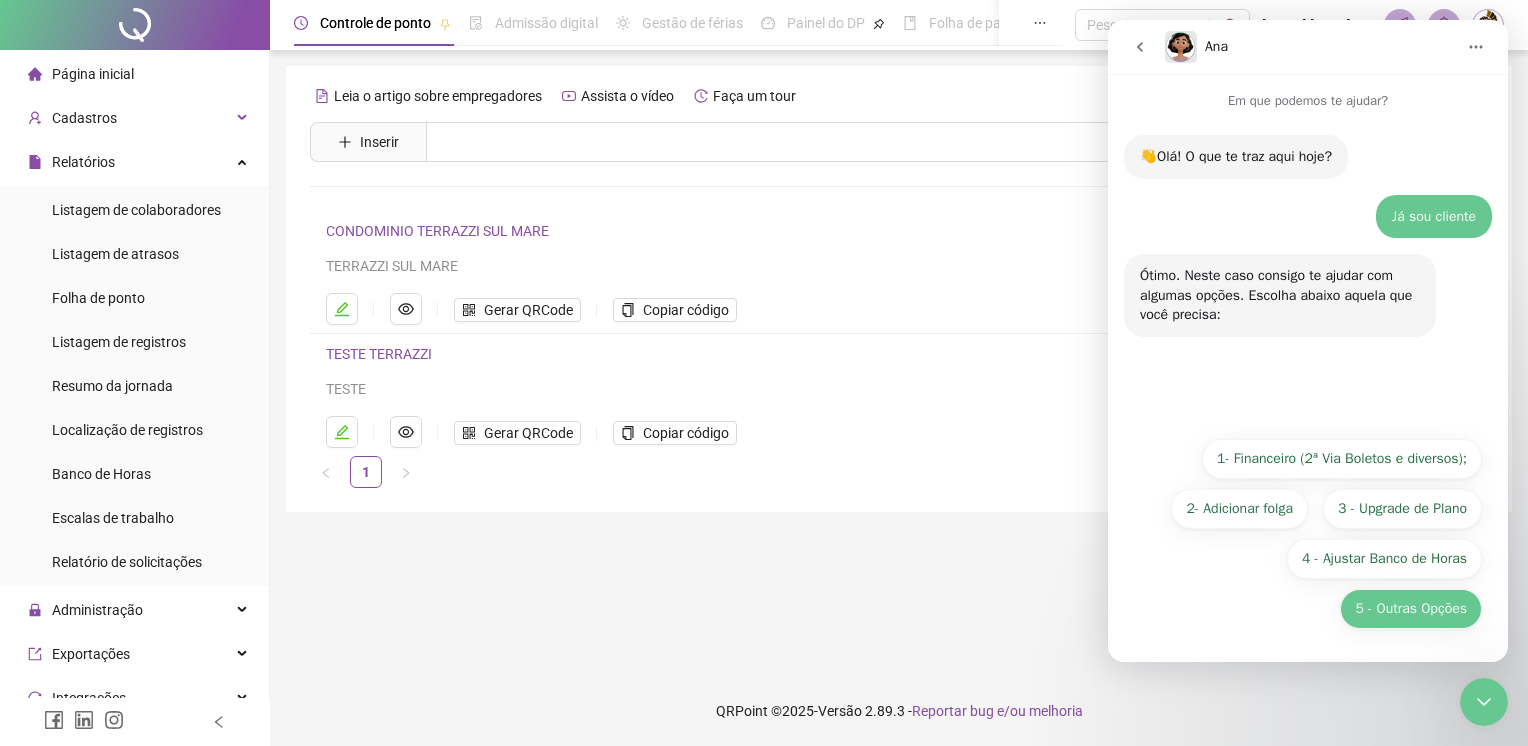 click on "5 - Outras Opções" at bounding box center [1411, 609] 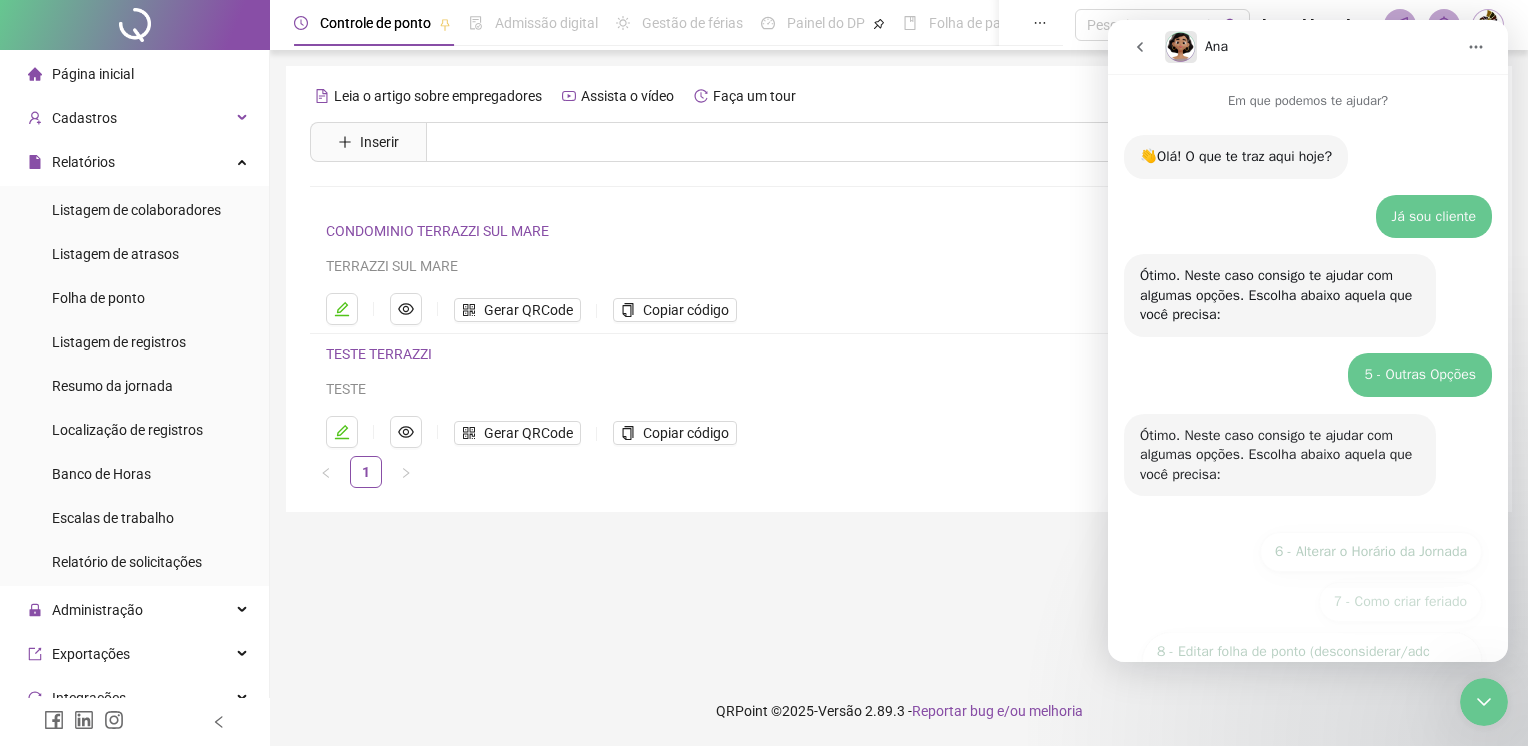 scroll, scrollTop: 160, scrollLeft: 0, axis: vertical 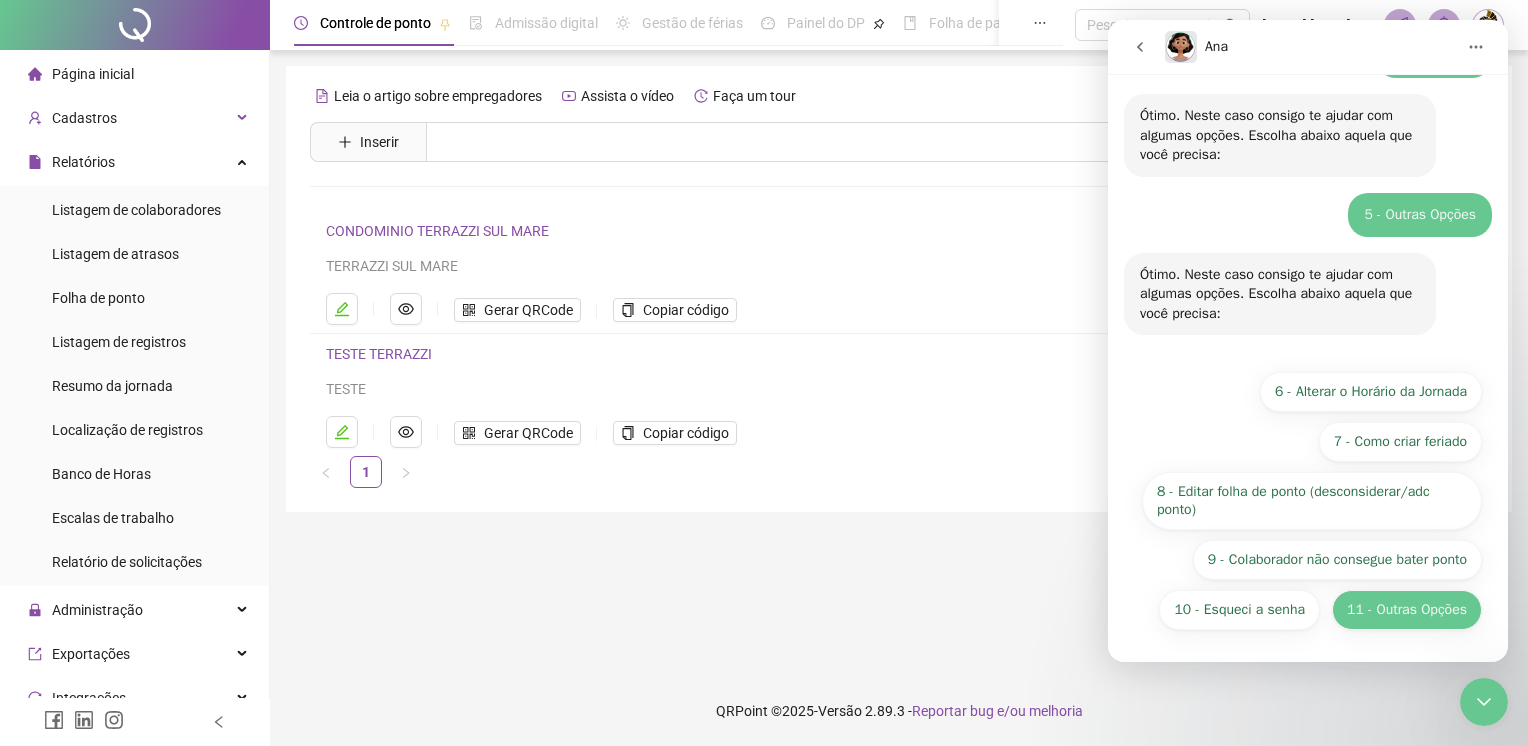 click on "11 - Outras Opções" at bounding box center (1407, 610) 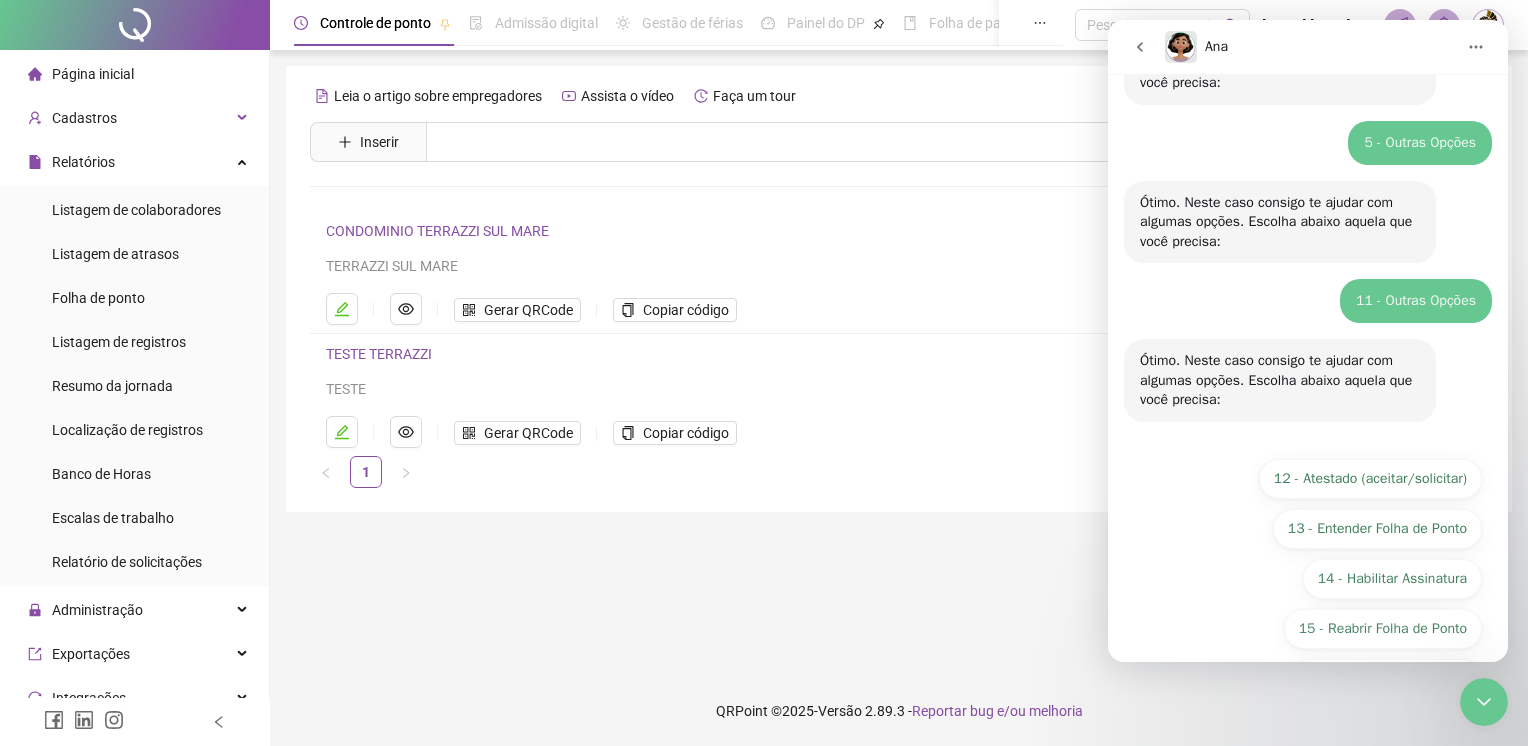 scroll, scrollTop: 300, scrollLeft: 0, axis: vertical 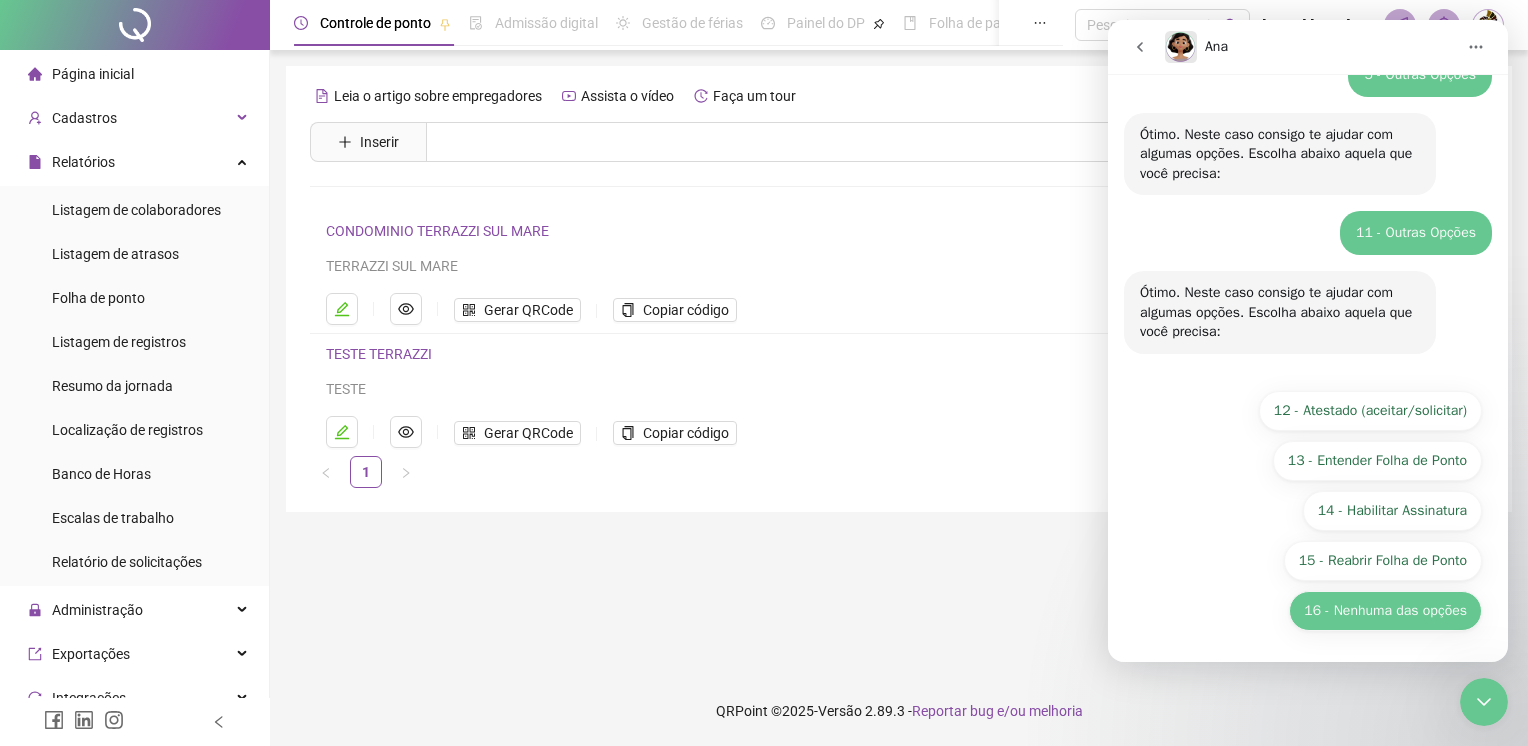 click on "16 - Nenhuma das opções" at bounding box center (1385, 611) 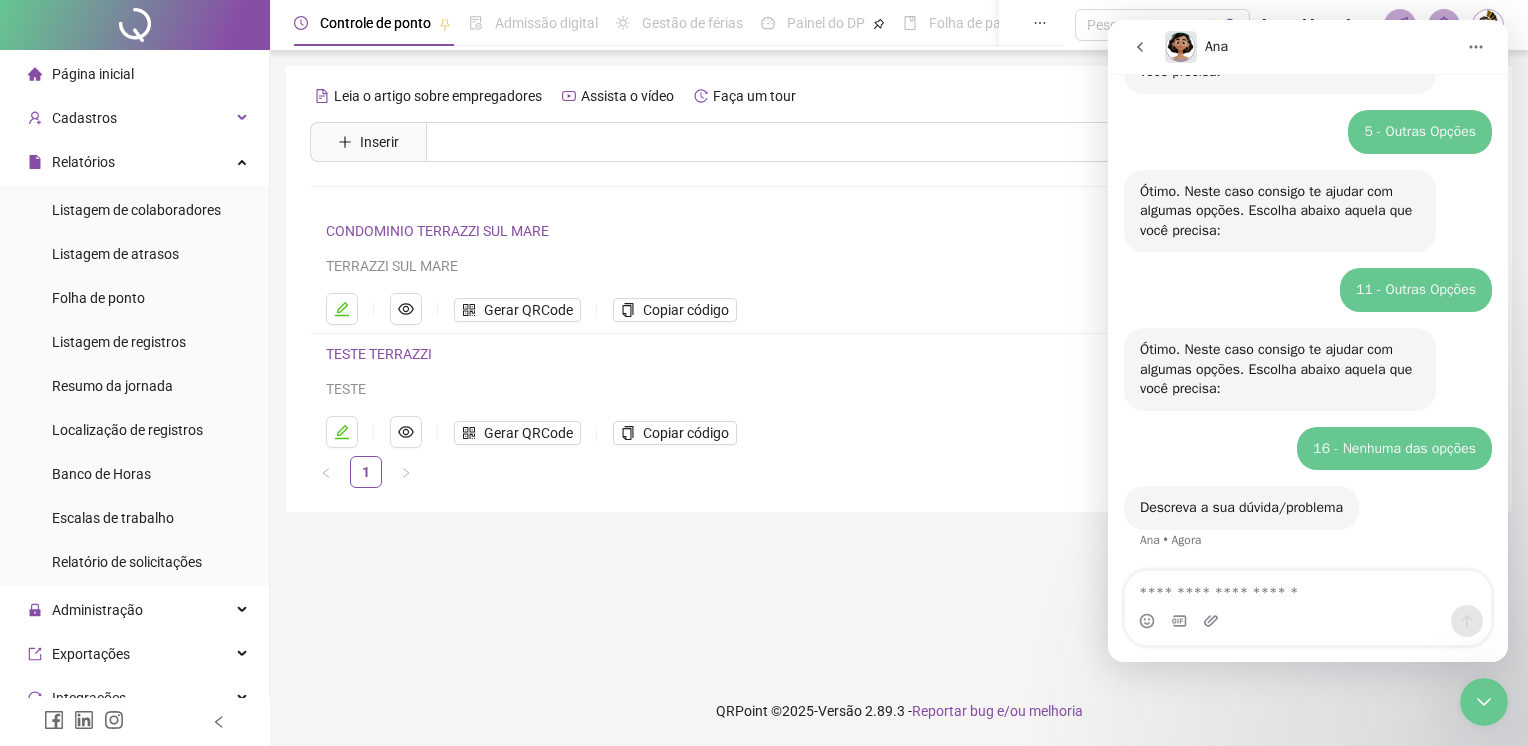 scroll, scrollTop: 333, scrollLeft: 0, axis: vertical 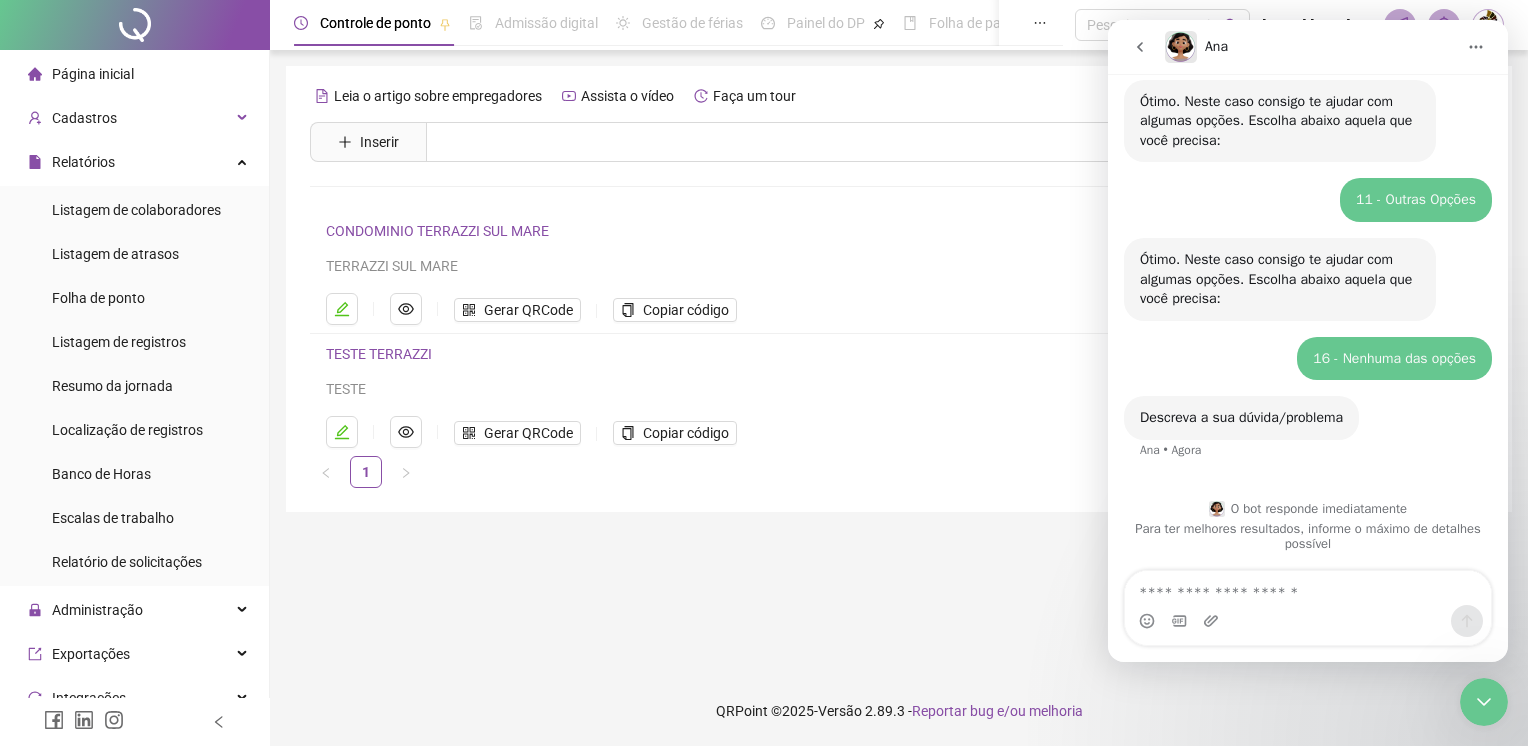 drag, startPoint x: 1252, startPoint y: 598, endPoint x: 1253, endPoint y: 571, distance: 27.018513 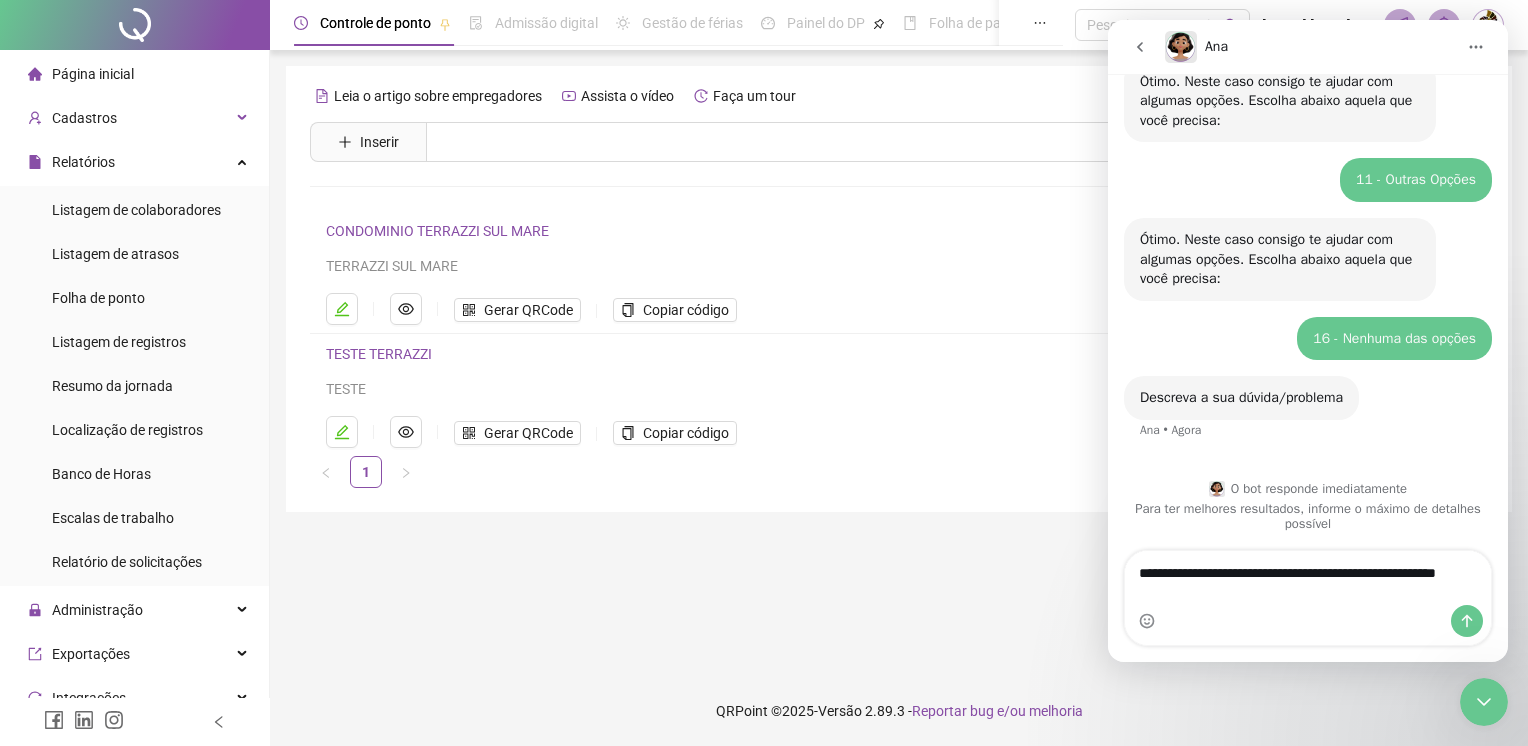 type on "**********" 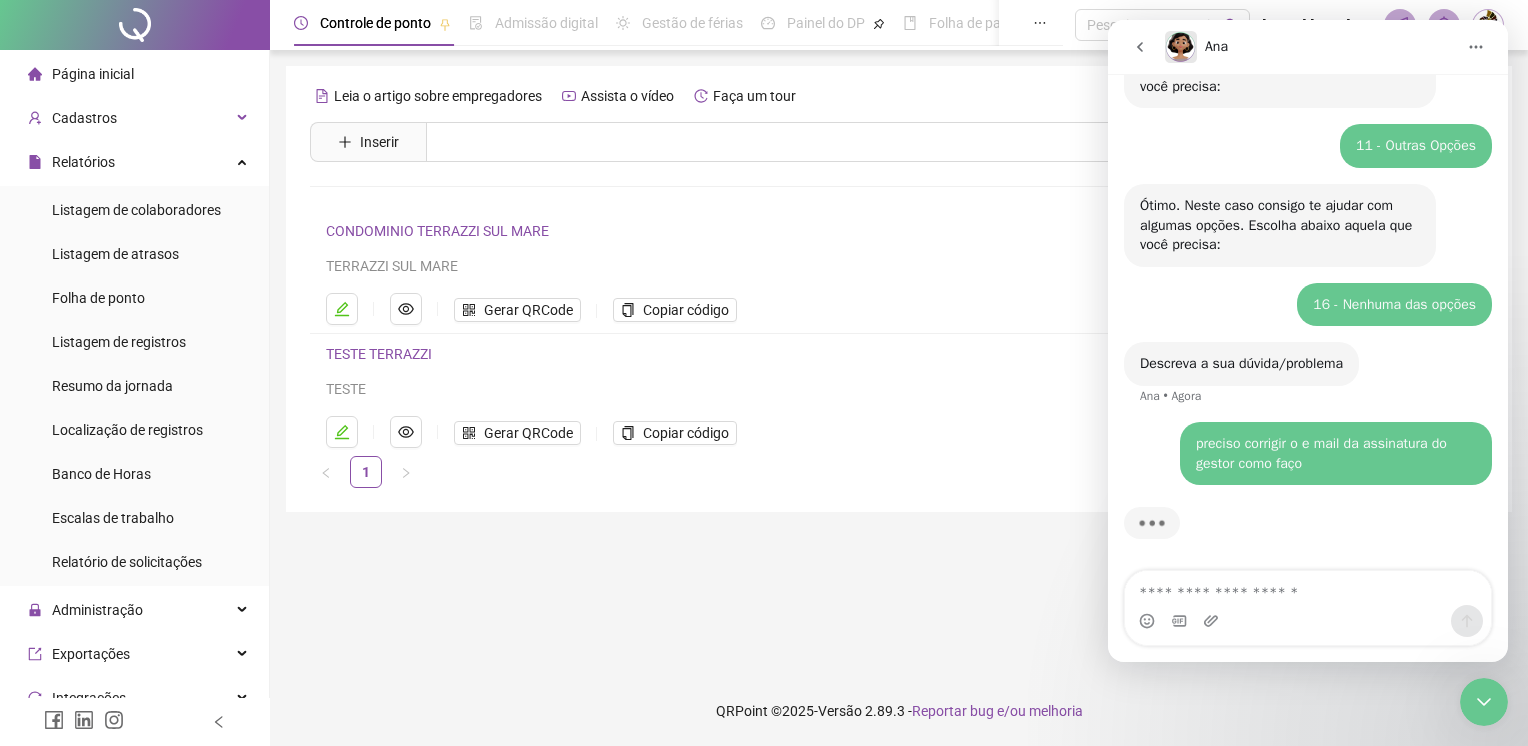 scroll, scrollTop: 412, scrollLeft: 0, axis: vertical 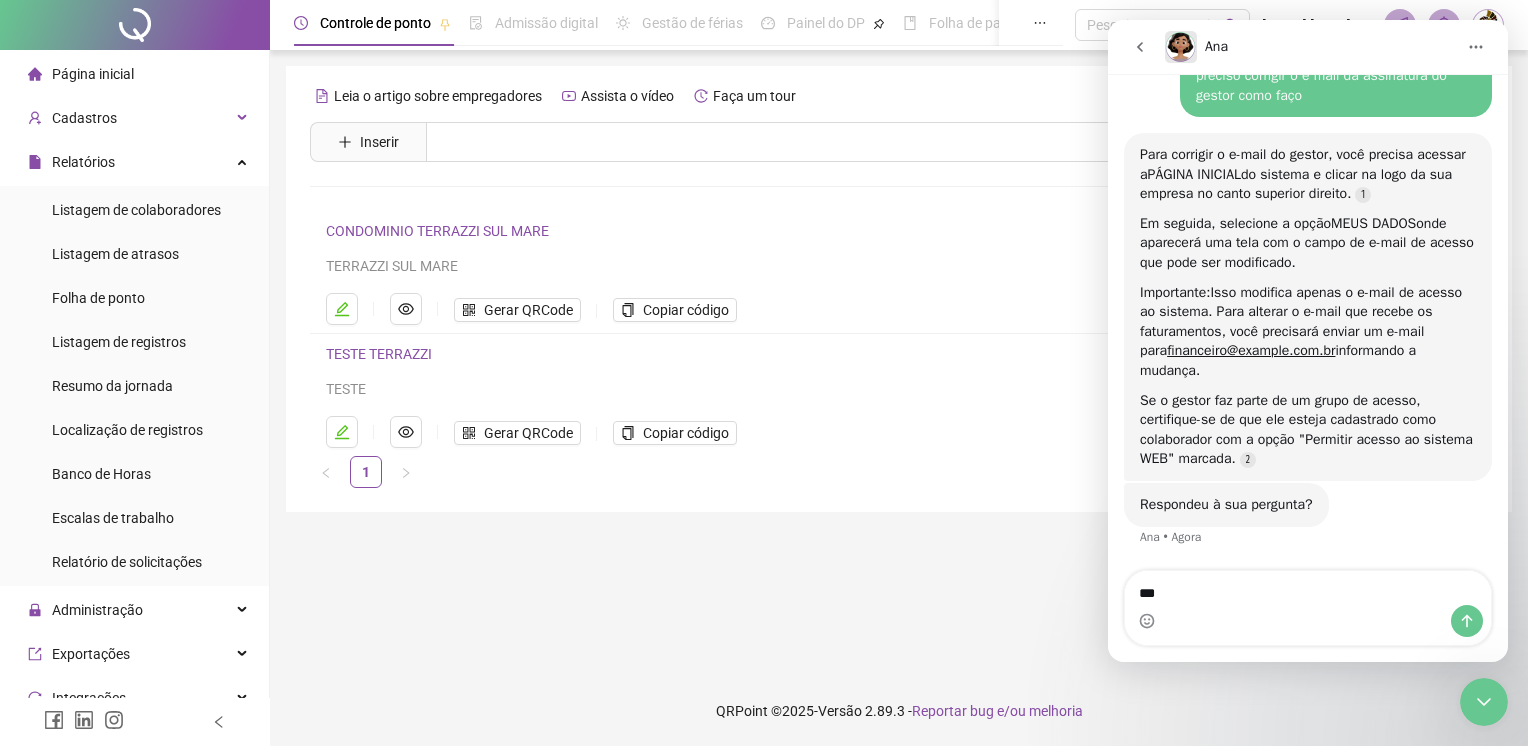 type on "***" 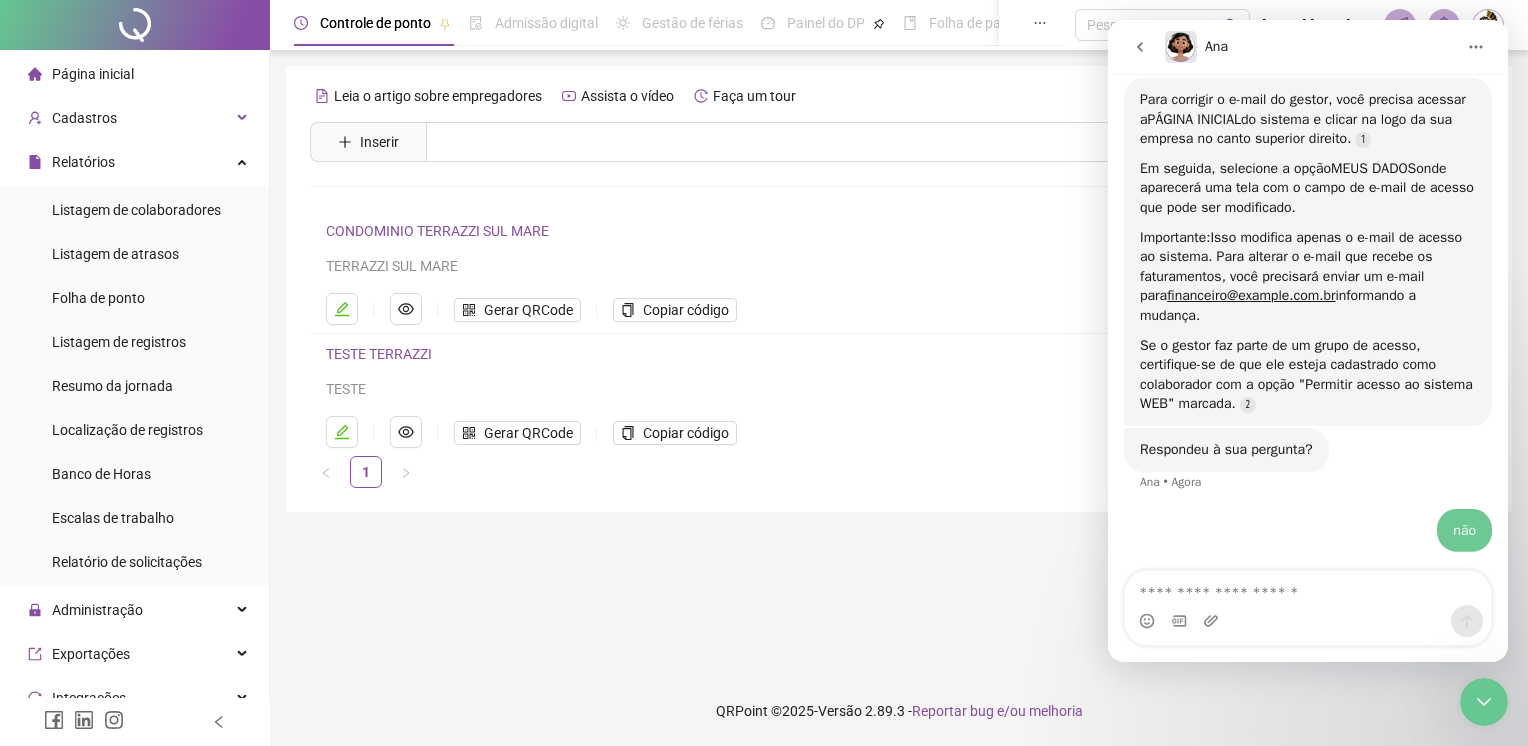 scroll, scrollTop: 792, scrollLeft: 0, axis: vertical 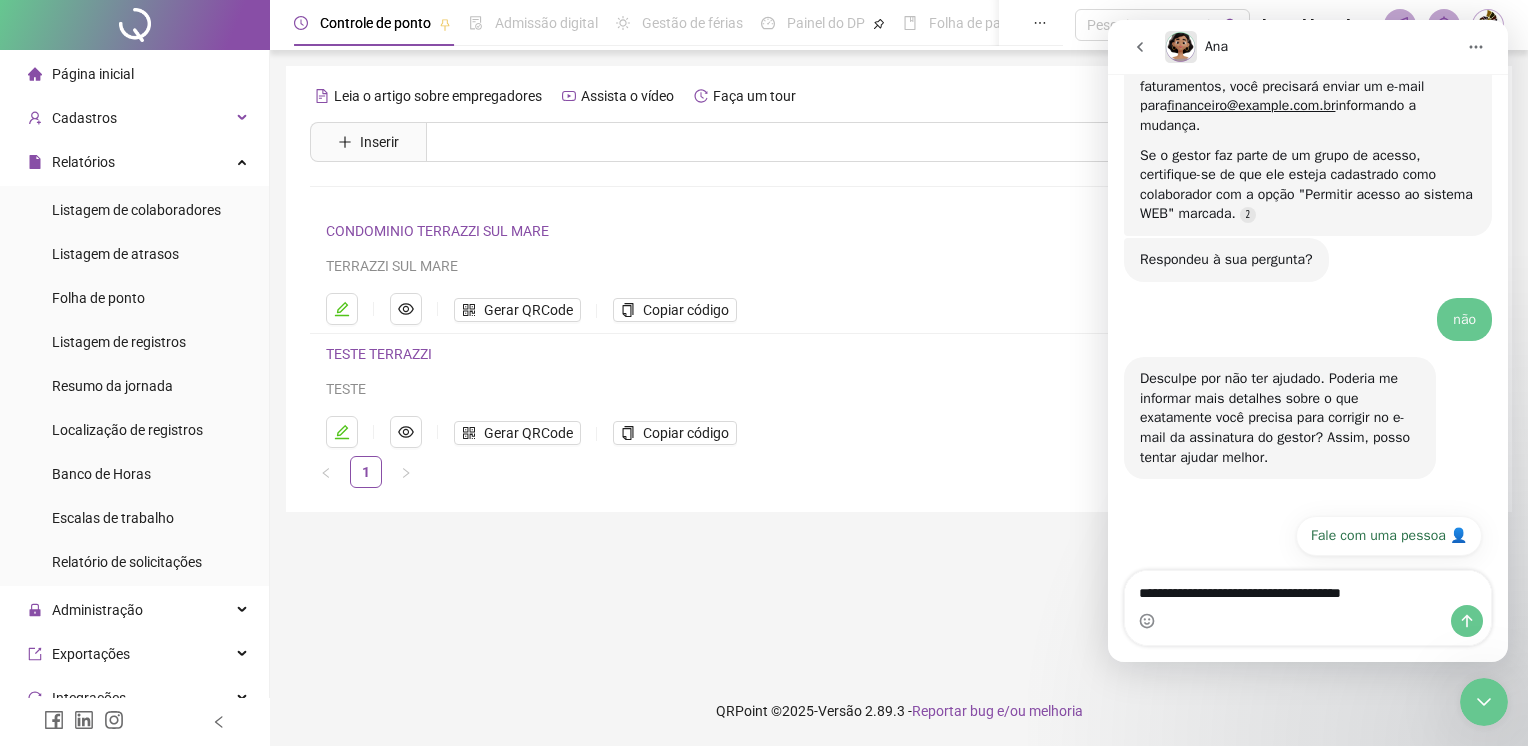 type on "**********" 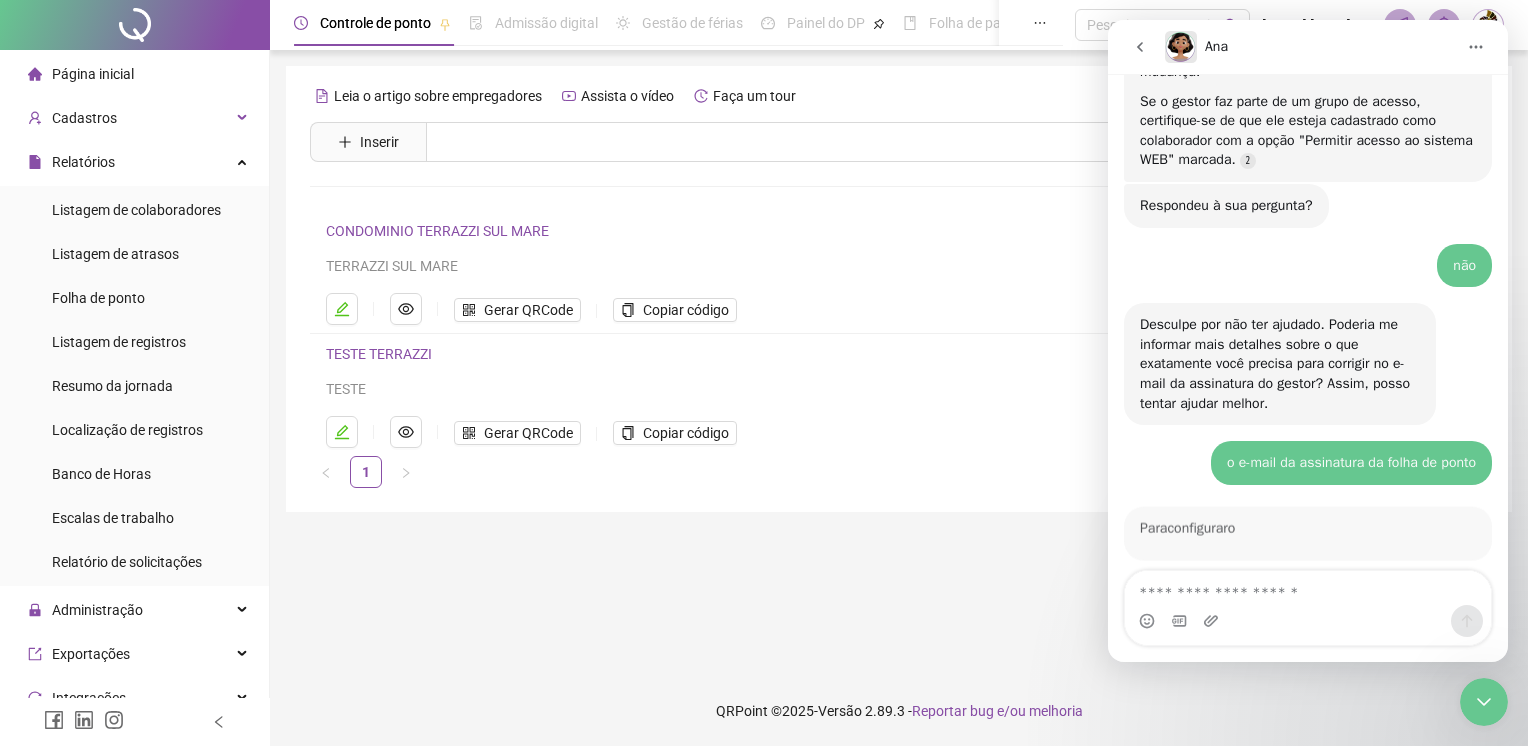 scroll, scrollTop: 1386, scrollLeft: 0, axis: vertical 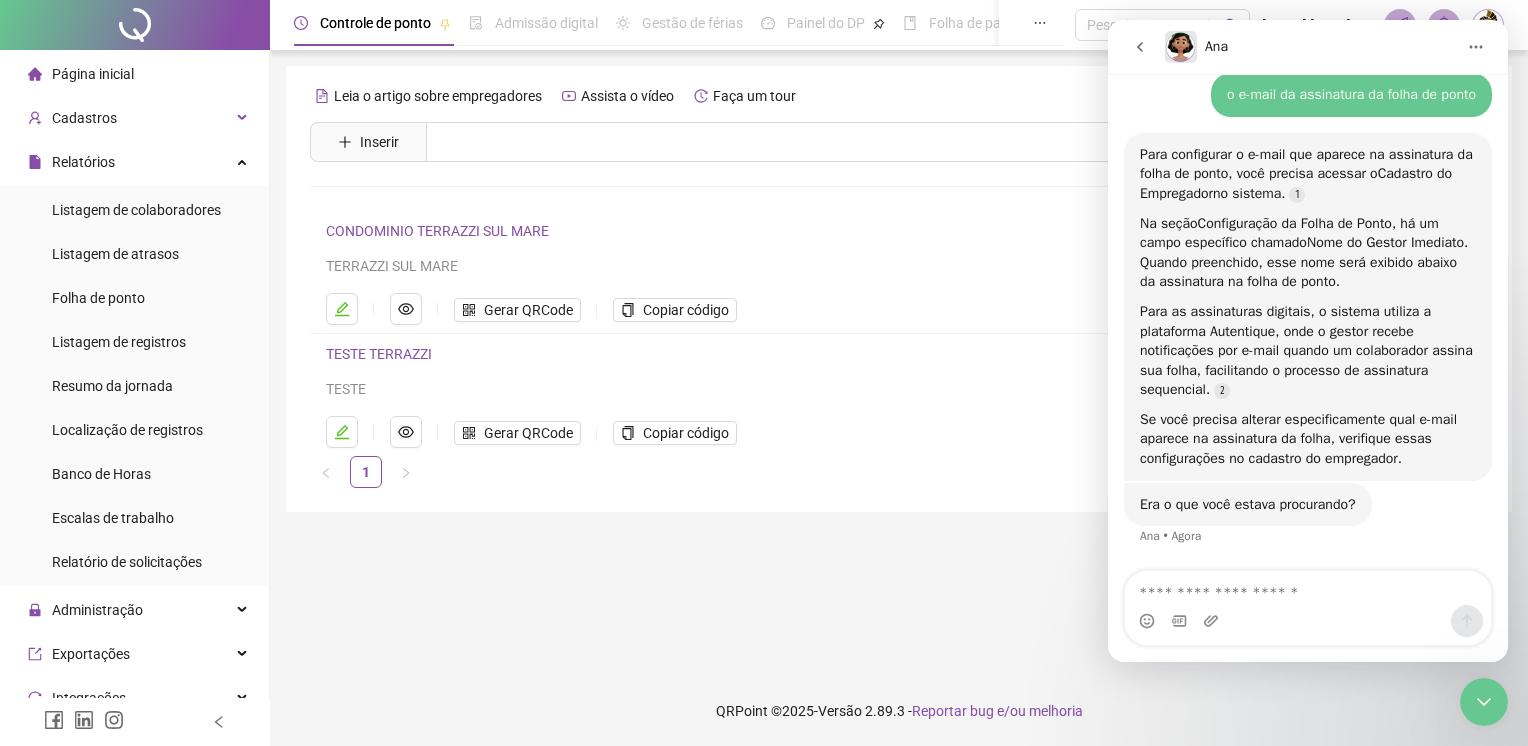 click at bounding box center [1308, 588] 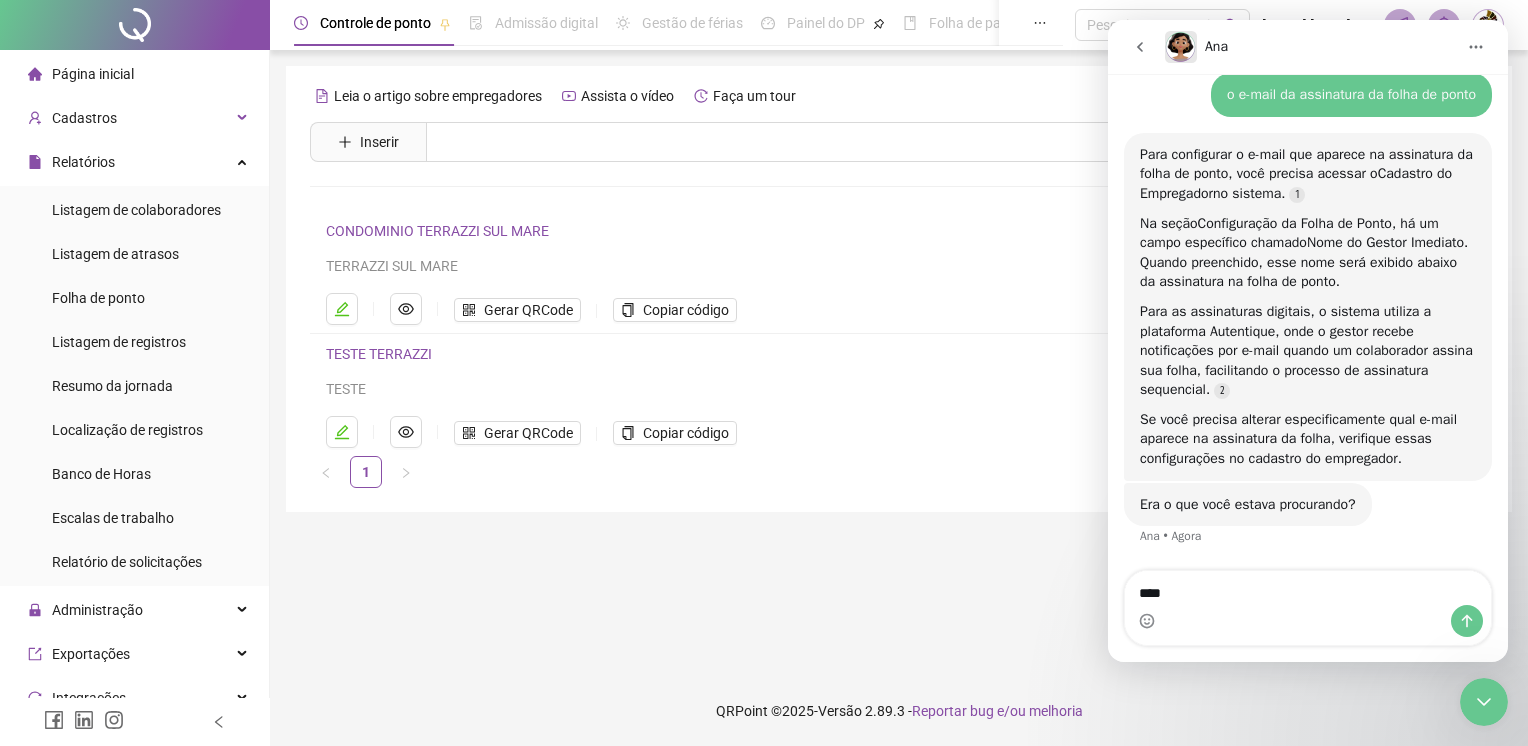 type on "****" 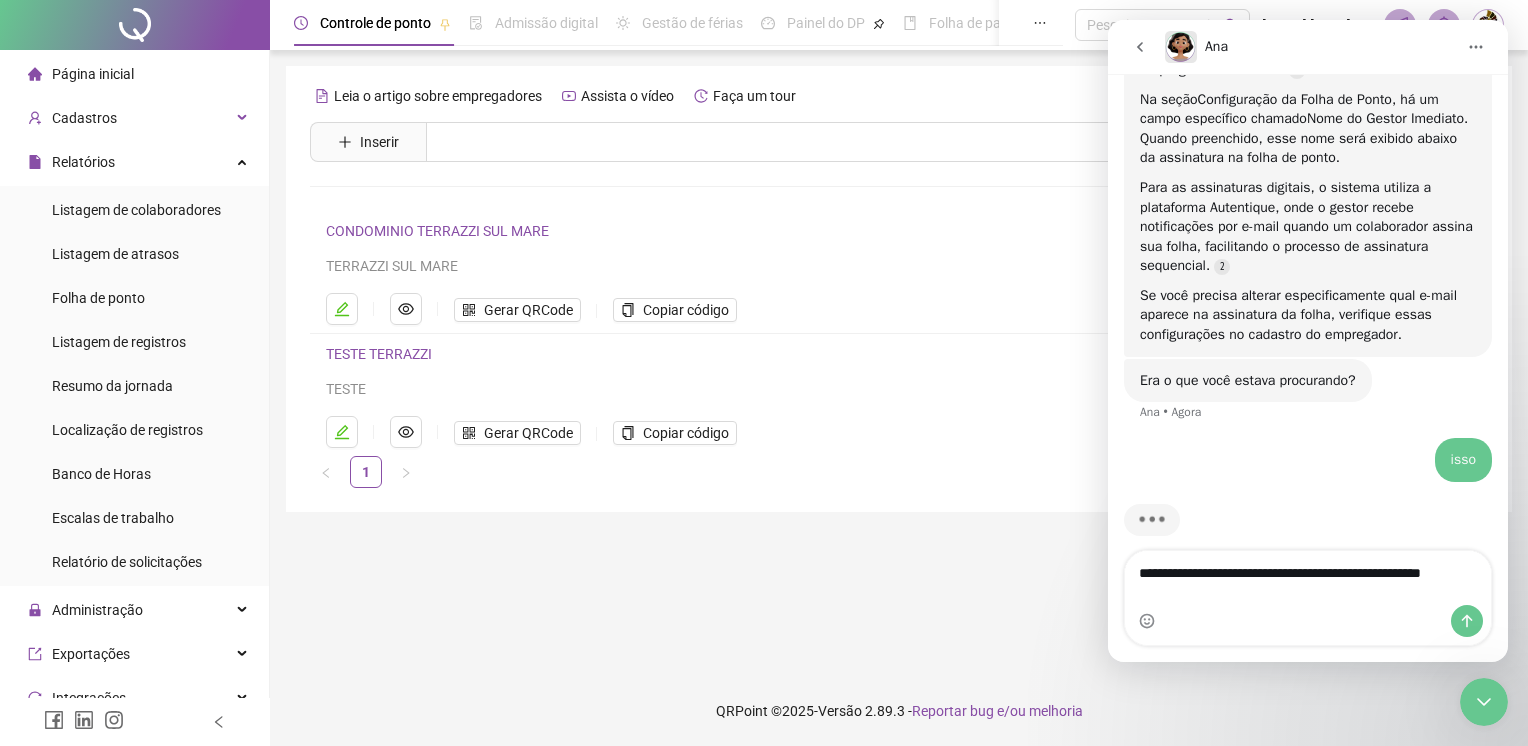 scroll, scrollTop: 1543, scrollLeft: 0, axis: vertical 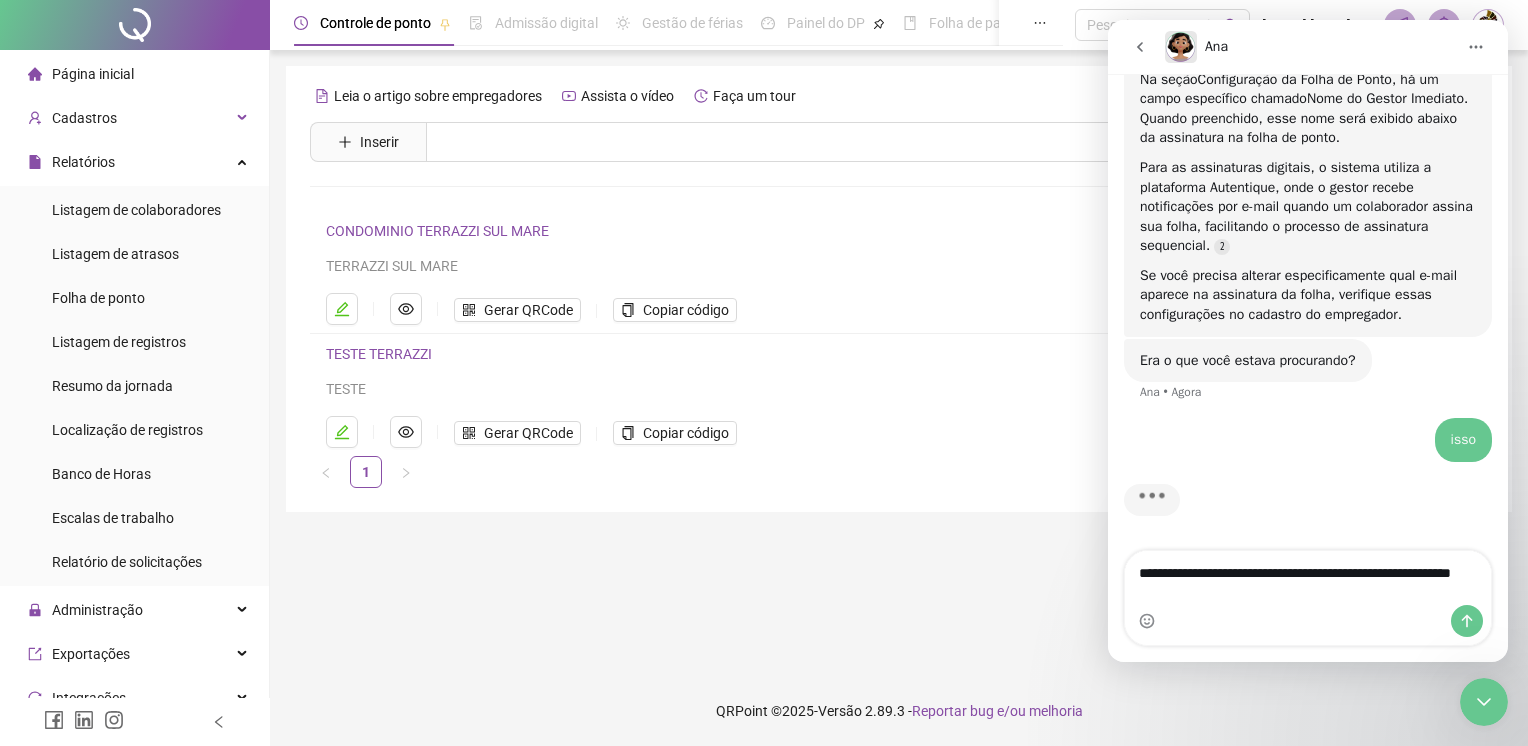 type on "**********" 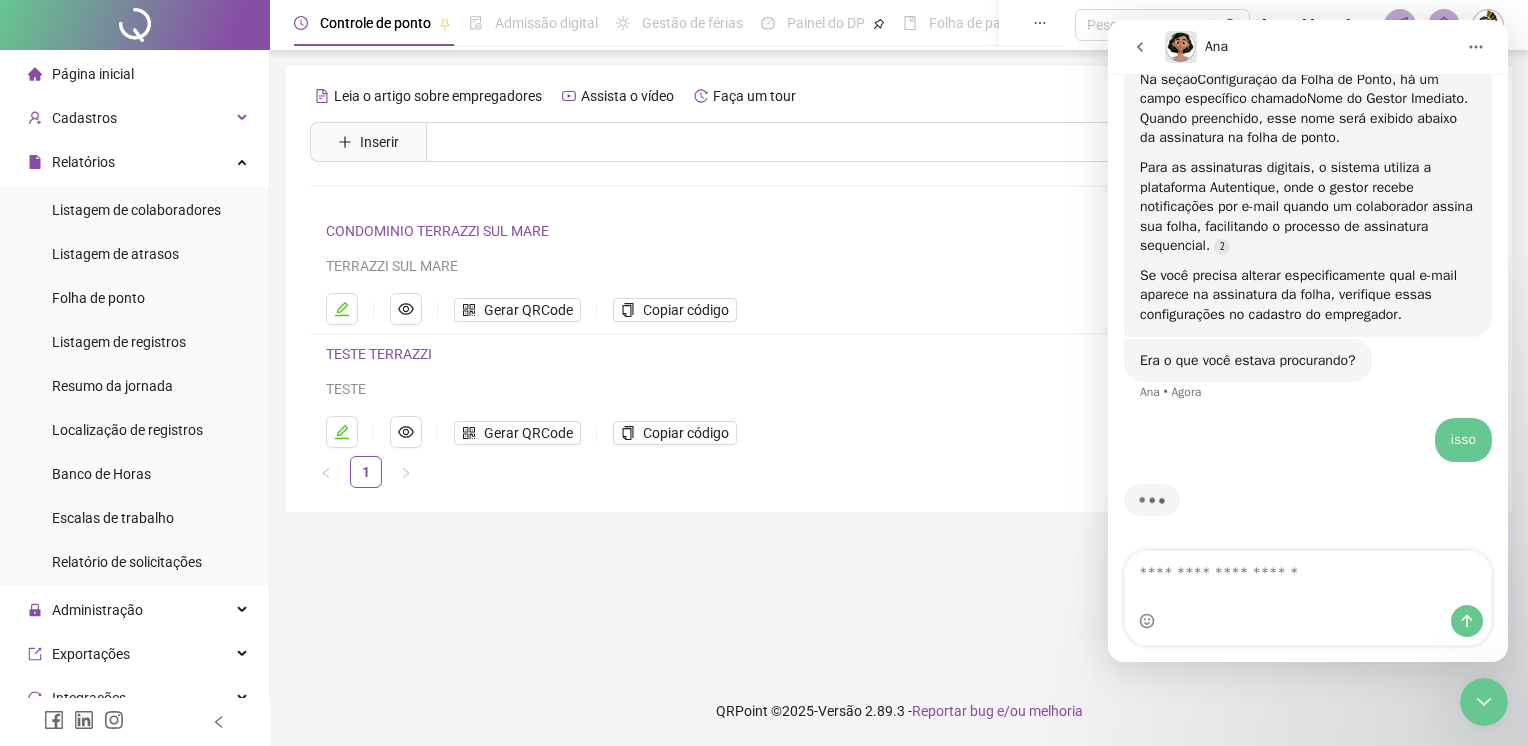 scroll, scrollTop: 2, scrollLeft: 0, axis: vertical 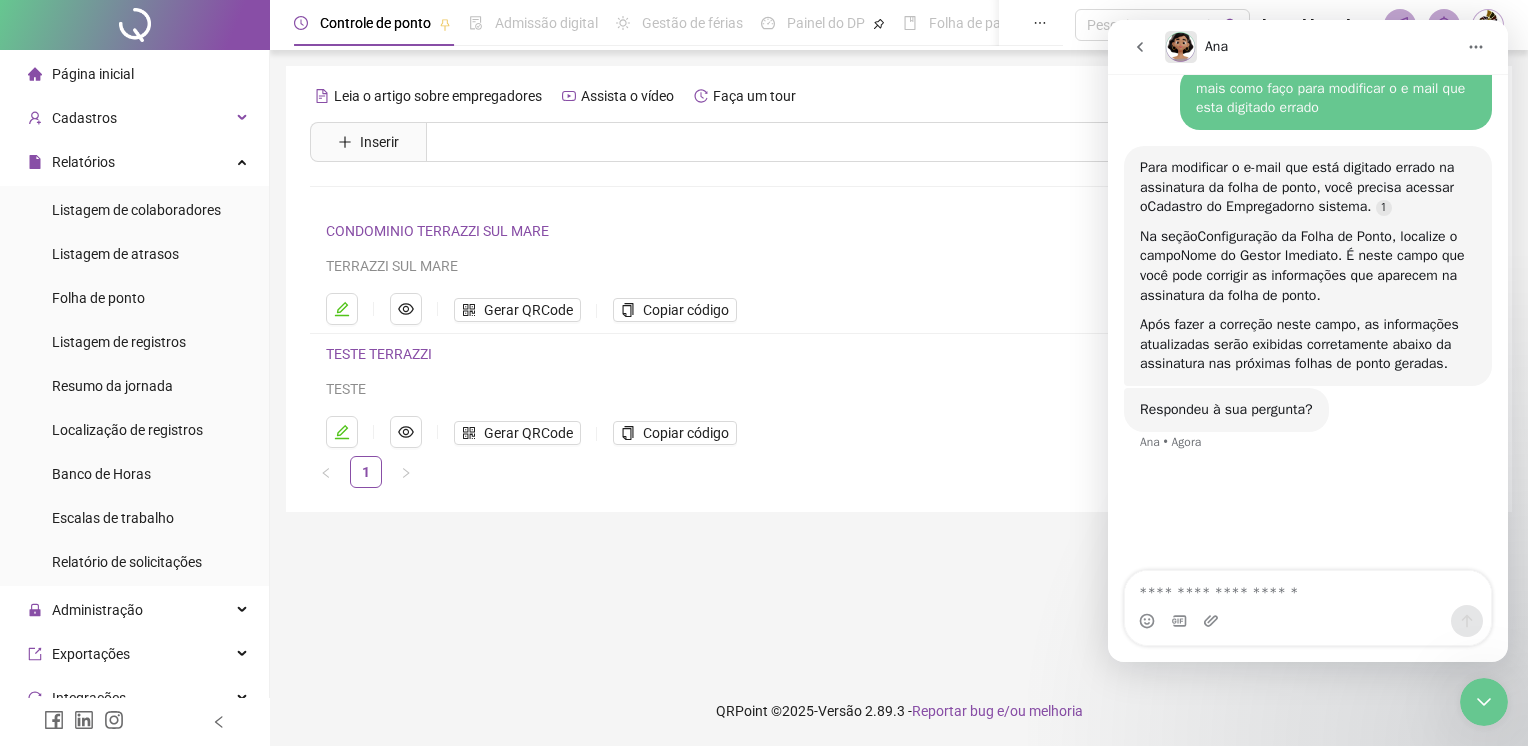 click at bounding box center (1308, 588) 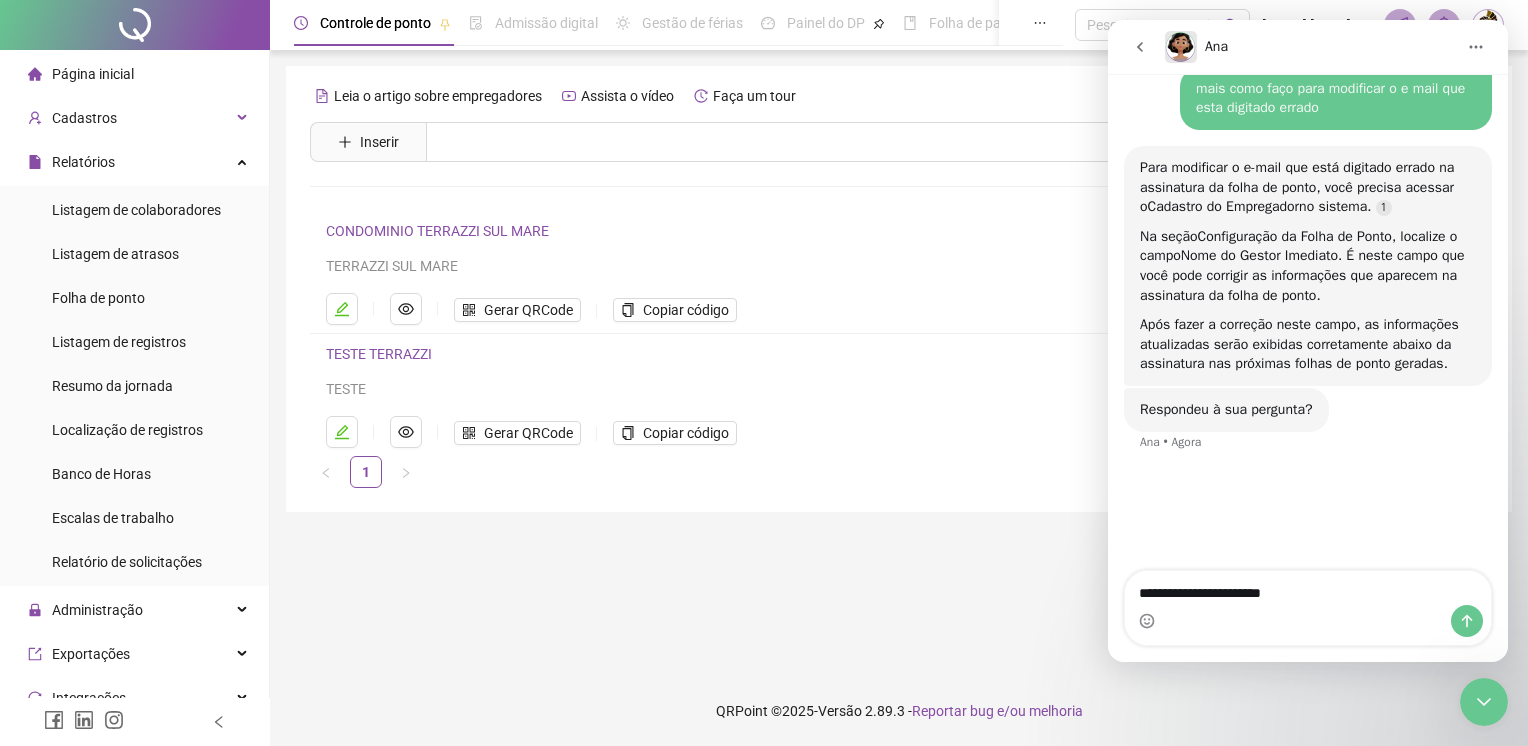 type on "**********" 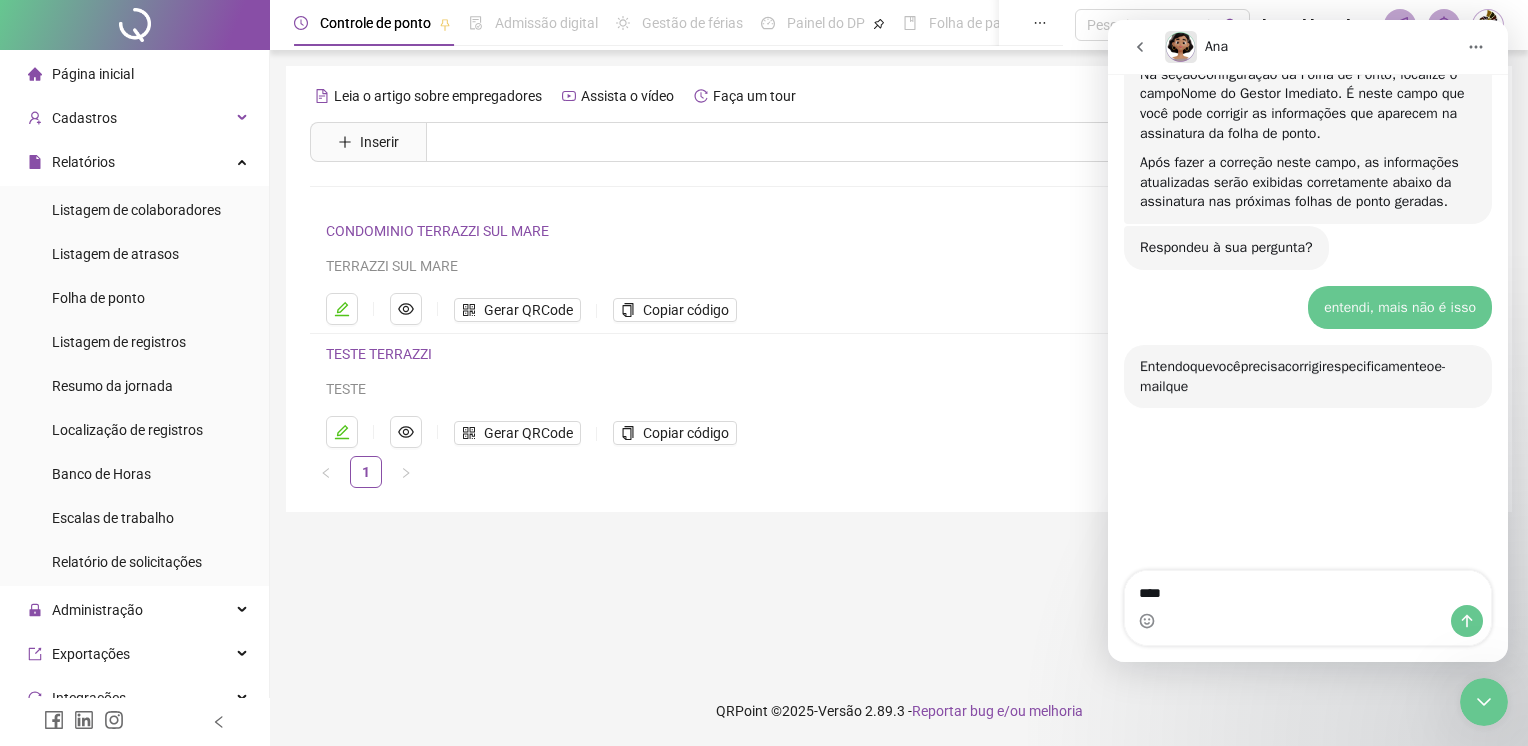 scroll, scrollTop: 2302, scrollLeft: 0, axis: vertical 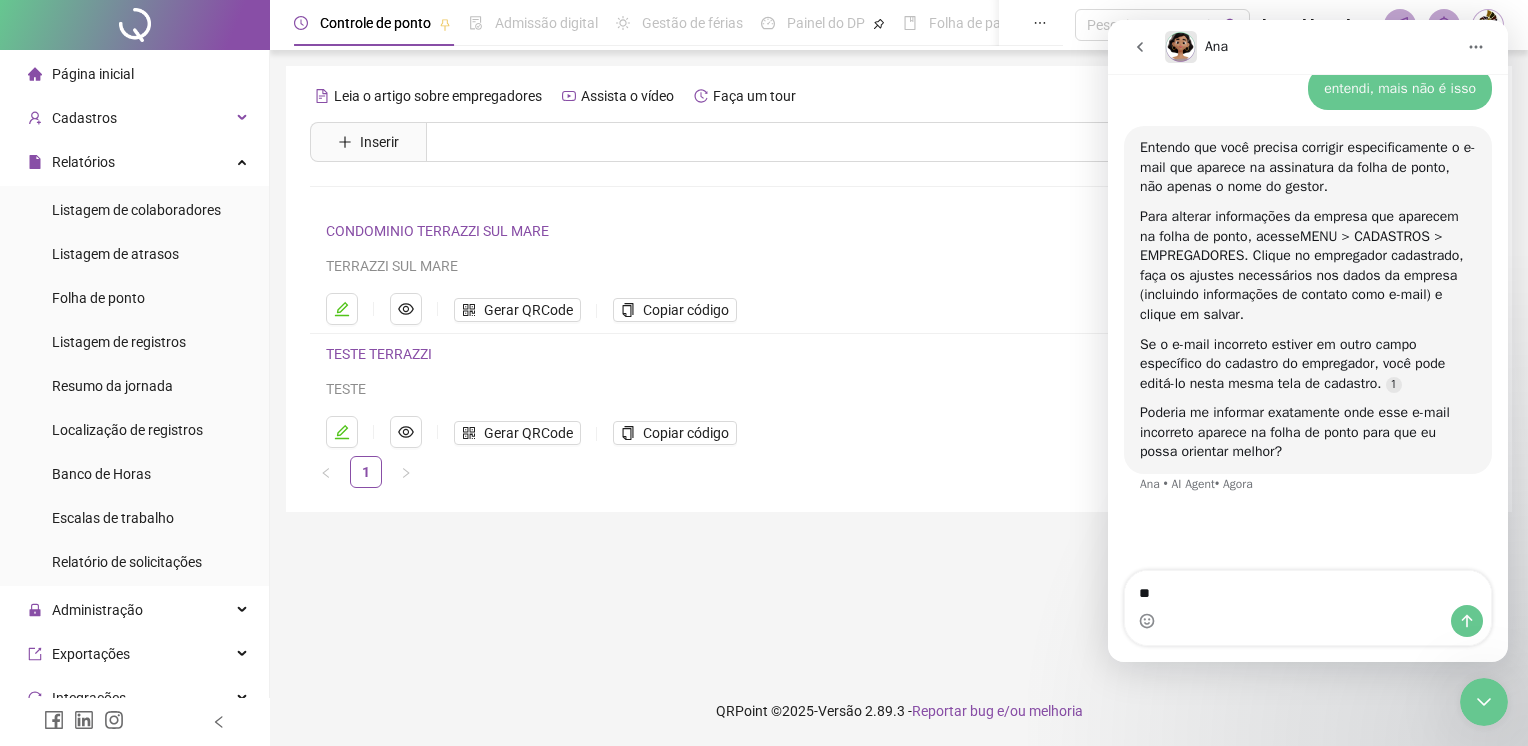 type on "*" 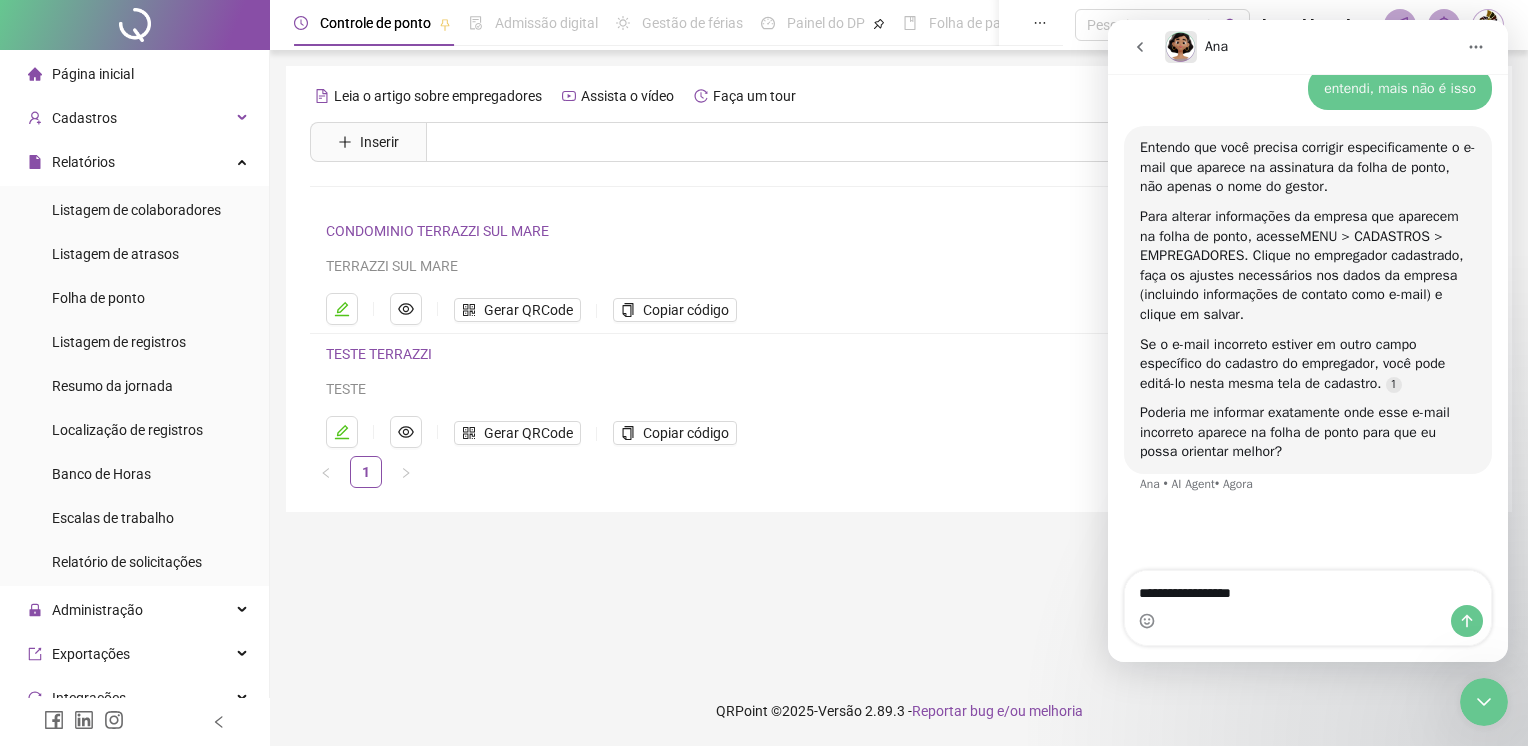 click on "**********" at bounding box center [1308, 588] 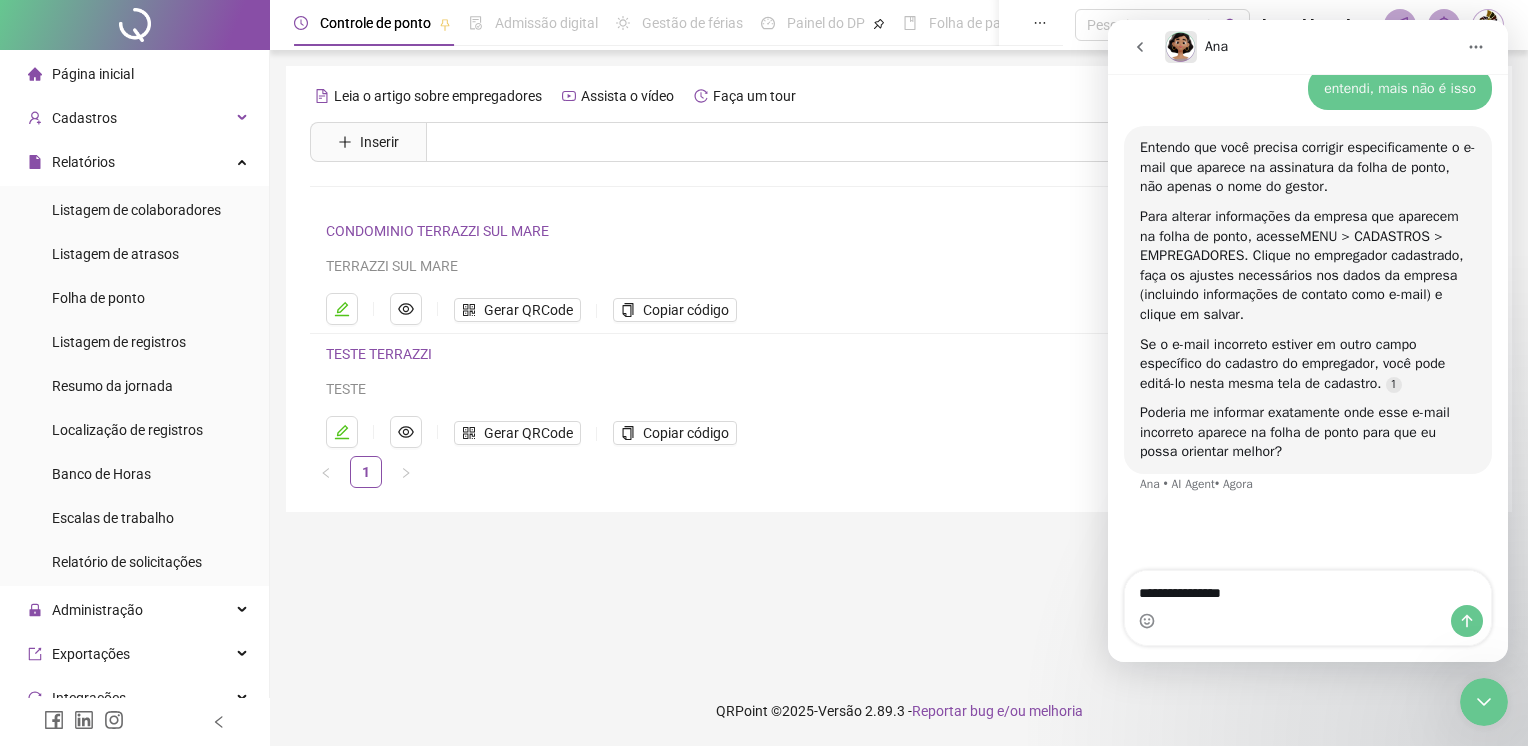 type on "**********" 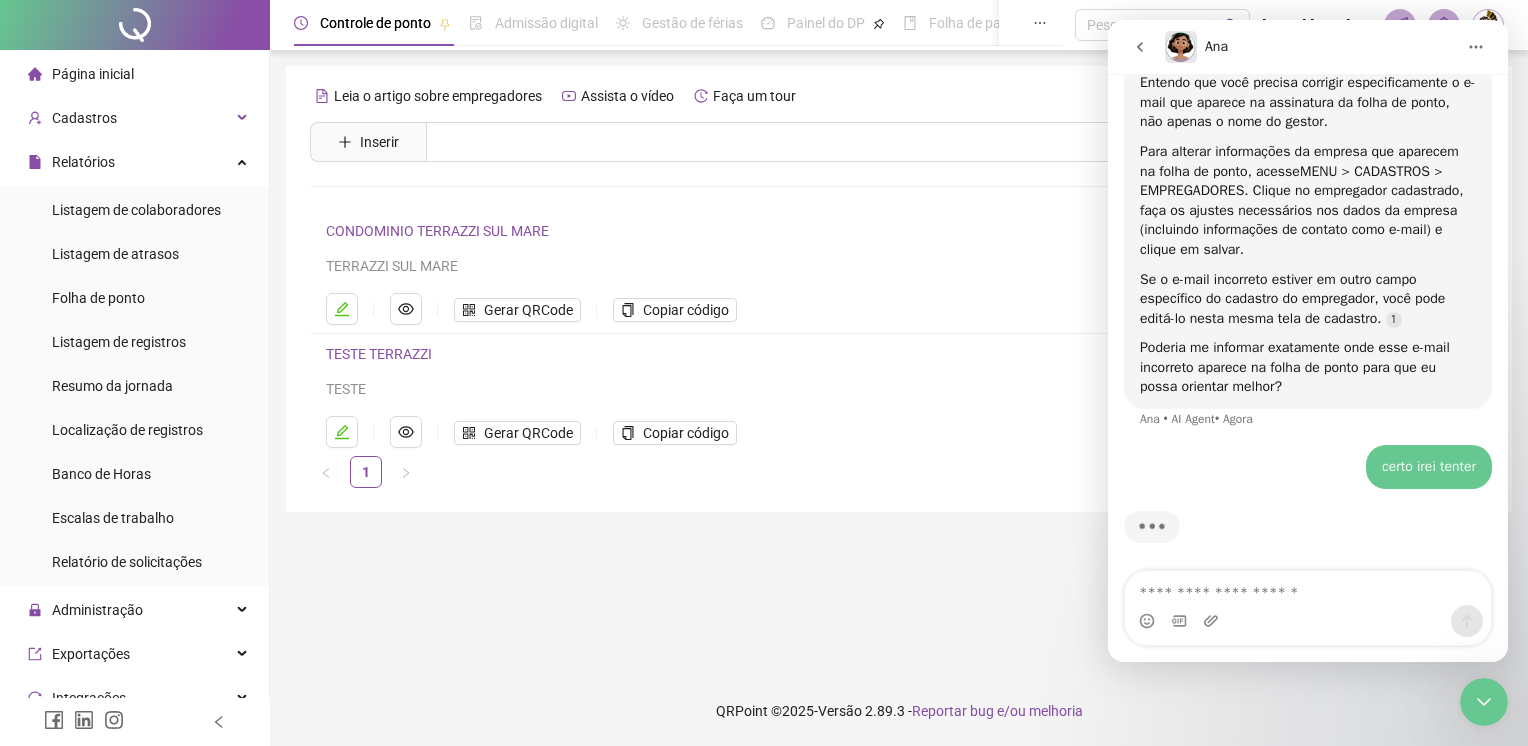 scroll, scrollTop: 2373, scrollLeft: 0, axis: vertical 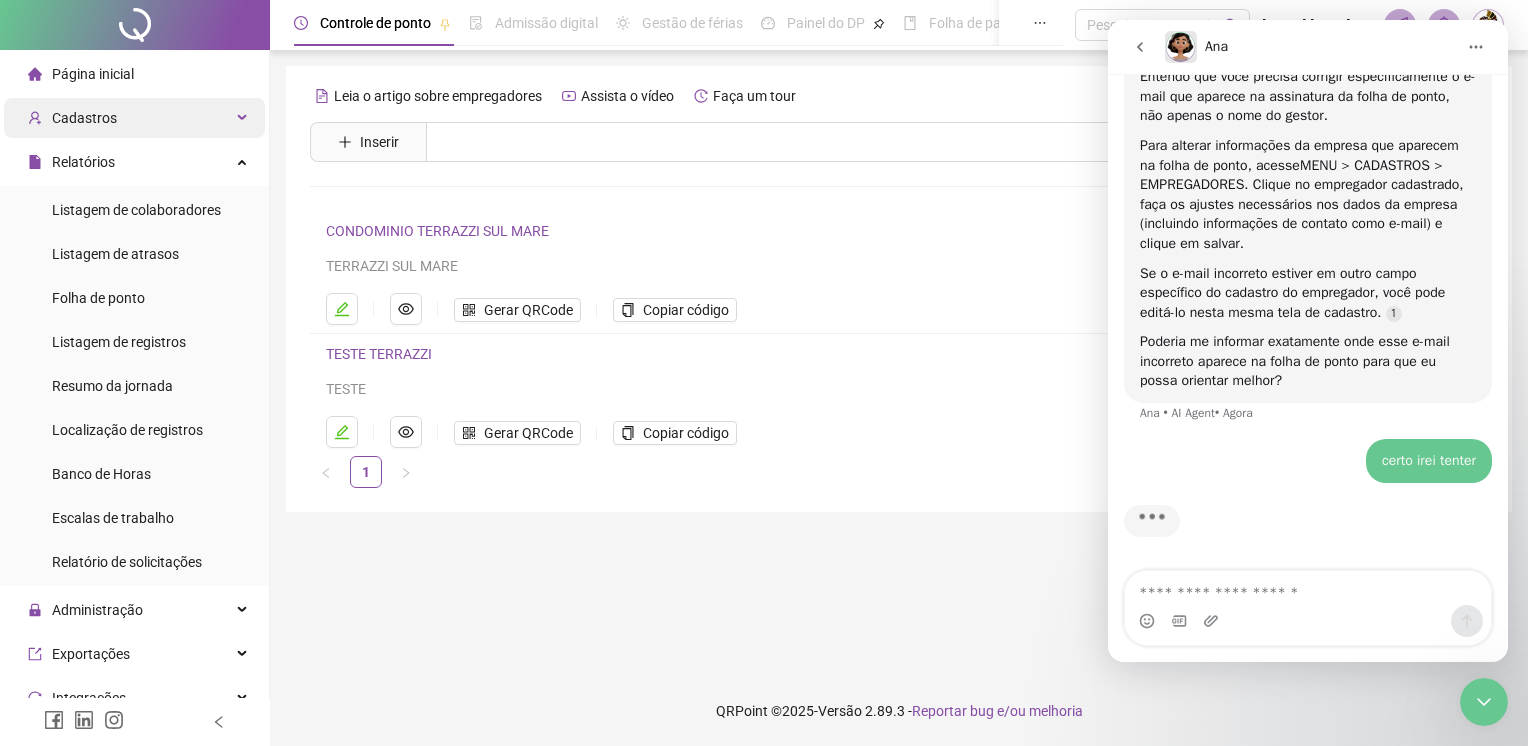 click on "Cadastros" at bounding box center (84, 118) 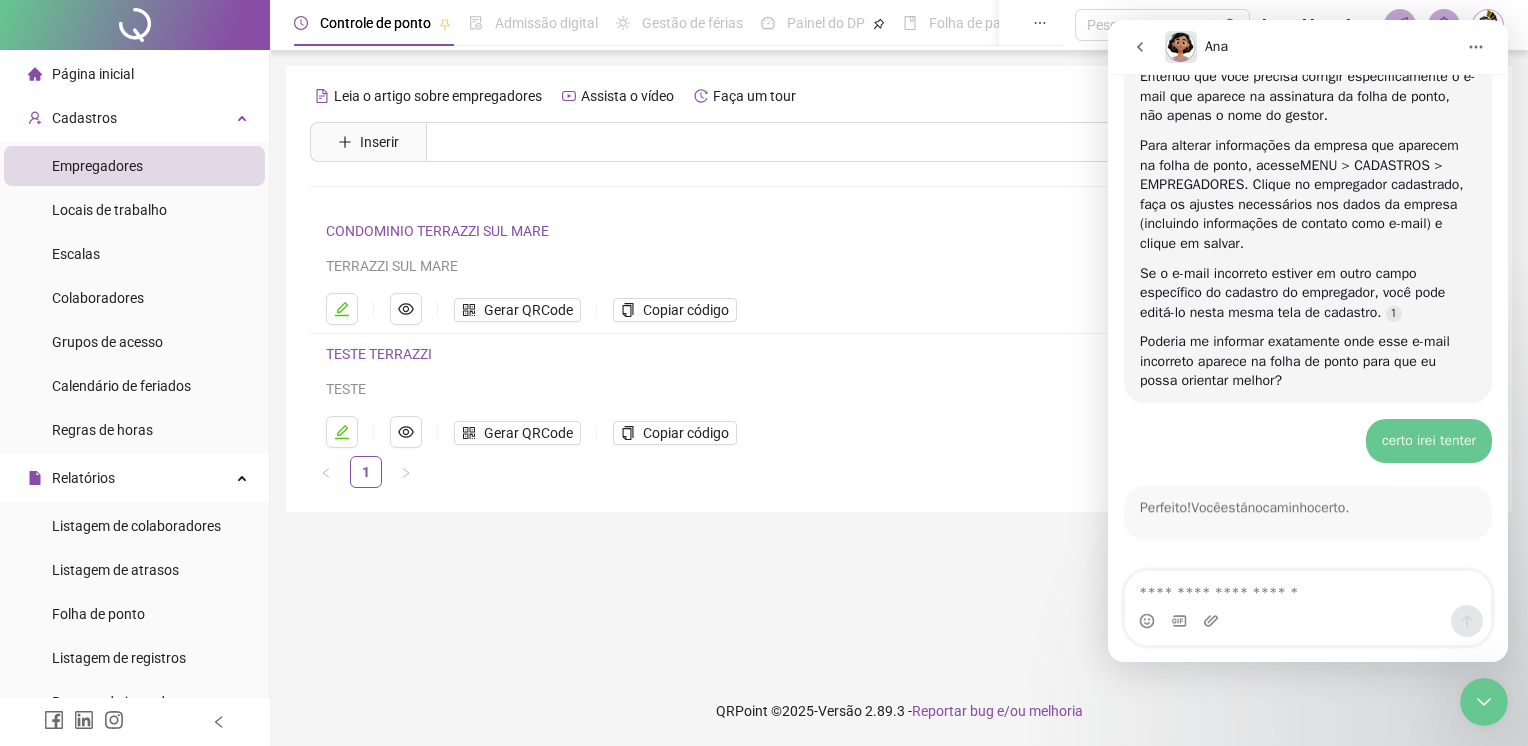 scroll, scrollTop: 2373, scrollLeft: 0, axis: vertical 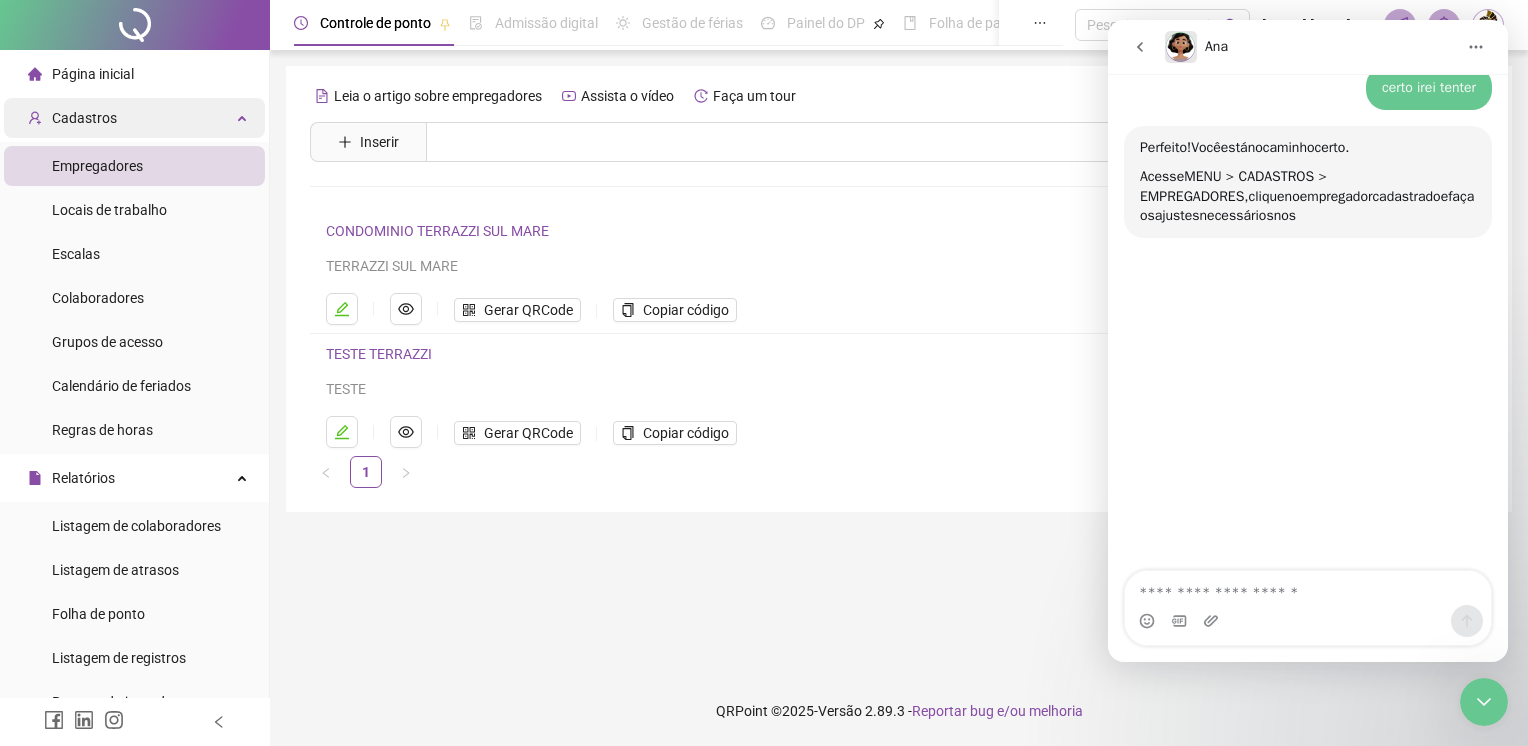 click on "Cadastros" at bounding box center [134, 118] 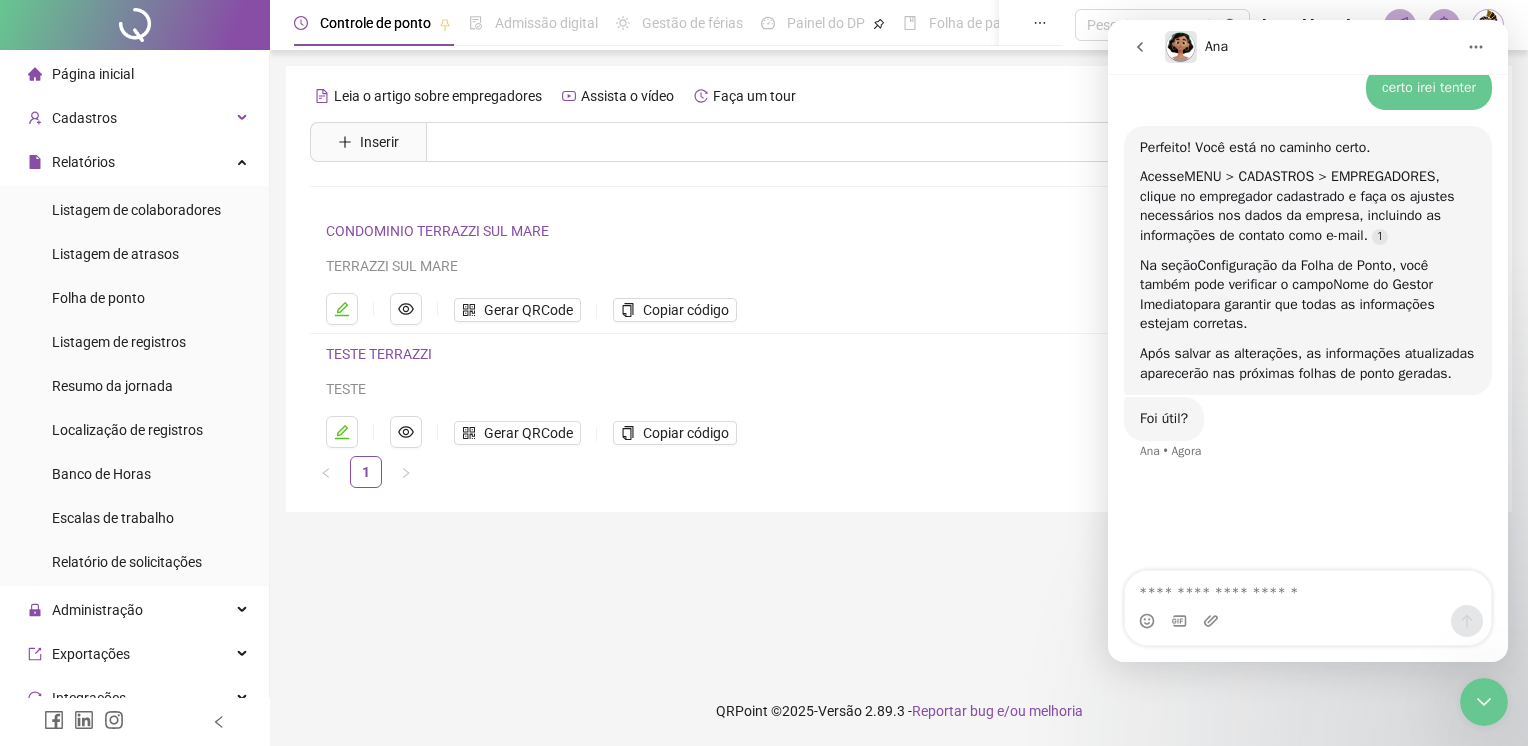 click on "Foi útil?" at bounding box center [1164, 419] 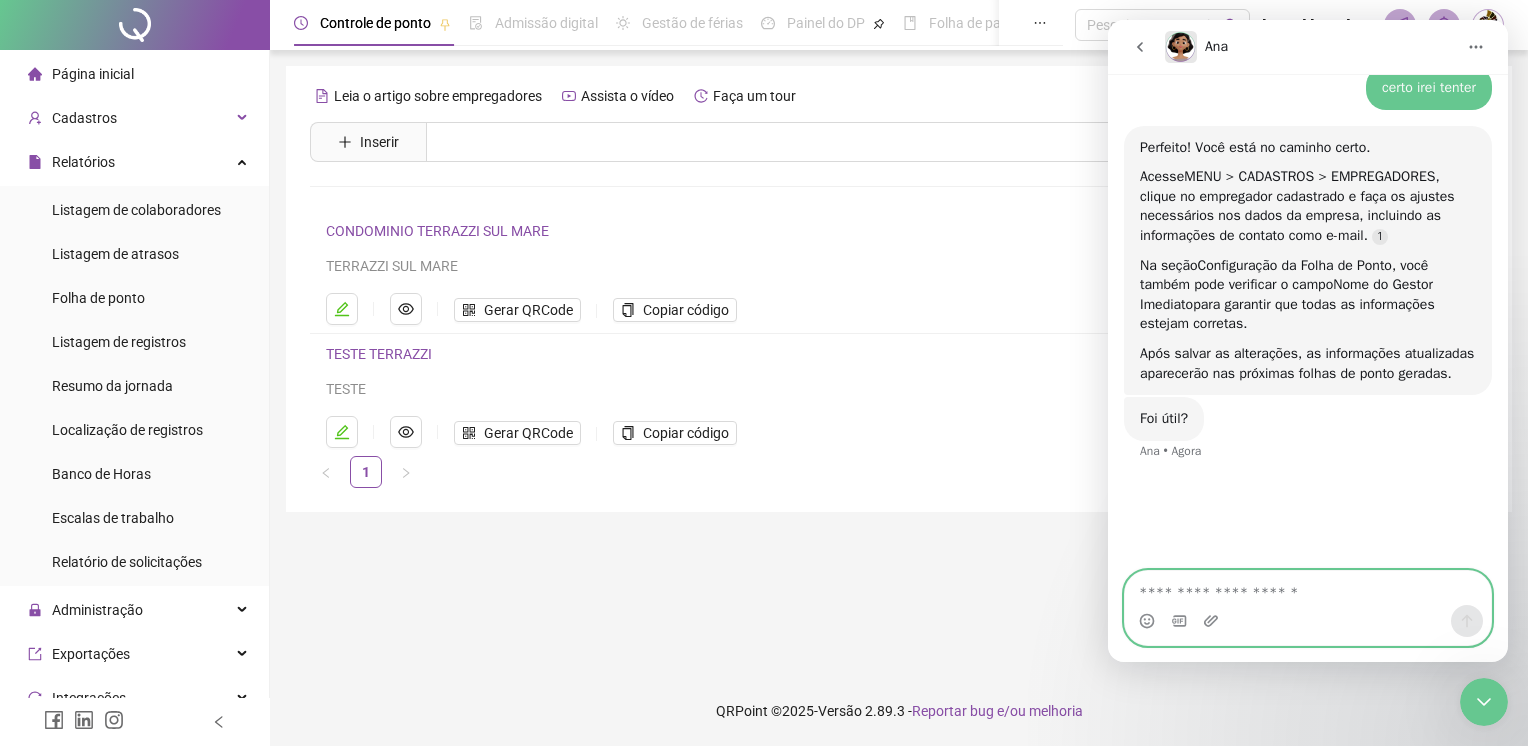 click at bounding box center [1308, 588] 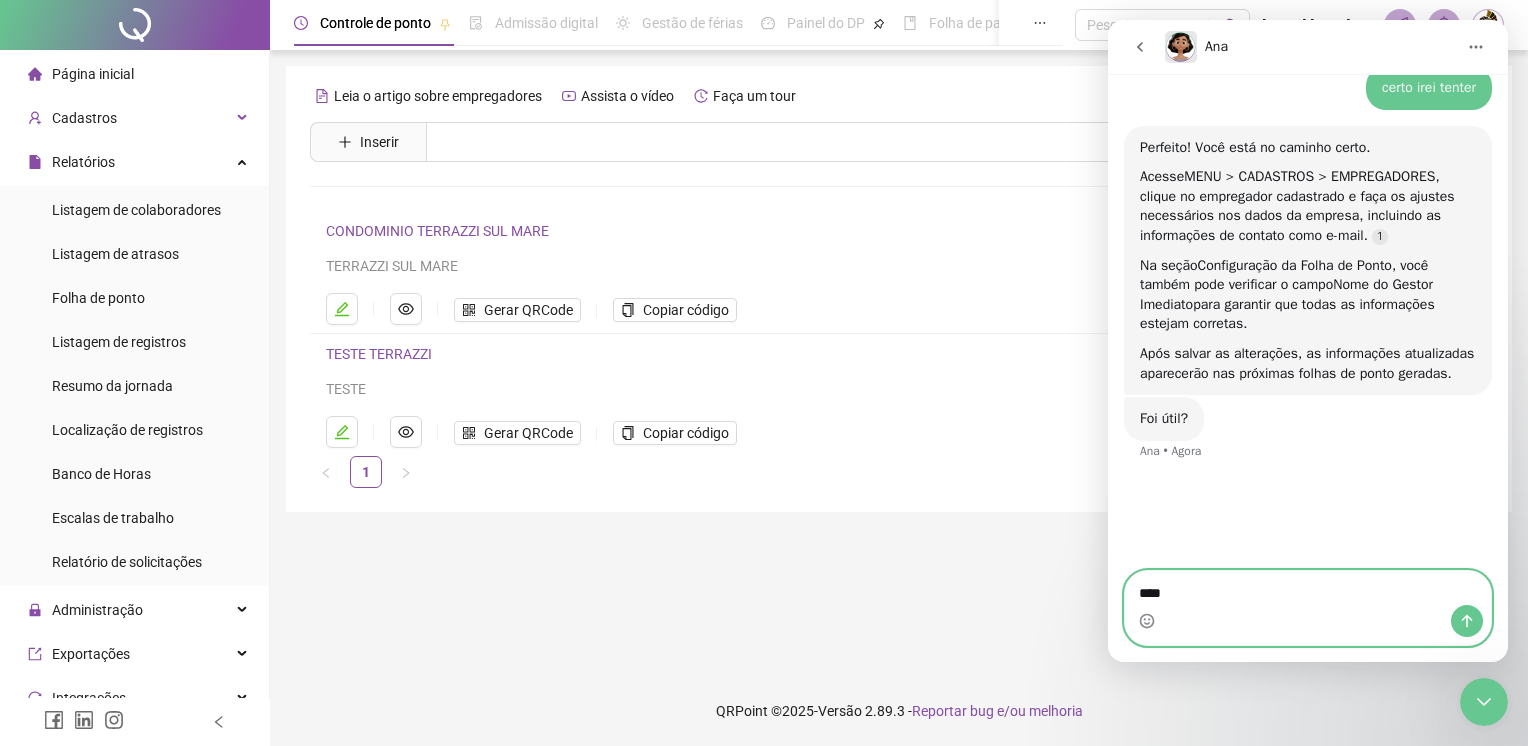 type on "****" 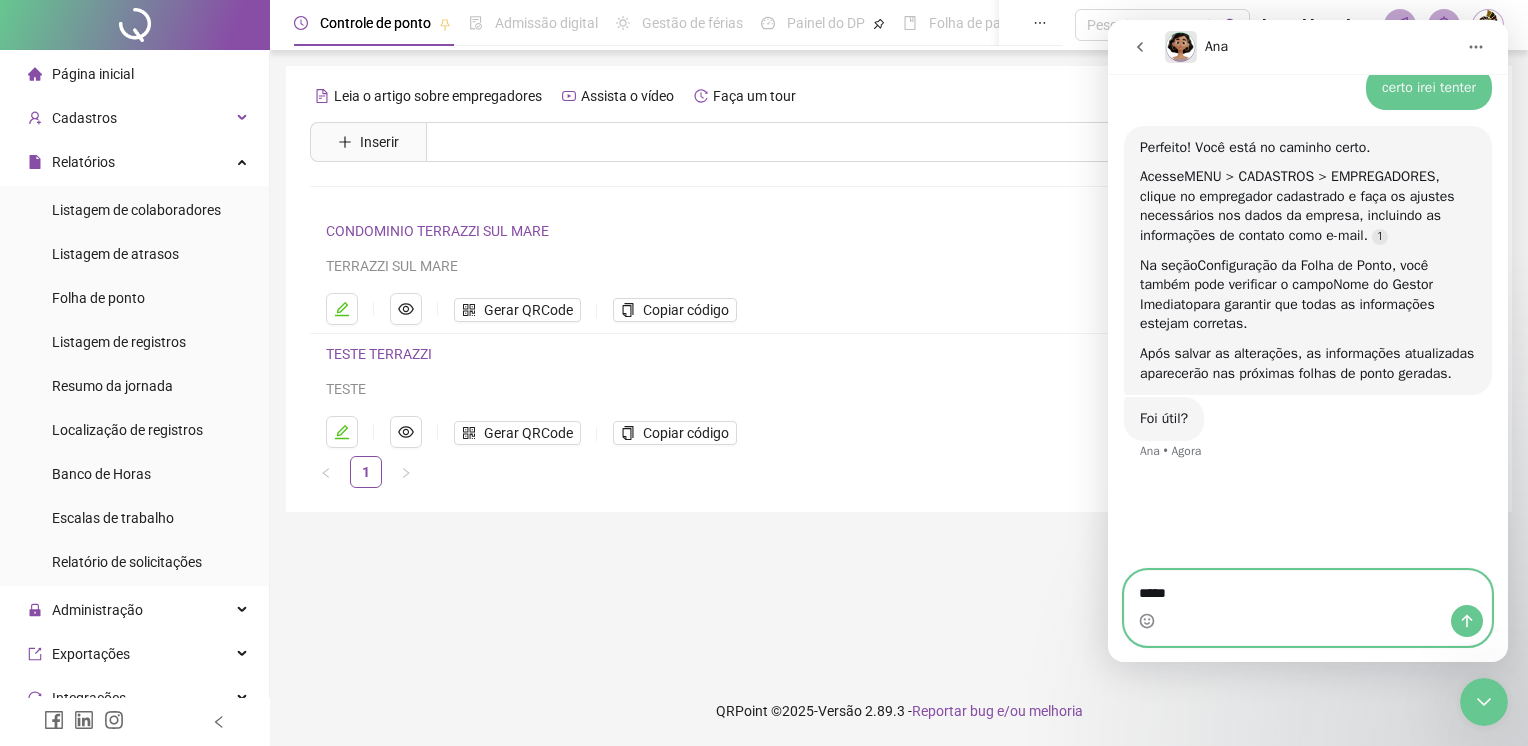 type 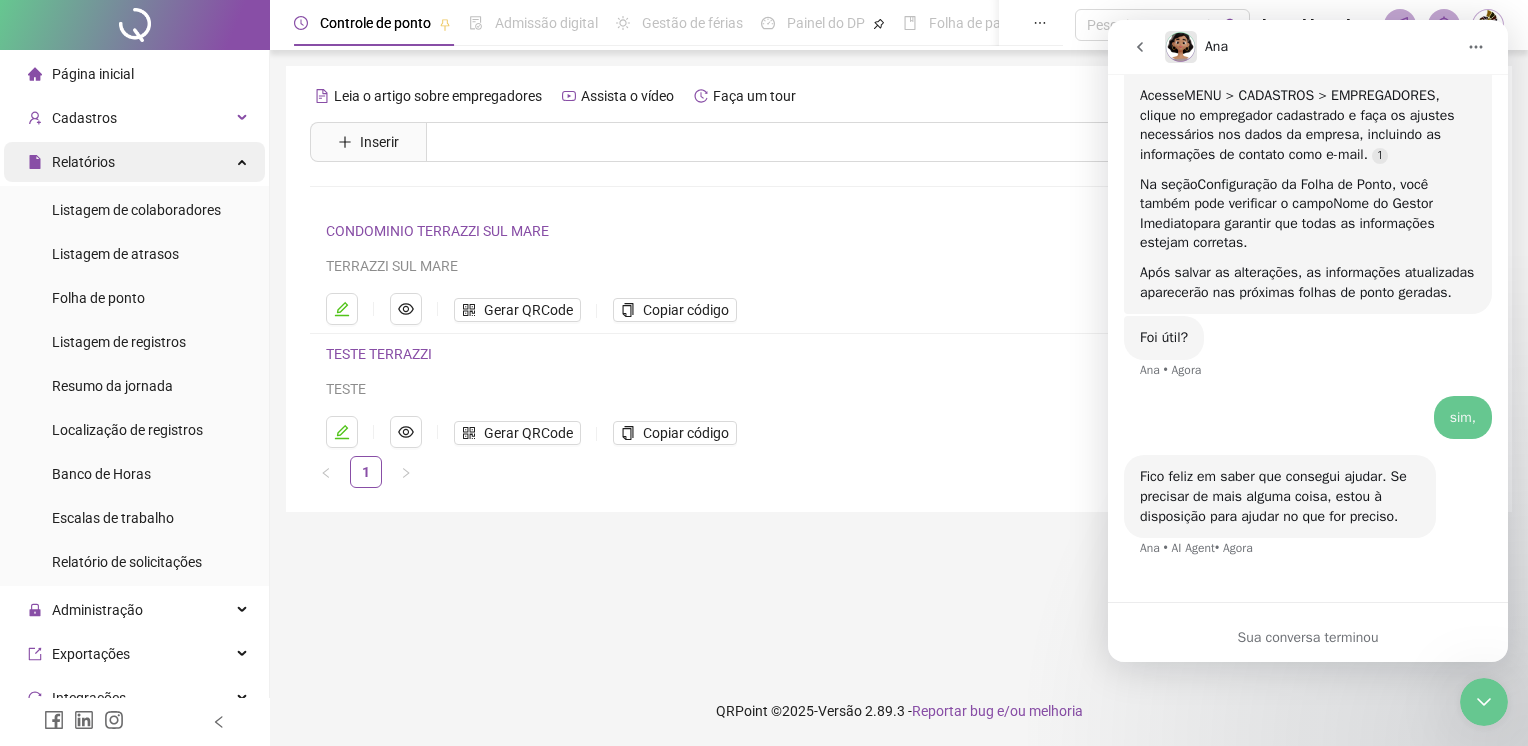 scroll, scrollTop: 2806, scrollLeft: 0, axis: vertical 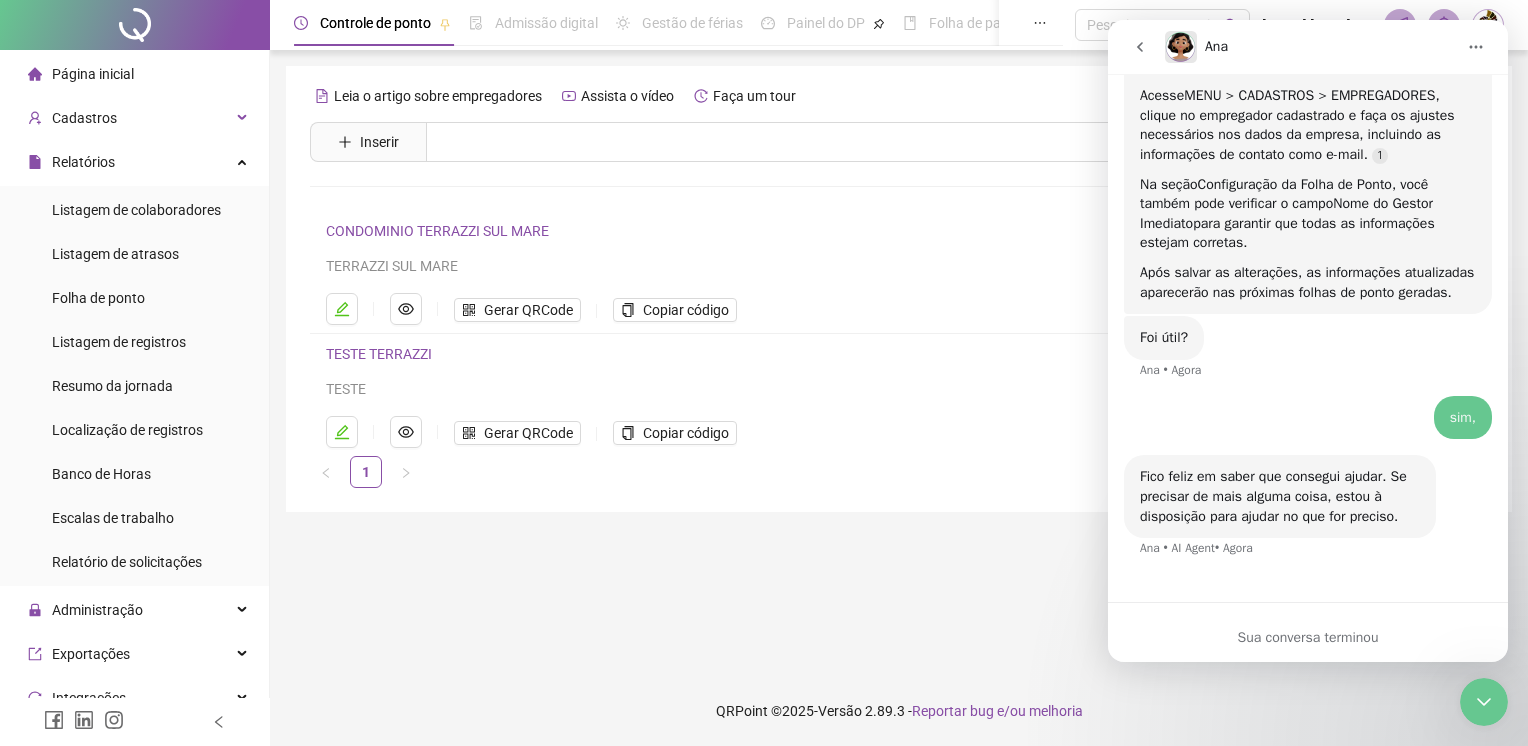 click on "Página inicial" at bounding box center [93, 74] 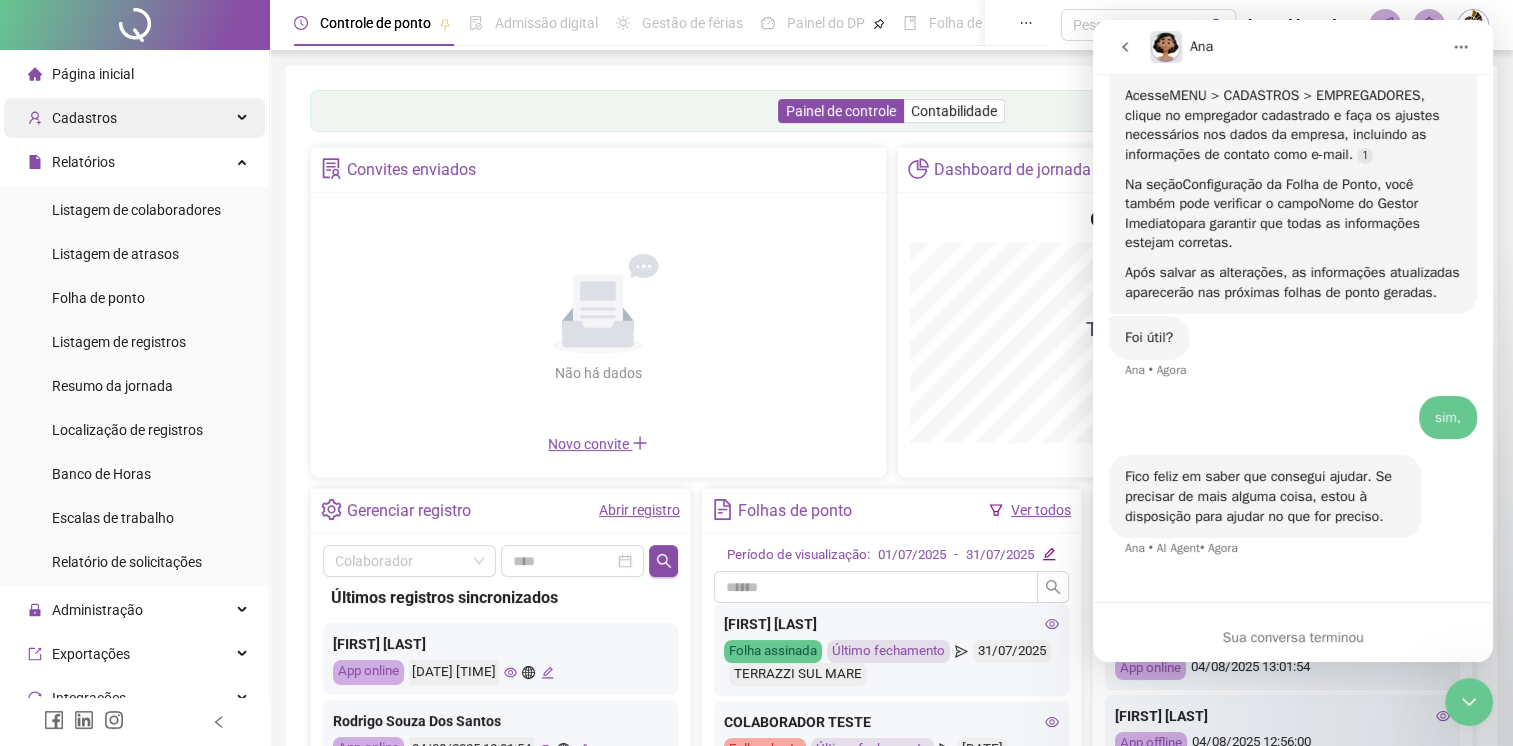 click on "Cadastros" at bounding box center (134, 118) 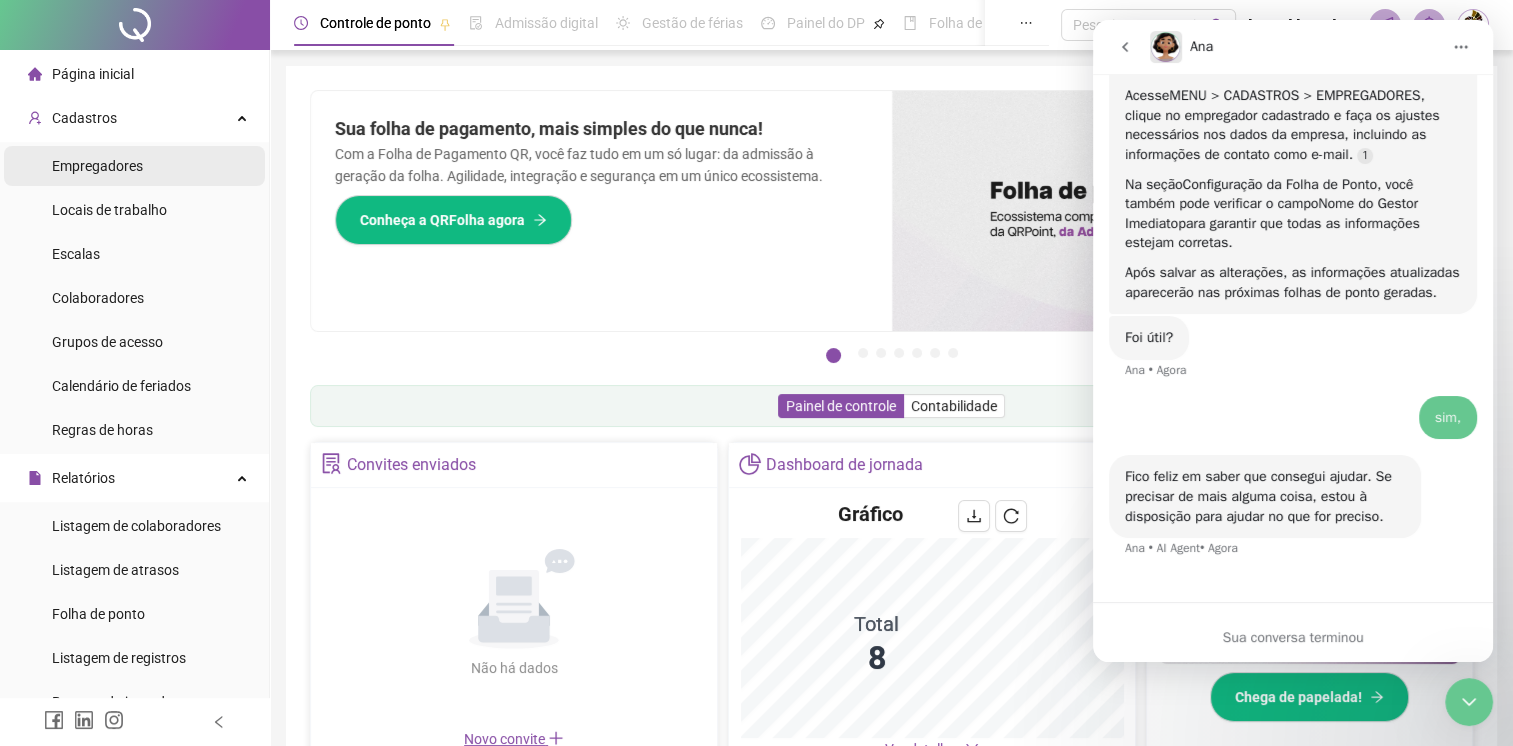 click on "Empregadores" at bounding box center (97, 166) 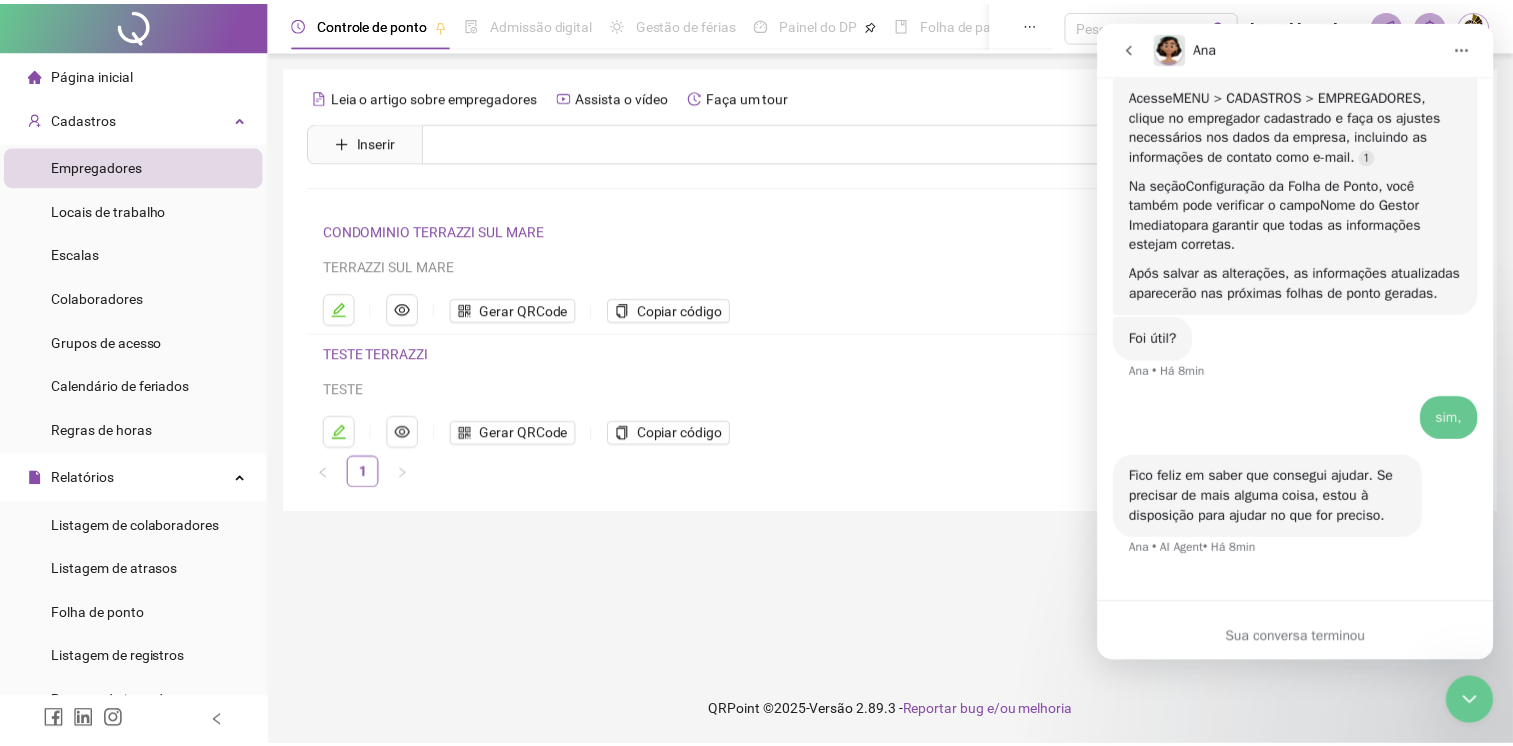 scroll, scrollTop: 2606, scrollLeft: 0, axis: vertical 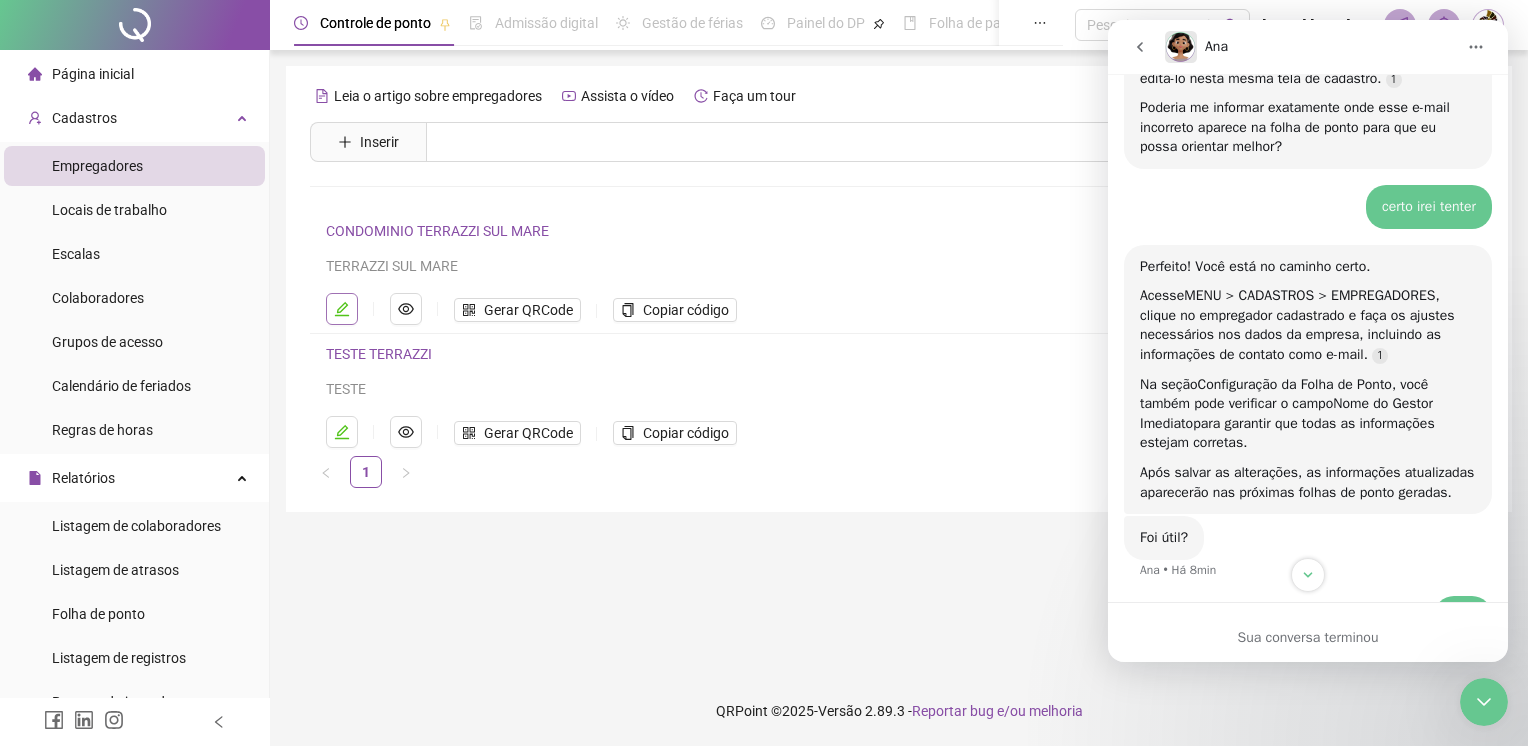 click 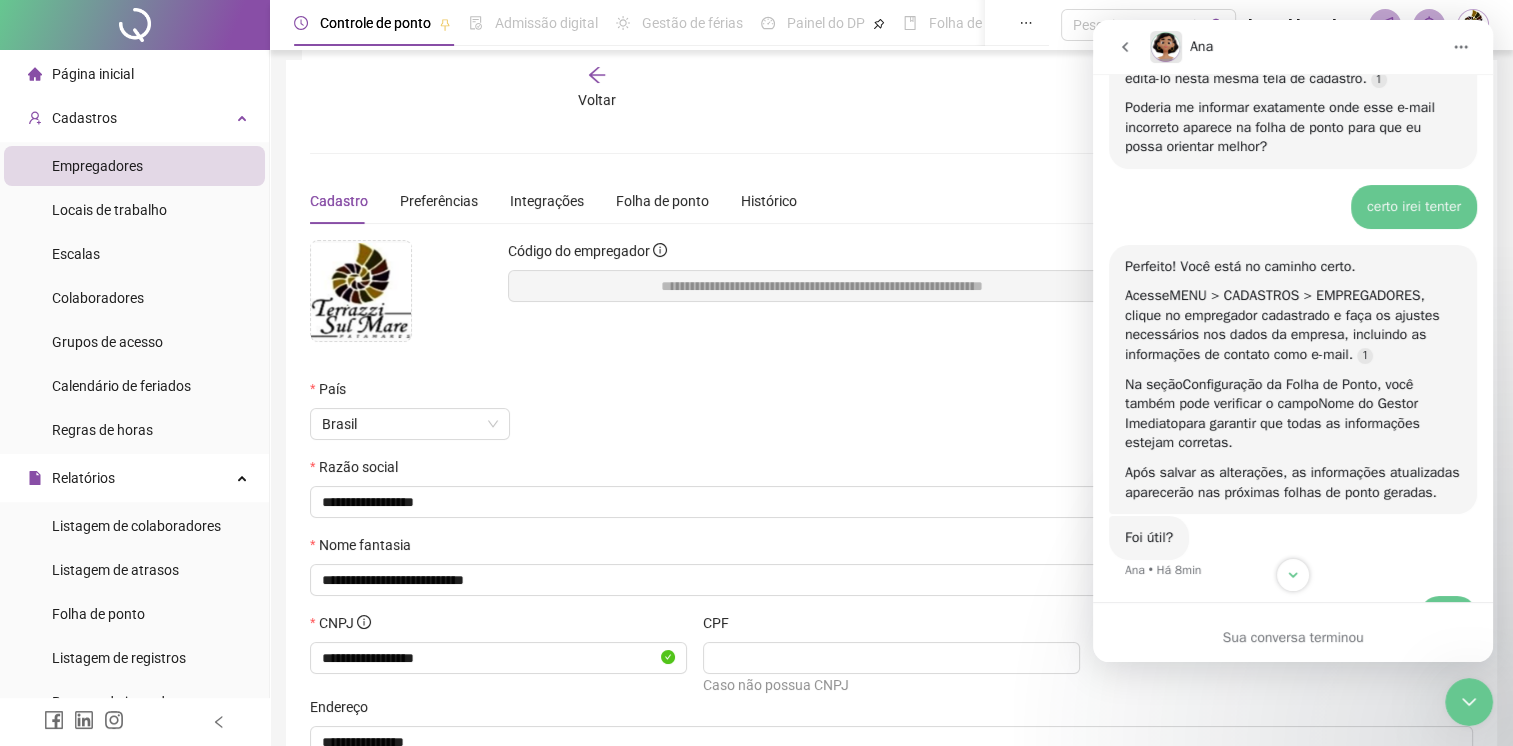 scroll, scrollTop: 0, scrollLeft: 0, axis: both 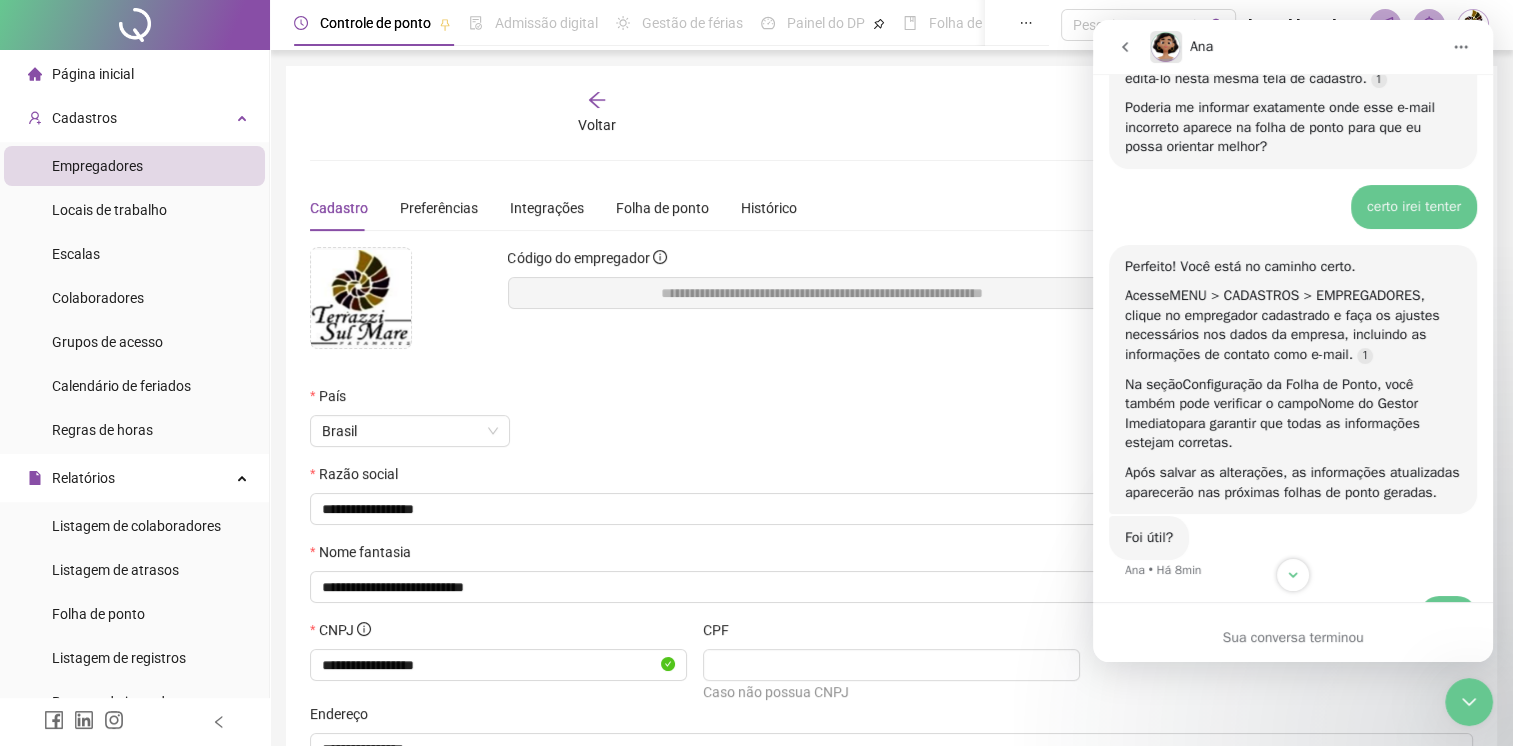 click on "Cadastro Preferências   Integrações Folha de ponto Histórico" at bounding box center (553, 208) 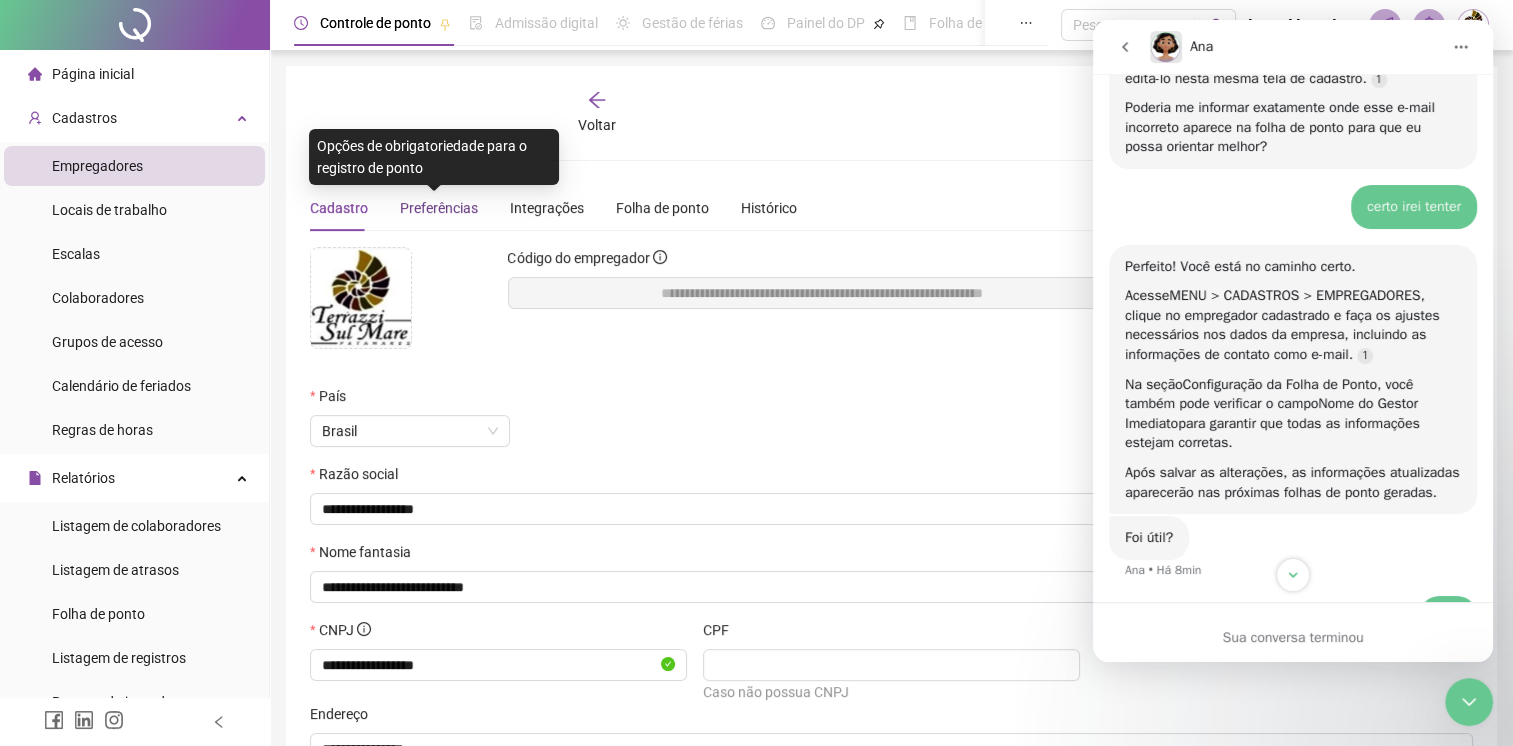 click on "Preferências" at bounding box center [439, 208] 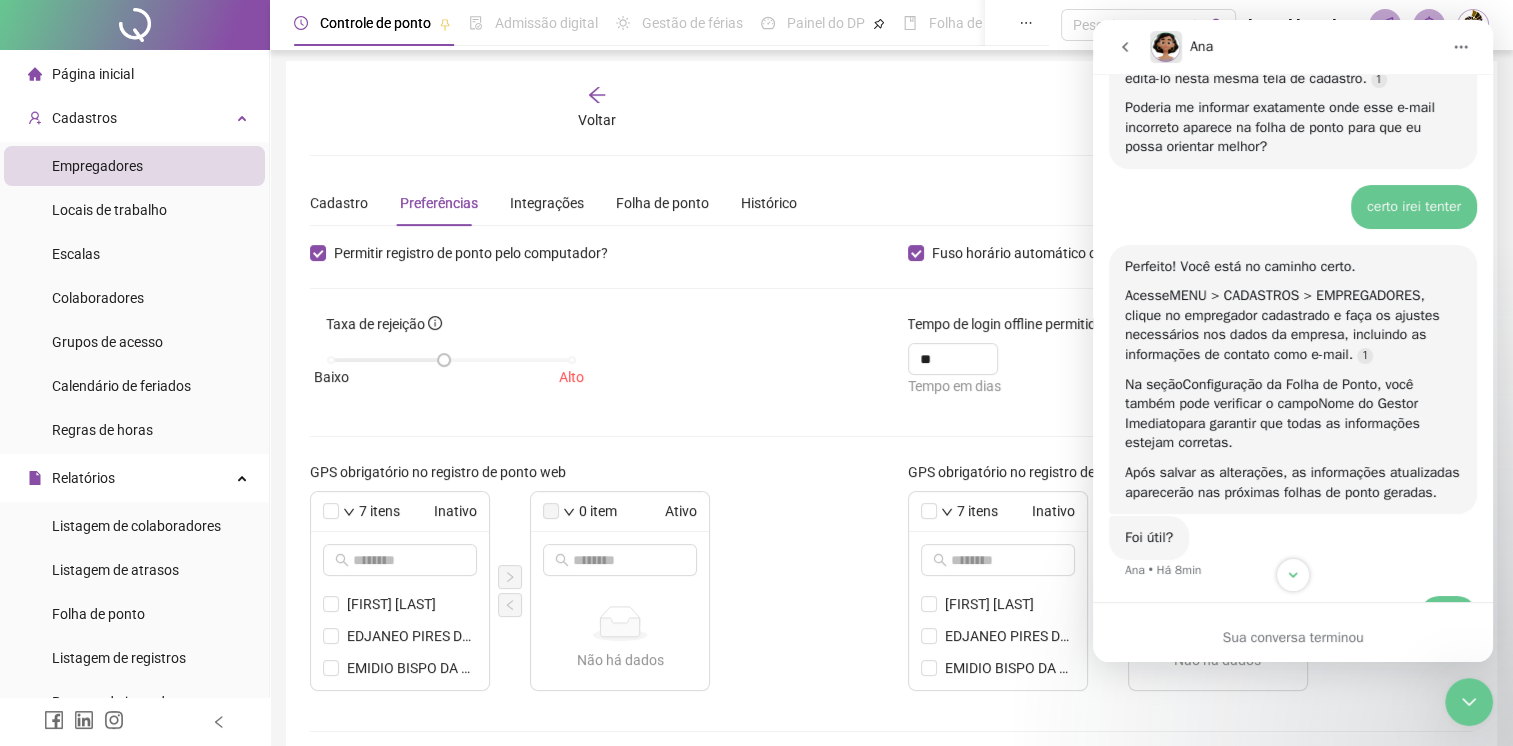 scroll, scrollTop: 0, scrollLeft: 0, axis: both 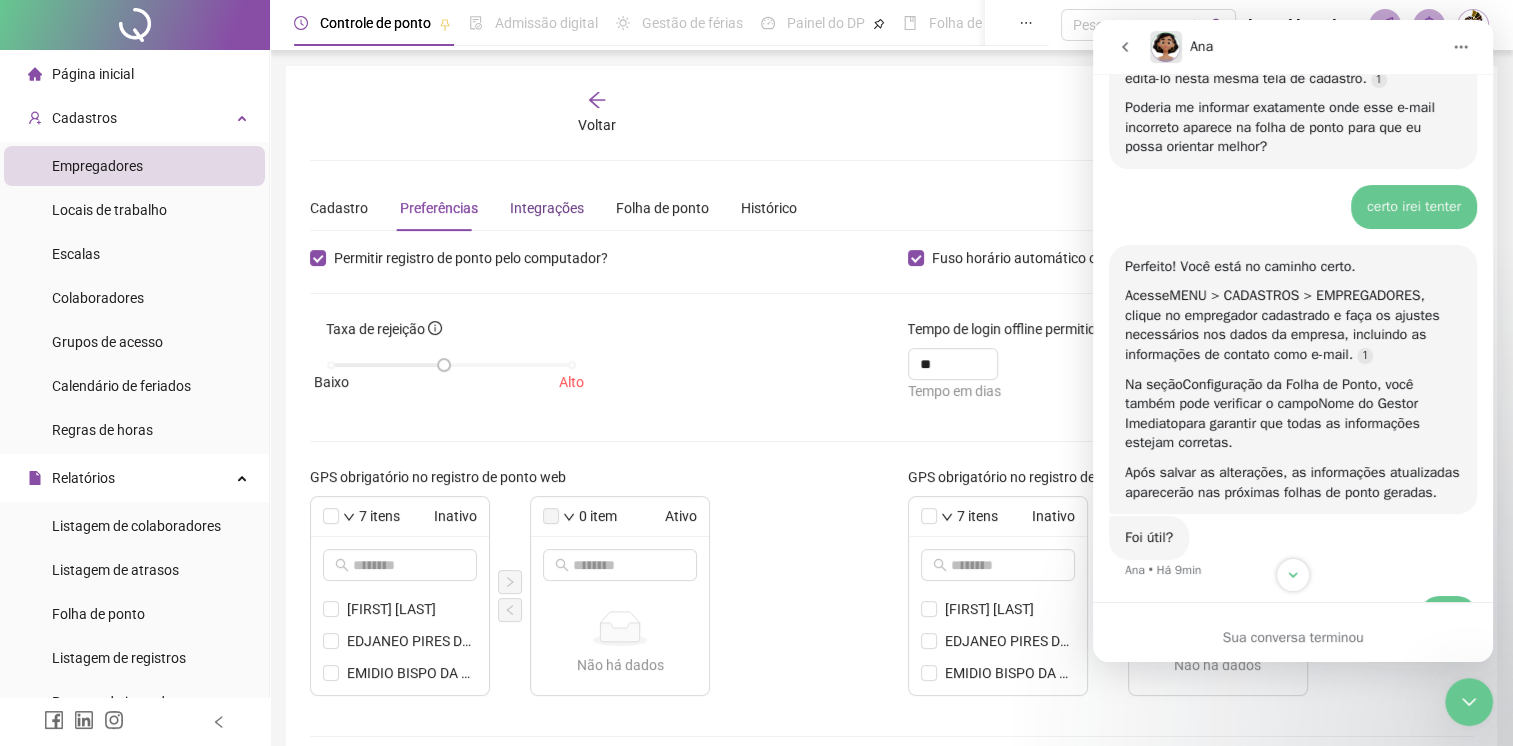 click on "Integrações" at bounding box center [547, 208] 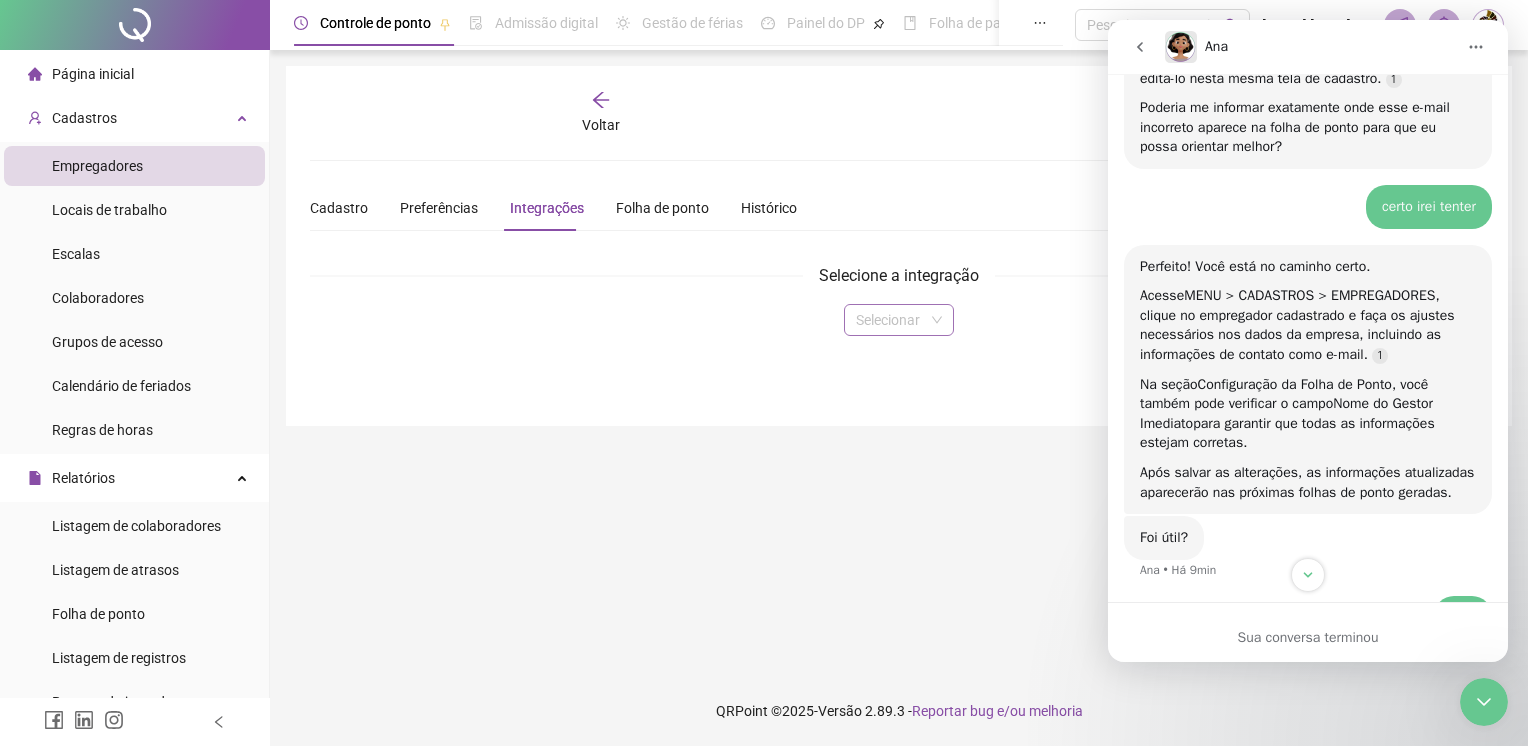 click at bounding box center (890, 320) 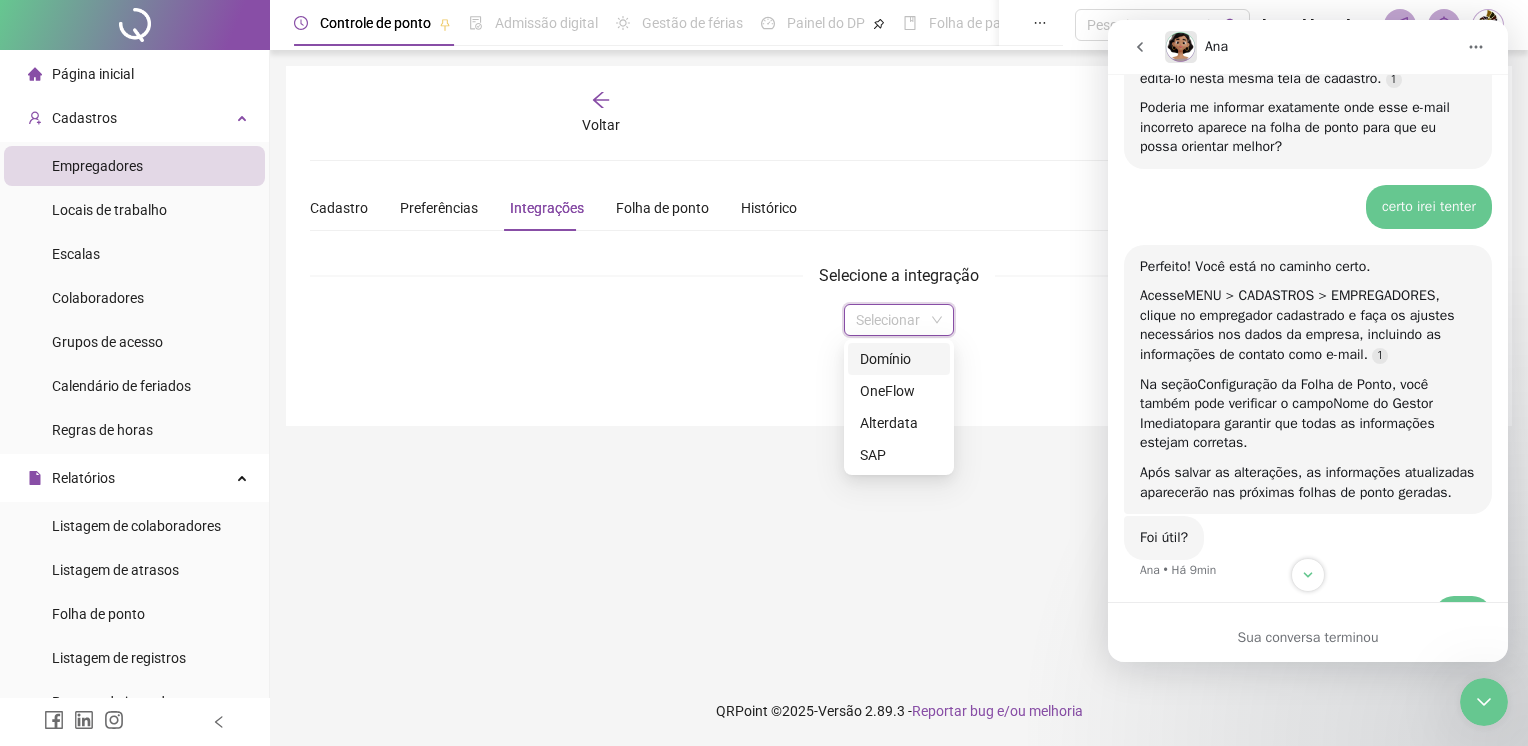 click on "Domínio" at bounding box center [899, 359] 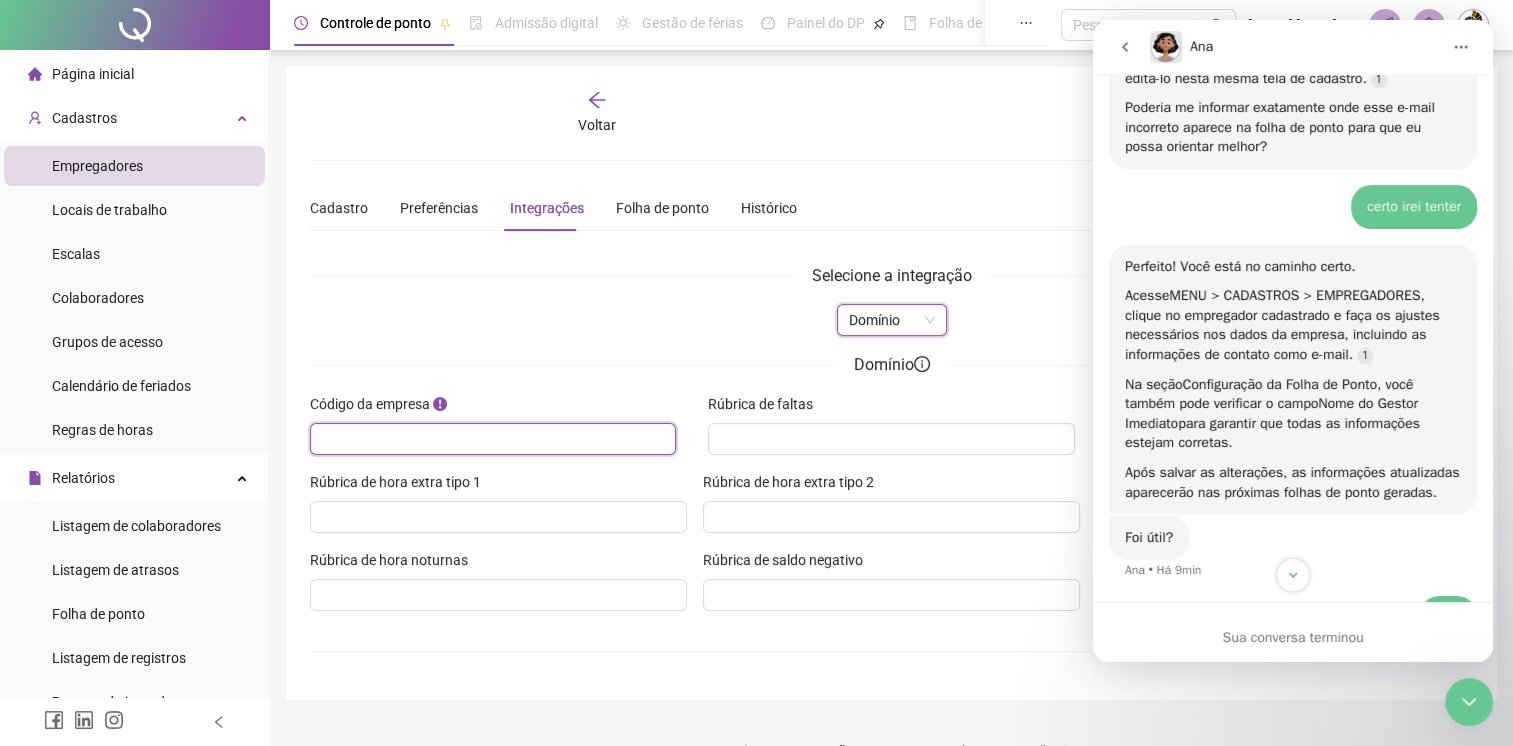 click at bounding box center (491, 439) 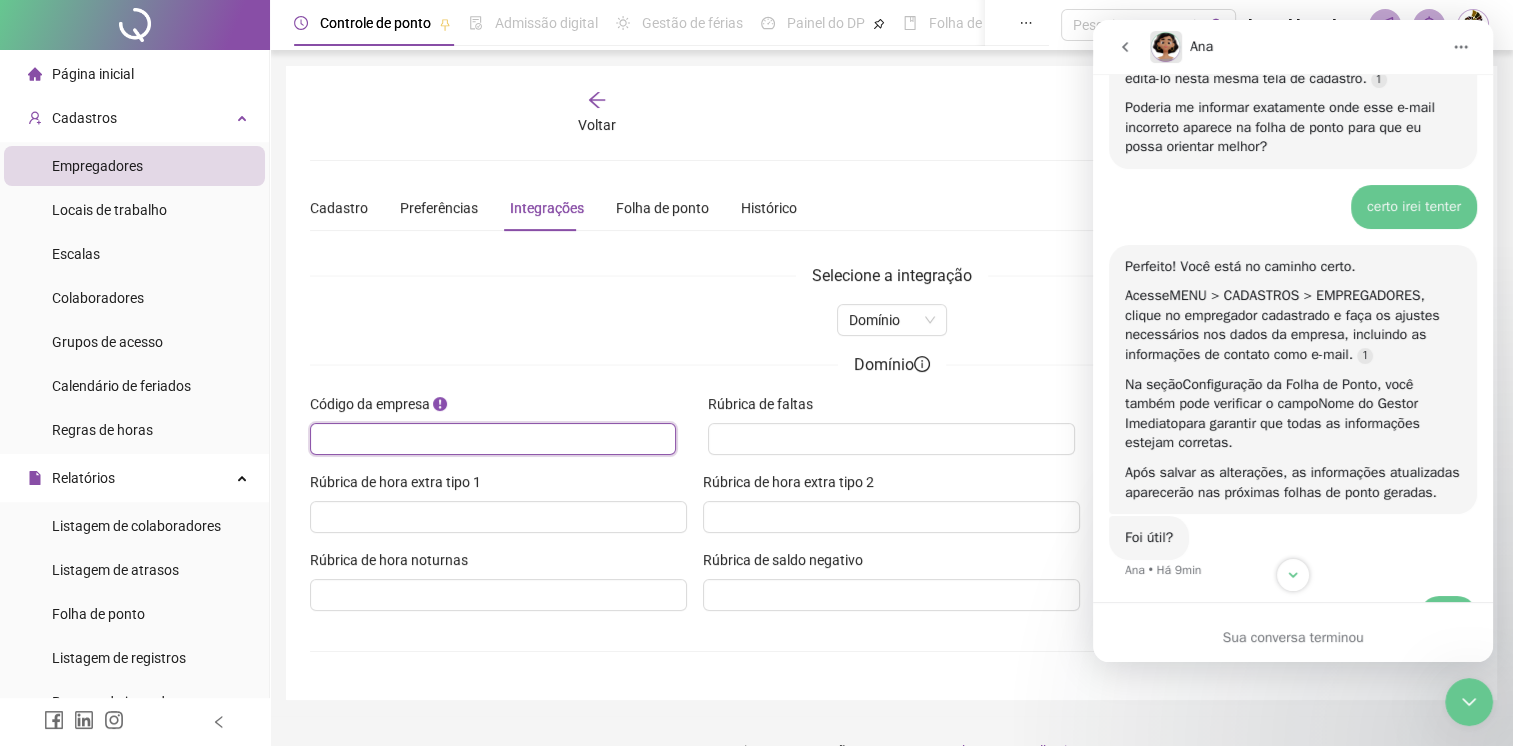 click at bounding box center (491, 439) 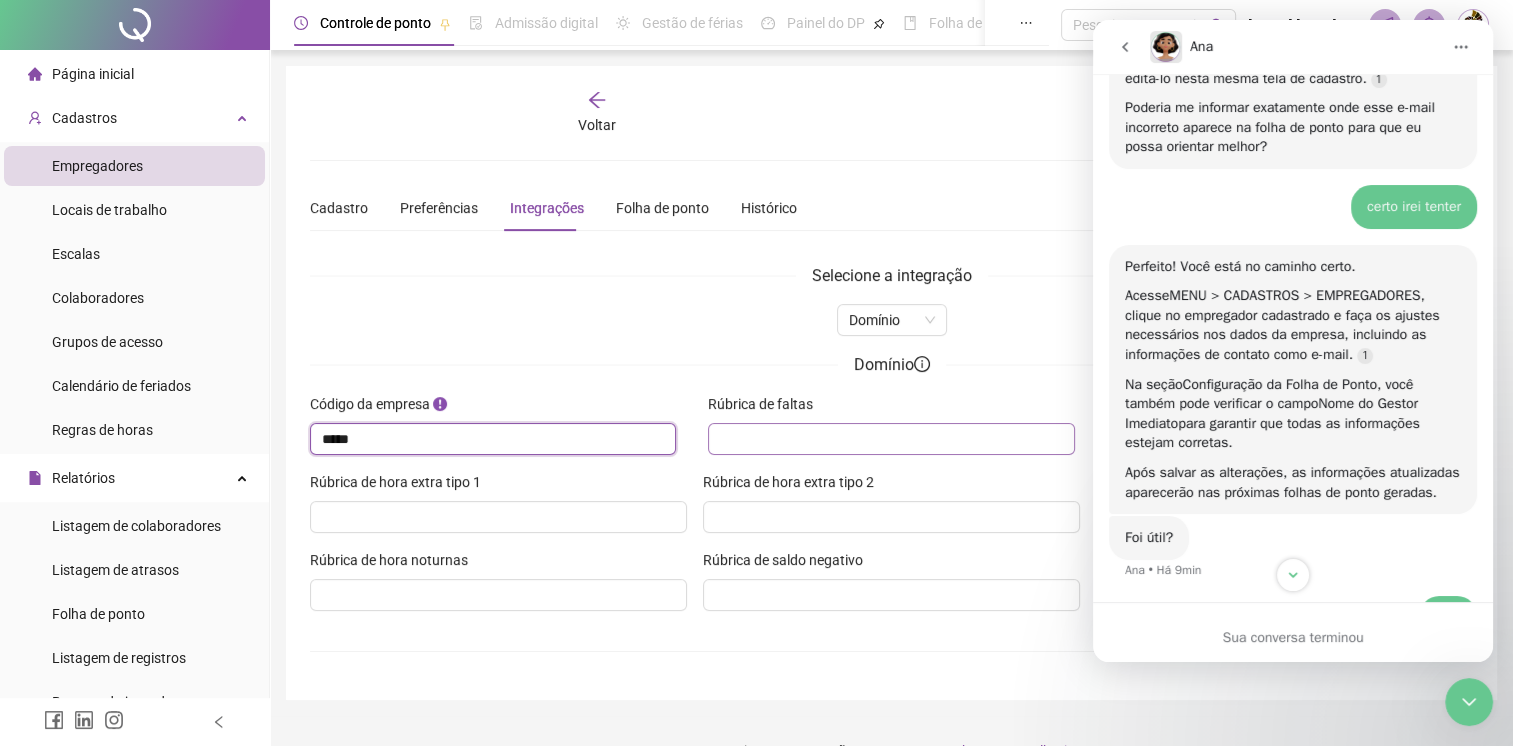 type on "*****" 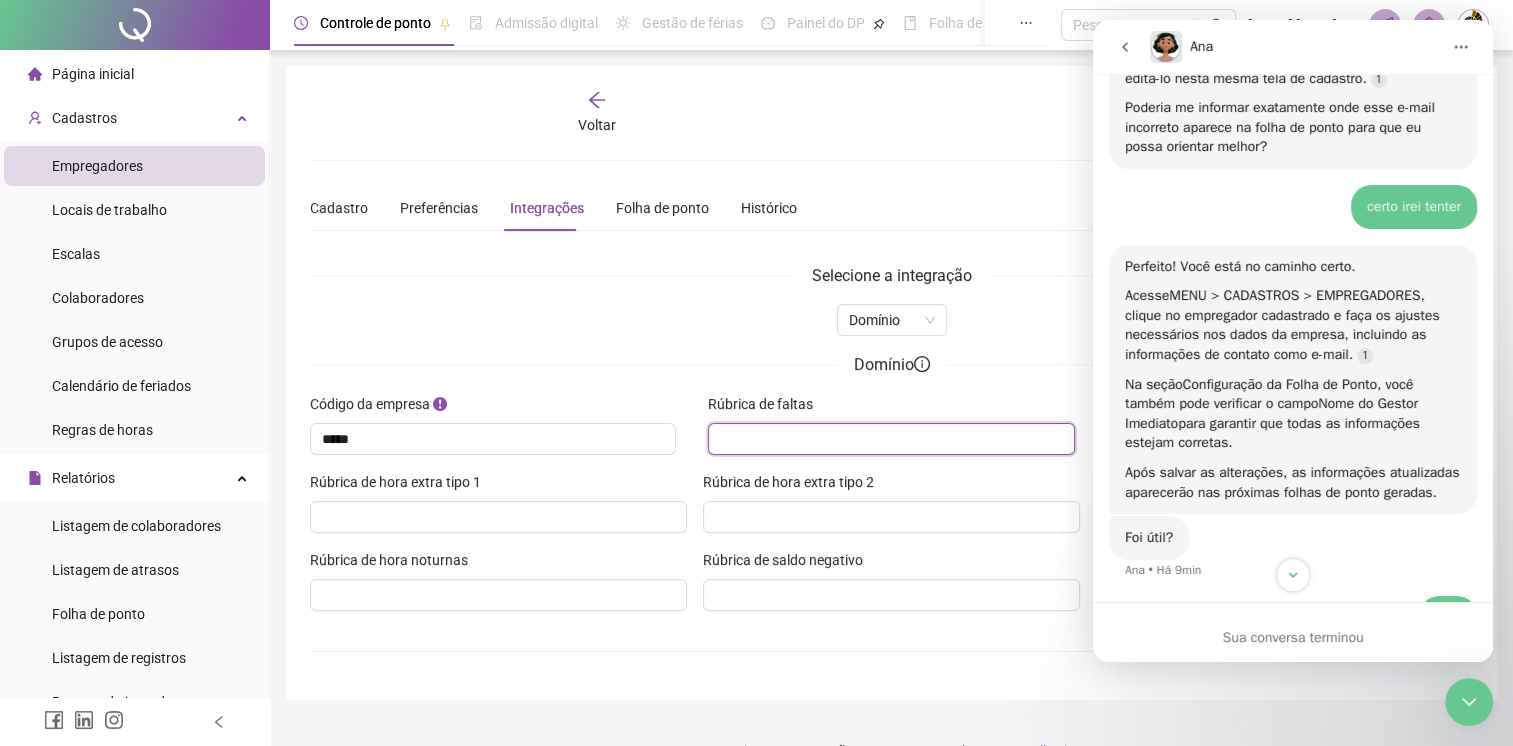 click on "Rúbrica de faltas" at bounding box center [889, 439] 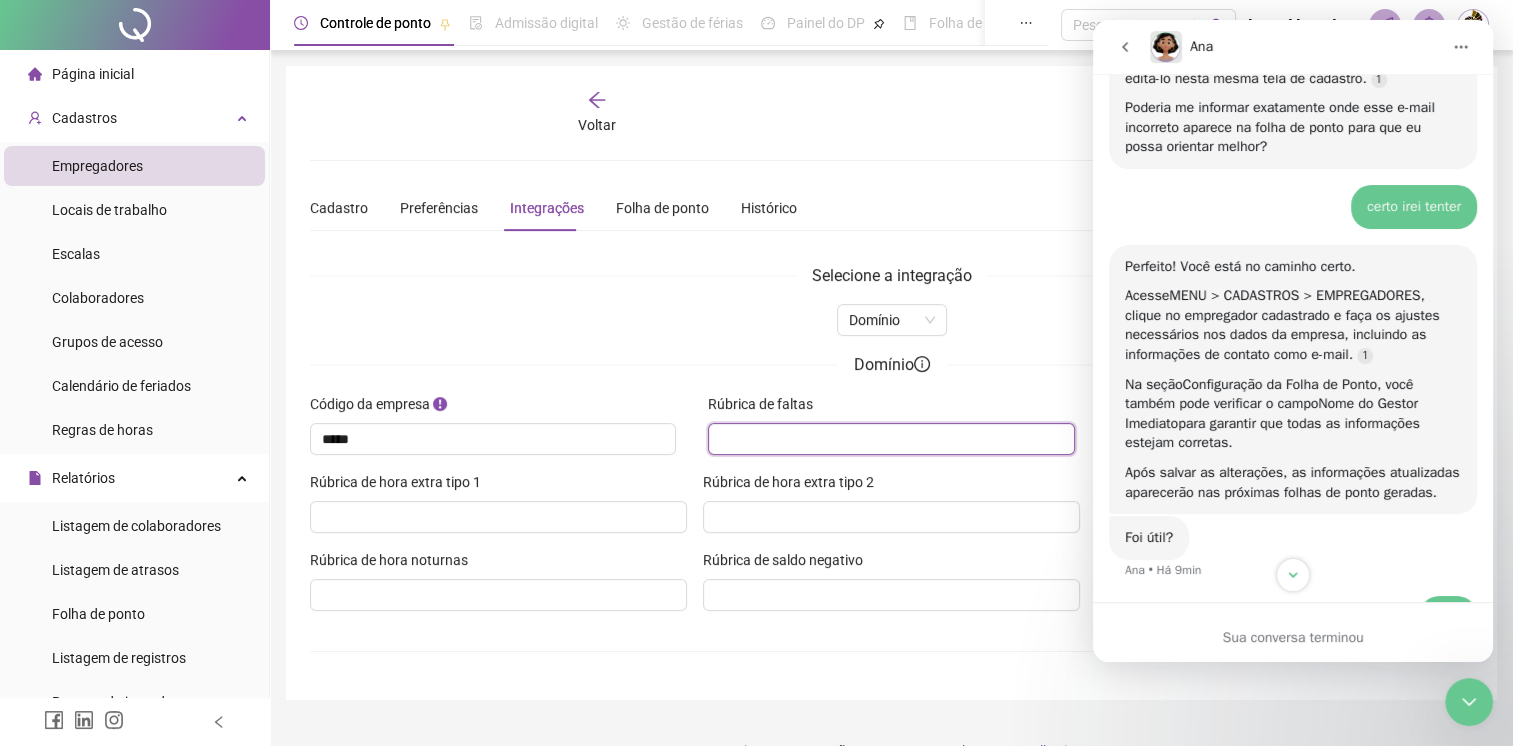 type on "****" 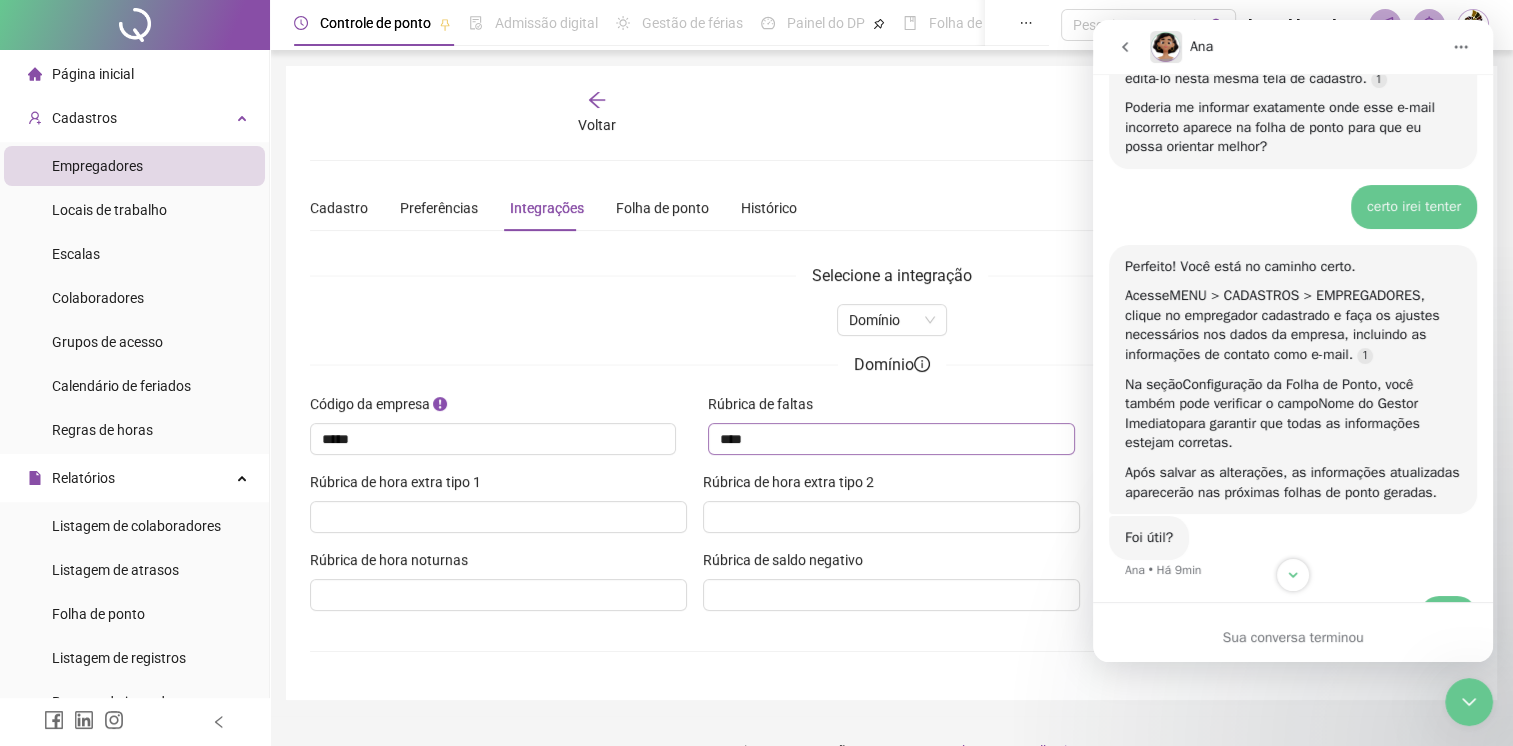 type on "**" 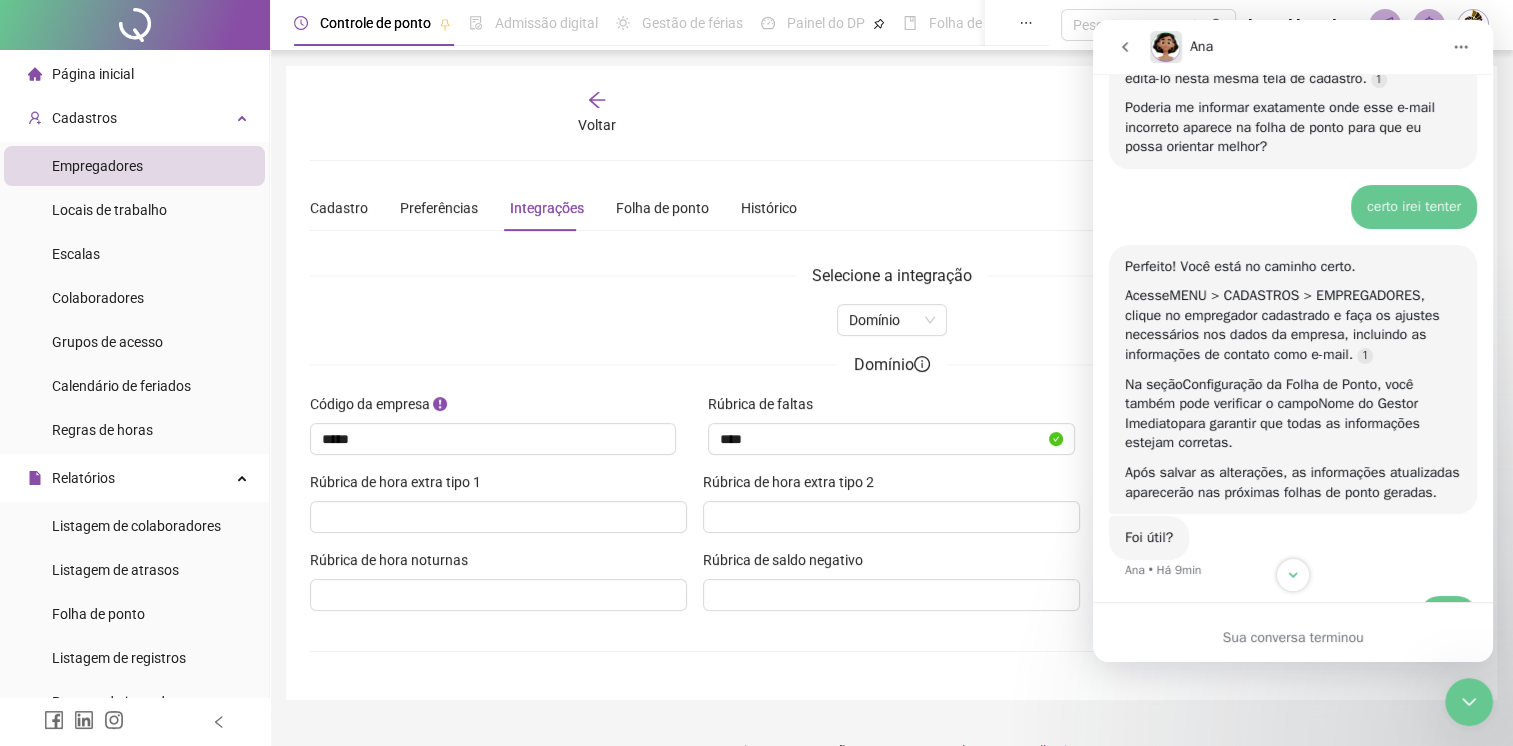 click on "**********" at bounding box center (891, 430) 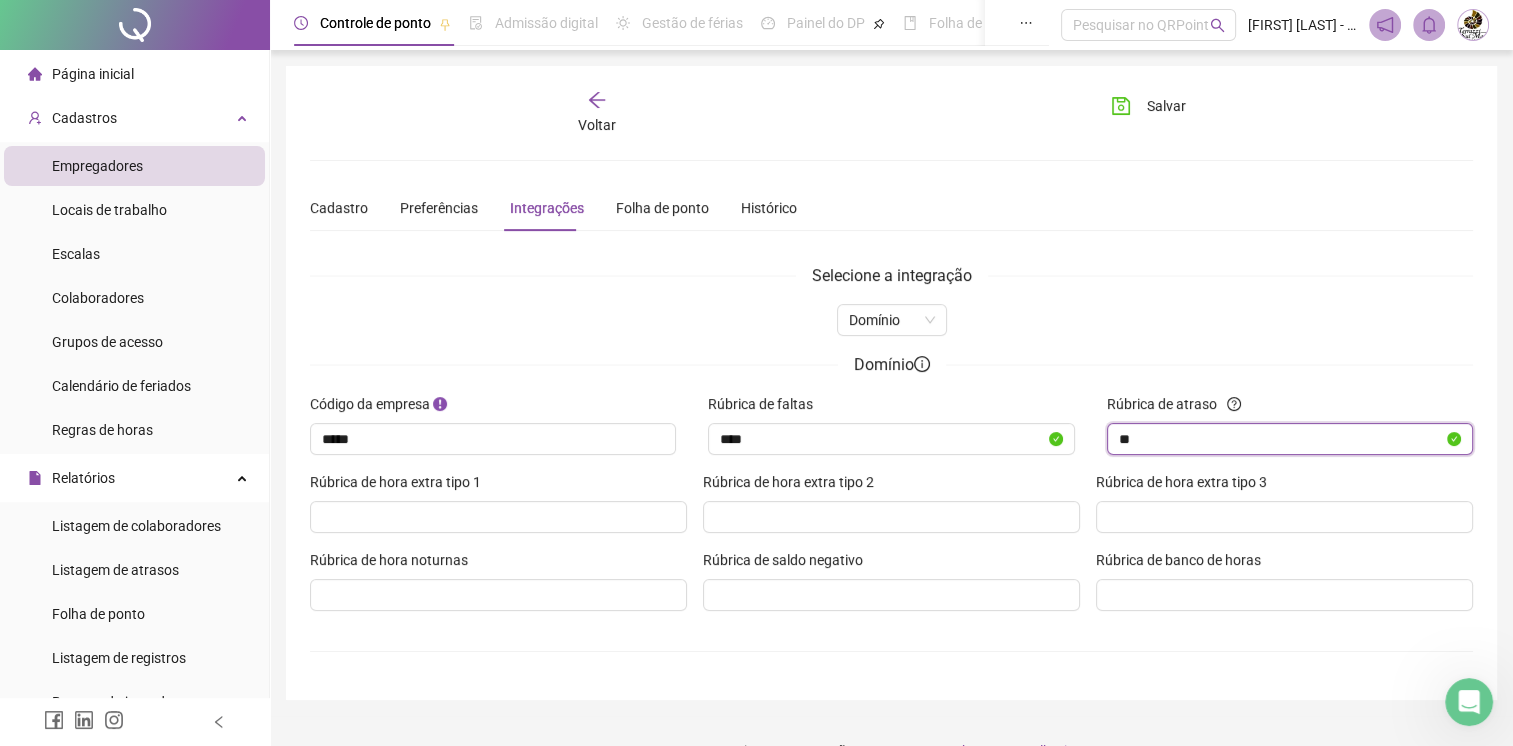 click on "**" at bounding box center (1281, 439) 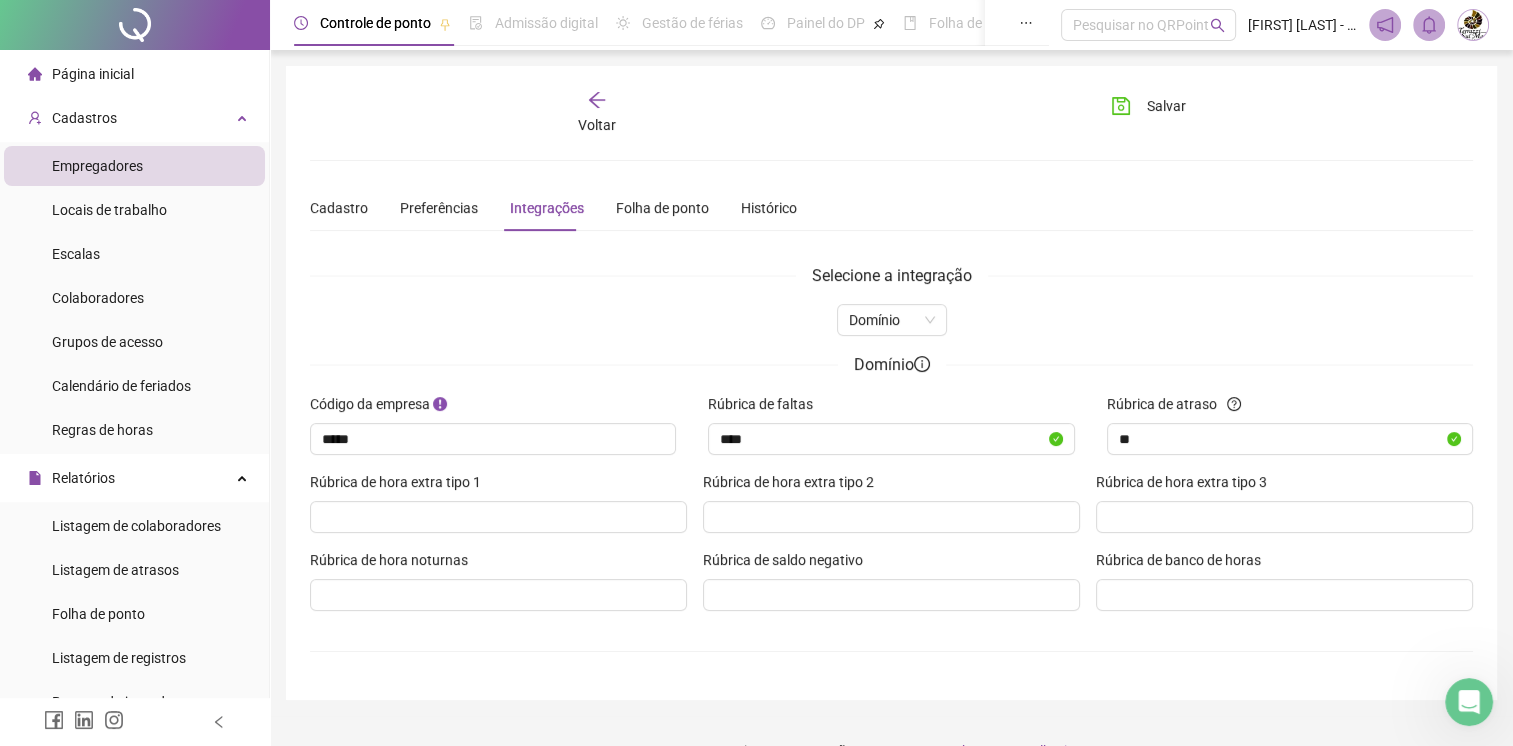 click on "Domínio" at bounding box center (891, 364) 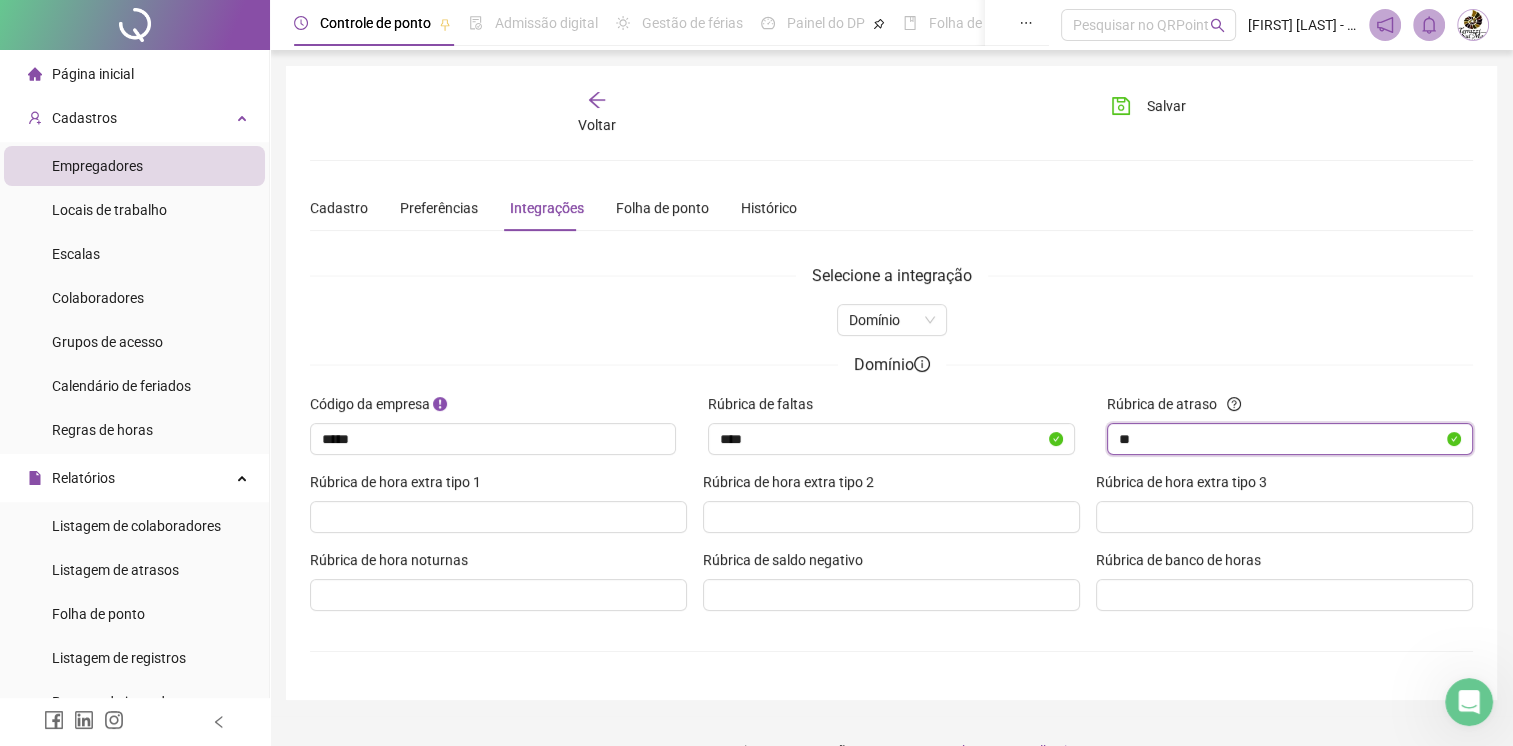 drag, startPoint x: 1365, startPoint y: 432, endPoint x: 1041, endPoint y: 459, distance: 325.12305 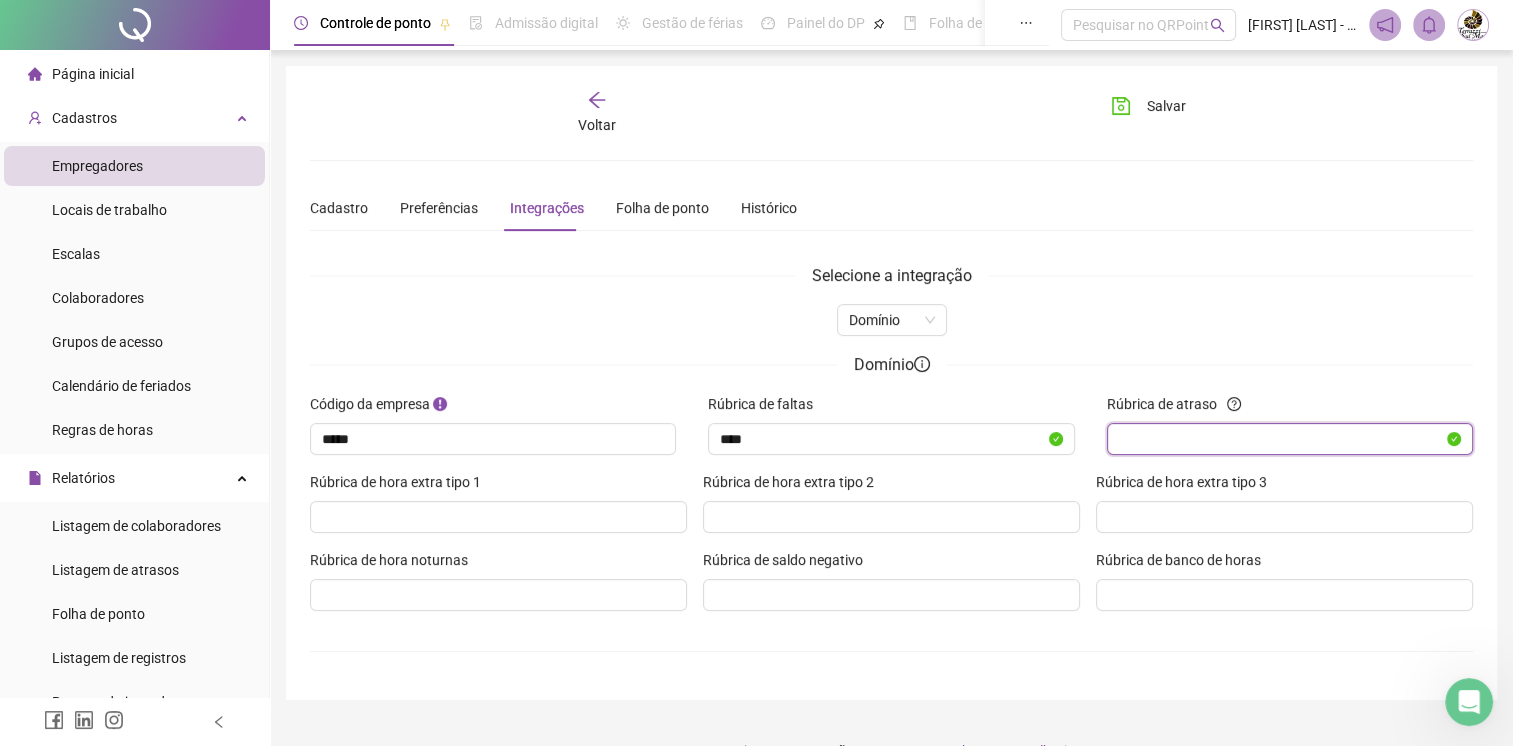 type 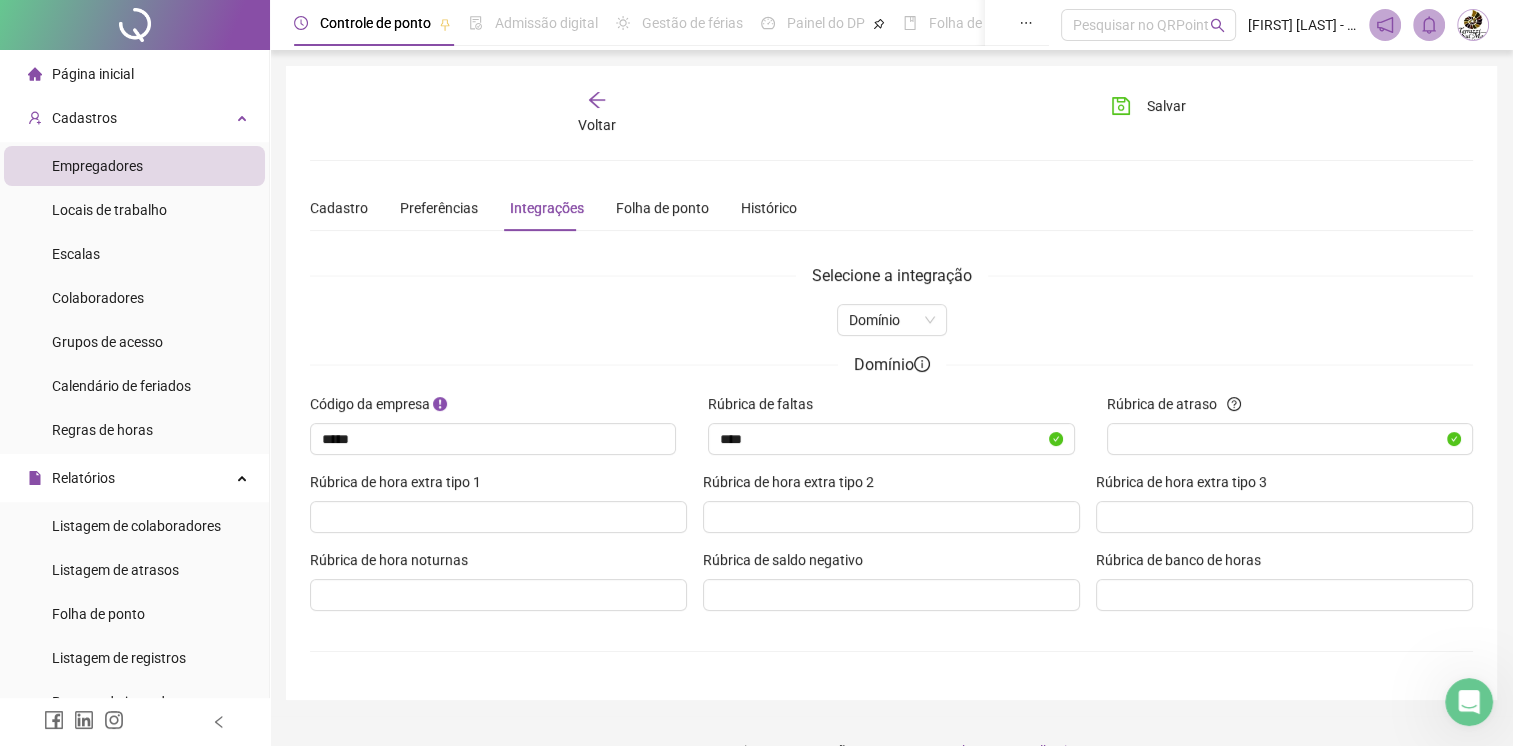 click on "Selecione a integração Domínio Domínio  Código da empresa ***** Rúbrica de faltas **** Rúbrica de atraso Rúbrica de hora extra tipo 1 Rúbrica de hora extra tipo 2 Rúbrica de hora extra tipo 3 Rúbrica de hora noturnas Rúbrica de saldo negativo Rúbrica de banco de horas" at bounding box center (891, 457) 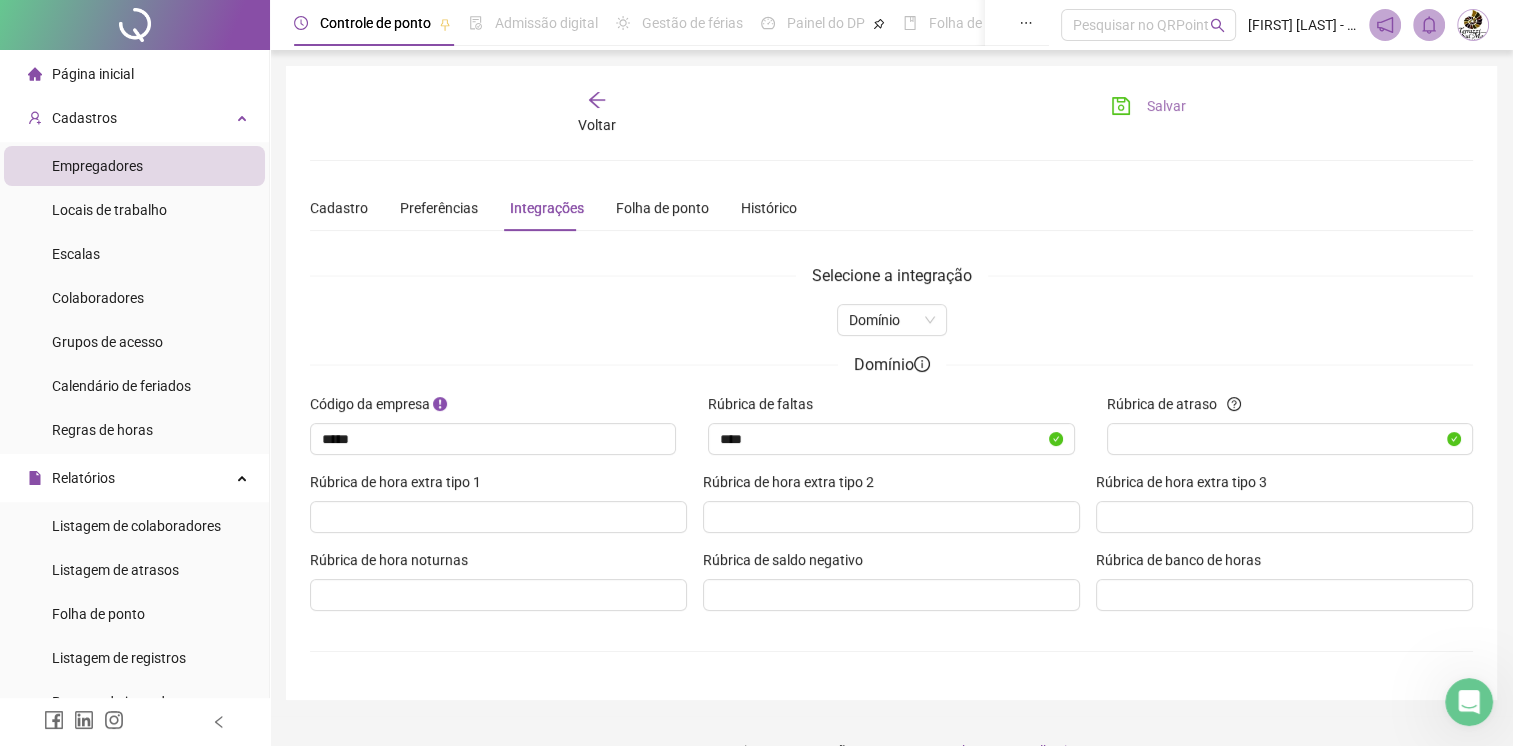 click on "Salvar" at bounding box center [1166, 106] 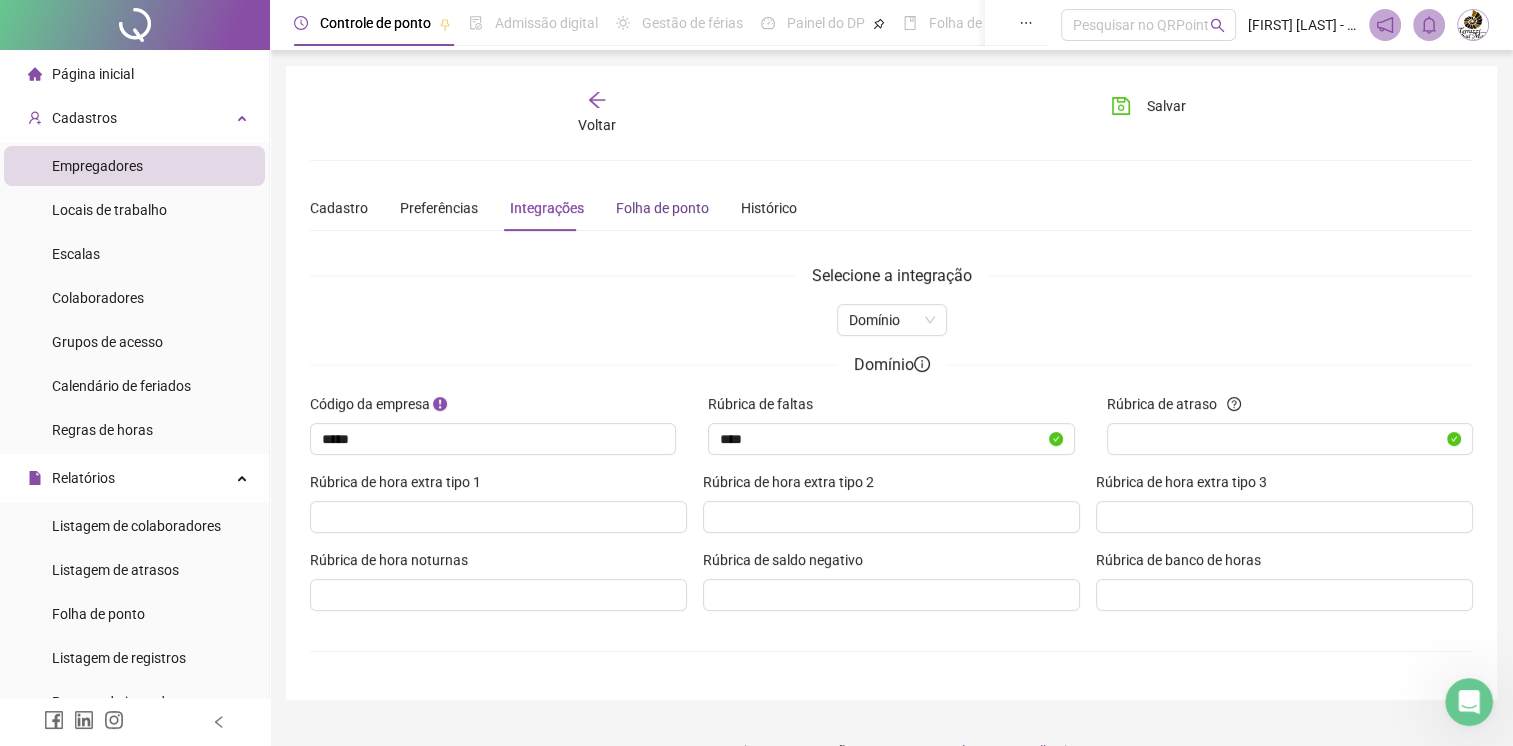 click on "Folha de ponto" at bounding box center (662, 208) 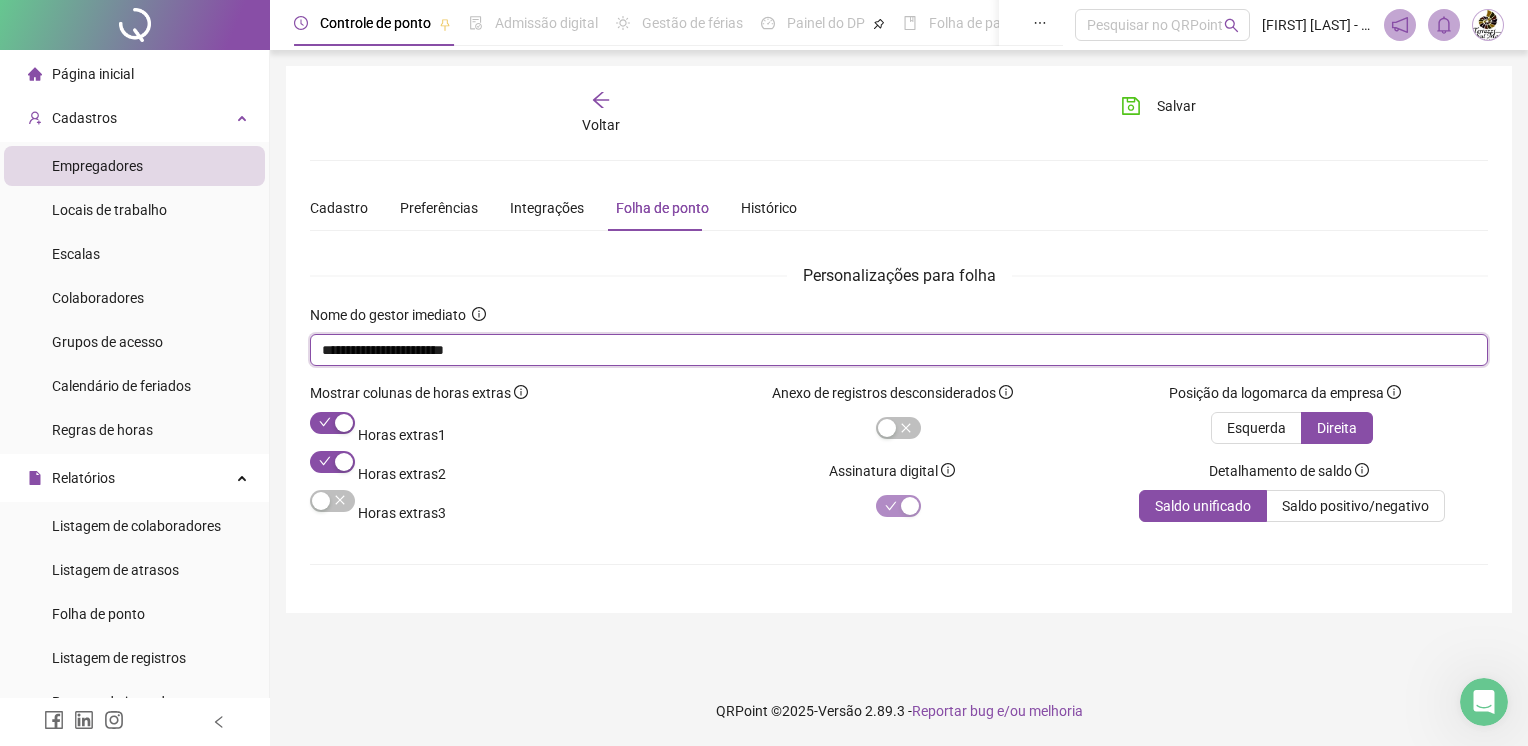drag, startPoint x: 408, startPoint y: 349, endPoint x: 452, endPoint y: 349, distance: 44 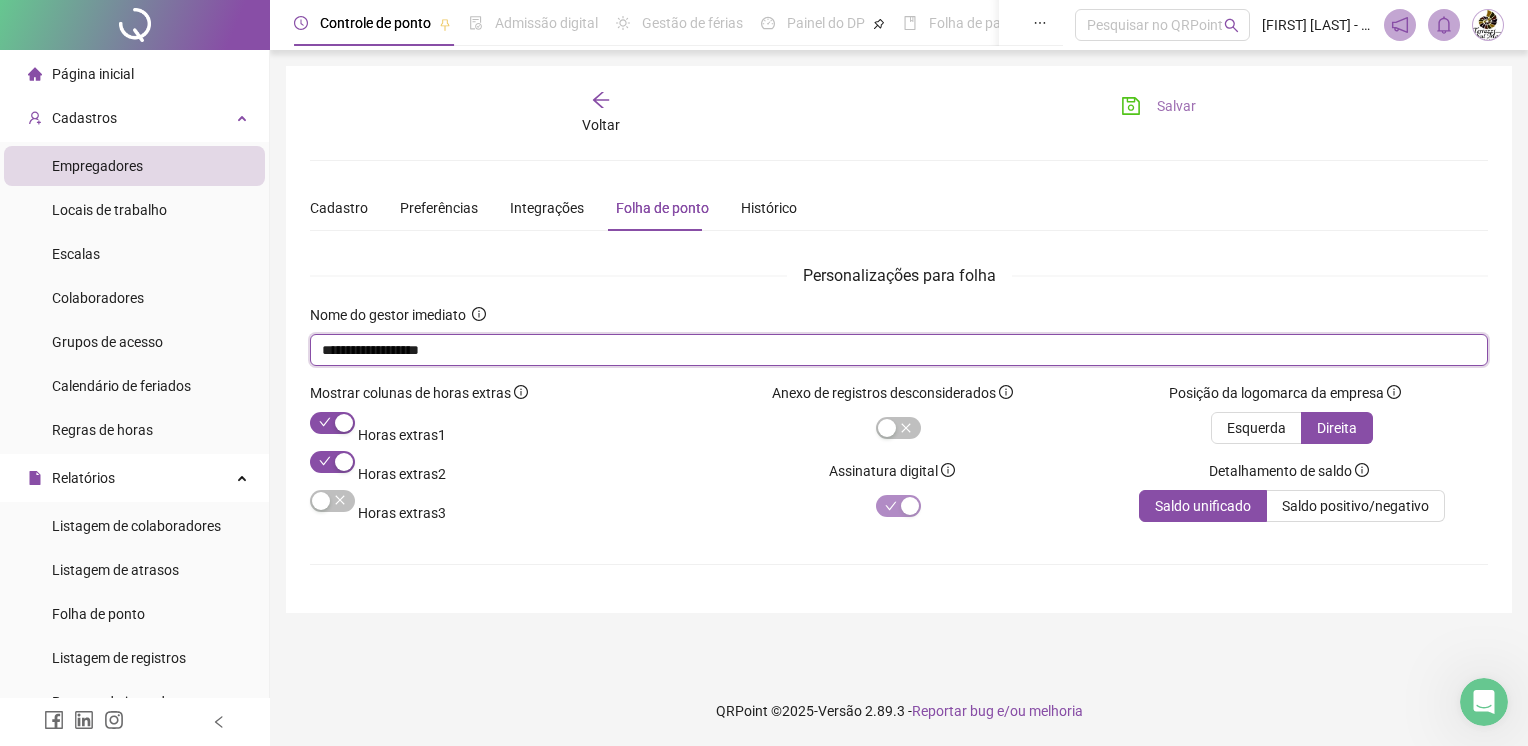 type on "**********" 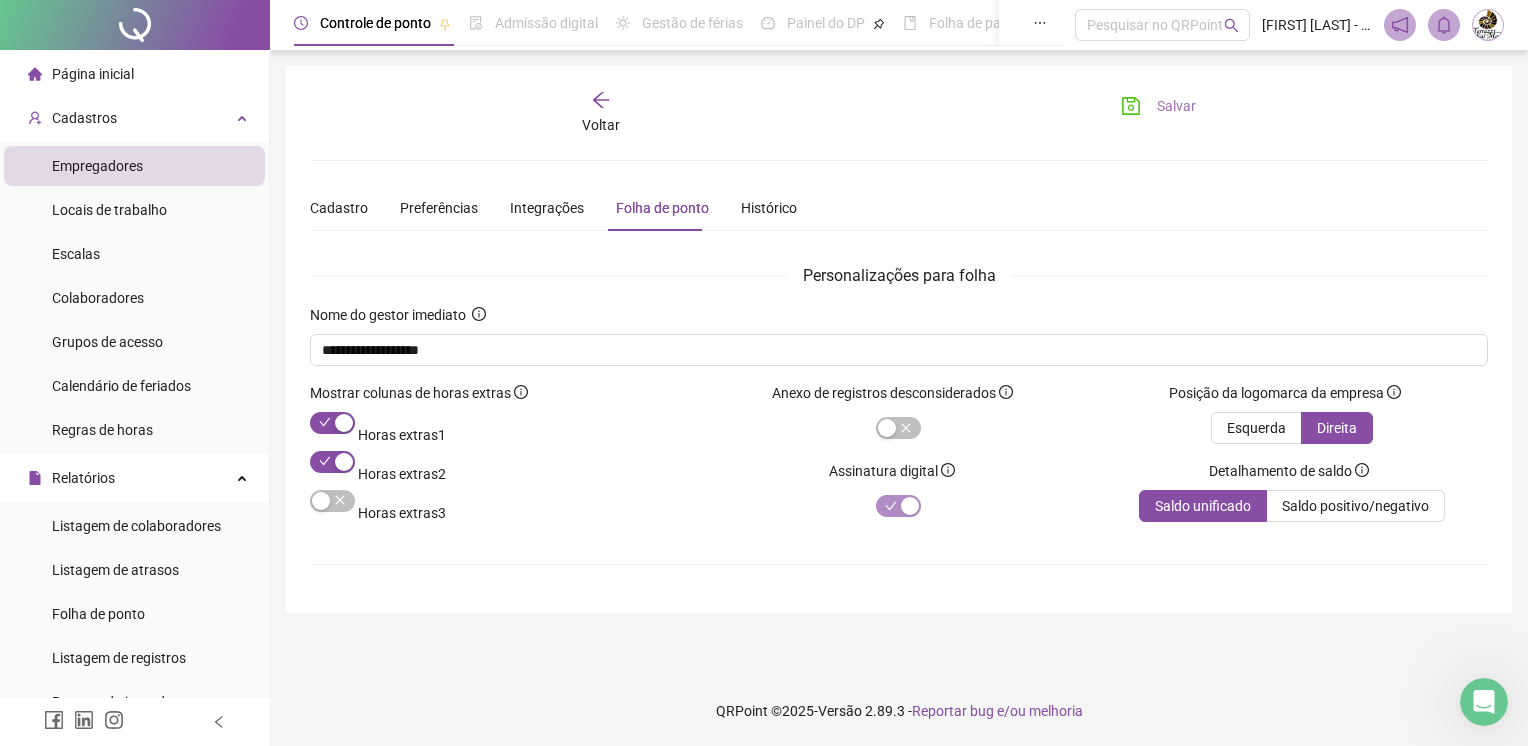 click on "Salvar" at bounding box center (1176, 106) 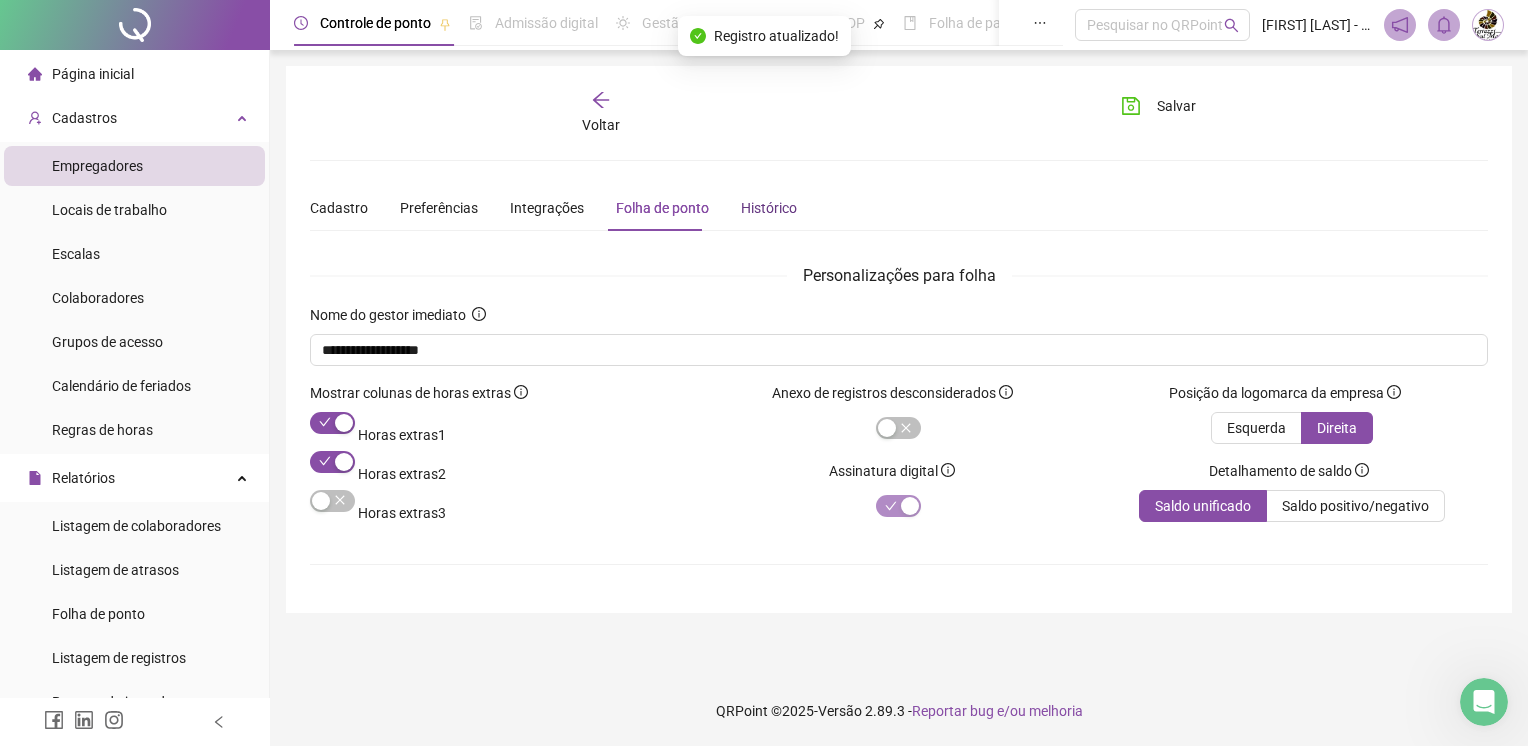 click on "Histórico" at bounding box center (769, 208) 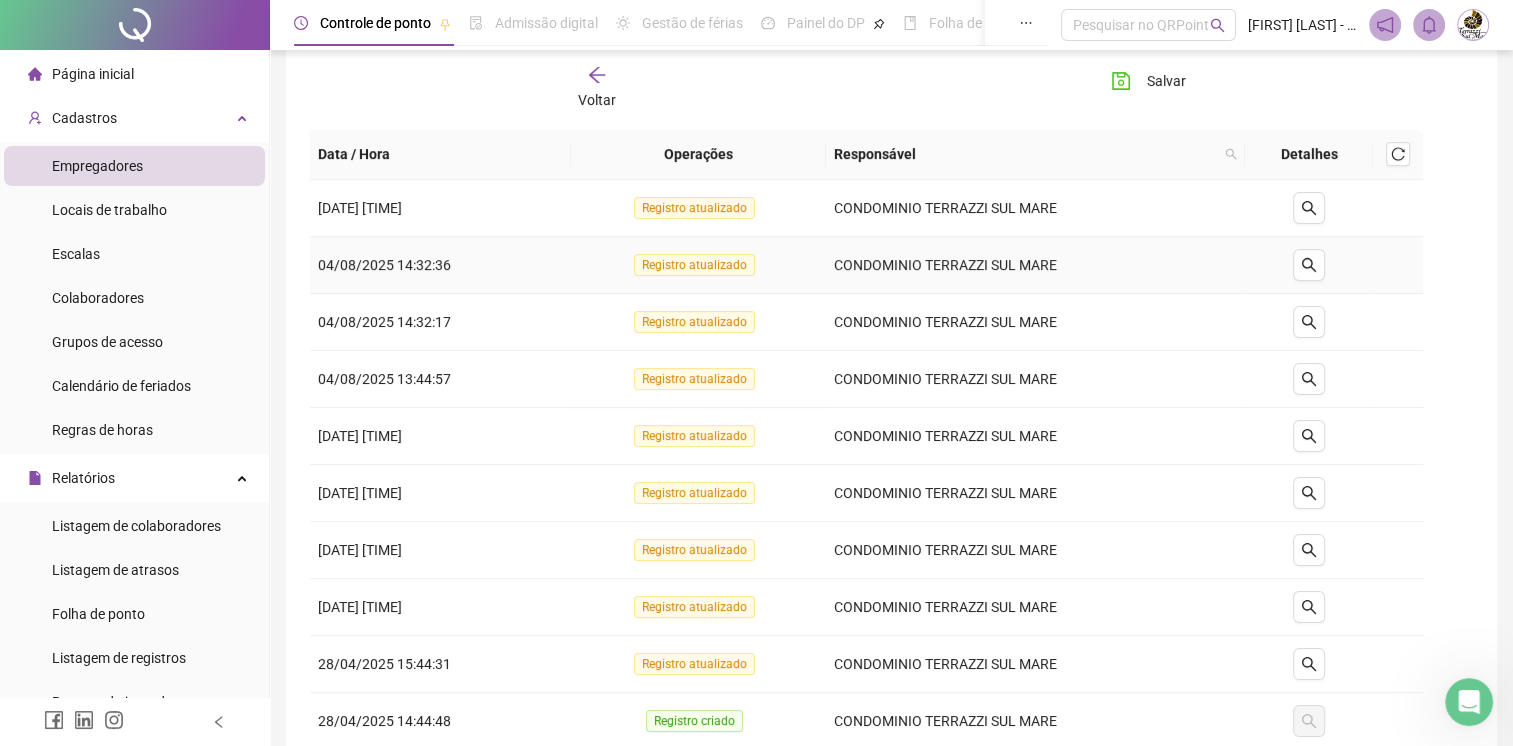 scroll, scrollTop: 0, scrollLeft: 0, axis: both 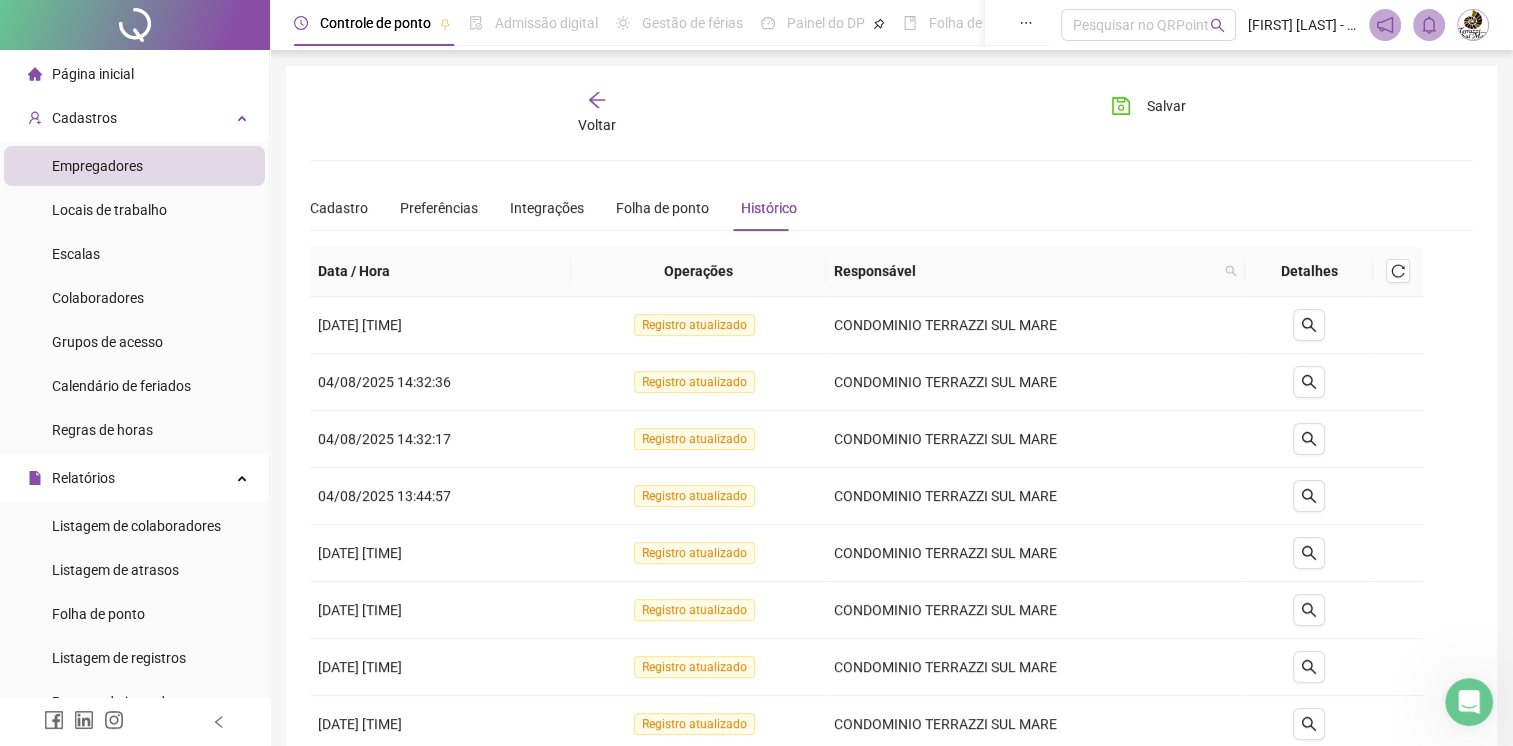 click 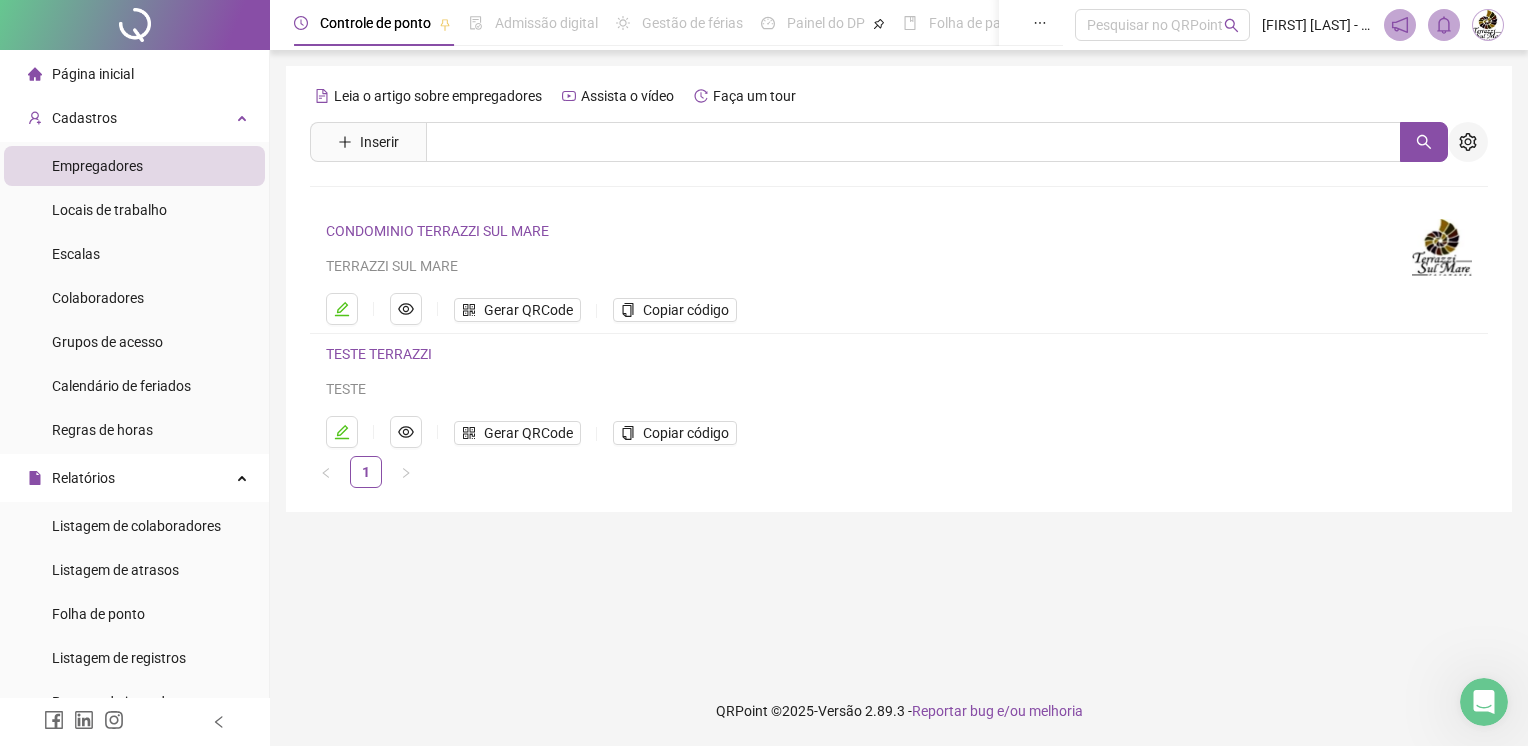 click at bounding box center [1468, 142] 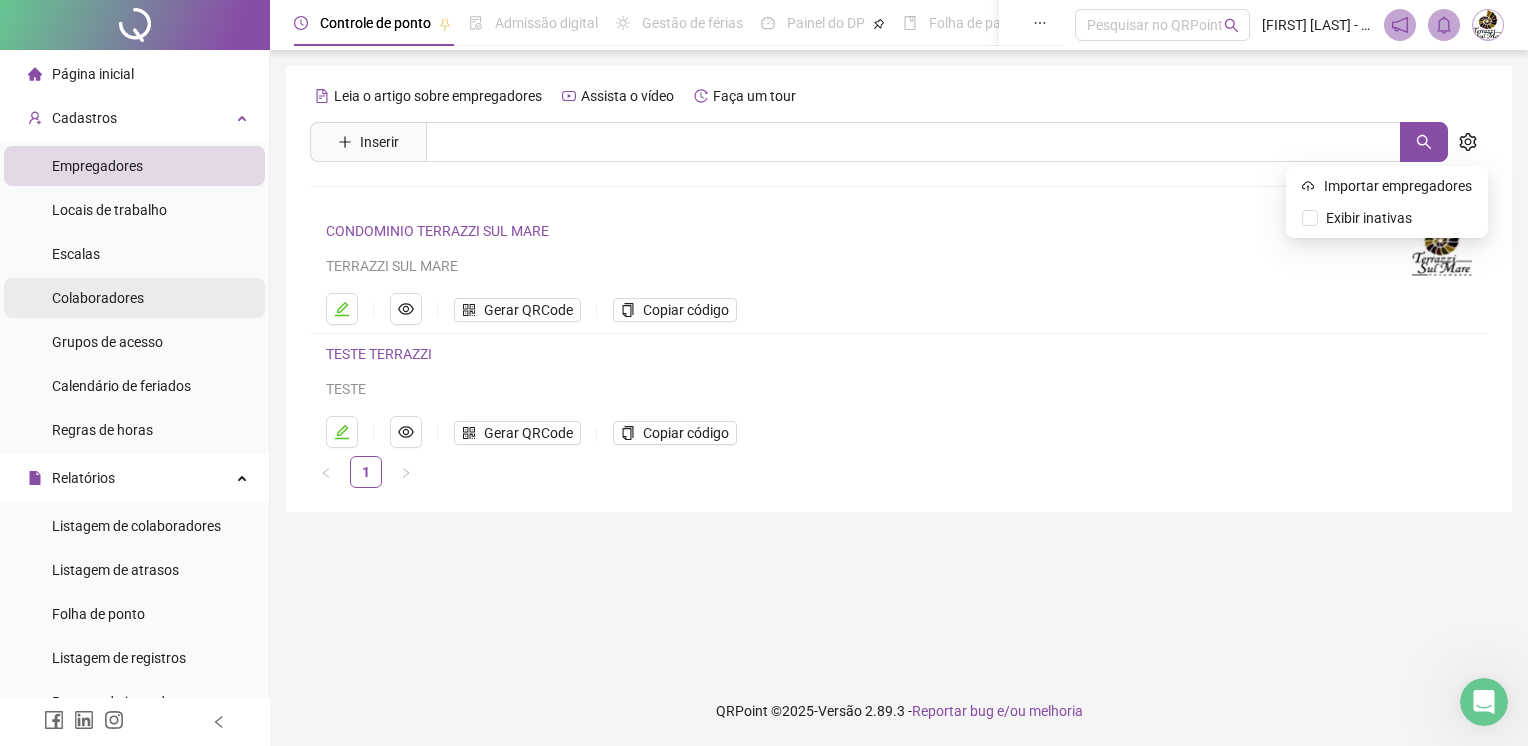 click on "Colaboradores" at bounding box center [98, 298] 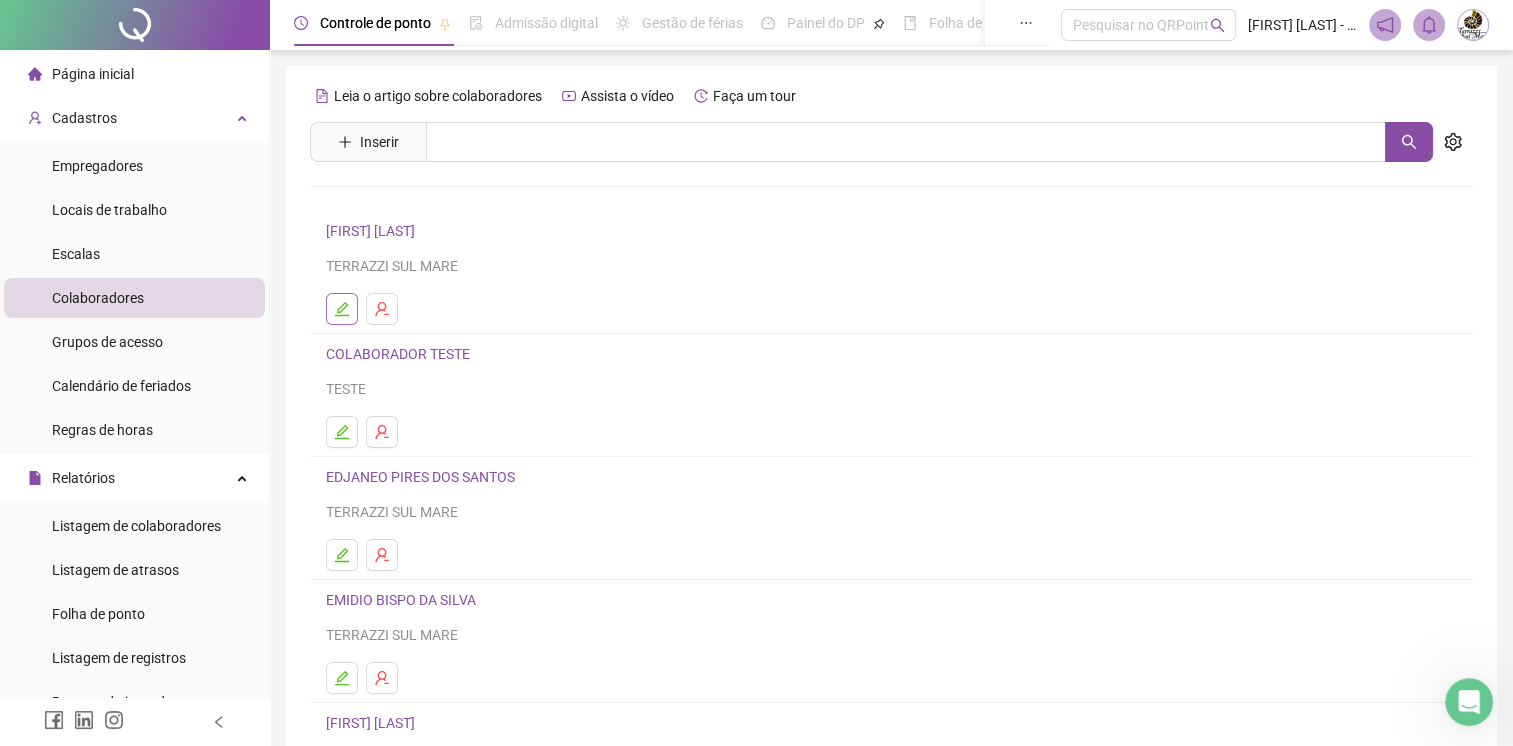 click 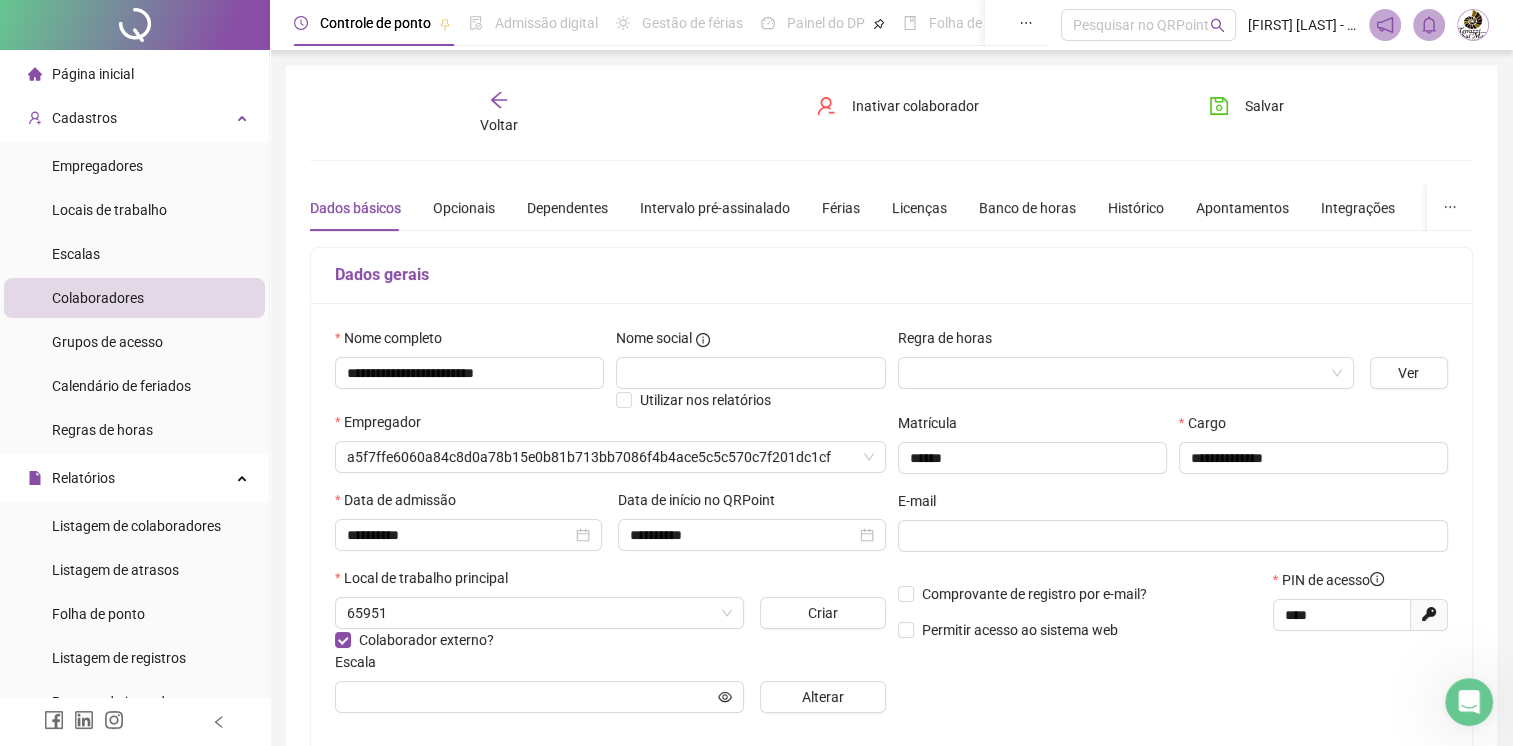 type on "**********" 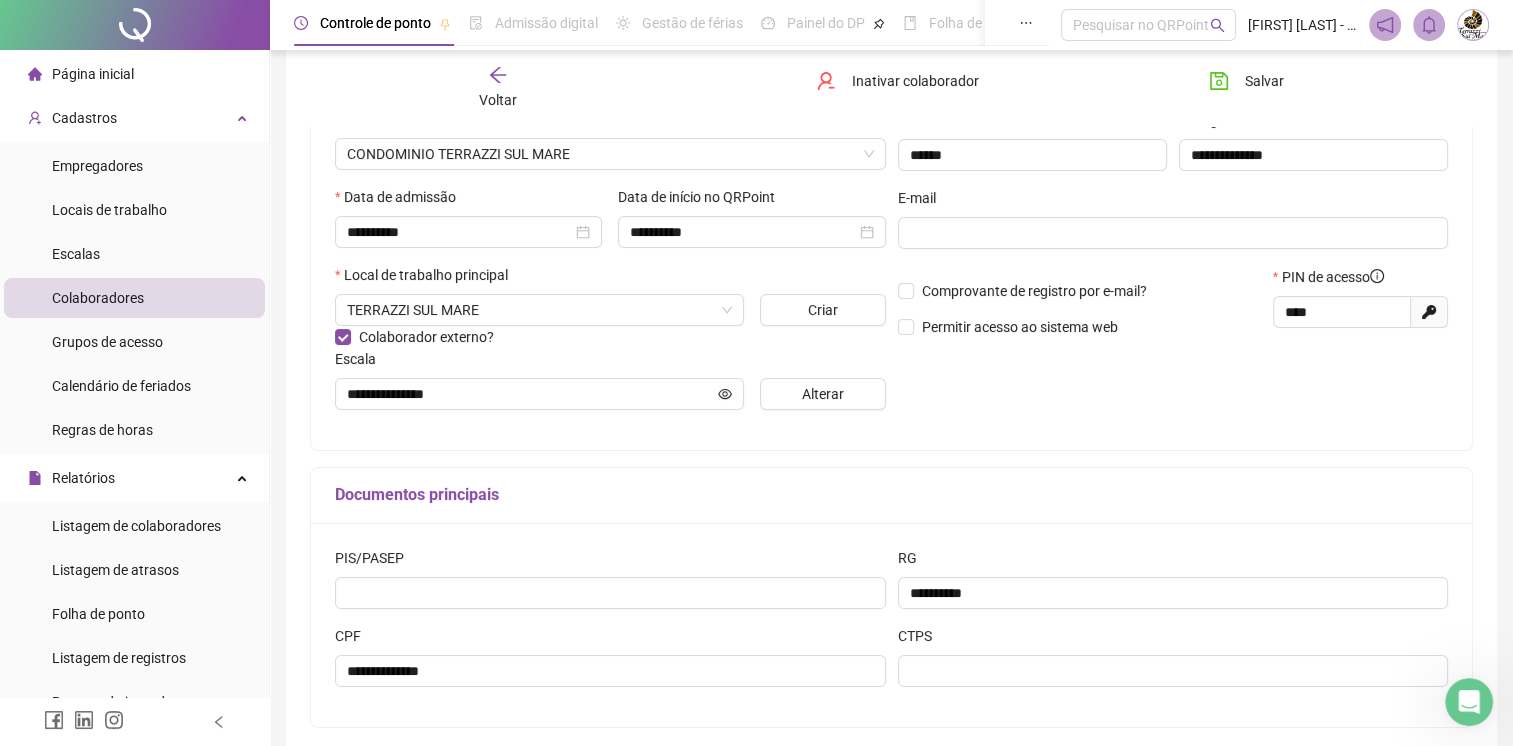 scroll, scrollTop: 0, scrollLeft: 0, axis: both 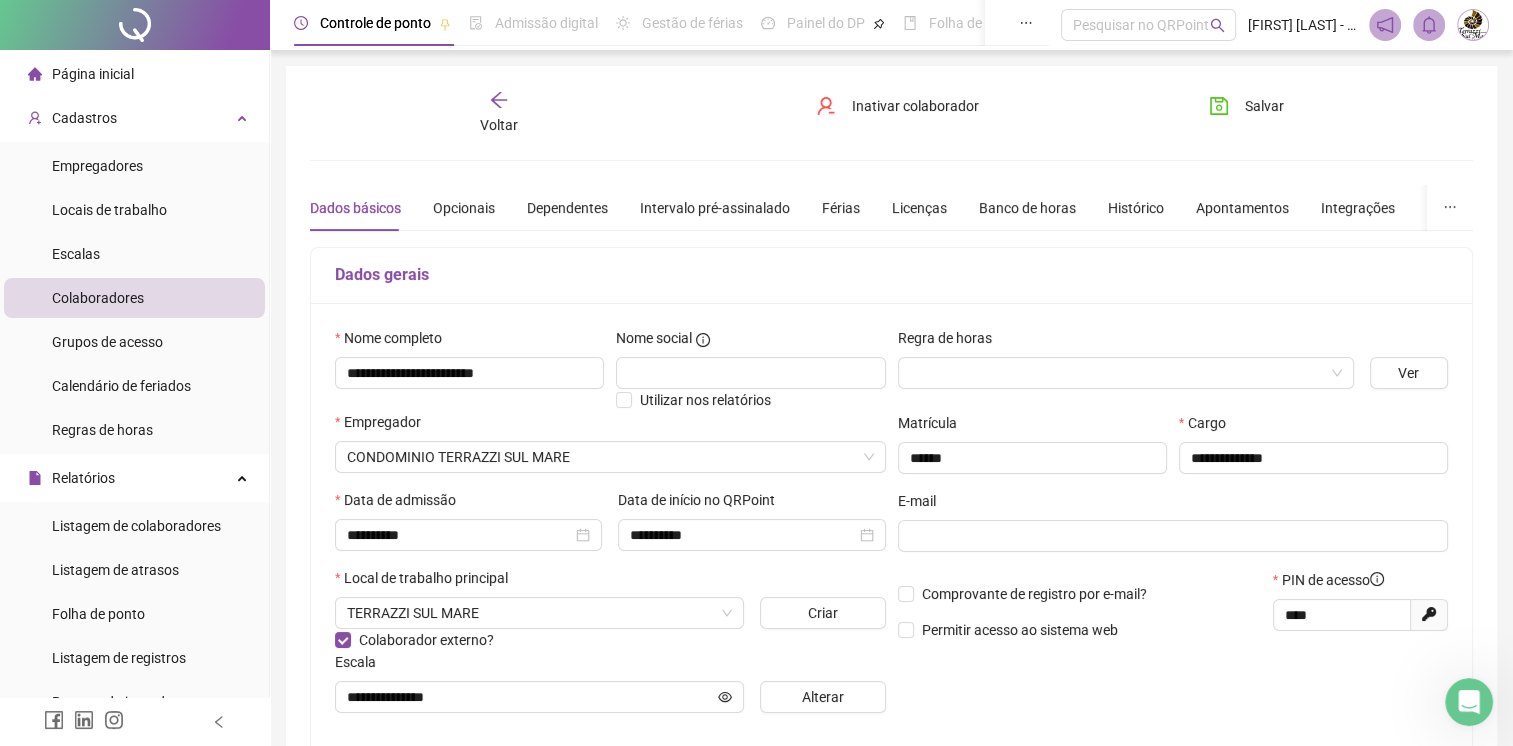 click on "Preferências" at bounding box center (1466, 208) 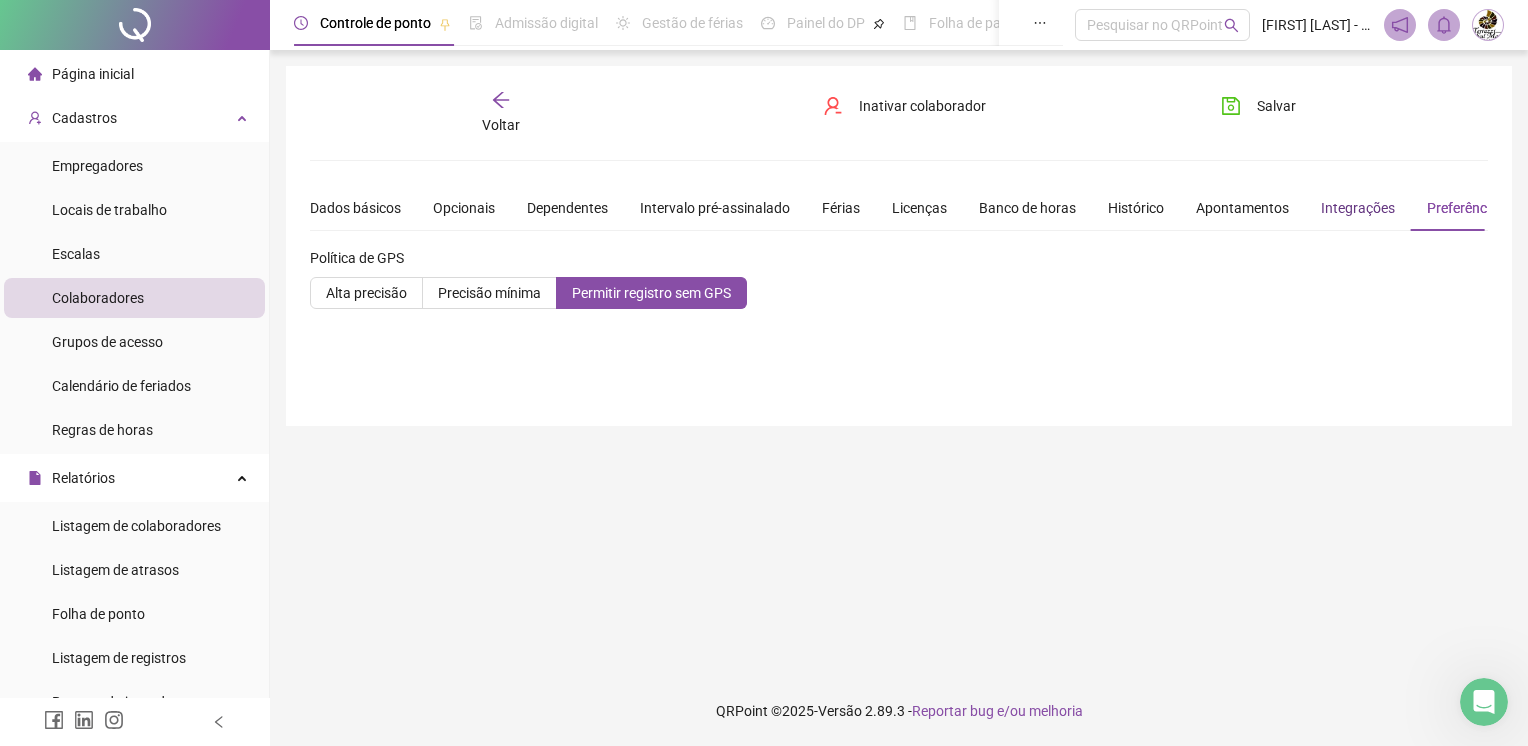 click on "Integrações" at bounding box center (1358, 208) 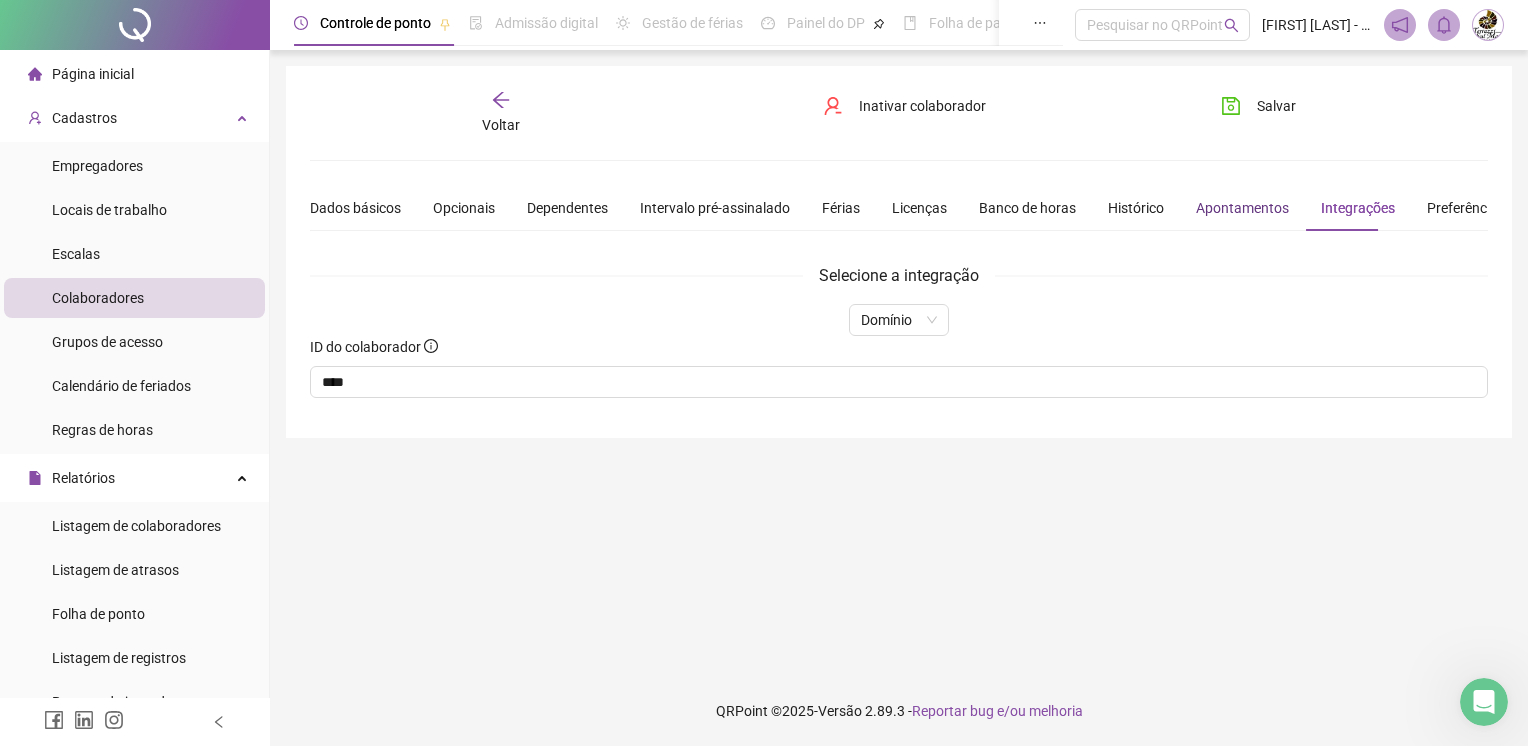 click on "Apontamentos" at bounding box center [1242, 208] 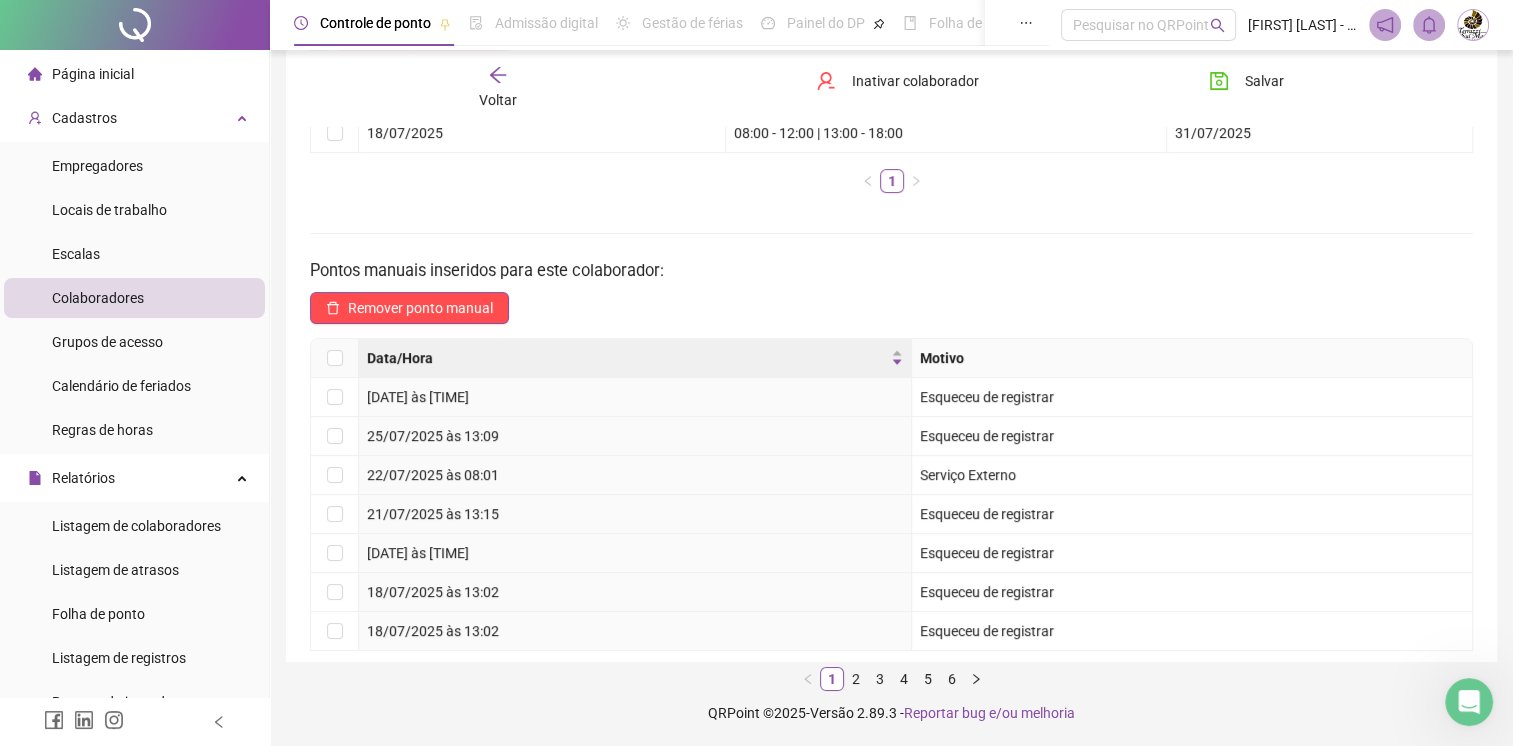 scroll, scrollTop: 0, scrollLeft: 0, axis: both 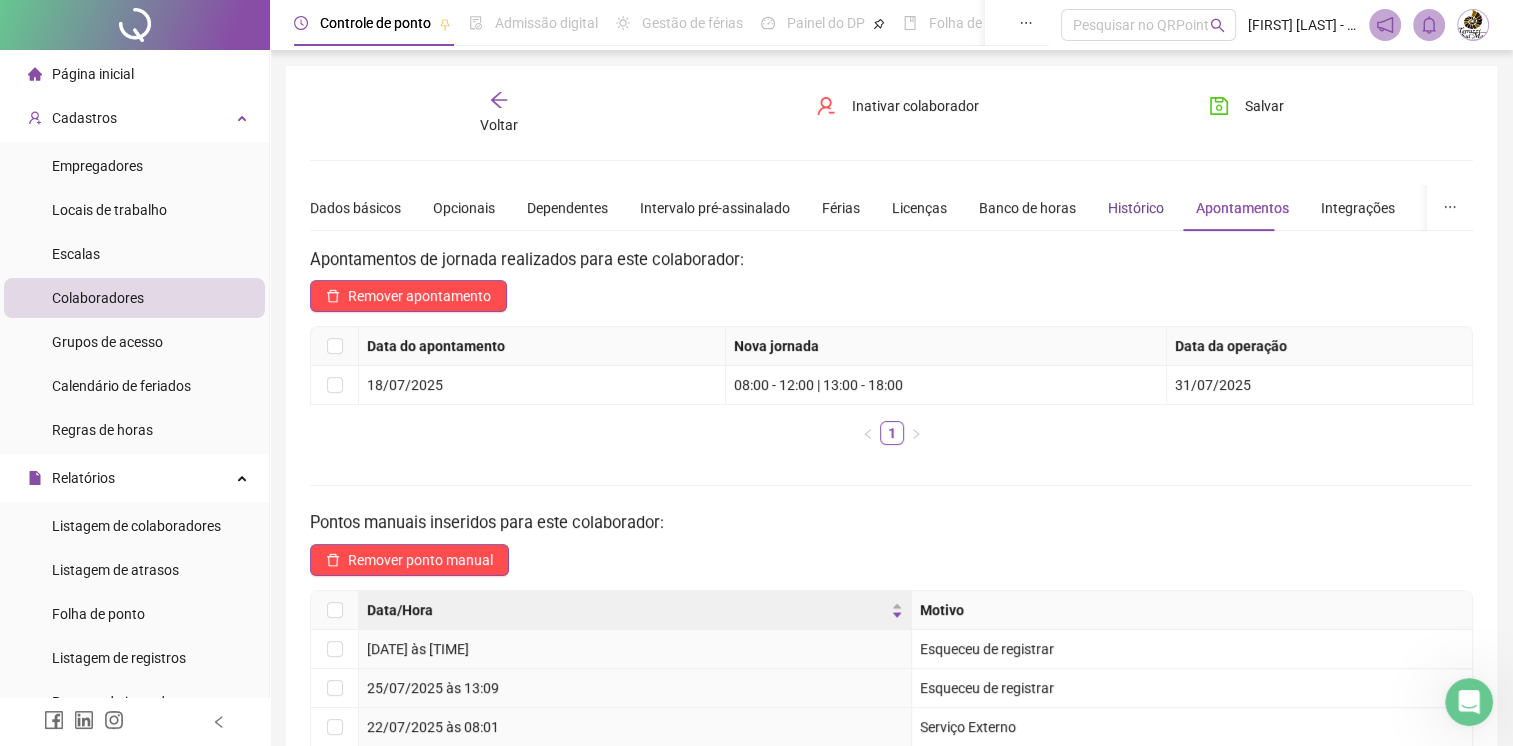 click on "Histórico" at bounding box center [1136, 208] 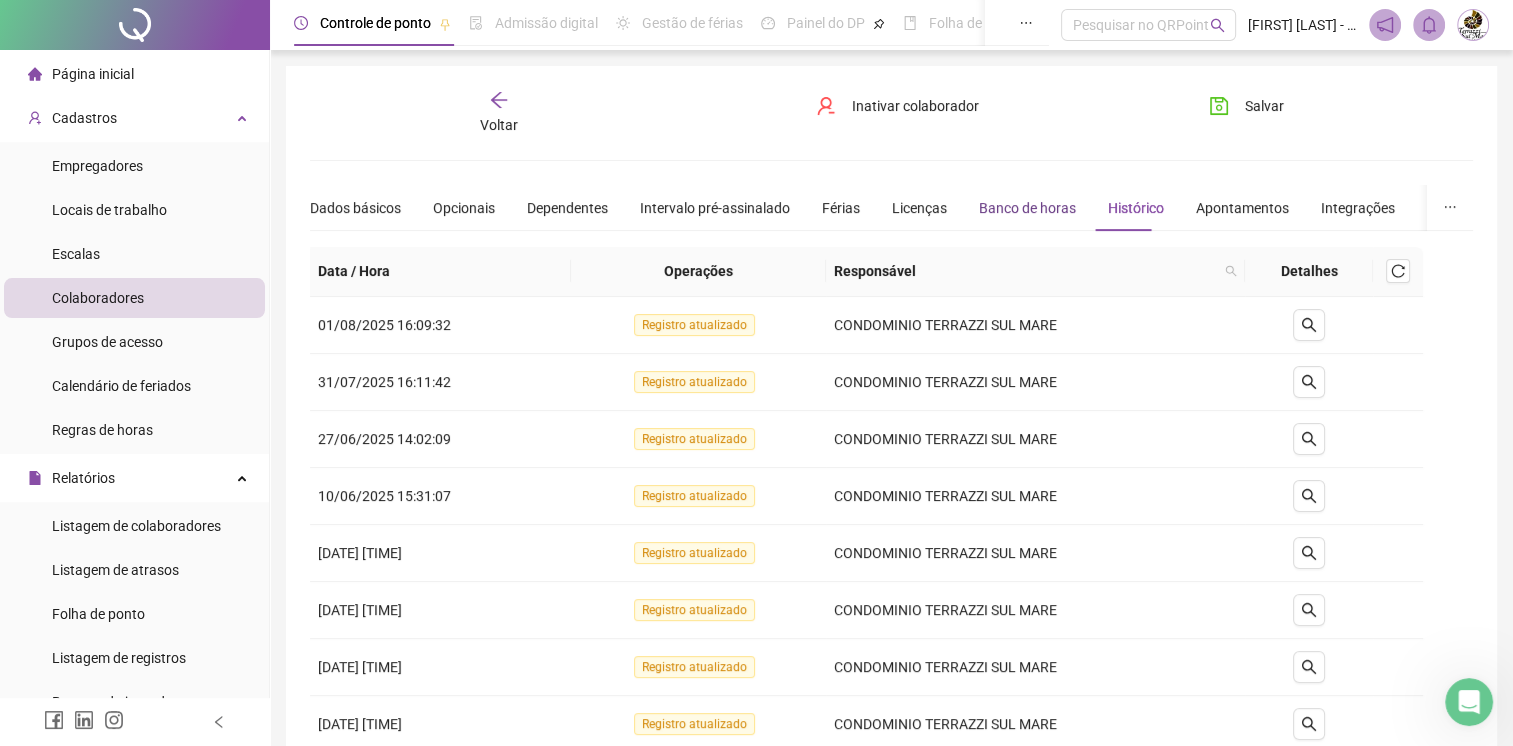 click on "Banco de horas" at bounding box center (1027, 208) 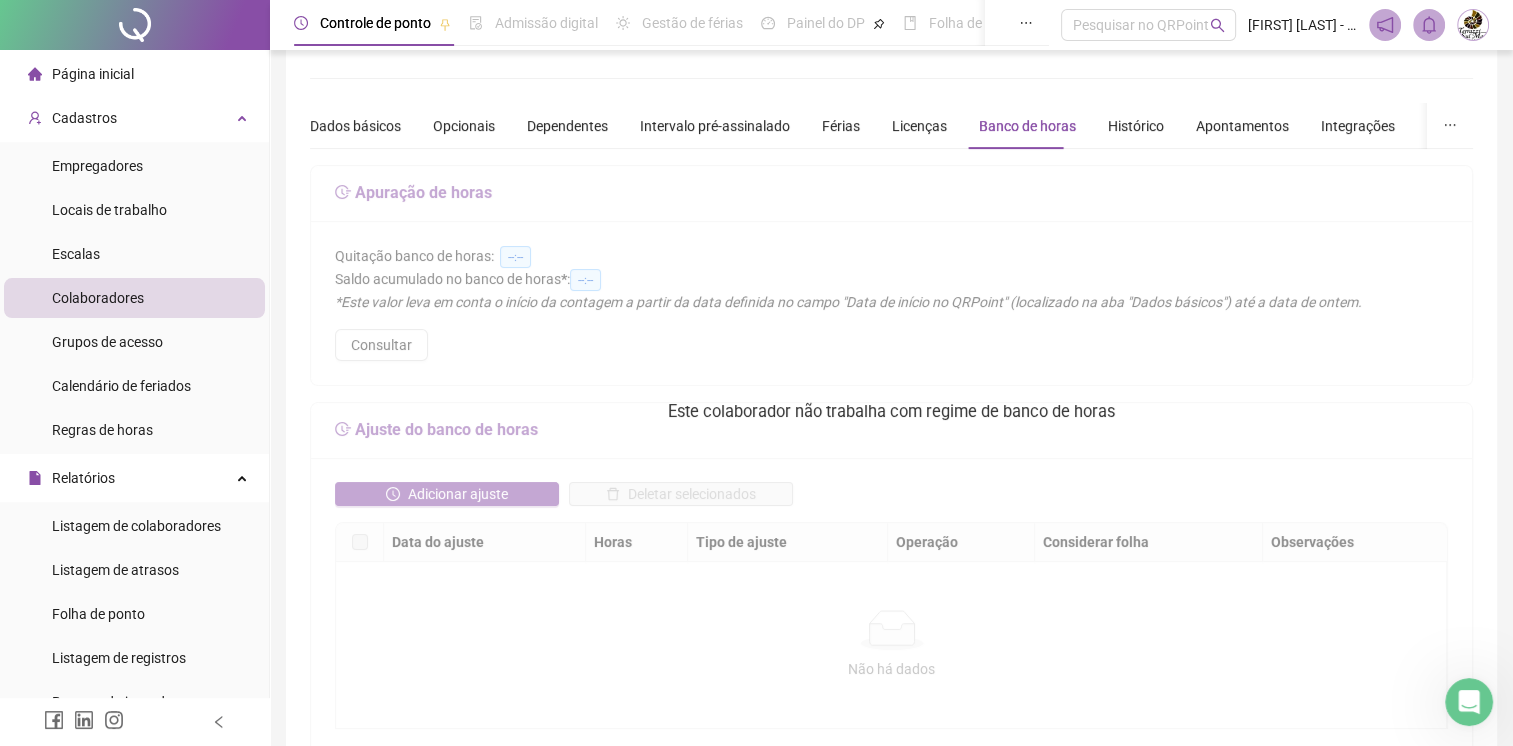 scroll, scrollTop: 0, scrollLeft: 0, axis: both 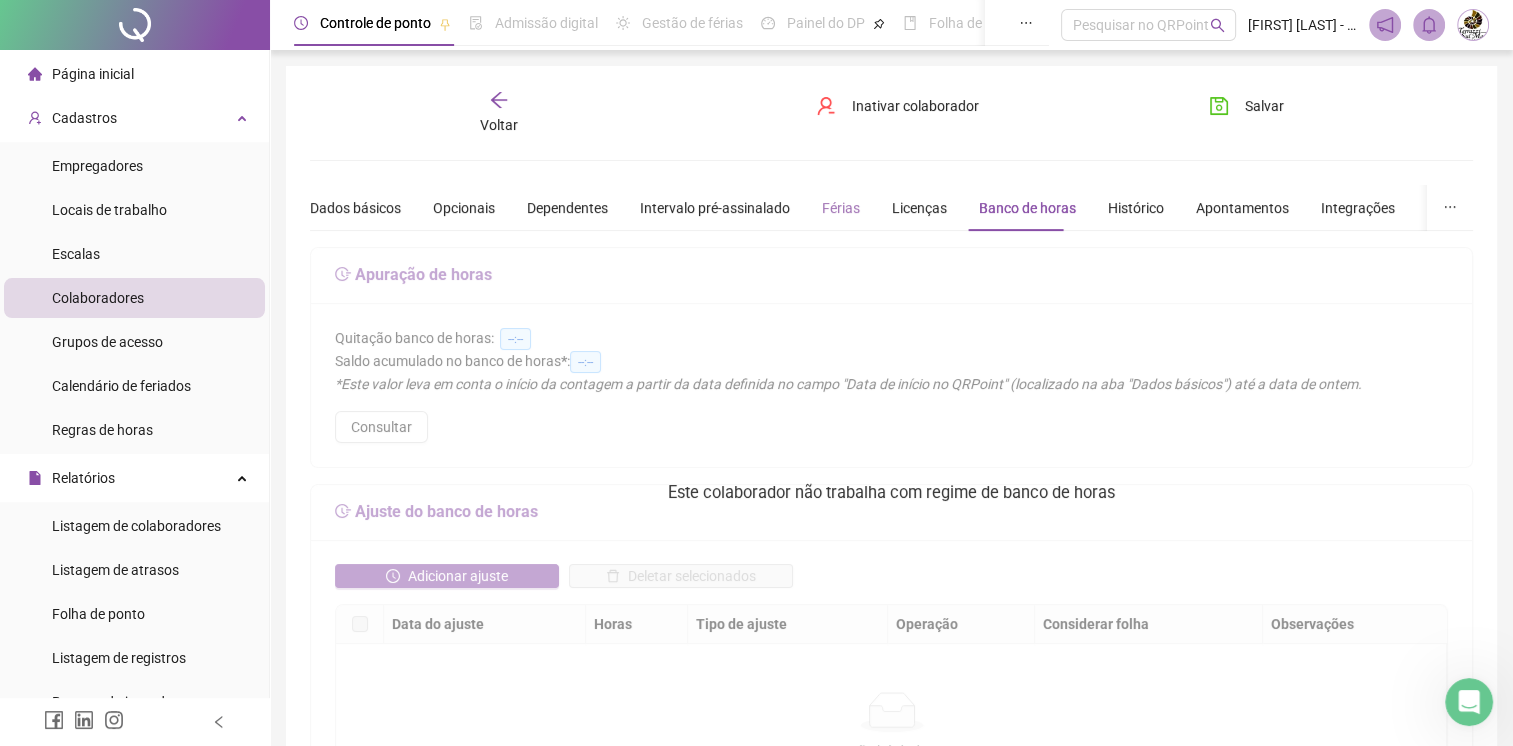 click on "Férias" at bounding box center [841, 208] 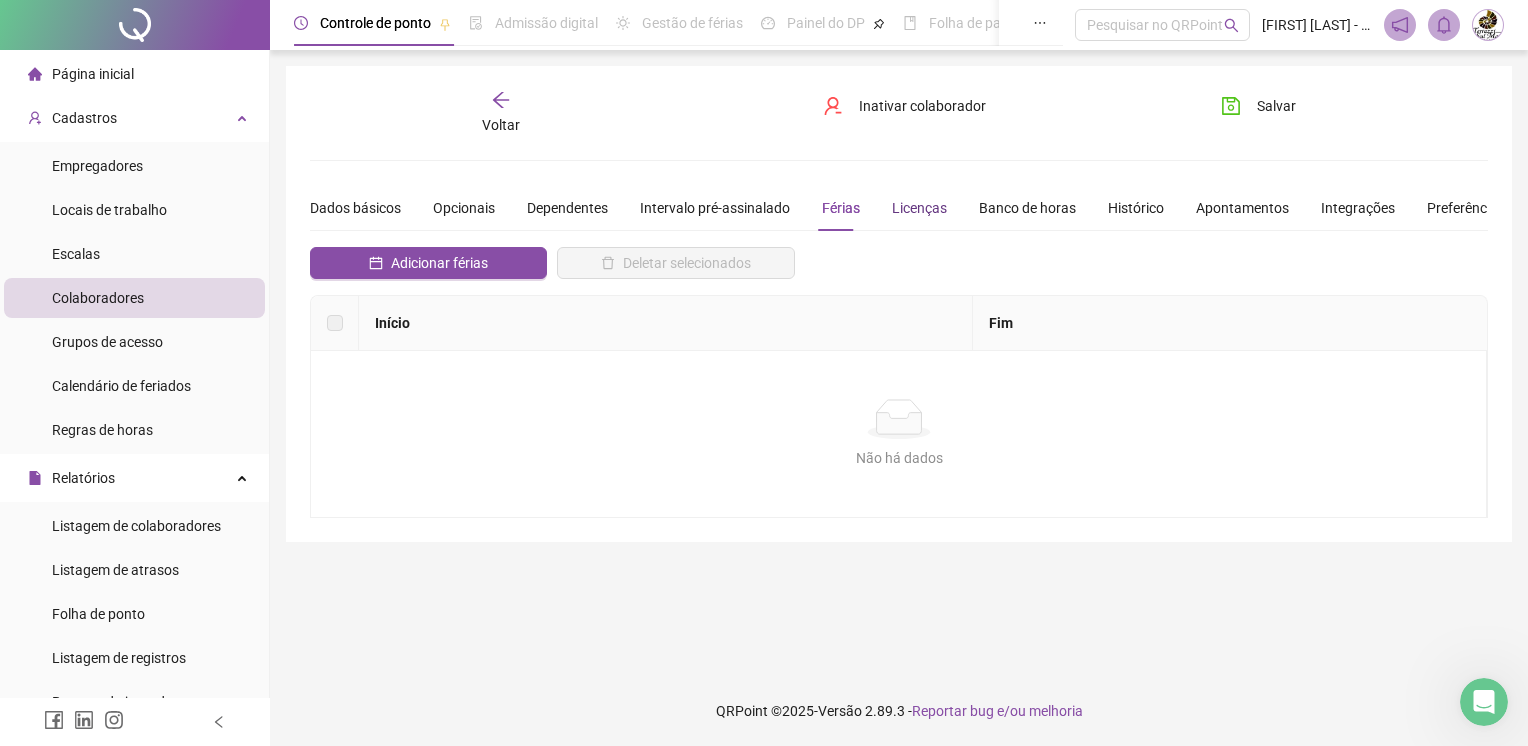 click on "Licenças" at bounding box center [919, 208] 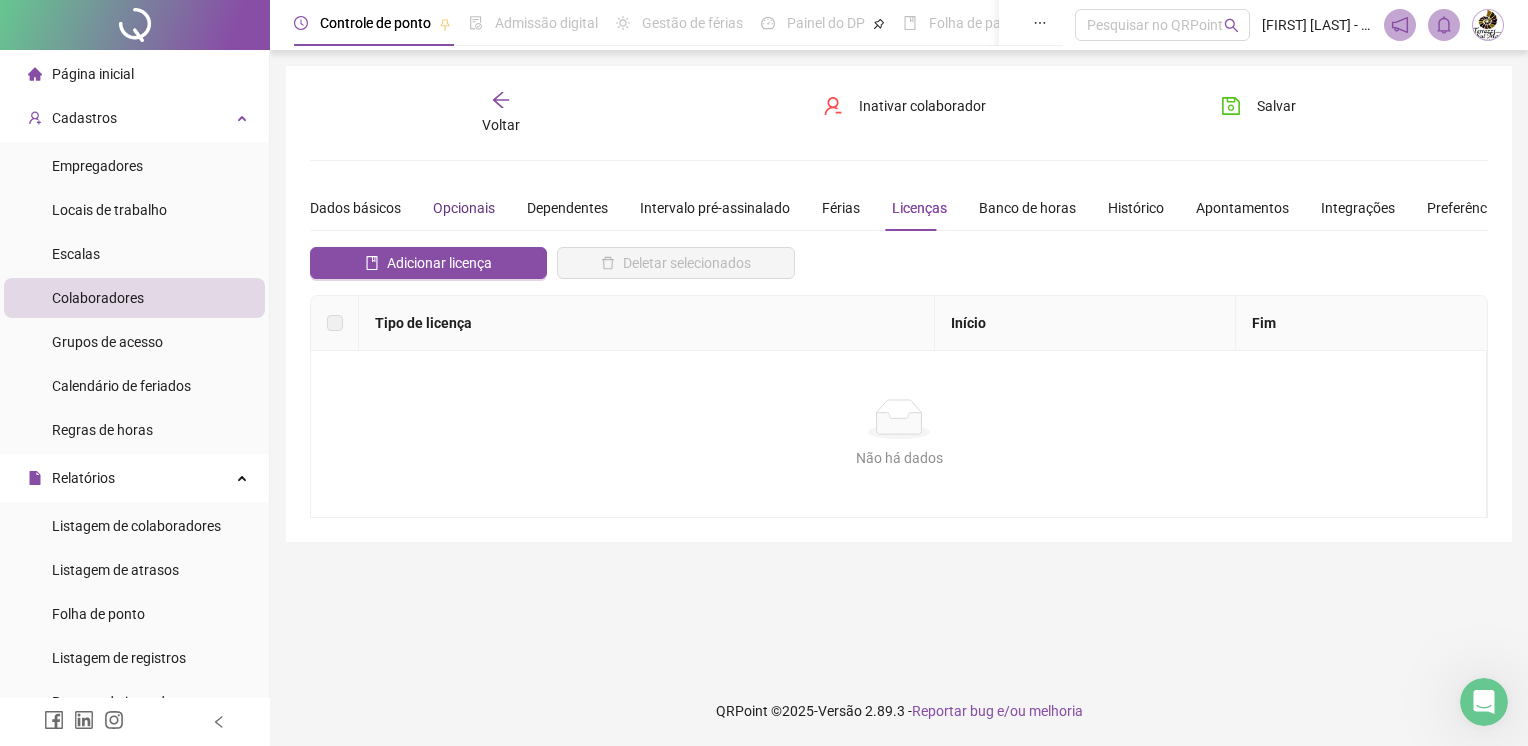 click on "Opcionais" at bounding box center (464, 208) 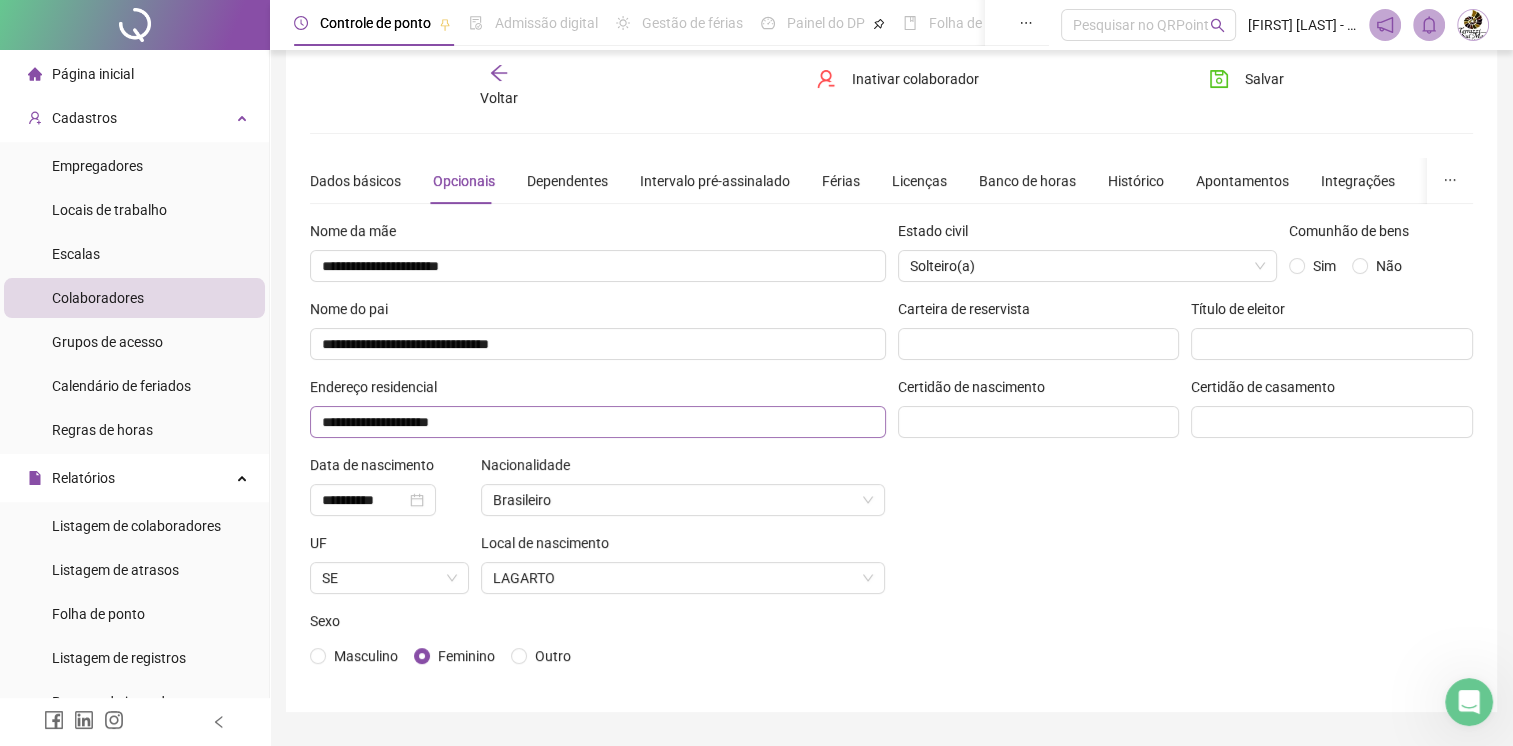 scroll, scrollTop: 0, scrollLeft: 0, axis: both 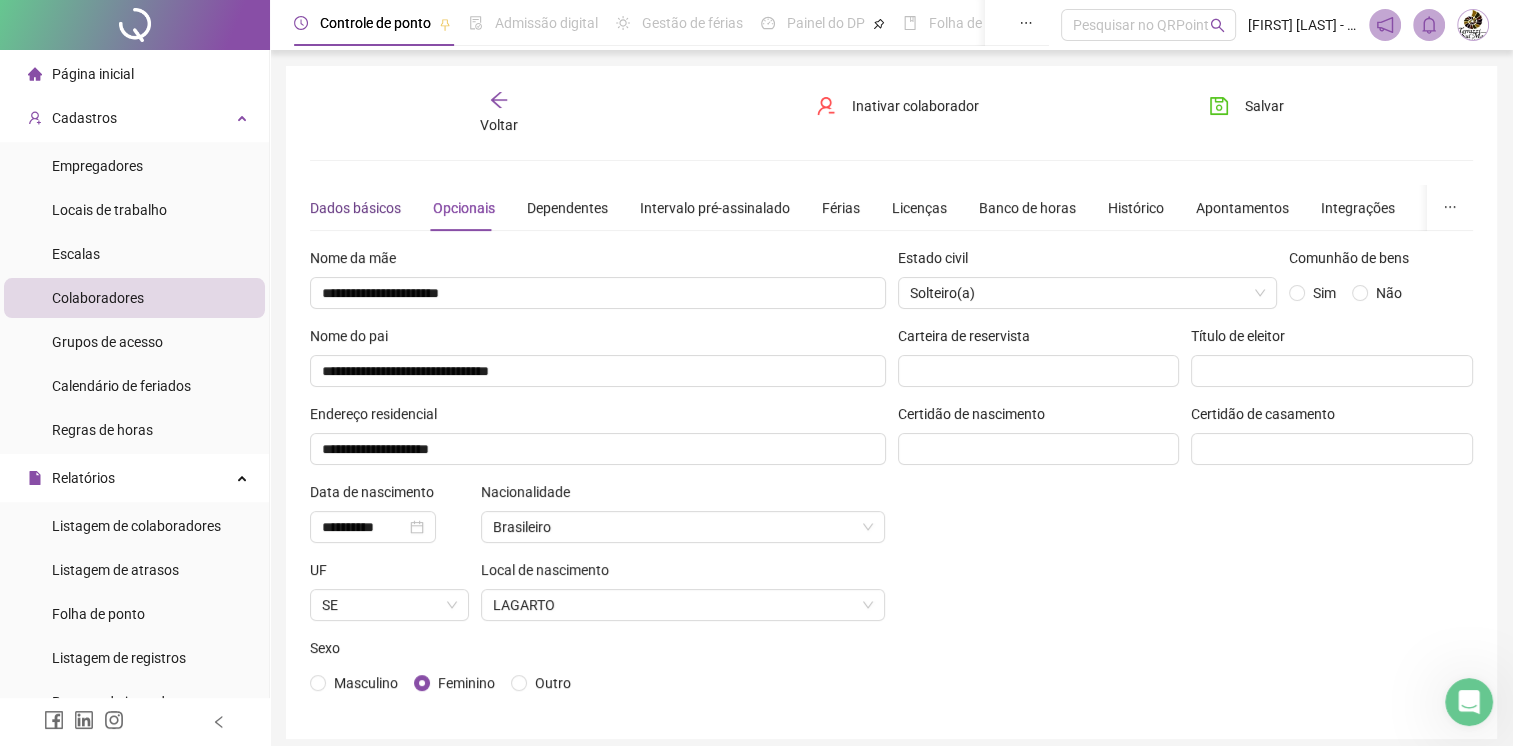 click on "Dados básicos" at bounding box center (355, 208) 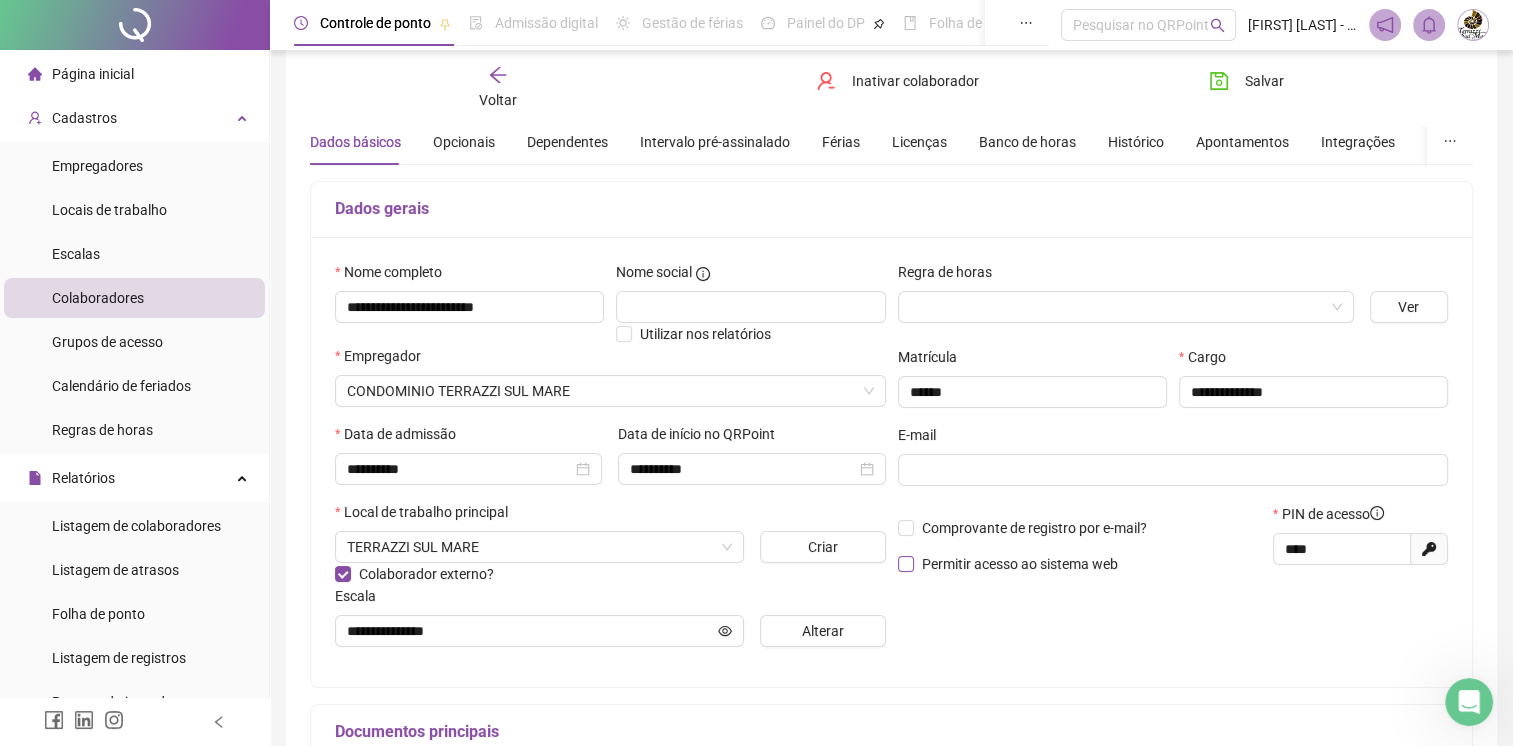 scroll, scrollTop: 100, scrollLeft: 0, axis: vertical 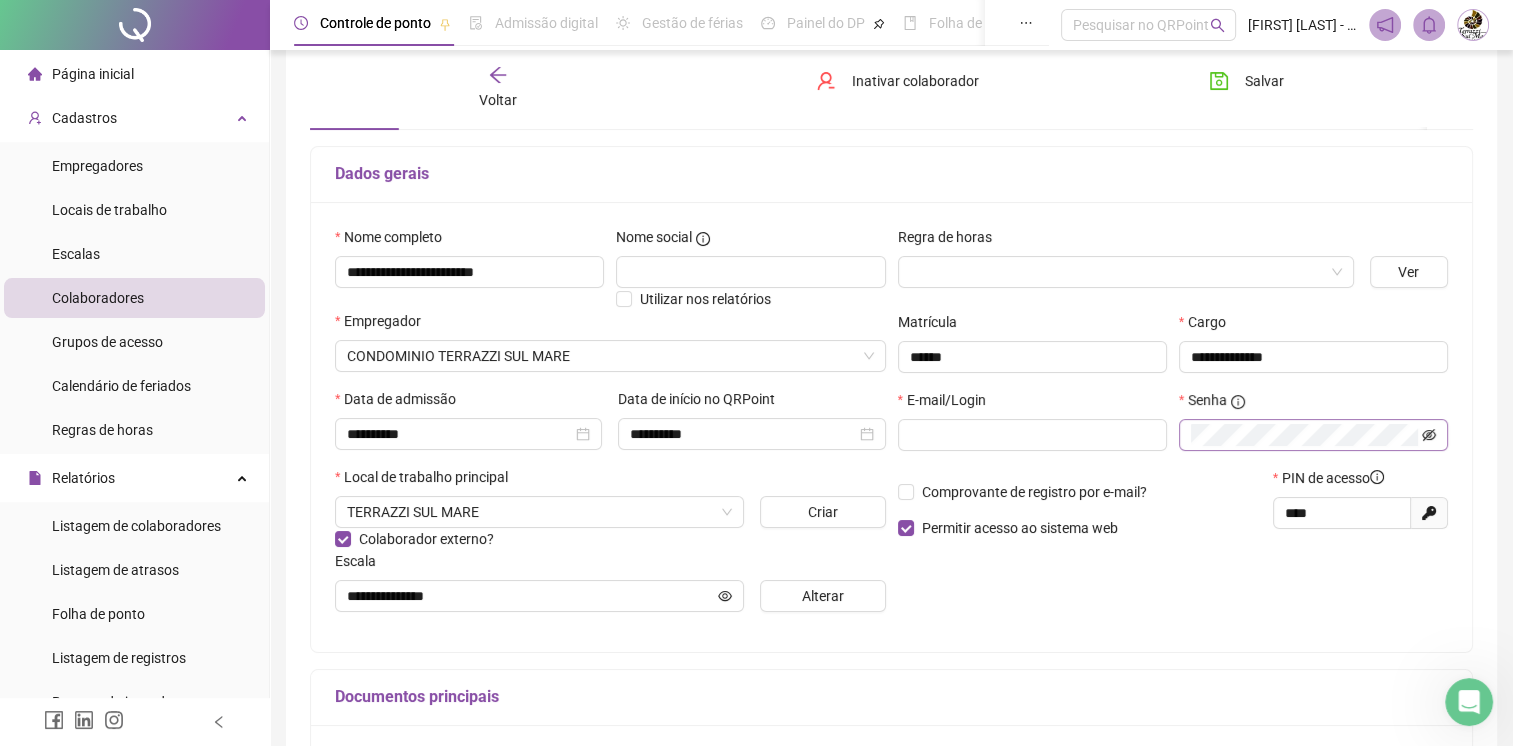 click 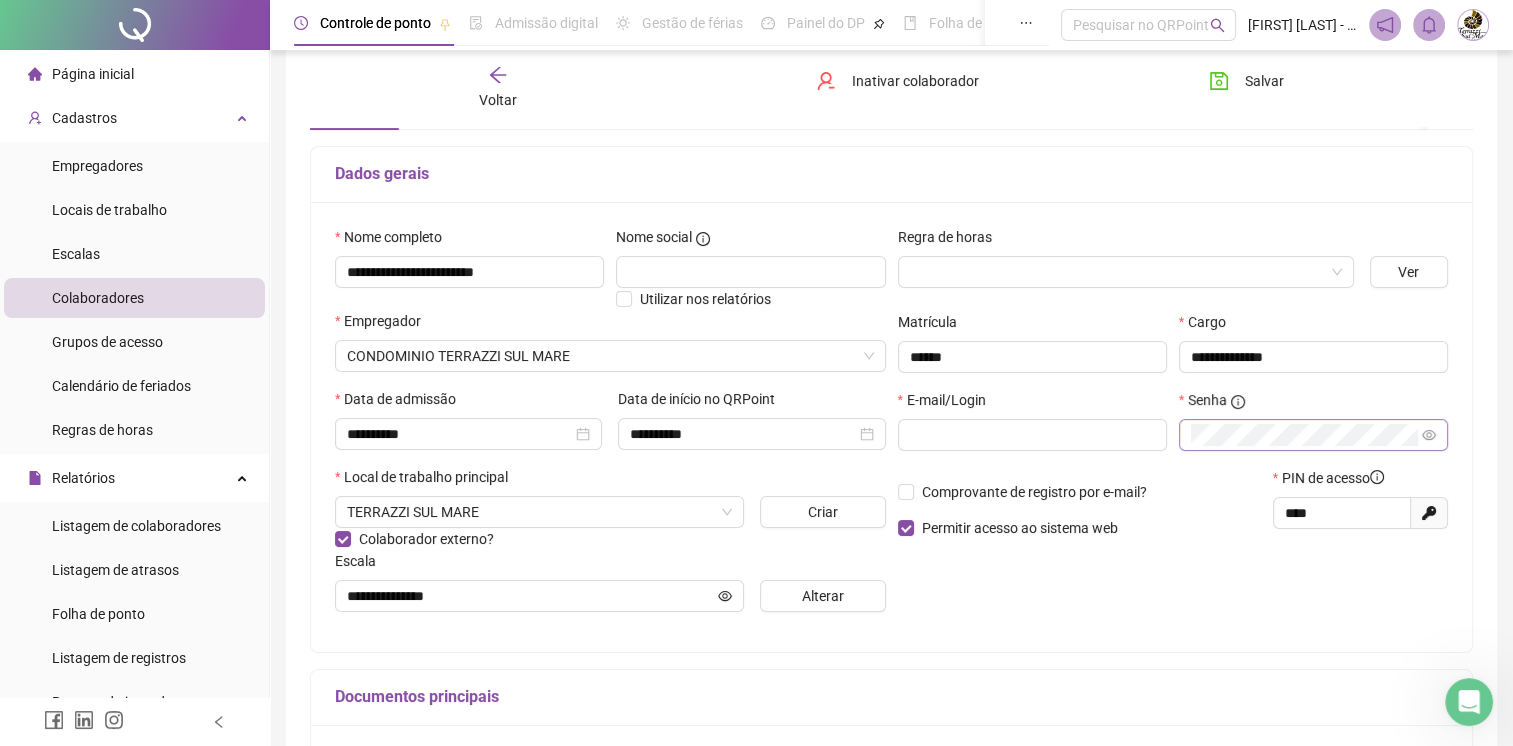 drag, startPoint x: 1217, startPoint y: 541, endPoint x: 1180, endPoint y: 543, distance: 37.054016 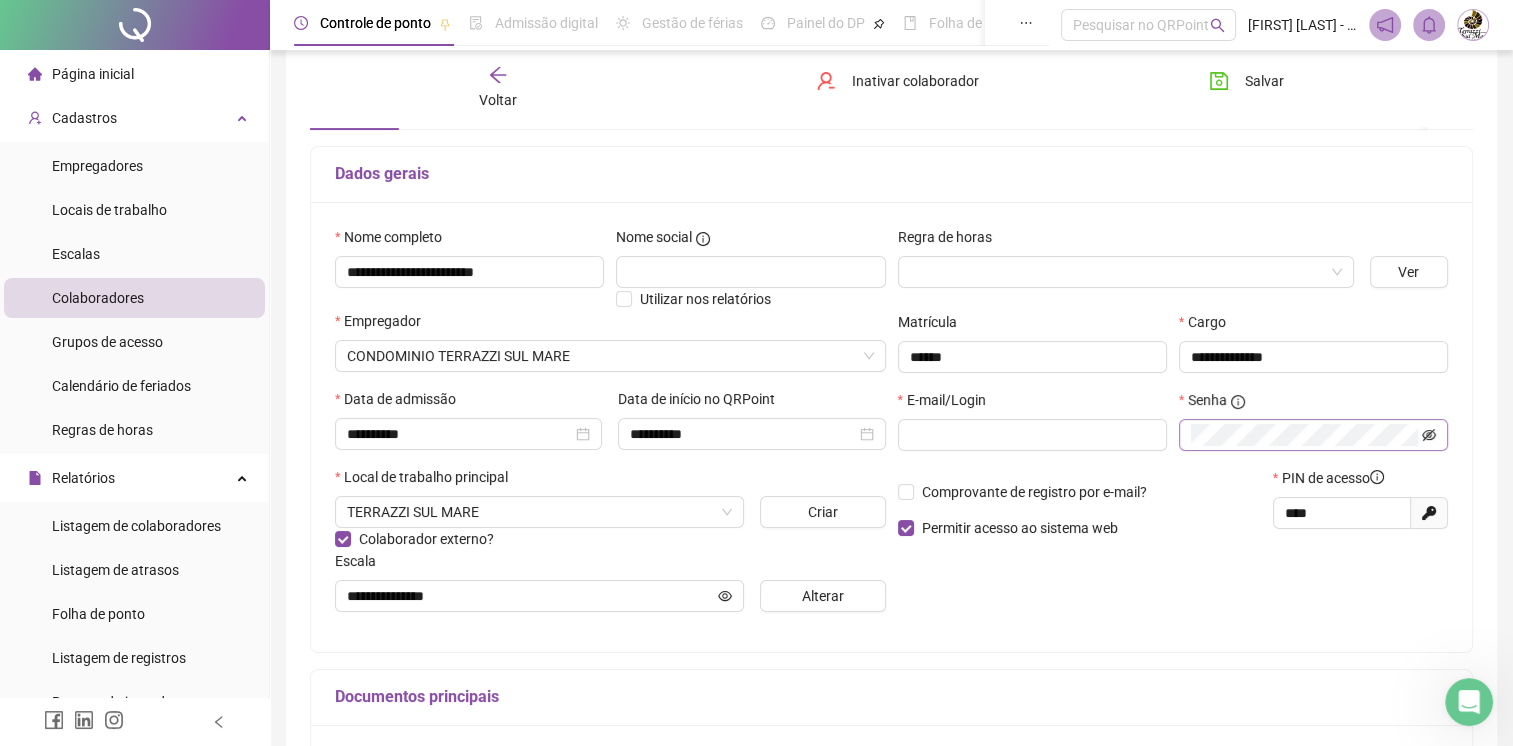 click 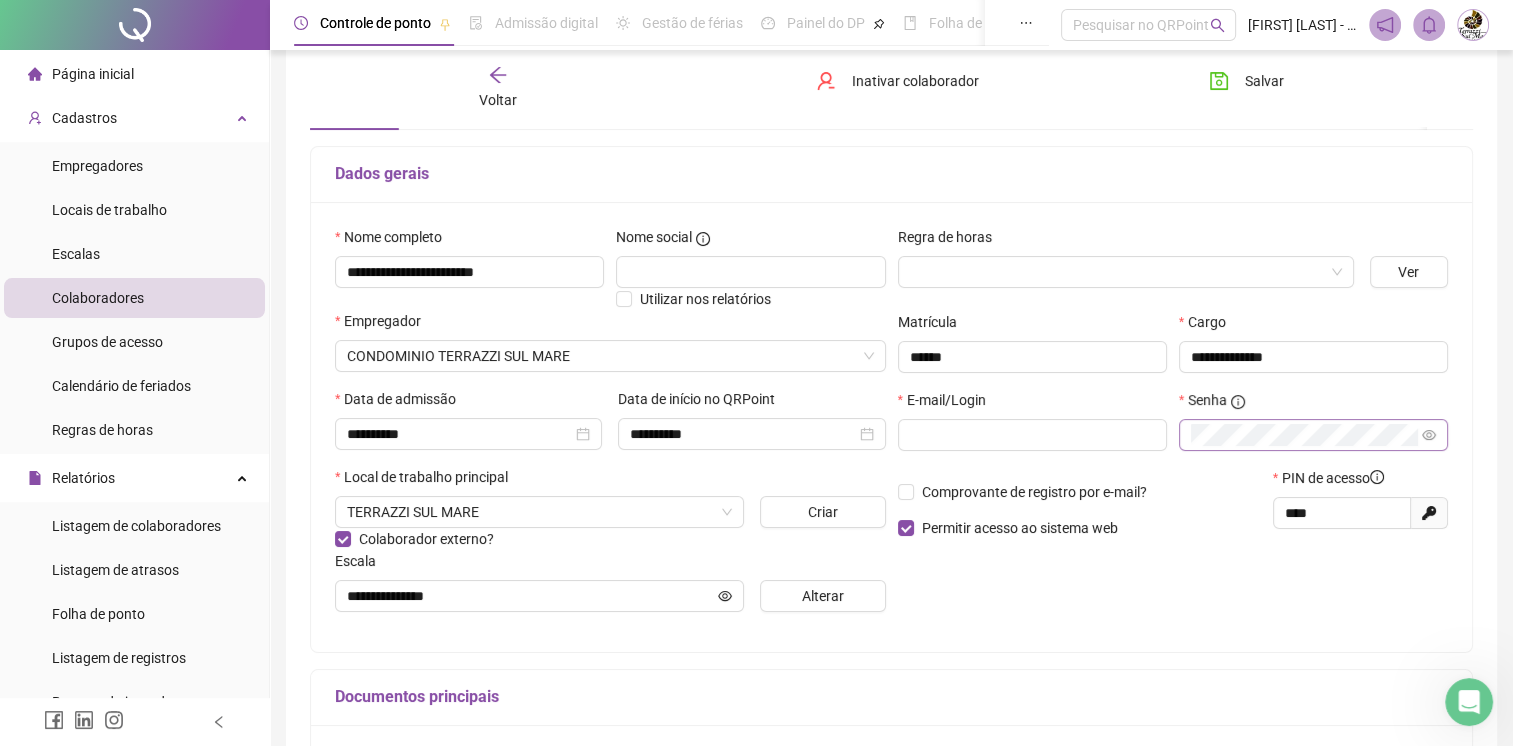 click on "Regra de horas Ver Matrícula Cargo E-mail/Login Senha Comprovante de registro por e-mail? Permitir acesso ao sistema web PIN de acesso Gerar novo pin" at bounding box center (1173, 427) 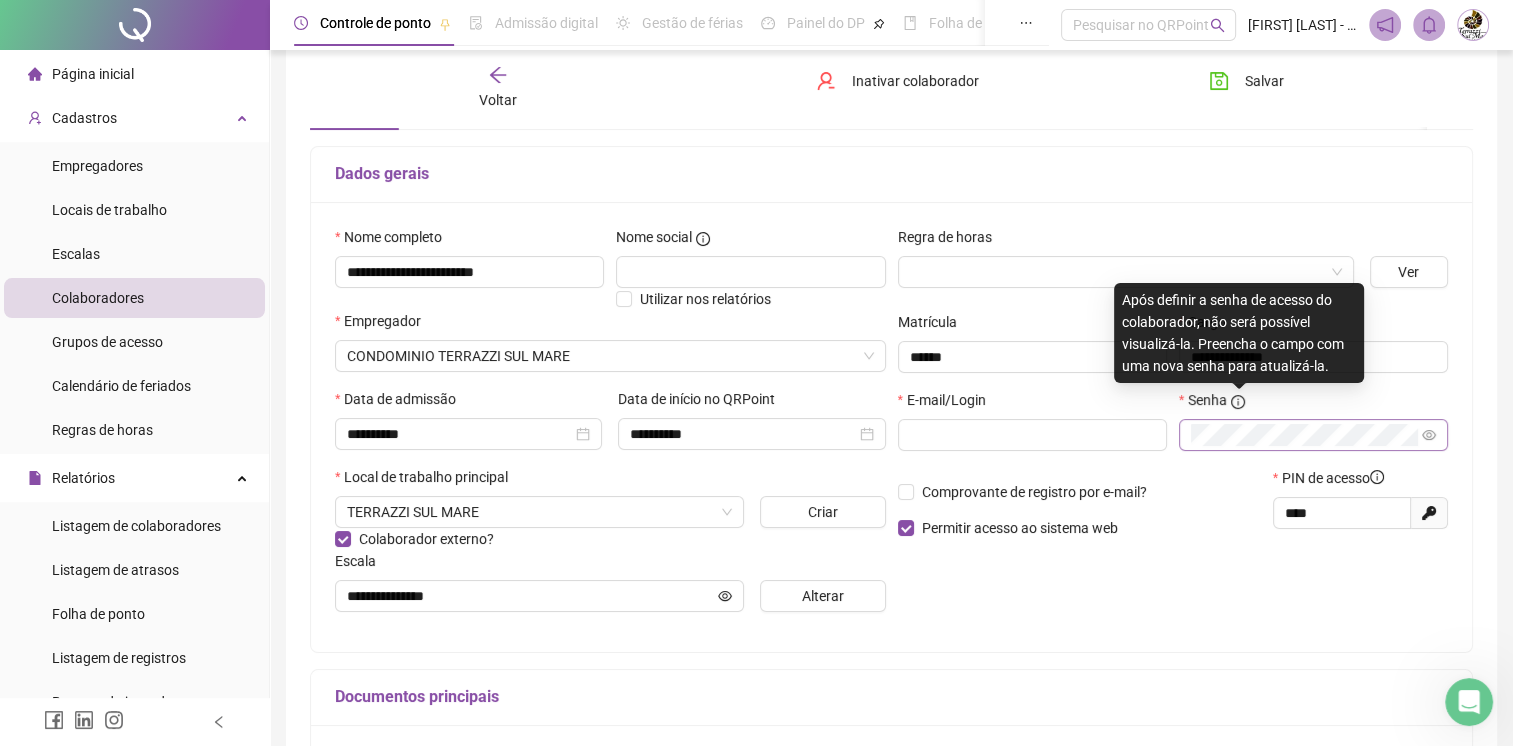 click 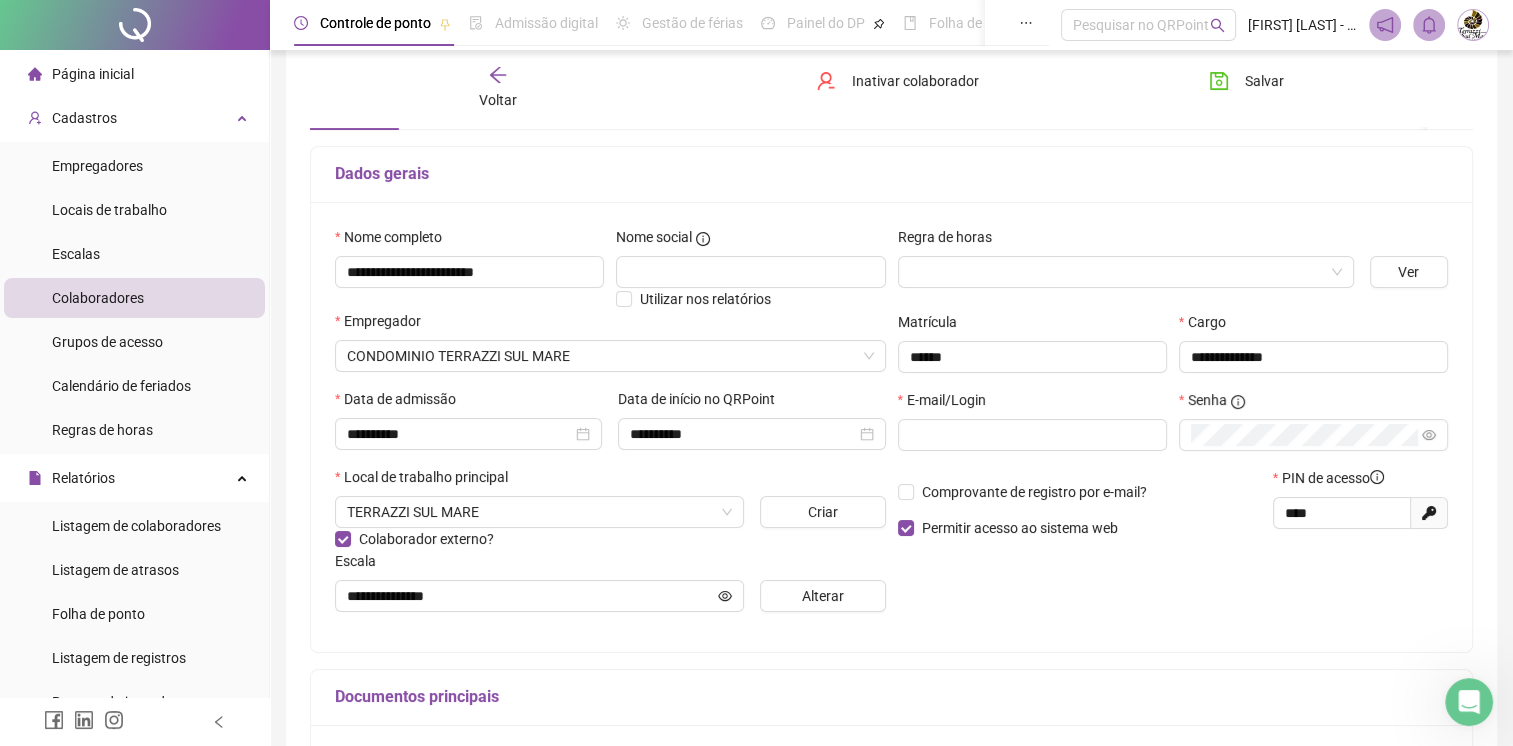 click on "Regra de horas Ver Matrícula Cargo E-mail/Login Senha Comprovante de registro por e-mail? Permitir acesso ao sistema web PIN de acesso Gerar novo pin" at bounding box center [1173, 427] 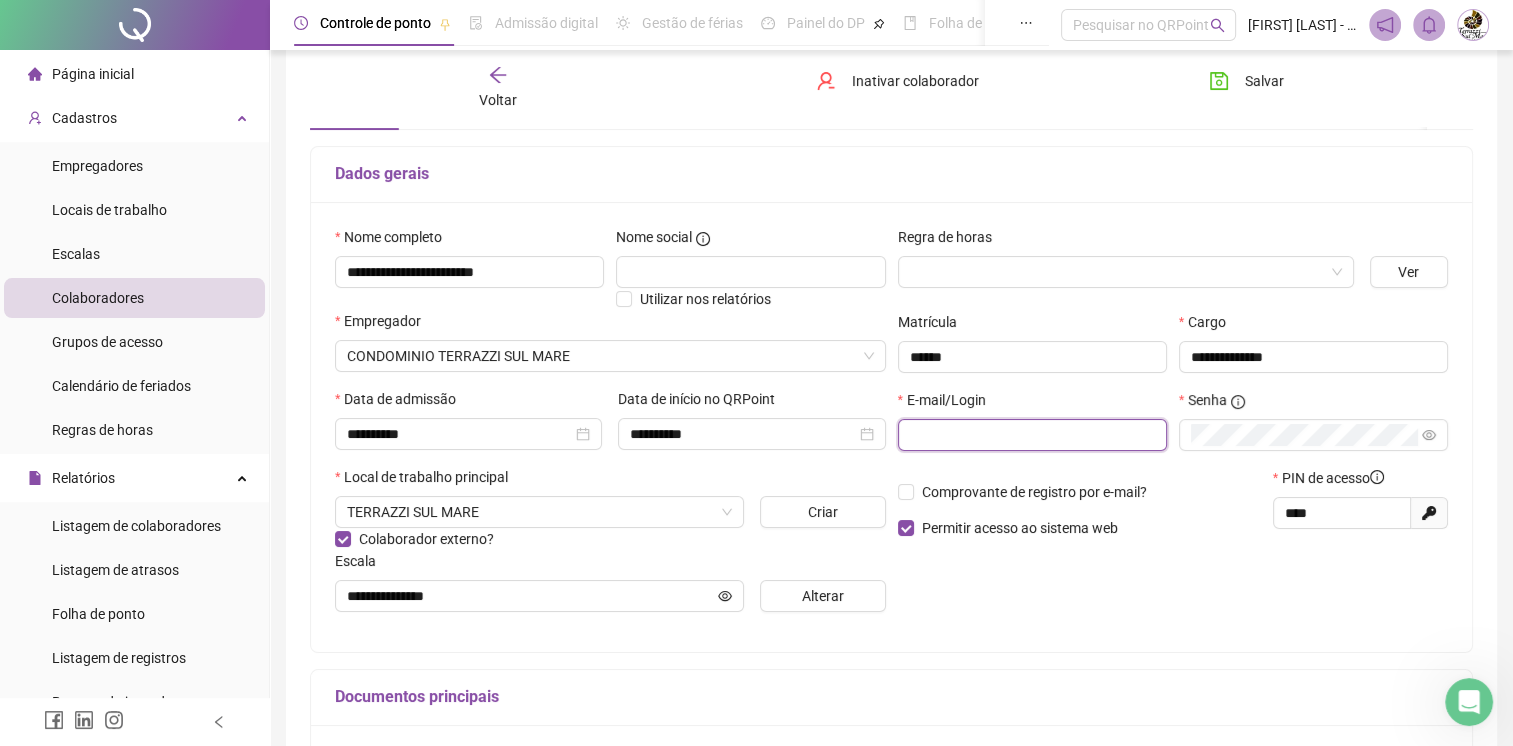 click at bounding box center (1030, 435) 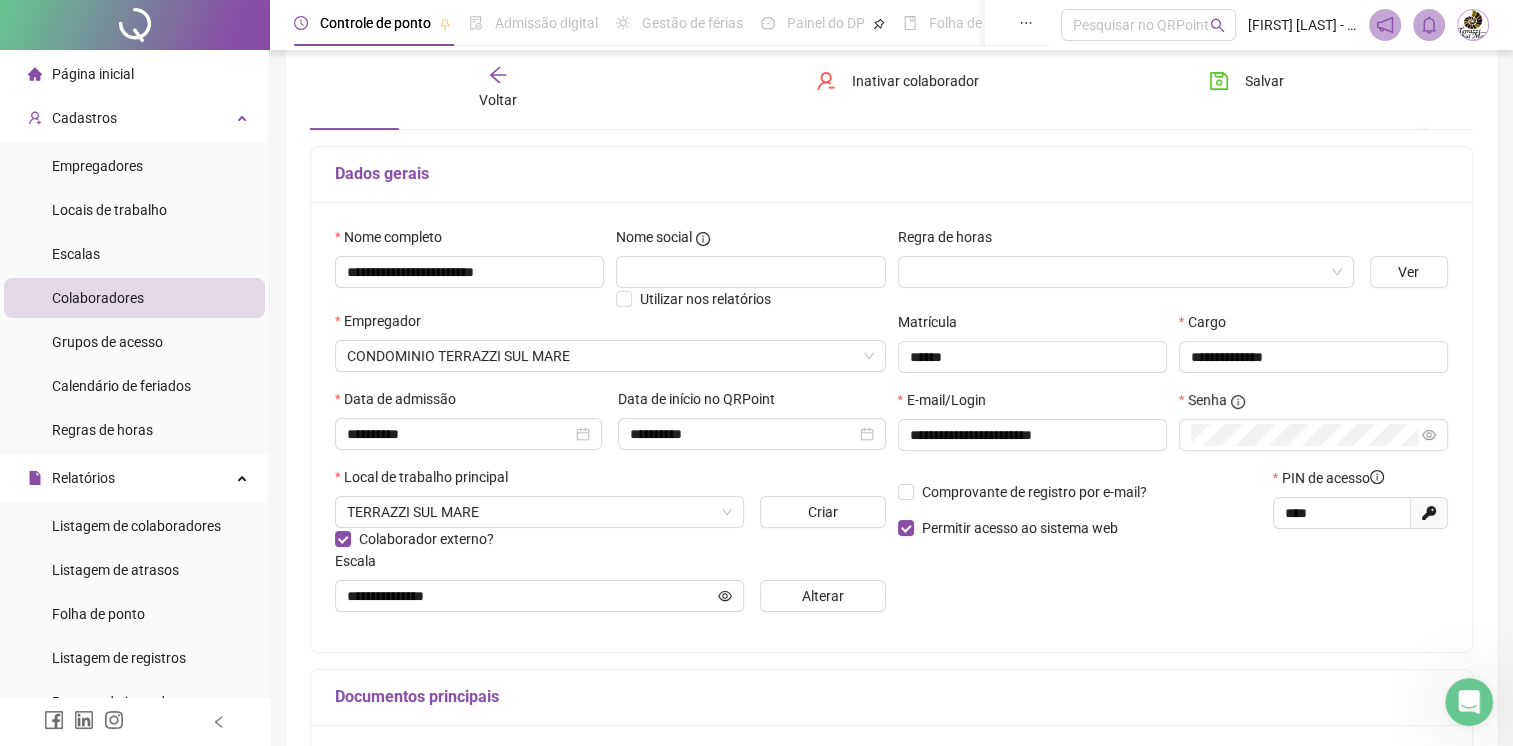 click on "**********" at bounding box center (1173, 427) 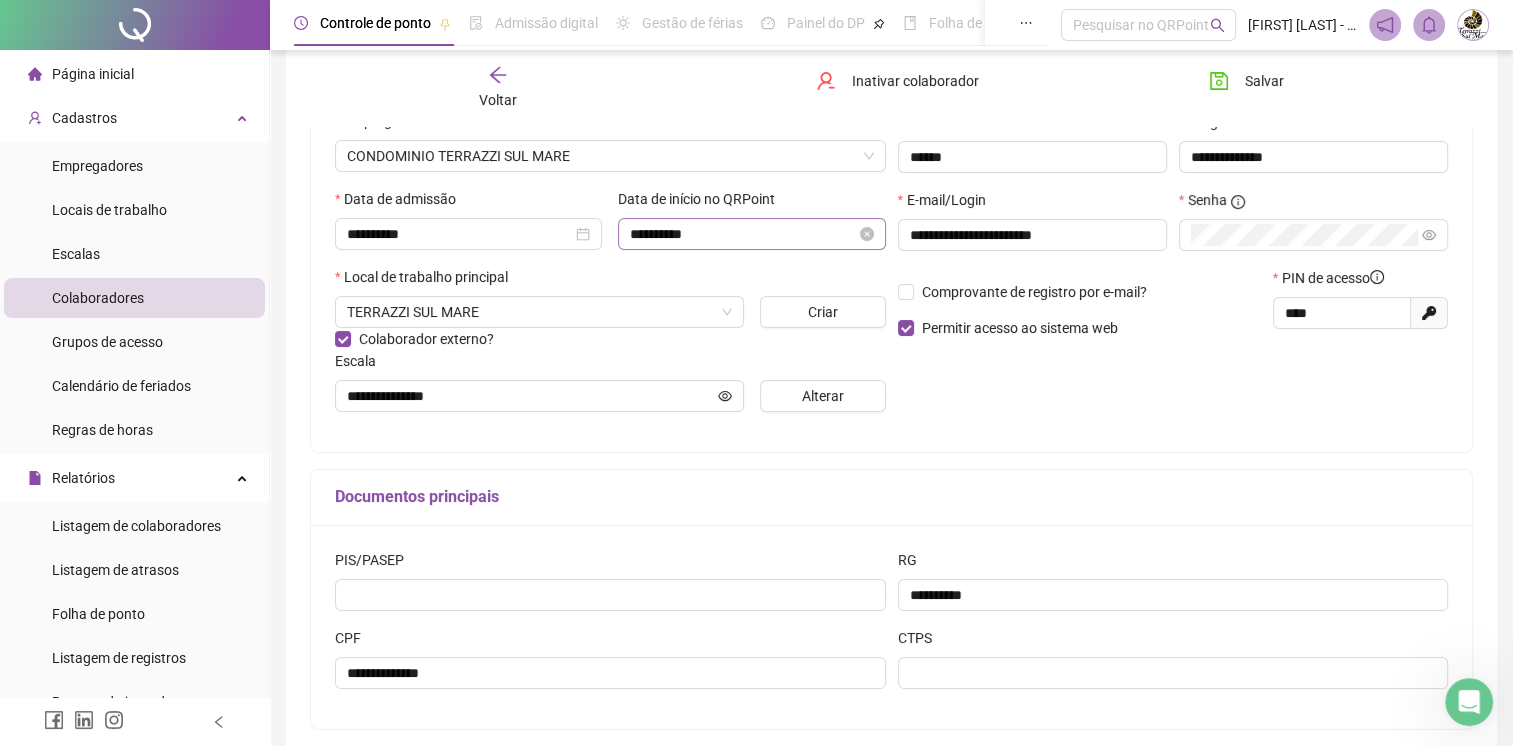 scroll, scrollTop: 0, scrollLeft: 0, axis: both 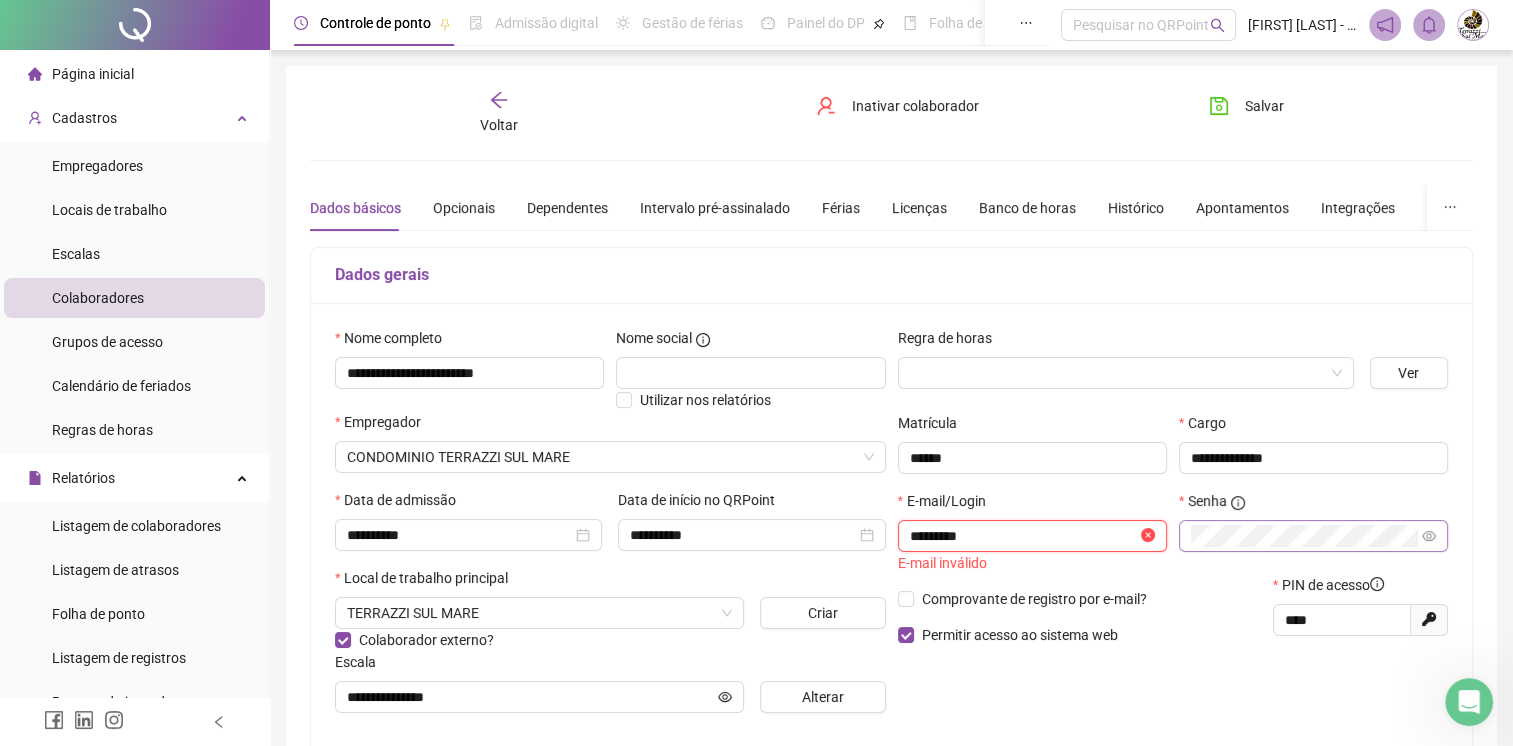 type on "**********" 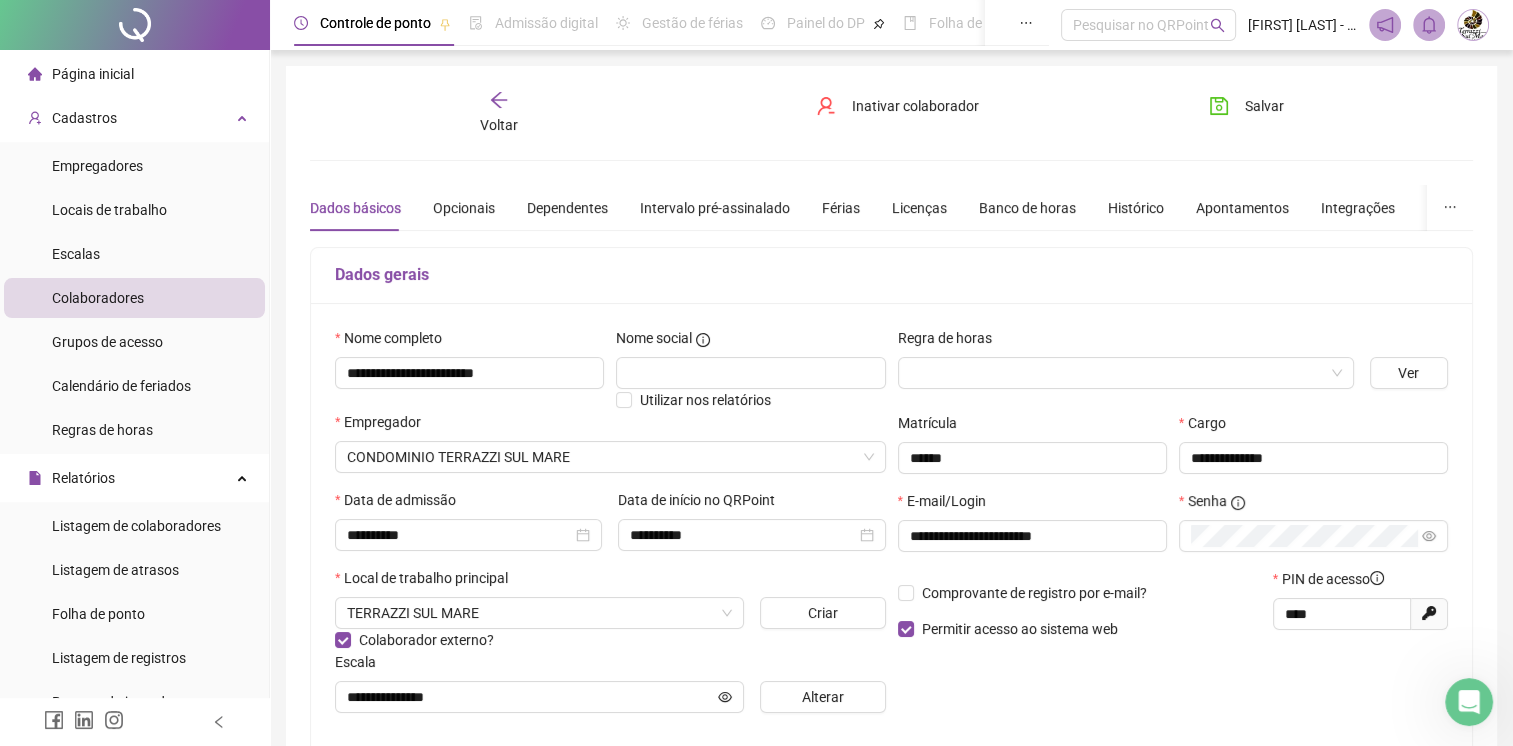 click on "Dados gerais" at bounding box center (891, 276) 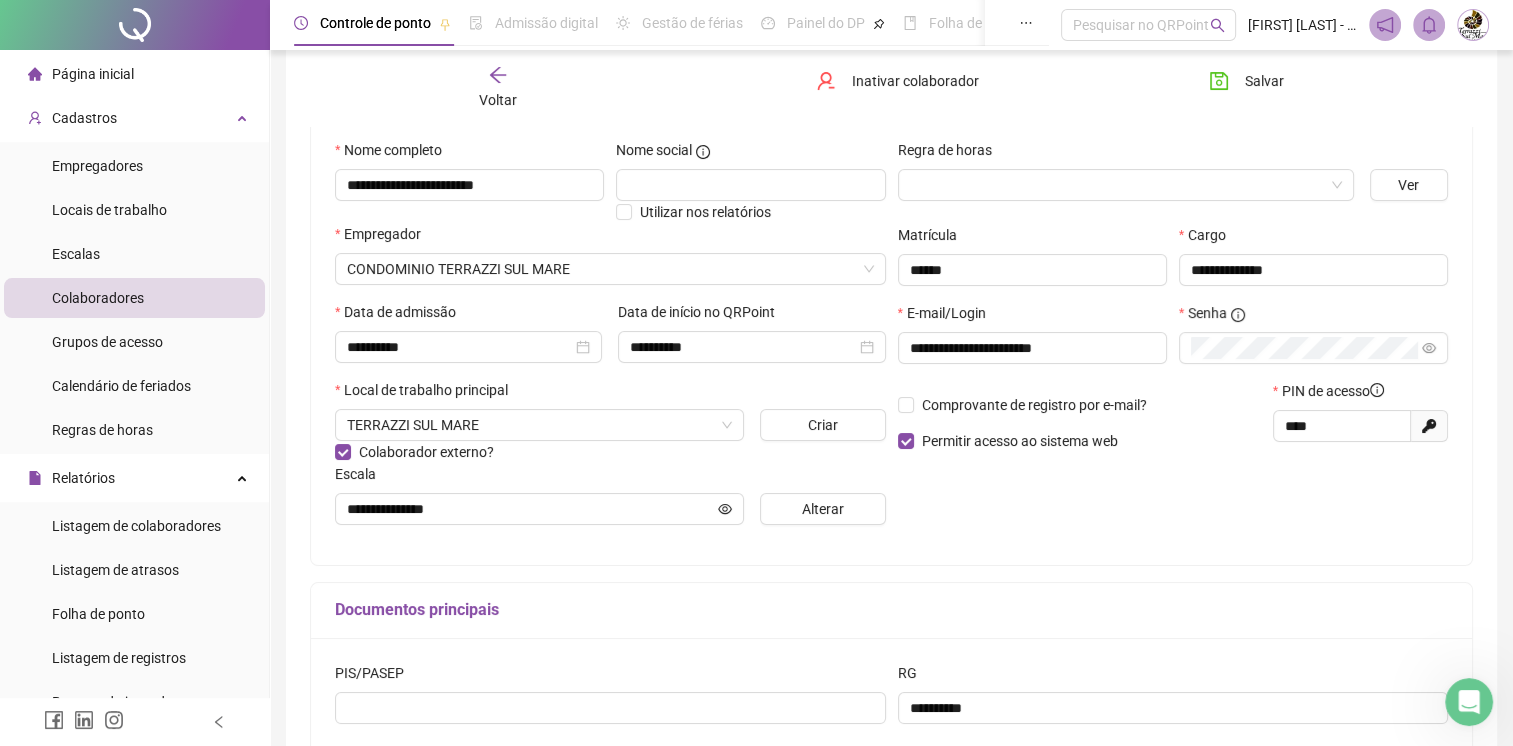 scroll, scrollTop: 200, scrollLeft: 0, axis: vertical 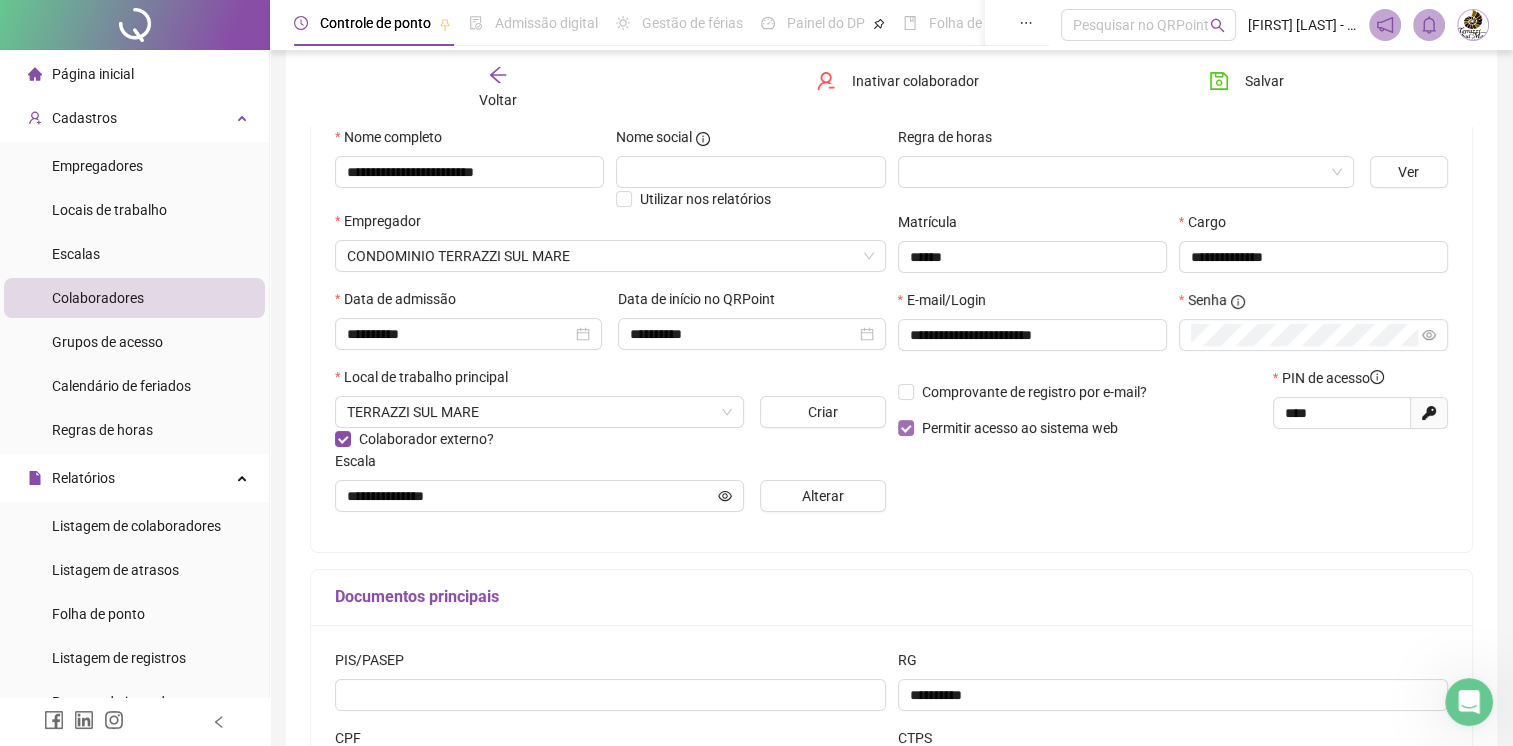 click on "Permitir acesso ao sistema web" at bounding box center [1020, 428] 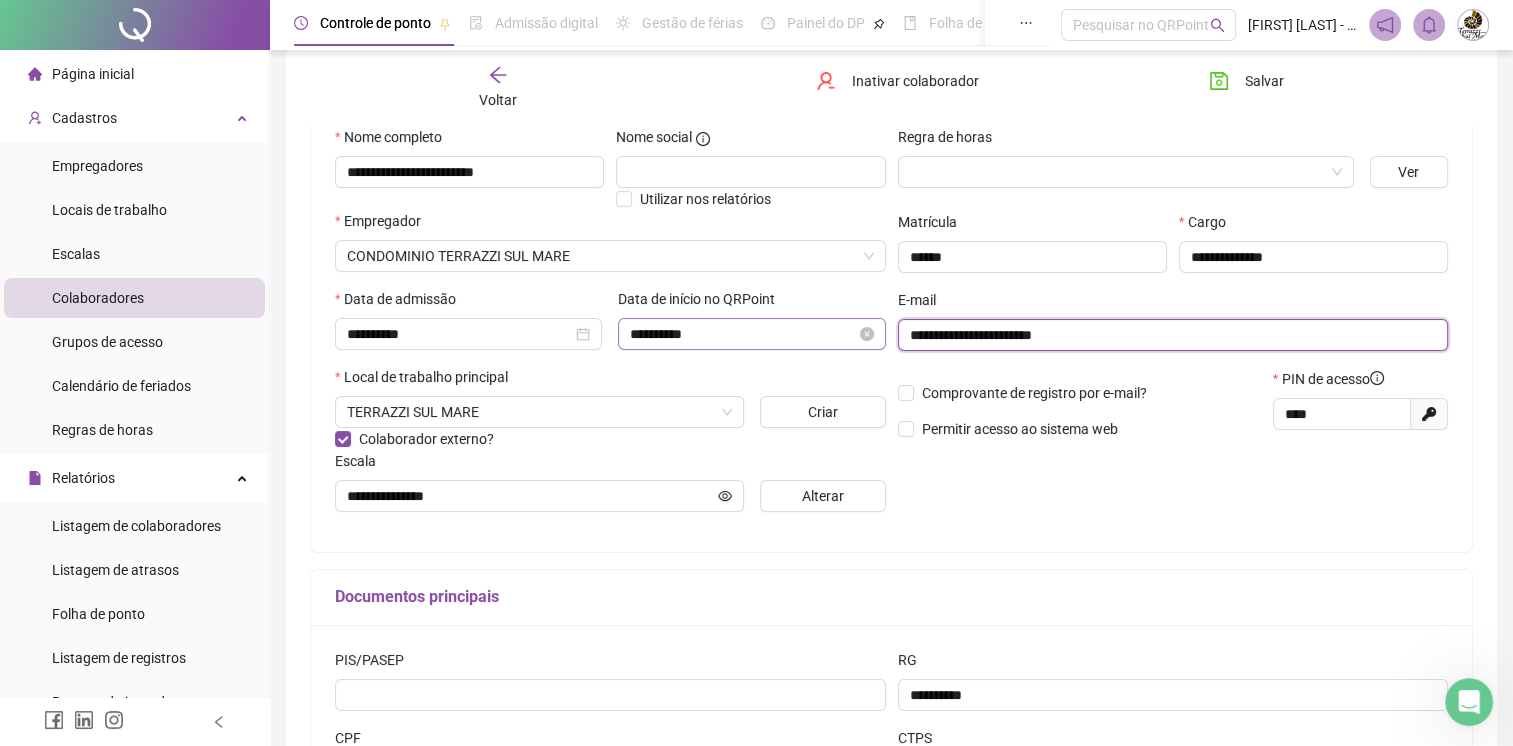 drag, startPoint x: 1108, startPoint y: 332, endPoint x: 832, endPoint y: 335, distance: 276.0163 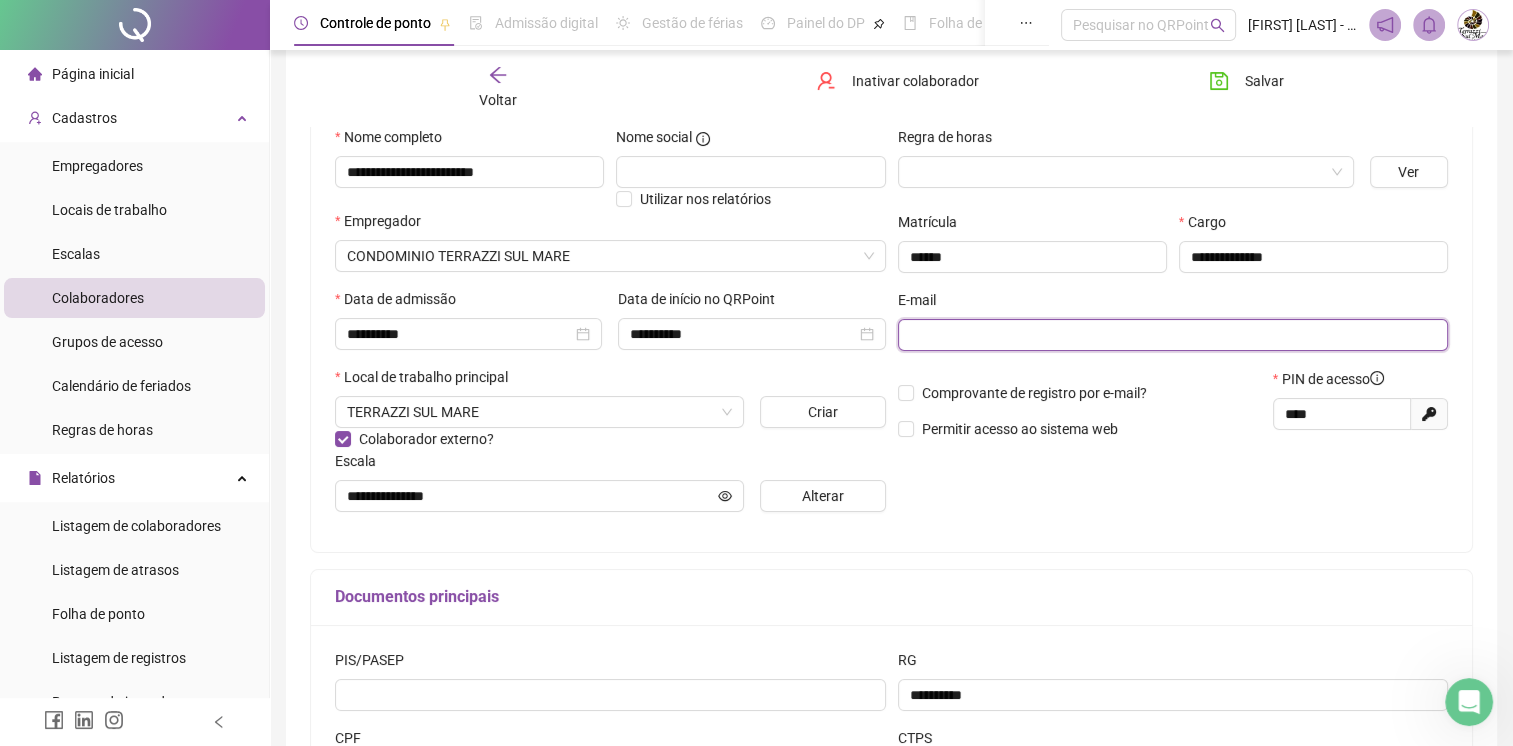 type 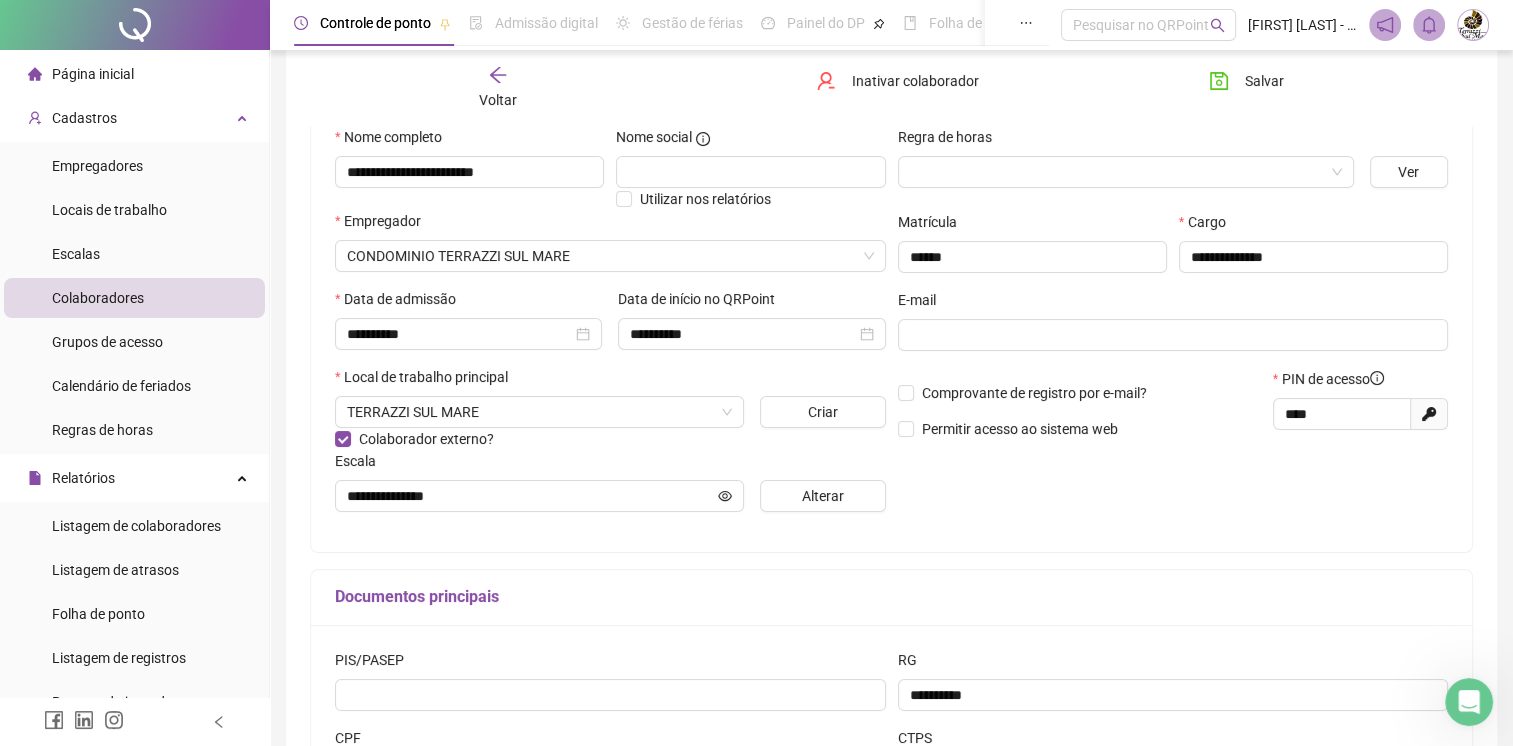 drag, startPoint x: 1243, startPoint y: 578, endPoint x: 1323, endPoint y: 478, distance: 128.06248 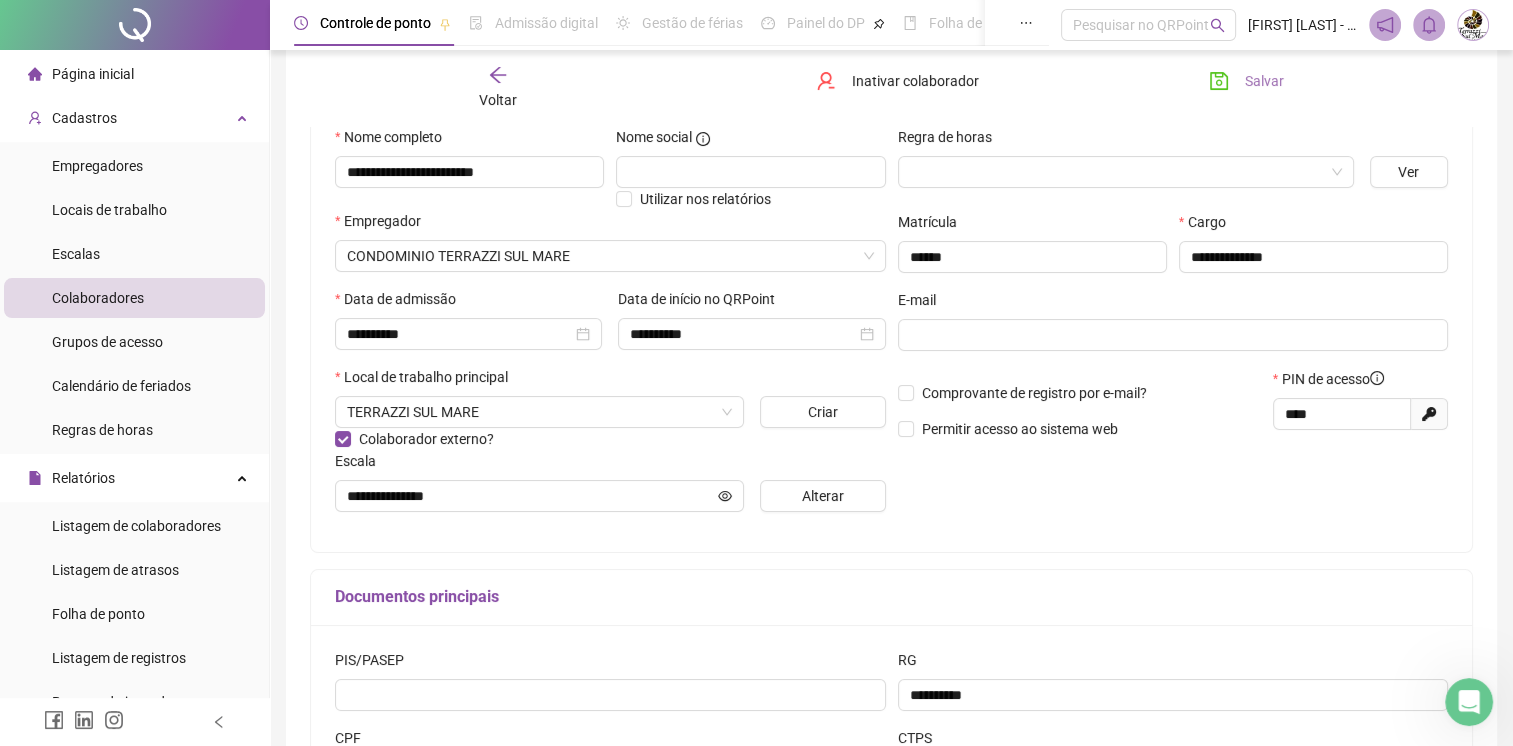 click on "Salvar" at bounding box center [1264, 81] 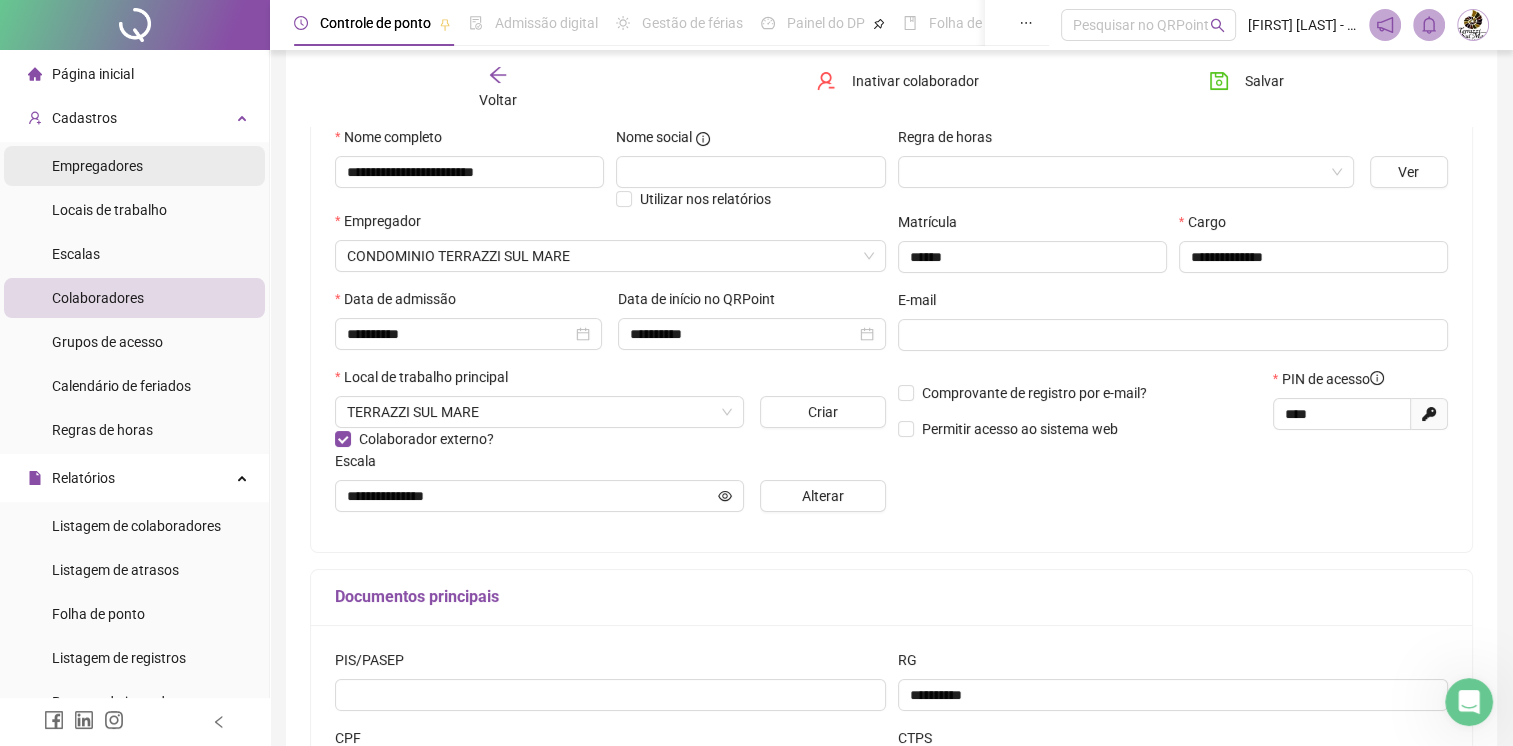 click on "Empregadores" at bounding box center (134, 166) 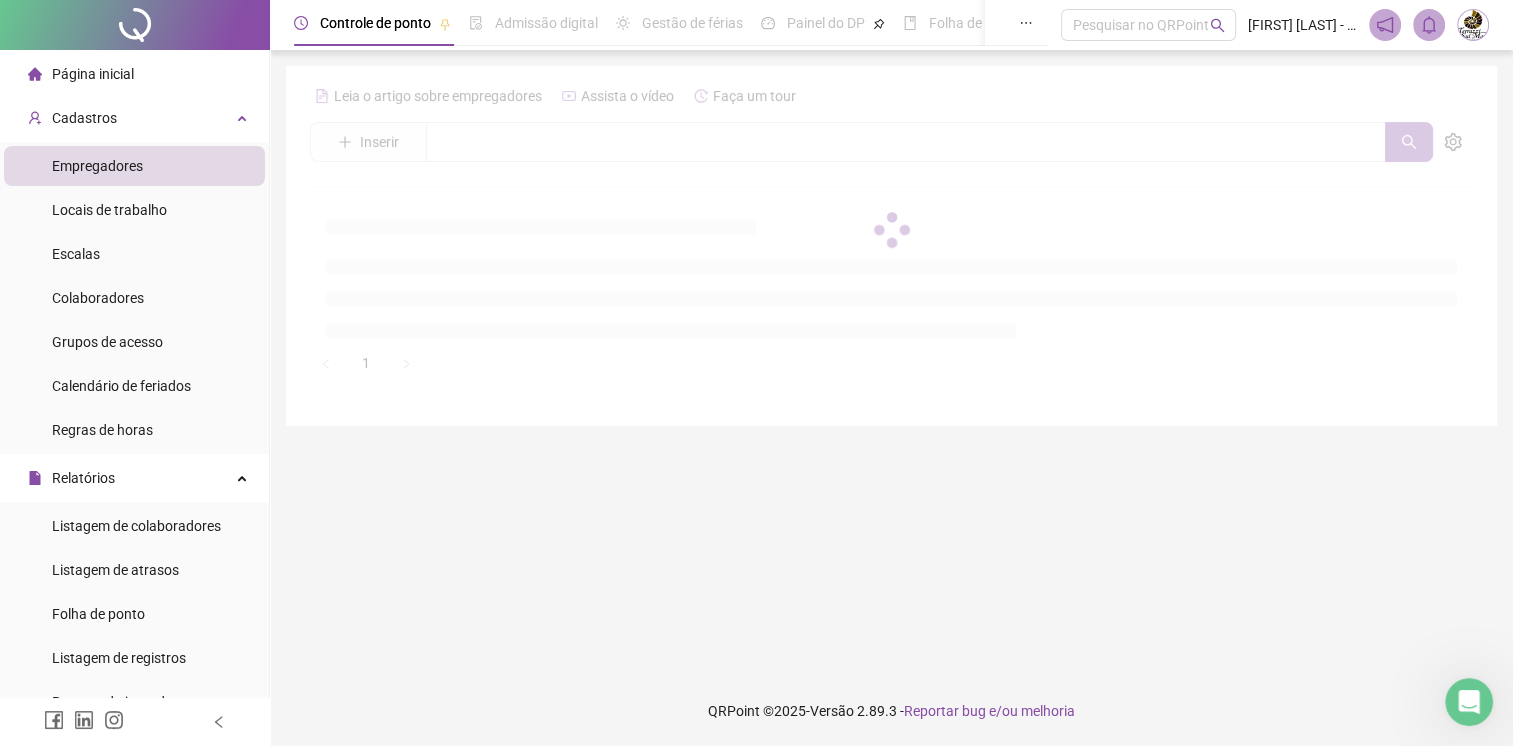 scroll, scrollTop: 0, scrollLeft: 0, axis: both 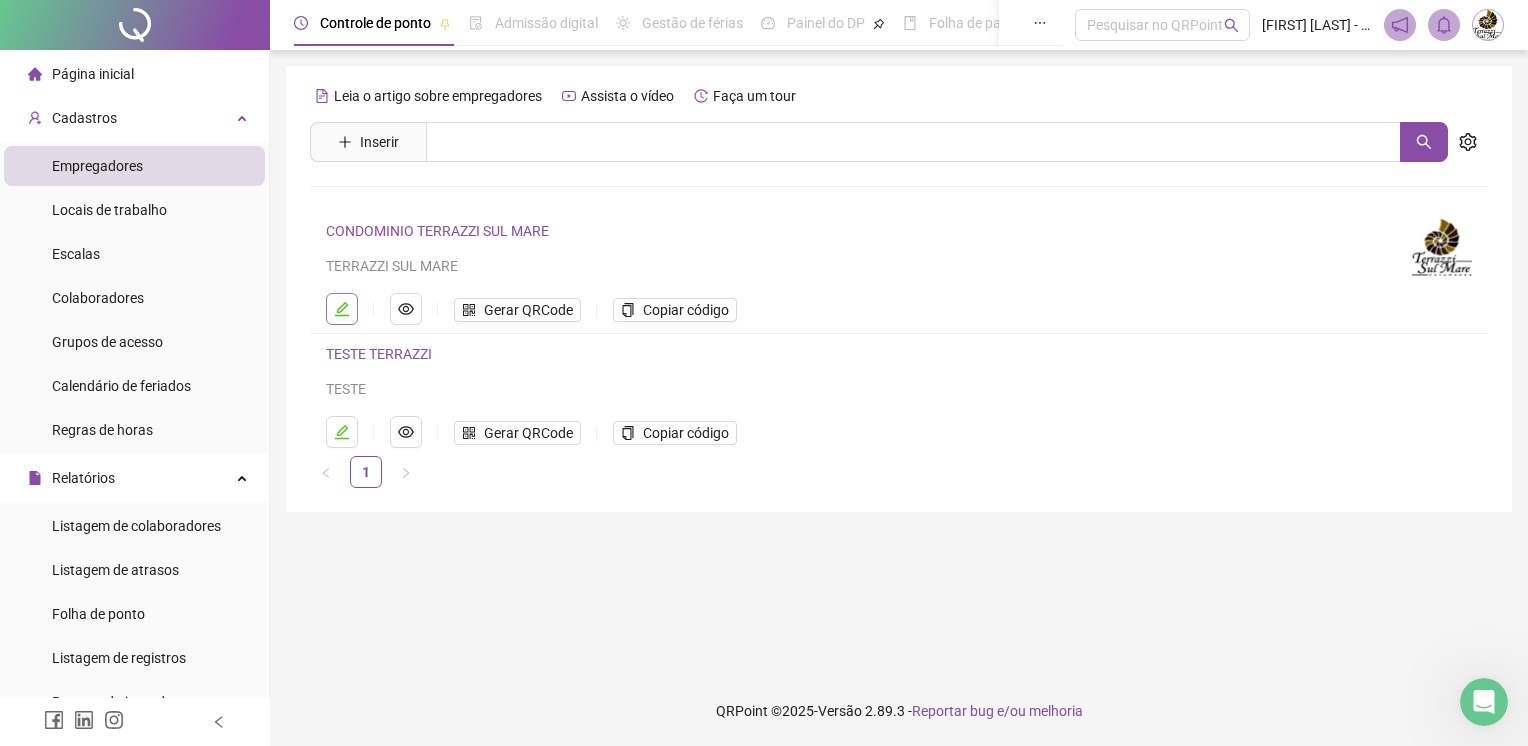 click 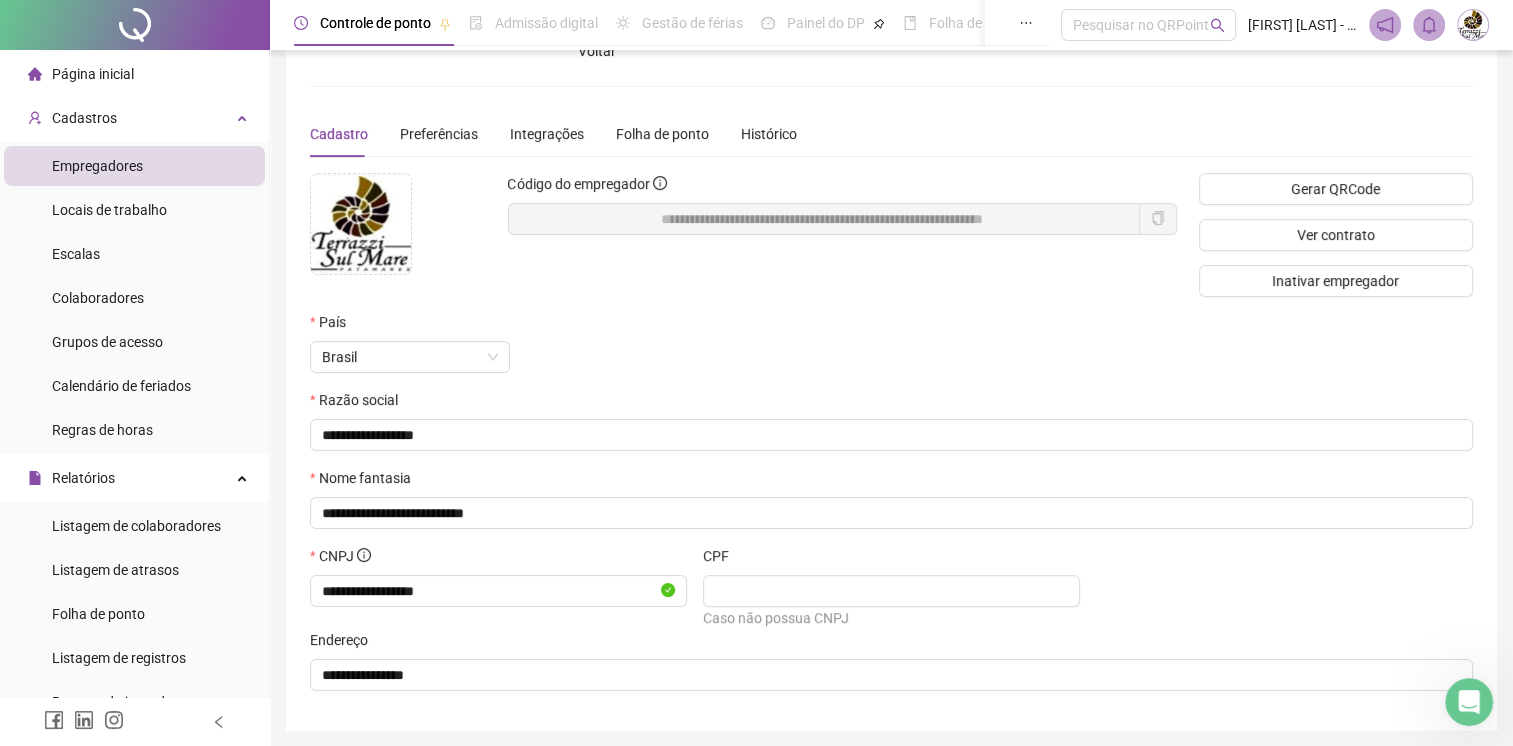 scroll, scrollTop: 0, scrollLeft: 0, axis: both 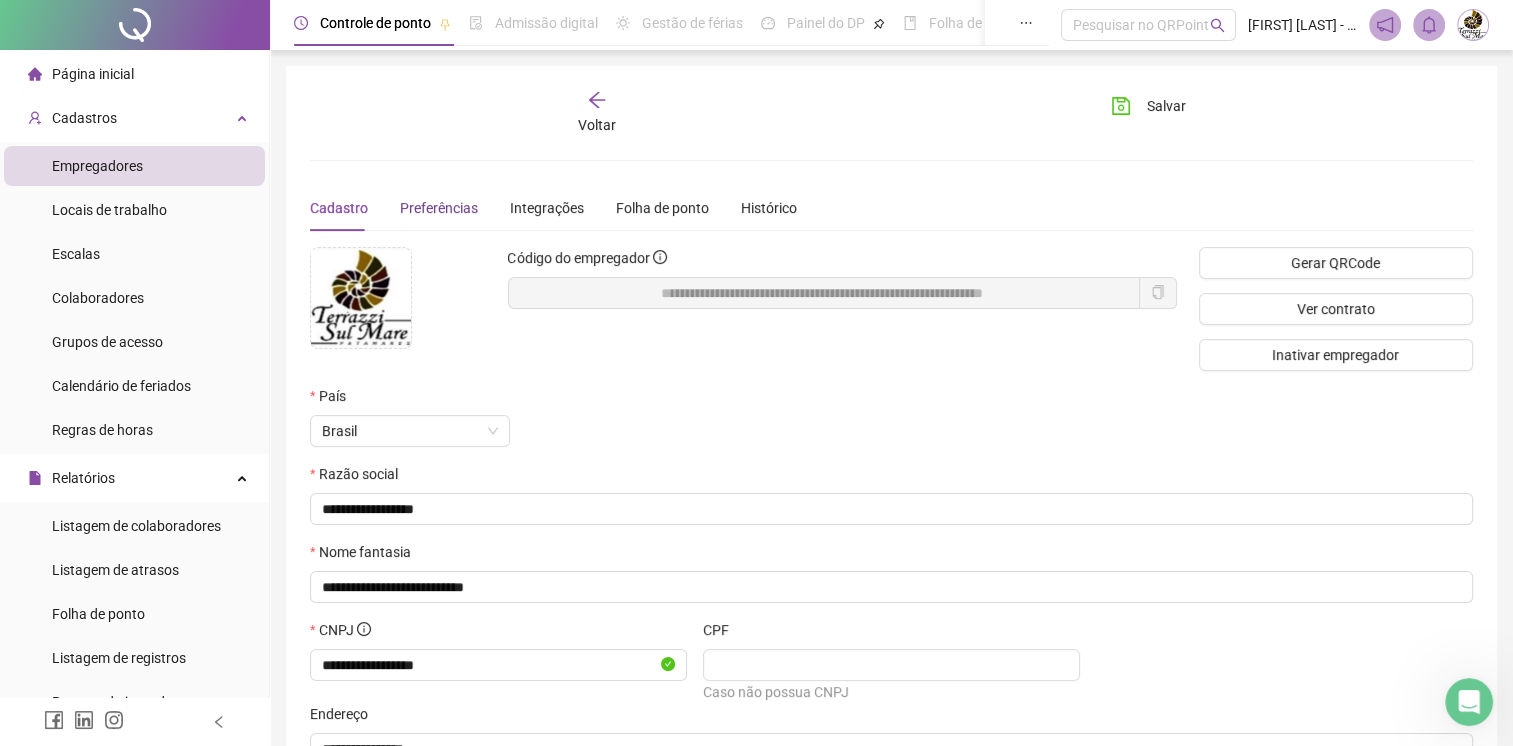 click on "Preferências" at bounding box center [439, 208] 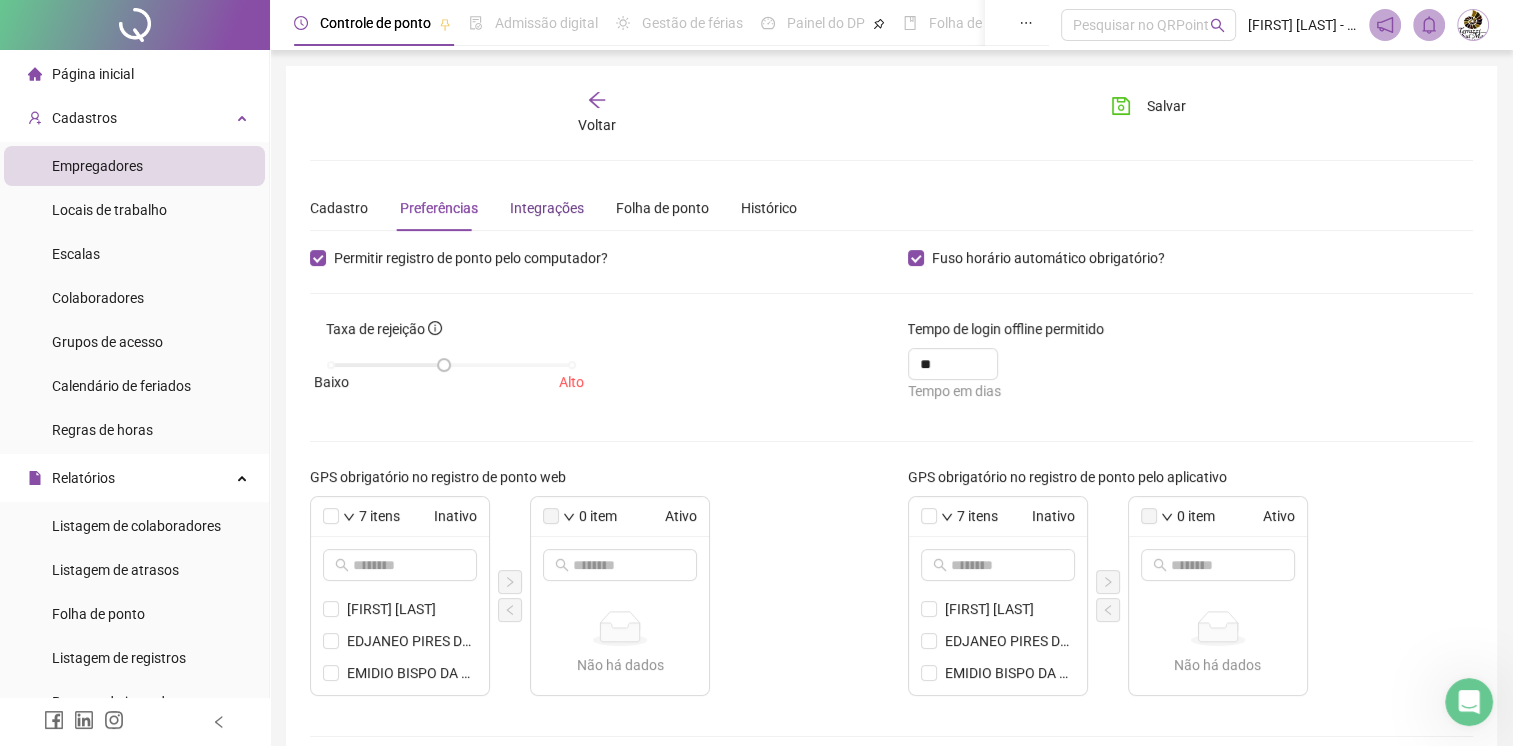 click on "Integrações" at bounding box center (547, 208) 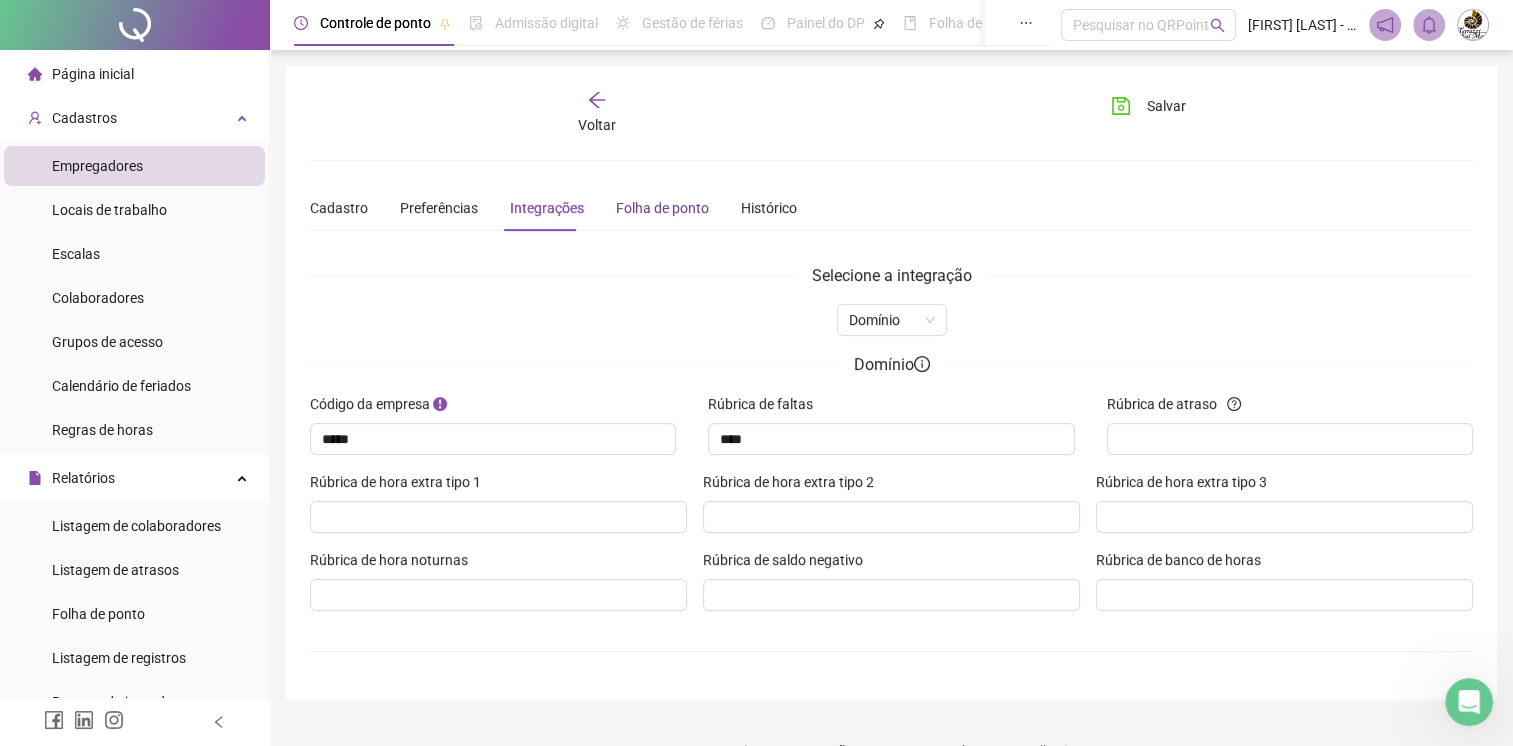 click on "Folha de ponto" at bounding box center [662, 208] 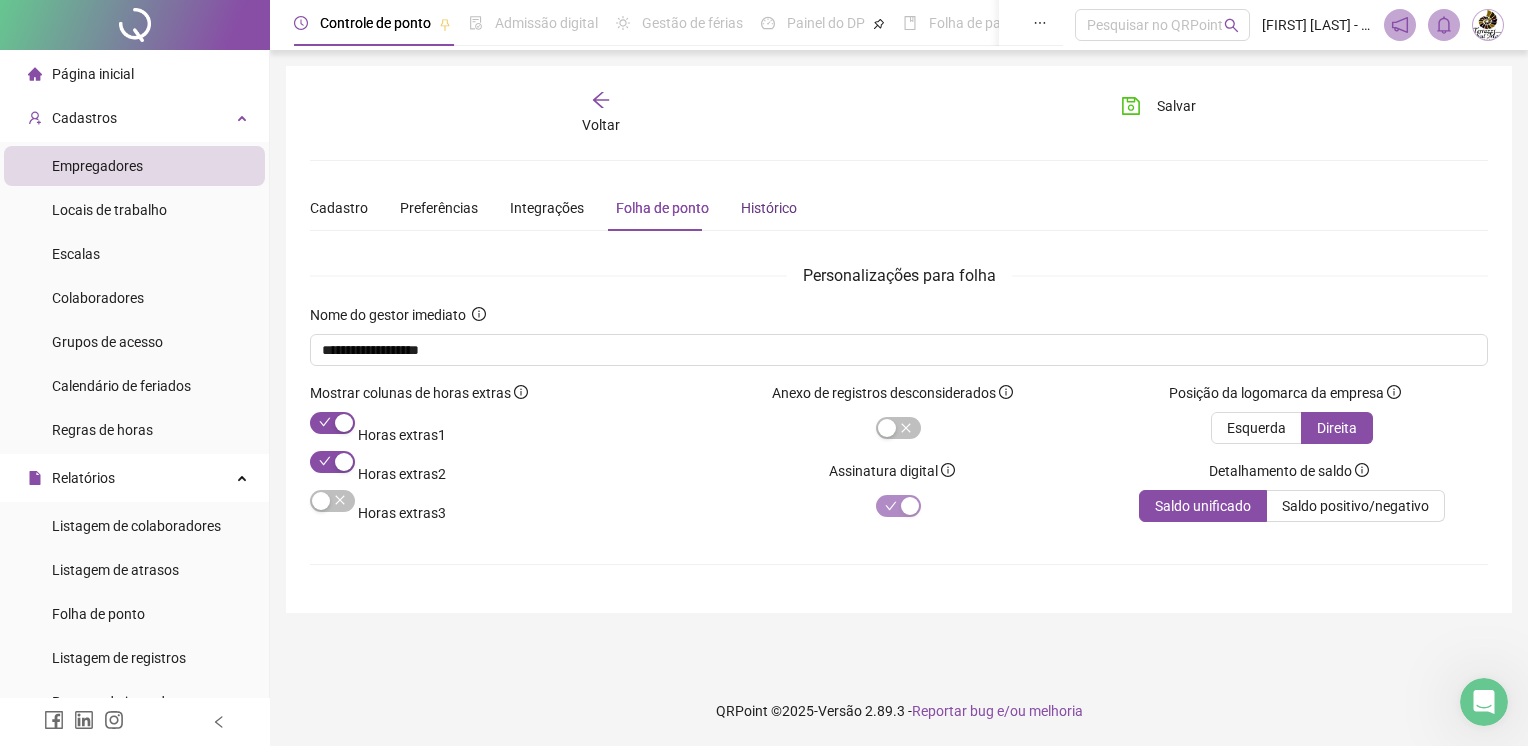 drag, startPoint x: 772, startPoint y: 204, endPoint x: 672, endPoint y: 230, distance: 103.32473 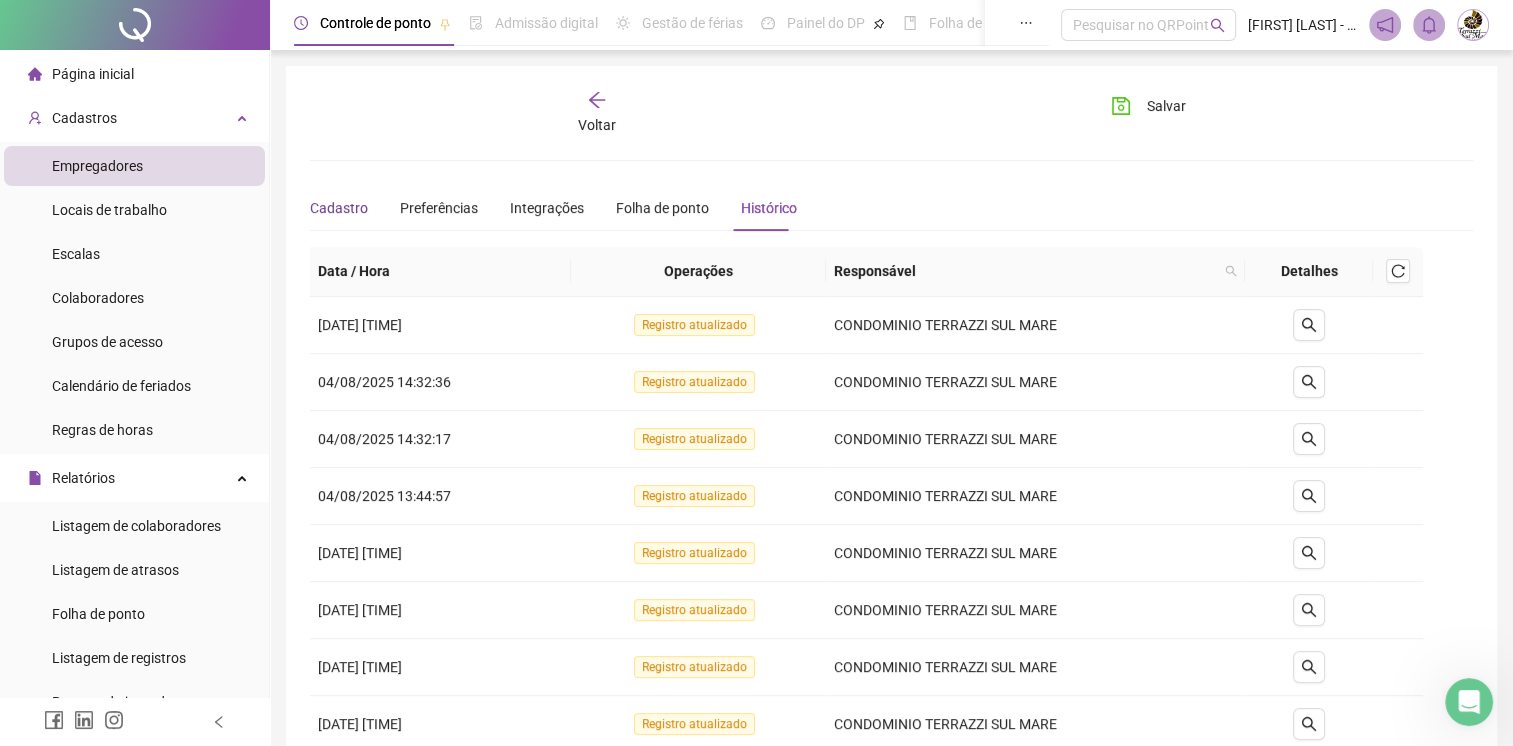 click on "Cadastro" at bounding box center (339, 208) 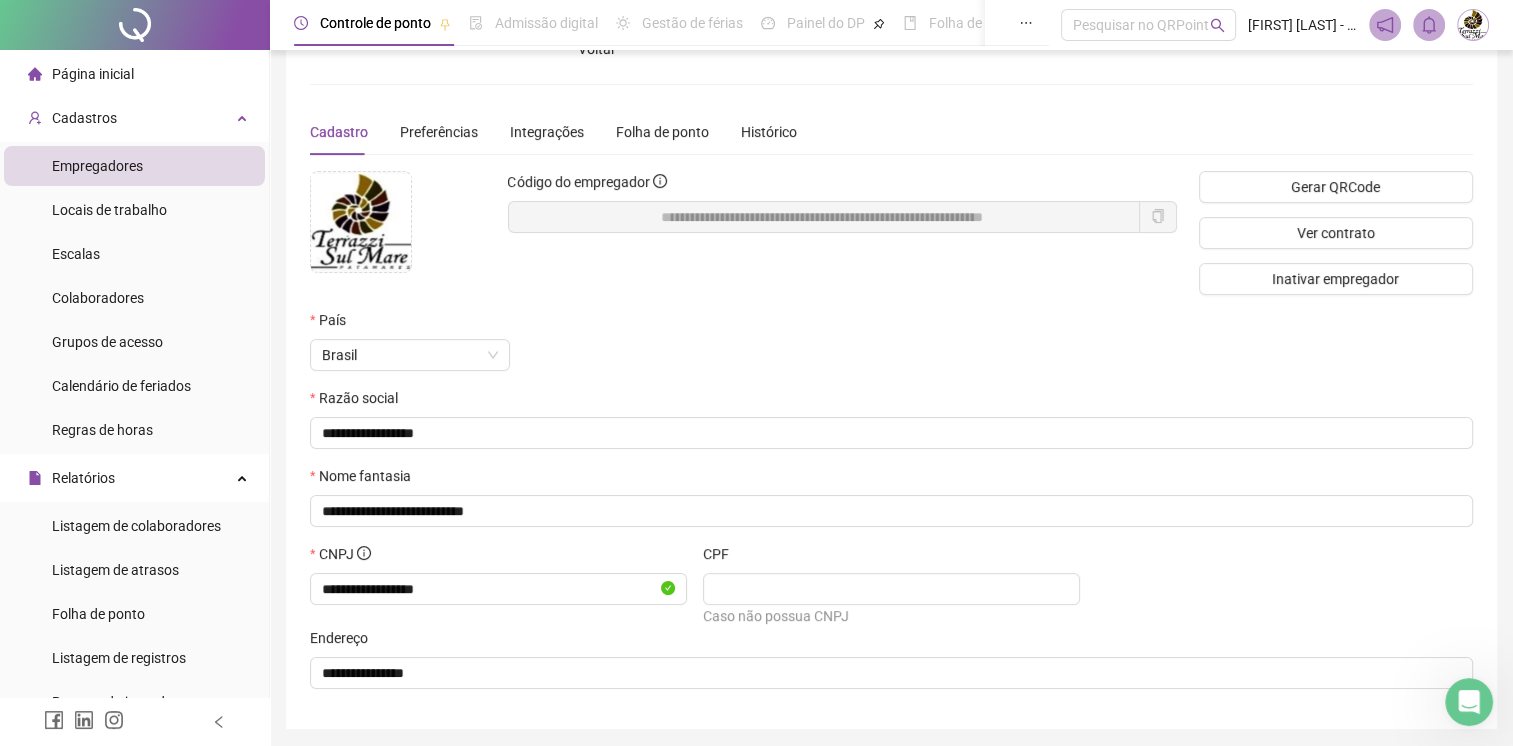 scroll, scrollTop: 0, scrollLeft: 0, axis: both 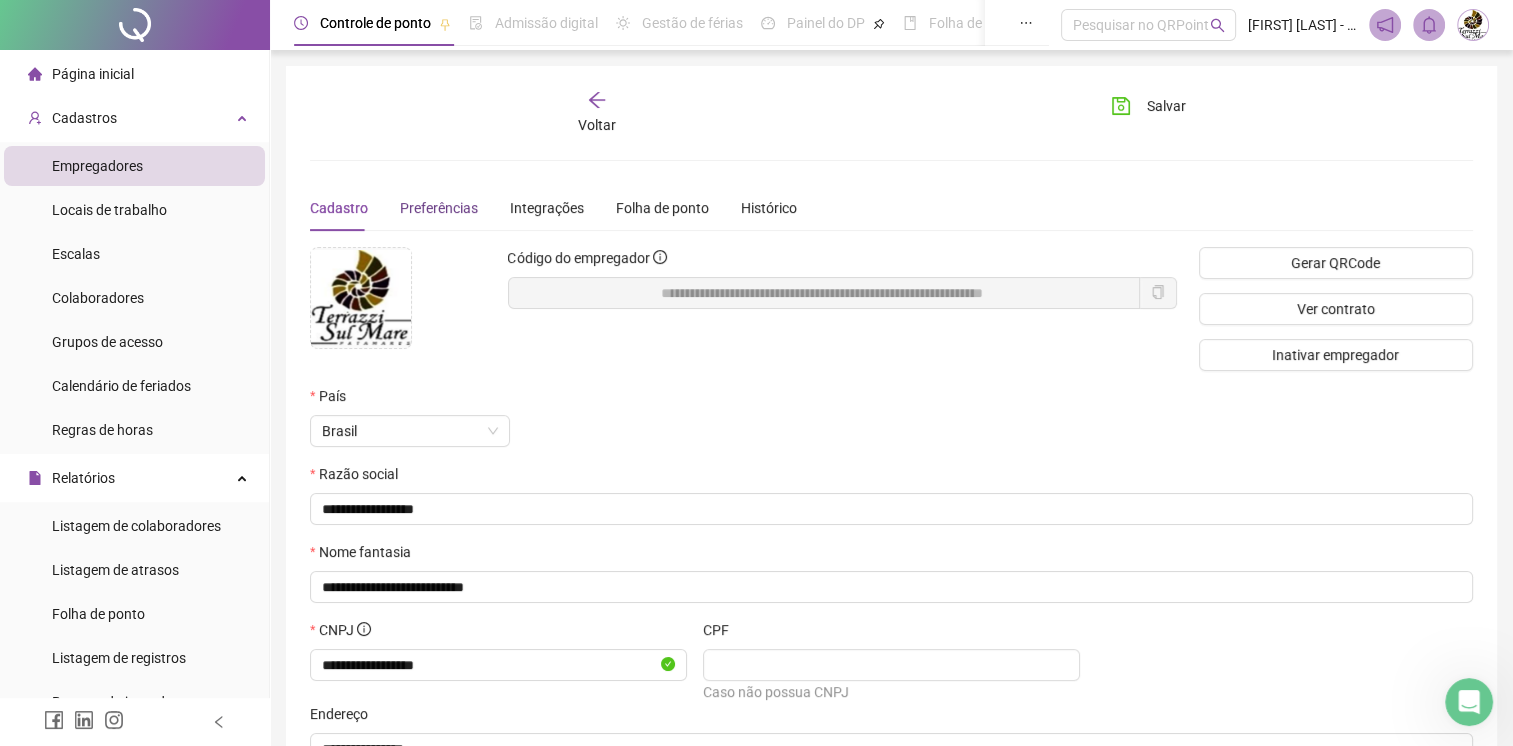 click on "Preferências" at bounding box center [439, 208] 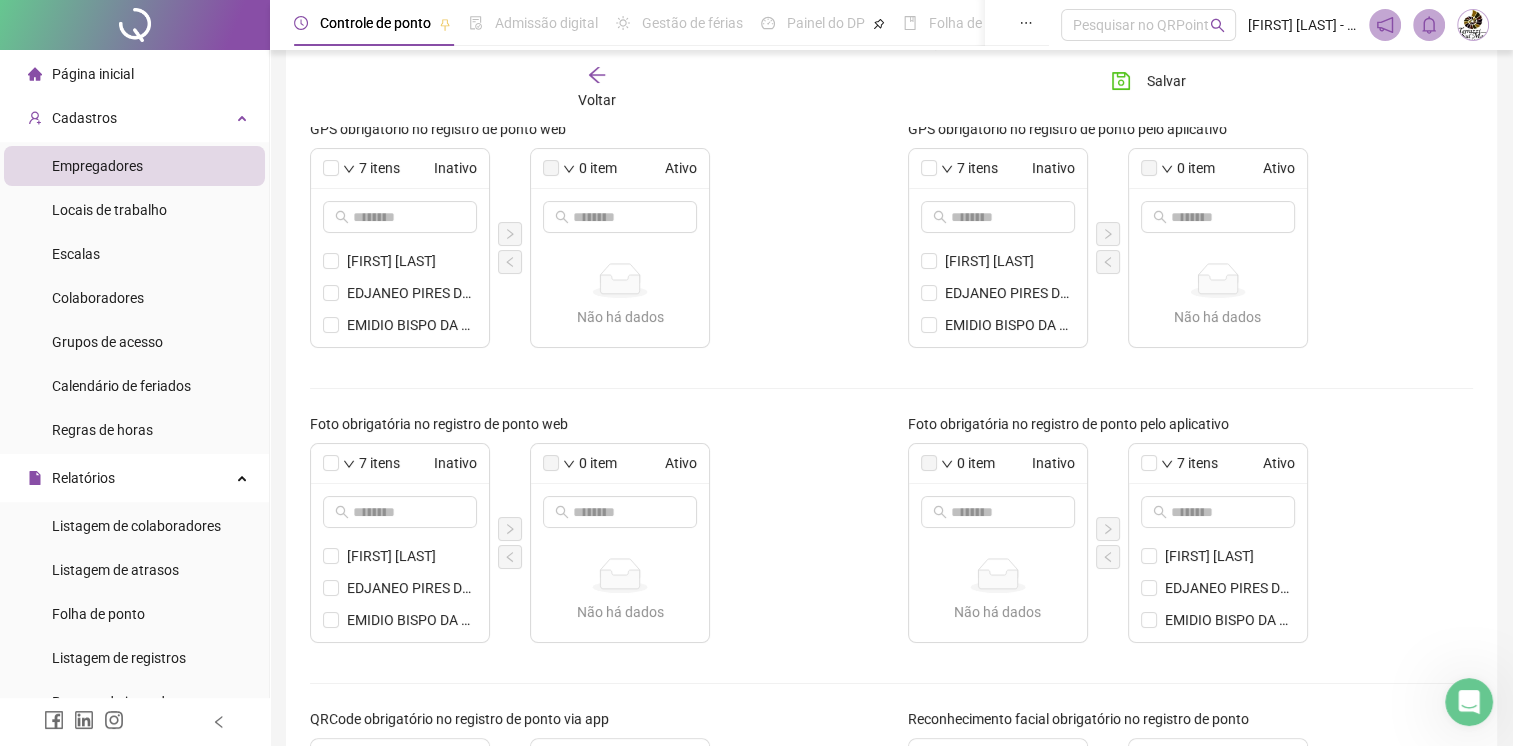 scroll, scrollTop: 63, scrollLeft: 0, axis: vertical 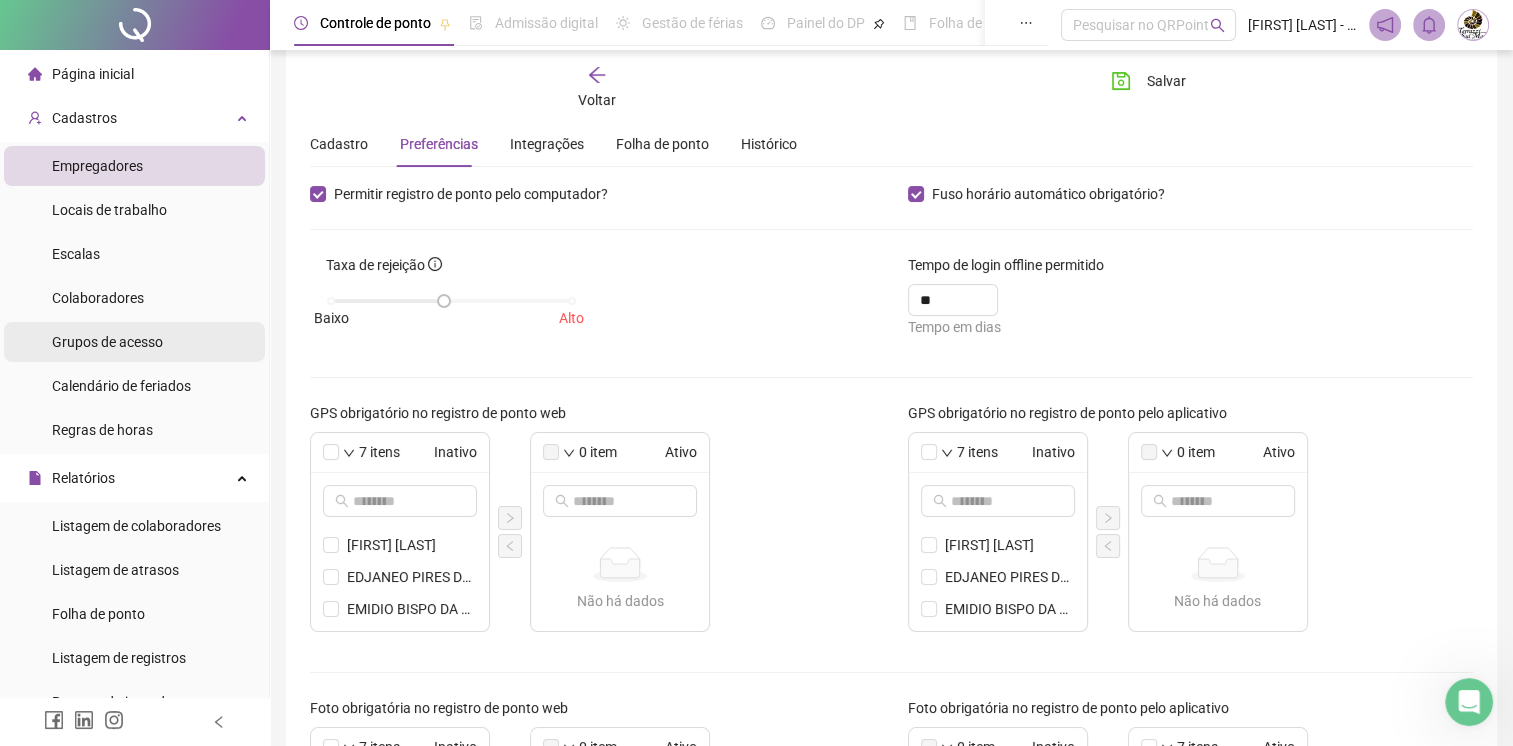 click on "Grupos de acesso" at bounding box center (107, 342) 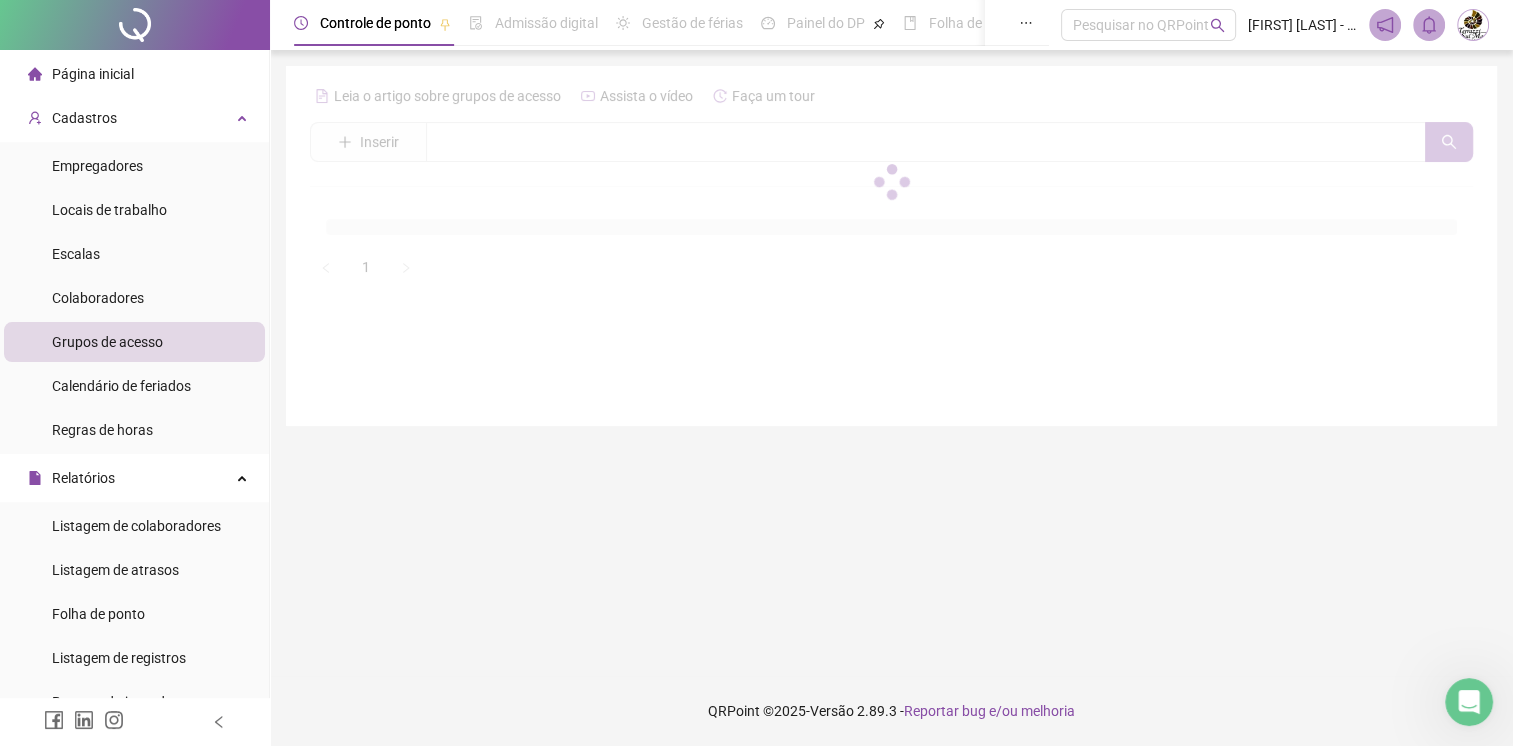 scroll, scrollTop: 0, scrollLeft: 0, axis: both 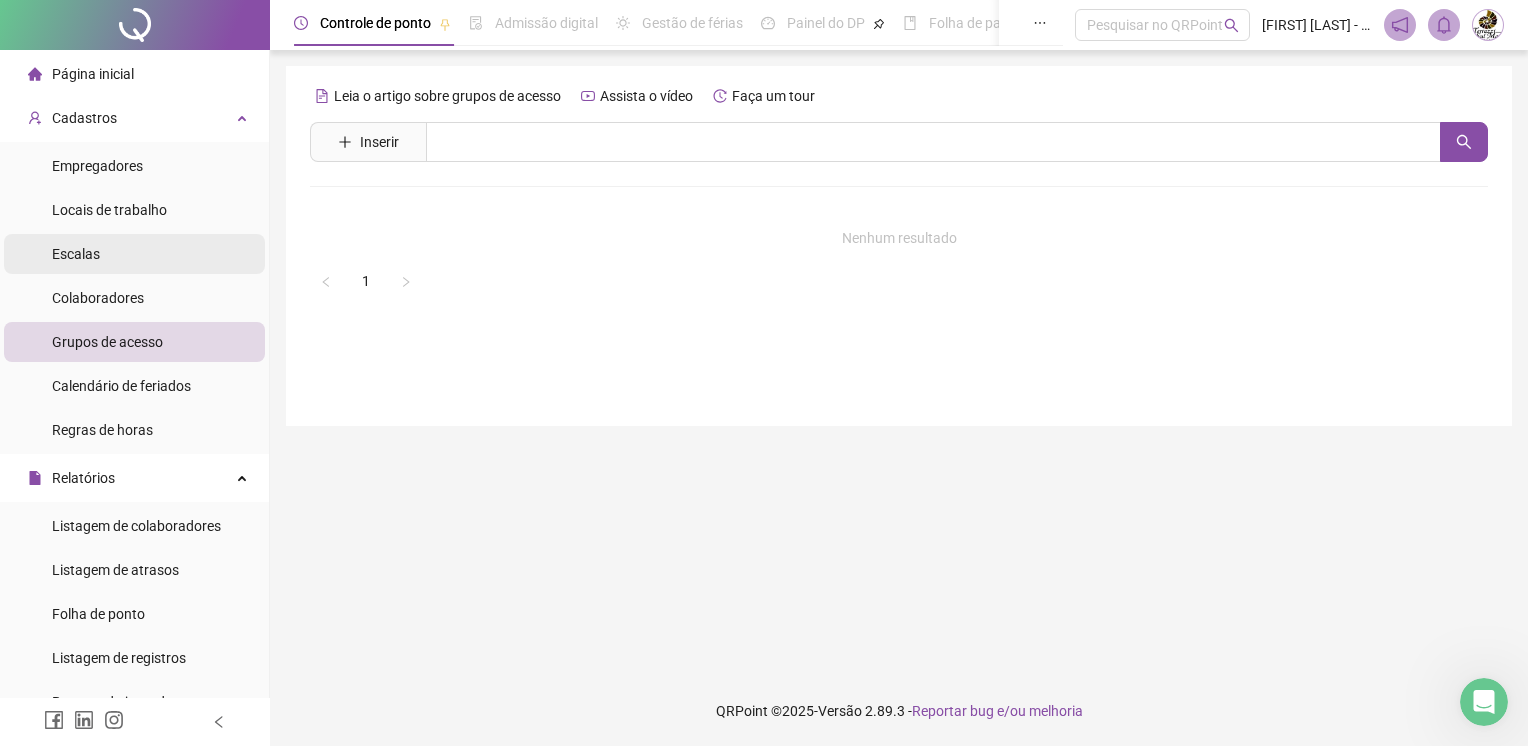 click on "Escalas" at bounding box center [134, 254] 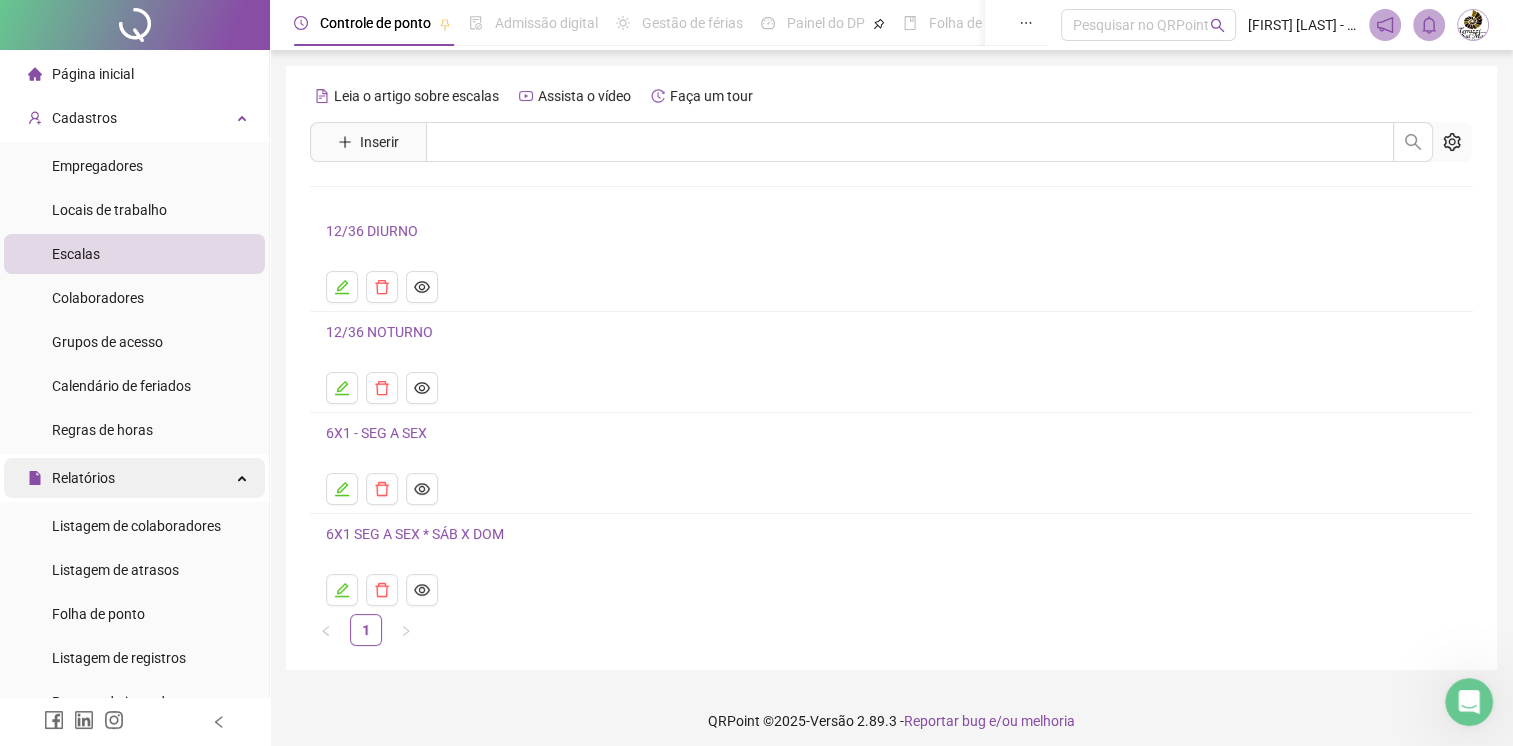 click on "Relatórios" at bounding box center [83, 478] 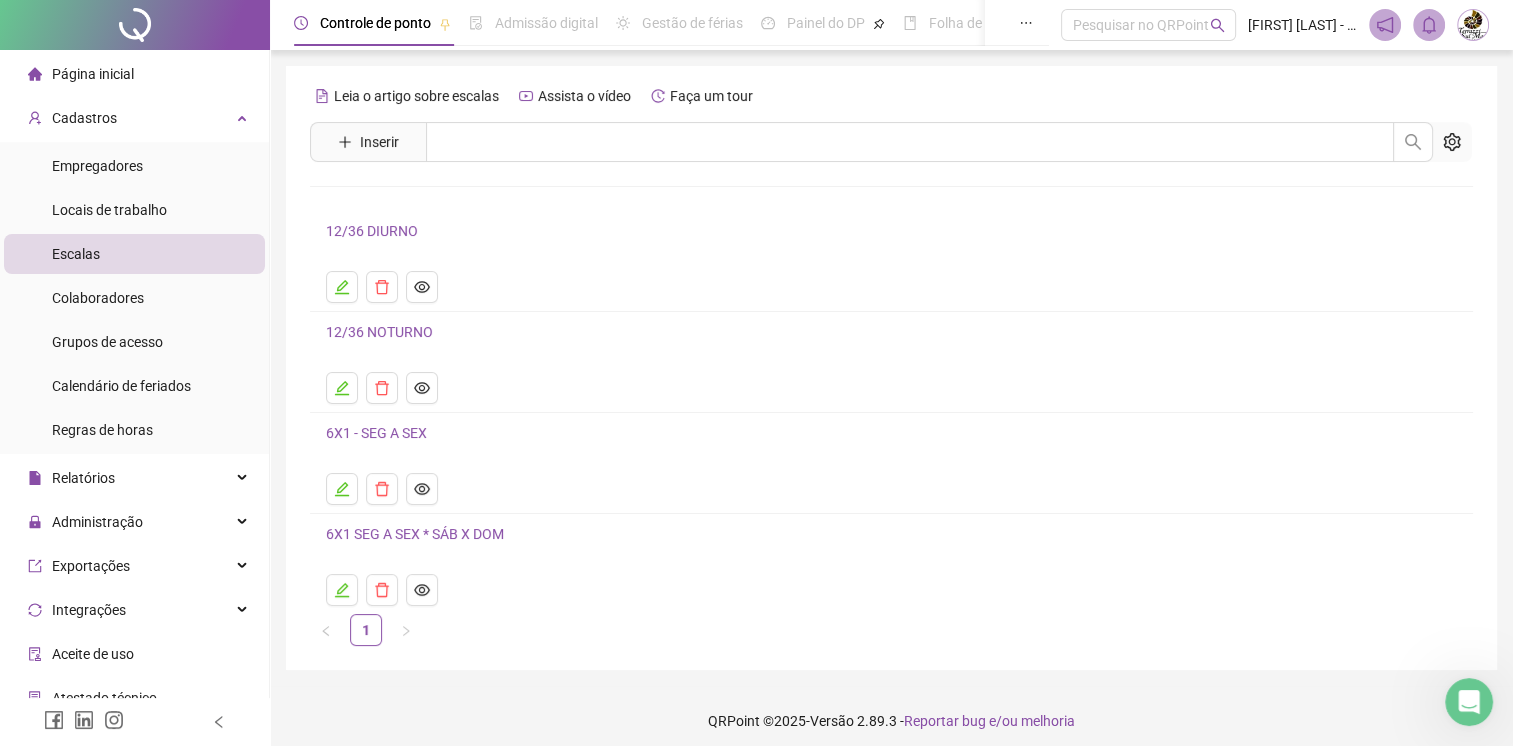 click 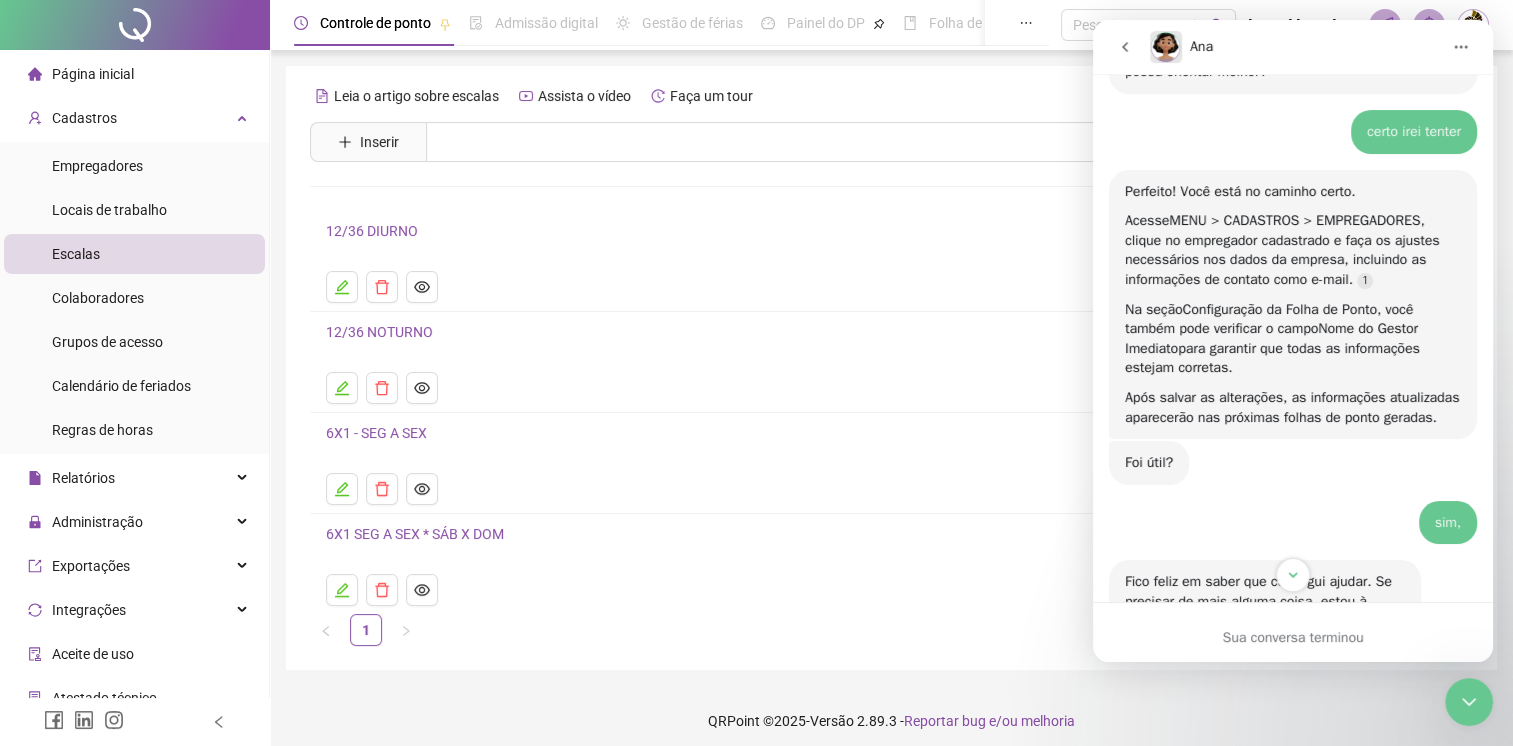 scroll, scrollTop: 2686, scrollLeft: 0, axis: vertical 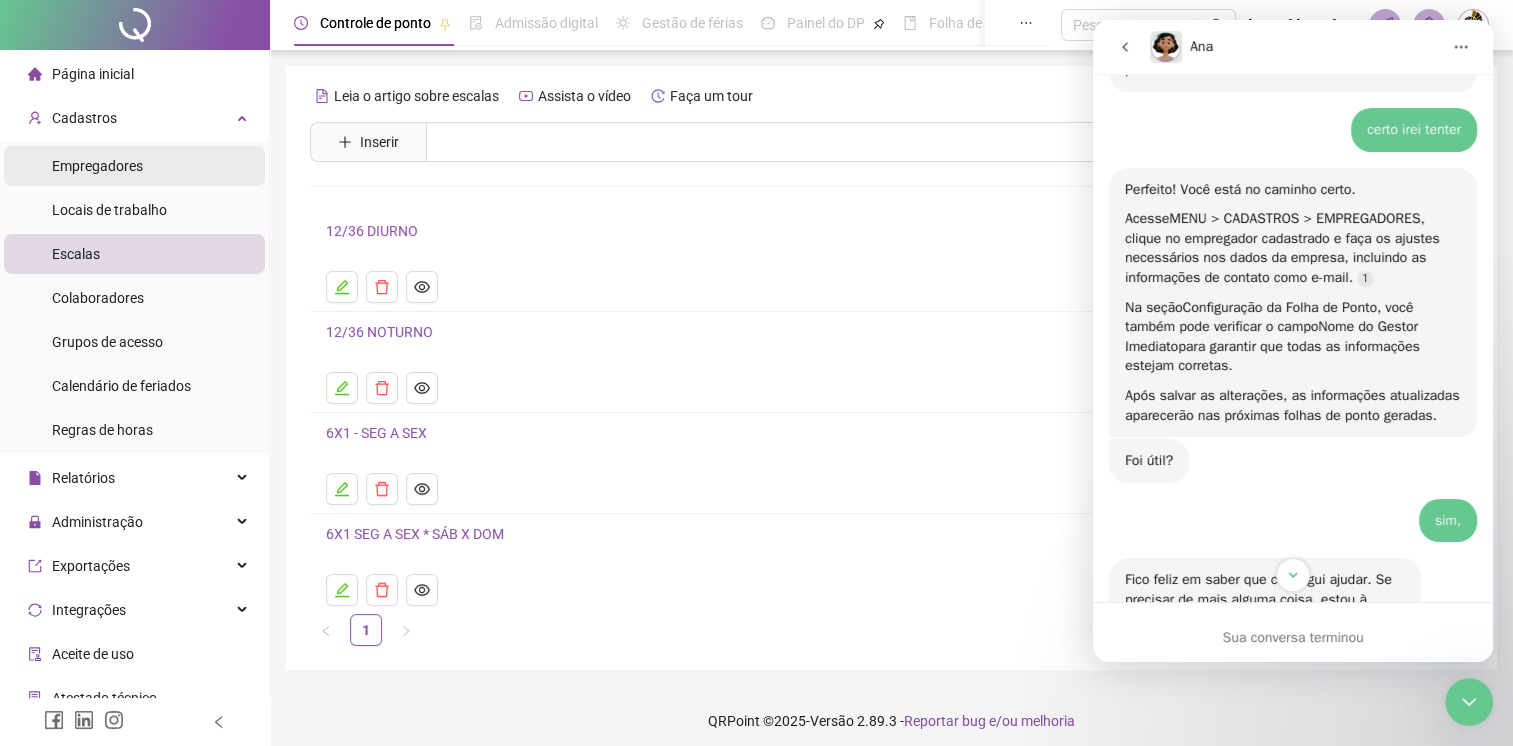 click on "Empregadores" at bounding box center (97, 166) 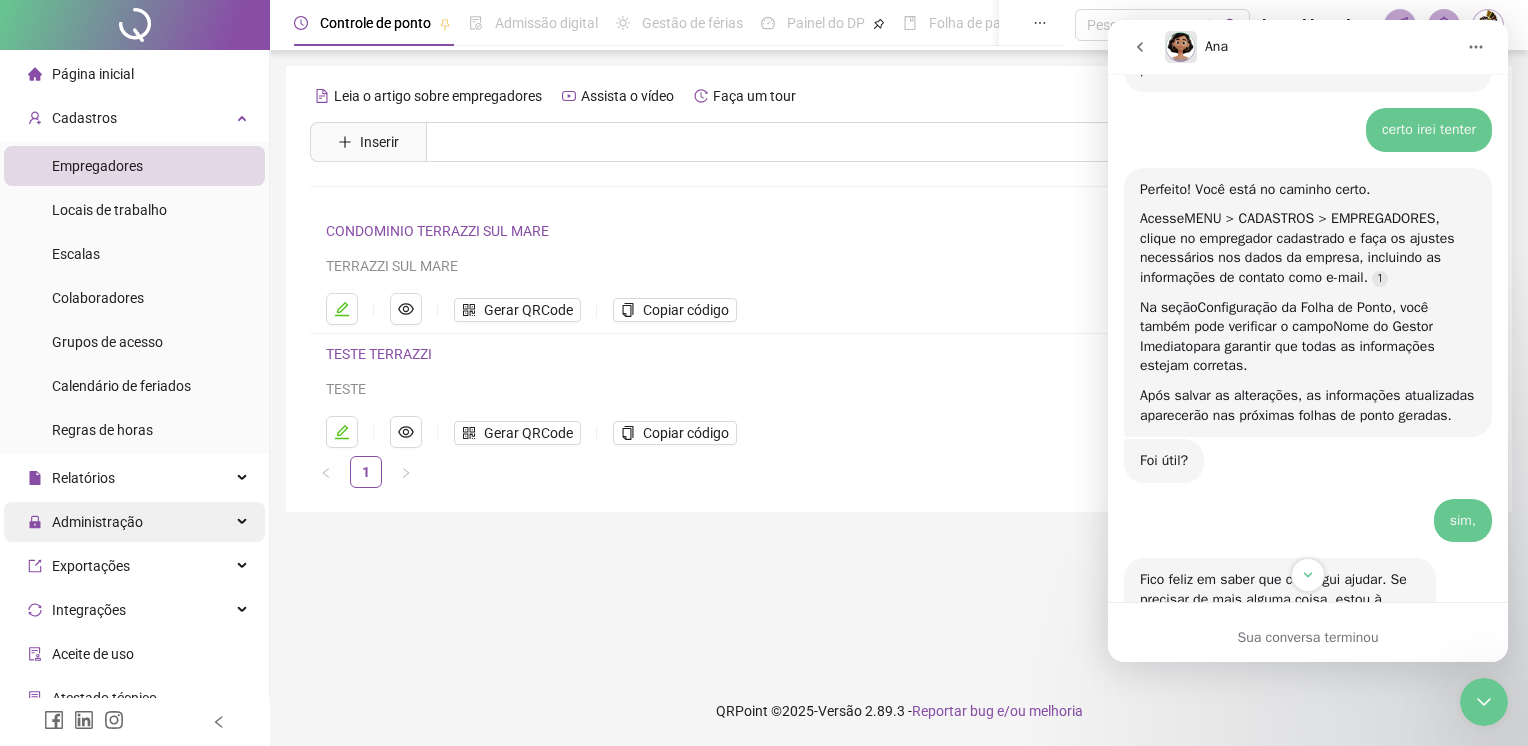 click on "Administração" at bounding box center (97, 522) 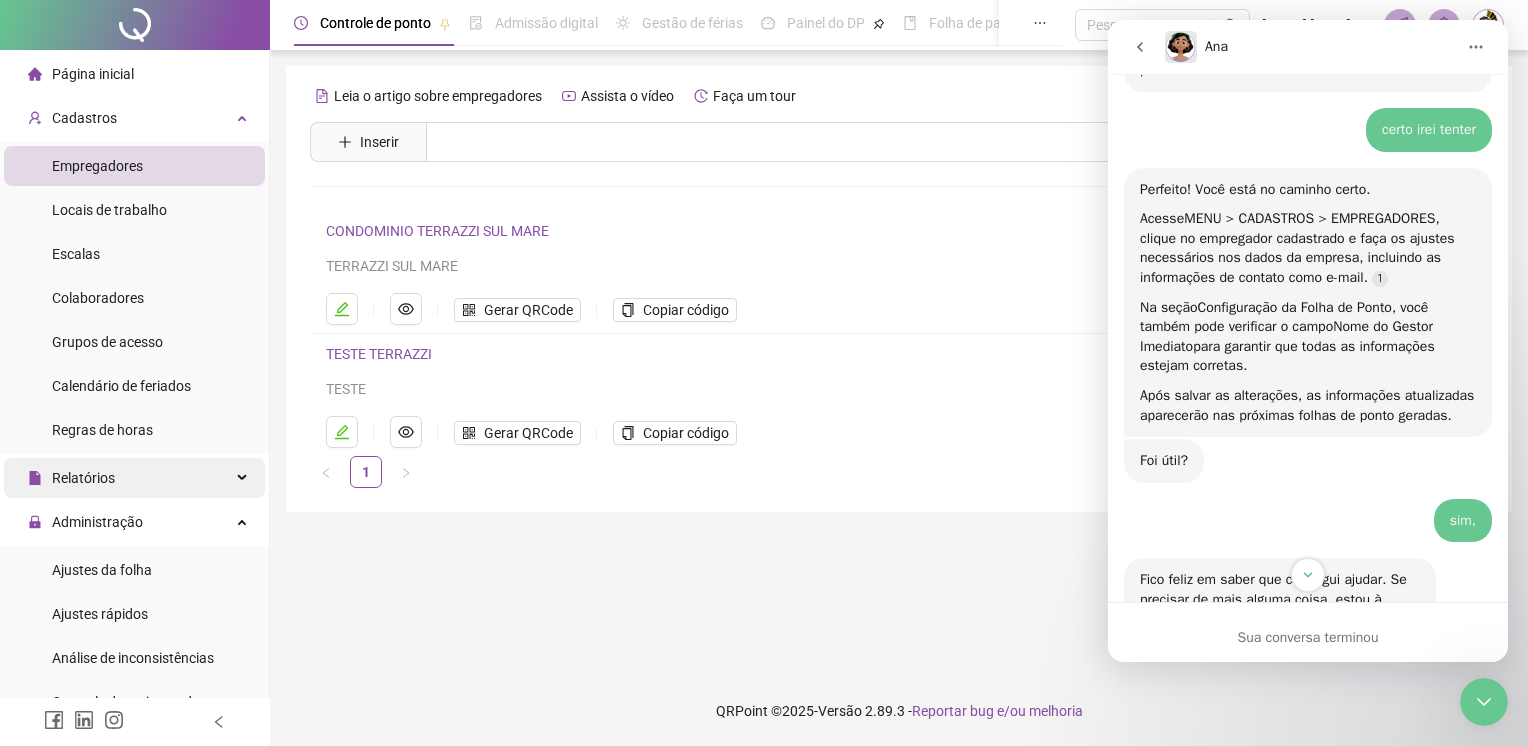 drag, startPoint x: 132, startPoint y: 558, endPoint x: 226, endPoint y: 496, distance: 112.60551 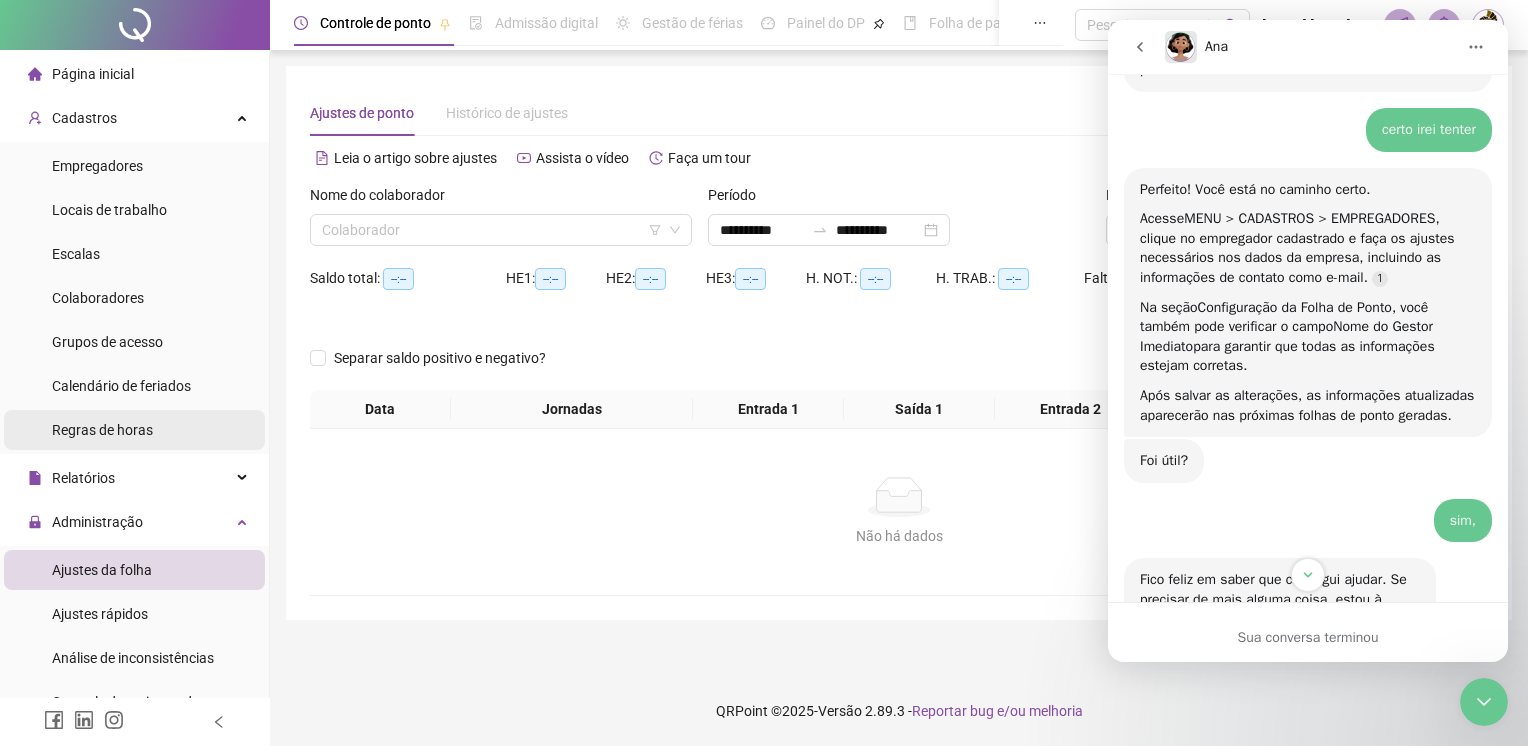 click on "Regras de horas" at bounding box center (102, 430) 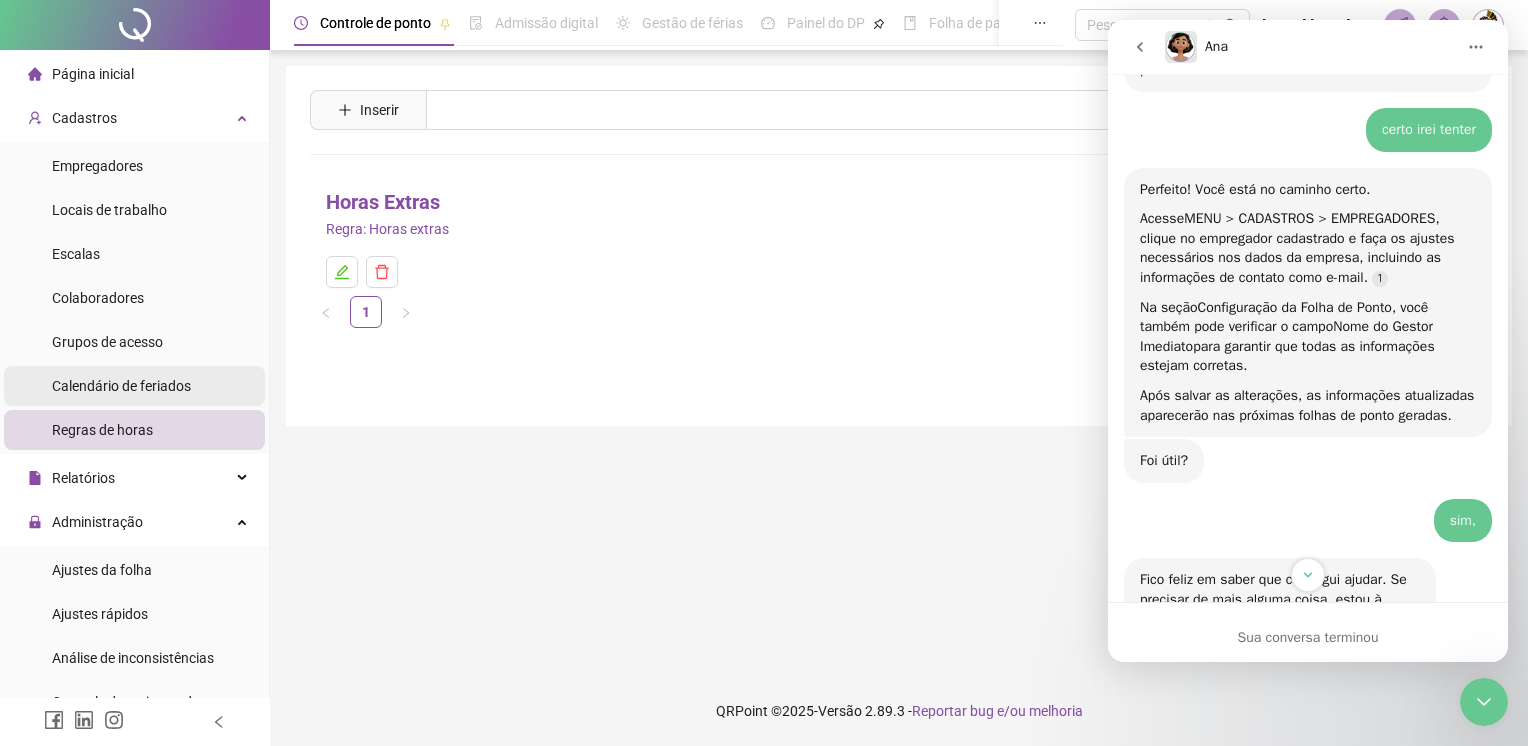 click on "Calendário de feriados" at bounding box center [121, 386] 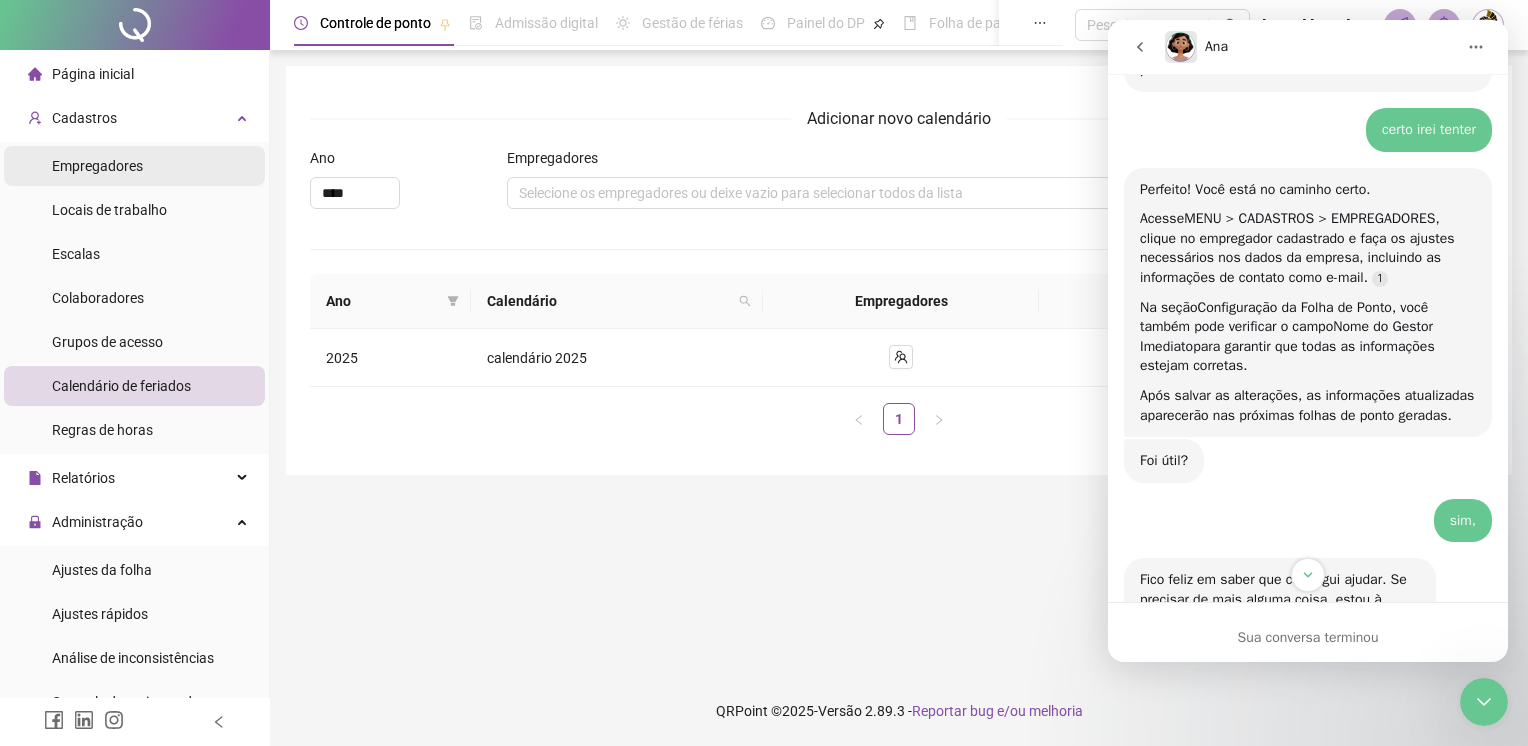 click on "Empregadores" at bounding box center (97, 166) 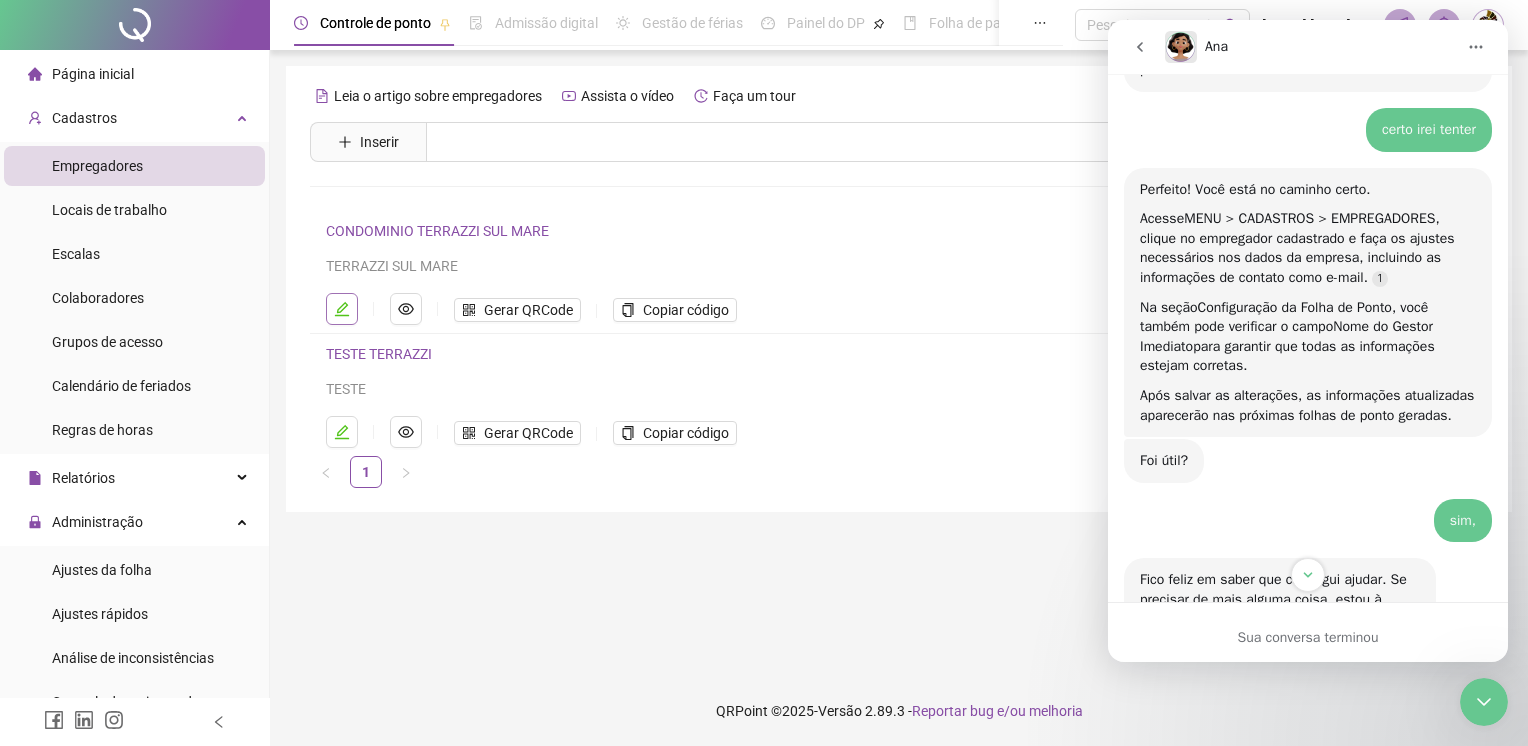 click 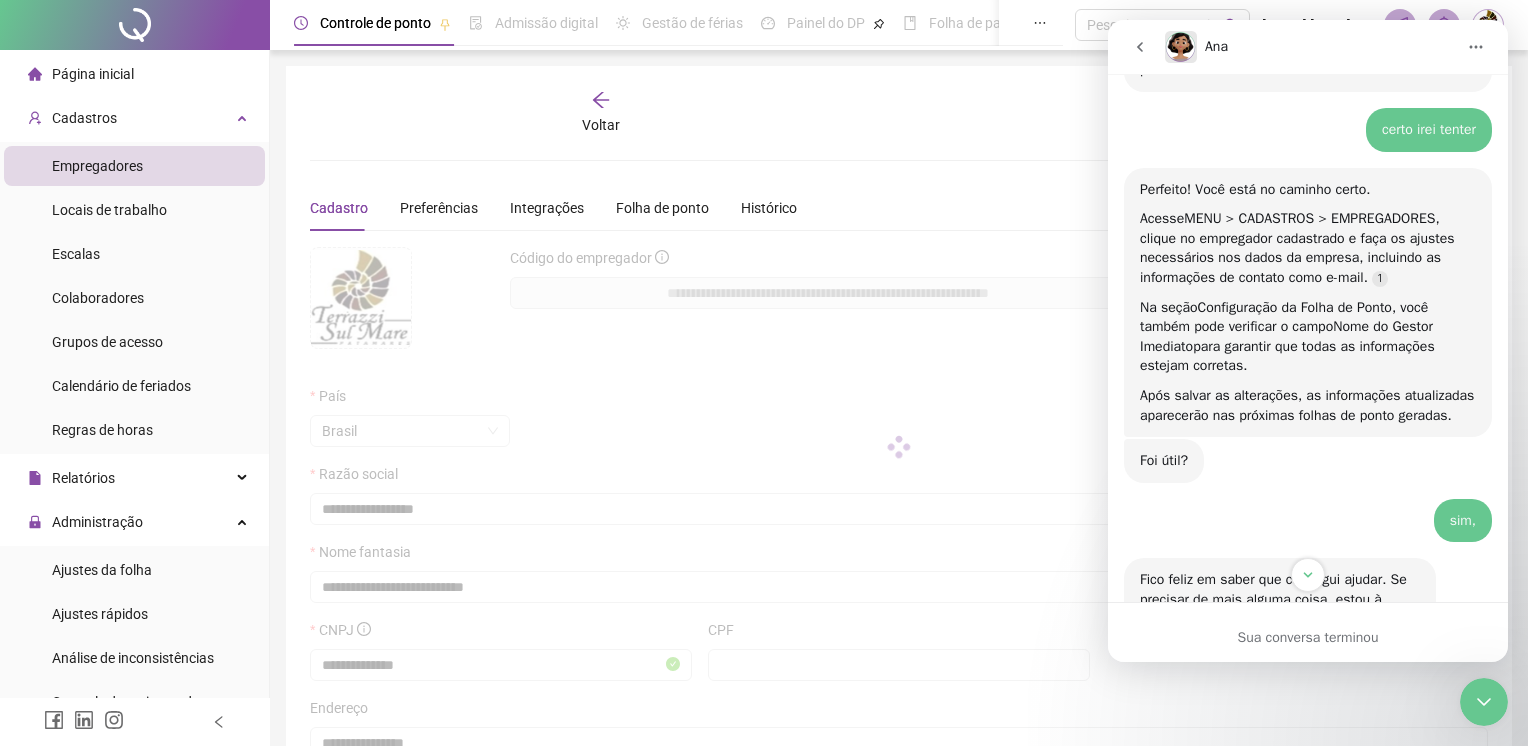 type on "**********" 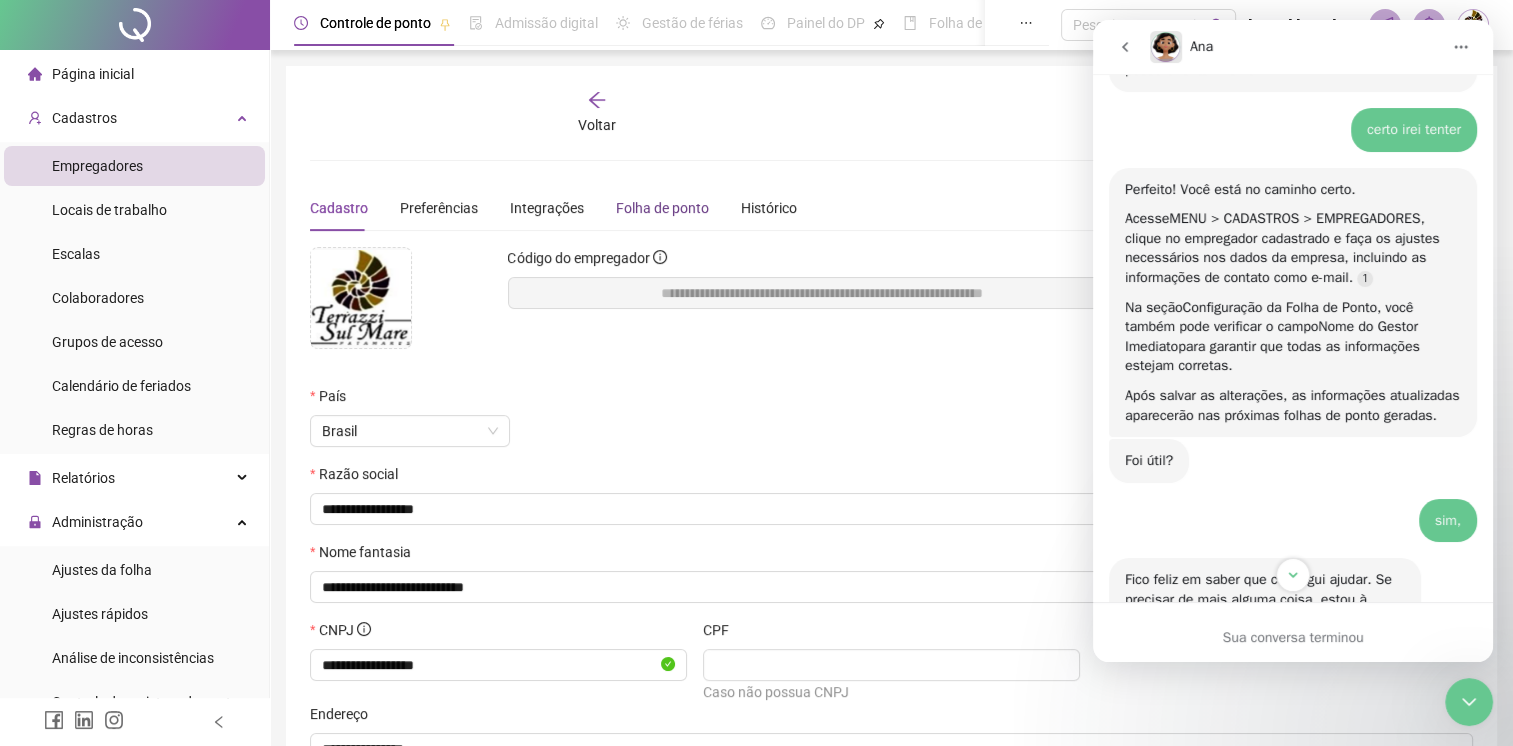 click on "Folha de ponto" at bounding box center (662, 208) 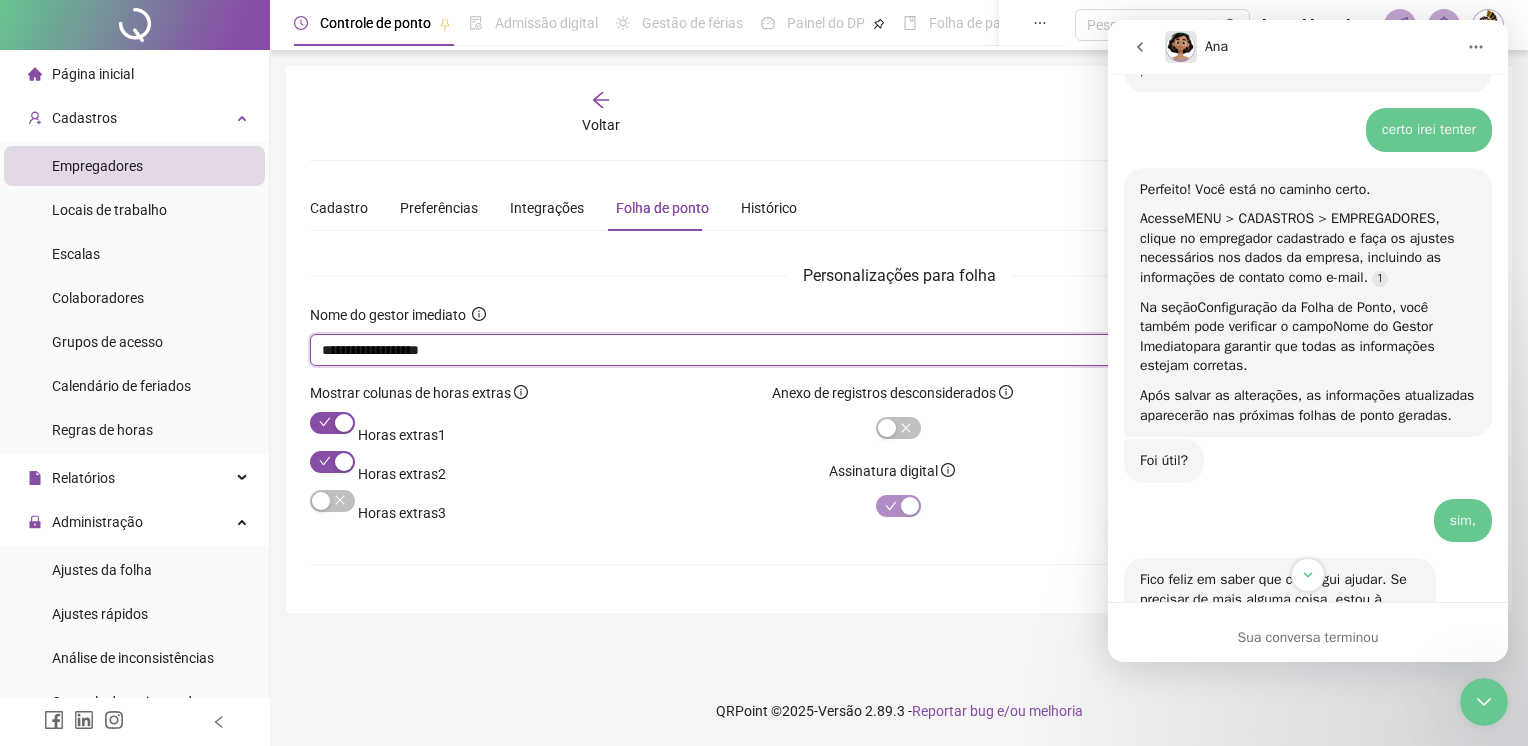 click on "**********" at bounding box center (897, 350) 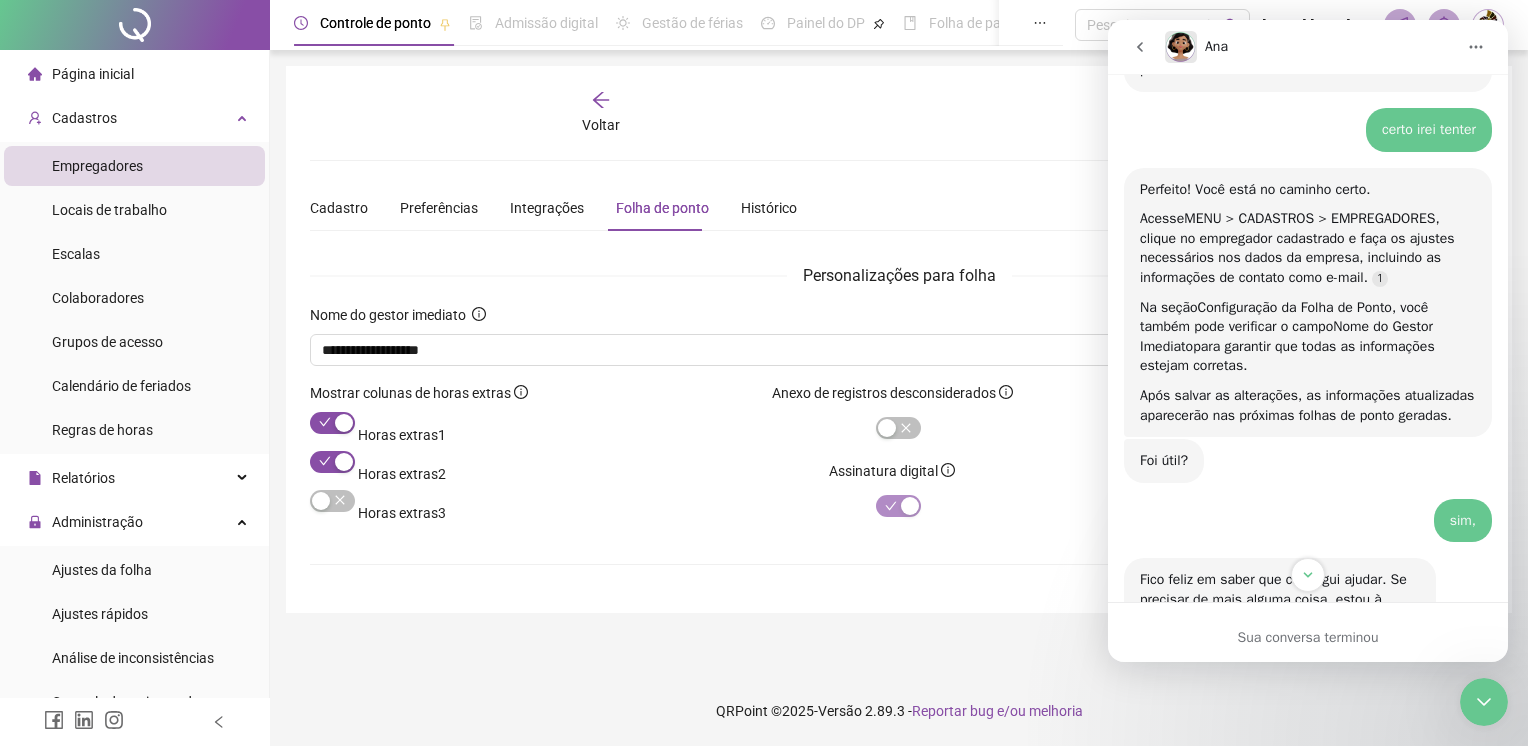click on "Personalizações para folha" at bounding box center [899, 275] 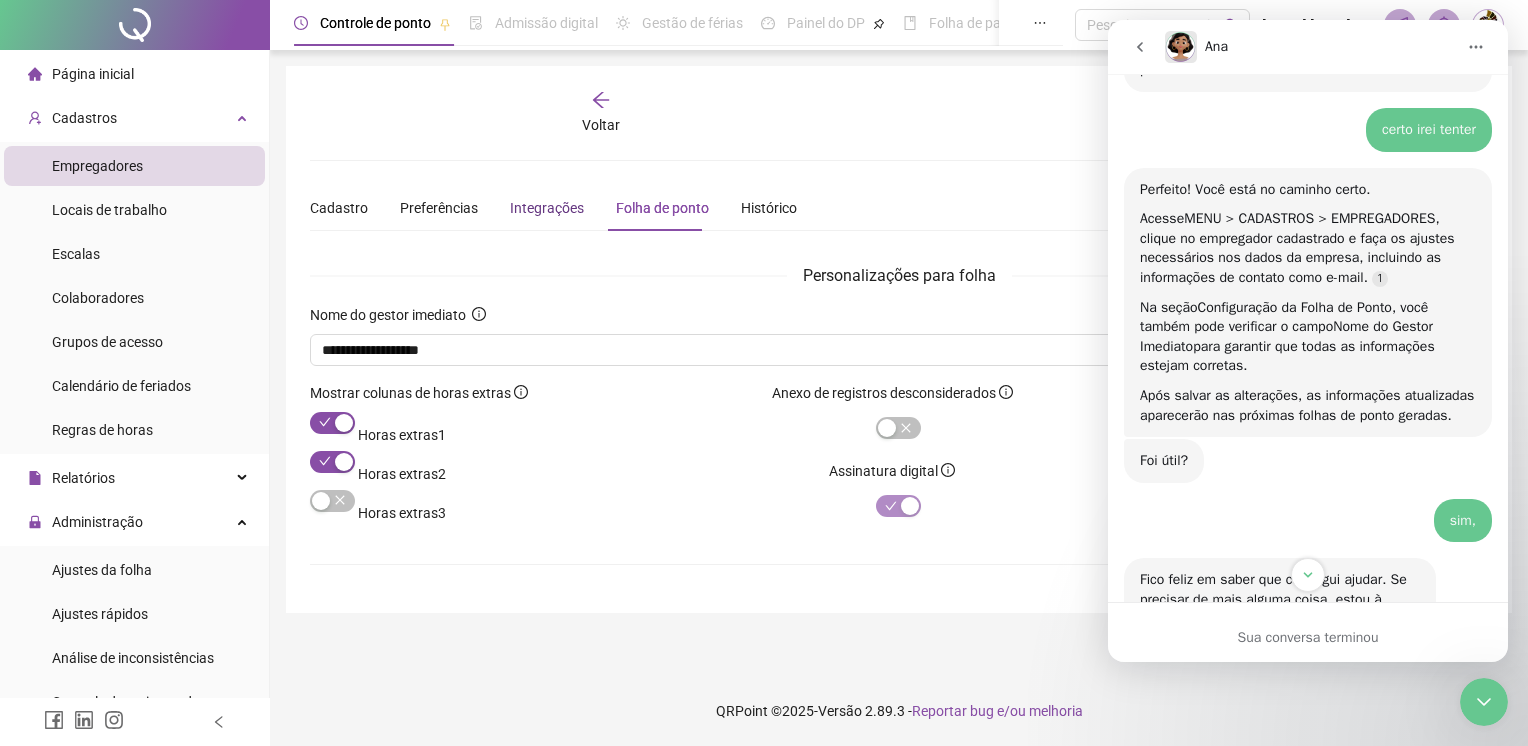 click on "Integrações" at bounding box center [547, 208] 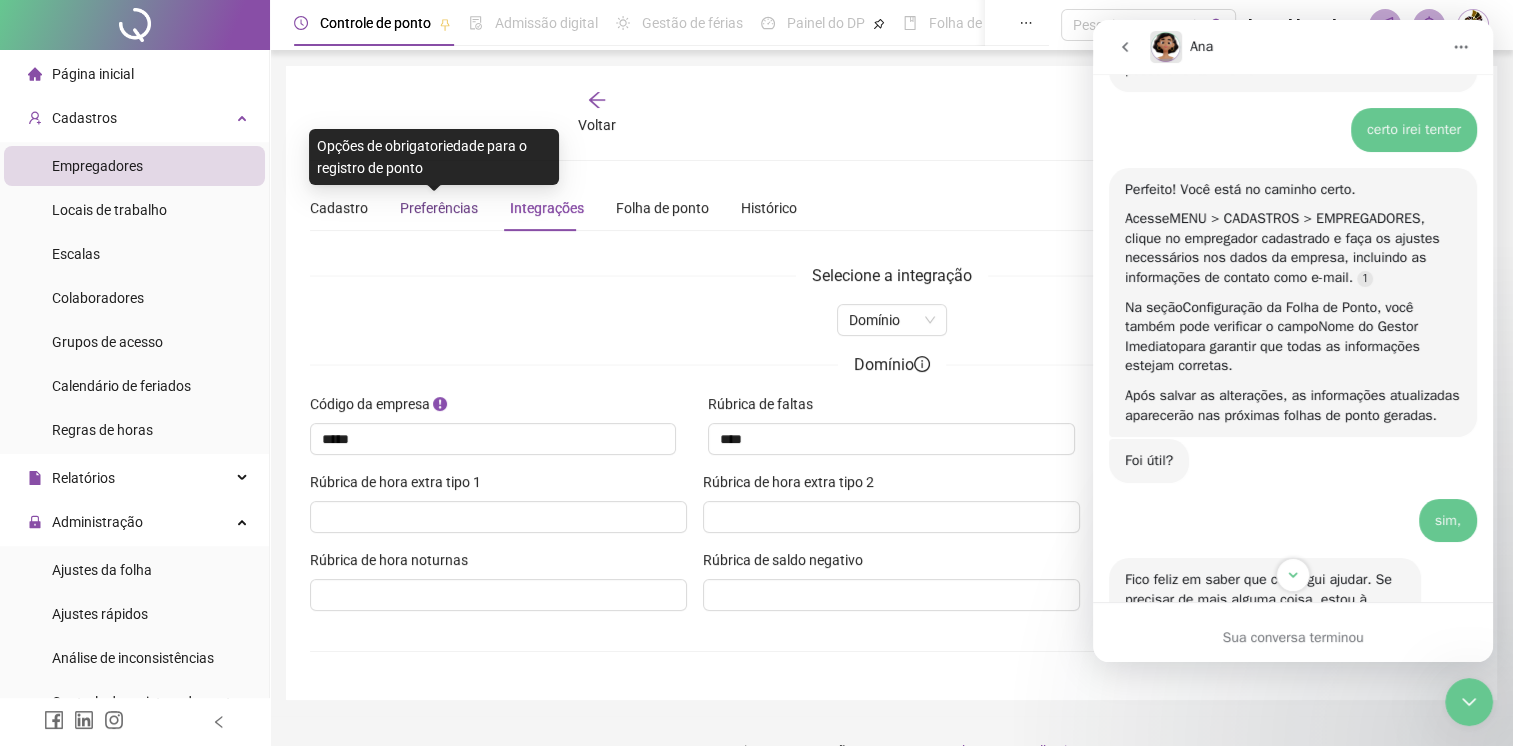 click on "Preferências" at bounding box center (439, 208) 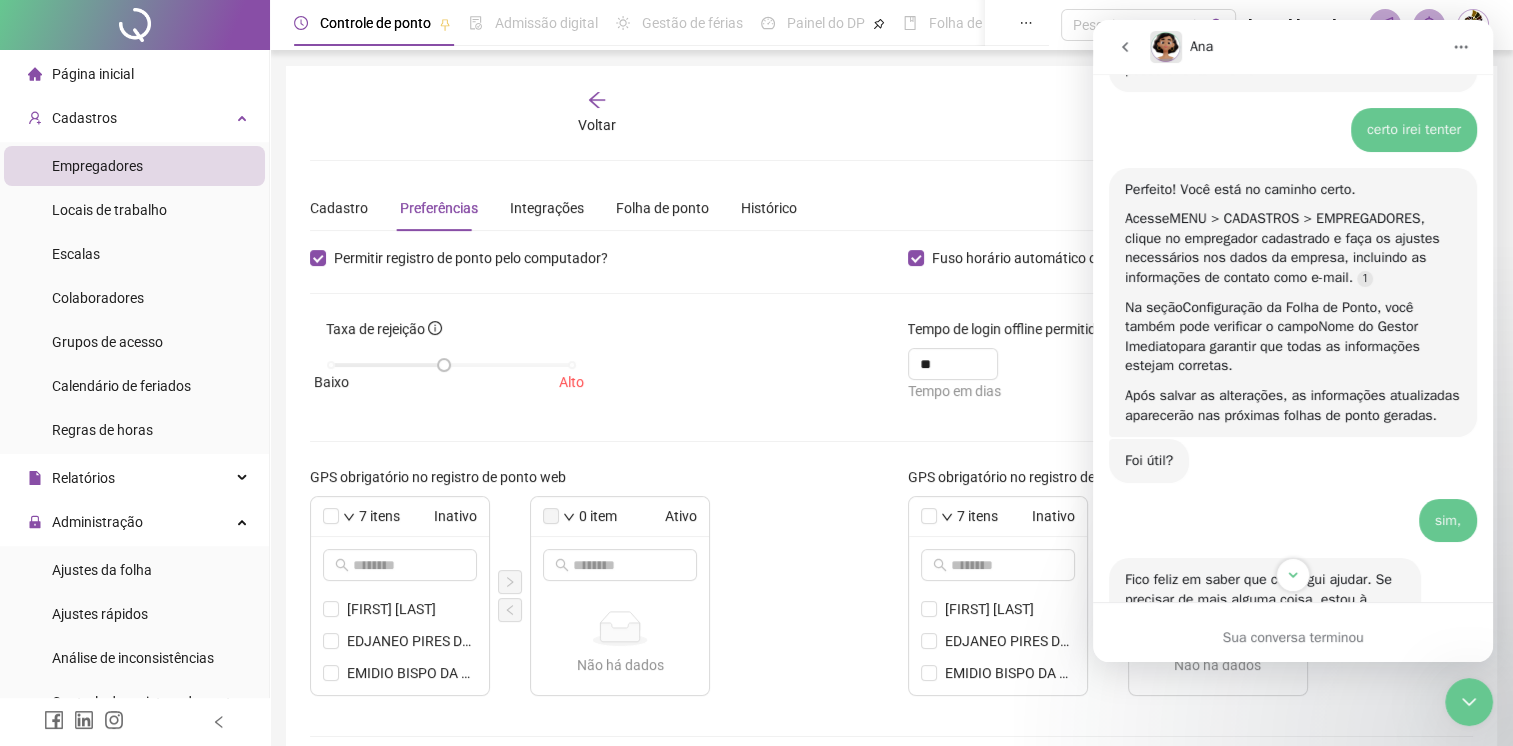 click 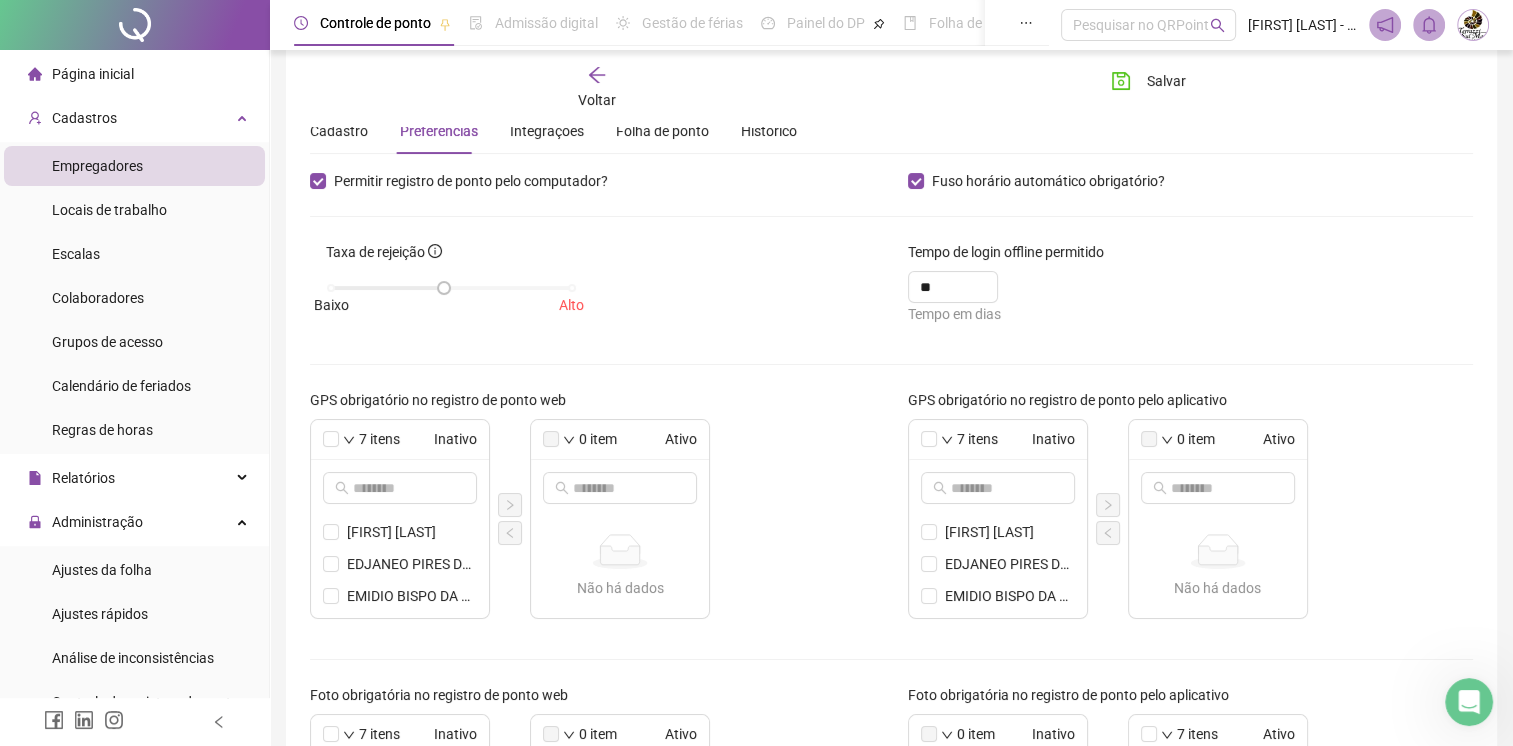 scroll, scrollTop: 0, scrollLeft: 0, axis: both 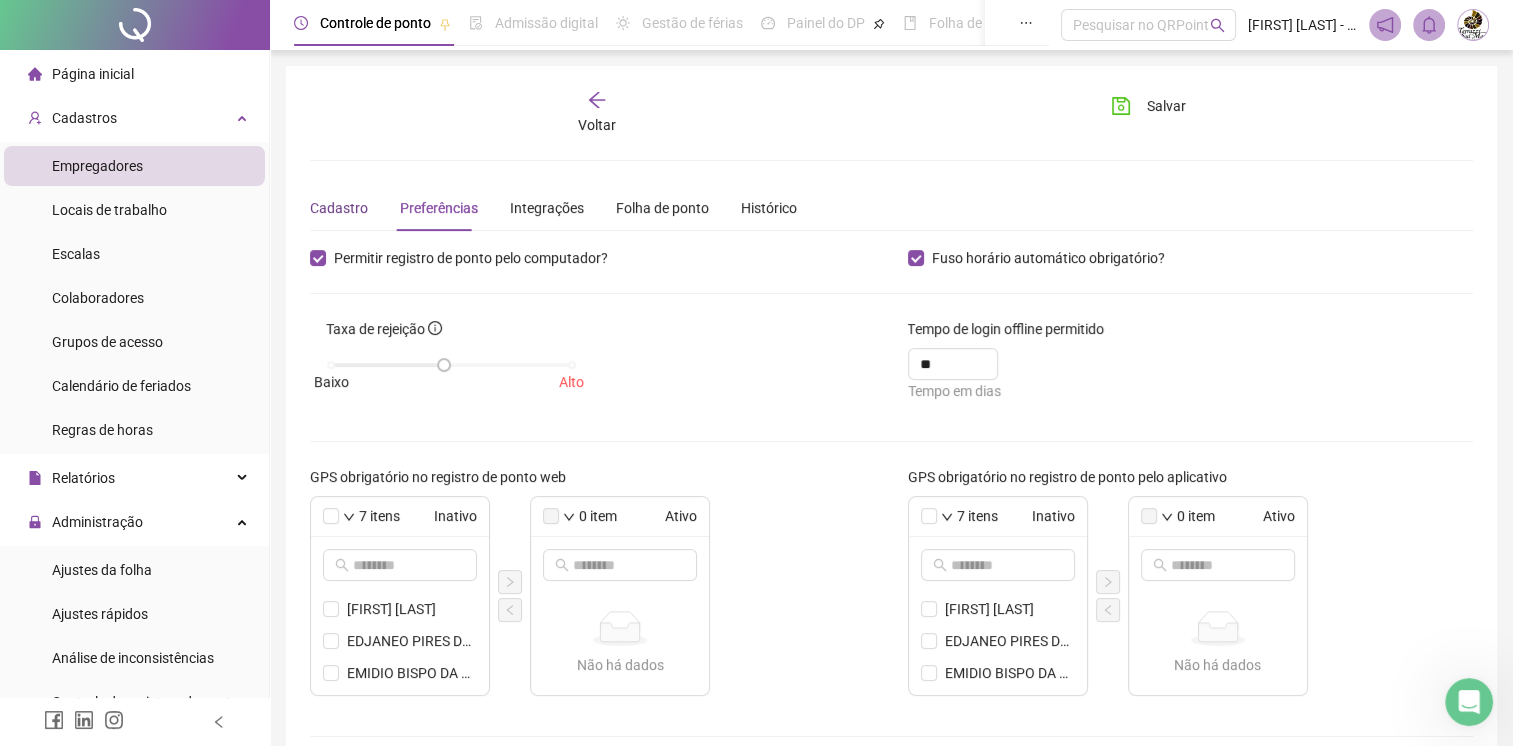 click on "Cadastro" at bounding box center [339, 208] 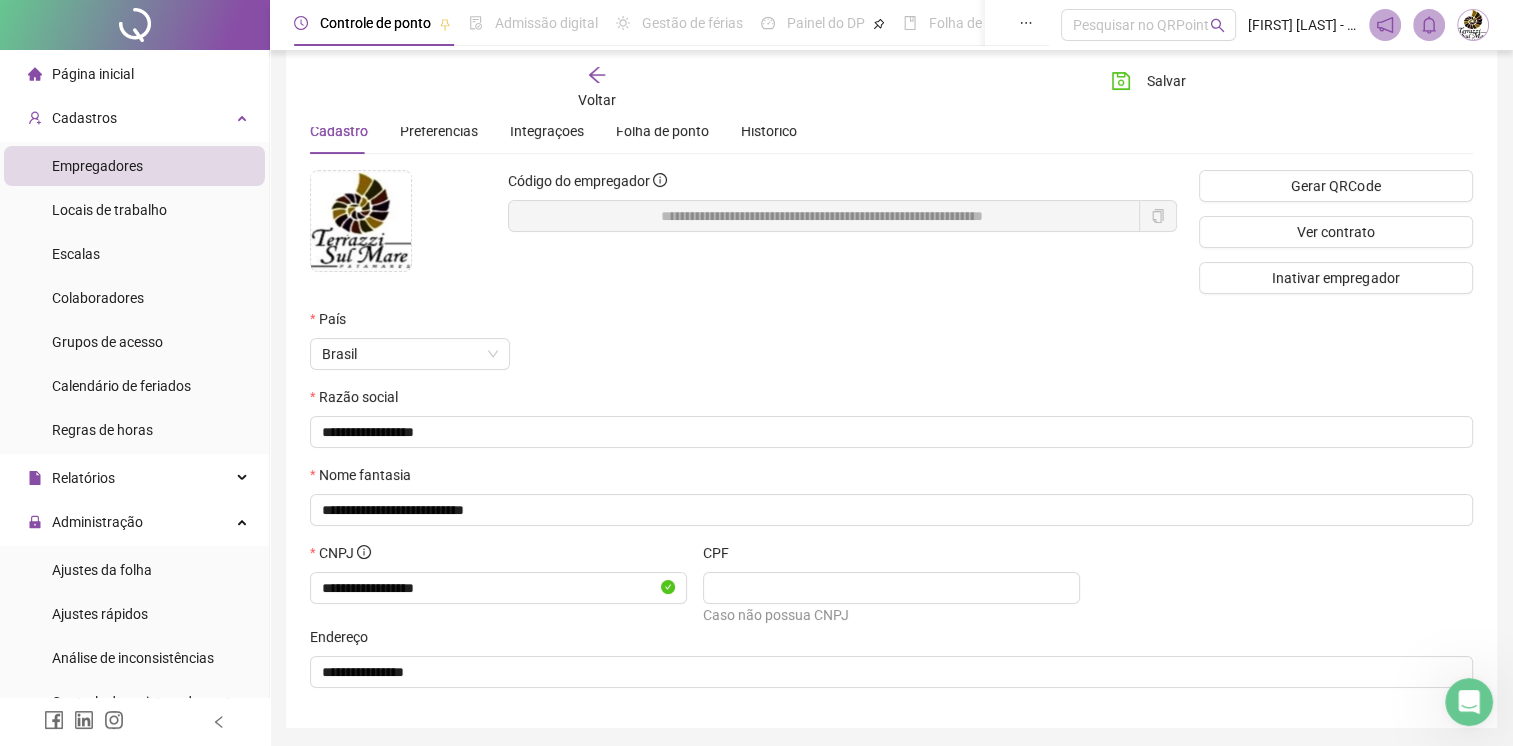 scroll, scrollTop: 145, scrollLeft: 0, axis: vertical 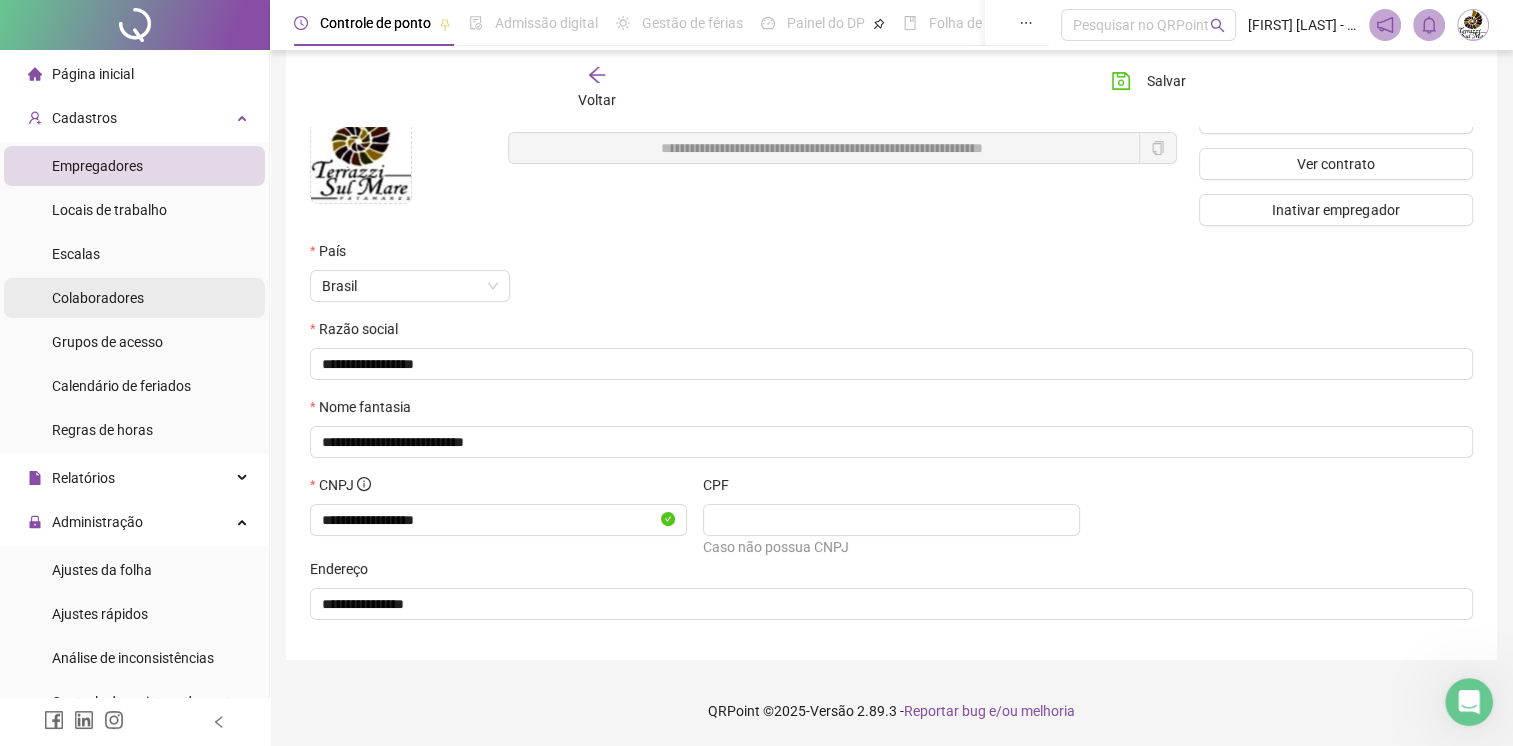 click on "Colaboradores" at bounding box center (98, 298) 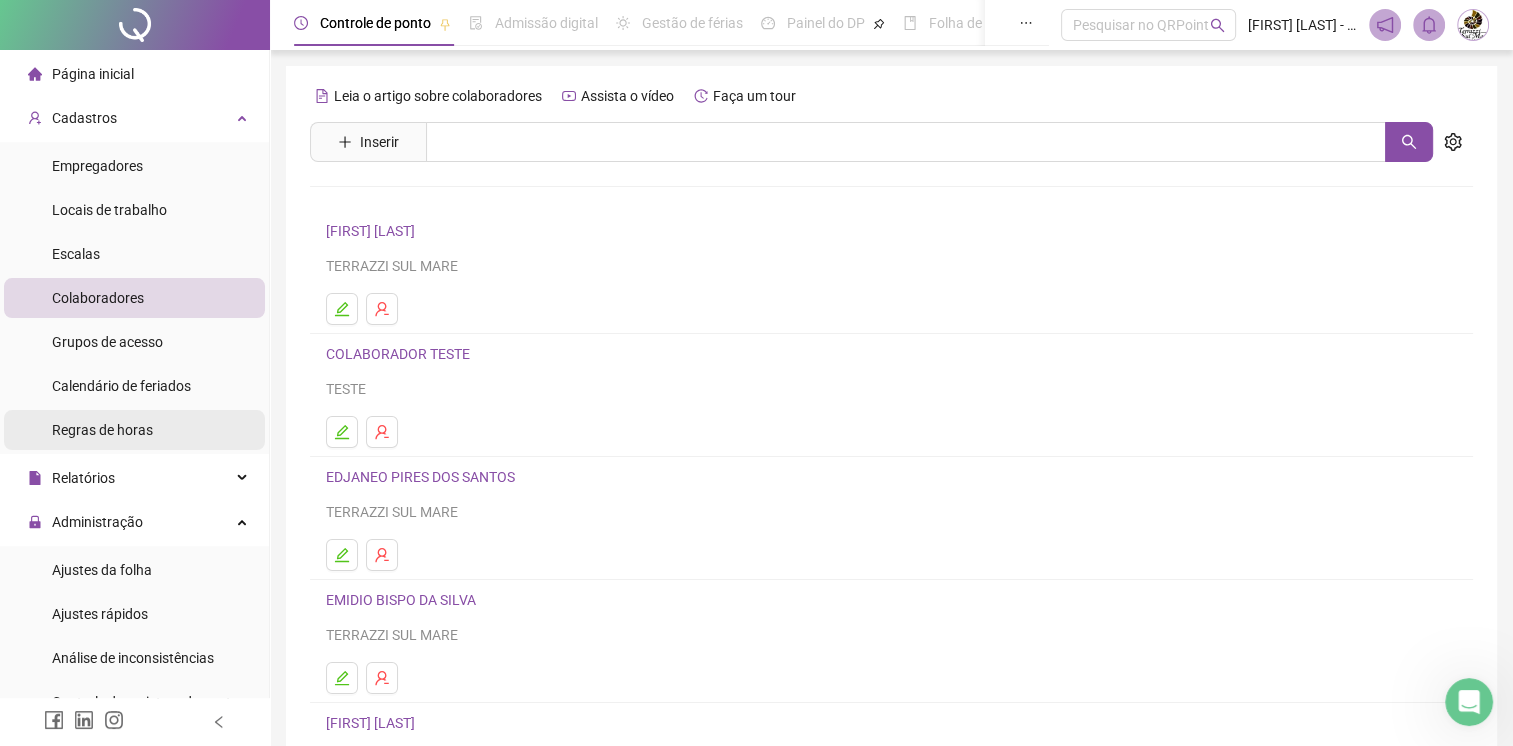 click on "Regras de horas" at bounding box center [102, 430] 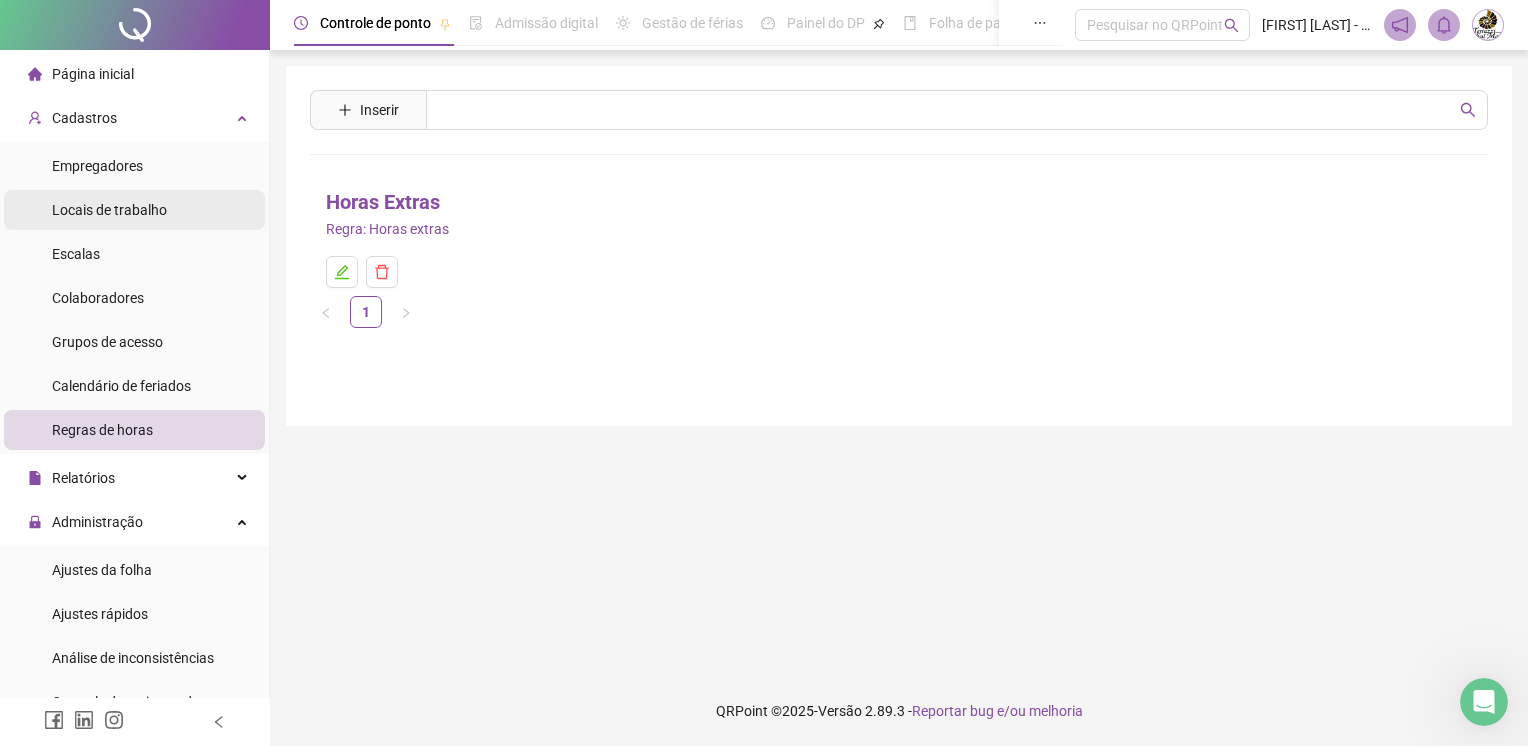 click on "Locais de trabalho" at bounding box center [109, 210] 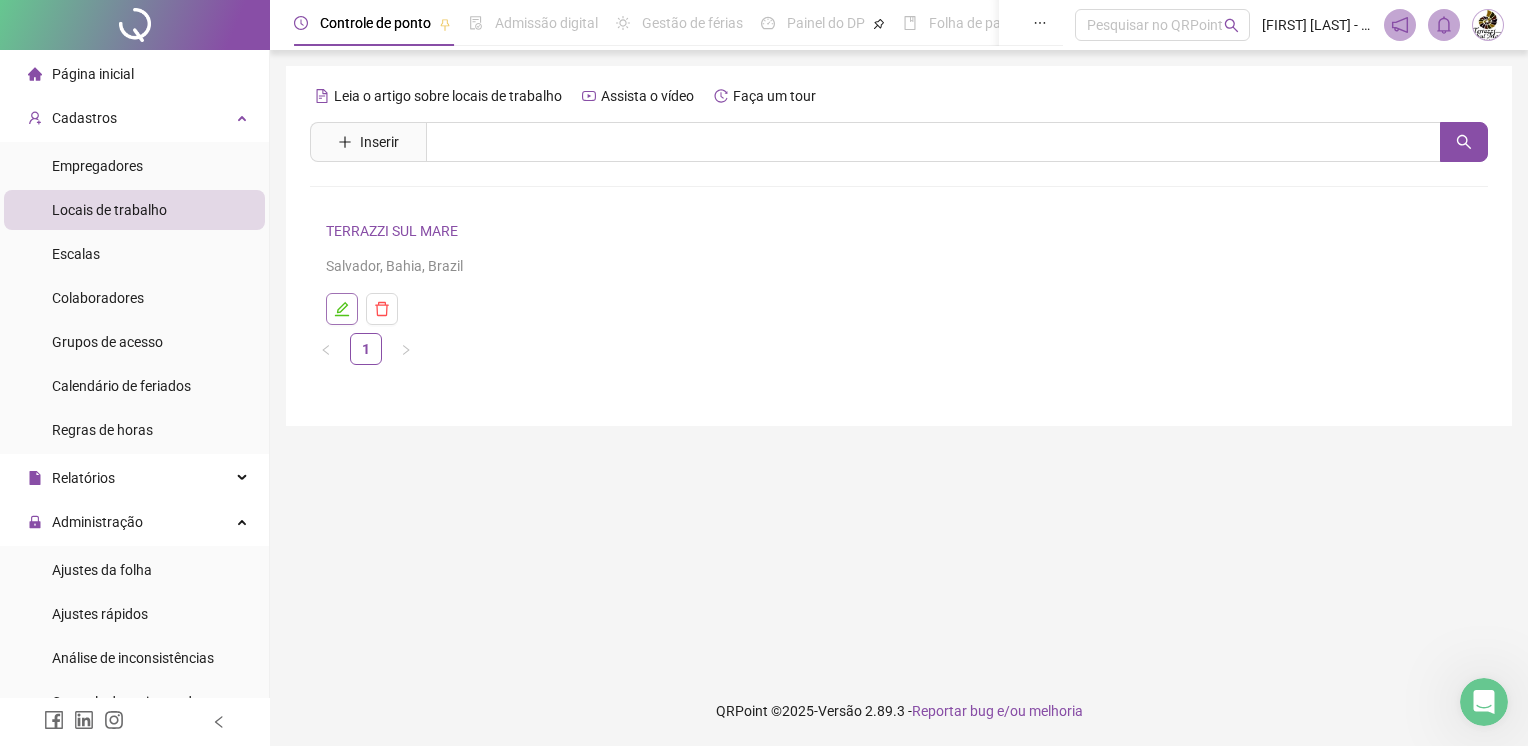 click at bounding box center (342, 309) 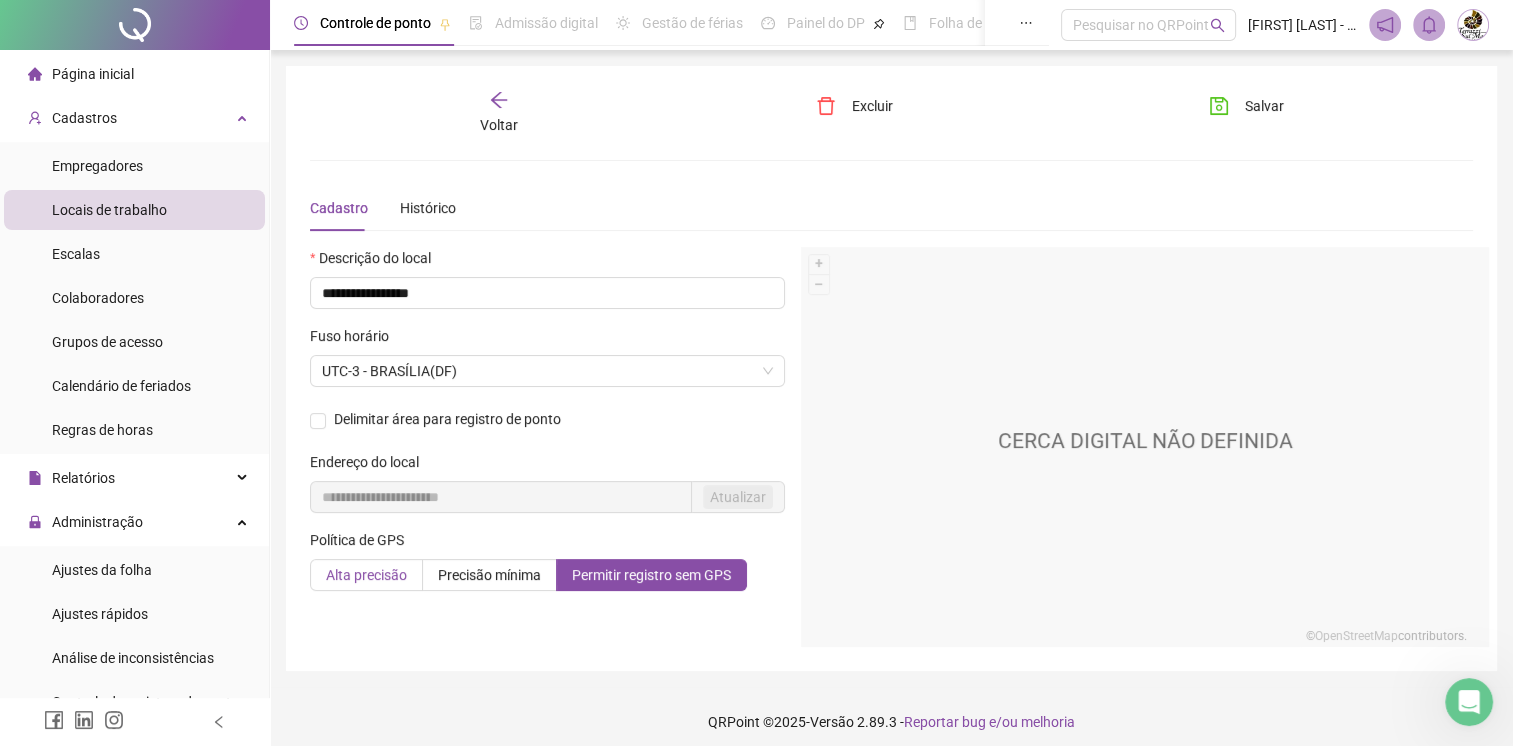 click on "Alta precisão" at bounding box center [366, 575] 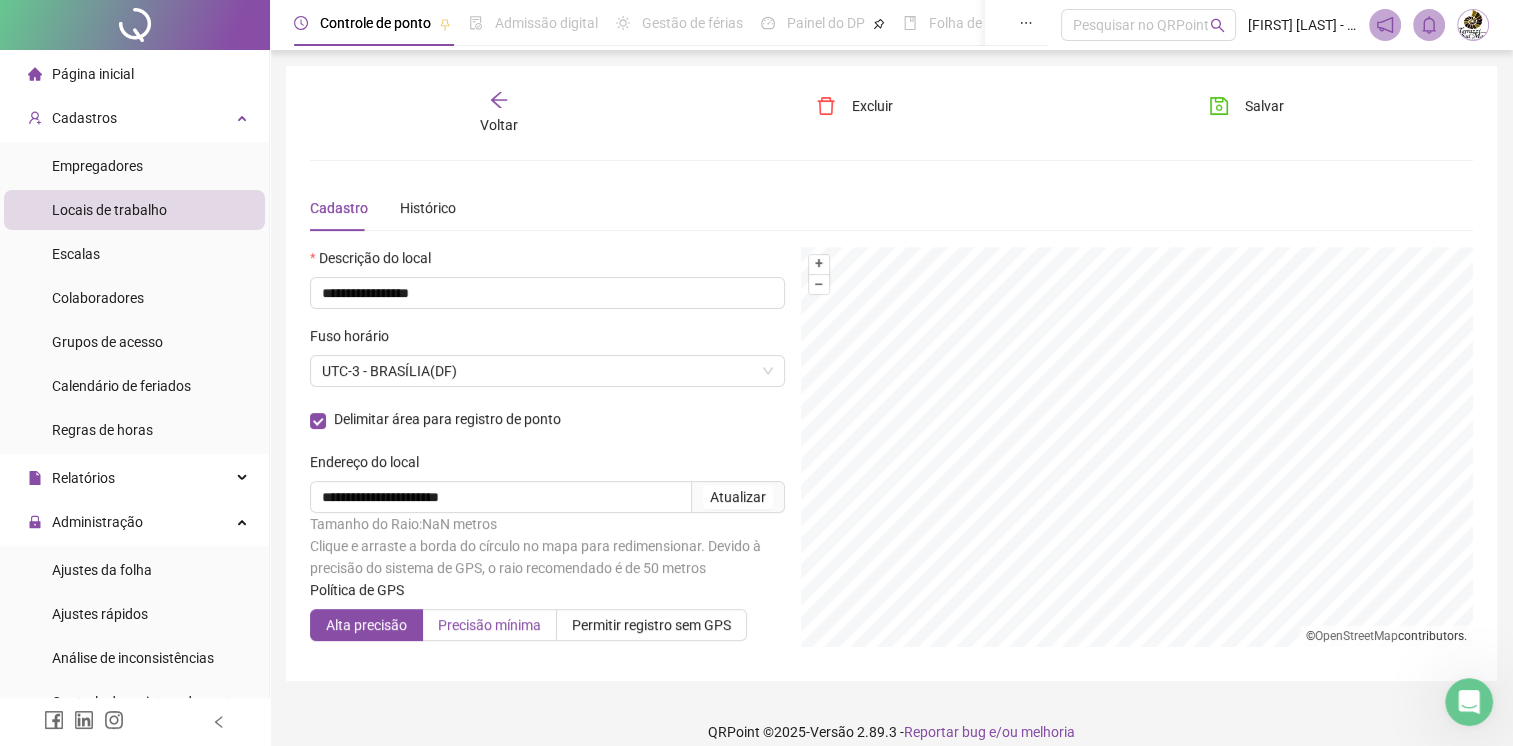 click on "Precisão mínima" at bounding box center (489, 625) 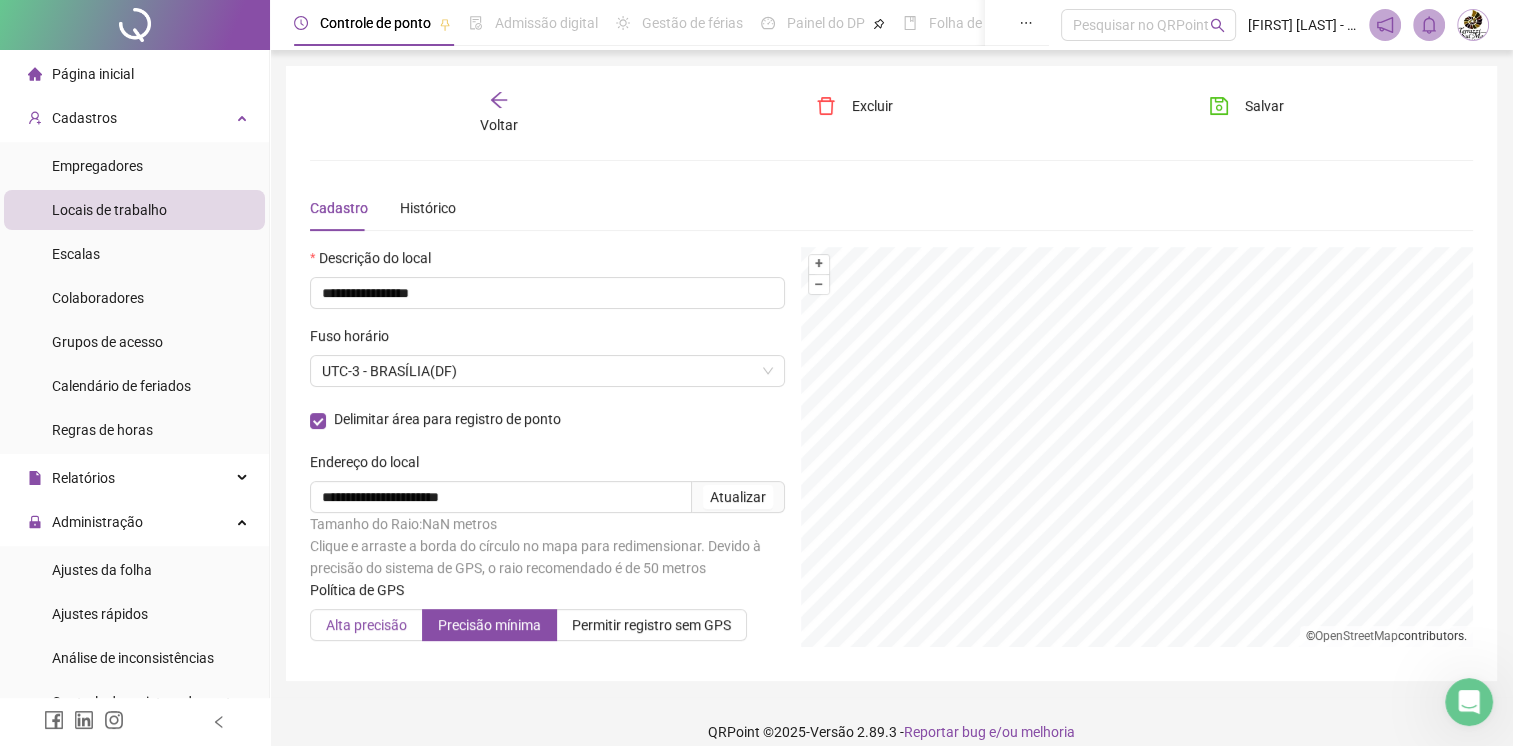 click on "Alta precisão" at bounding box center (366, 625) 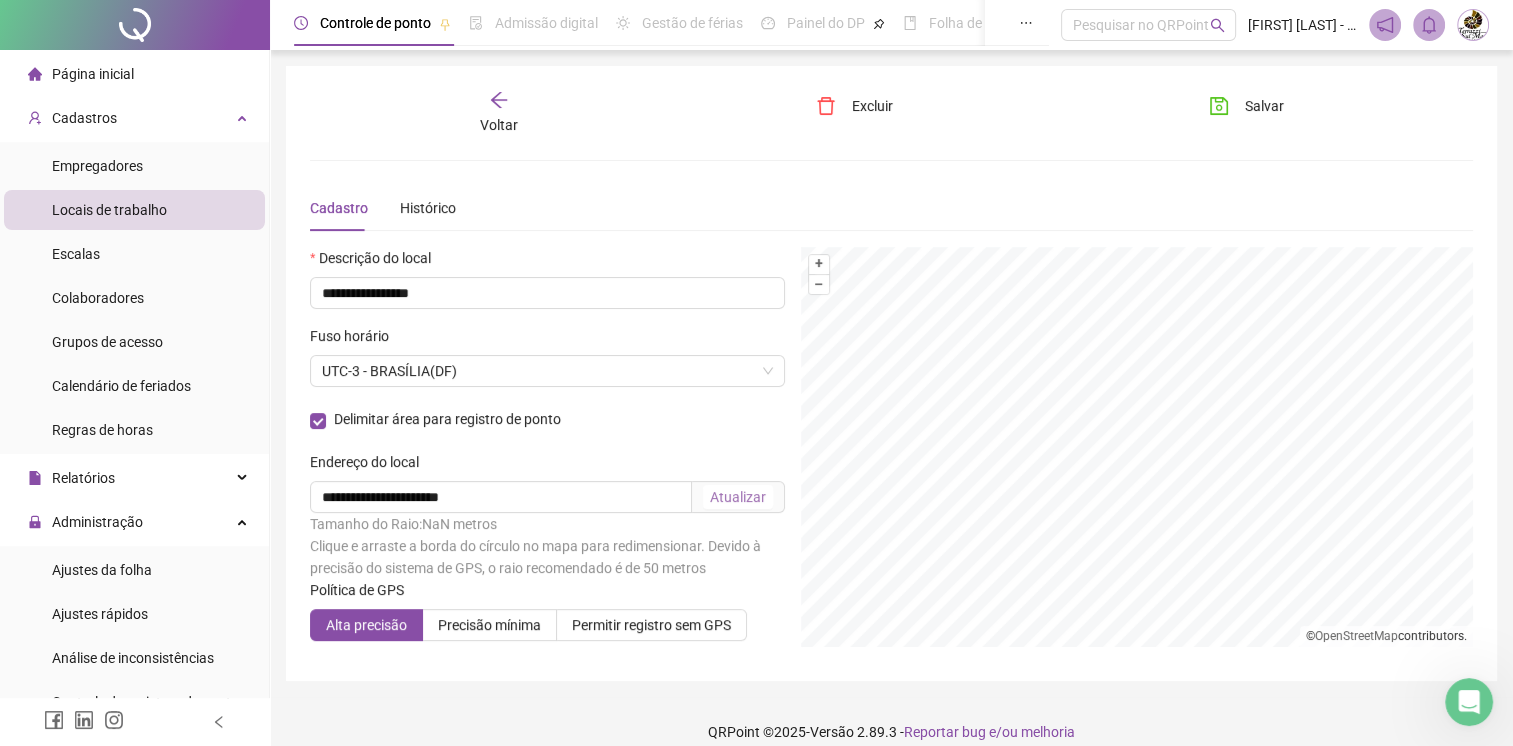 click on "Atualizar" at bounding box center [738, 497] 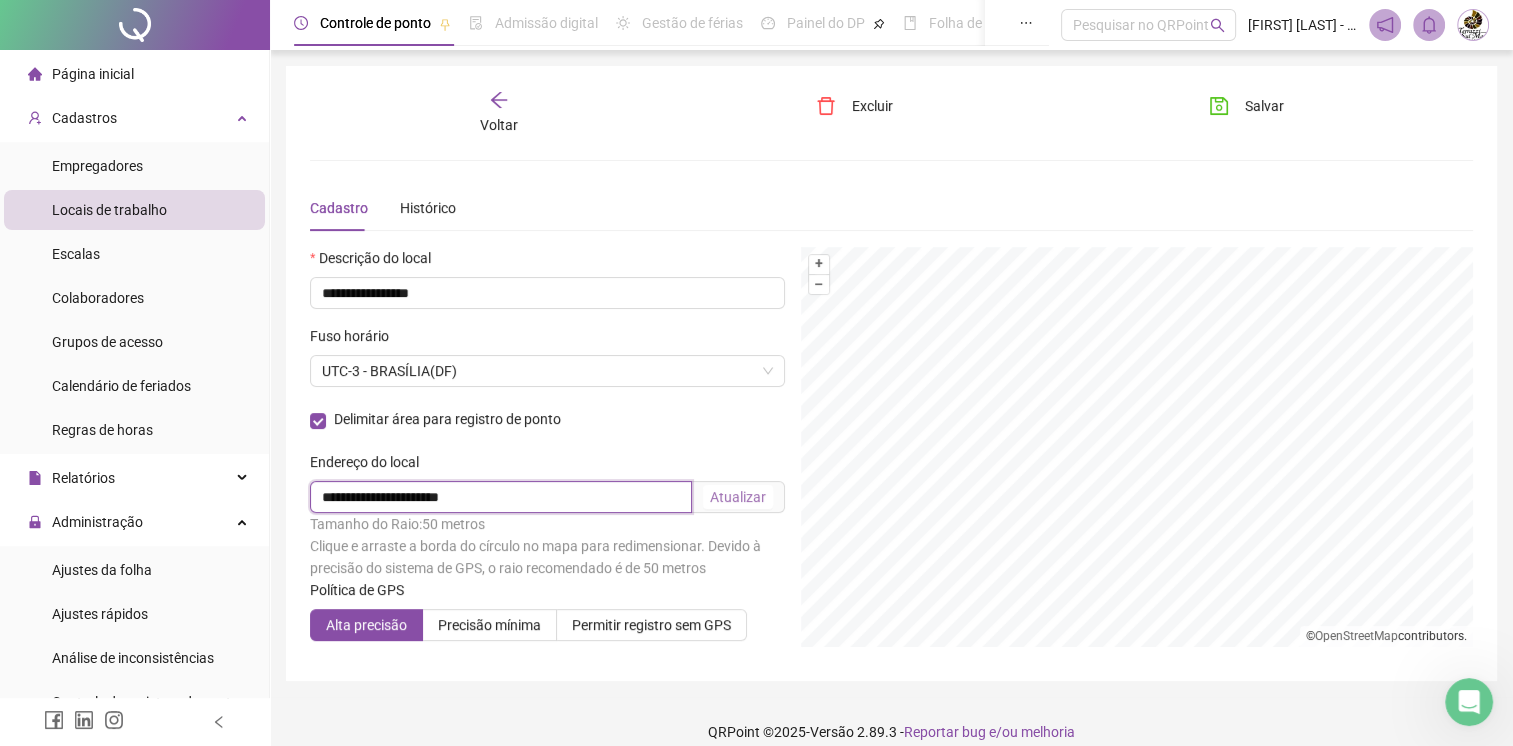 click on "**********" at bounding box center (501, 497) 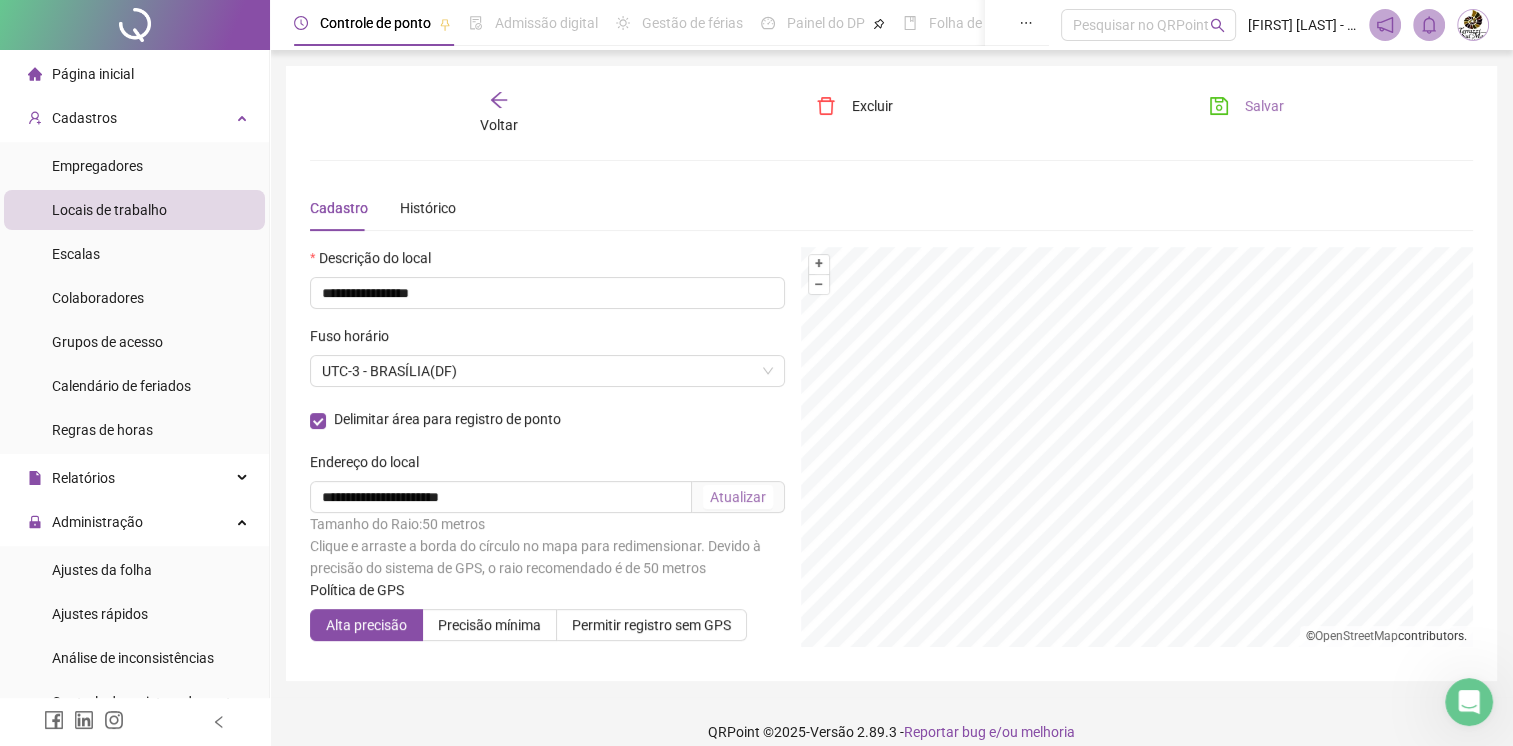 click on "Salvar" at bounding box center [1246, 106] 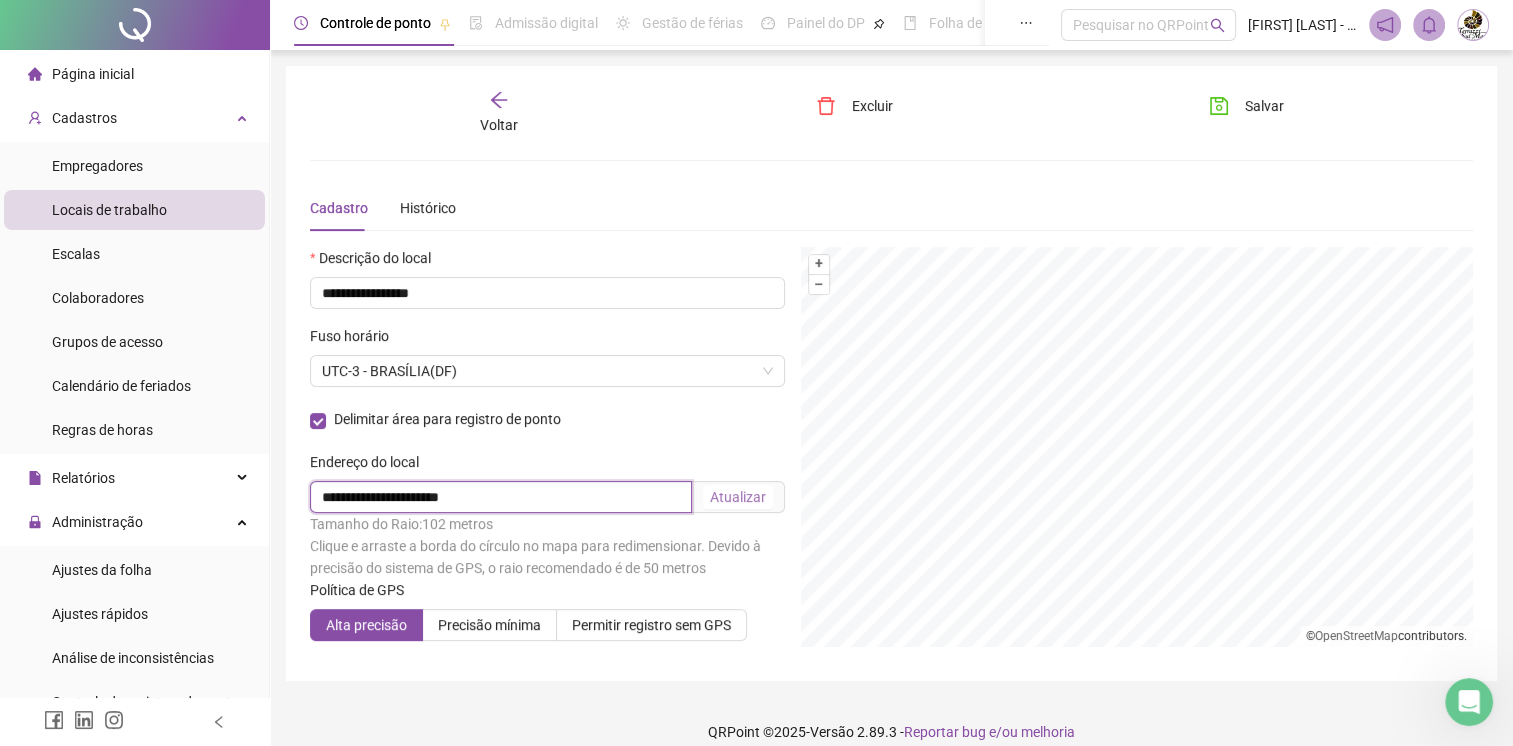 click on "**********" at bounding box center [501, 497] 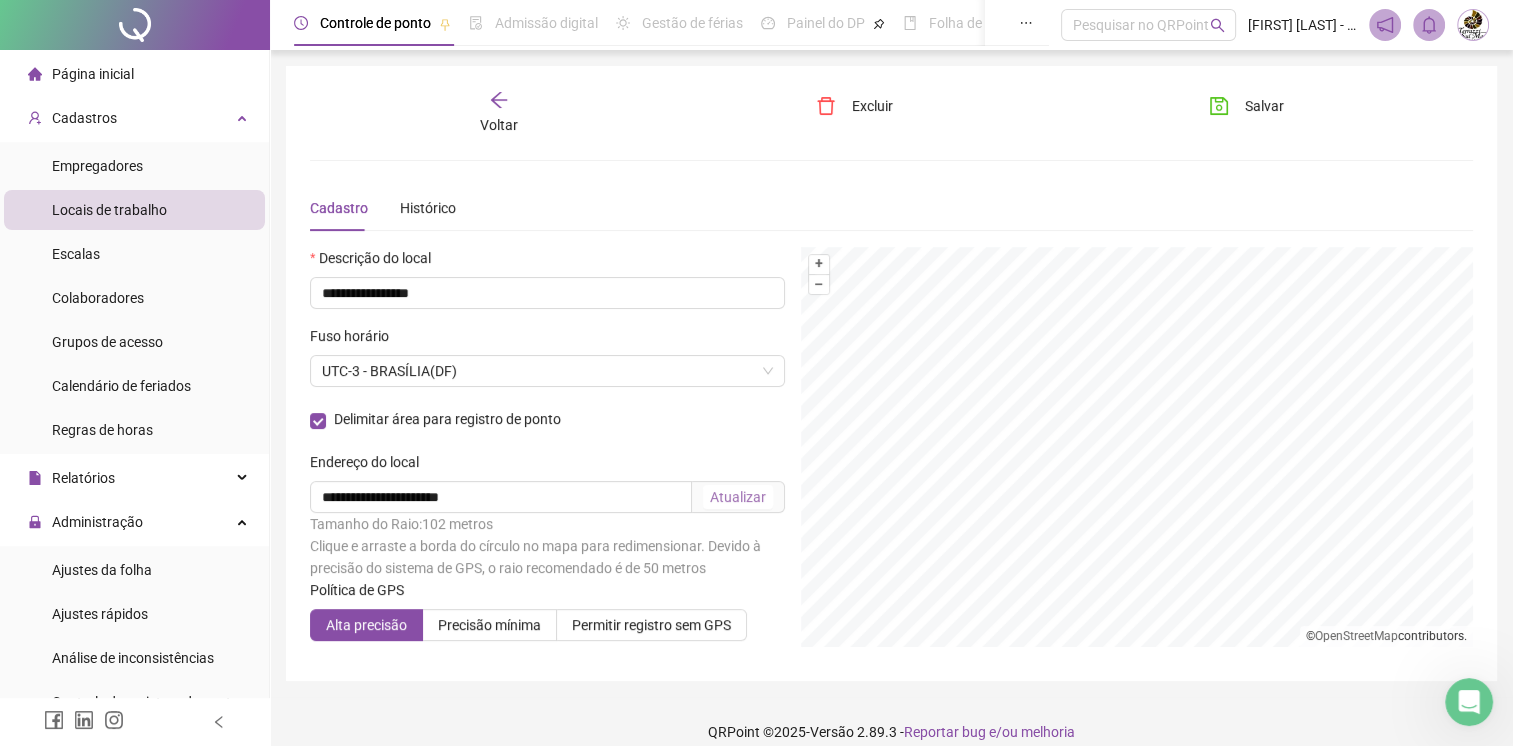 click on "**********" at bounding box center (756, 373) 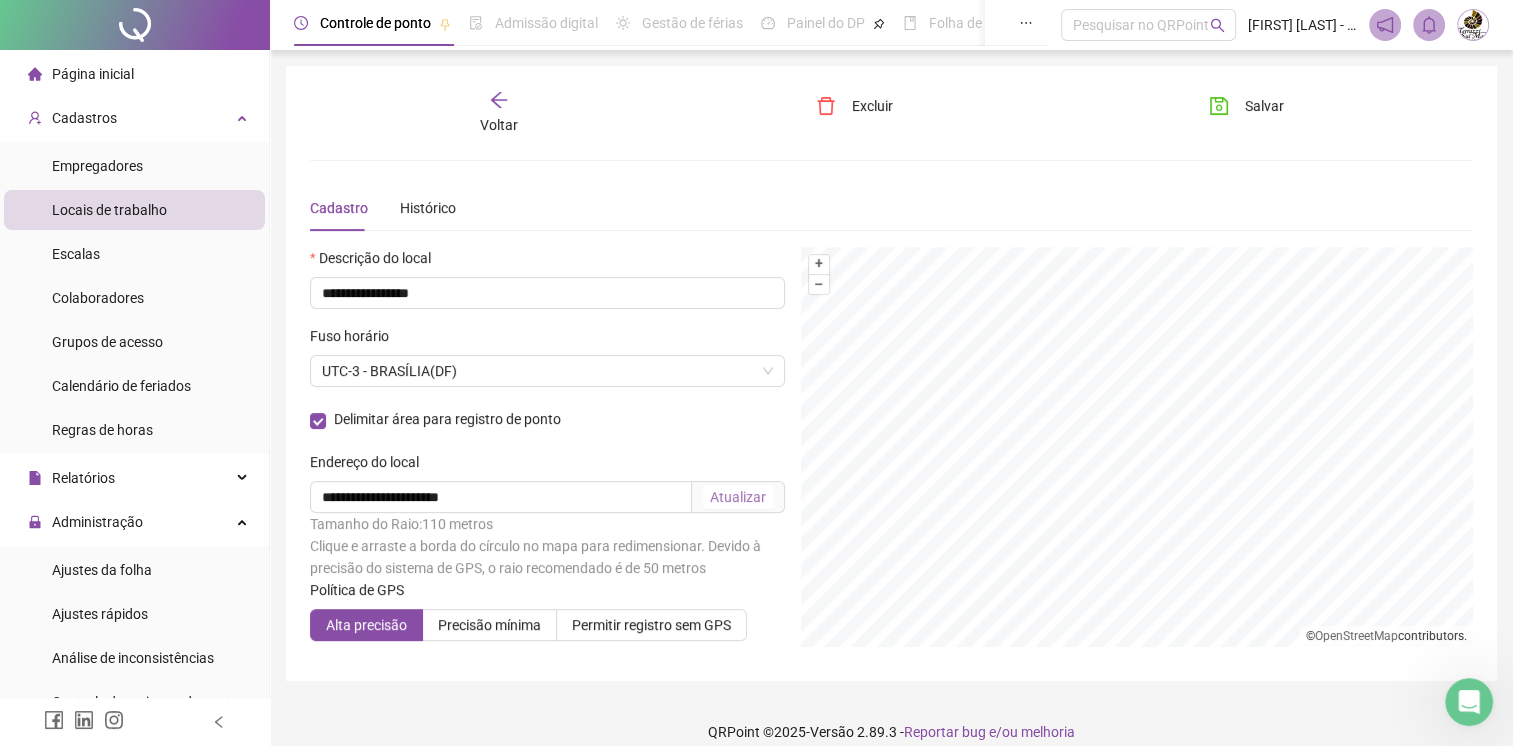 click on "**********" at bounding box center [891, 383] 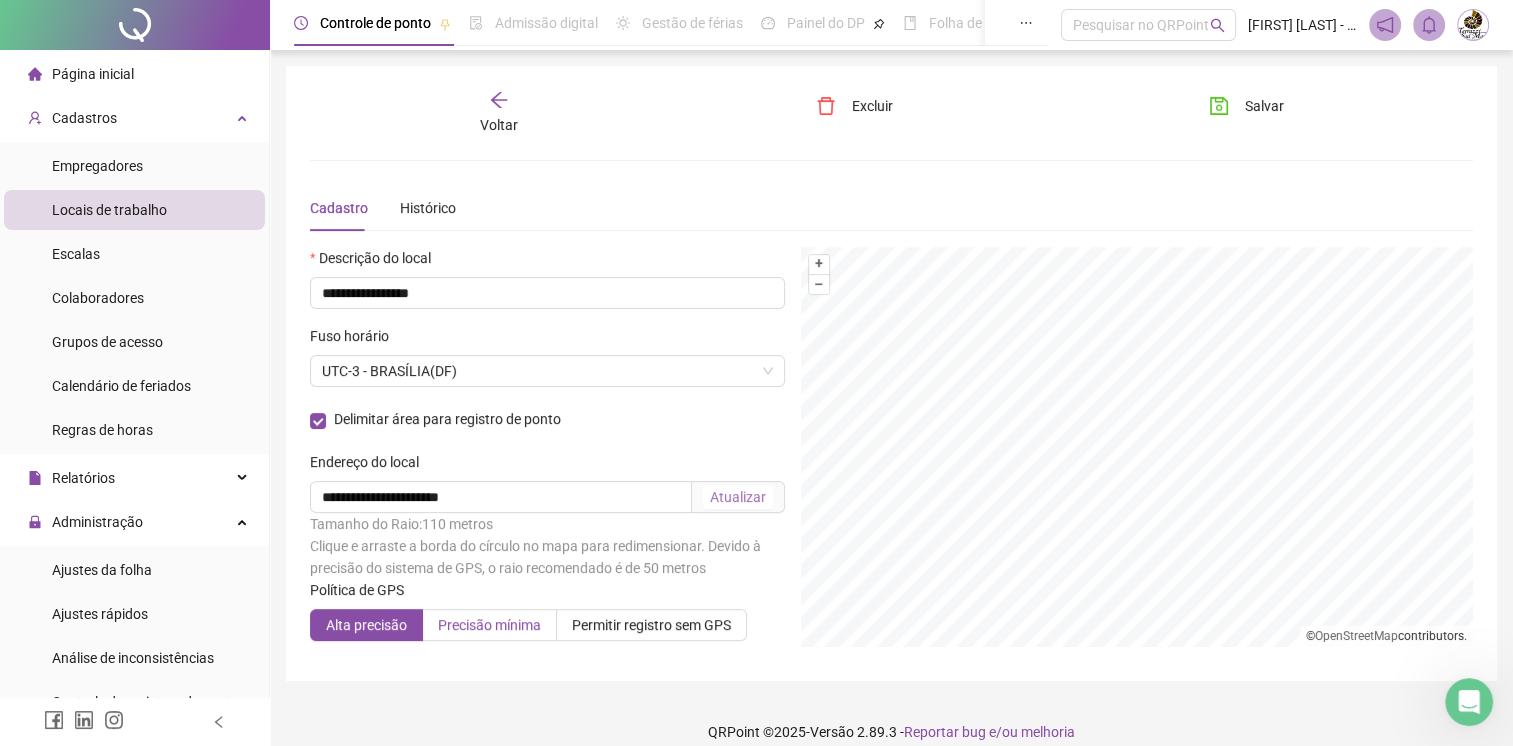 click on "Precisão mínima" at bounding box center (489, 625) 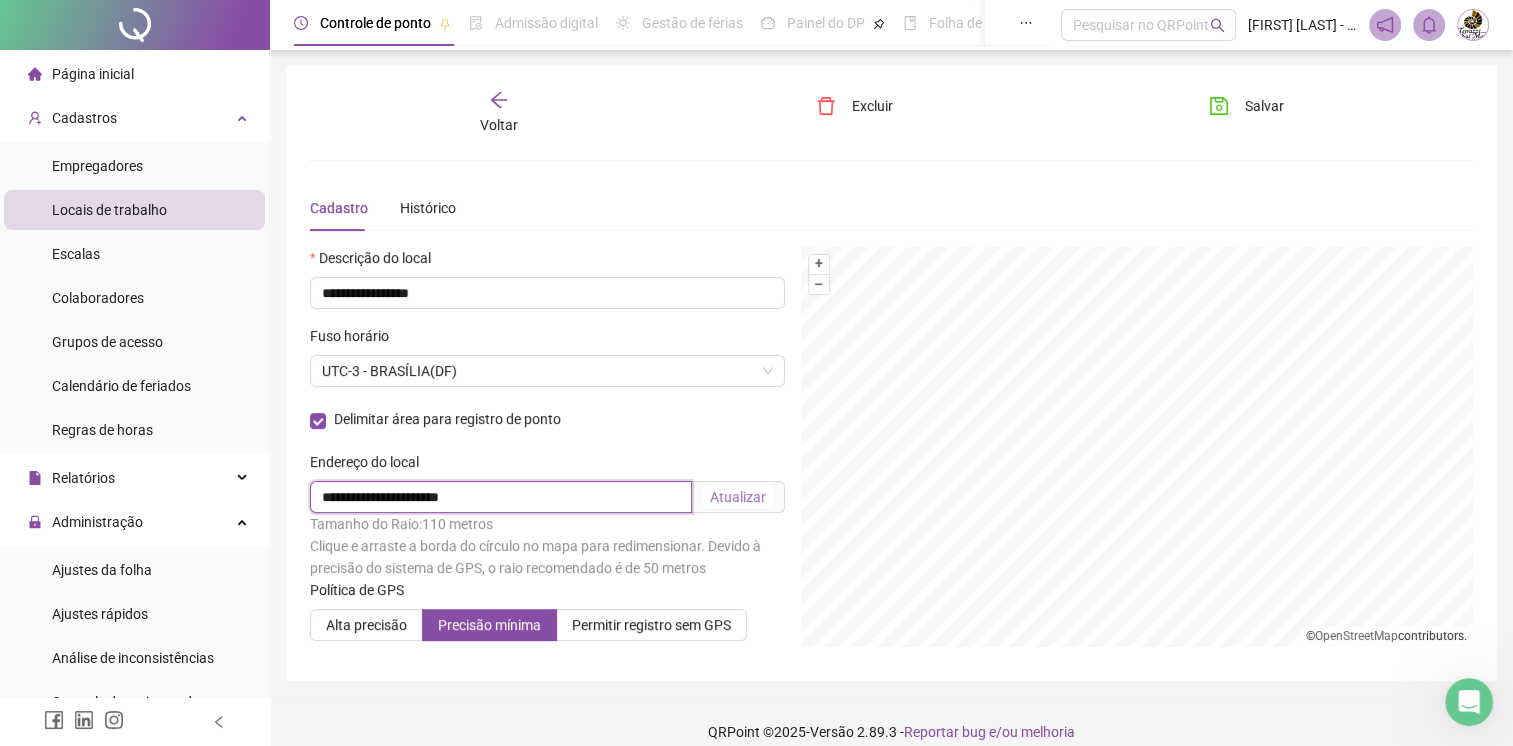 click on "**********" at bounding box center [501, 497] 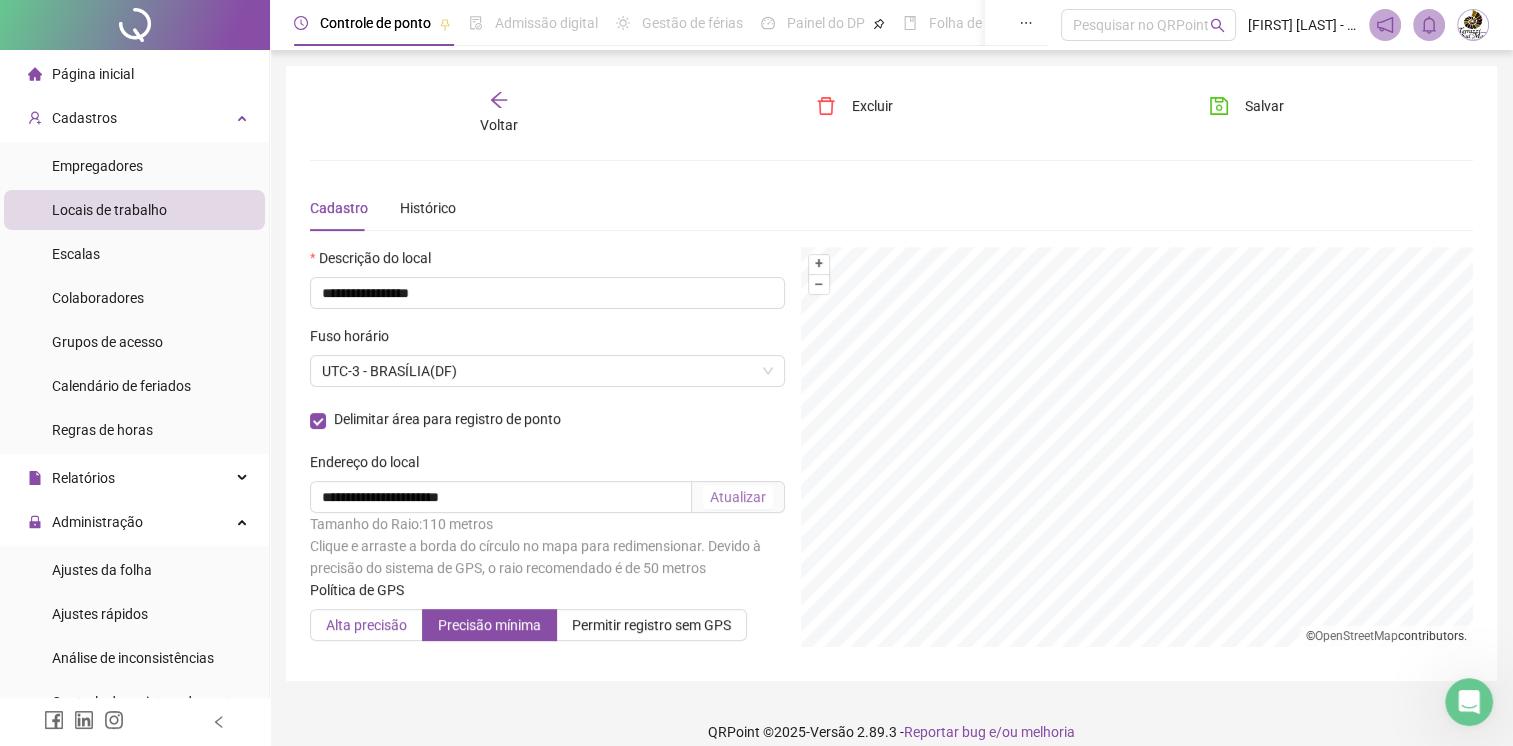 click on "Alta precisão" at bounding box center [366, 625] 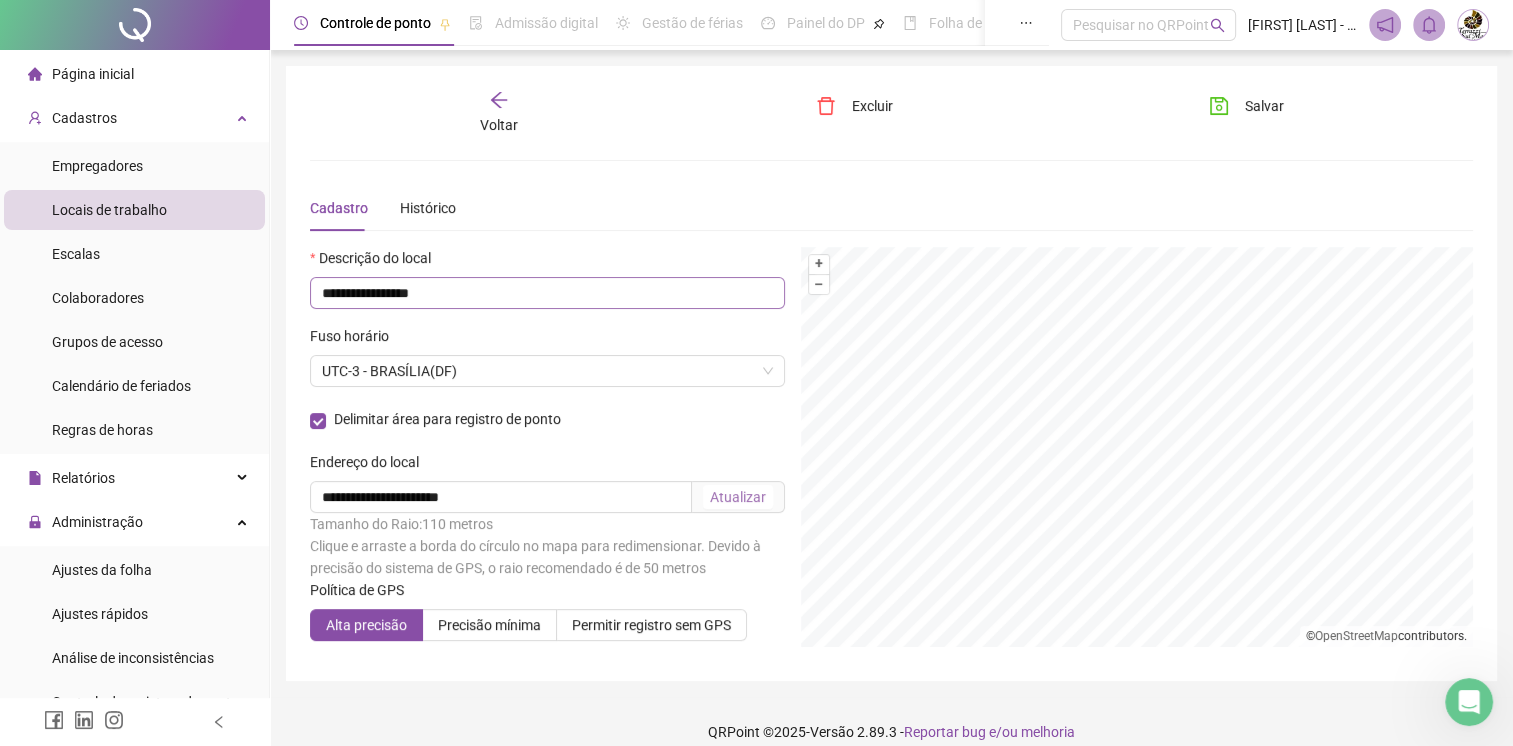 click on "**********" at bounding box center (891, 452) 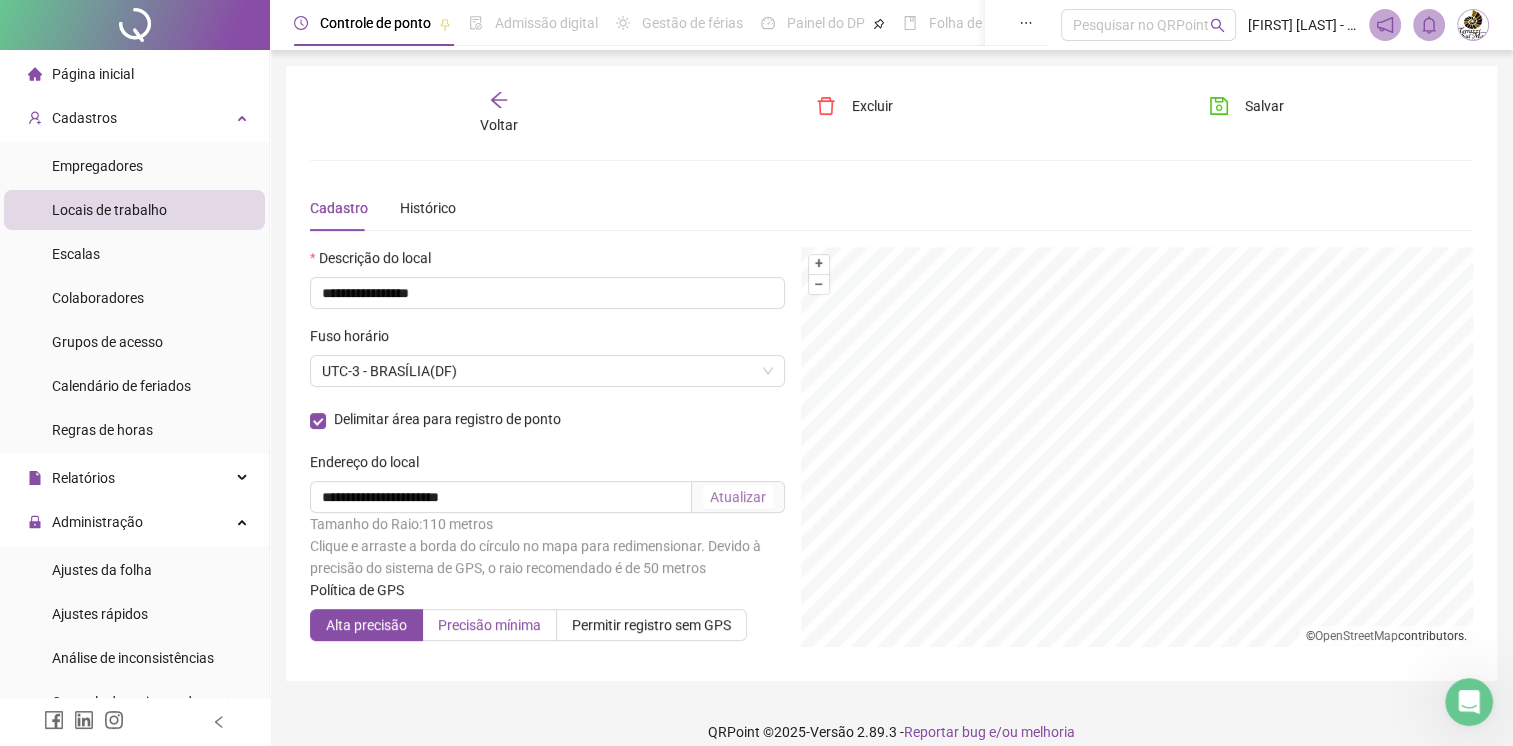 click on "Precisão mínima" at bounding box center [489, 625] 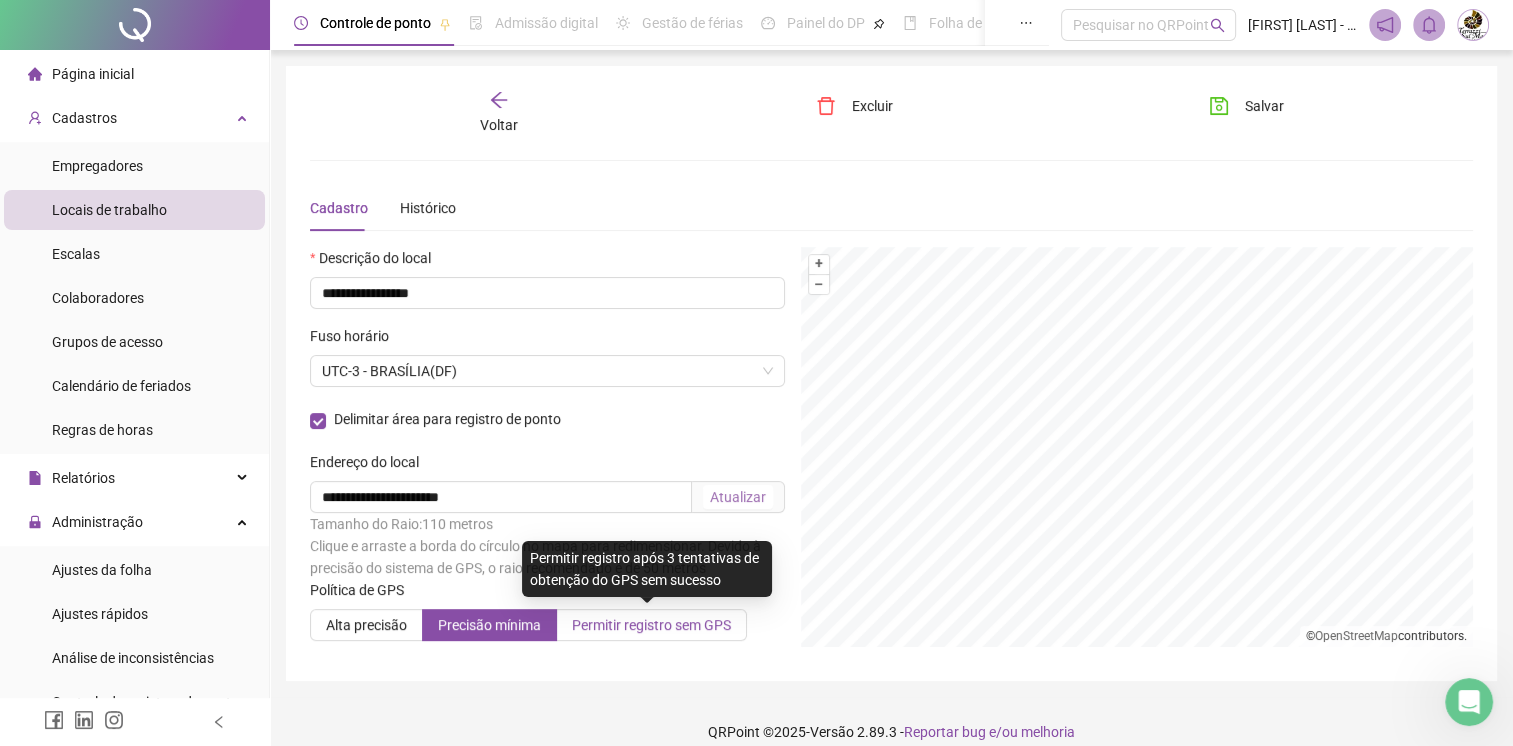 click on "Permitir registro sem GPS" at bounding box center [651, 625] 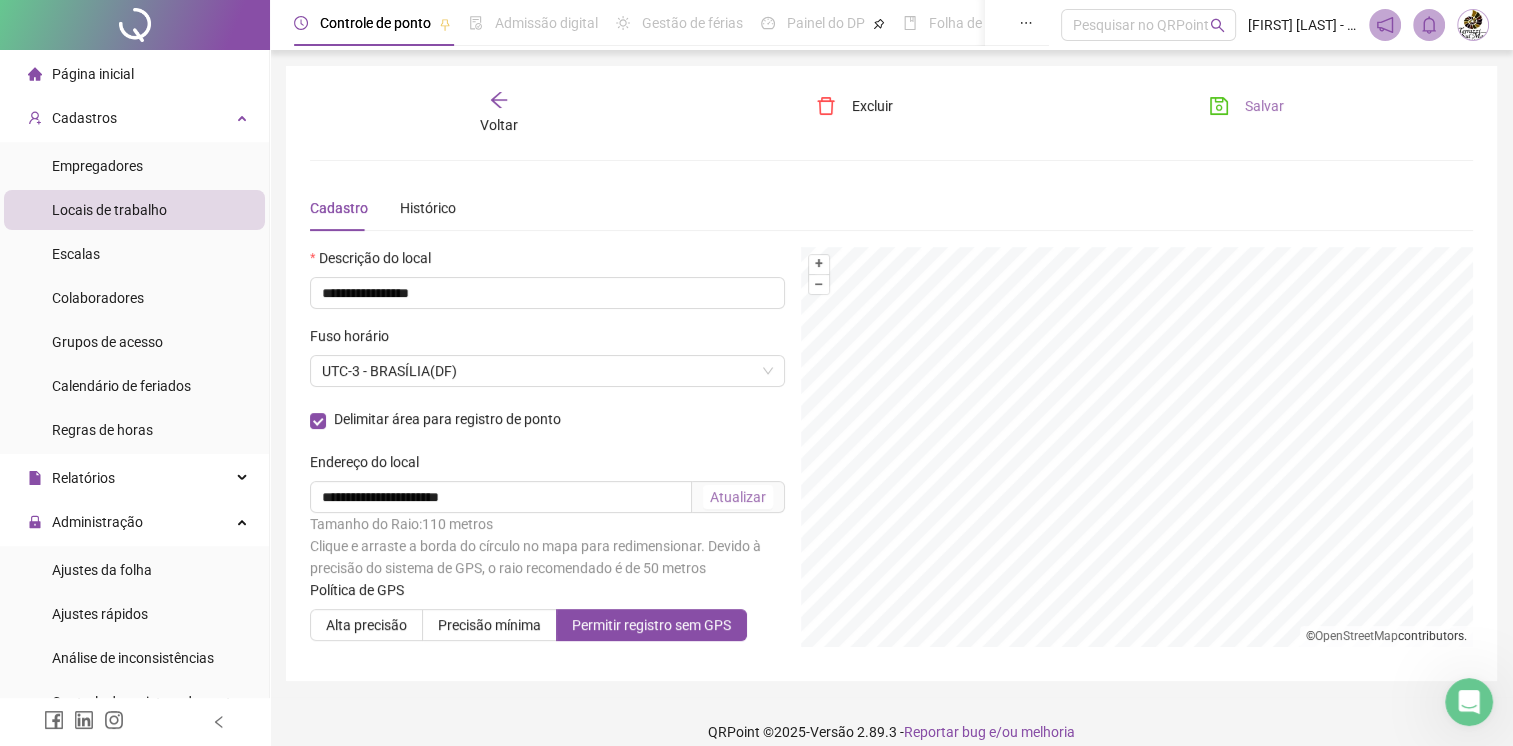 click on "Salvar" at bounding box center [1264, 106] 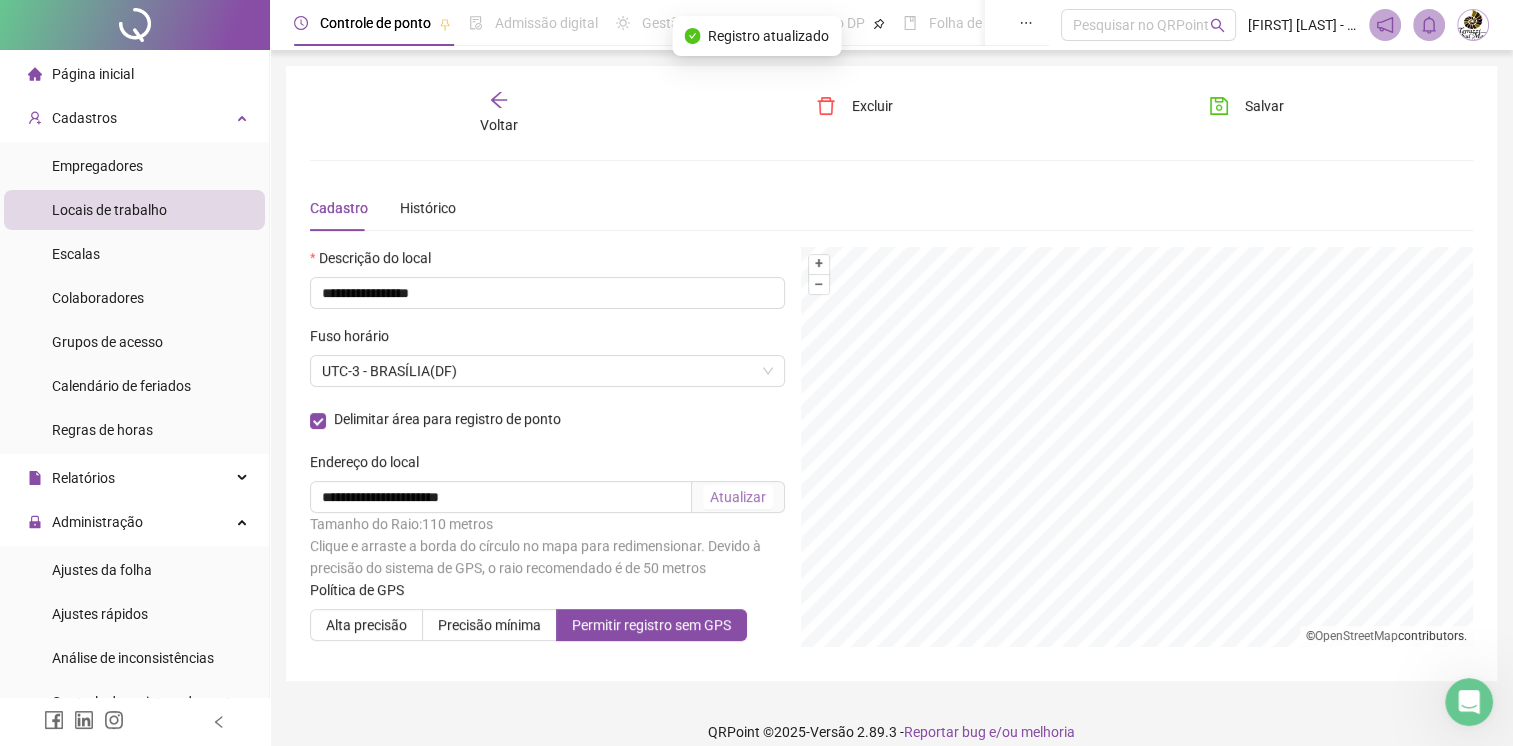 click on "Voltar" at bounding box center (498, 113) 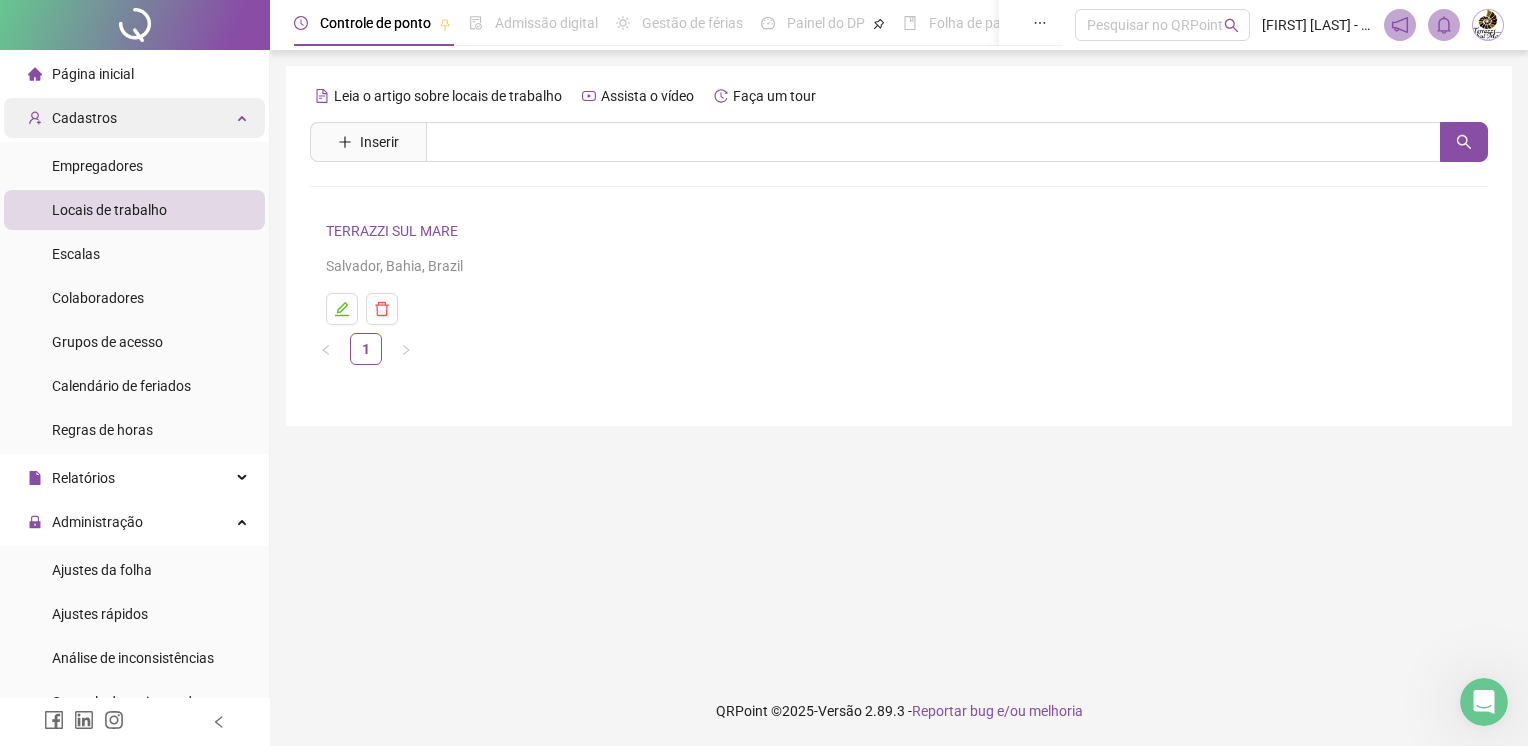 click on "Cadastros" at bounding box center (72, 118) 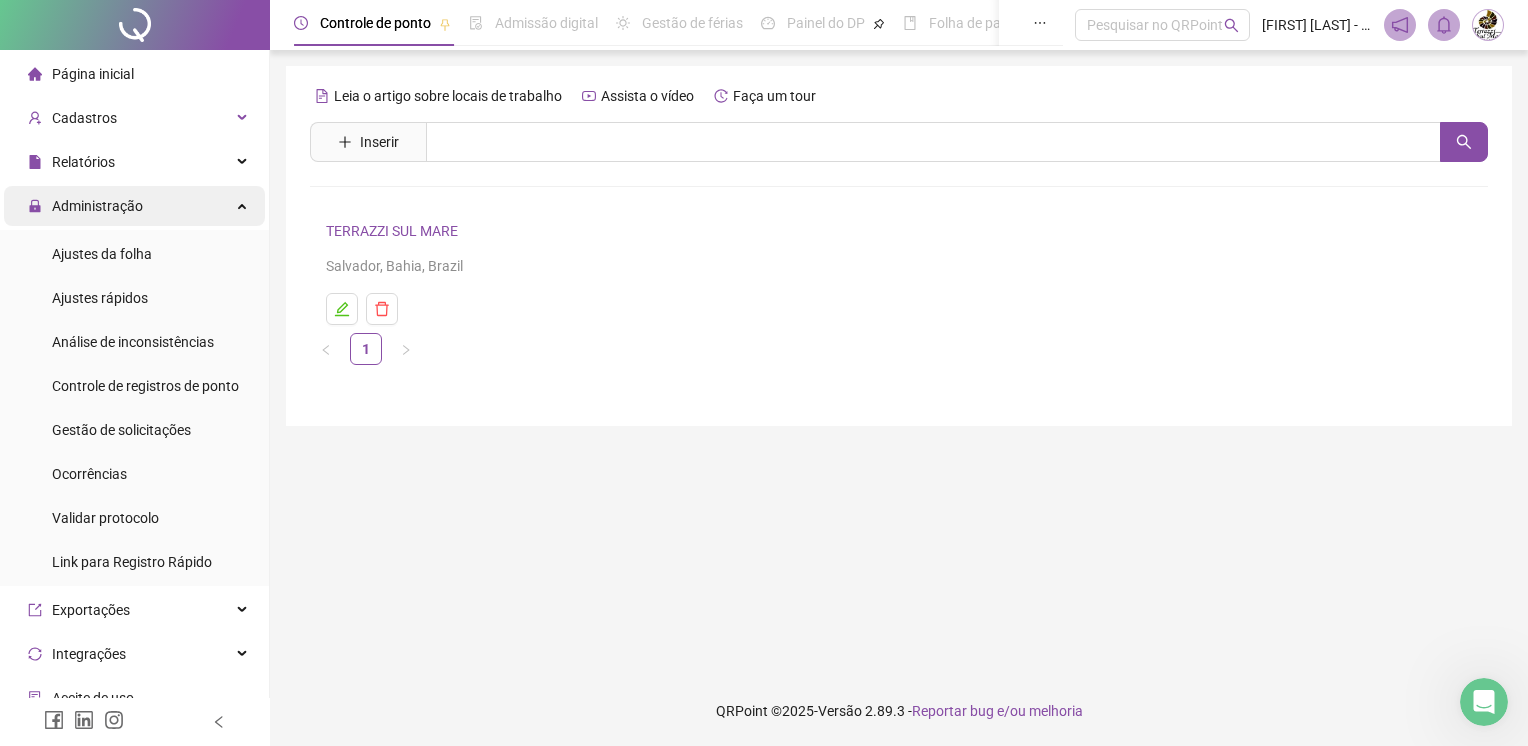 click on "Administração" at bounding box center [97, 206] 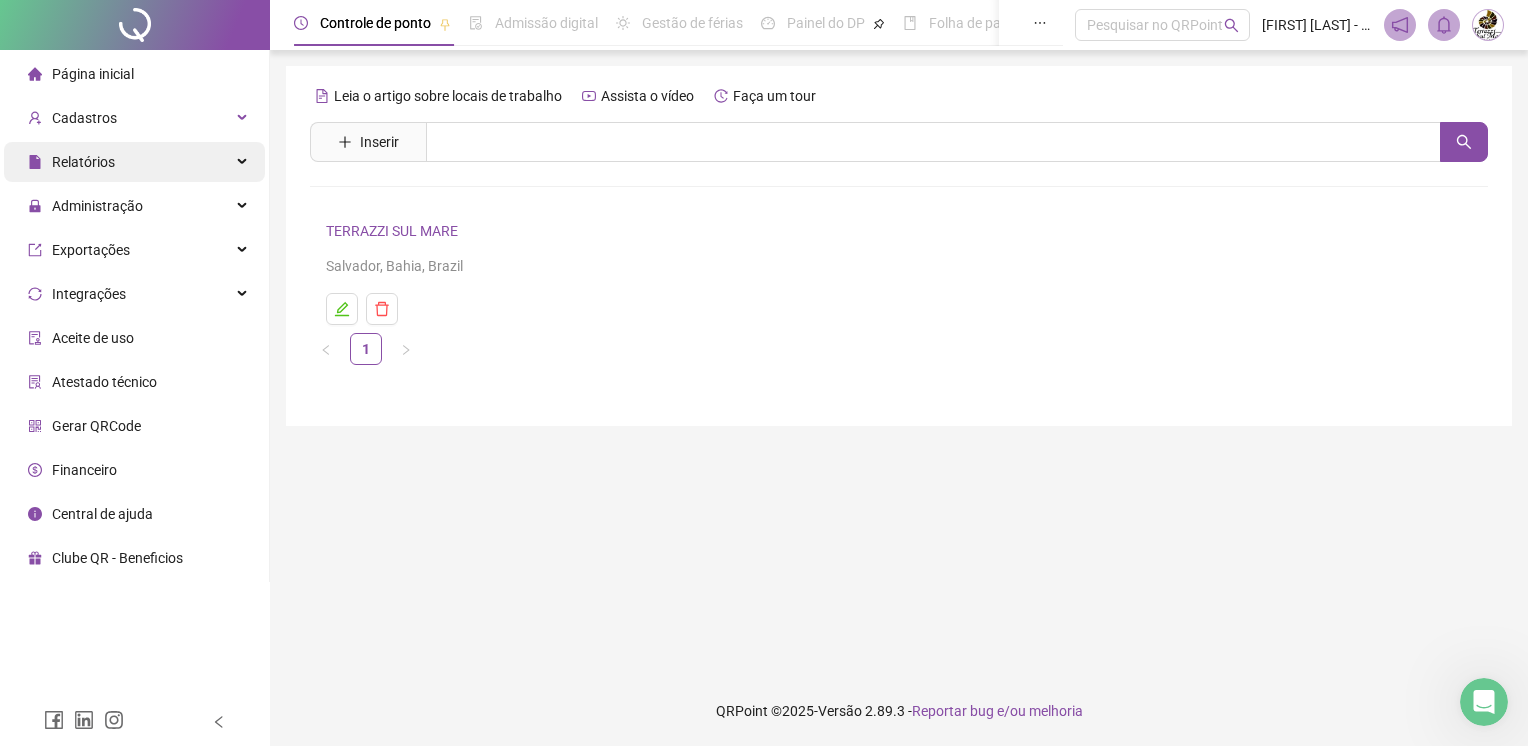 click on "Relatórios" at bounding box center [134, 162] 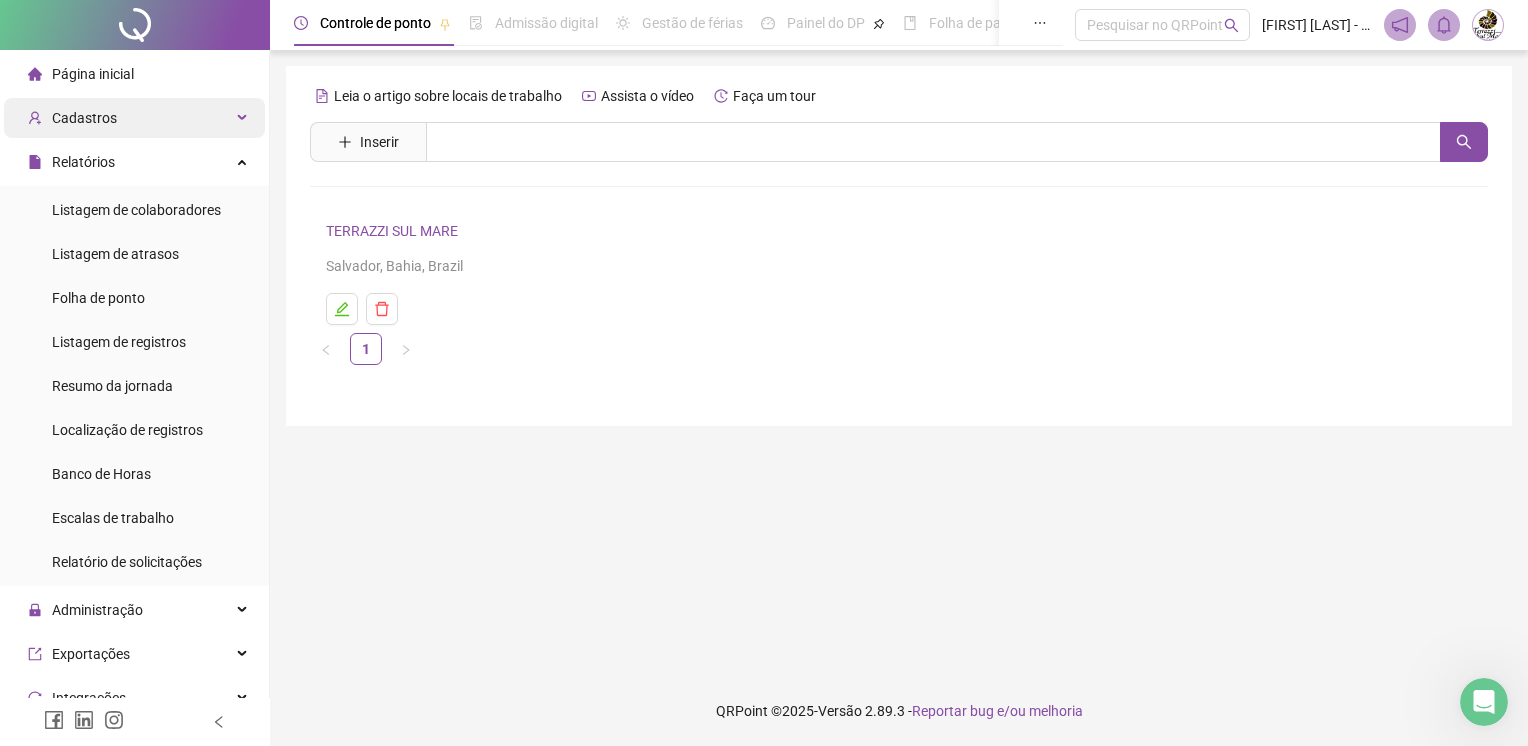 click on "Cadastros" at bounding box center (134, 118) 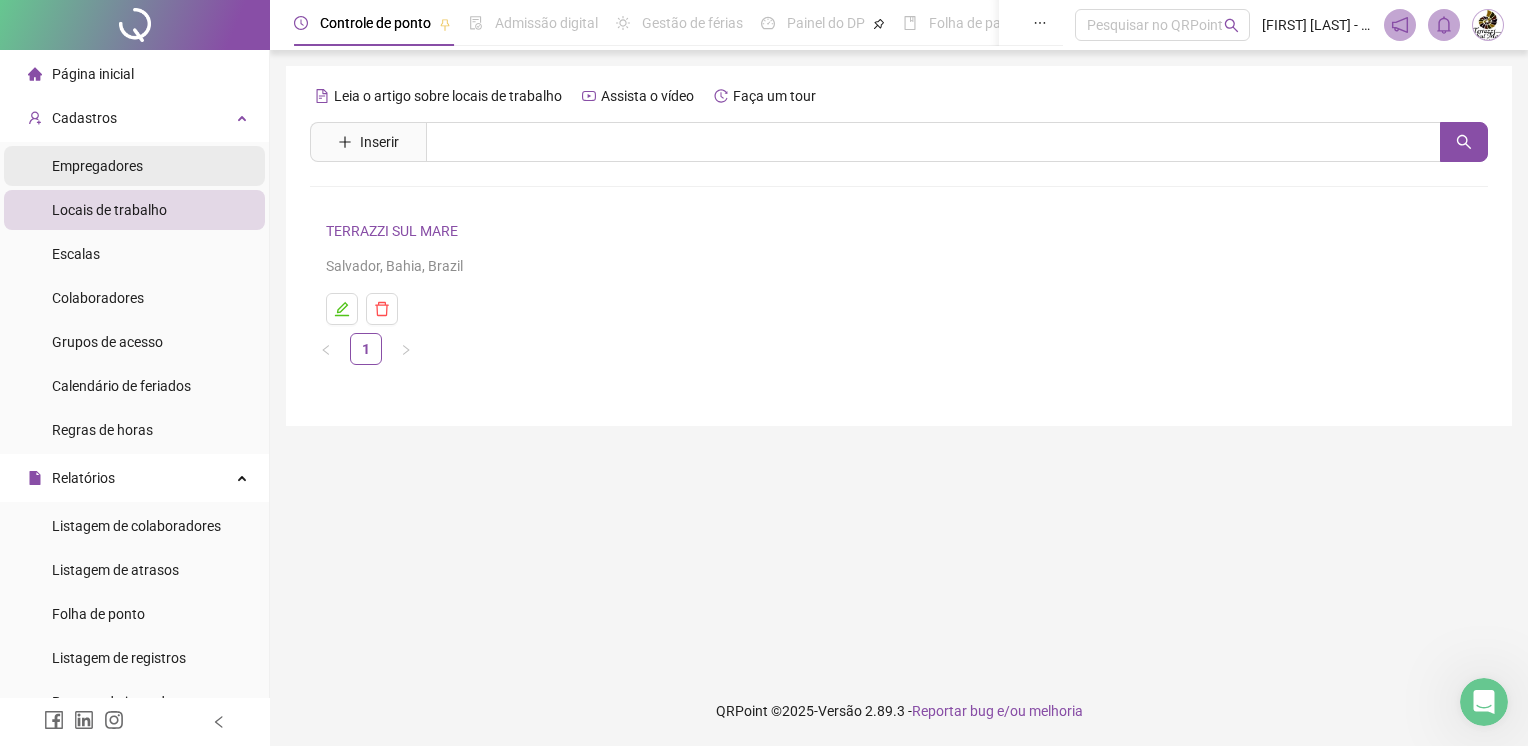 click on "Empregadores" at bounding box center (134, 166) 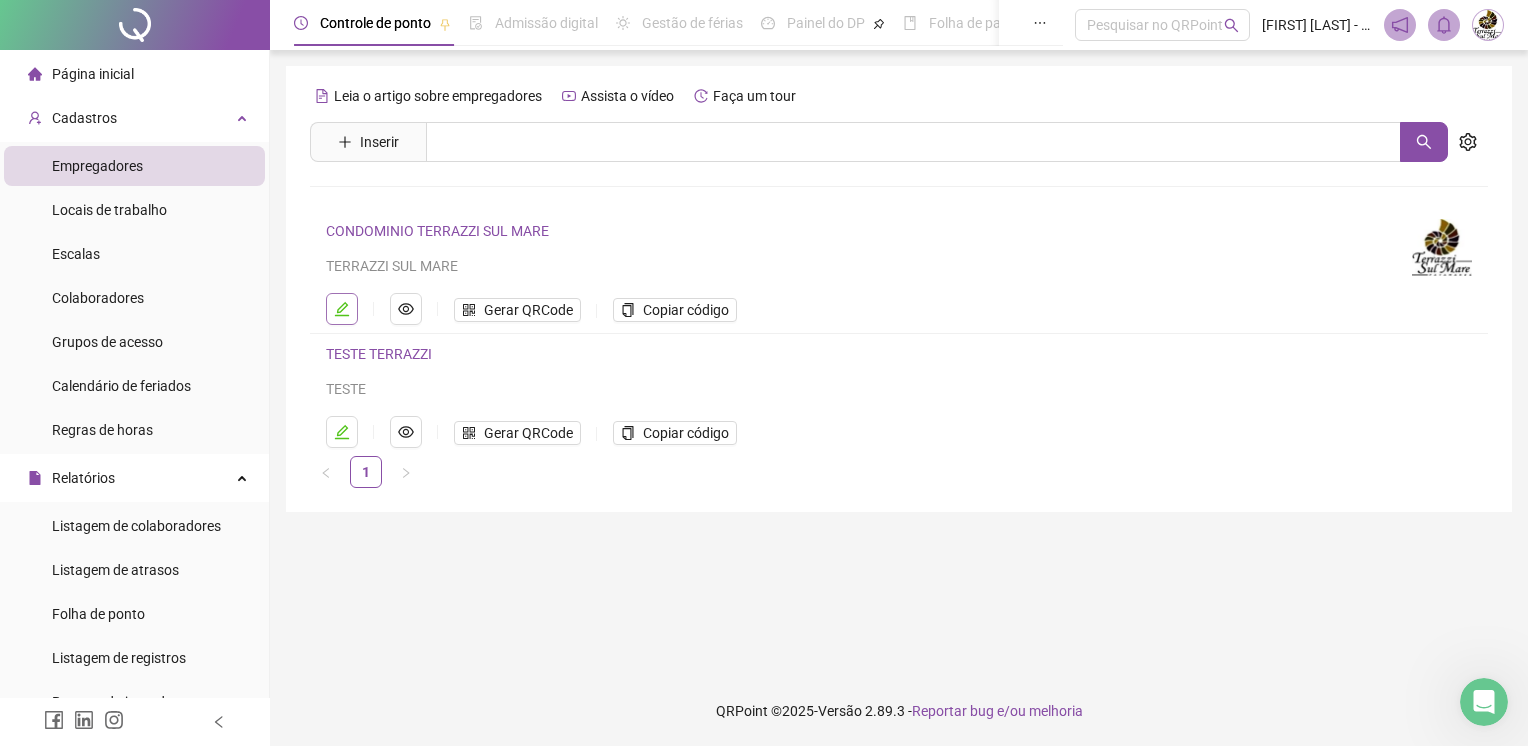 click 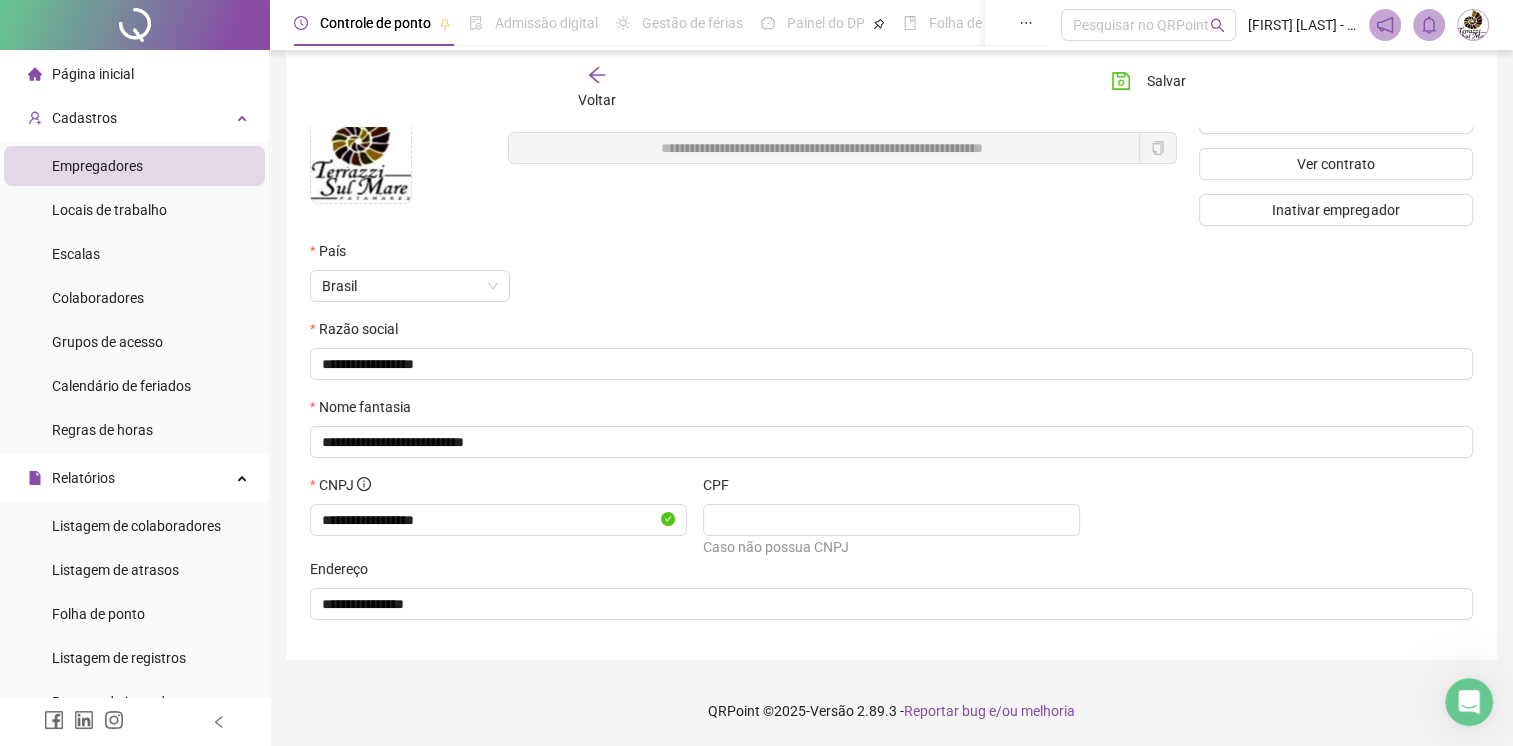 scroll, scrollTop: 0, scrollLeft: 0, axis: both 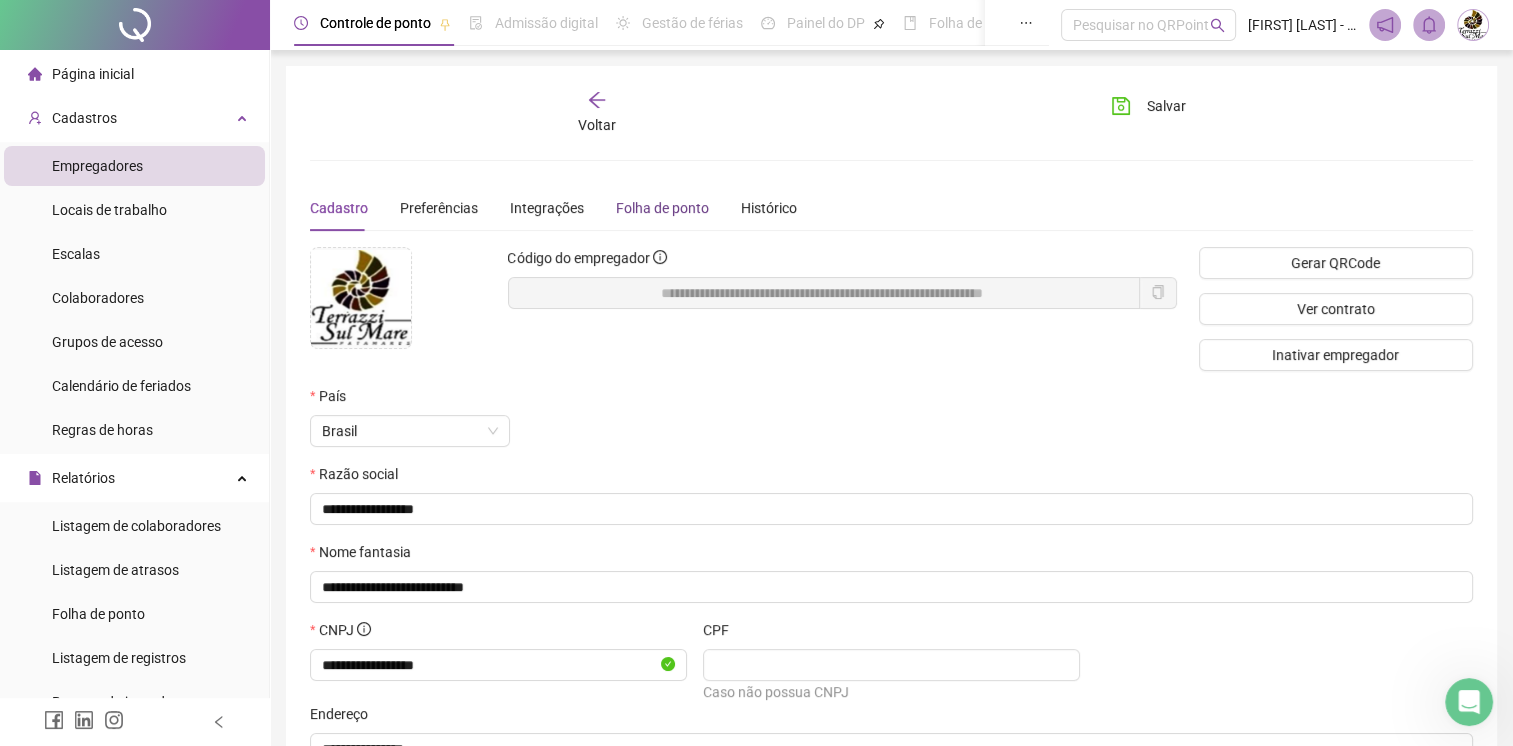 click on "Folha de ponto" at bounding box center (662, 208) 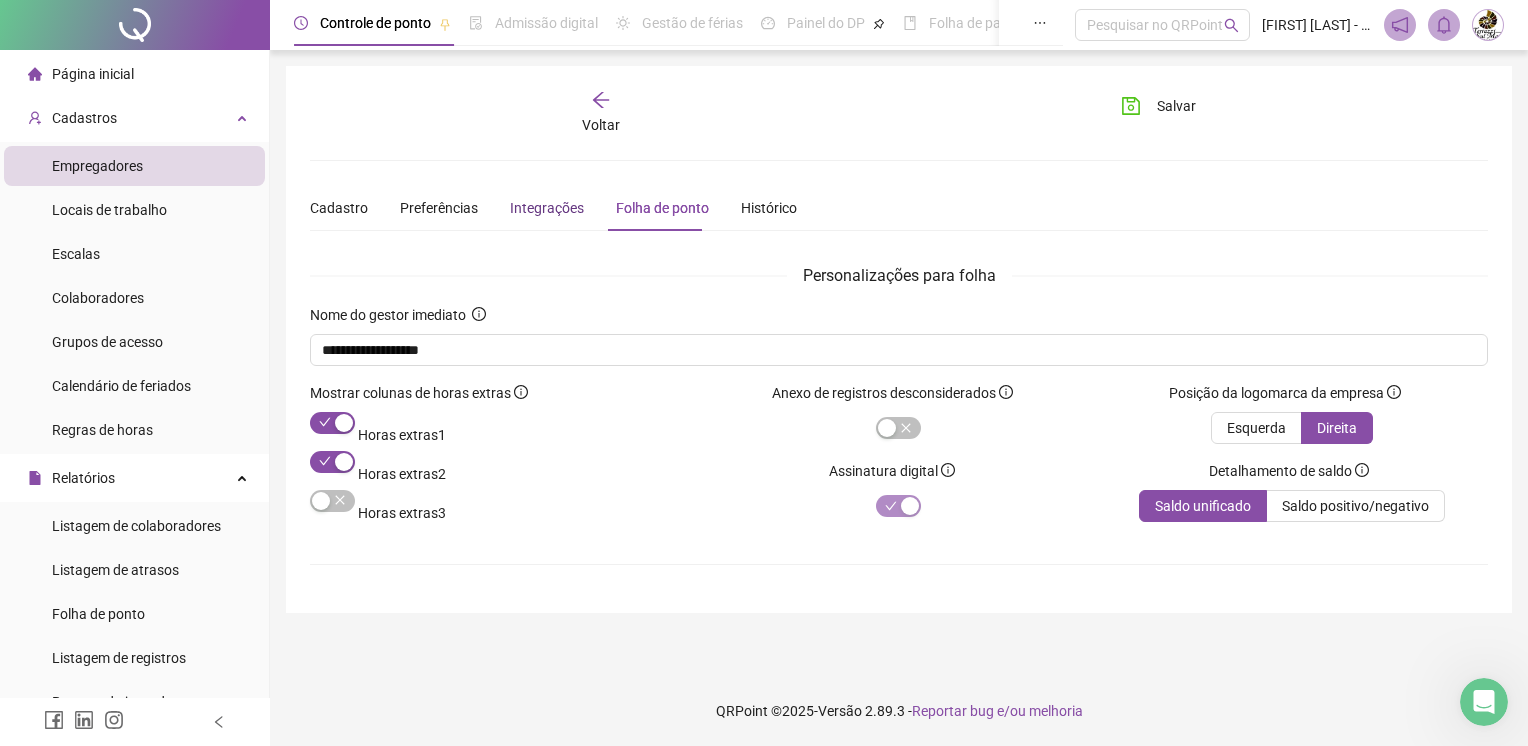 click on "Integrações" at bounding box center [547, 208] 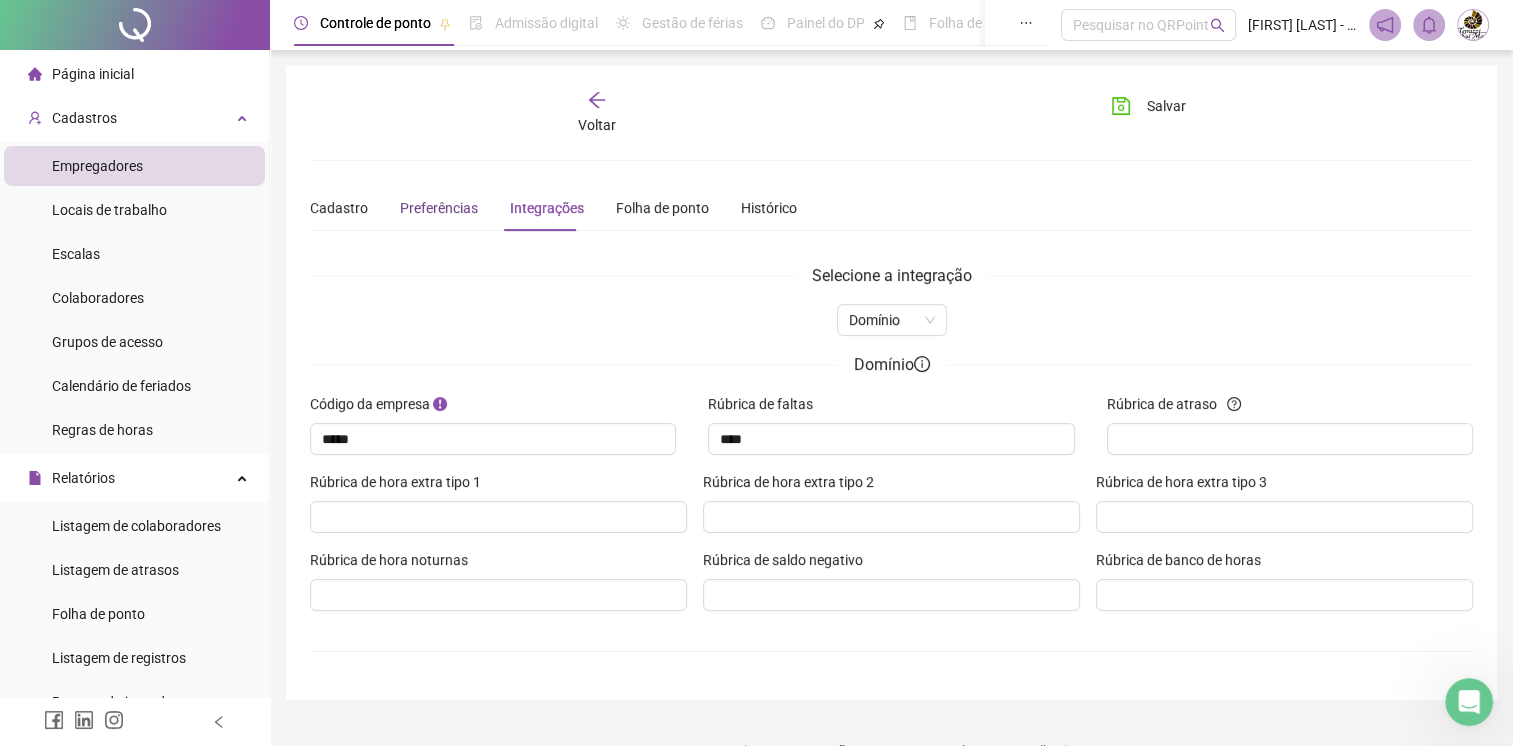 click on "Preferências" at bounding box center (439, 208) 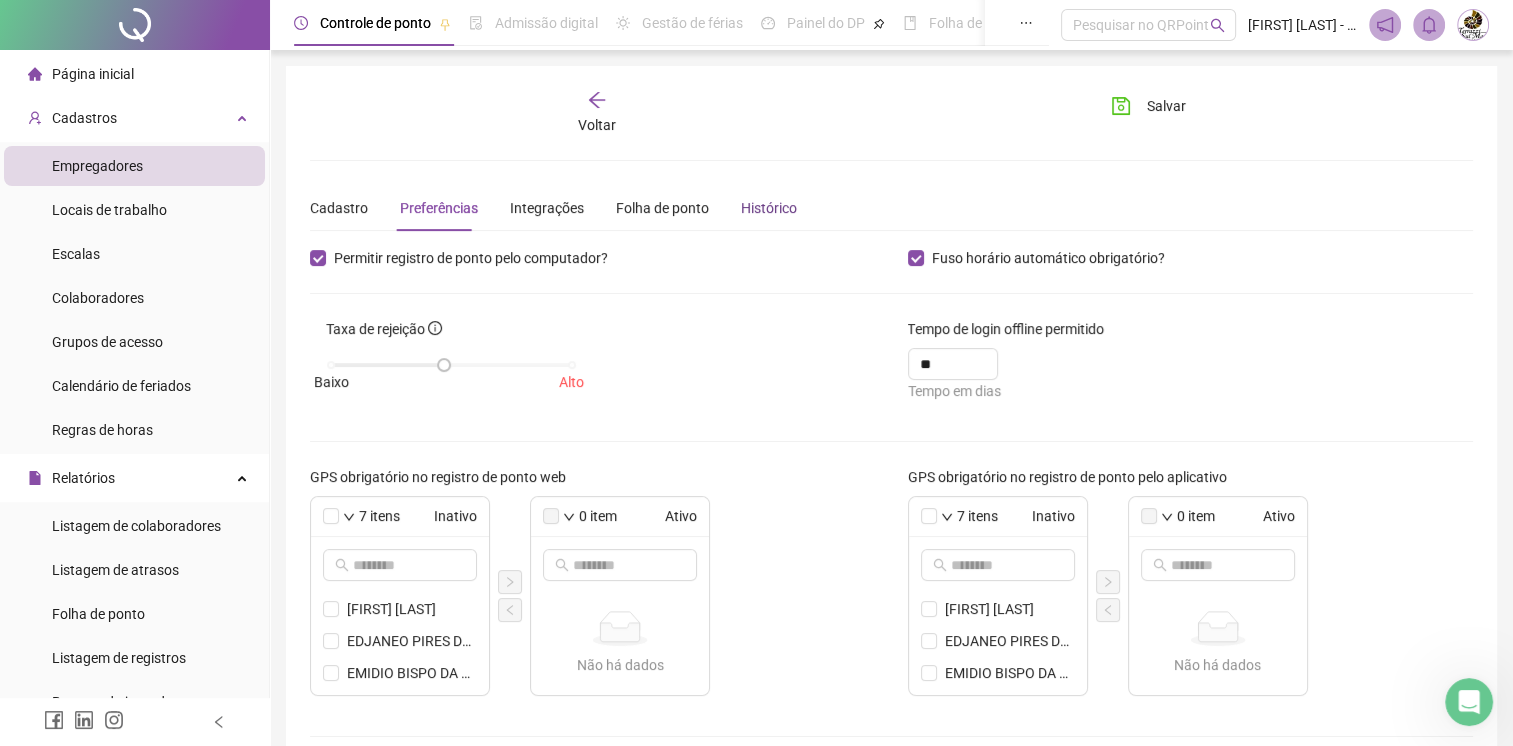 click on "Histórico" at bounding box center (769, 208) 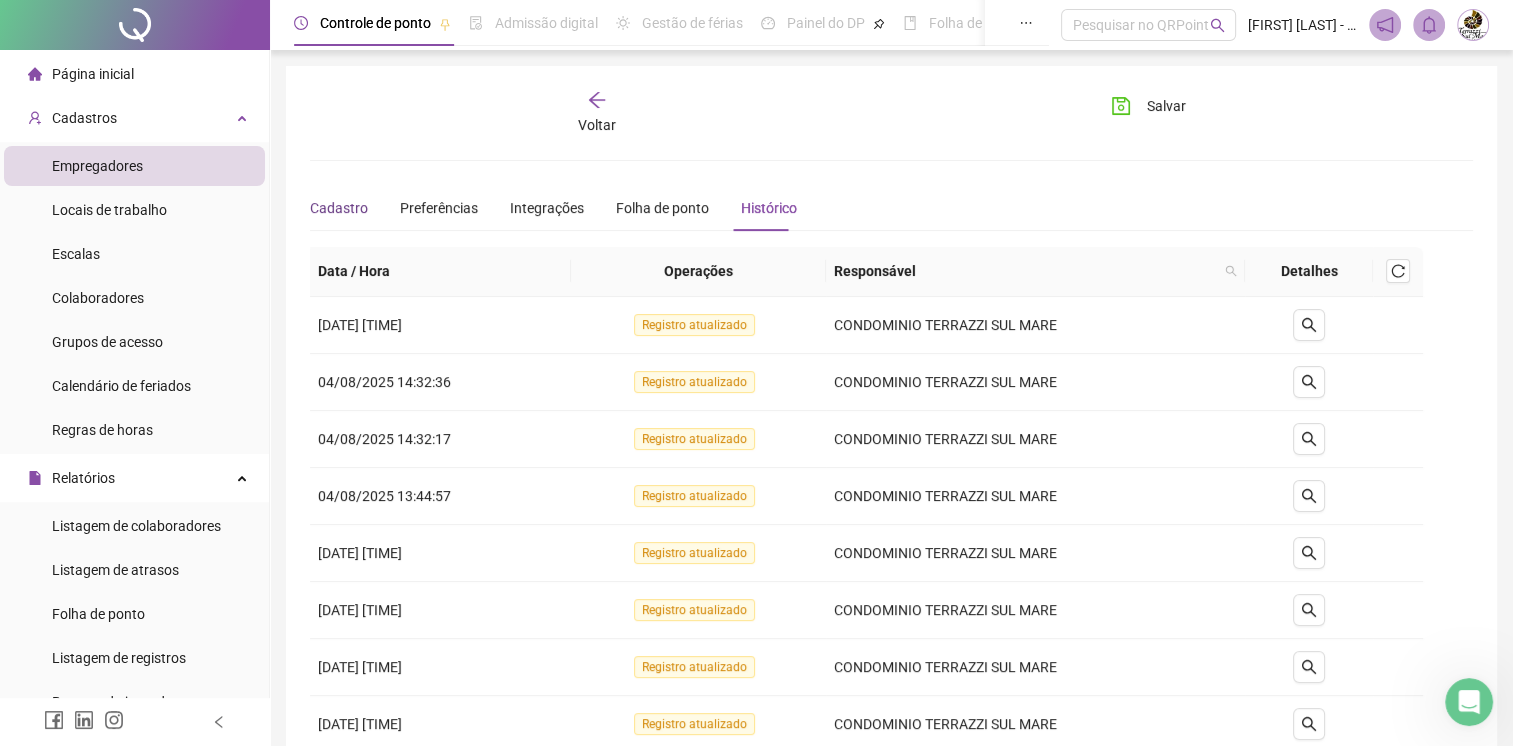 click on "Cadastro" at bounding box center (339, 208) 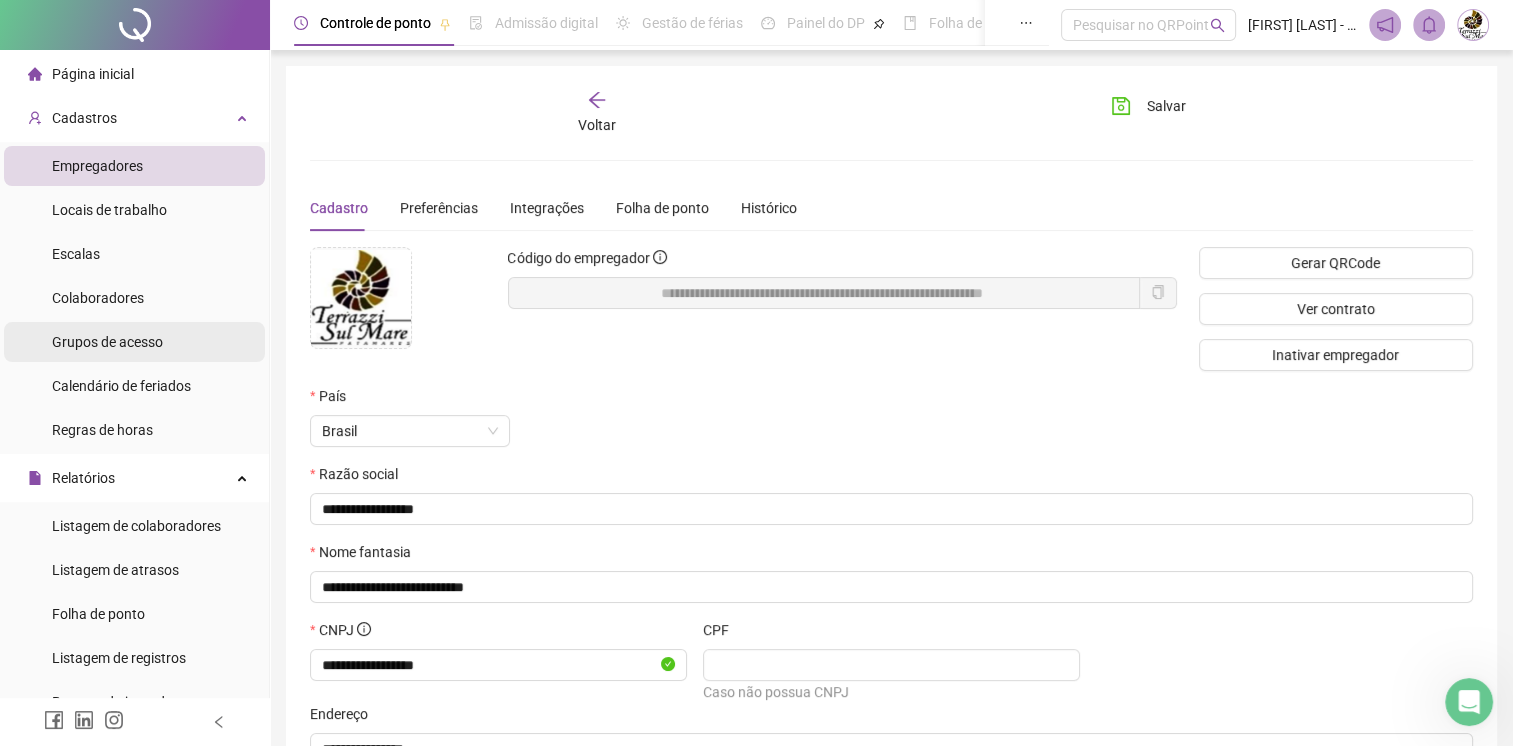 click on "Grupos de acesso" at bounding box center [107, 342] 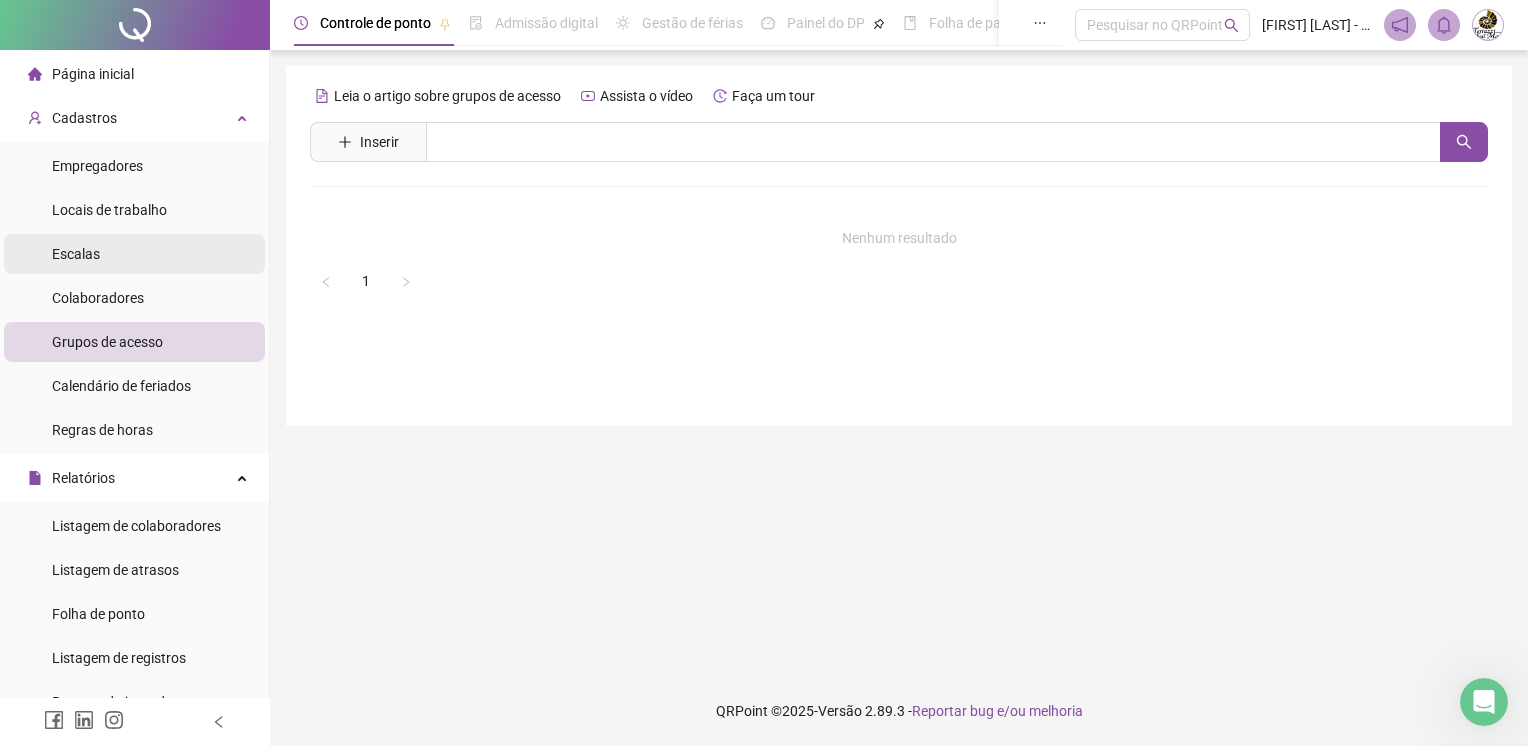 click on "Escalas" at bounding box center (134, 254) 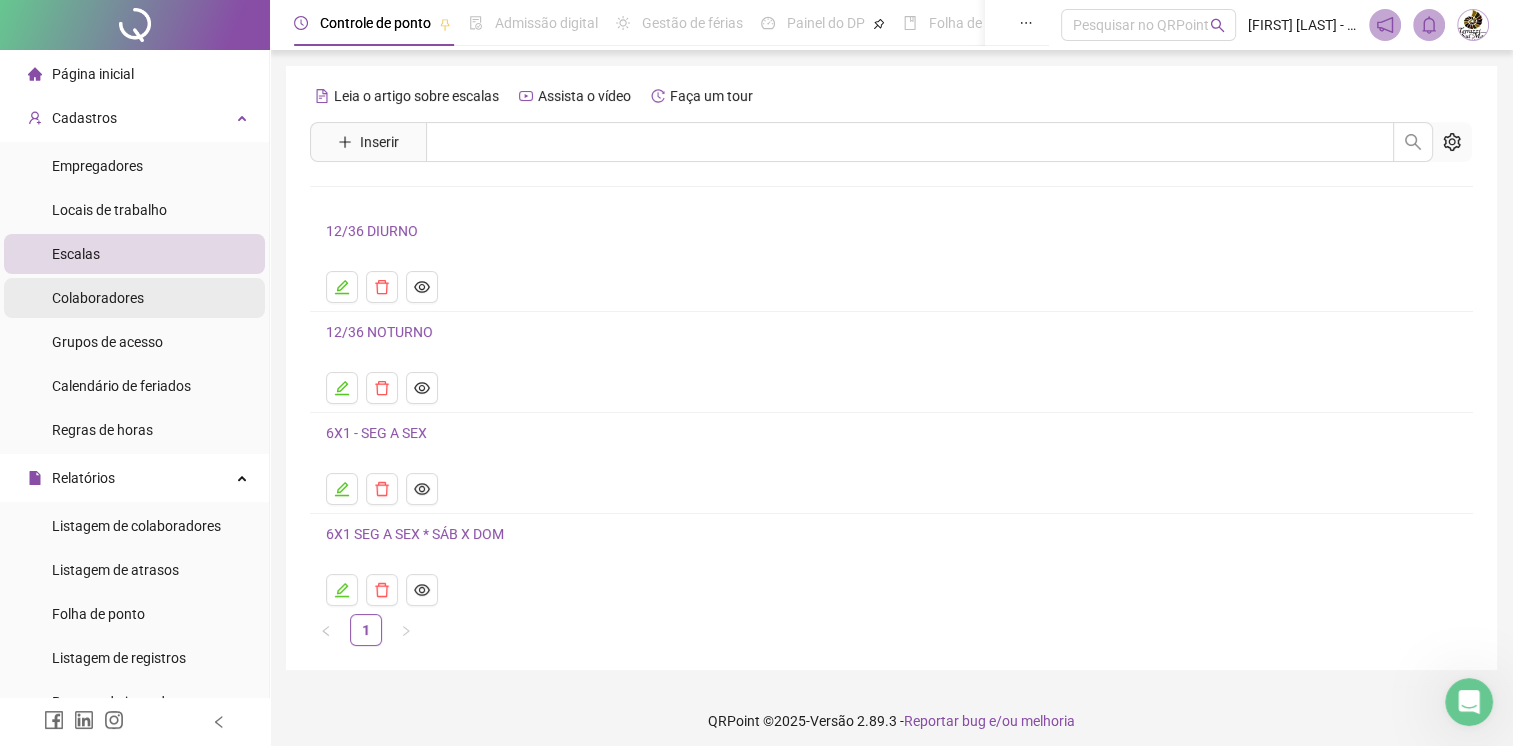 click on "Colaboradores" at bounding box center (134, 298) 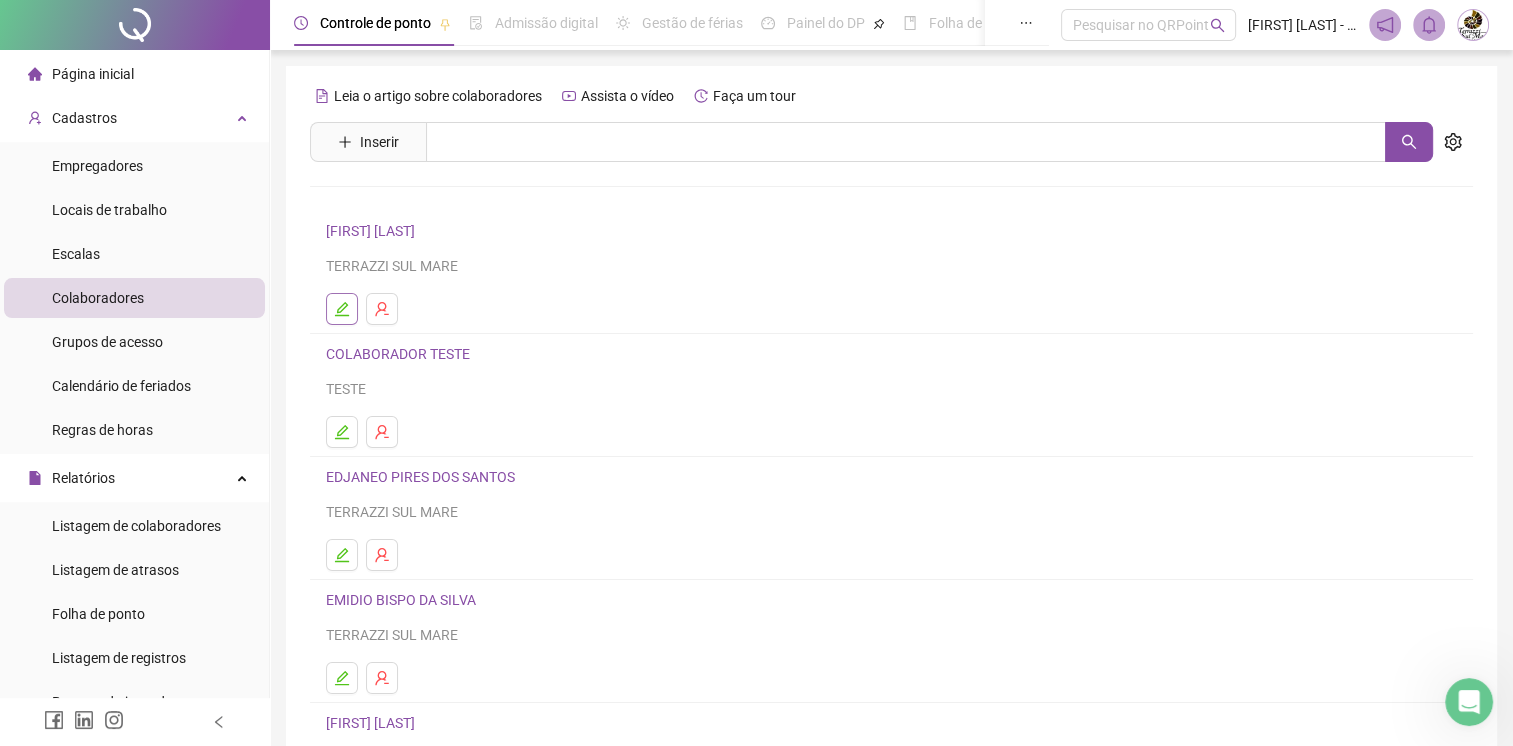 click 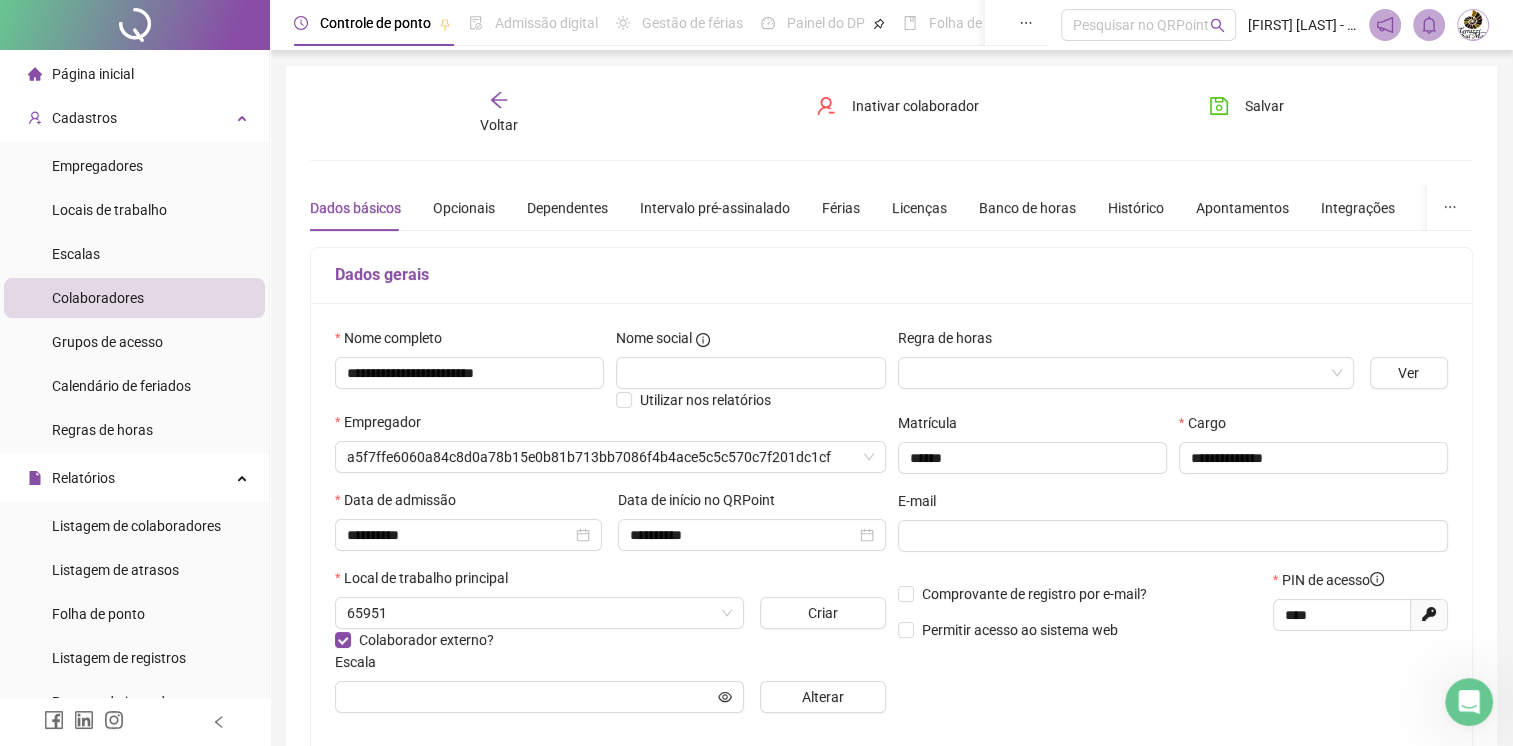 type on "**********" 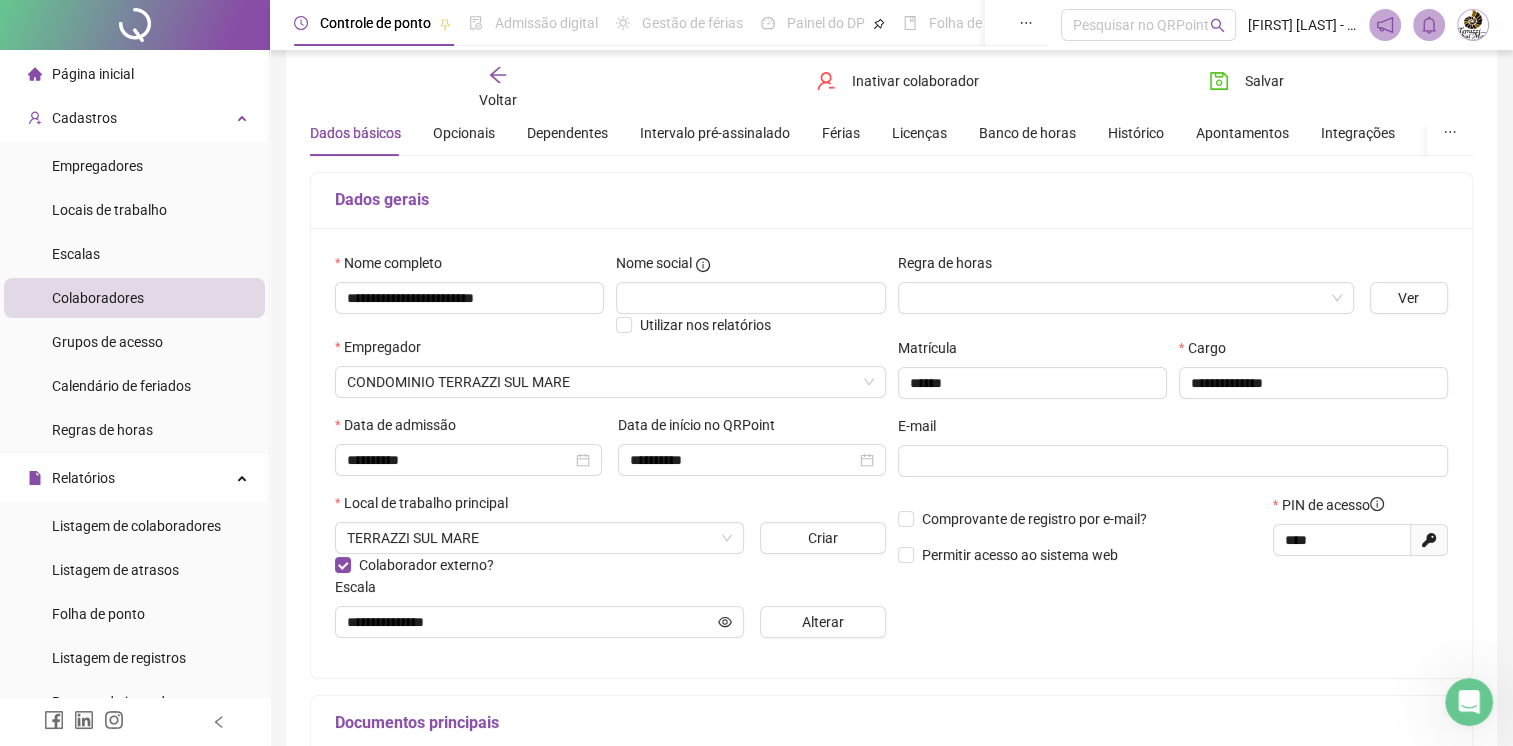 scroll, scrollTop: 0, scrollLeft: 0, axis: both 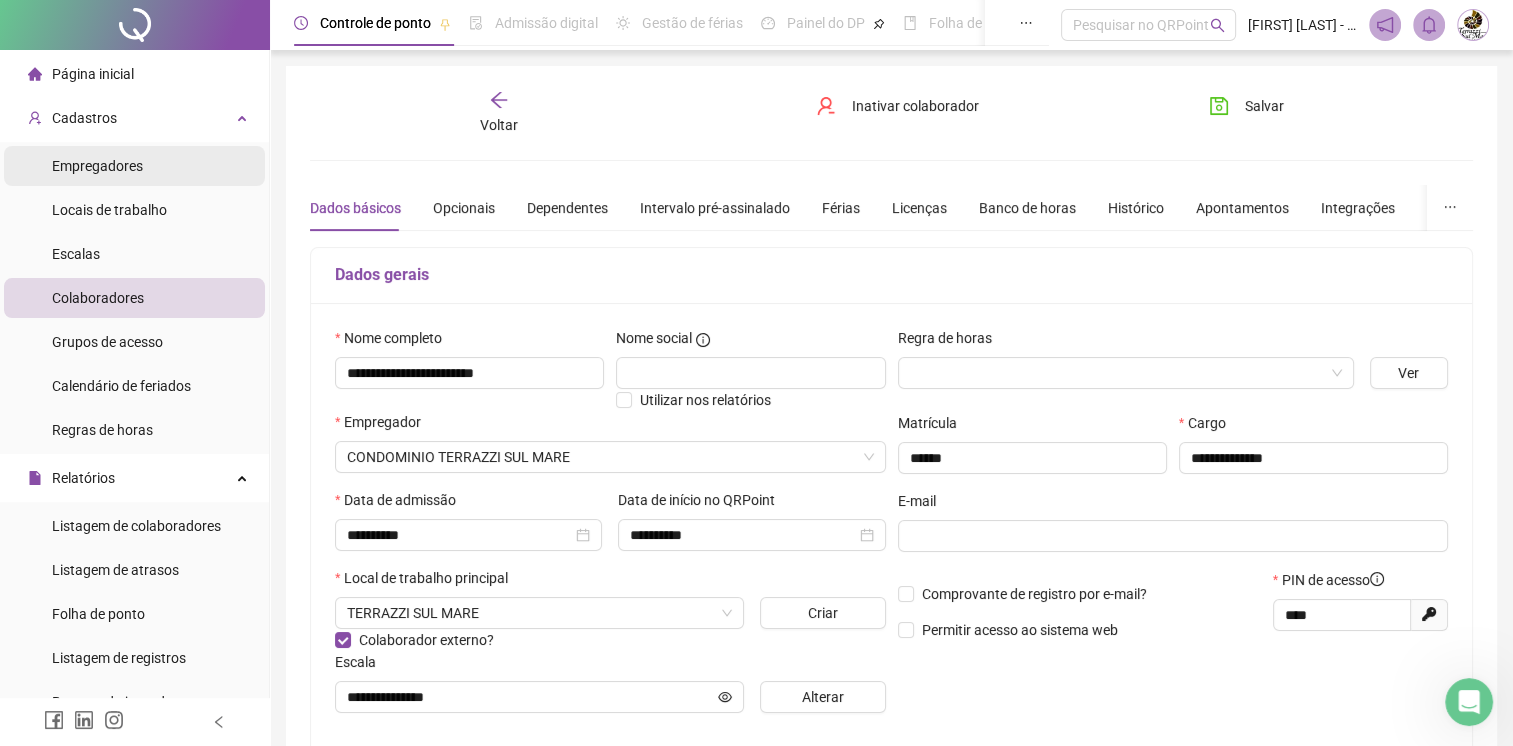 click on "Empregadores" at bounding box center [97, 166] 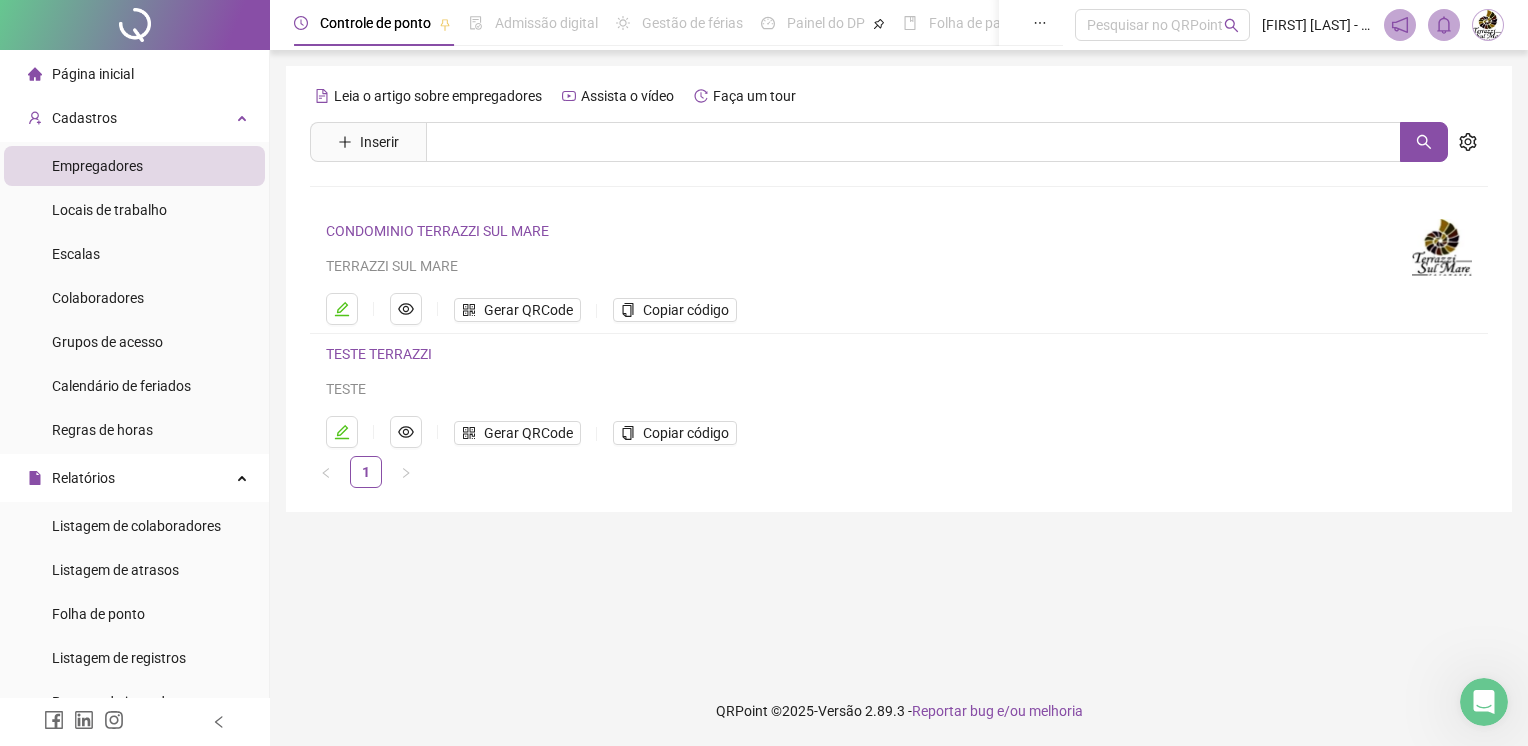 click on "Empregadores" at bounding box center (134, 166) 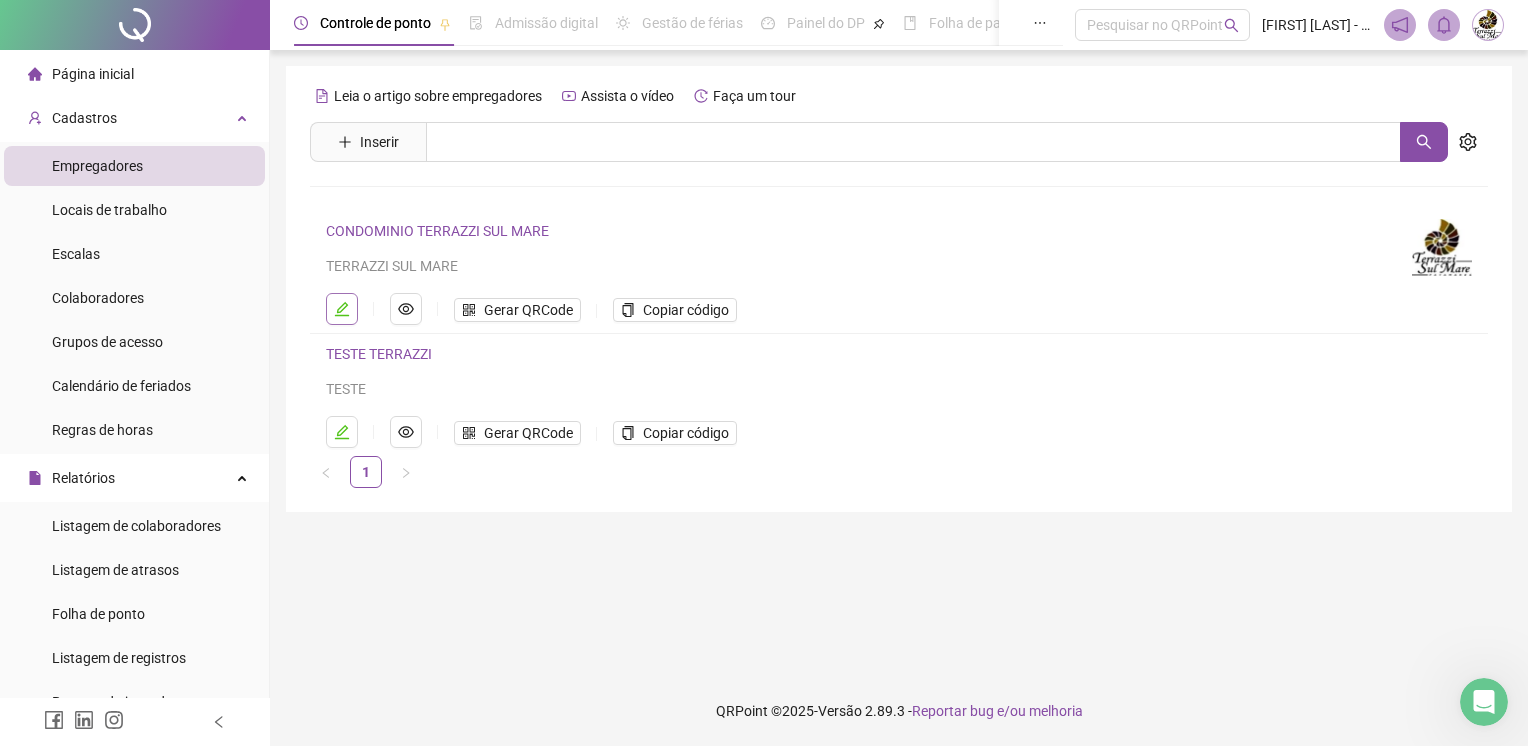 click 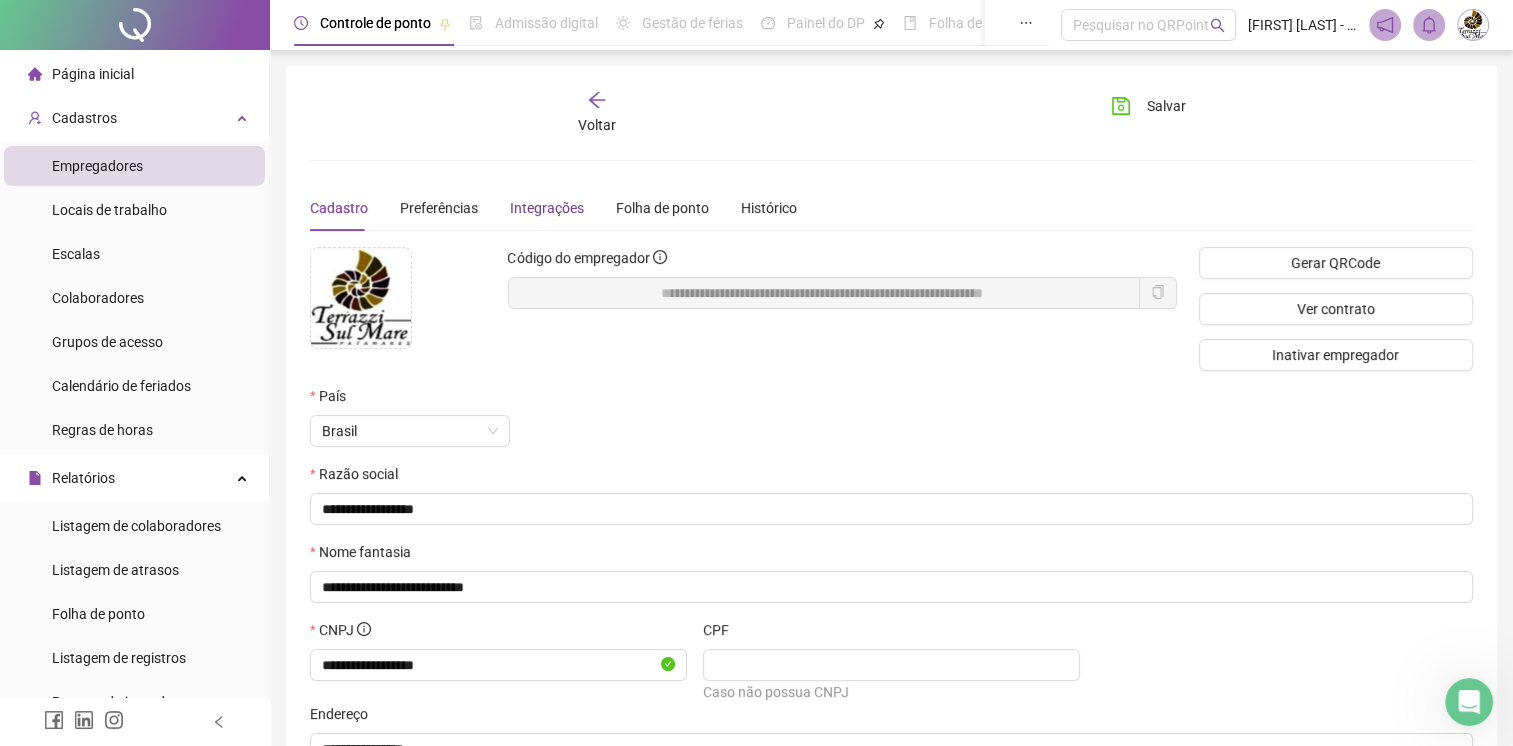 click on "Integrações" at bounding box center (547, 208) 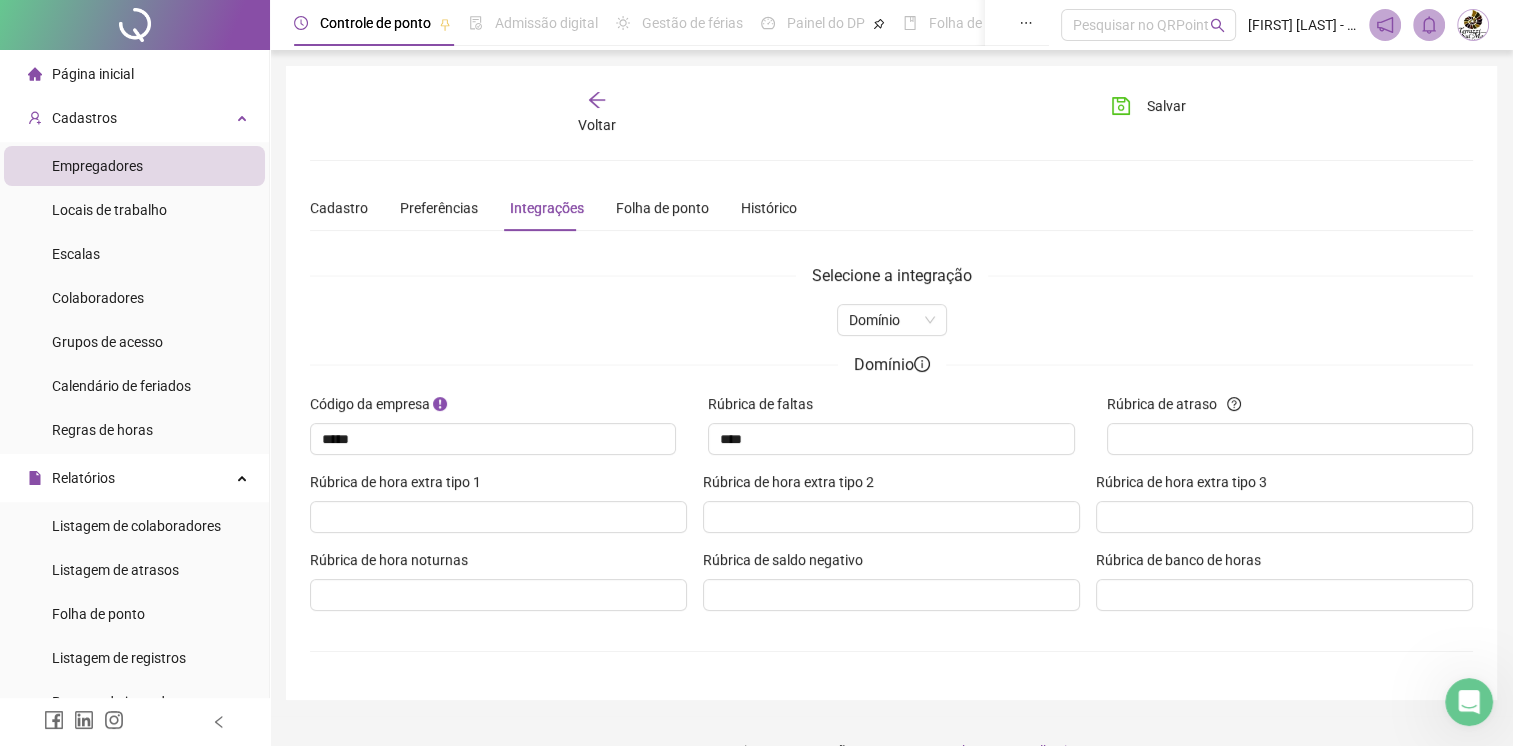 click on "Cadastro Preferências   Integrações Folha de ponto Histórico" at bounding box center (553, 208) 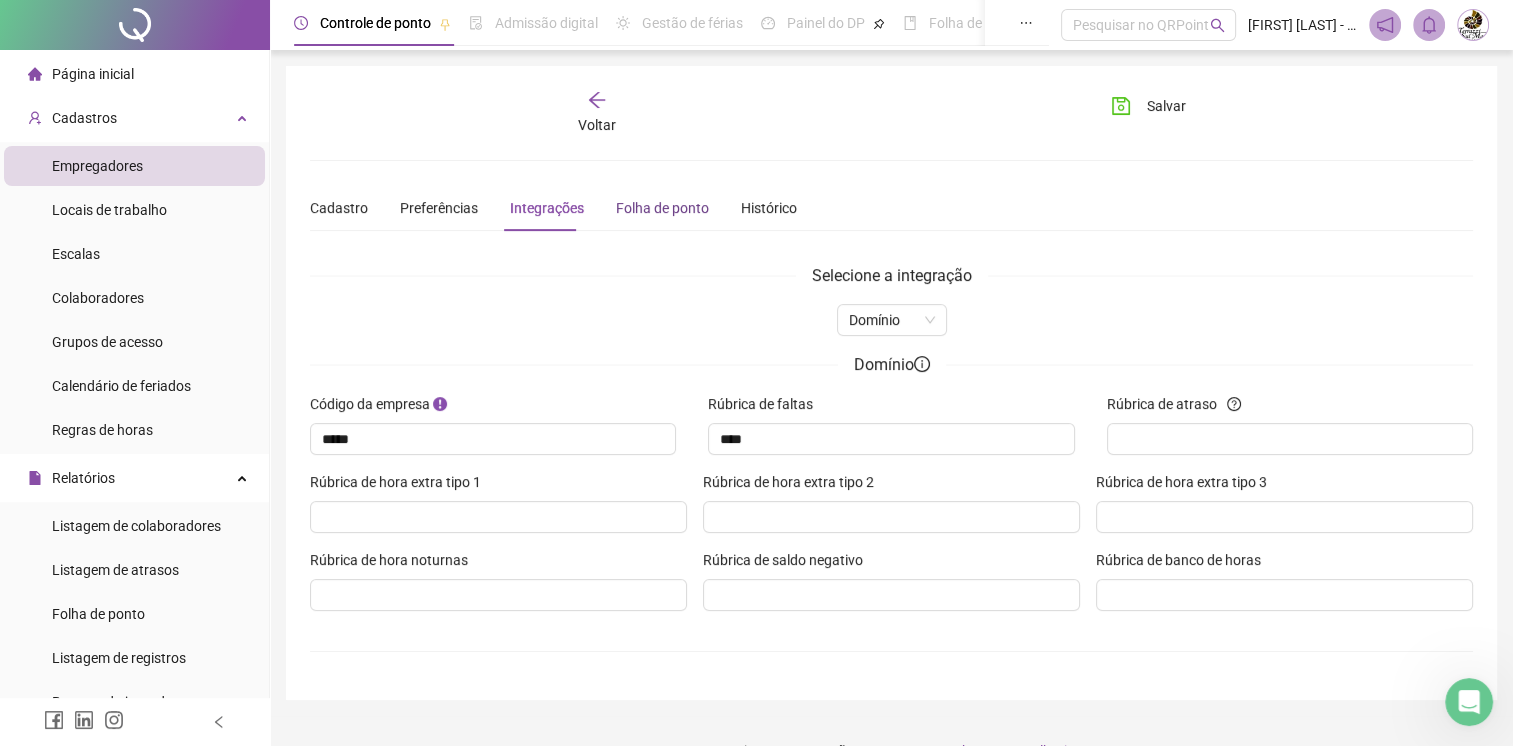click on "Folha de ponto" at bounding box center [662, 208] 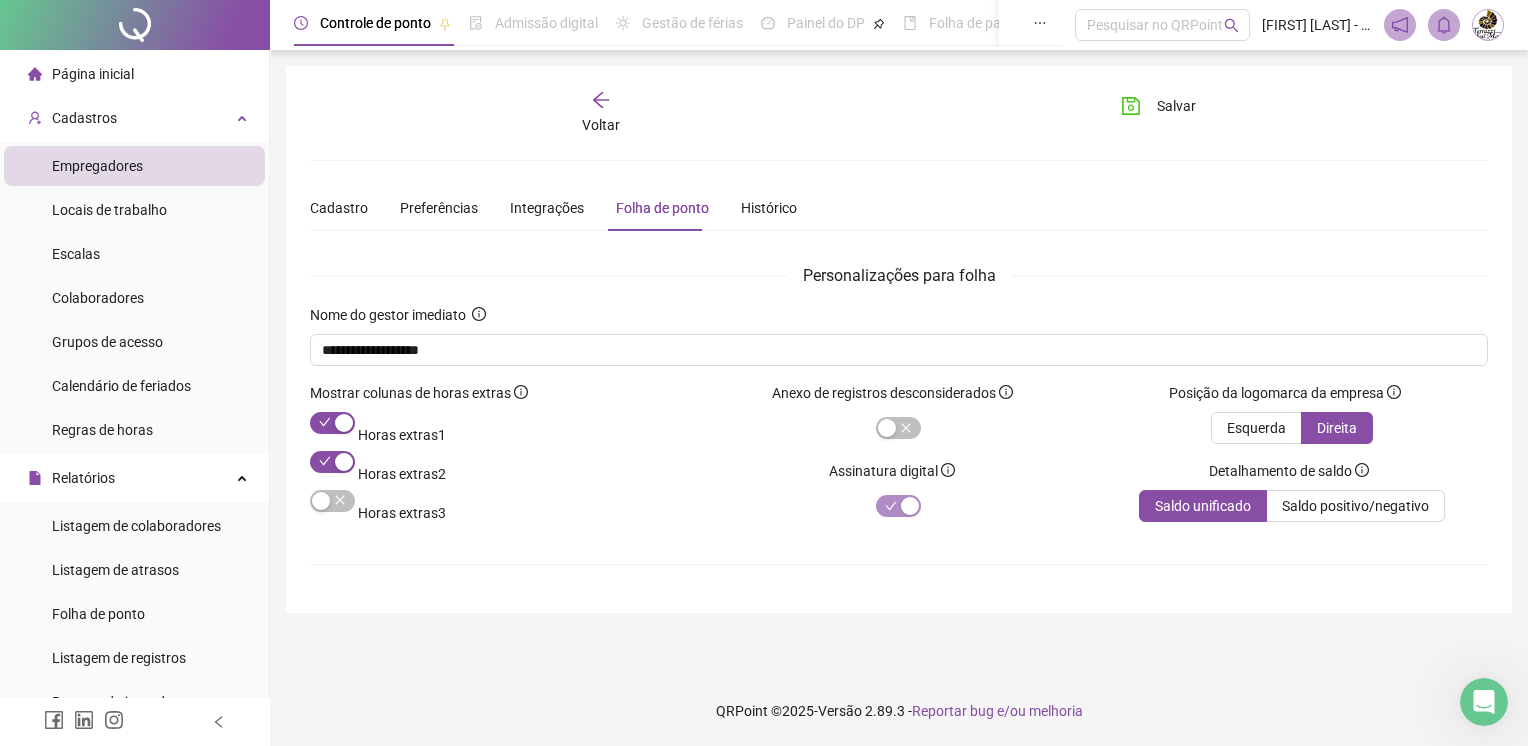 click on "Cadastro Preferências   Integrações Folha de ponto Histórico" at bounding box center (553, 208) 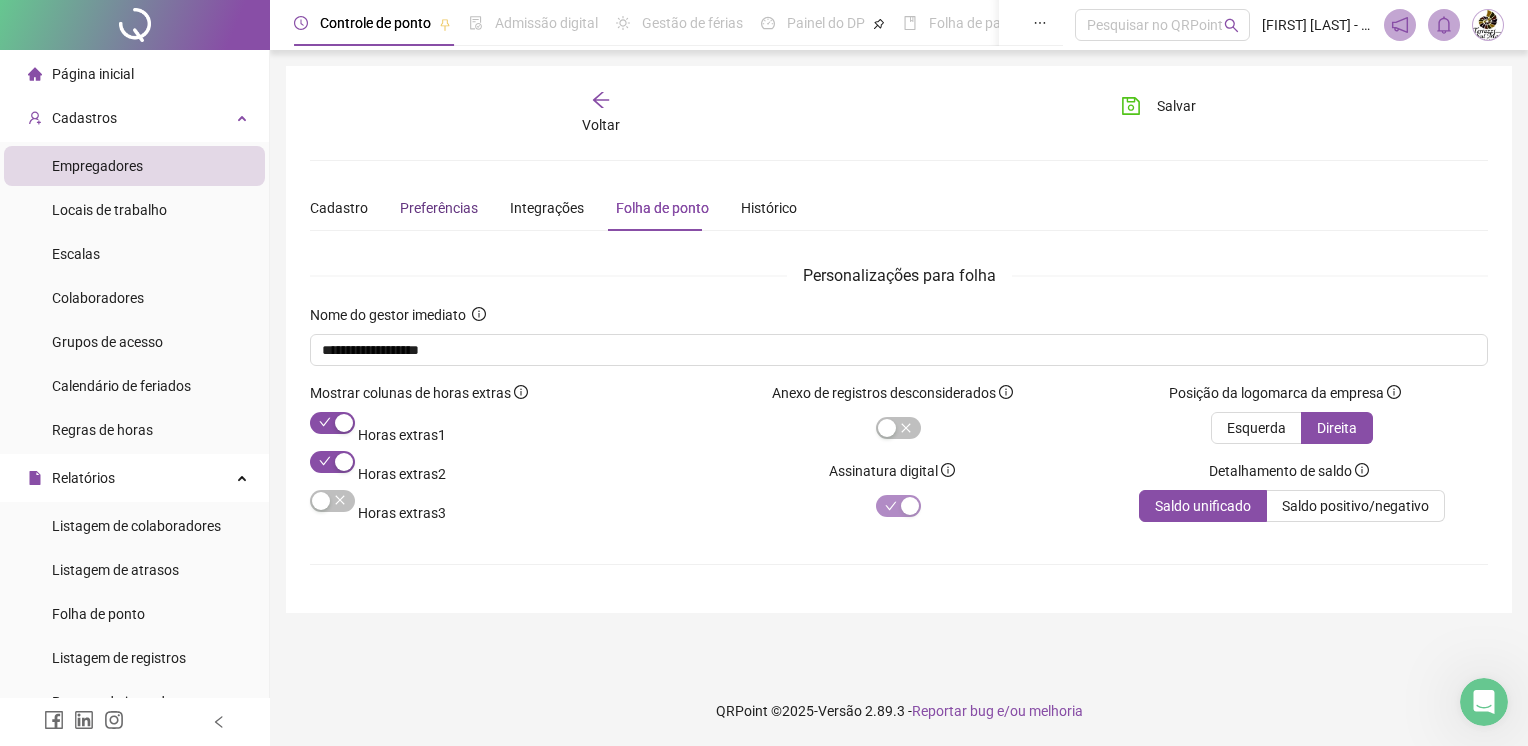click on "Preferências" at bounding box center (439, 208) 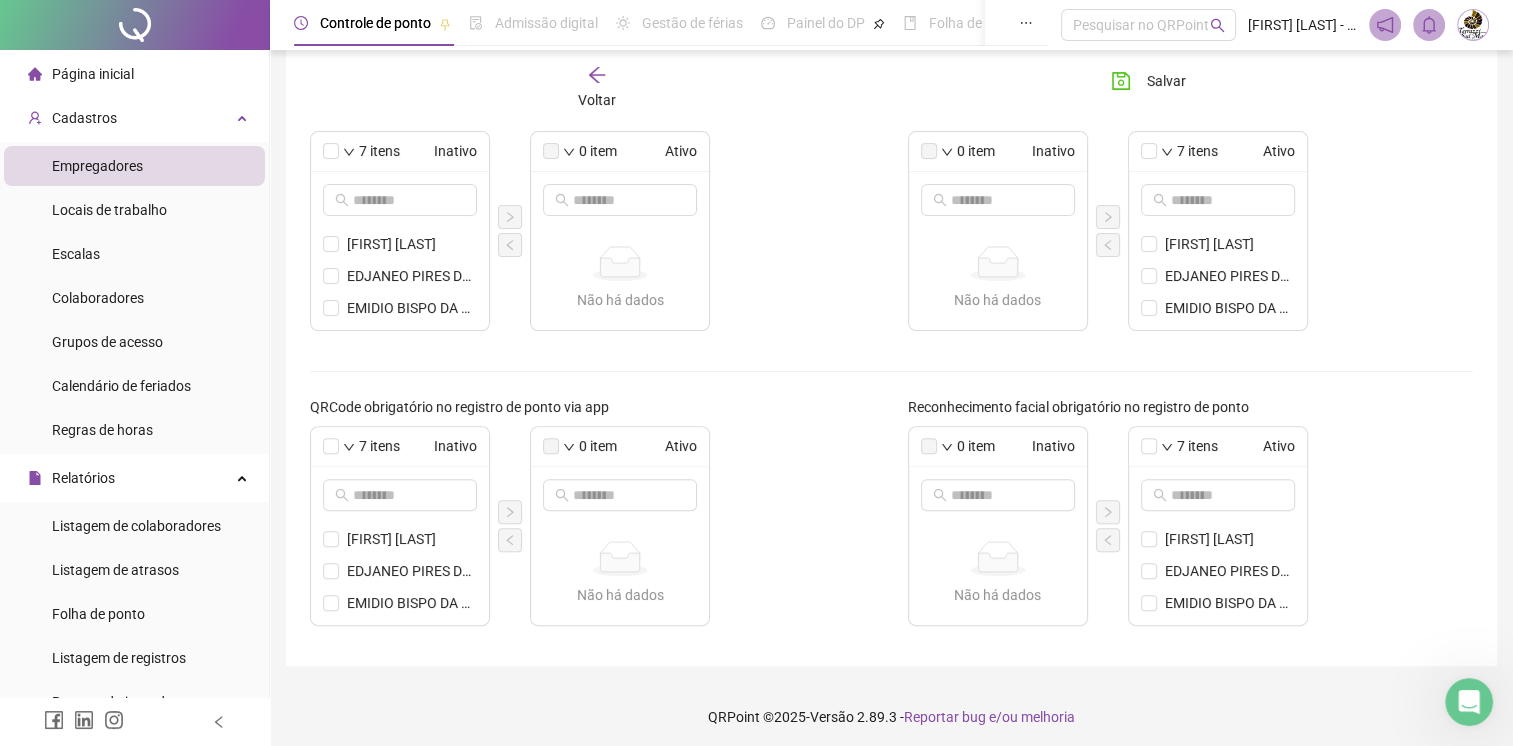 scroll, scrollTop: 663, scrollLeft: 0, axis: vertical 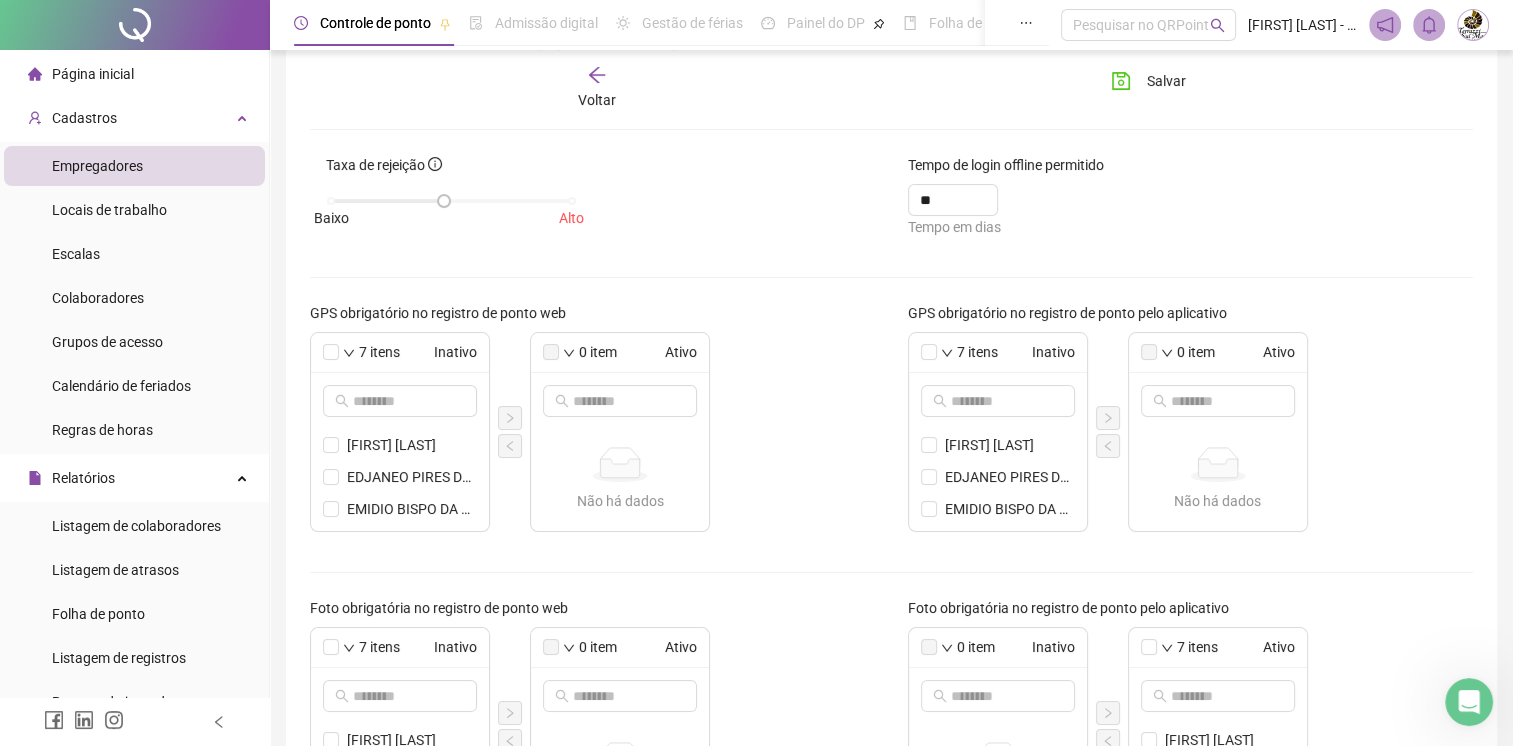 click at bounding box center [1149, 352] 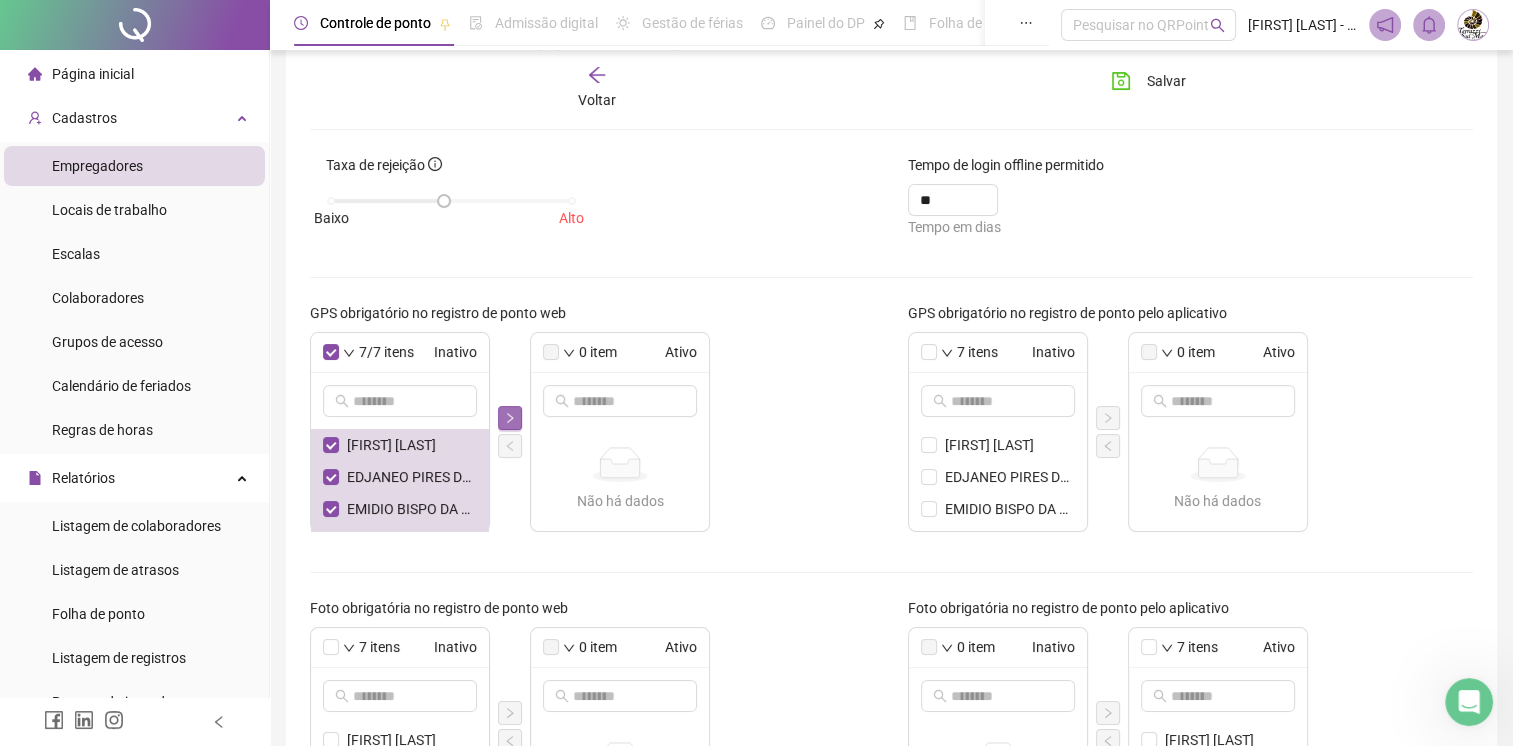 click at bounding box center [510, 418] 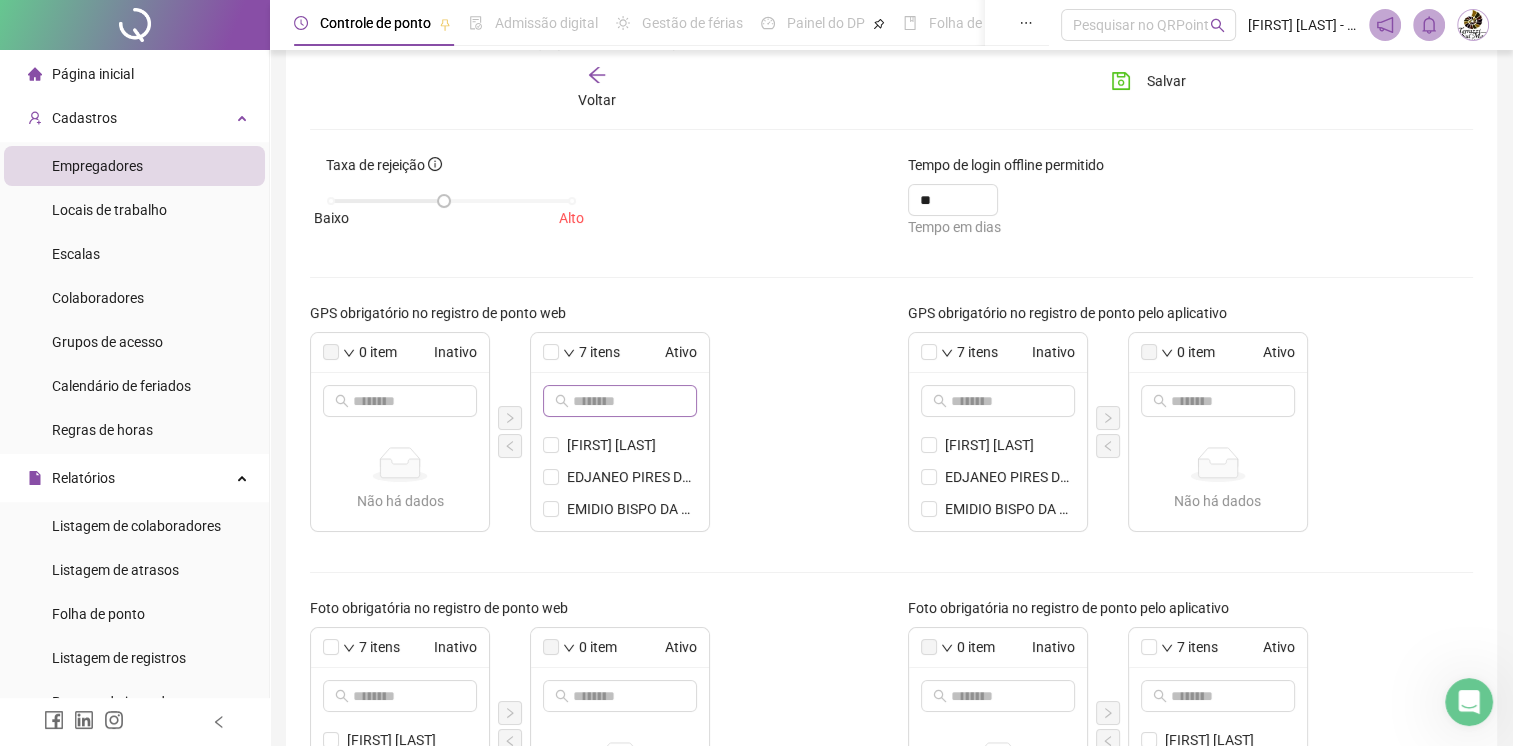 scroll, scrollTop: 263, scrollLeft: 0, axis: vertical 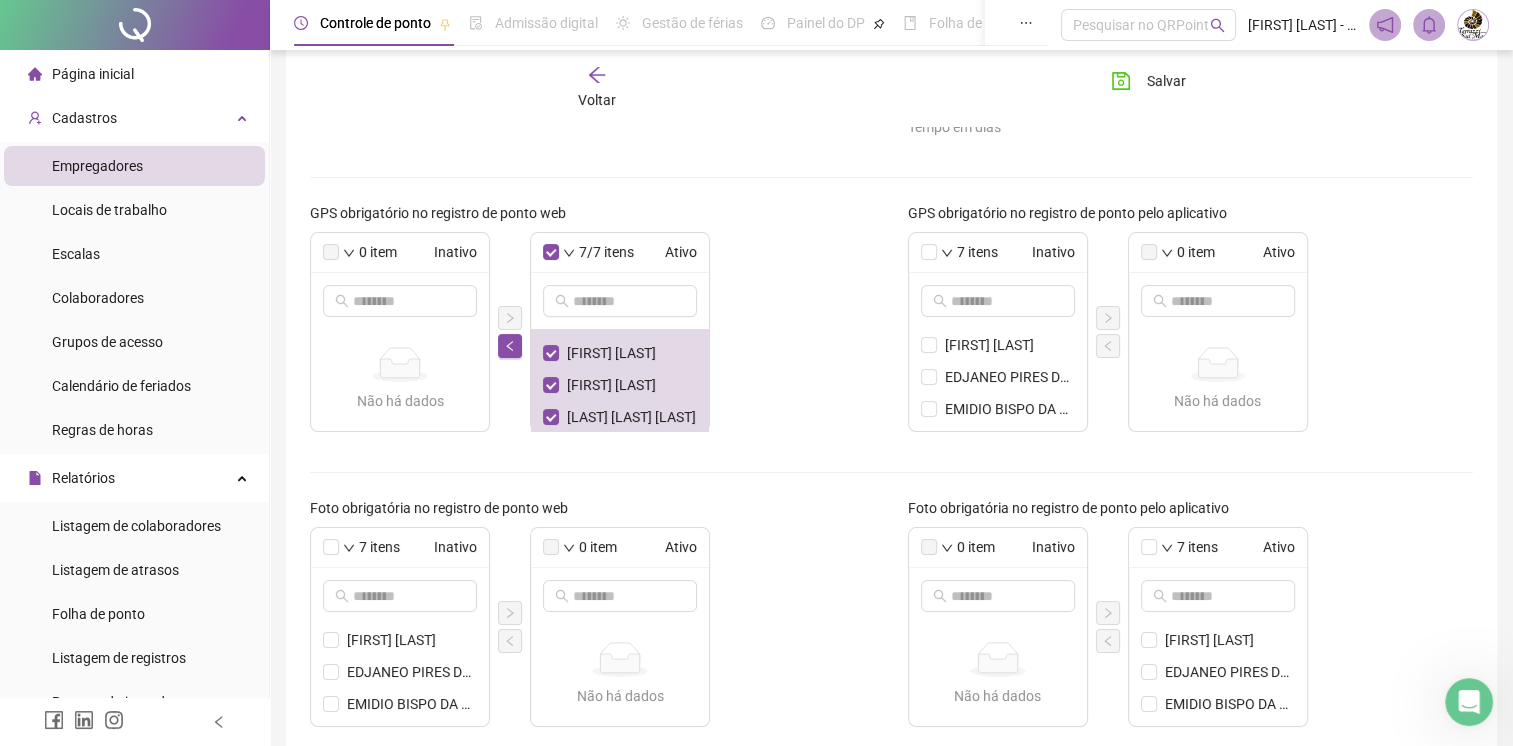 click on "Não há dados Não há dados 7/7   itens Inativo [FIRST] [LAST]  [FIRST] [LAST]  [FIRST] [LAST]  [FIRST] [LAST] [FIRST] [LAST] [FIRST] [LAST]  [FIRST] [LAST] [FIRST]" at bounding box center (593, 332) 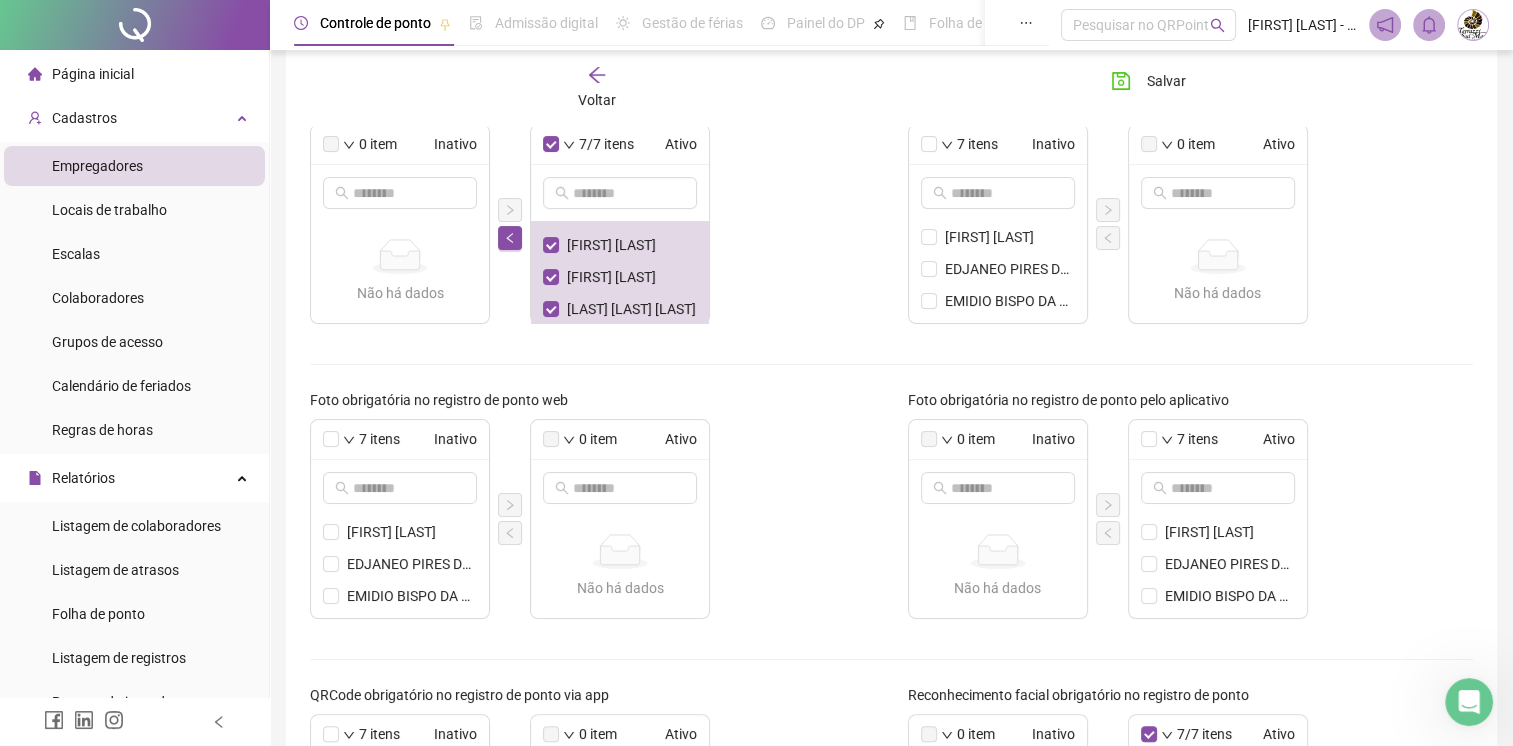 scroll, scrollTop: 263, scrollLeft: 0, axis: vertical 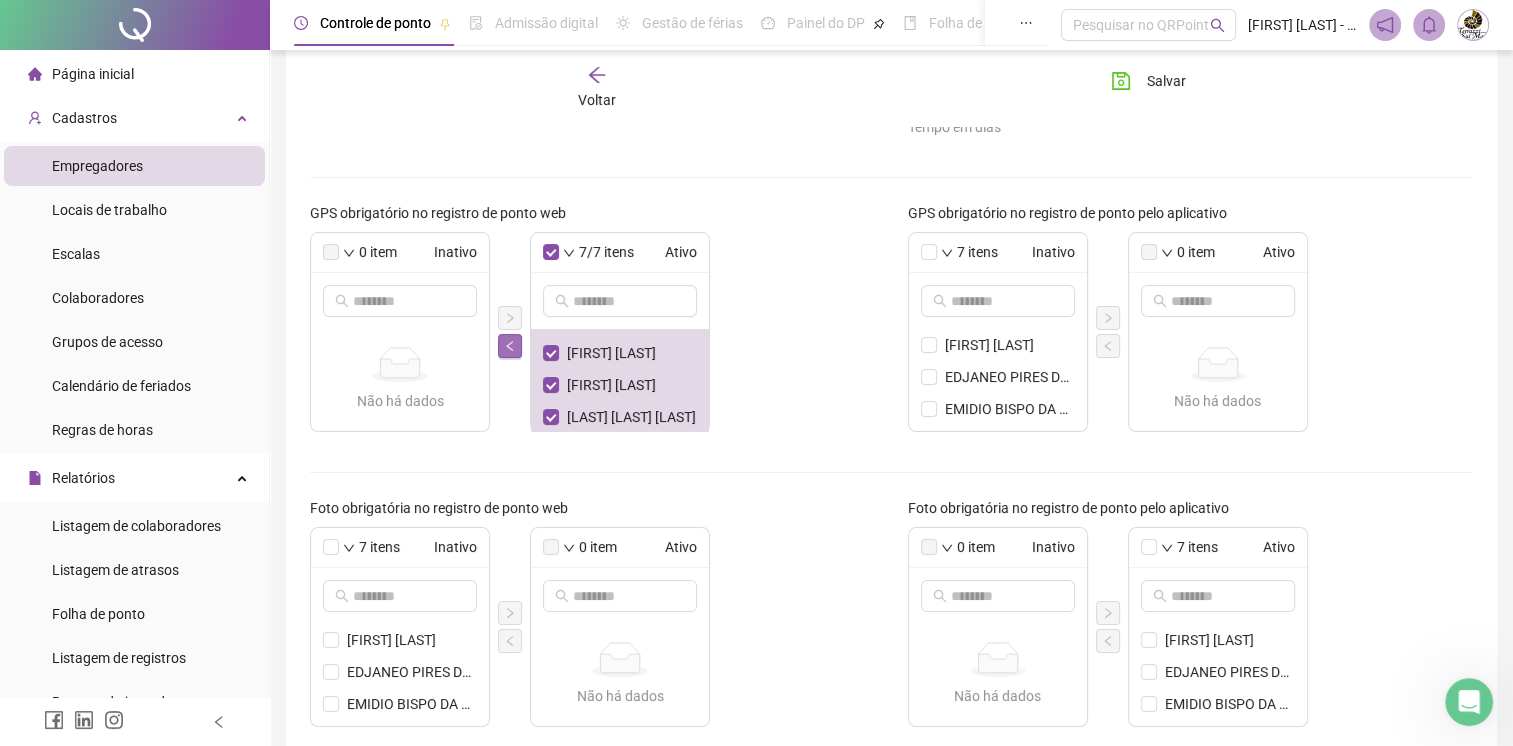 click 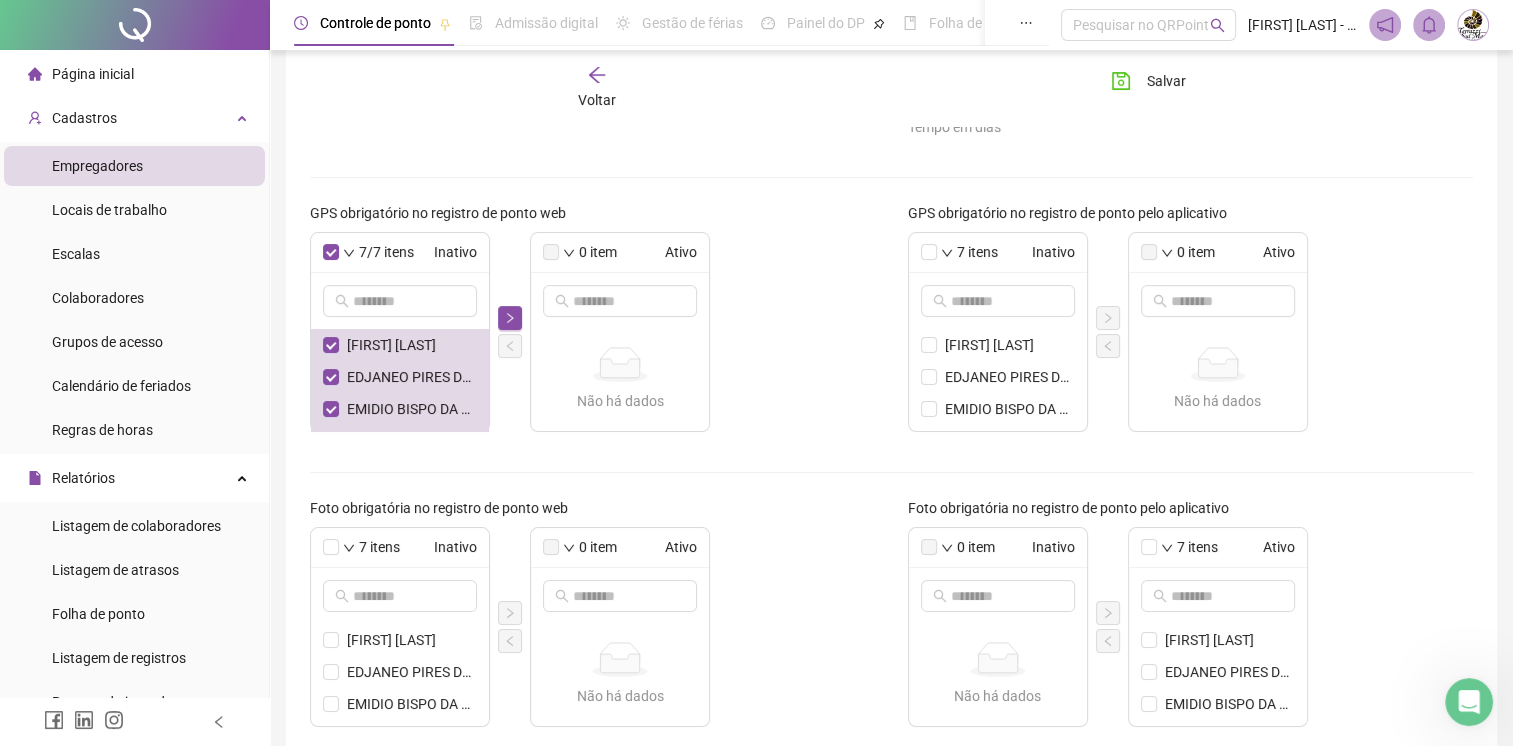 click on "7/7   itens Inativo [FIRST] [LAST]  [FIRST] [LAST]  [FIRST] [LAST]  [FIRST] [LAST] [FIRST] [LAST] [FIRST] [LAST]  [FIRST] [LAST] [FIRST] 0   item Ativo Não há dados Não há dados" at bounding box center (593, 332) 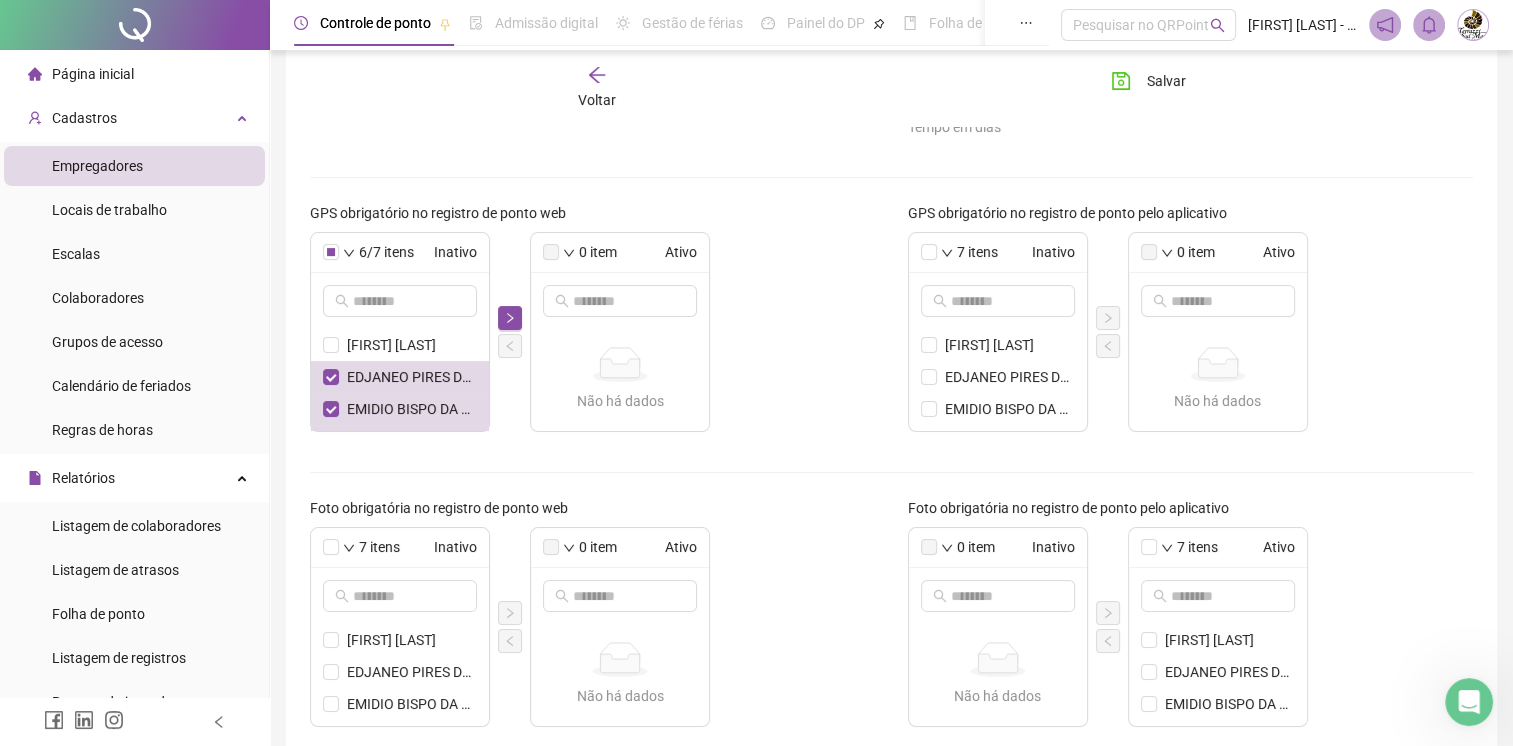 click on "Taxa de rejeição   Baixo Alto" at bounding box center (593, 103) 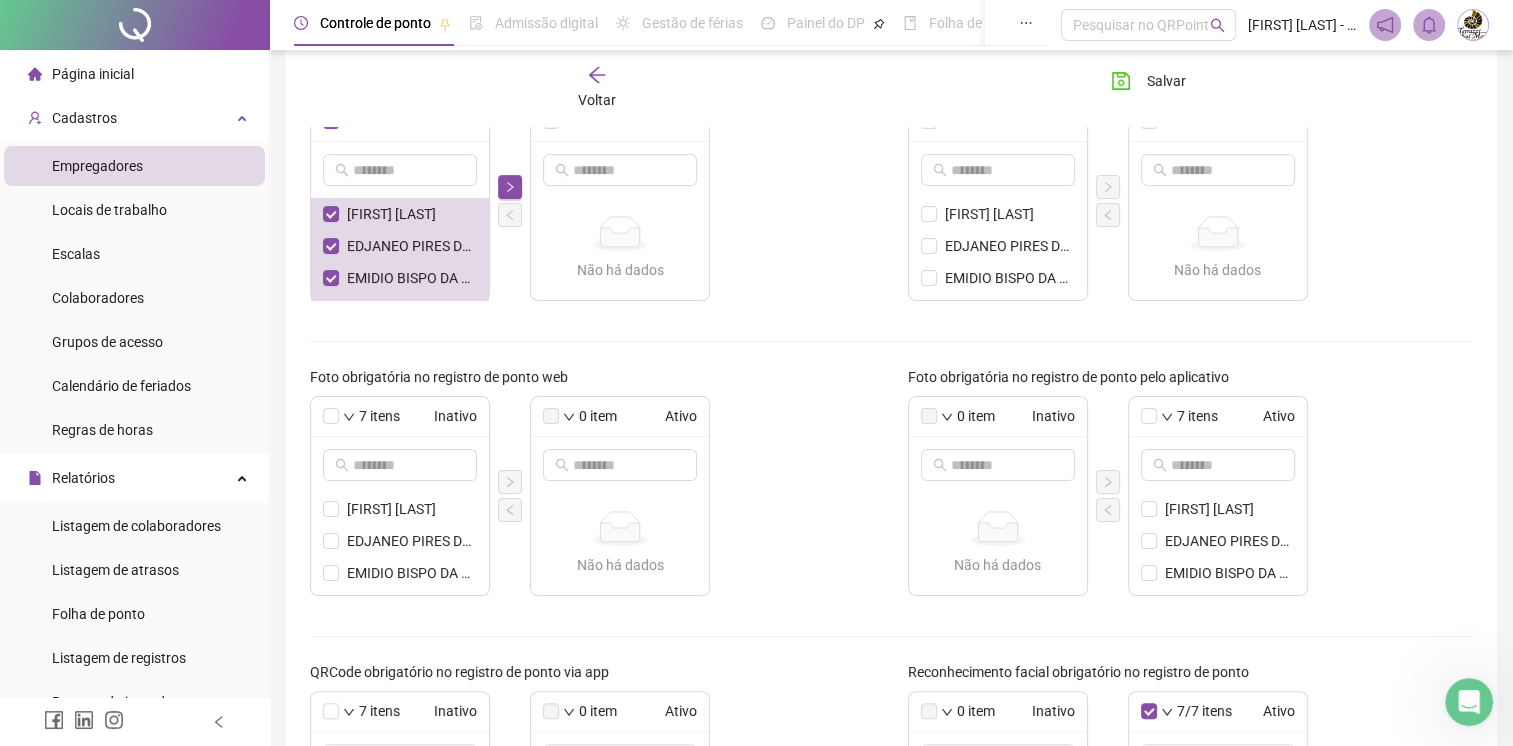 scroll, scrollTop: 663, scrollLeft: 0, axis: vertical 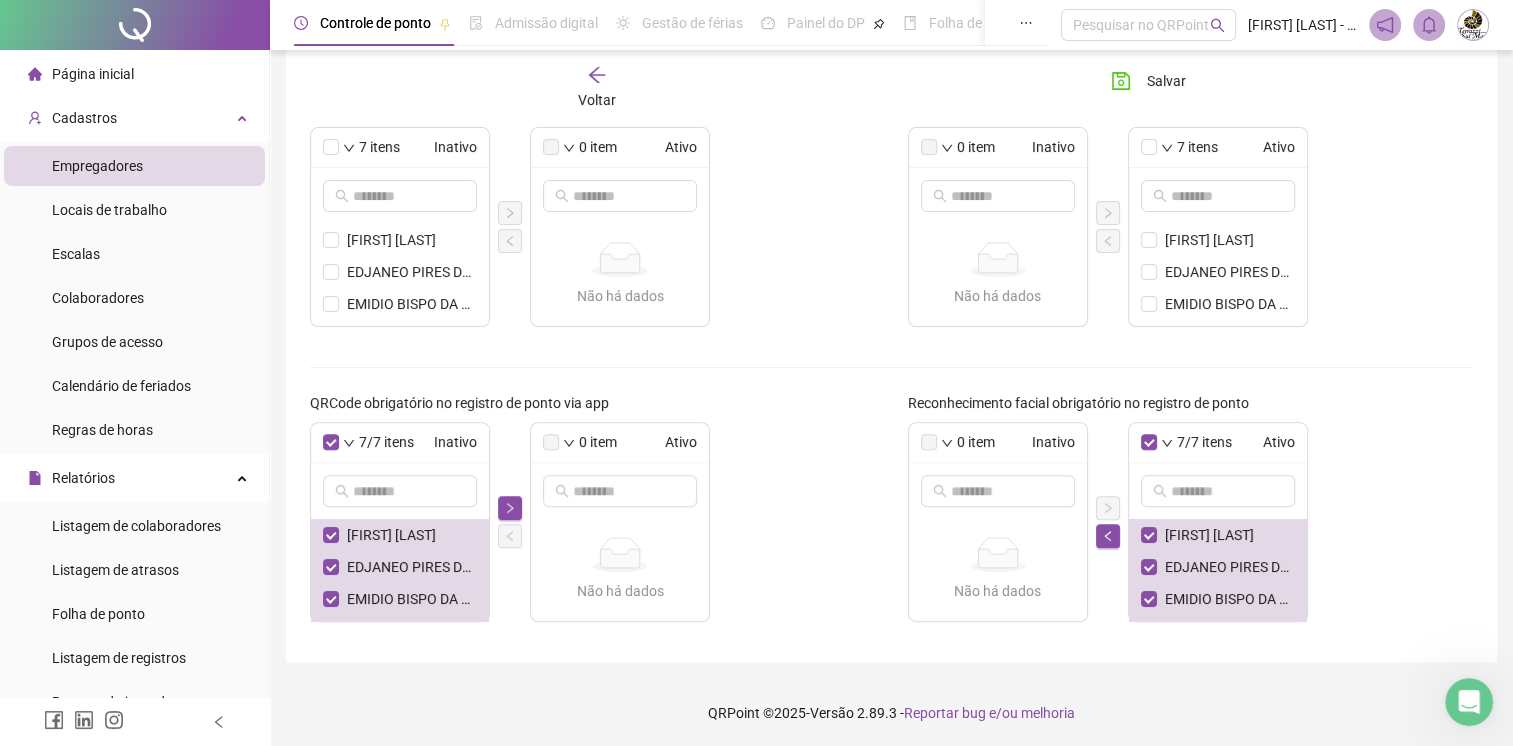 click on "7   itens Inativo" at bounding box center [400, 148] 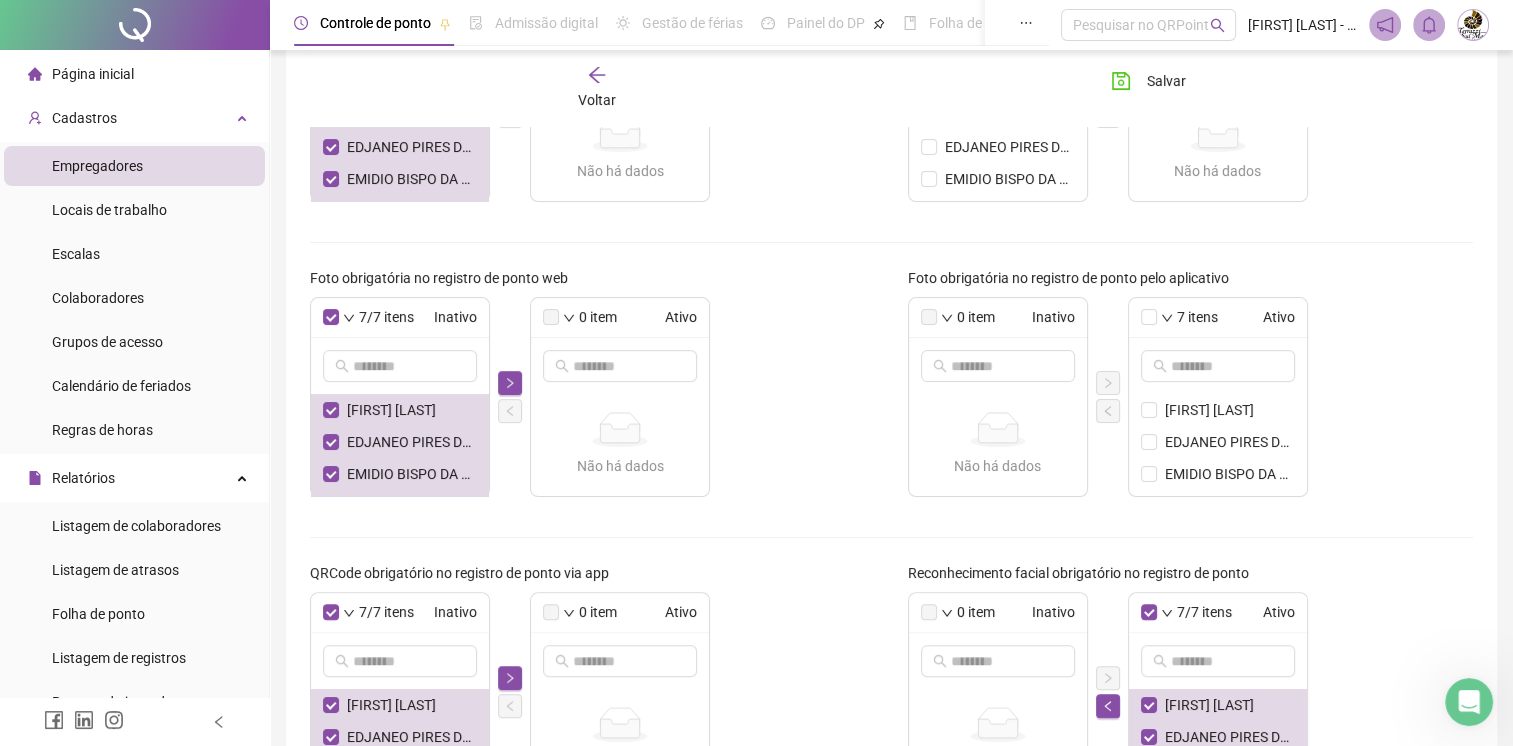 scroll, scrollTop: 463, scrollLeft: 0, axis: vertical 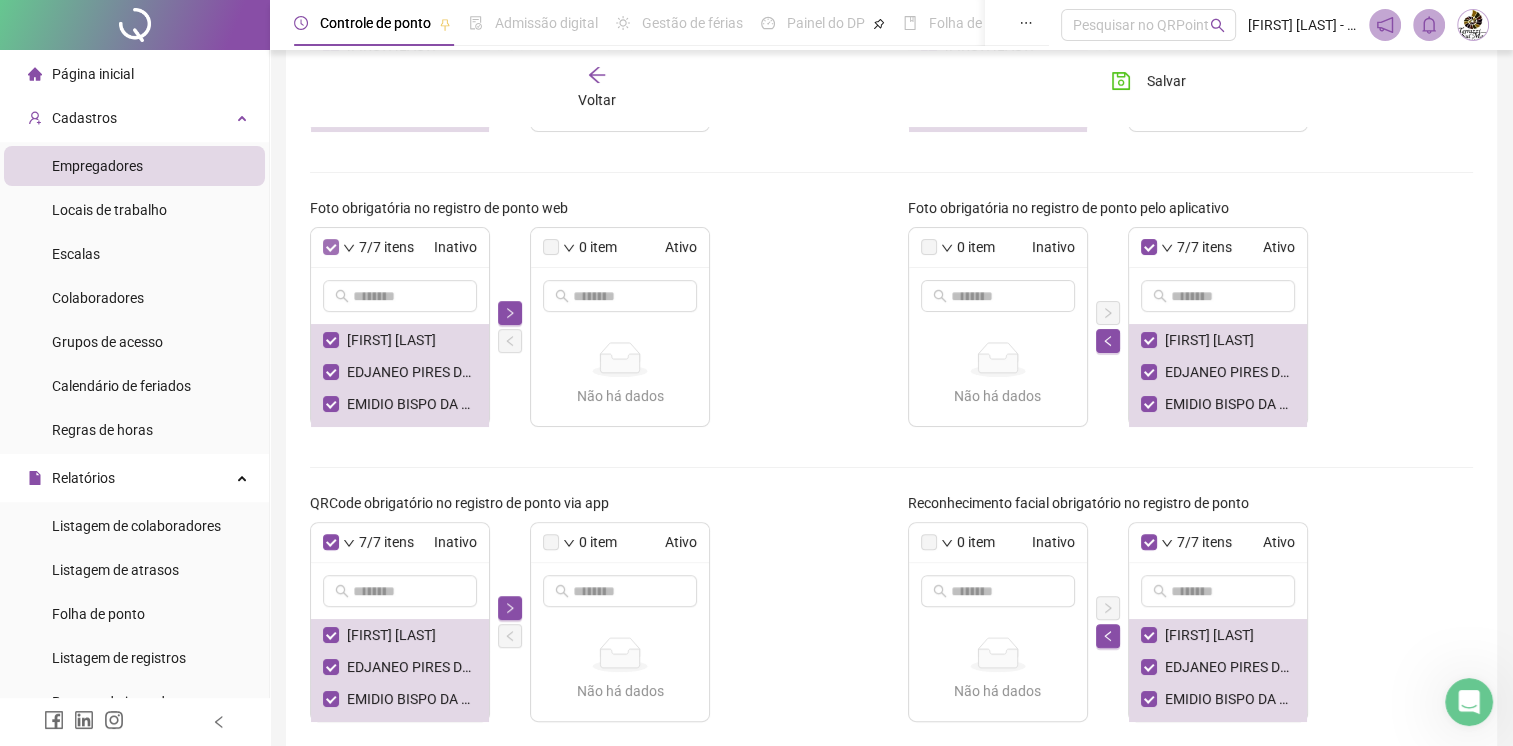 click at bounding box center (331, 247) 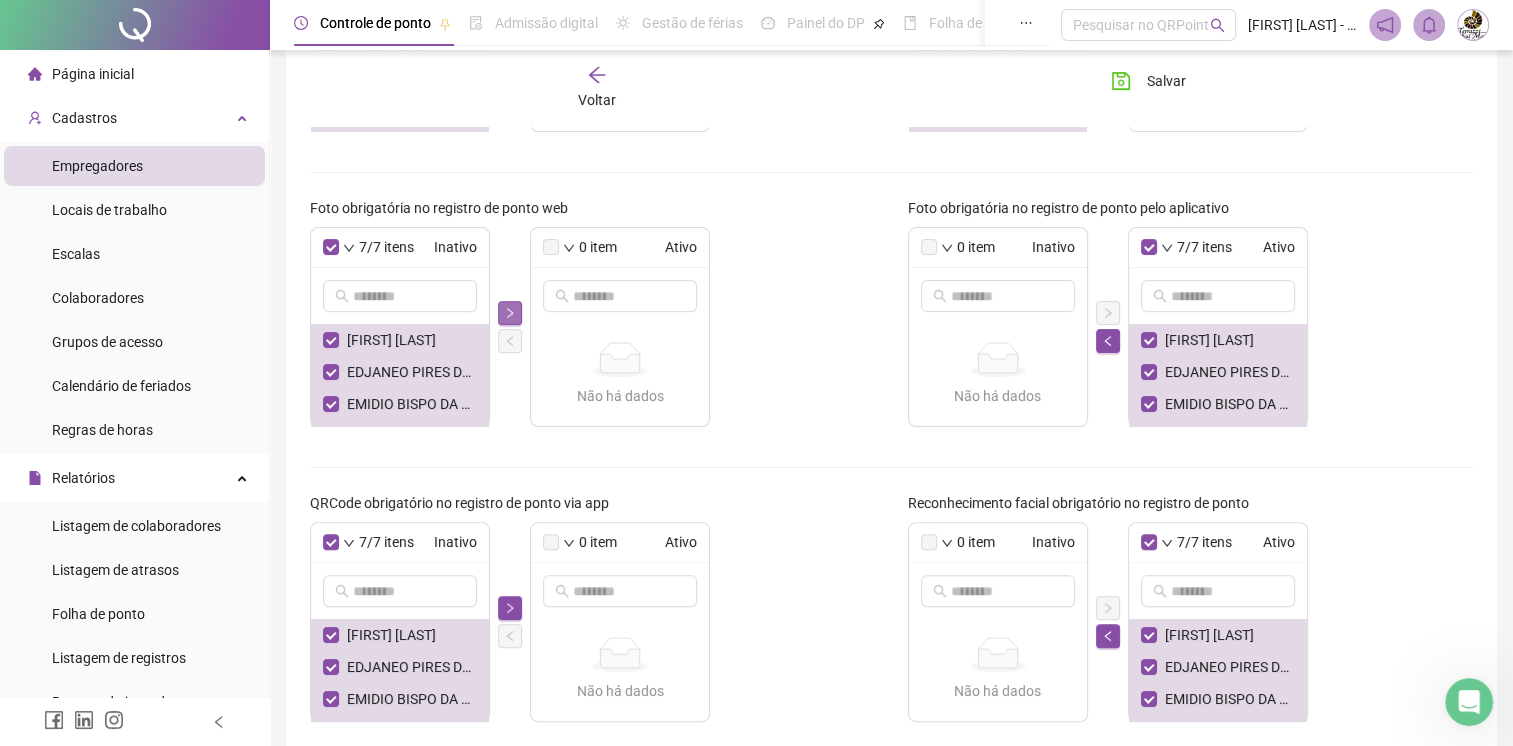 click at bounding box center [510, 313] 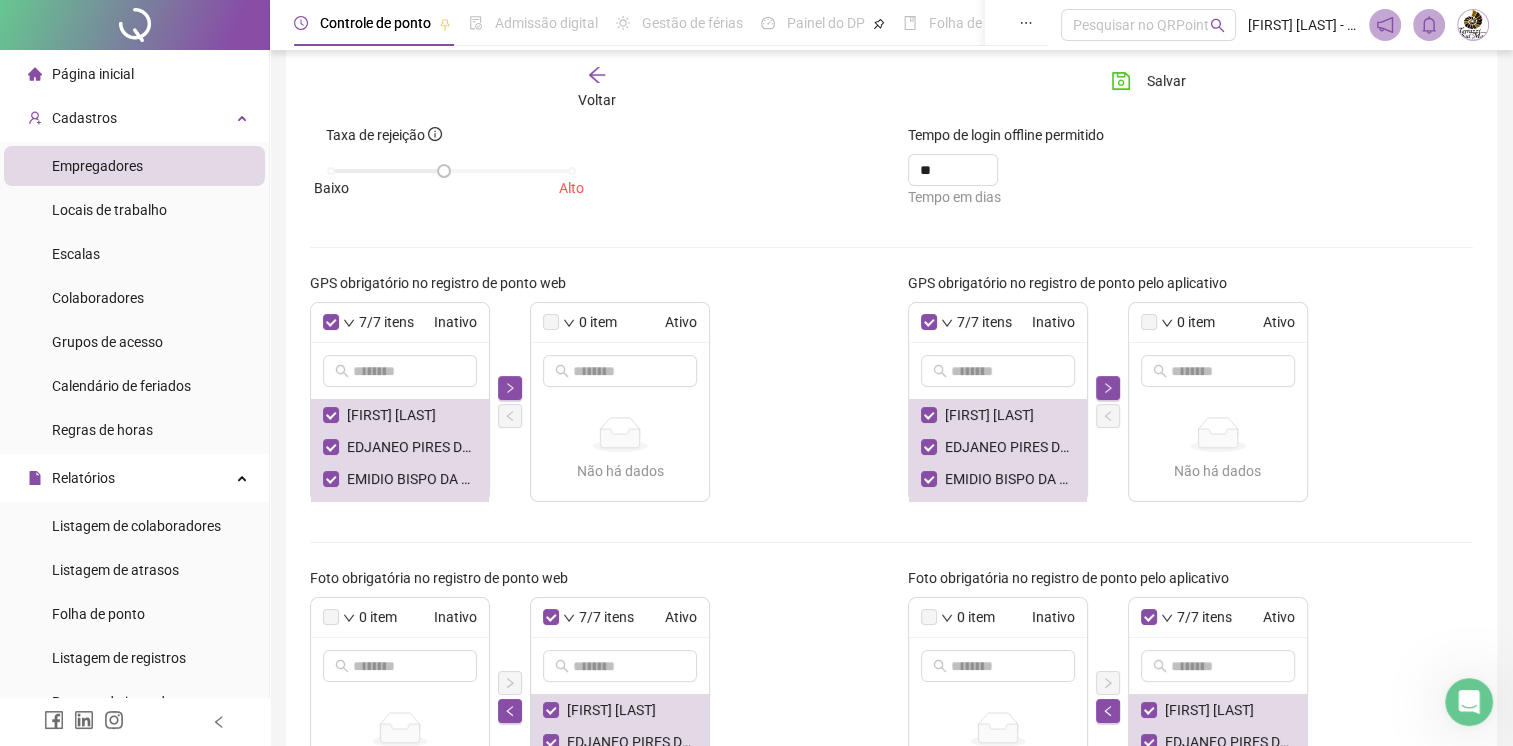 scroll, scrollTop: 163, scrollLeft: 0, axis: vertical 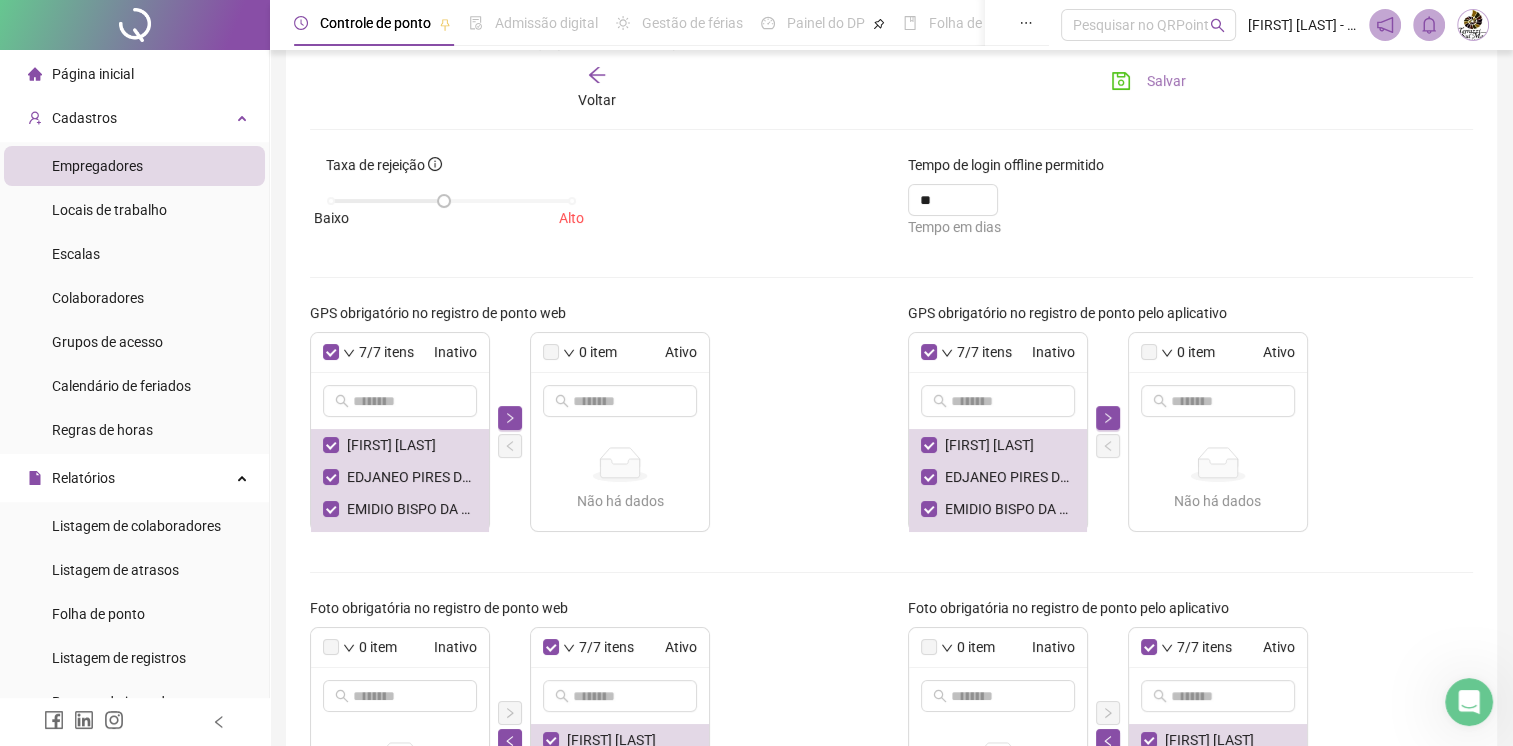 click on "Salvar" at bounding box center (1166, 81) 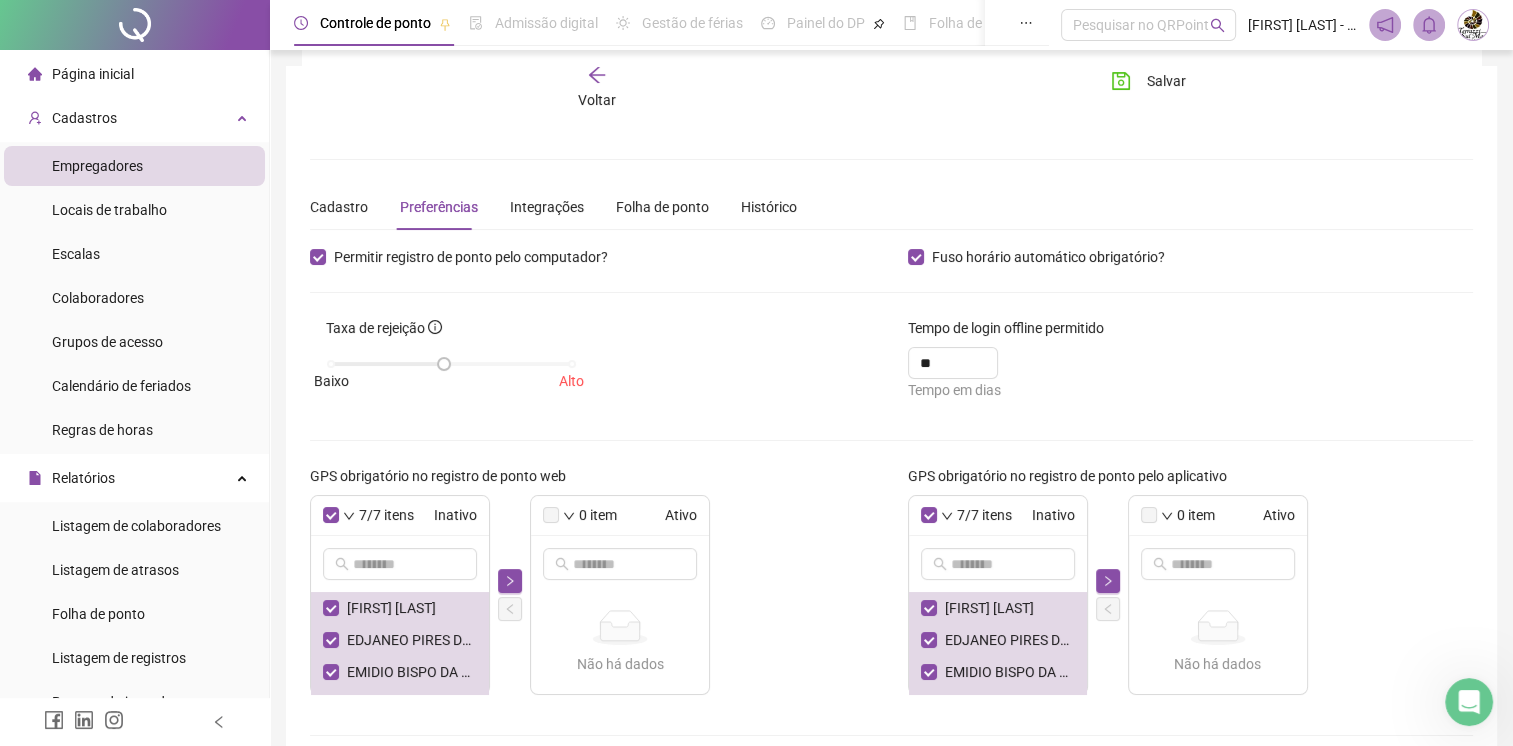 scroll, scrollTop: 0, scrollLeft: 0, axis: both 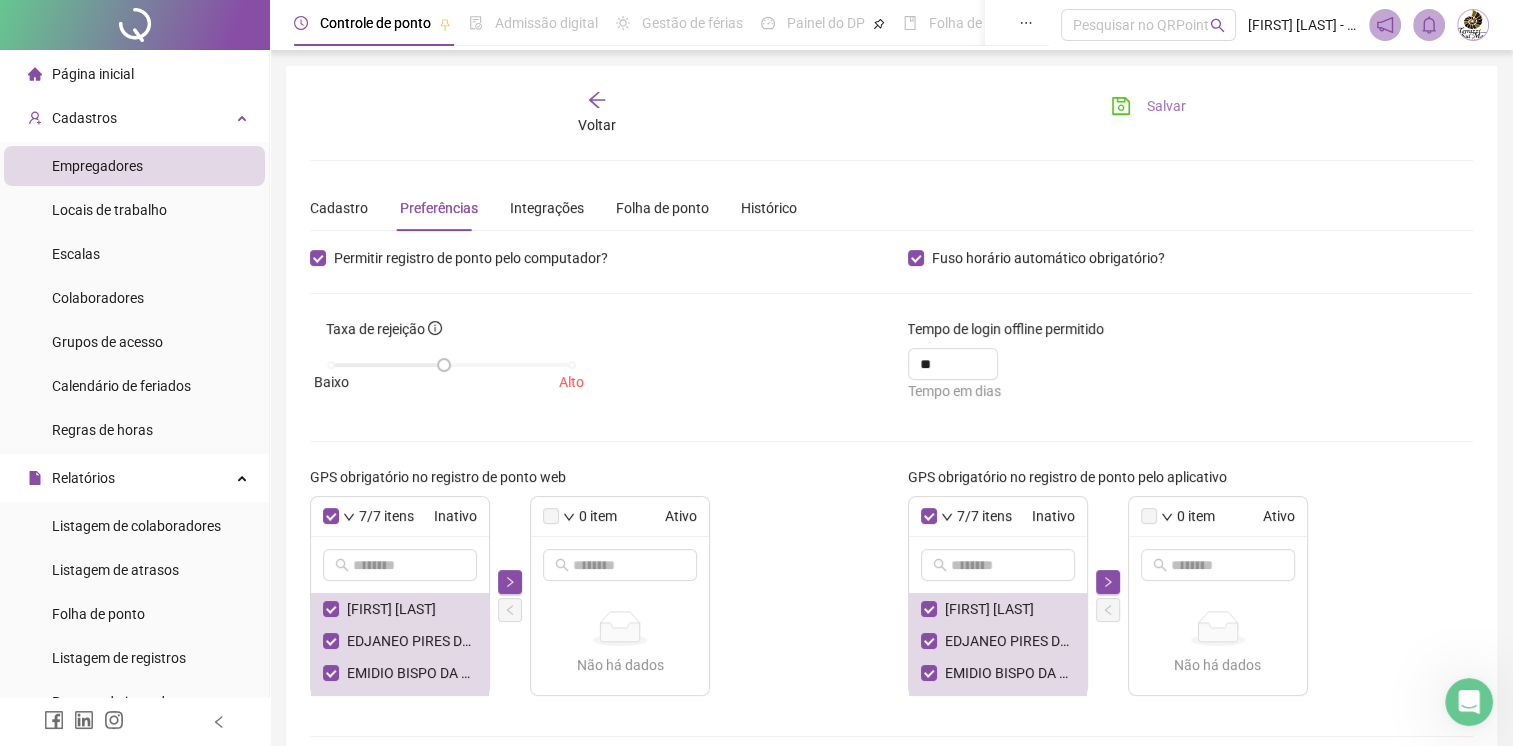 click on "Salvar" at bounding box center [1166, 106] 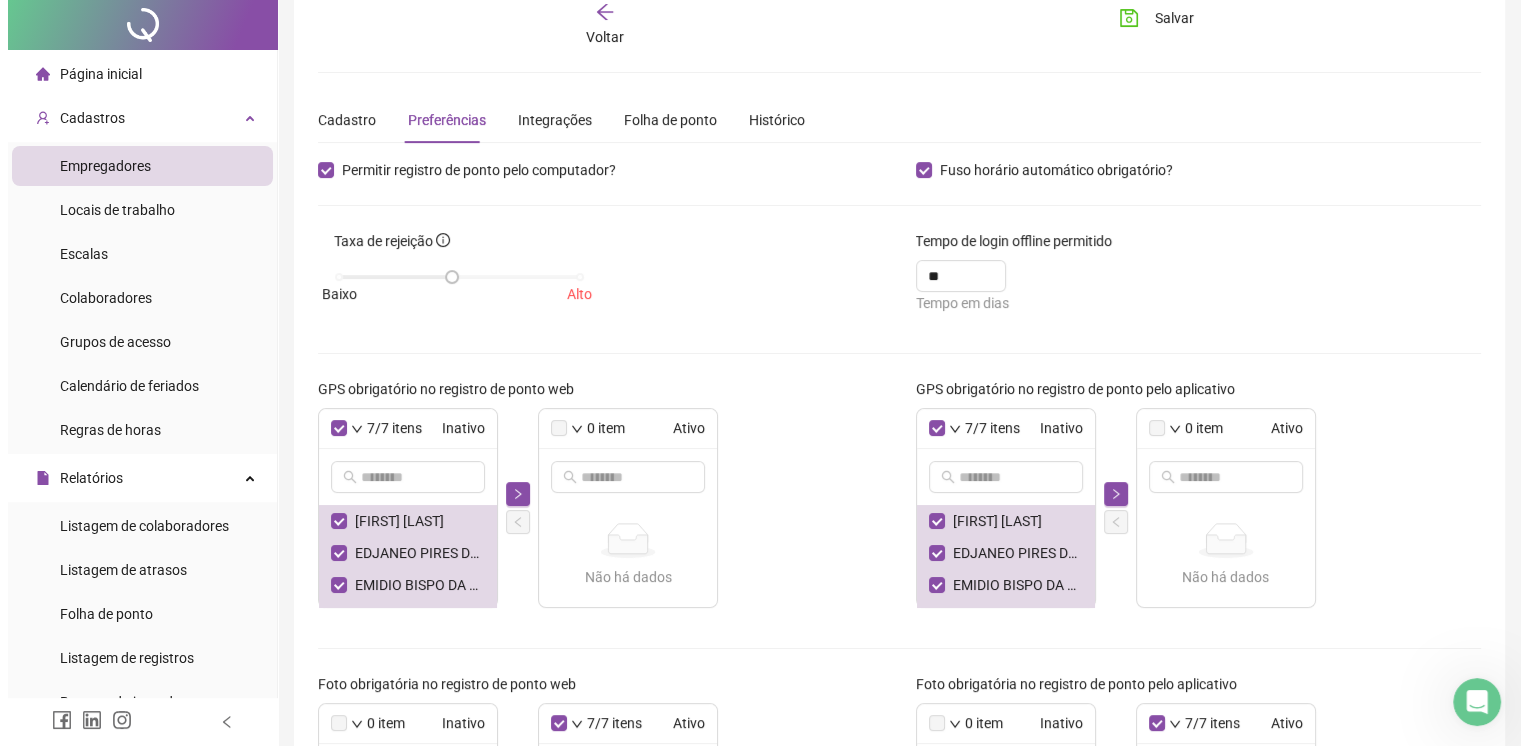 scroll, scrollTop: 0, scrollLeft: 0, axis: both 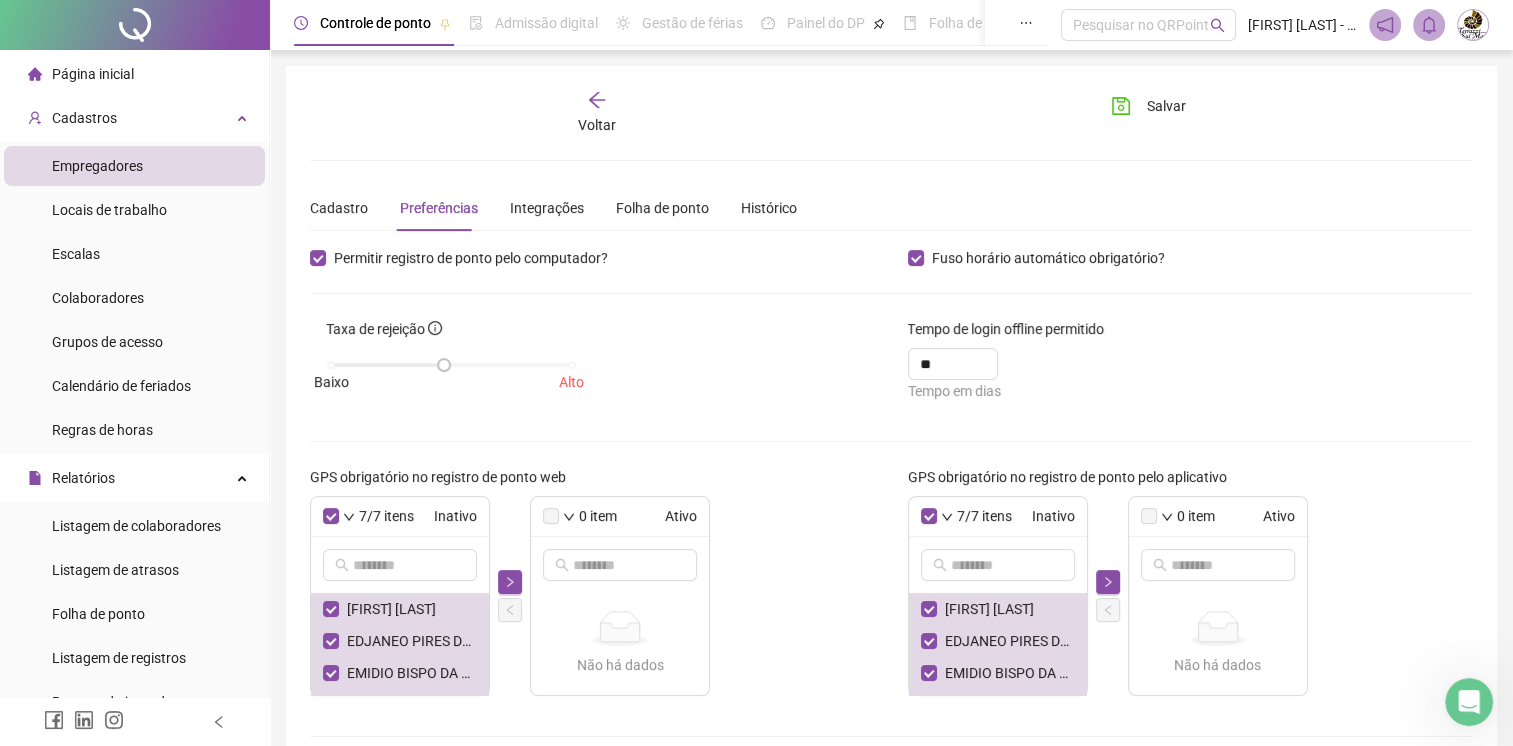 click 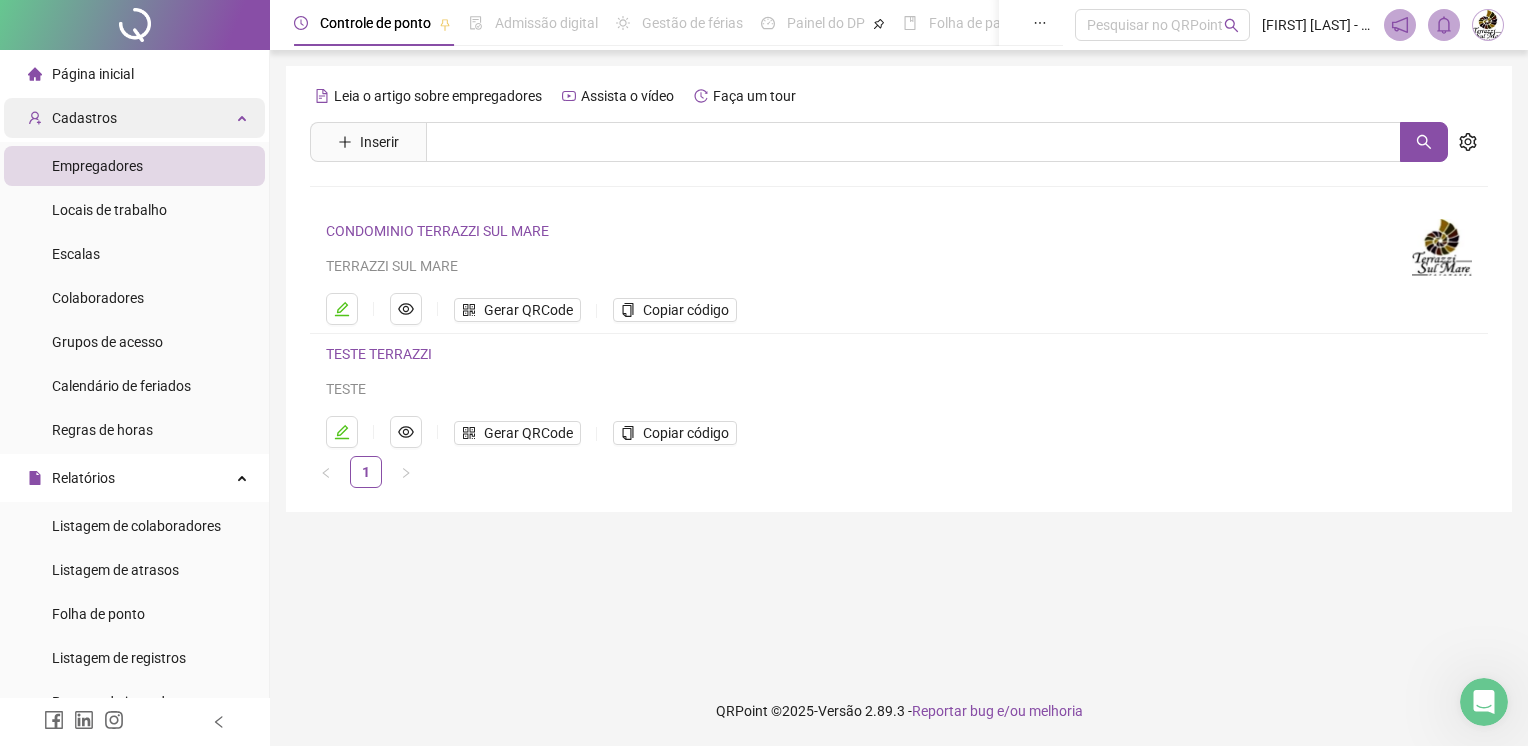 click on "Cadastros" at bounding box center (134, 118) 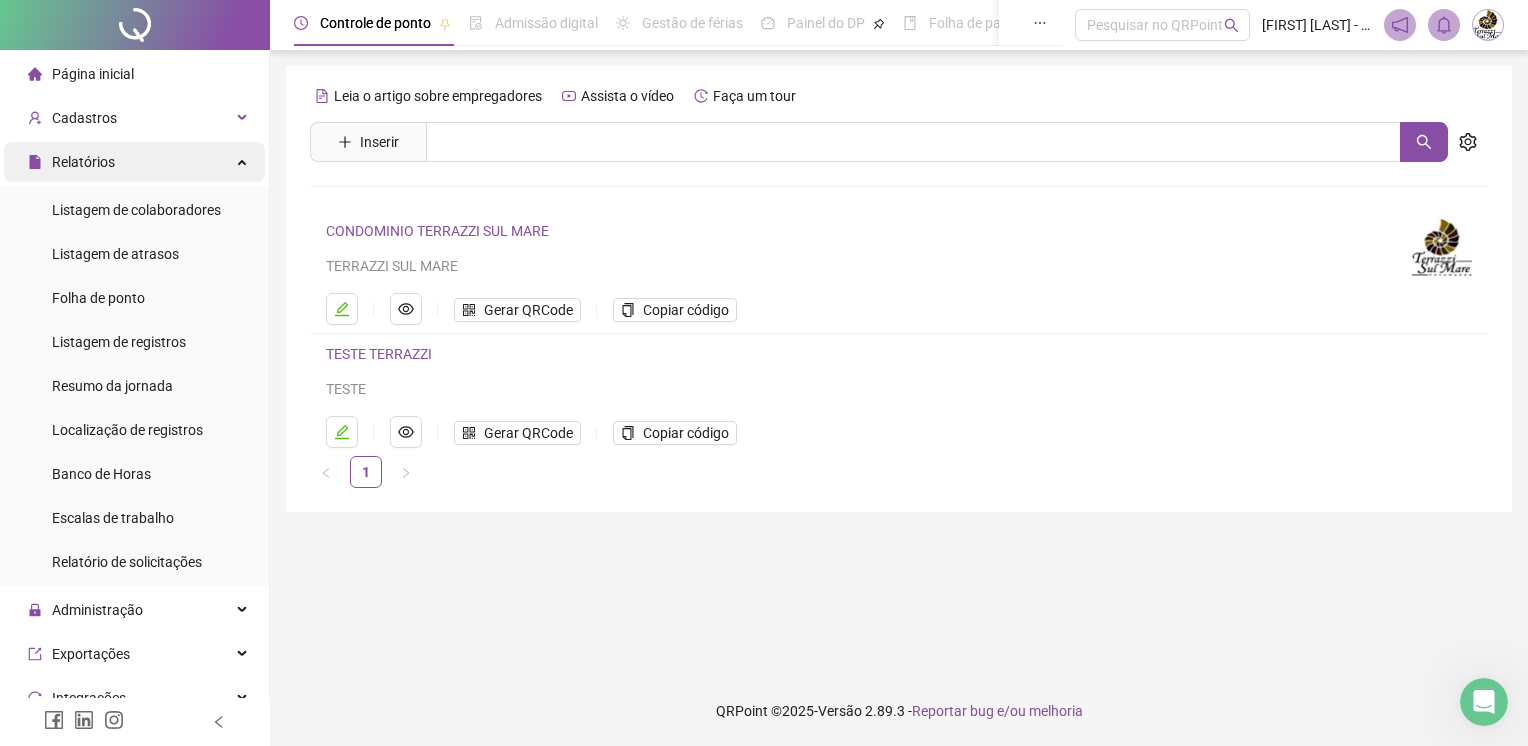click on "Relatórios" at bounding box center [134, 162] 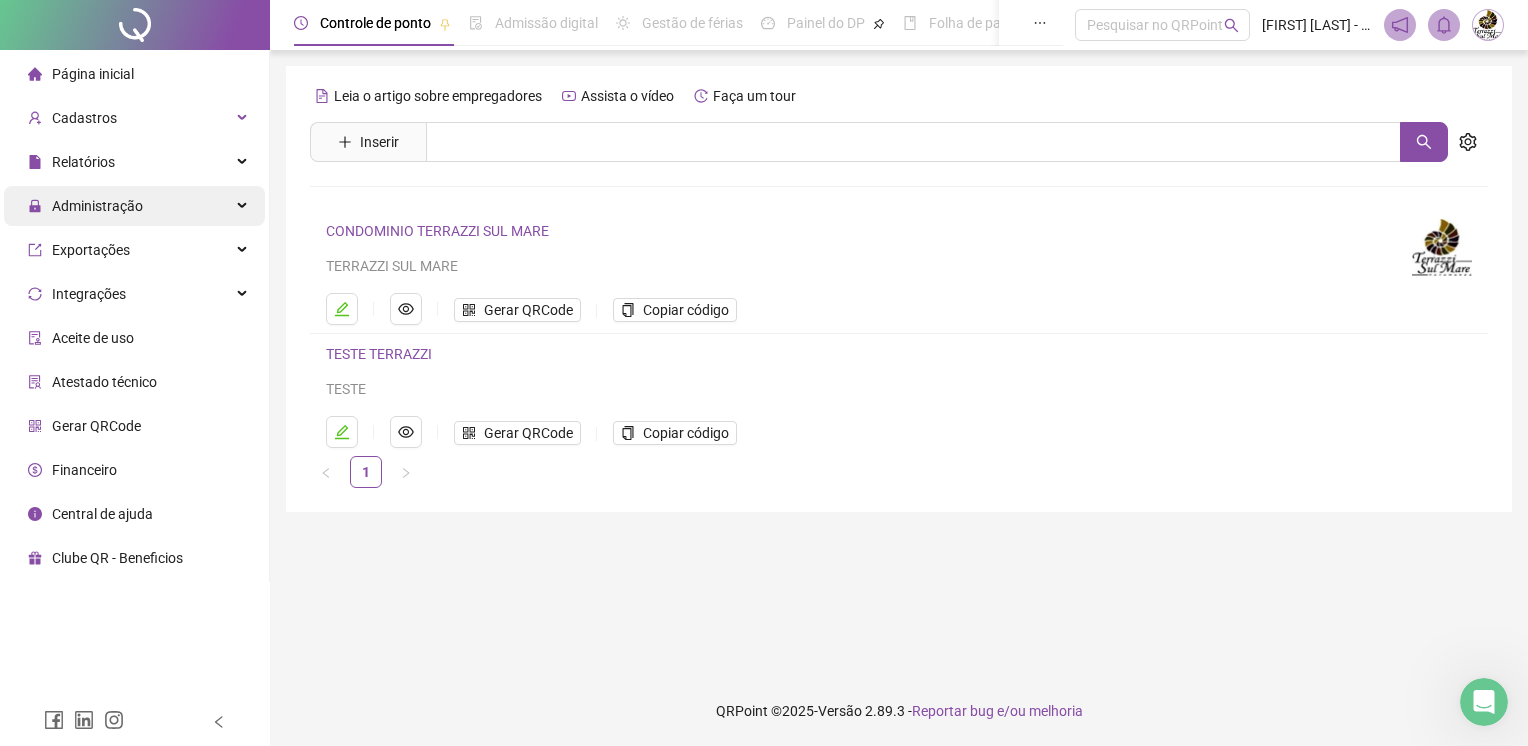 click on "Administração" at bounding box center (97, 206) 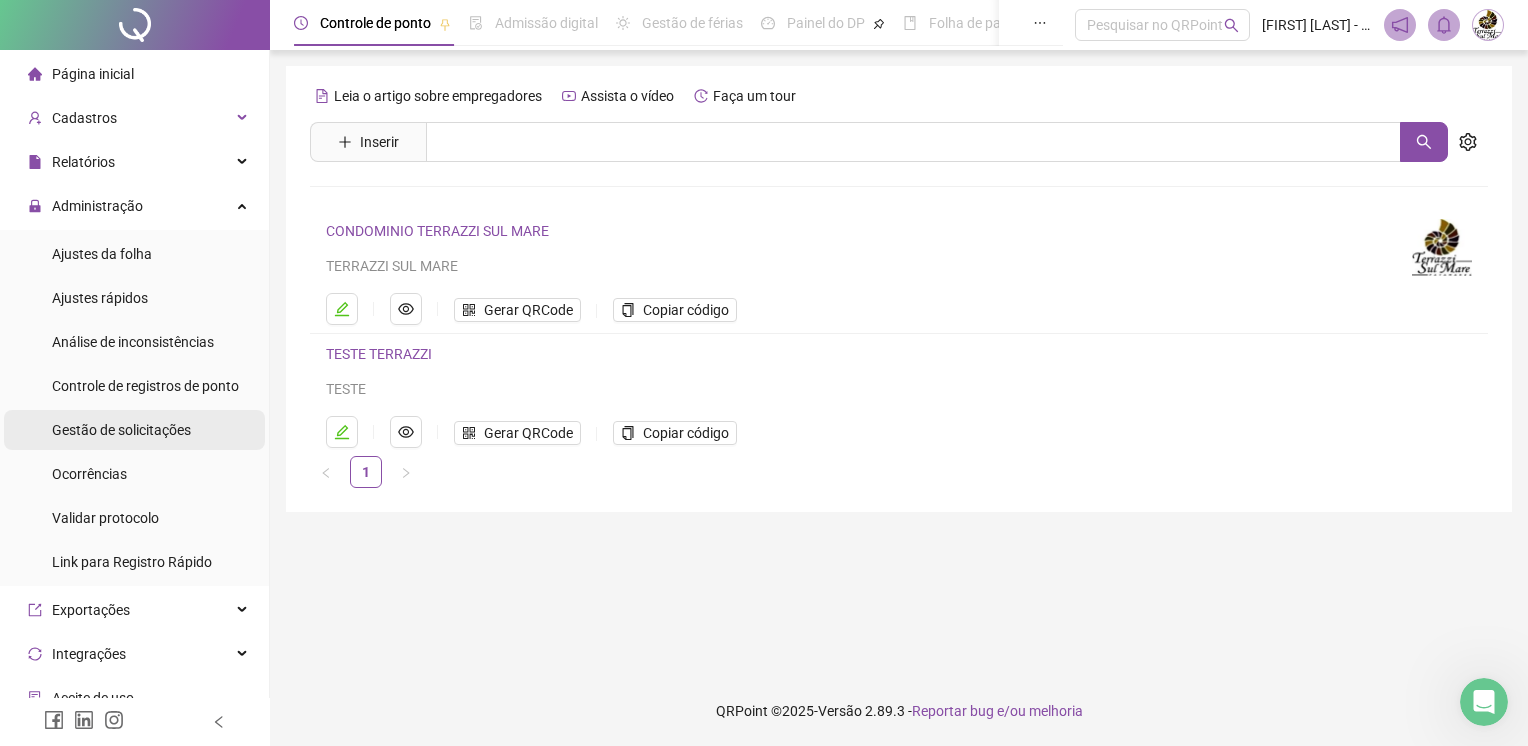 click on "Gestão de solicitações" at bounding box center (121, 430) 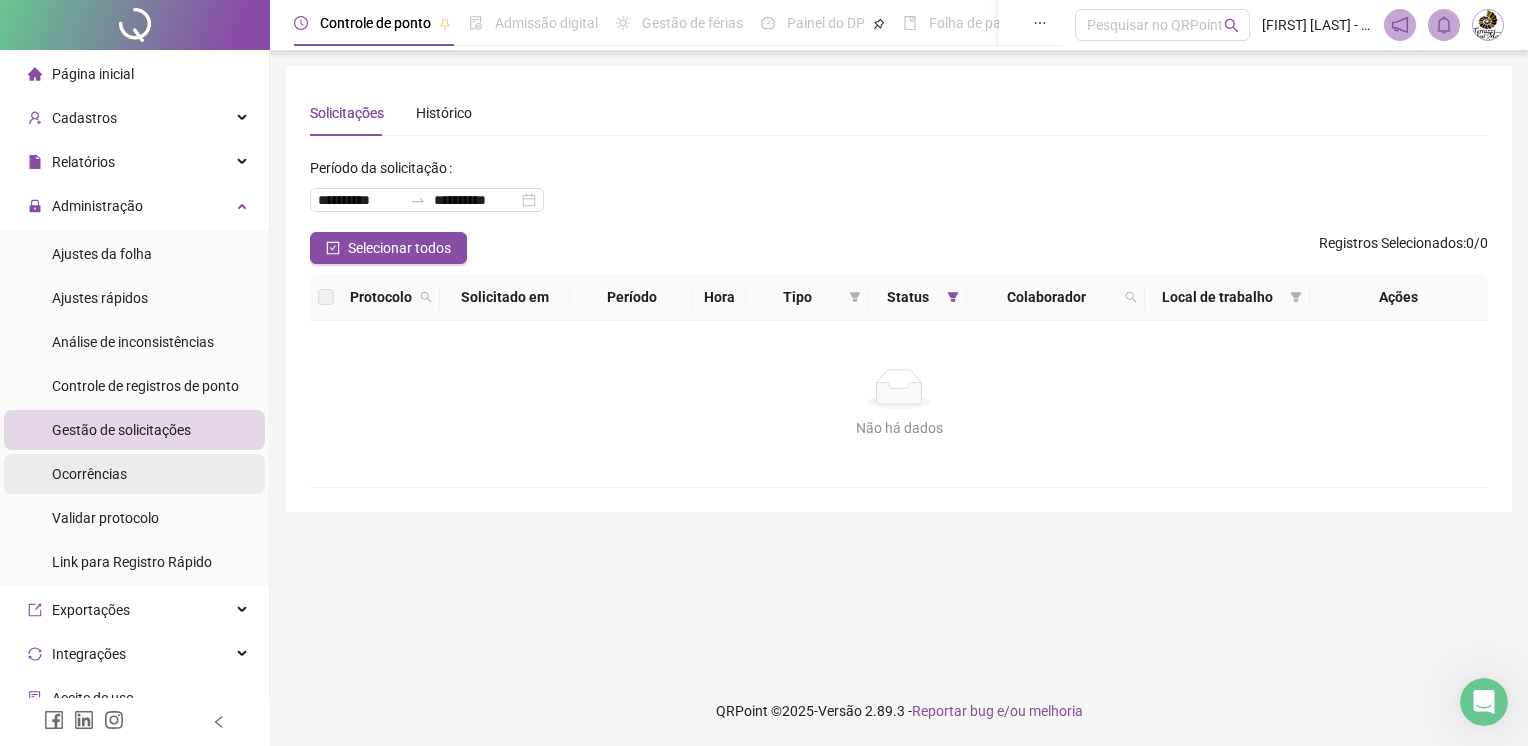 click on "Ocorrências" at bounding box center [134, 474] 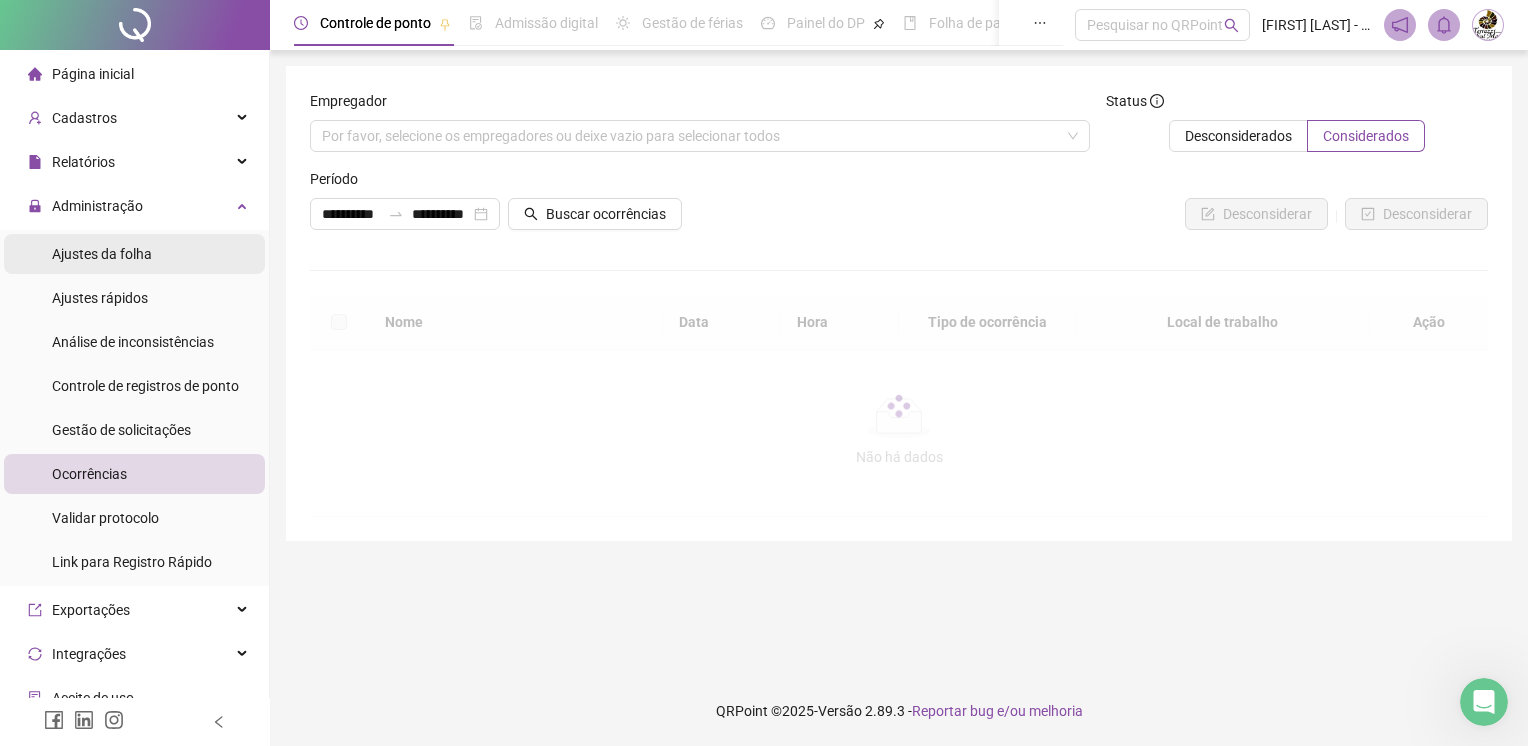 click on "Ajustes da folha" at bounding box center [102, 254] 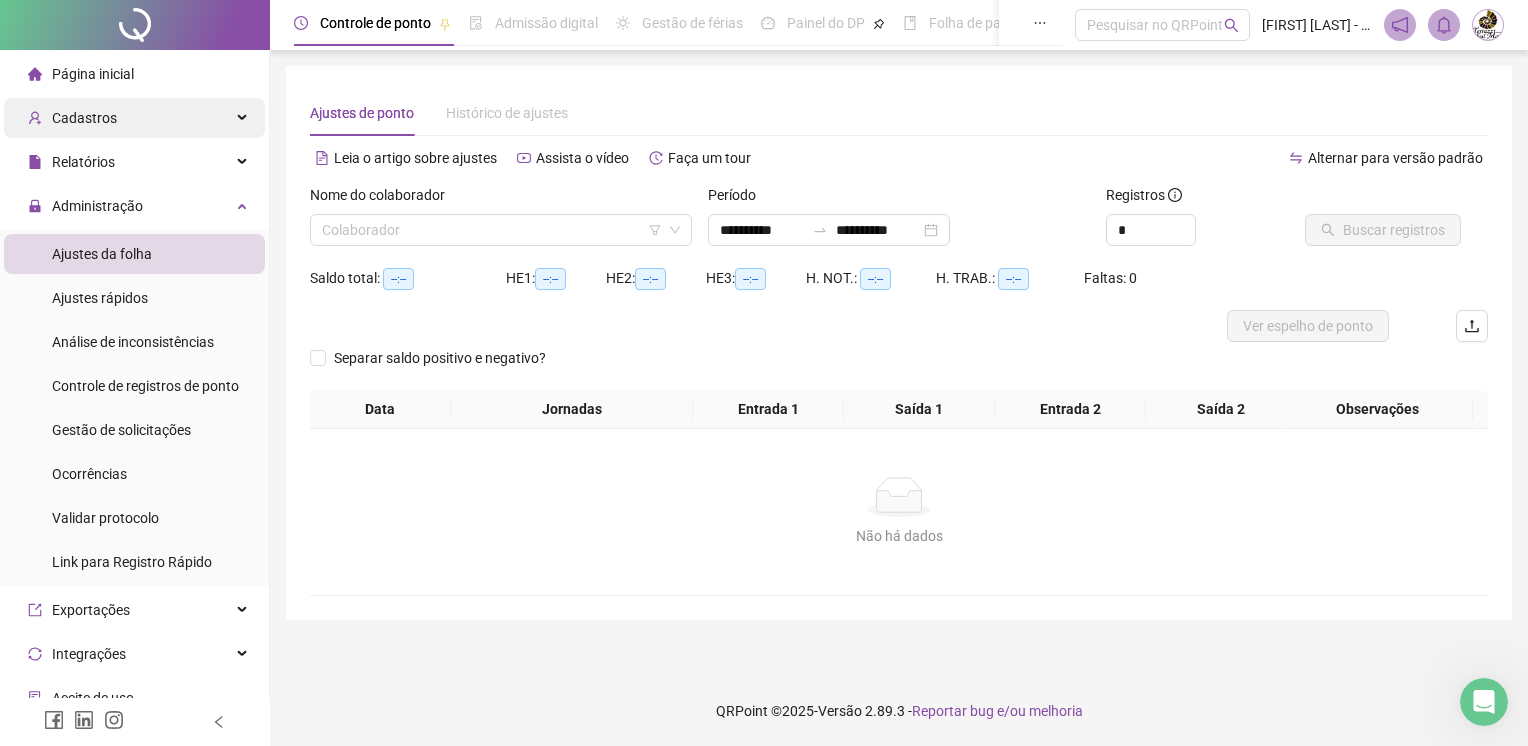 drag, startPoint x: 137, startPoint y: 96, endPoint x: 145, endPoint y: 121, distance: 26.24881 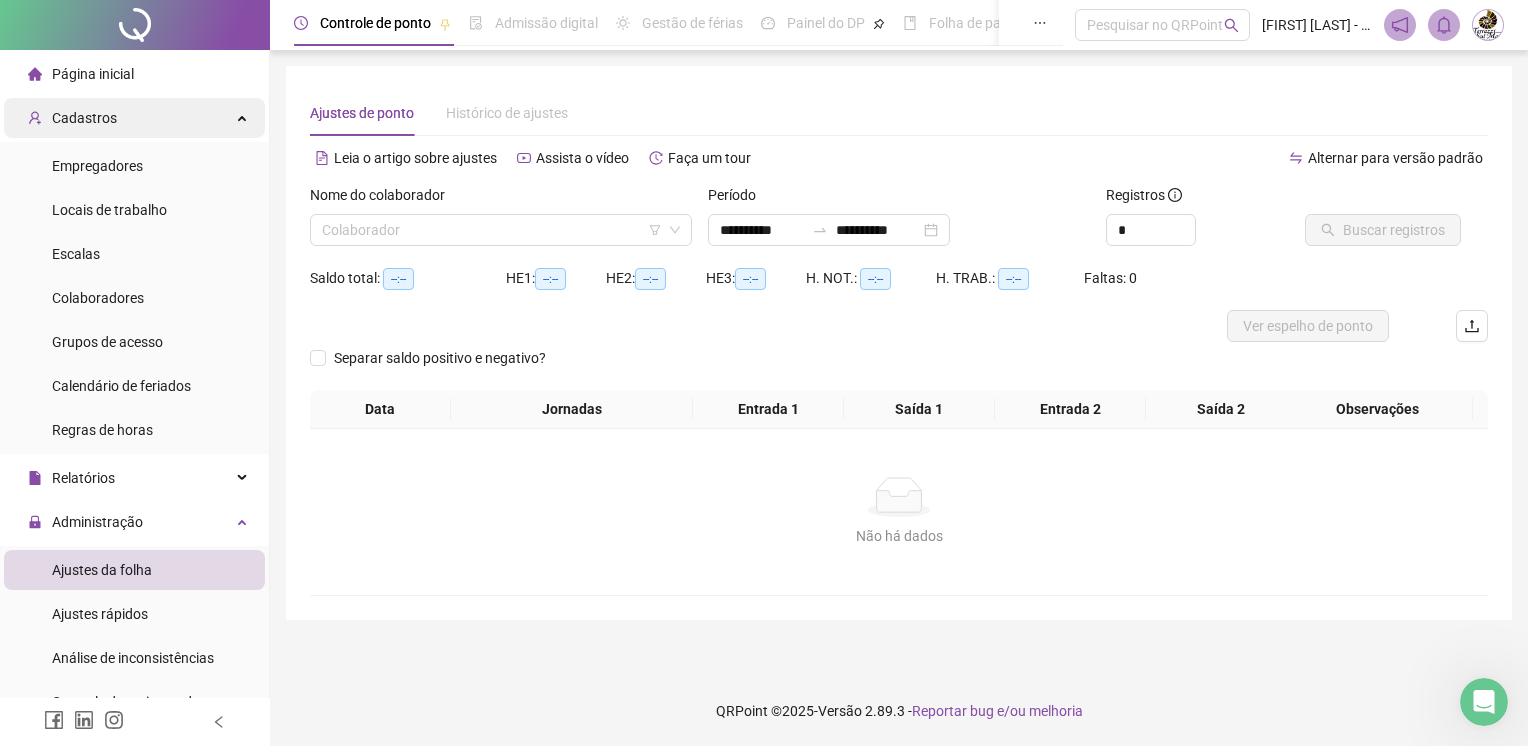 click on "Cadastros" at bounding box center (84, 118) 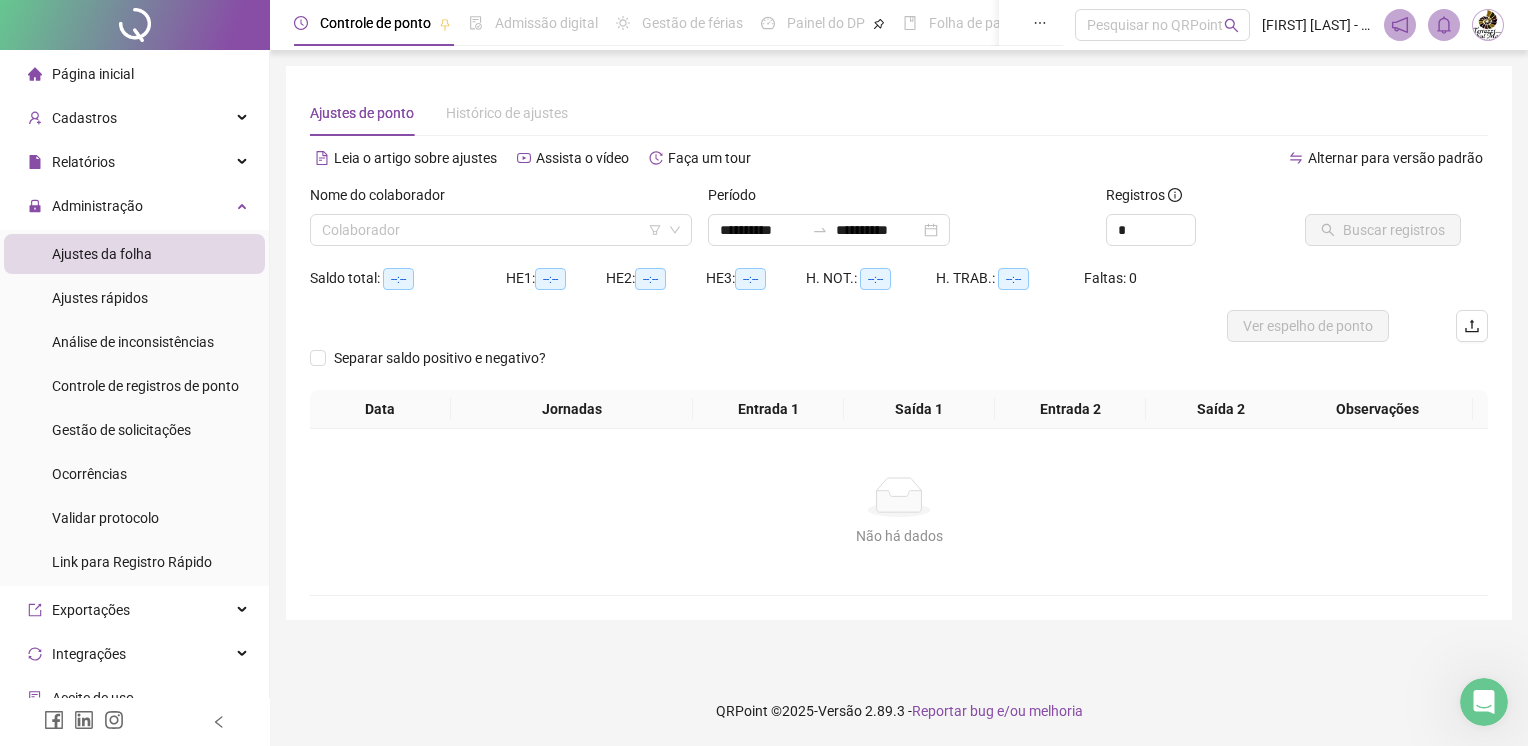 drag, startPoint x: 1487, startPoint y: 712, endPoint x: 2693, endPoint y: 1386, distance: 1381.5614 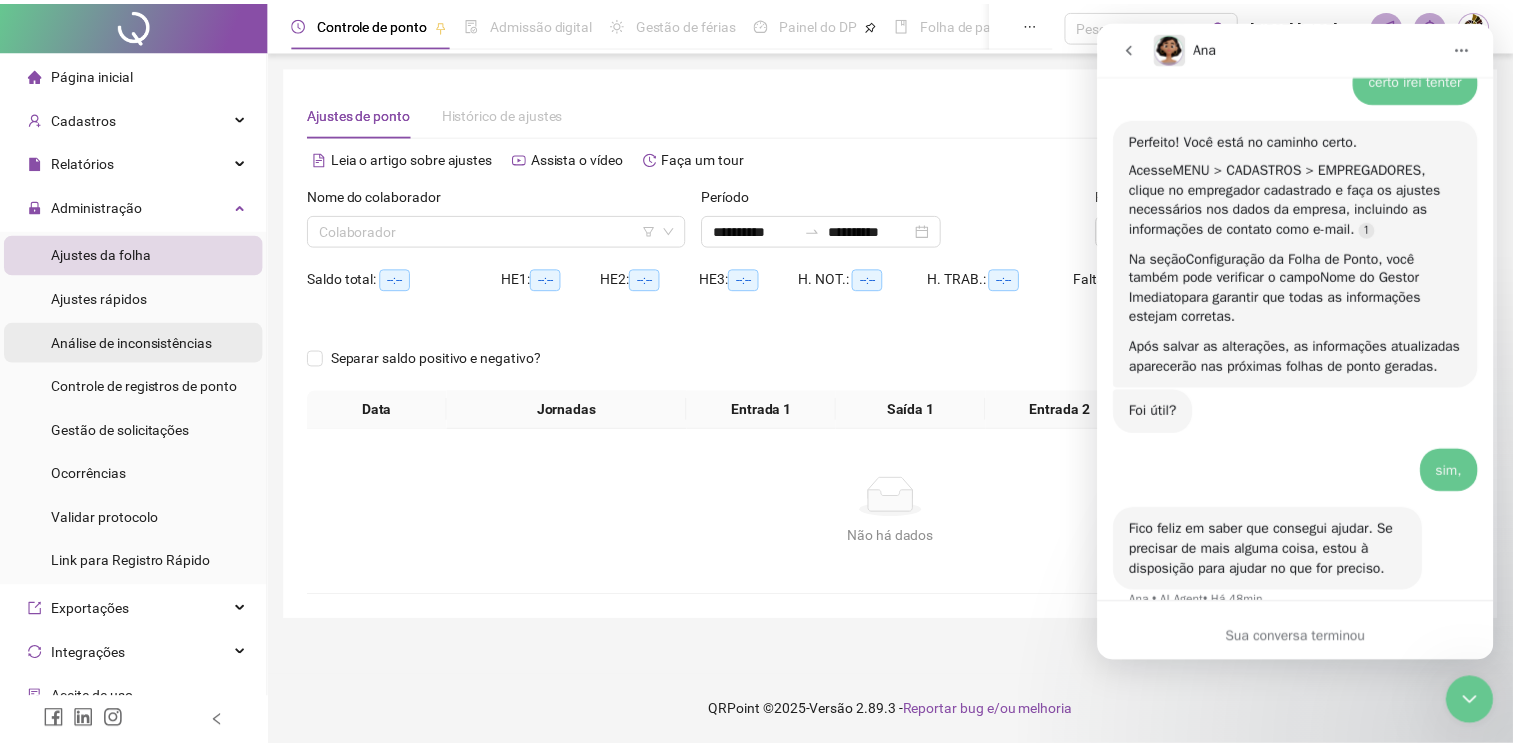 scroll, scrollTop: 2786, scrollLeft: 0, axis: vertical 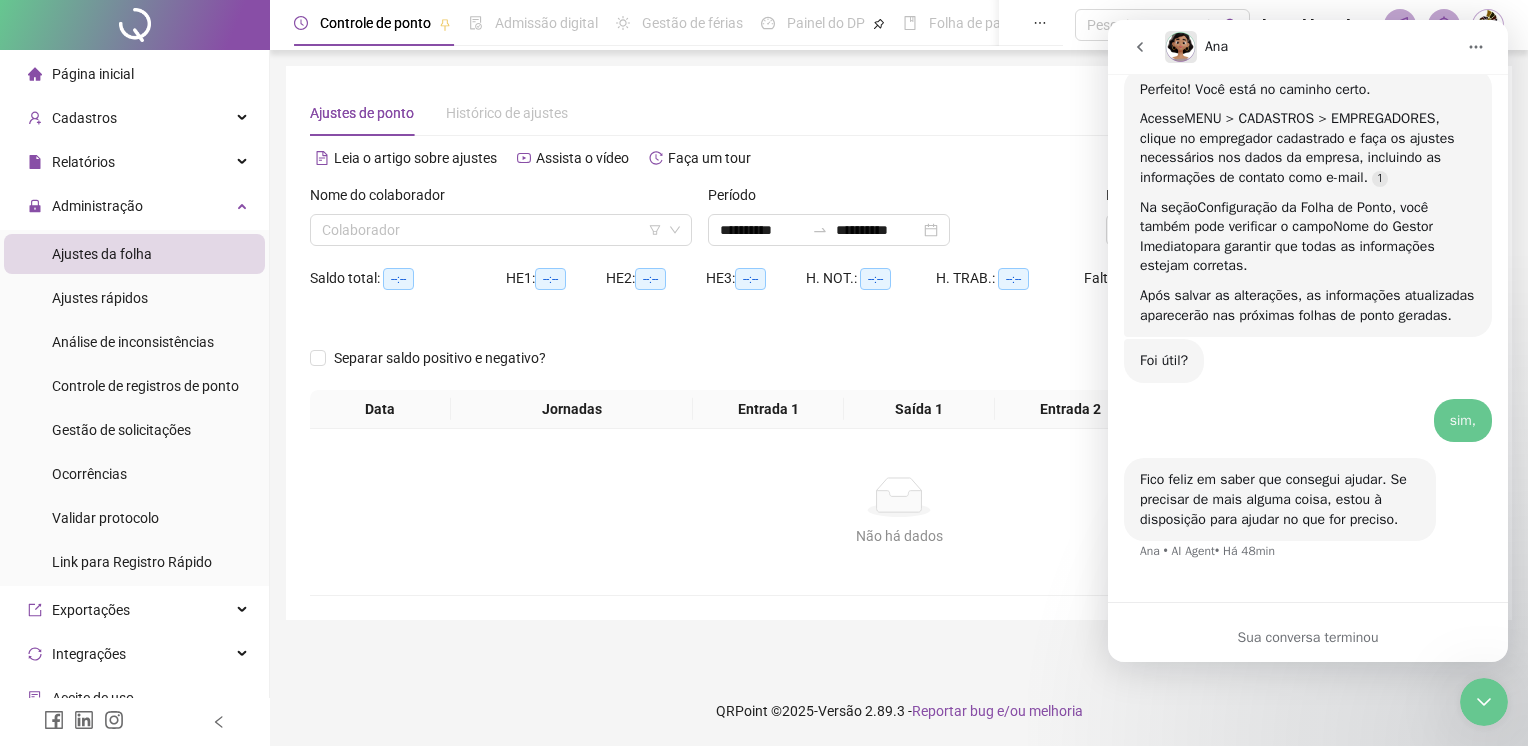 click on "Página inicial" at bounding box center [93, 74] 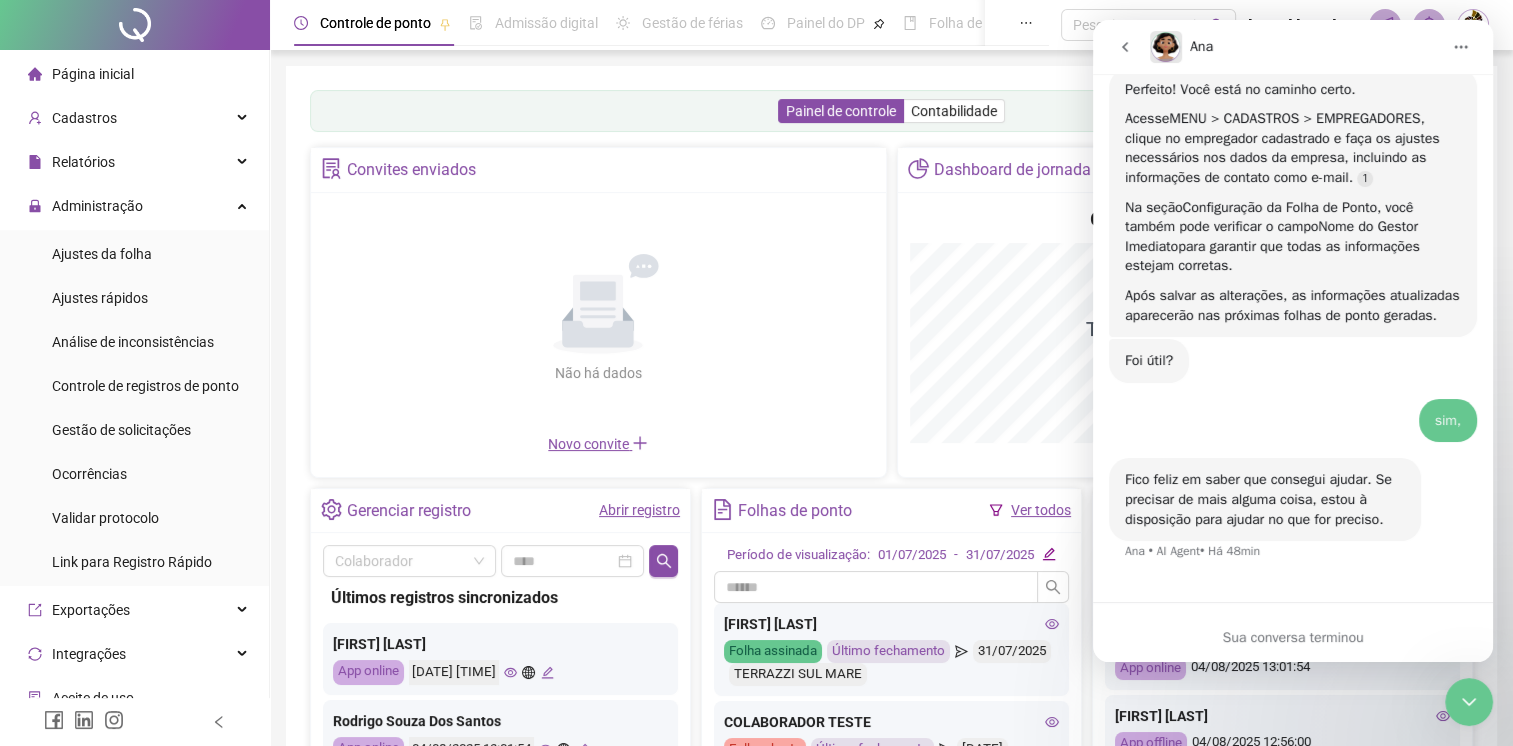 drag, startPoint x: 1474, startPoint y: 700, endPoint x: 1457, endPoint y: 700, distance: 17 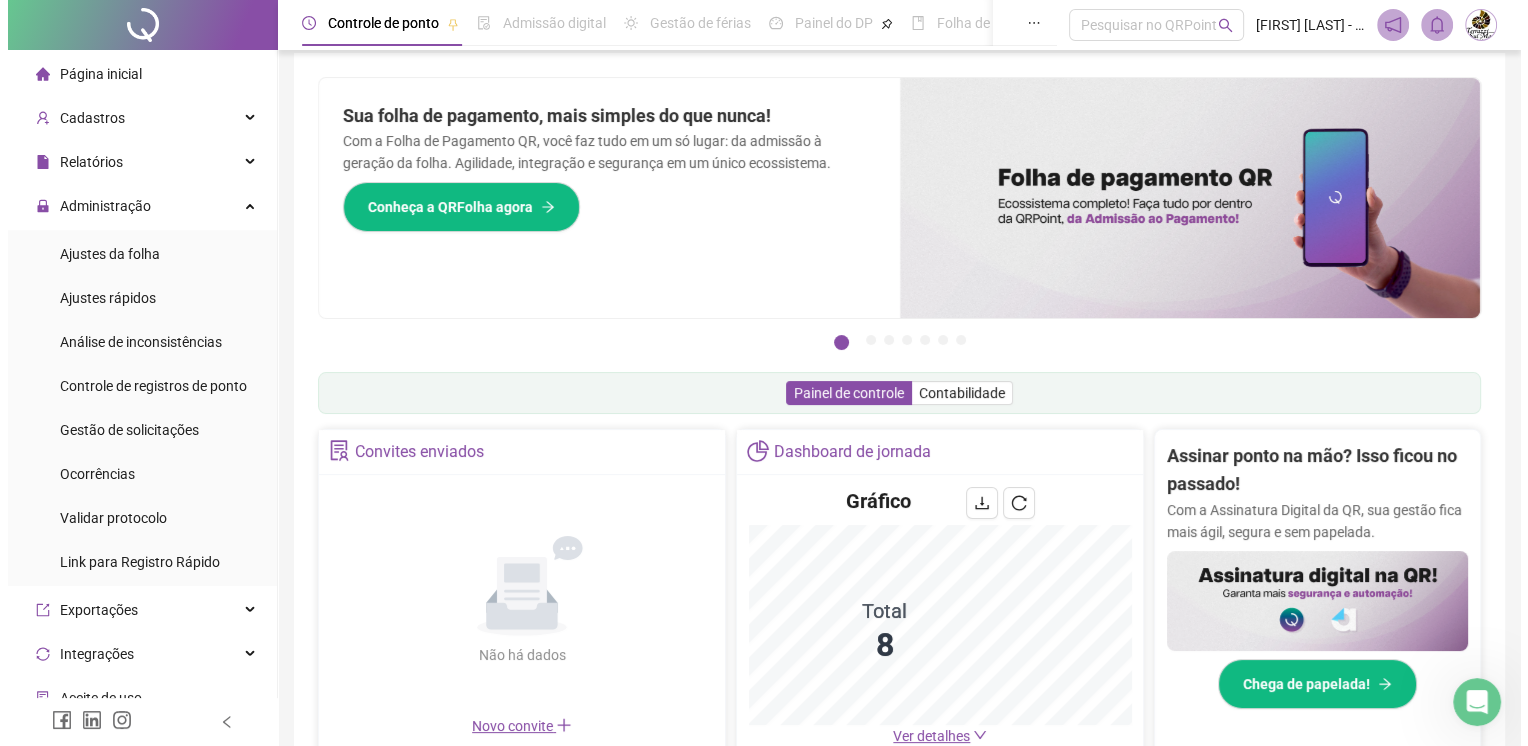 scroll, scrollTop: 0, scrollLeft: 0, axis: both 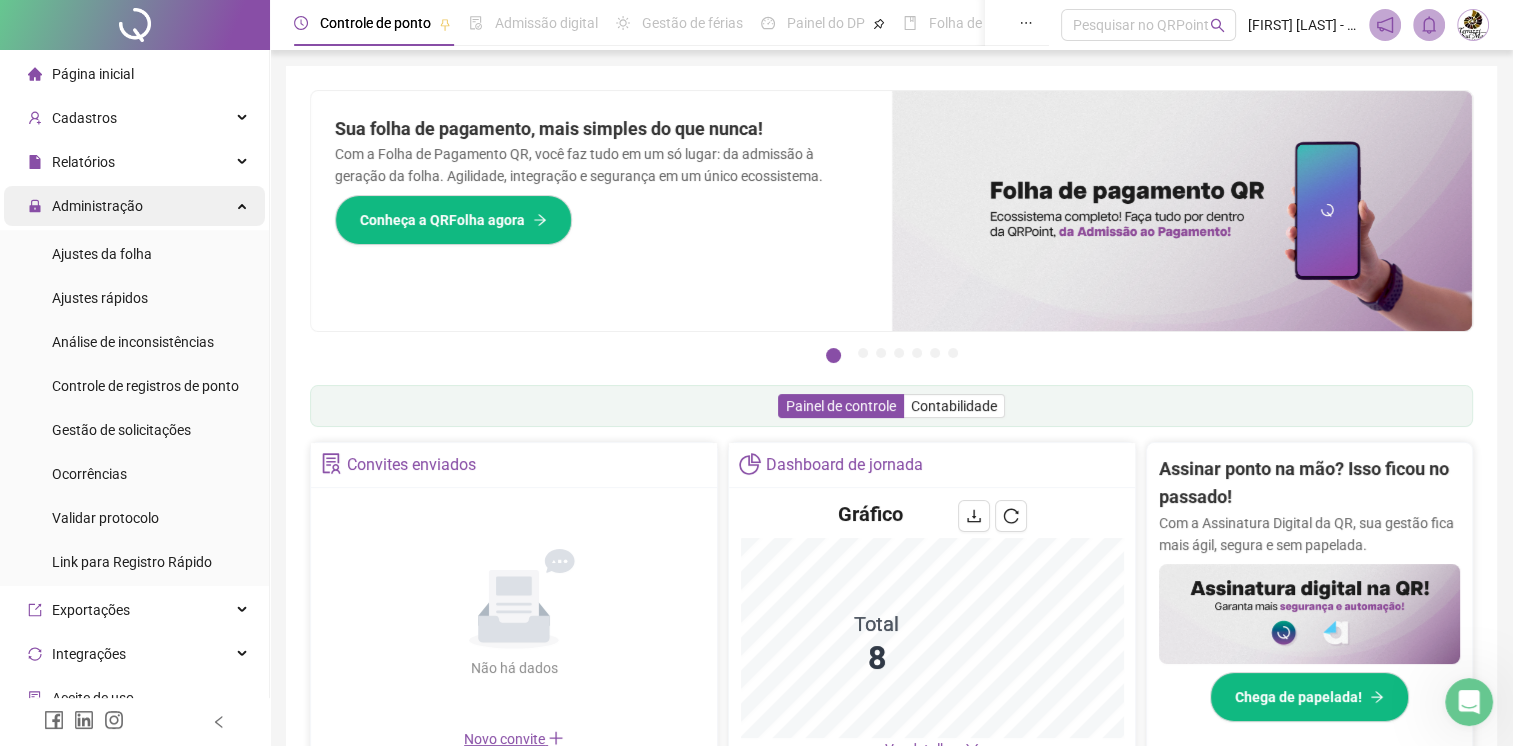 click on "Administração" at bounding box center [97, 206] 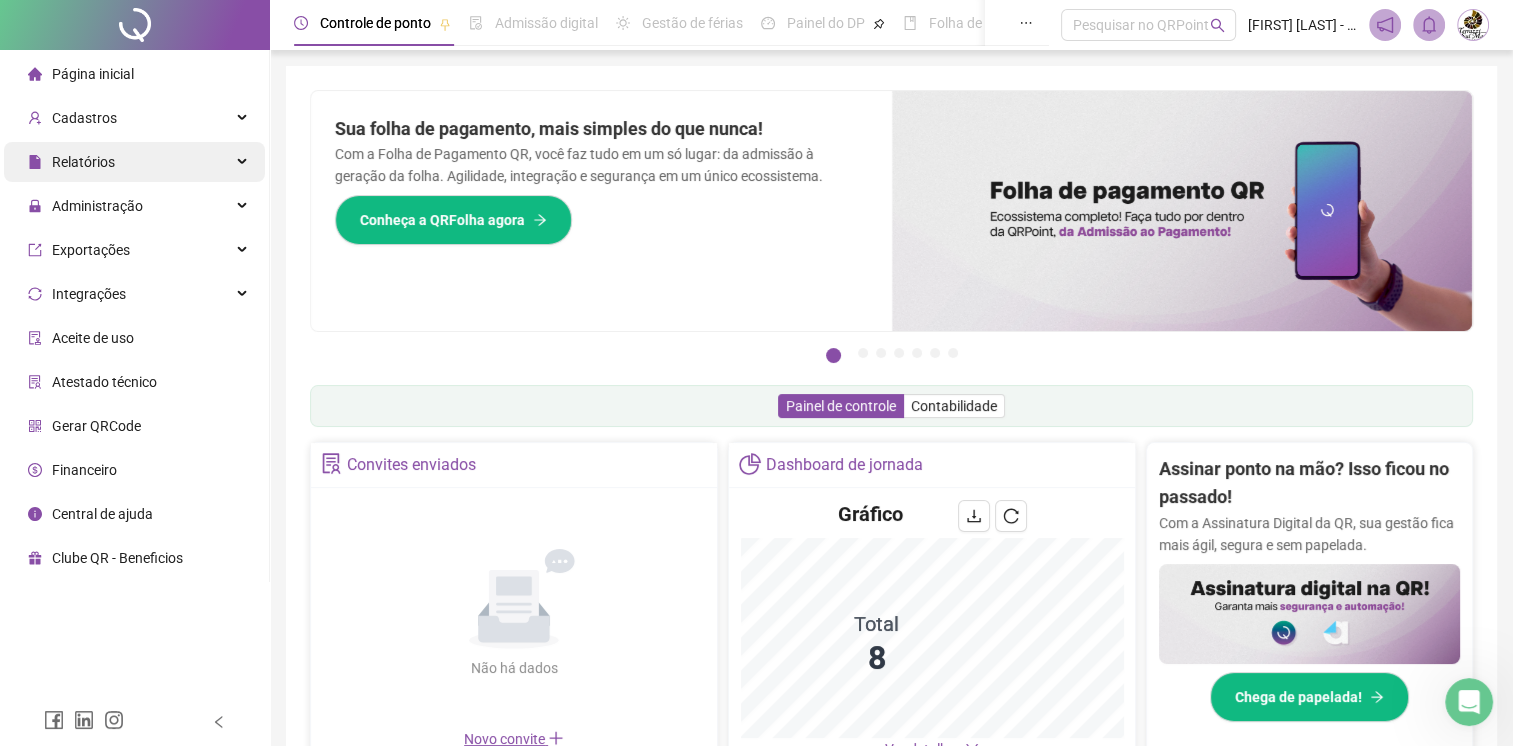 click on "Relatórios" at bounding box center (134, 162) 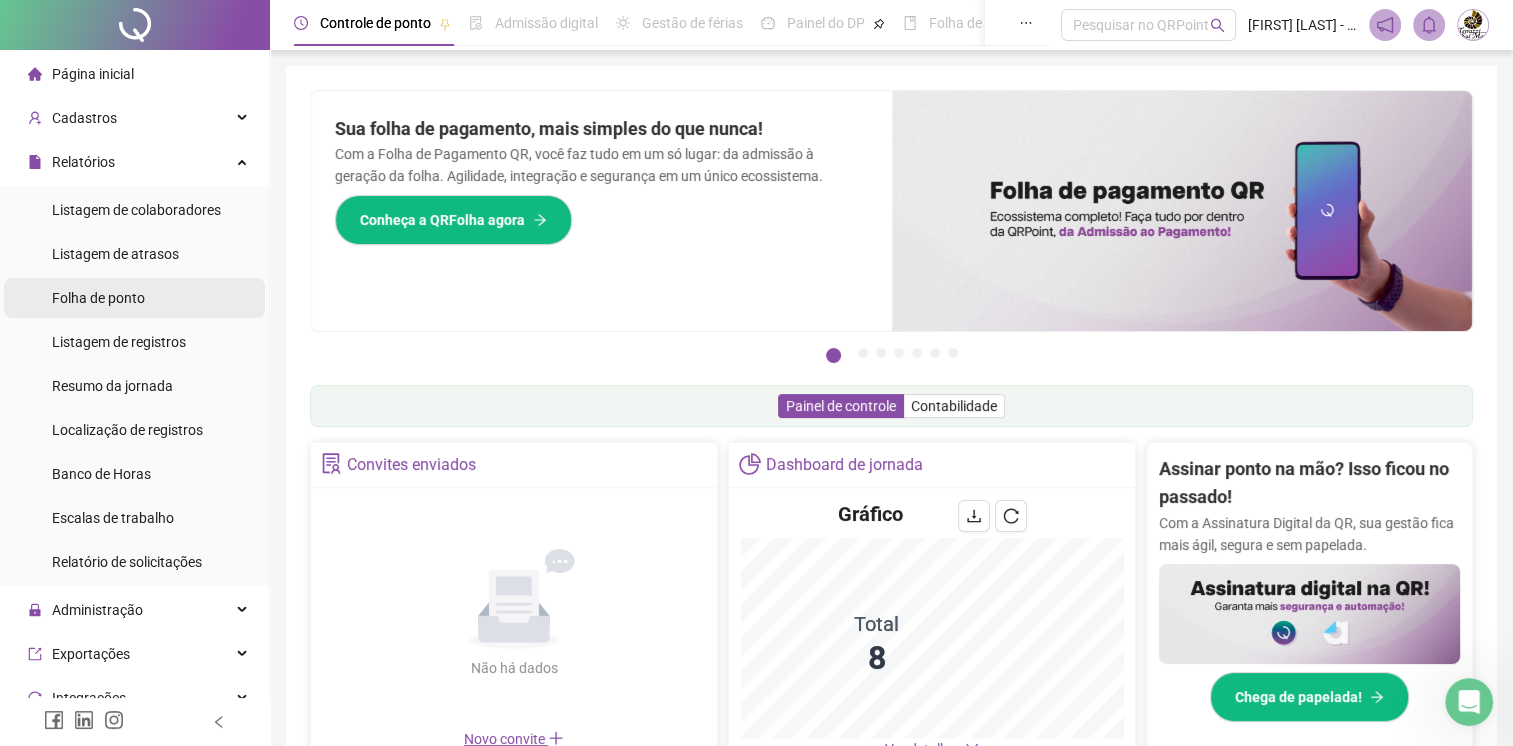 click on "Folha de ponto" at bounding box center [98, 298] 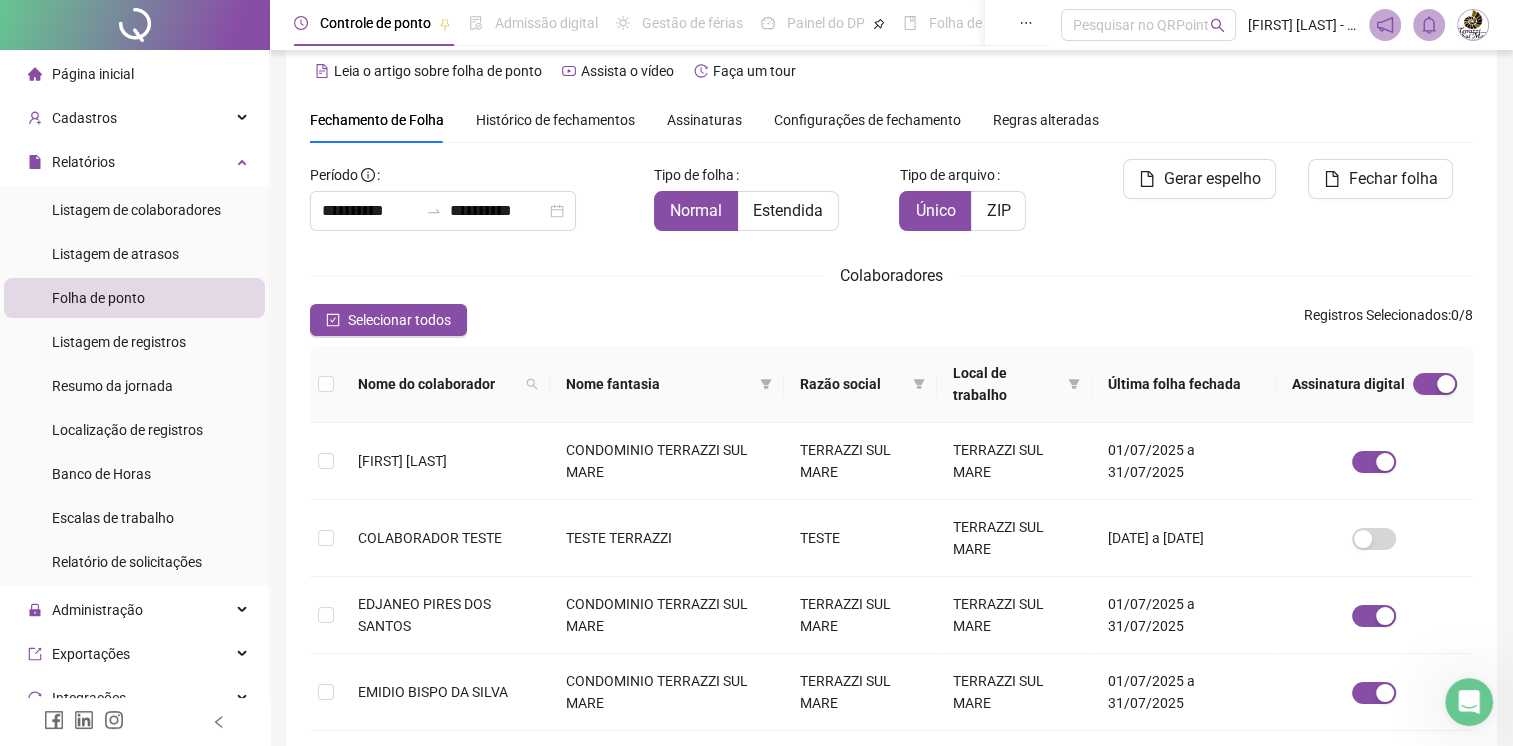 scroll, scrollTop: 36, scrollLeft: 0, axis: vertical 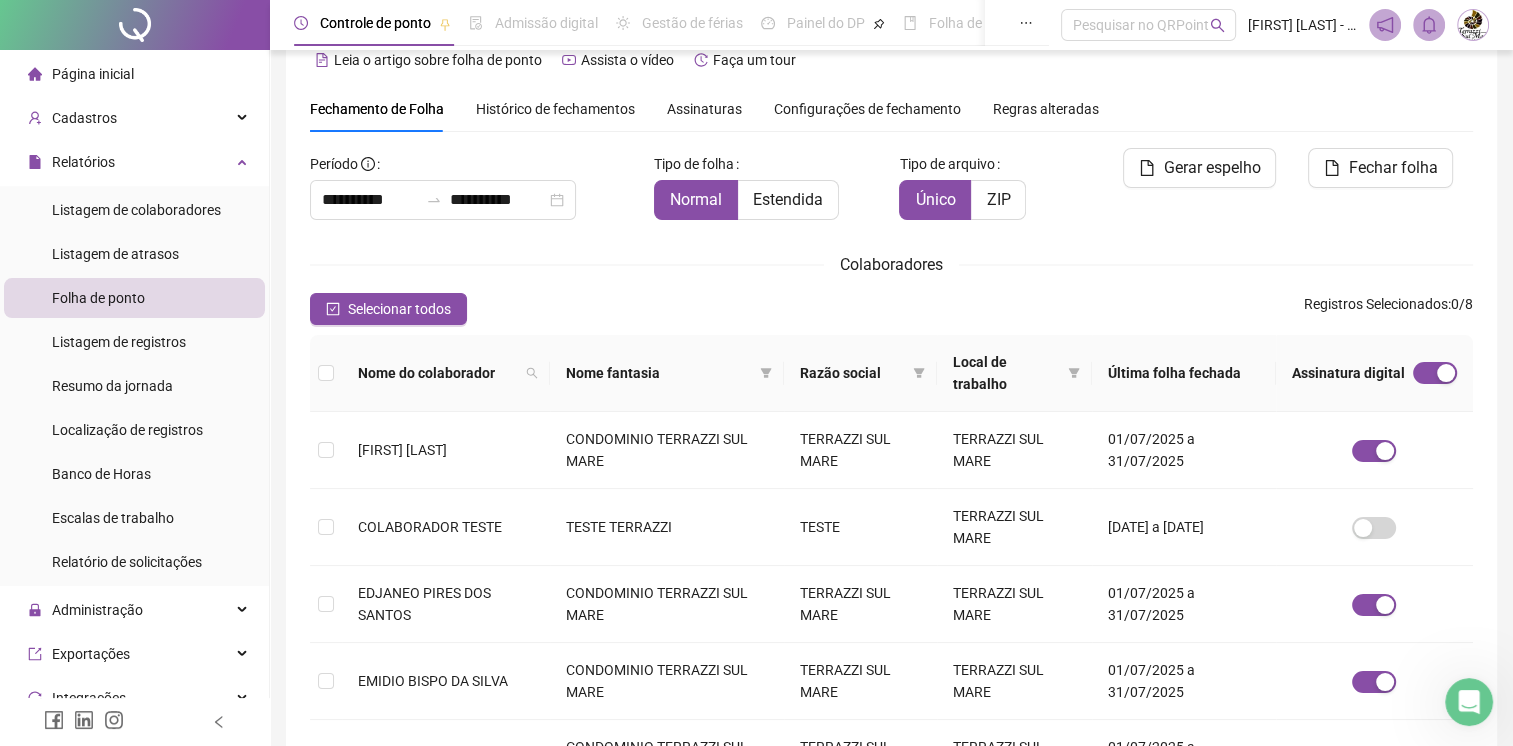 click on "Histórico de fechamentos" at bounding box center [555, 109] 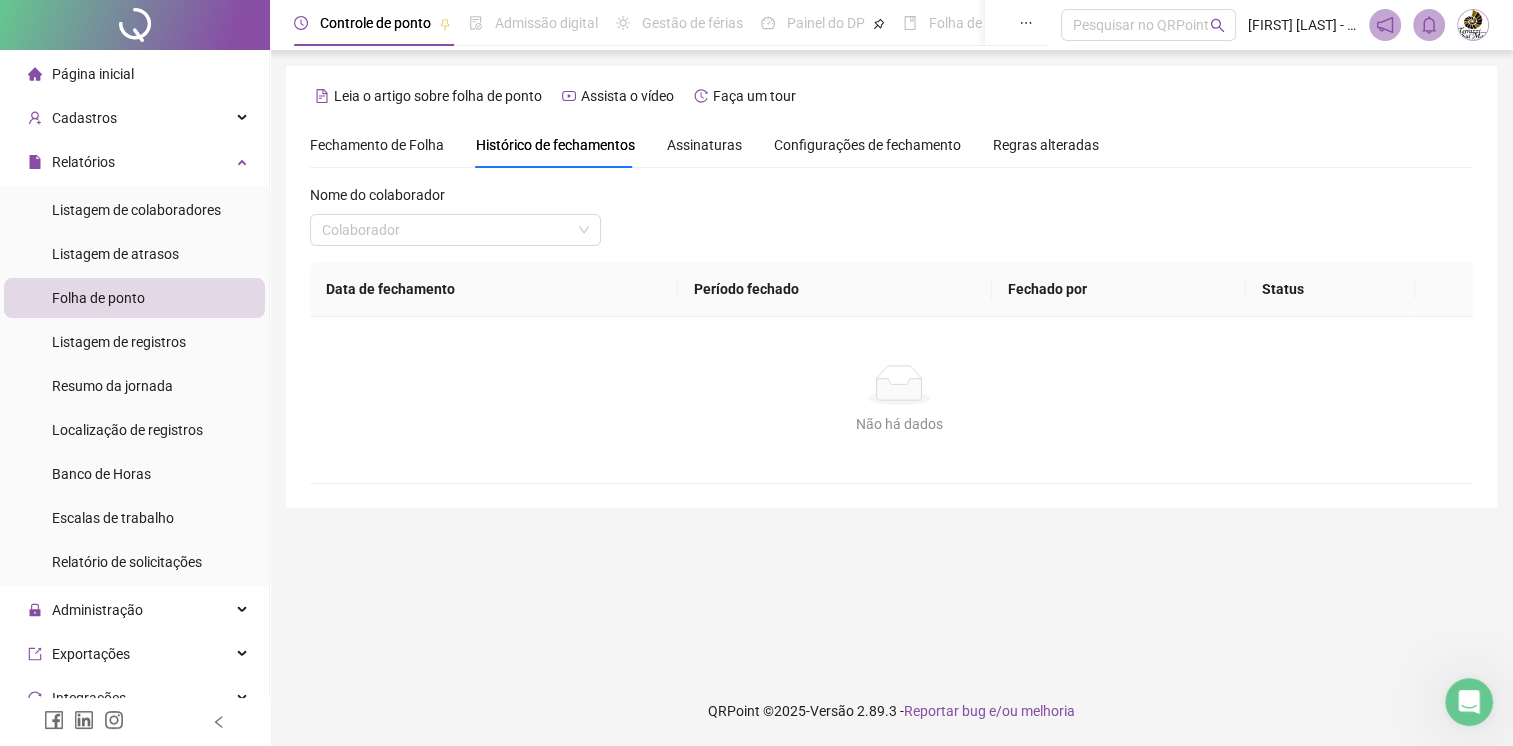 scroll, scrollTop: 0, scrollLeft: 0, axis: both 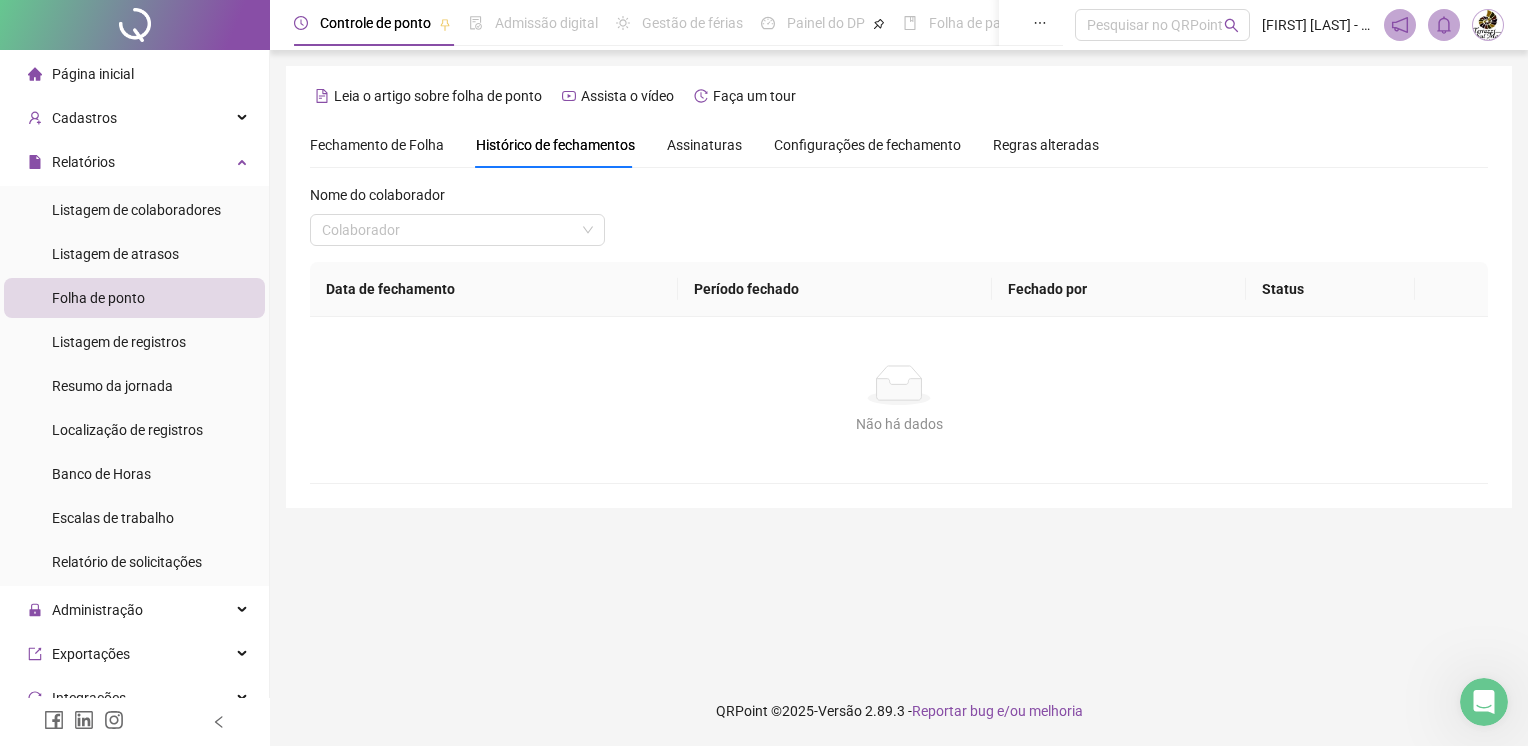 click on "Assinaturas" at bounding box center [704, 145] 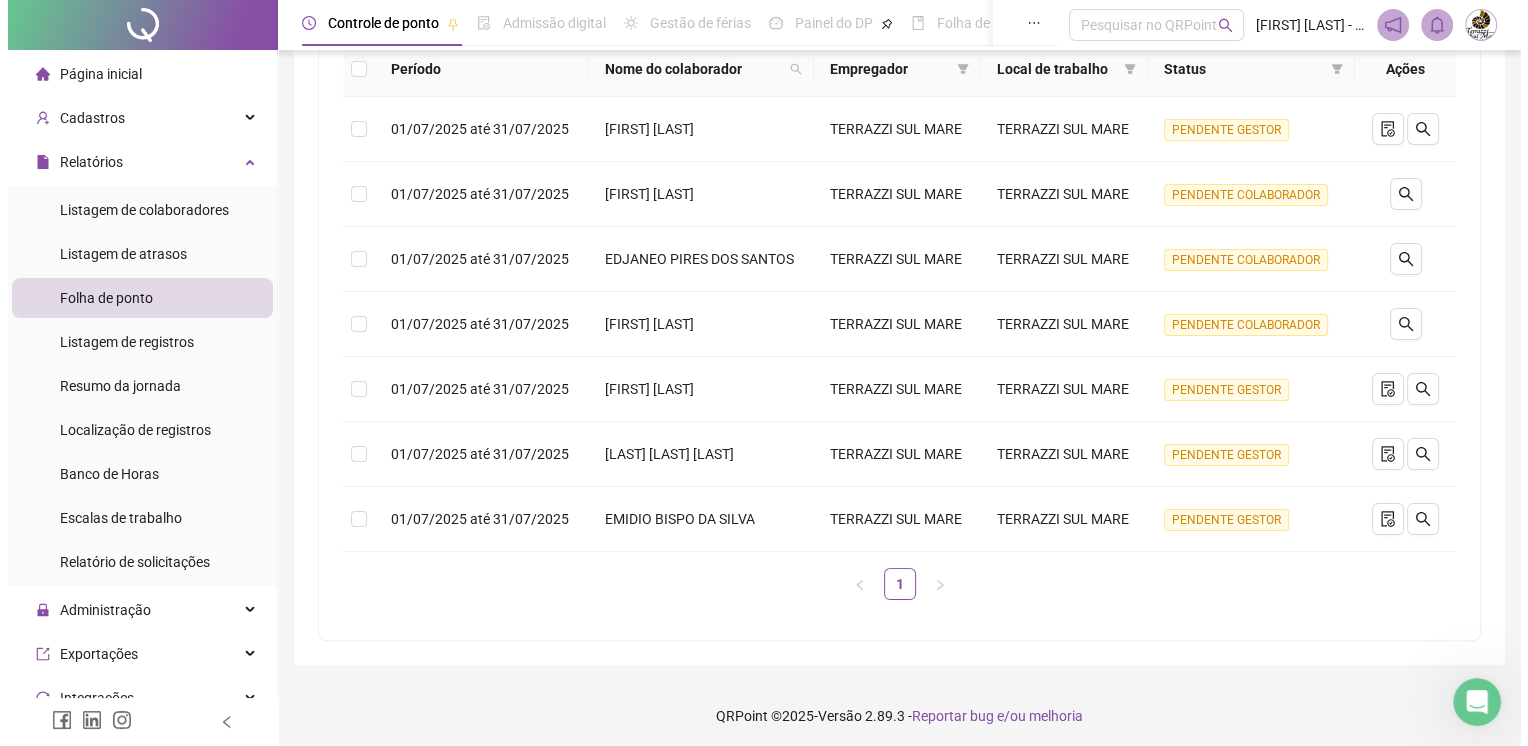 scroll, scrollTop: 316, scrollLeft: 0, axis: vertical 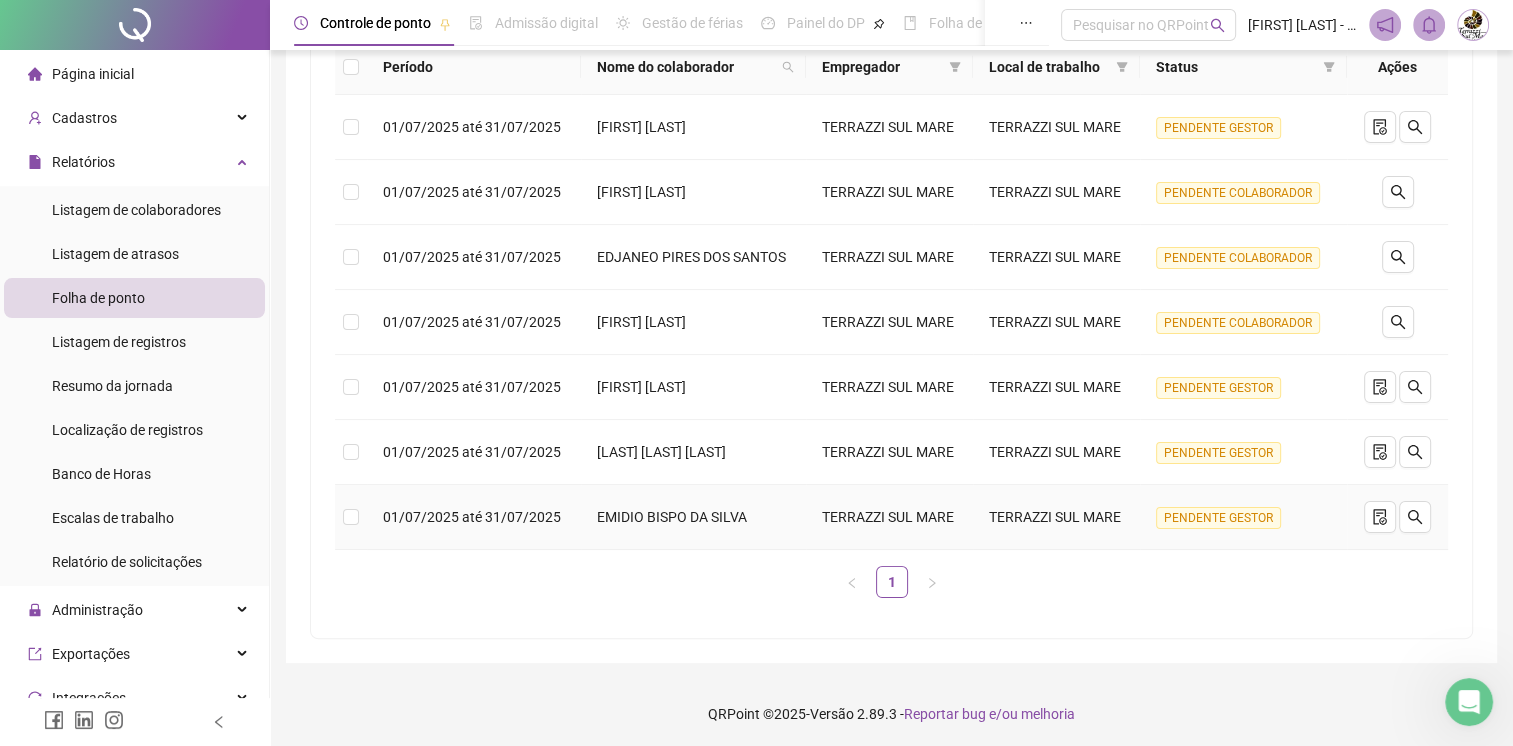 click on "PENDENTE GESTOR" at bounding box center (1218, 518) 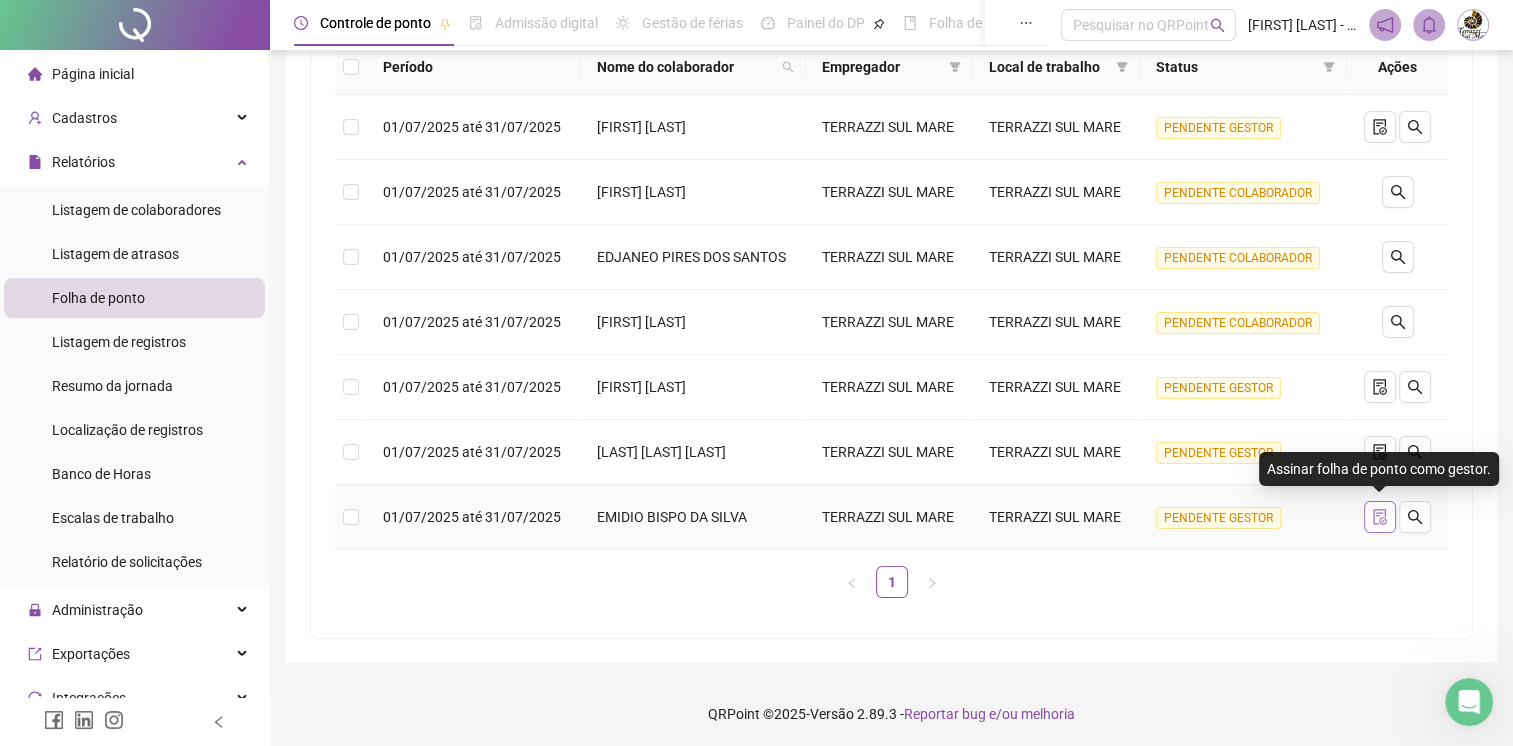 click 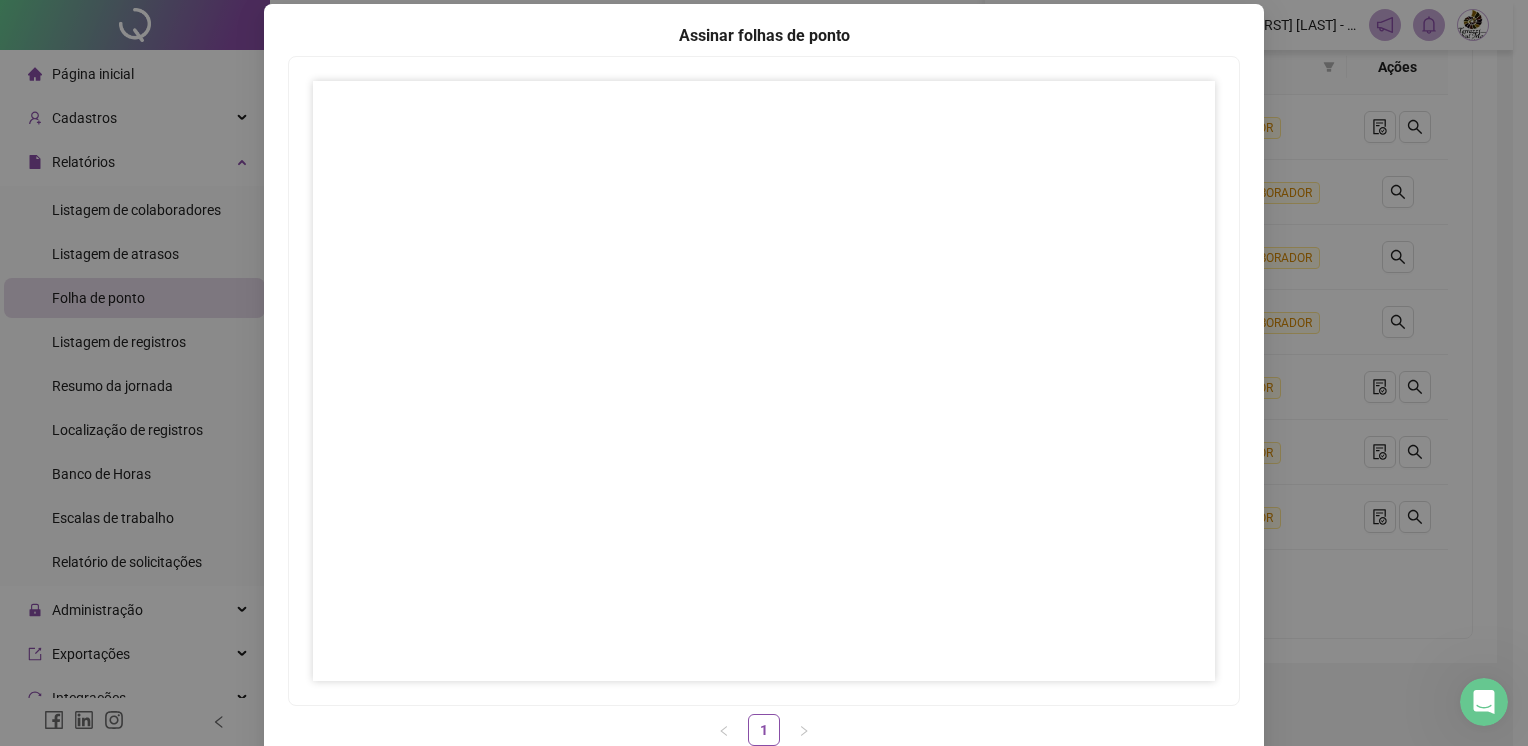 scroll, scrollTop: 183, scrollLeft: 0, axis: vertical 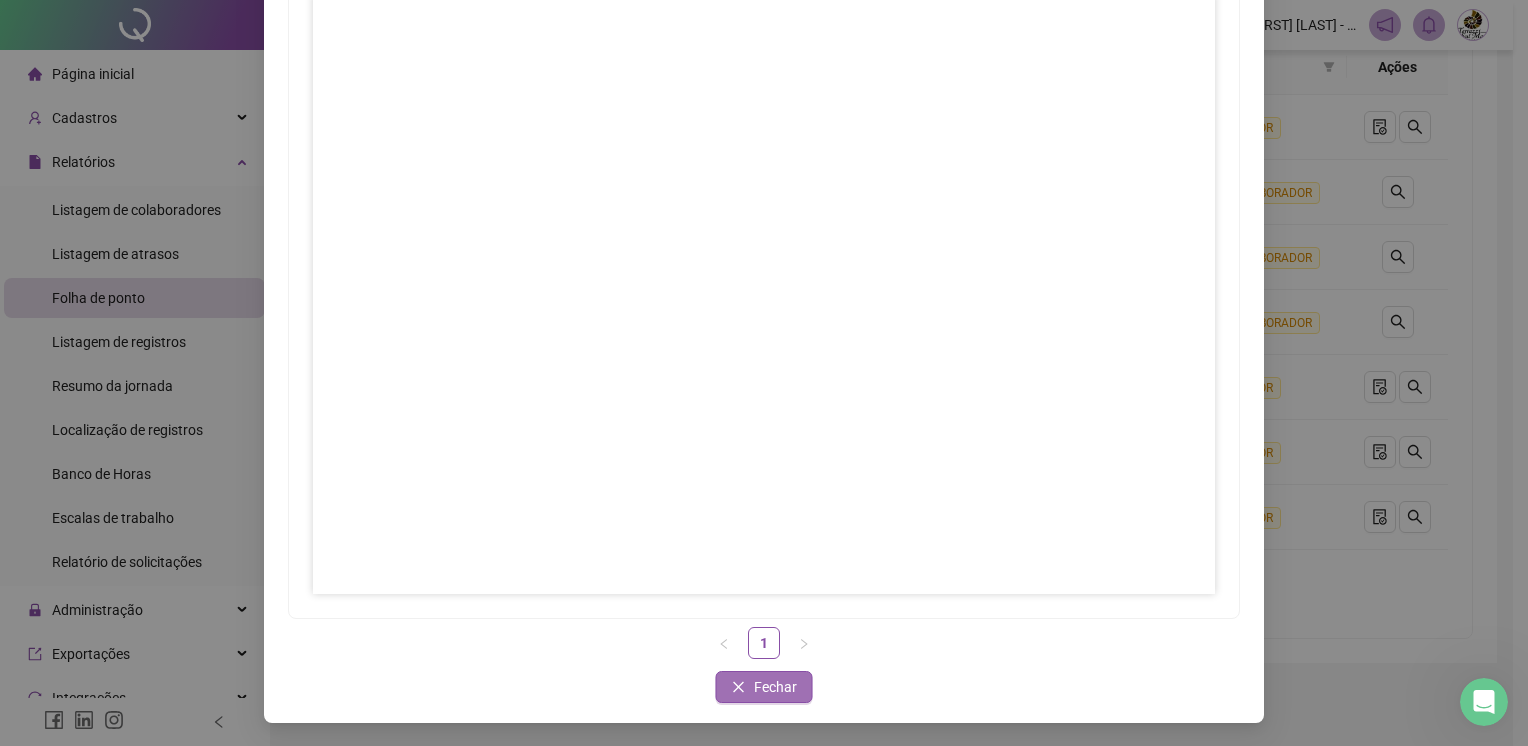 click on "Fechar" at bounding box center [764, 687] 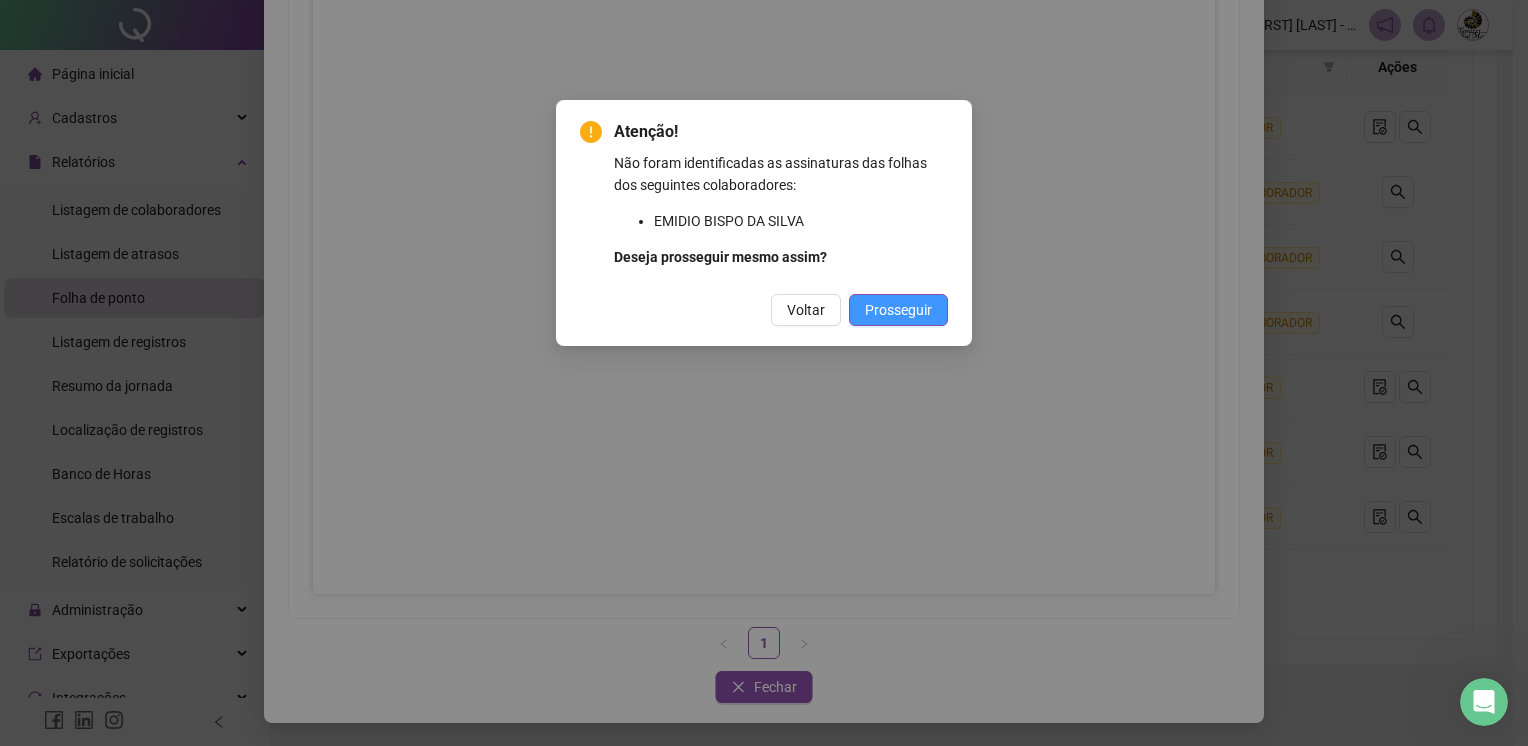 click on "Prosseguir" at bounding box center (898, 310) 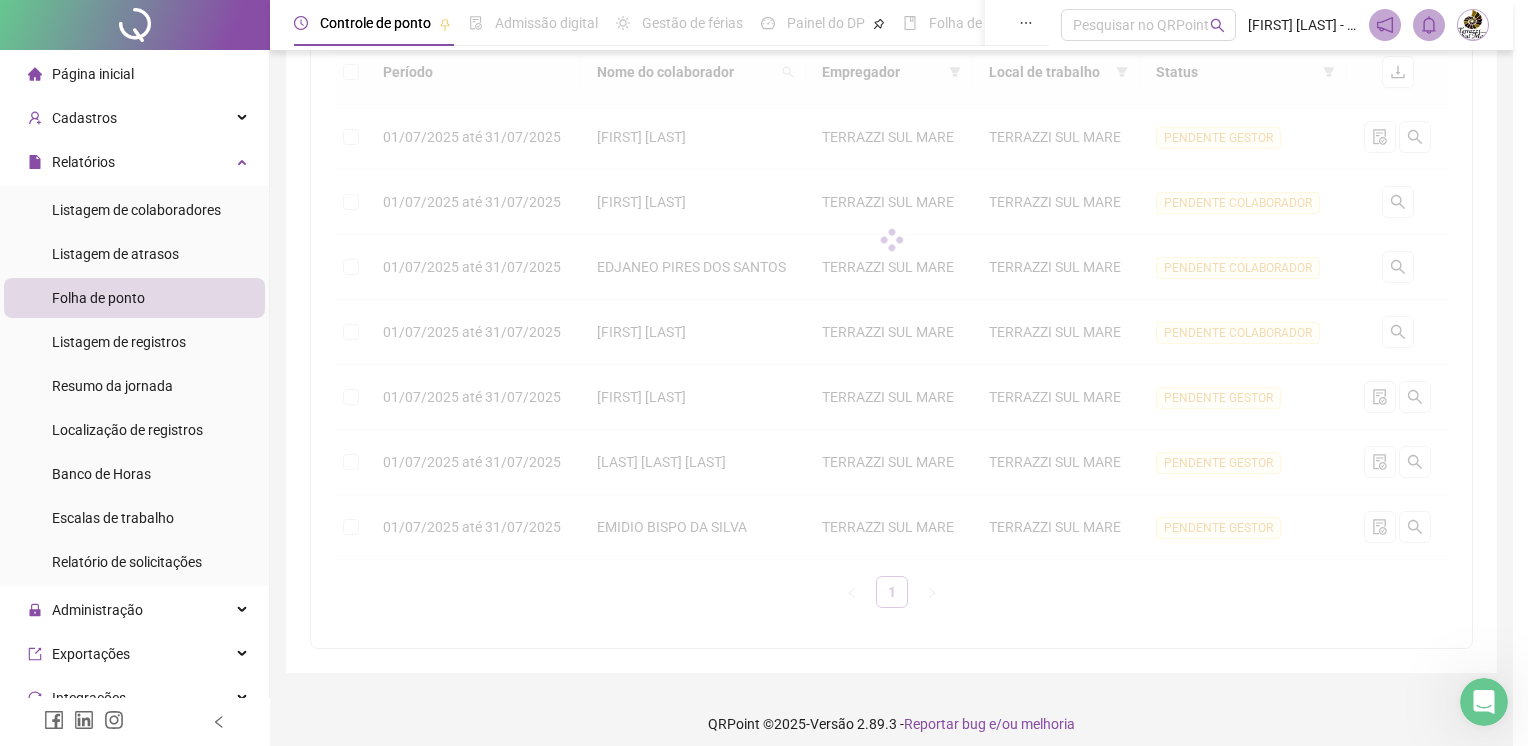 scroll, scrollTop: 83, scrollLeft: 0, axis: vertical 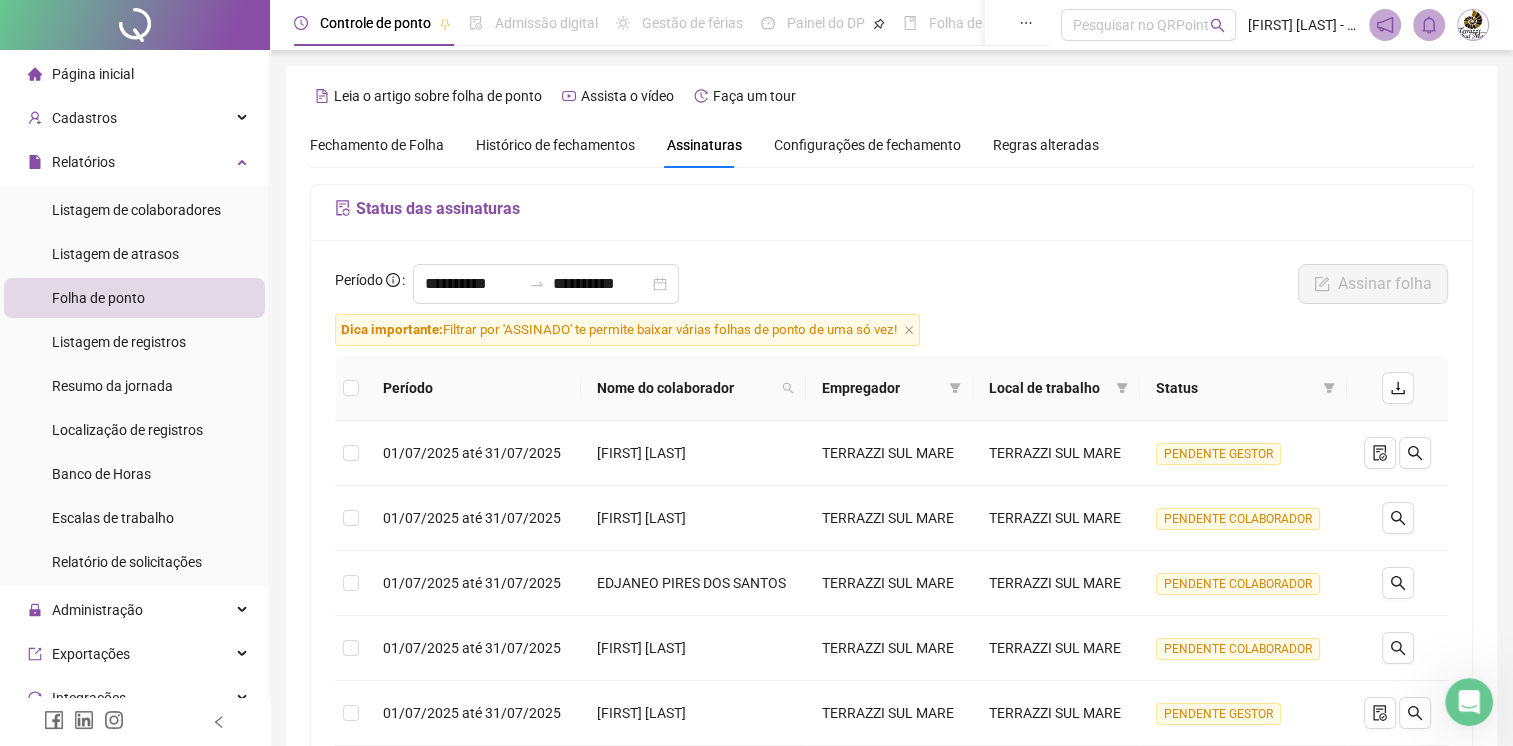 click on "Configurações de fechamento" at bounding box center [867, 145] 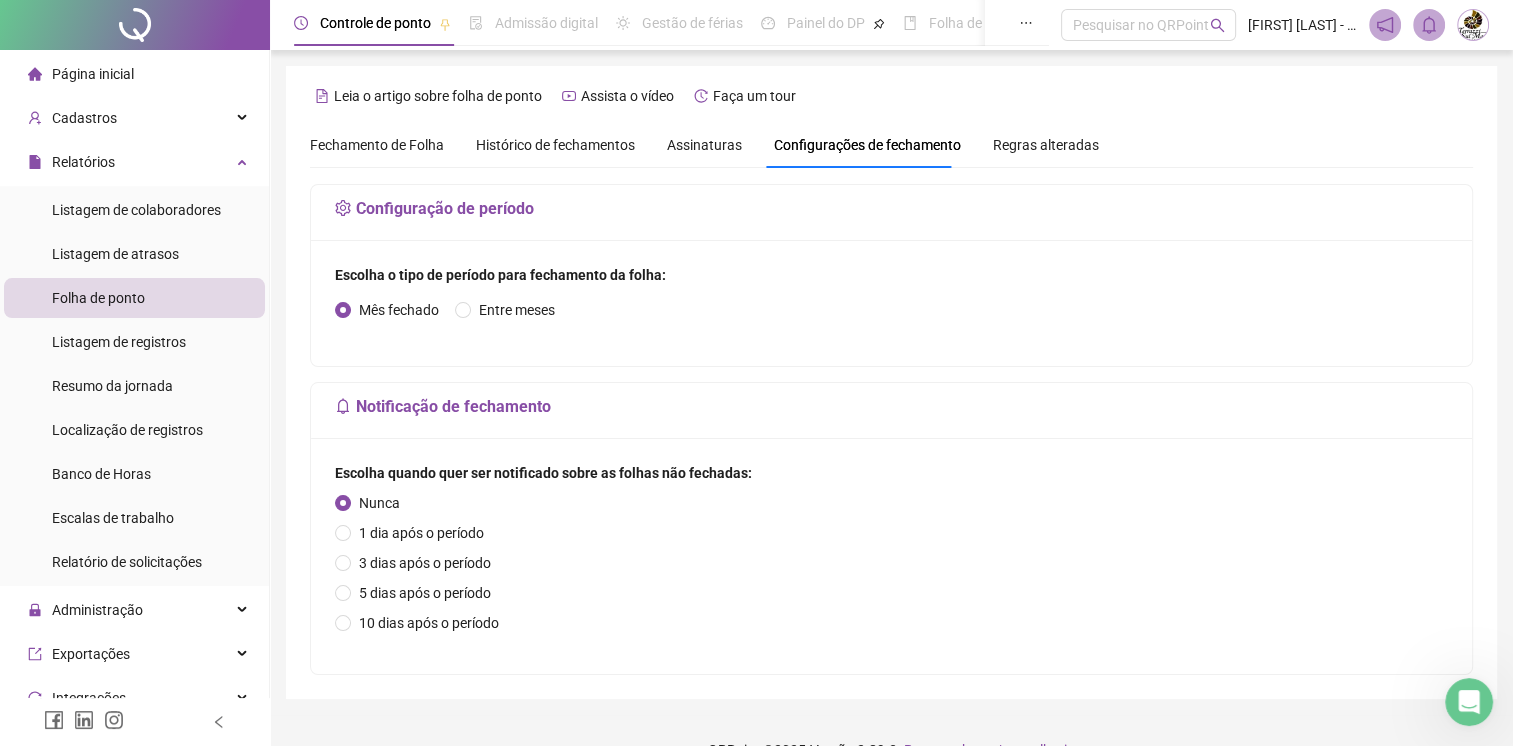 click on "Assinaturas" at bounding box center (704, 145) 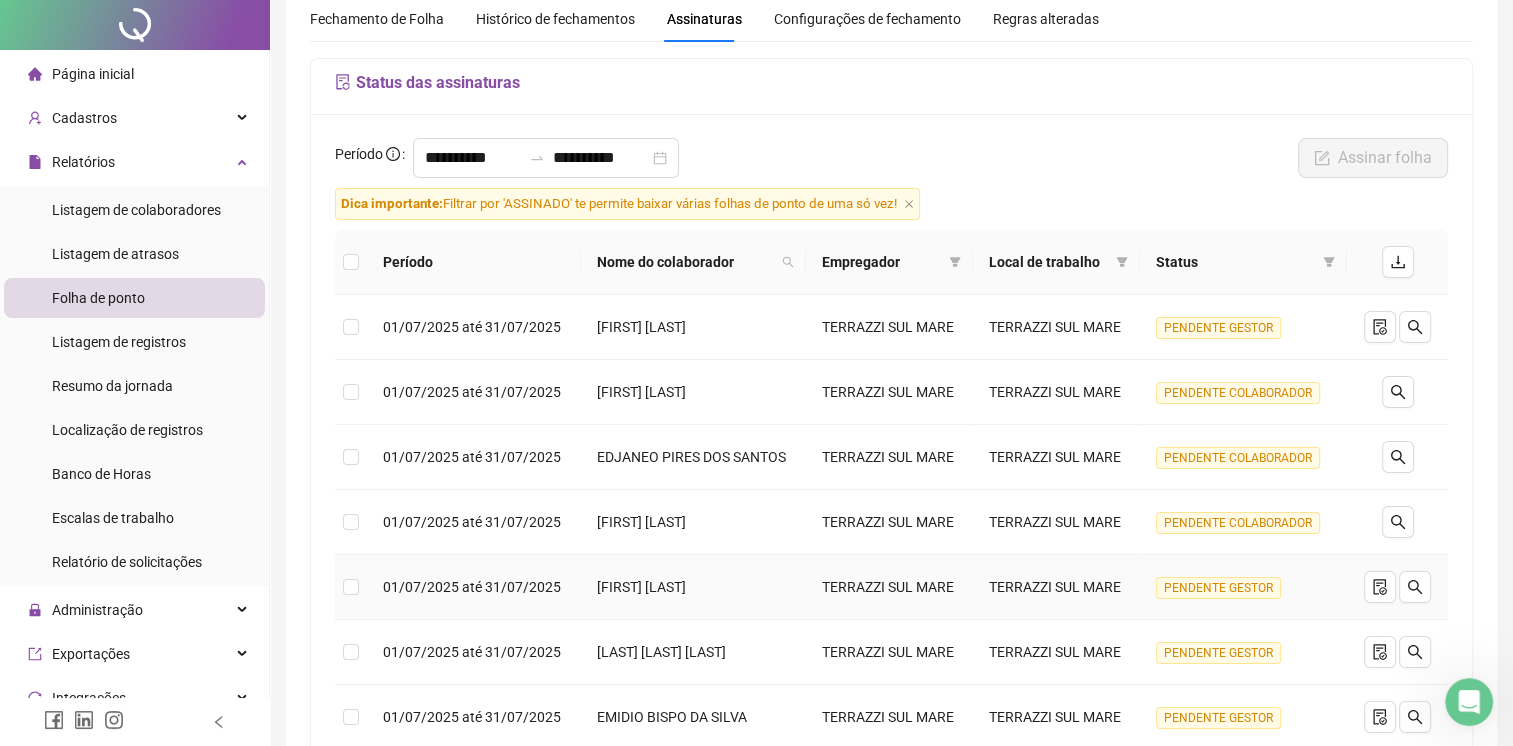 scroll, scrollTop: 0, scrollLeft: 0, axis: both 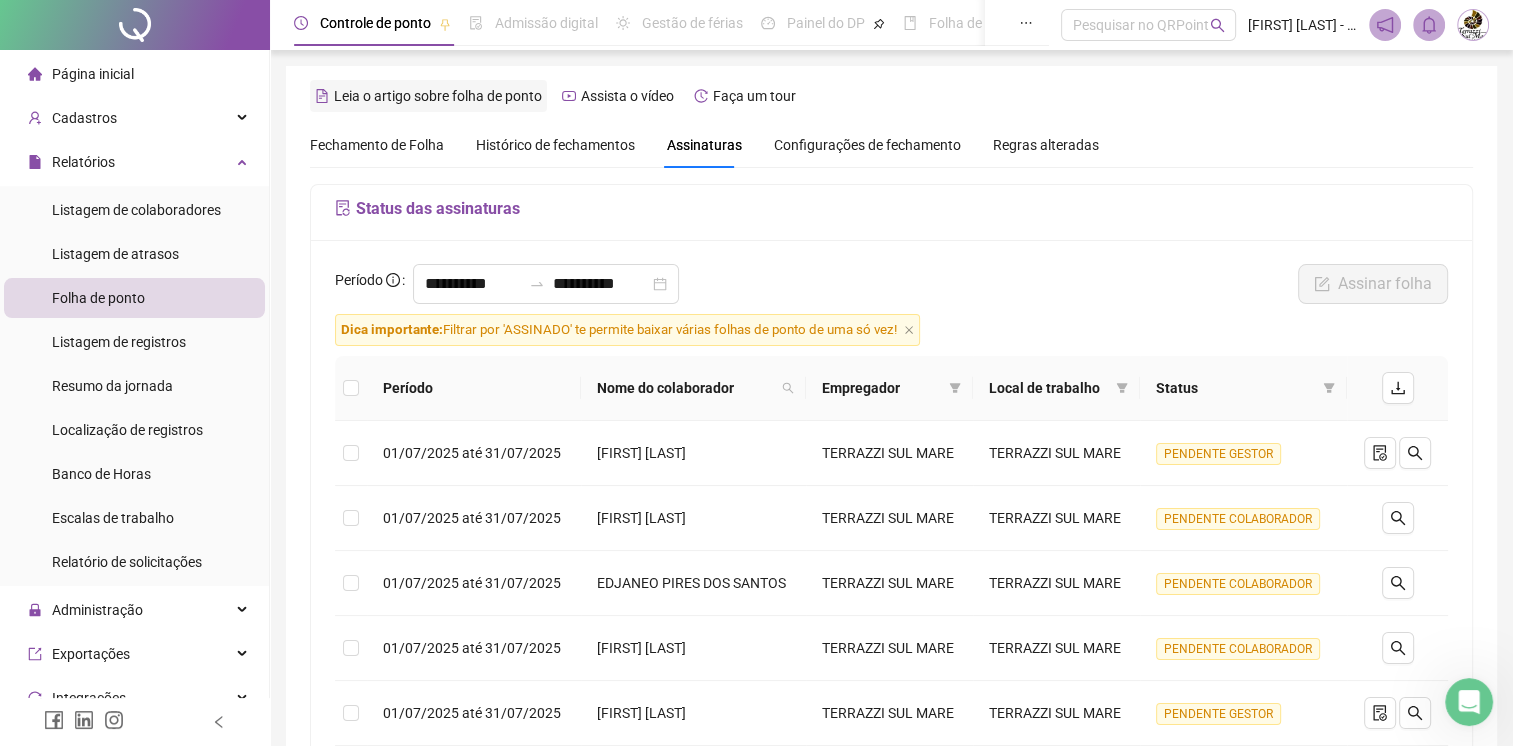 click on "Leia o artigo sobre folha de ponto" at bounding box center (438, 96) 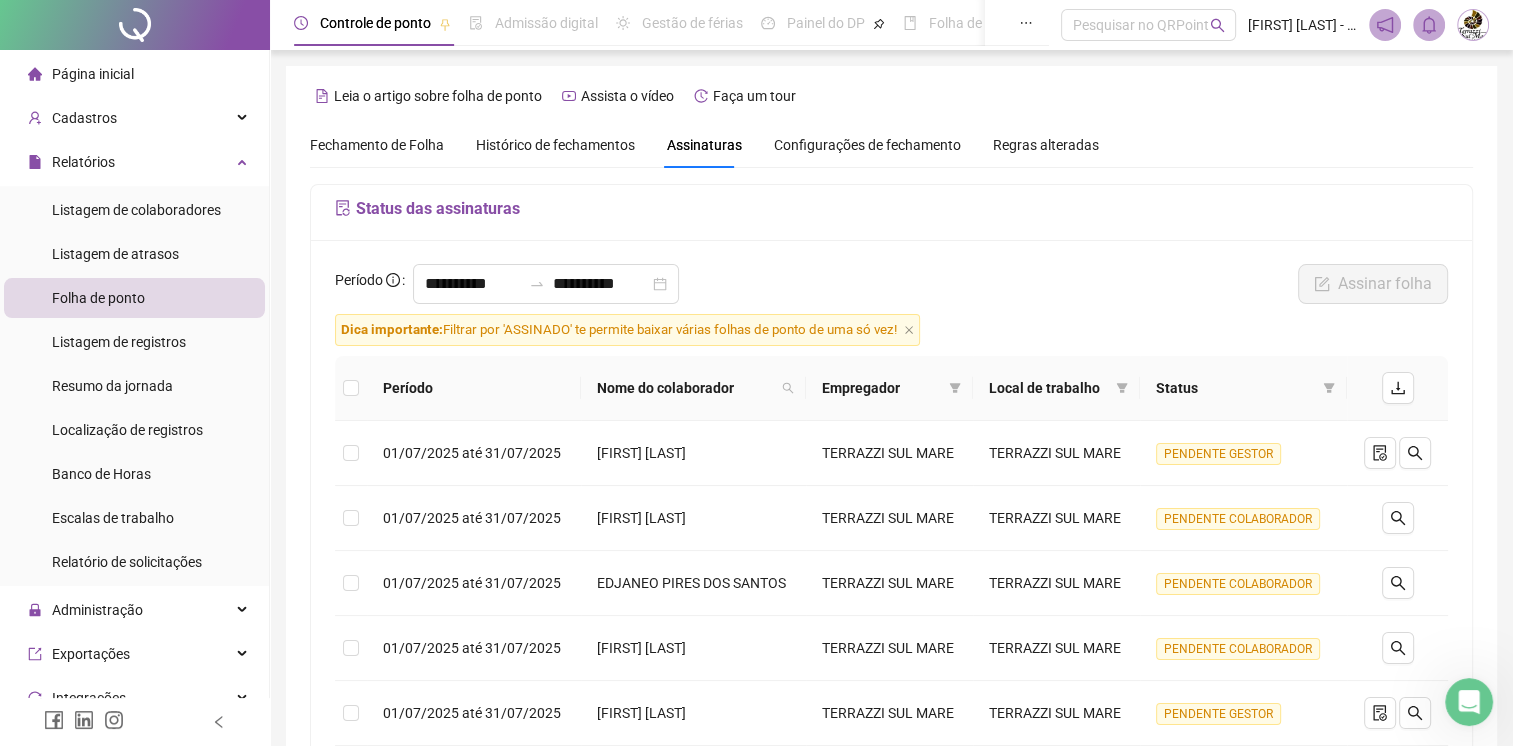 click on "Configurações de fechamento" at bounding box center [867, 145] 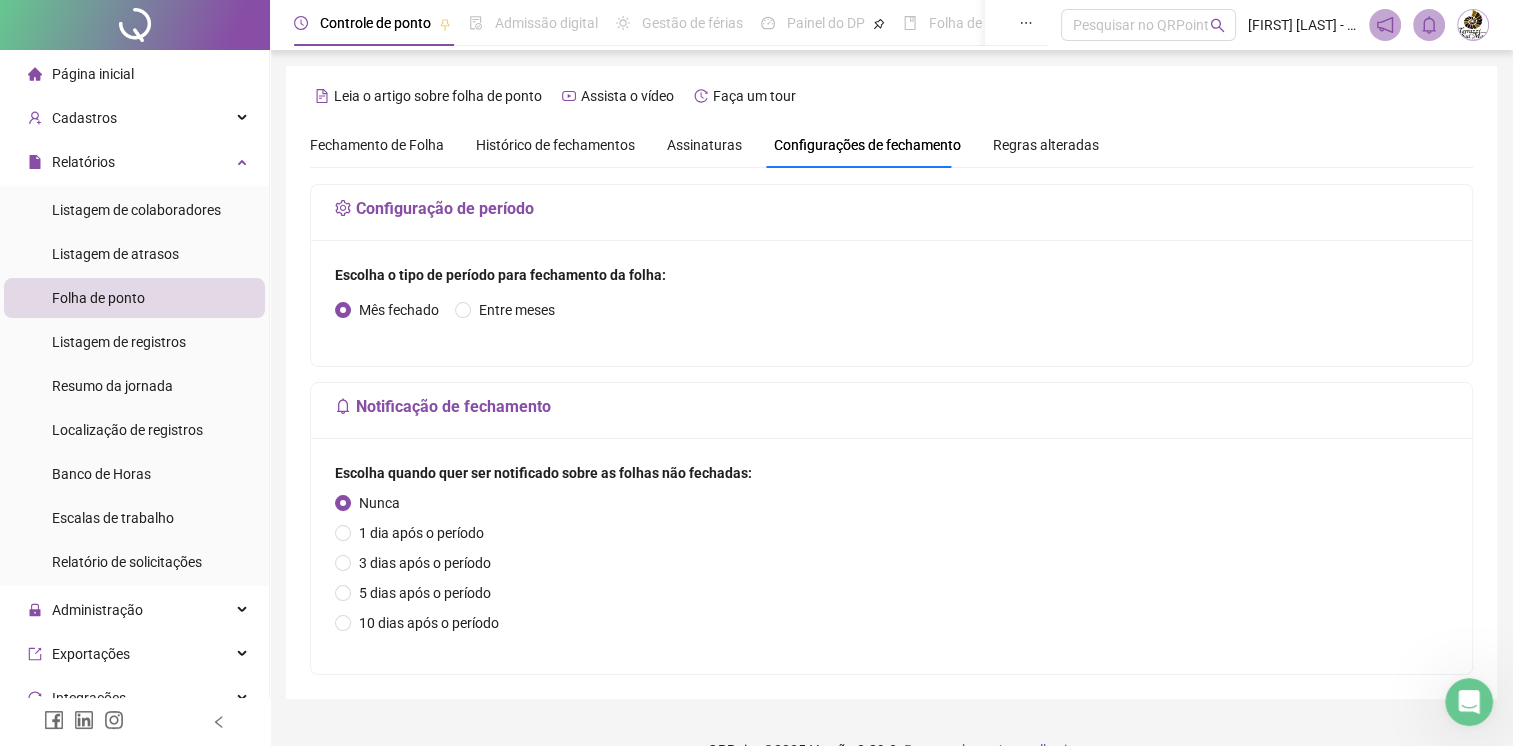 click on "Regras alteradas" at bounding box center [1046, 145] 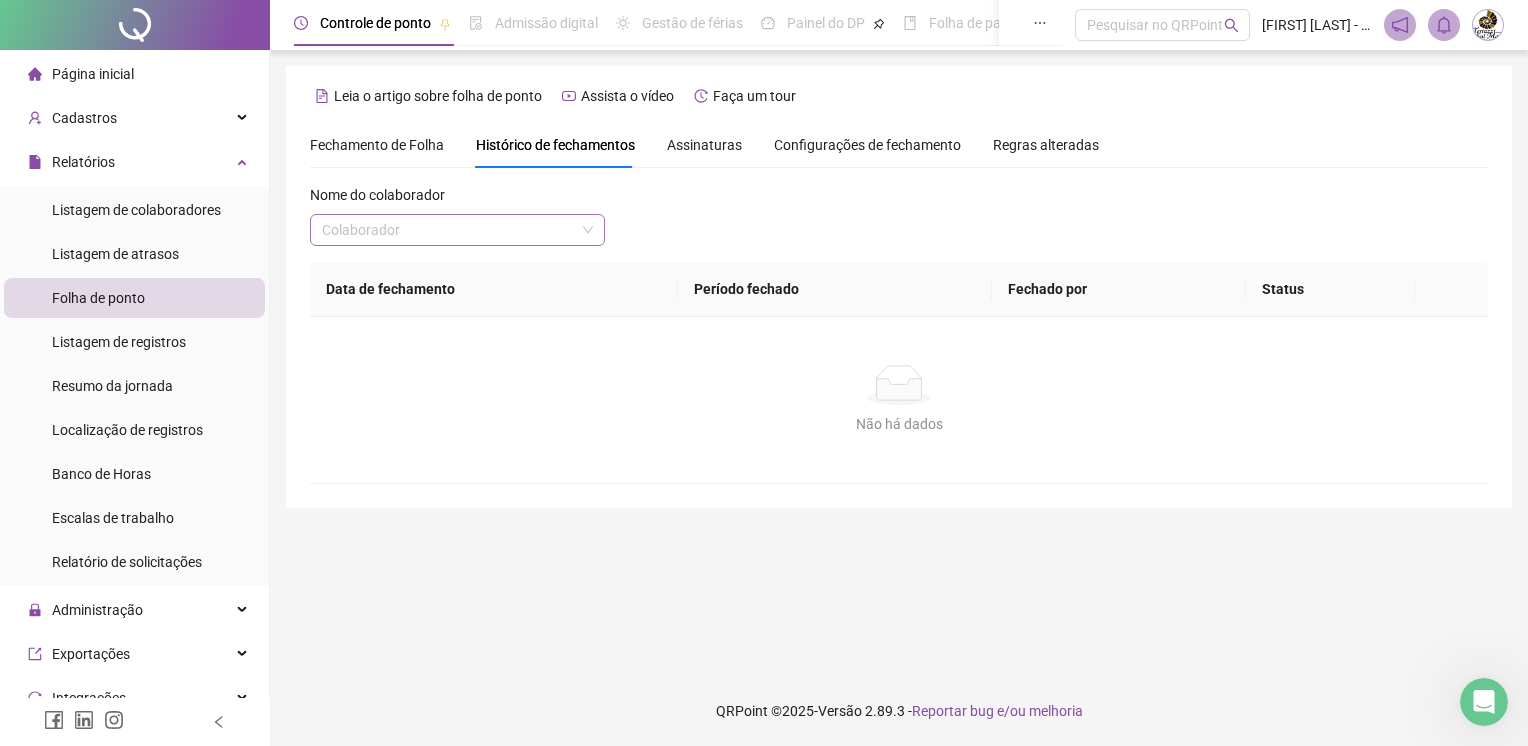 click at bounding box center [448, 230] 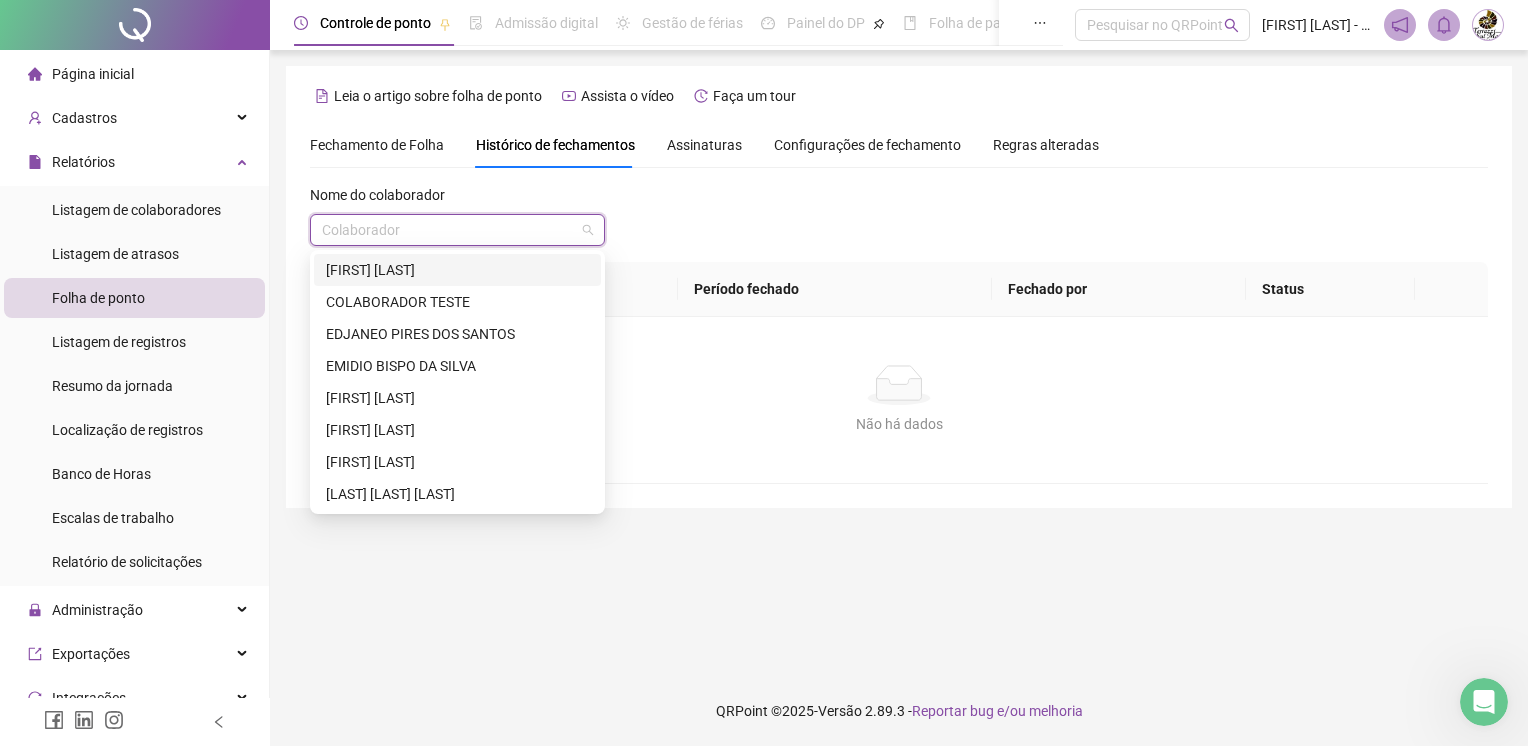 click on "[FIRST] [LAST]" at bounding box center [457, 270] 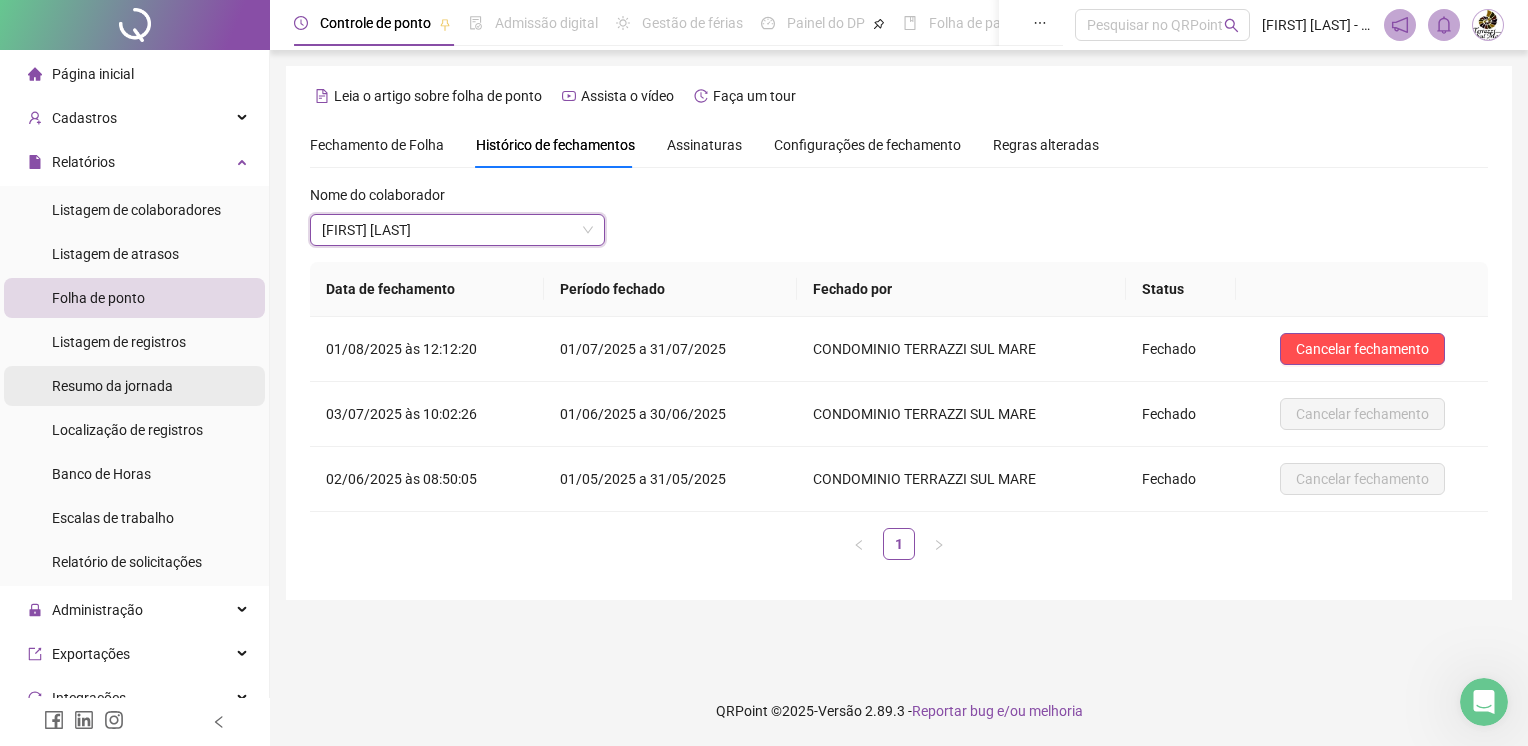 click on "Resumo da jornada" at bounding box center (112, 386) 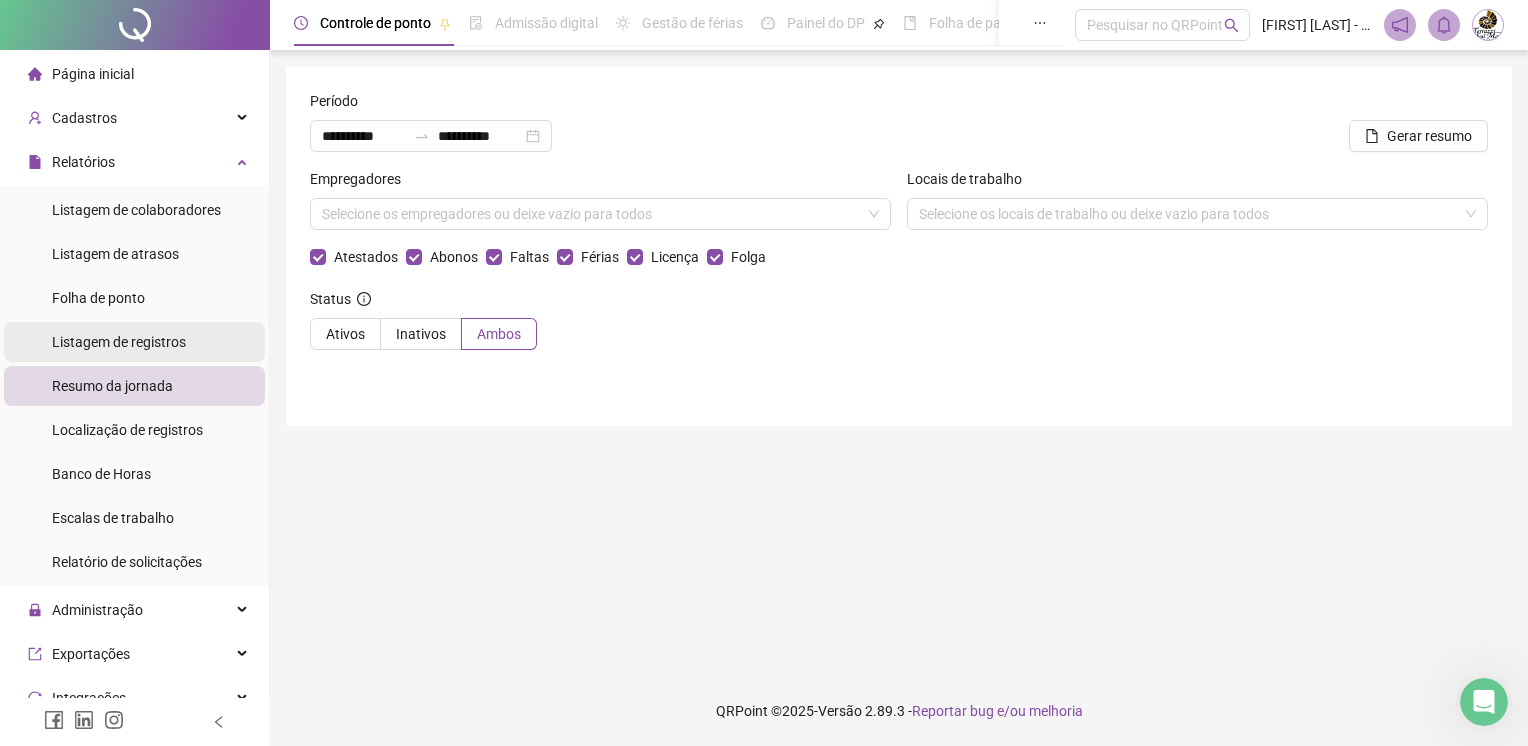 click on "Listagem de registros" at bounding box center [119, 342] 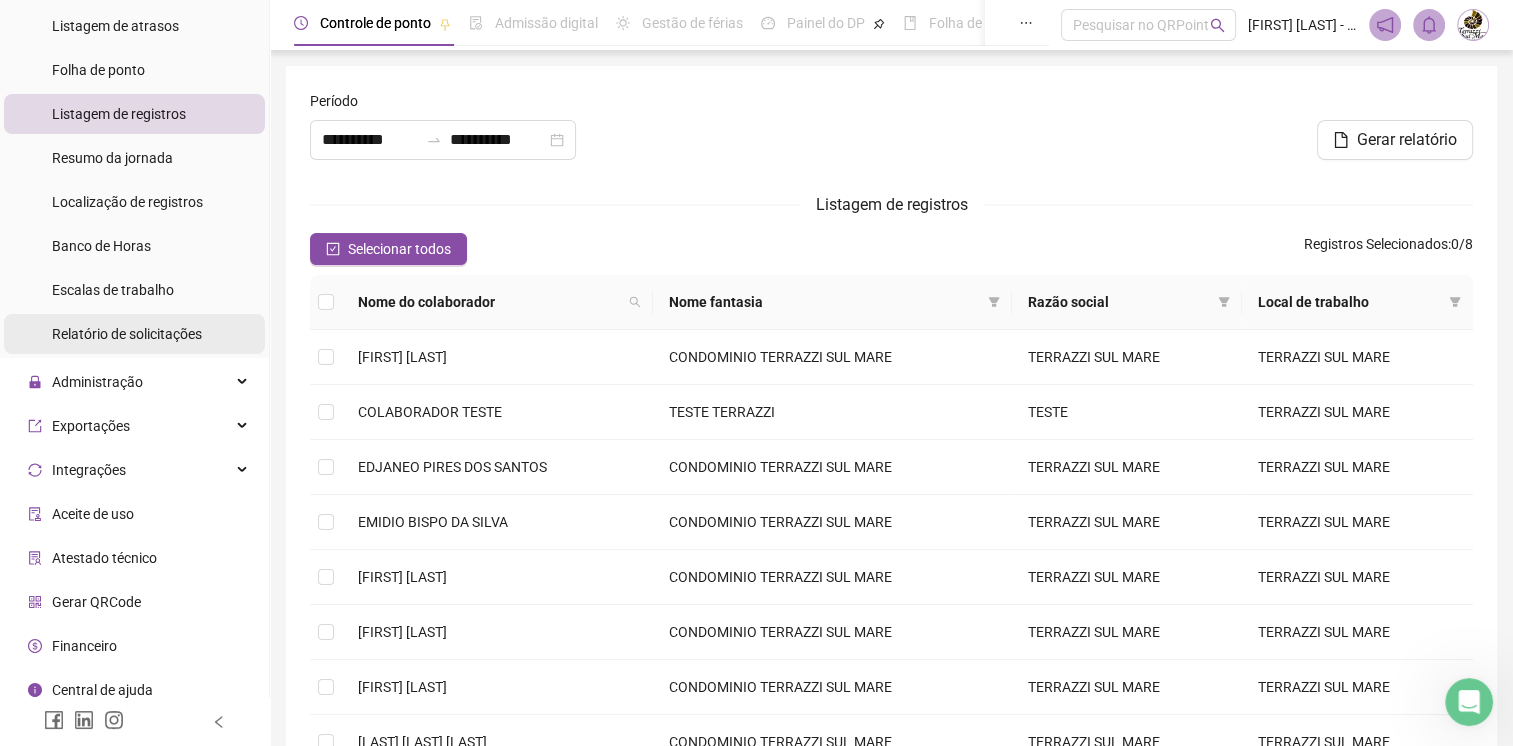 scroll, scrollTop: 240, scrollLeft: 0, axis: vertical 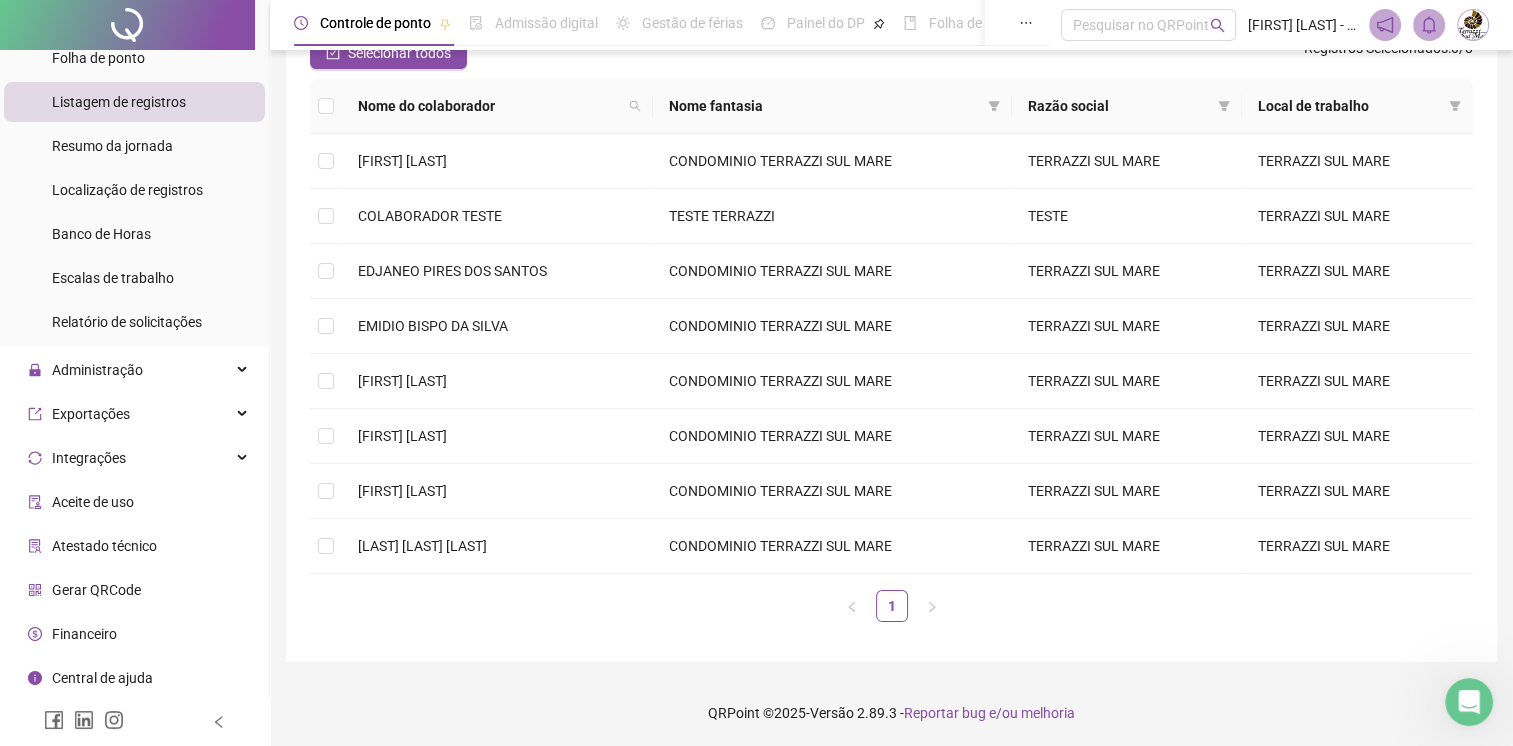 click on "Financeiro" at bounding box center [134, 634] 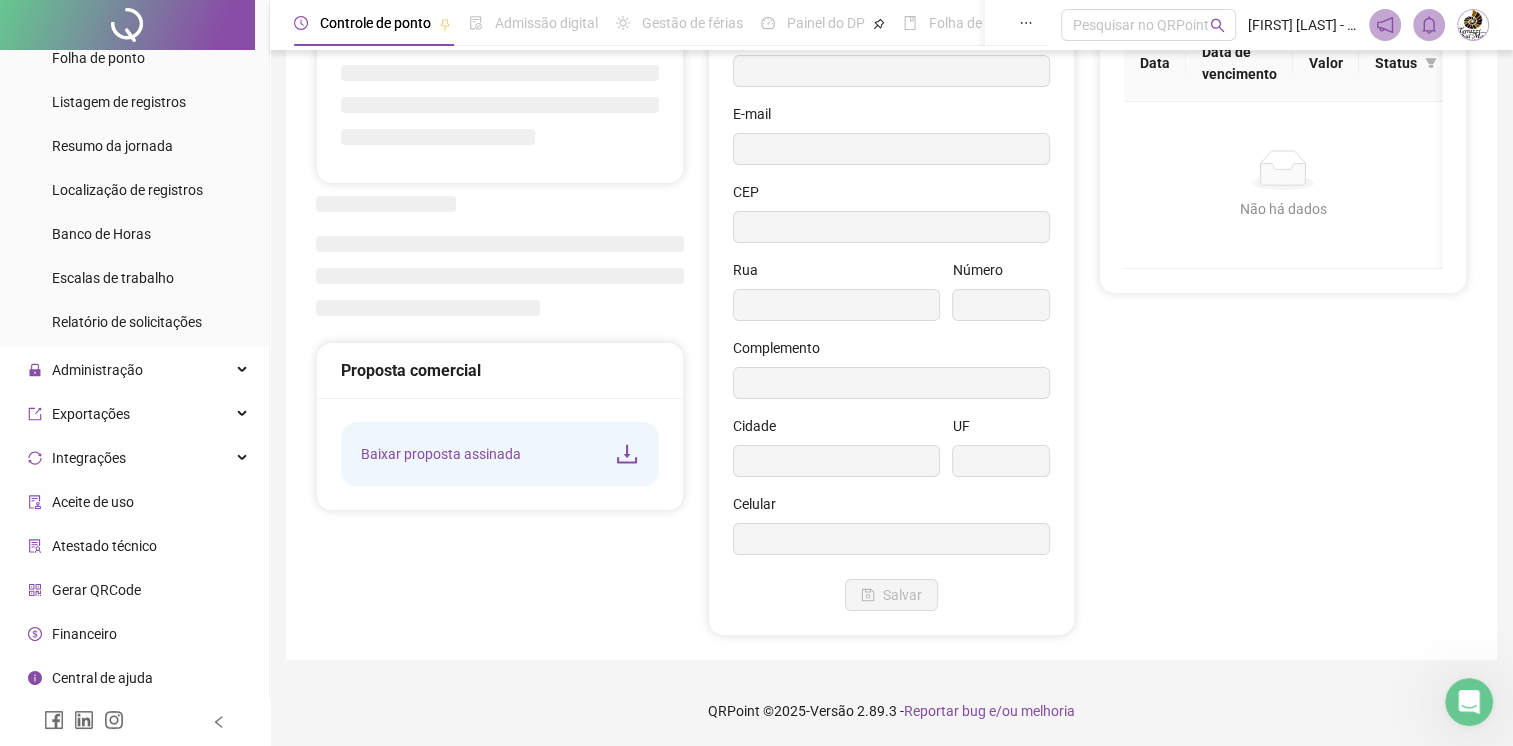 scroll, scrollTop: 144, scrollLeft: 0, axis: vertical 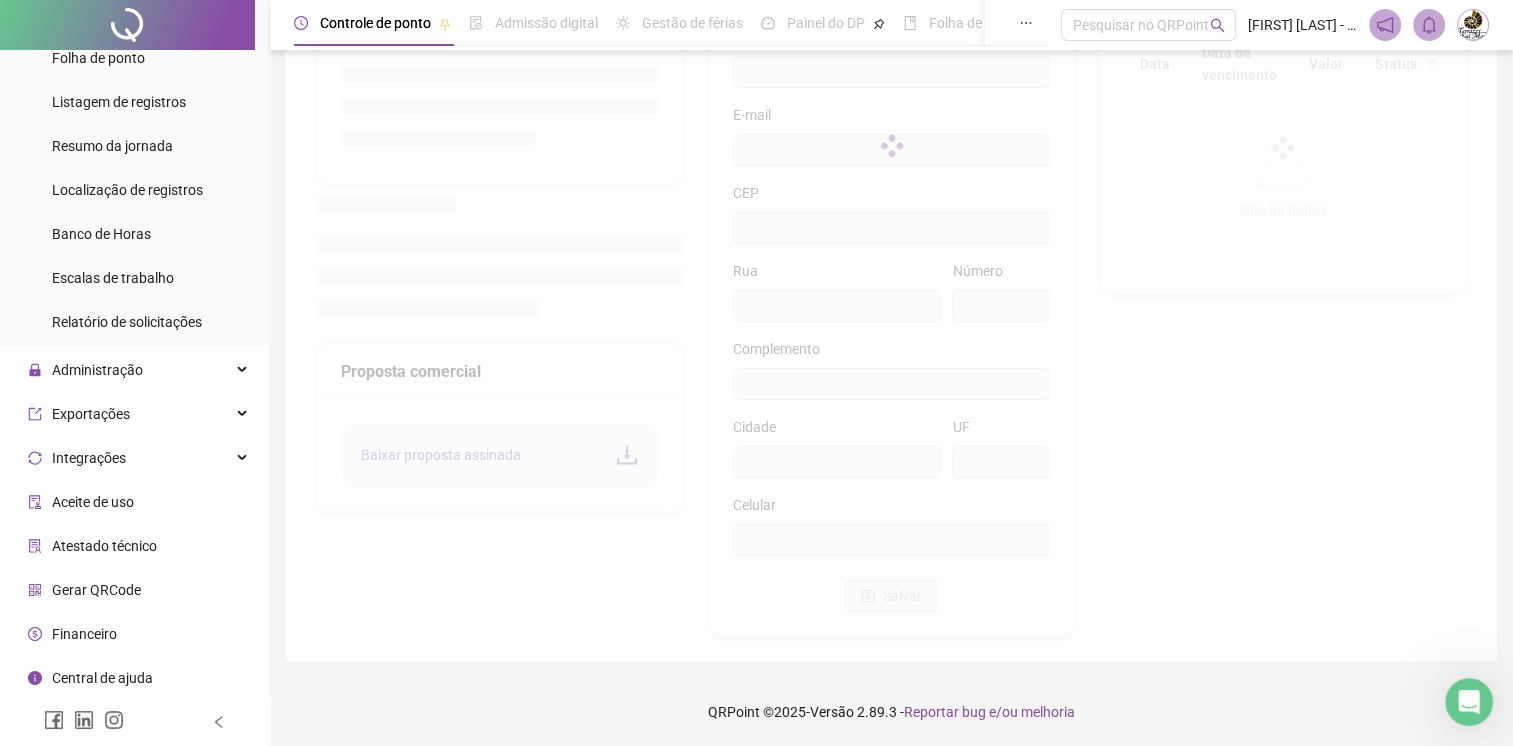 type on "**********" 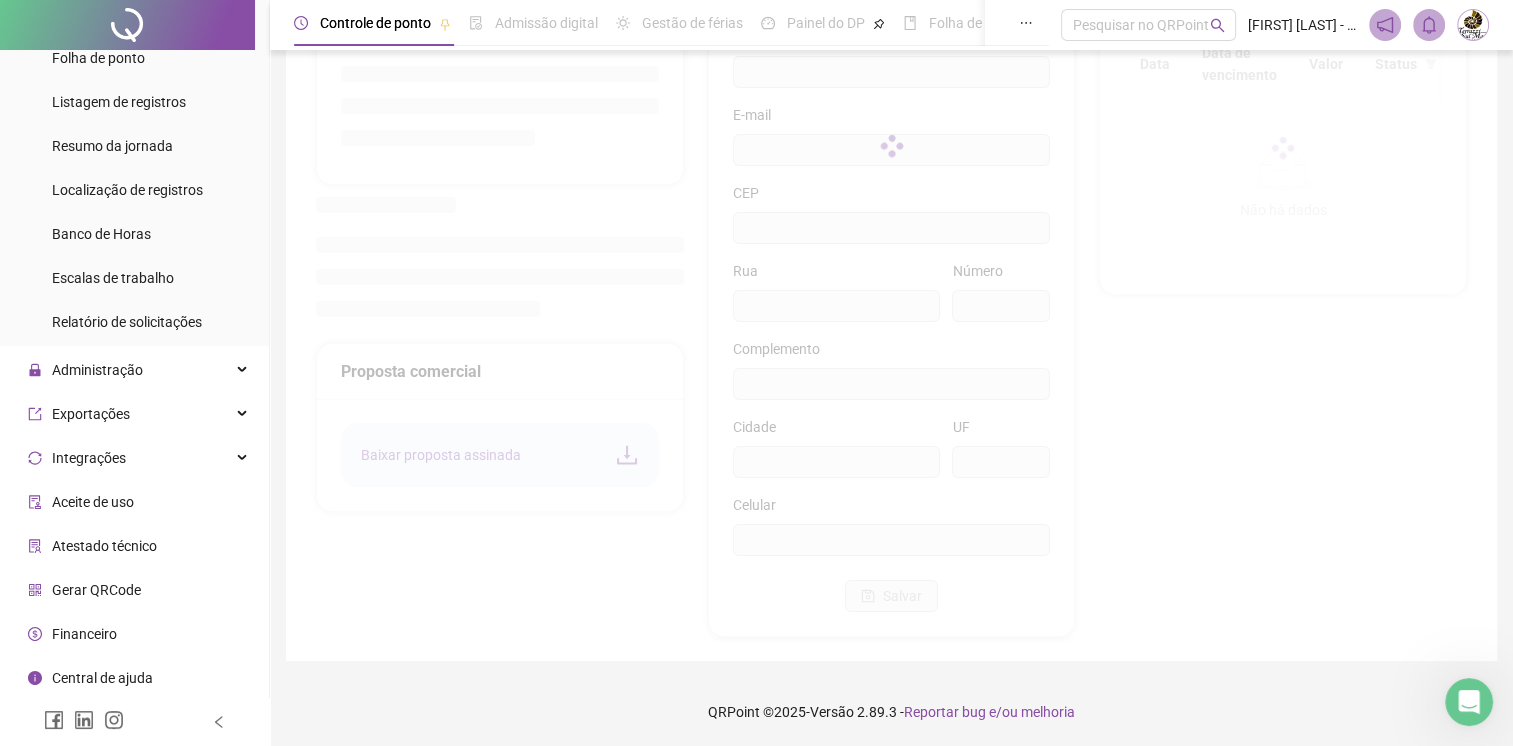 type on "**********" 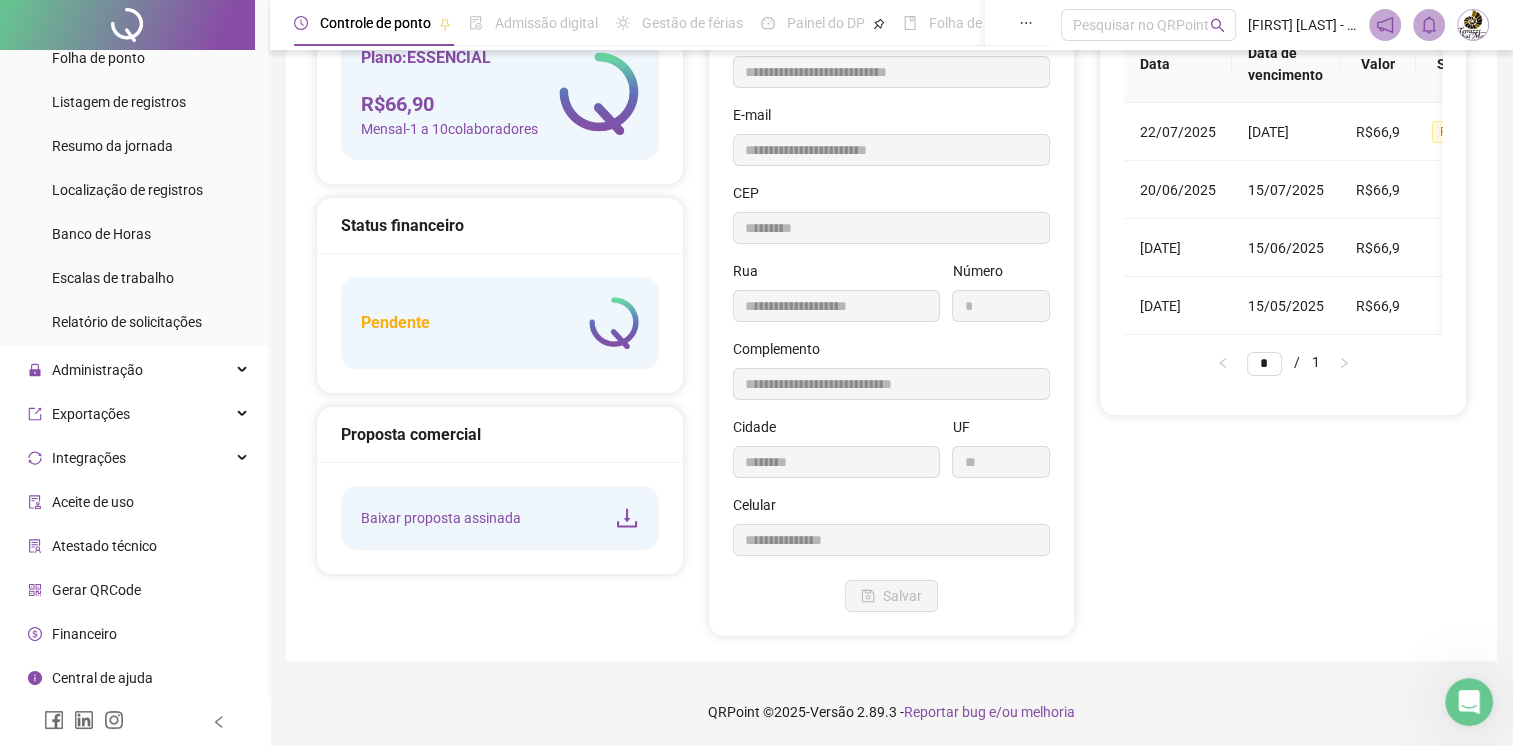 type on "*********" 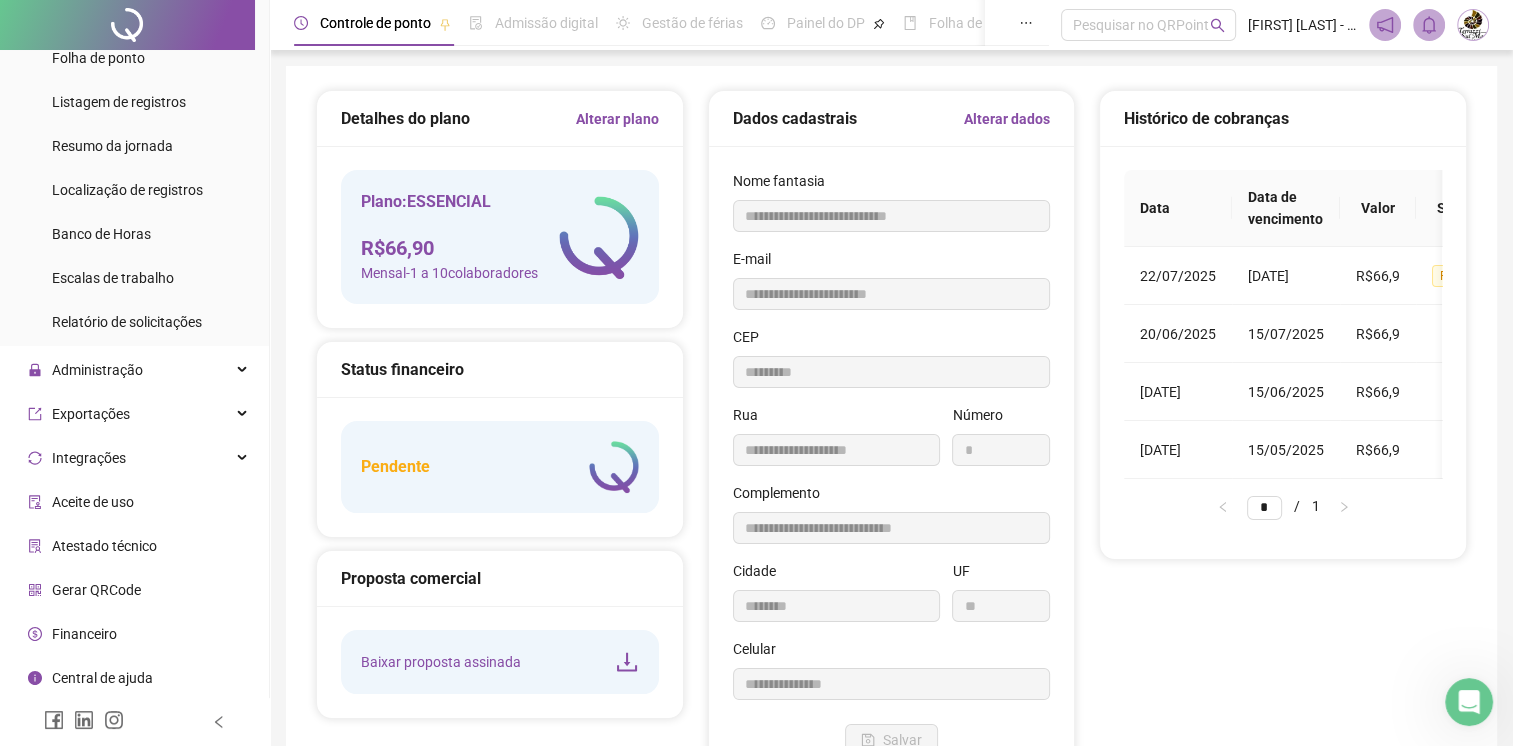 click on "Alterar dados" at bounding box center (1007, 119) 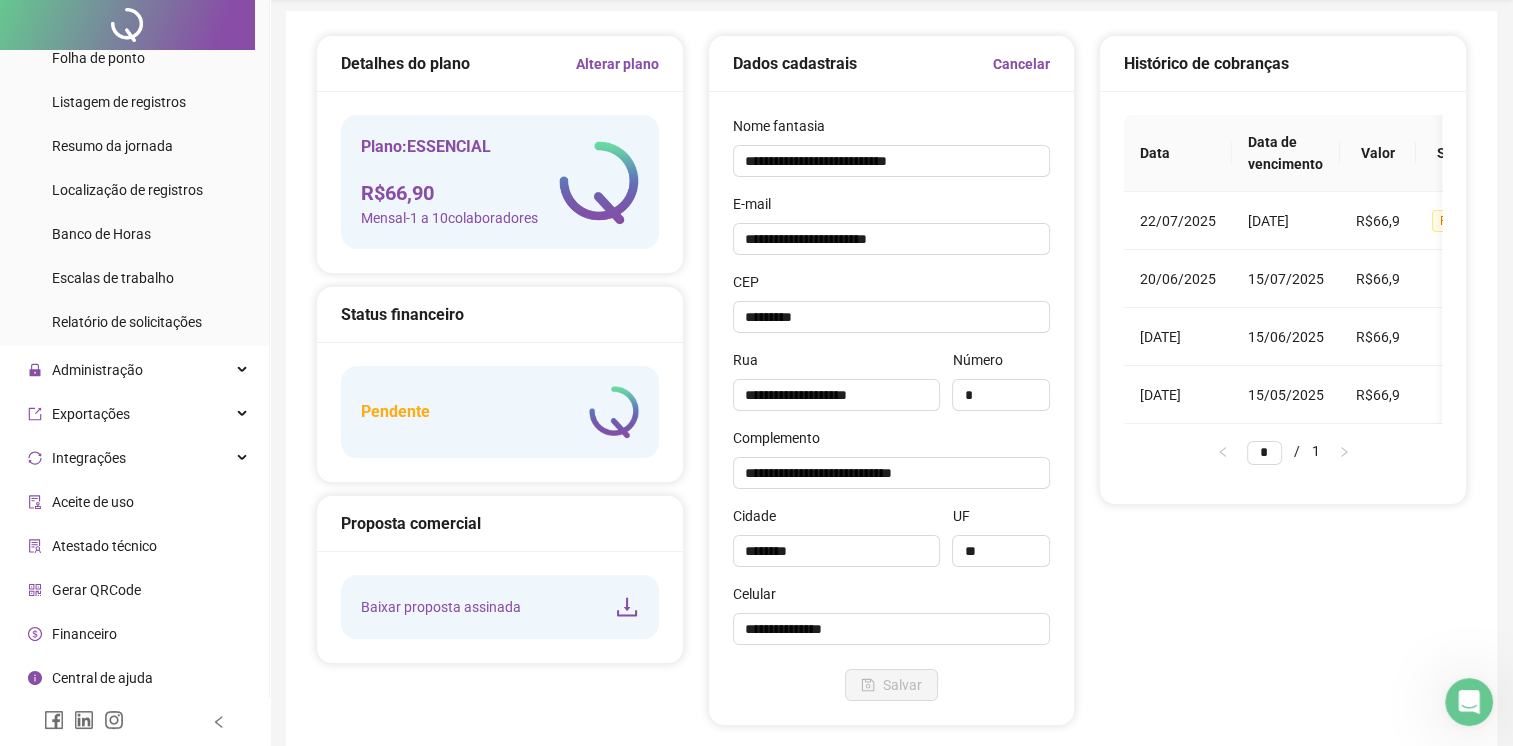 scroll, scrollTop: 0, scrollLeft: 0, axis: both 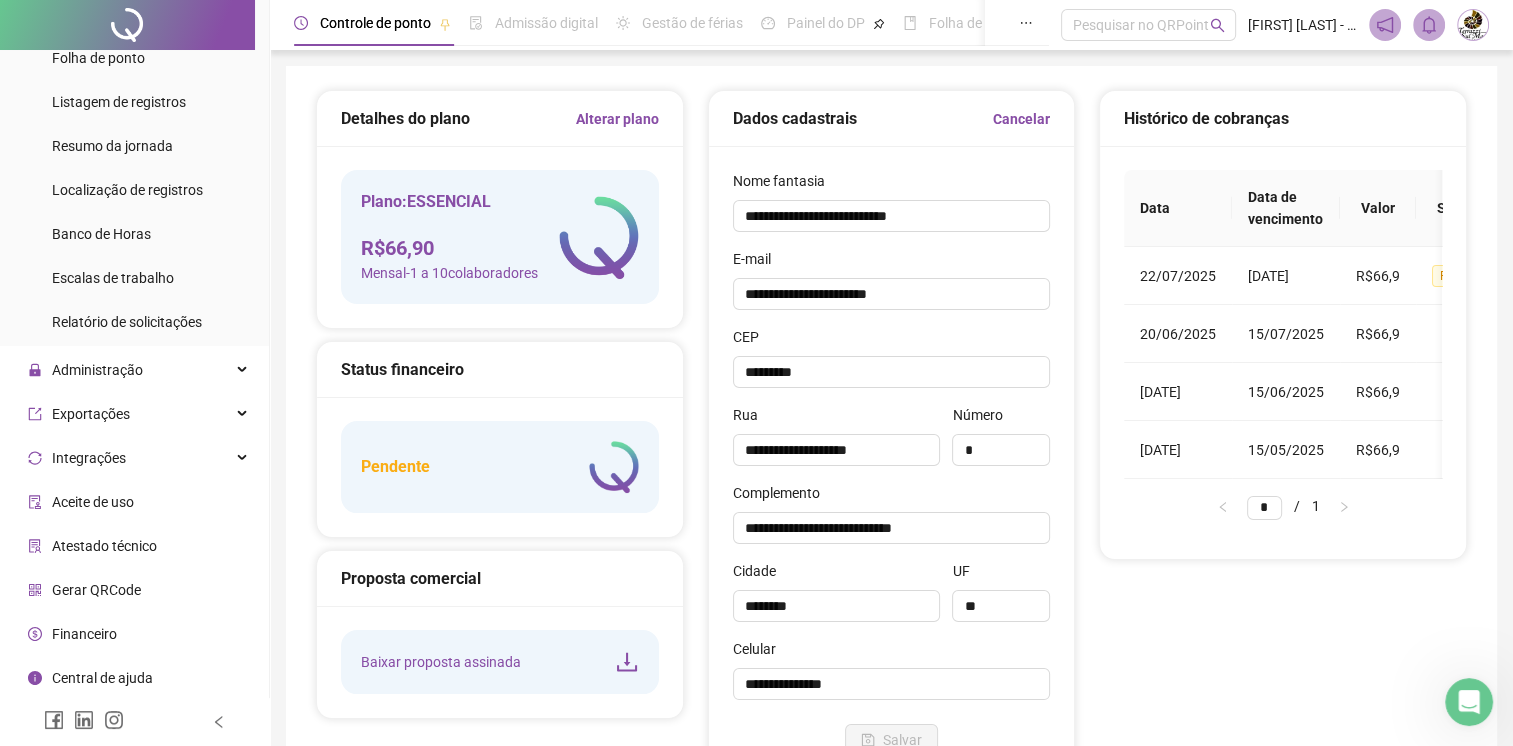 click on "Cancelar" at bounding box center [1021, 119] 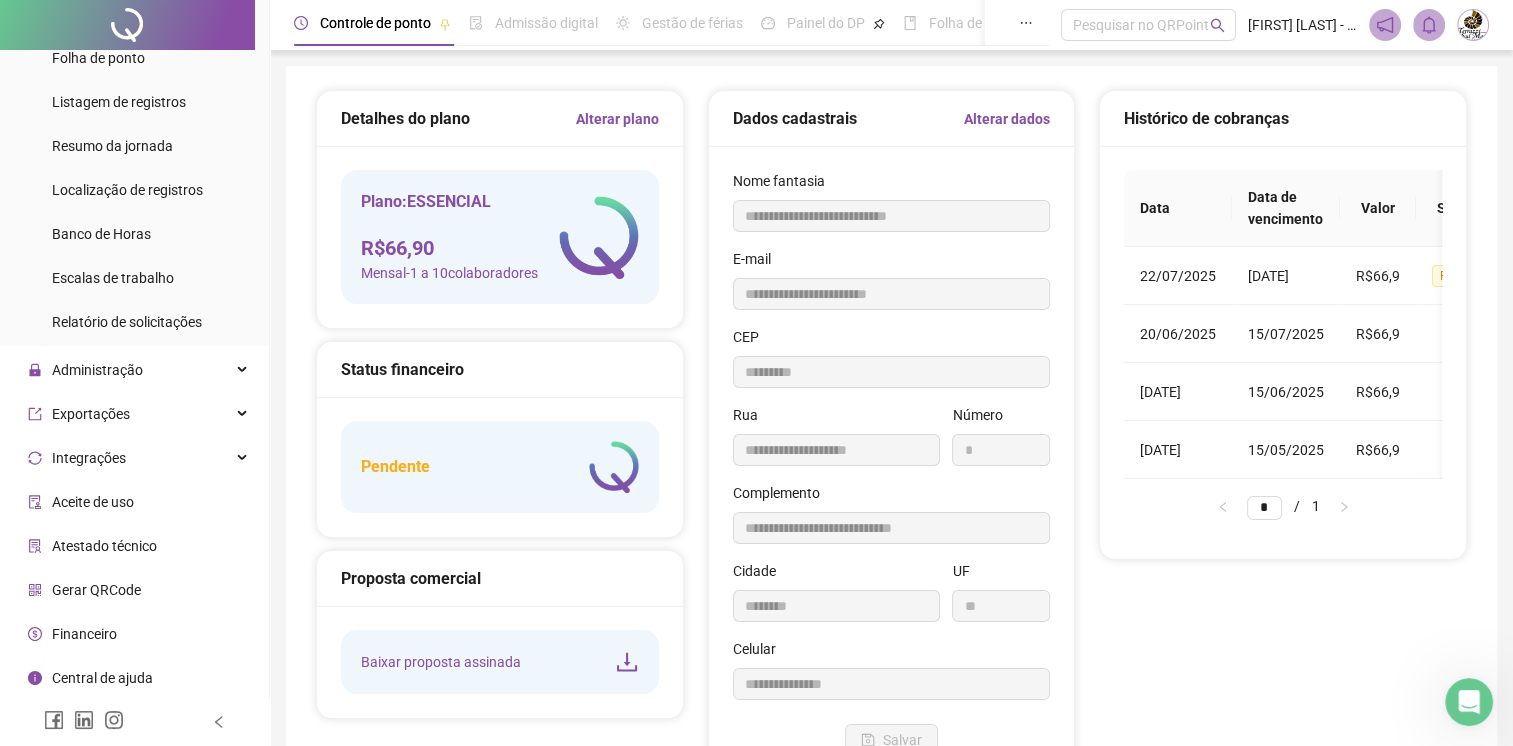 click on "Alterar dados" at bounding box center (1007, 119) 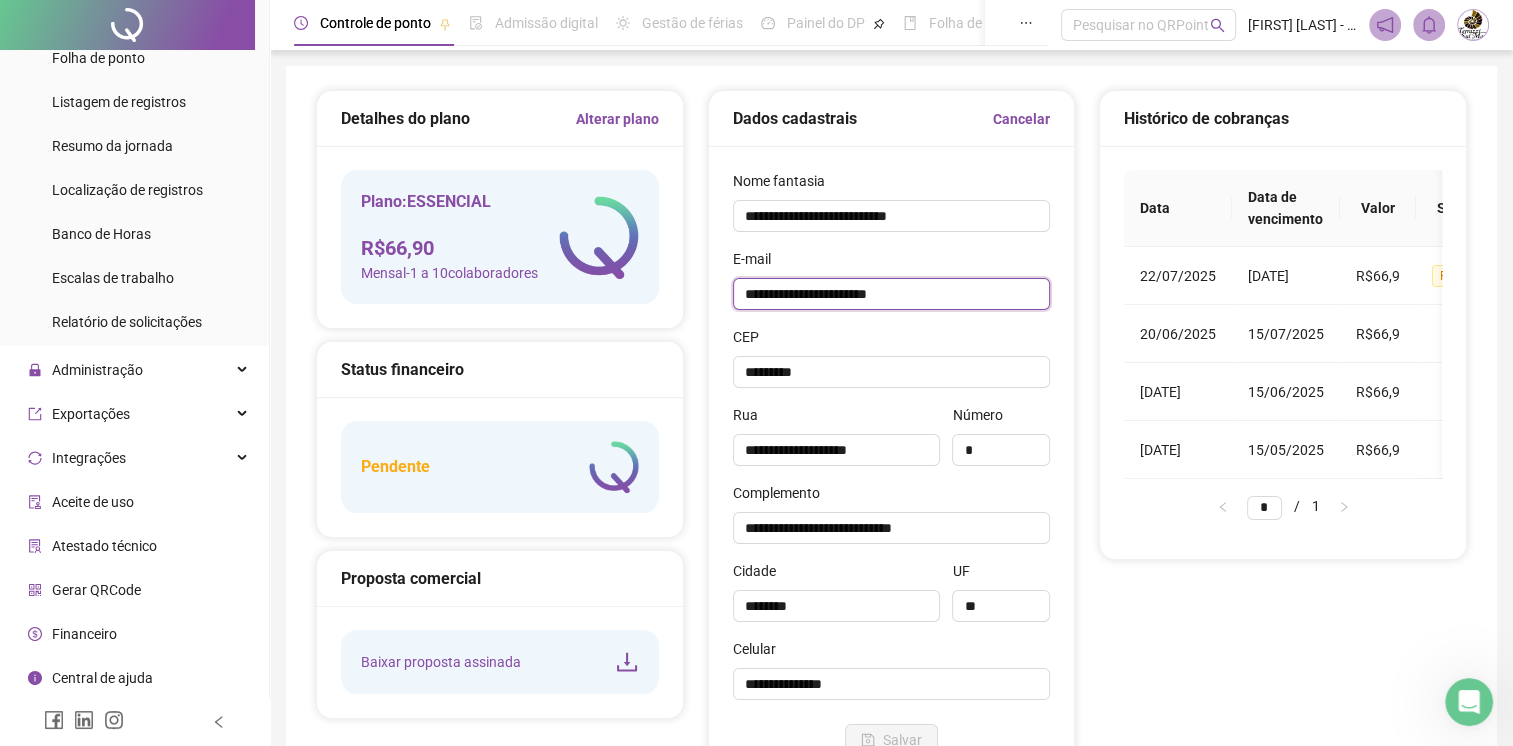 click on "**********" at bounding box center [892, 294] 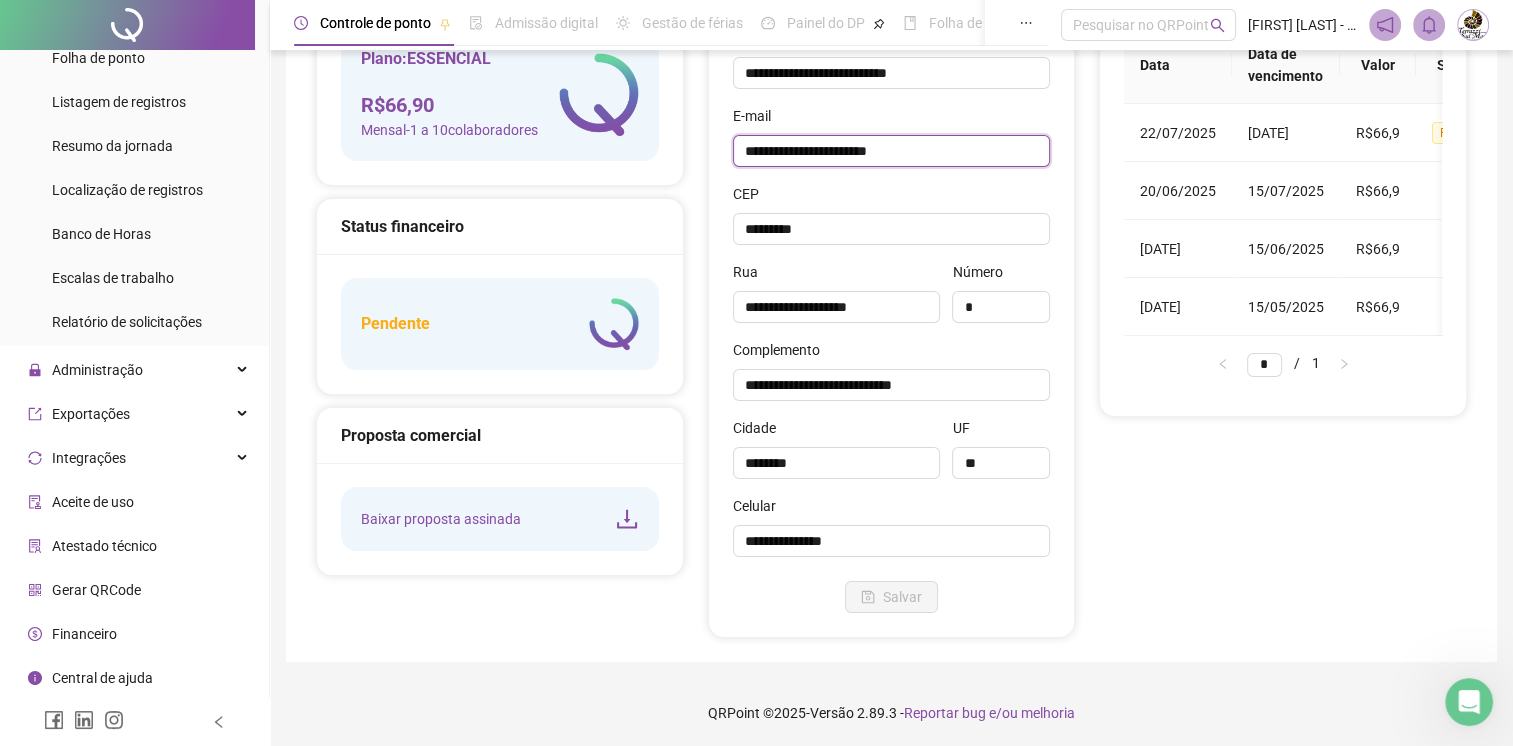 scroll, scrollTop: 144, scrollLeft: 0, axis: vertical 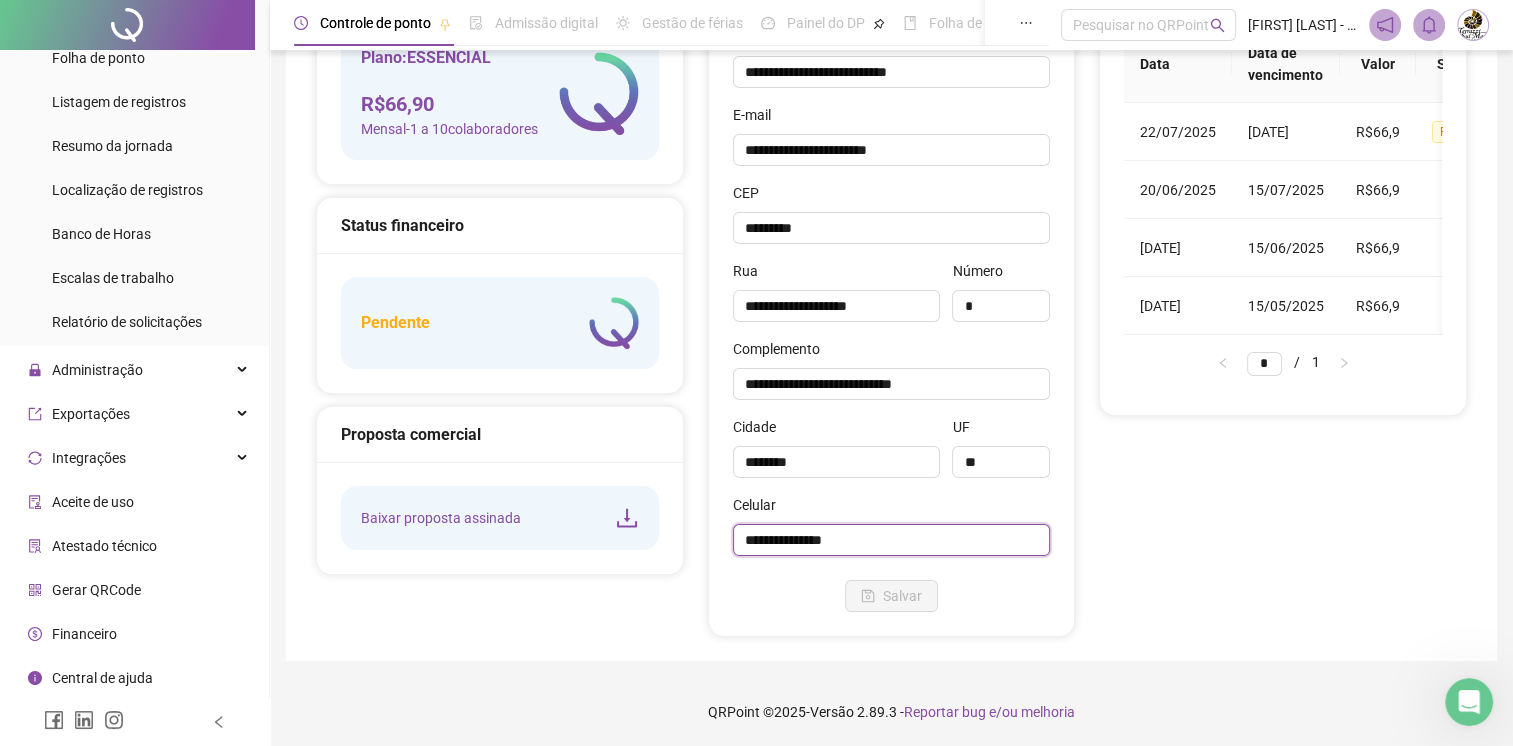 click on "**********" at bounding box center (892, 540) 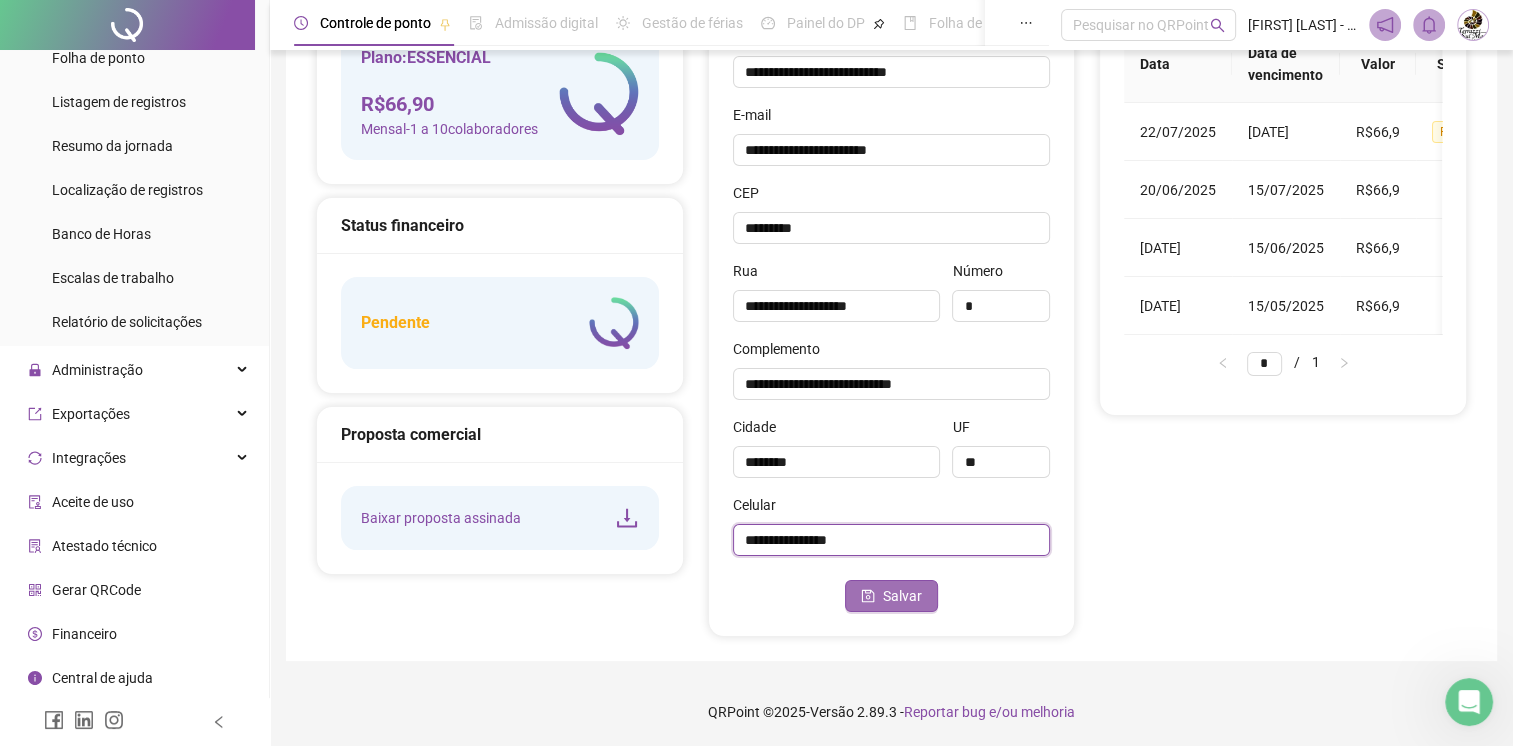 type on "**********" 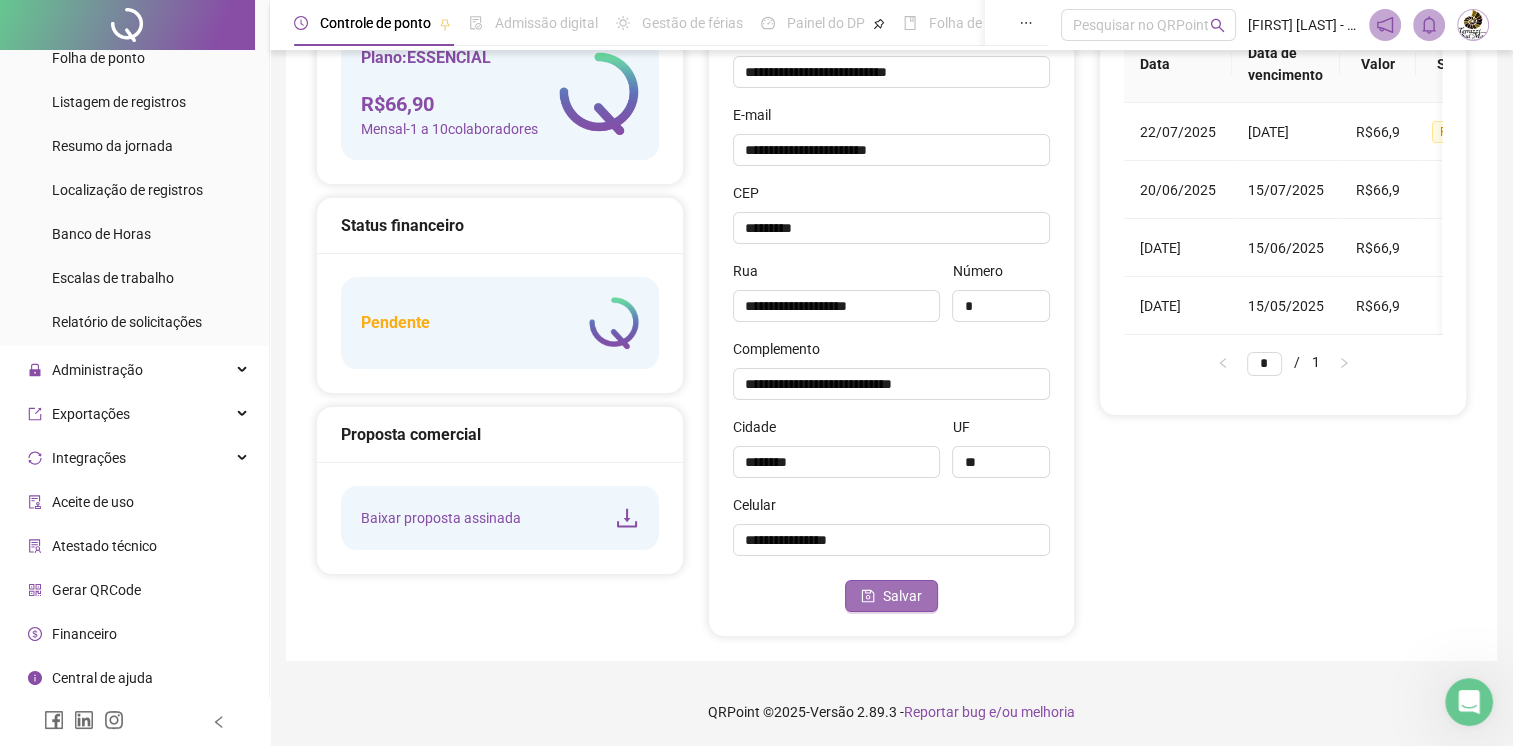 click on "Salvar" at bounding box center [902, 596] 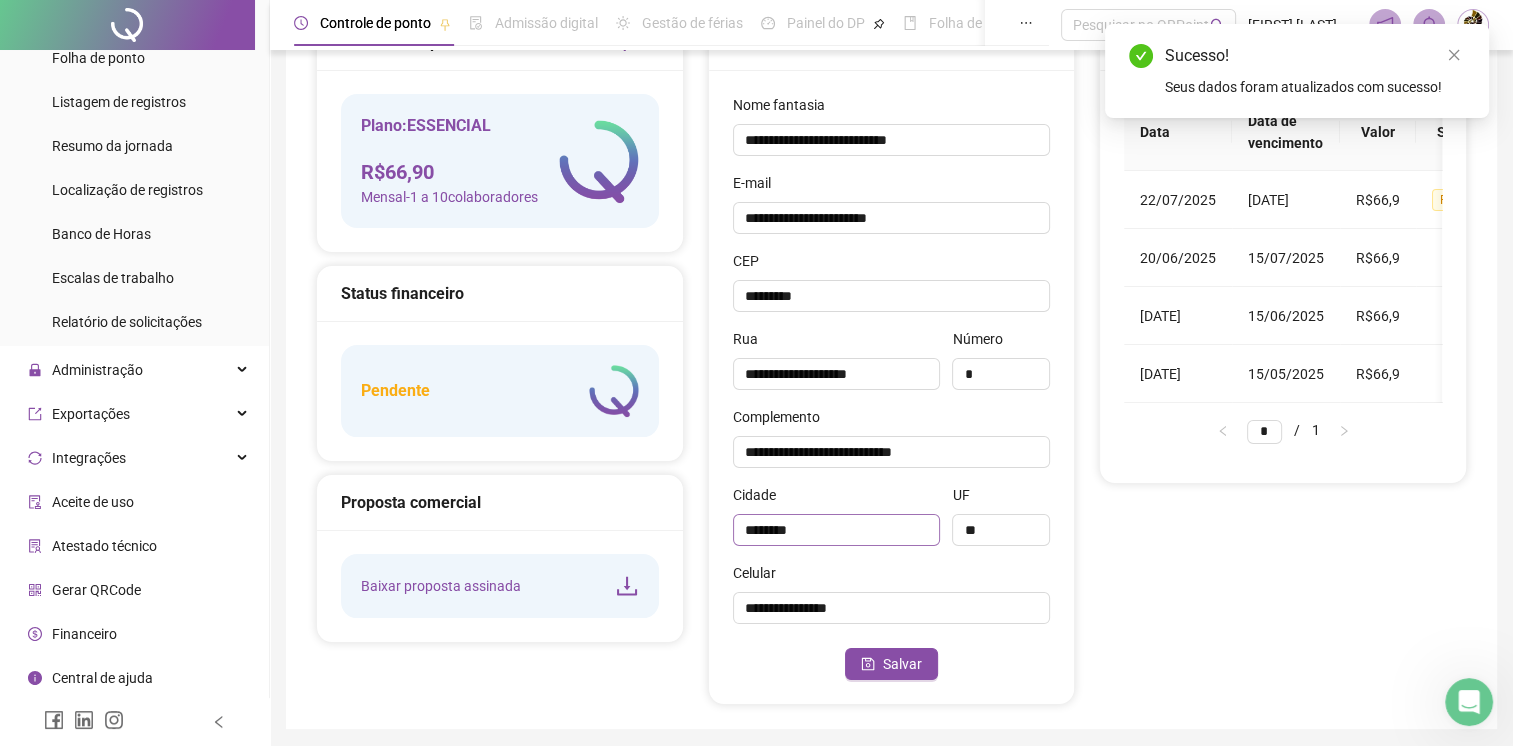 scroll, scrollTop: 0, scrollLeft: 0, axis: both 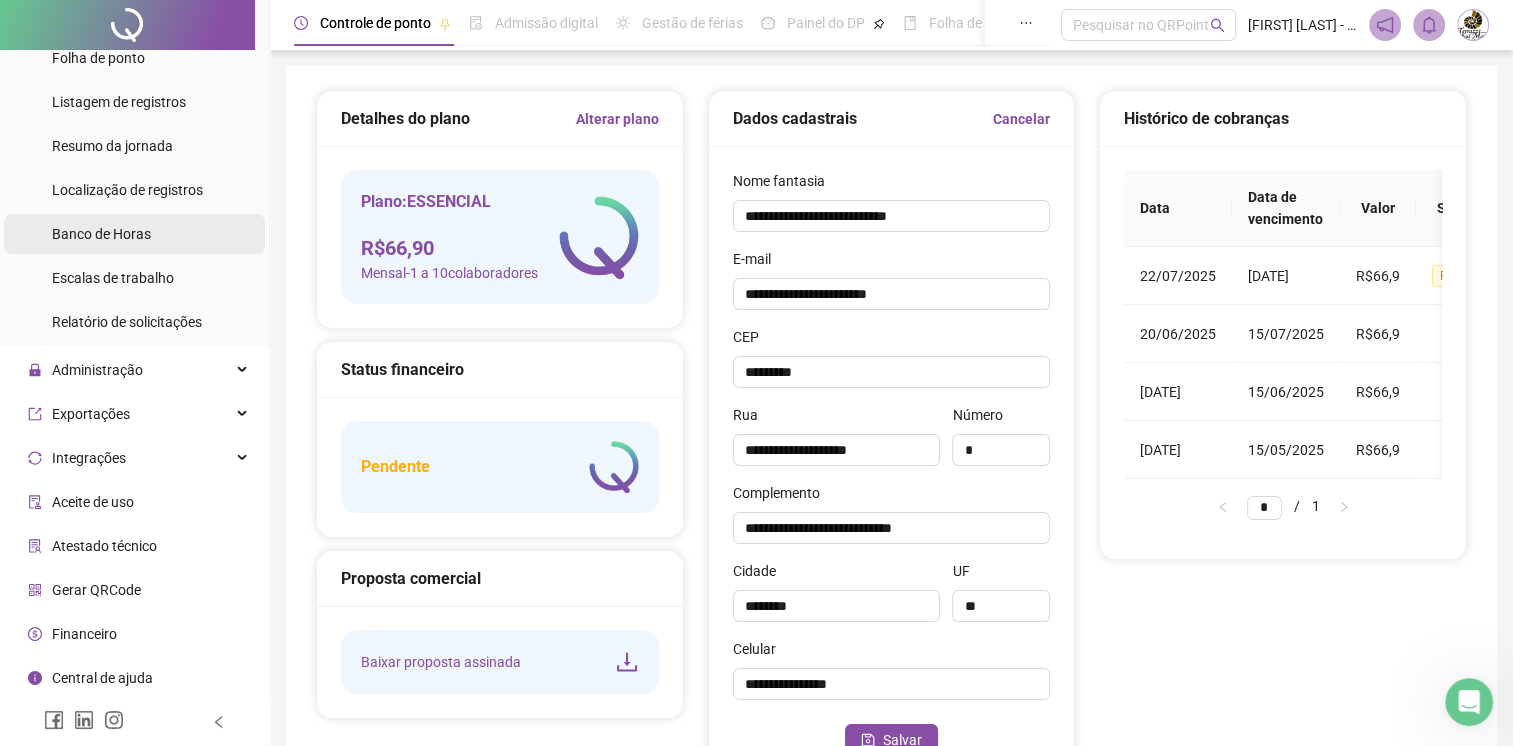 click on "Banco de Horas" at bounding box center [101, 234] 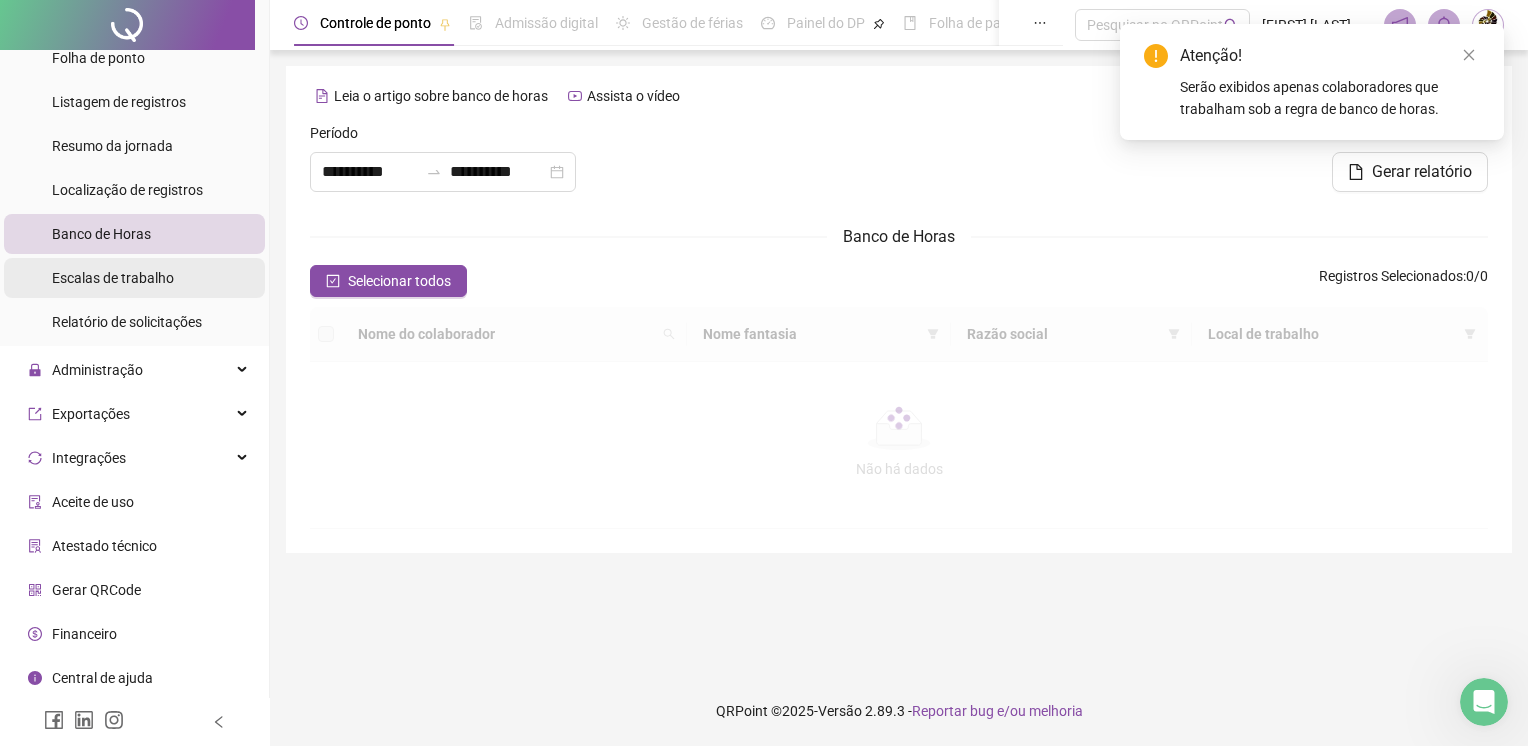 click on "Escalas de trabalho" at bounding box center [113, 278] 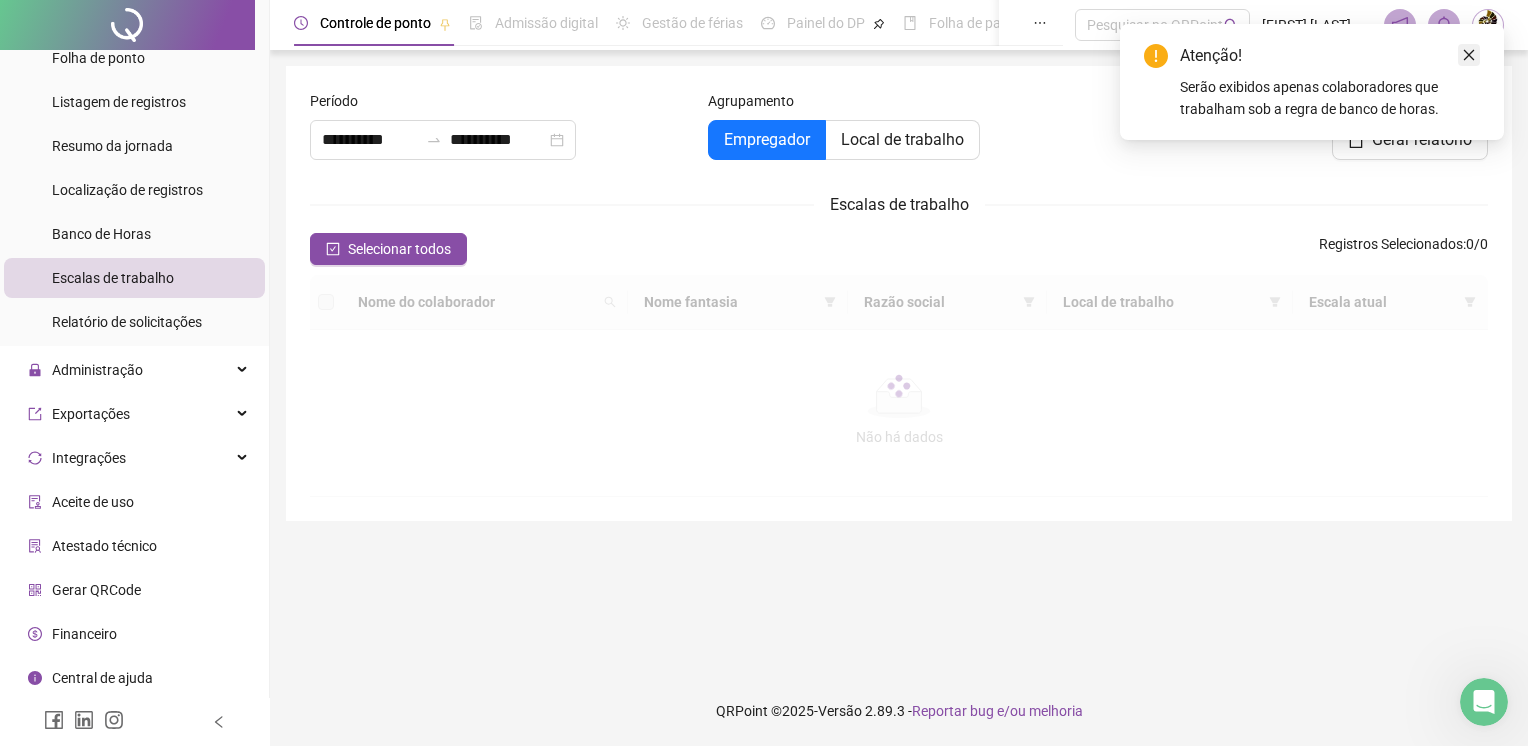 click 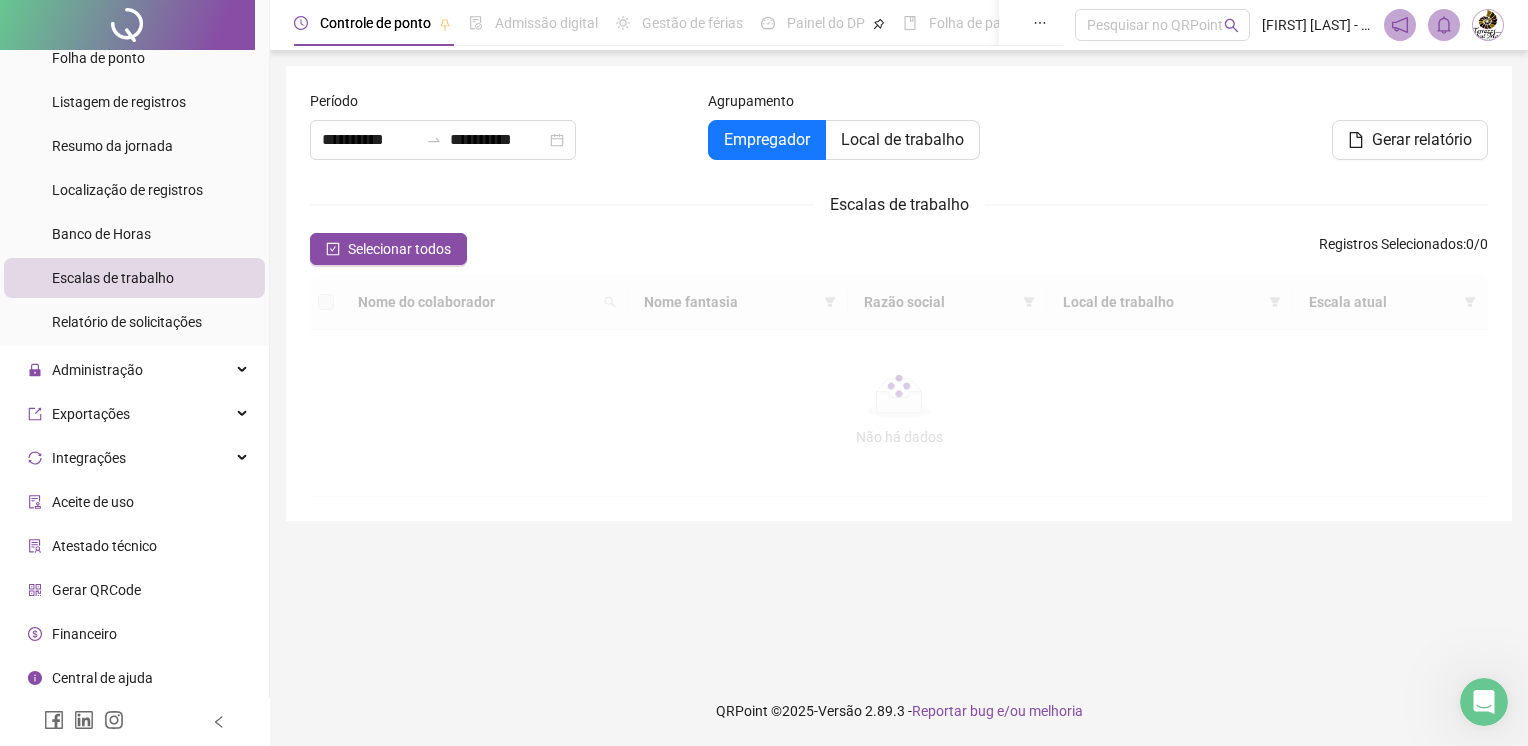 click on "Escalas de trabalho" at bounding box center [113, 278] 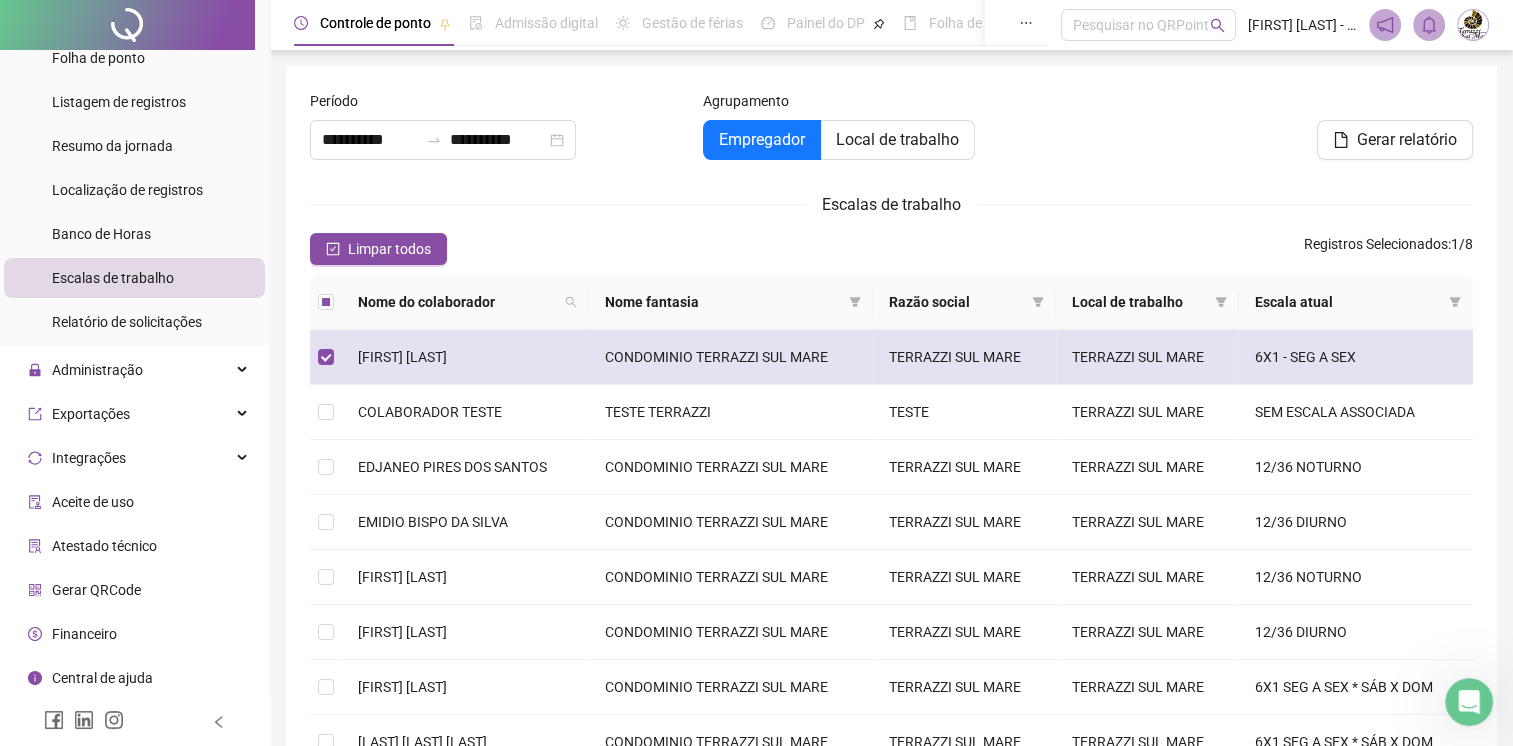 click on "[FIRST] [LAST]" at bounding box center (402, 357) 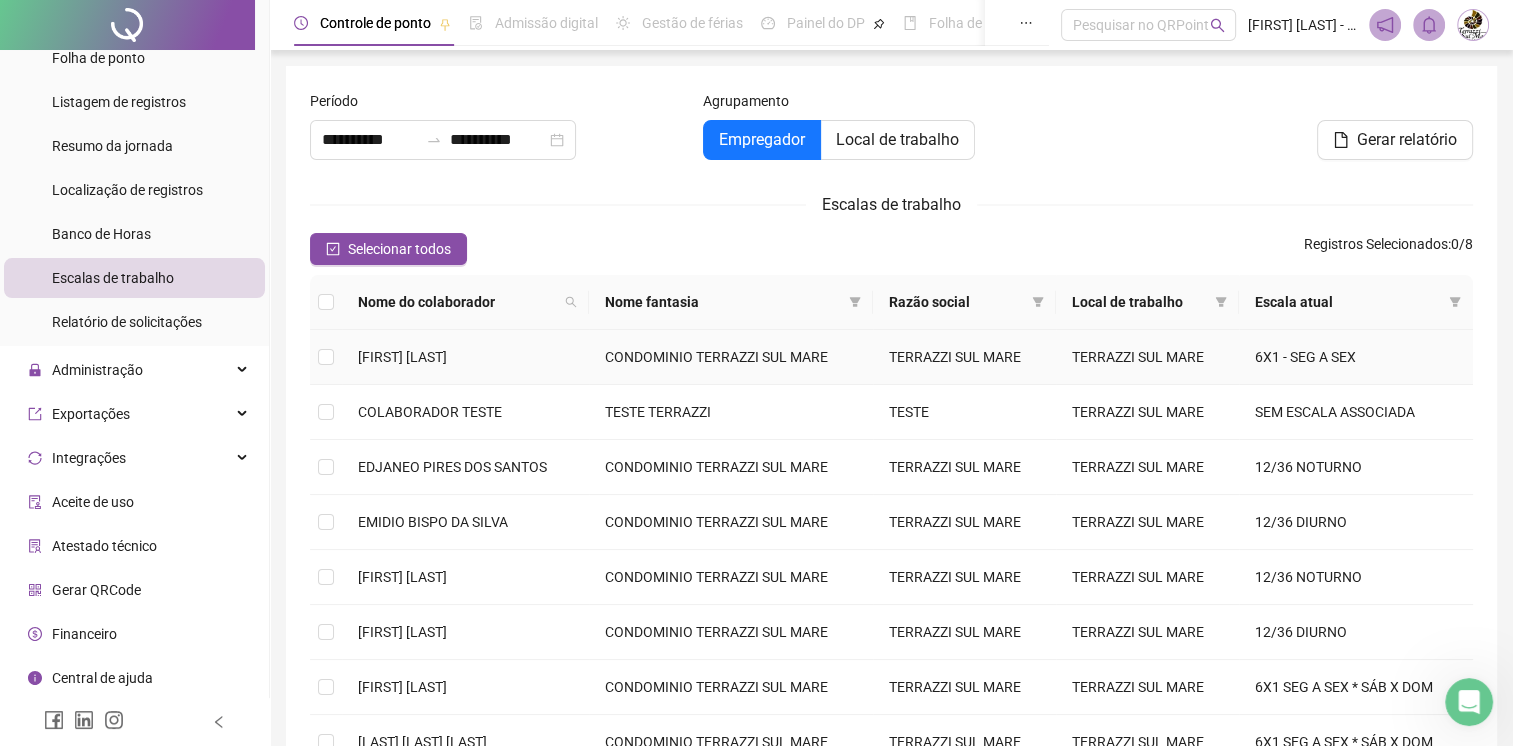 click on "[FIRST] [LAST]" at bounding box center (465, 357) 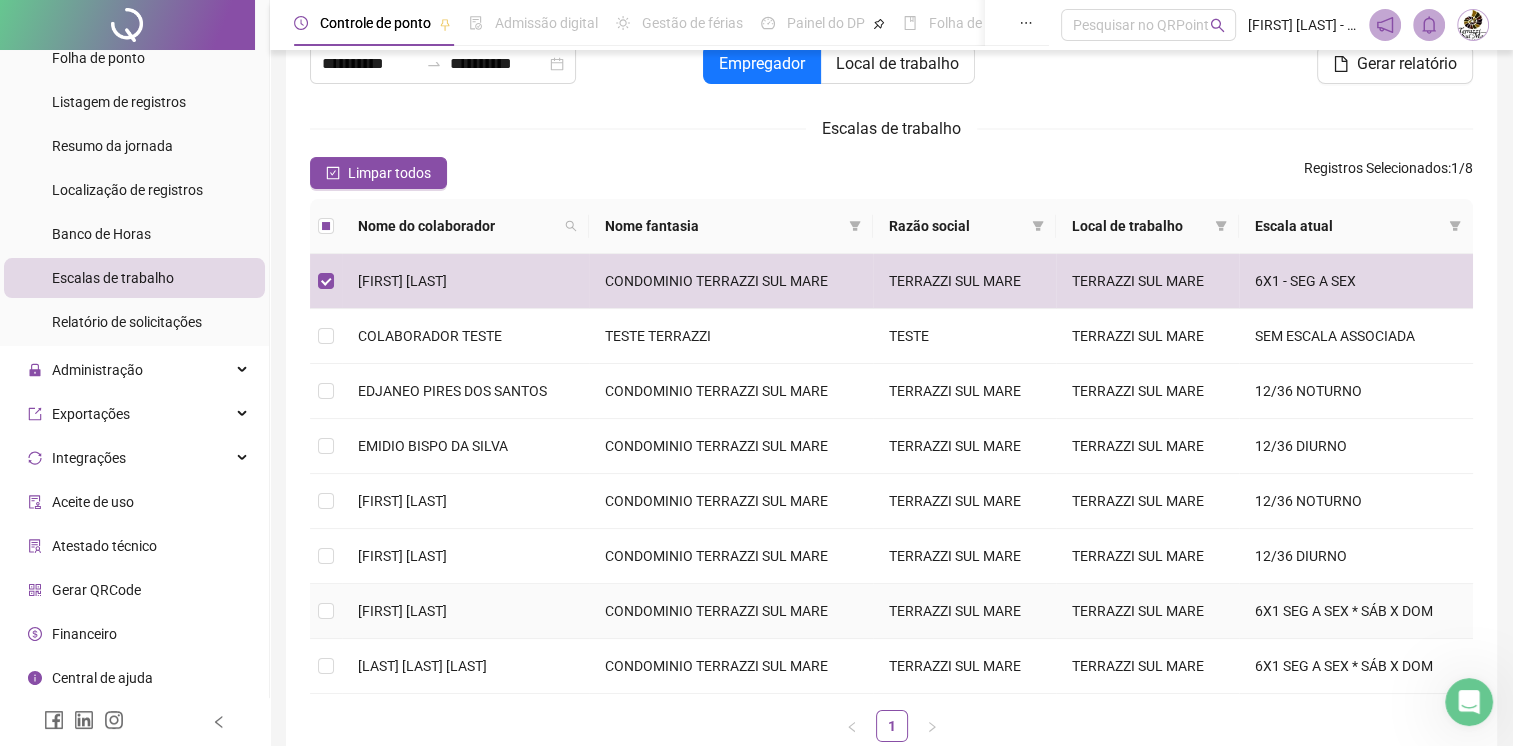 scroll, scrollTop: 0, scrollLeft: 0, axis: both 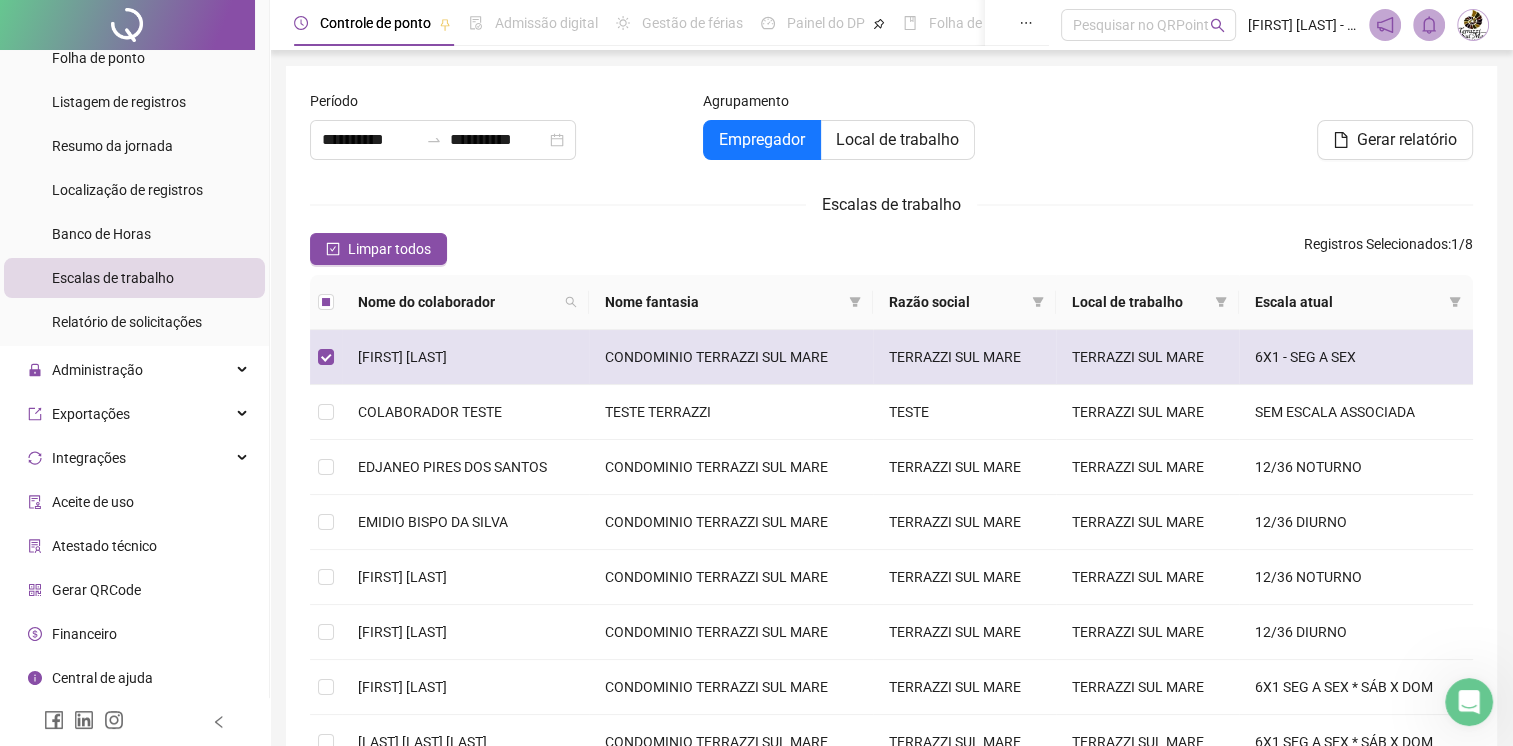 click on "CONDOMINIO TERRAZZI SUL MARE" at bounding box center [731, 357] 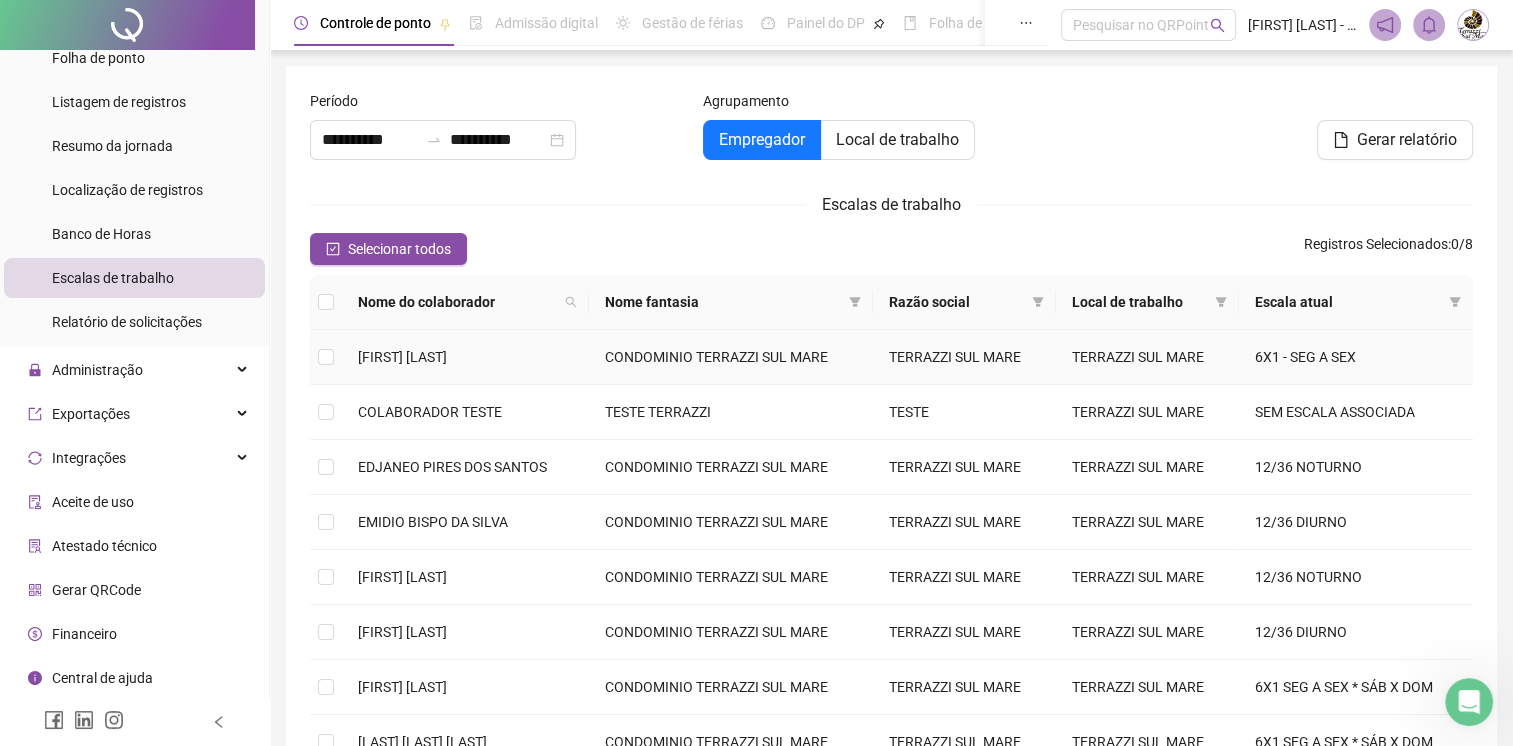click on "[FIRST] [LAST]" at bounding box center (465, 357) 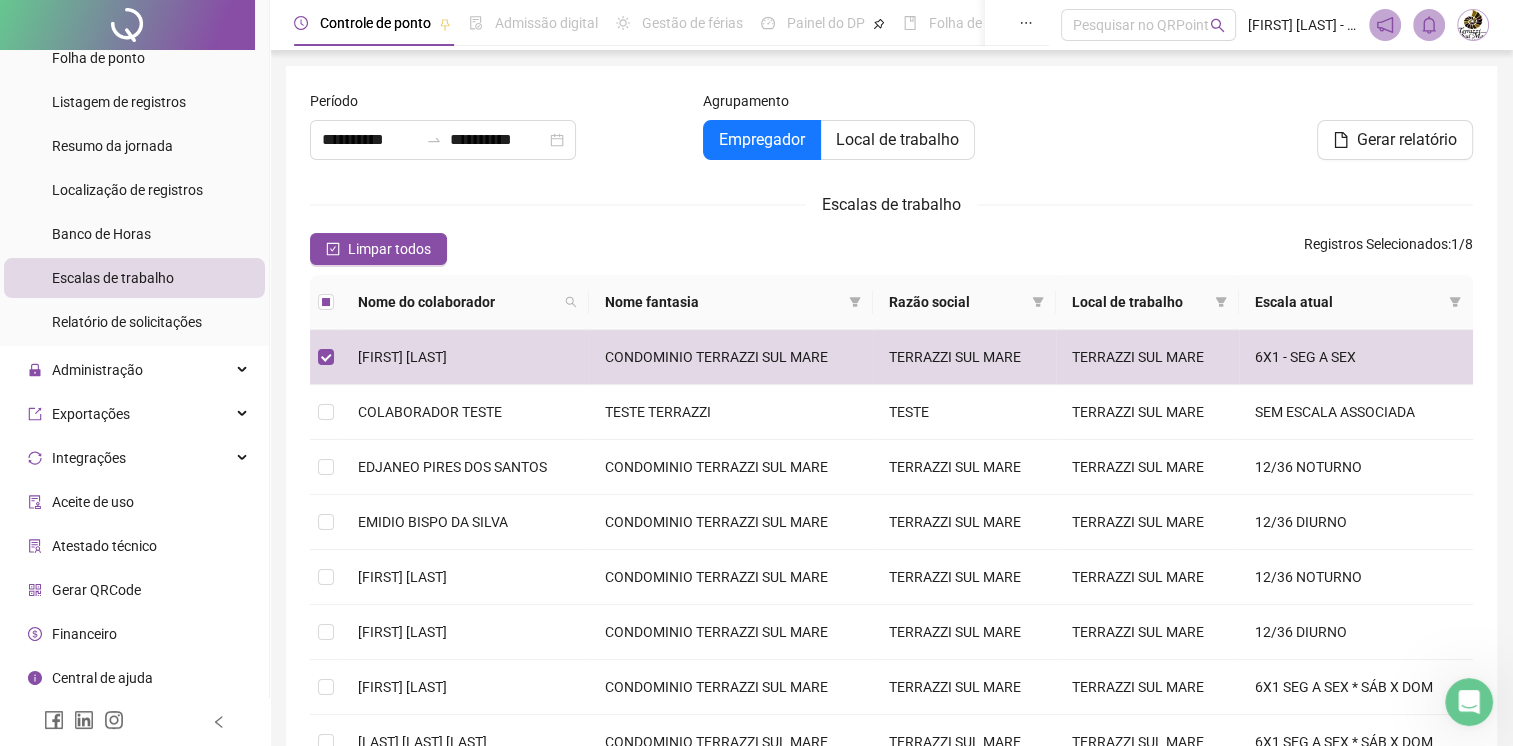 click on "Escalas de trabalho" at bounding box center [113, 278] 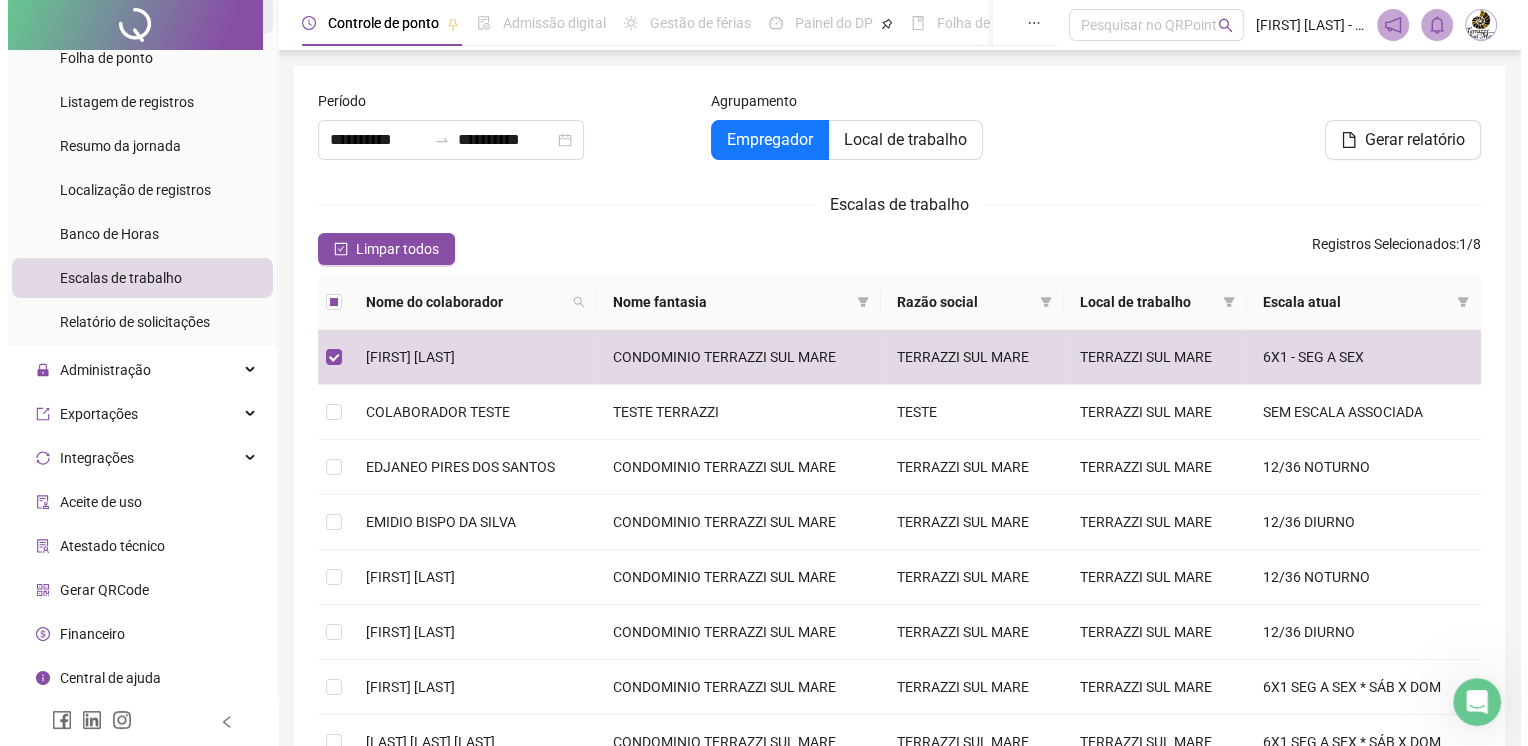 scroll, scrollTop: 0, scrollLeft: 0, axis: both 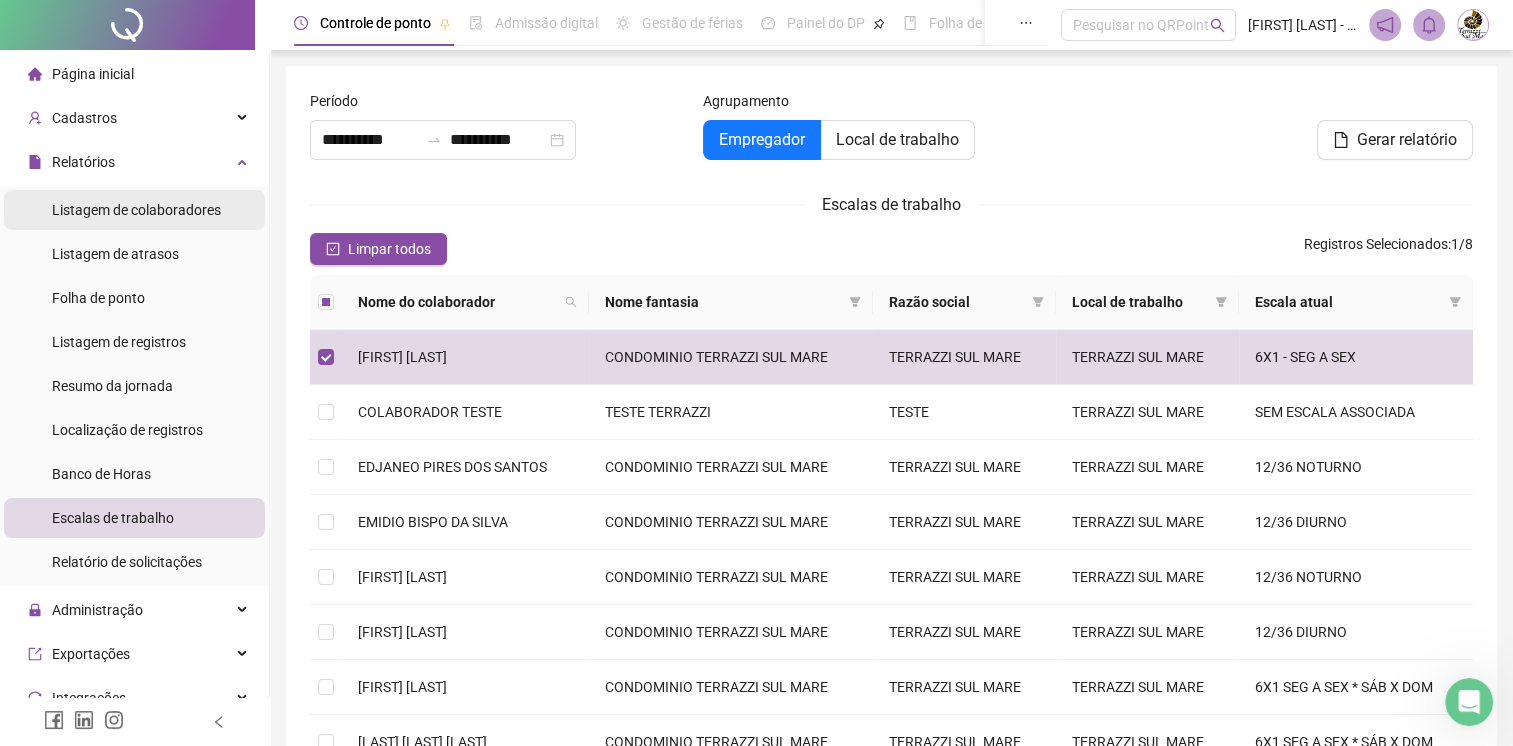 click on "Listagem de colaboradores" at bounding box center [136, 210] 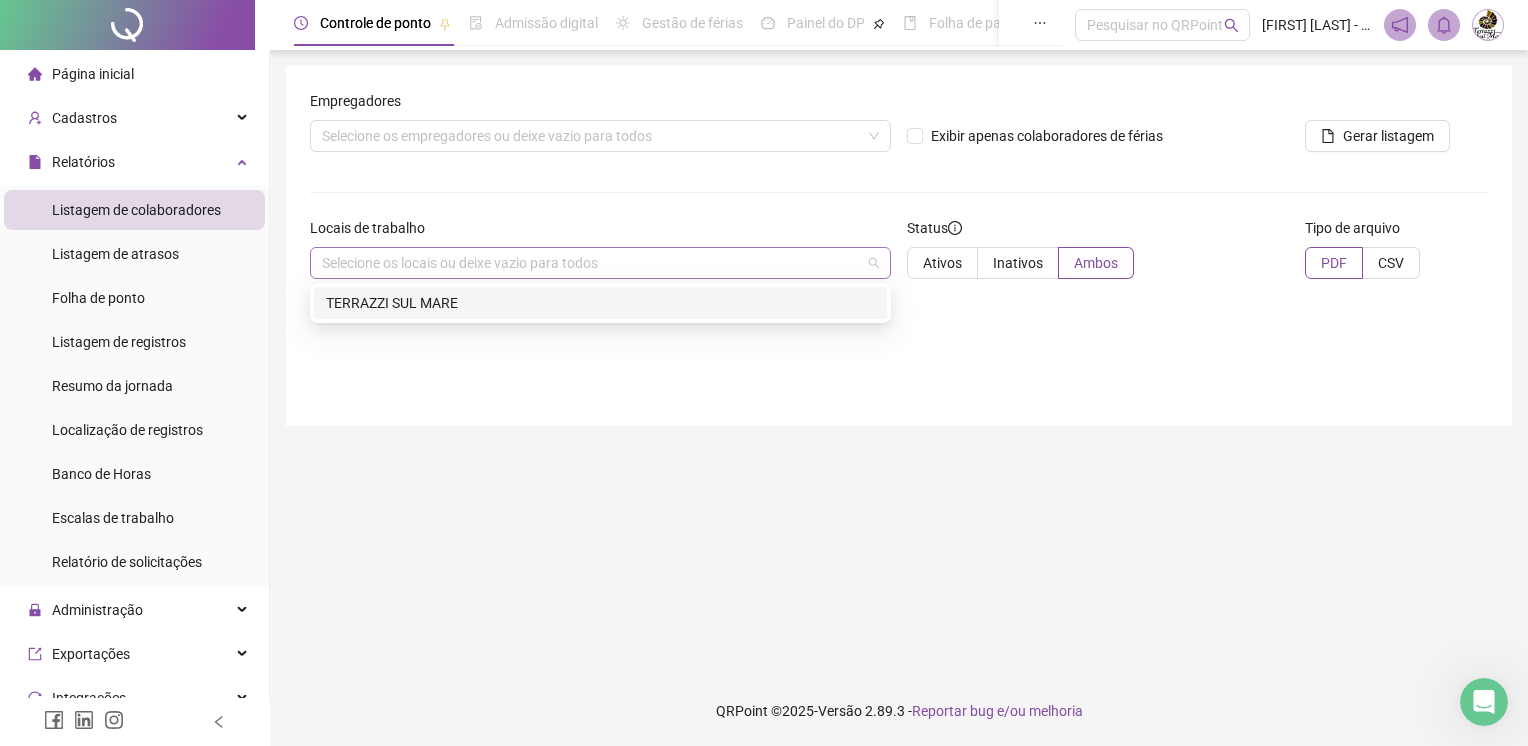 click on "Selecione os locais ou deixe vazio para todos" at bounding box center [600, 263] 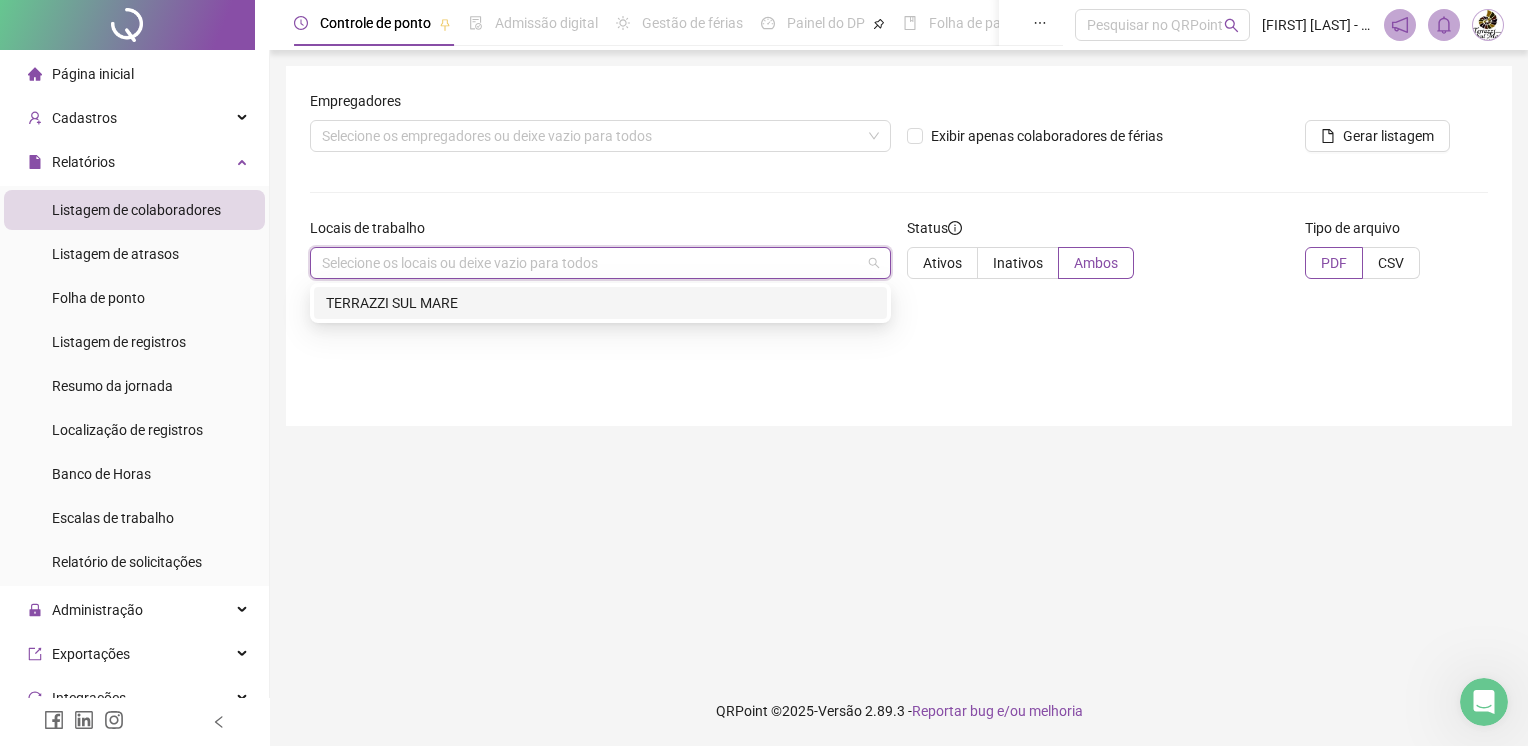 click on "TERRAZZI SUL MARE" at bounding box center (600, 303) 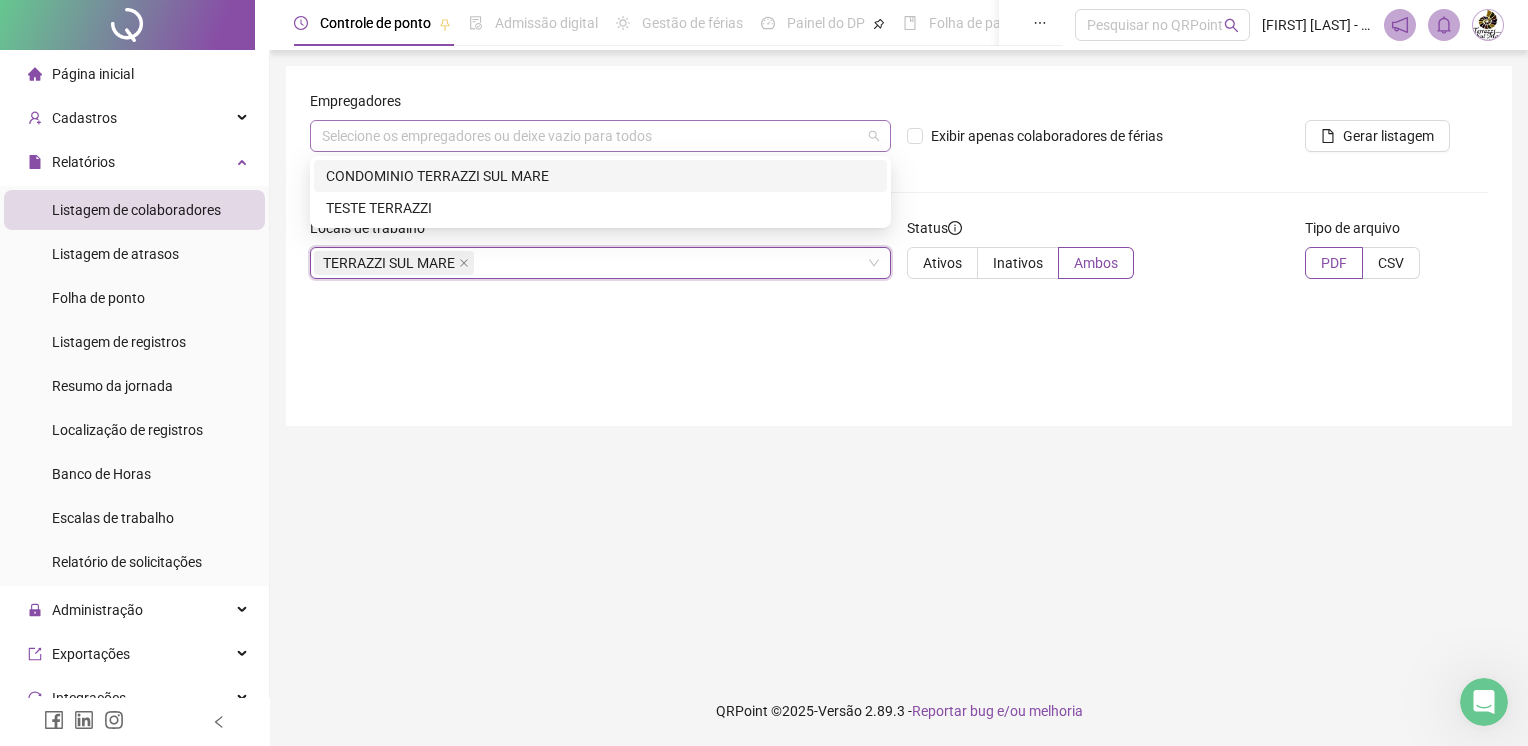 click on "Selecione os empregadores ou deixe vazio para todos" at bounding box center (600, 136) 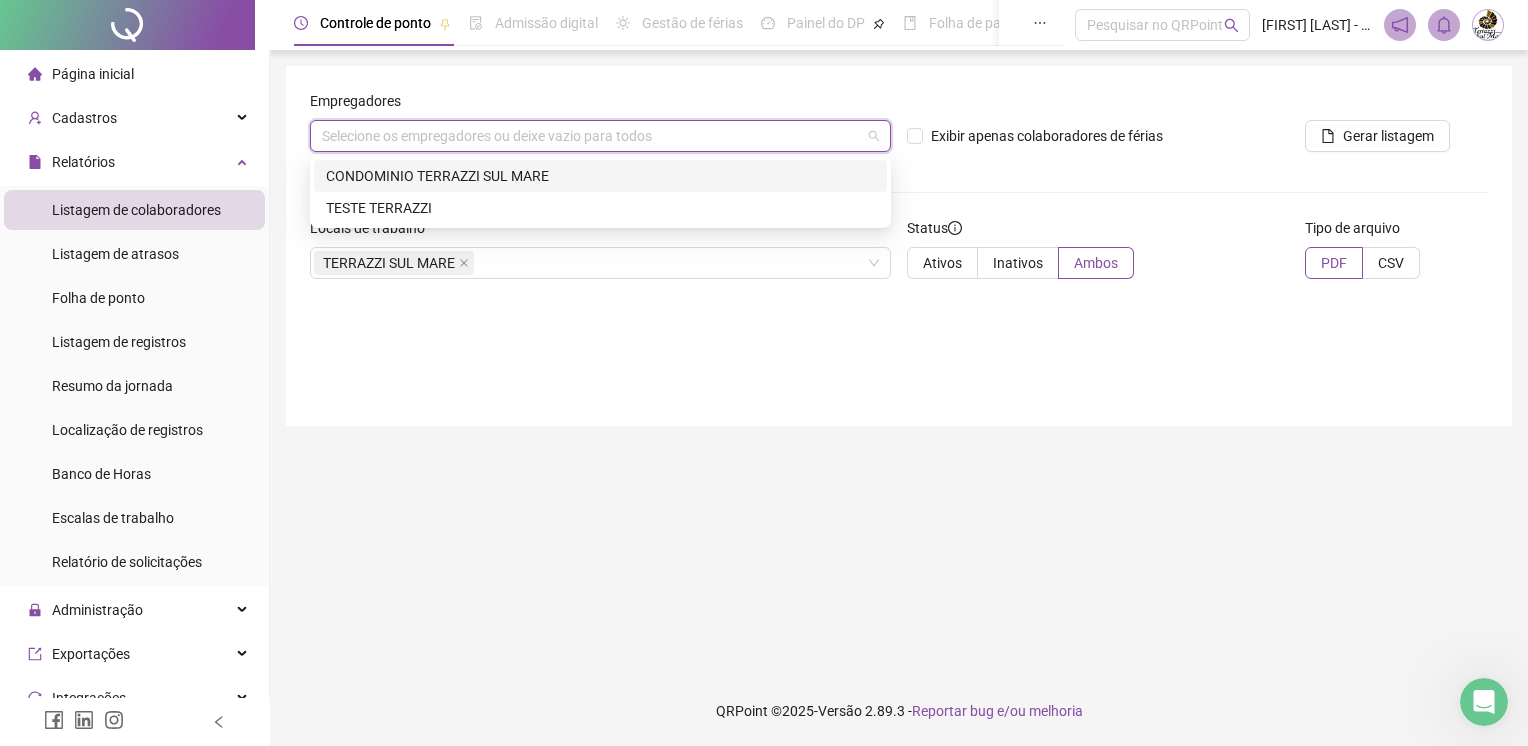 click on "CONDOMINIO TERRAZZI SUL MARE" at bounding box center (600, 176) 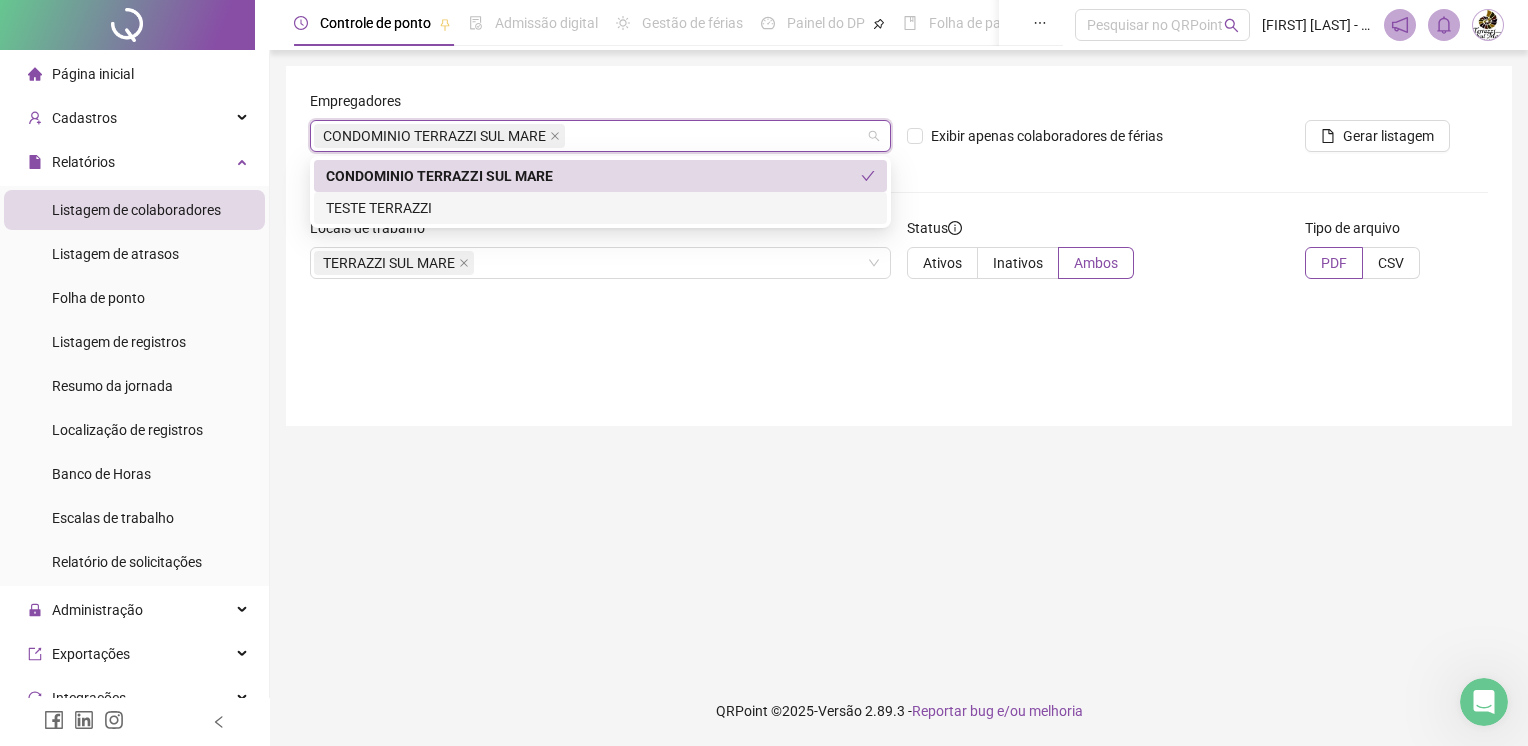 click on "Empregadores CONDOMINIO TERRAZZI SUL MARE Exibir apenas colaboradores de férias Gerar listagem Locais de trabalho TERRAZZI SUL MARE Status Ativos Inativos Ambos Tipo de arquivo PDF CSV" at bounding box center (899, 246) 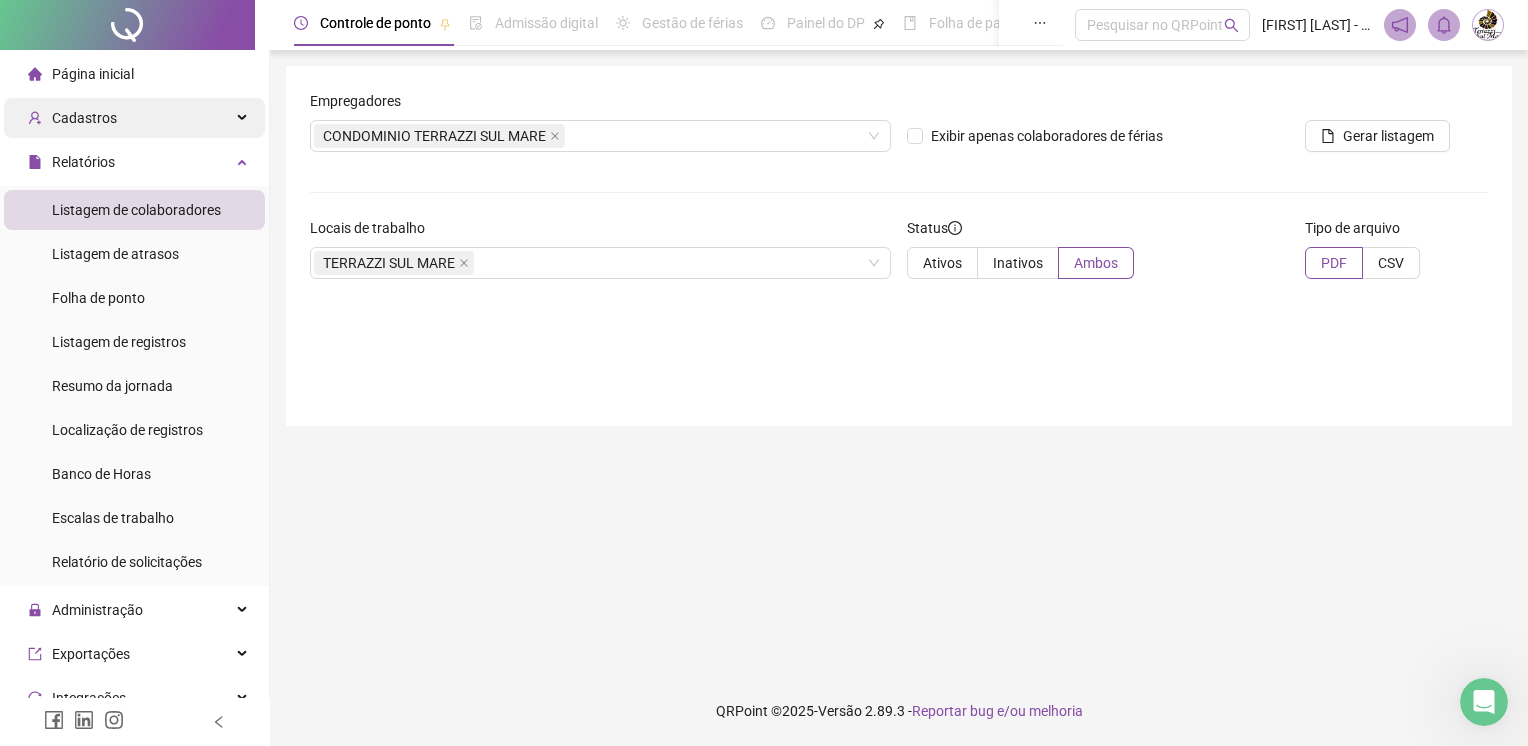 click on "Cadastros" at bounding box center [134, 118] 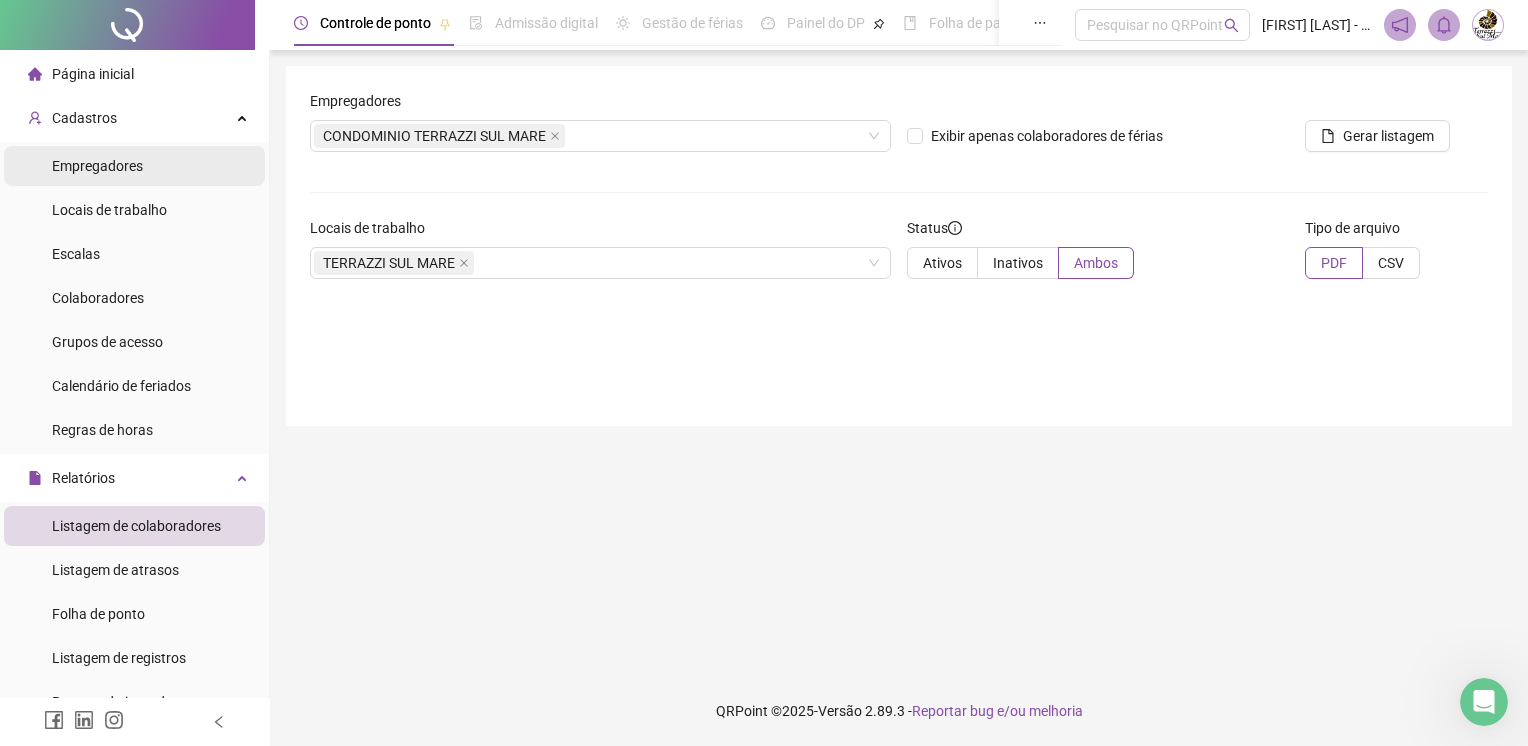 click on "Empregadores" at bounding box center [97, 166] 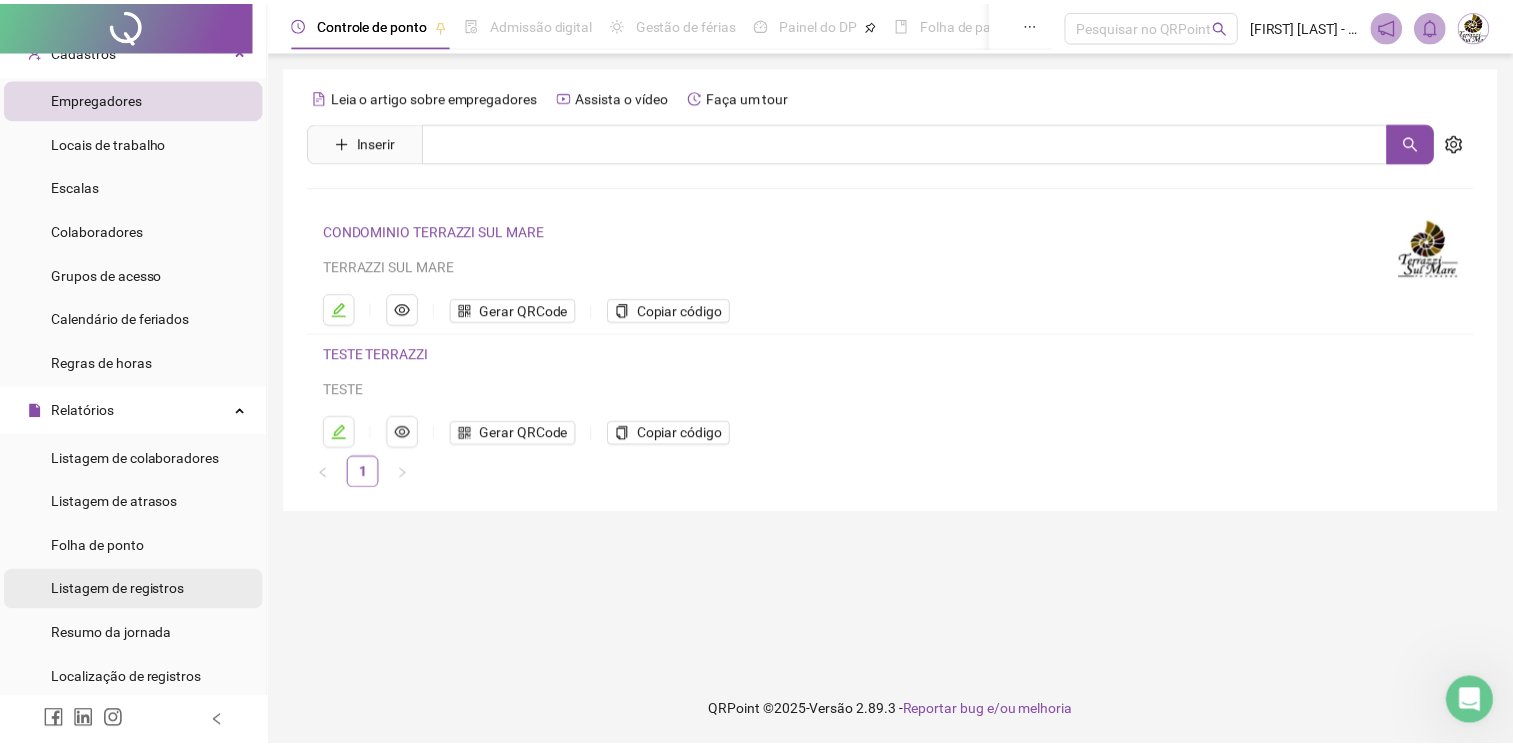 scroll, scrollTop: 0, scrollLeft: 0, axis: both 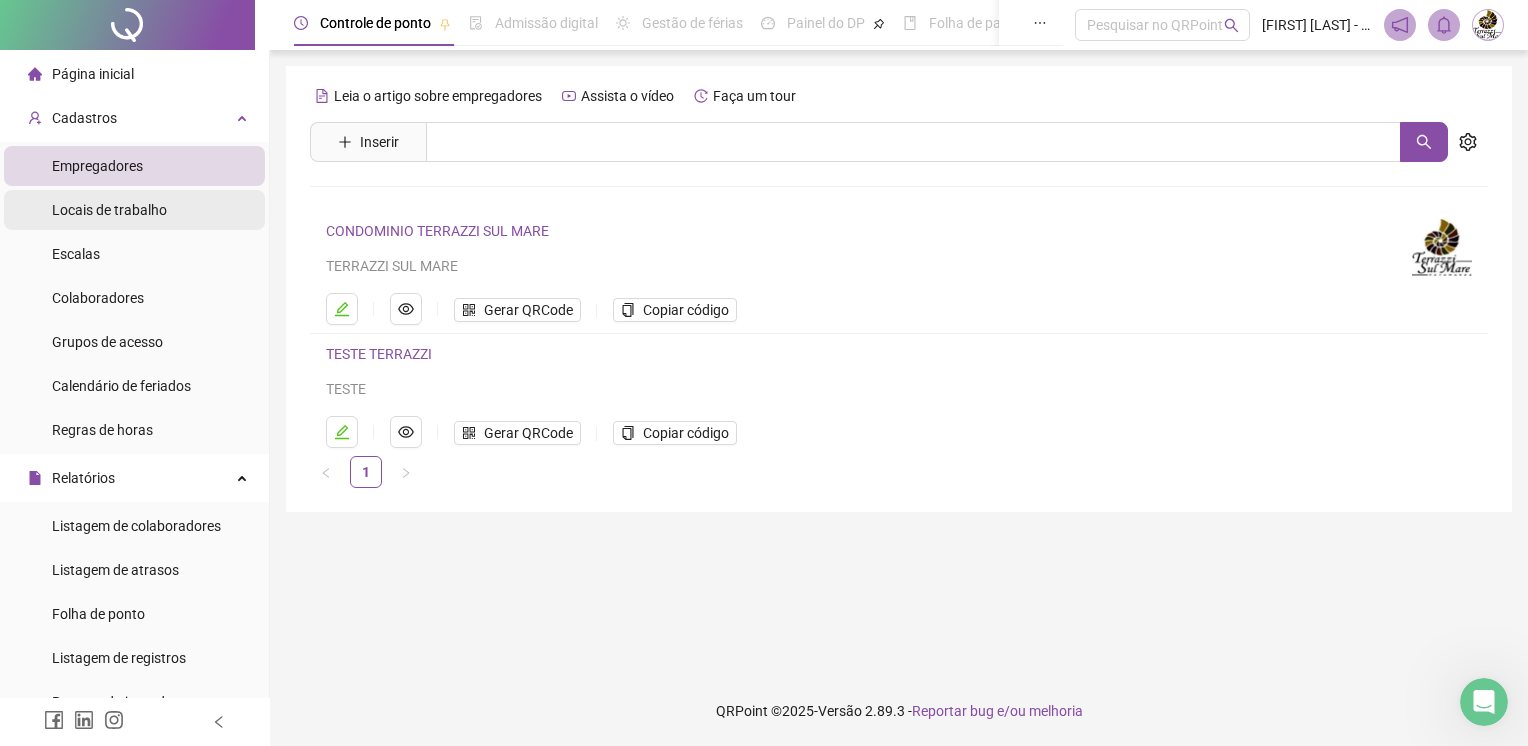 click on "Locais de trabalho" at bounding box center (134, 210) 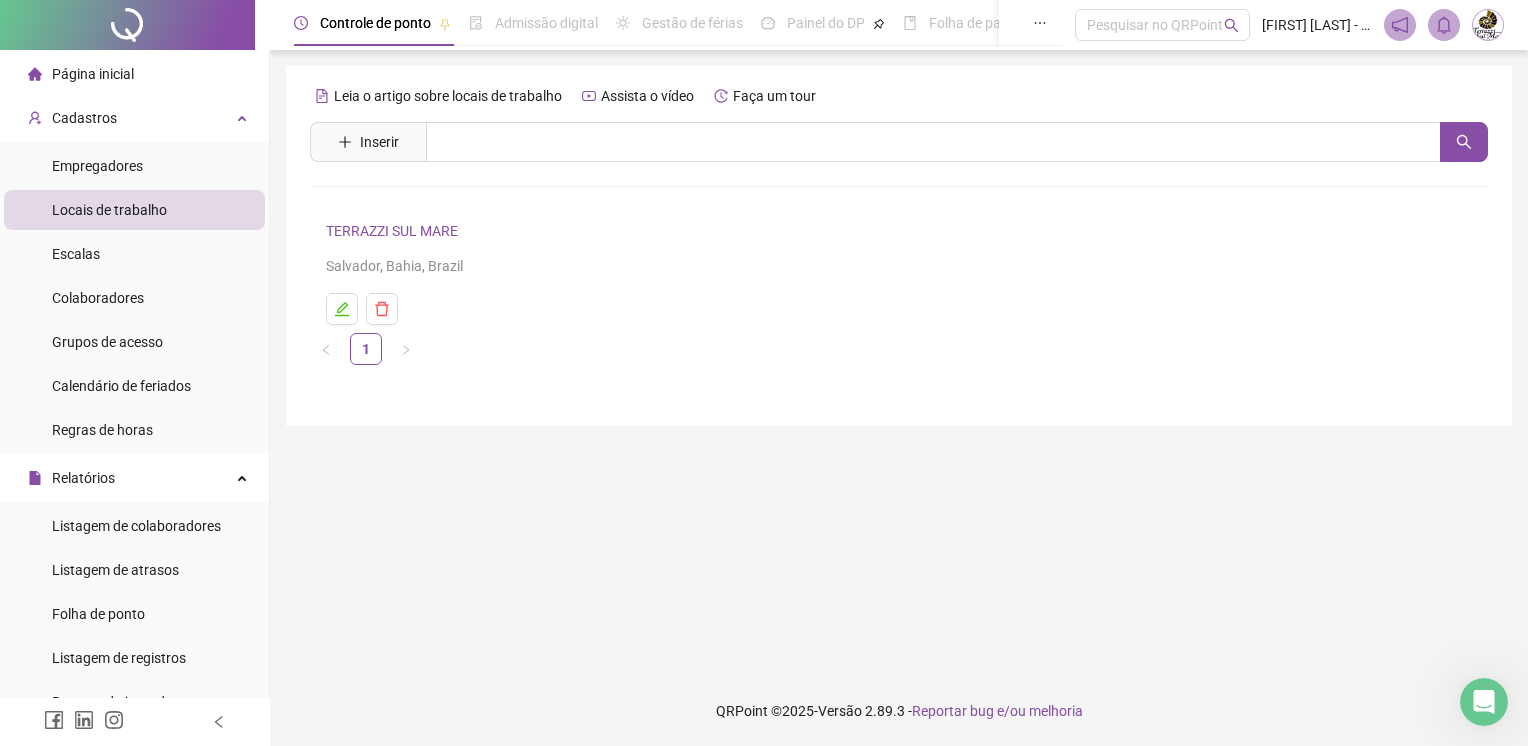 click on "Página inicial" at bounding box center (93, 74) 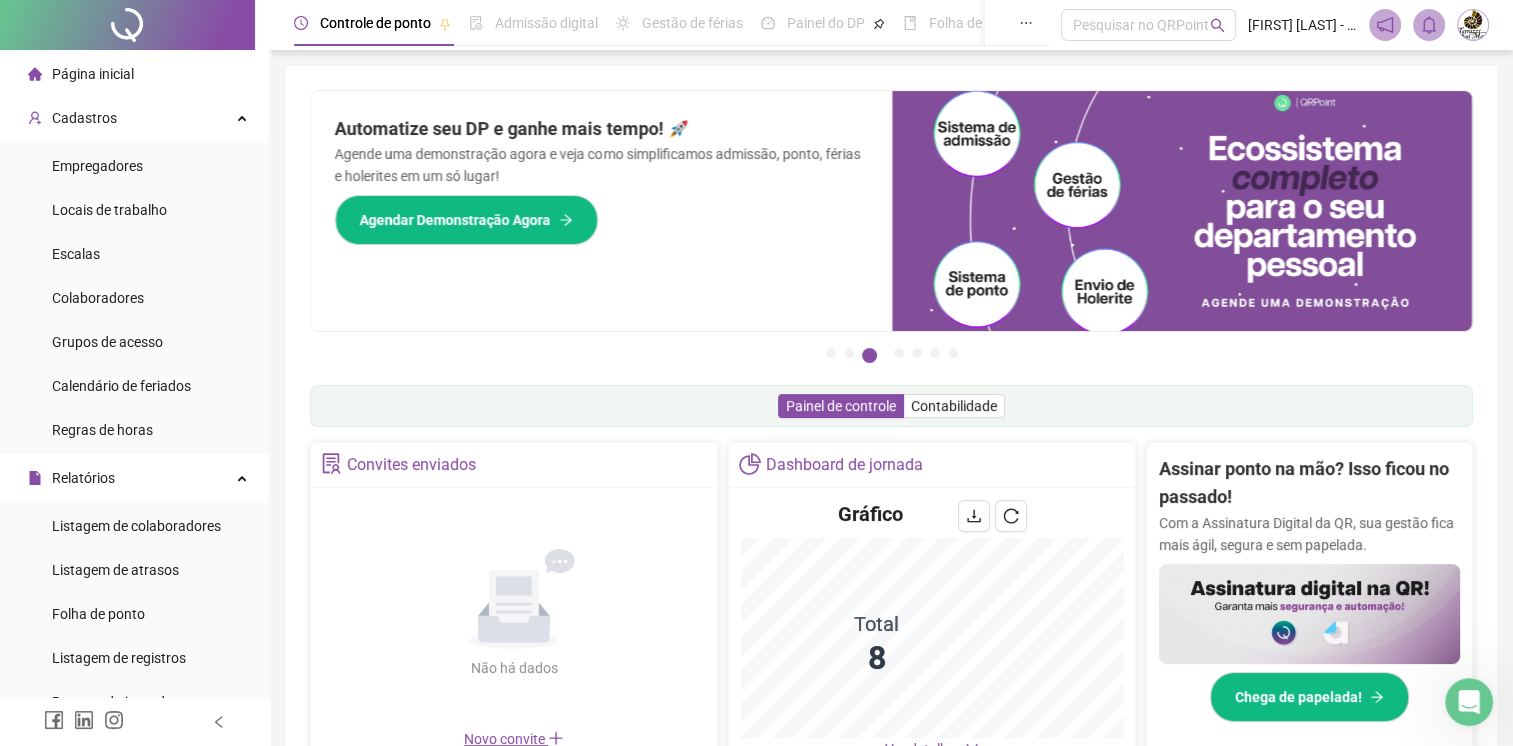 type 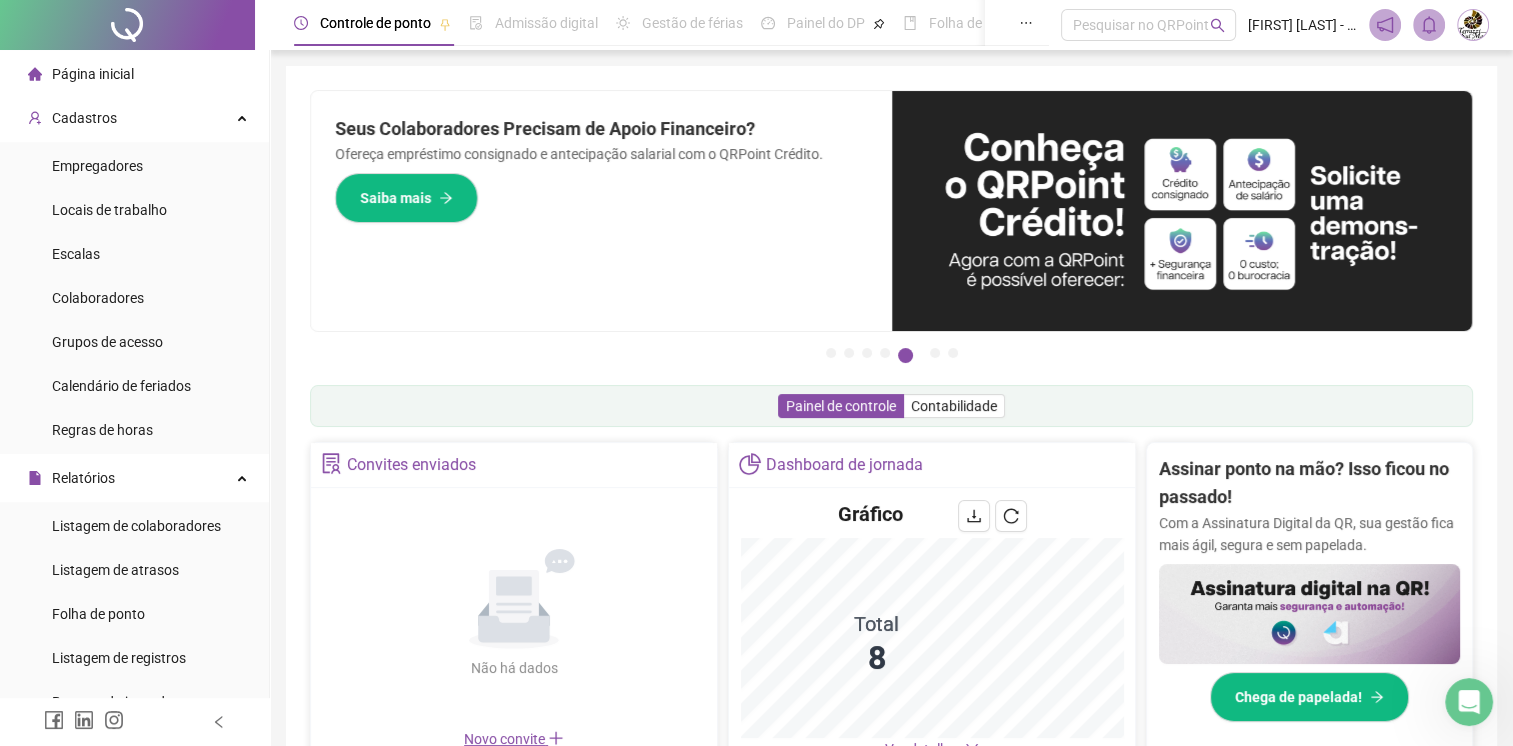 drag, startPoint x: 1470, startPoint y: 690, endPoint x: 1459, endPoint y: 699, distance: 14.21267 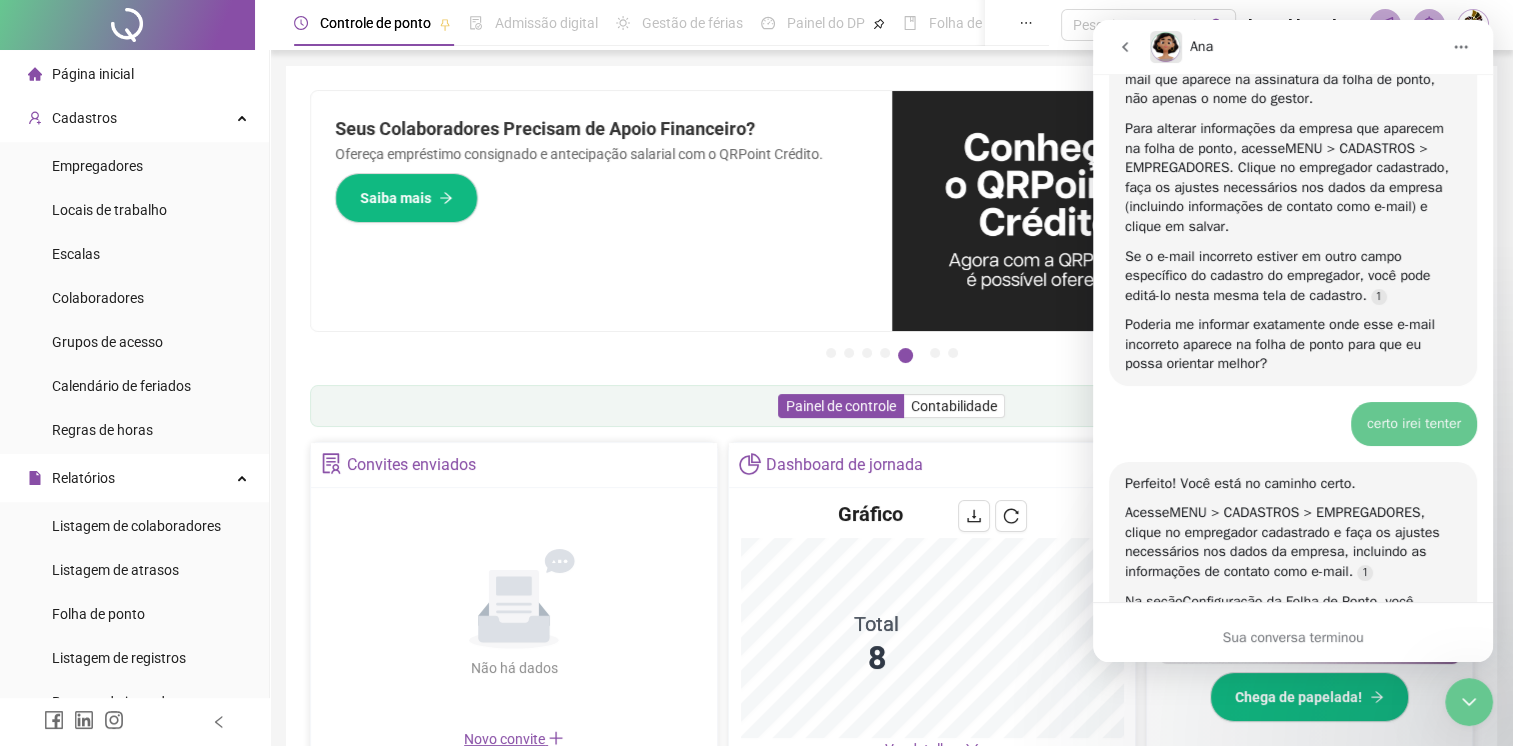 scroll, scrollTop: 2786, scrollLeft: 0, axis: vertical 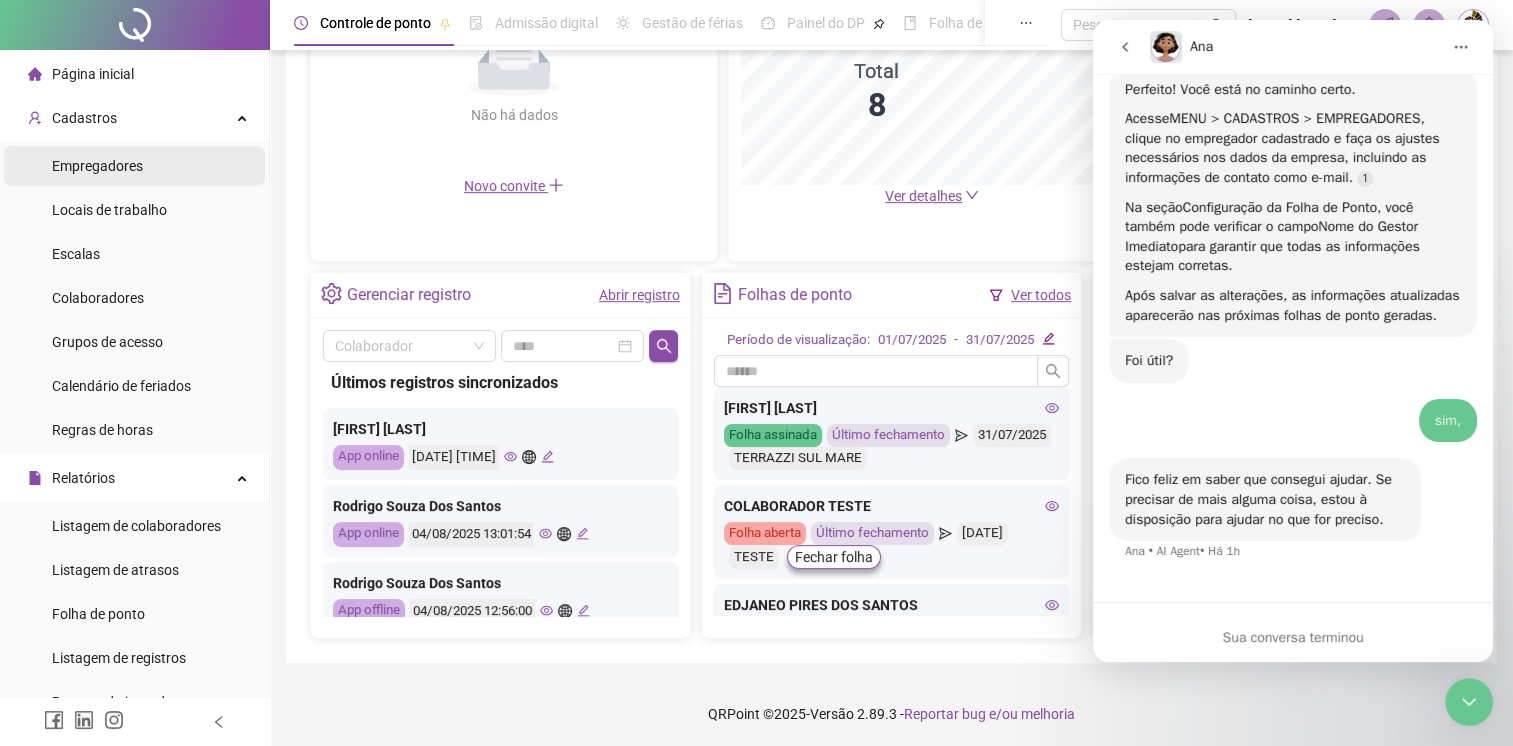 click on "Empregadores" at bounding box center (97, 166) 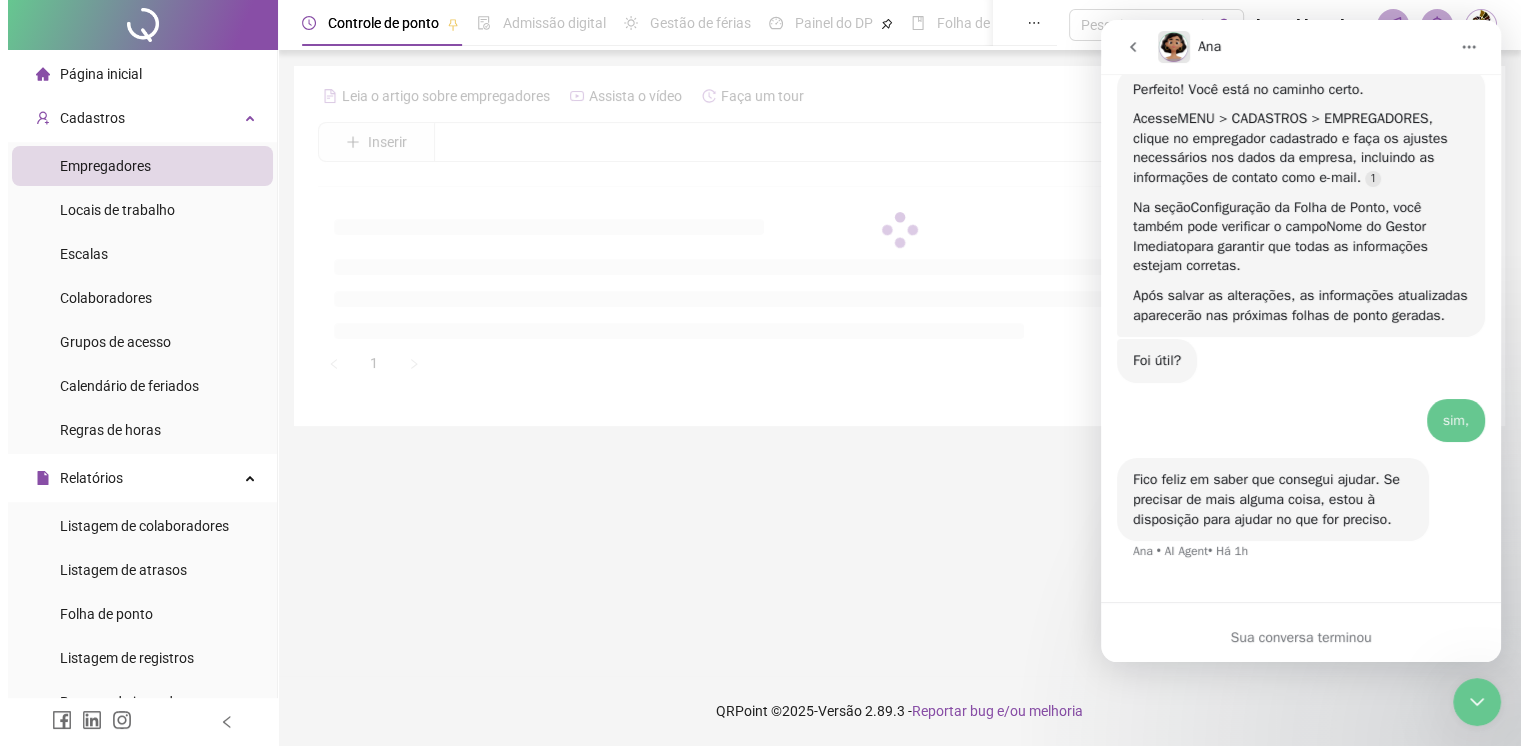 scroll, scrollTop: 0, scrollLeft: 0, axis: both 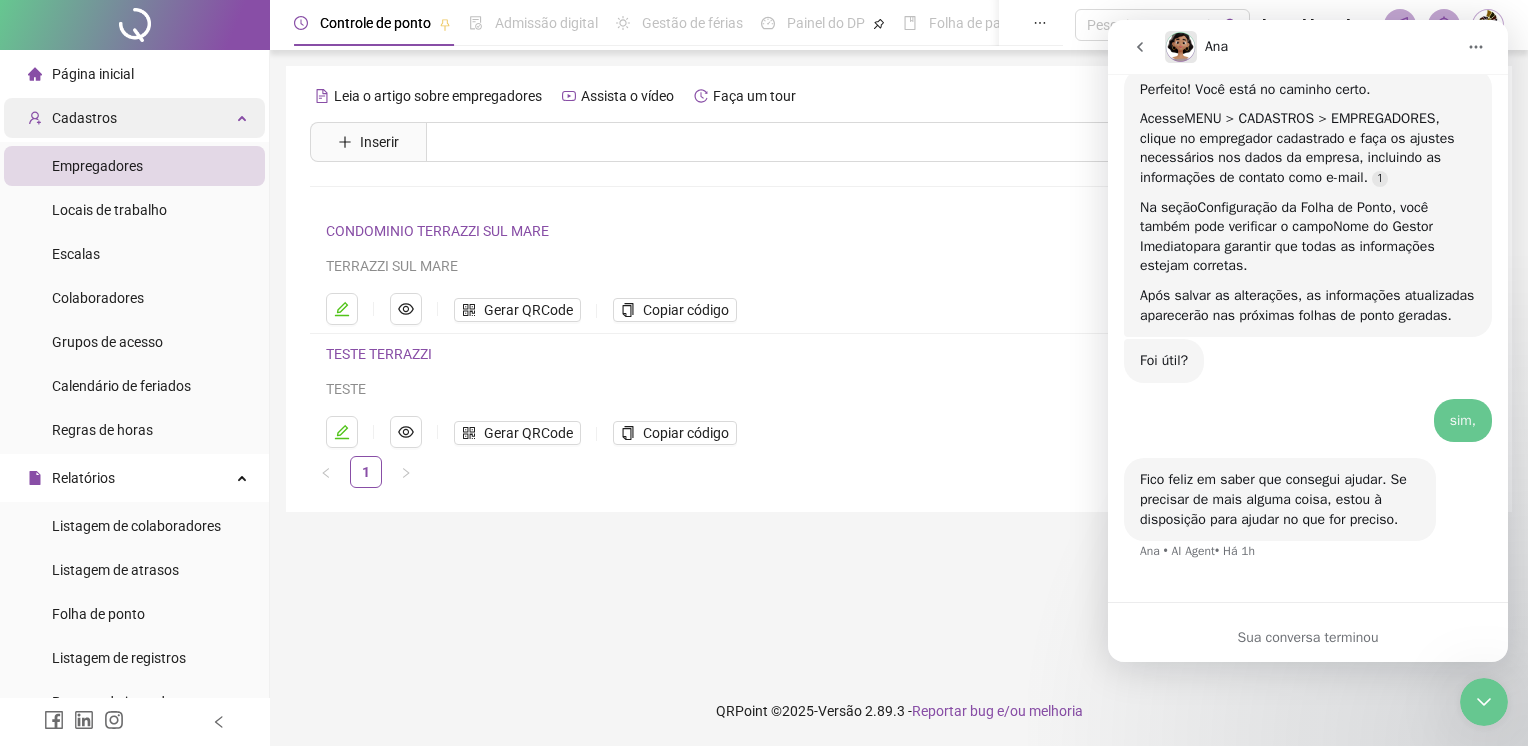 click on "Cadastros" at bounding box center (134, 118) 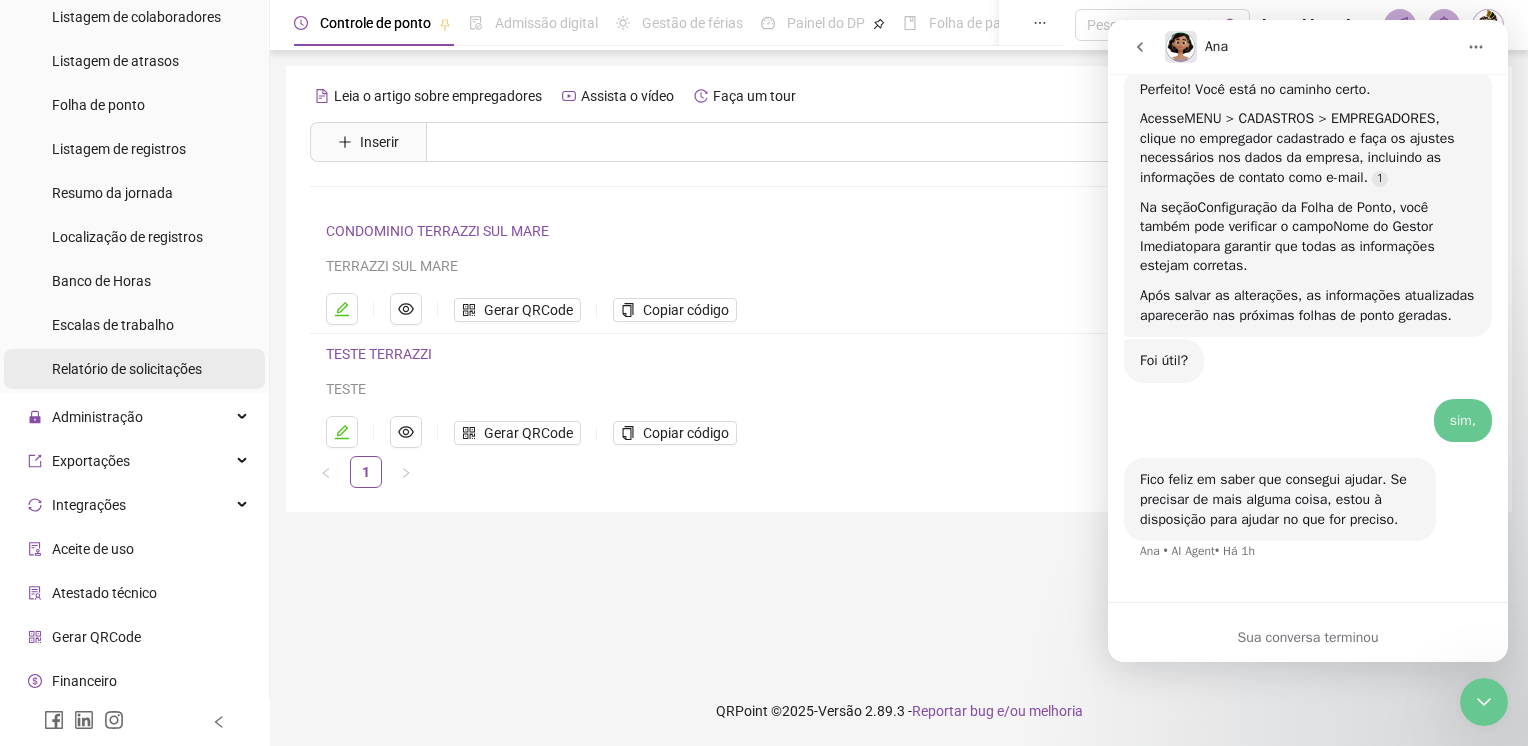 scroll, scrollTop: 240, scrollLeft: 0, axis: vertical 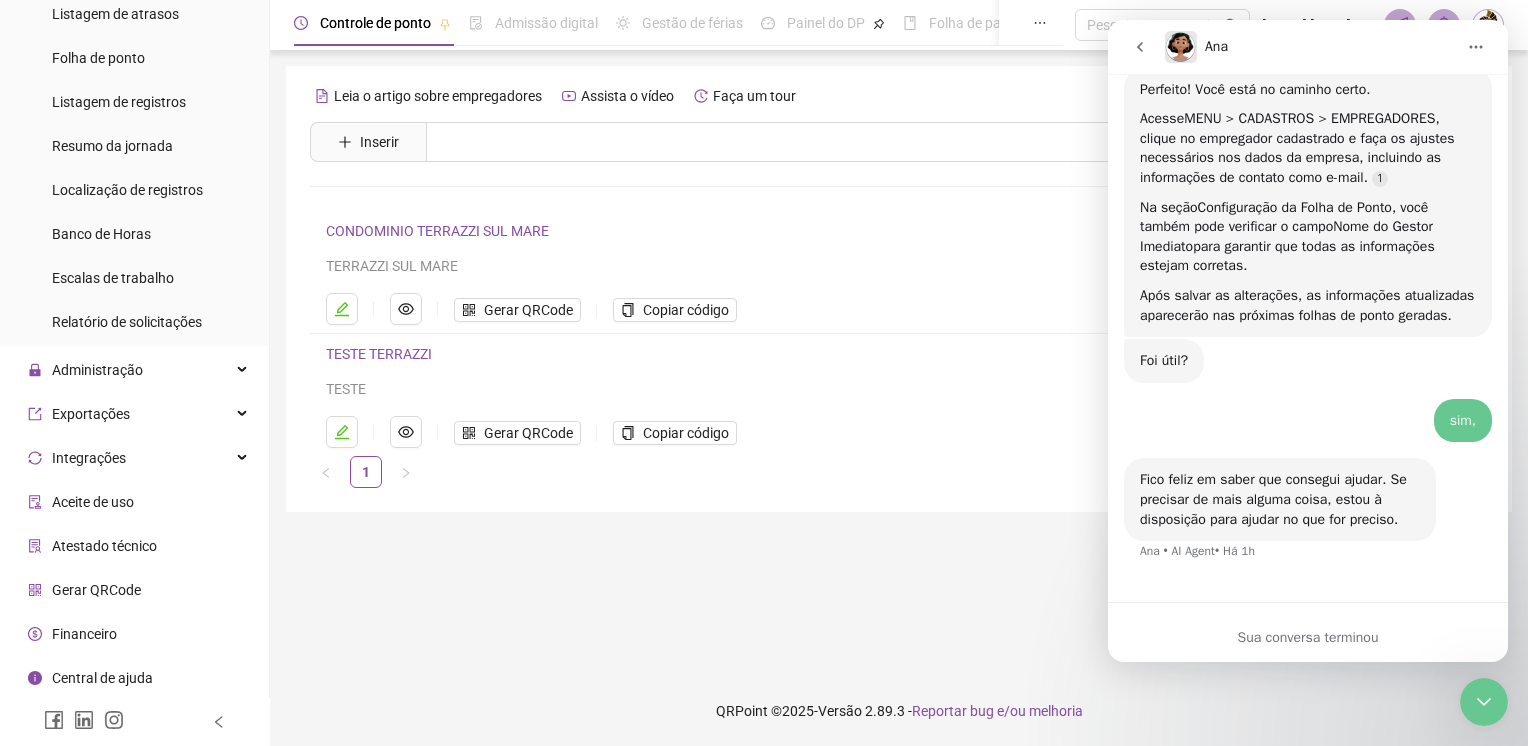 click on "Atestado técnico" at bounding box center (134, 546) 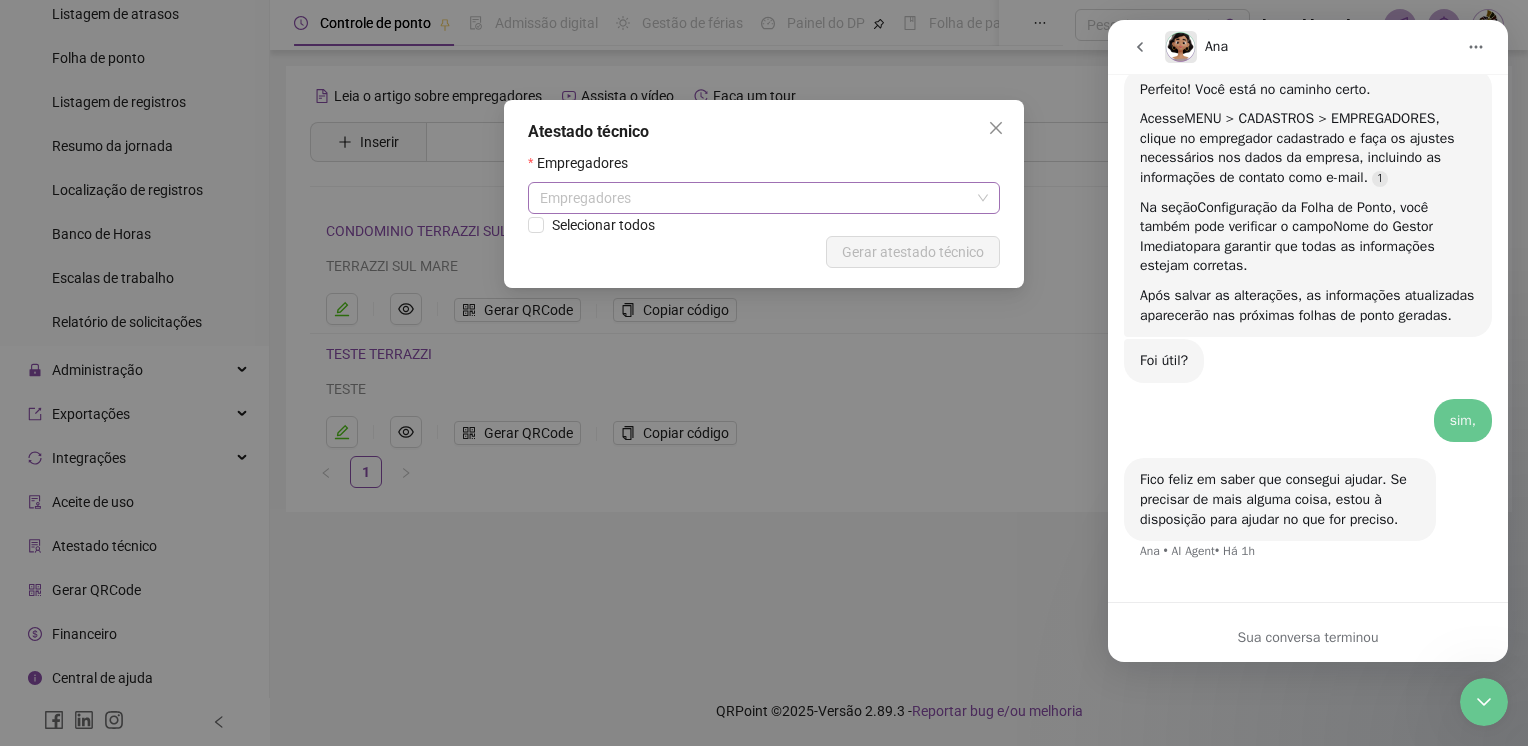 click on "Empregadores" at bounding box center [764, 198] 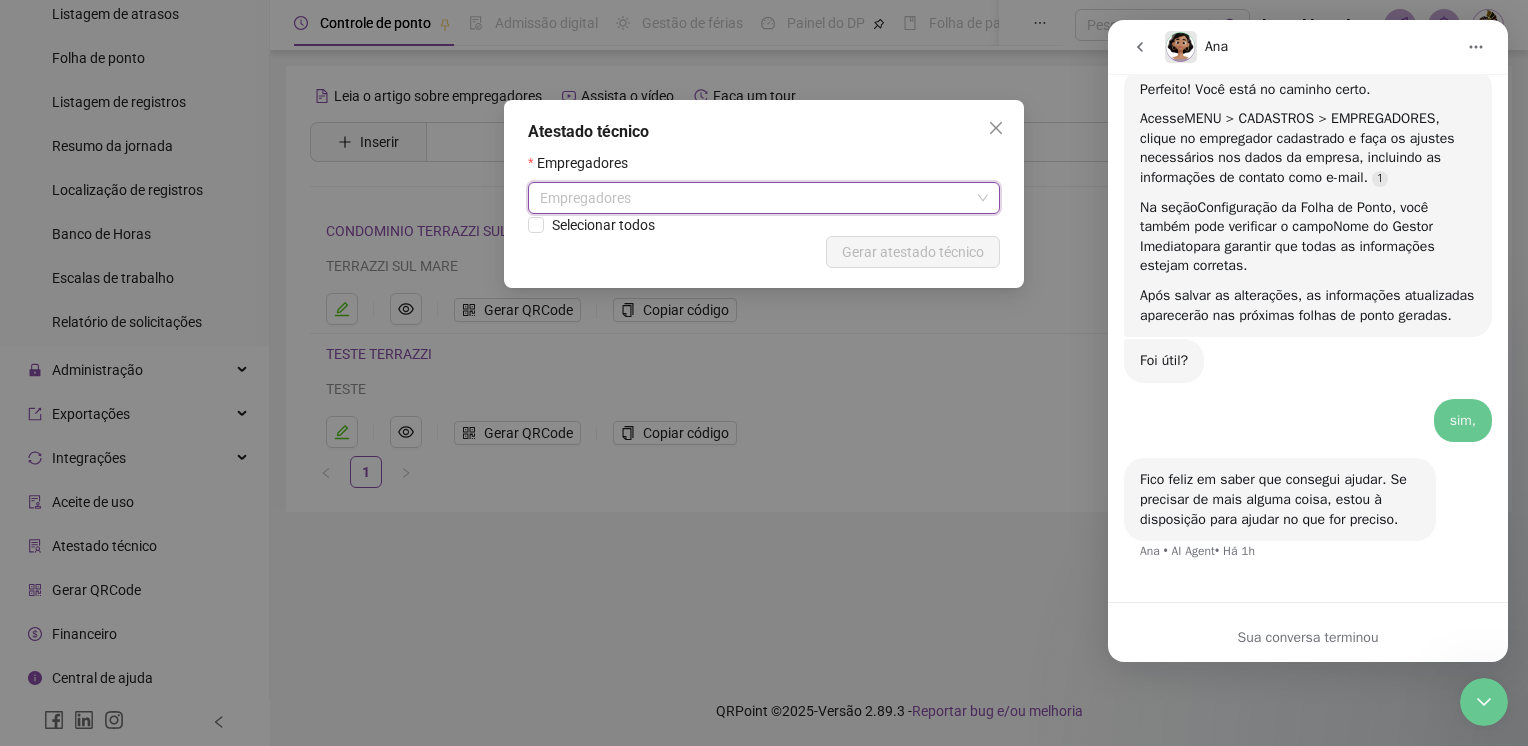 click on "Empregadores" at bounding box center [764, 198] 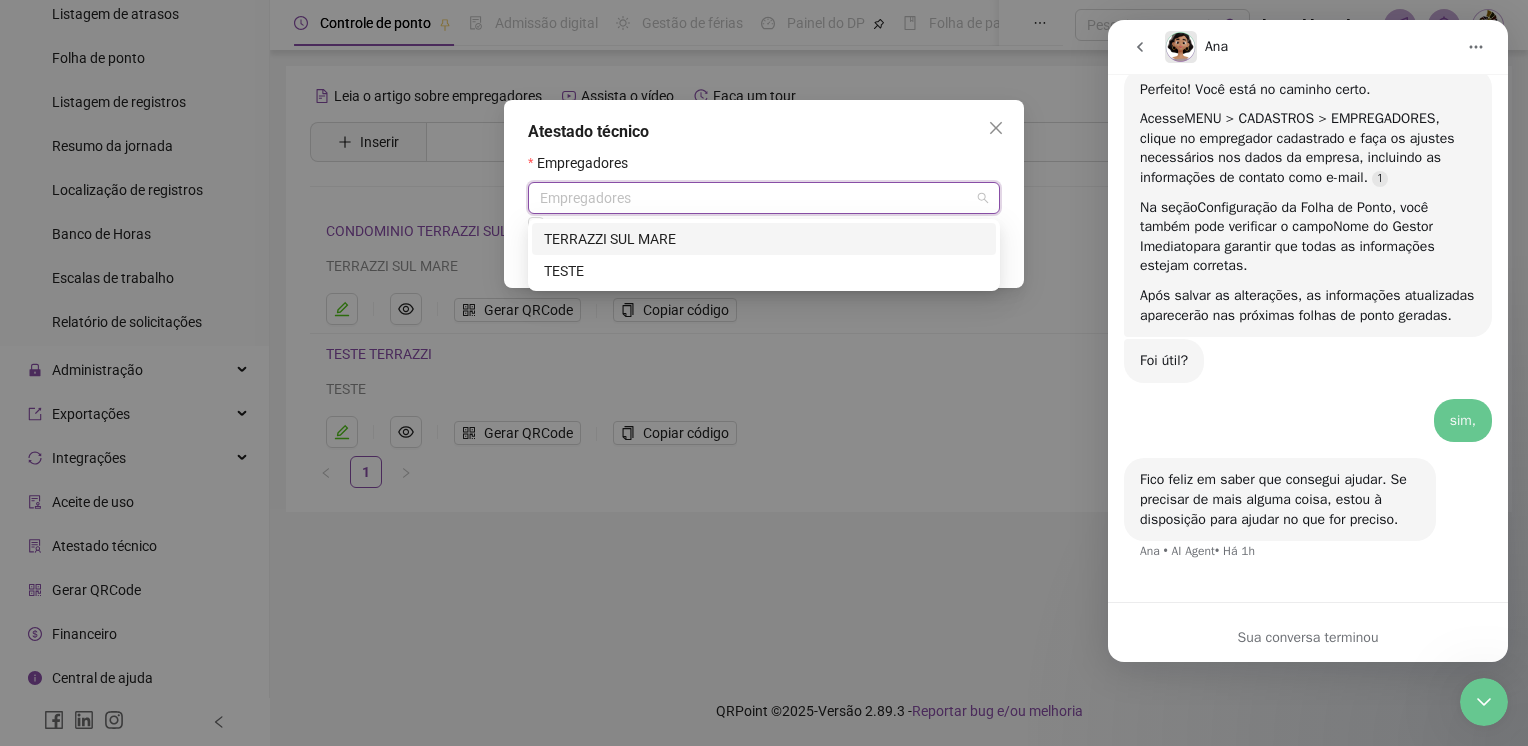 click on "Empregadores" at bounding box center [764, 198] 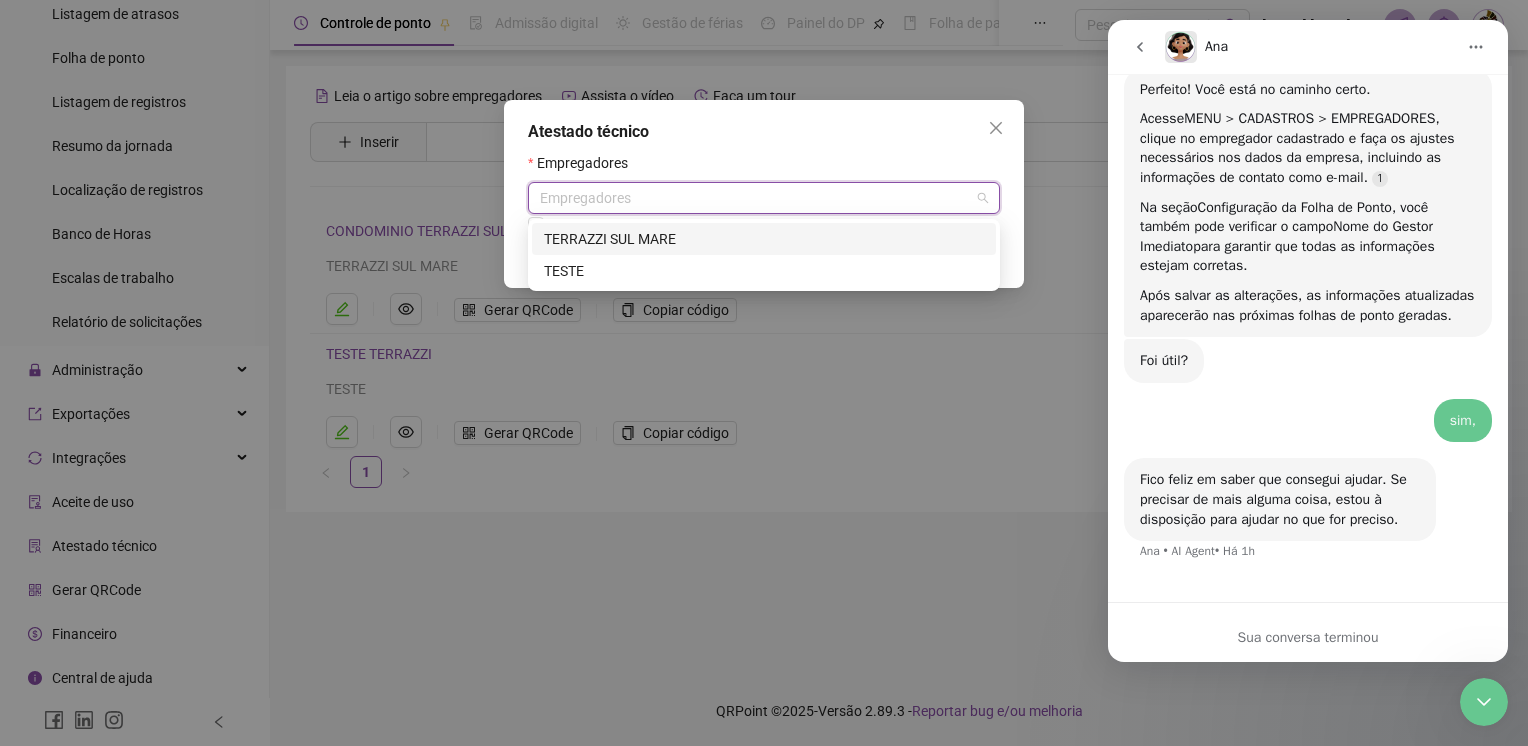 click on "TERRAZZI SUL MARE" at bounding box center (764, 239) 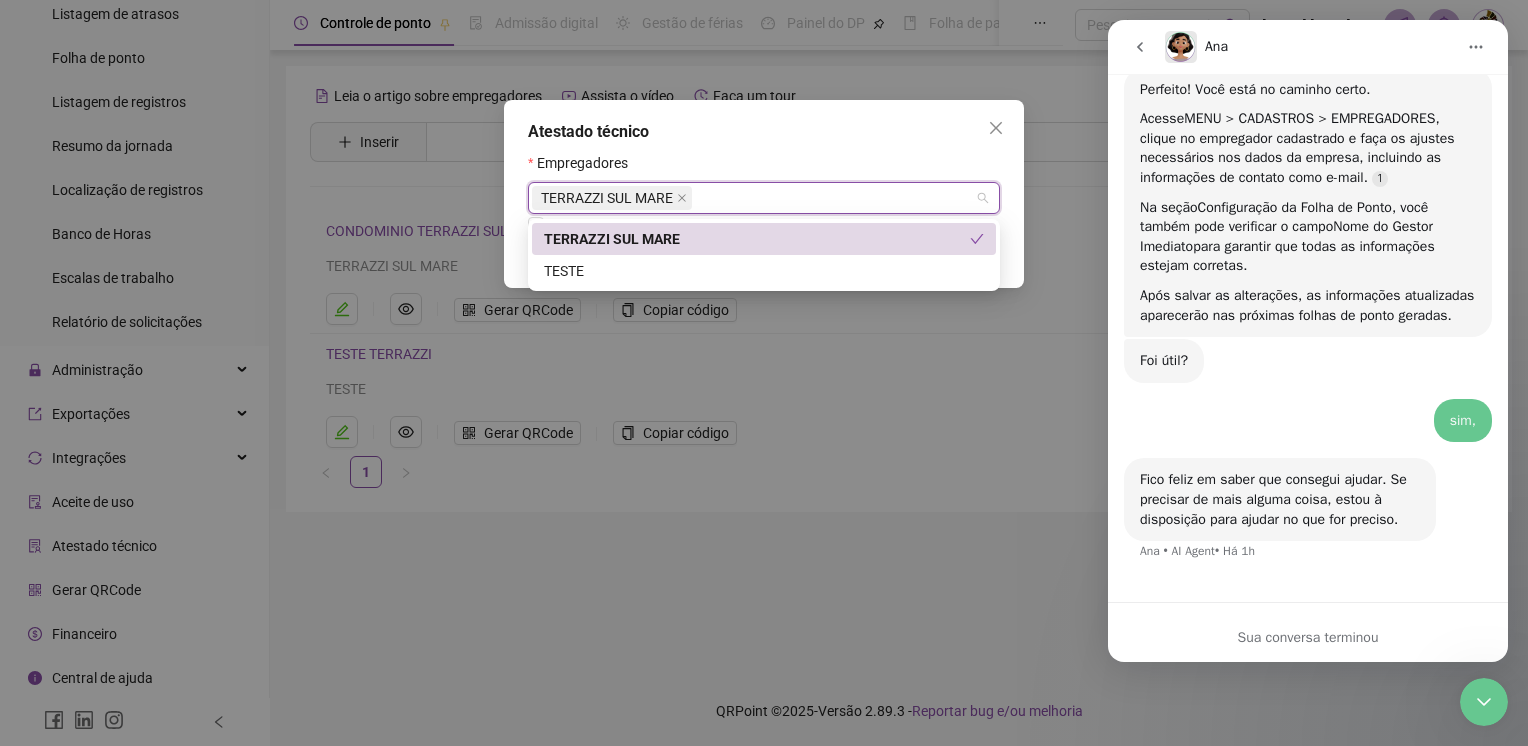 click on "Empregadores" at bounding box center (764, 167) 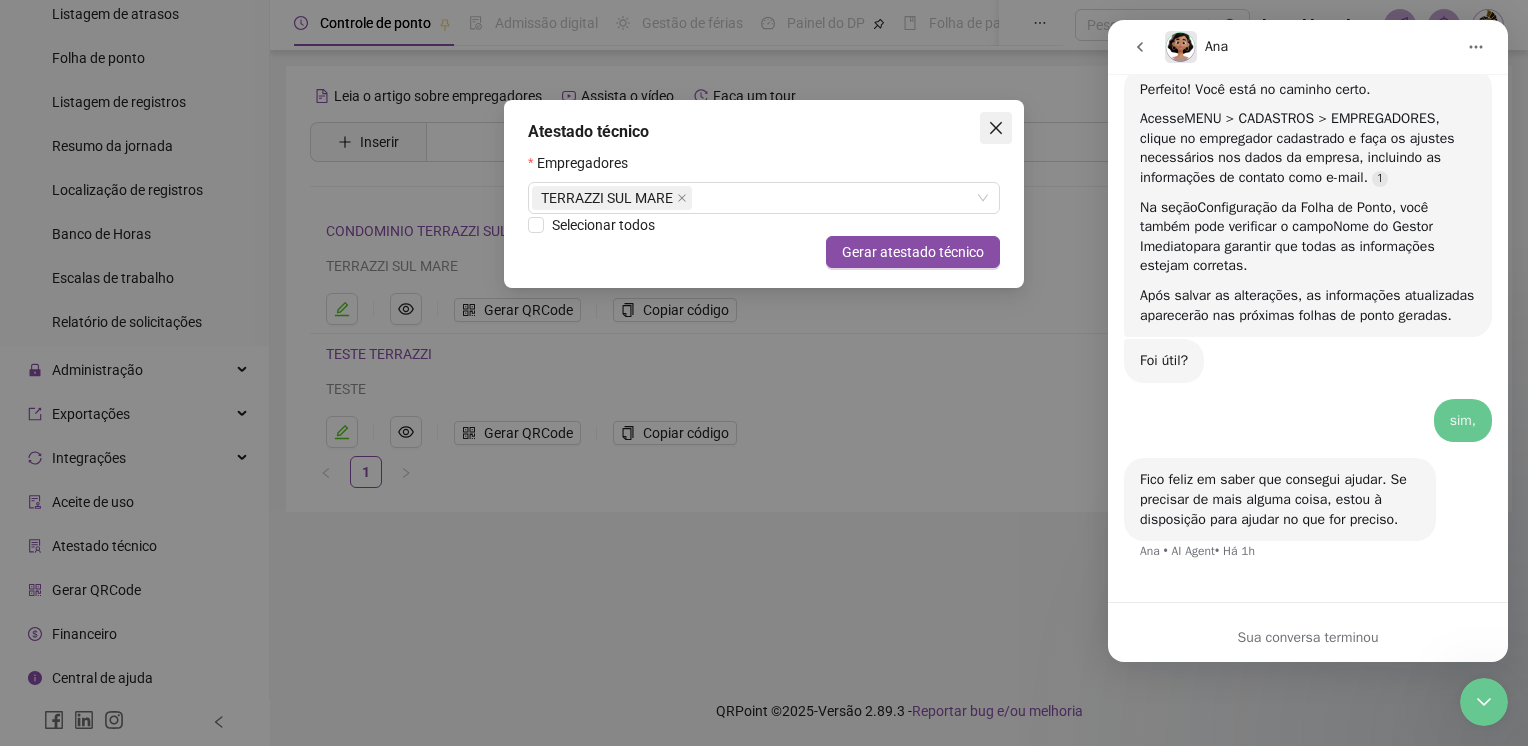 click at bounding box center [996, 128] 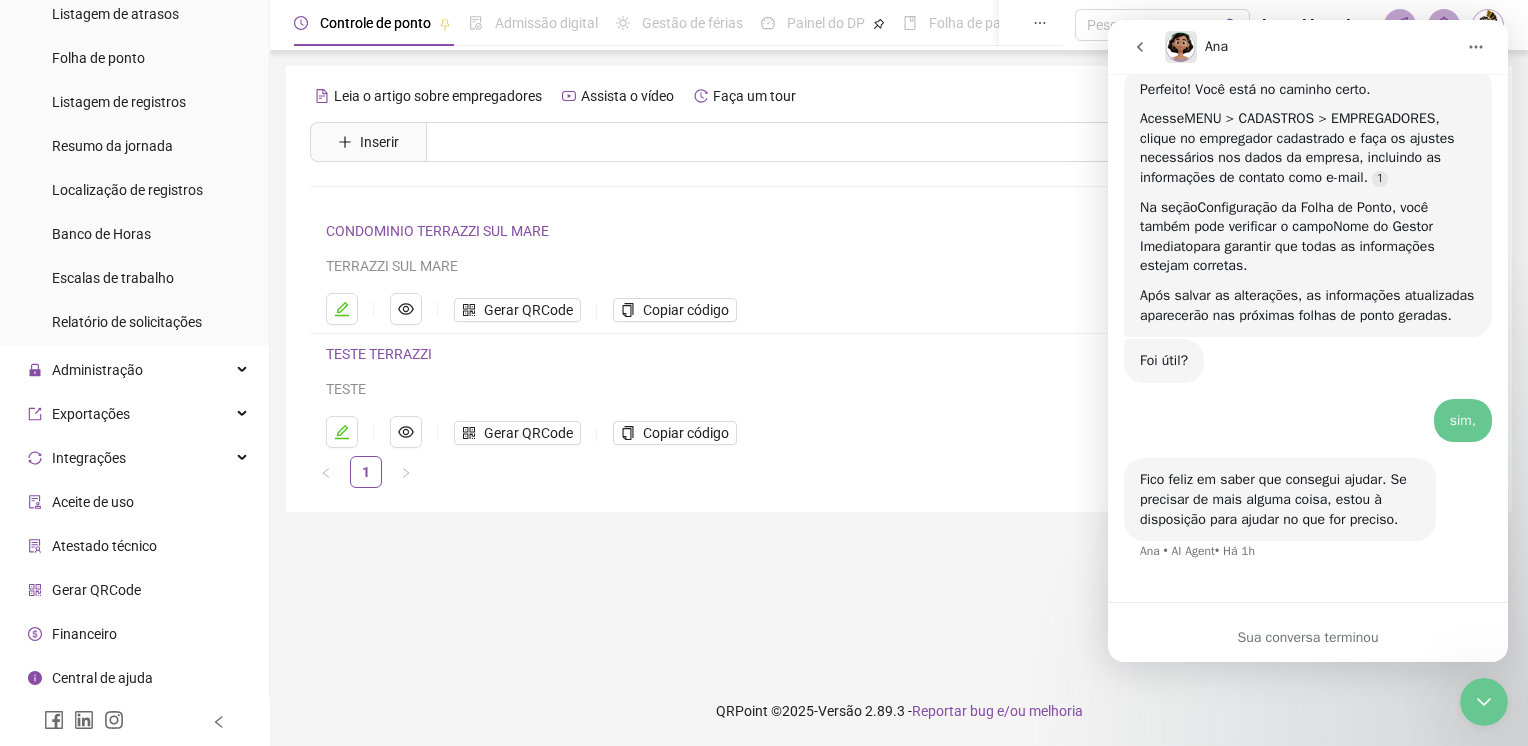 click on "Aceite de uso" at bounding box center (93, 502) 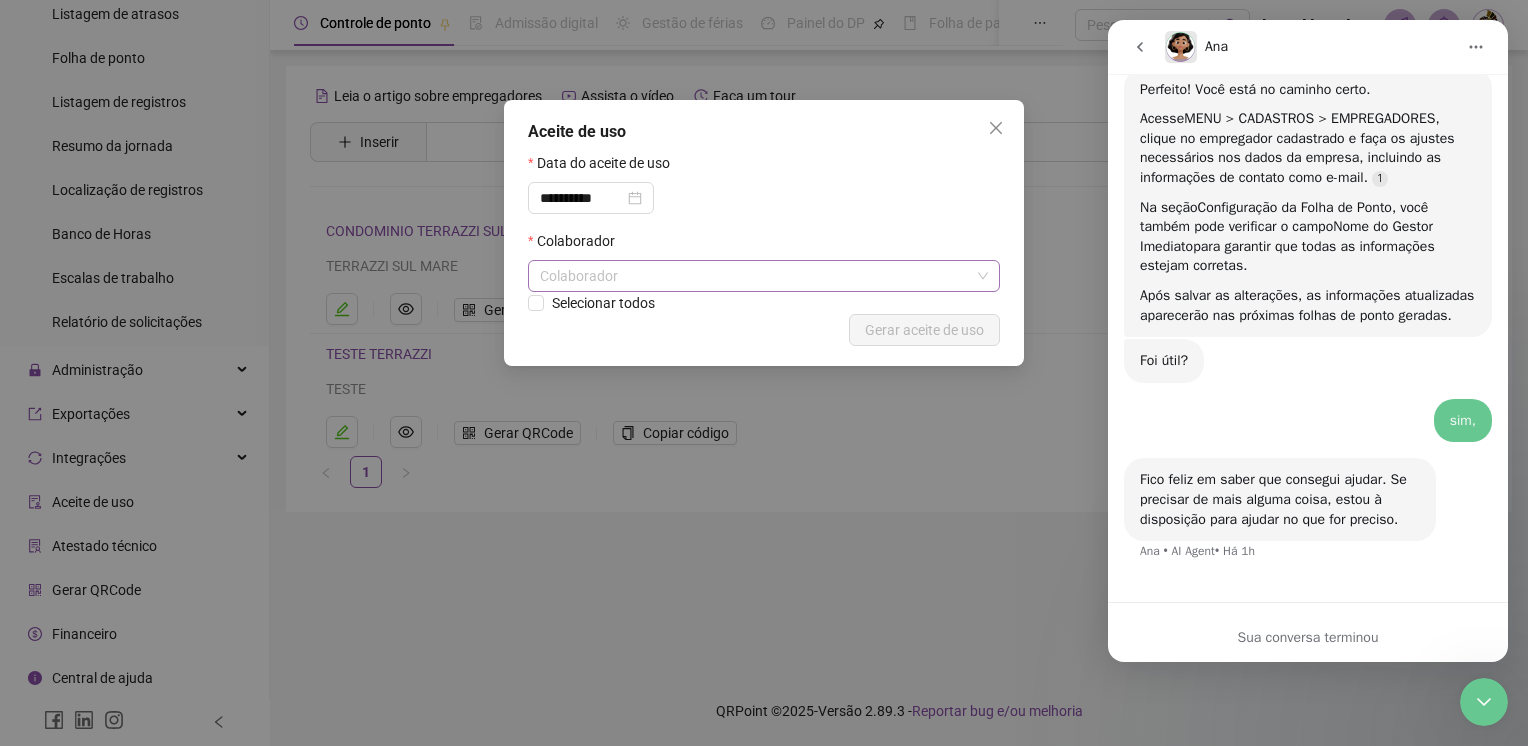 click on "Colaborador" at bounding box center [764, 276] 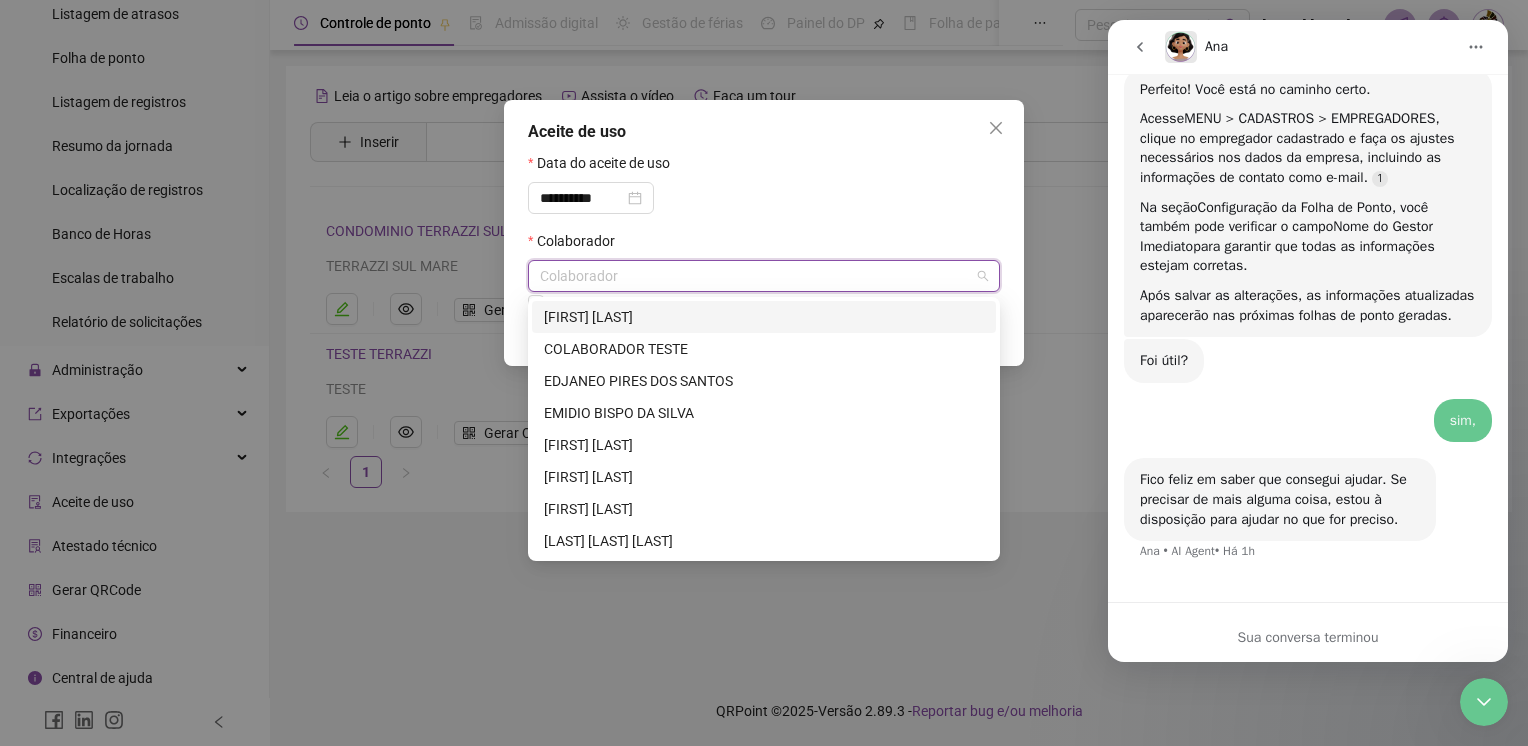 click on "[FIRST] [LAST]" at bounding box center (764, 317) 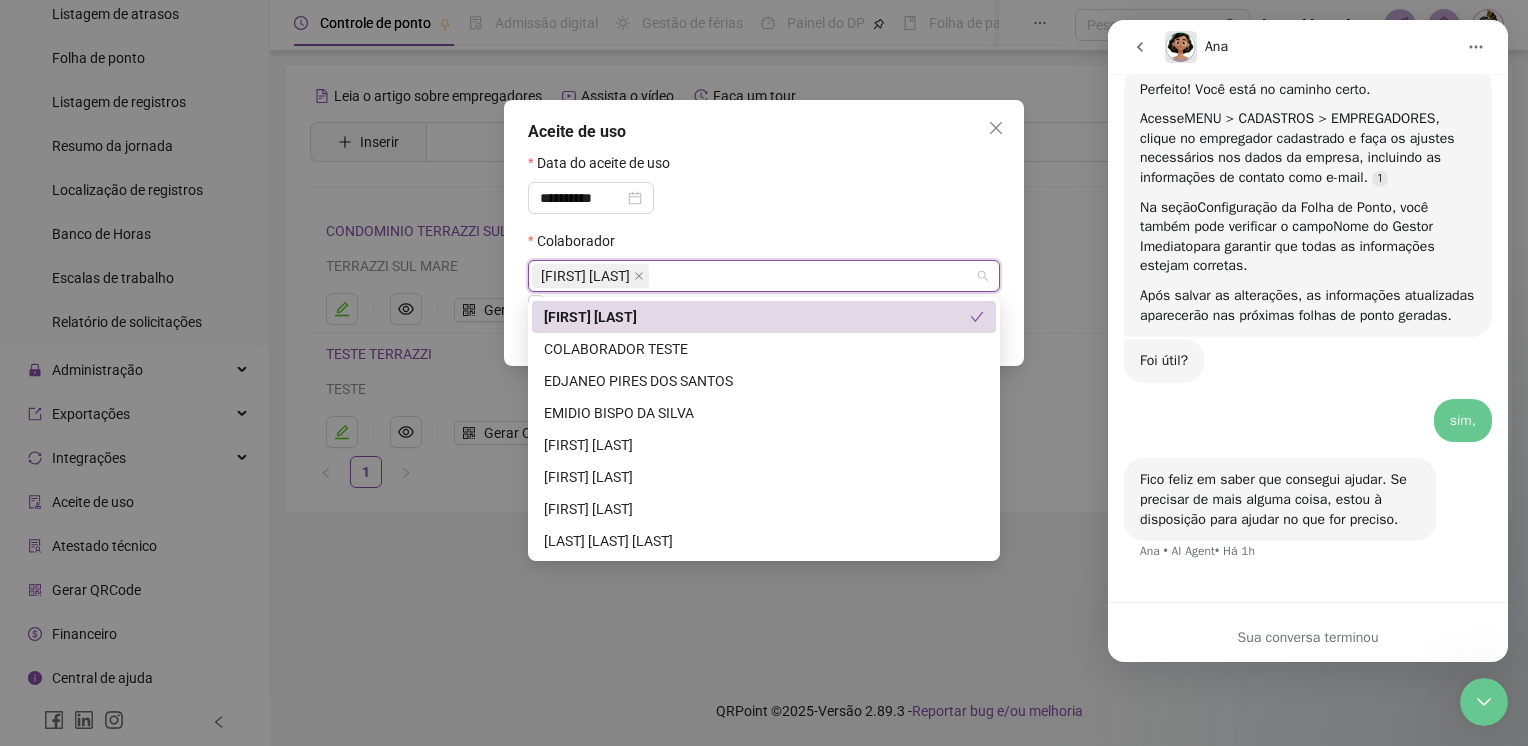 click on "**********" at bounding box center [764, 191] 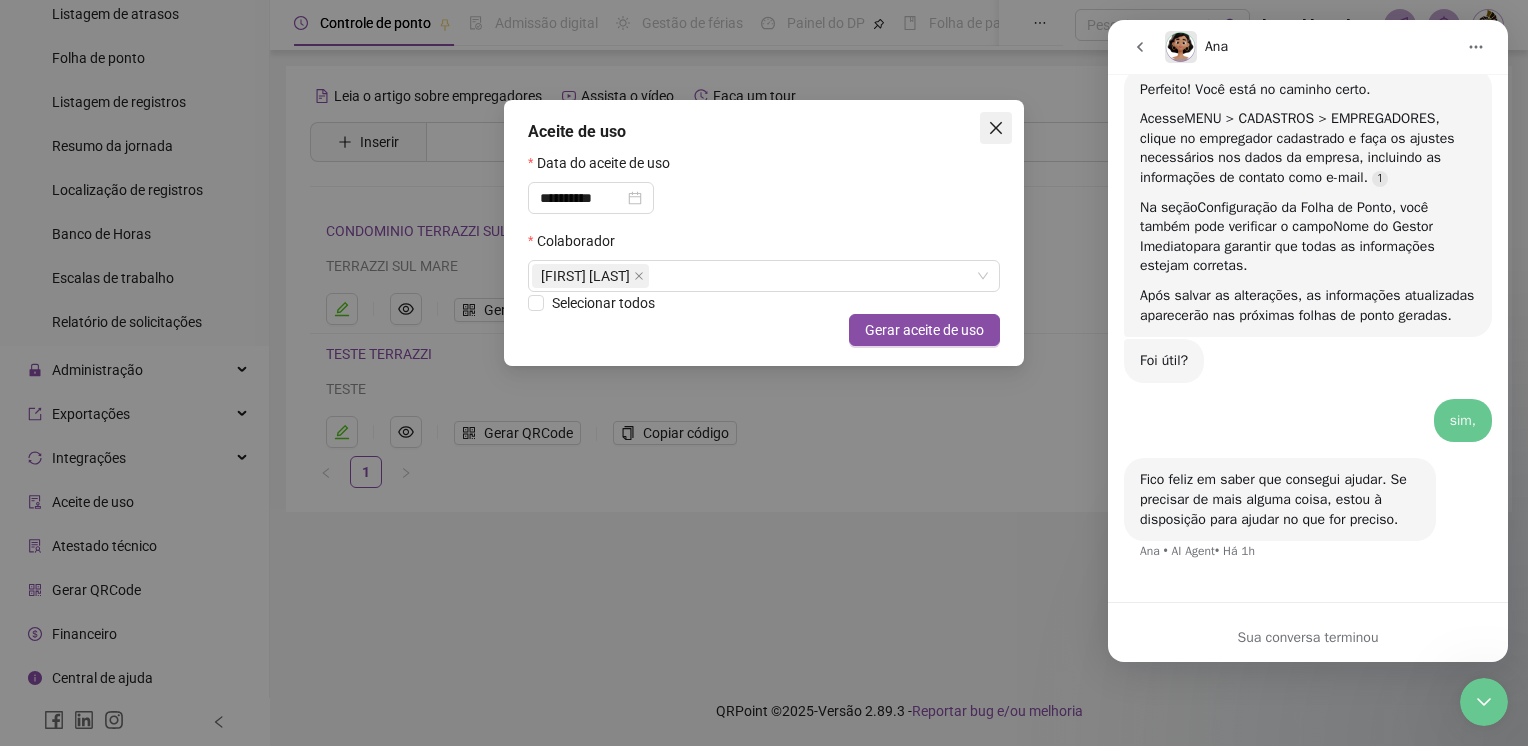 click 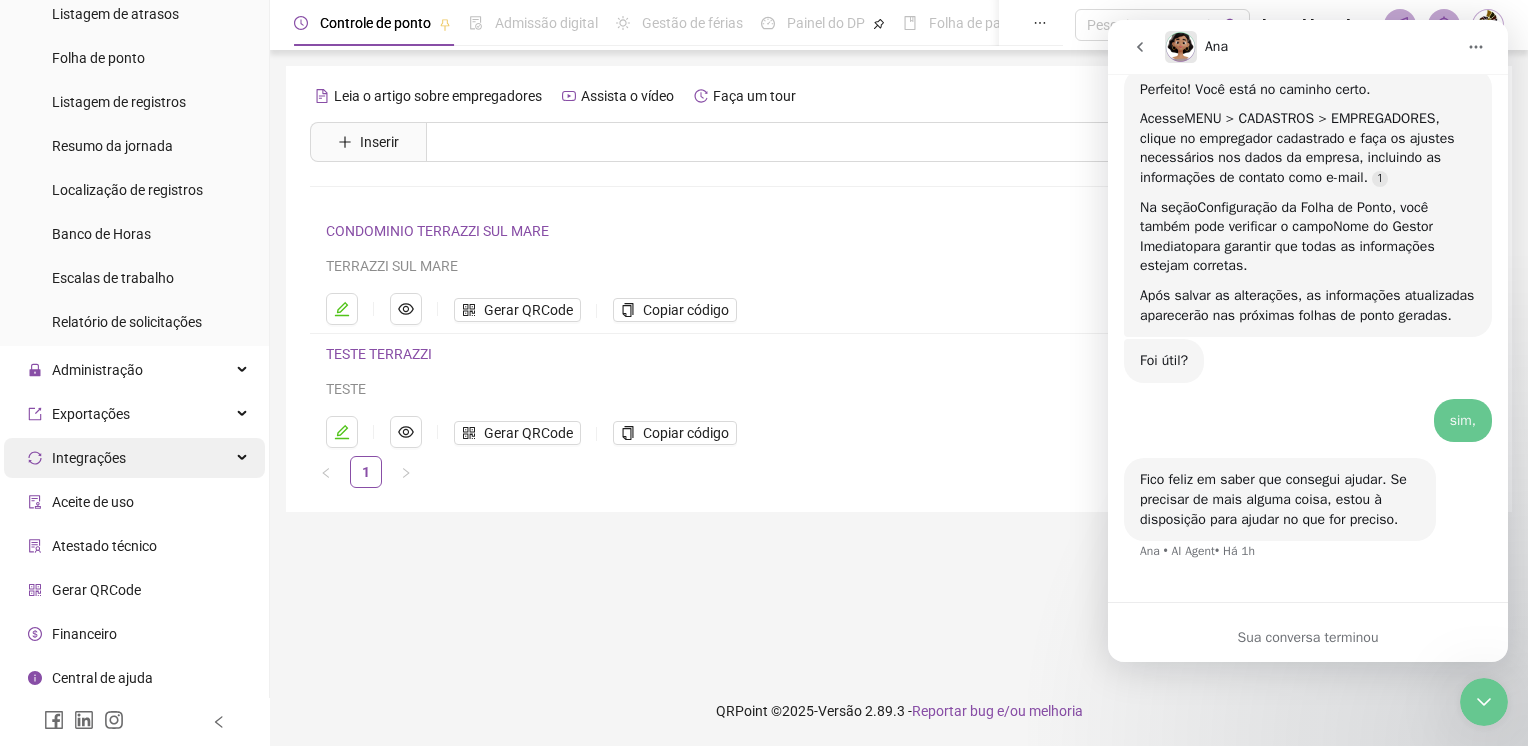click on "Integrações" at bounding box center (134, 458) 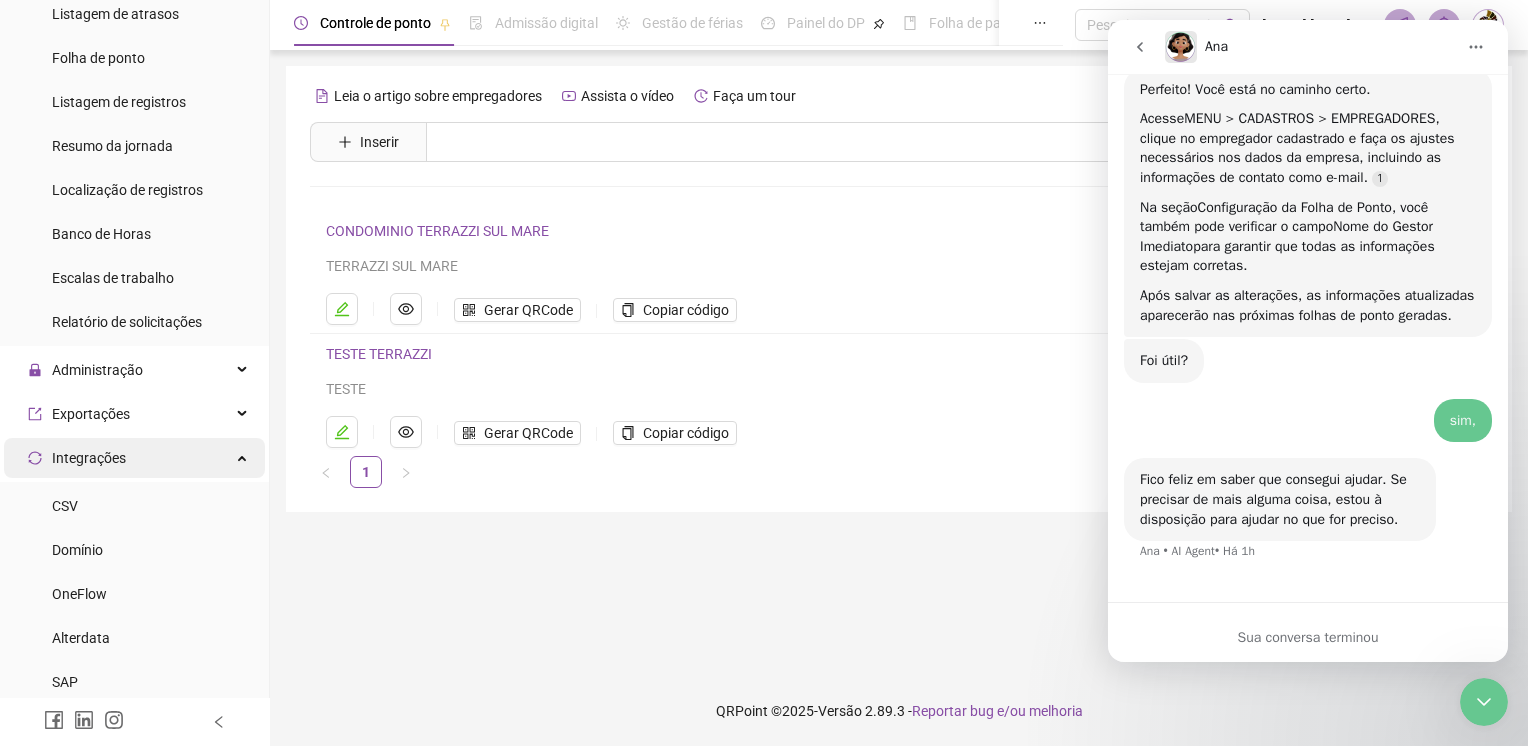 click on "Integrações" at bounding box center (134, 458) 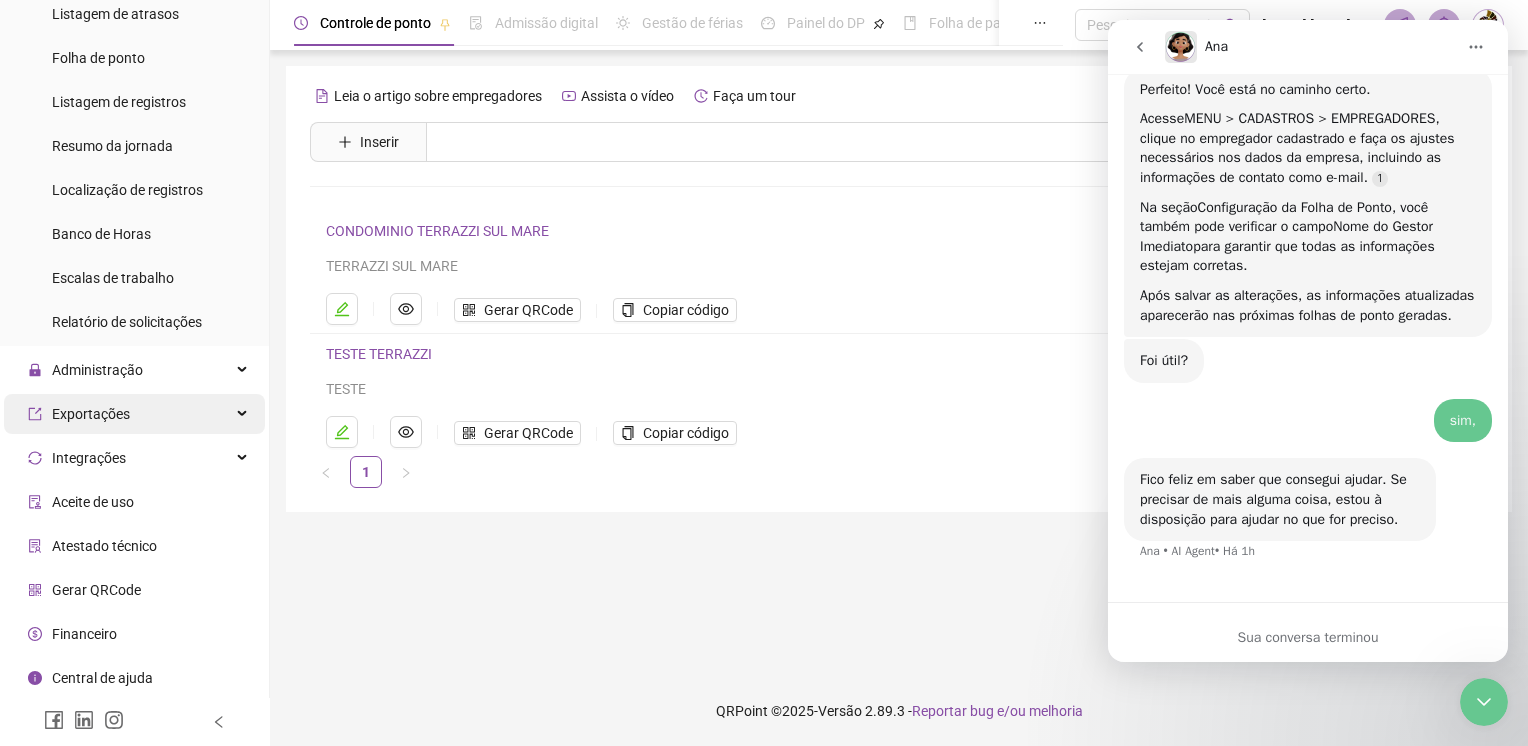 click on "Exportações" at bounding box center [91, 414] 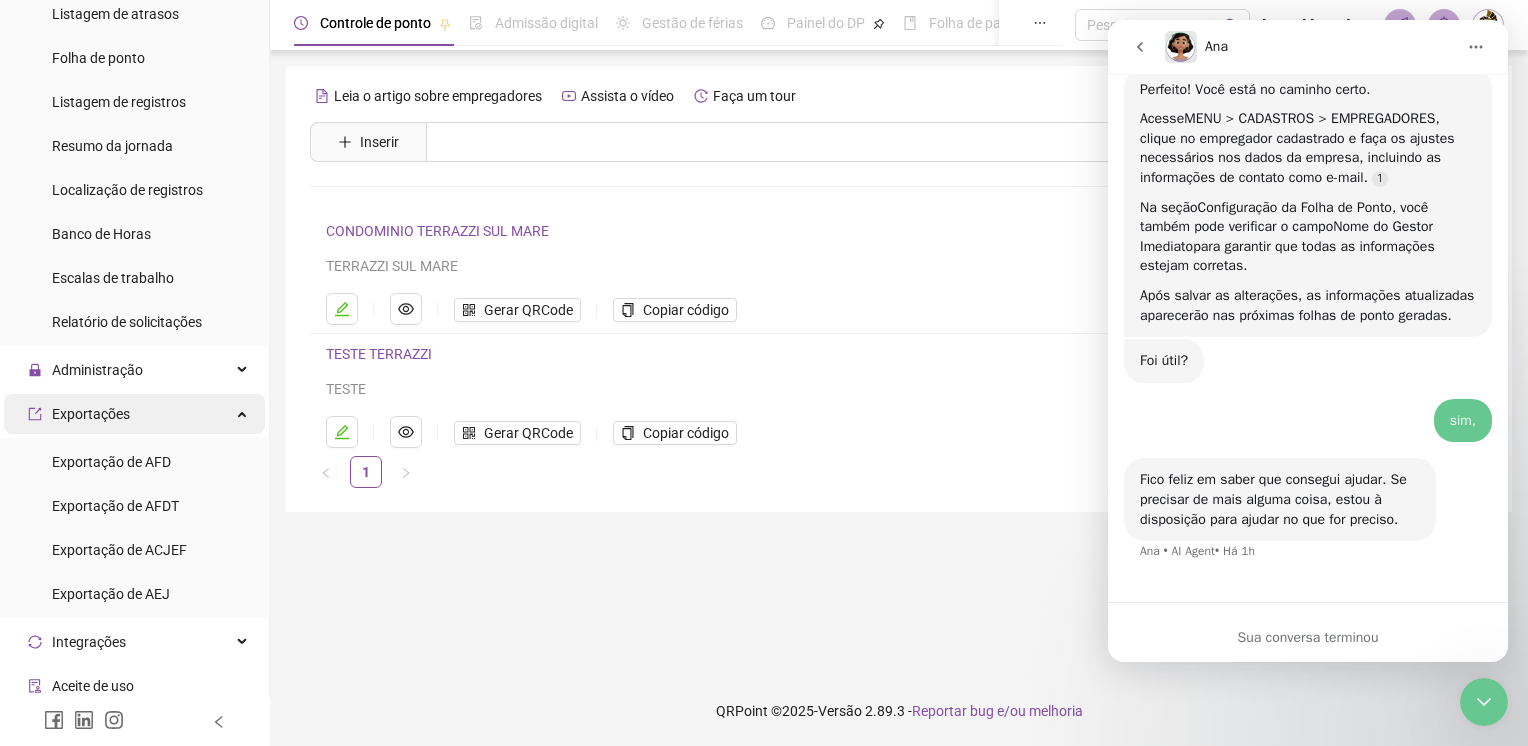 click on "Exportações" at bounding box center [91, 414] 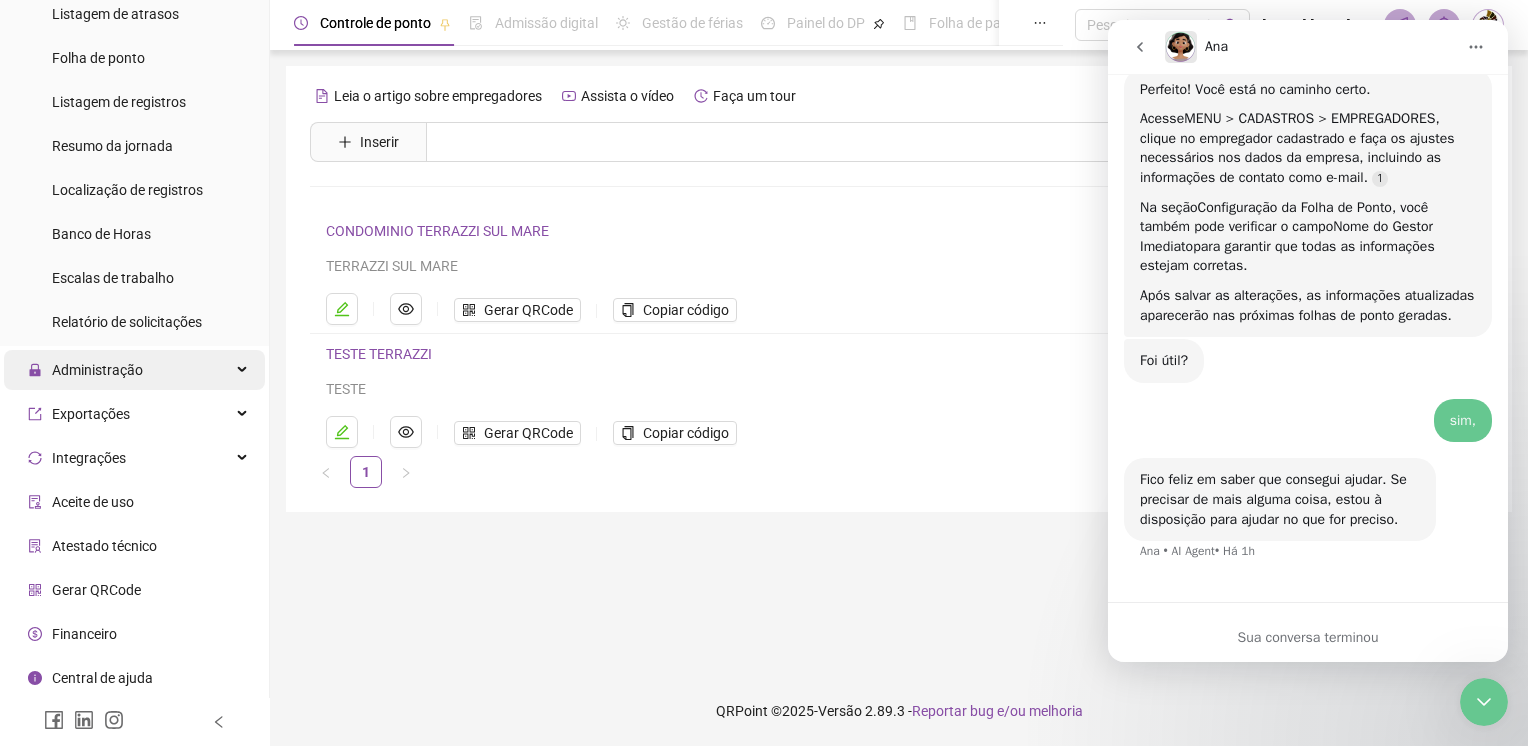 click on "Administração" at bounding box center [97, 370] 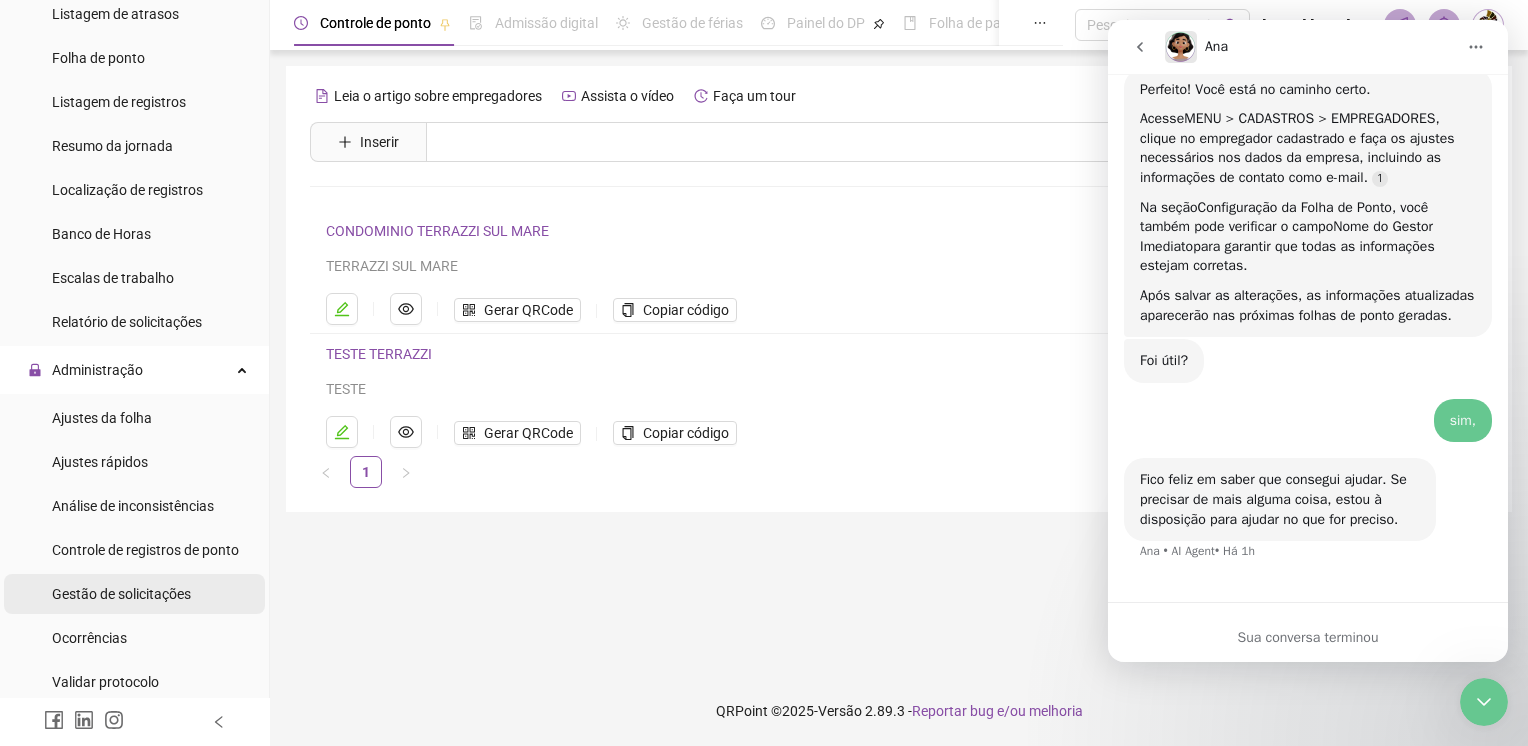 click on "Gestão de solicitações" at bounding box center [121, 594] 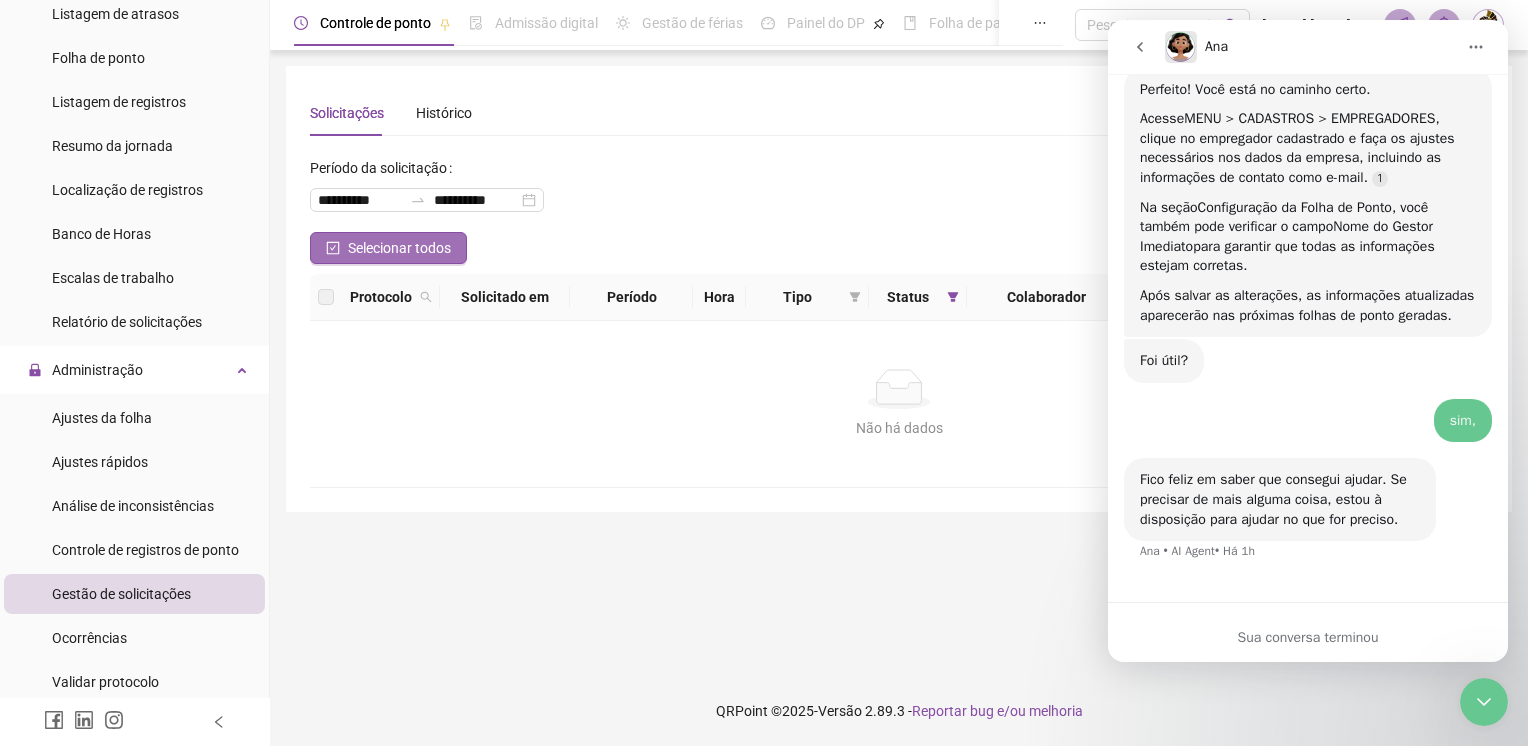 click on "Selecionar todos" at bounding box center (399, 248) 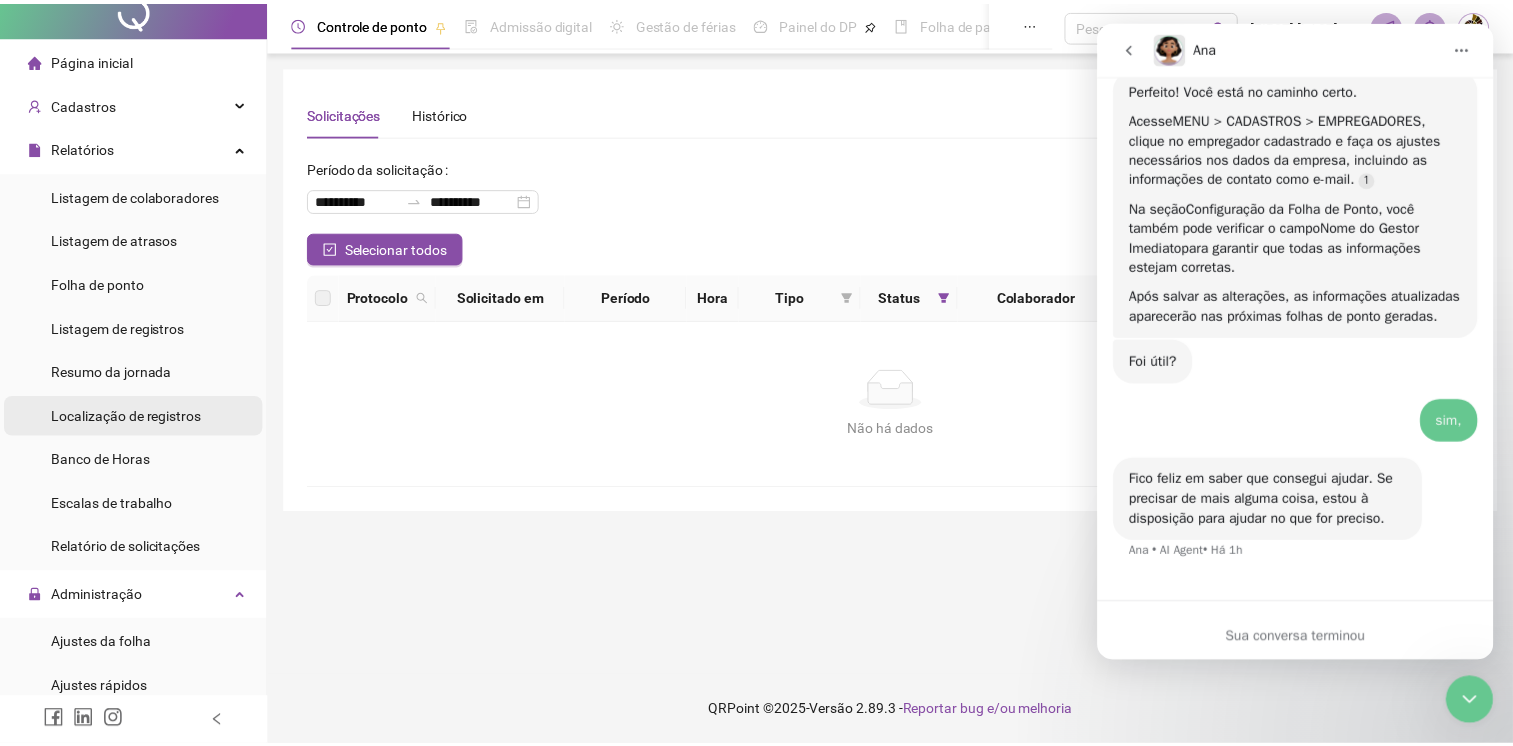 scroll, scrollTop: 0, scrollLeft: 0, axis: both 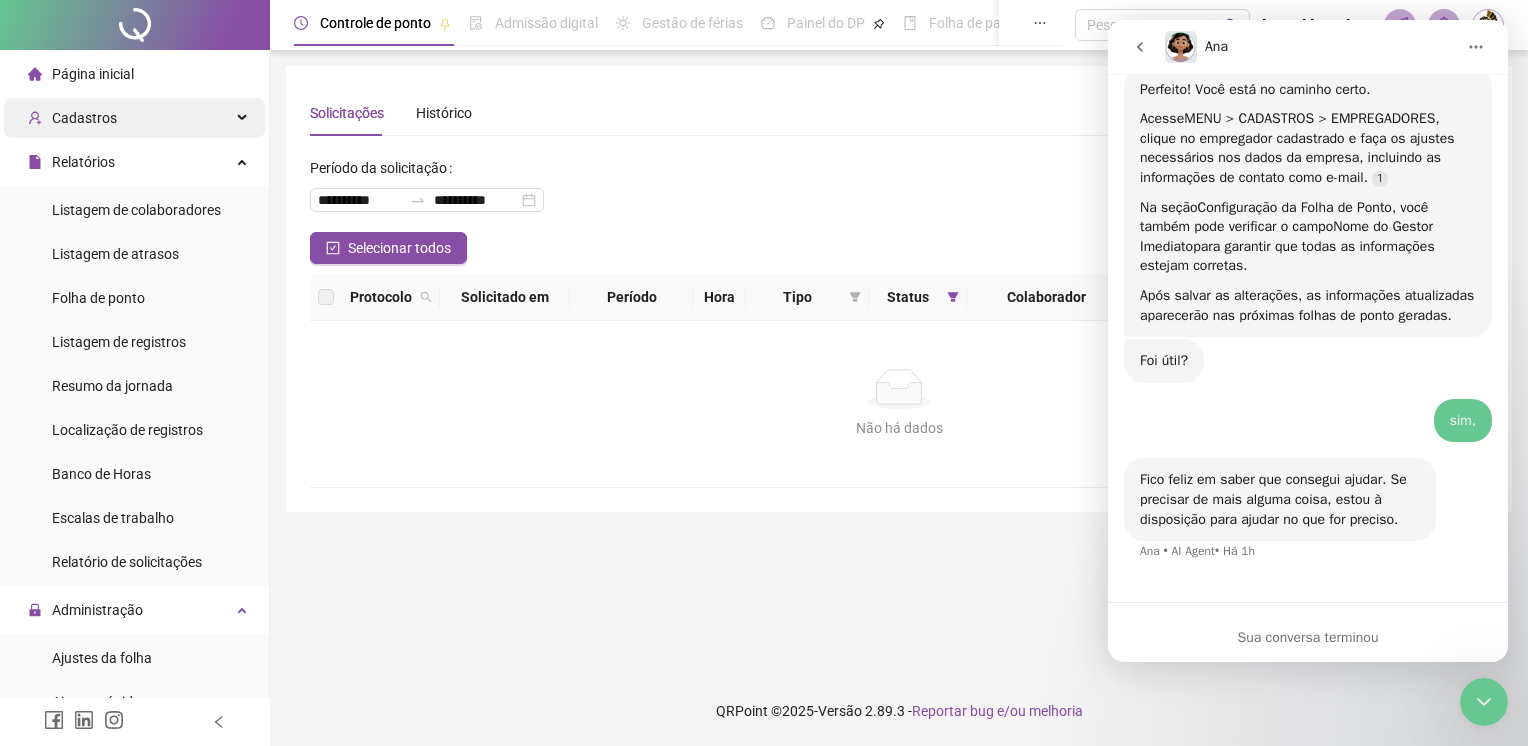 click on "Cadastros" at bounding box center (134, 118) 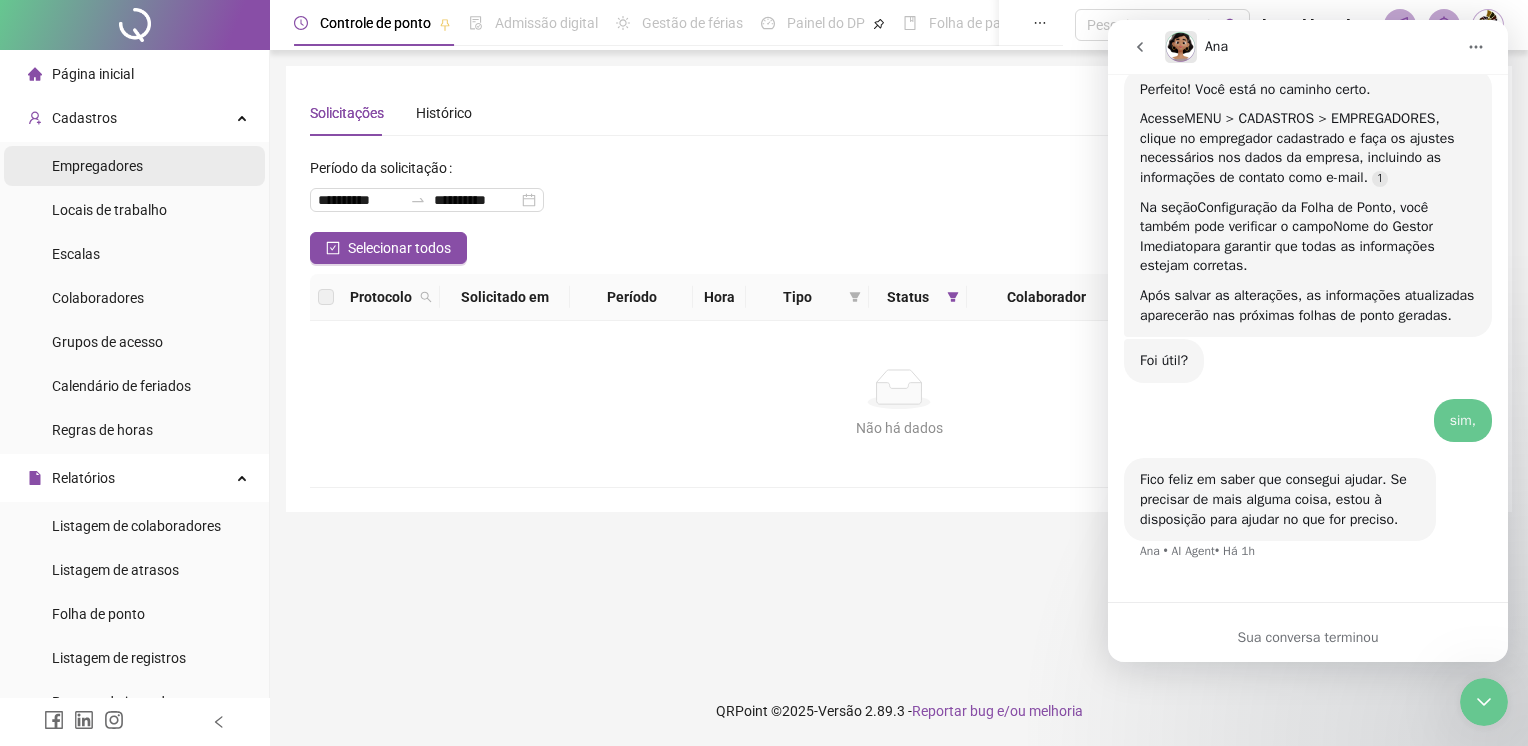 click on "Empregadores" at bounding box center (134, 166) 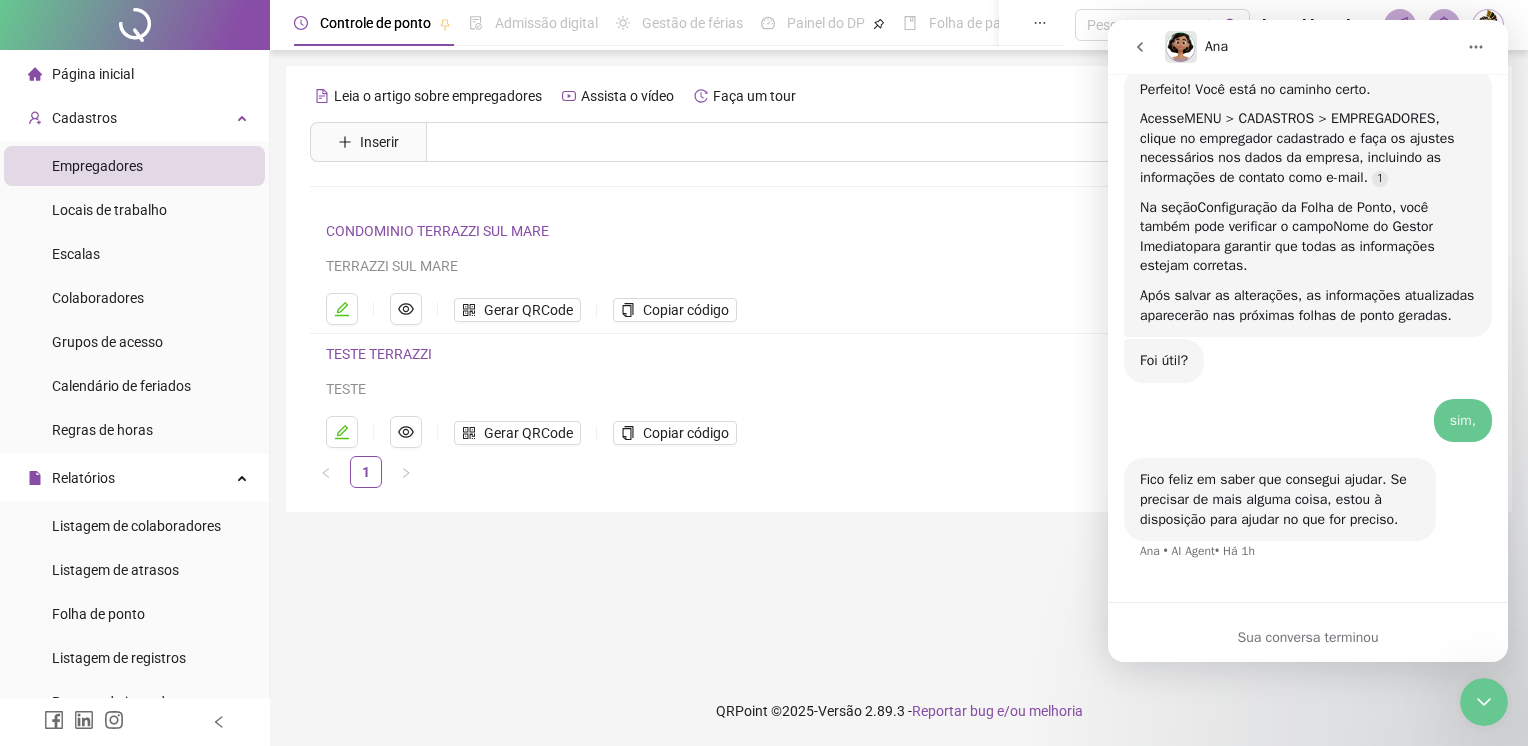 click on "GerarQRCode Copiar código" at bounding box center [857, 309] 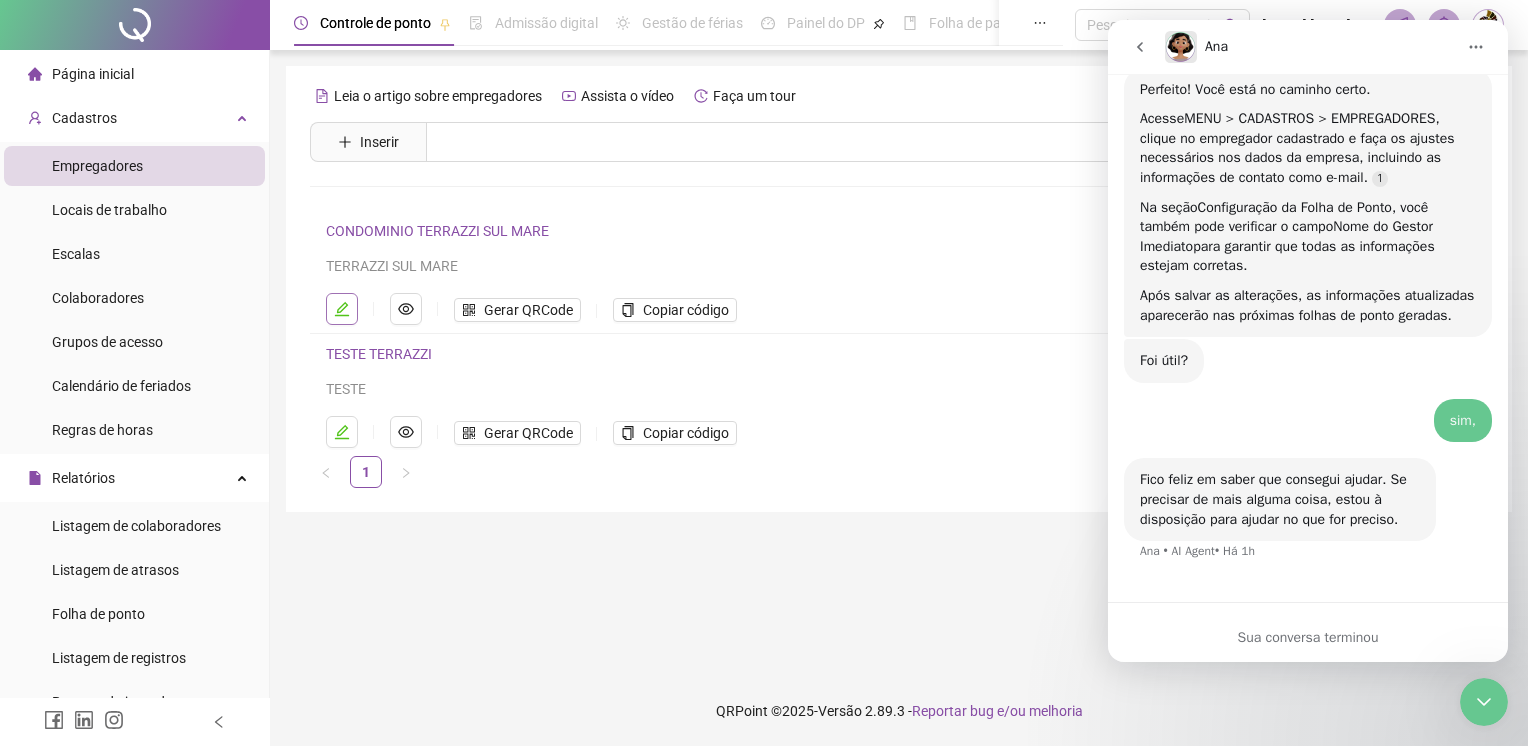 click 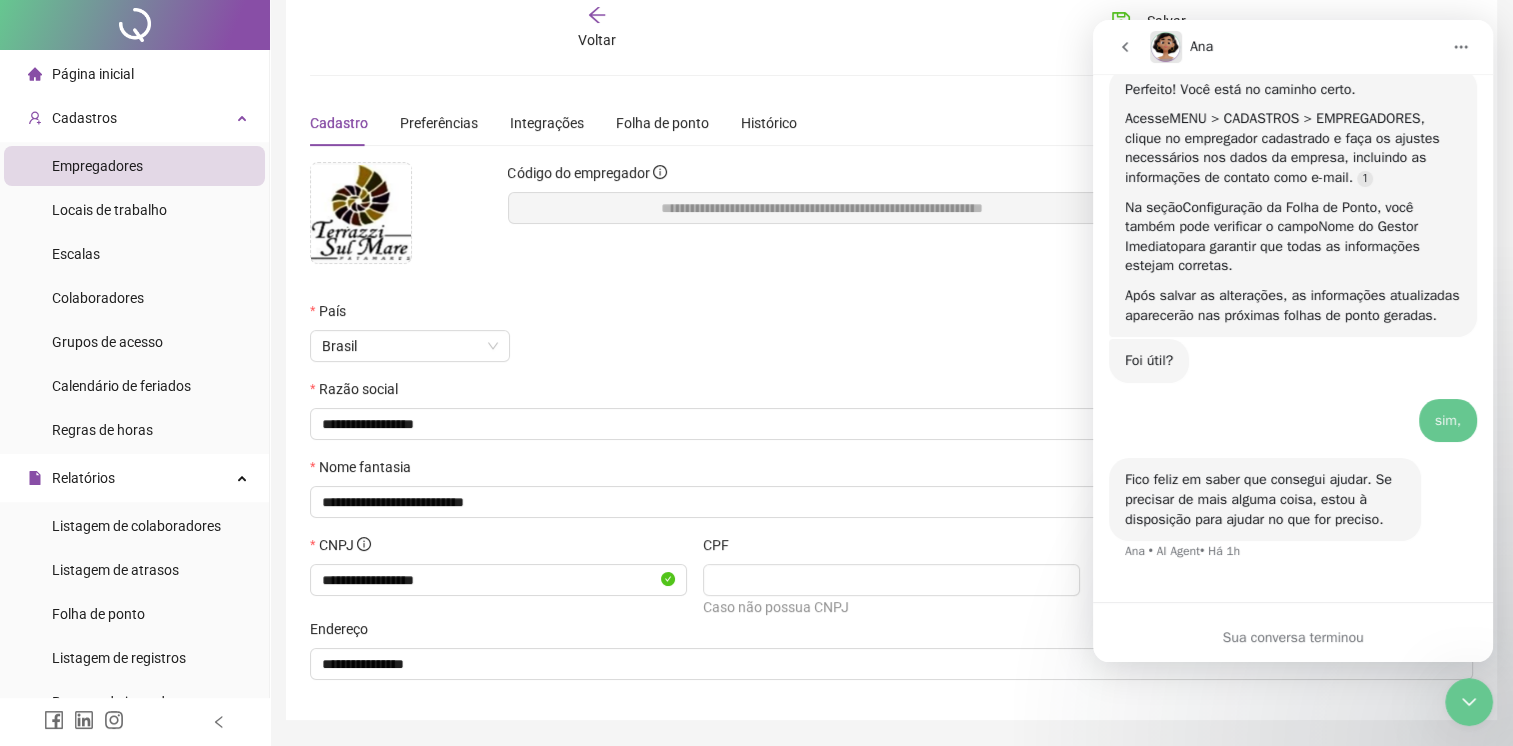 scroll, scrollTop: 145, scrollLeft: 0, axis: vertical 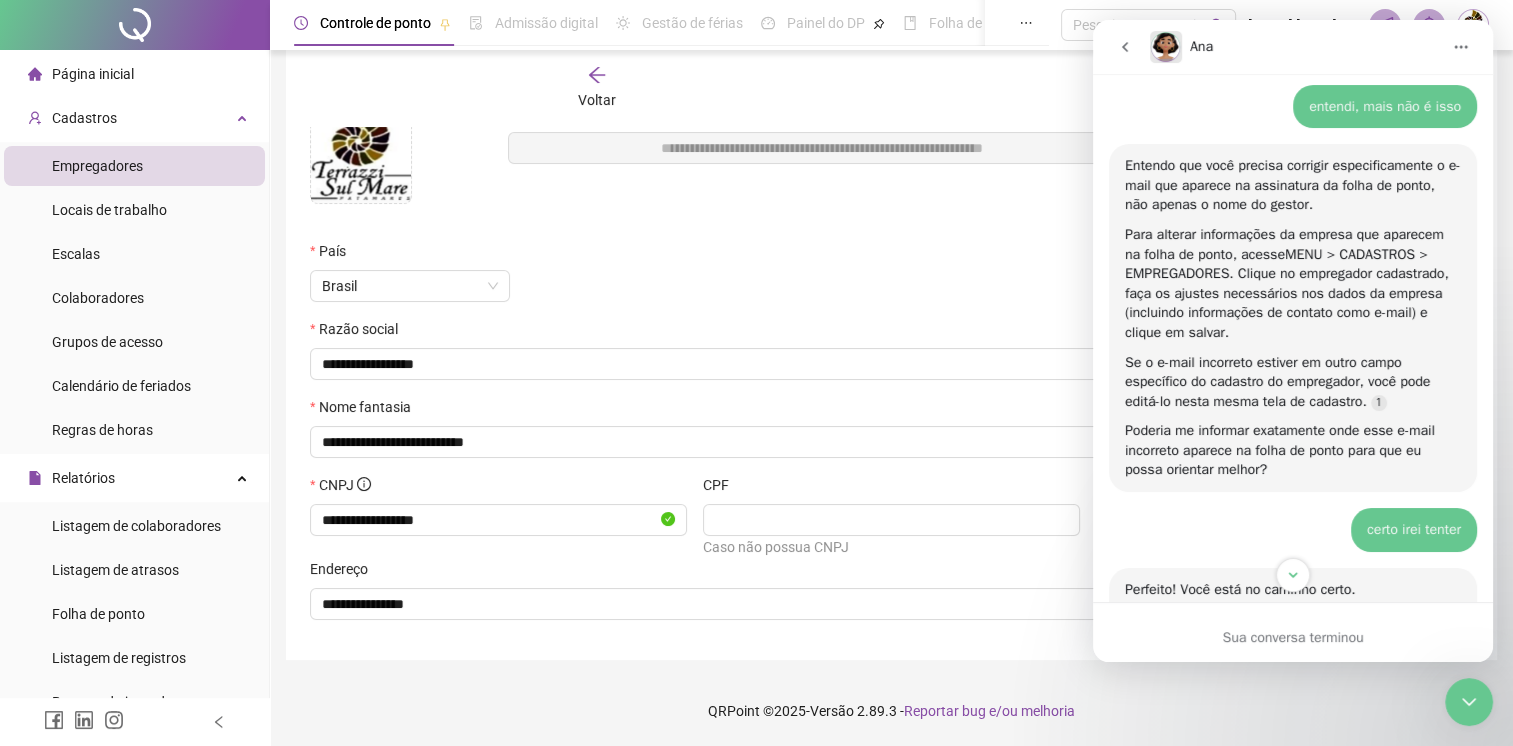 click on "Brasil" at bounding box center (793, 286) 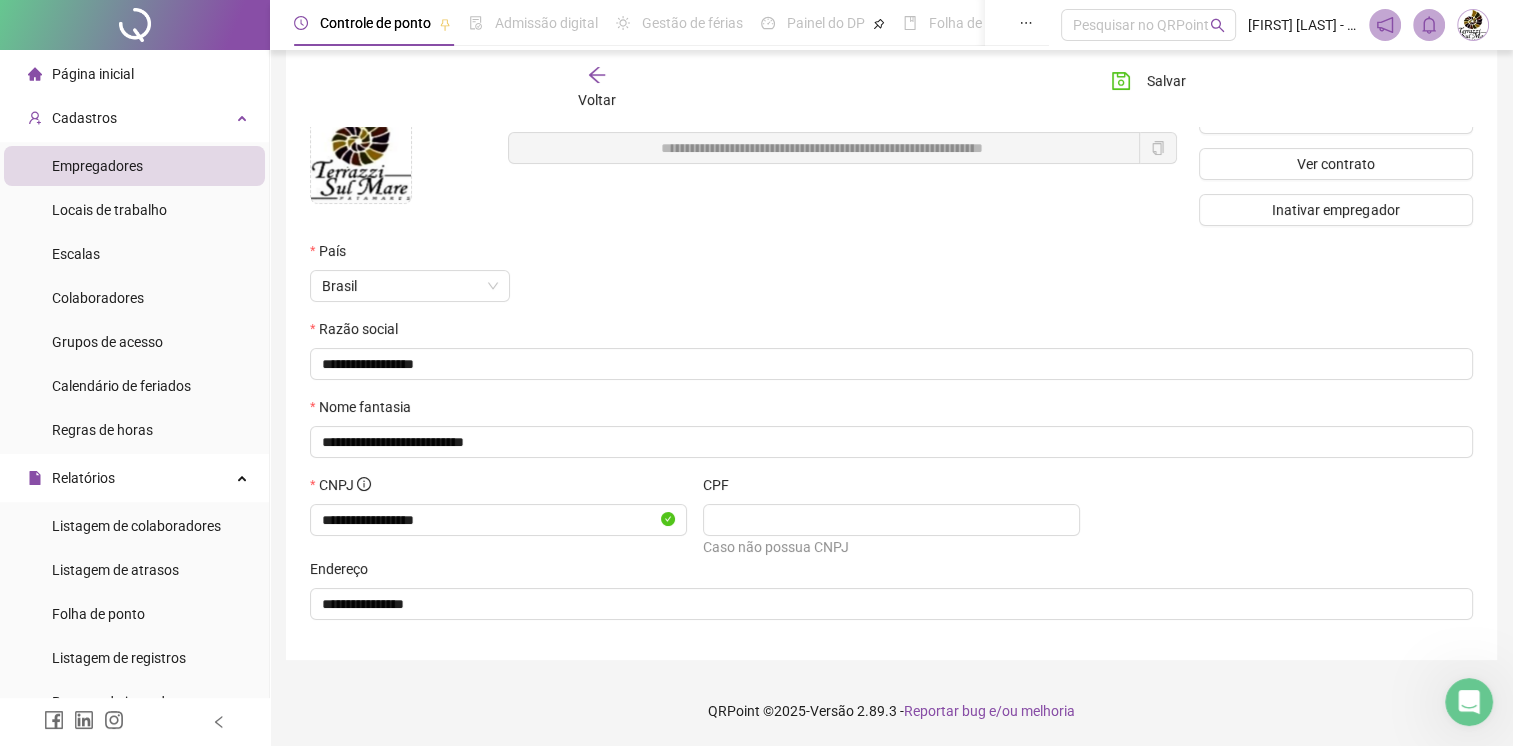 scroll, scrollTop: 0, scrollLeft: 0, axis: both 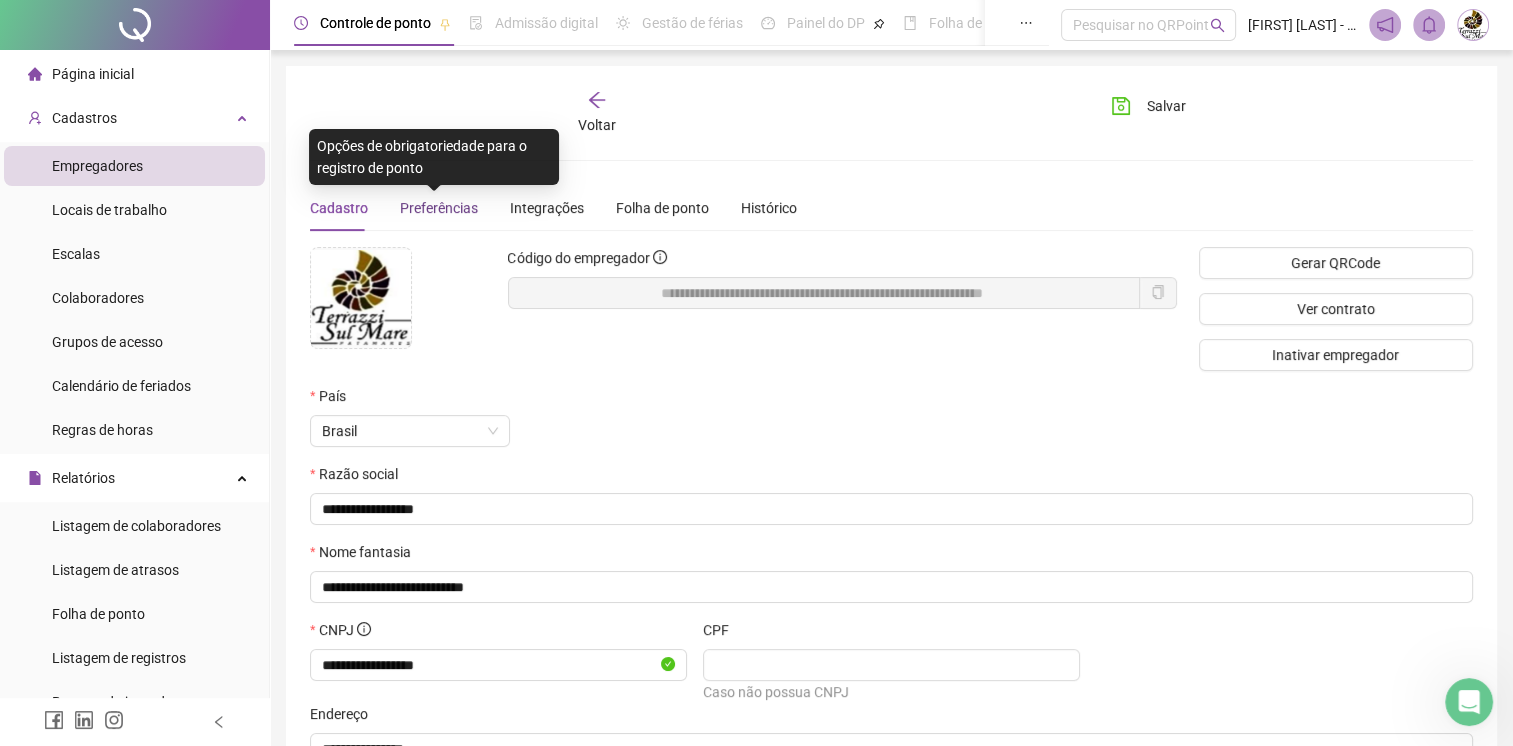 click on "Preferências" at bounding box center (439, 208) 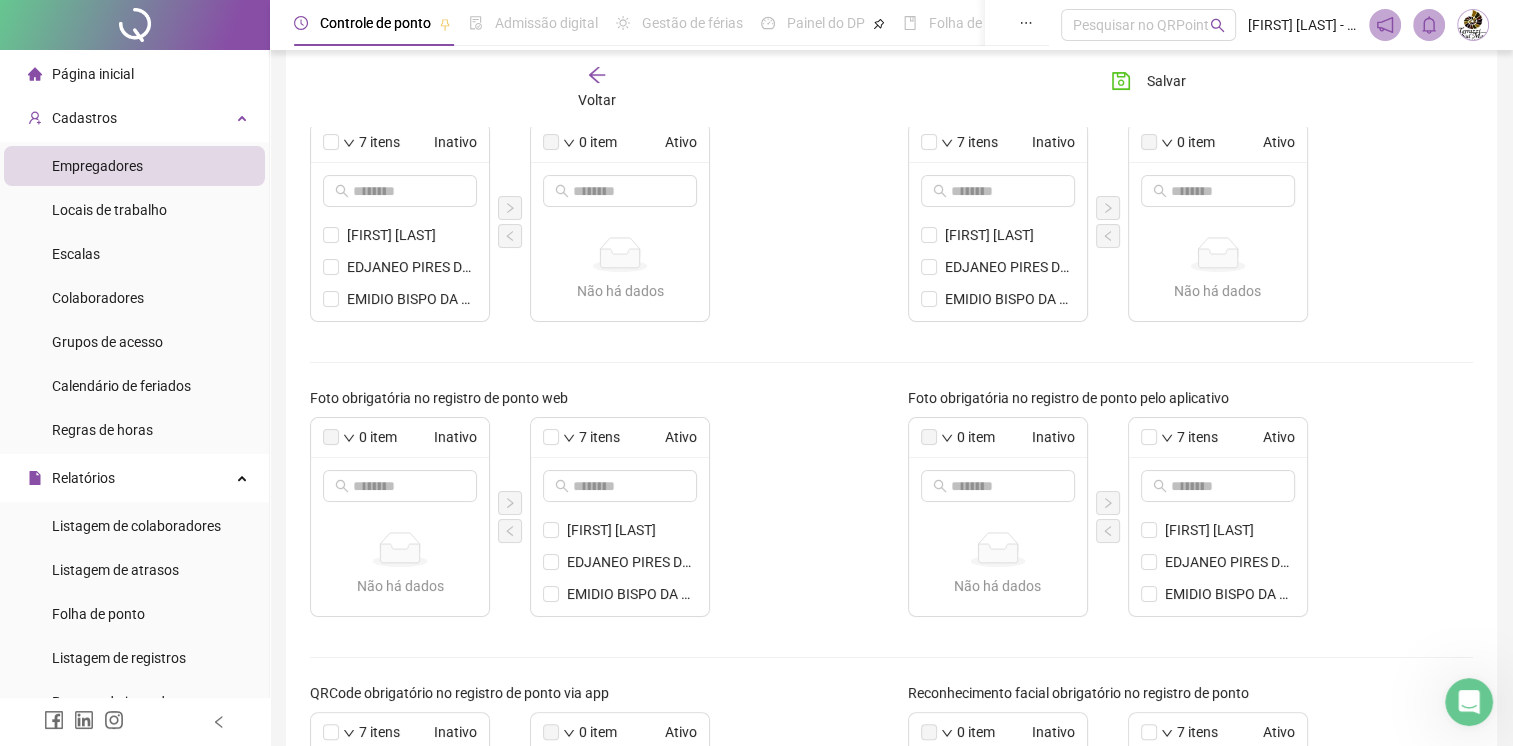 scroll, scrollTop: 0, scrollLeft: 0, axis: both 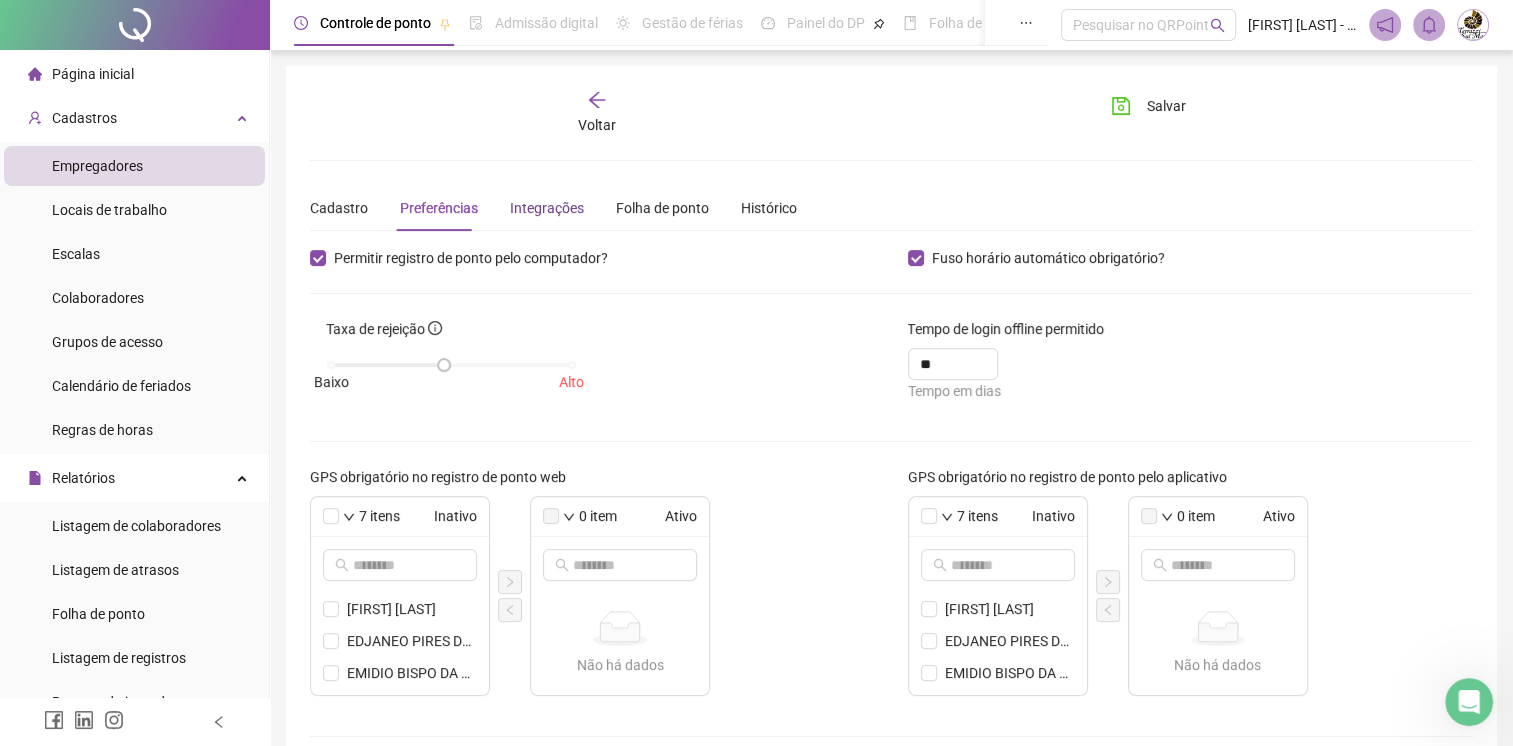 click on "Integrações" at bounding box center (547, 208) 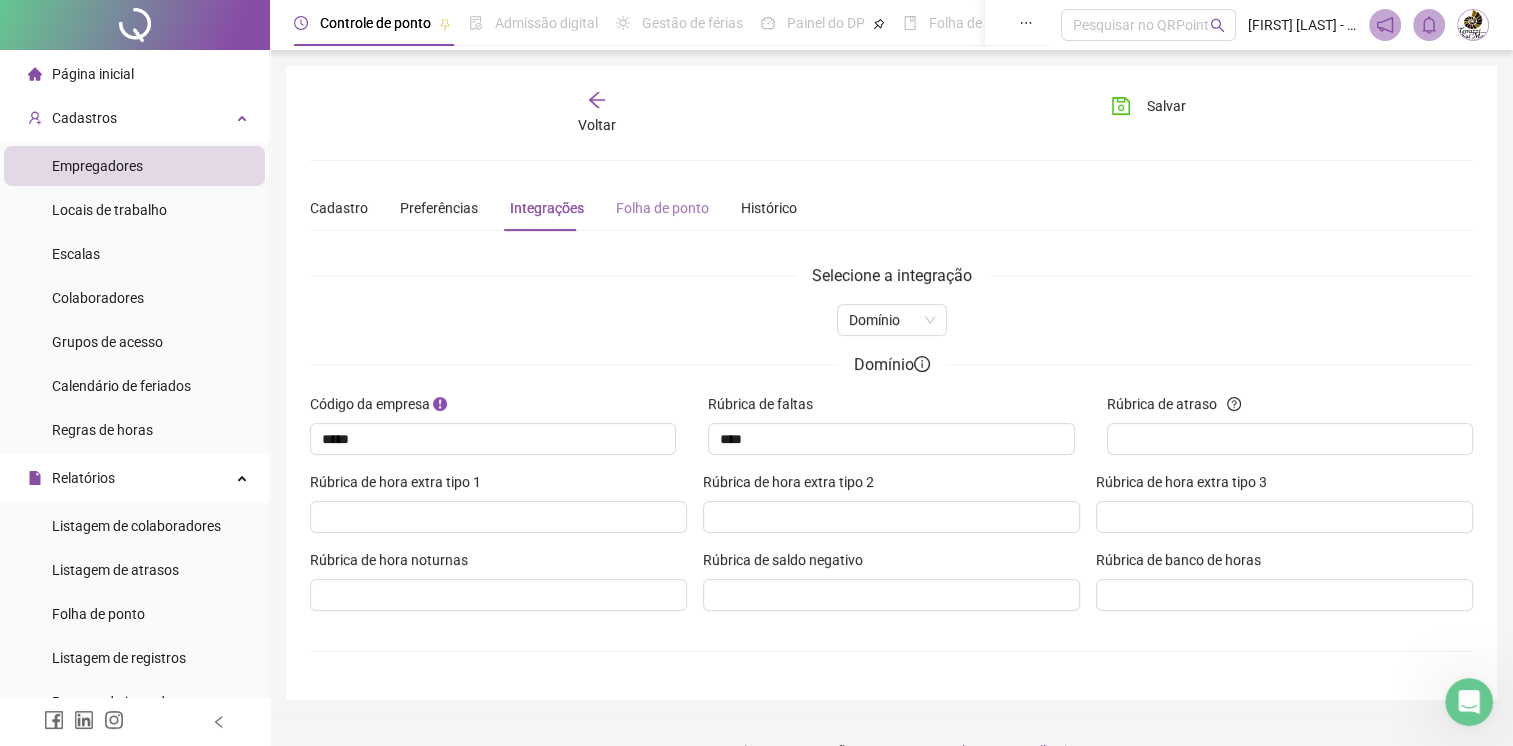 click on "Folha de ponto" at bounding box center (662, 208) 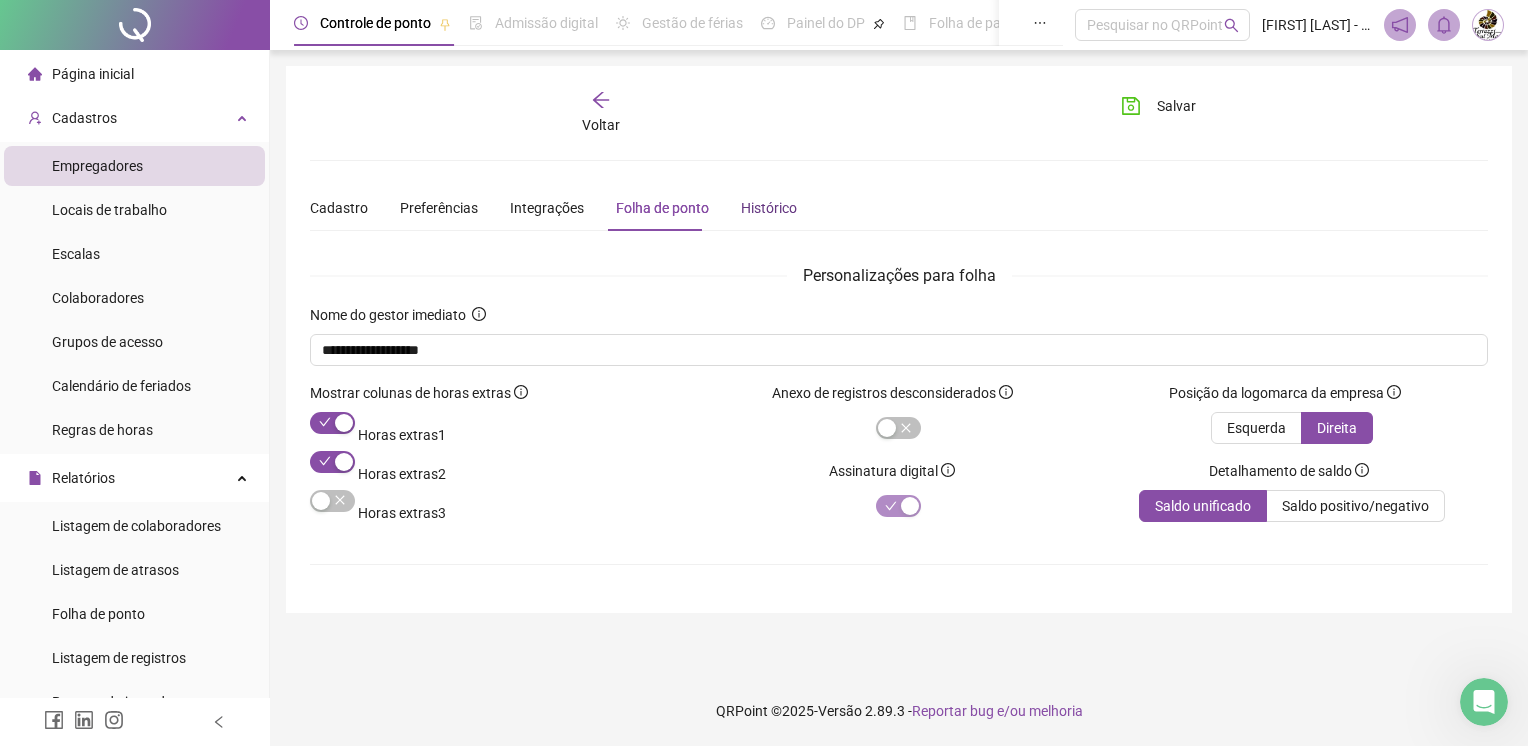 click on "Histórico" at bounding box center [769, 208] 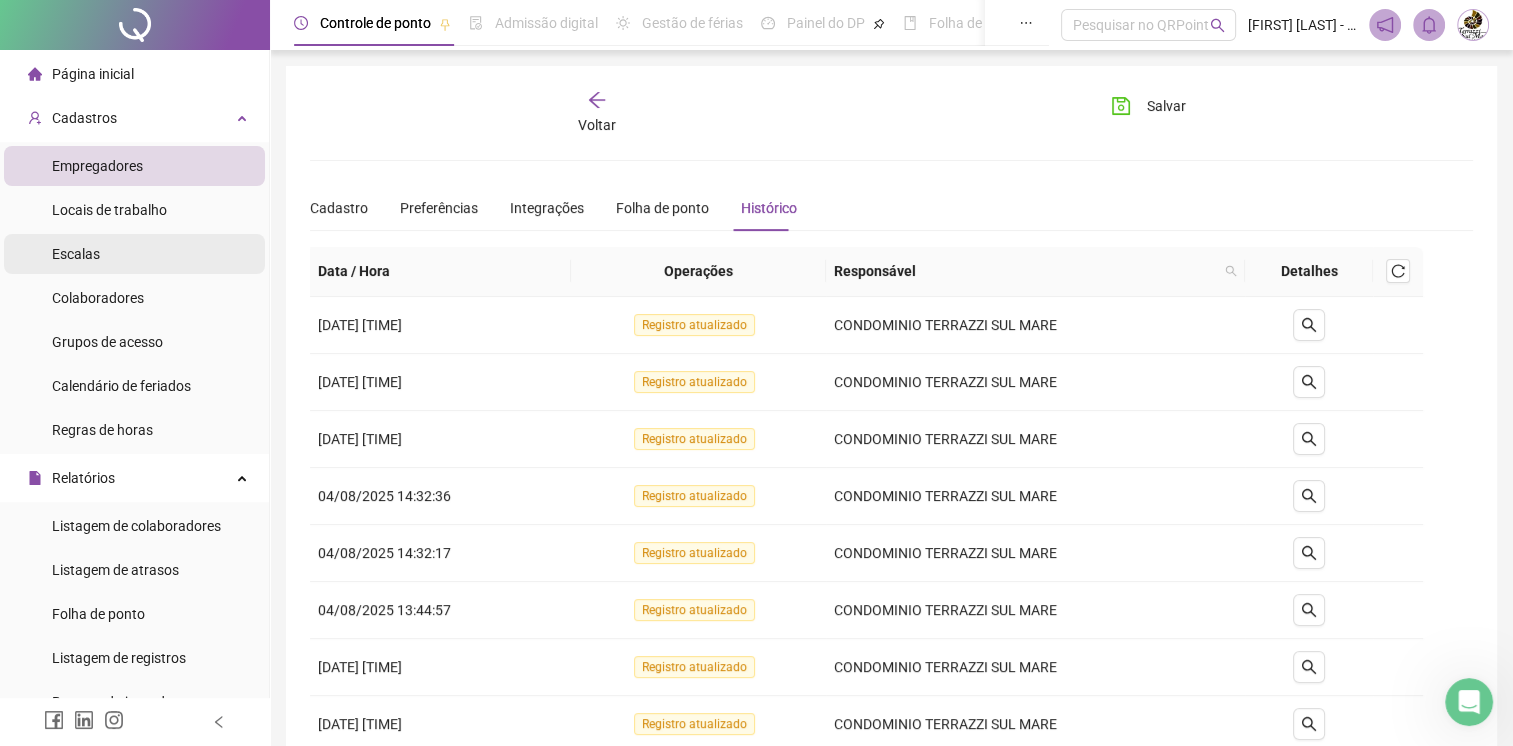 click on "Escalas" at bounding box center [134, 254] 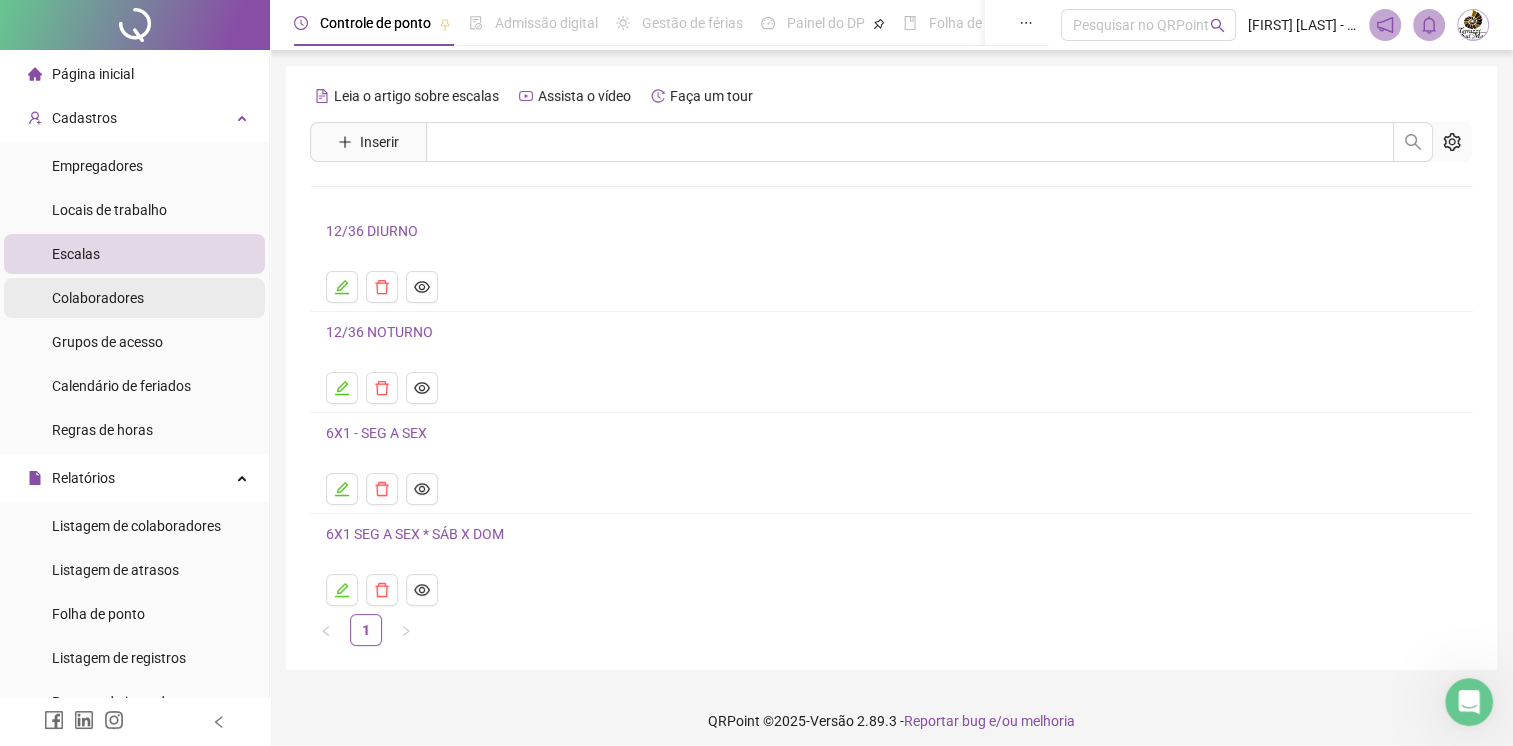 click on "Colaboradores" at bounding box center (98, 298) 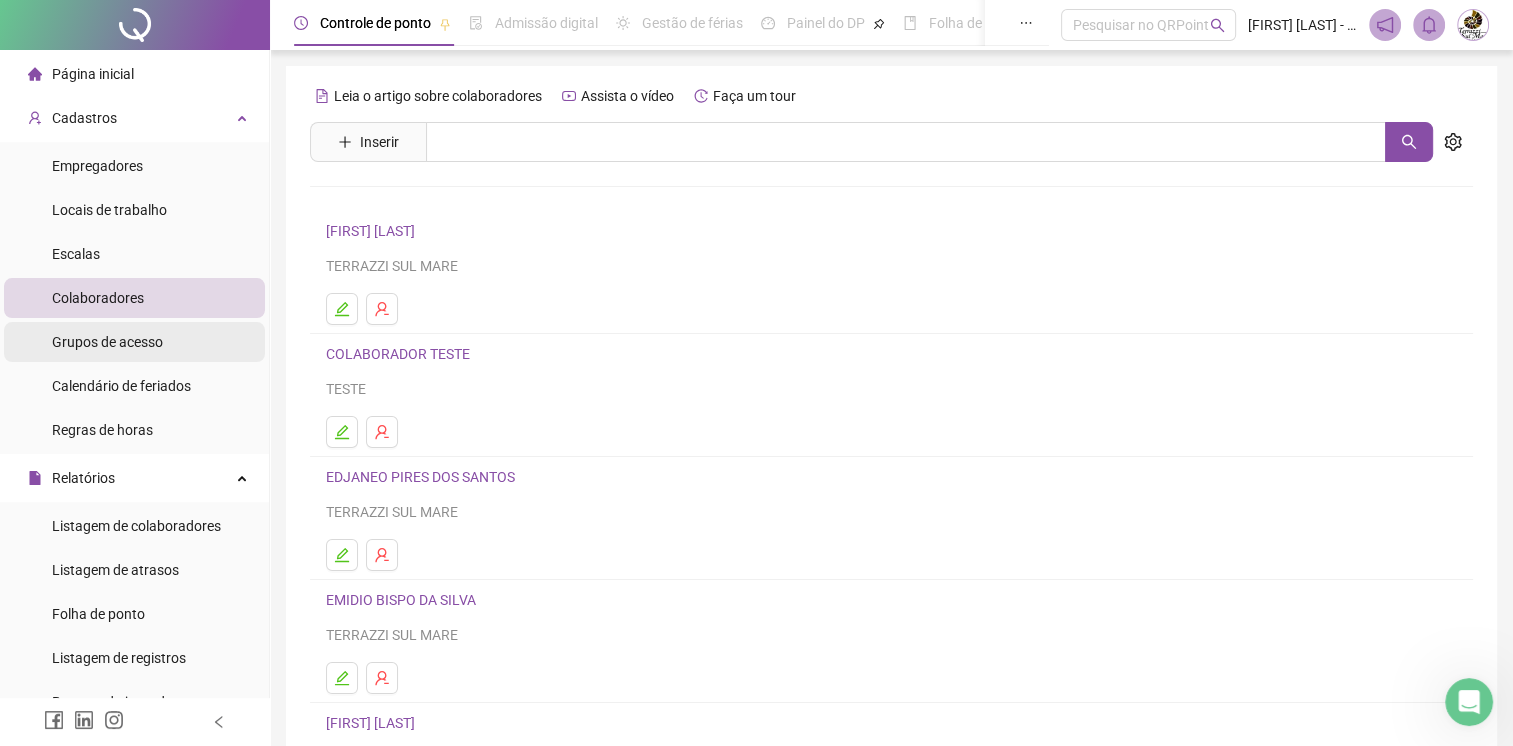 click on "Grupos de acesso" at bounding box center [107, 342] 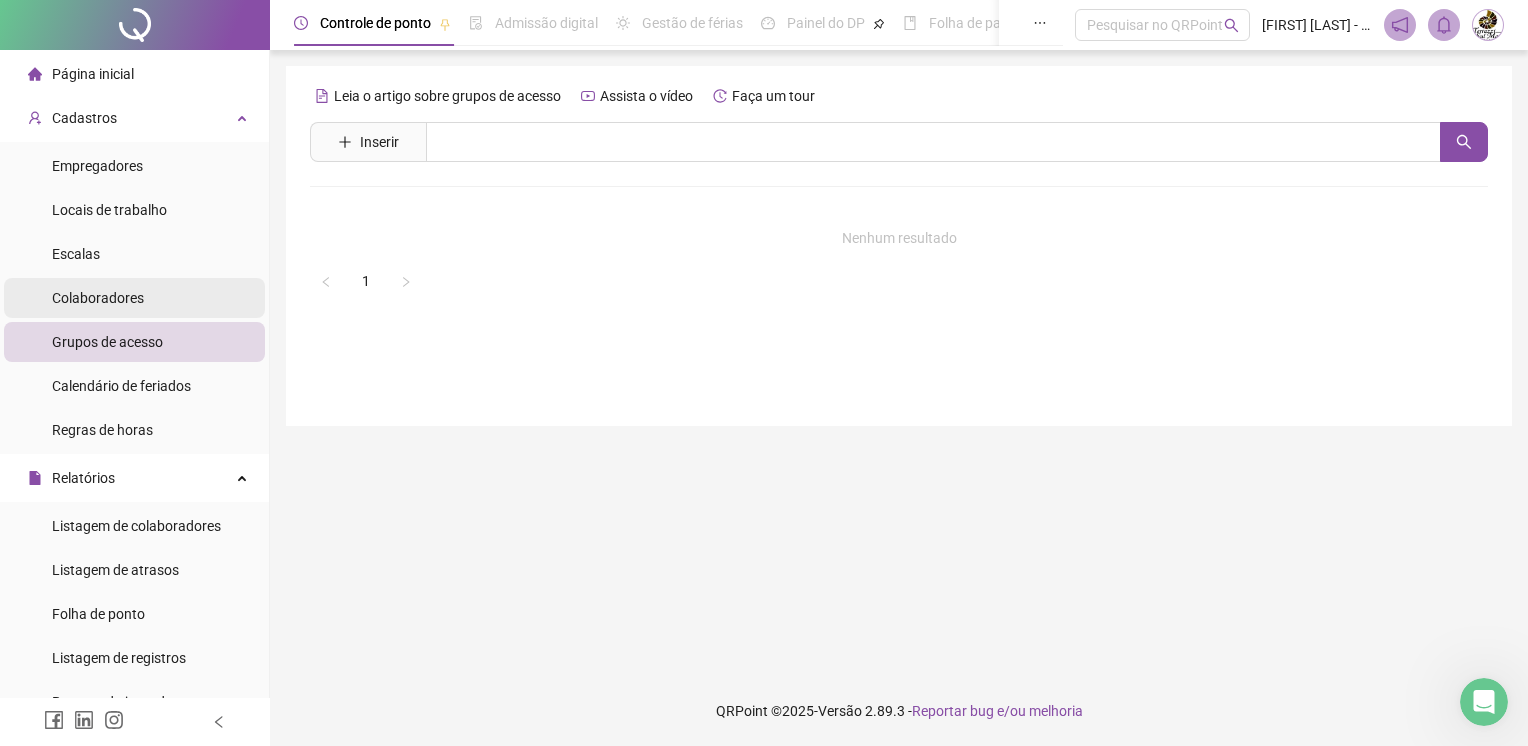 click on "Colaboradores" at bounding box center [134, 298] 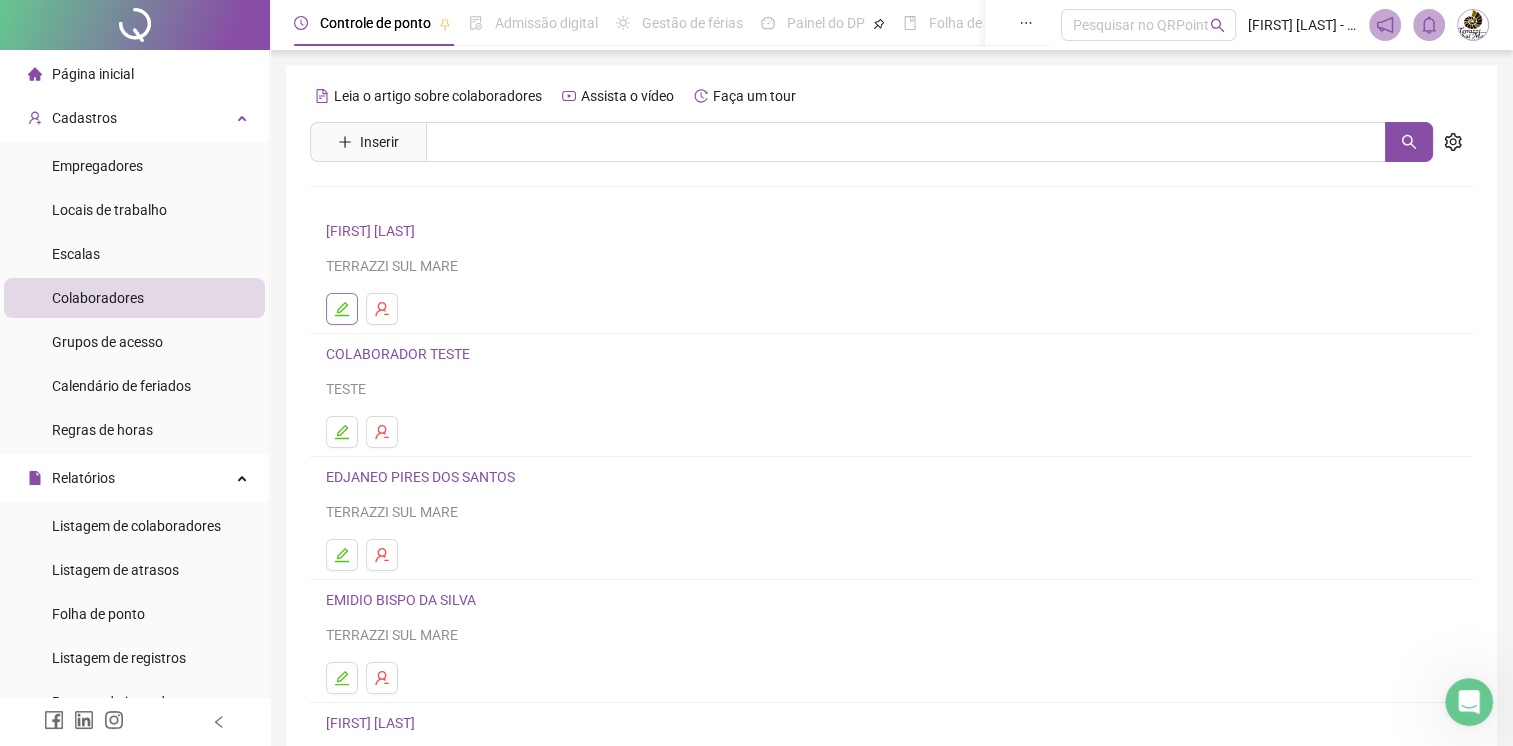 click 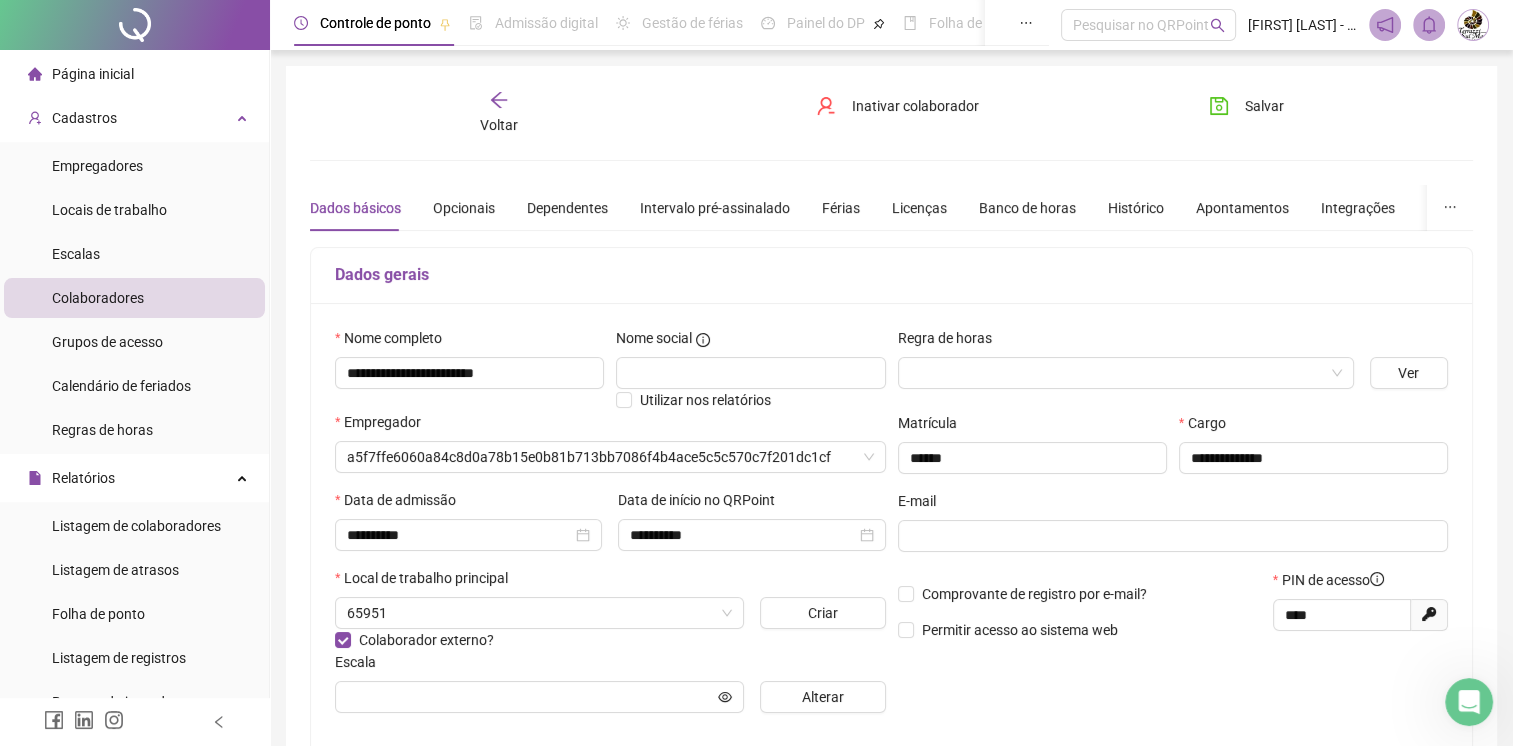 type on "**********" 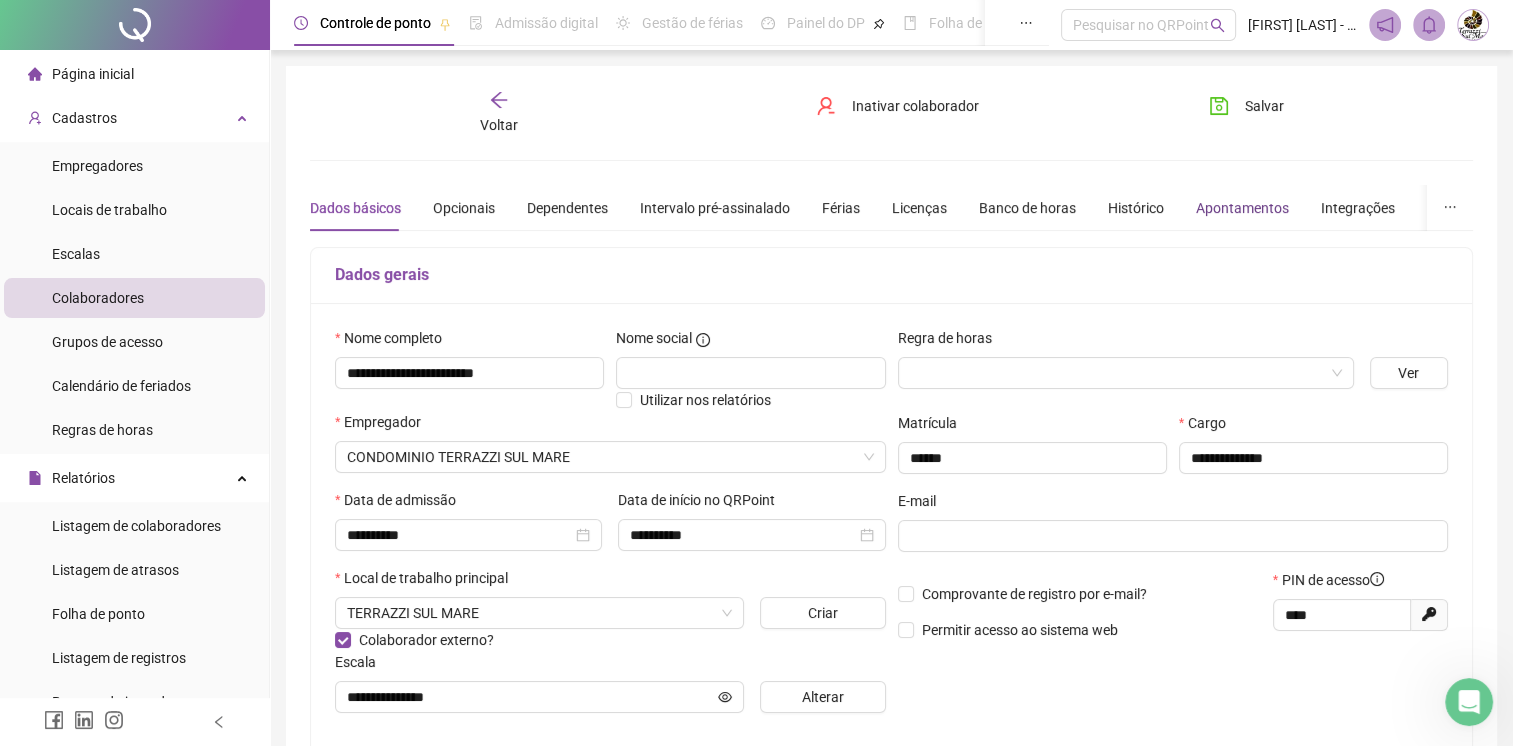 click on "Apontamentos" at bounding box center [1242, 208] 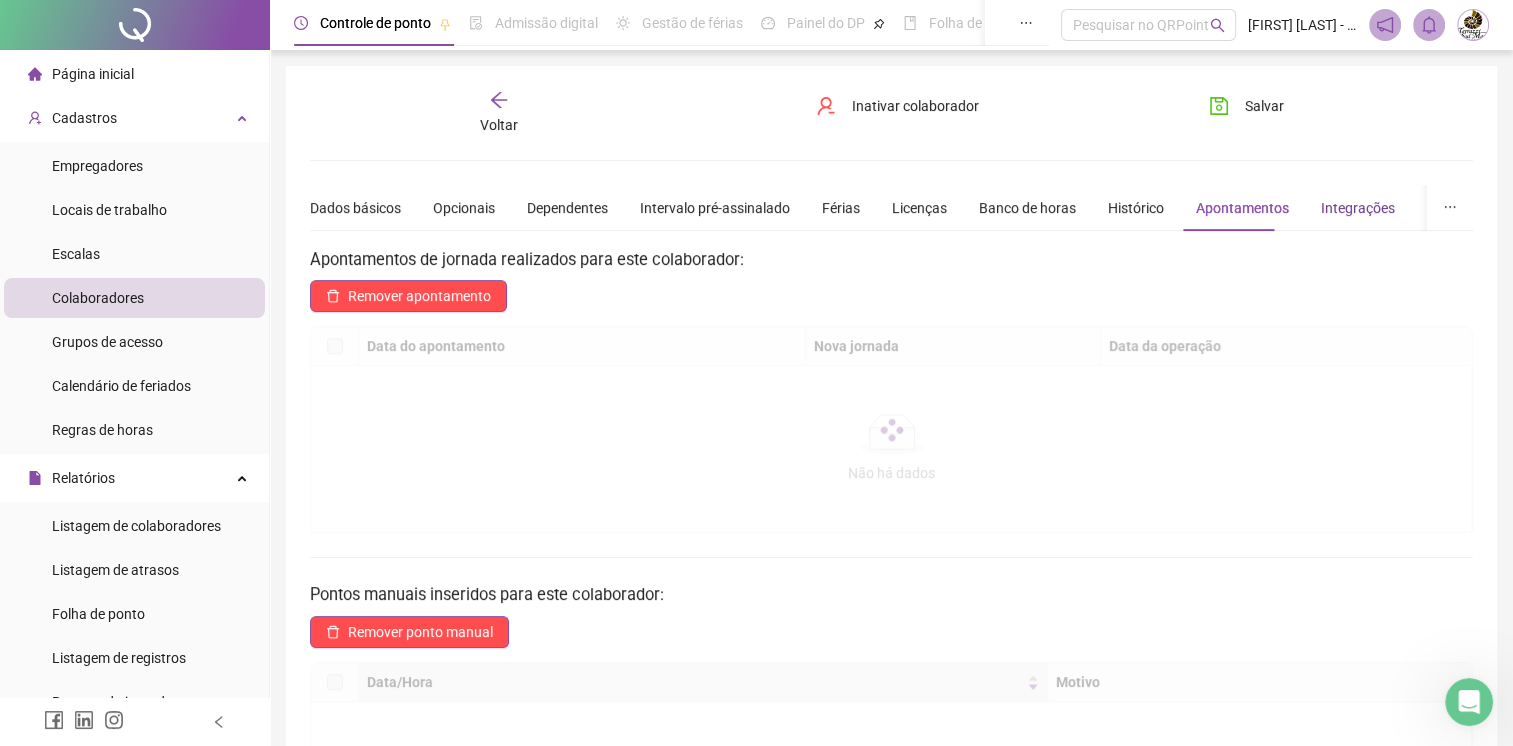 click on "Integrações" at bounding box center [1358, 208] 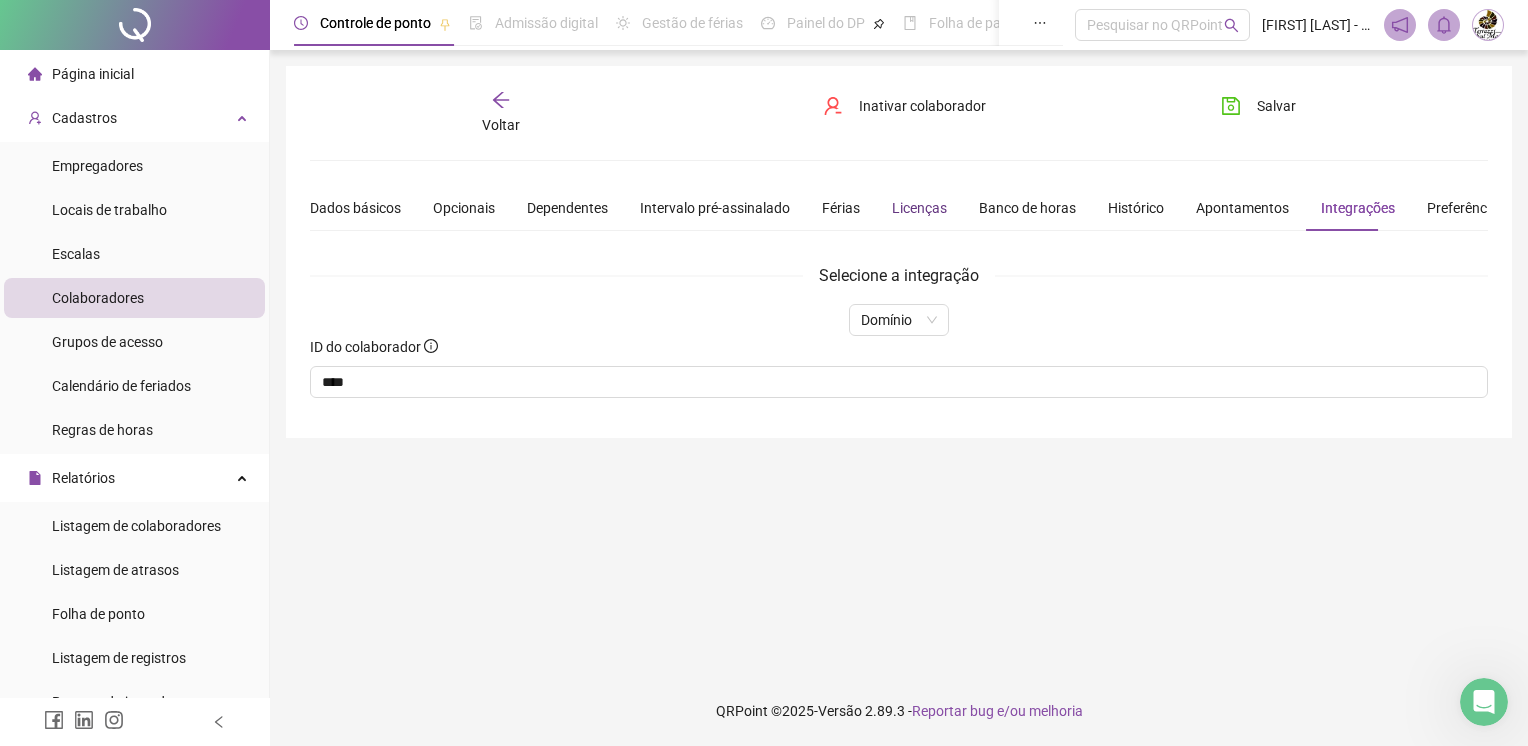 click on "Licenças" at bounding box center [919, 208] 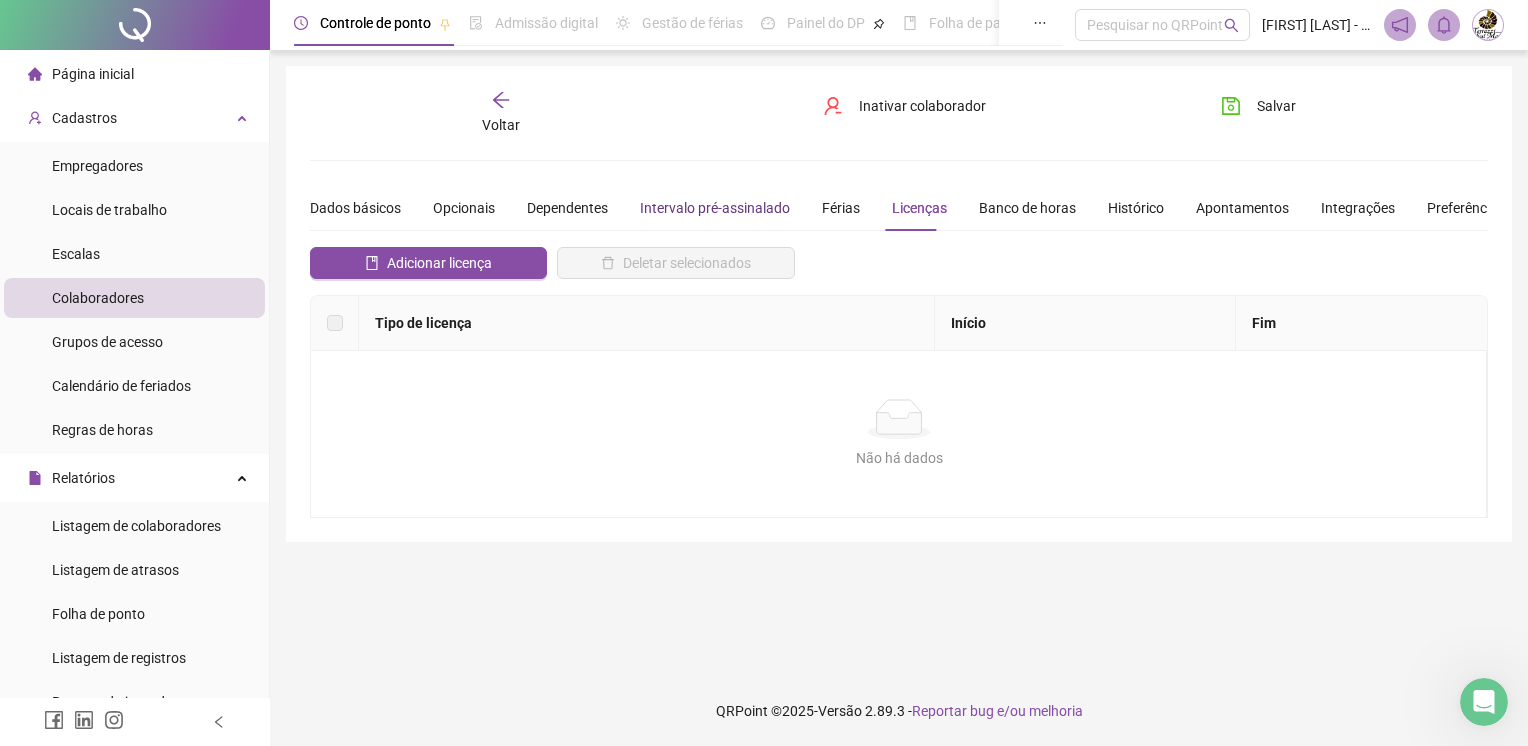 click on "Intervalo pré-assinalado" at bounding box center [715, 208] 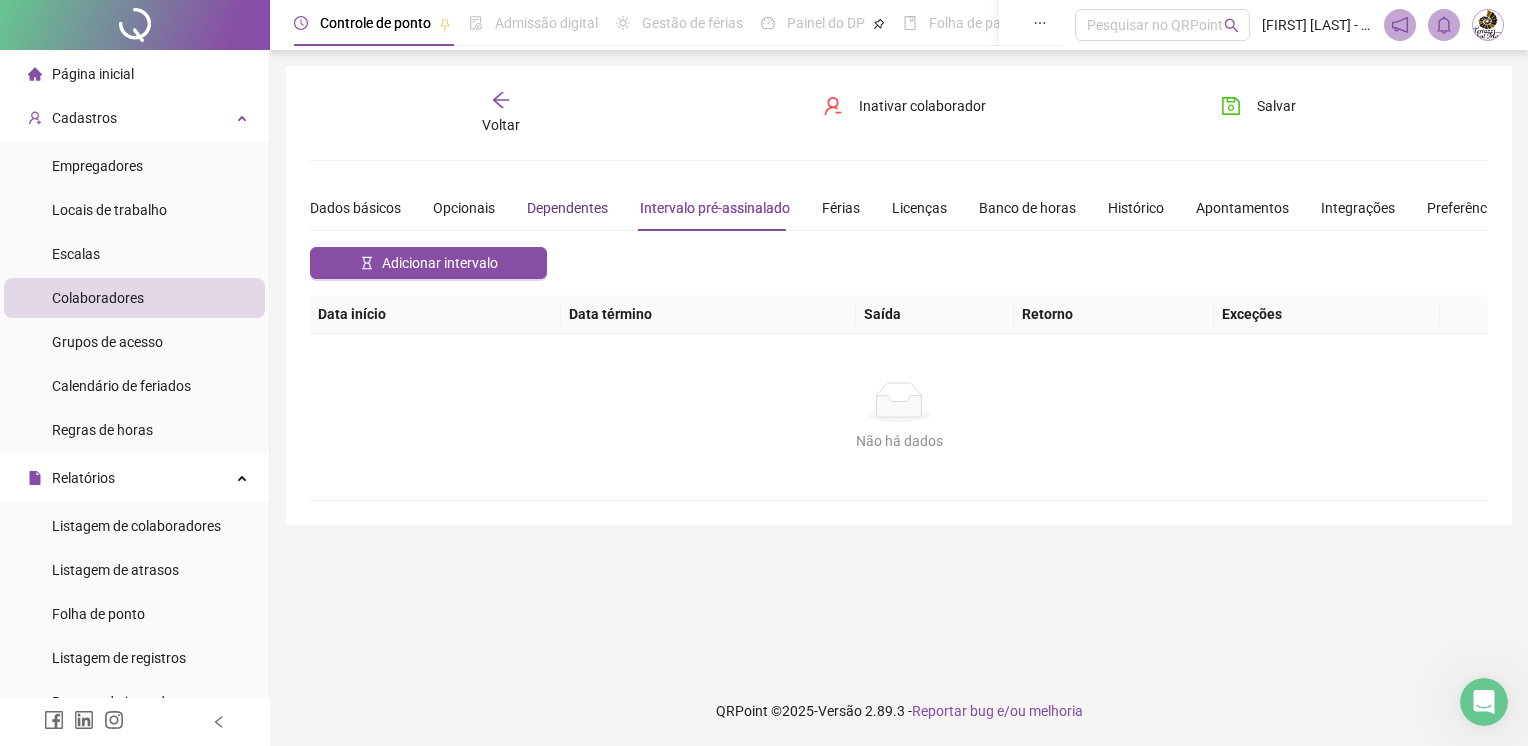 click on "Dependentes" at bounding box center (567, 208) 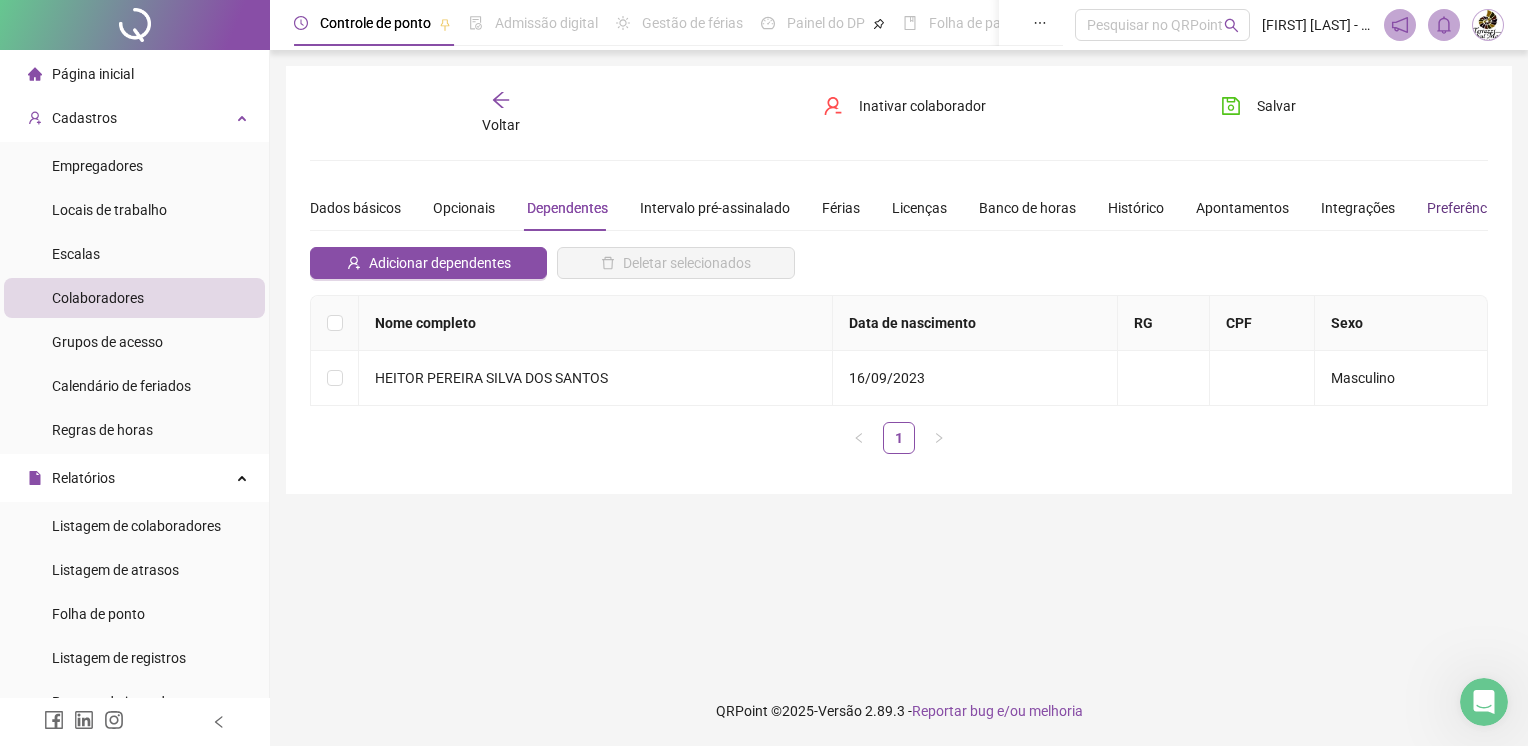 click on "Preferências" at bounding box center [1466, 208] 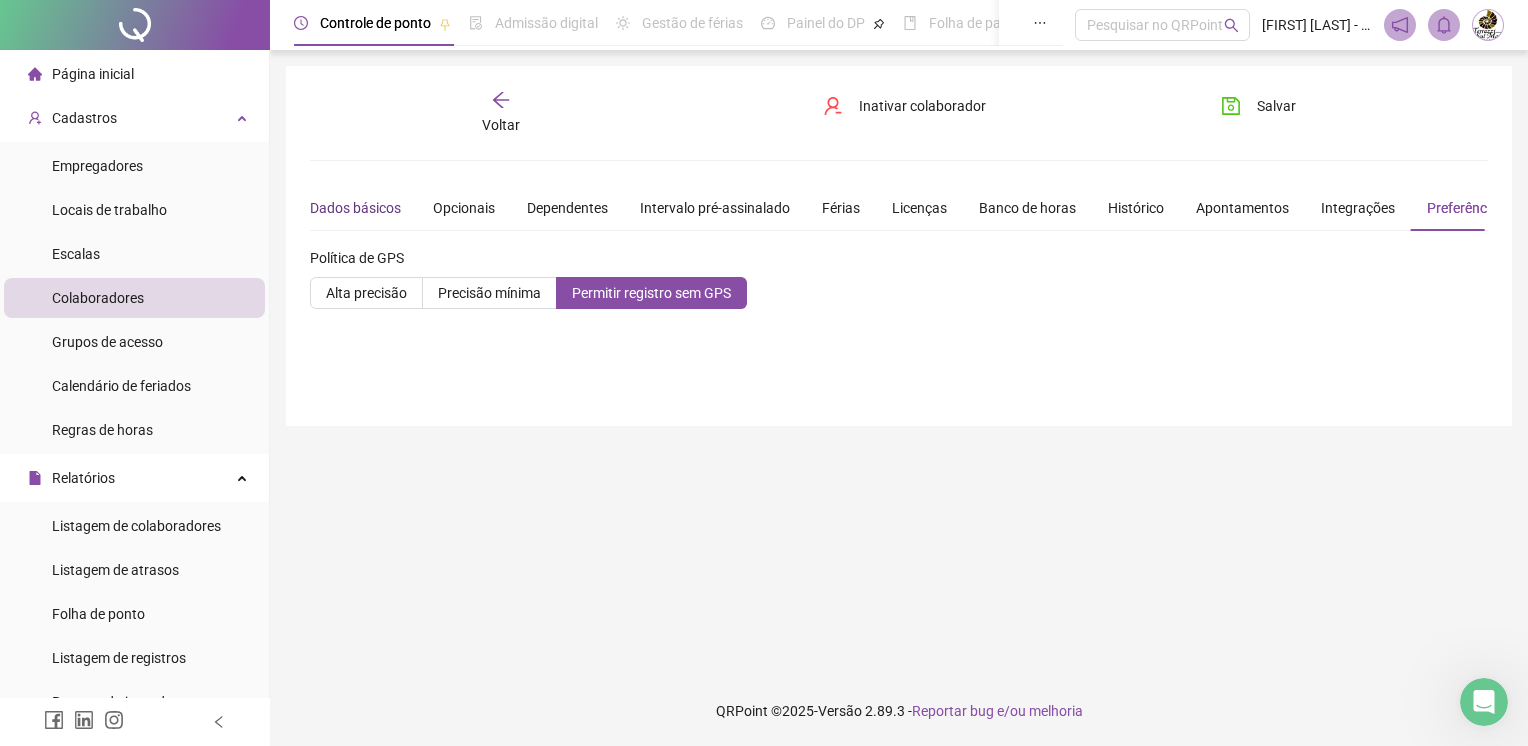 click on "Dados básicos" at bounding box center [355, 208] 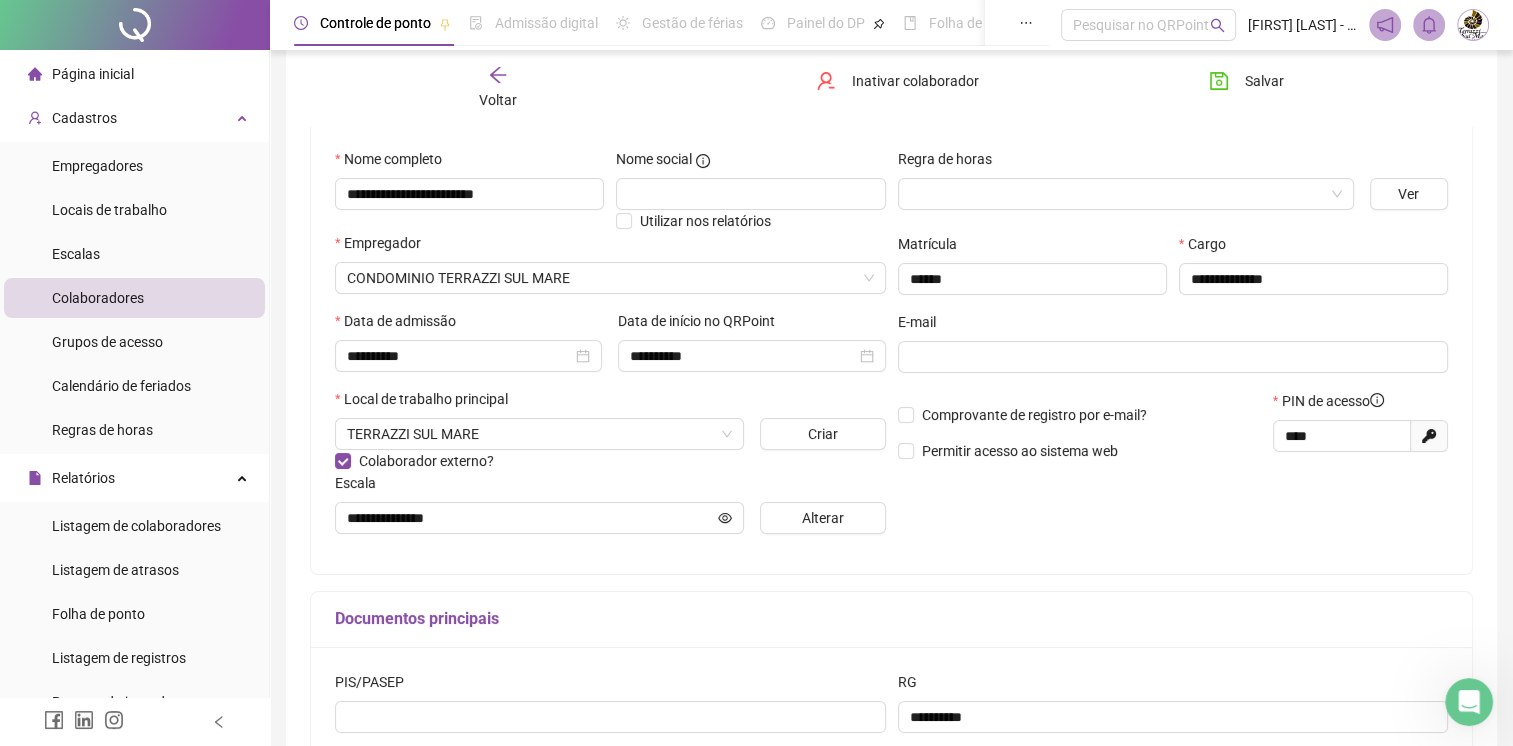 scroll, scrollTop: 200, scrollLeft: 0, axis: vertical 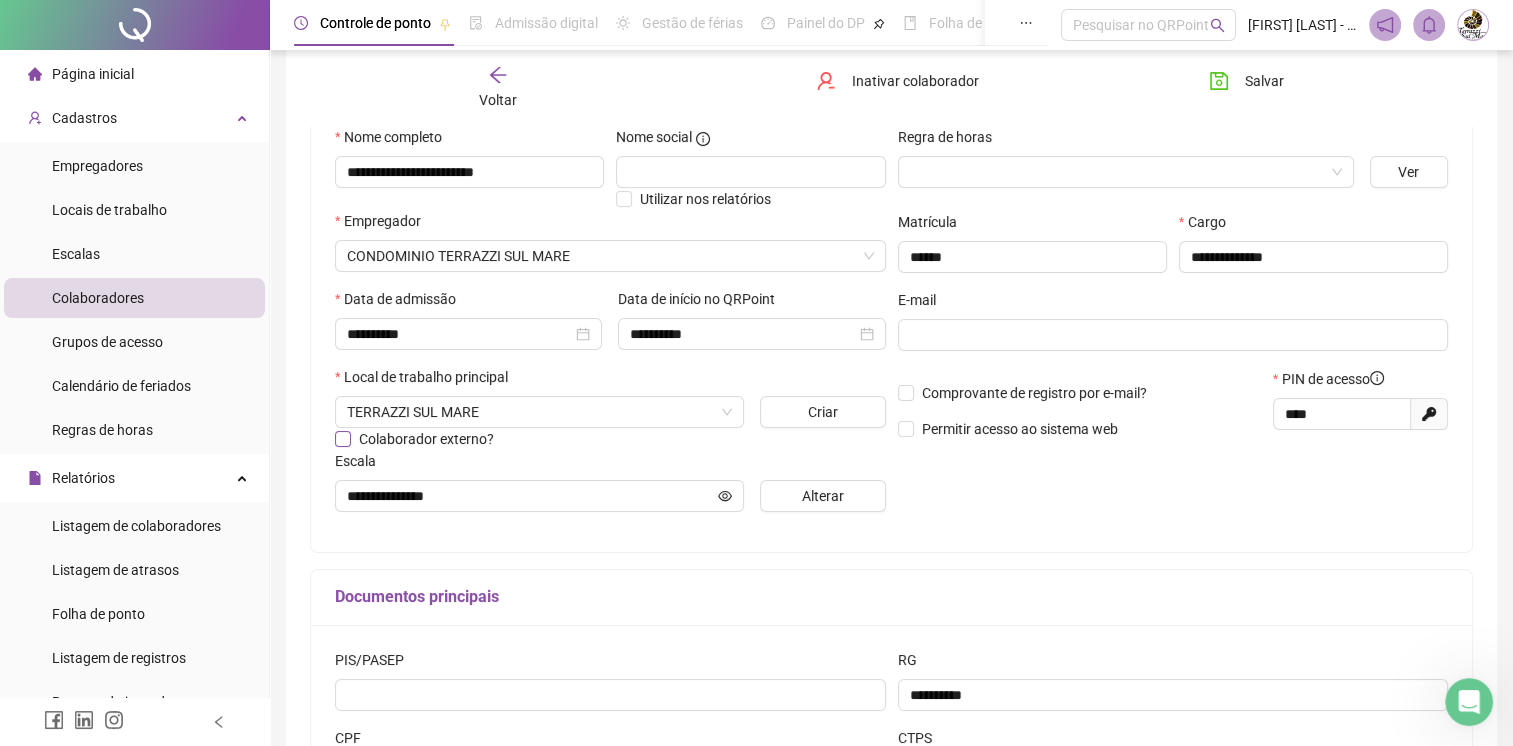 click on "Colaborador externo?" at bounding box center [418, 439] 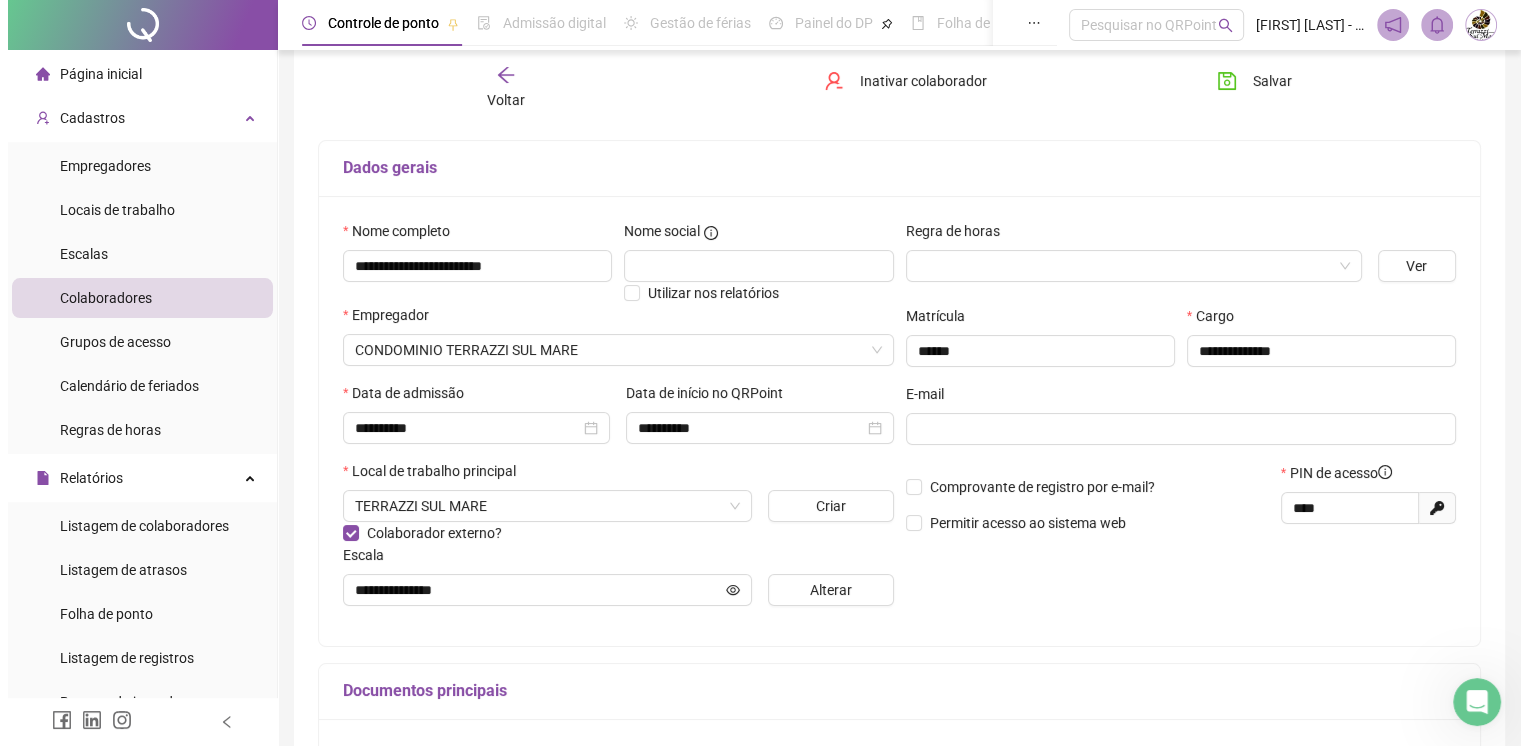 scroll, scrollTop: 0, scrollLeft: 0, axis: both 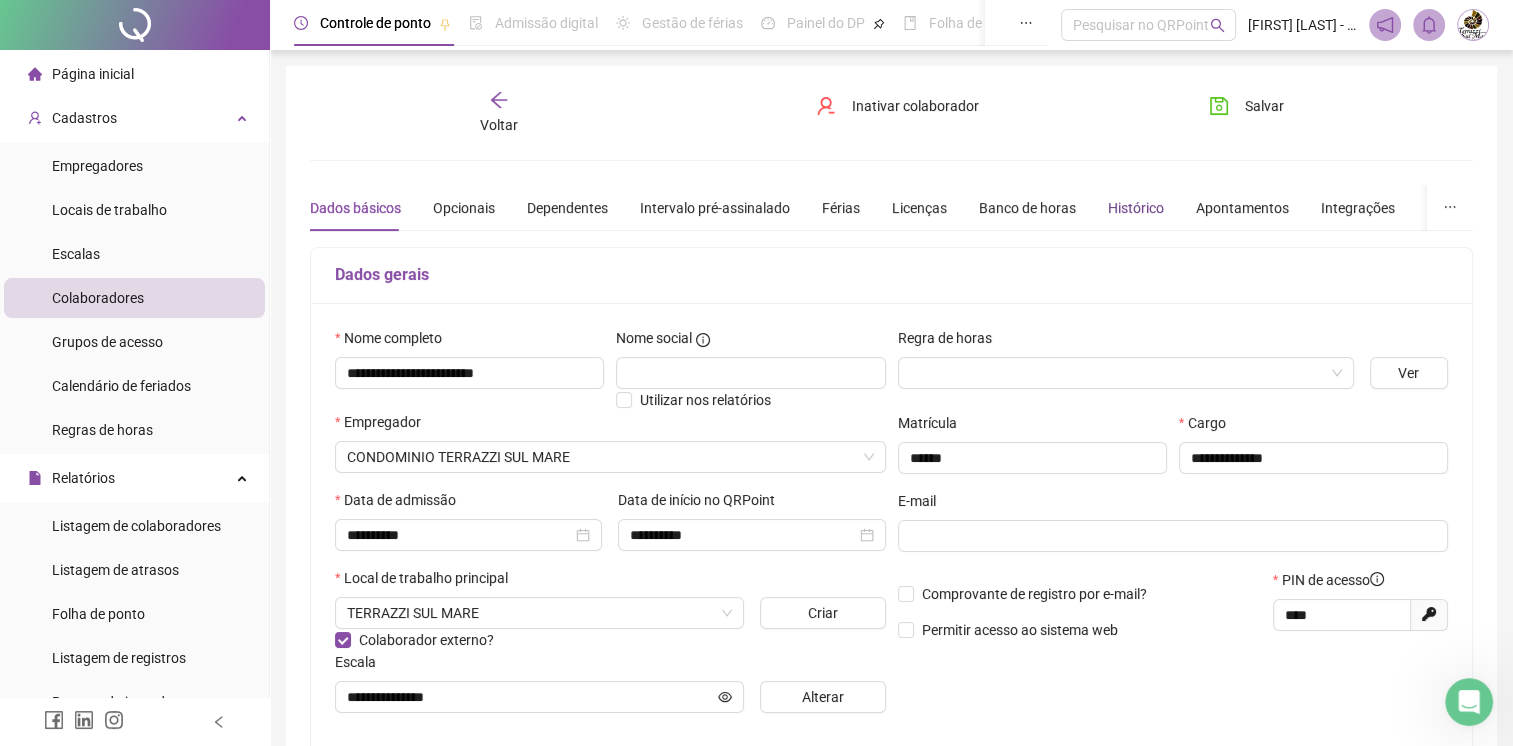 click on "Histórico" at bounding box center [1136, 208] 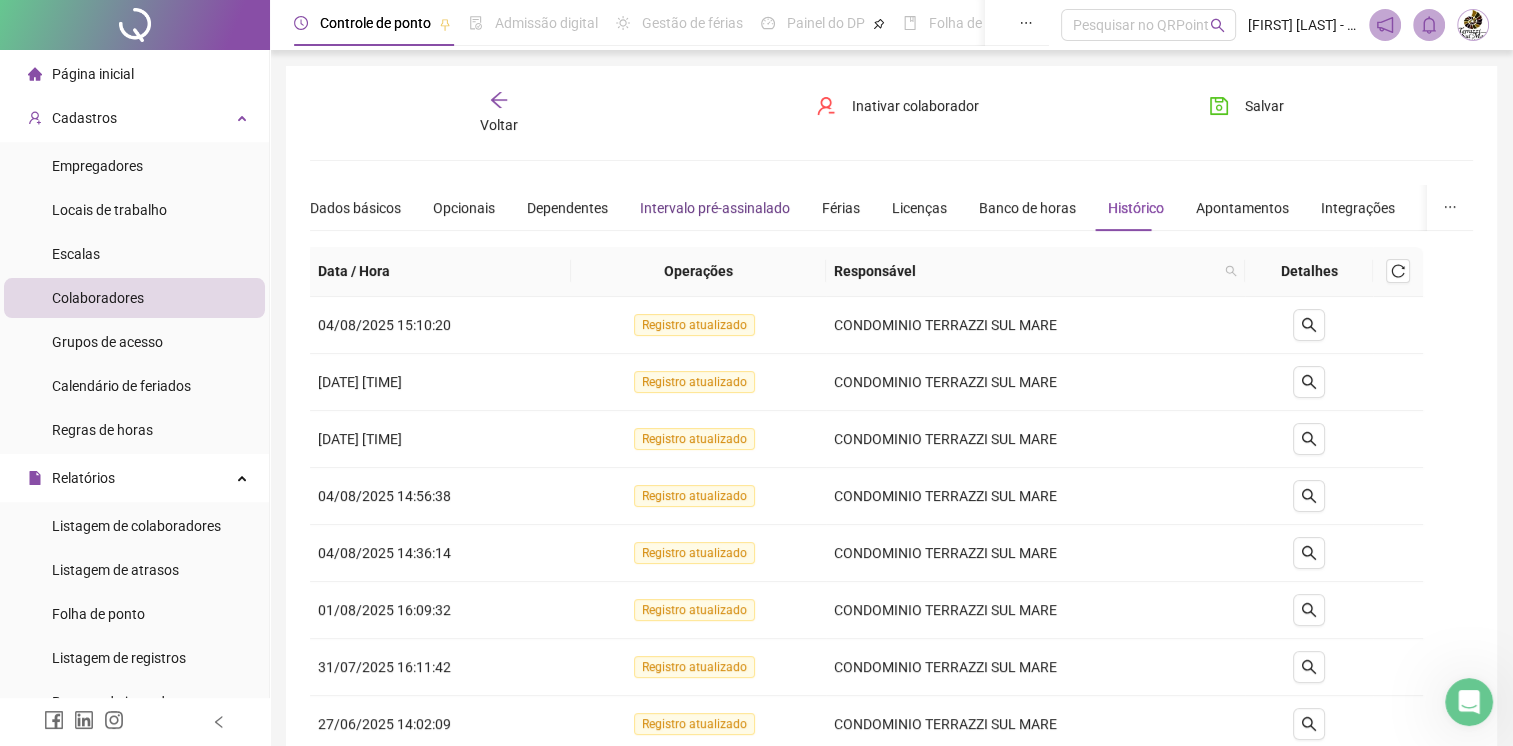 click on "Intervalo pré-assinalado" at bounding box center (715, 208) 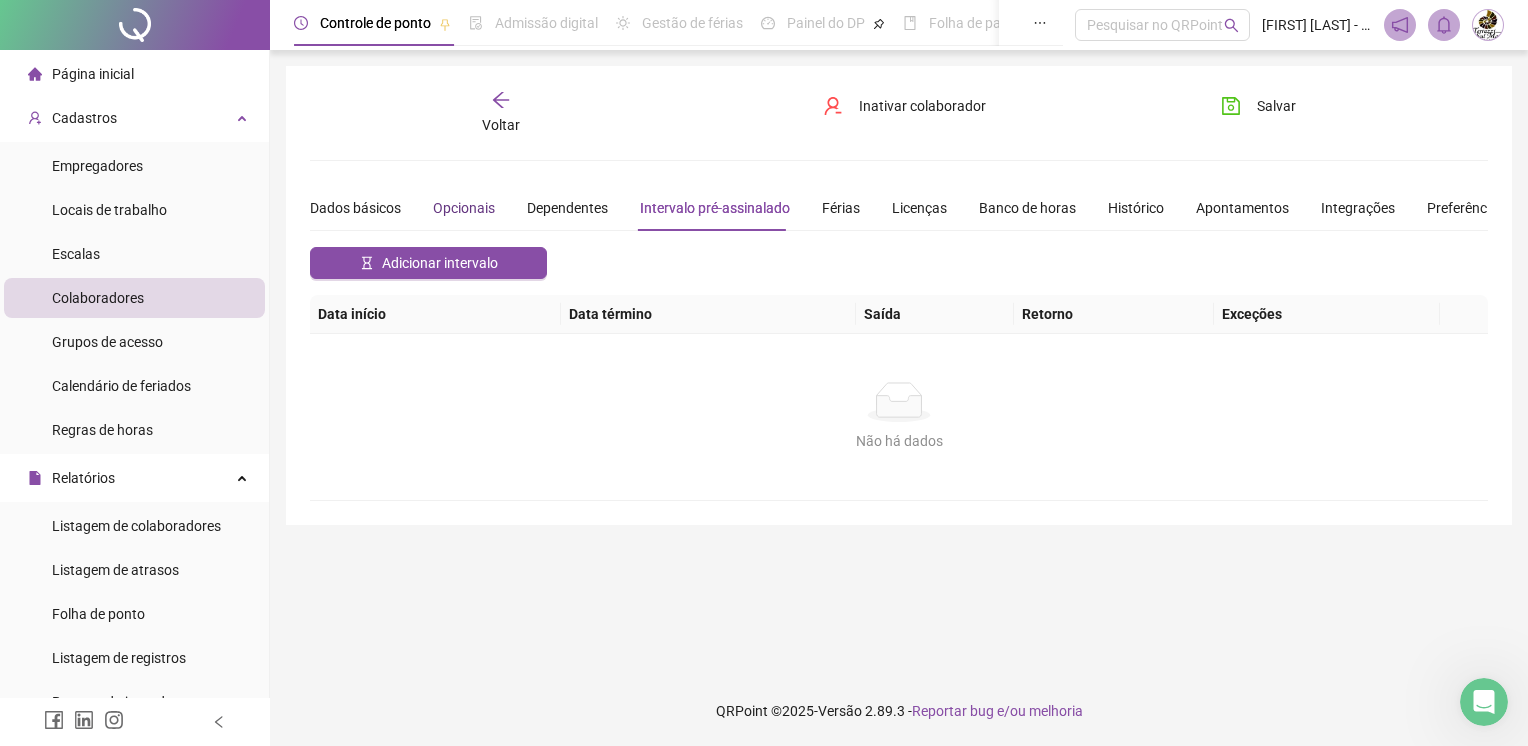click on "Opcionais" at bounding box center [464, 208] 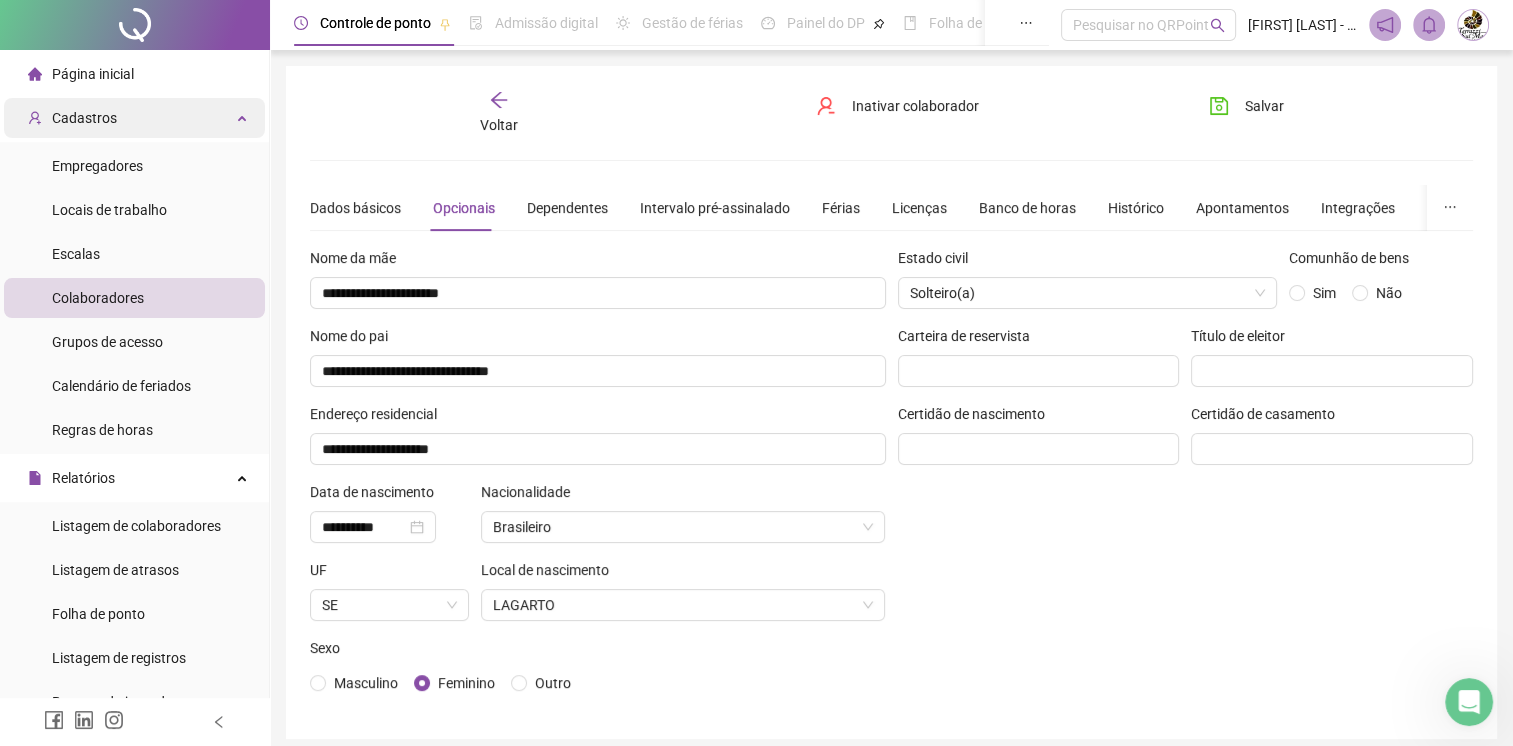 click on "Cadastros" at bounding box center (72, 118) 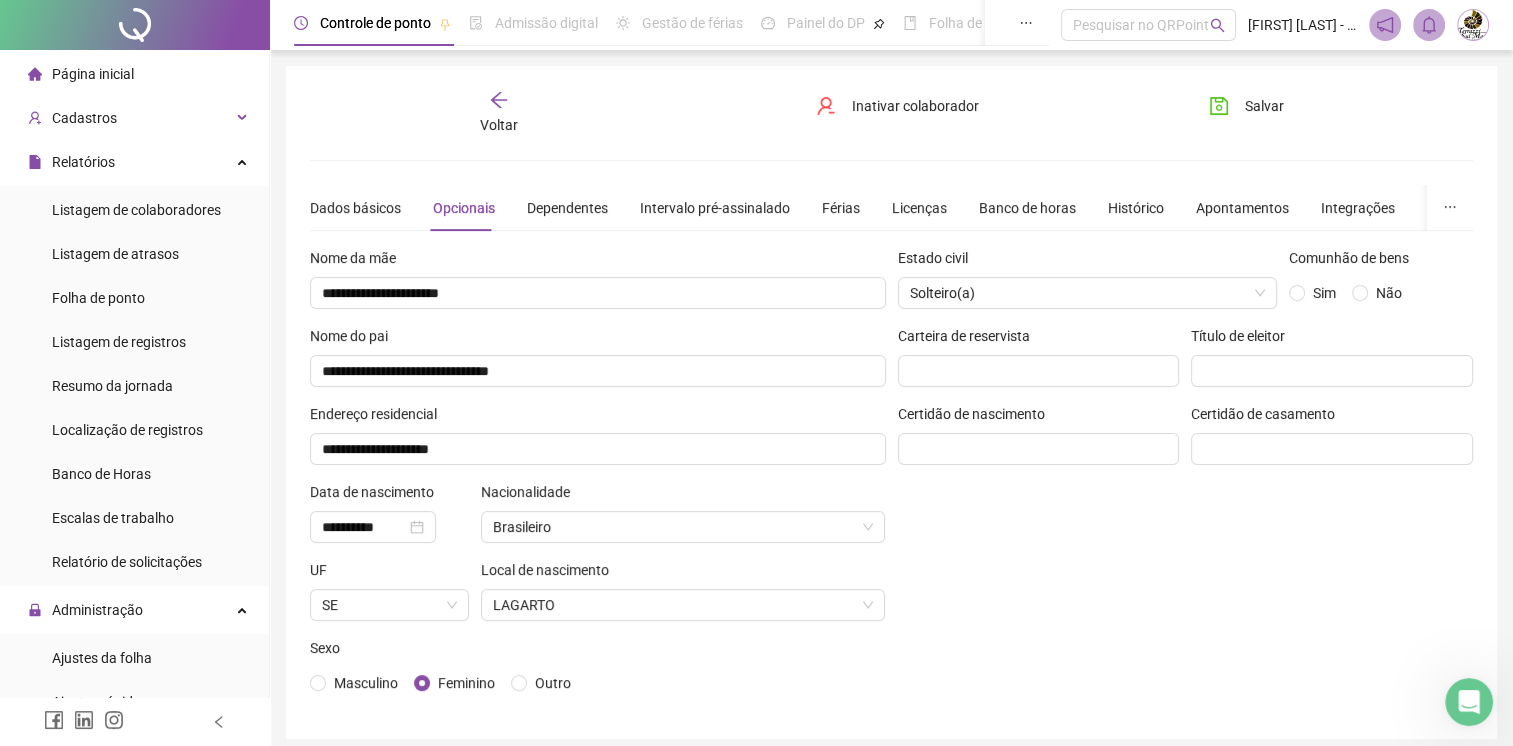 click 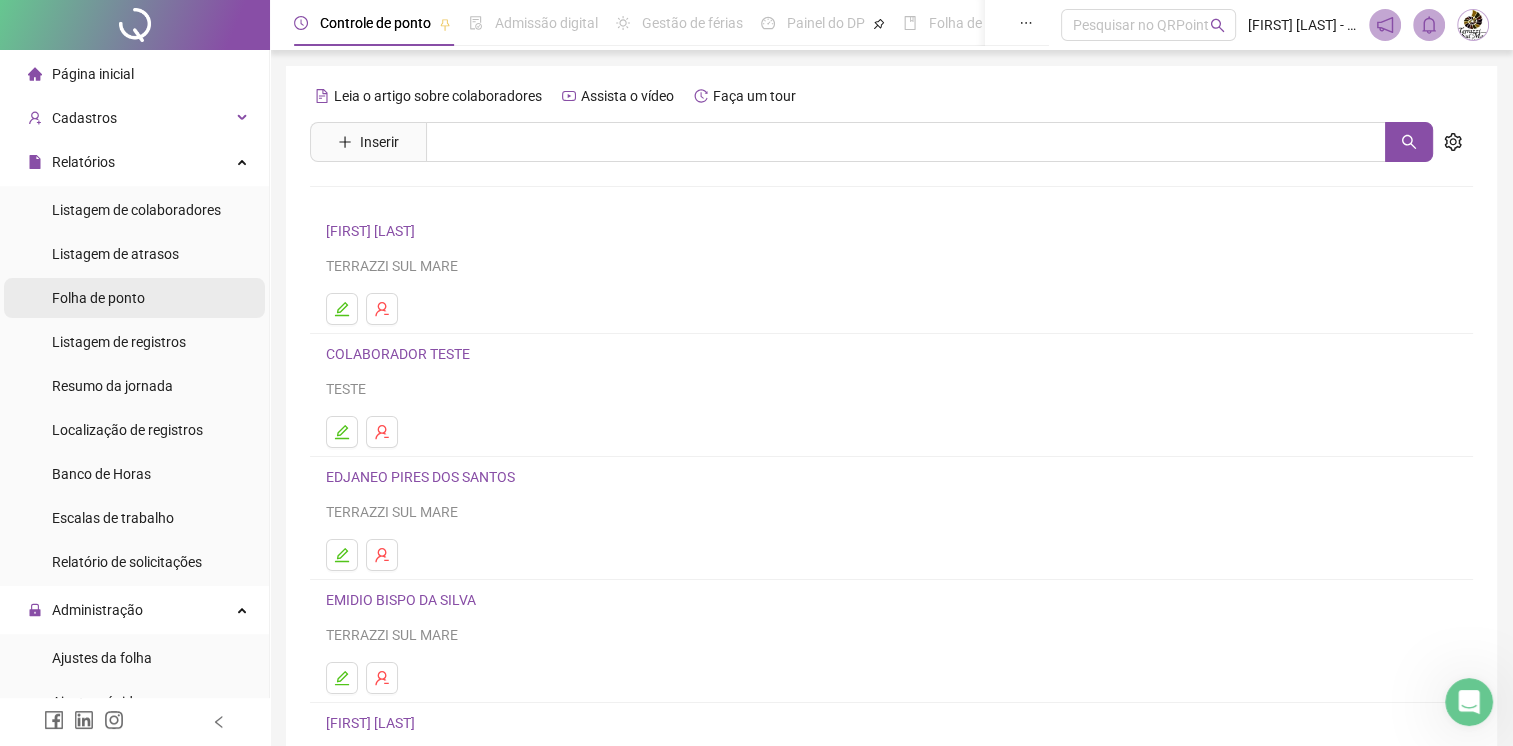 click on "Folha de ponto" at bounding box center (98, 298) 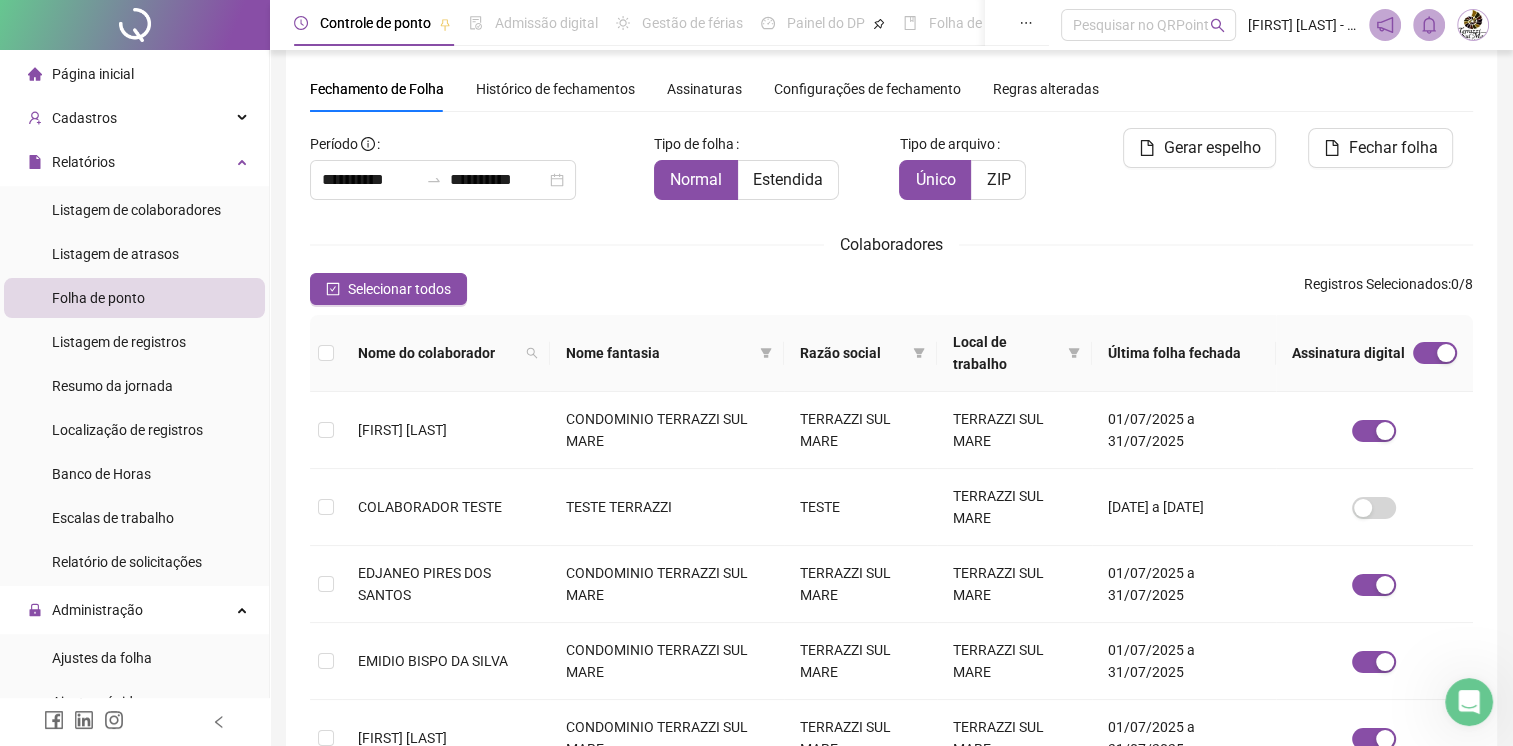 scroll, scrollTop: 0, scrollLeft: 0, axis: both 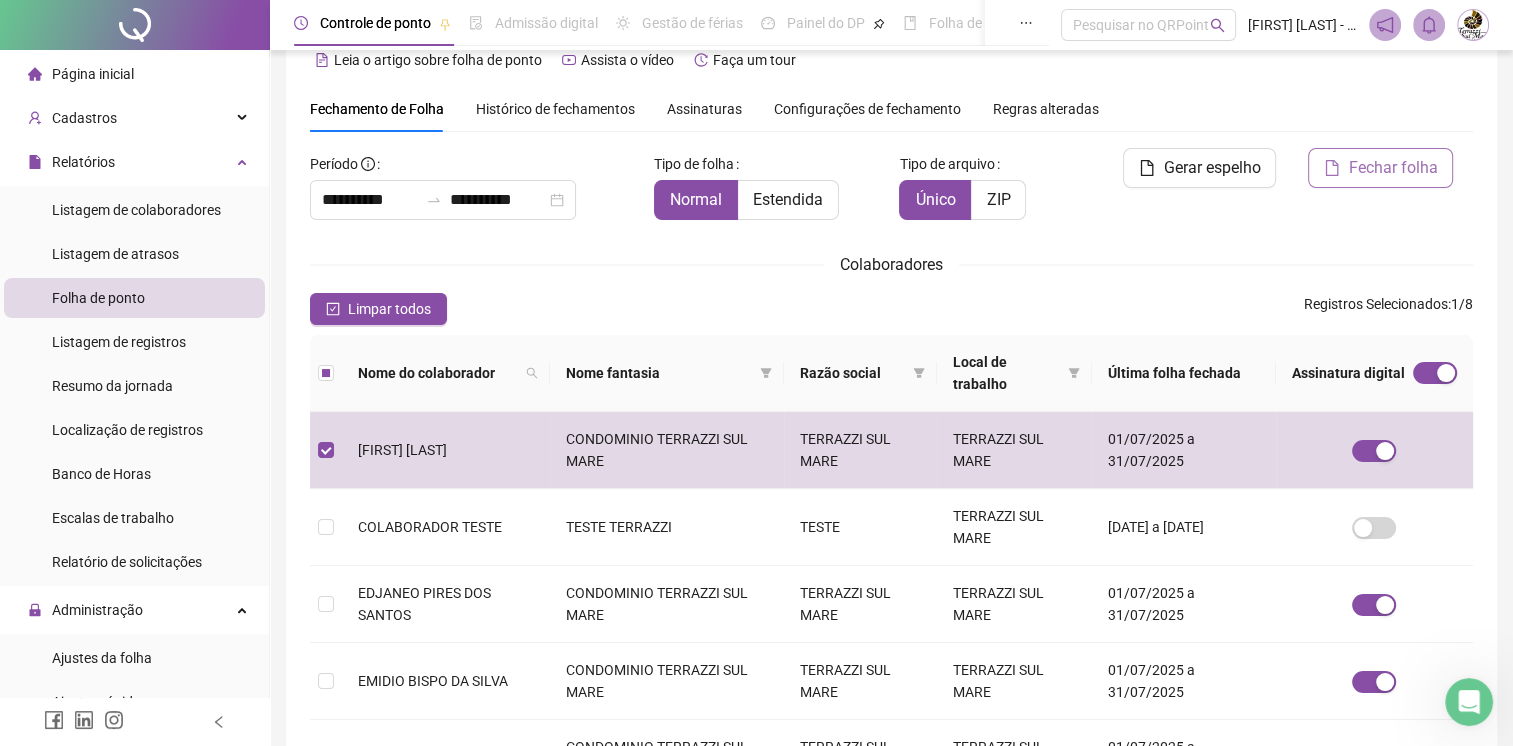 click on "Fechar folha" at bounding box center (1392, 168) 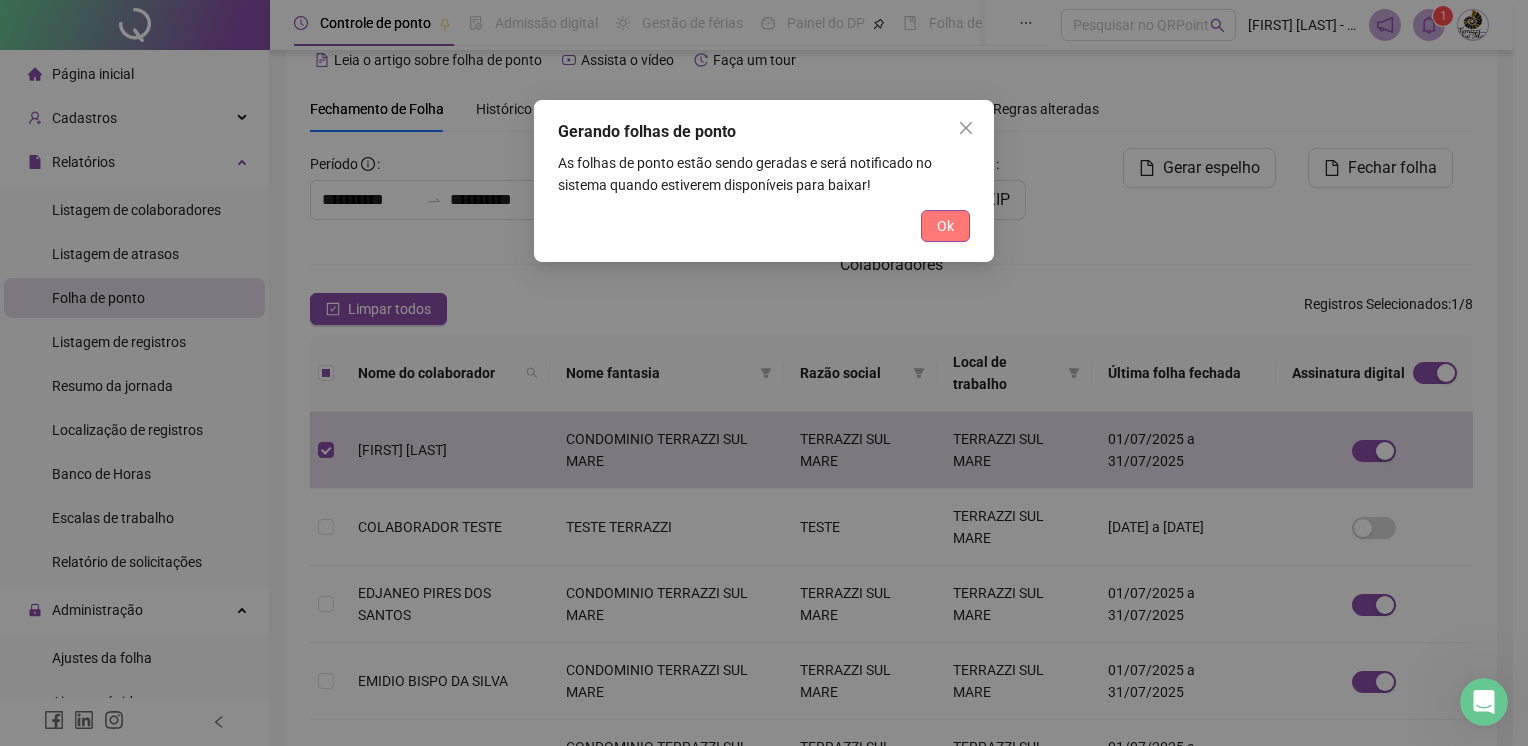 click on "Ok" at bounding box center [945, 226] 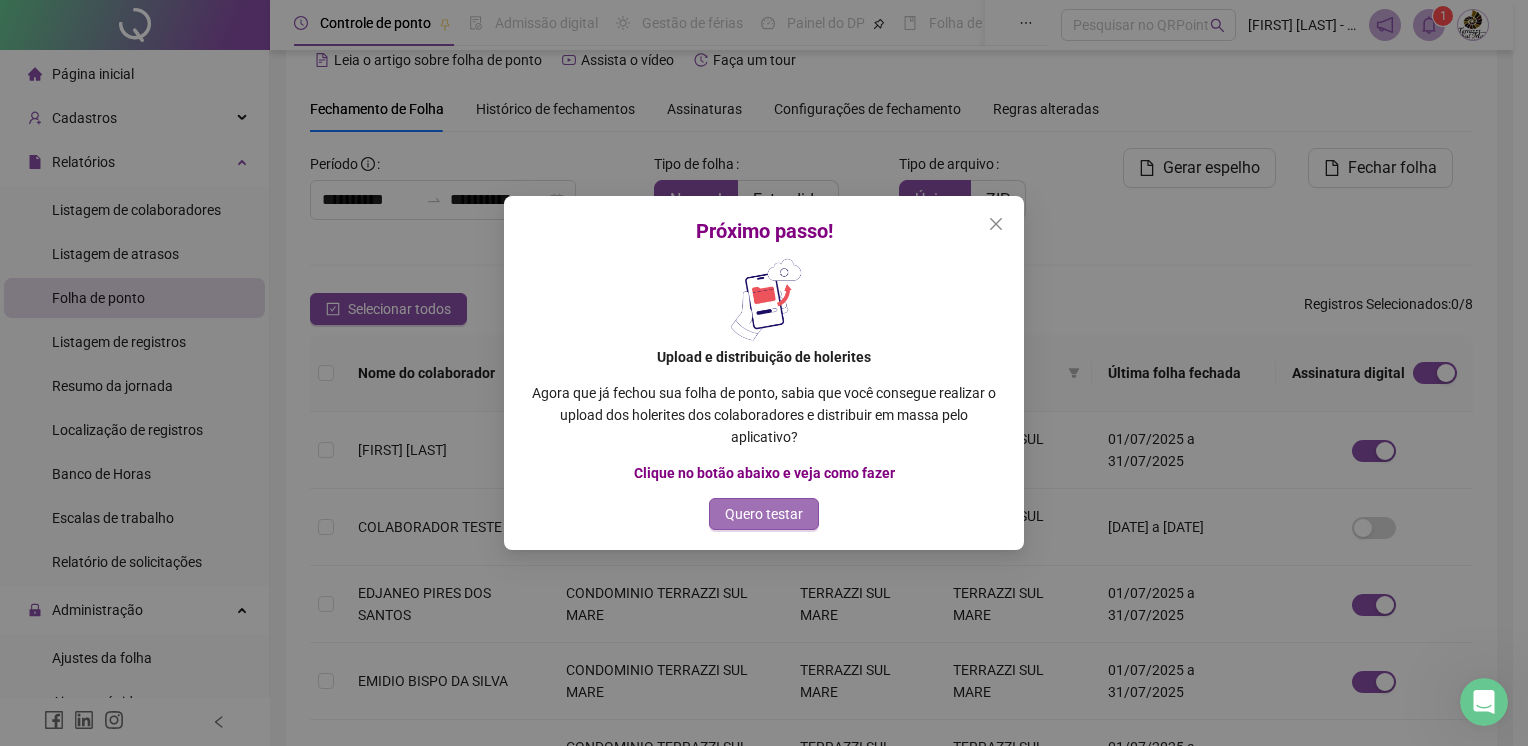 click on "Quero testar" at bounding box center (764, 514) 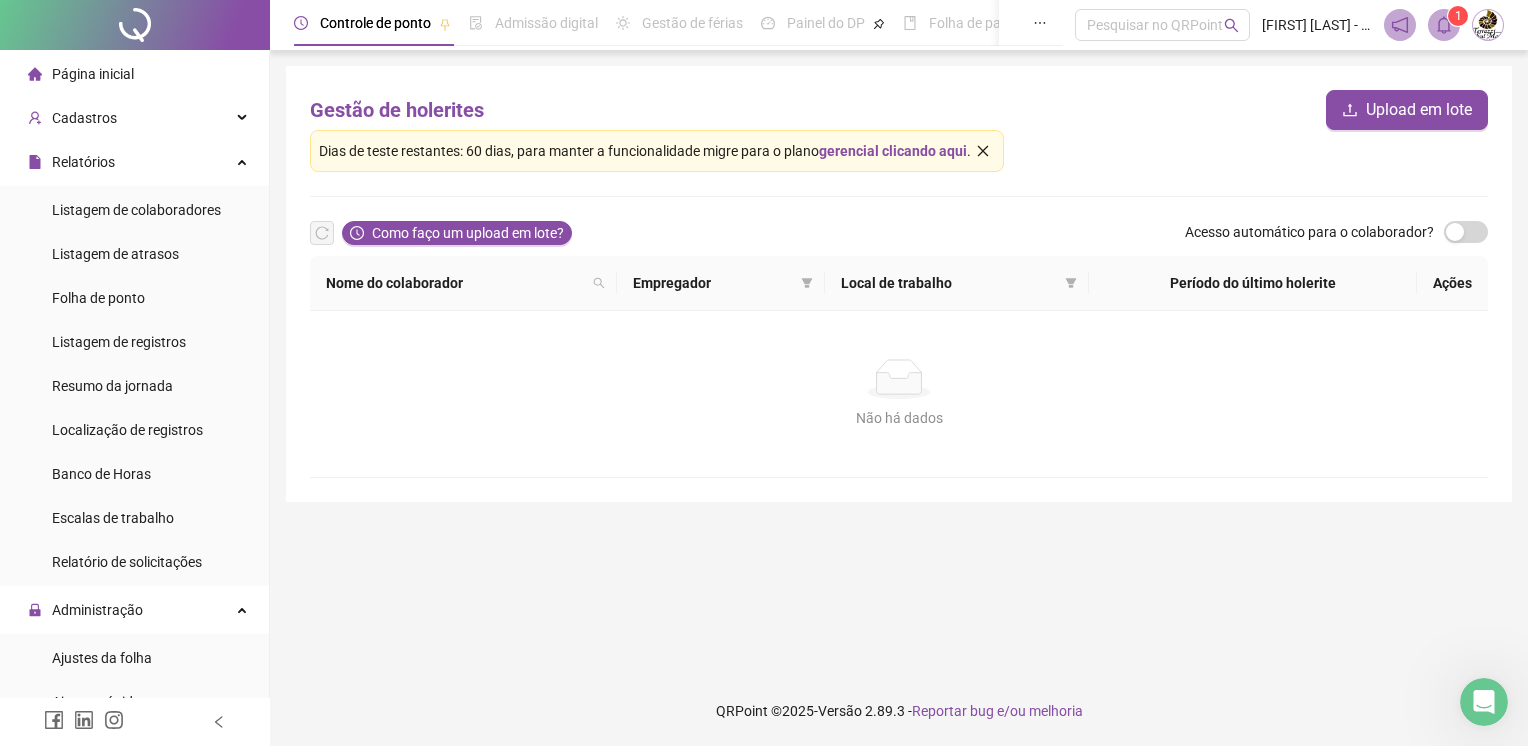 scroll, scrollTop: 0, scrollLeft: 0, axis: both 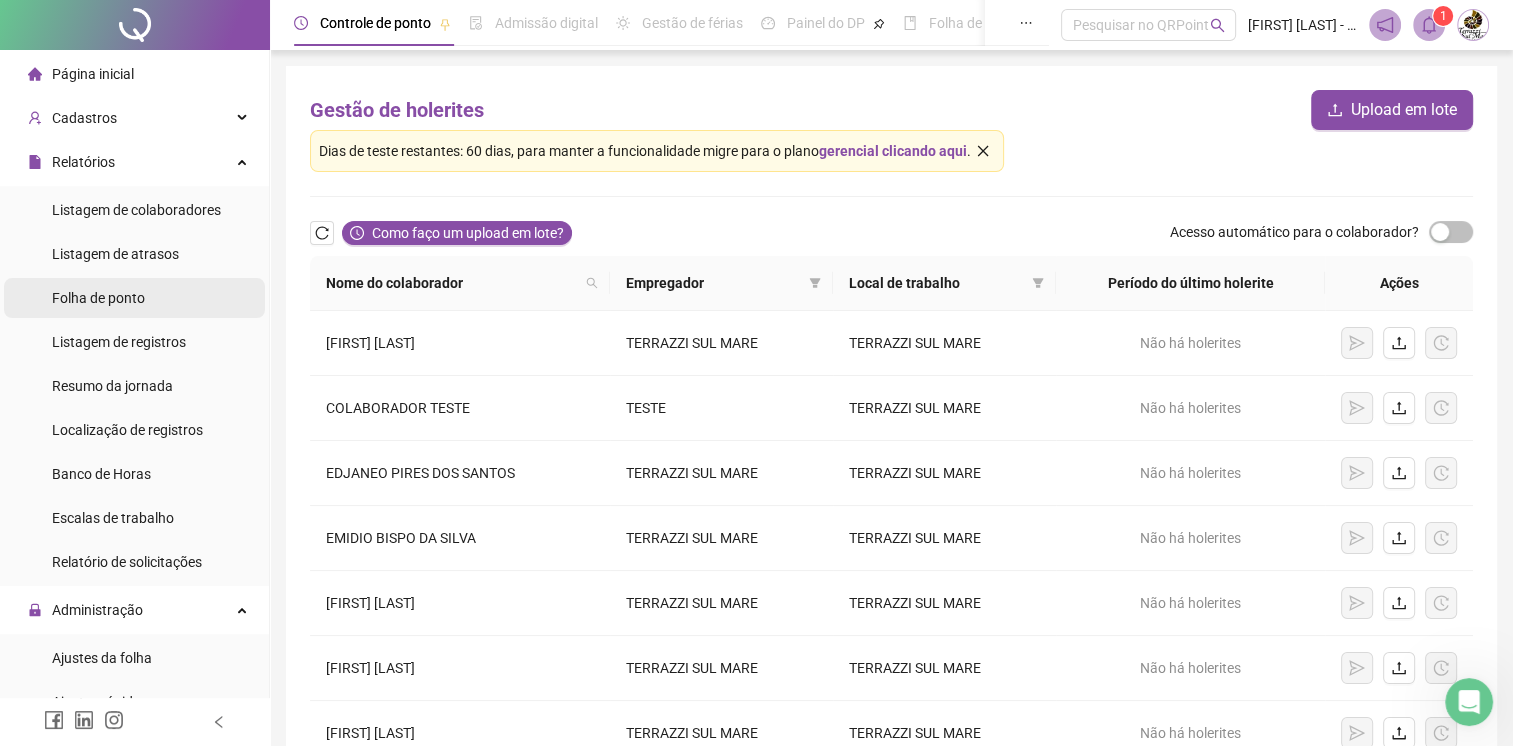 click on "Folha de ponto" at bounding box center (98, 298) 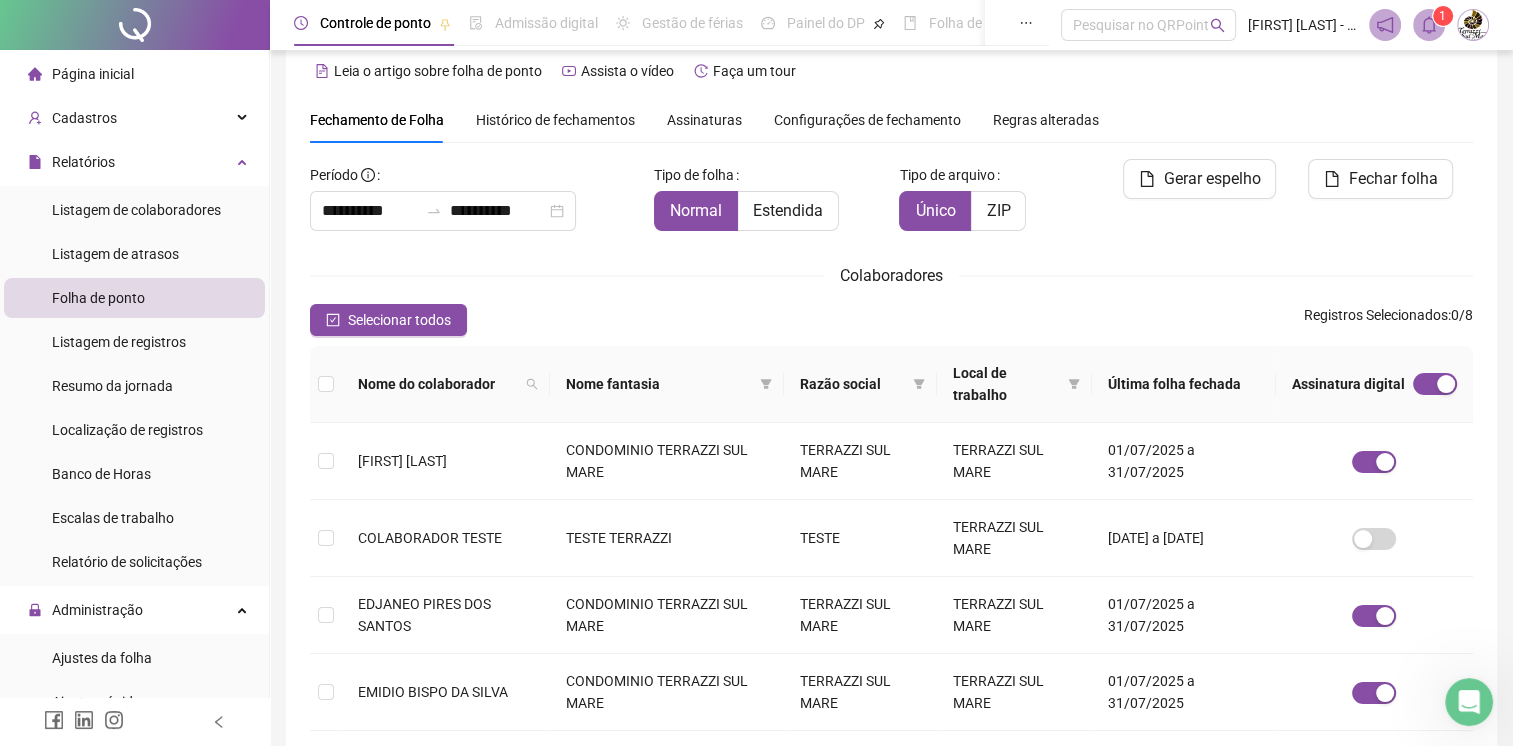 scroll, scrollTop: 36, scrollLeft: 0, axis: vertical 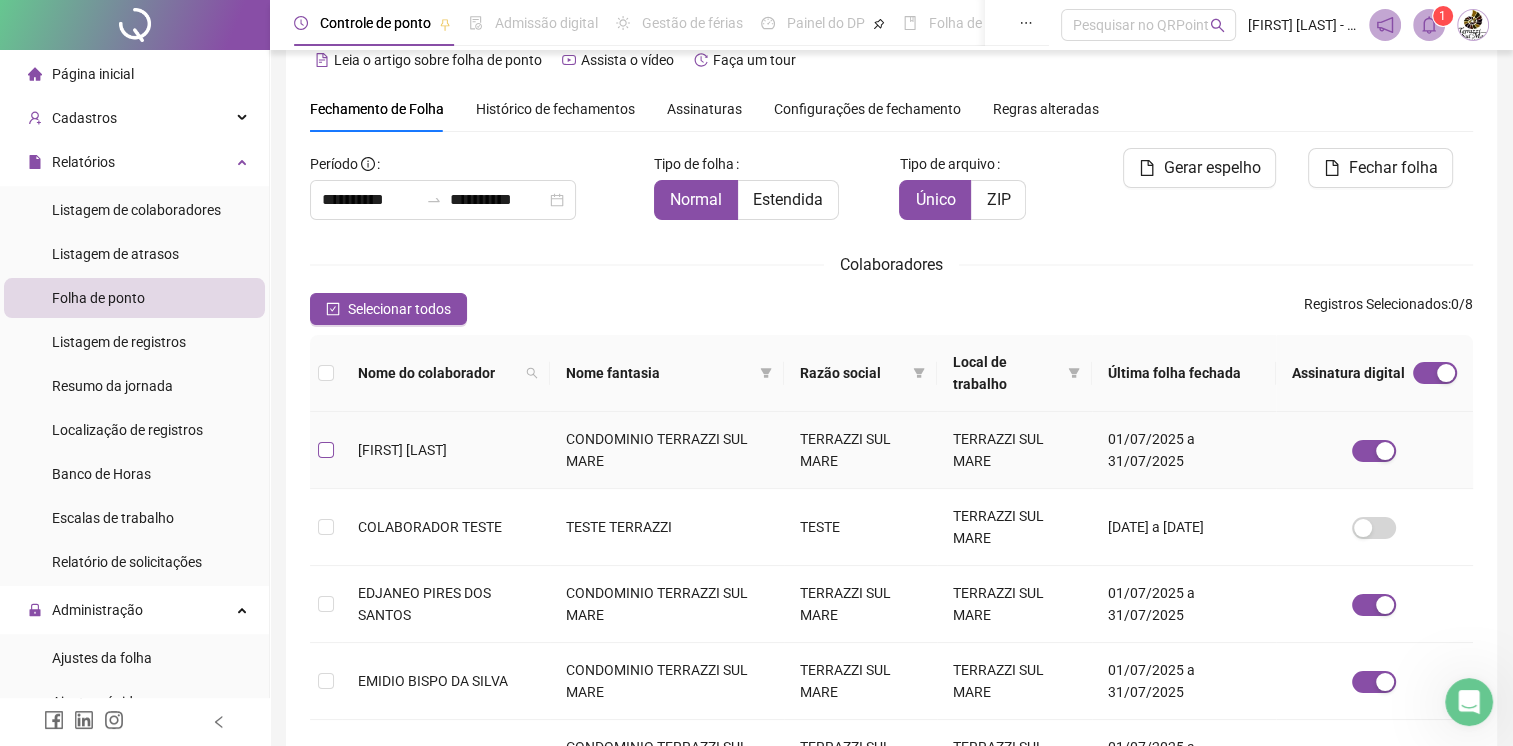 click at bounding box center [326, 450] 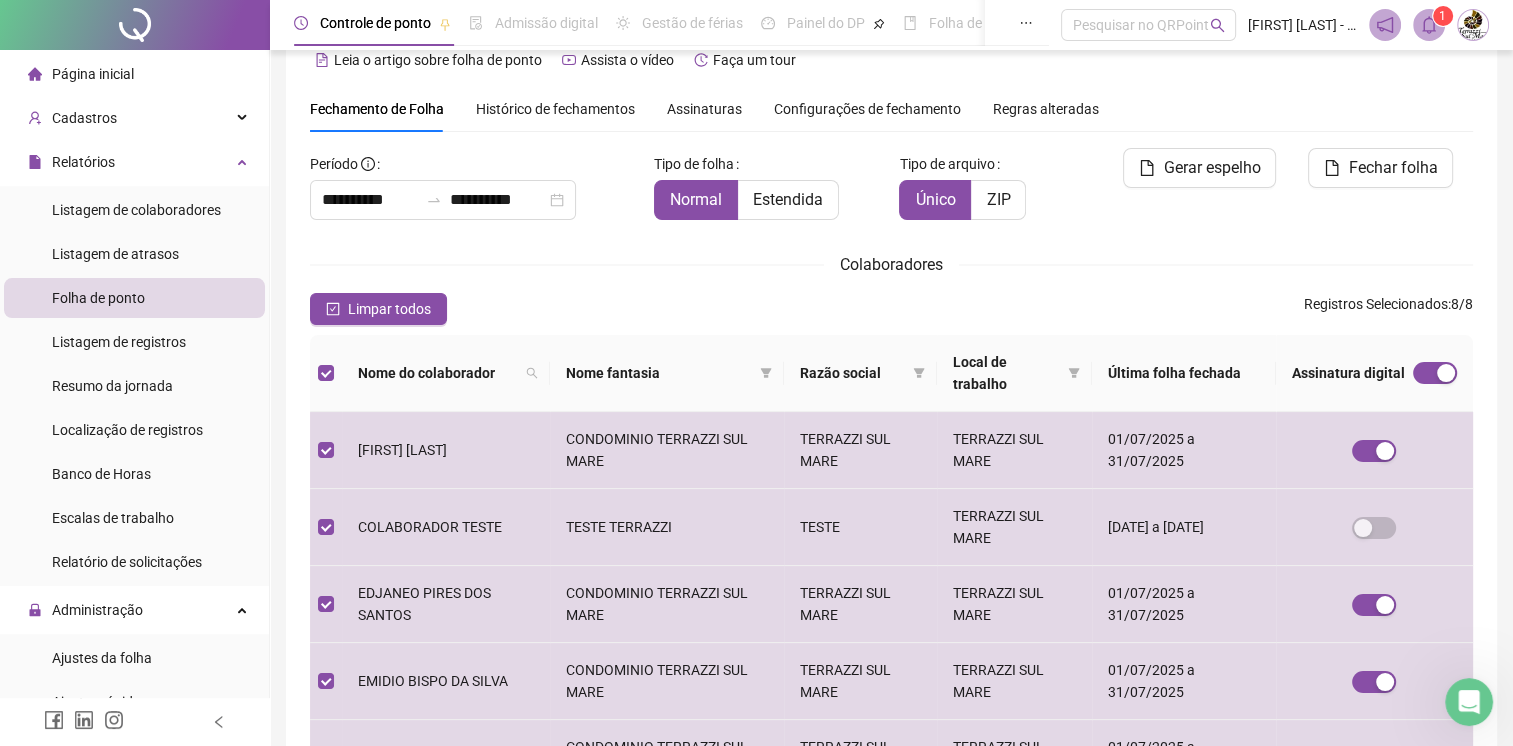 click at bounding box center [326, 373] 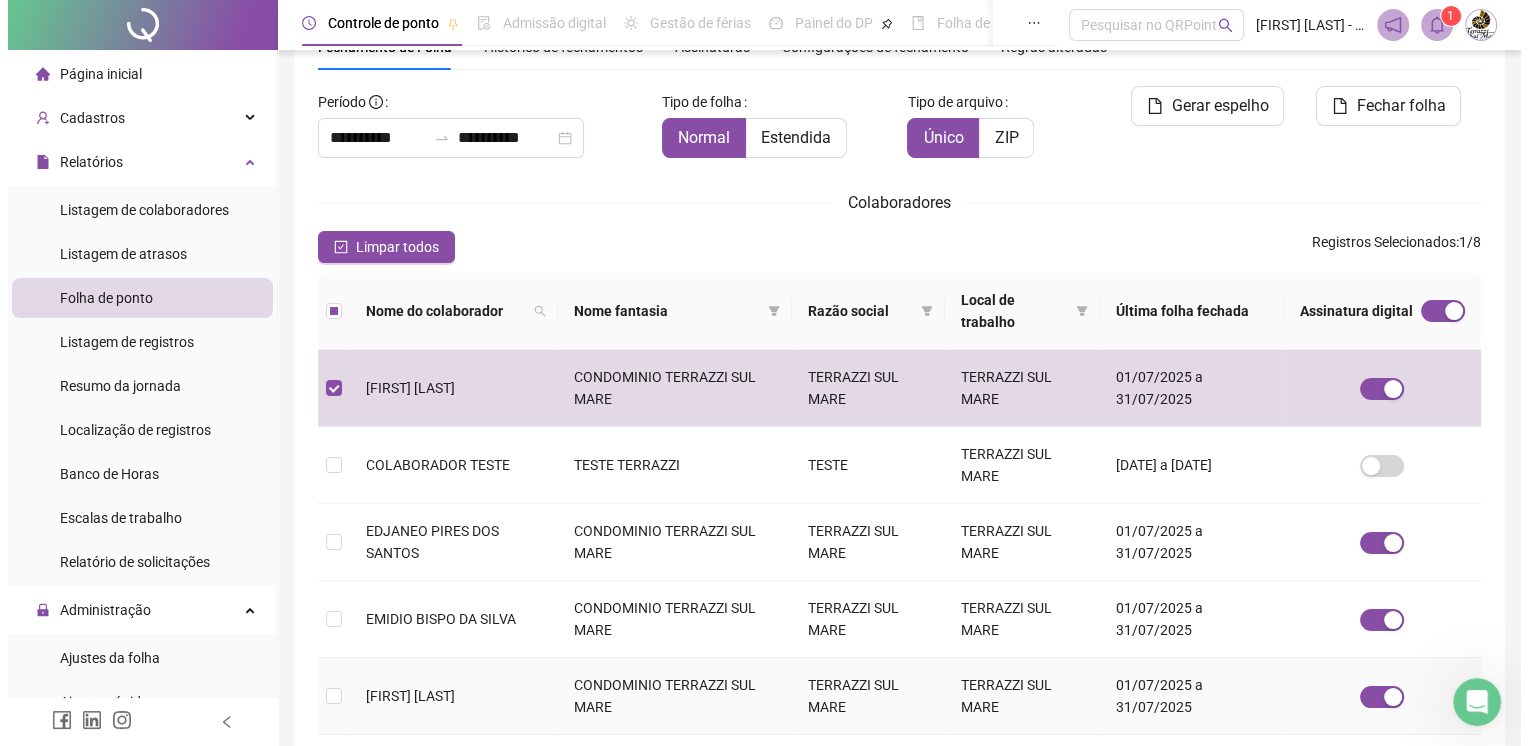 scroll, scrollTop: 0, scrollLeft: 0, axis: both 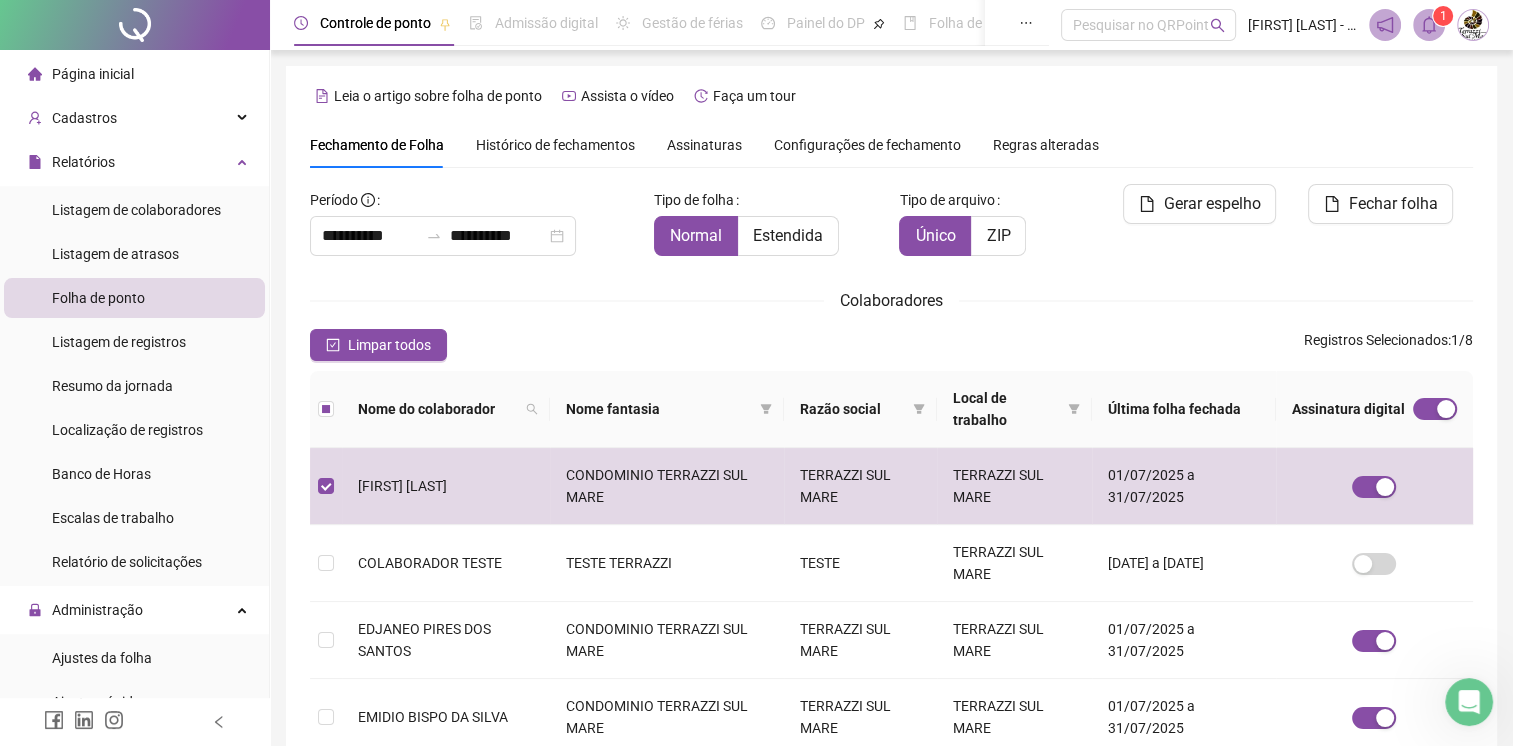 click on "Histórico de fechamentos" at bounding box center [555, 145] 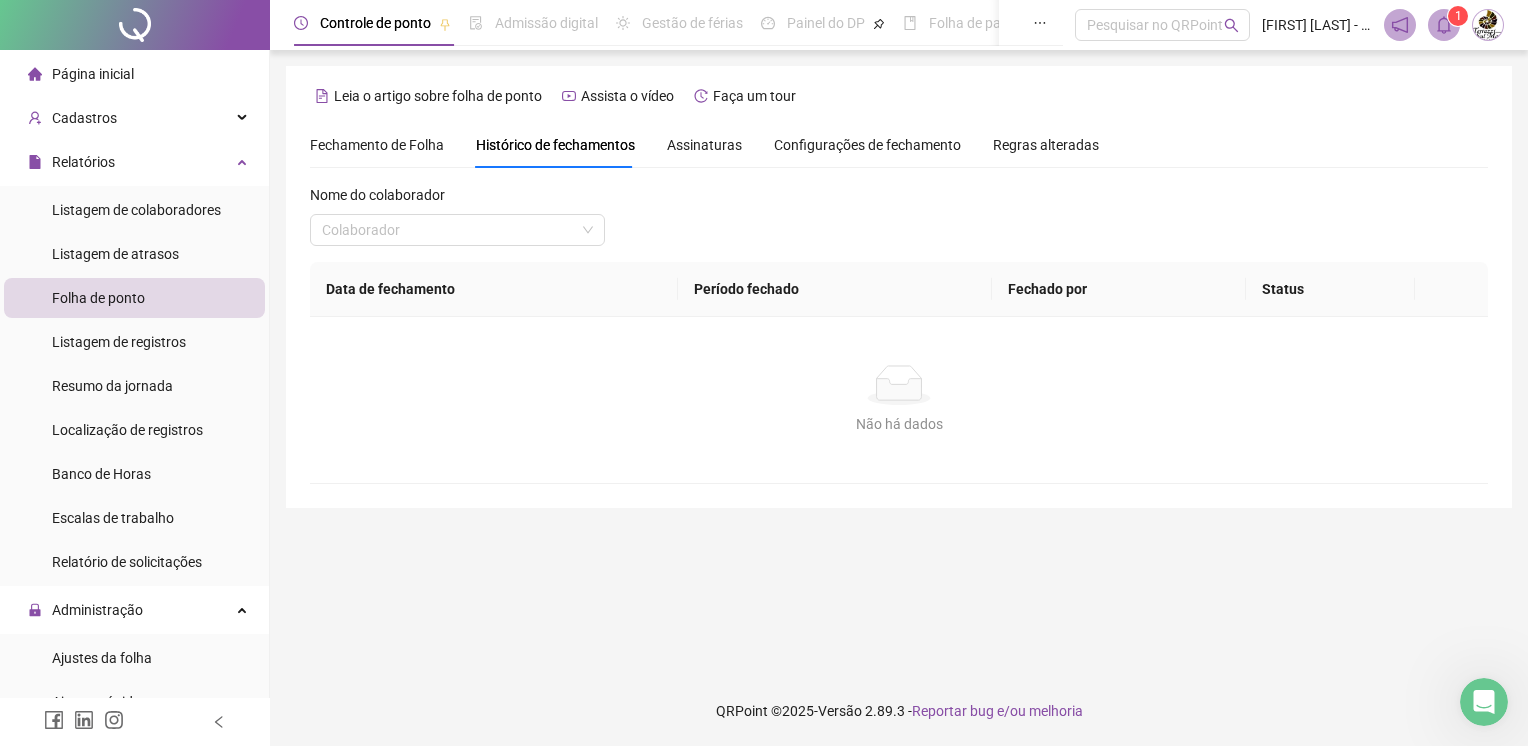 click on "Assinaturas" at bounding box center (704, 145) 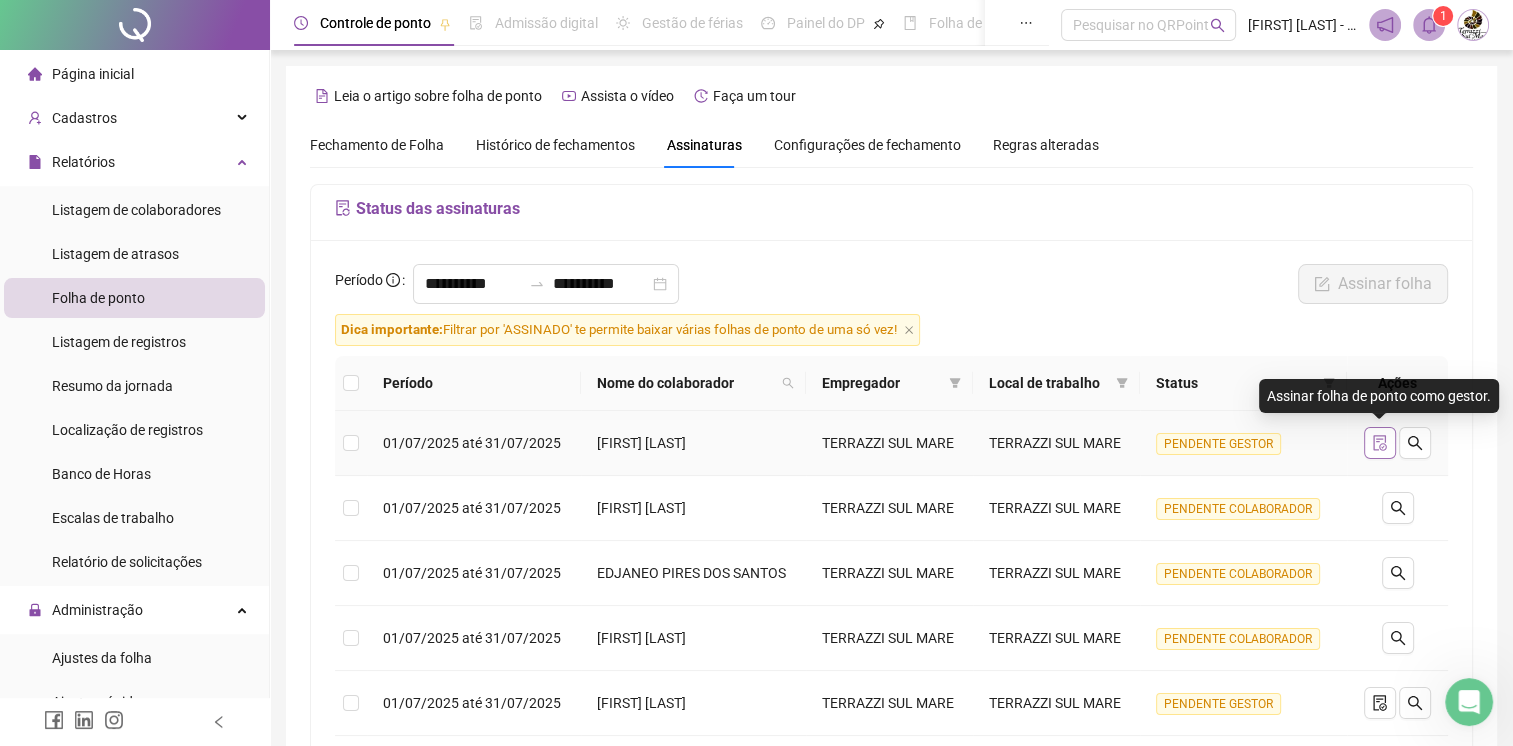 click at bounding box center [1380, 443] 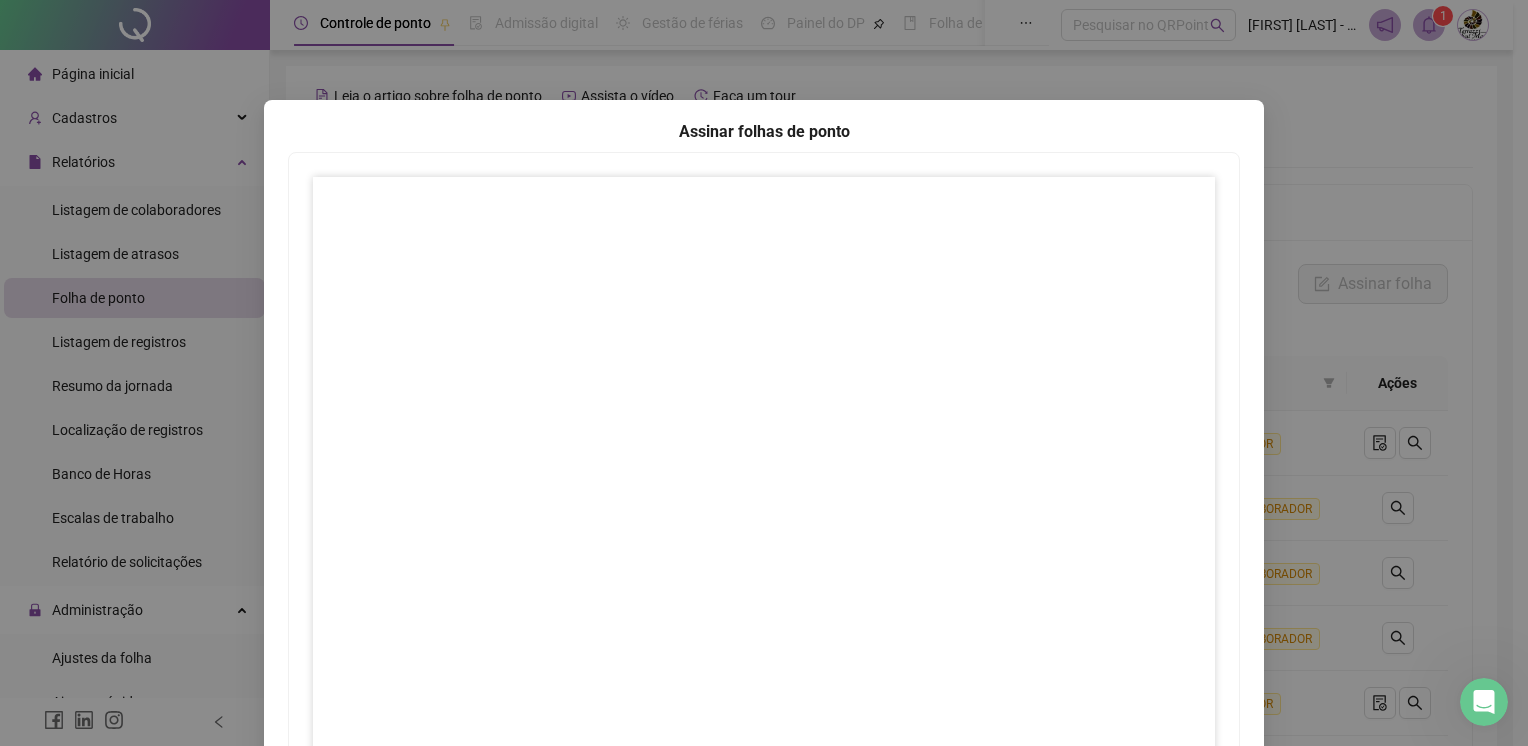 scroll, scrollTop: 183, scrollLeft: 0, axis: vertical 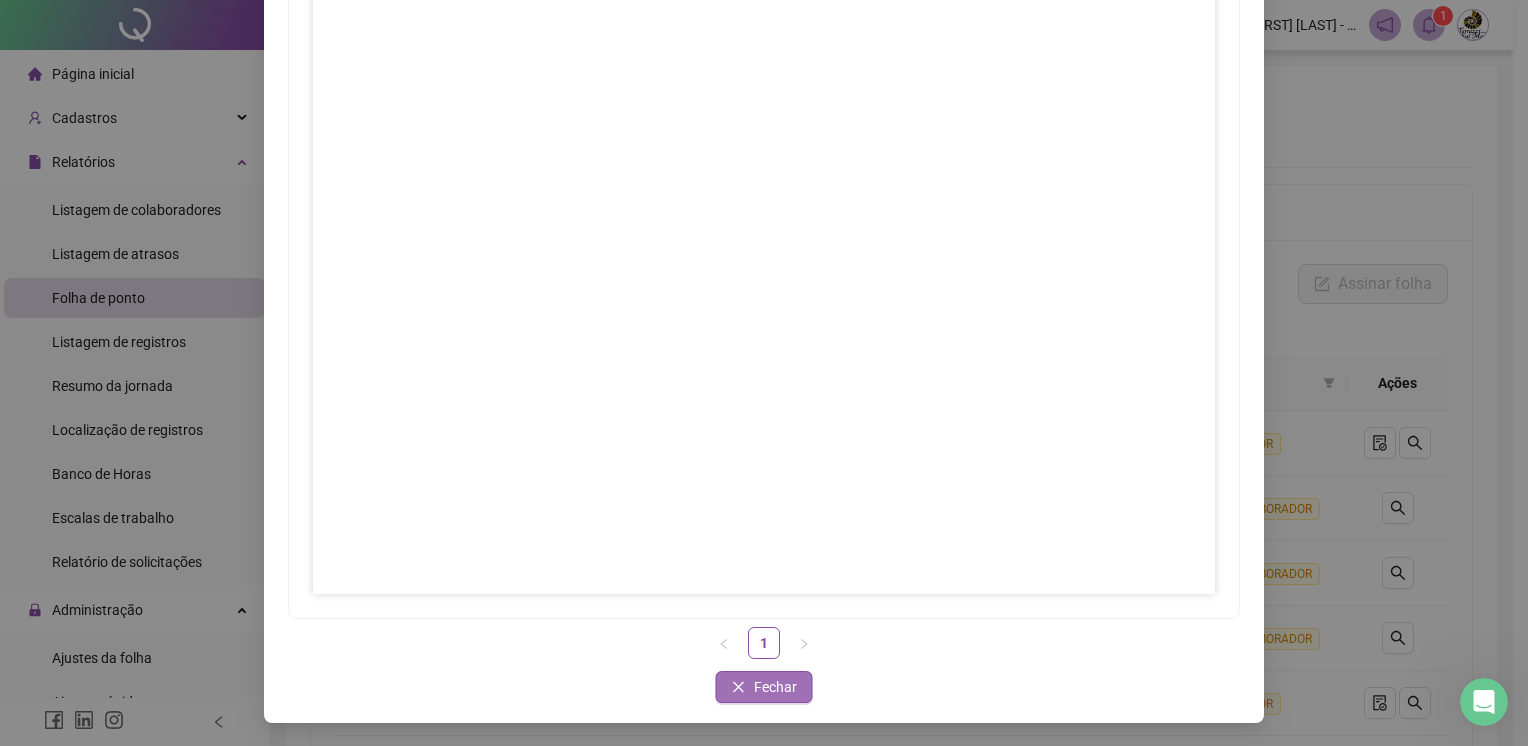 click on "Fechar" at bounding box center [764, 687] 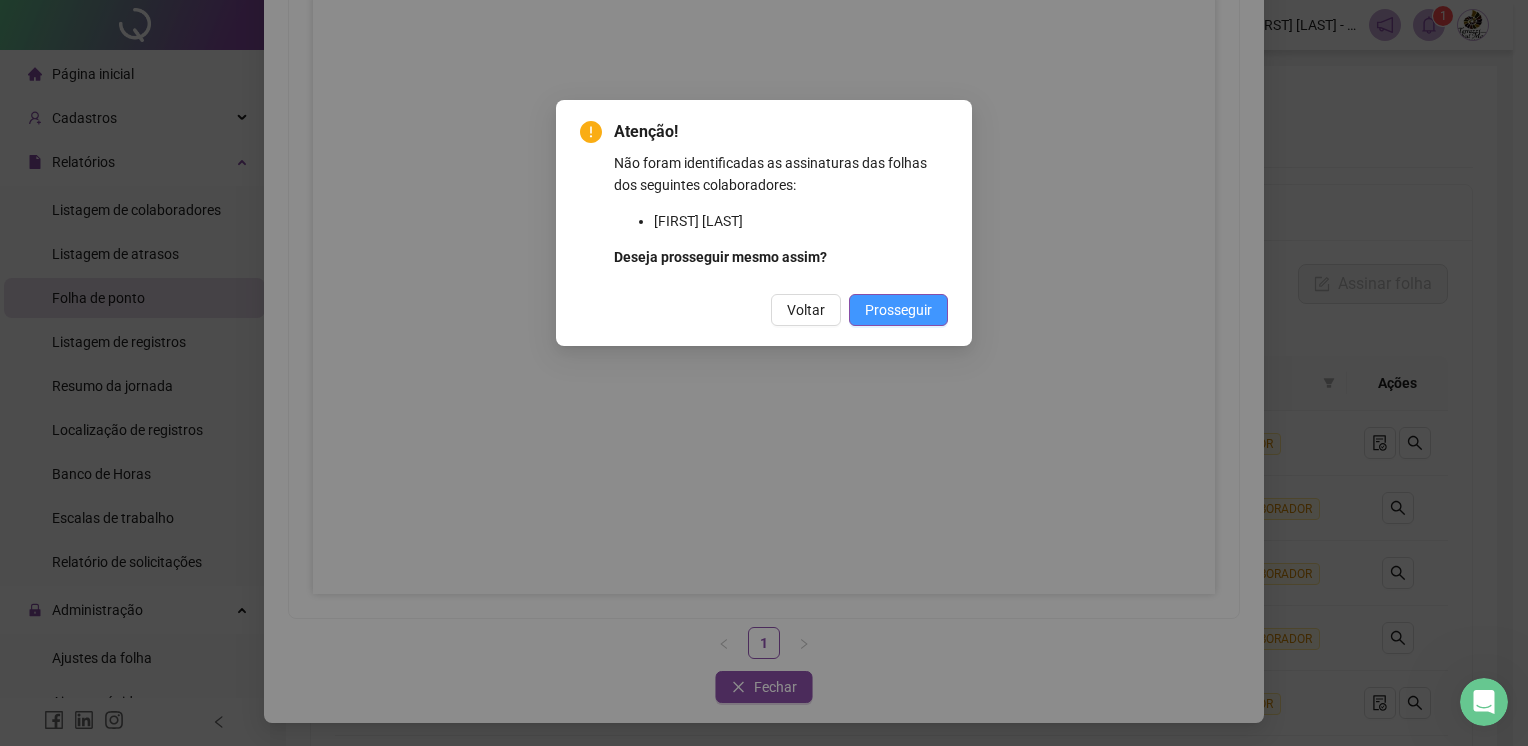 click on "Prosseguir" at bounding box center (898, 310) 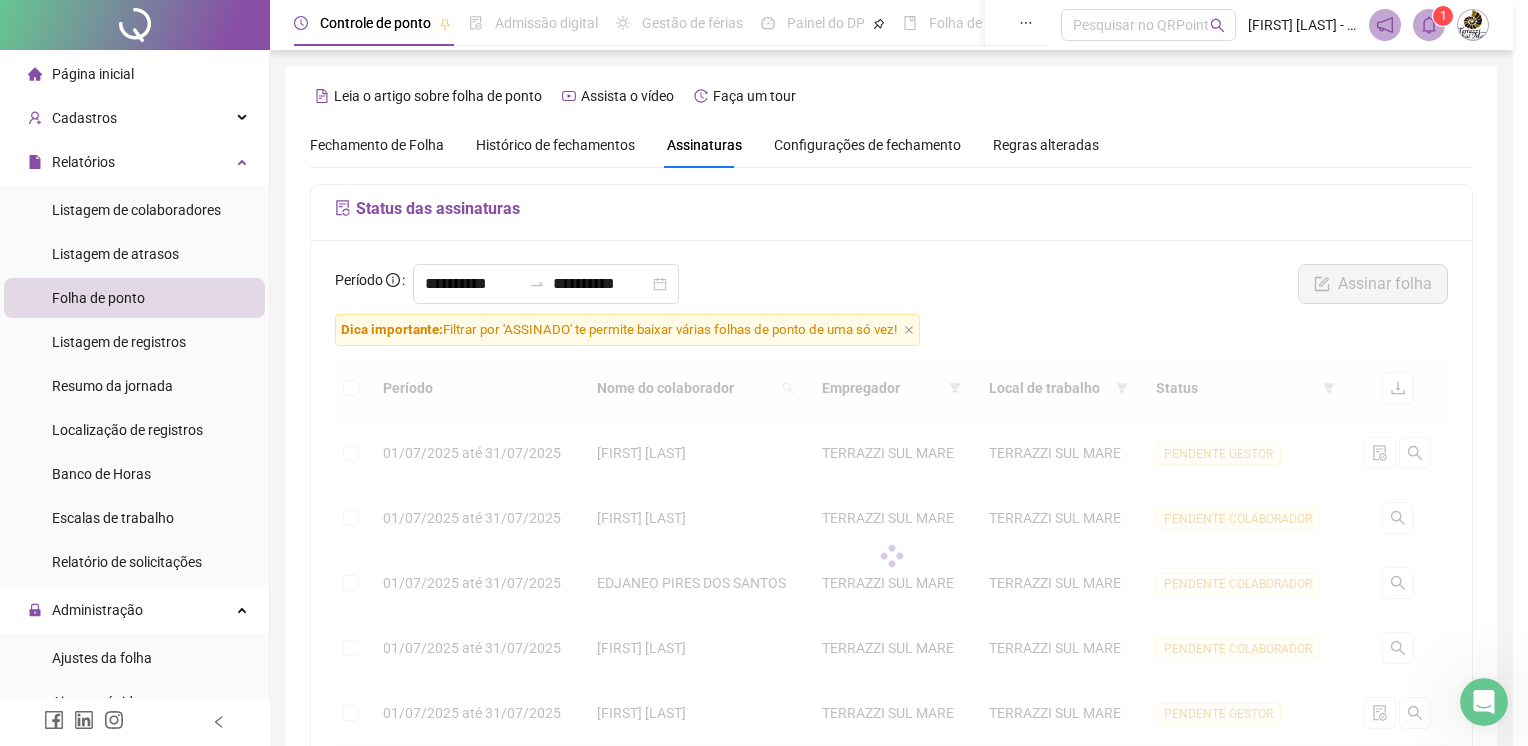 scroll, scrollTop: 0, scrollLeft: 0, axis: both 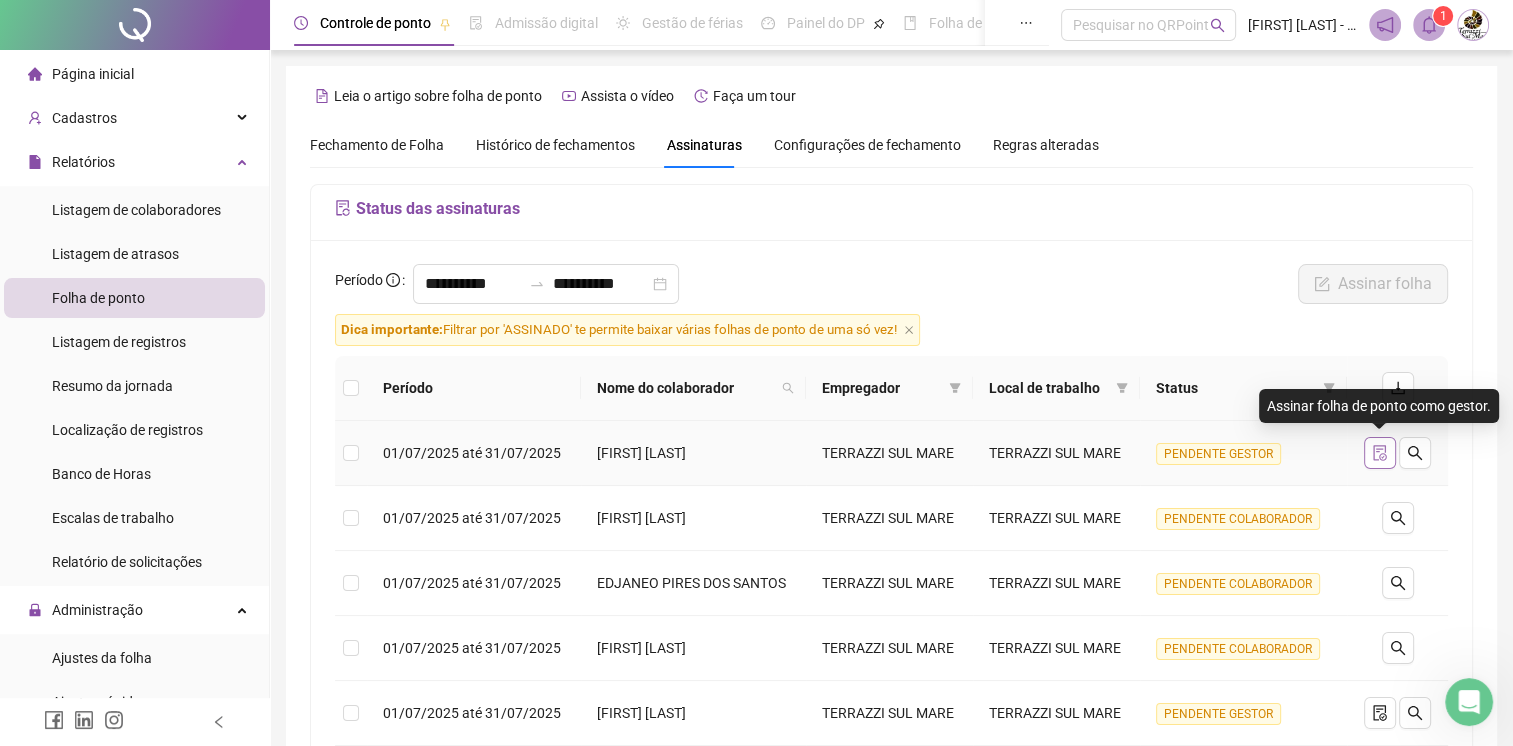 click 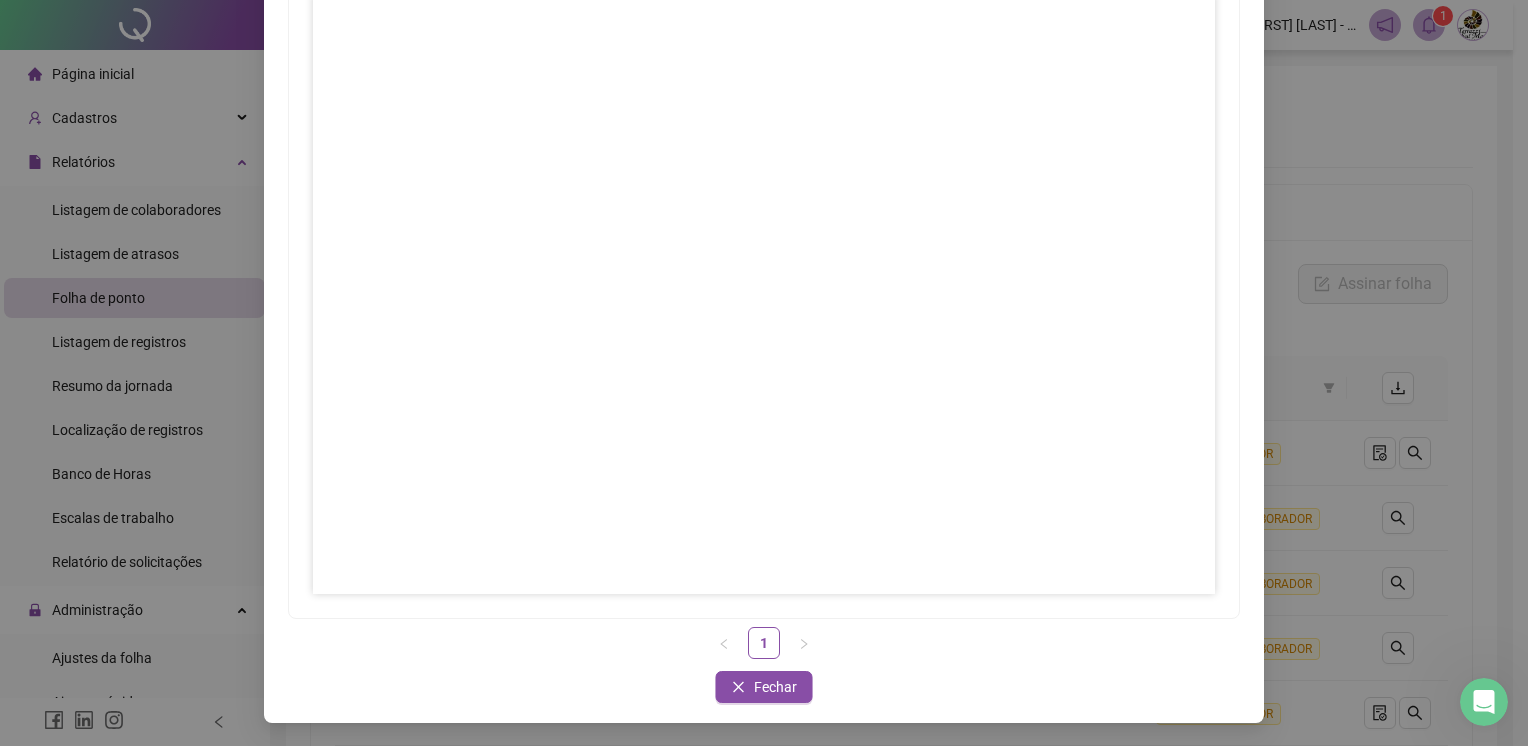 scroll, scrollTop: 0, scrollLeft: 0, axis: both 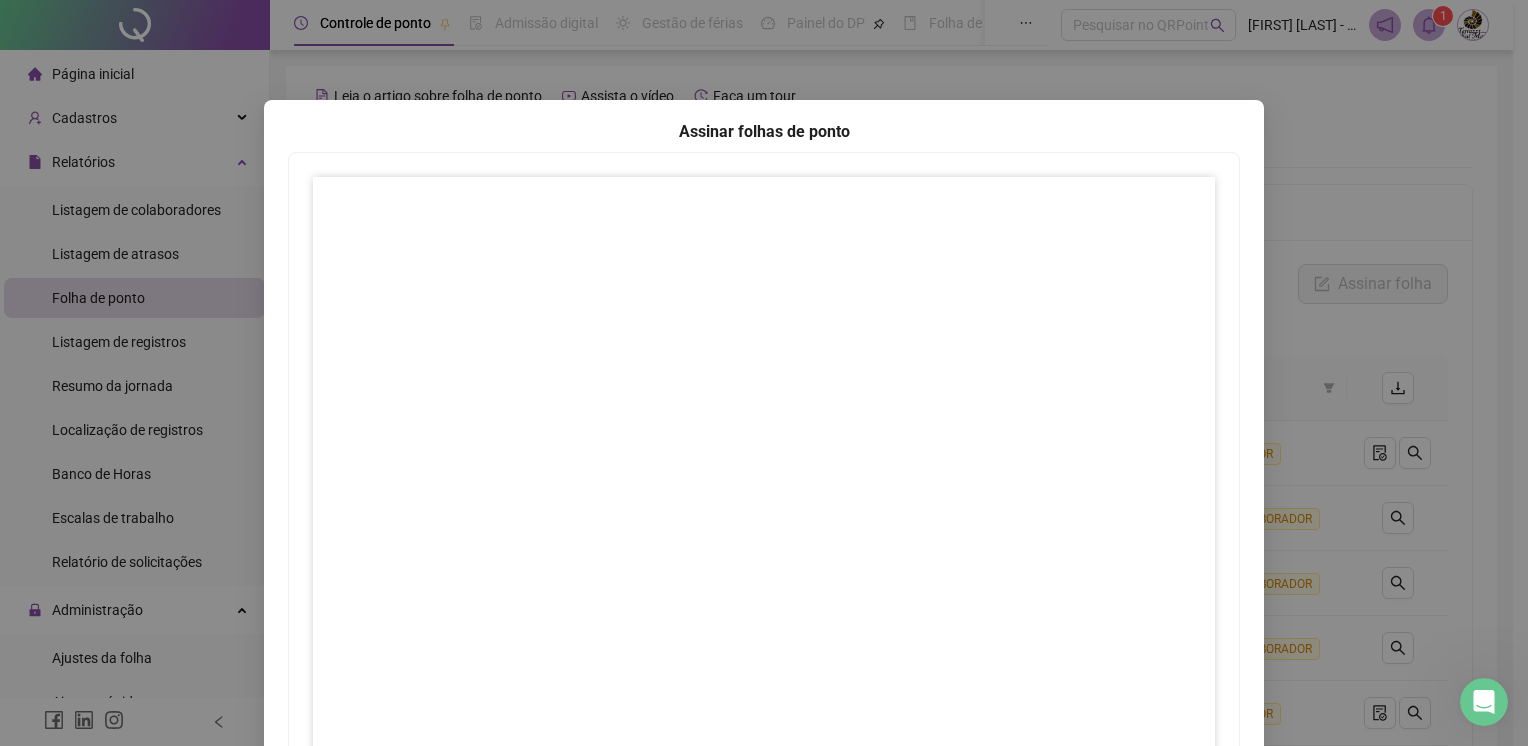 click on "Assinar folhas de ponto 1 Fechar Fechar" at bounding box center [764, 373] 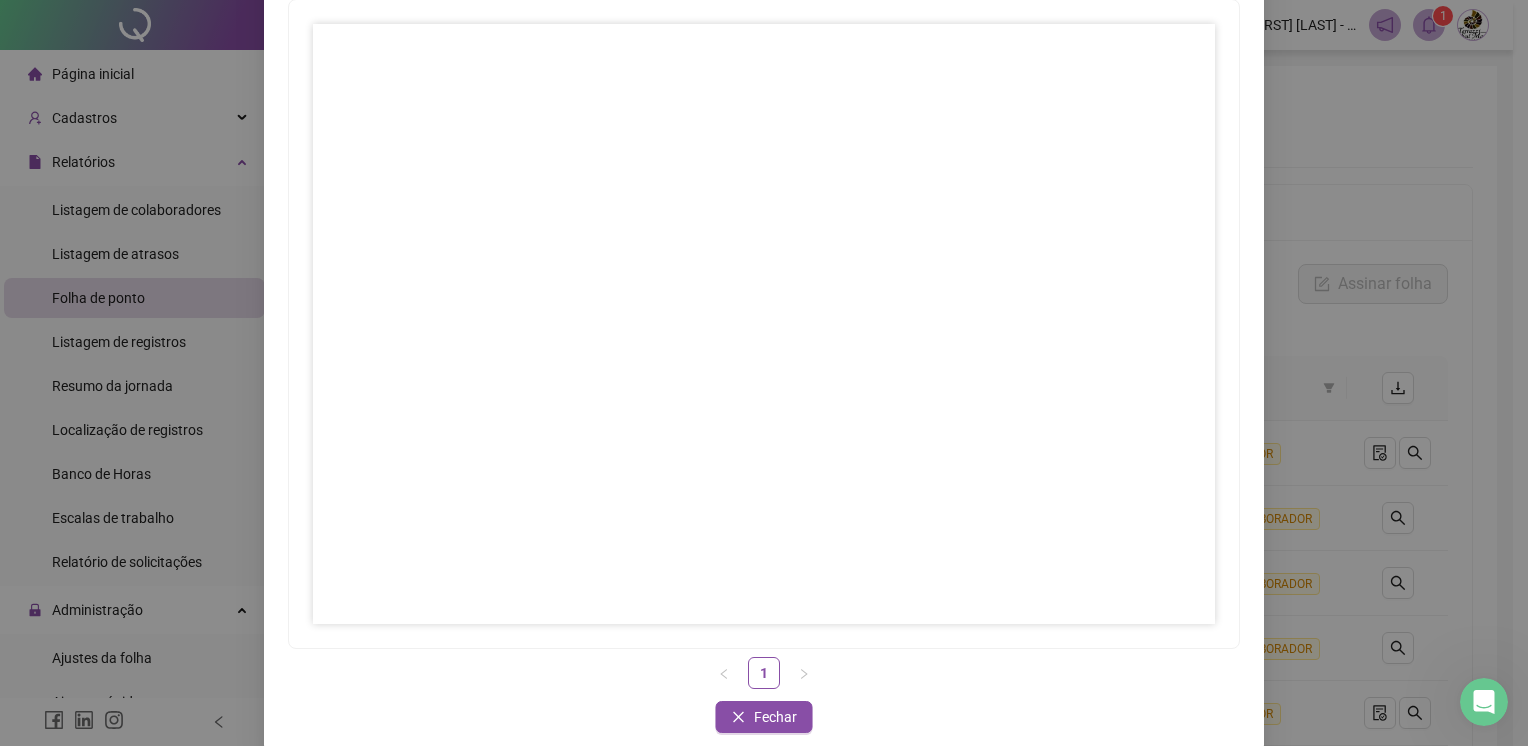 scroll, scrollTop: 183, scrollLeft: 0, axis: vertical 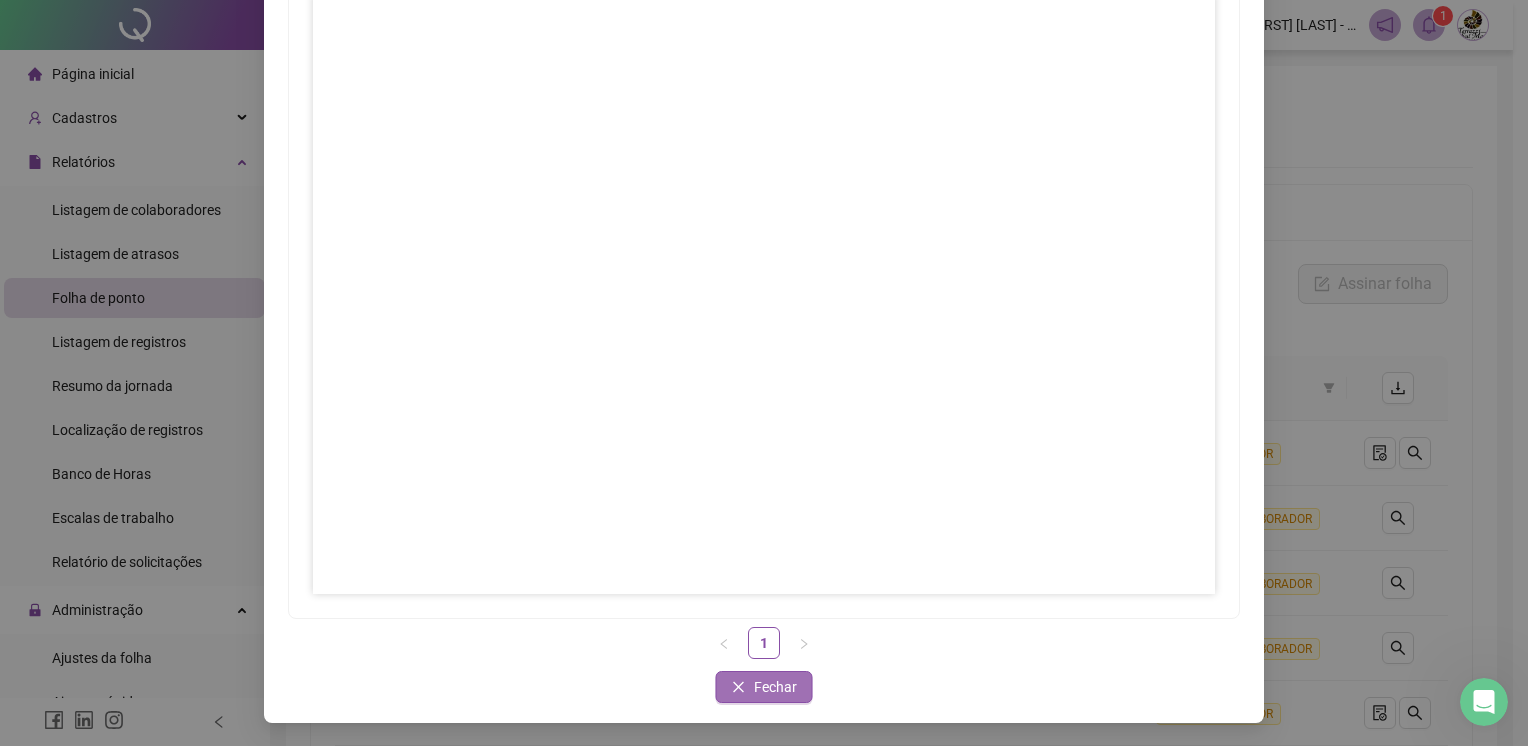 click 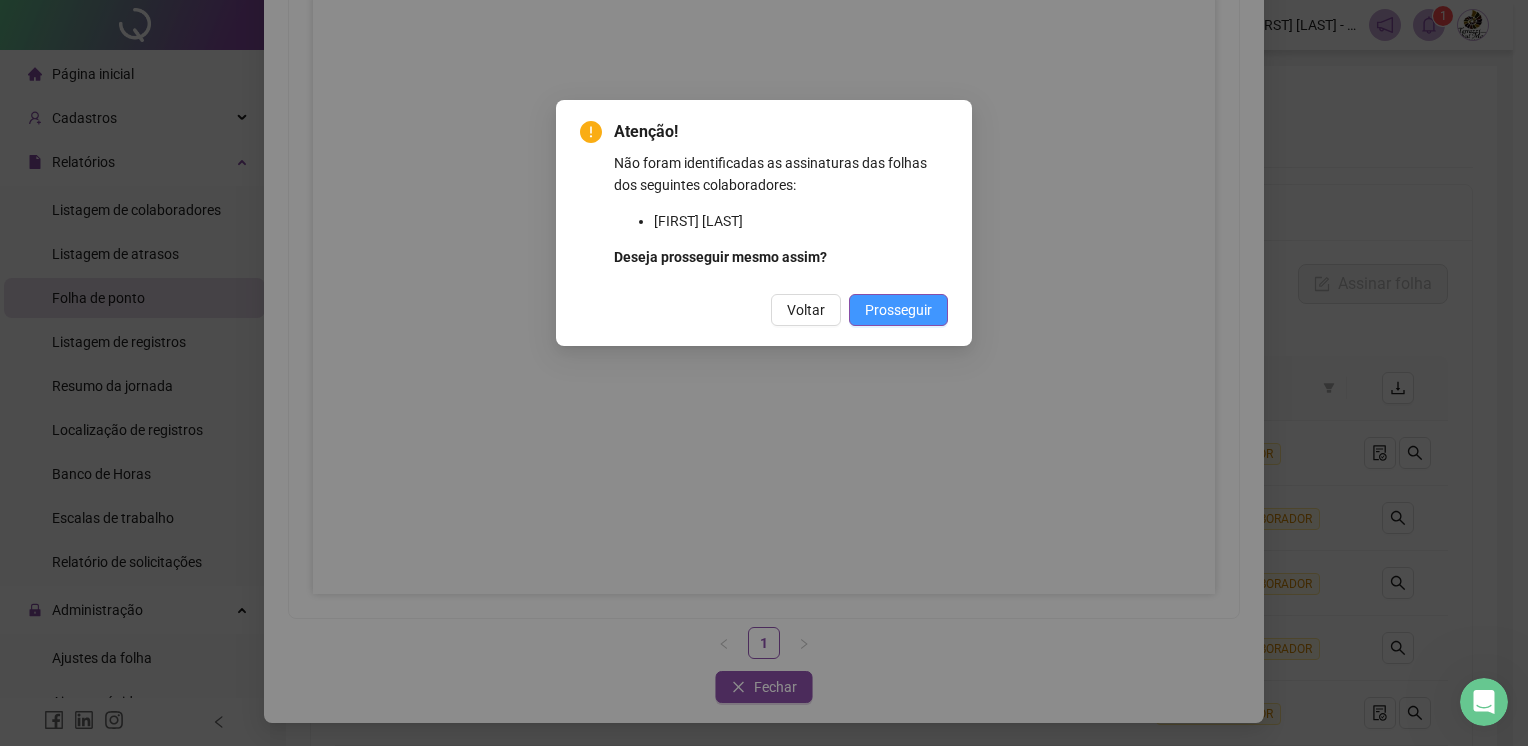 click on "Prosseguir" at bounding box center [898, 310] 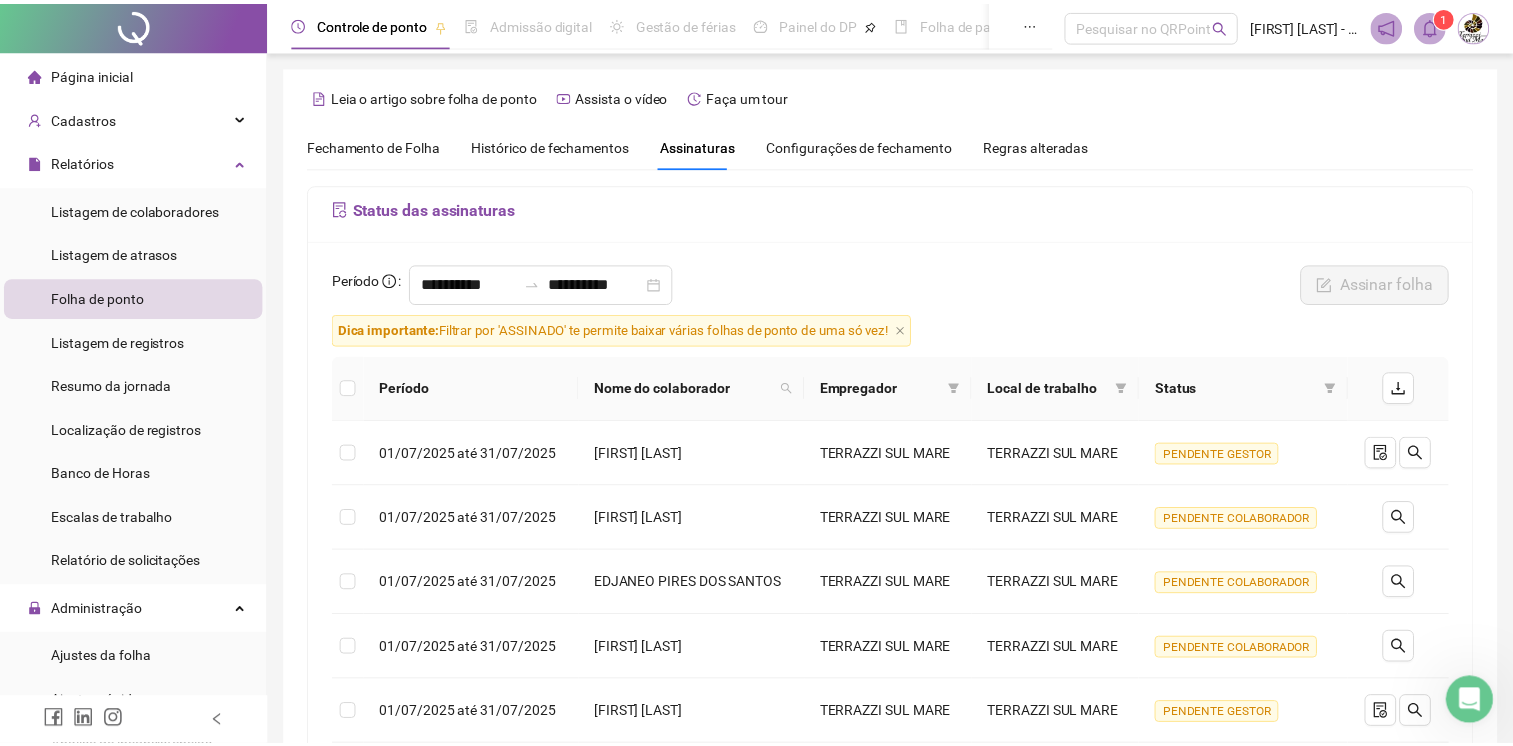 scroll, scrollTop: 0, scrollLeft: 0, axis: both 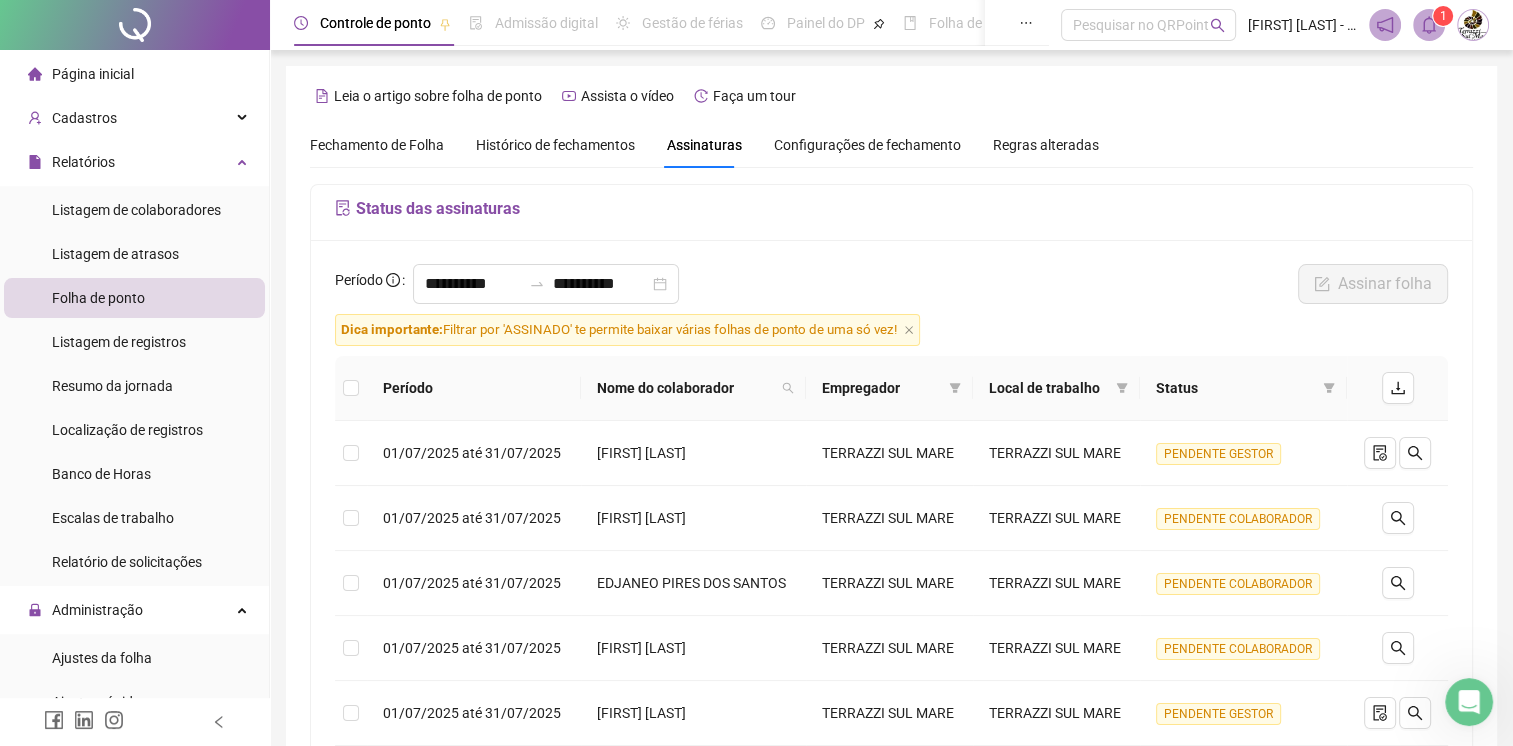 click on "Histórico de fechamentos" at bounding box center (555, 145) 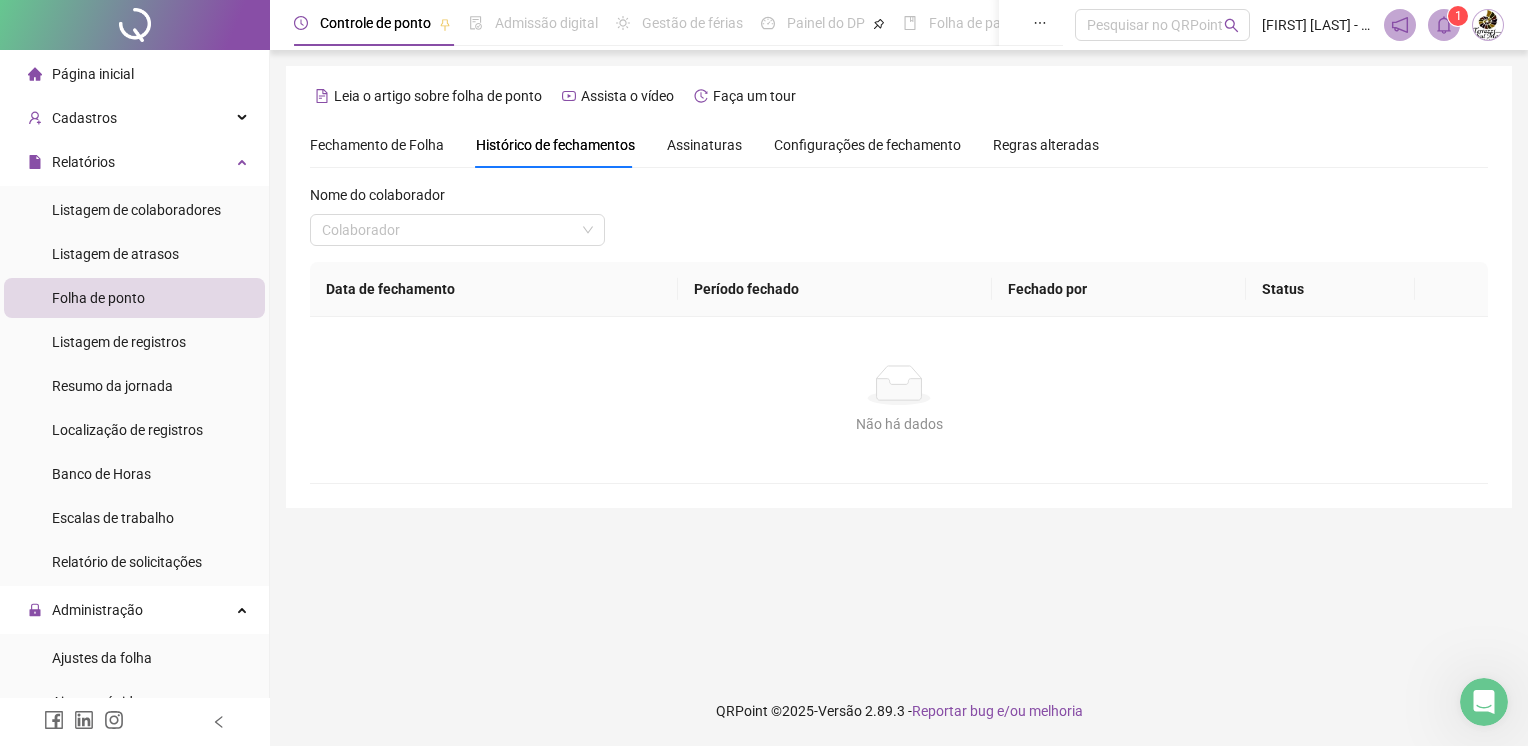 click on "Configurações de fechamento" at bounding box center [867, 145] 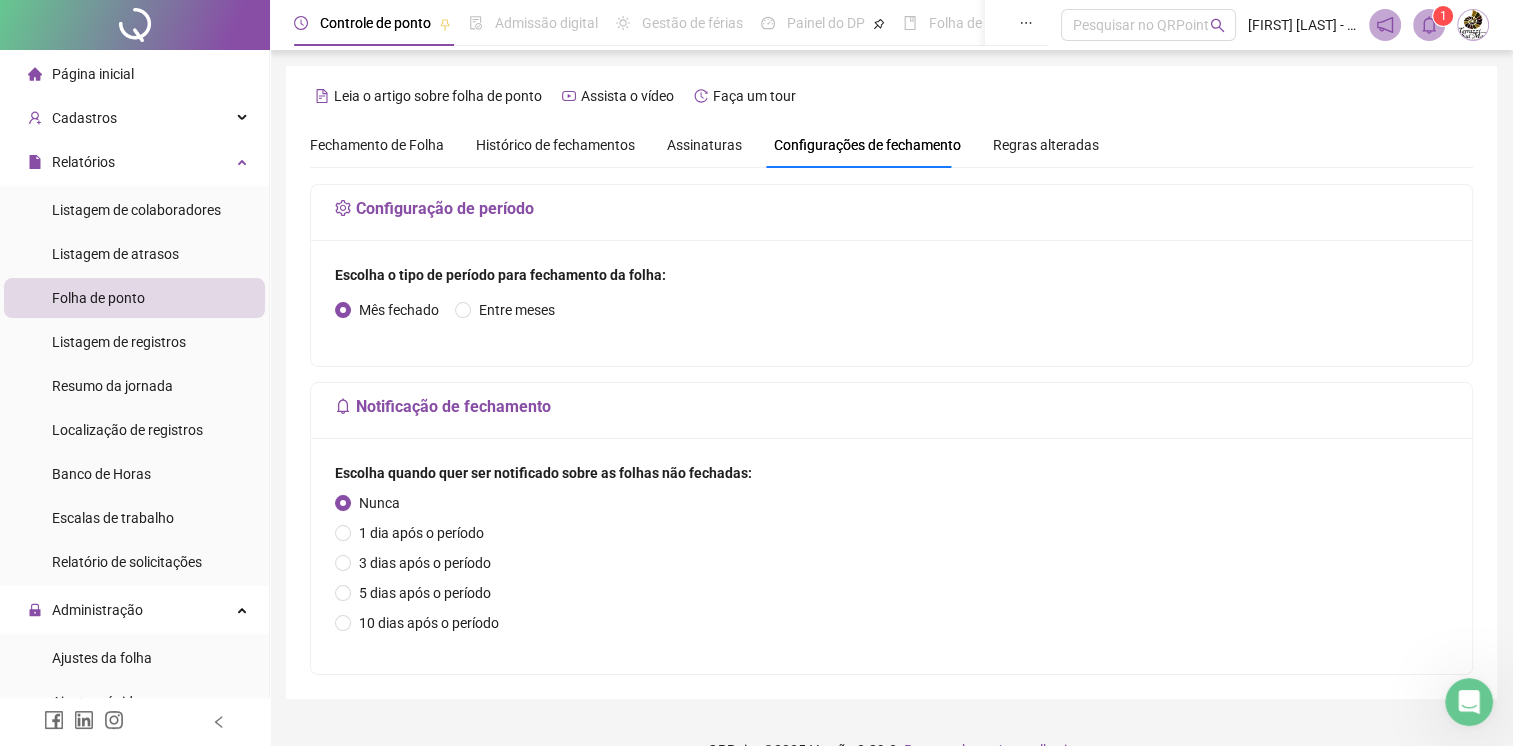 click on "Histórico de fechamentos" at bounding box center (555, 145) 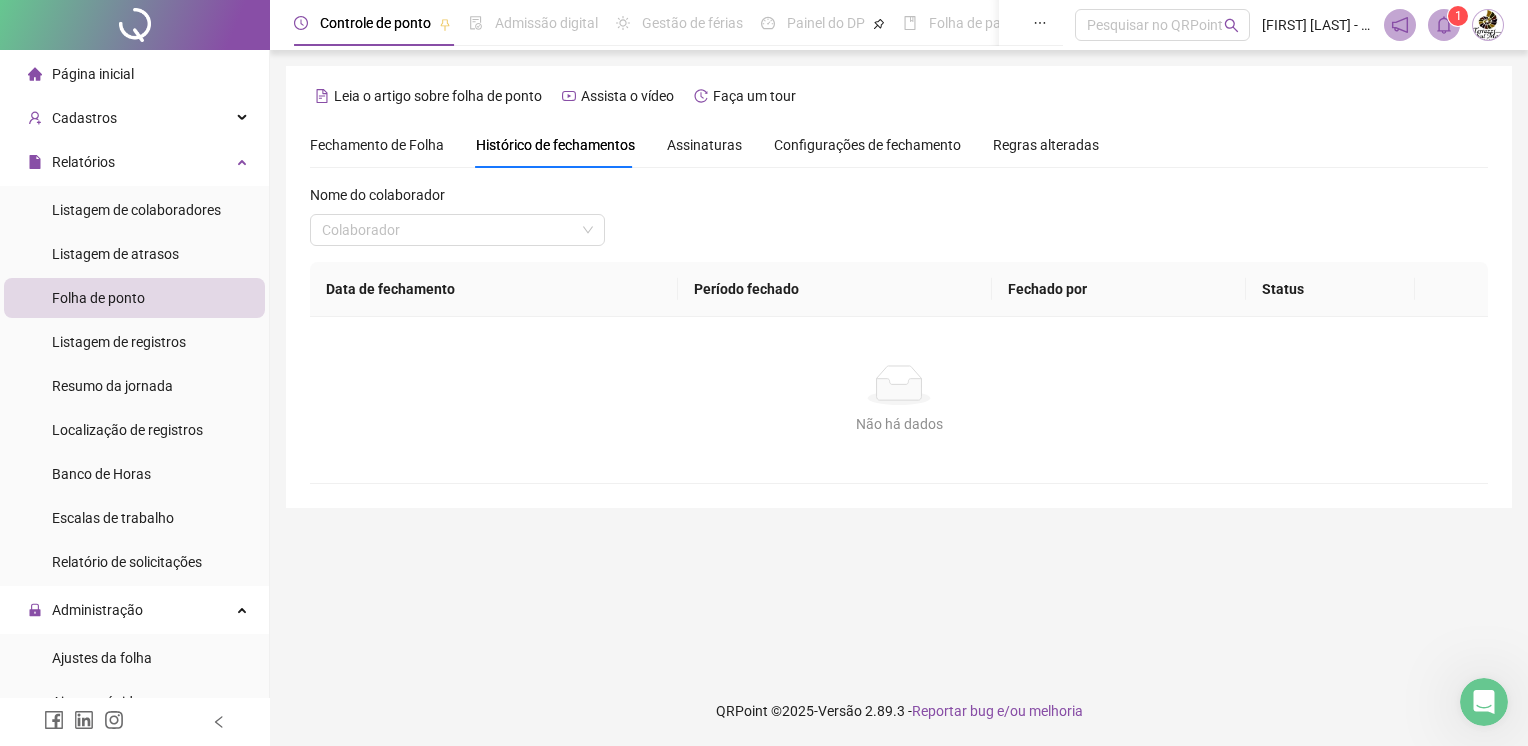 click on "Fechamento de Folha" at bounding box center (377, 145) 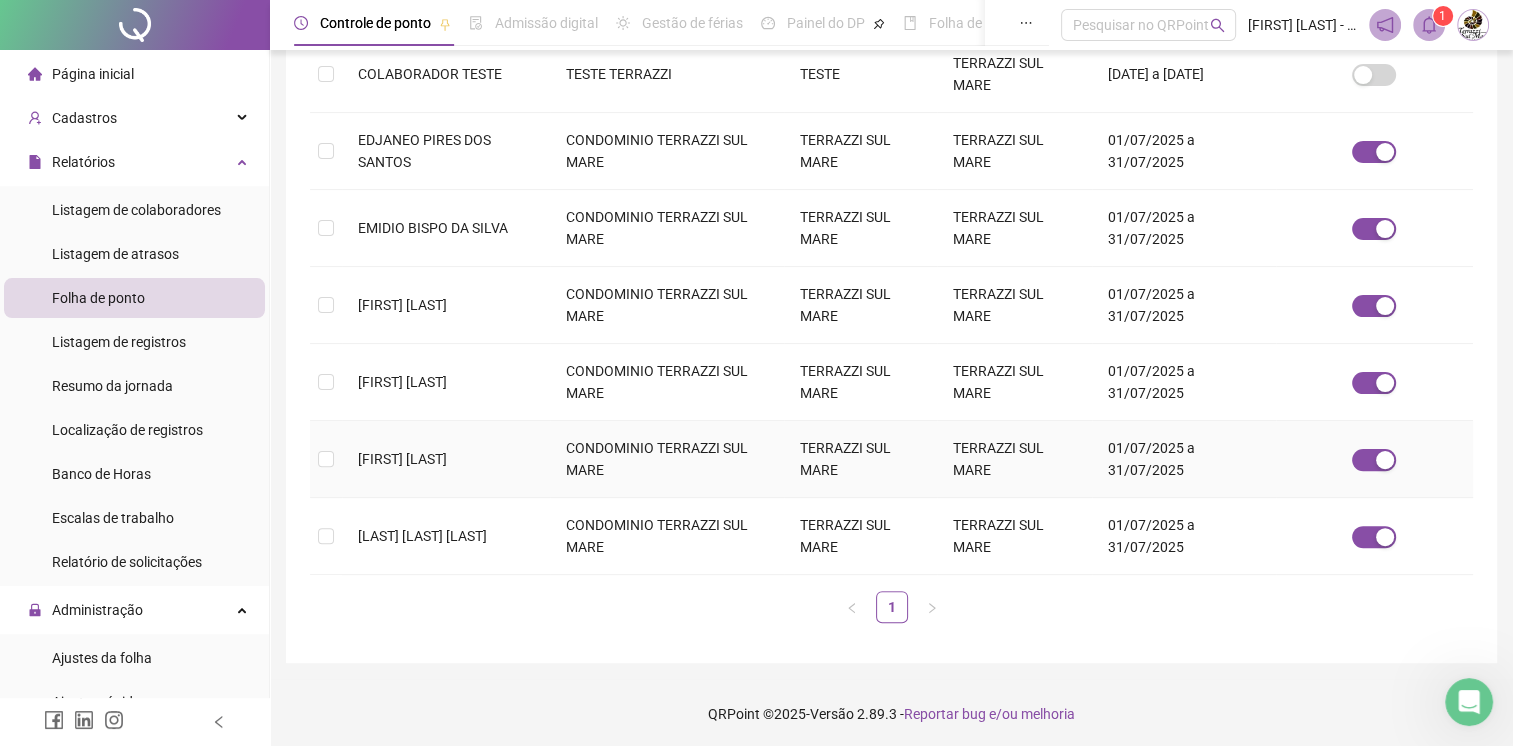 scroll, scrollTop: 0, scrollLeft: 0, axis: both 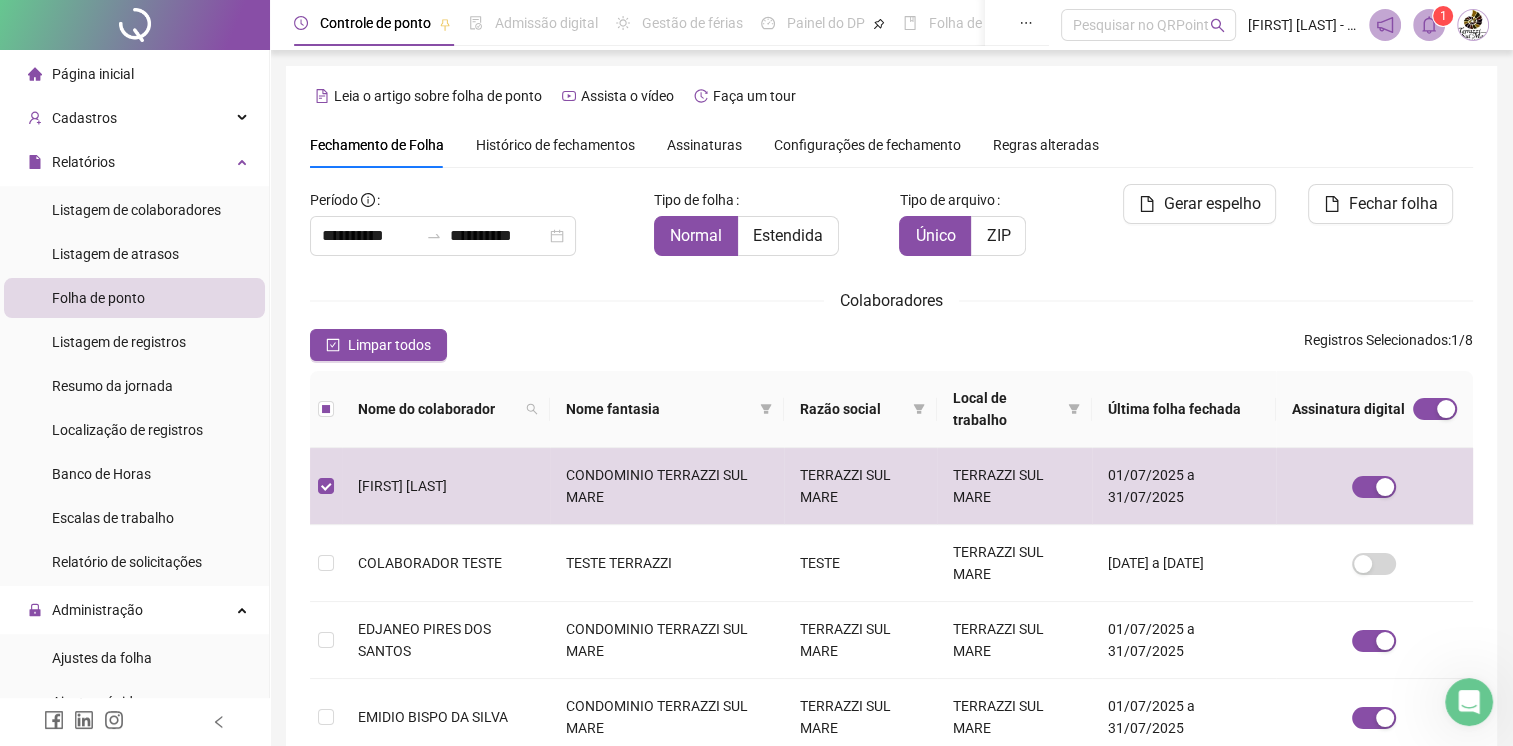 click 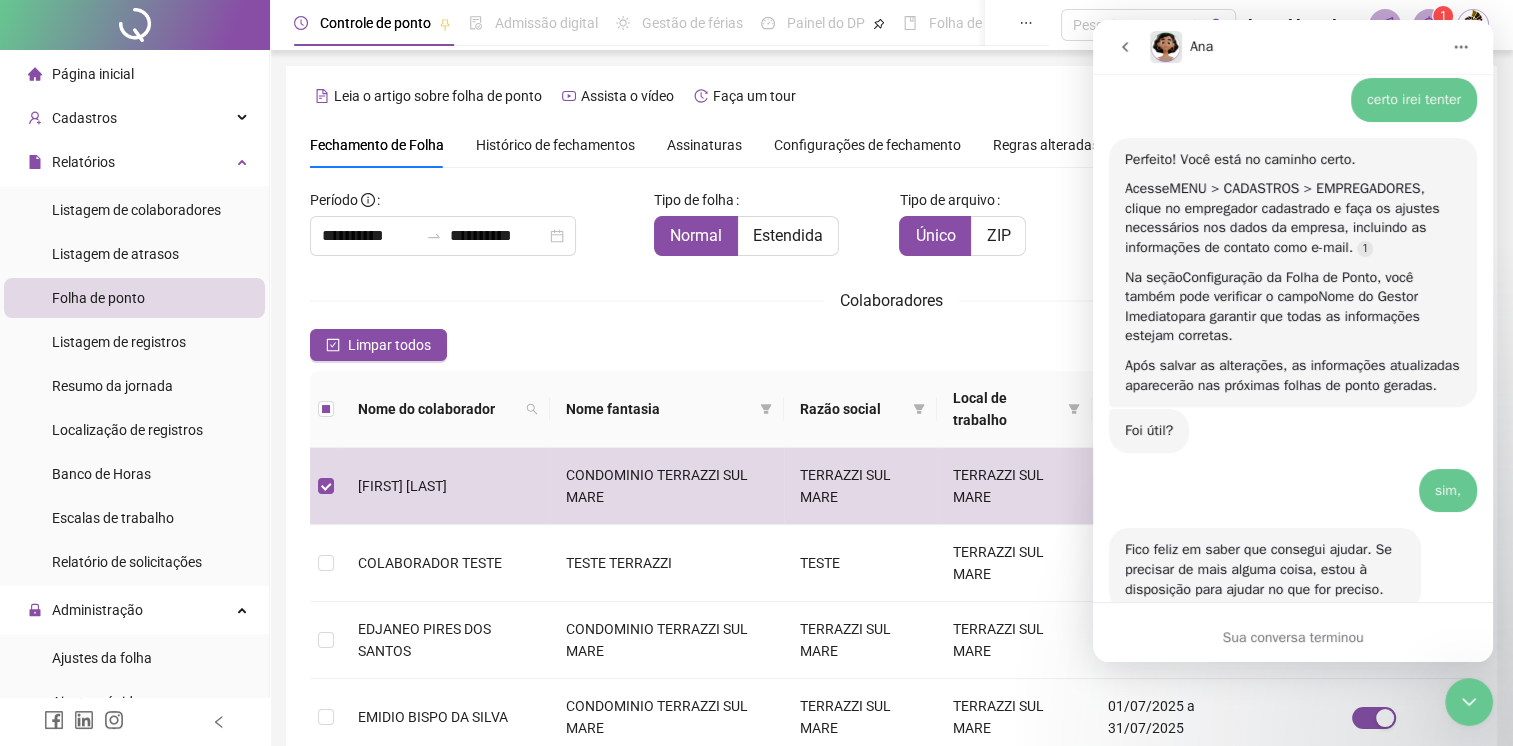scroll, scrollTop: 2786, scrollLeft: 0, axis: vertical 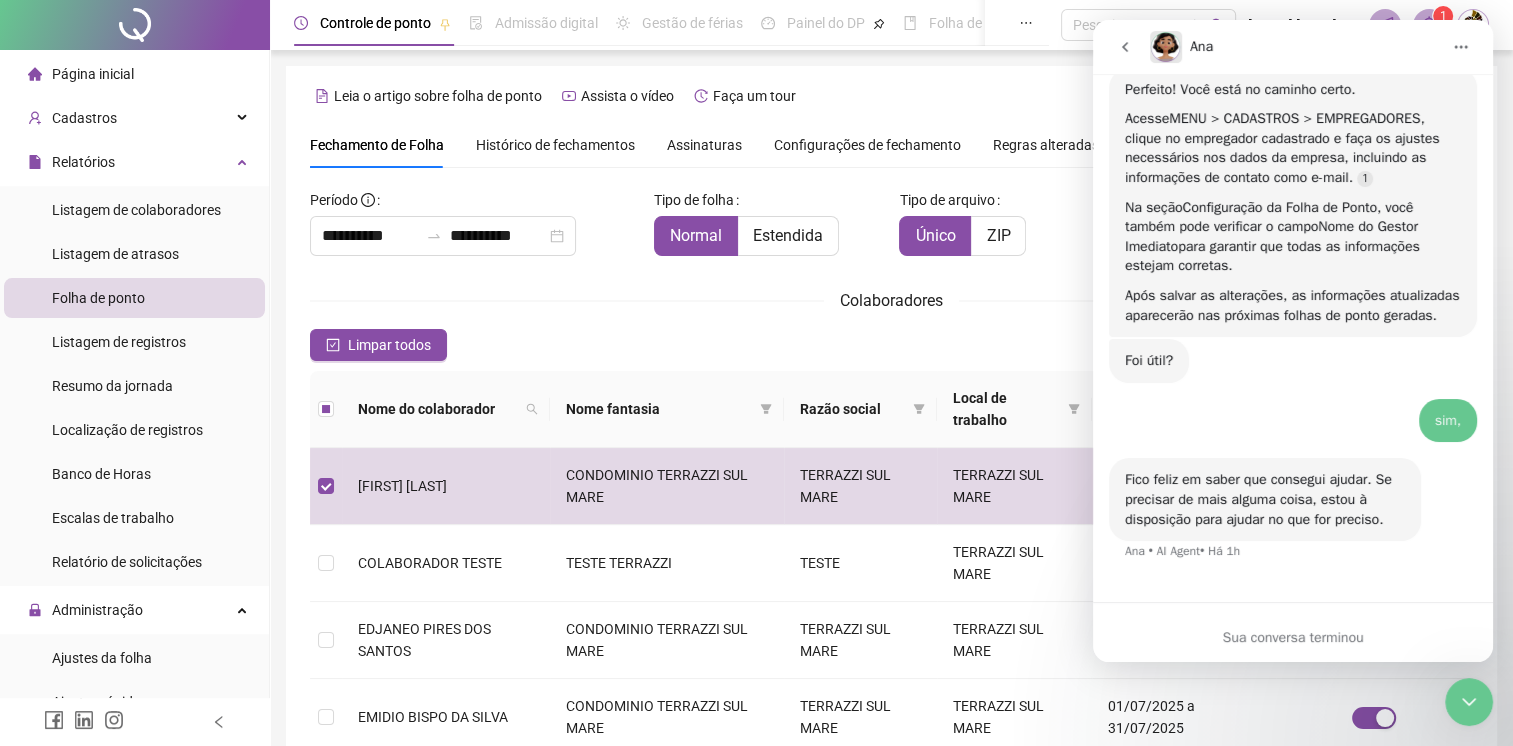 click 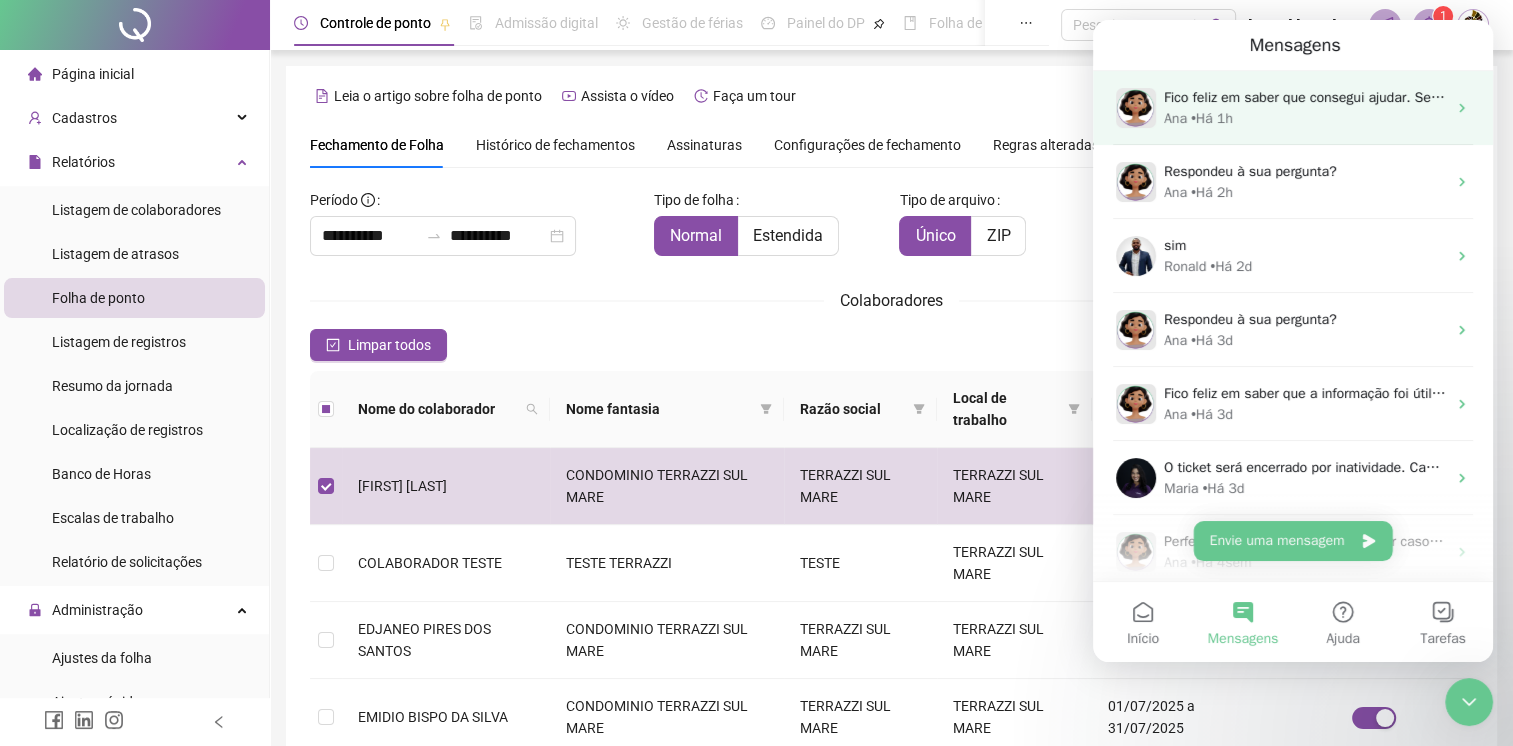 scroll, scrollTop: 0, scrollLeft: 0, axis: both 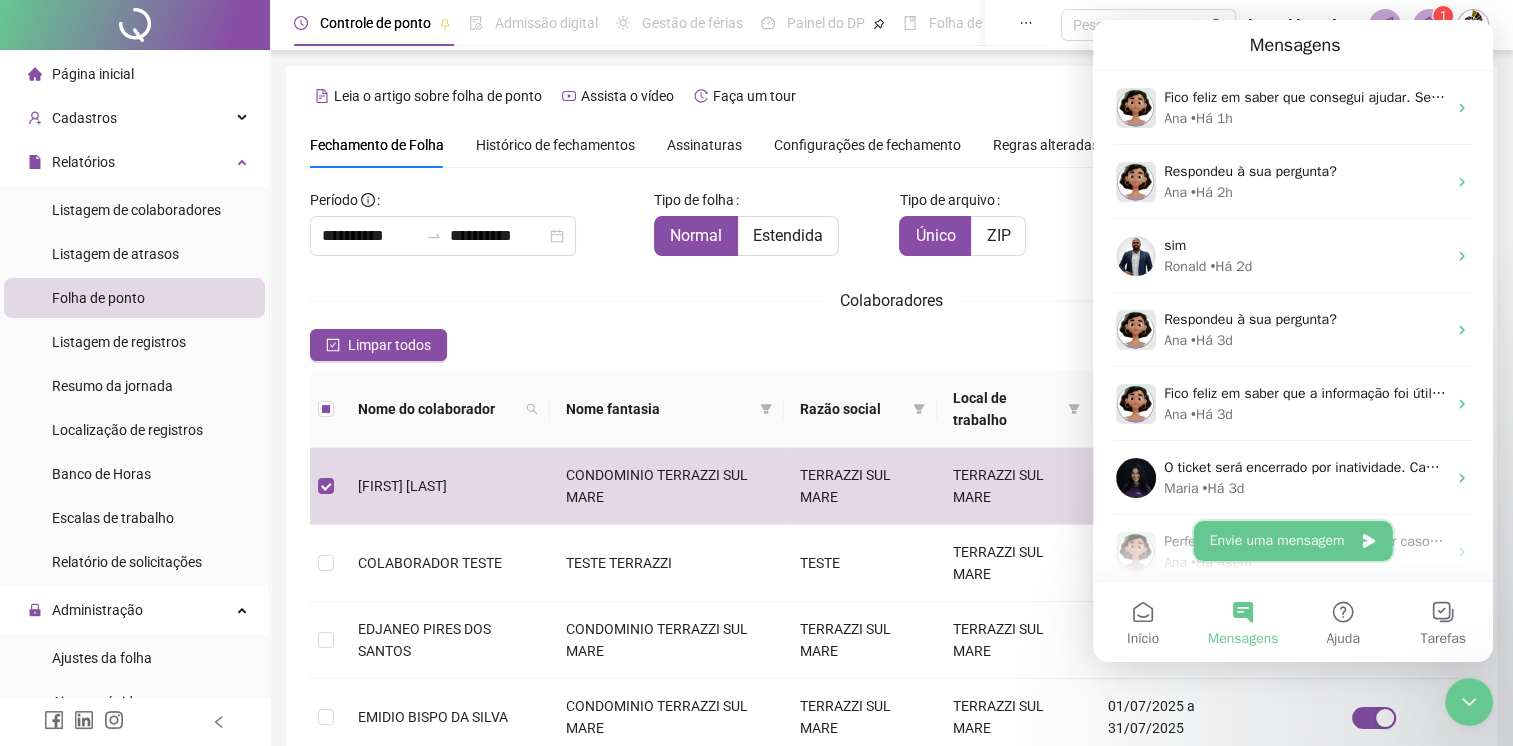 click on "Envie uma mensagem" at bounding box center [1293, 541] 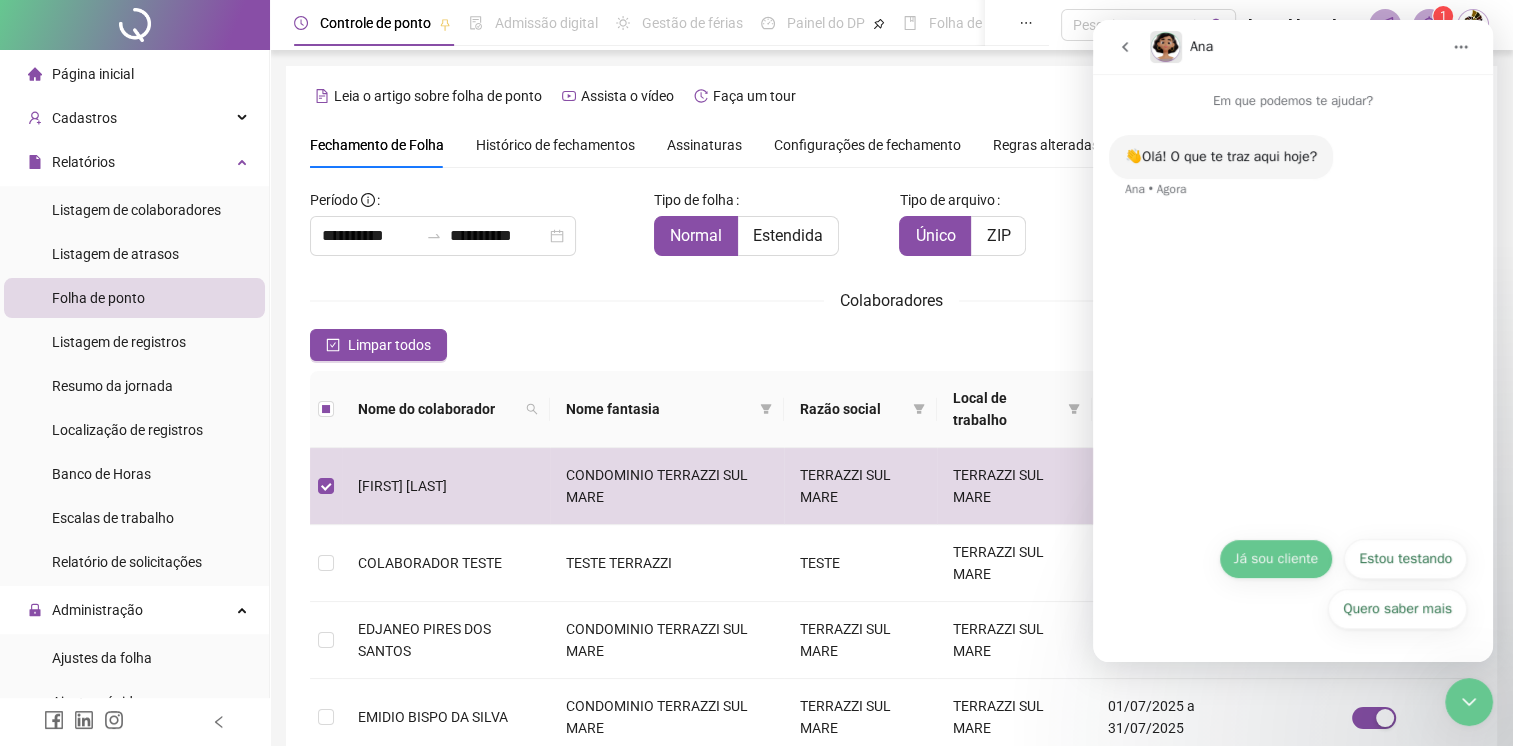 click on "Já sou cliente" at bounding box center (1276, 559) 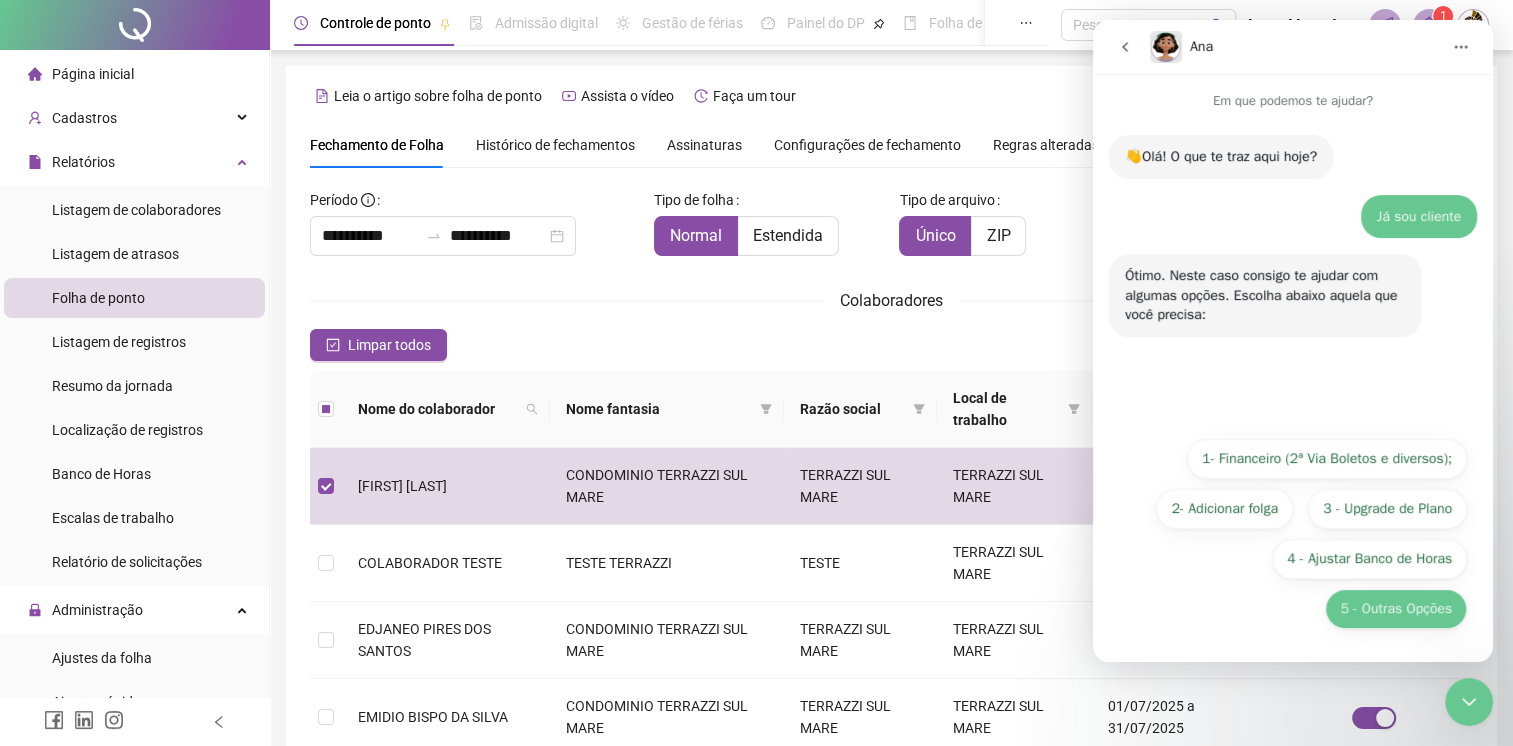 click on "5 - Outras Opções" at bounding box center (1396, 609) 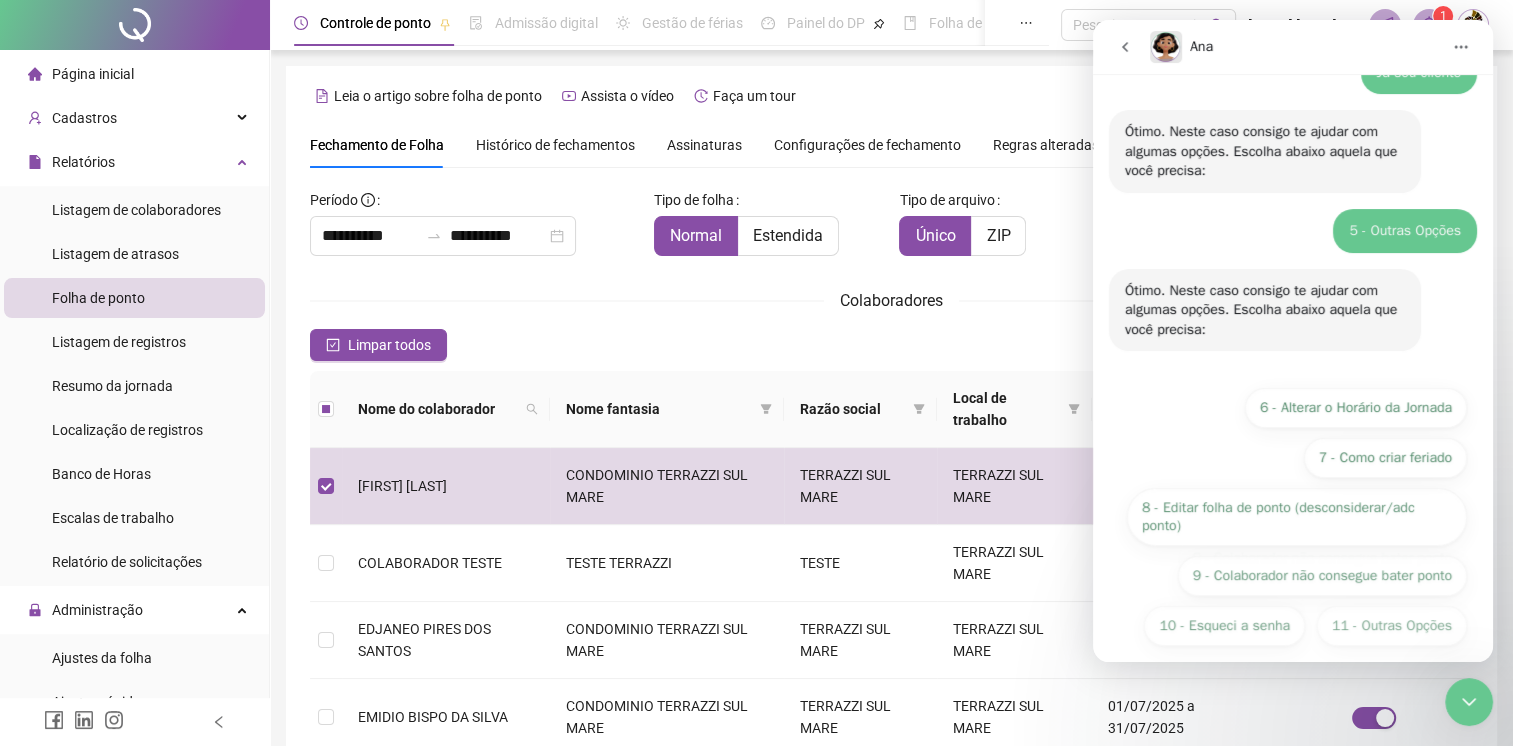 scroll, scrollTop: 160, scrollLeft: 0, axis: vertical 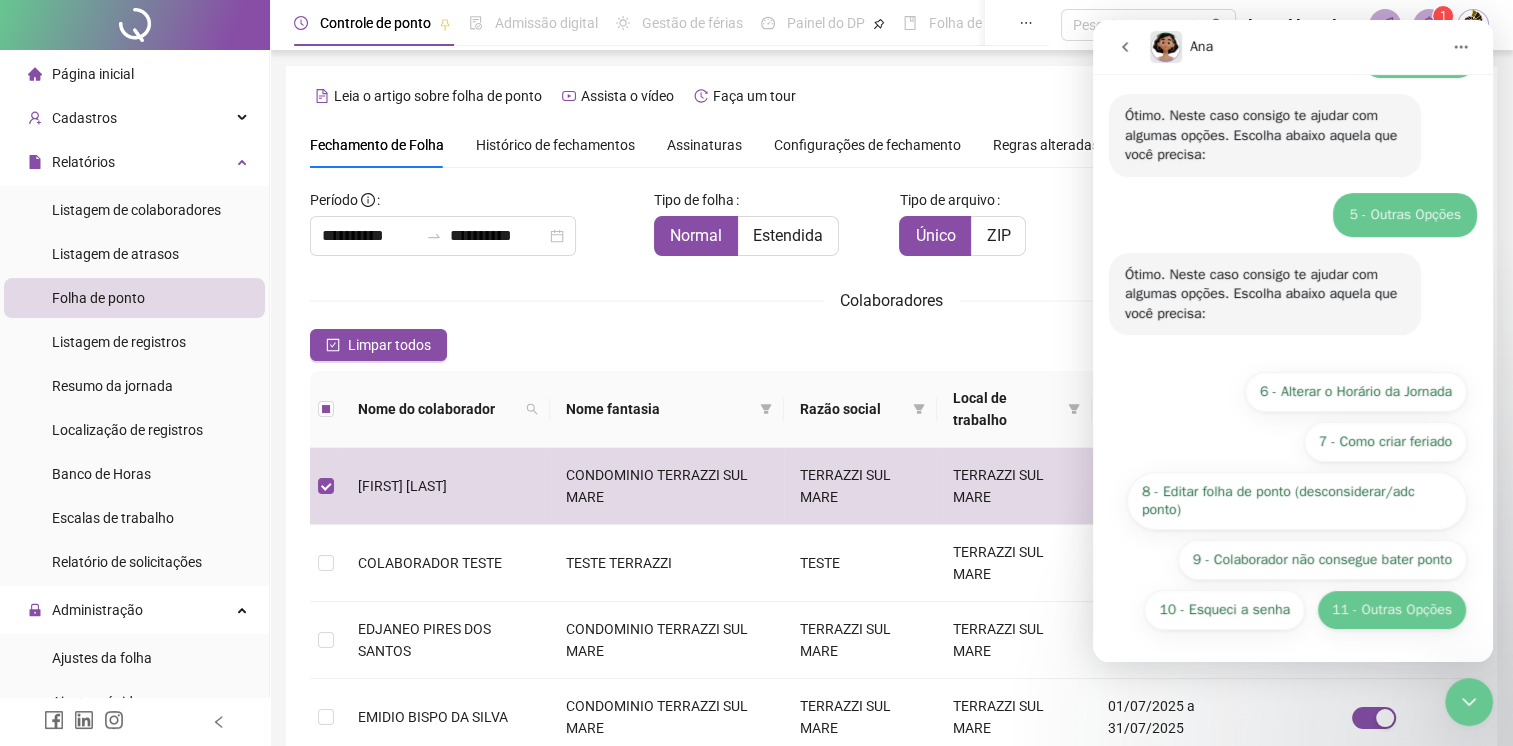 click on "11 - Outras Opções" at bounding box center [1392, 610] 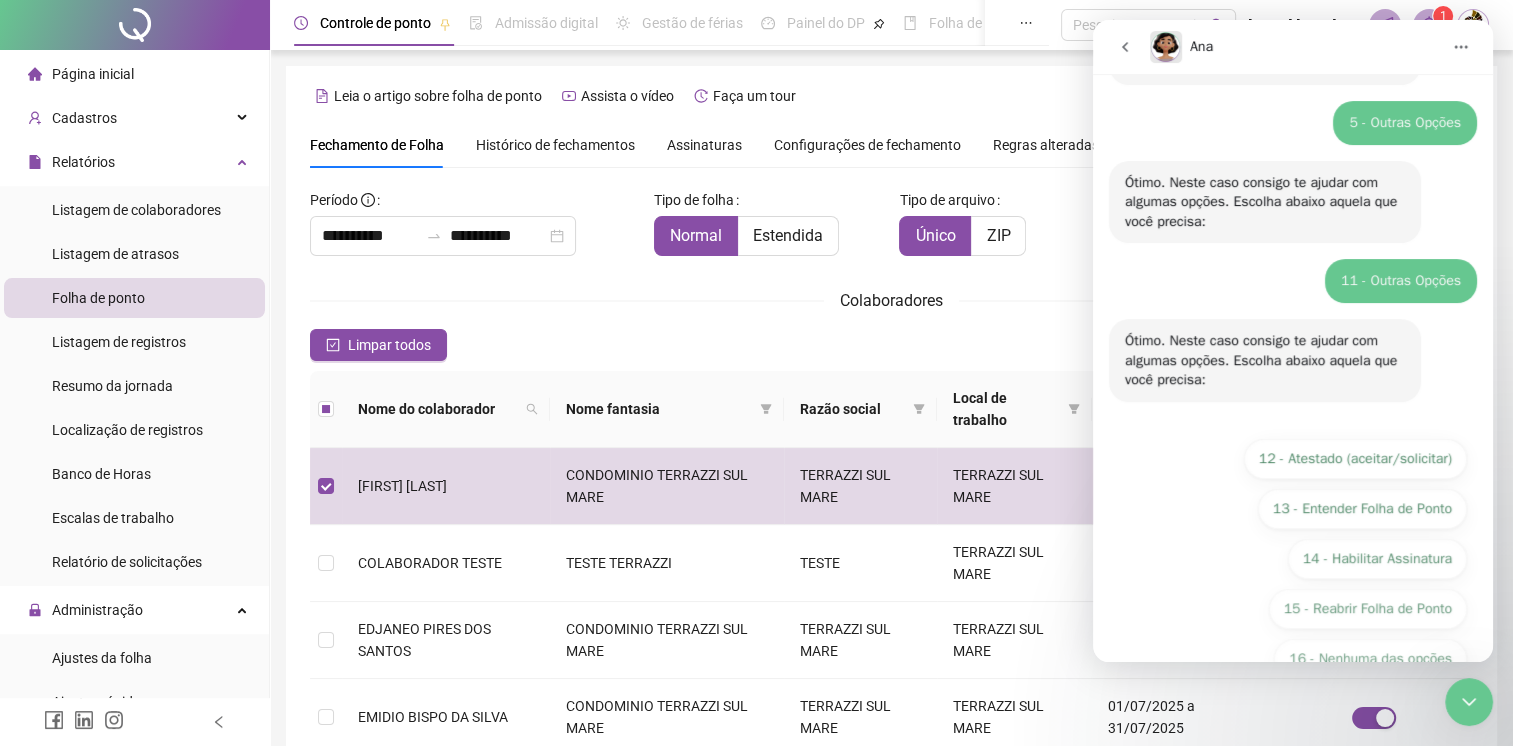 scroll, scrollTop: 300, scrollLeft: 0, axis: vertical 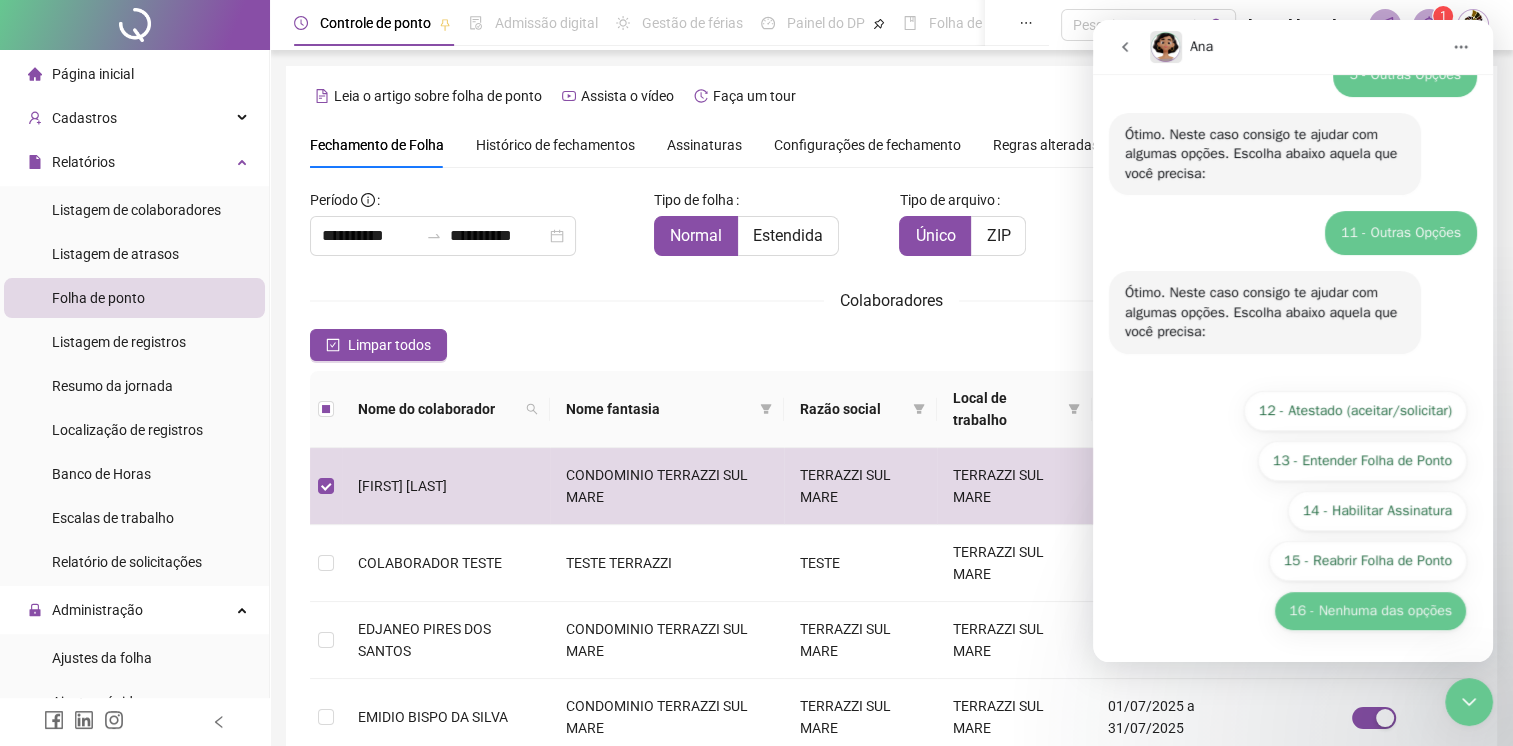 click on "16 - Nenhuma das opções" at bounding box center [1370, 611] 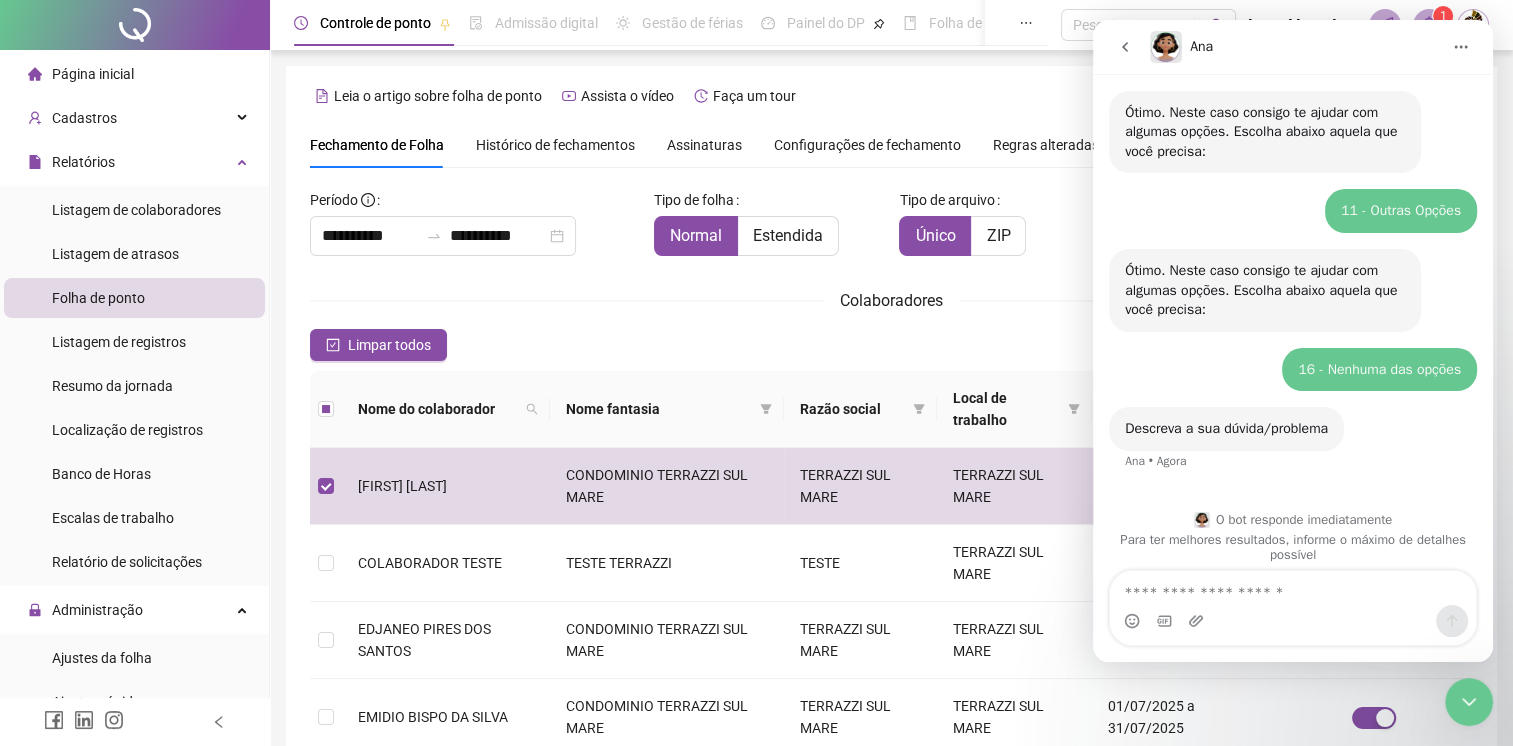 scroll, scrollTop: 333, scrollLeft: 0, axis: vertical 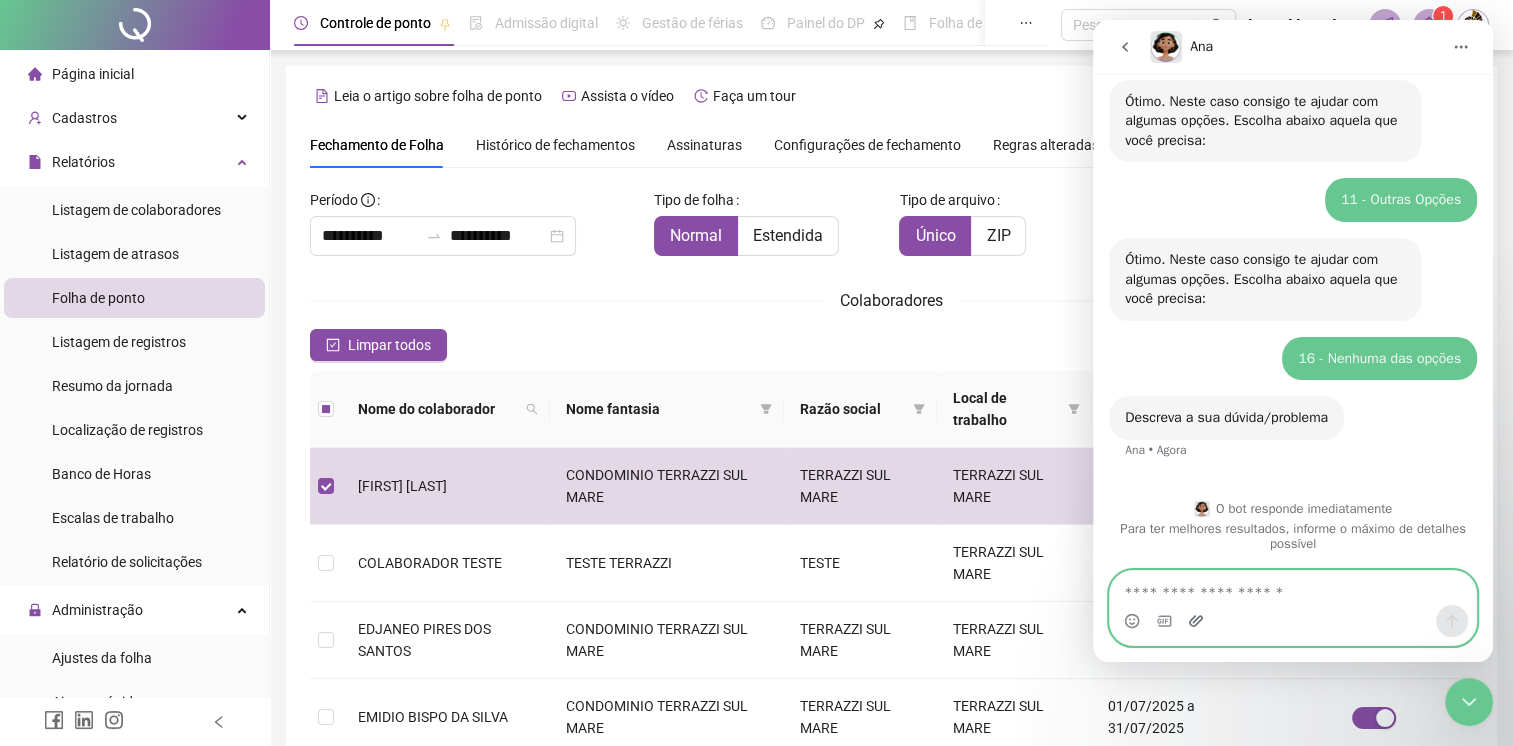 click 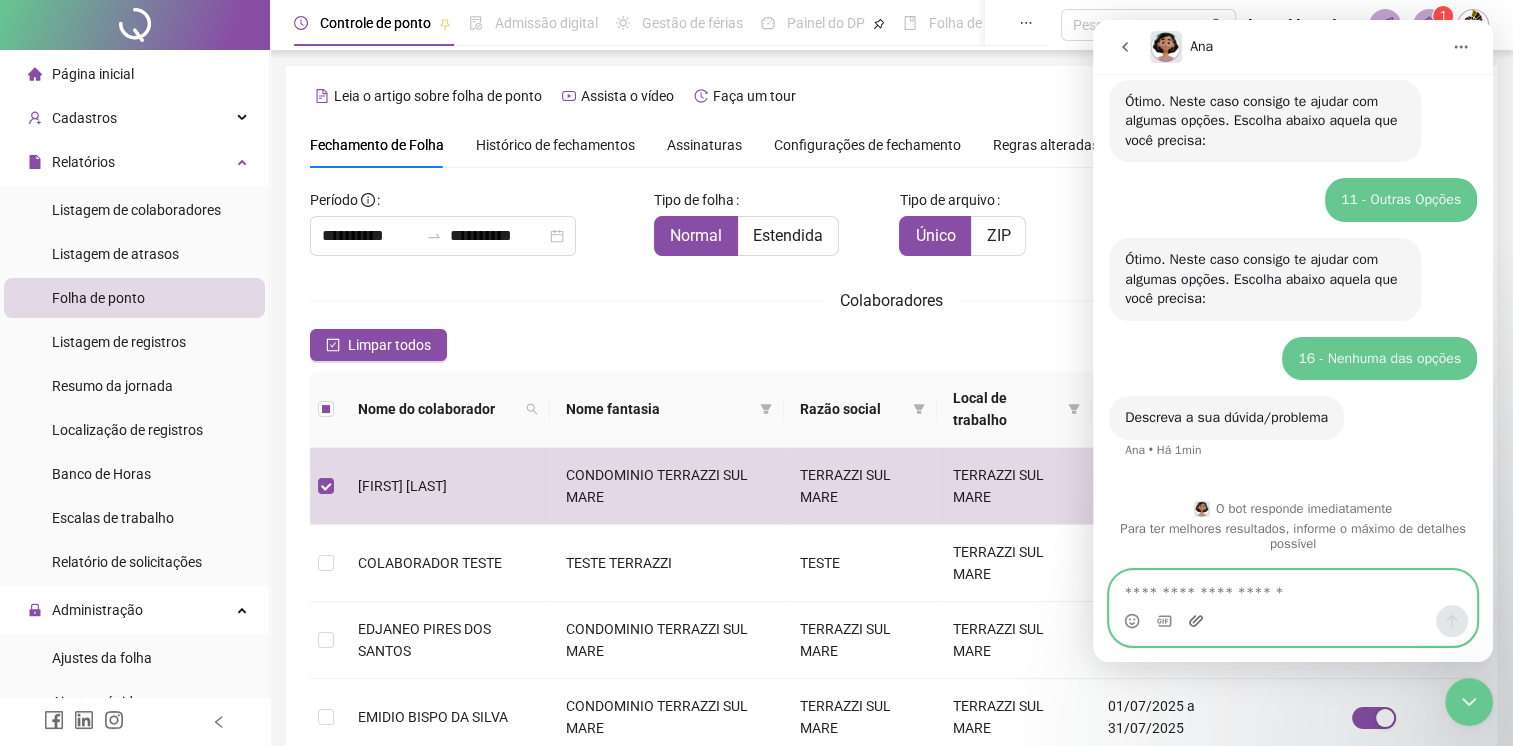 click 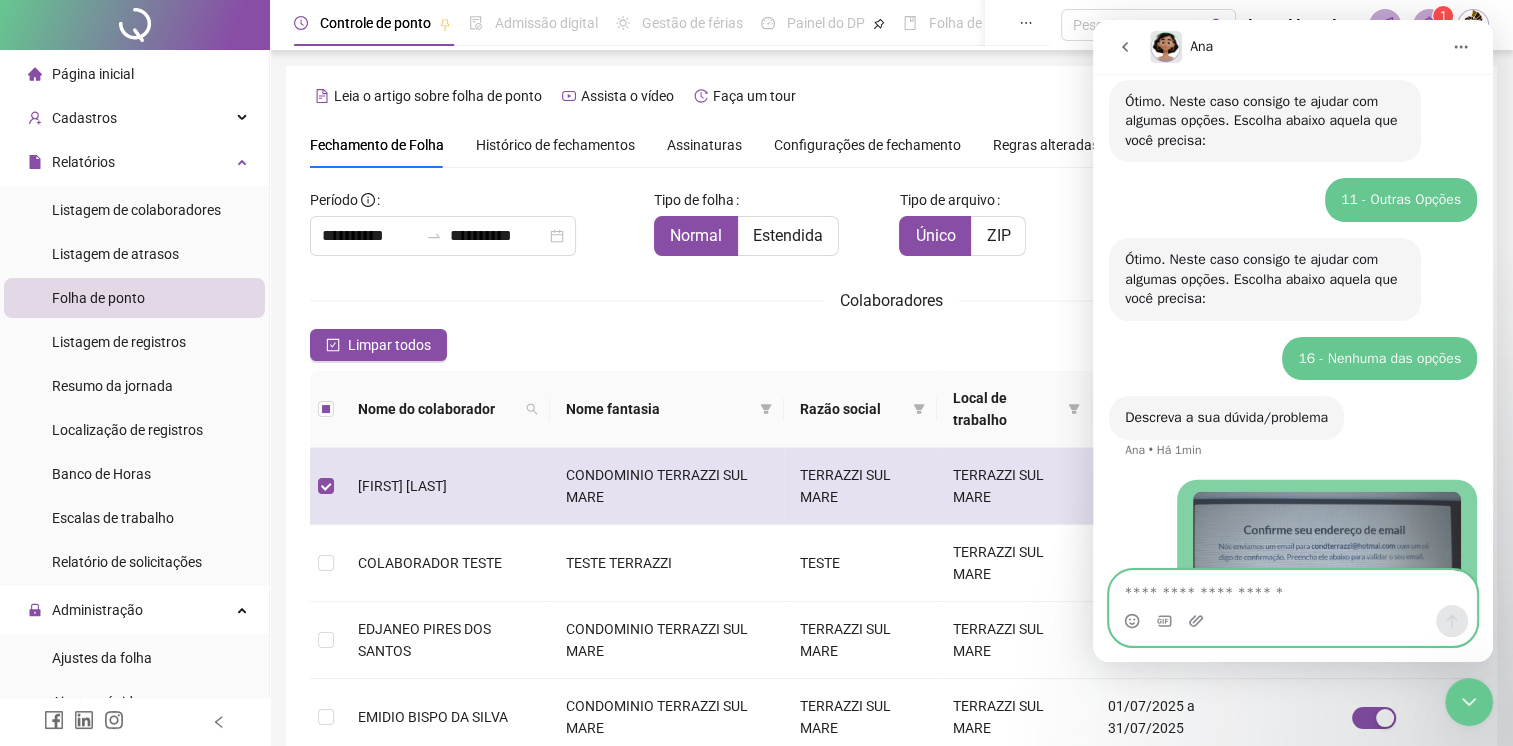 scroll, scrollTop: 575, scrollLeft: 0, axis: vertical 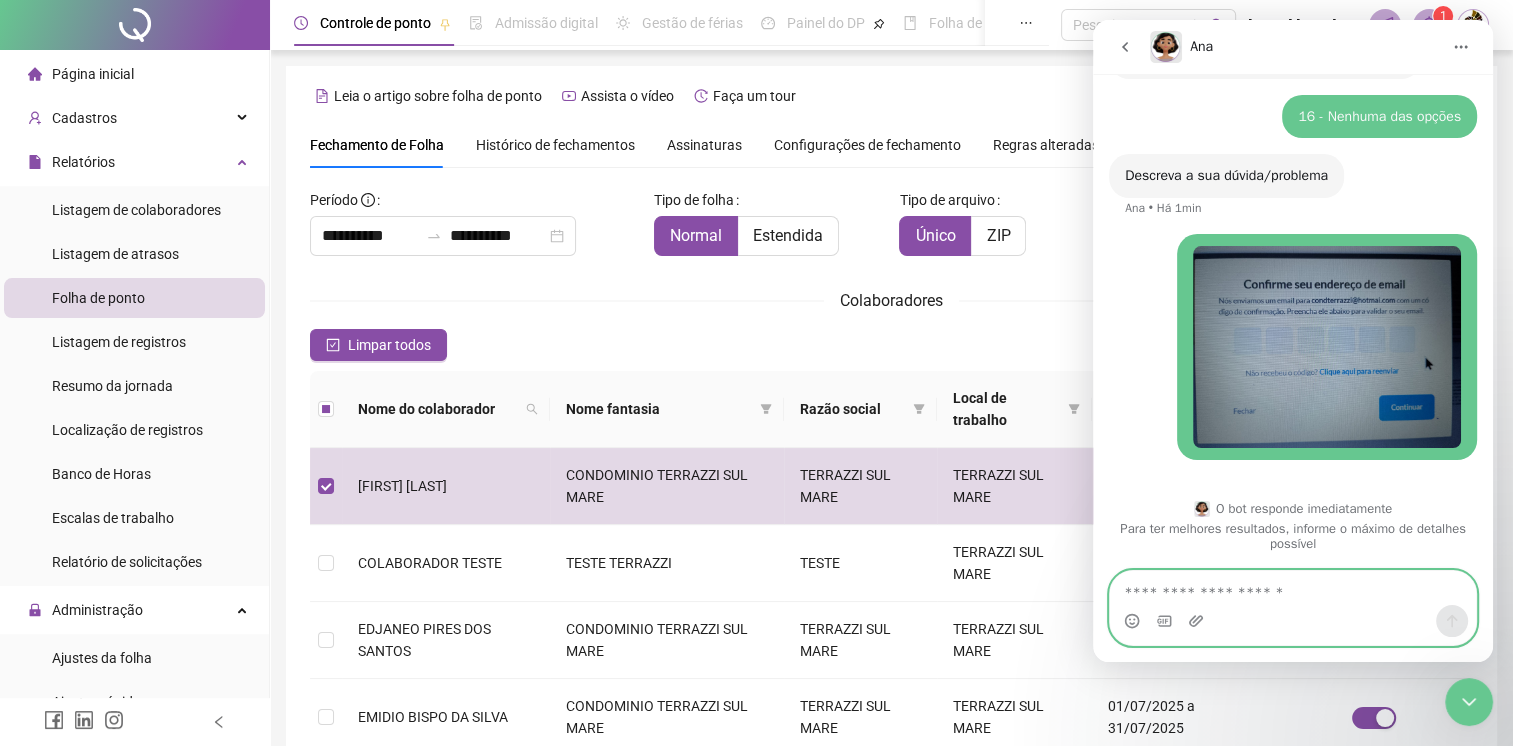 click at bounding box center (1293, 588) 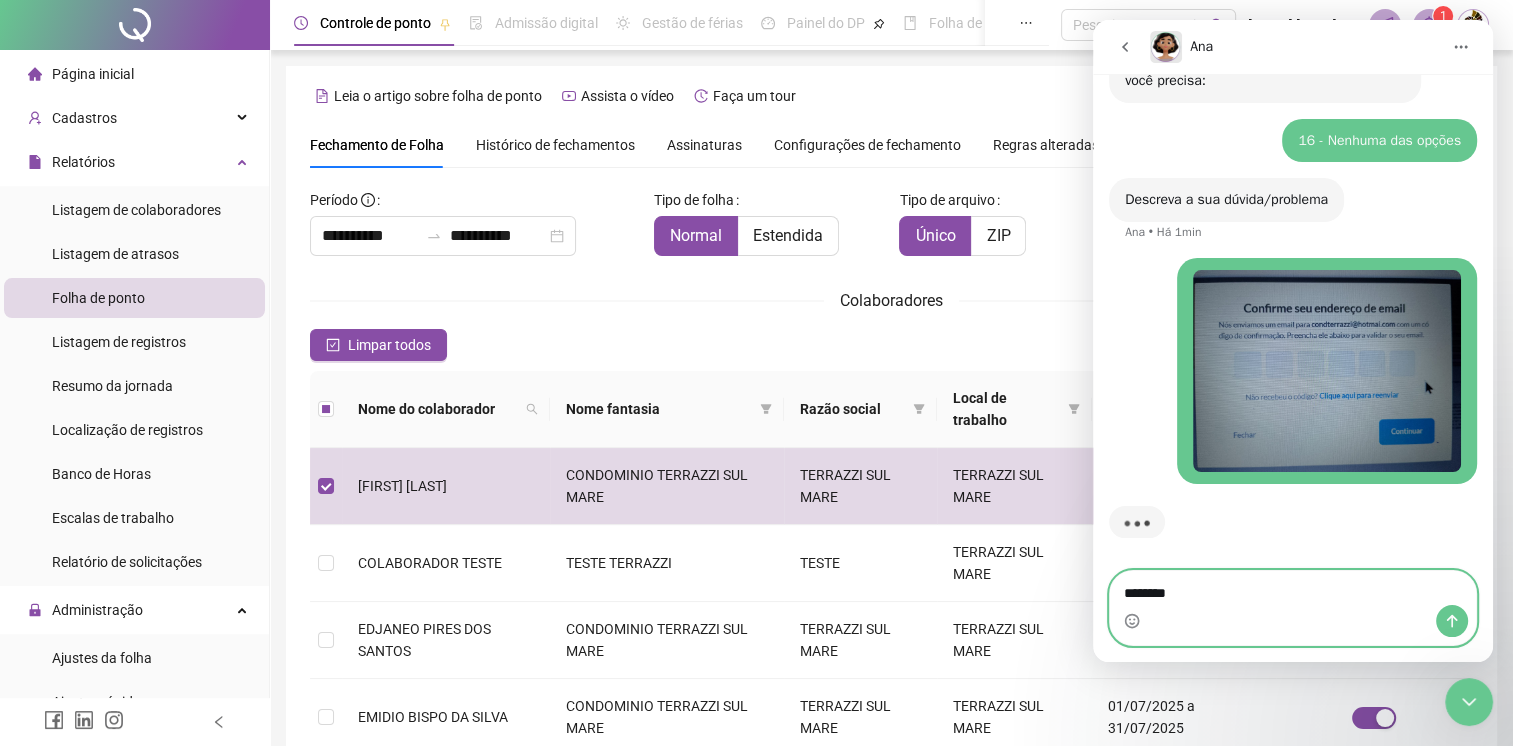scroll, scrollTop: 549, scrollLeft: 0, axis: vertical 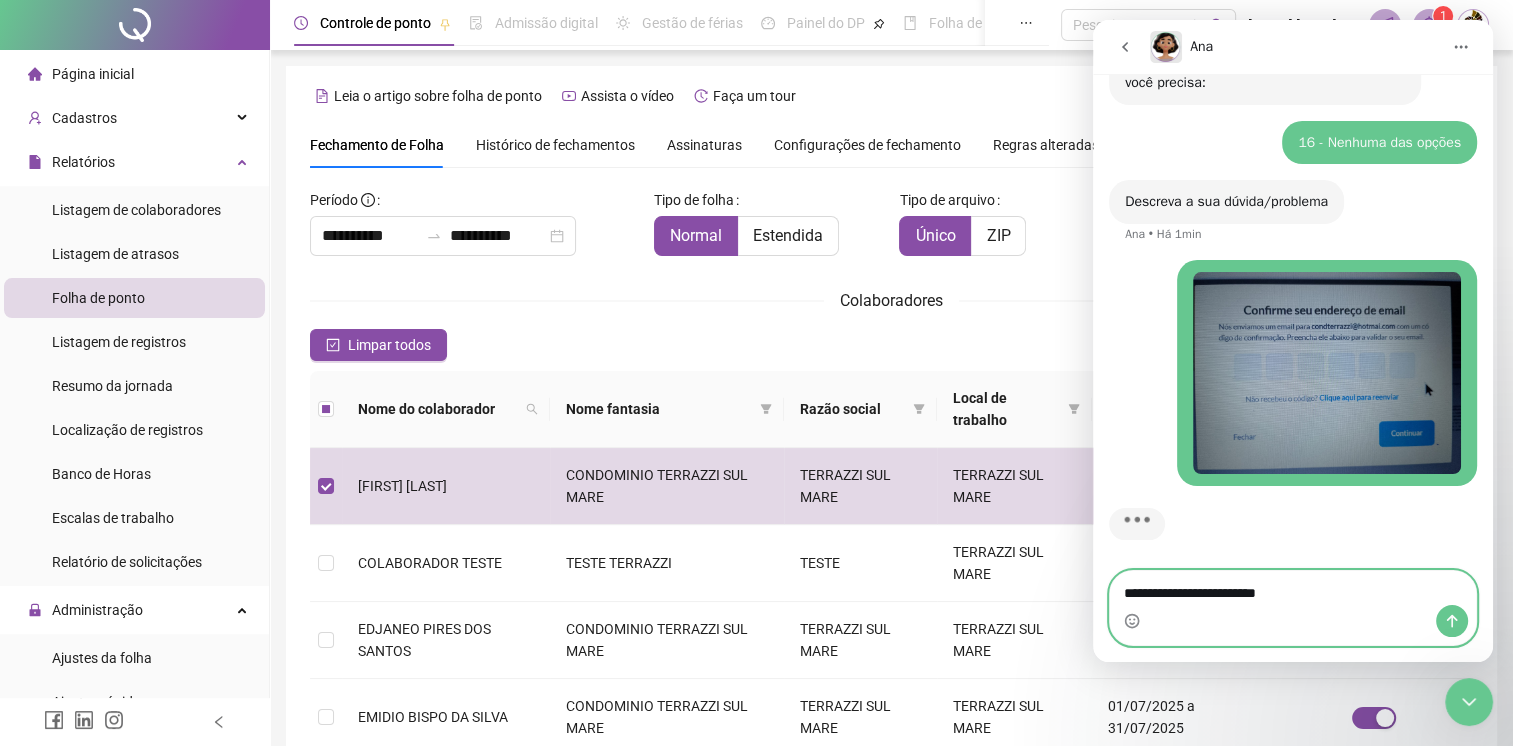 type on "**********" 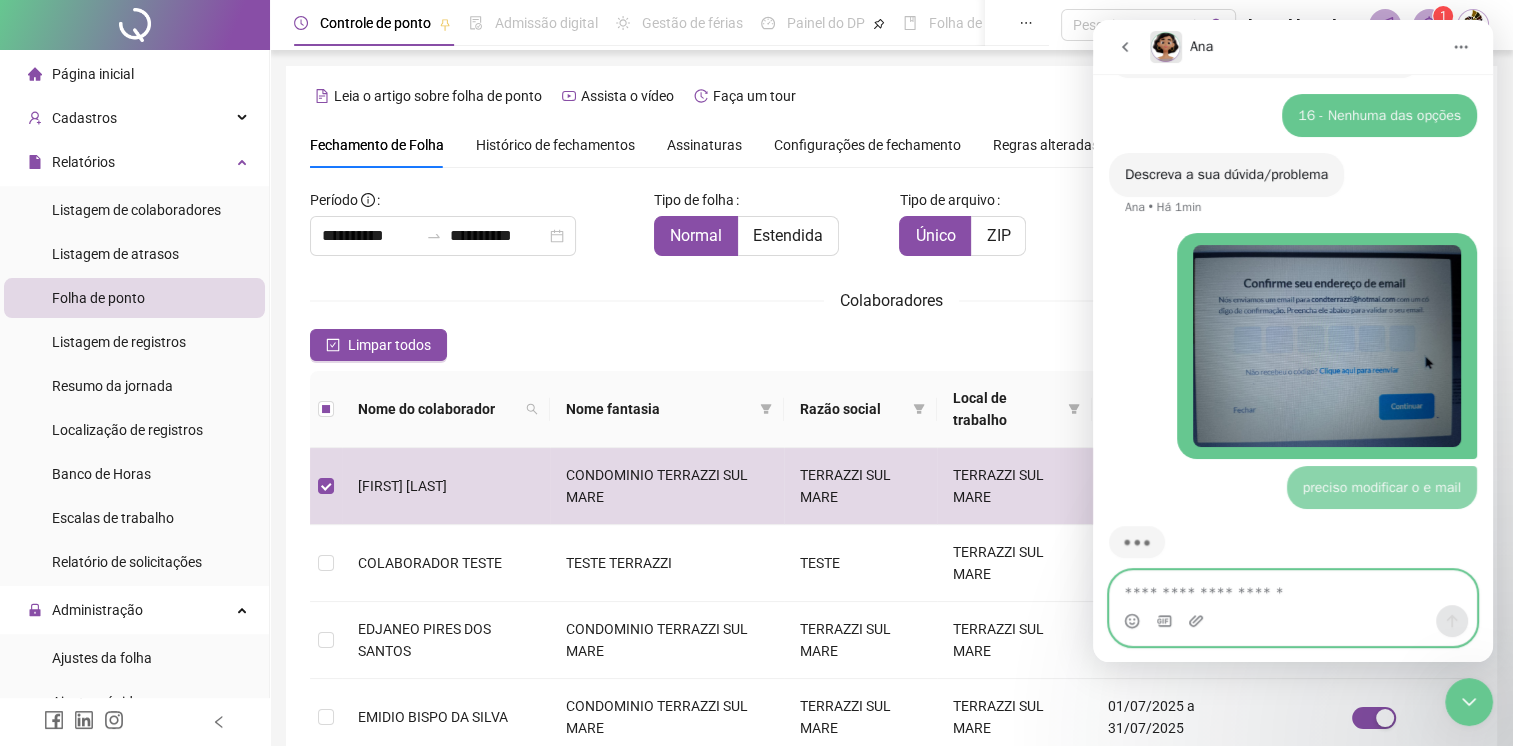 scroll, scrollTop: 595, scrollLeft: 0, axis: vertical 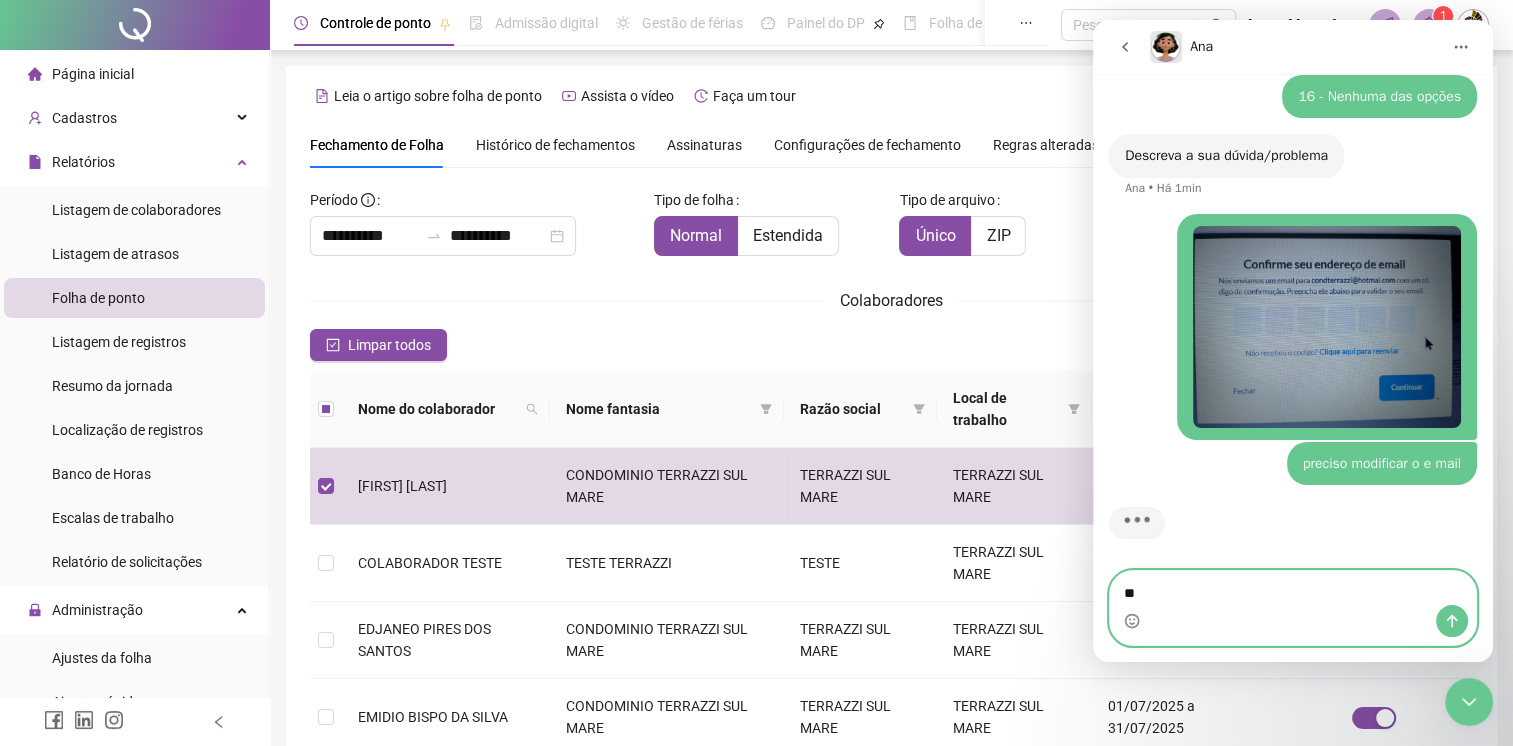 type on "*" 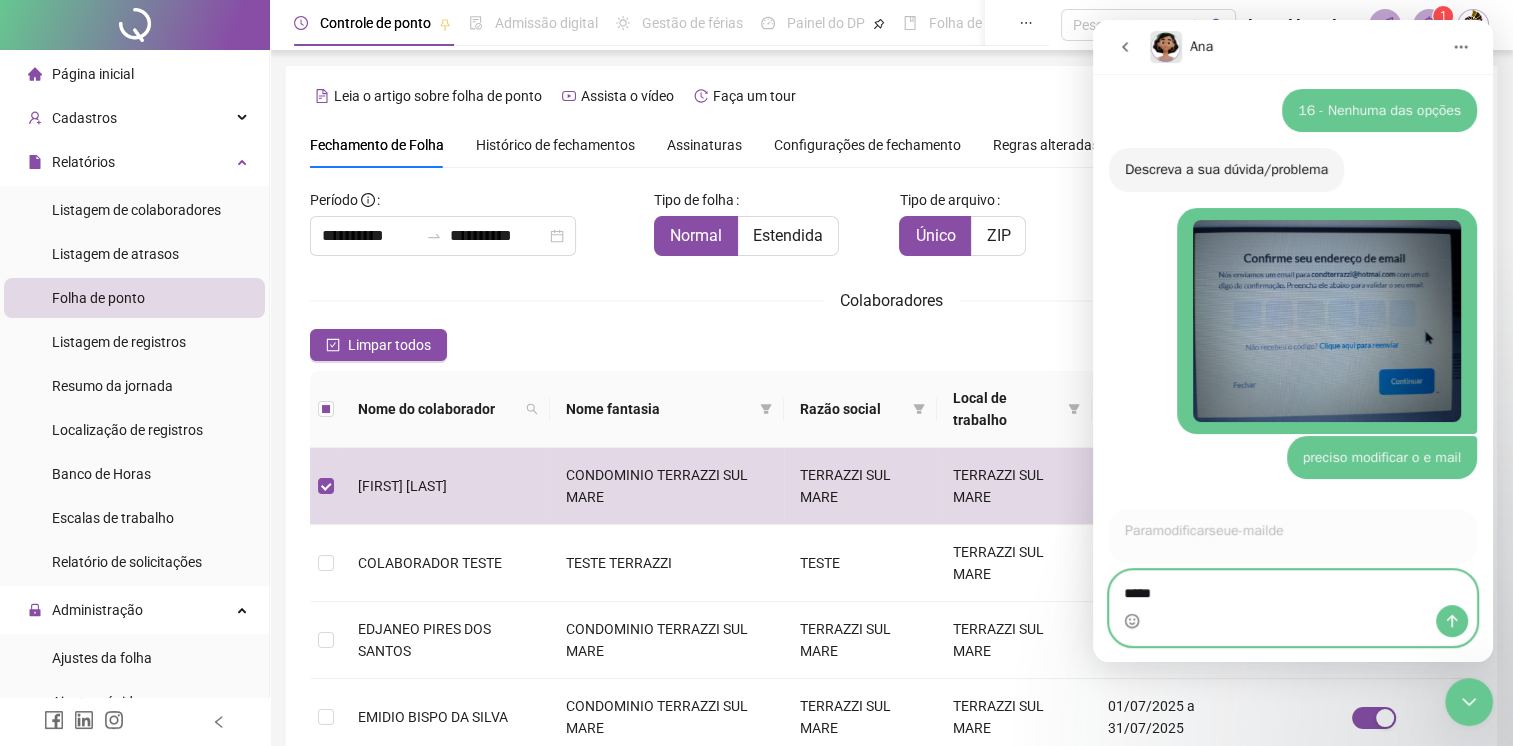 scroll, scrollTop: 600, scrollLeft: 0, axis: vertical 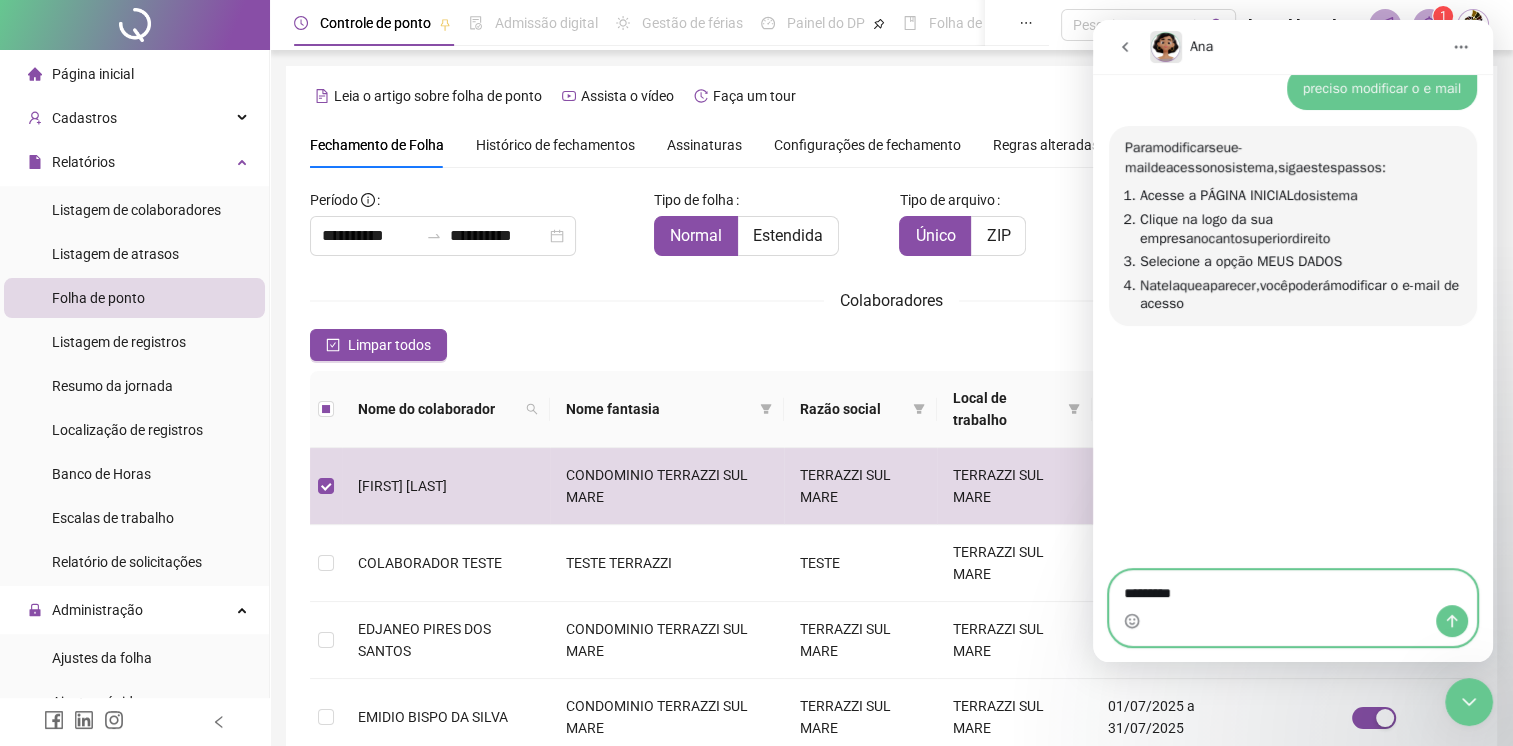 type on "**********" 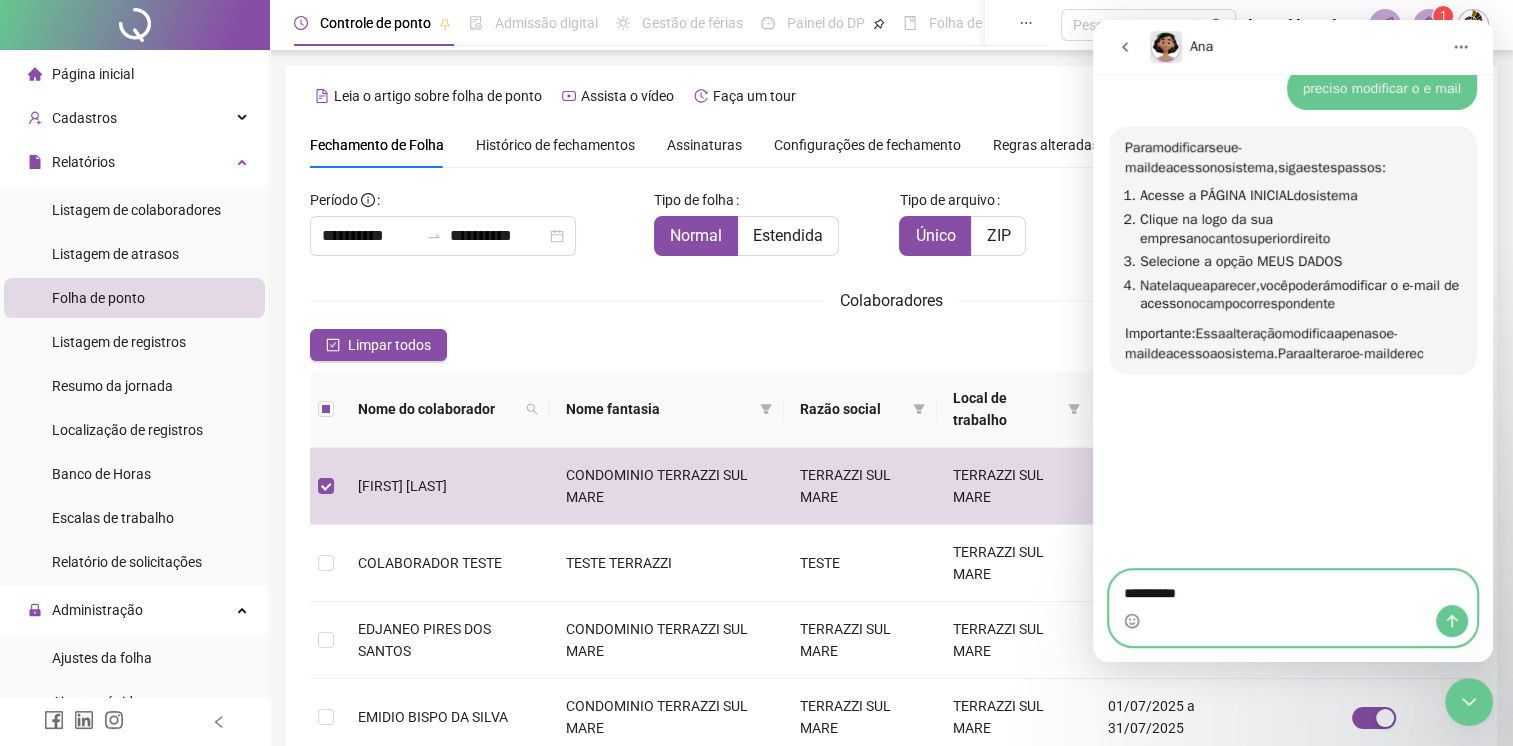 type 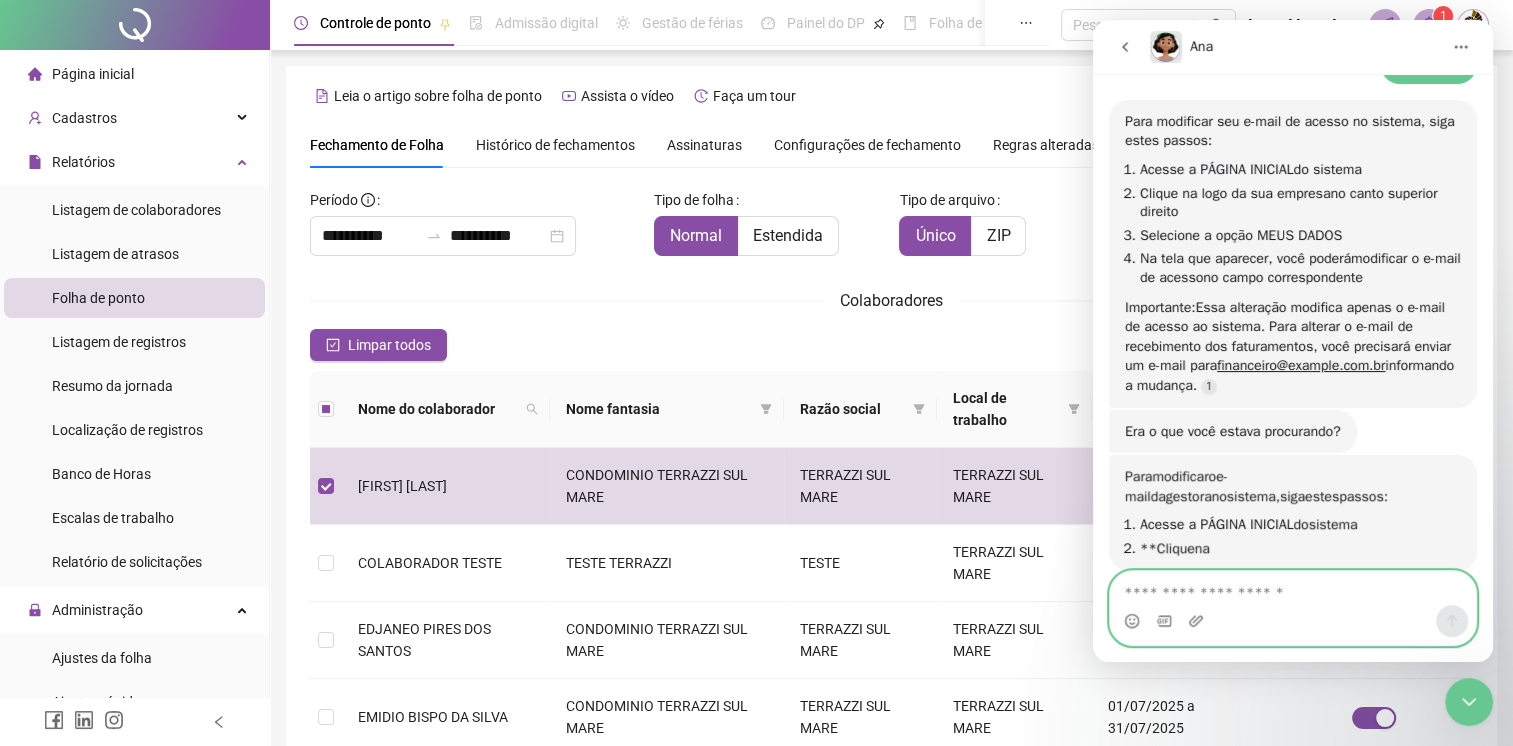scroll, scrollTop: 1043, scrollLeft: 0, axis: vertical 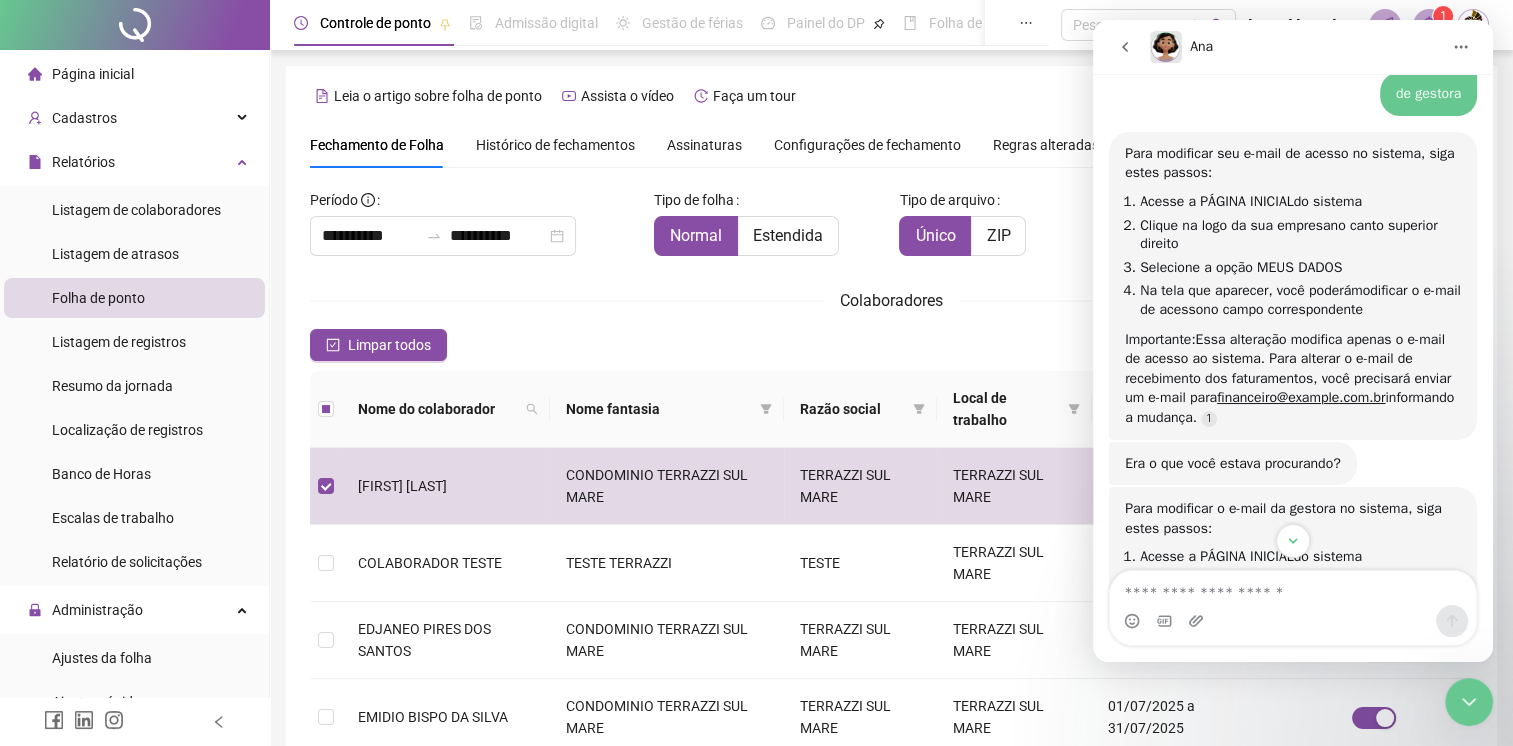 drag, startPoint x: 1458, startPoint y: 700, endPoint x: 1457, endPoint y: 684, distance: 16.03122 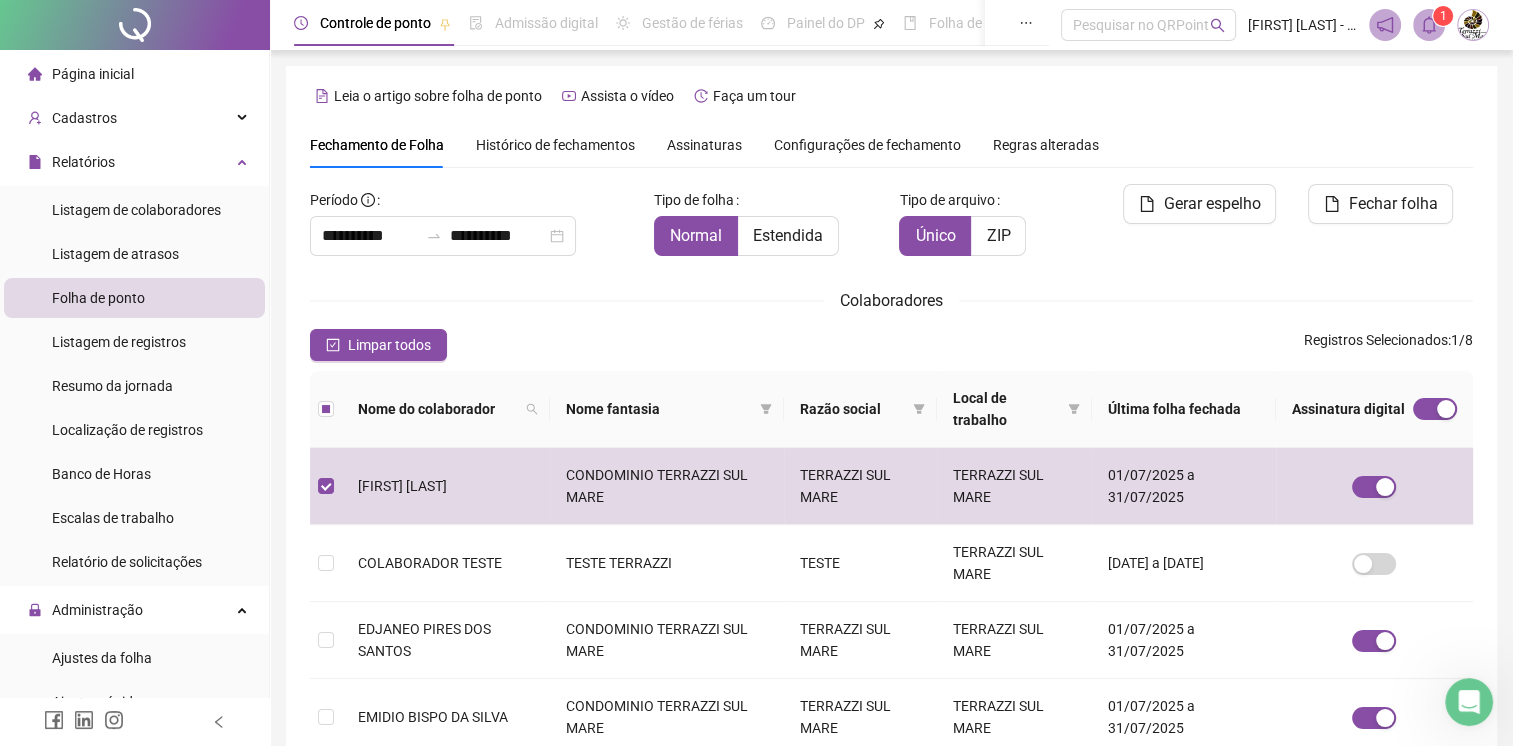 click at bounding box center (1473, 25) 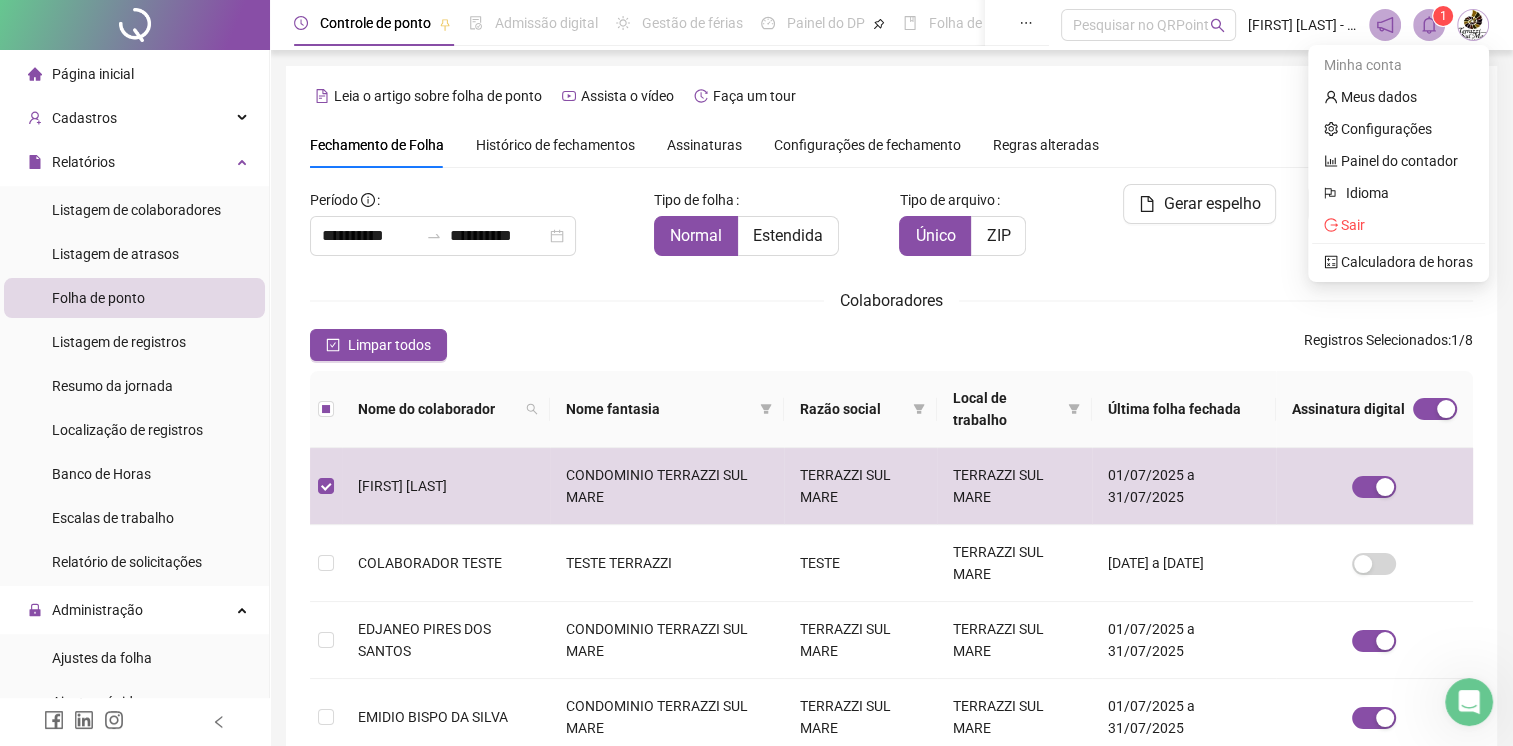 click at bounding box center [1473, 25] 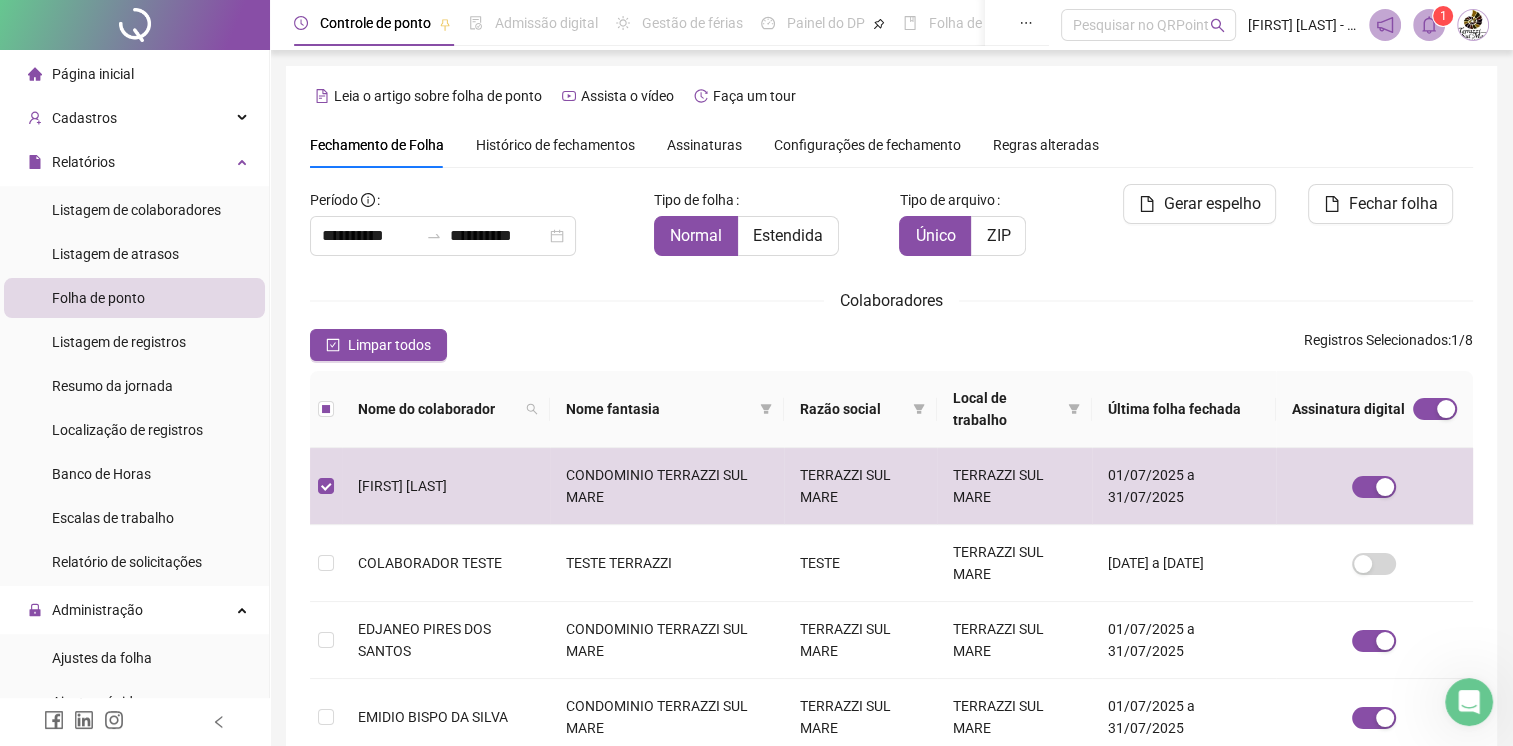 click at bounding box center [1473, 25] 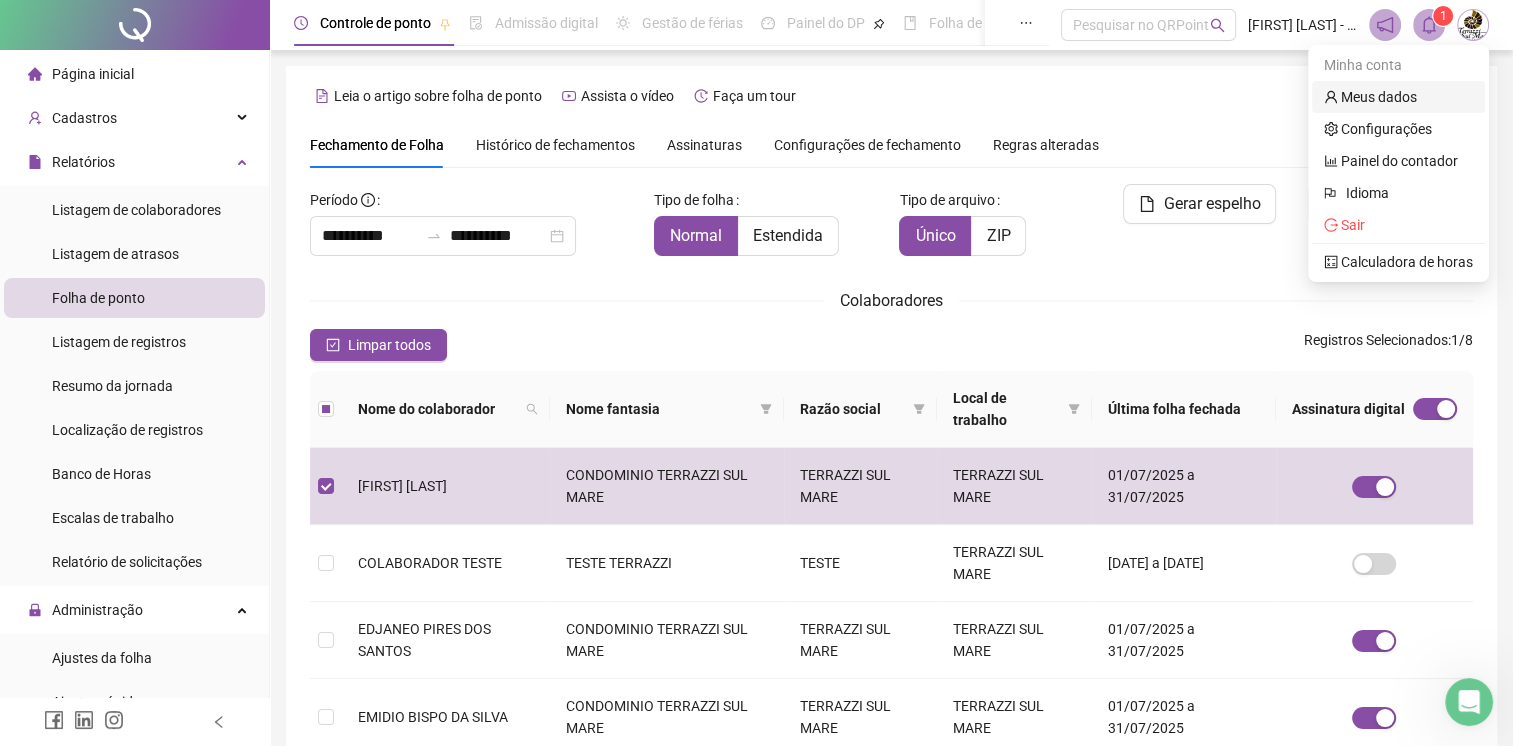 click on "Meus dados" at bounding box center [1370, 97] 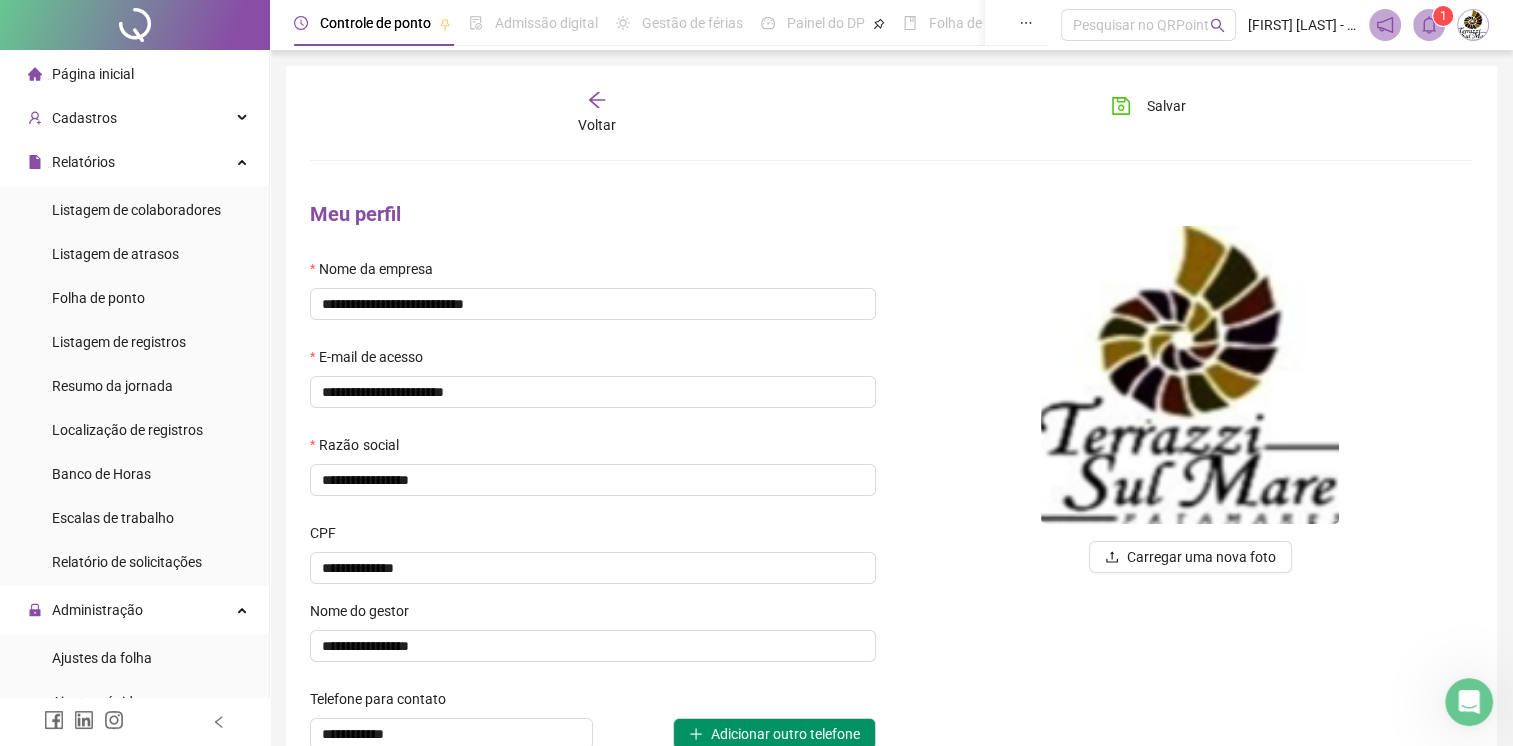 type on "*********" 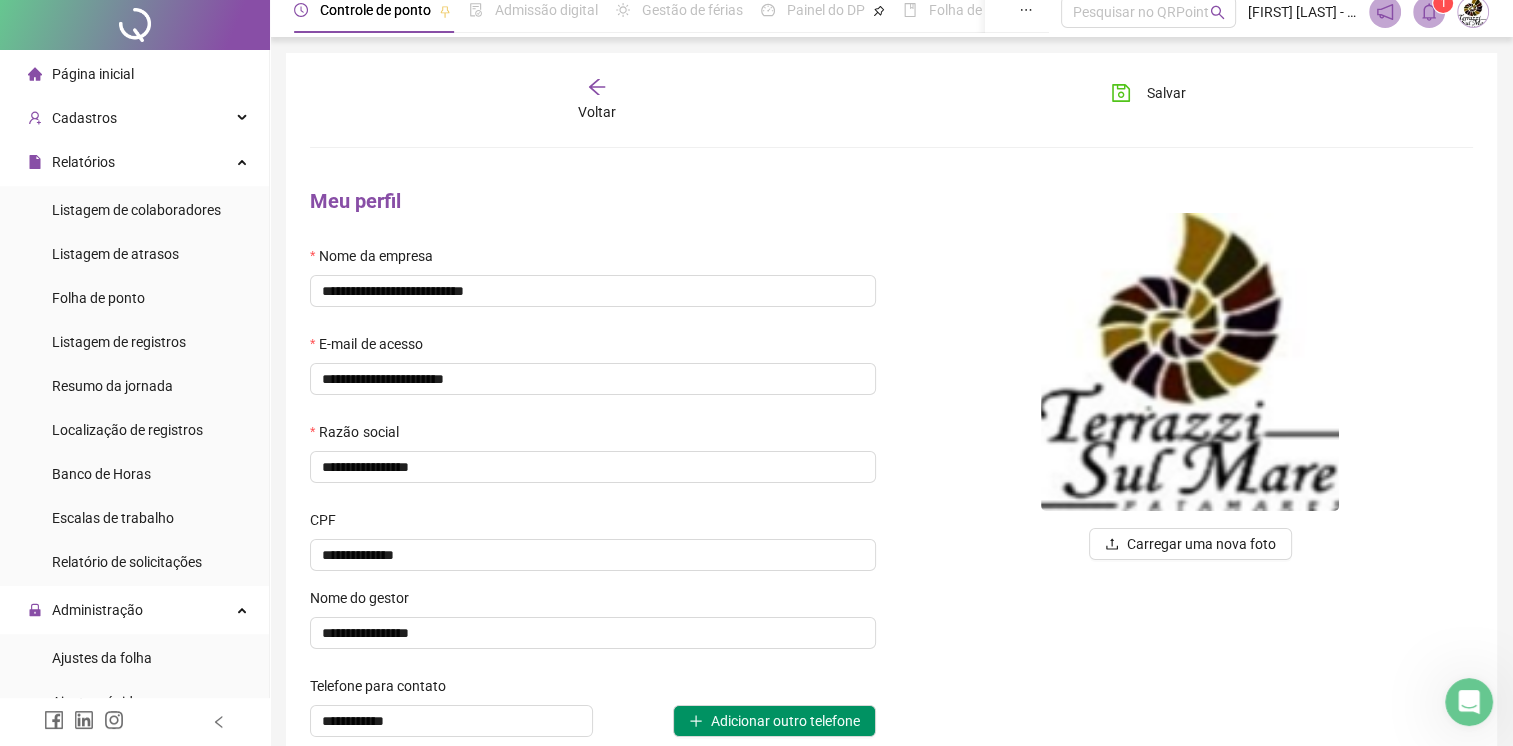 scroll, scrollTop: 200, scrollLeft: 0, axis: vertical 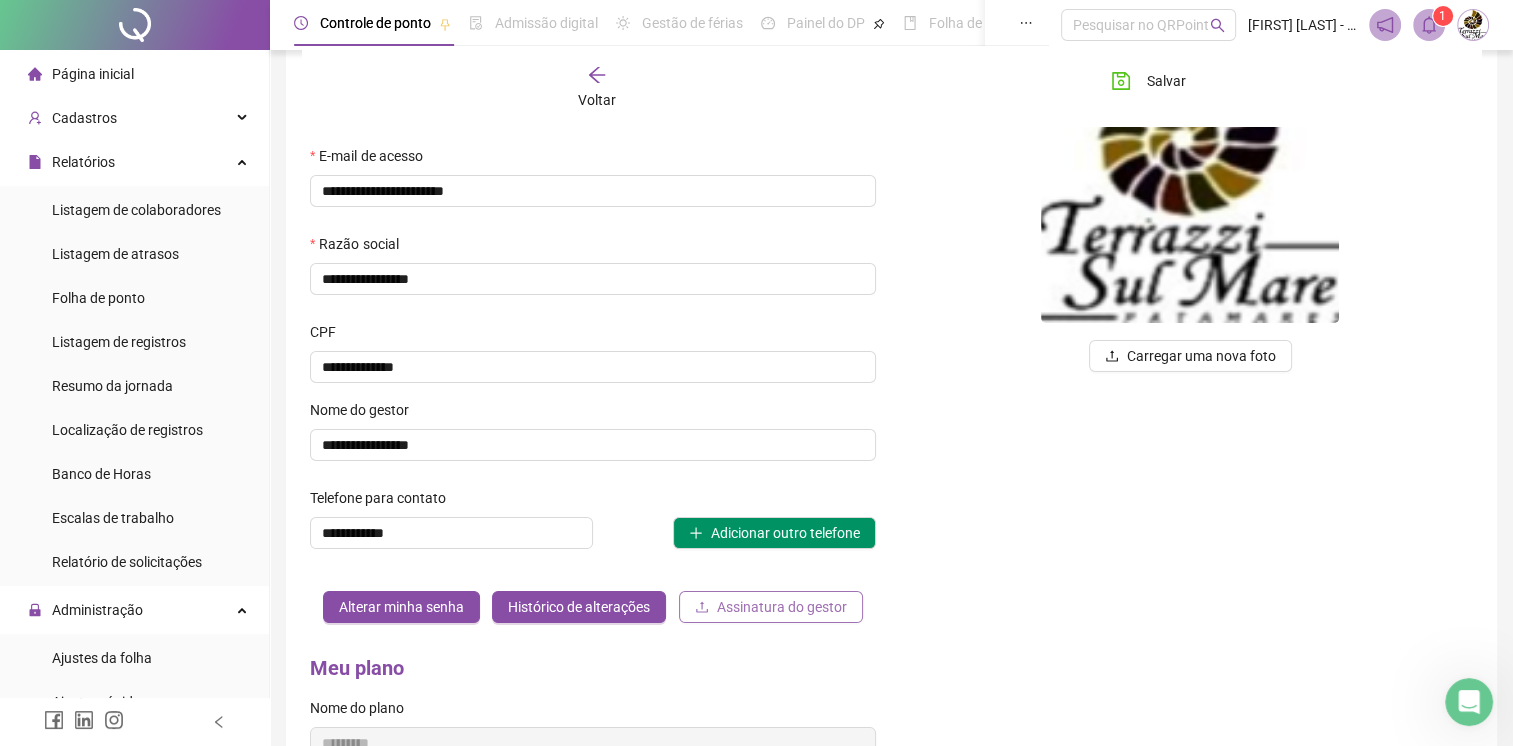click on "Assinatura do gestor" at bounding box center [782, 607] 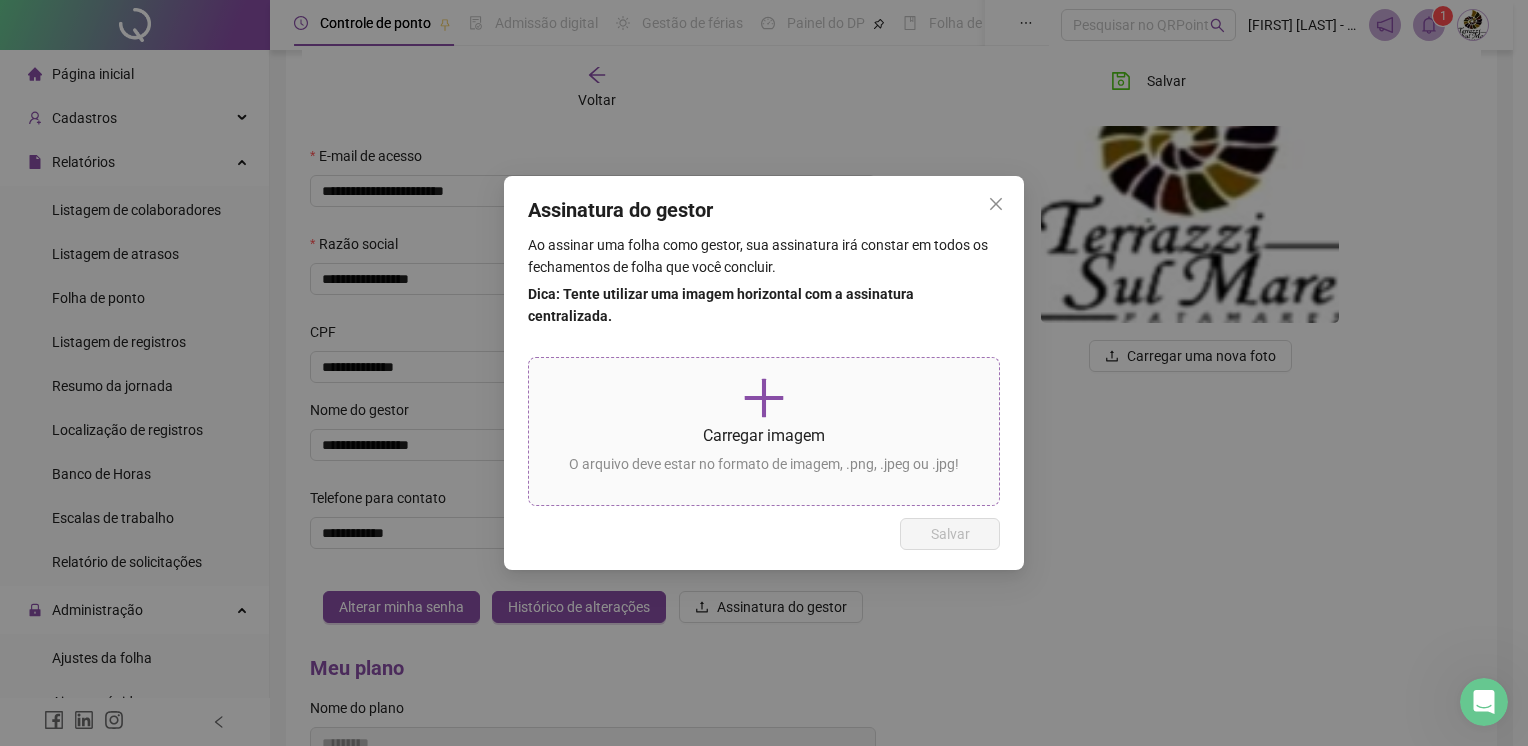 click on "Carregar imagem" at bounding box center (764, 435) 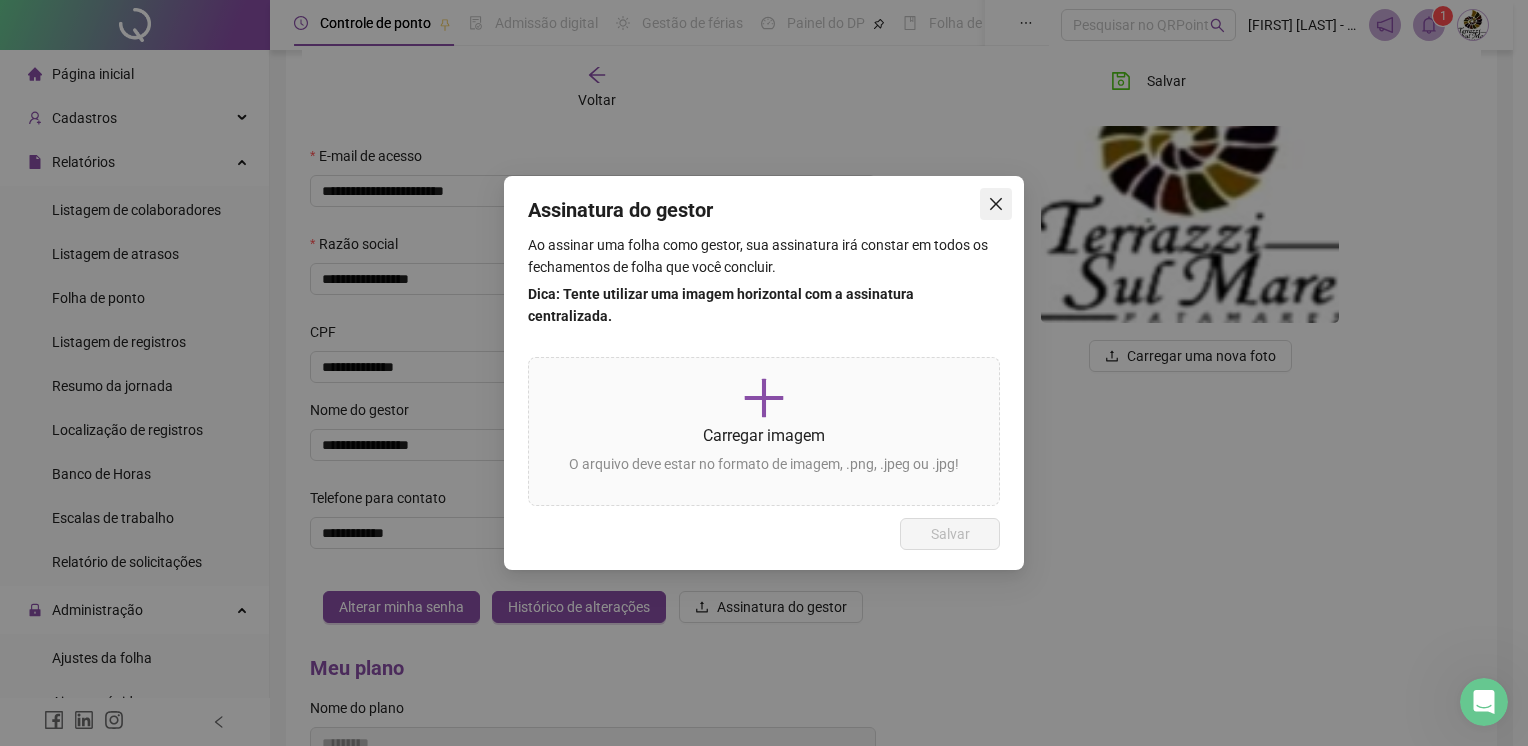 click 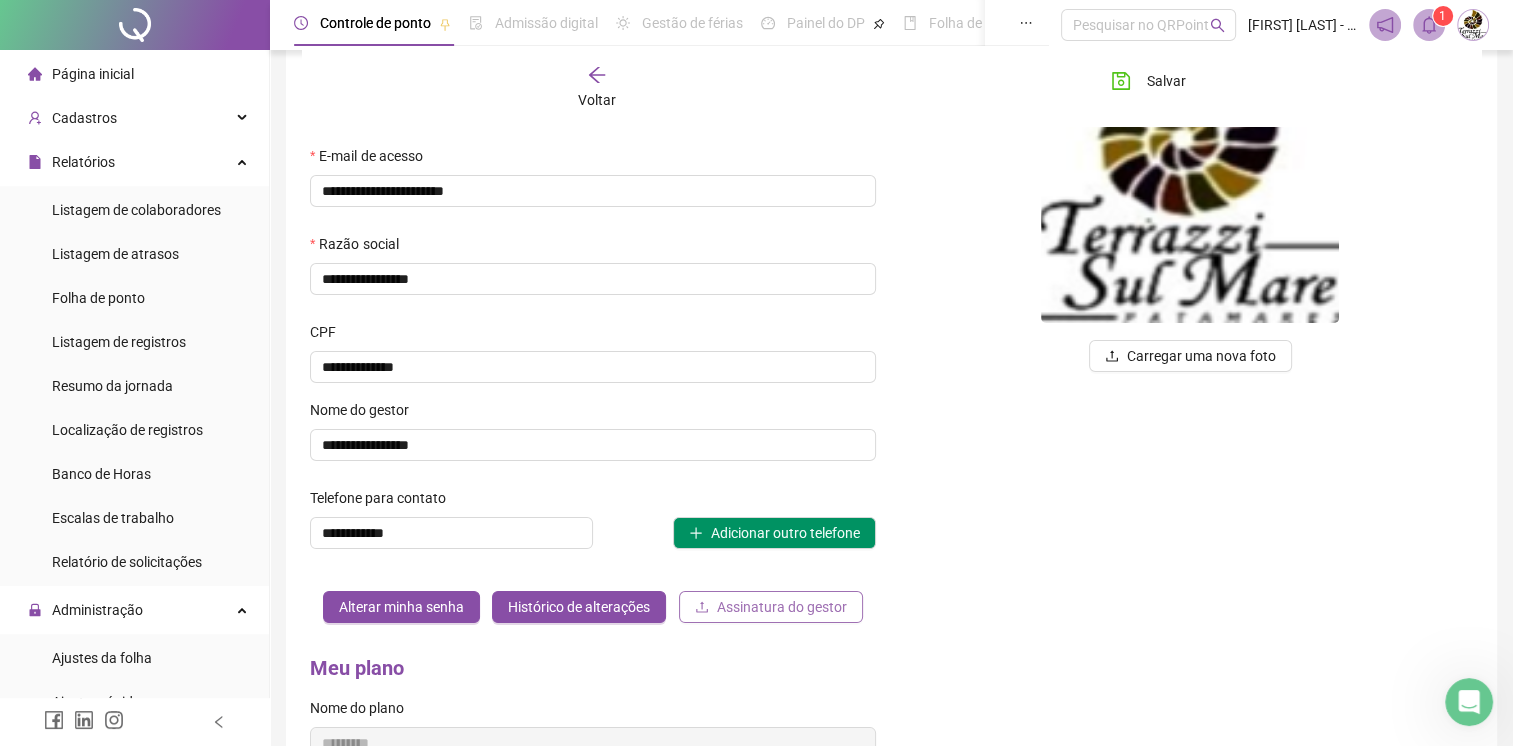 click on "Assinatura do gestor" at bounding box center (782, 607) 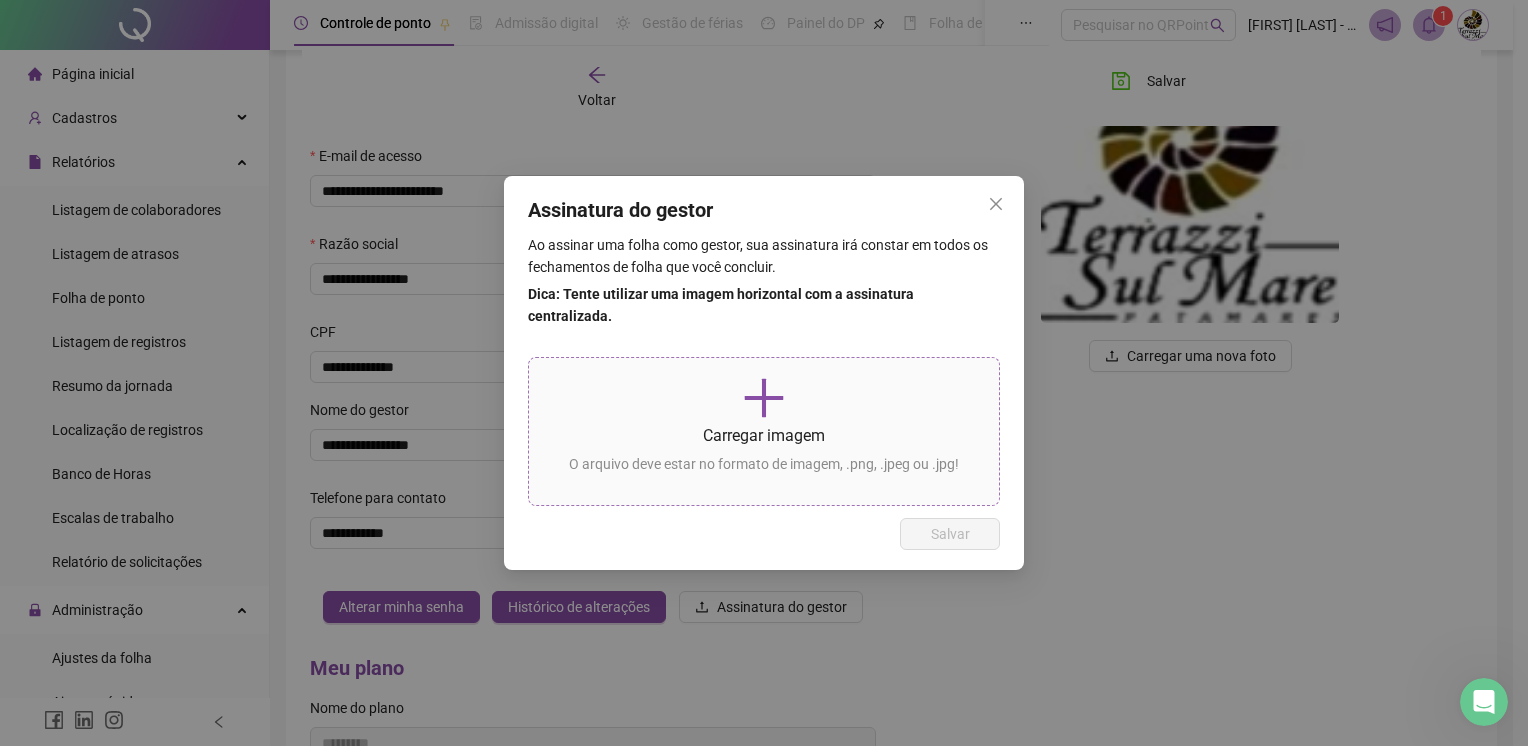 click 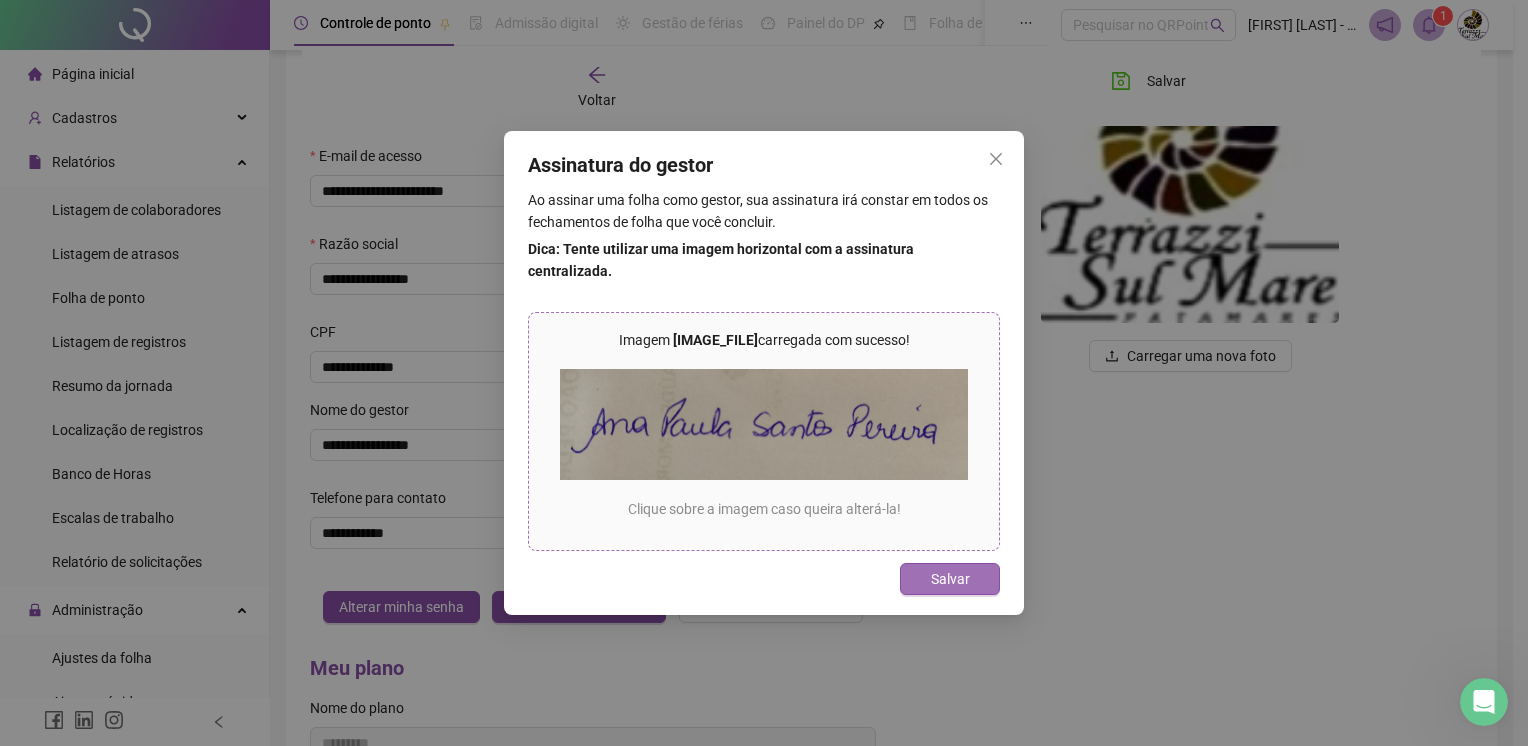 click on "Salvar" at bounding box center [950, 579] 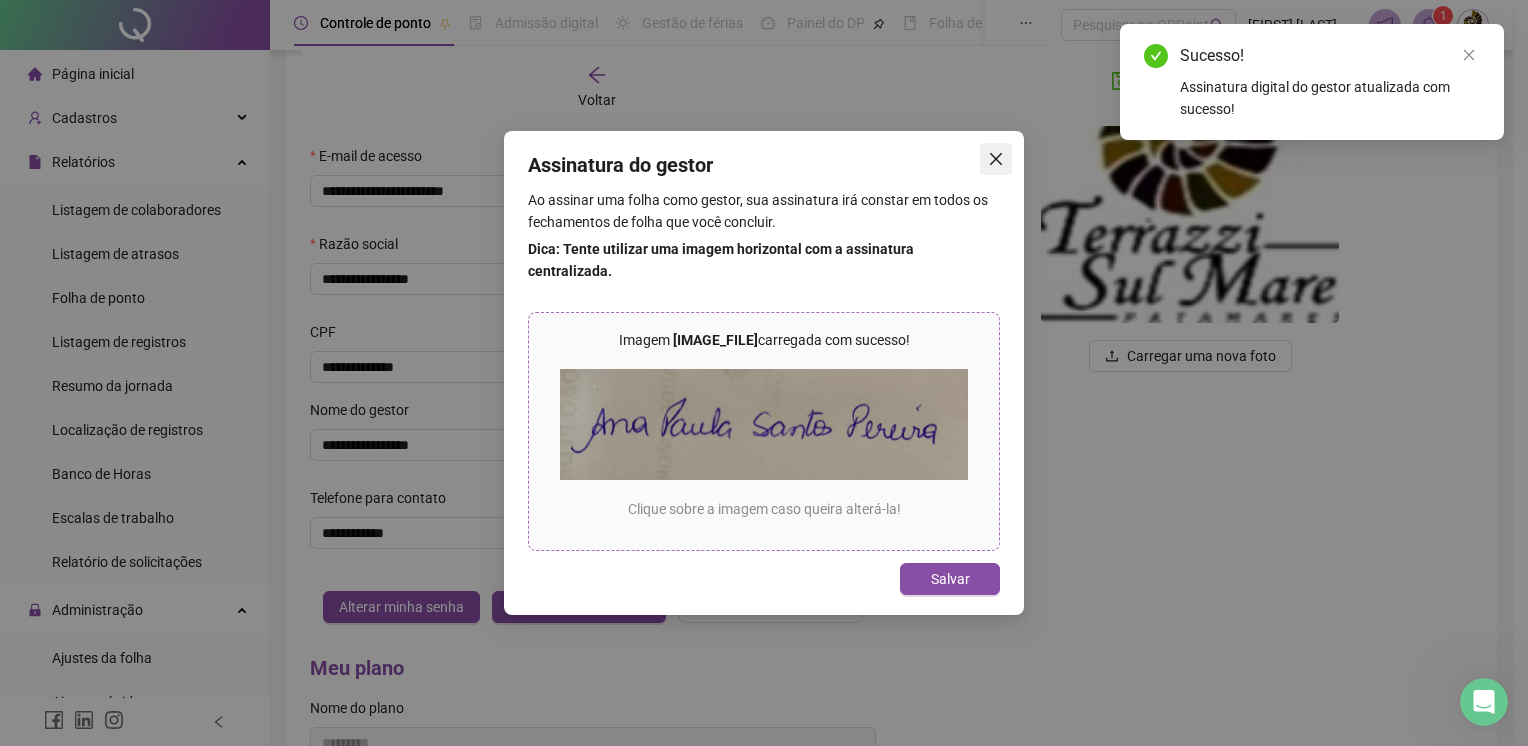 click 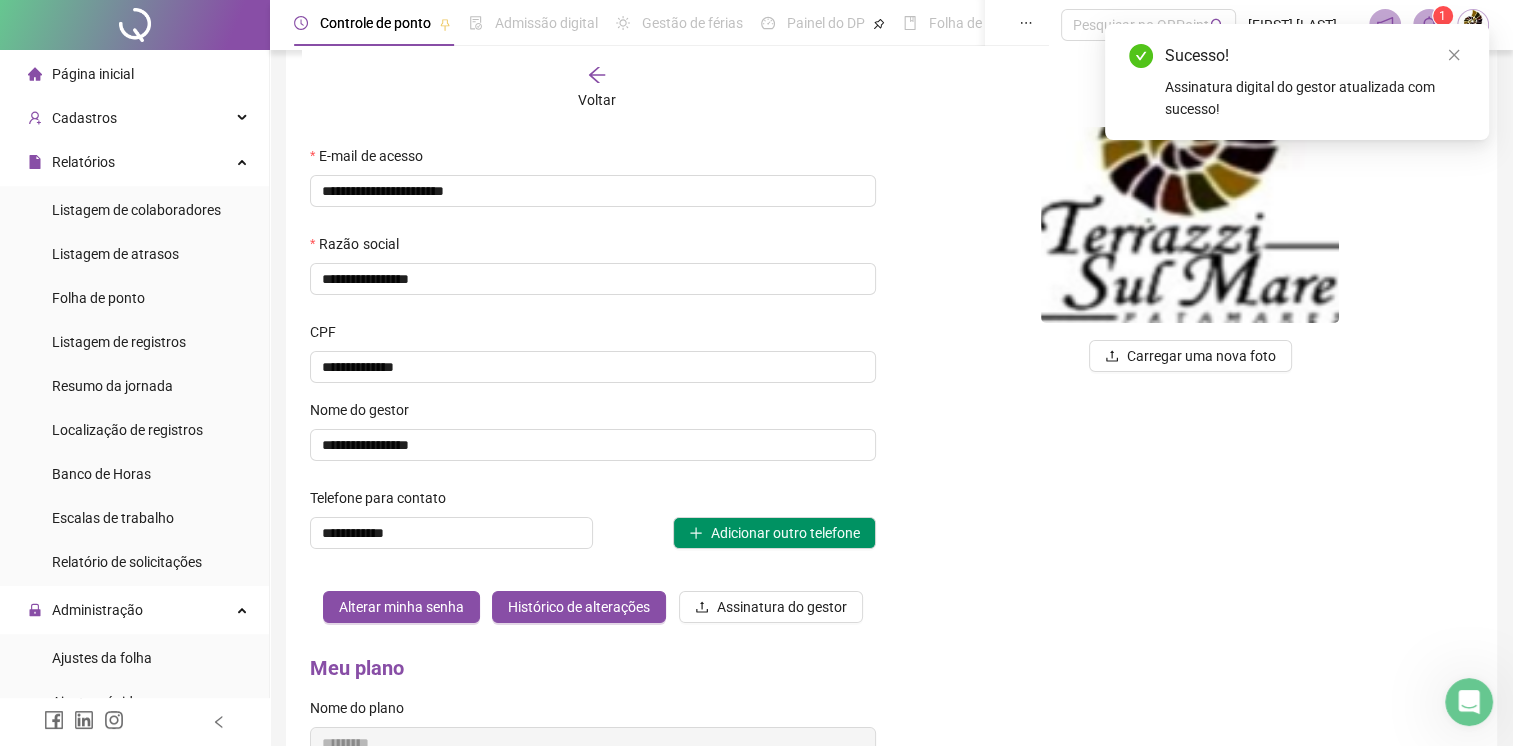 scroll, scrollTop: 0, scrollLeft: 0, axis: both 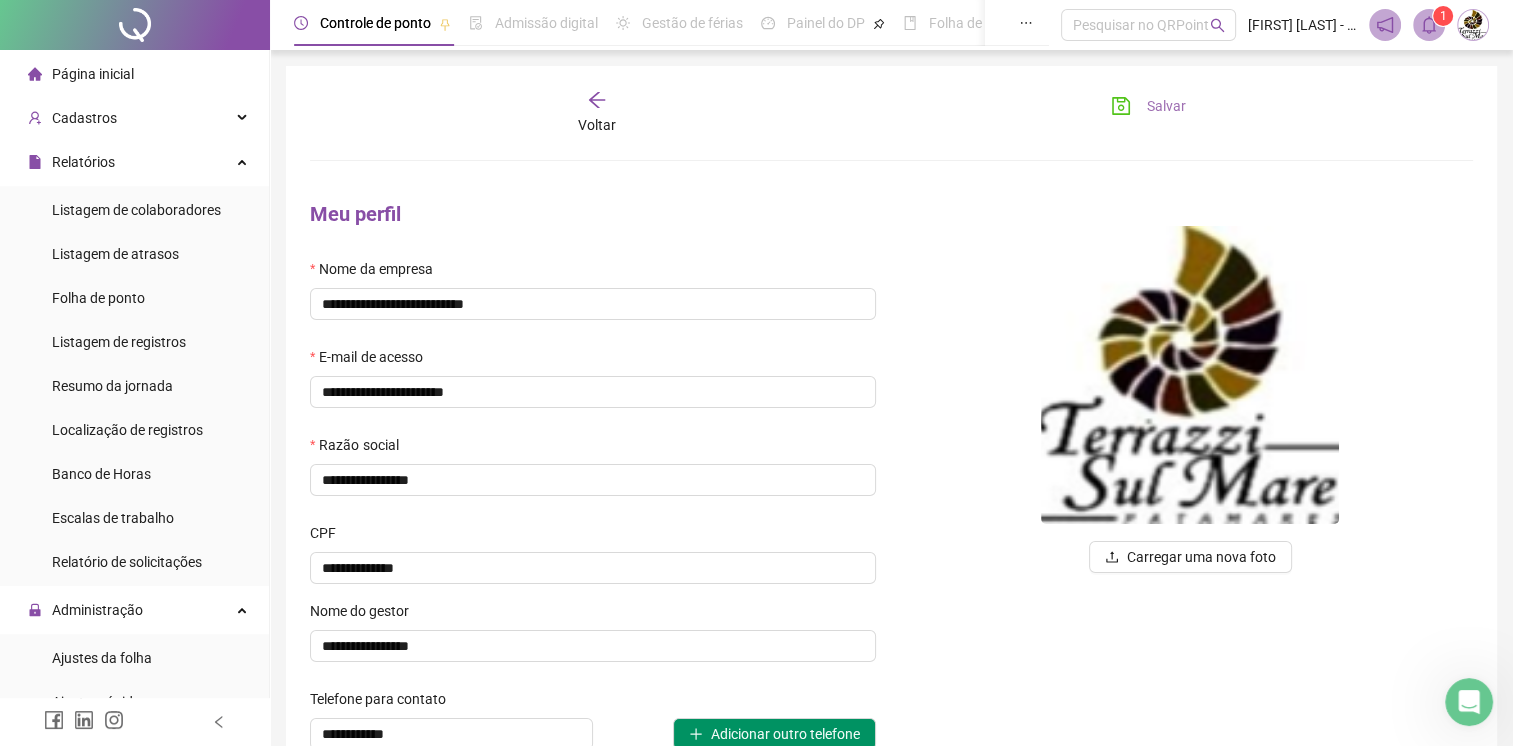 click on "Salvar" at bounding box center (1166, 106) 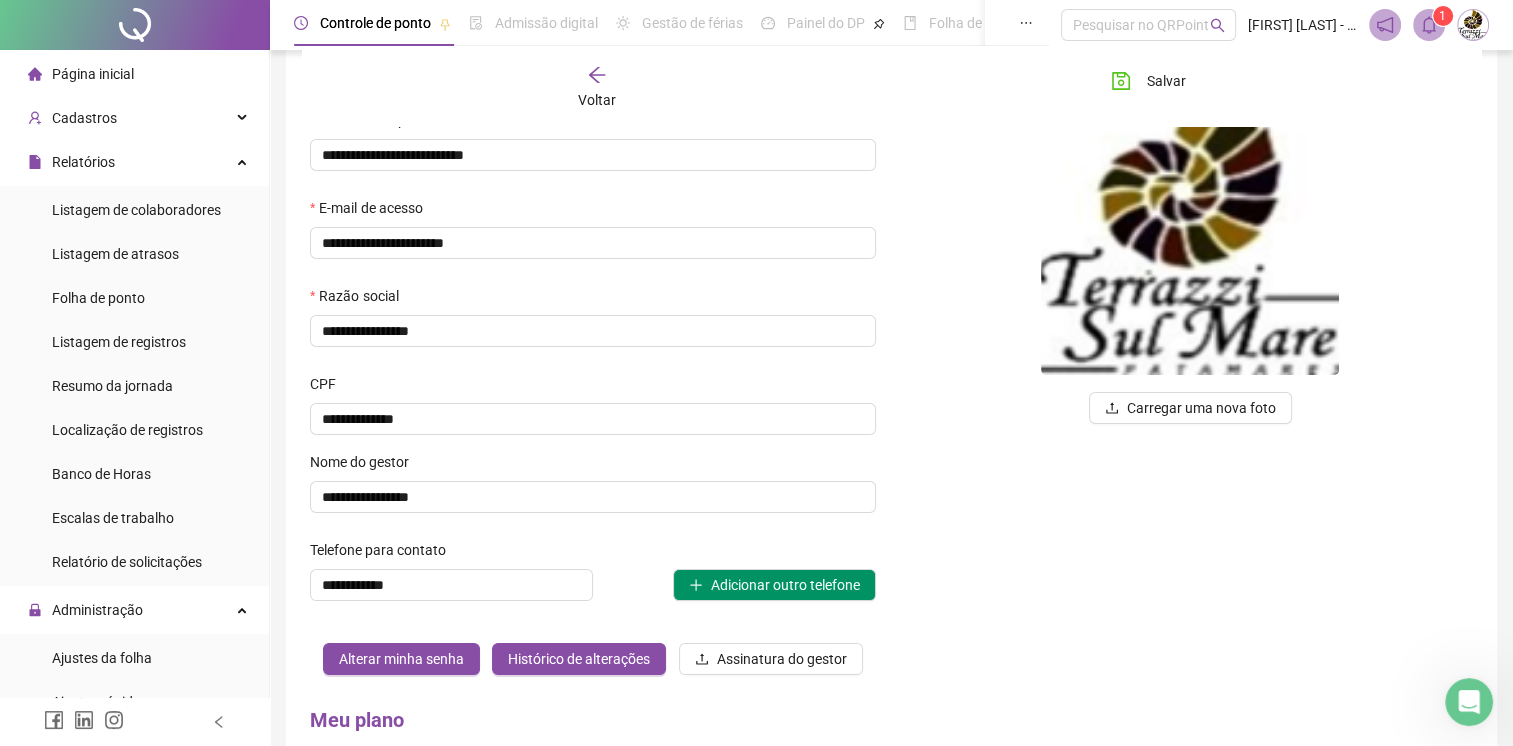 scroll, scrollTop: 114, scrollLeft: 0, axis: vertical 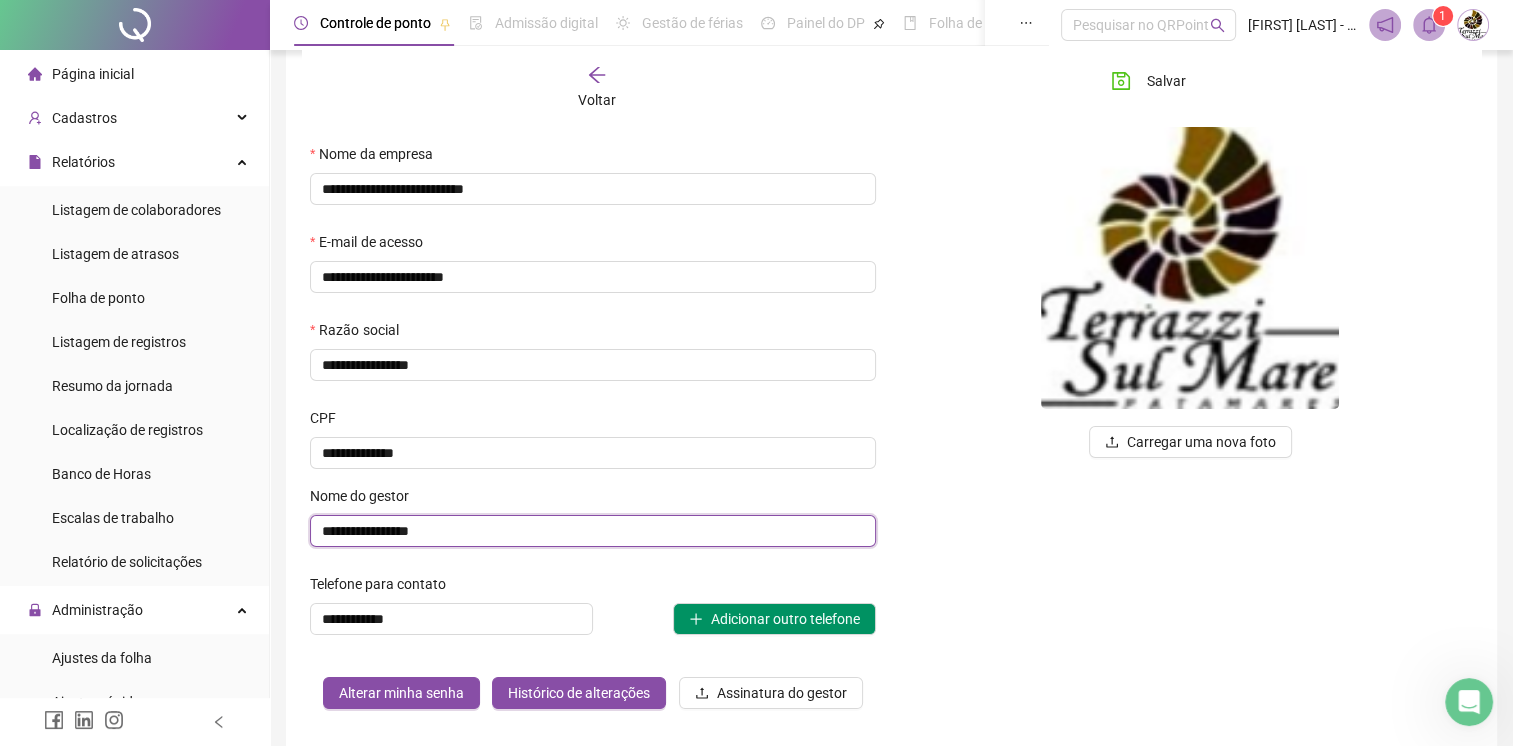 click on "**********" at bounding box center [593, 531] 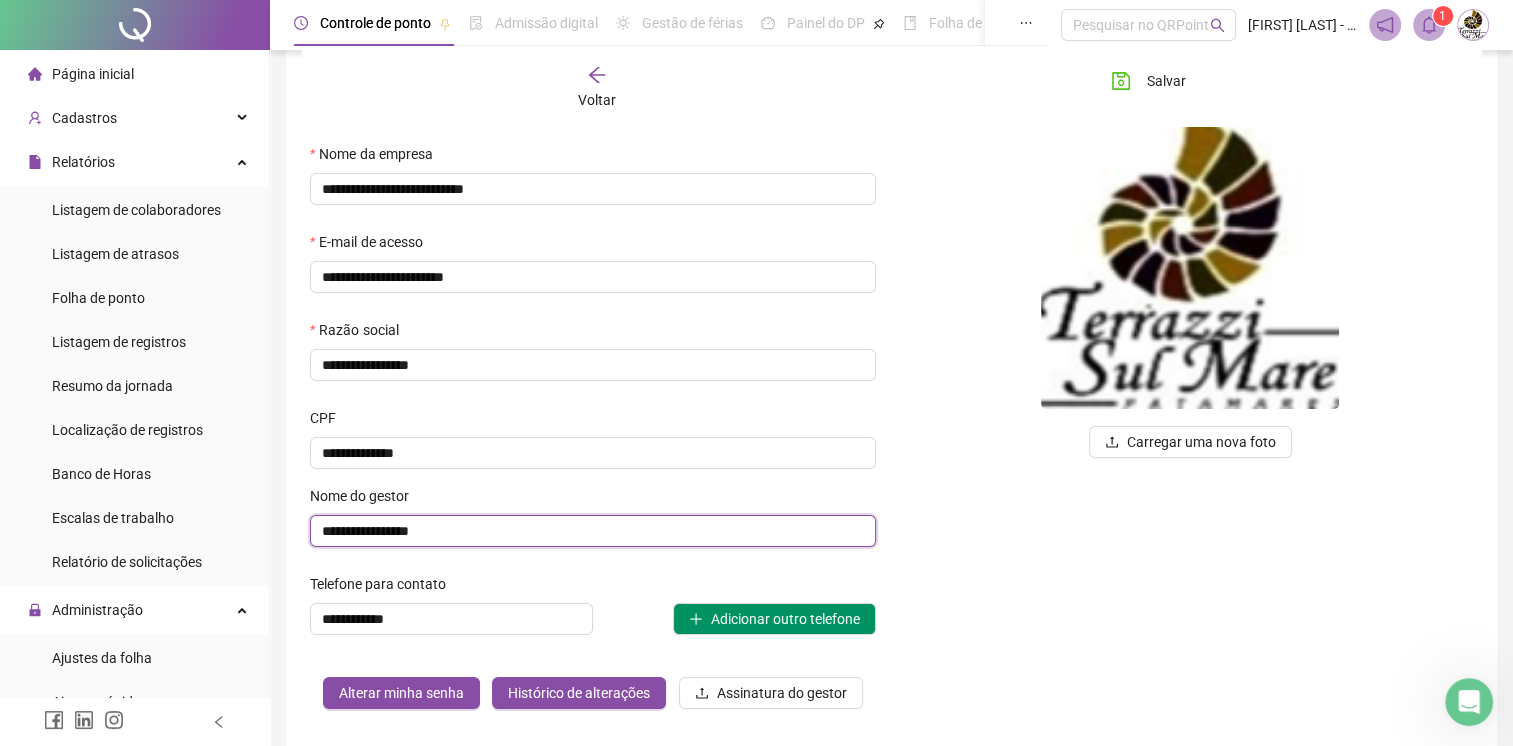 click on "**********" at bounding box center [593, 531] 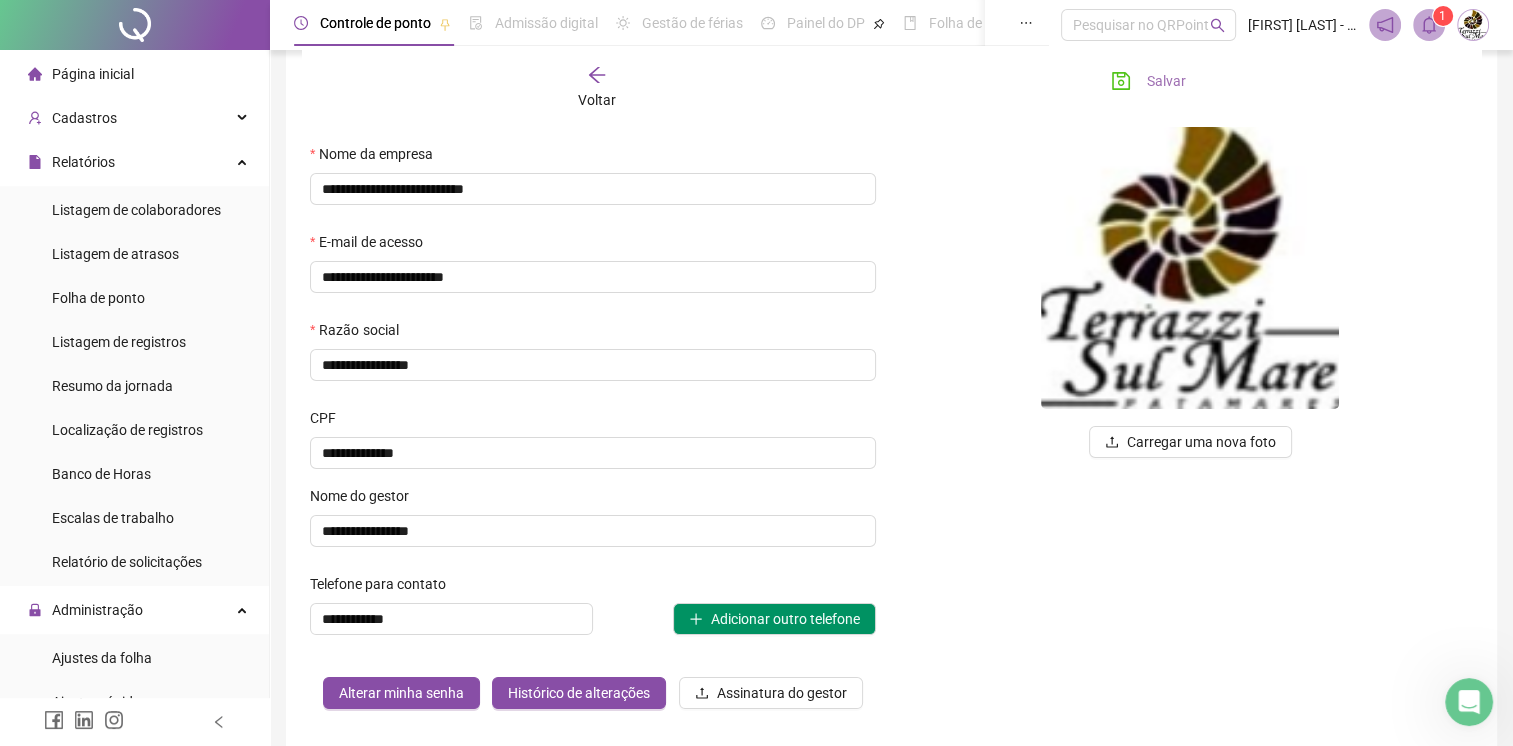 click on "Salvar" at bounding box center (1166, 81) 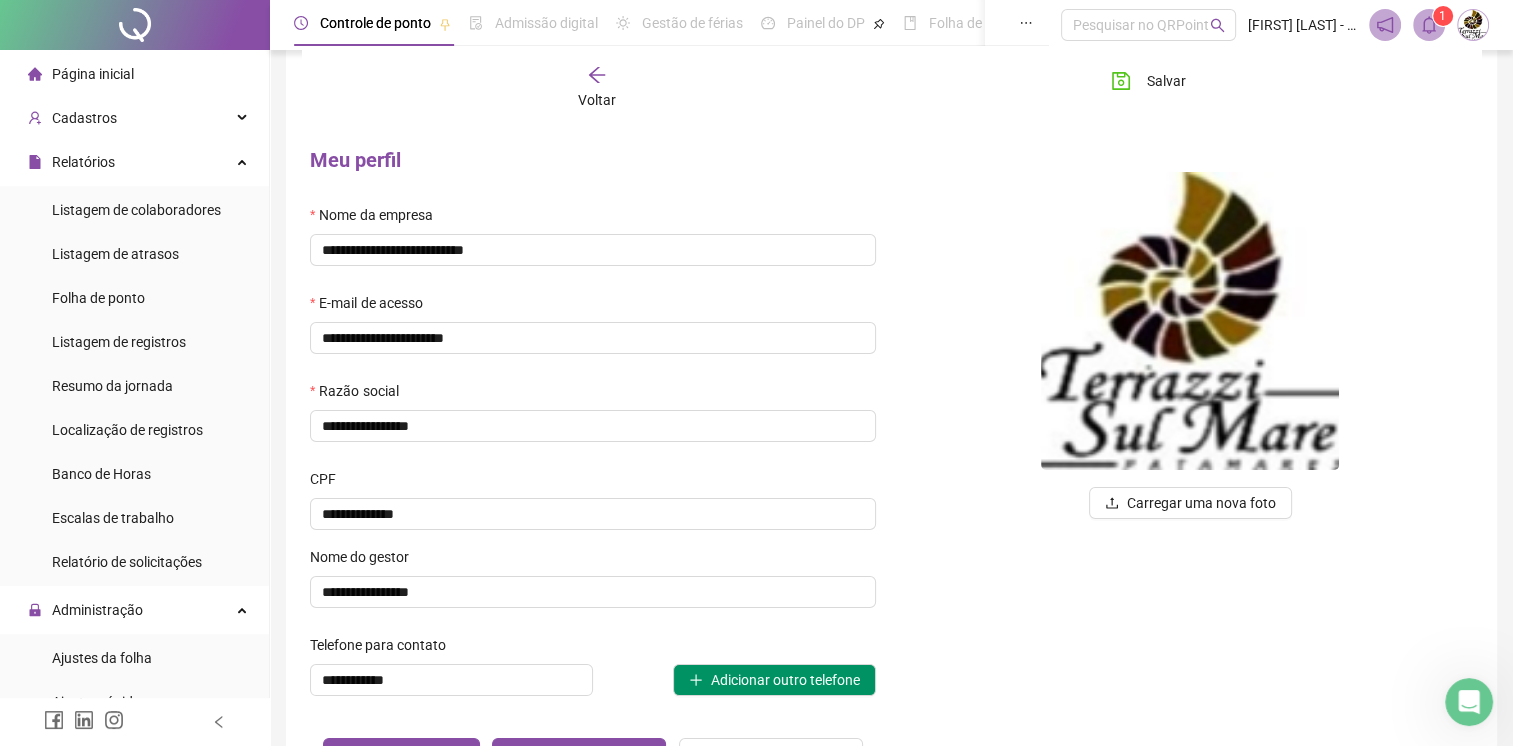 scroll, scrollTop: 0, scrollLeft: 0, axis: both 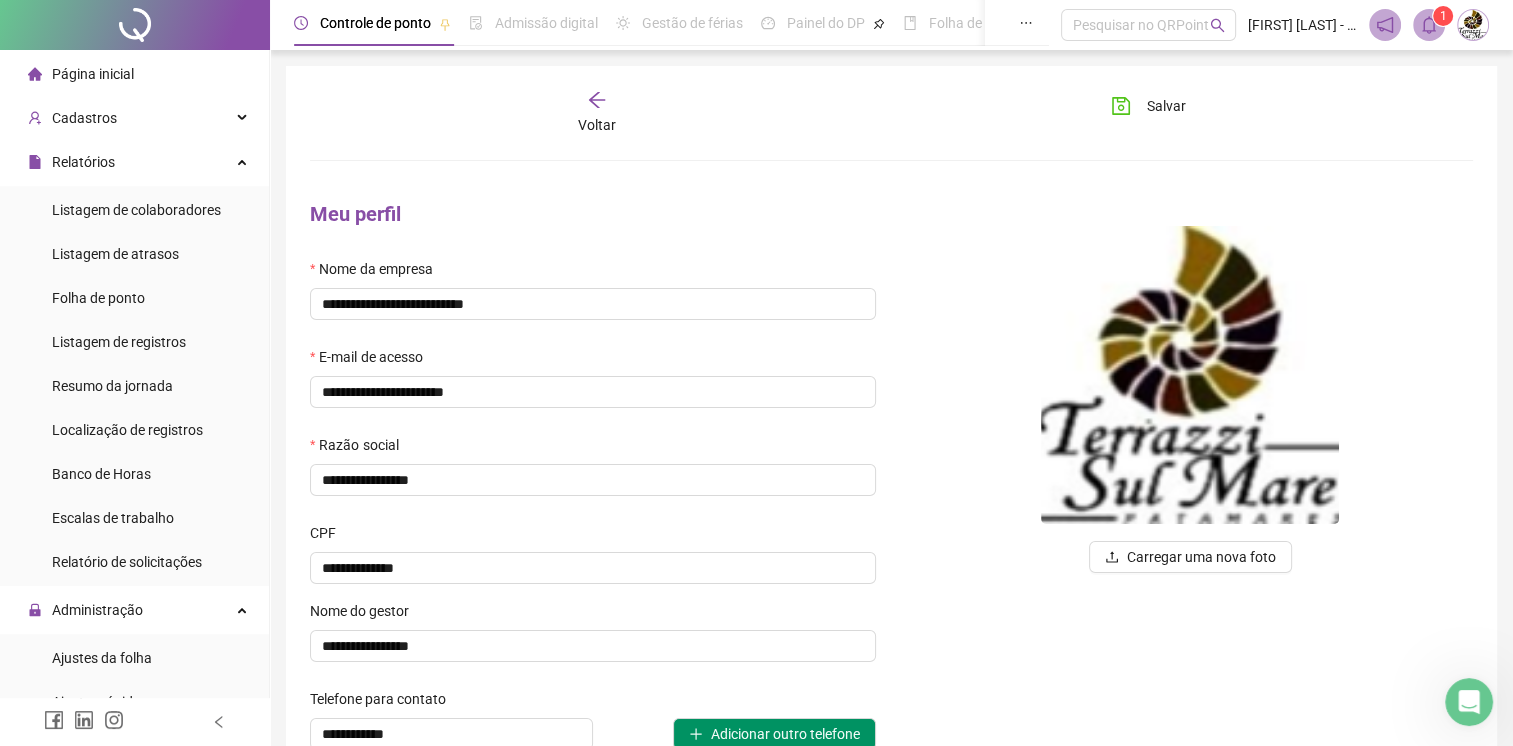 click at bounding box center [1469, 702] 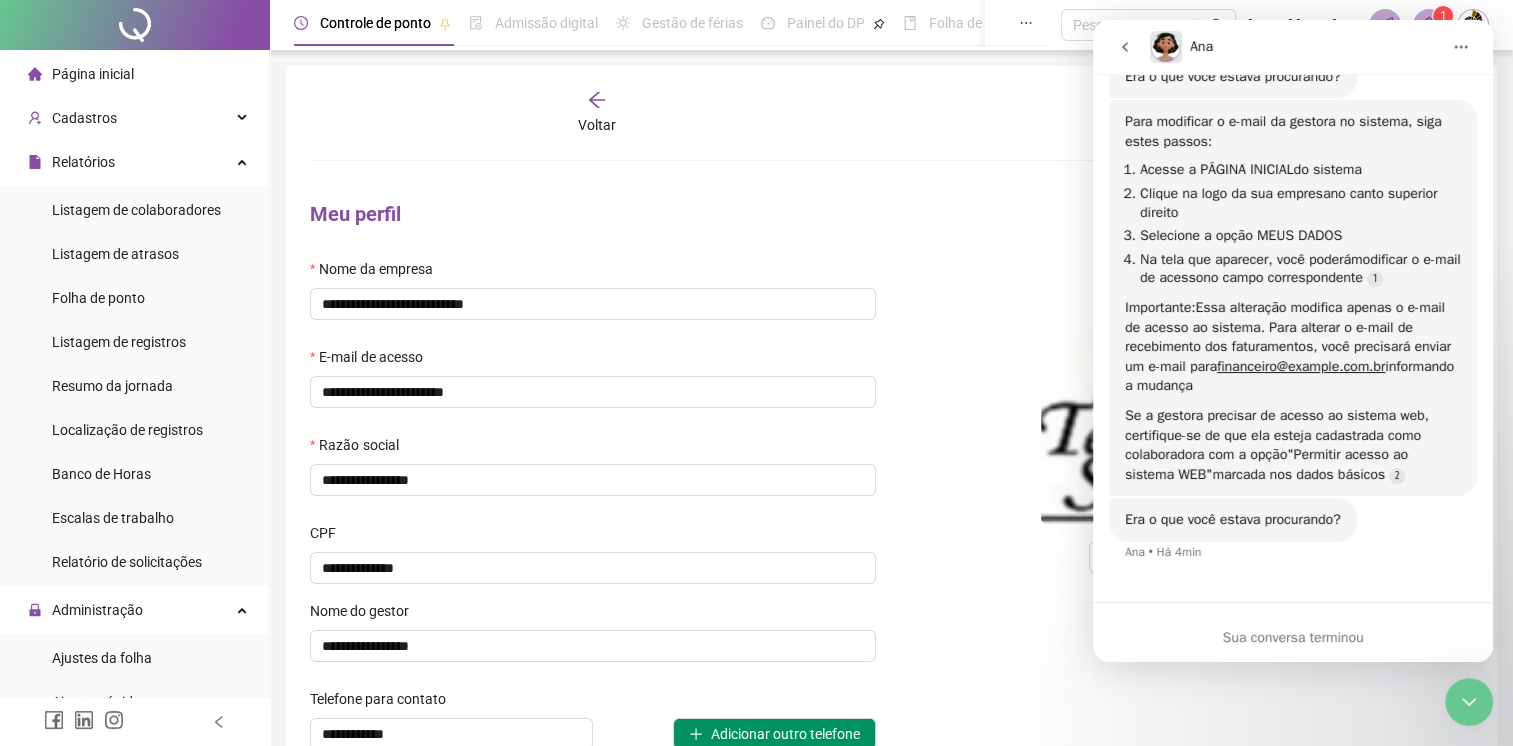 scroll, scrollTop: 777, scrollLeft: 0, axis: vertical 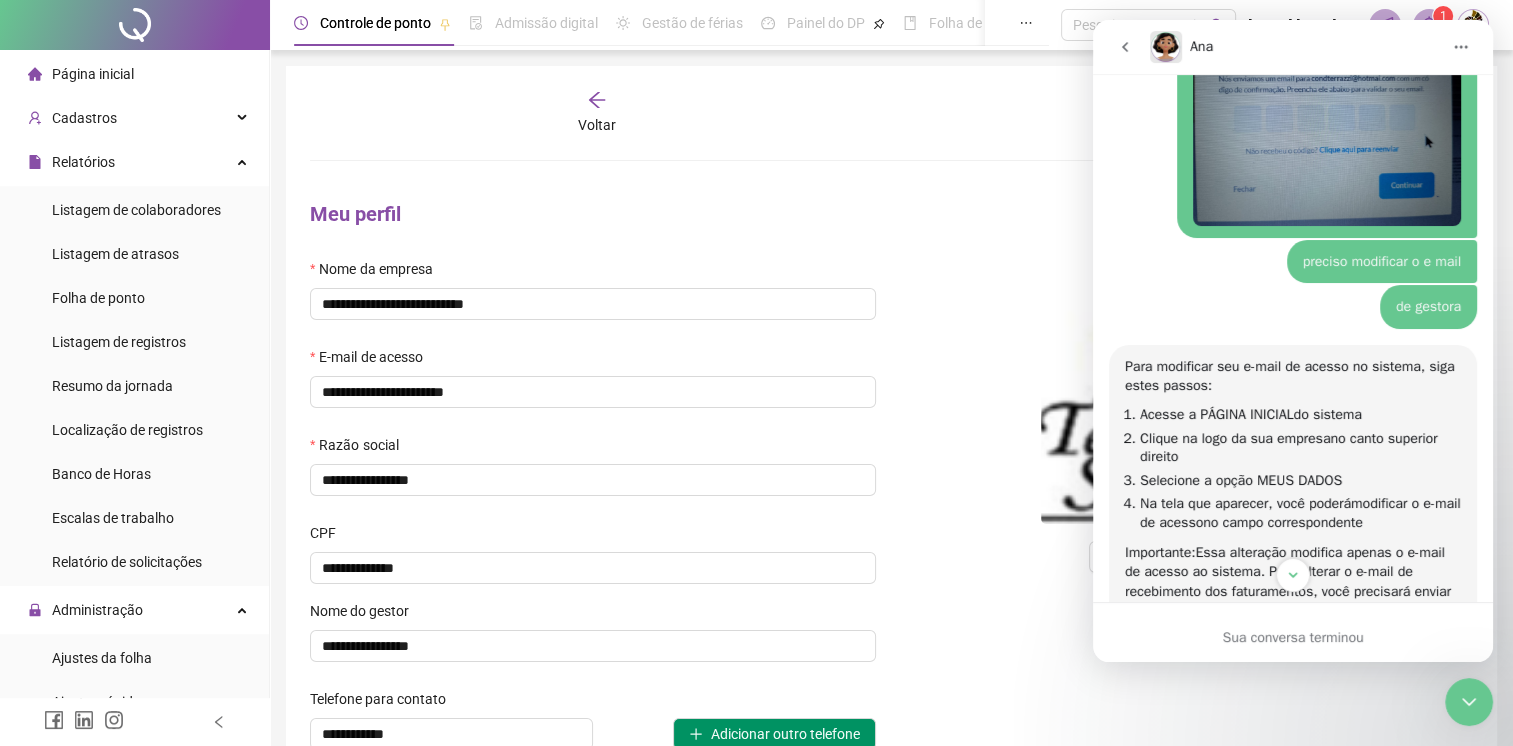 drag, startPoint x: 1182, startPoint y: 266, endPoint x: 1265, endPoint y: 182, distance: 118.08895 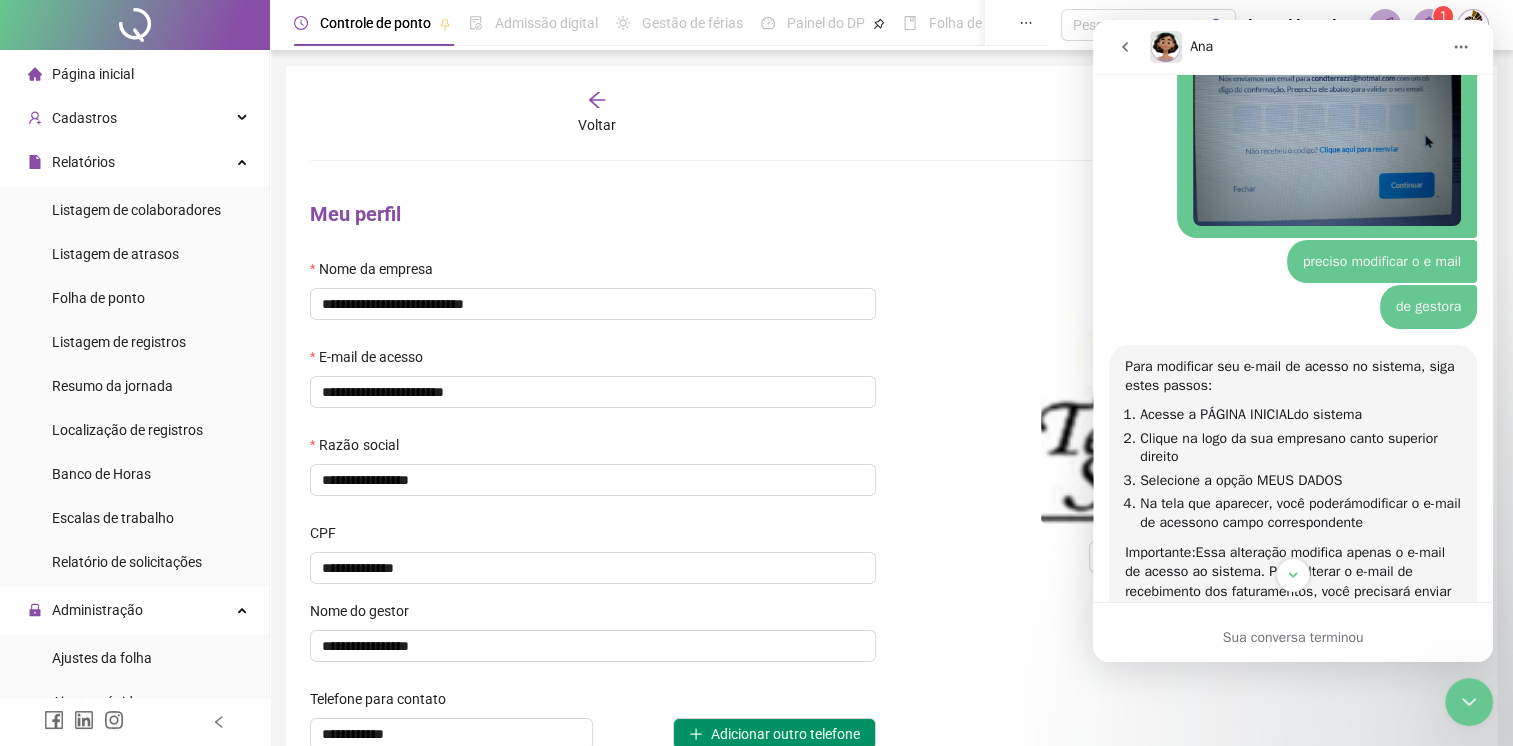 scroll, scrollTop: 0, scrollLeft: 0, axis: both 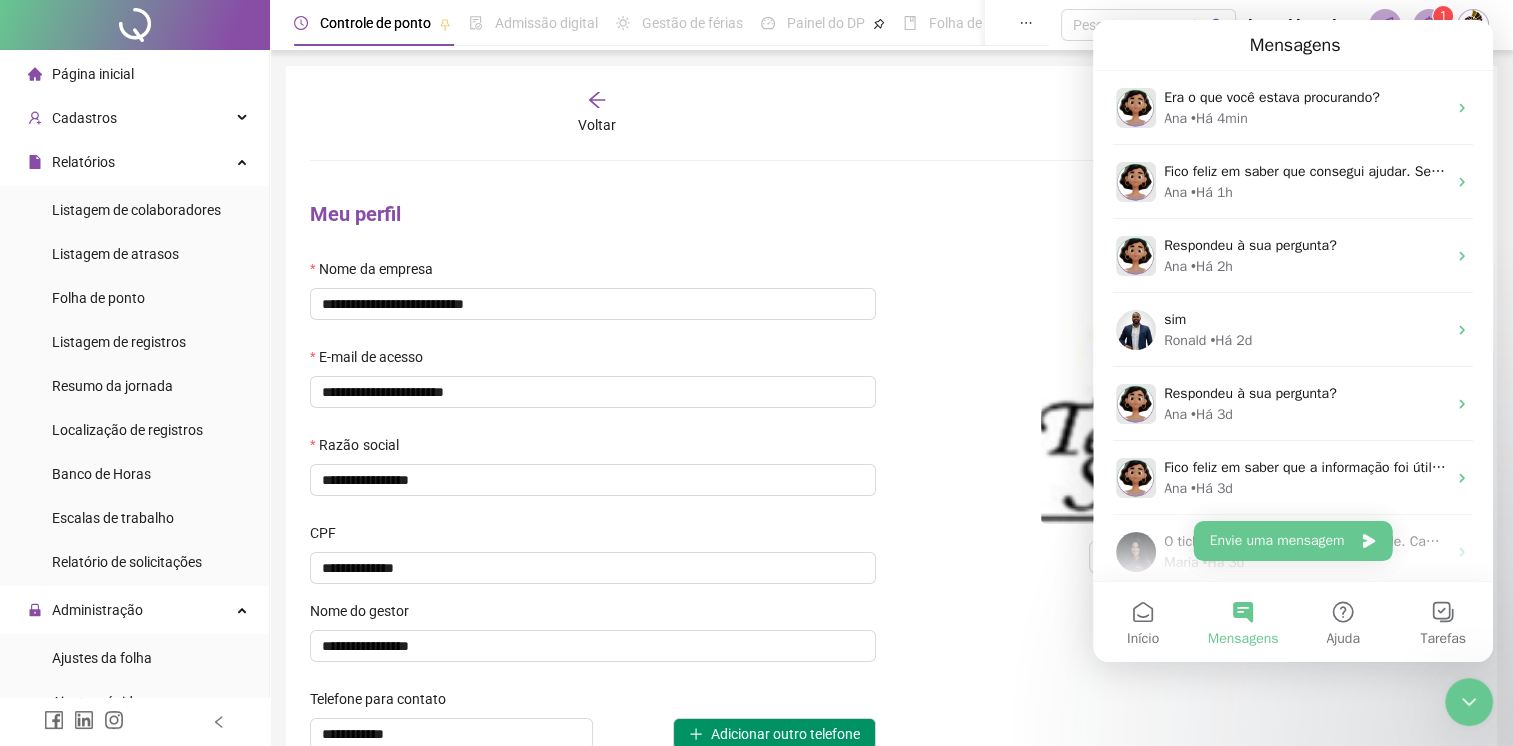 click on "Carregar uma nova foto" at bounding box center (1191, 512) 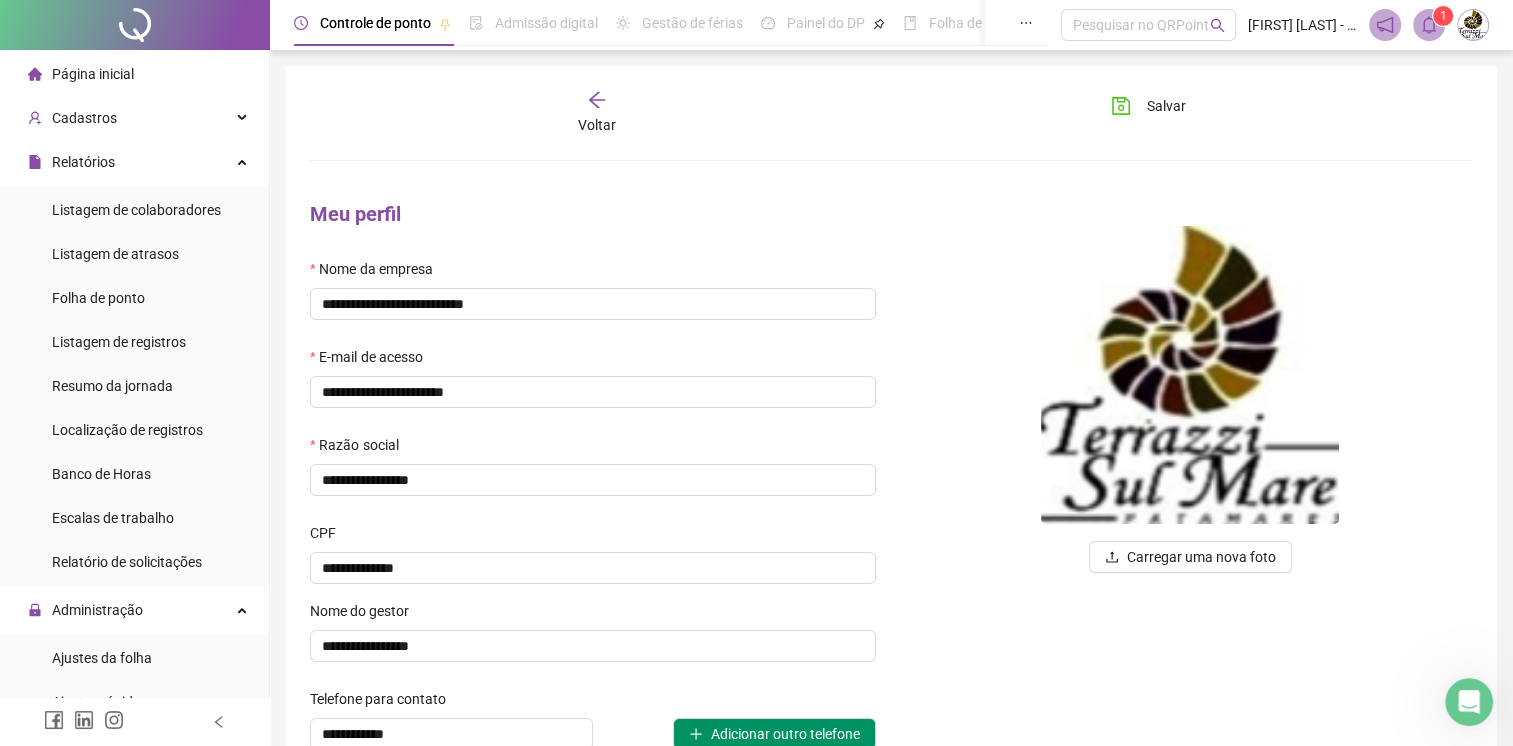 click at bounding box center (1473, 25) 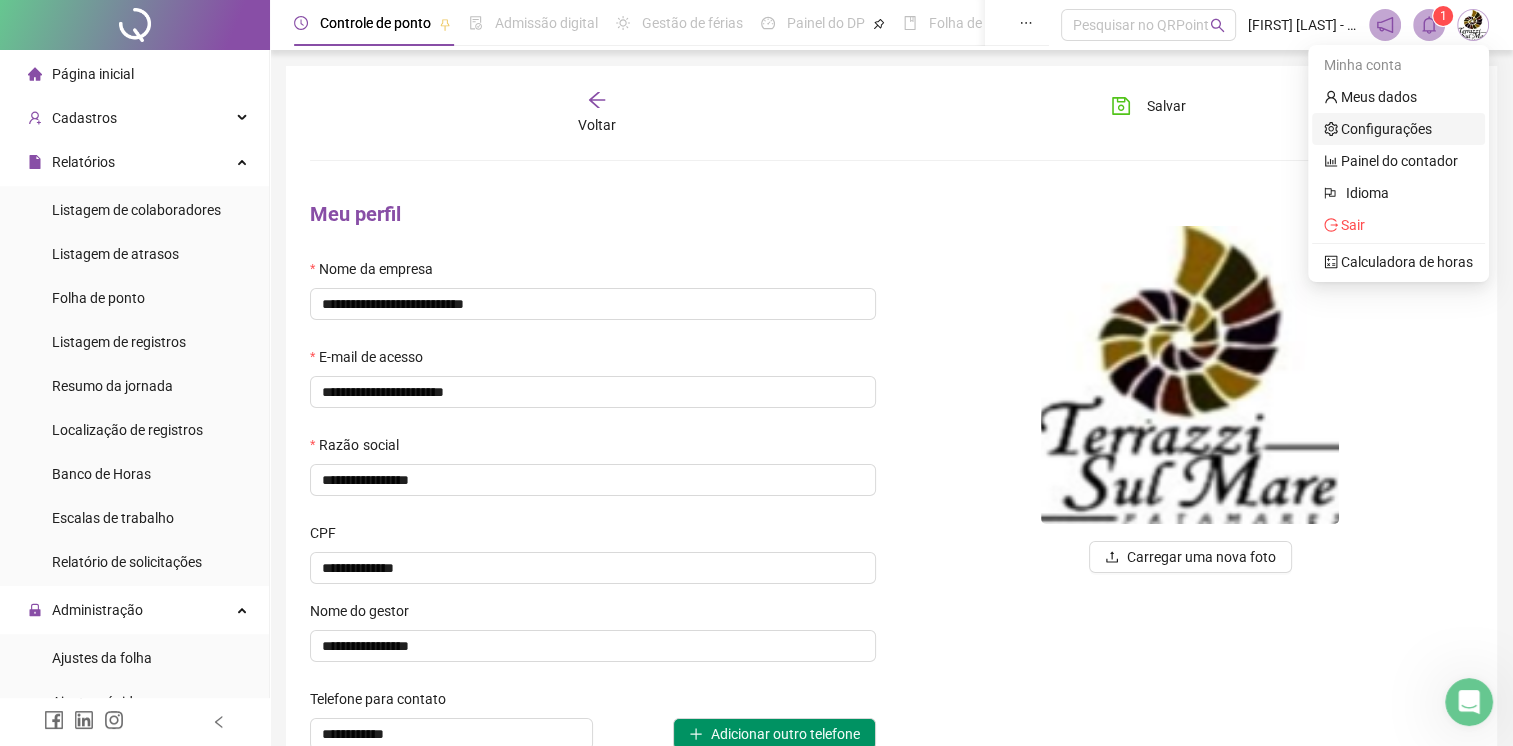 click on "Configurações" at bounding box center (1378, 129) 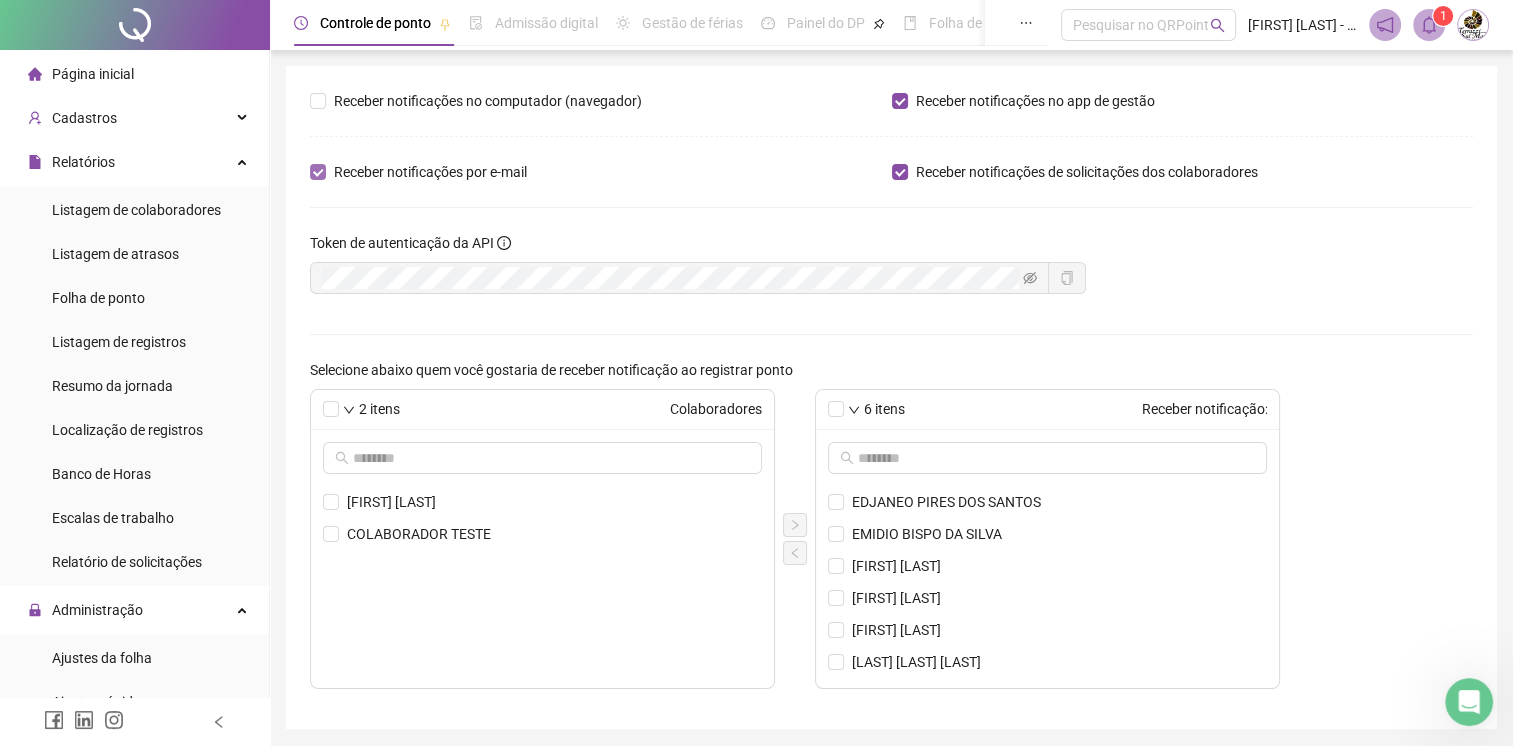 click on "Receber notificações por e-mail" at bounding box center (430, 172) 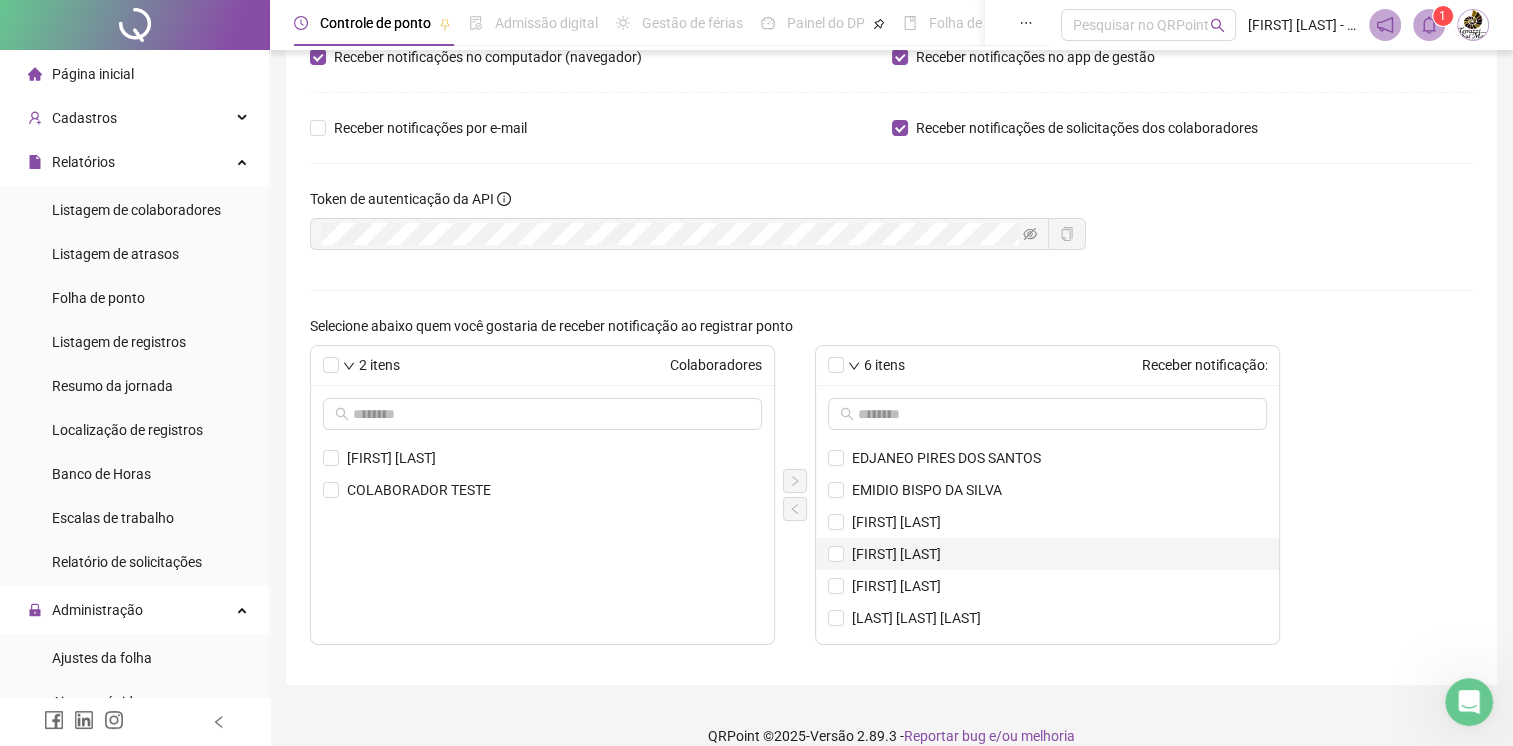 scroll, scrollTop: 68, scrollLeft: 0, axis: vertical 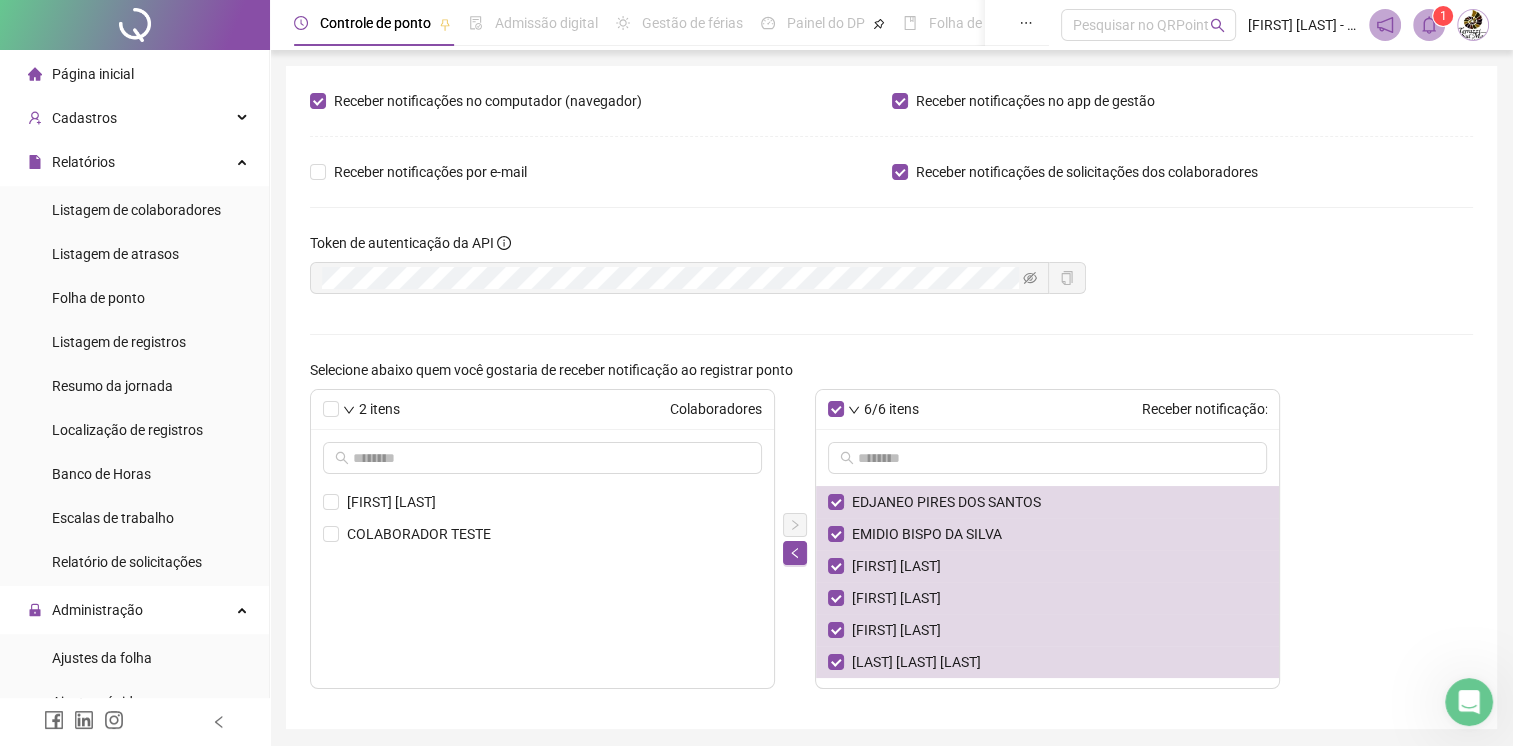 click on "Token de autenticação da API" at bounding box center [891, 271] 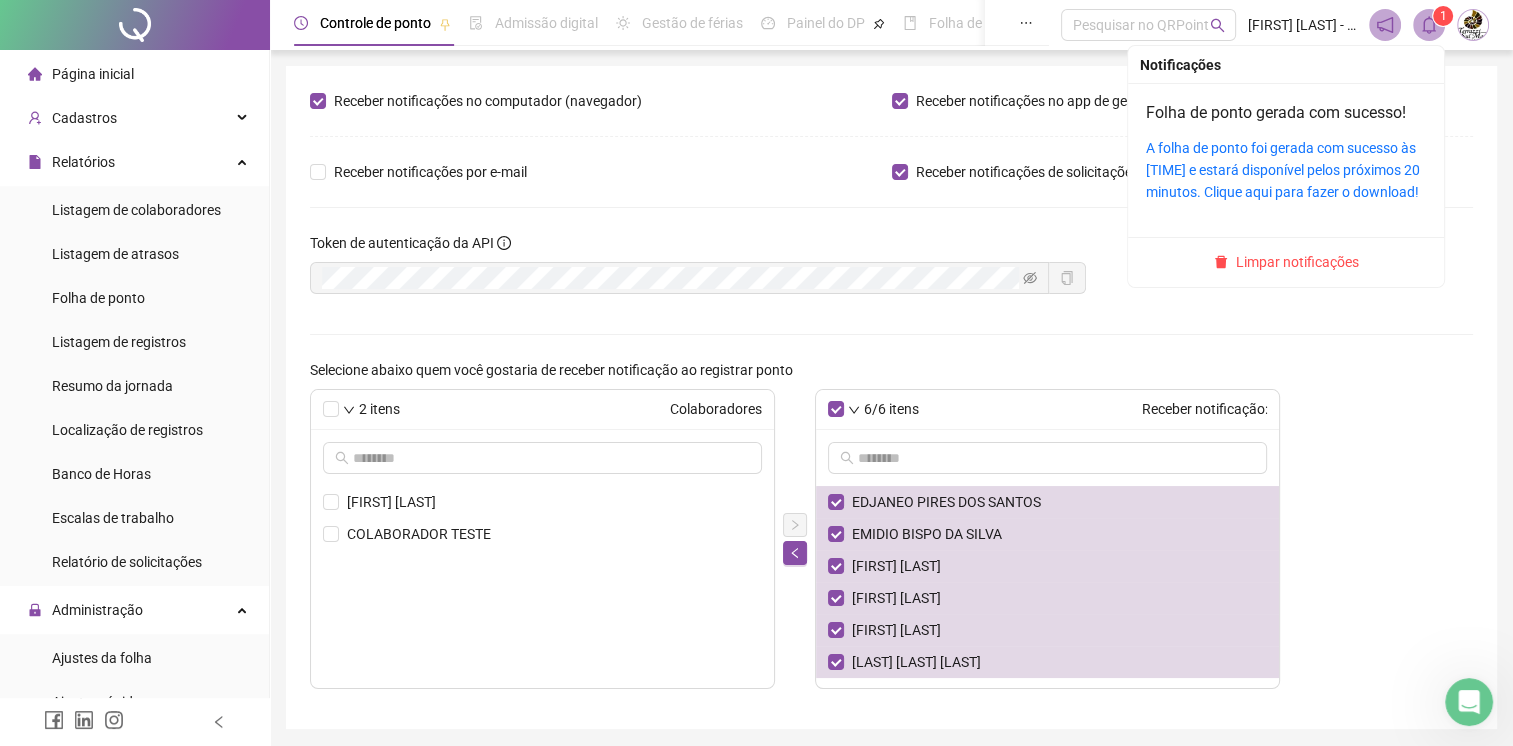 click on "1" at bounding box center [1443, 16] 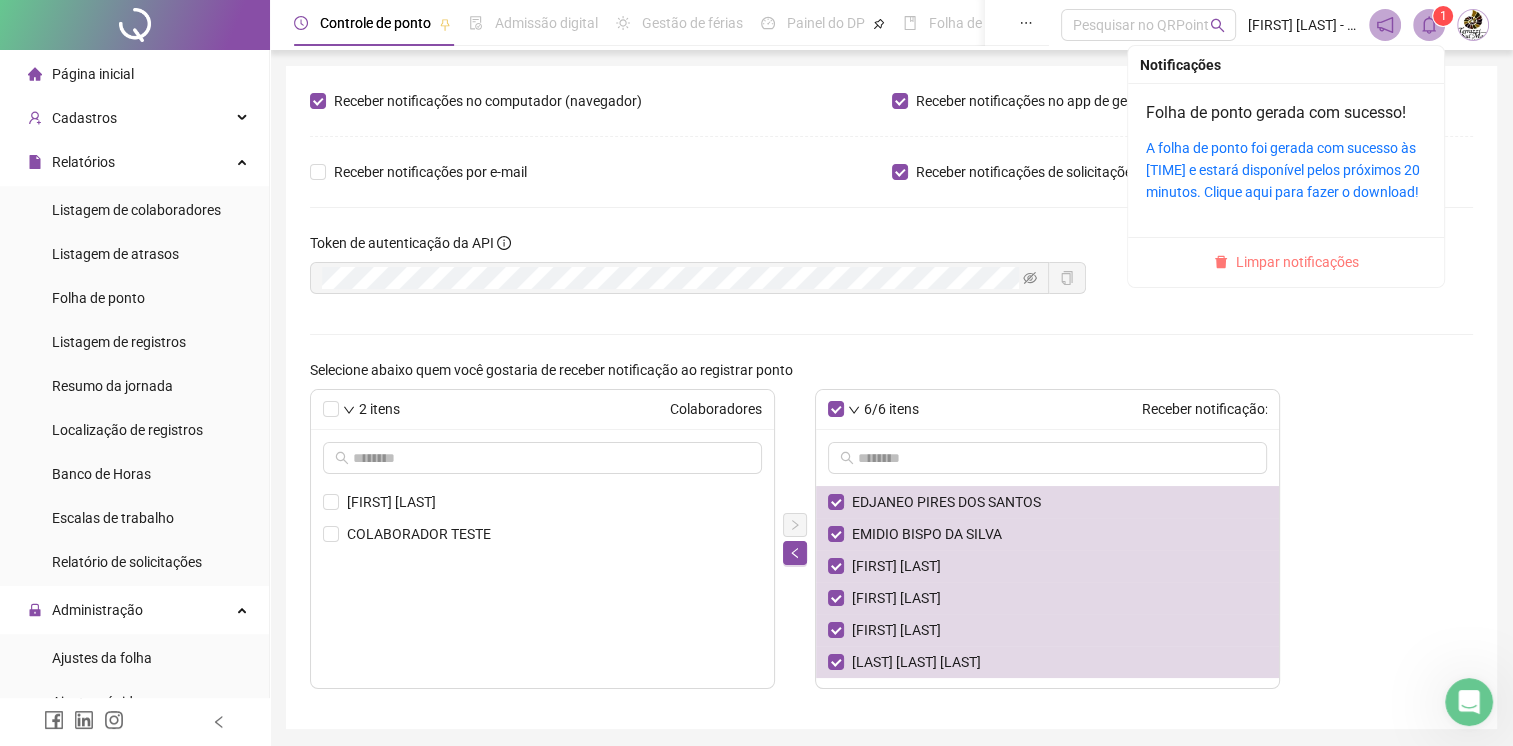 click on "Limpar notificações" at bounding box center [1297, 262] 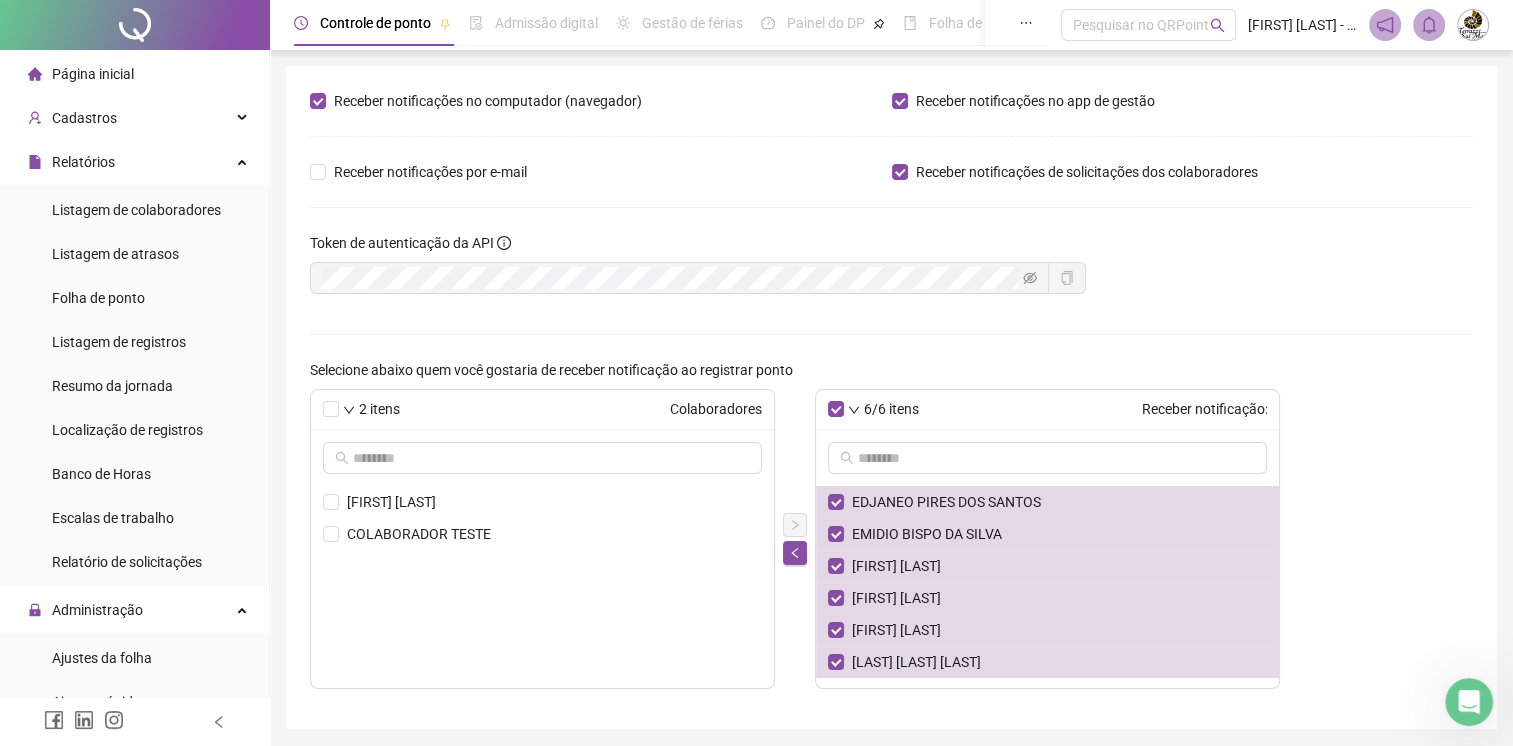 click at bounding box center [1473, 25] 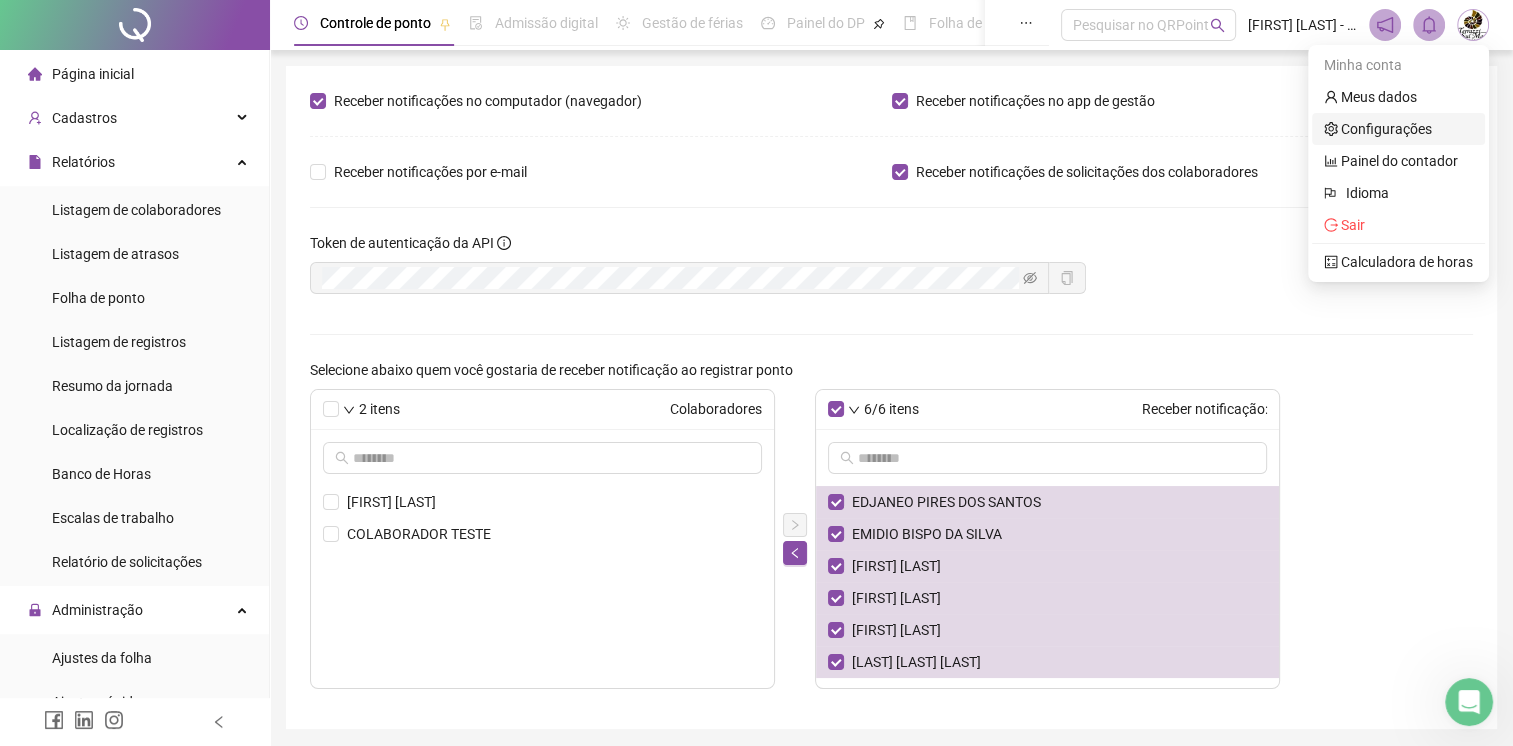 click on "Configurações" at bounding box center (1378, 129) 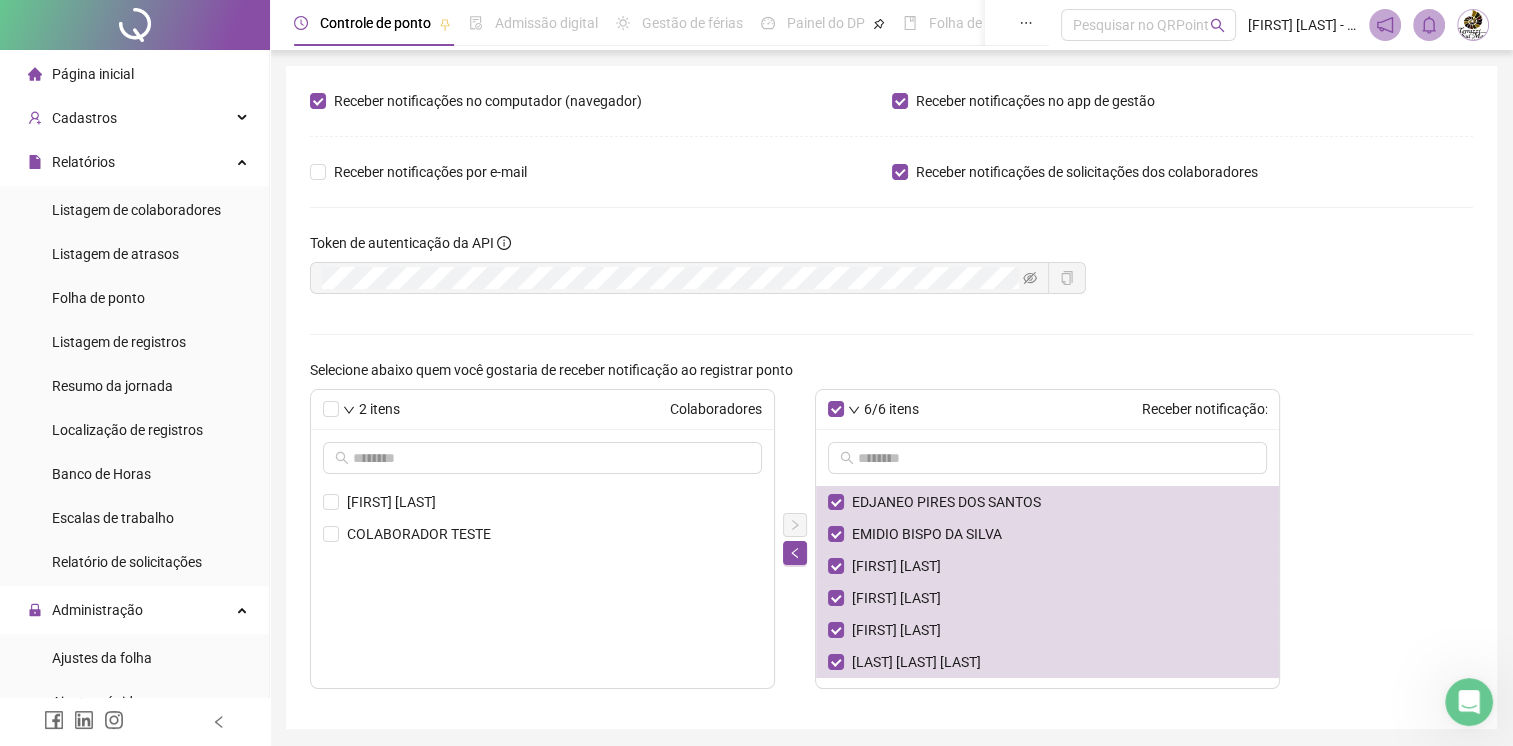 click at bounding box center [1473, 25] 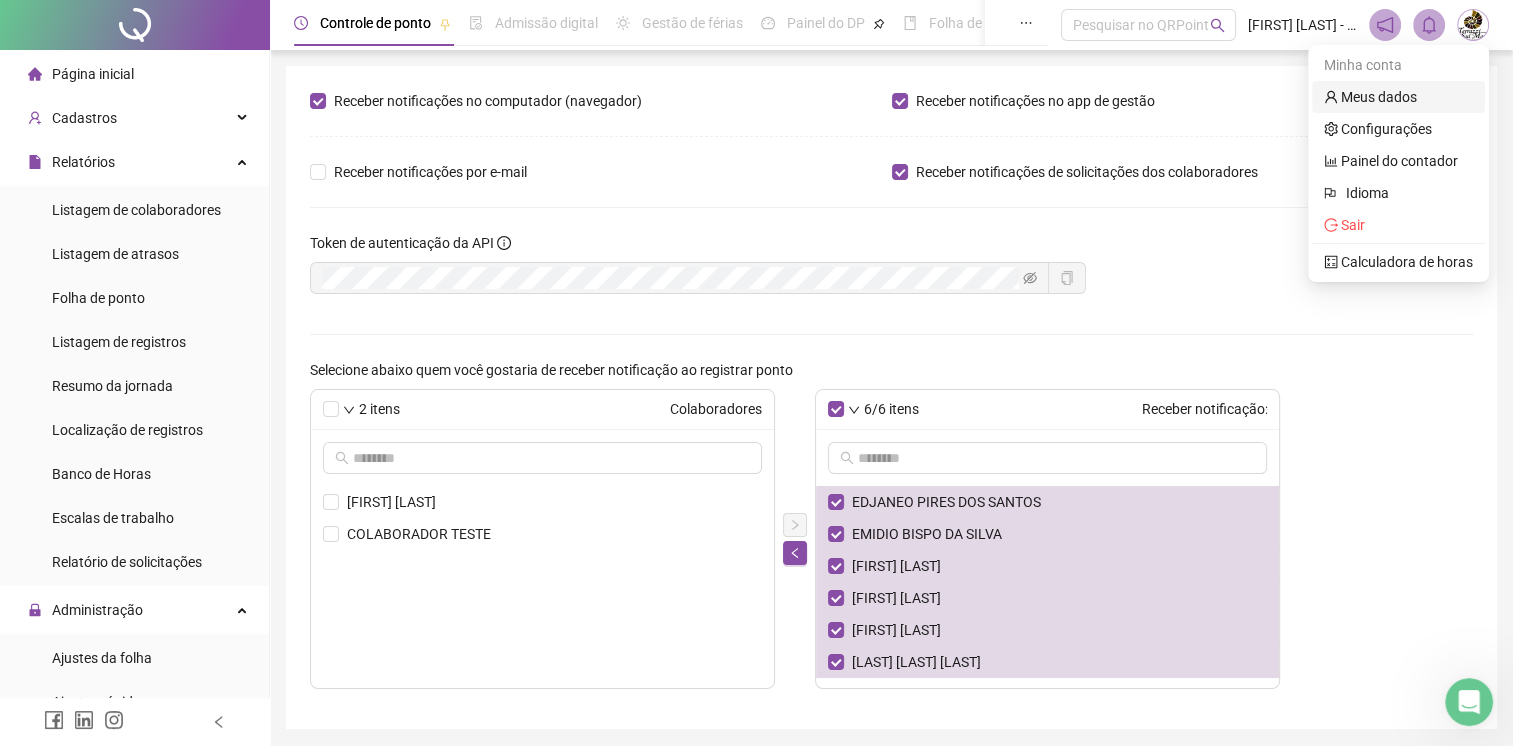 click on "Meus dados" at bounding box center (1370, 97) 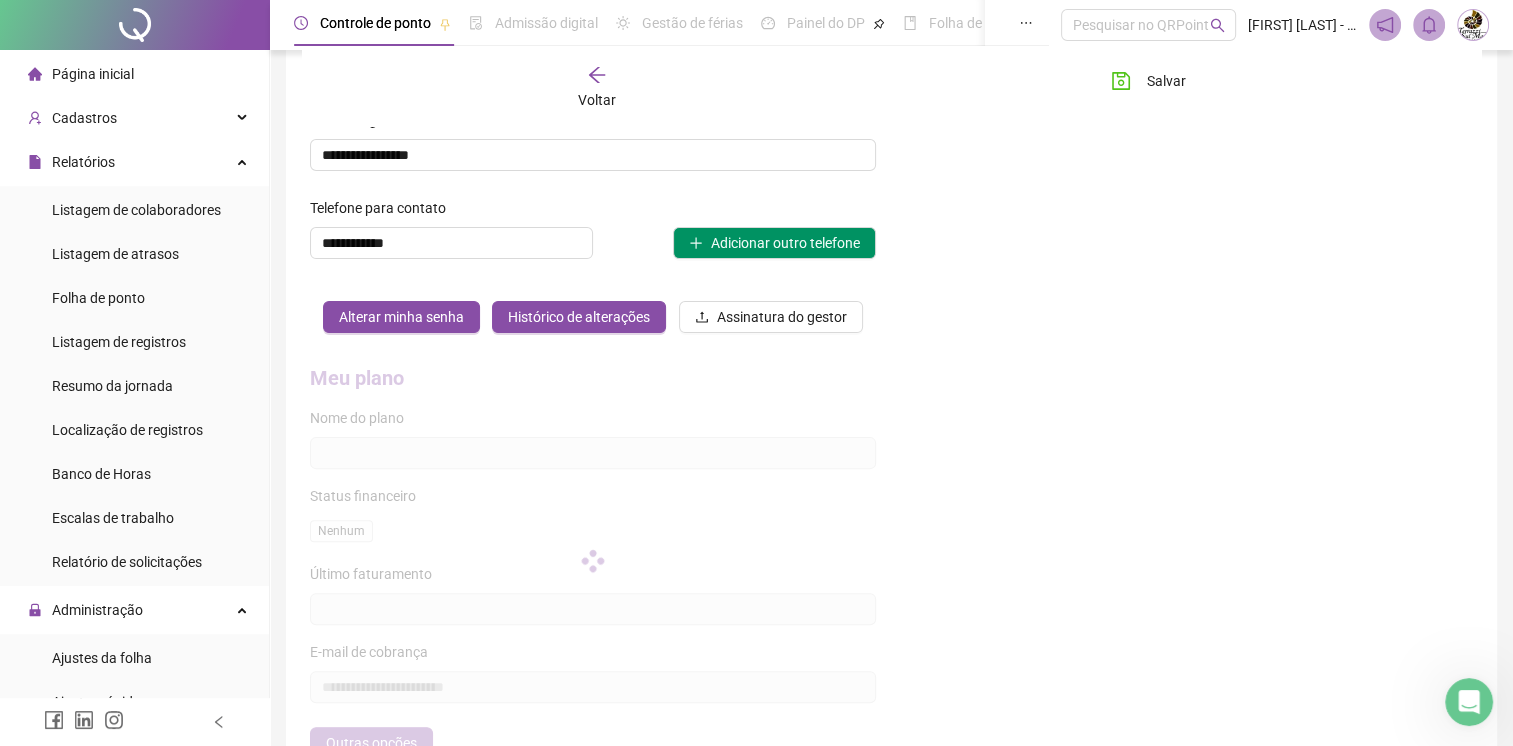 scroll, scrollTop: 500, scrollLeft: 0, axis: vertical 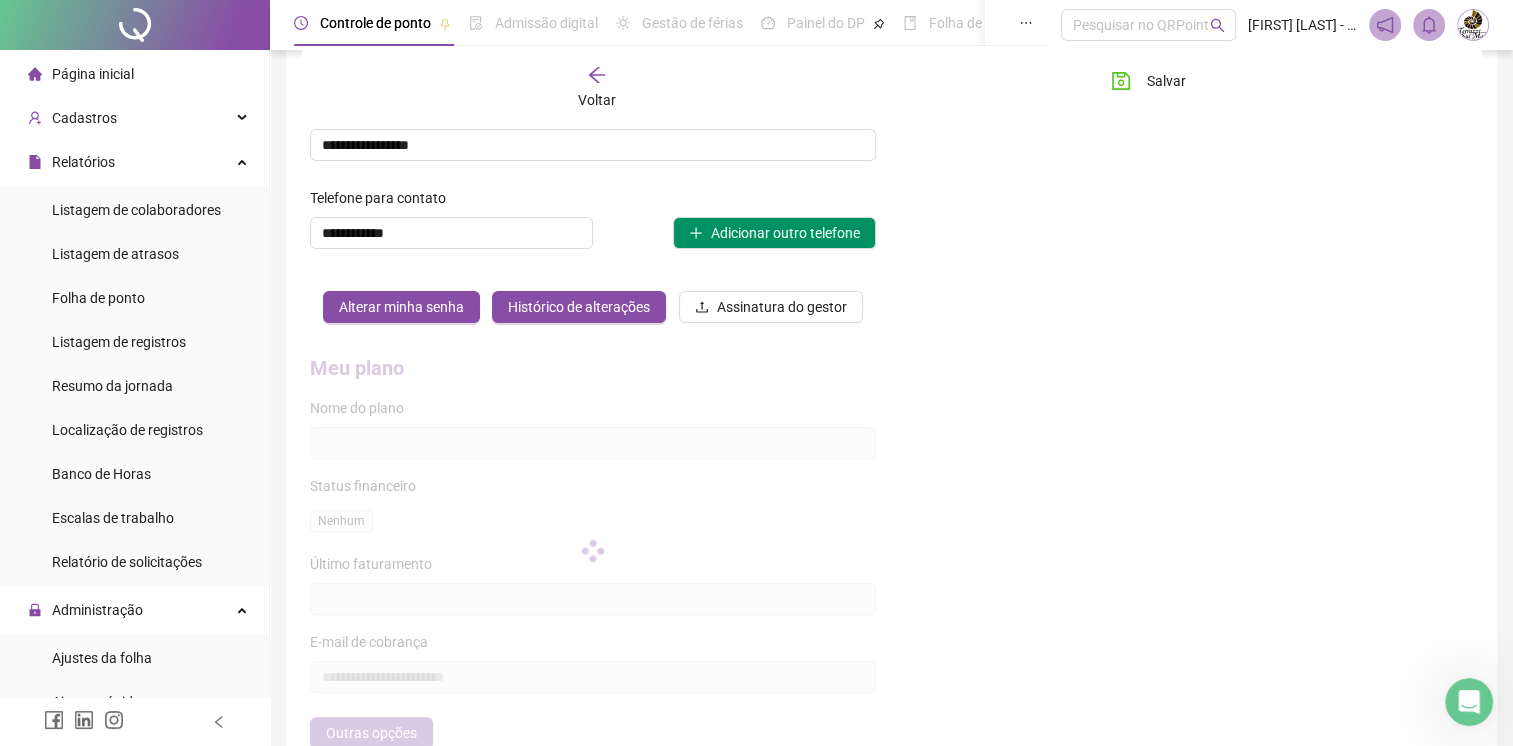 type on "*********" 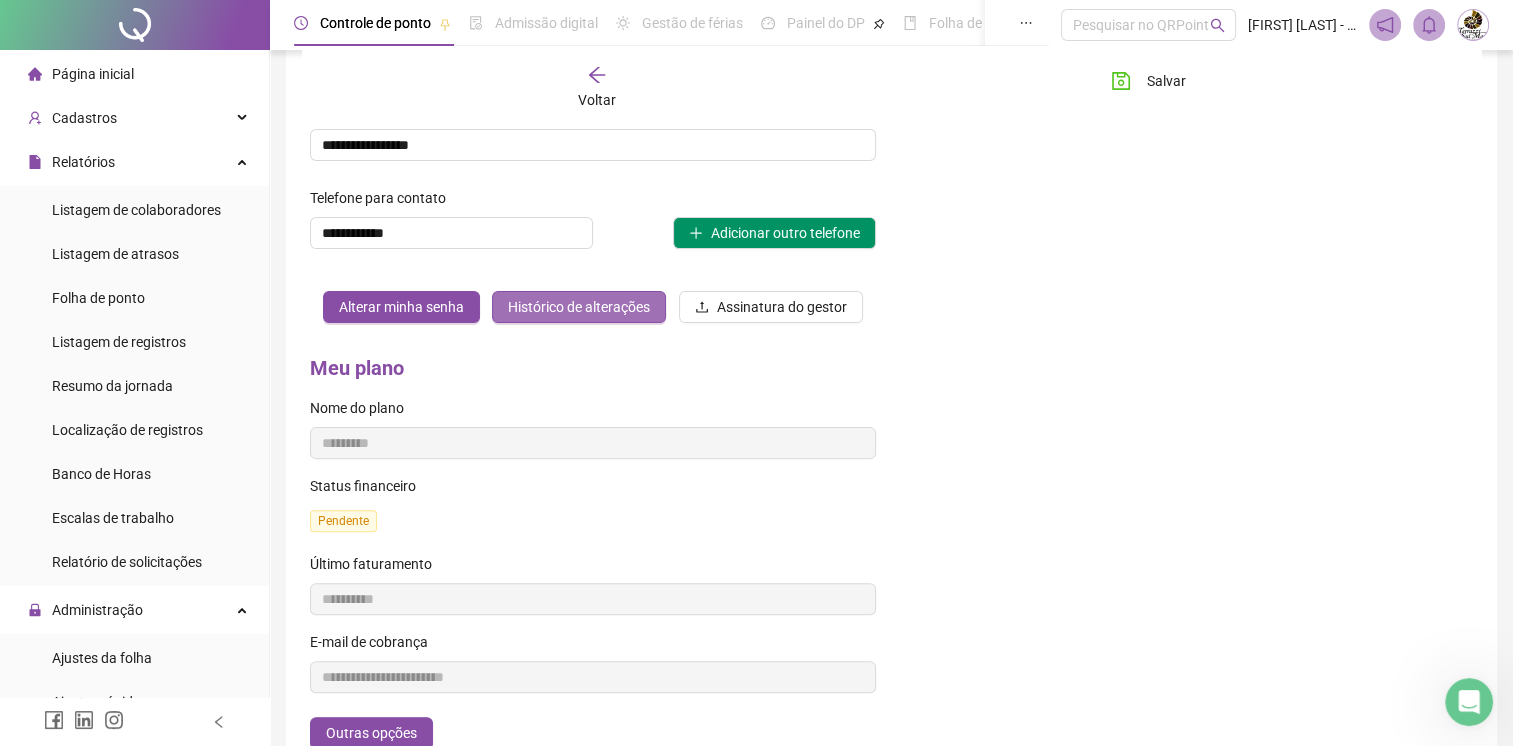 click on "Histórico de alterações" at bounding box center (579, 307) 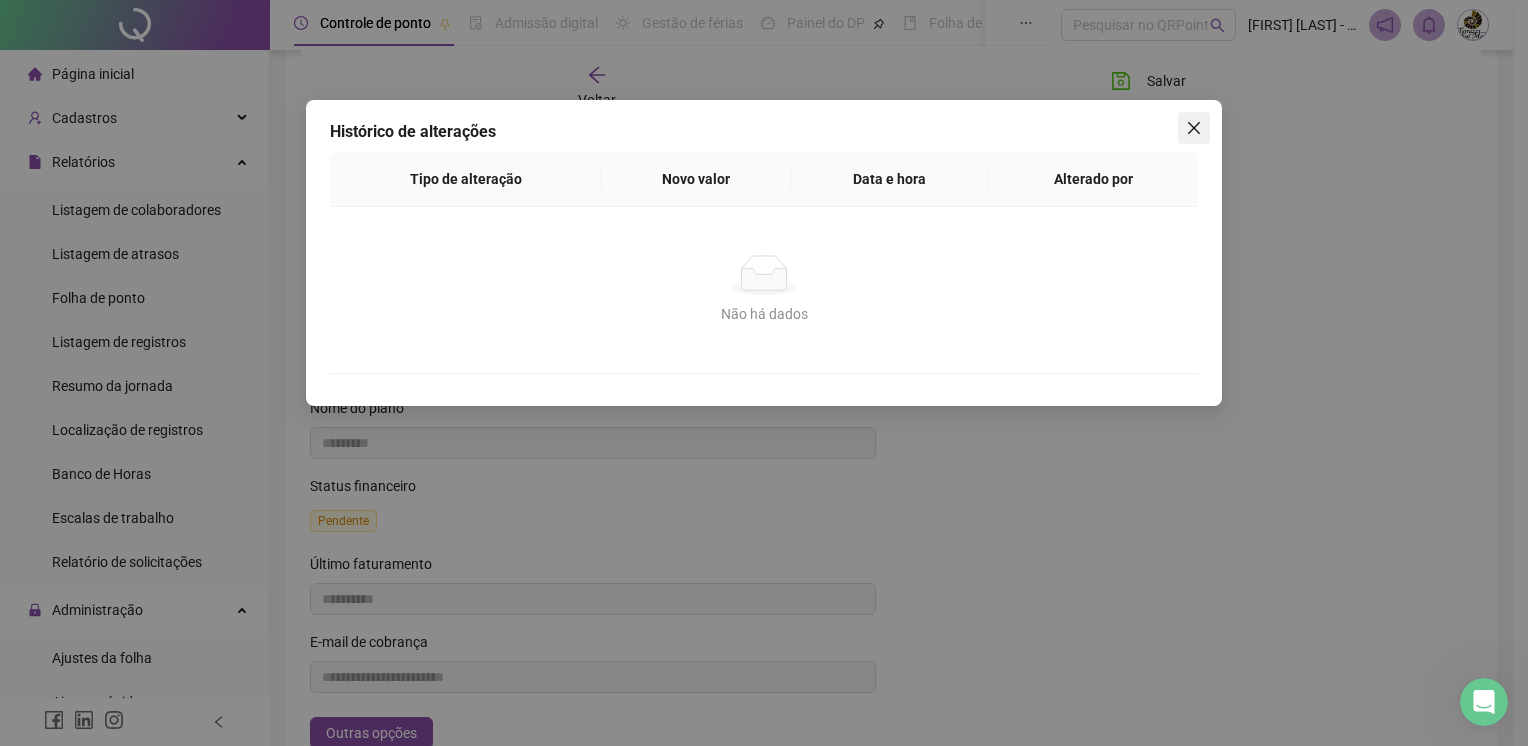 click 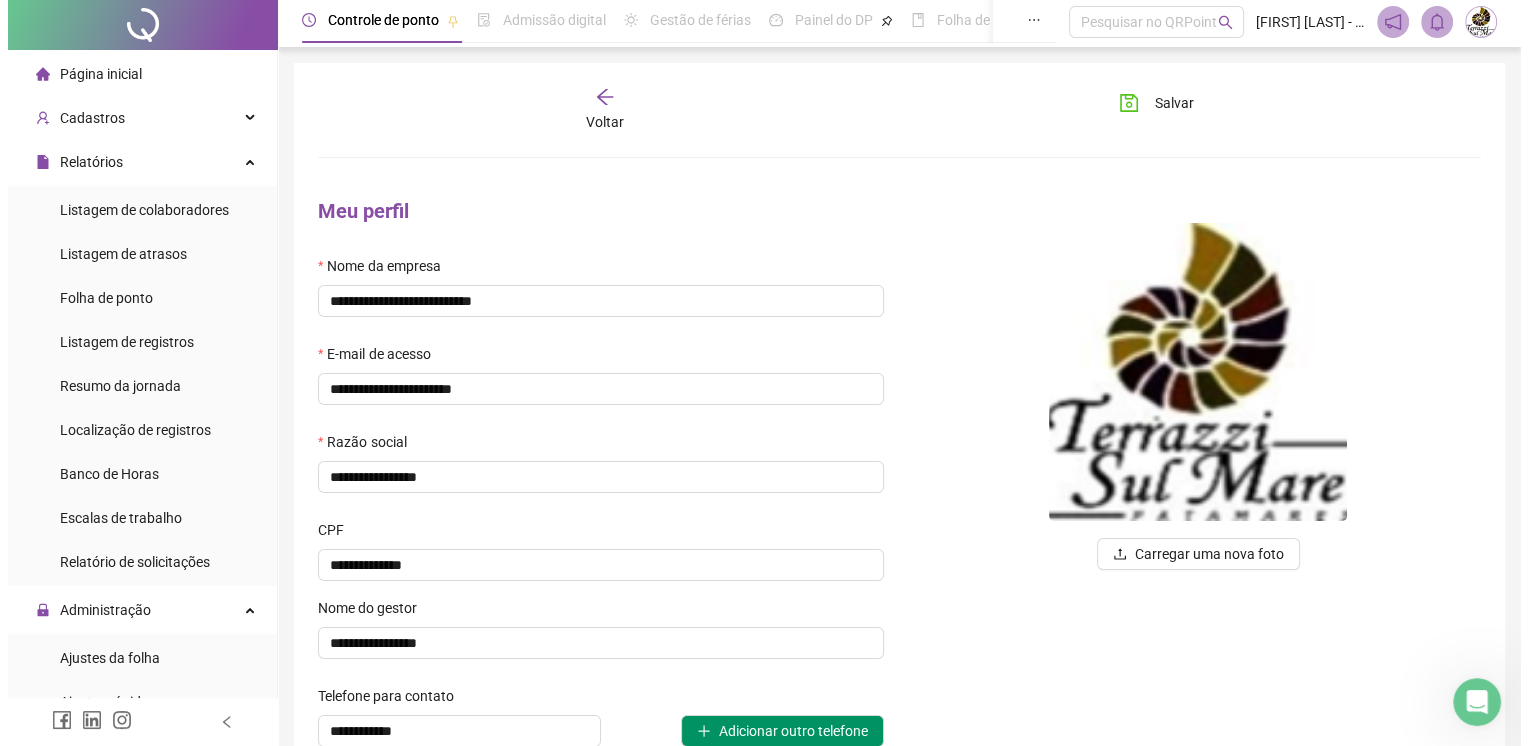scroll, scrollTop: 0, scrollLeft: 0, axis: both 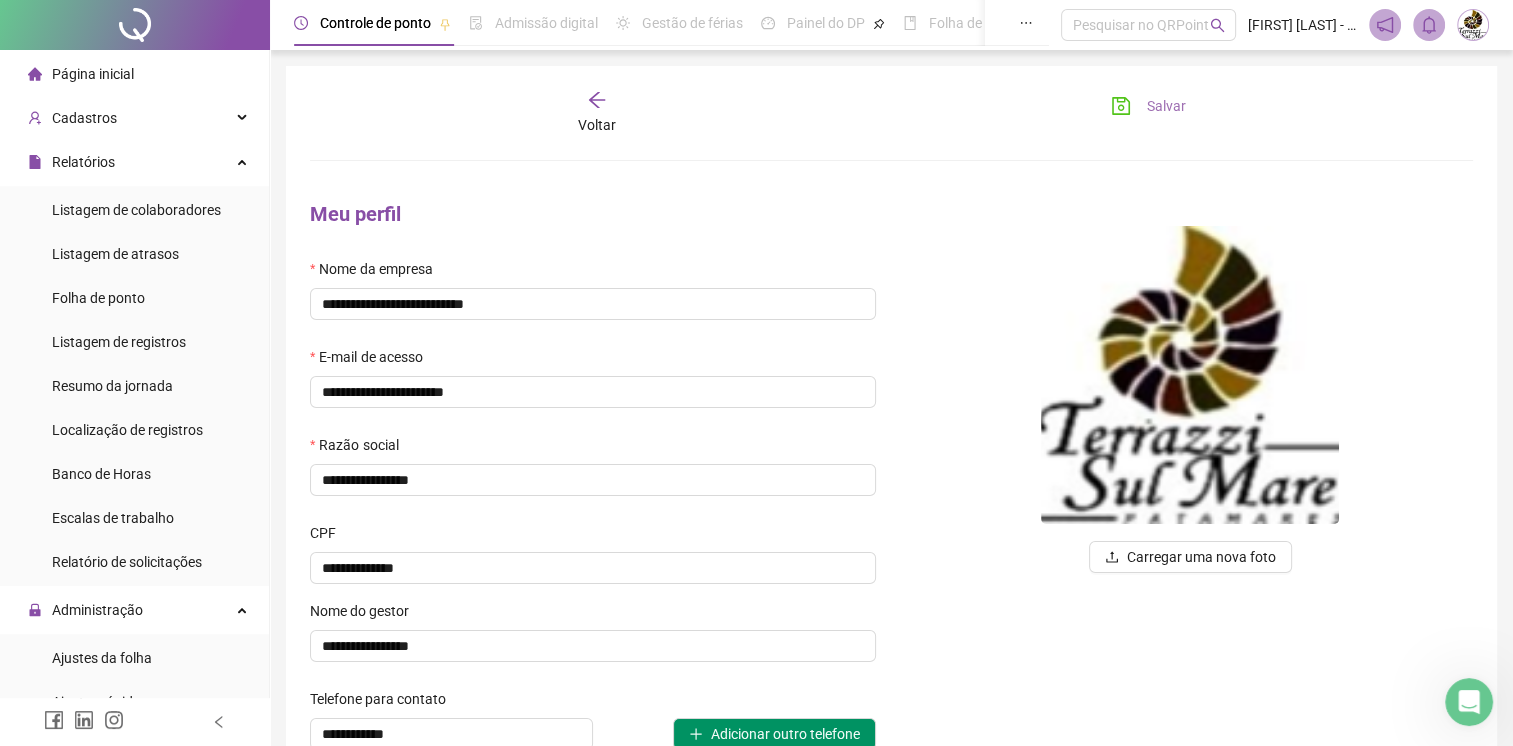 click on "Salvar" at bounding box center [1148, 106] 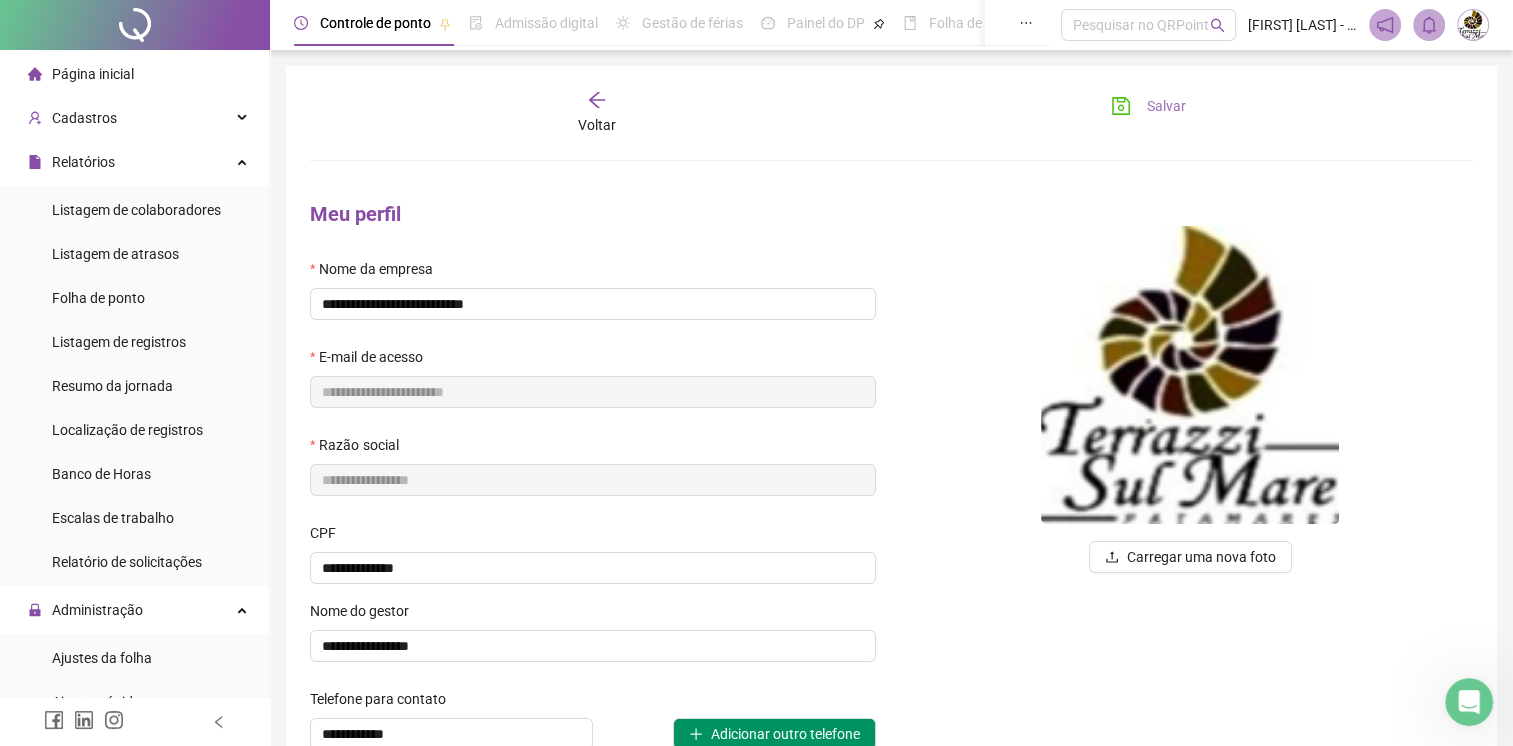 click on "Salvar" at bounding box center [1166, 106] 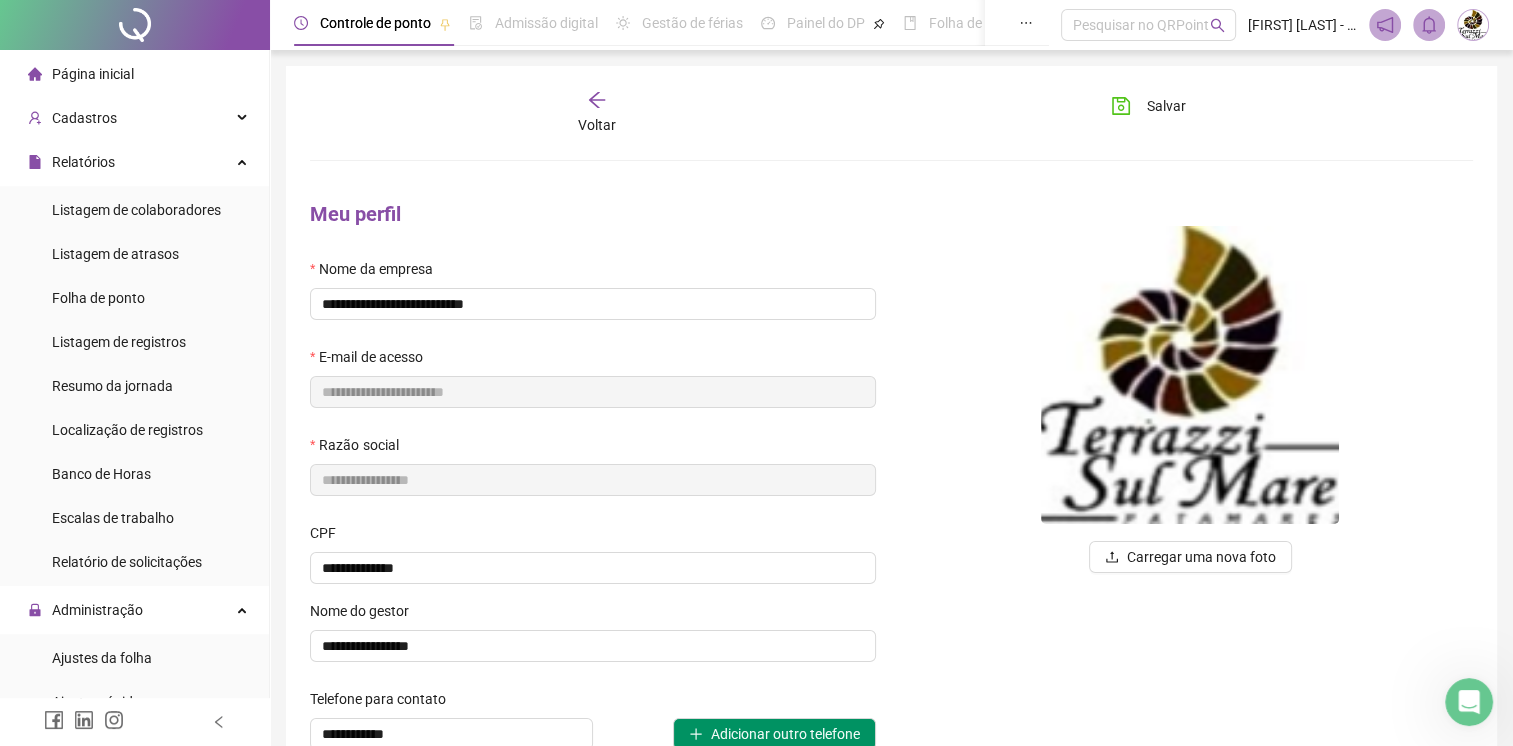click on "Voltar" at bounding box center [597, 125] 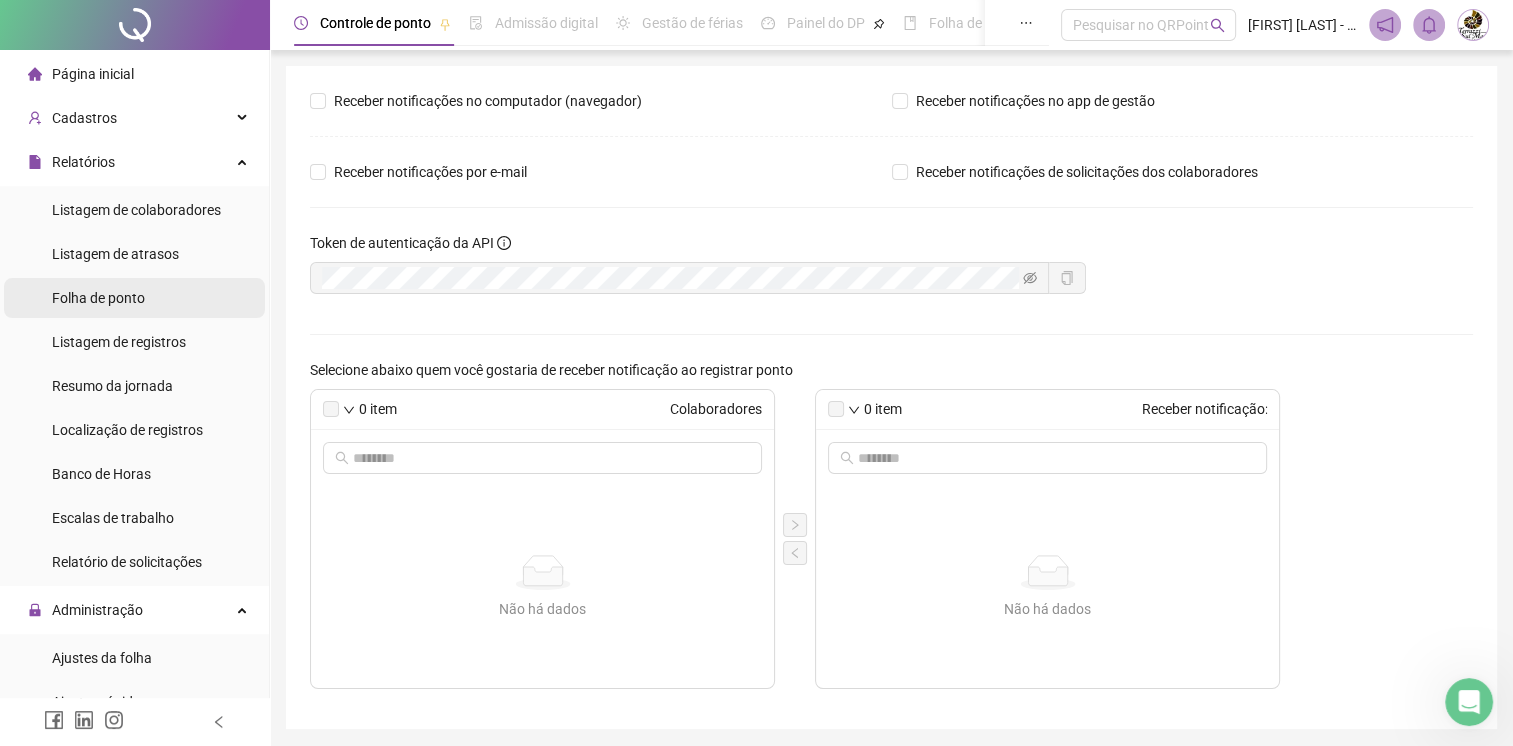 click on "Folha de ponto" at bounding box center (98, 298) 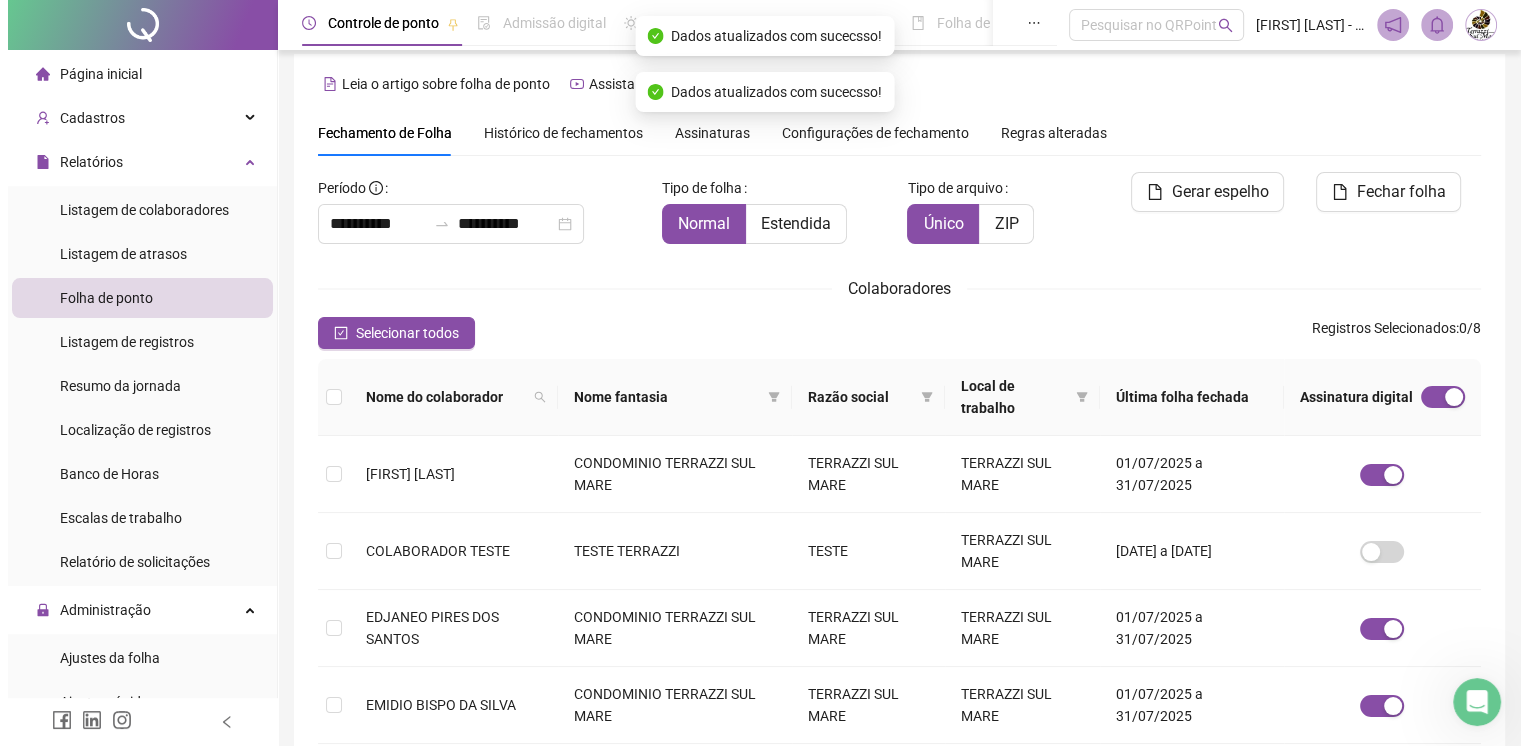 scroll, scrollTop: 0, scrollLeft: 0, axis: both 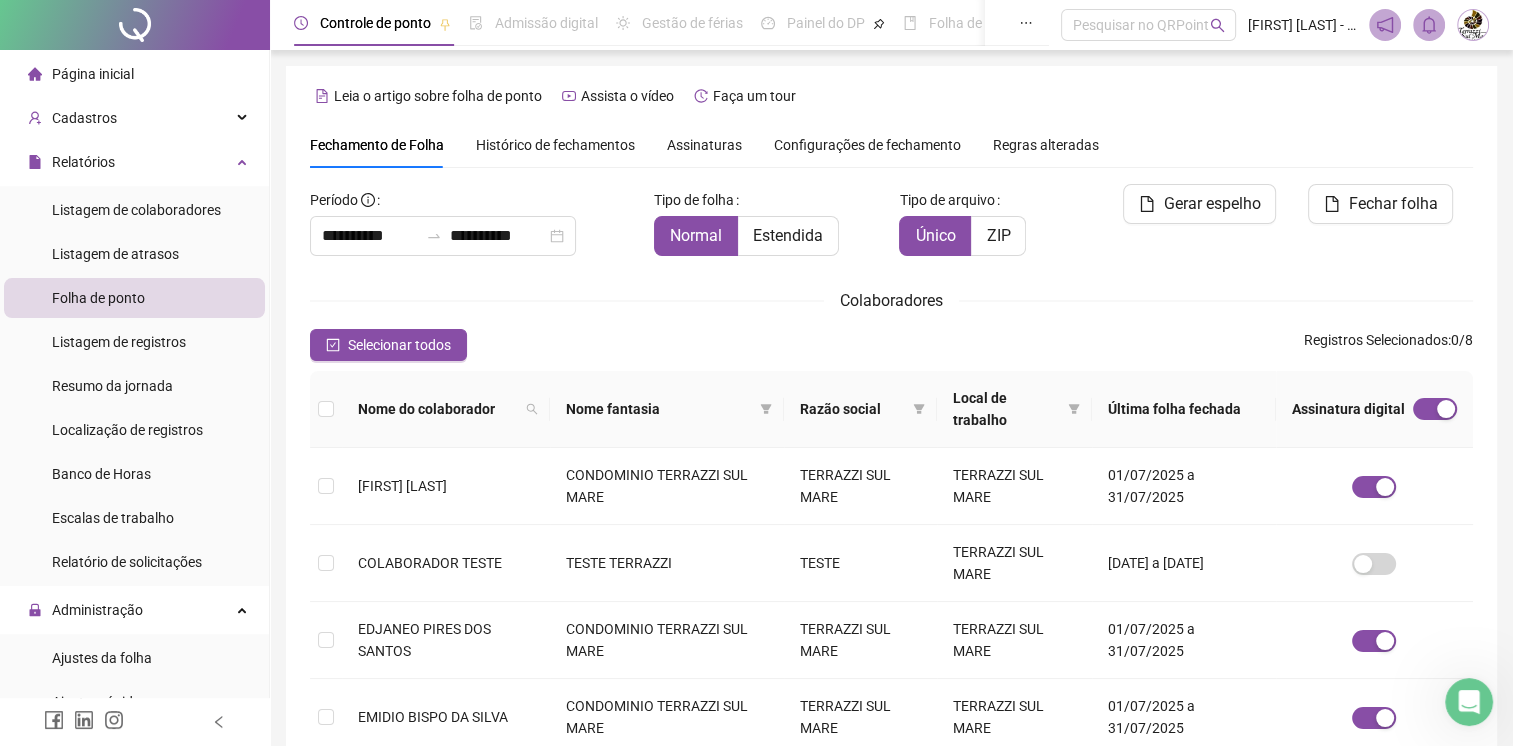 click on "Assinaturas" at bounding box center [704, 145] 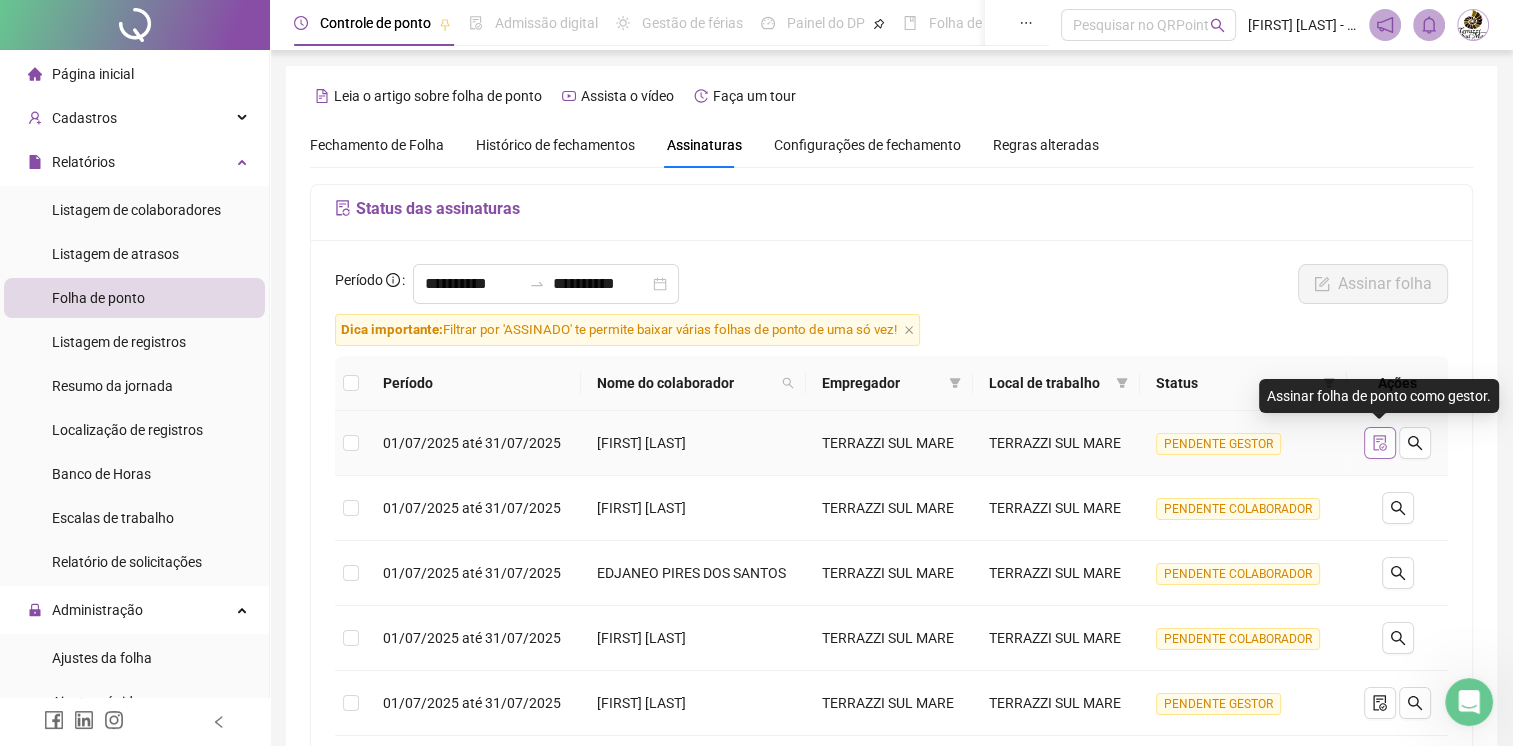 click 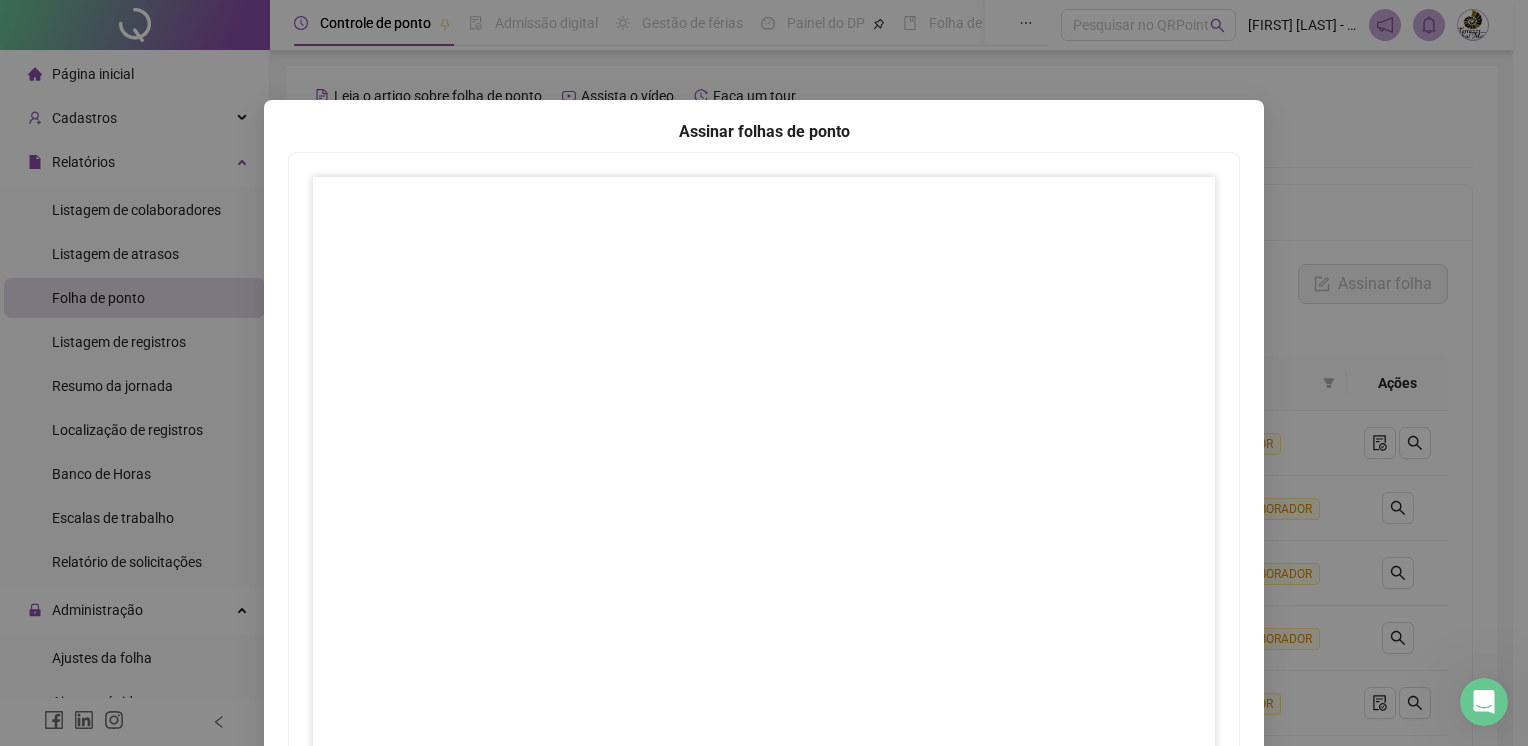 scroll, scrollTop: 183, scrollLeft: 0, axis: vertical 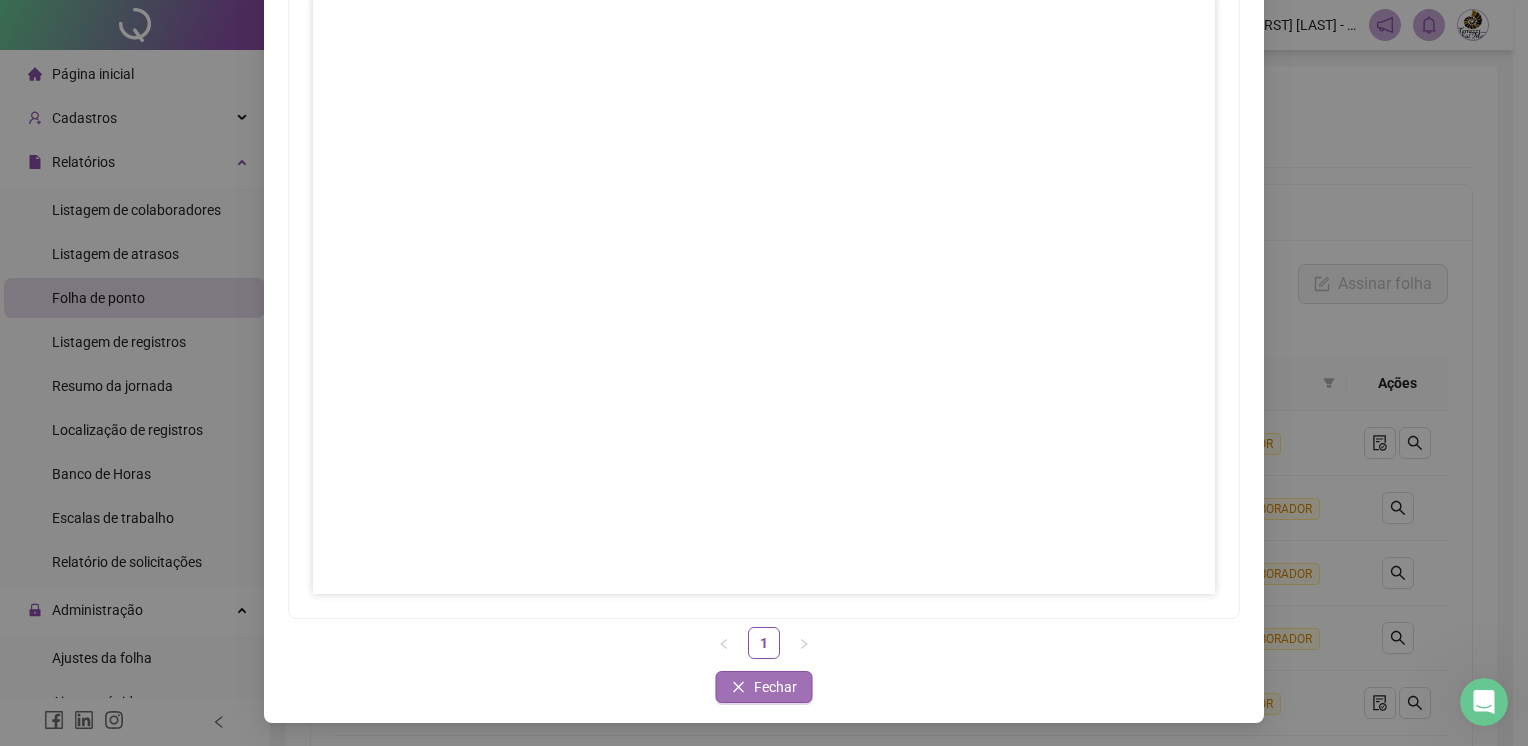 click on "Fechar" at bounding box center [775, 687] 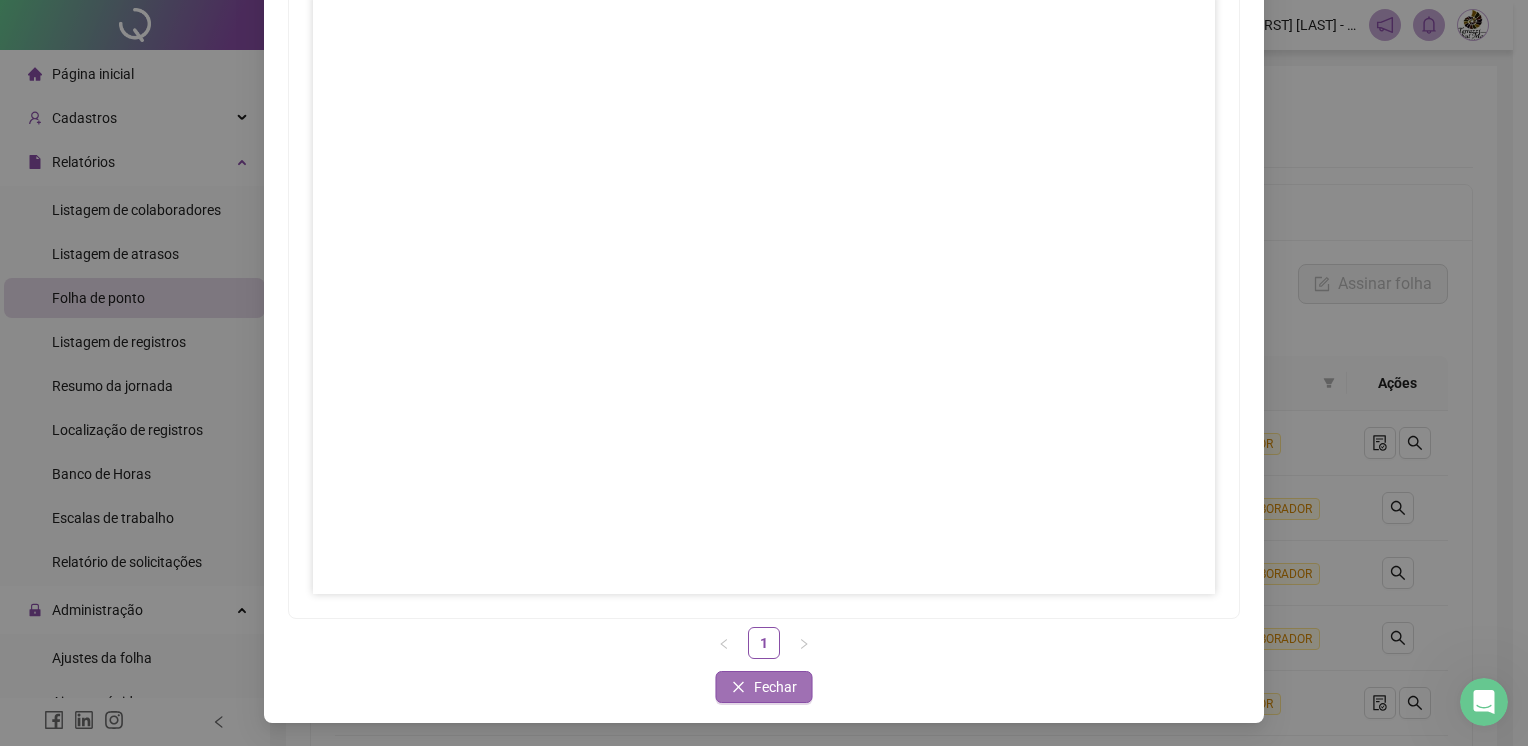 click on "Fechar" at bounding box center [775, 687] 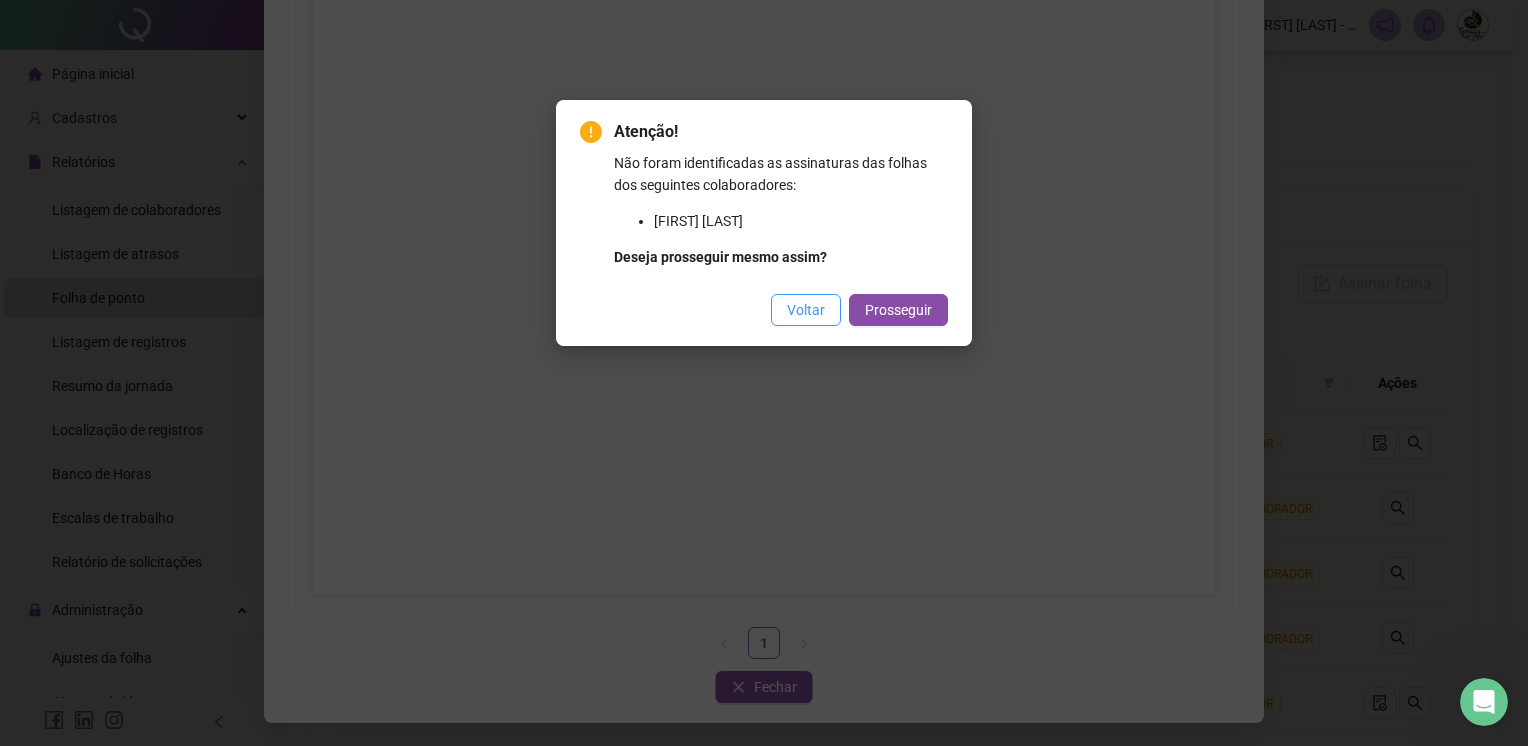 click on "Voltar" at bounding box center (806, 310) 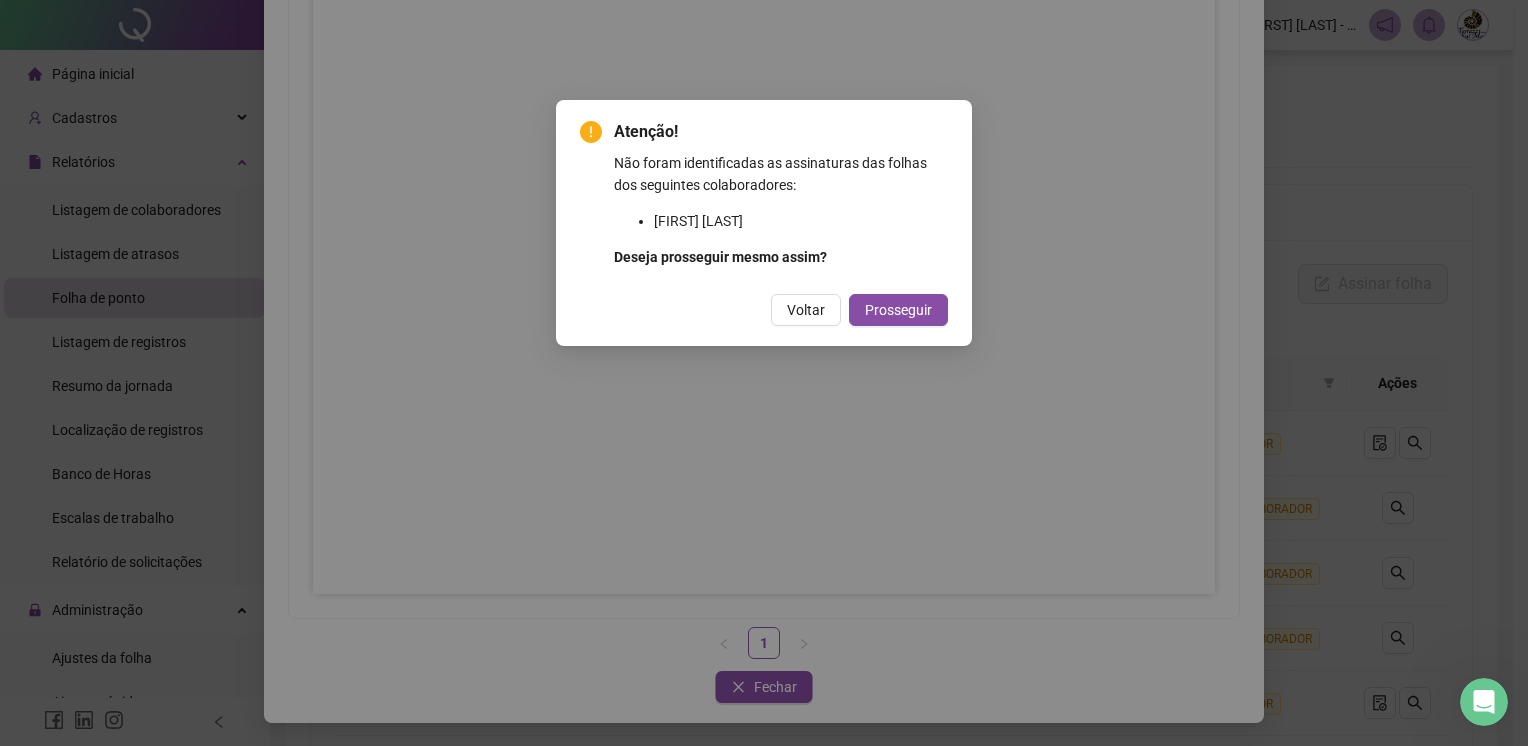 click on "Voltar" at bounding box center [806, 310] 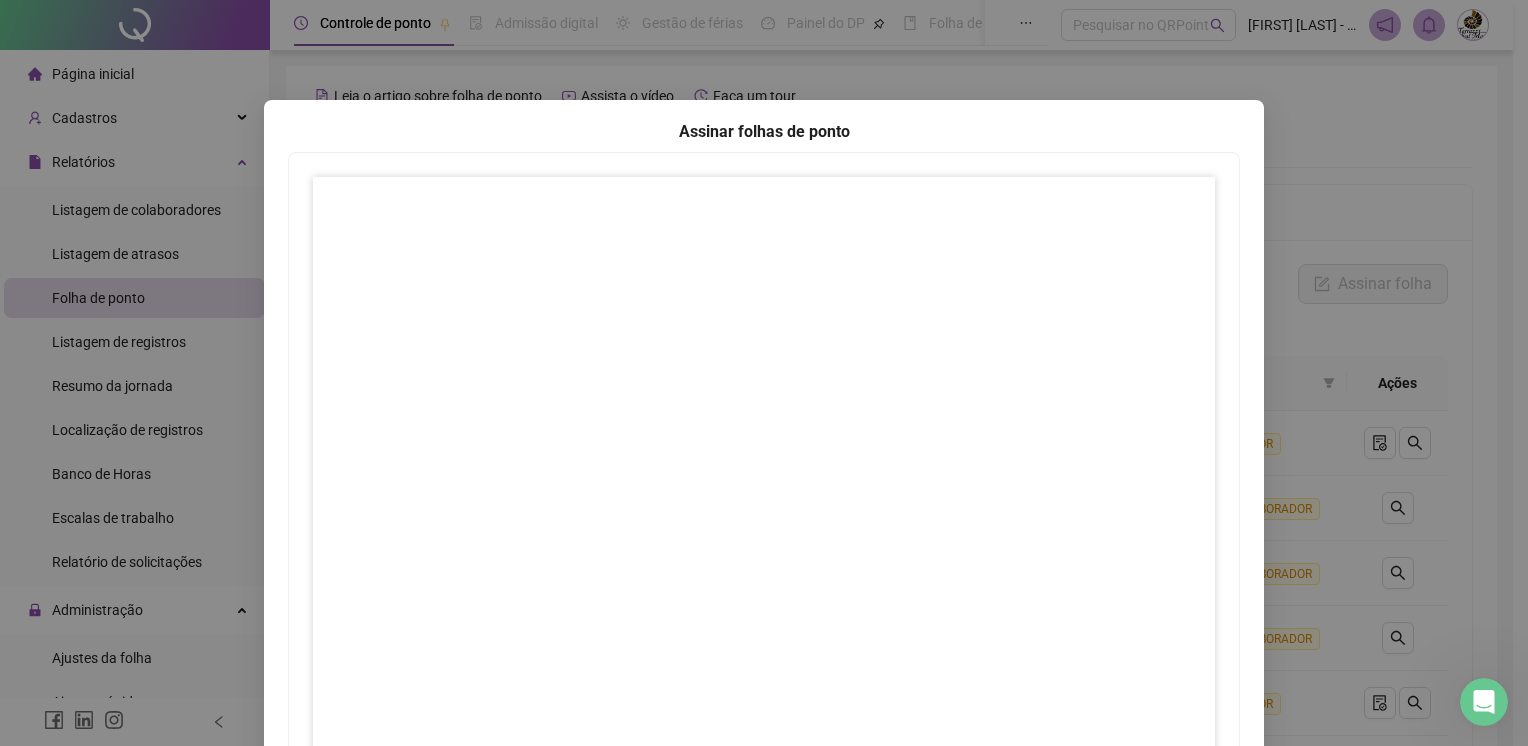 scroll, scrollTop: 183, scrollLeft: 0, axis: vertical 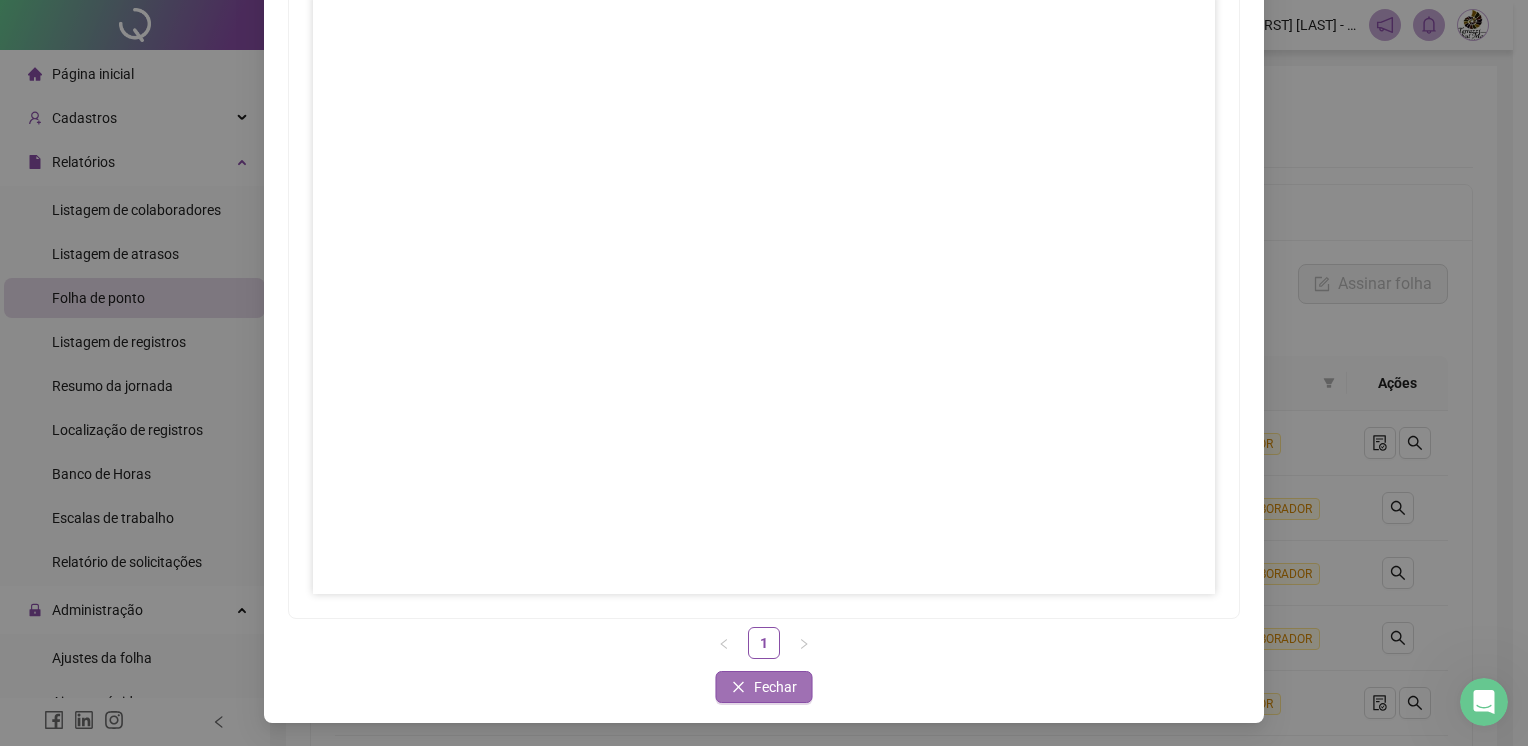 click on "Fechar" at bounding box center [775, 687] 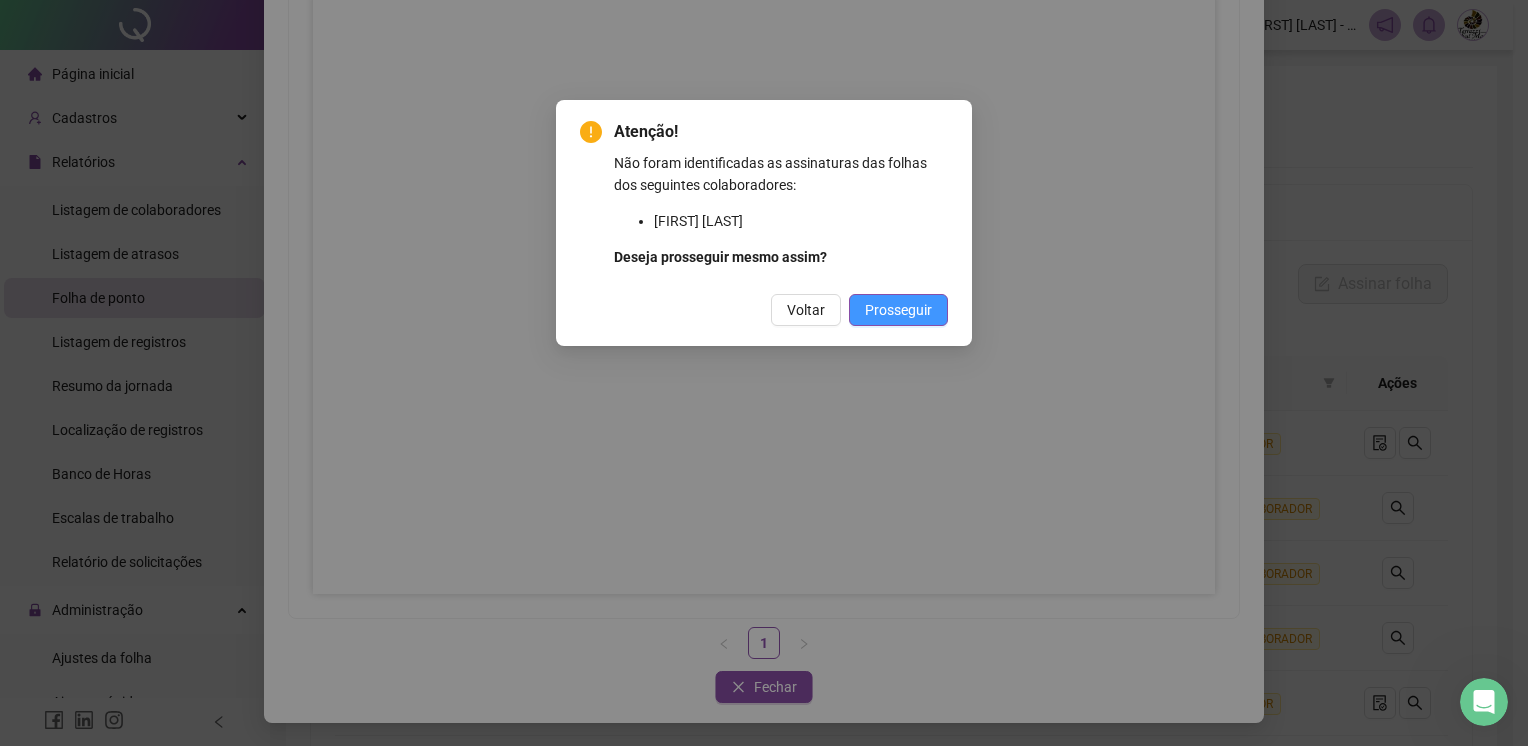 click on "Prosseguir" at bounding box center [898, 310] 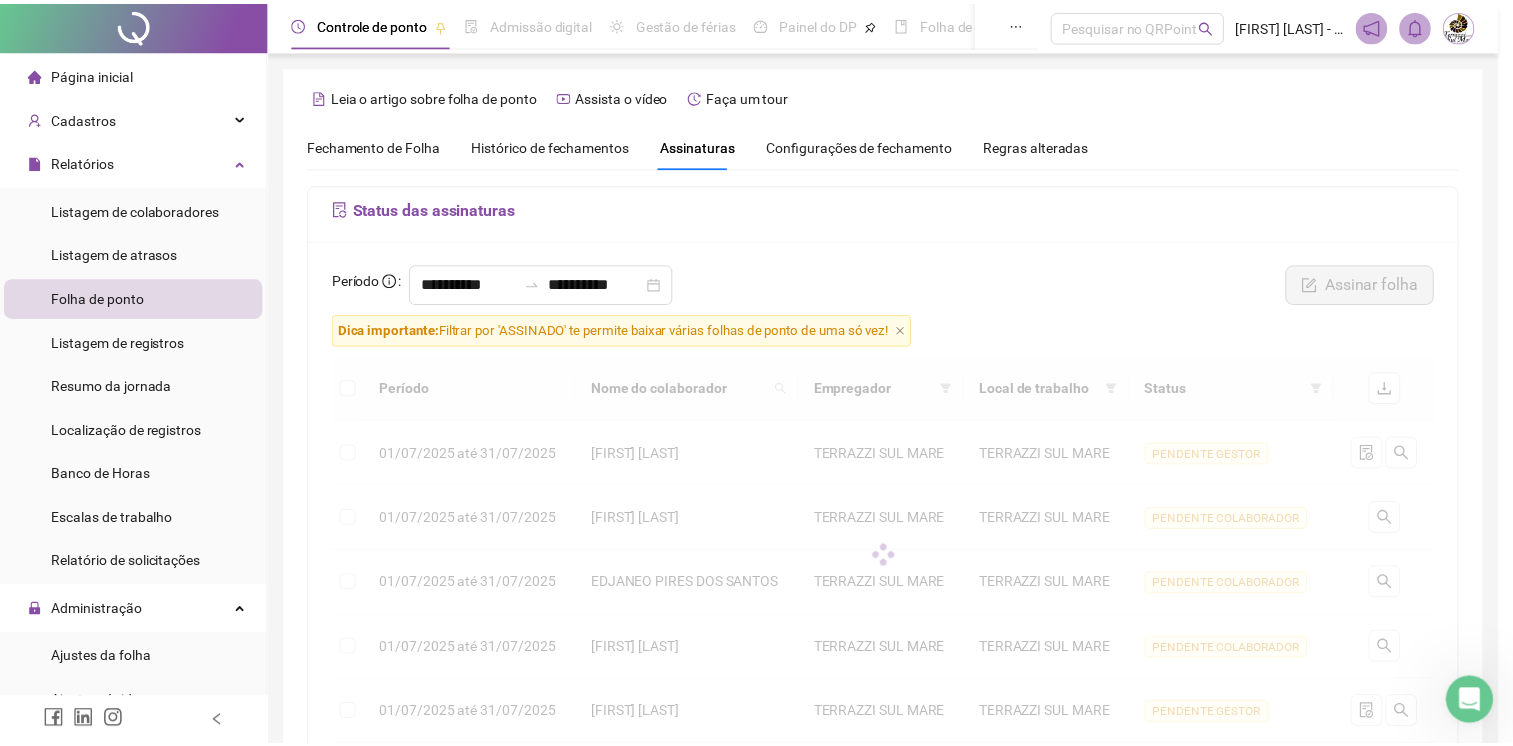 scroll, scrollTop: 0, scrollLeft: 0, axis: both 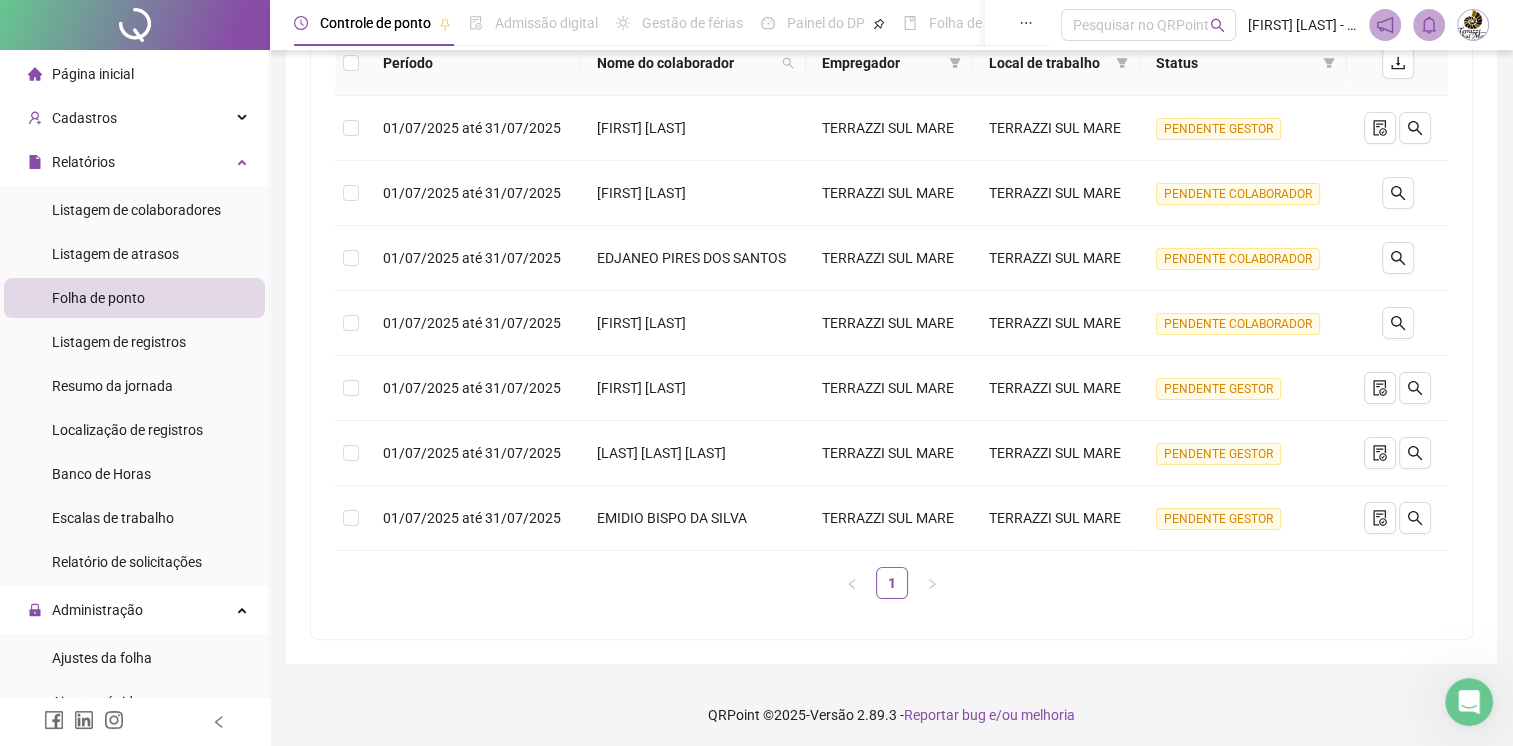 click 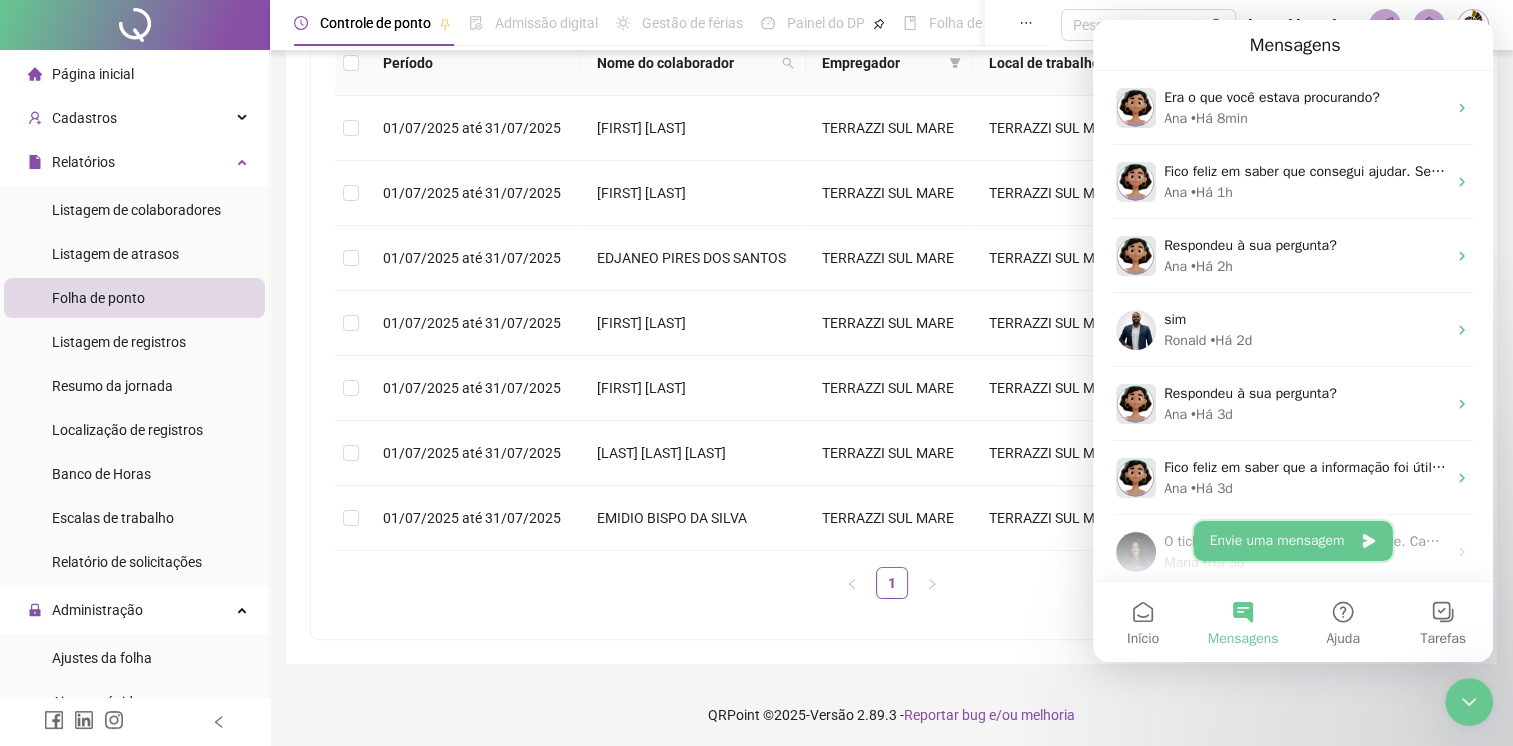 click on "Envie uma mensagem" at bounding box center (1293, 541) 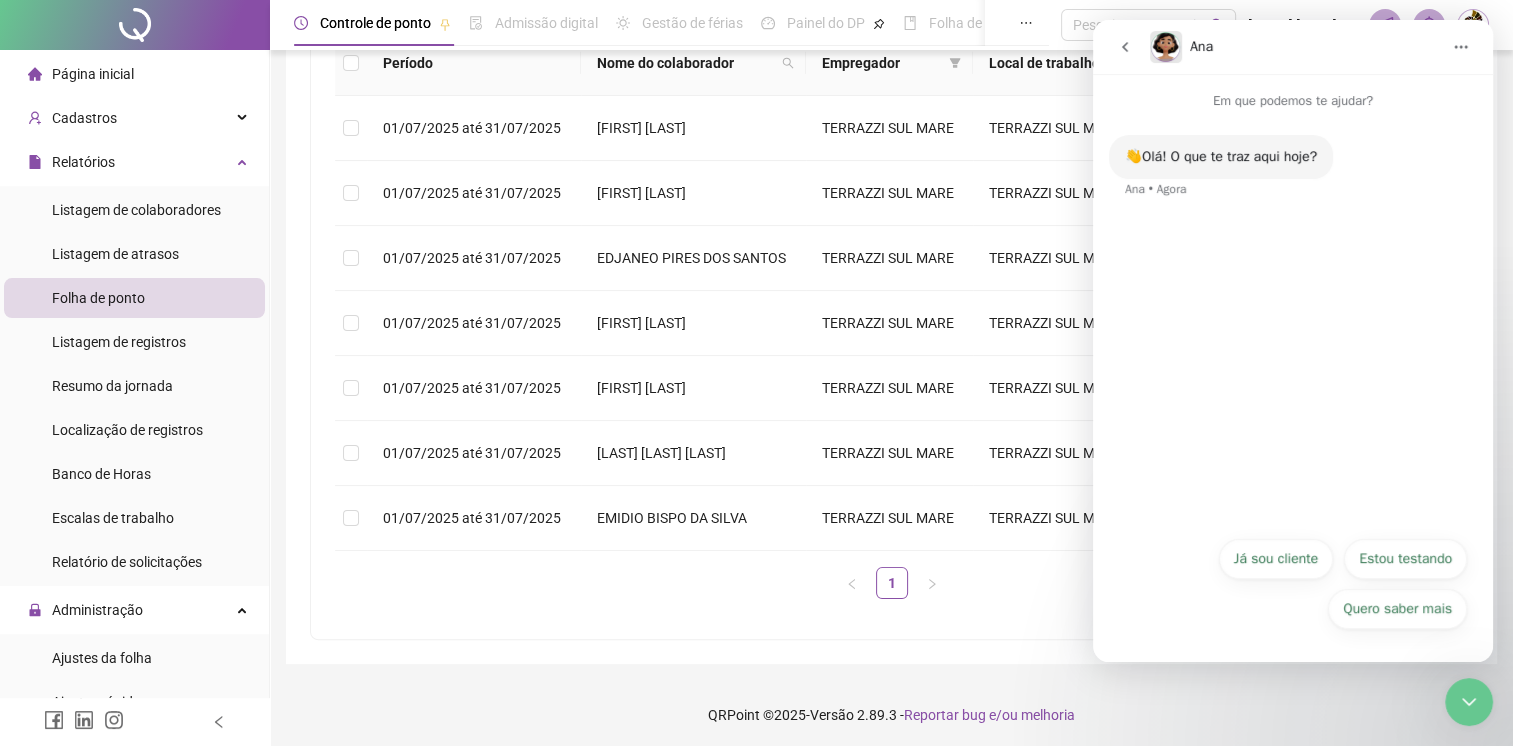click 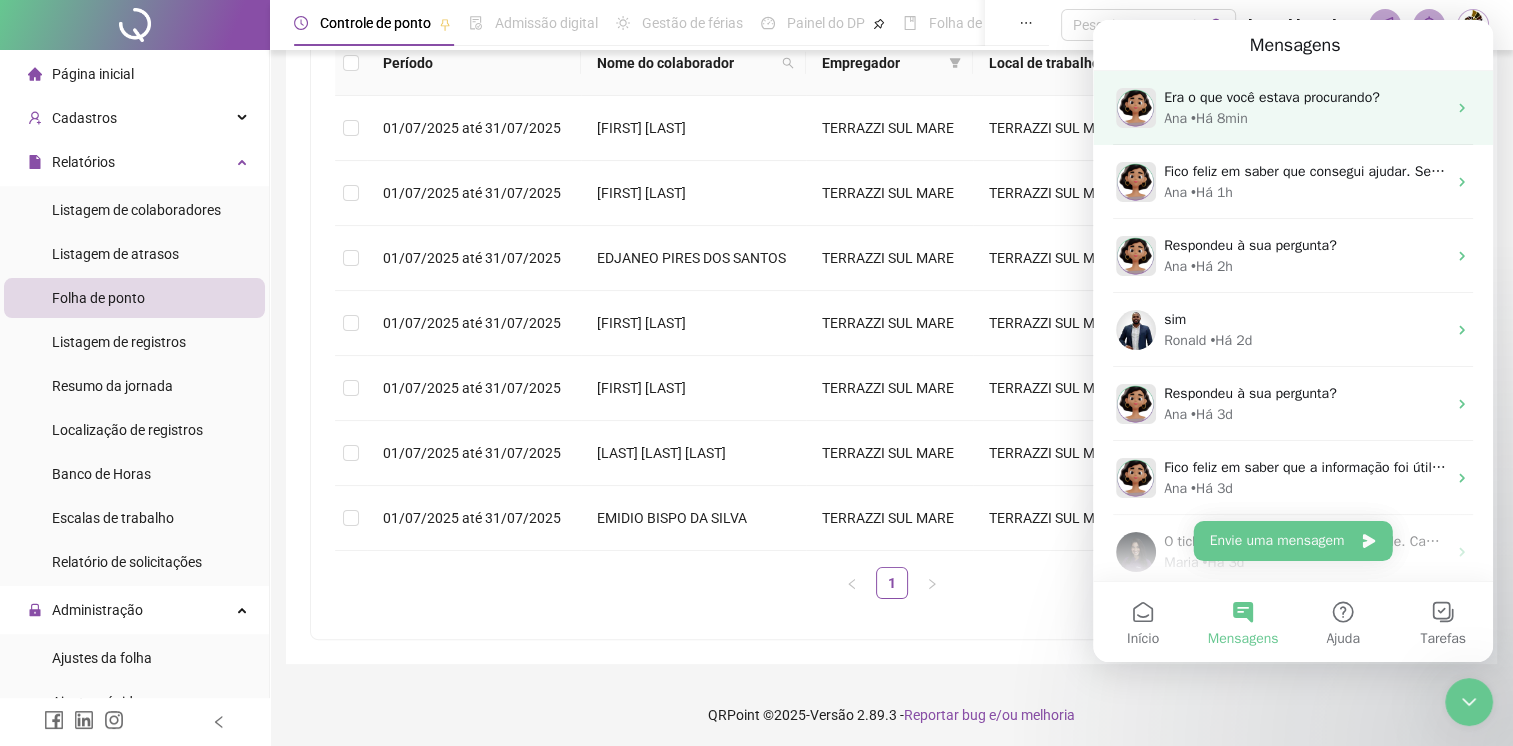click on "Oláthere, Informamos que na Quarta-feira (02/07/2025) não estaremos disponíveis devido ao feriado da Independência da Bahia. Retornaremos normalmente na Quinta-feira (03/07/2025) a partir das 08:00 (horário de Brasília).." at bounding box center [1293, 108] 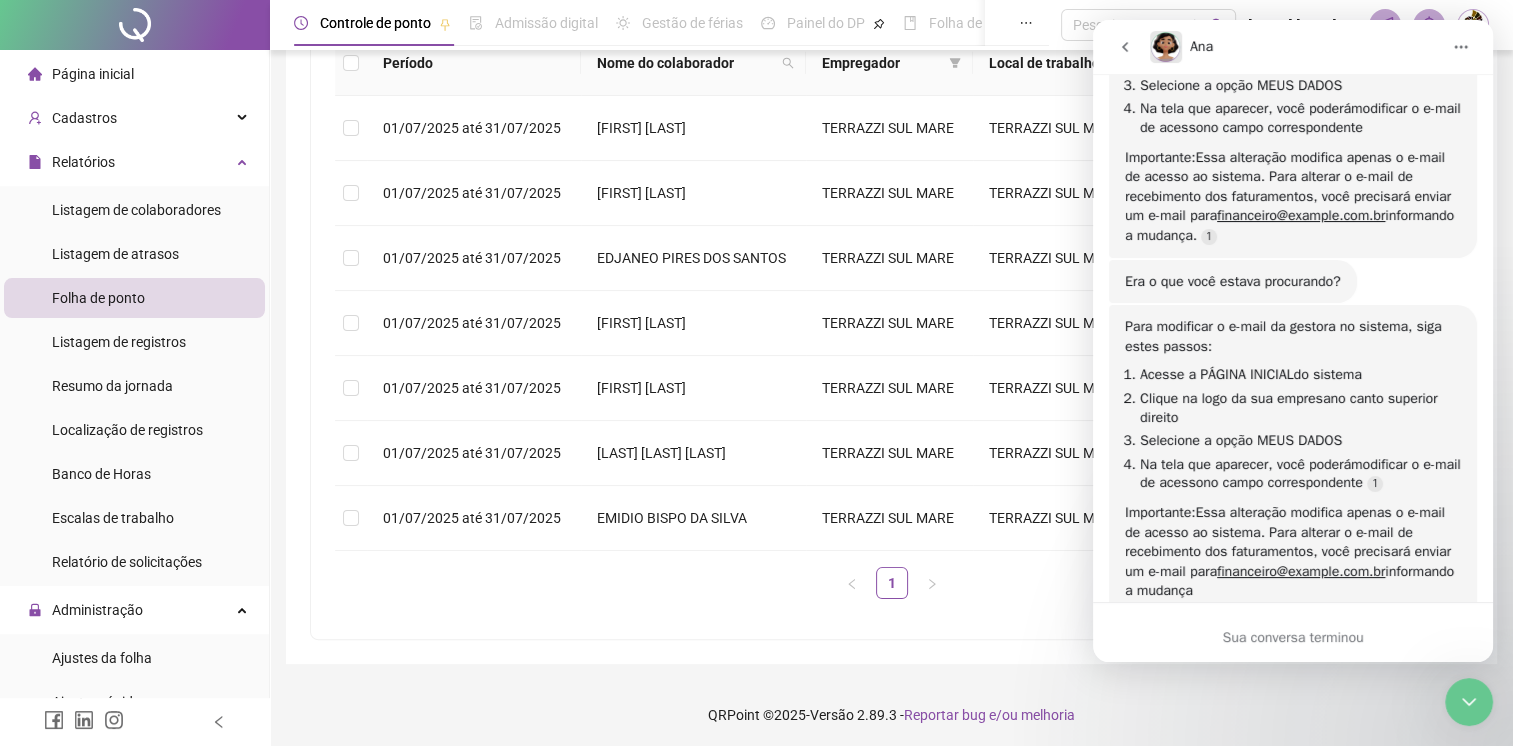 scroll, scrollTop: 1377, scrollLeft: 0, axis: vertical 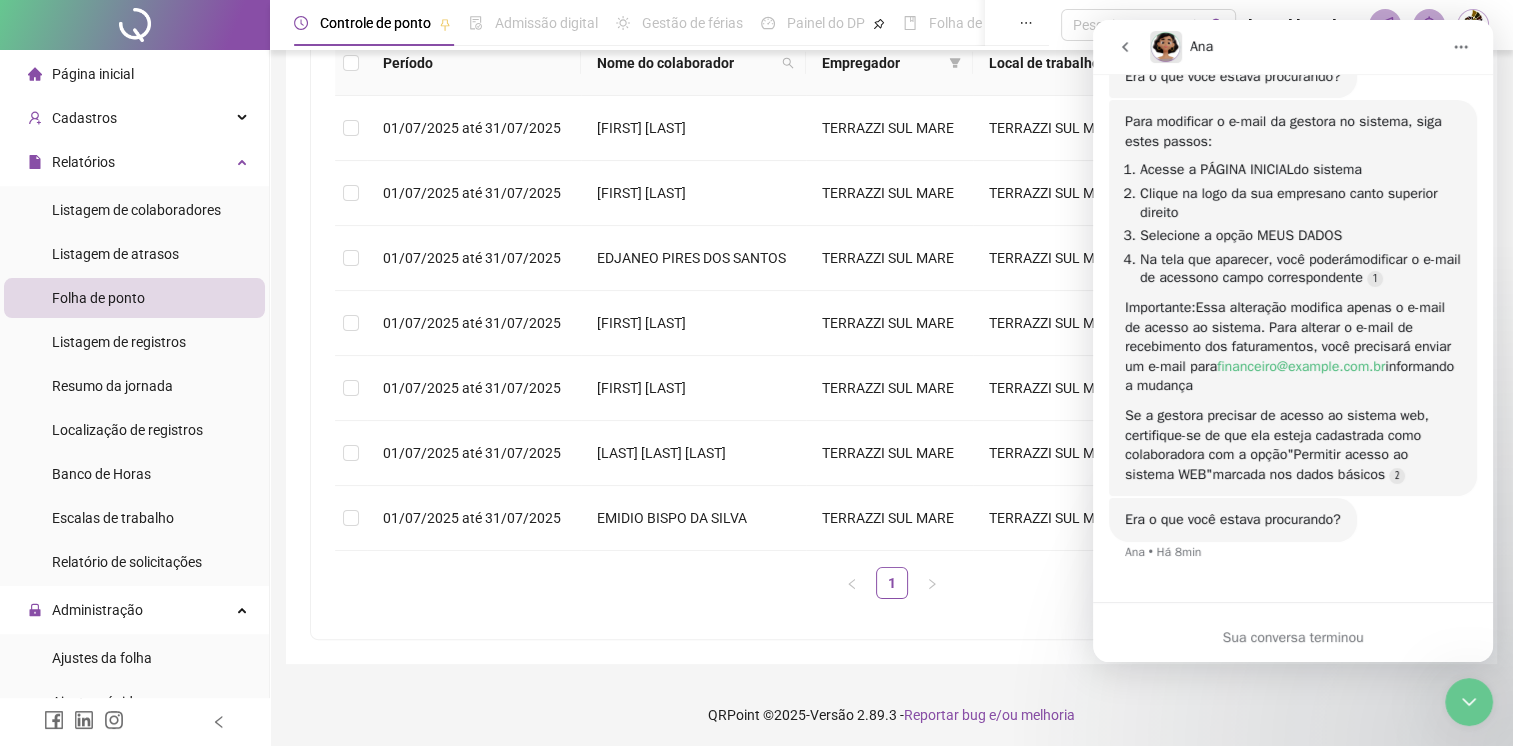 click on "financeiro@example.com.br" at bounding box center [1301, 366] 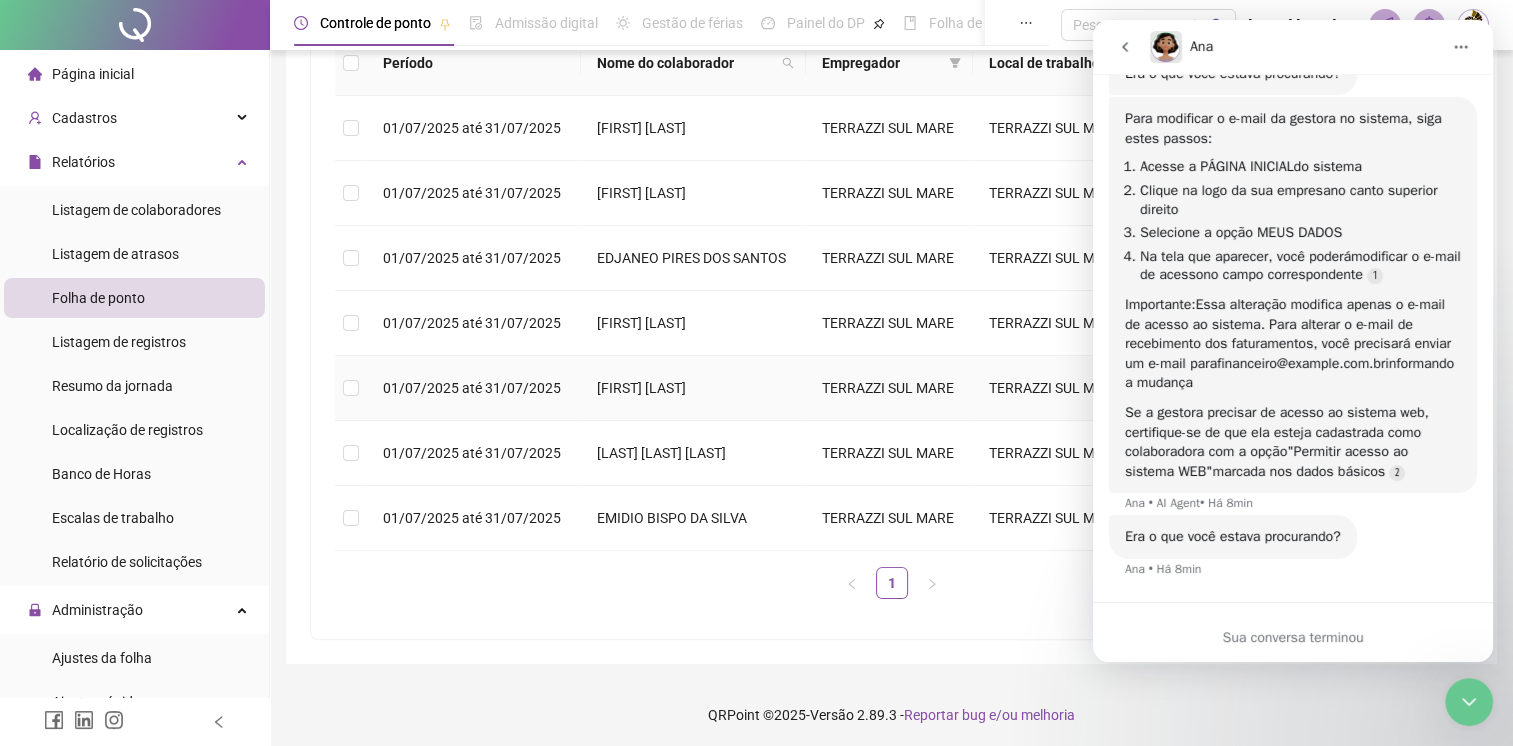 scroll, scrollTop: 1397, scrollLeft: 0, axis: vertical 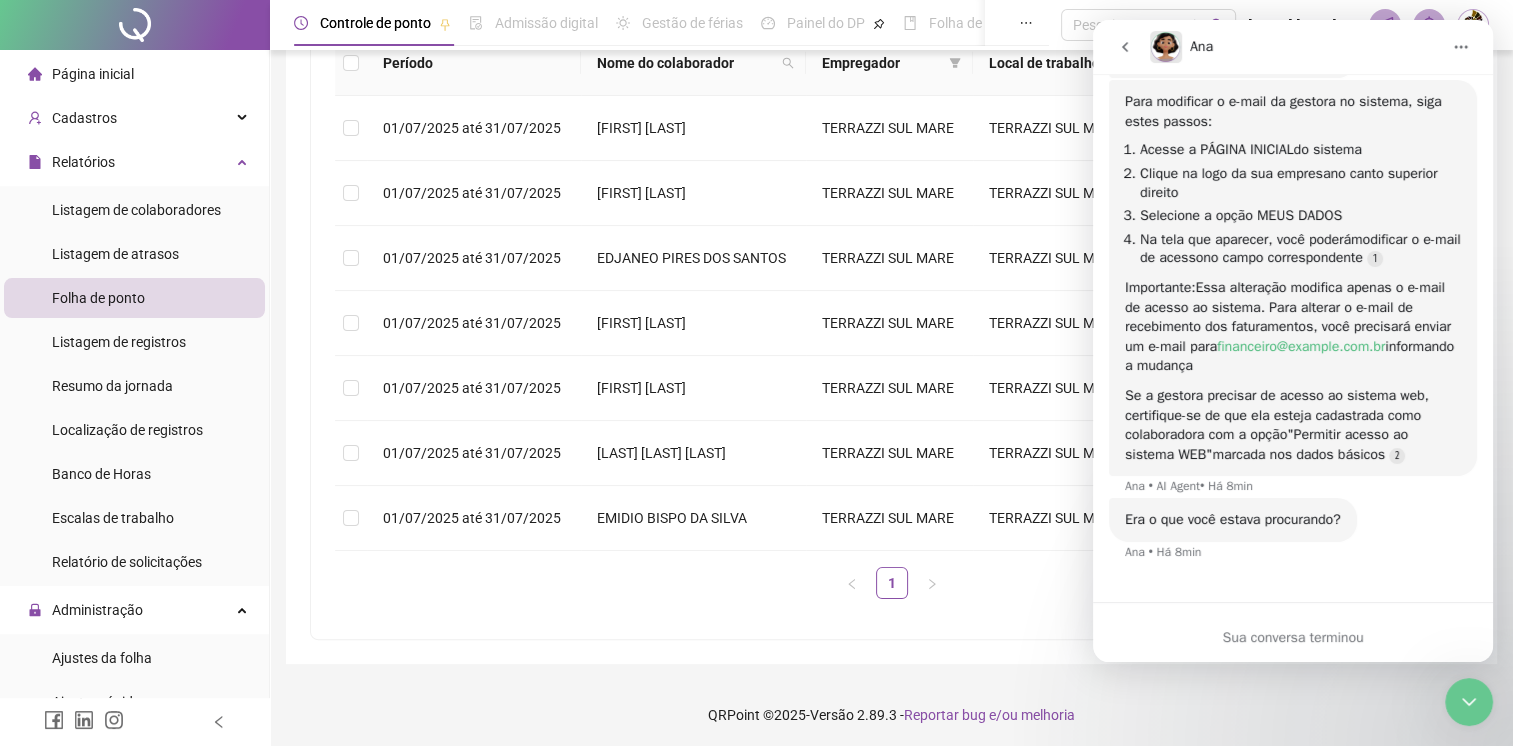 click on "financeiro@example.com.br" at bounding box center [1301, 346] 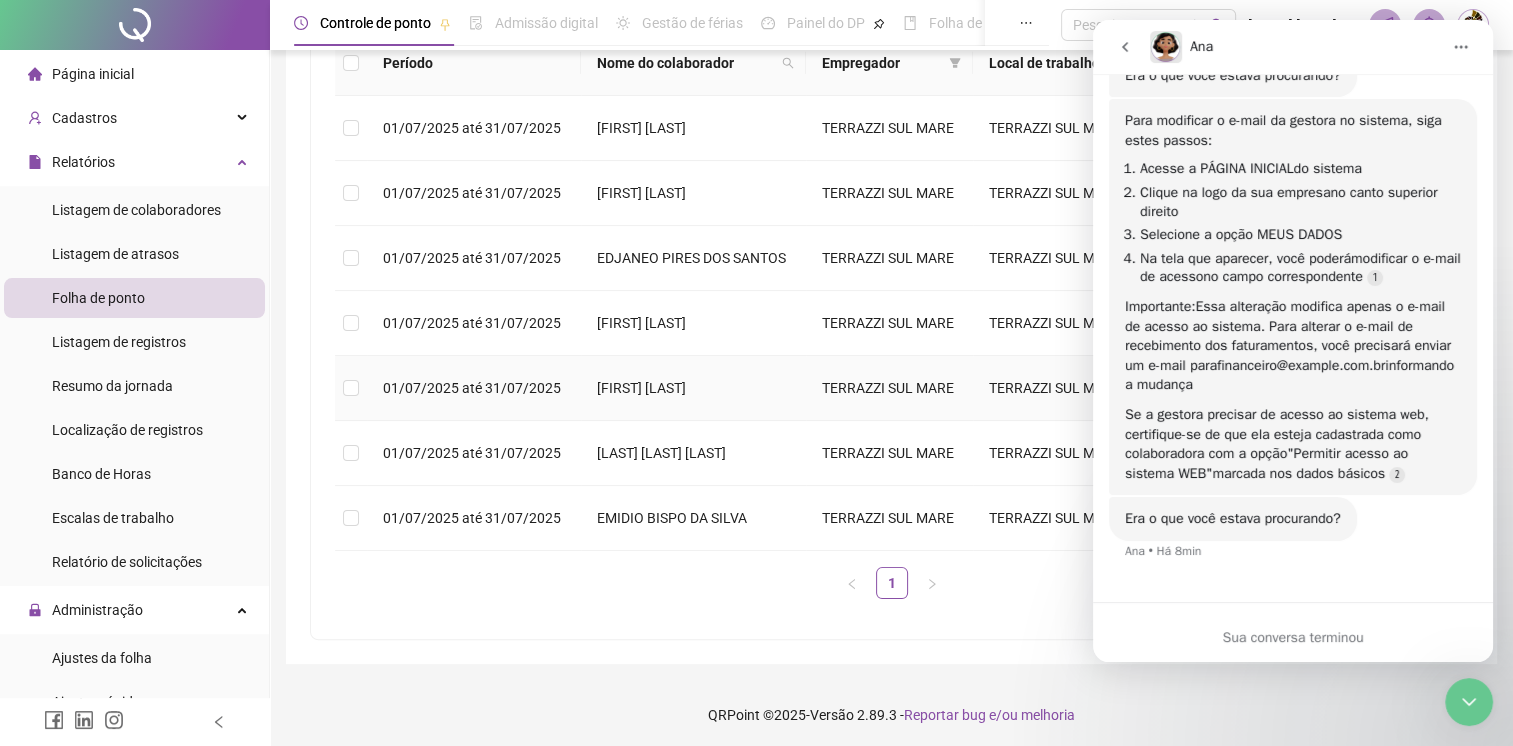 scroll, scrollTop: 1377, scrollLeft: 0, axis: vertical 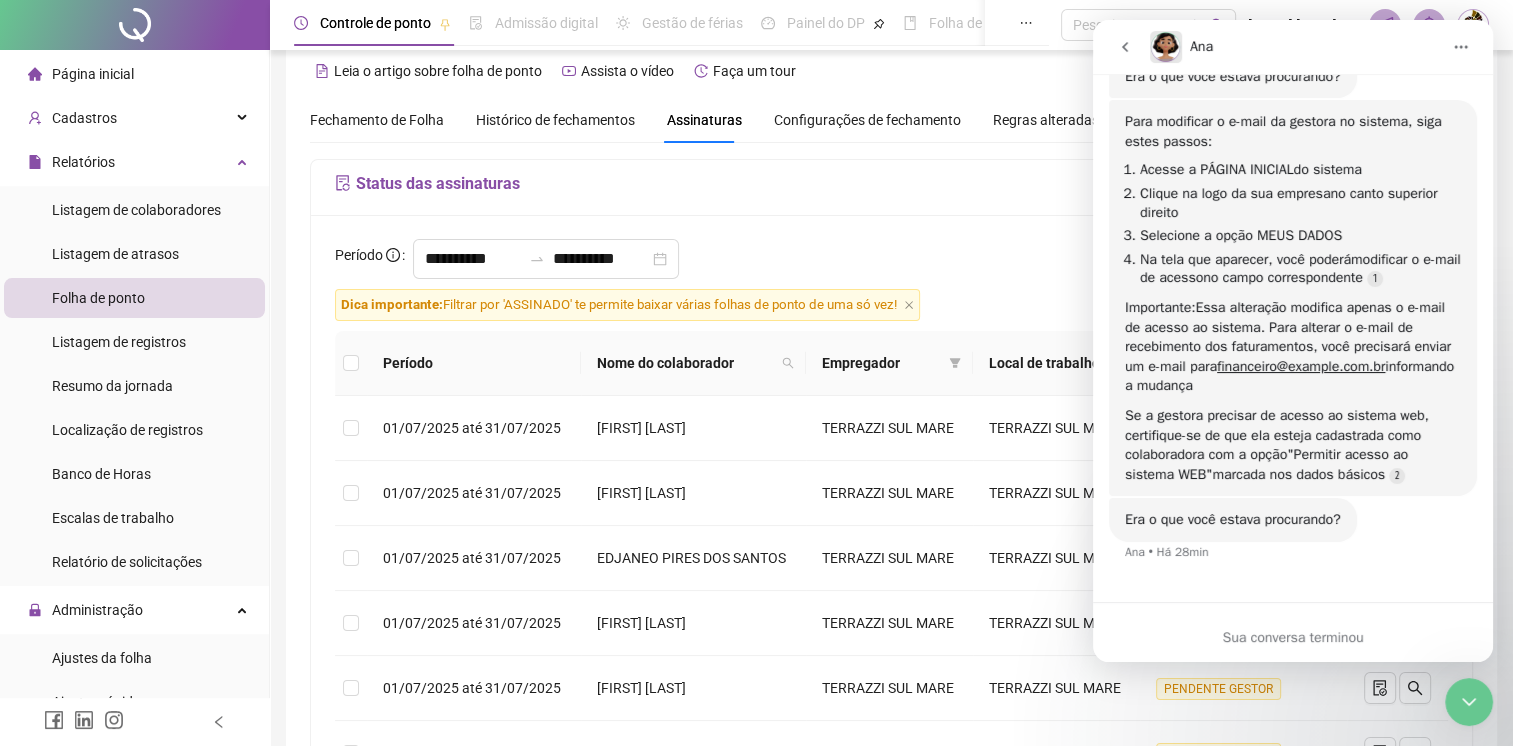 click on "Página inicial" at bounding box center (93, 74) 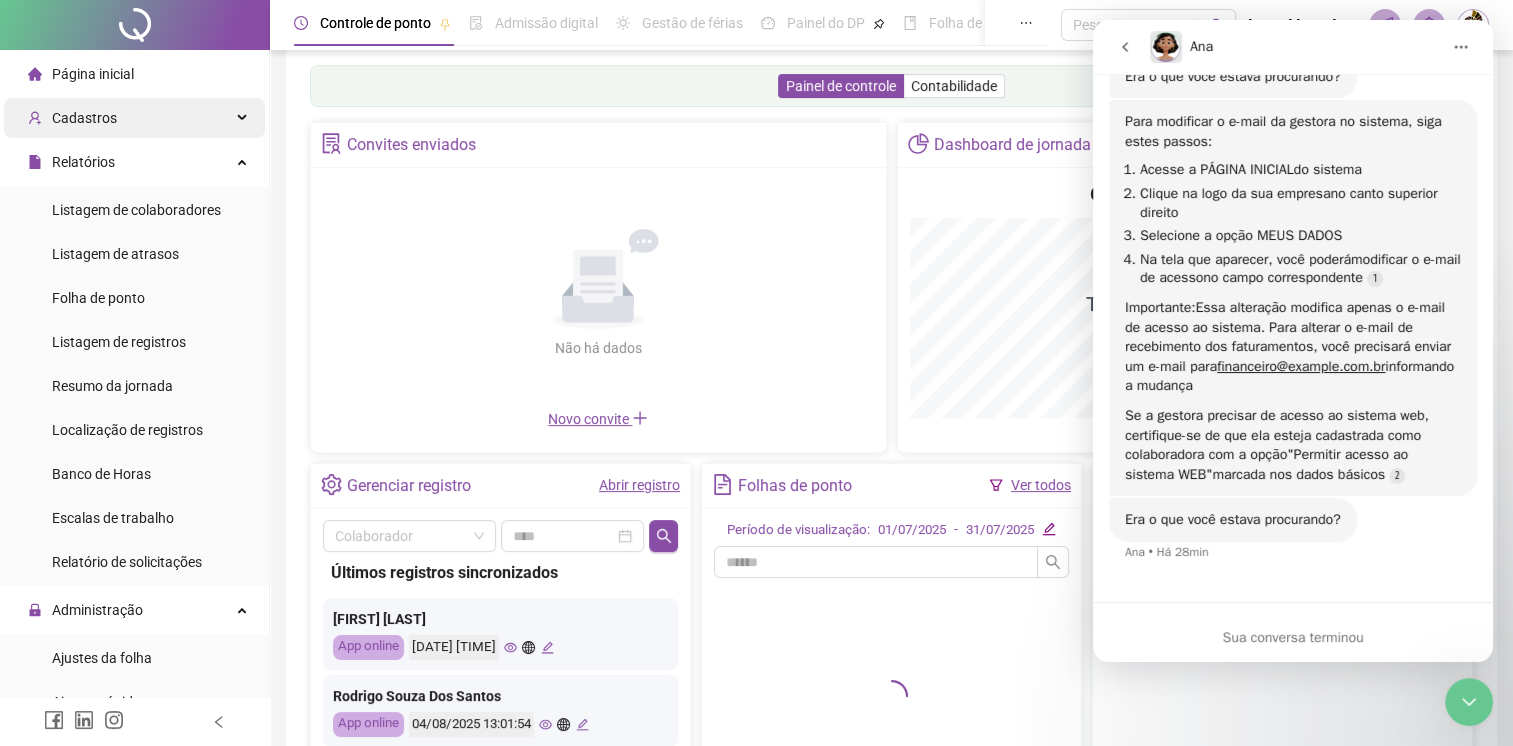 click on "Cadastros" at bounding box center [72, 118] 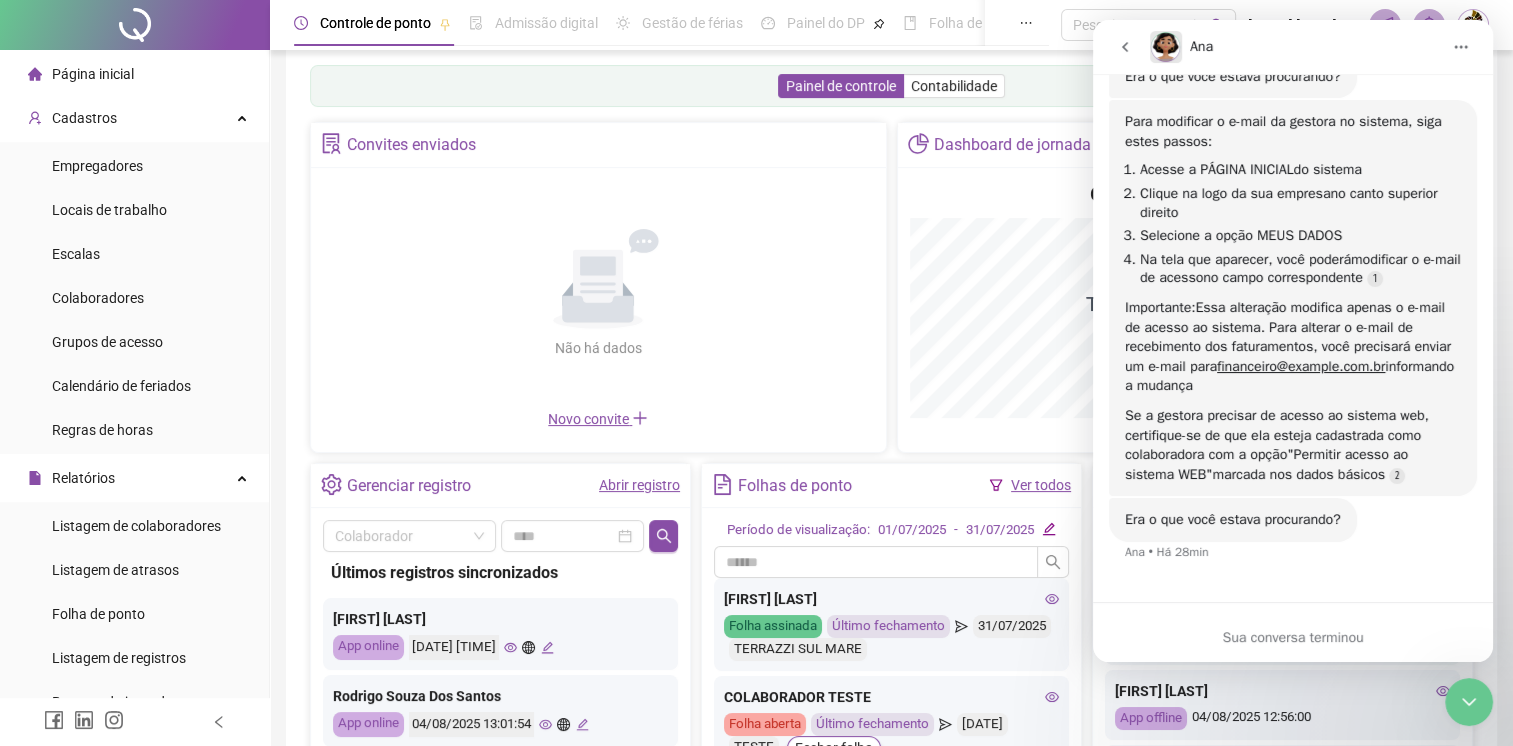 click 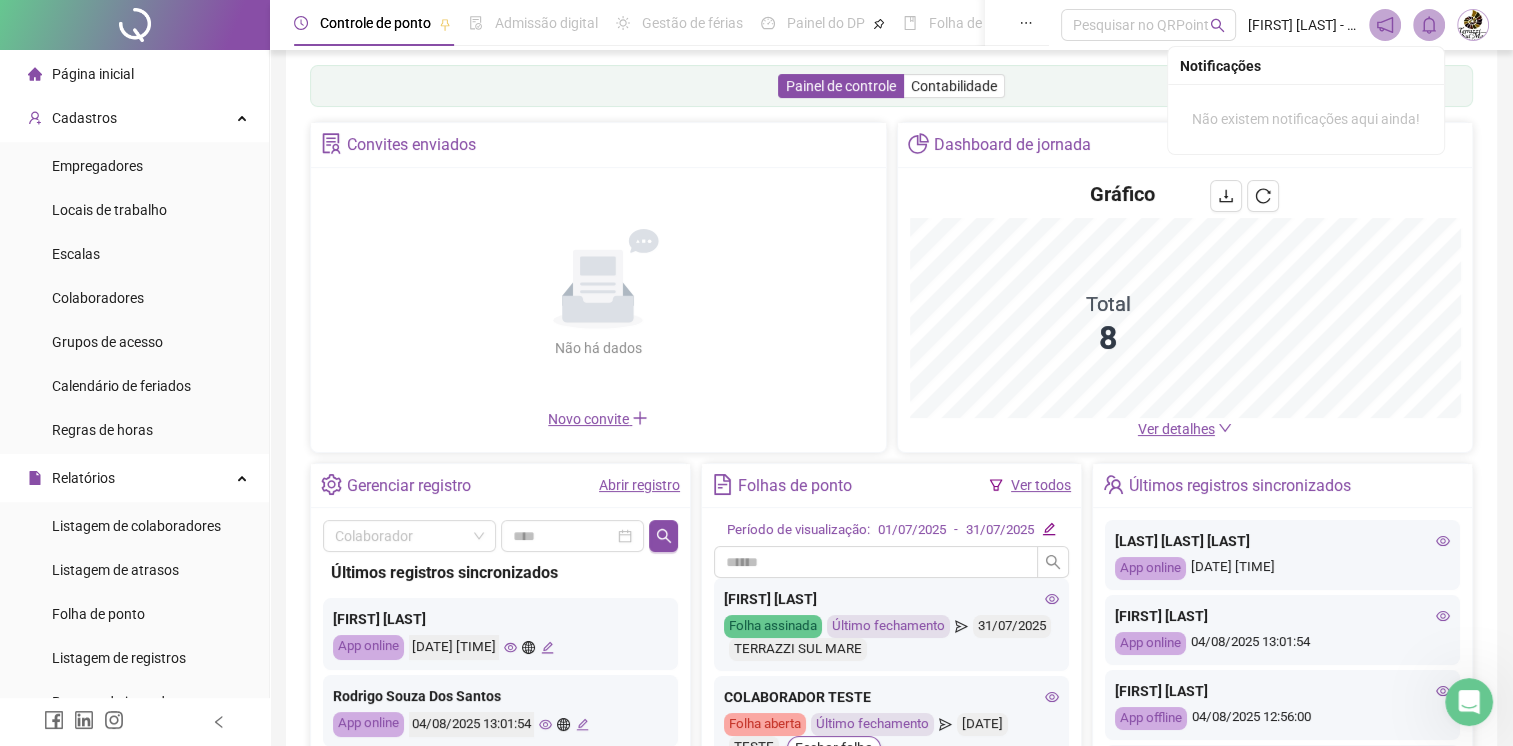 click 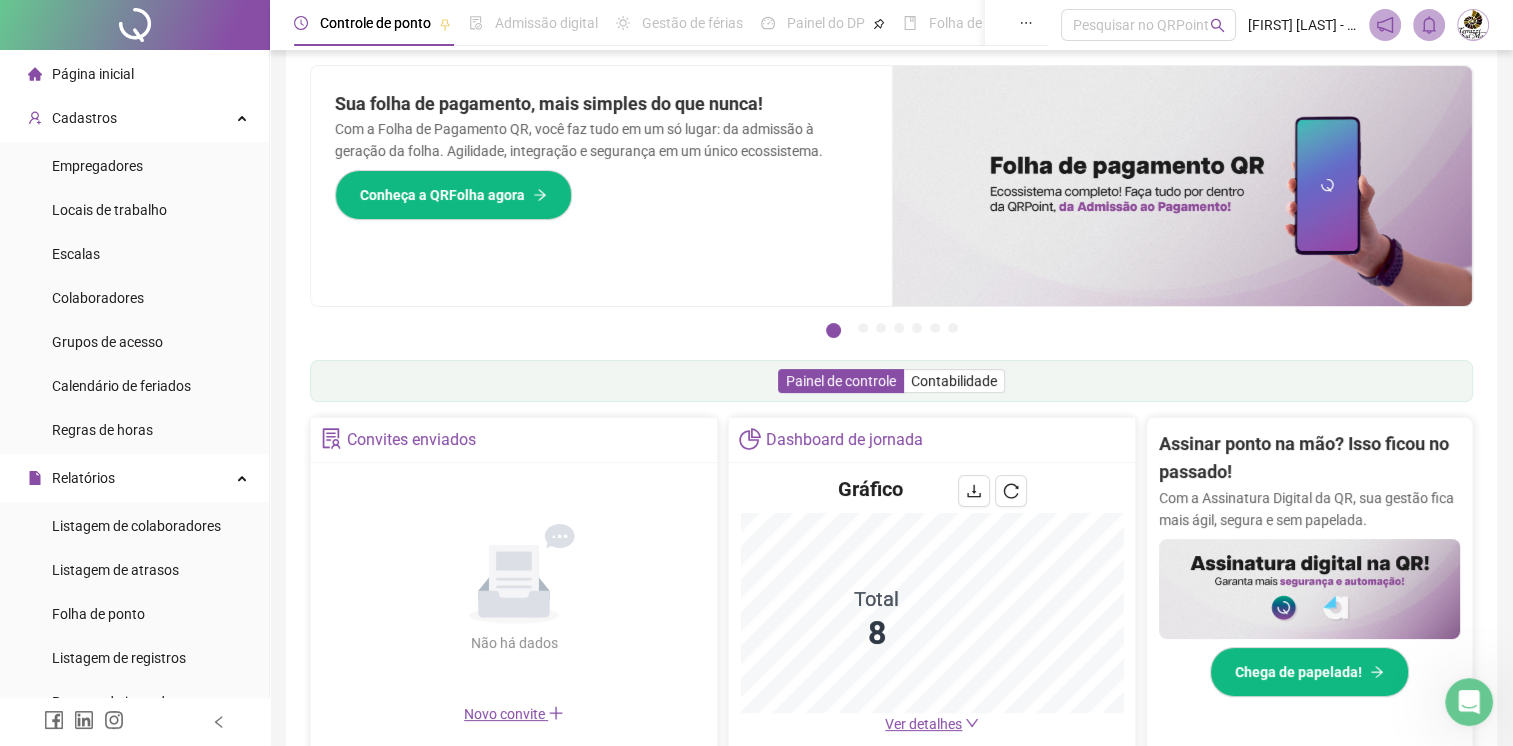 click at bounding box center (1473, 25) 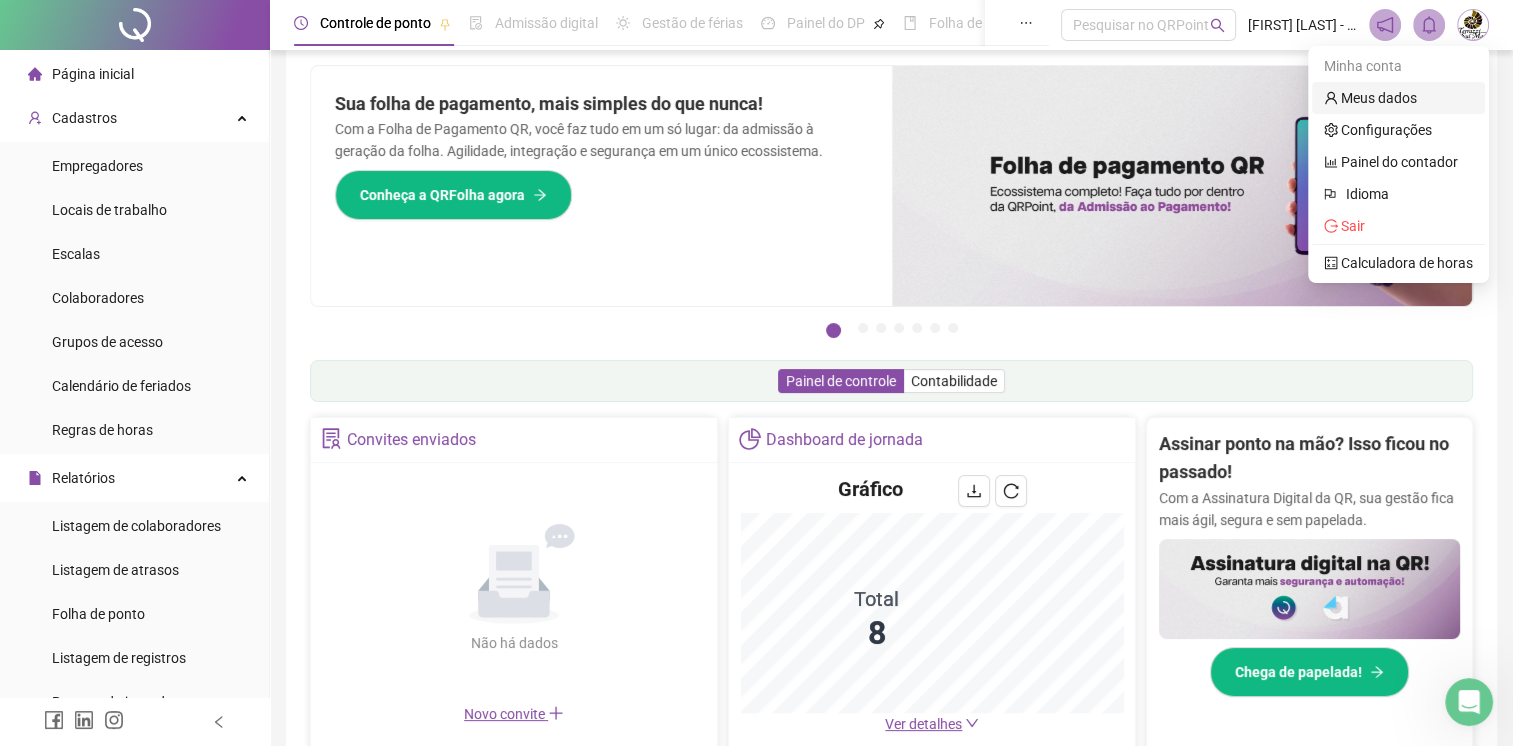 click on "Meus dados" at bounding box center [1370, 98] 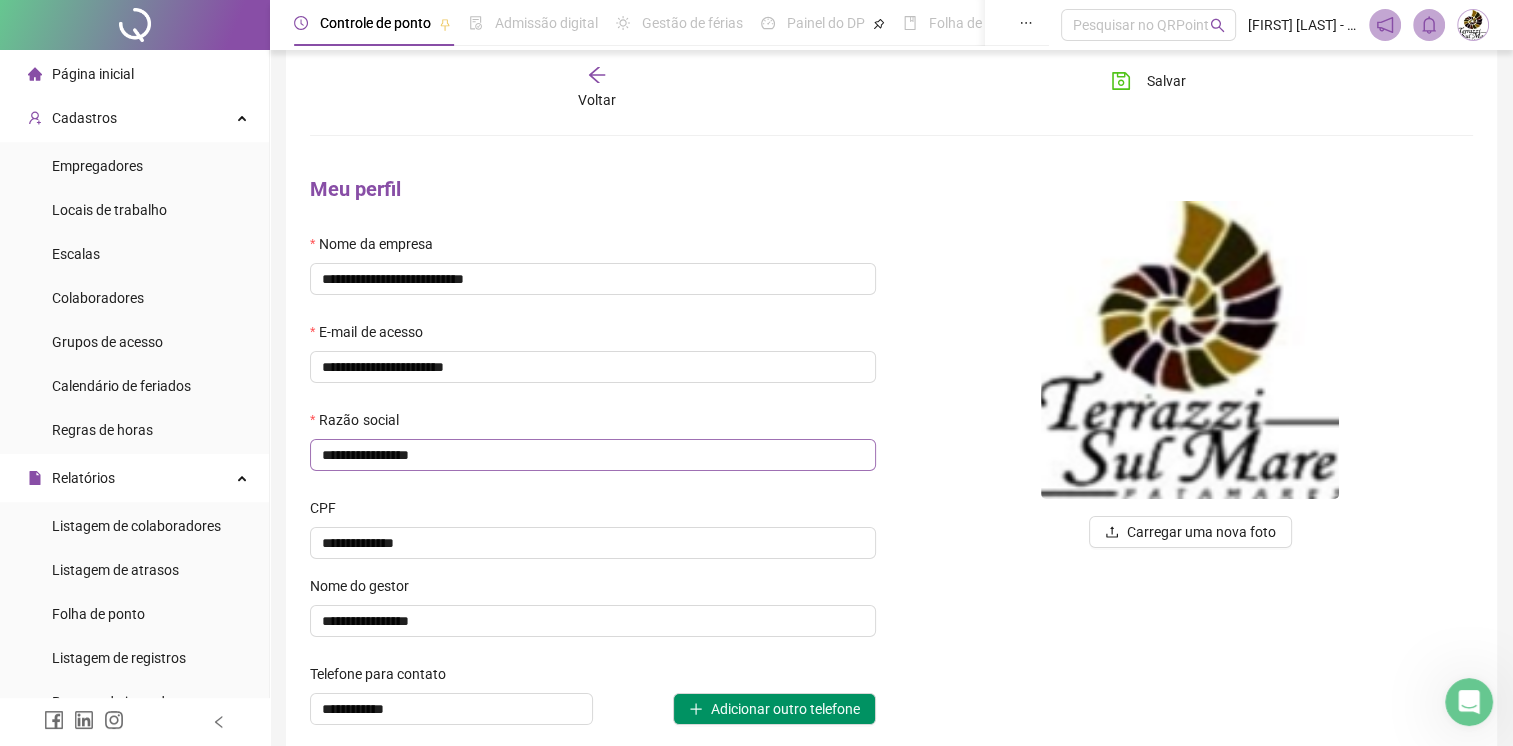 type on "*********" 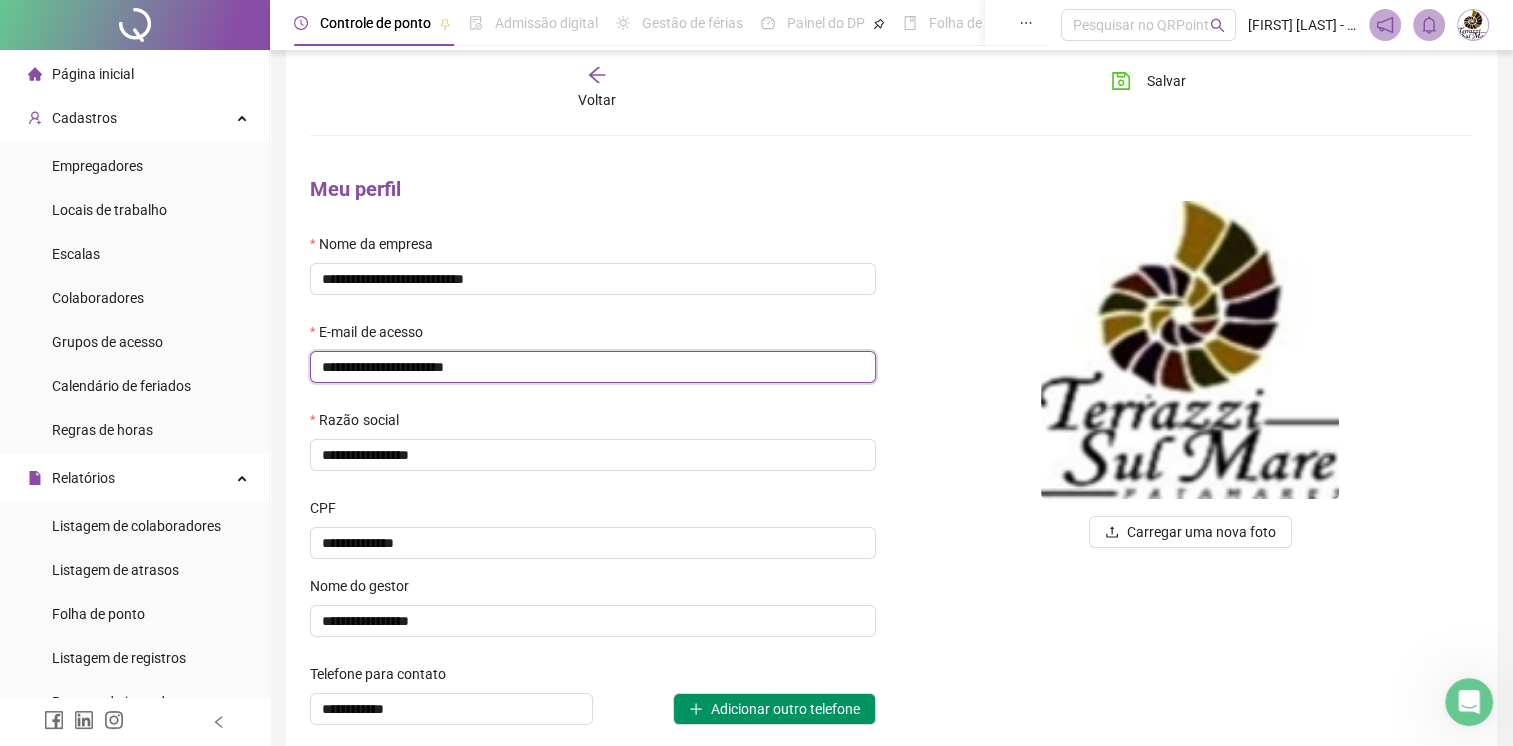click on "**********" at bounding box center [593, 367] 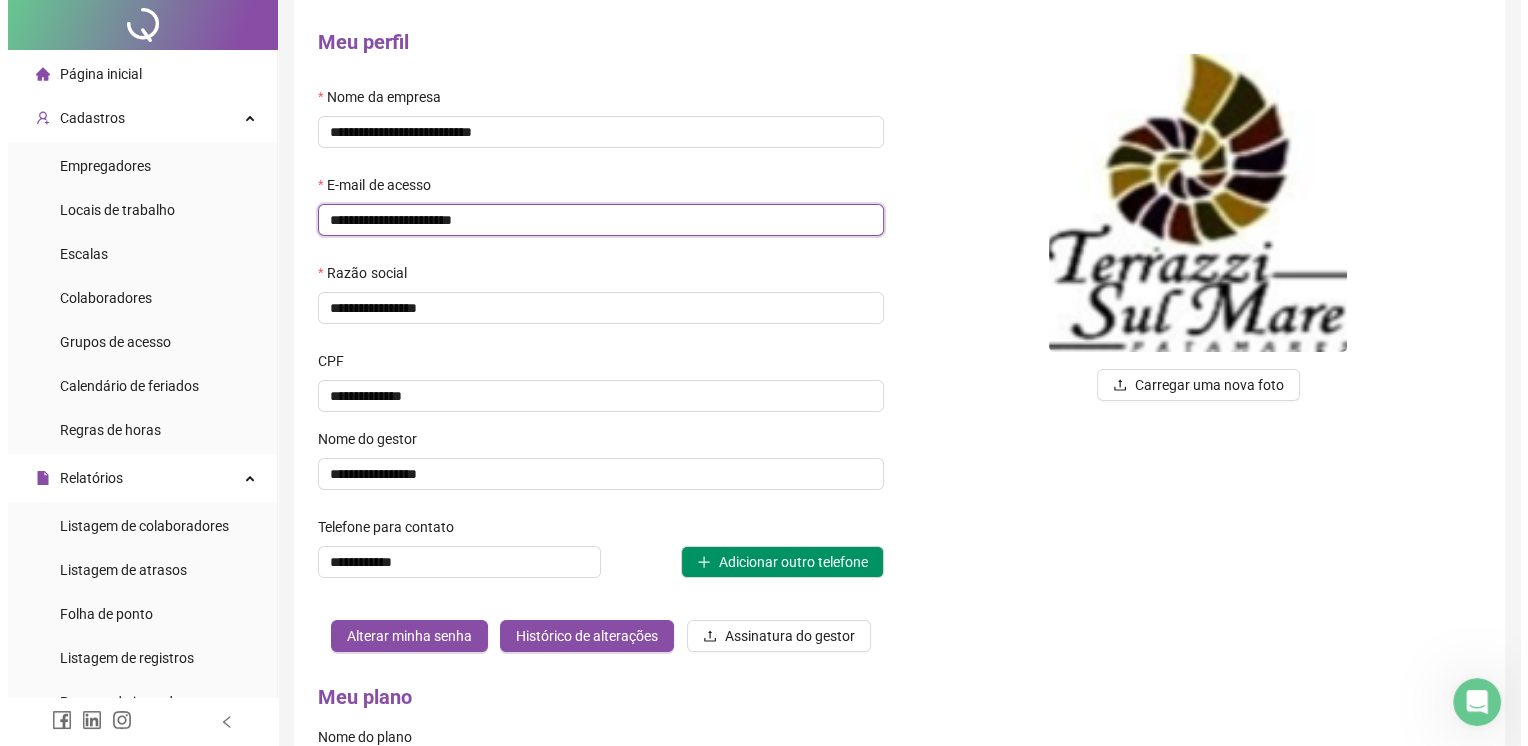 scroll, scrollTop: 0, scrollLeft: 0, axis: both 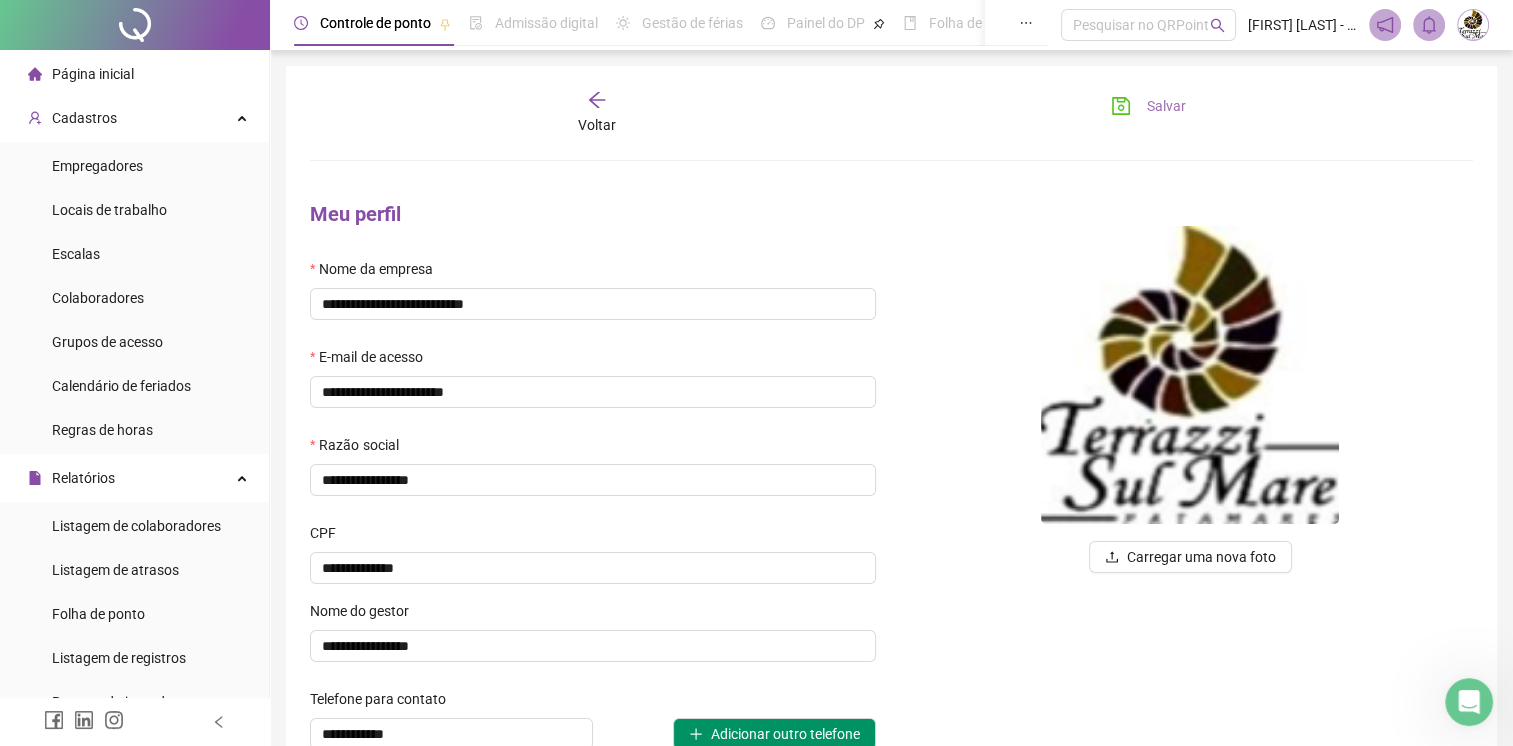 click on "Salvar" at bounding box center [1166, 106] 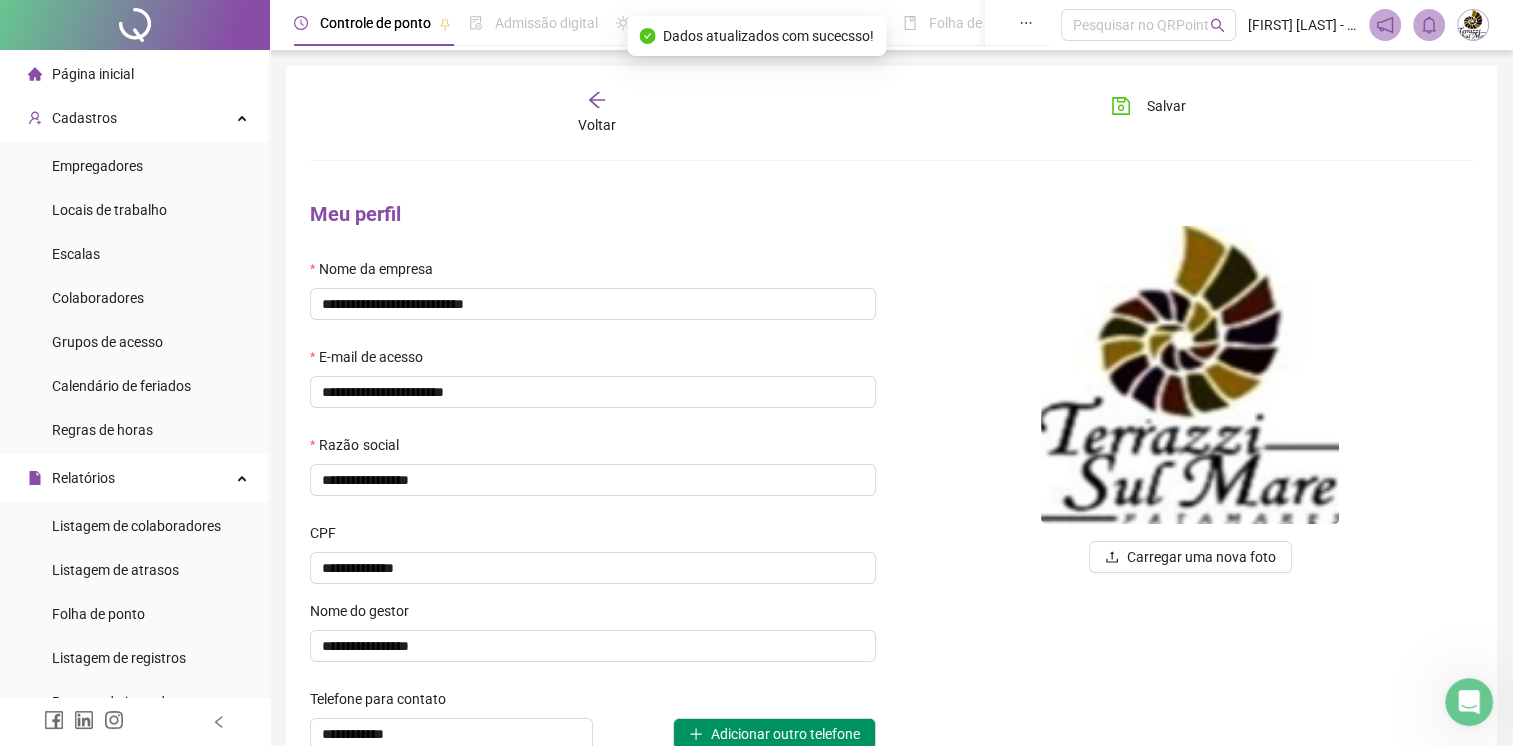 click at bounding box center [1473, 25] 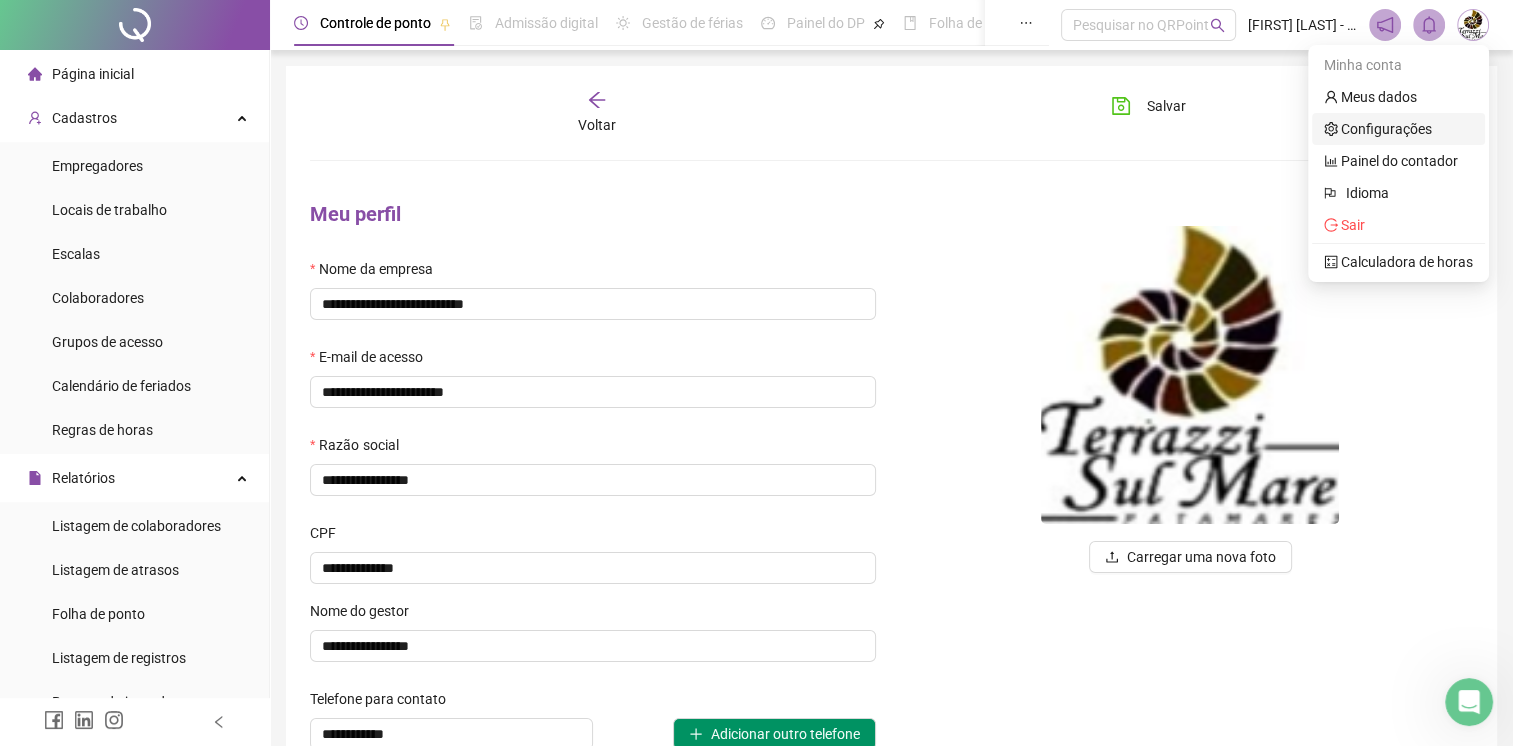 click on "Configurações" at bounding box center (1378, 129) 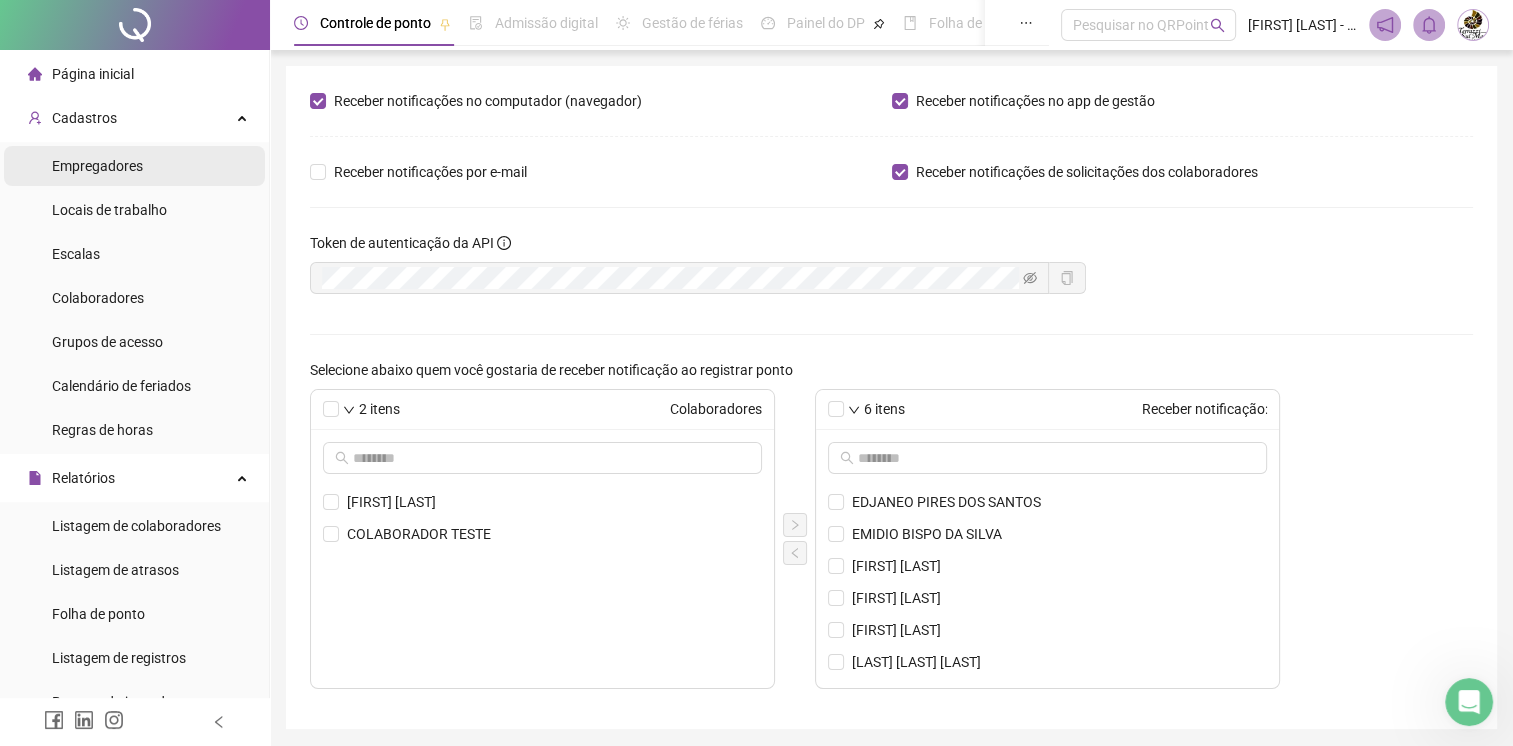 click on "Empregadores" at bounding box center [97, 166] 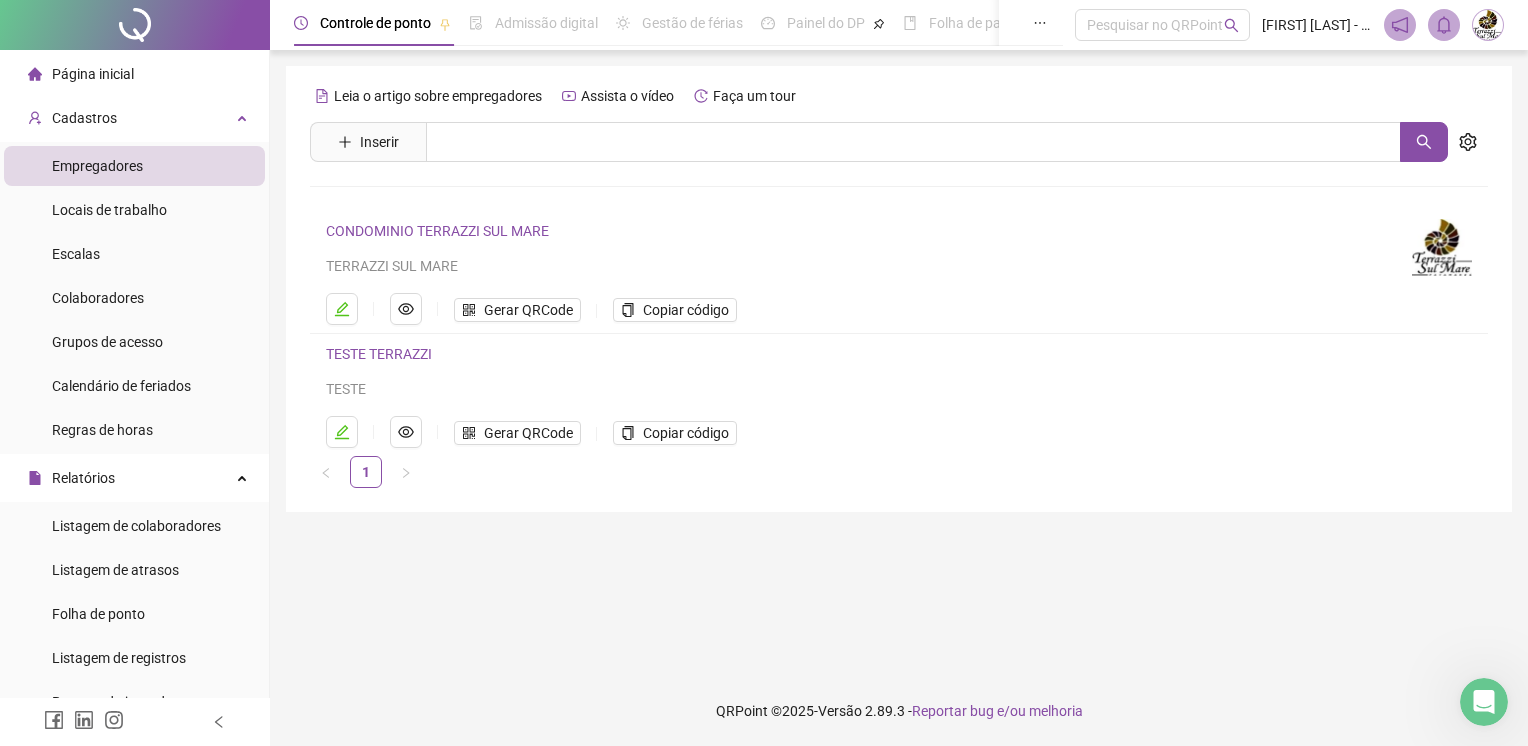 click on "Empregadores" at bounding box center (134, 166) 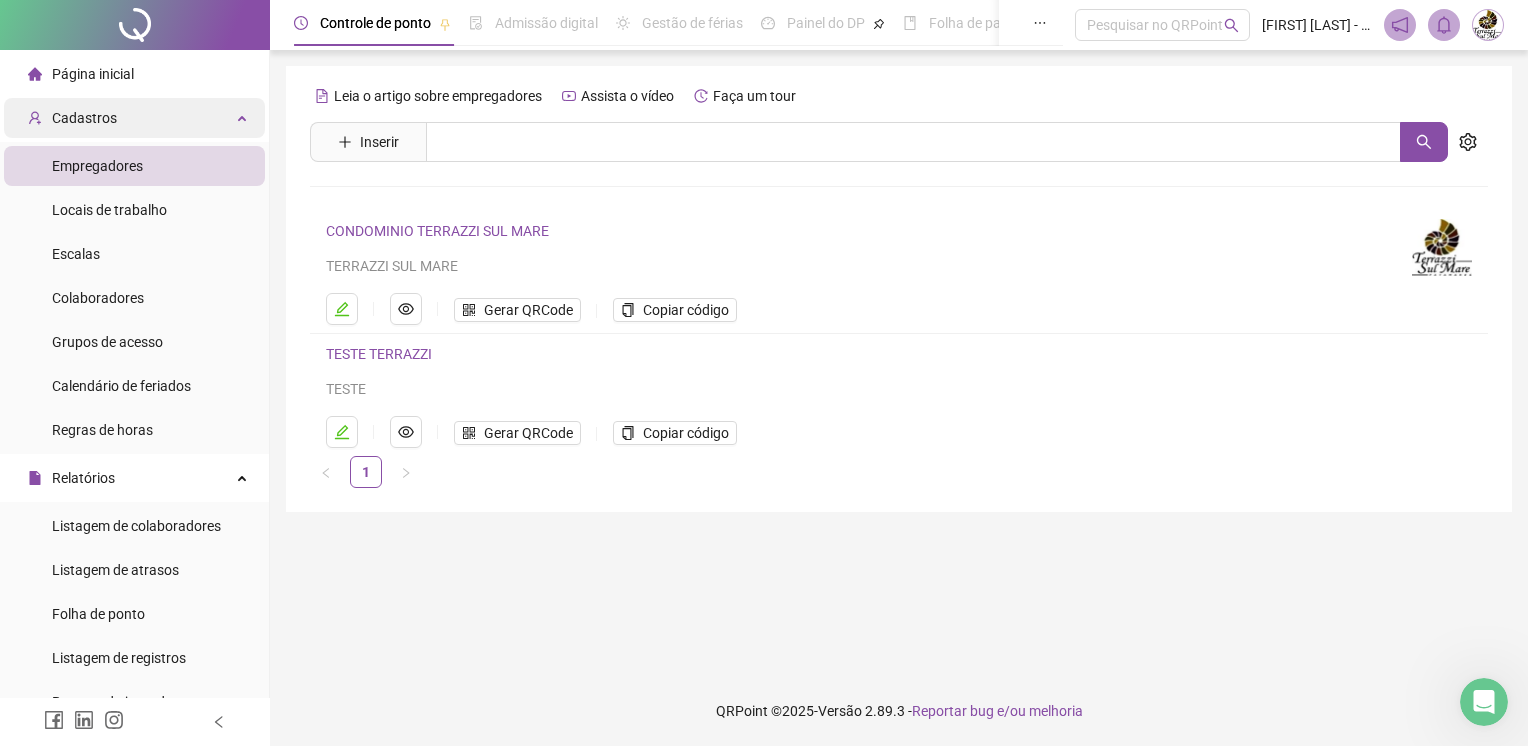 click on "Cadastros" at bounding box center [134, 118] 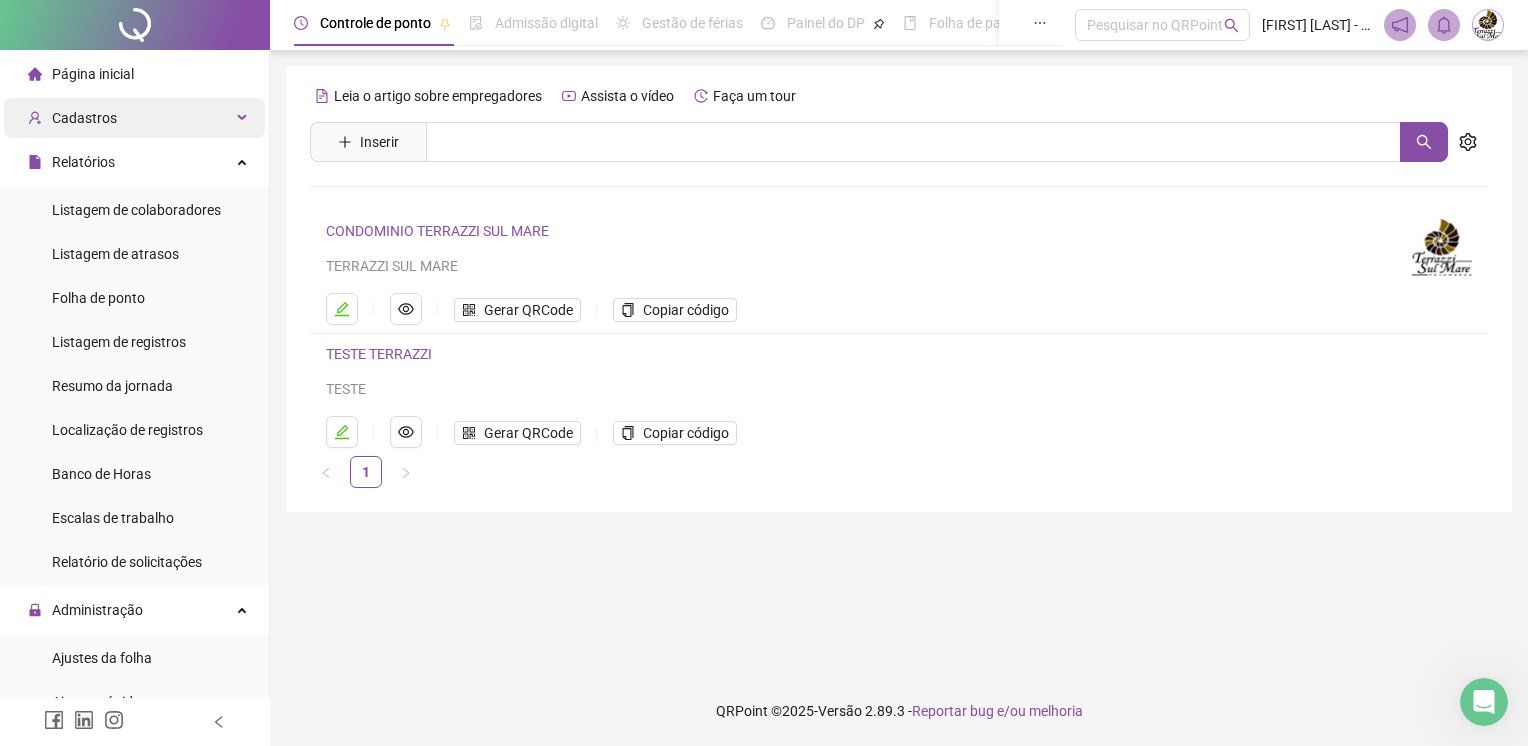 click on "Cadastros" at bounding box center [134, 118] 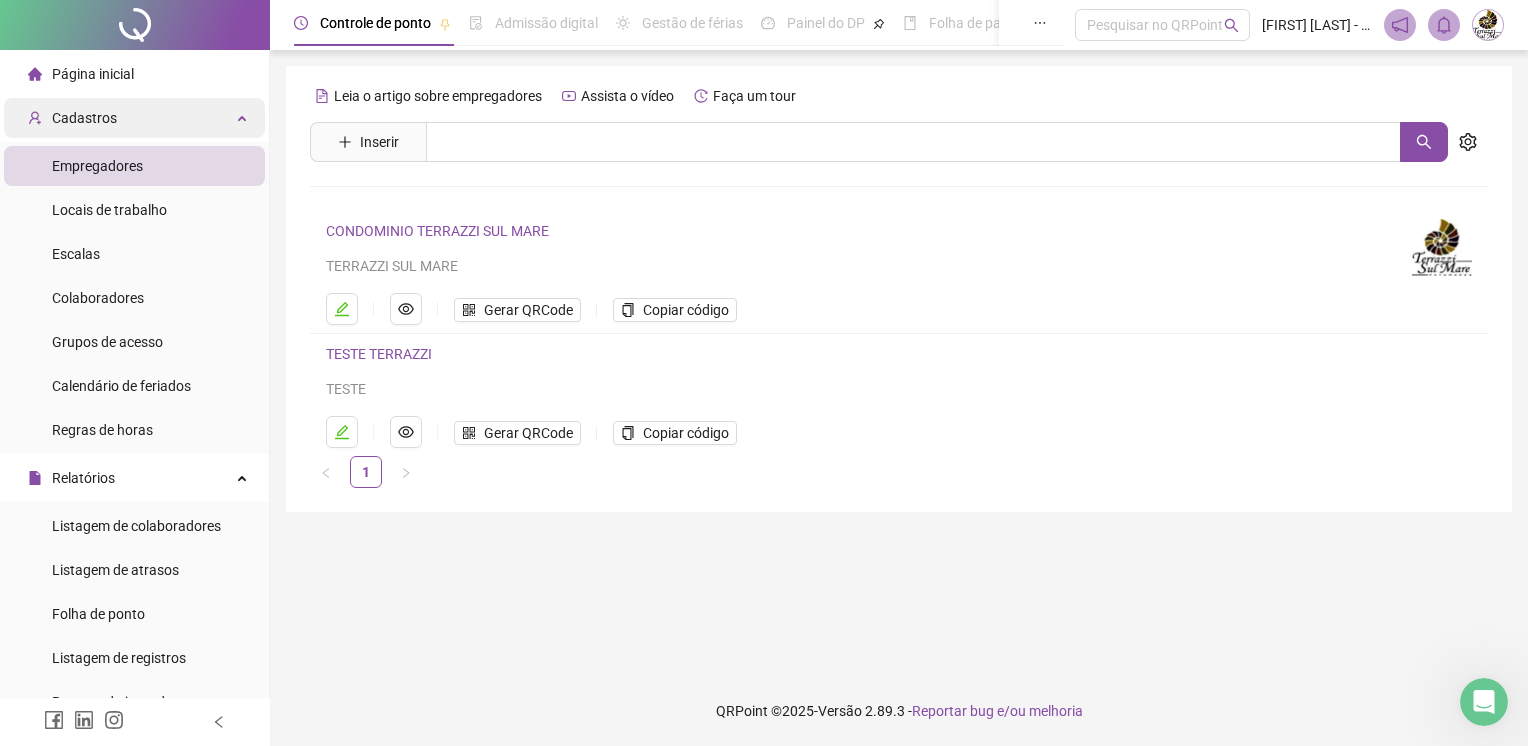 click on "Cadastros" at bounding box center (134, 118) 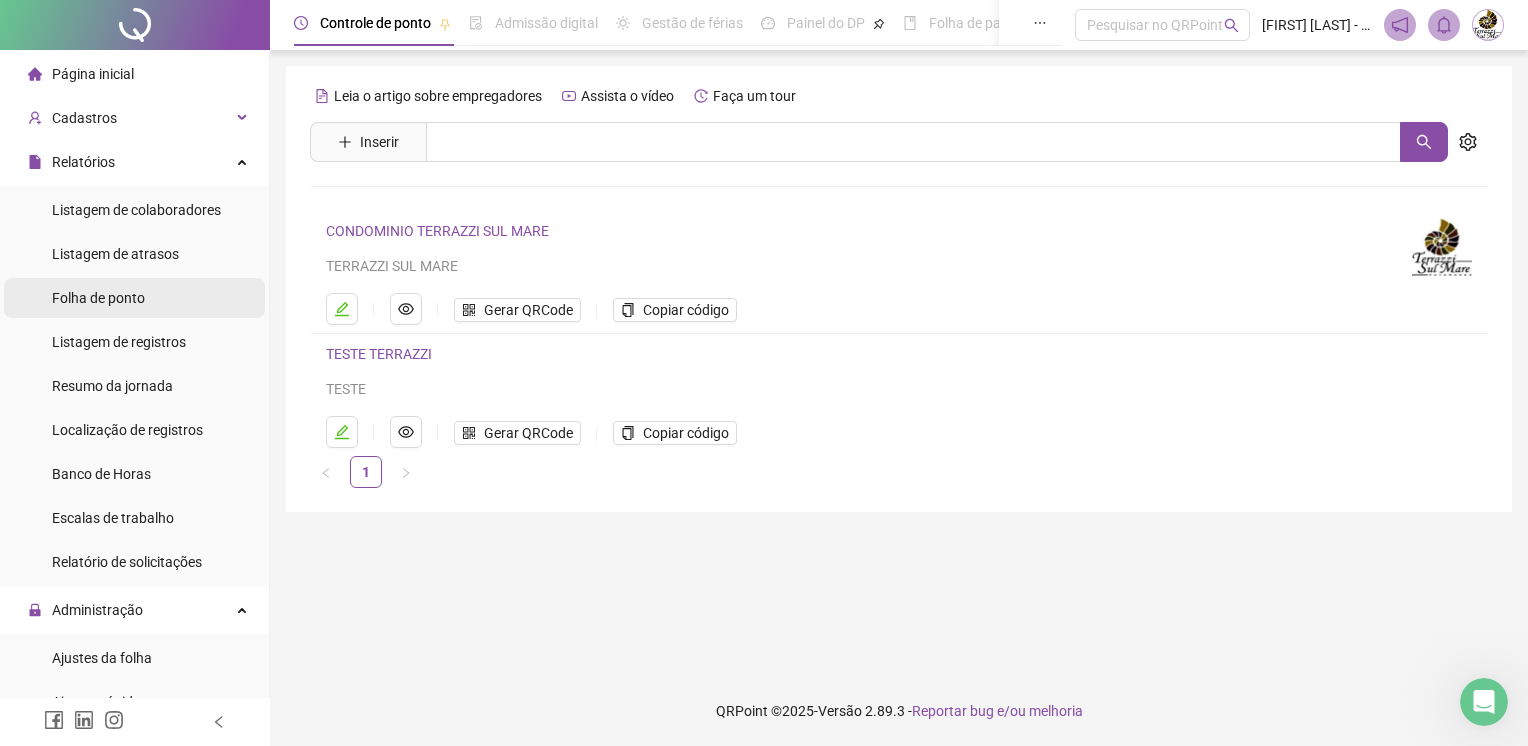 click on "Folha de ponto" at bounding box center (98, 298) 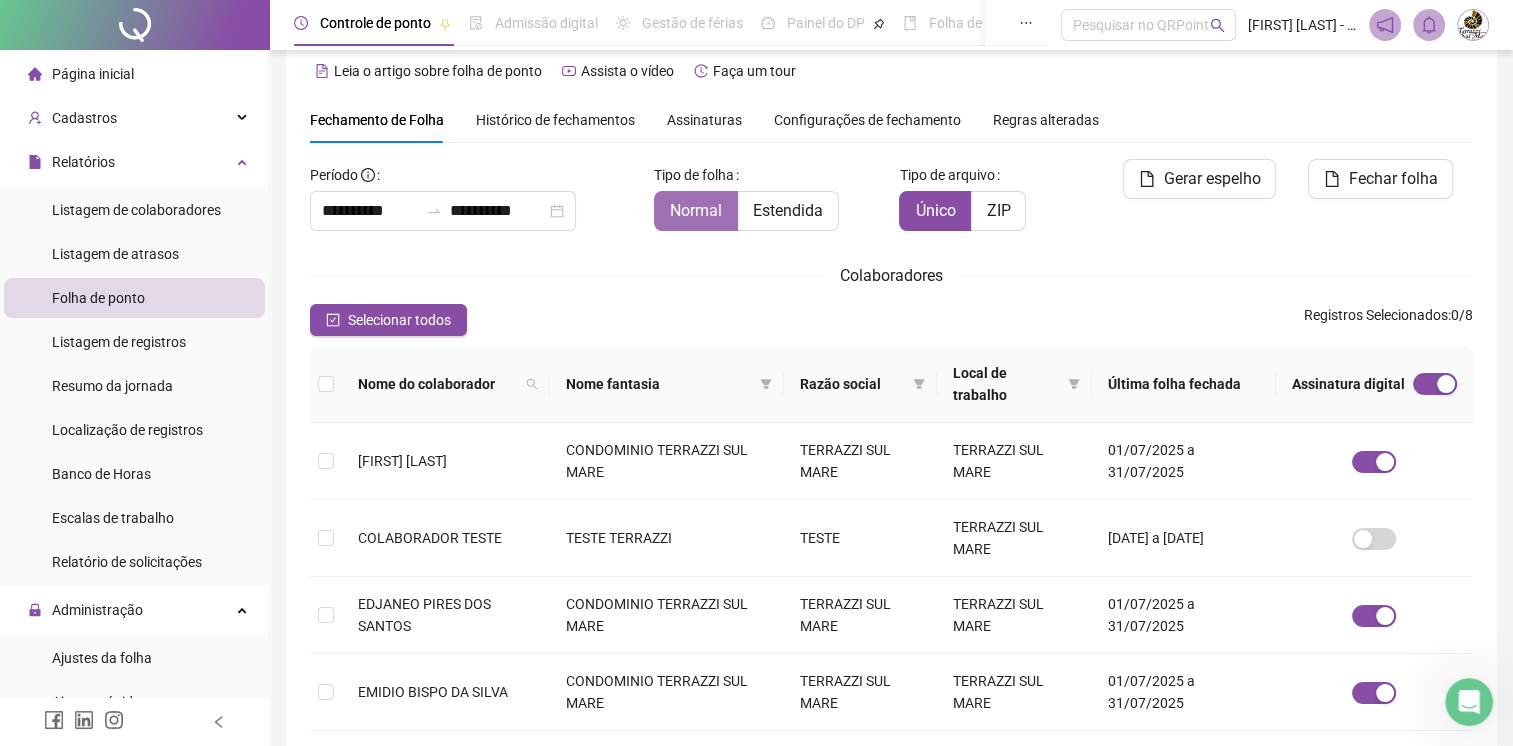 scroll, scrollTop: 36, scrollLeft: 0, axis: vertical 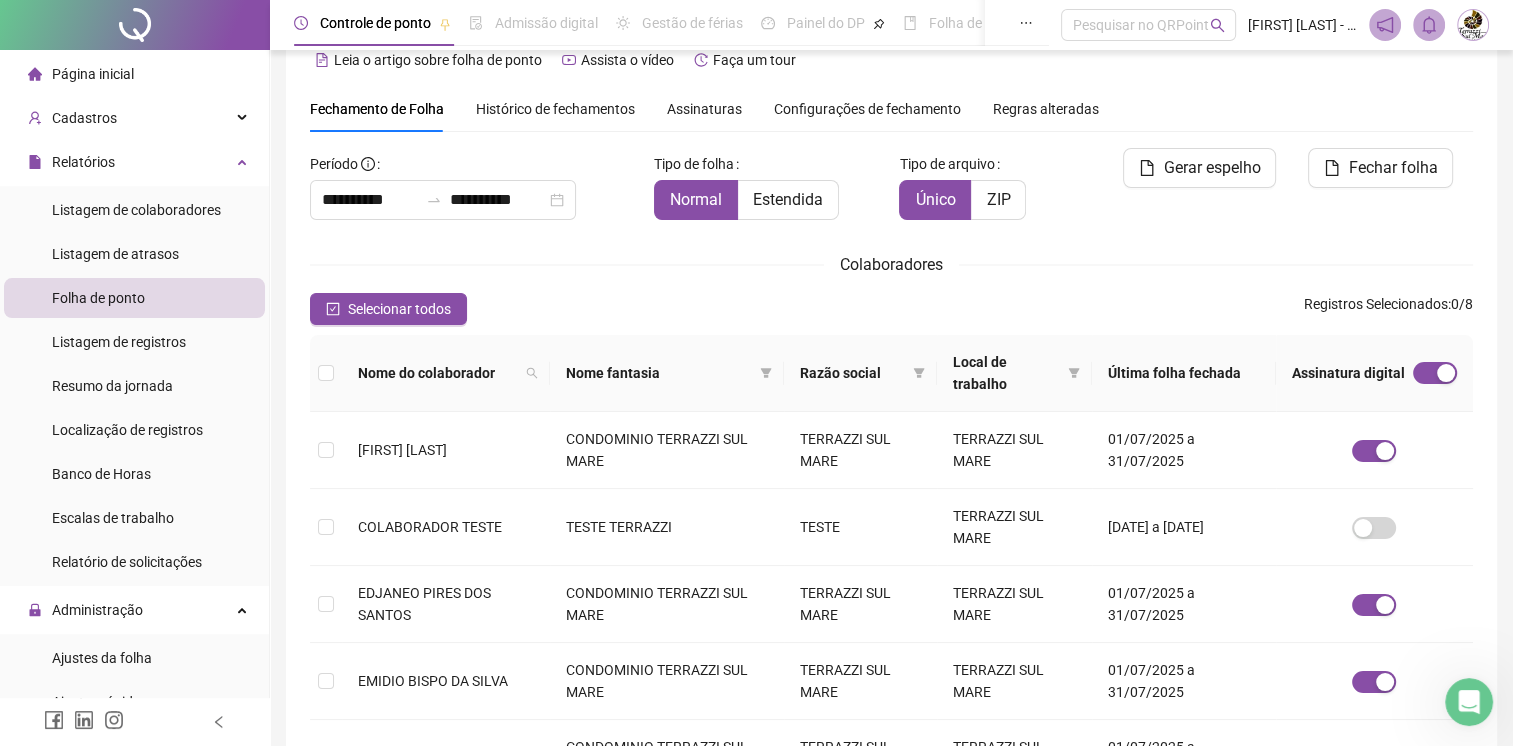 click on "Histórico de fechamentos" at bounding box center (555, 109) 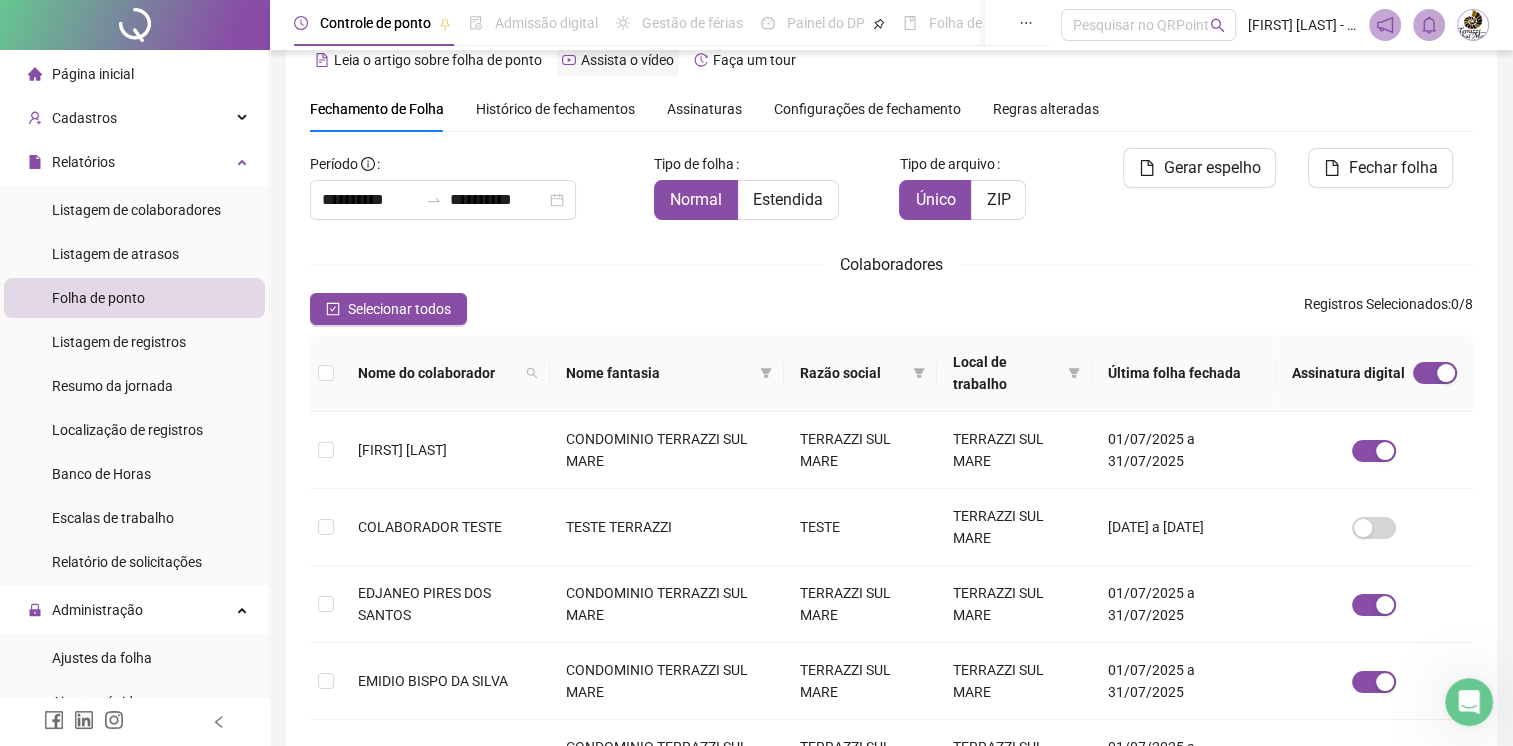 scroll, scrollTop: 0, scrollLeft: 0, axis: both 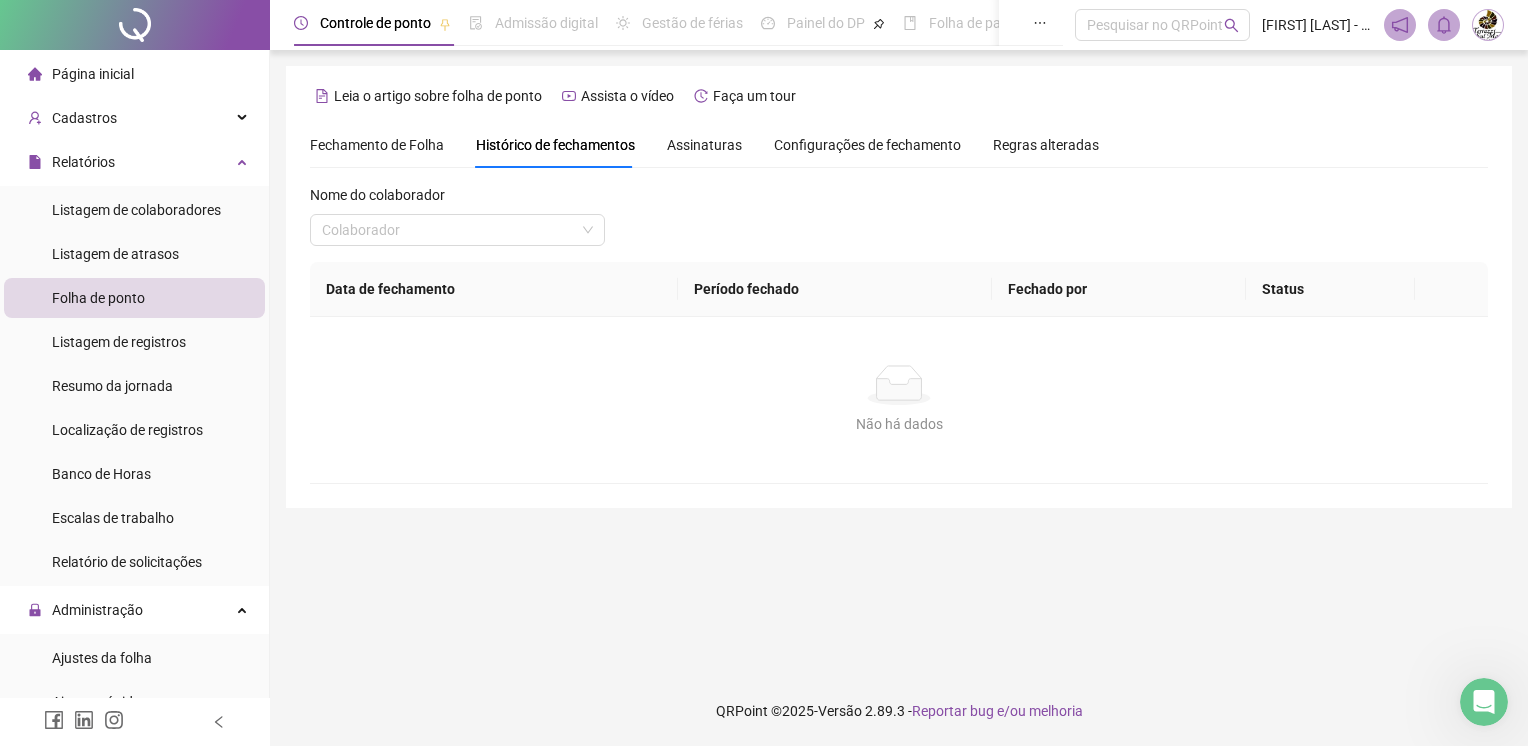 click on "Assinaturas" at bounding box center (704, 145) 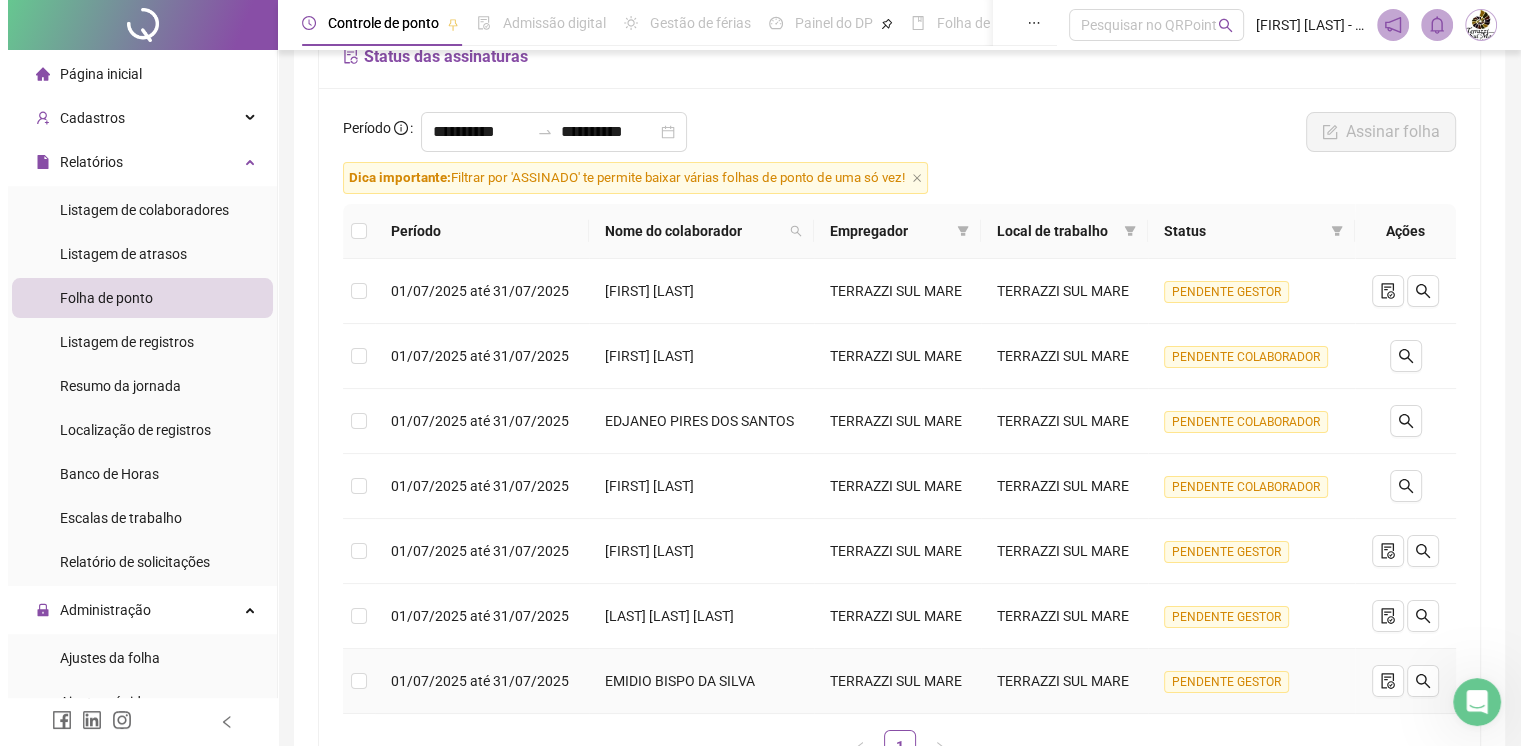scroll, scrollTop: 16, scrollLeft: 0, axis: vertical 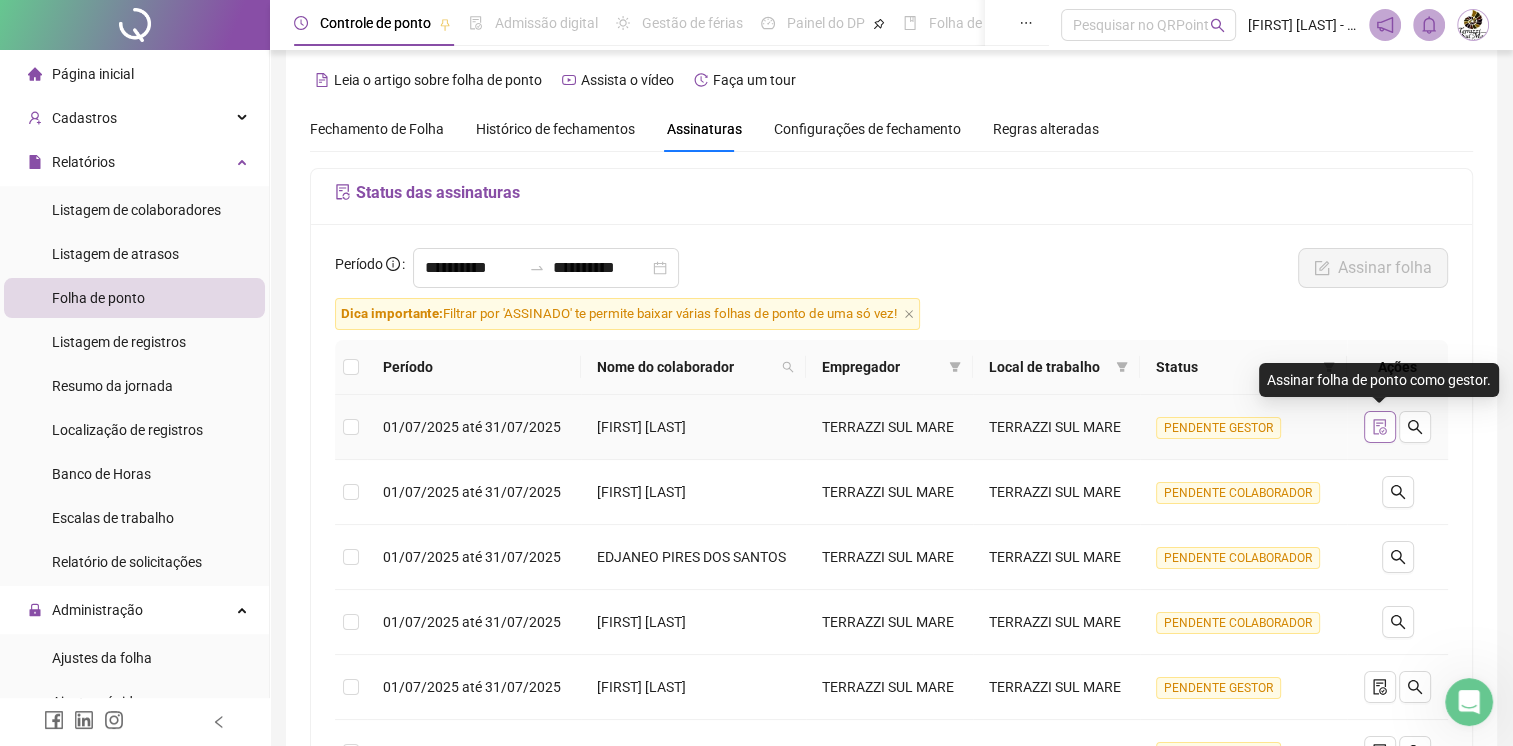 click 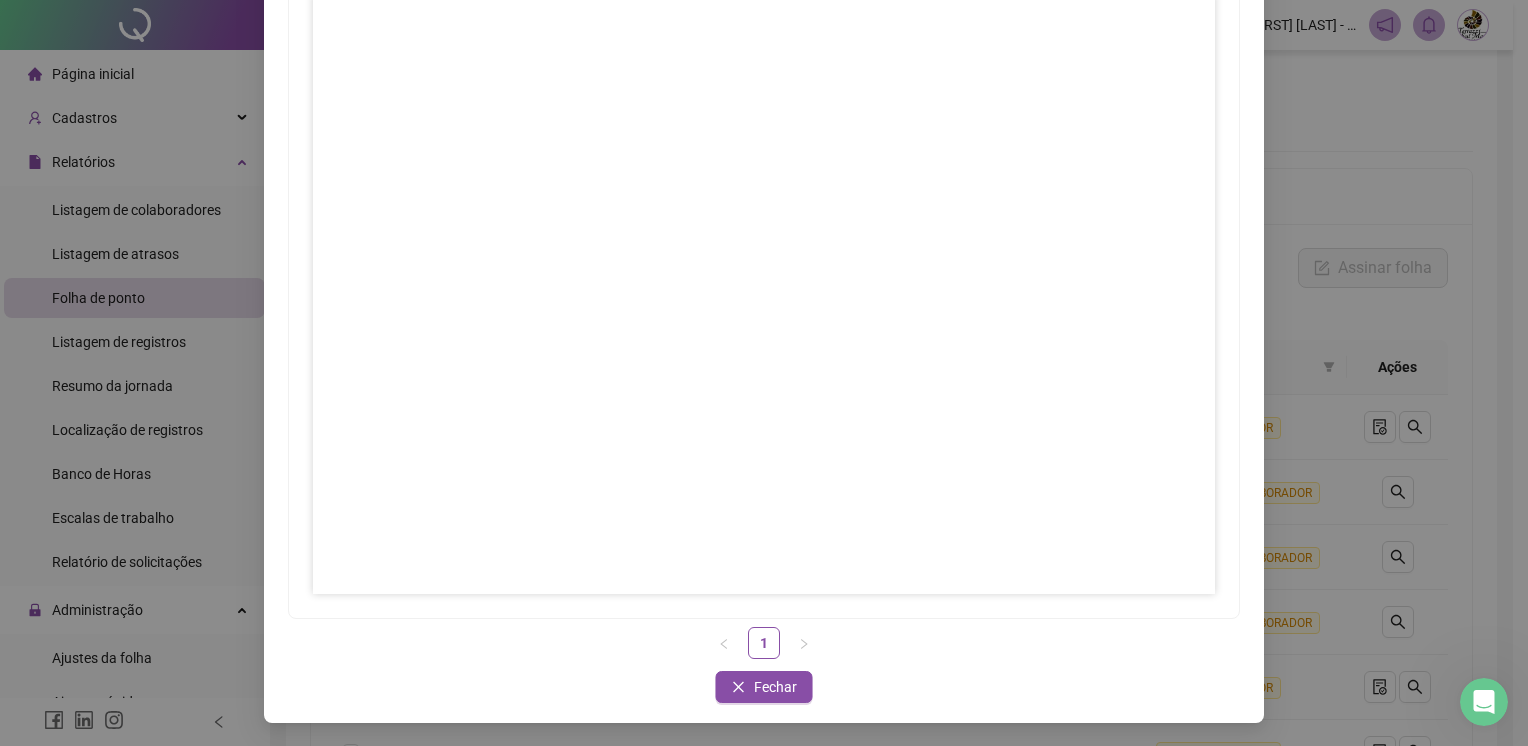 scroll, scrollTop: 0, scrollLeft: 0, axis: both 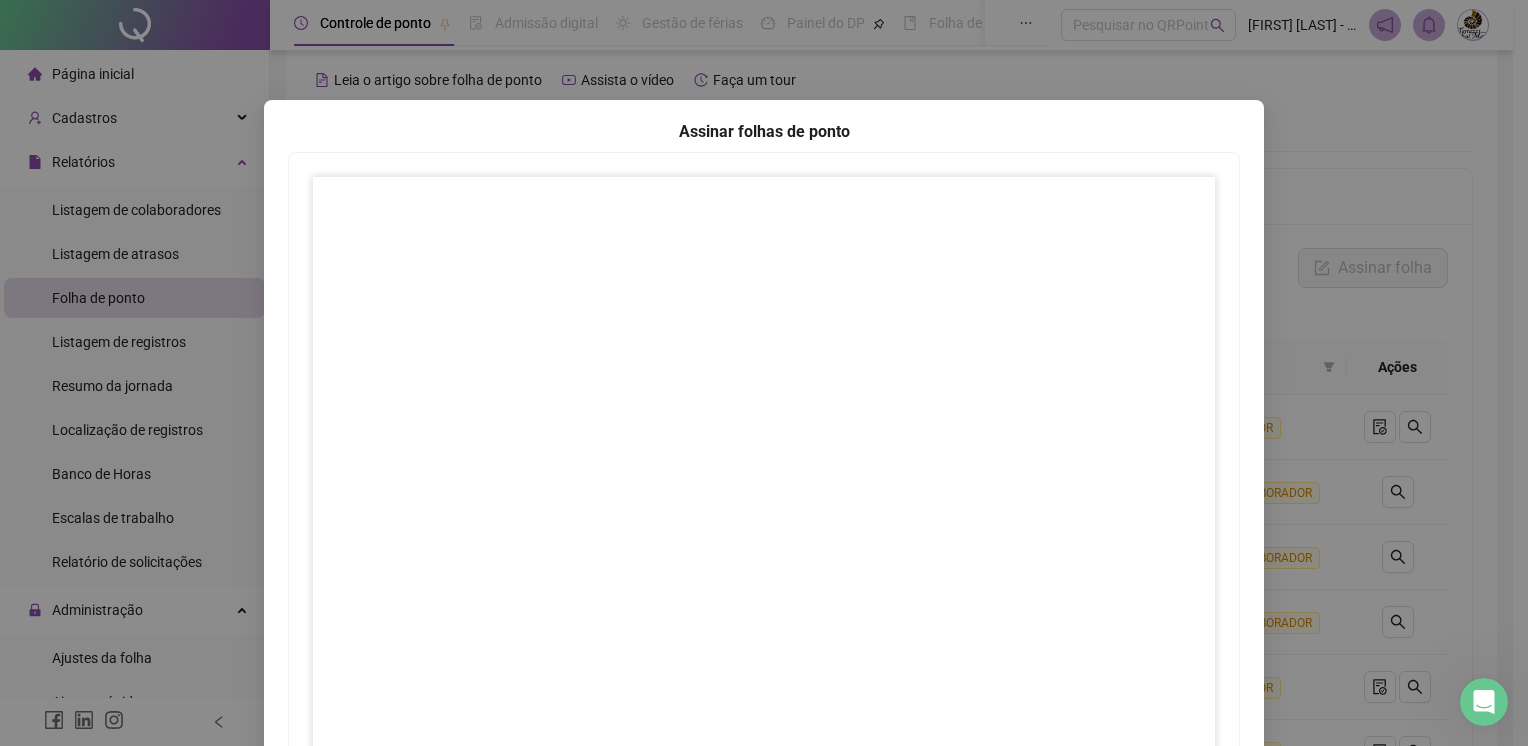 click on "Assinar folhas de ponto 1 Fechar Fechar" at bounding box center [764, 373] 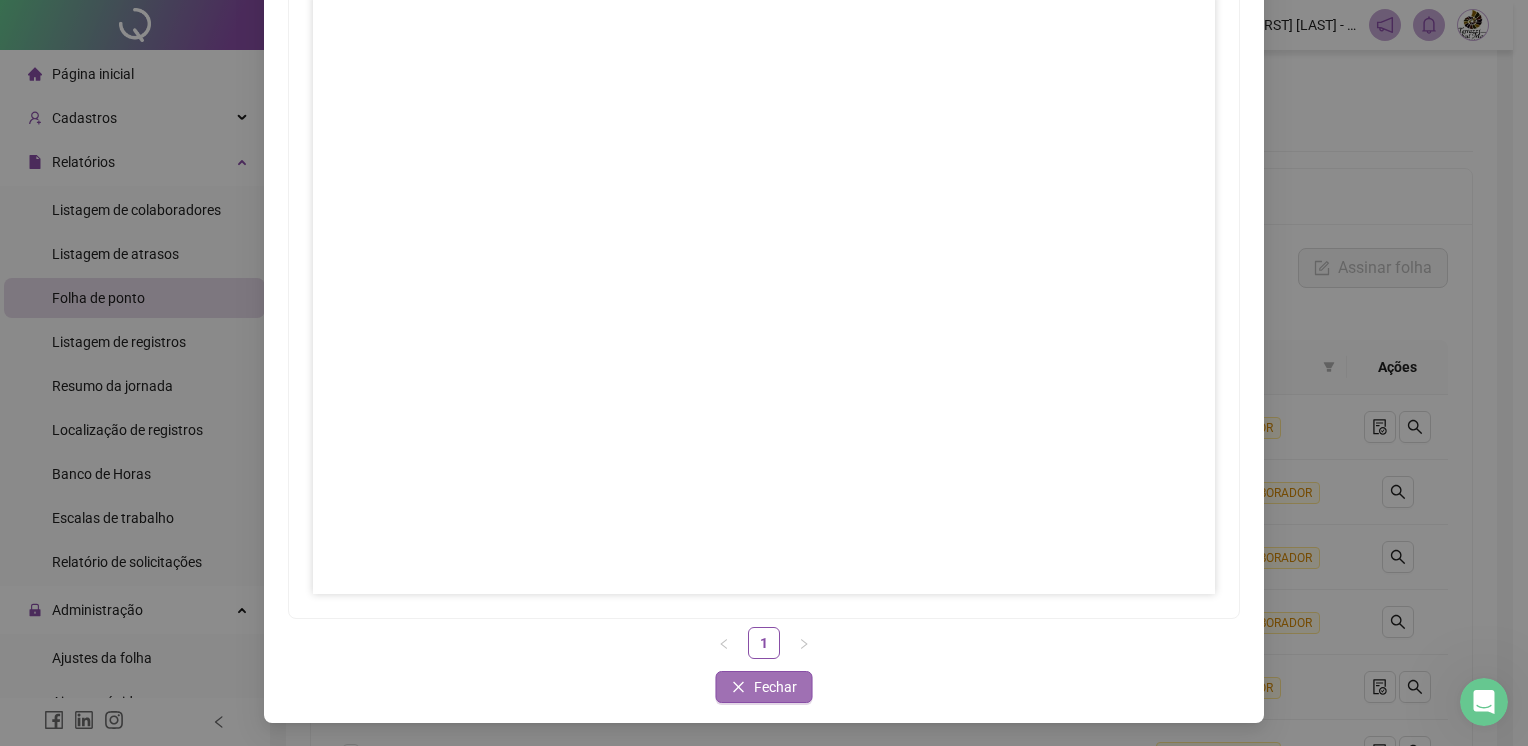 click on "Fechar" at bounding box center (775, 687) 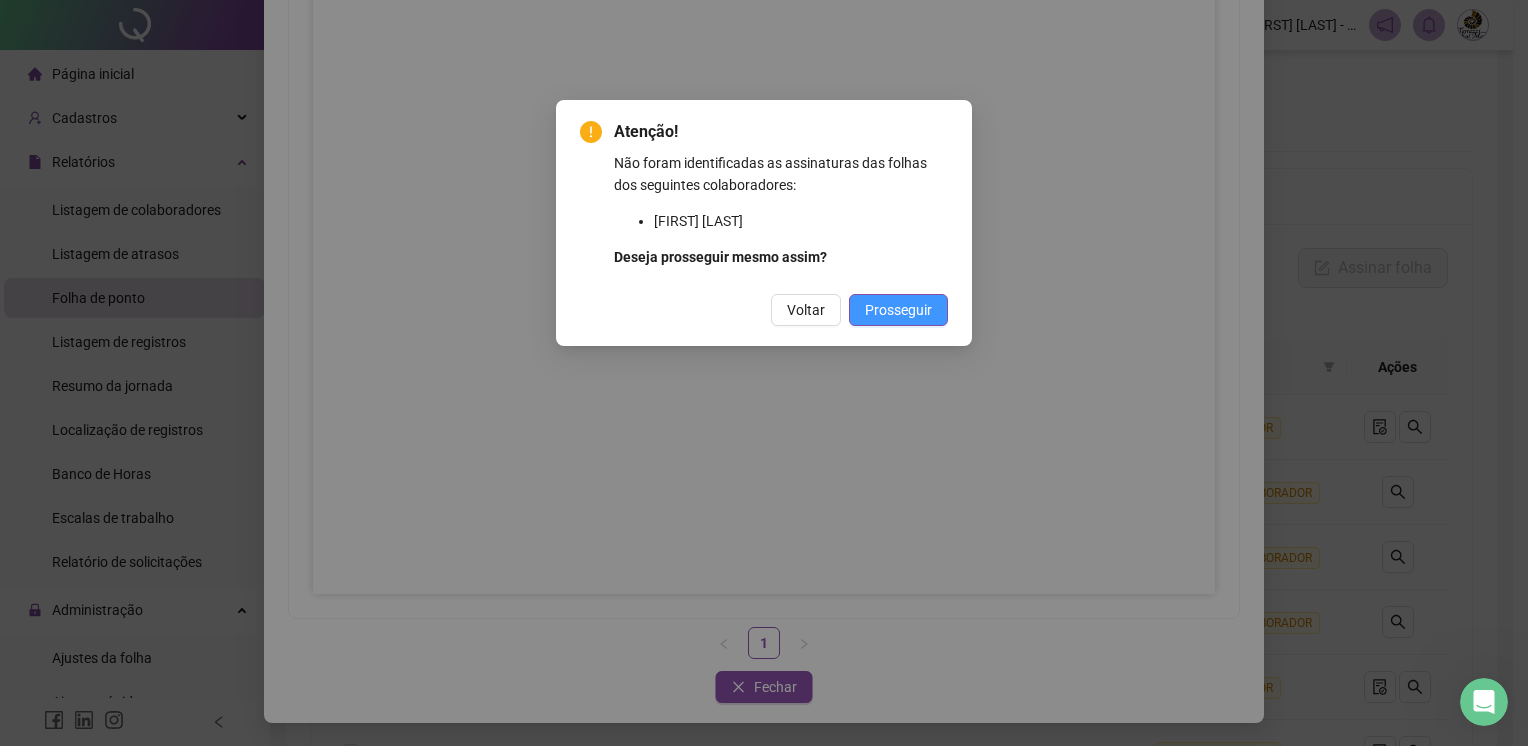 click on "Prosseguir" at bounding box center (898, 310) 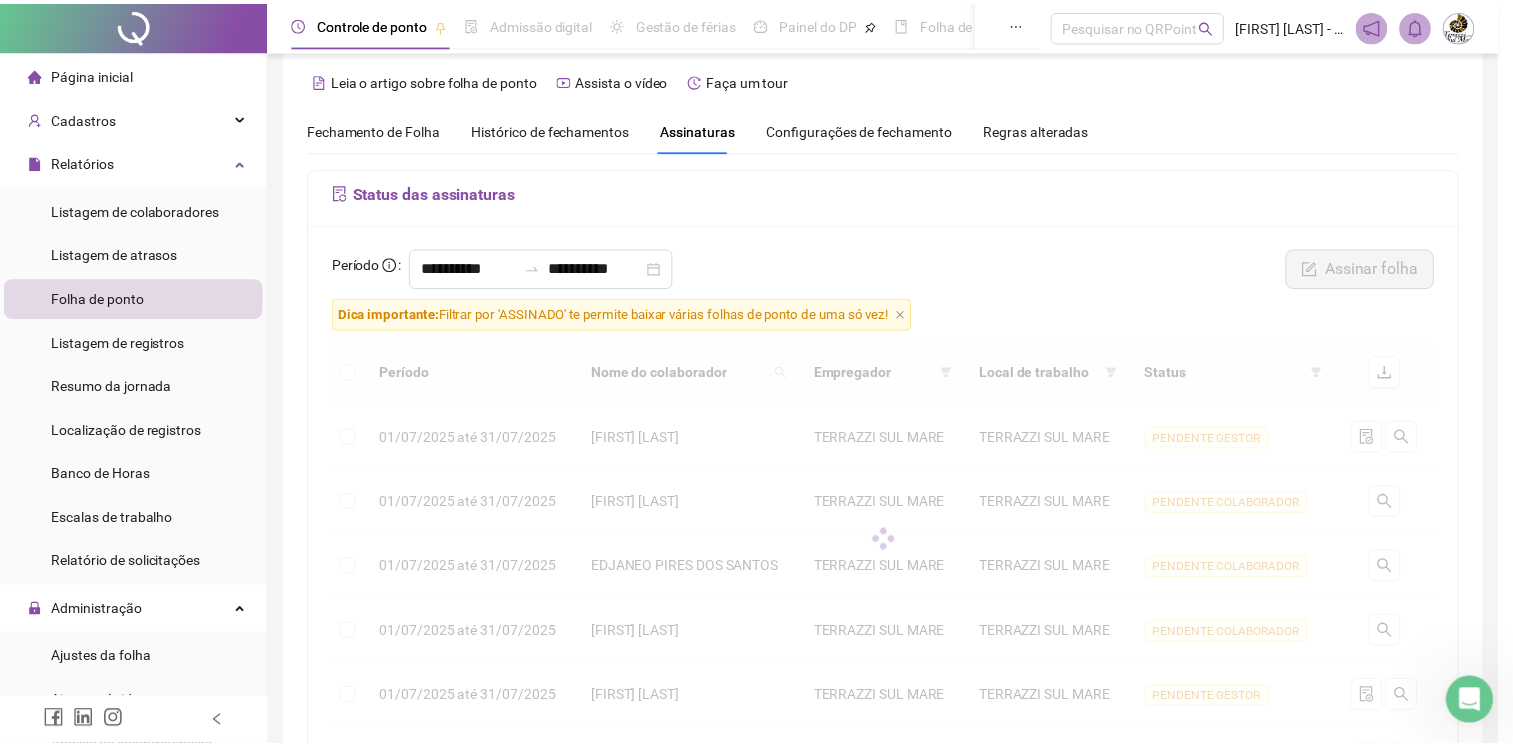 scroll, scrollTop: 0, scrollLeft: 0, axis: both 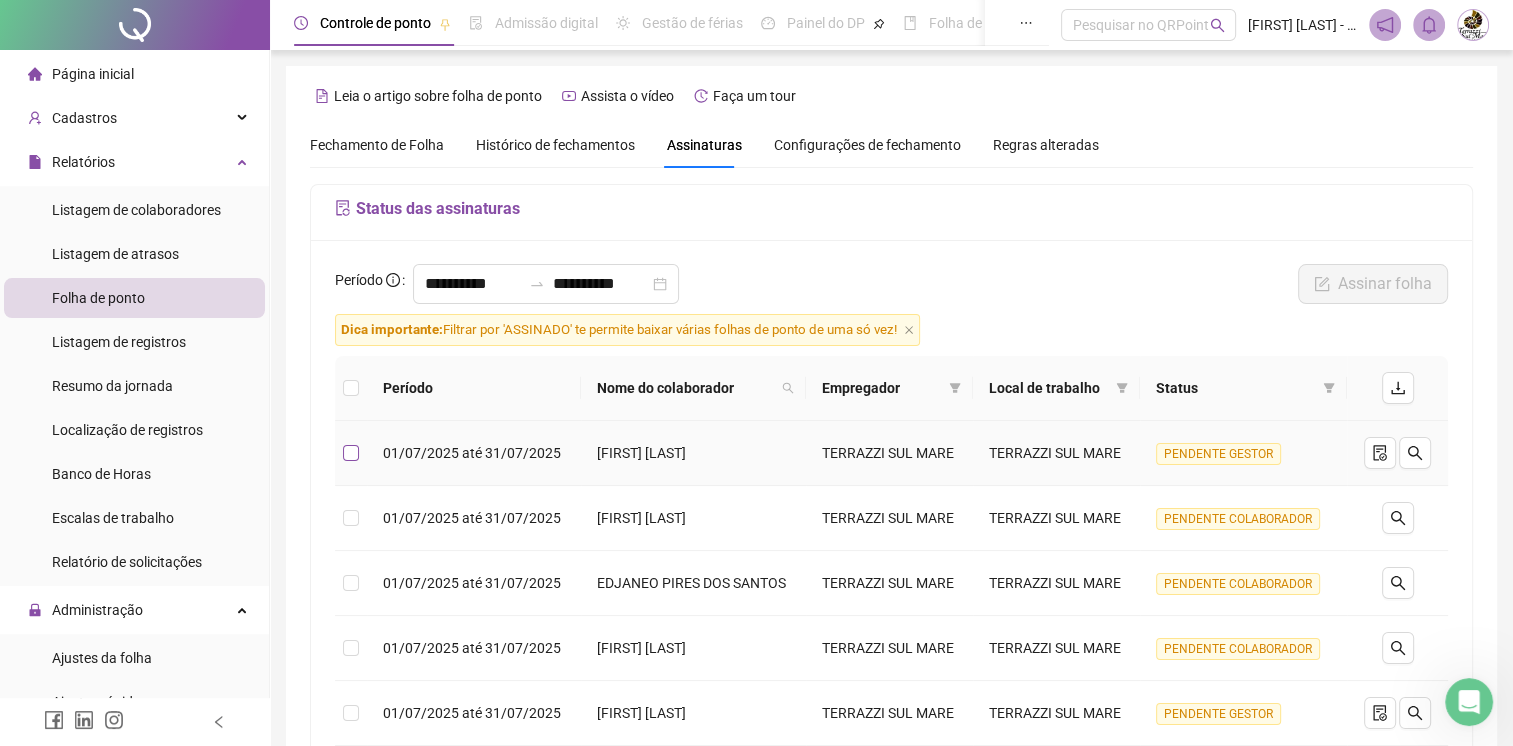 click at bounding box center [351, 453] 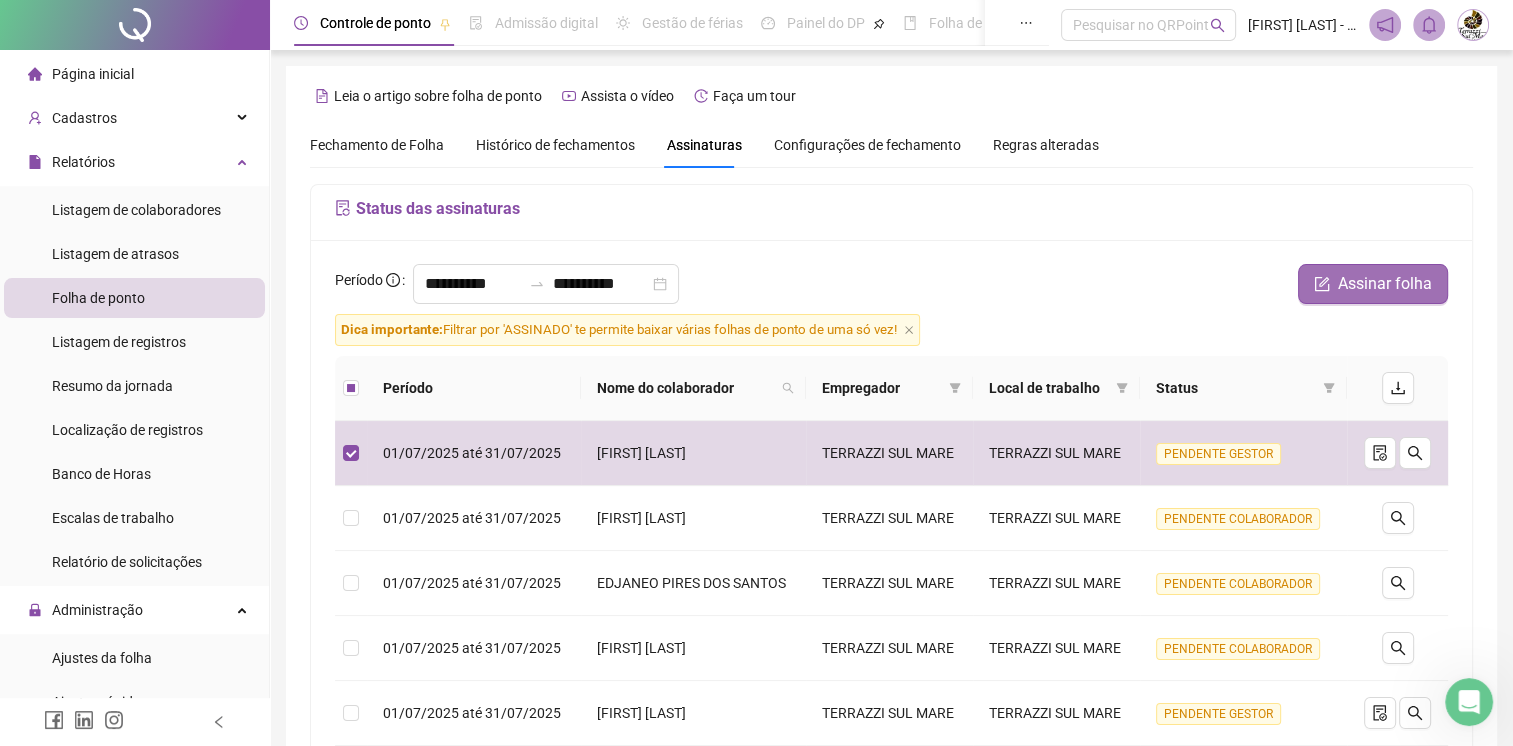click on "Assinar folha" at bounding box center [1385, 284] 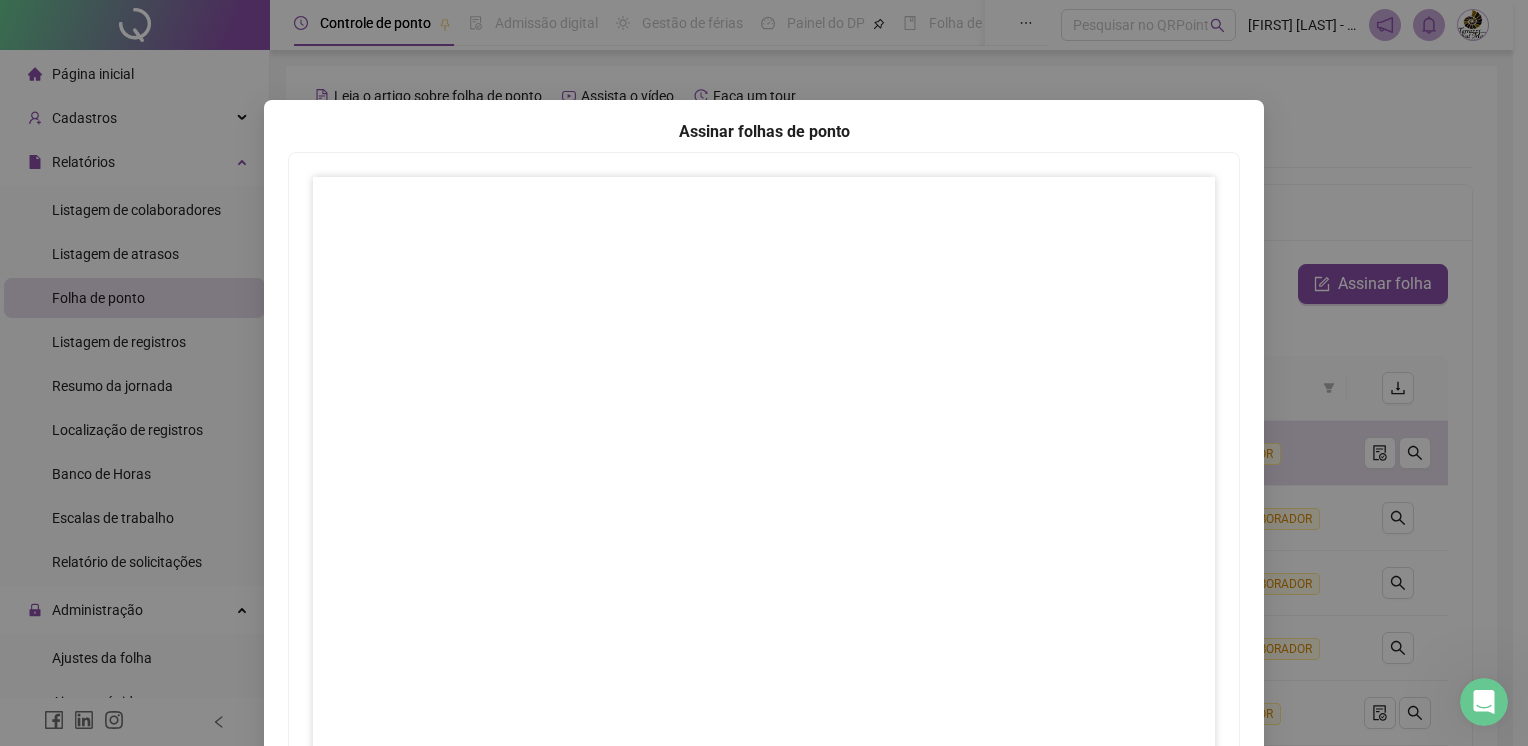 scroll, scrollTop: 183, scrollLeft: 0, axis: vertical 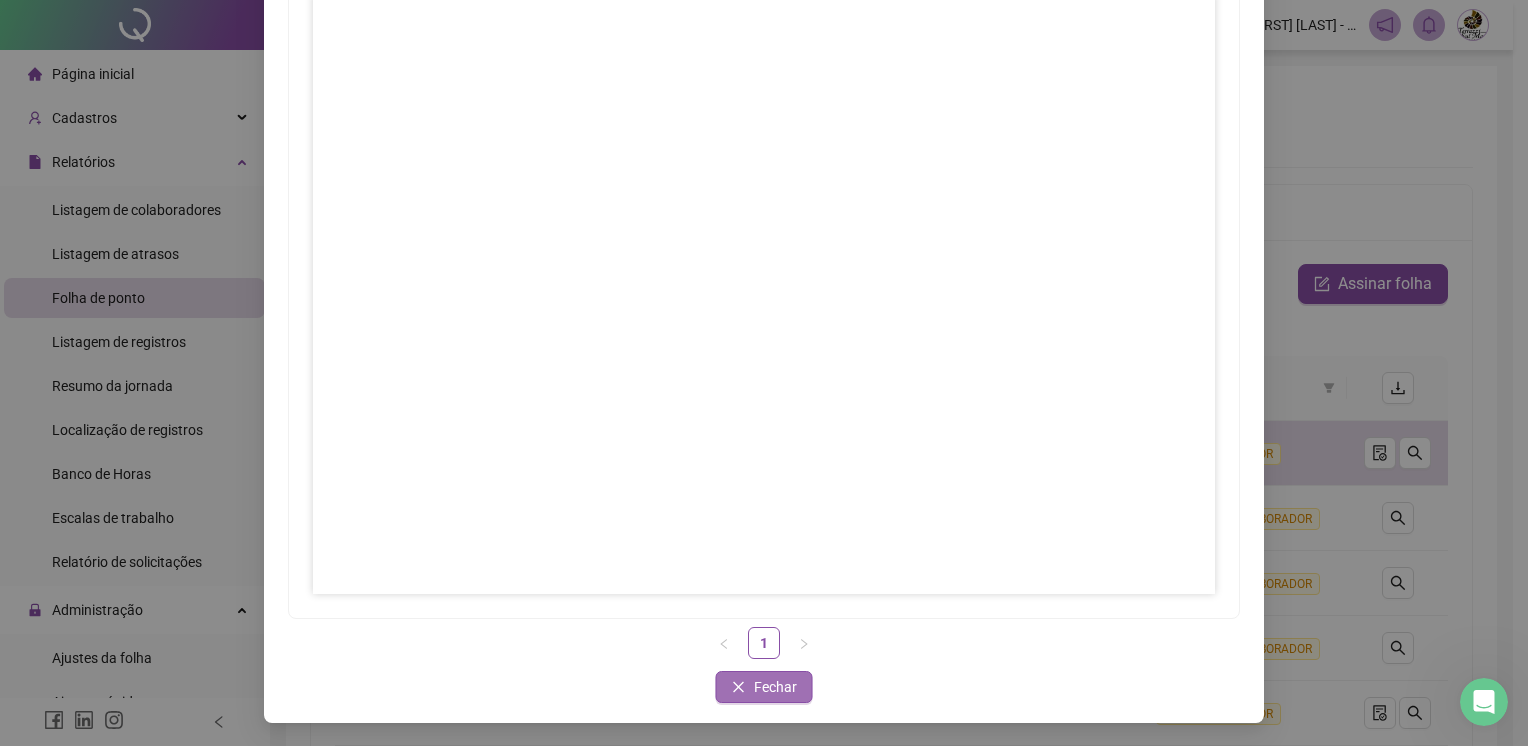 click on "Fechar" at bounding box center (775, 687) 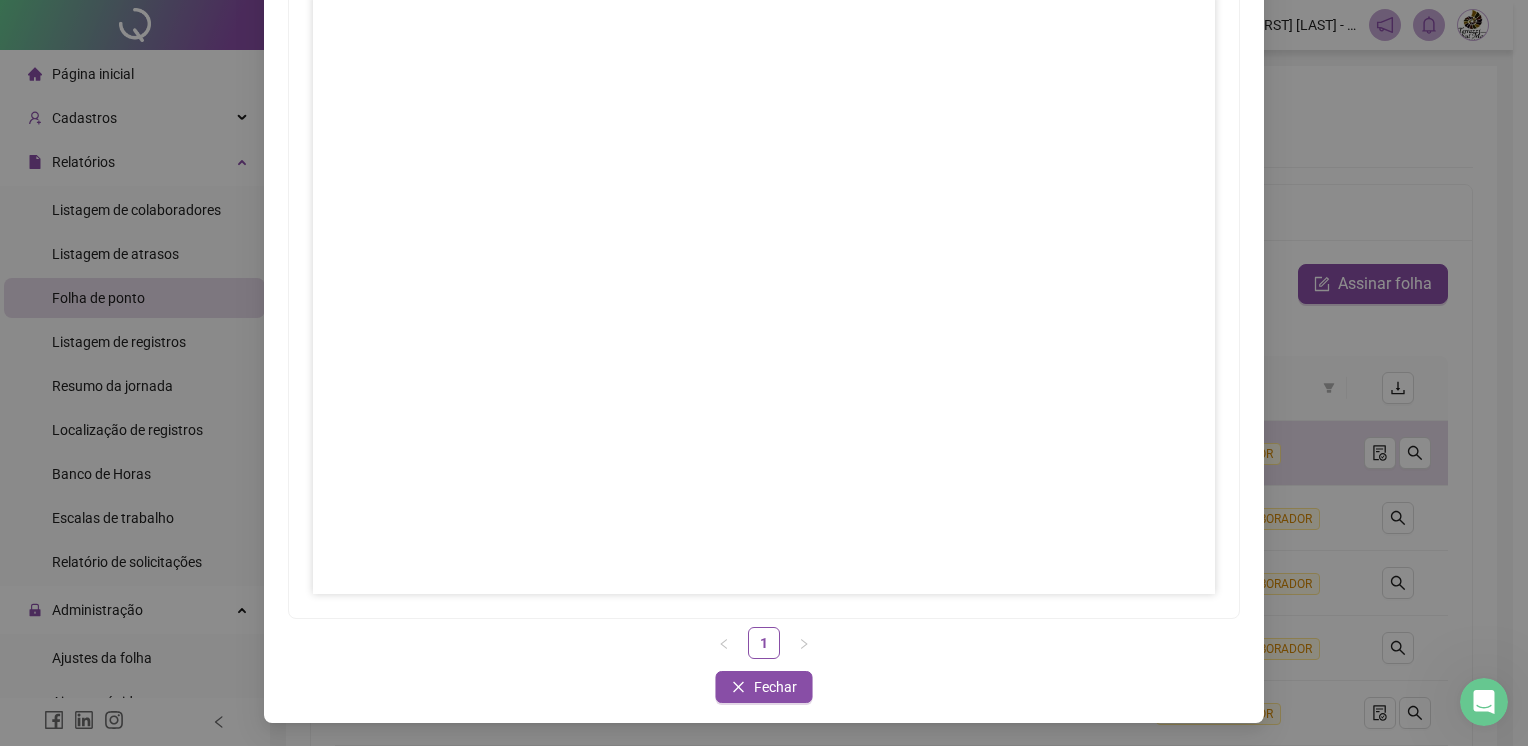 click on "Página inicial Cadastros Empregadores Locais de trabalho Escalas Colaboradores Grupos de acesso Calendário de feriados Regras de horas Relatórios Listagem de colaboradores Listagem de atrasos Folha de ponto Listagem de registros Resumo da jornada Localização de registros Banco de Horas Escalas de trabalho Relatório de solicitações Administração Ajustes da folha Ajustes rápidos Análise de inconsistências Controle de registros de ponto Gestão de solicitações Ocorrências Validar protocolo Link para Registro Rápido Exportações Exportação de AFD Exportação de AFDT Exportação de ACJEF Exportação de AEJ Integrações CSV Domínio OneFlow Alterdata SAP Gestão de holerites Aceite de uso Atestado técnico Gerar QRCode Financeiro Central de ajuda Clube QR - Beneficios Controle de ponto Admissão digital Gestão de férias Painel do DP Folha de pagamento   Pesquisar no QRPoint Ana Paula Pereira - CONDOMINIO TERRAZZI SUL MARE Leia o artigo sobre folha de ponto Assista o vídeo Faça um tour" at bounding box center [756, 373] 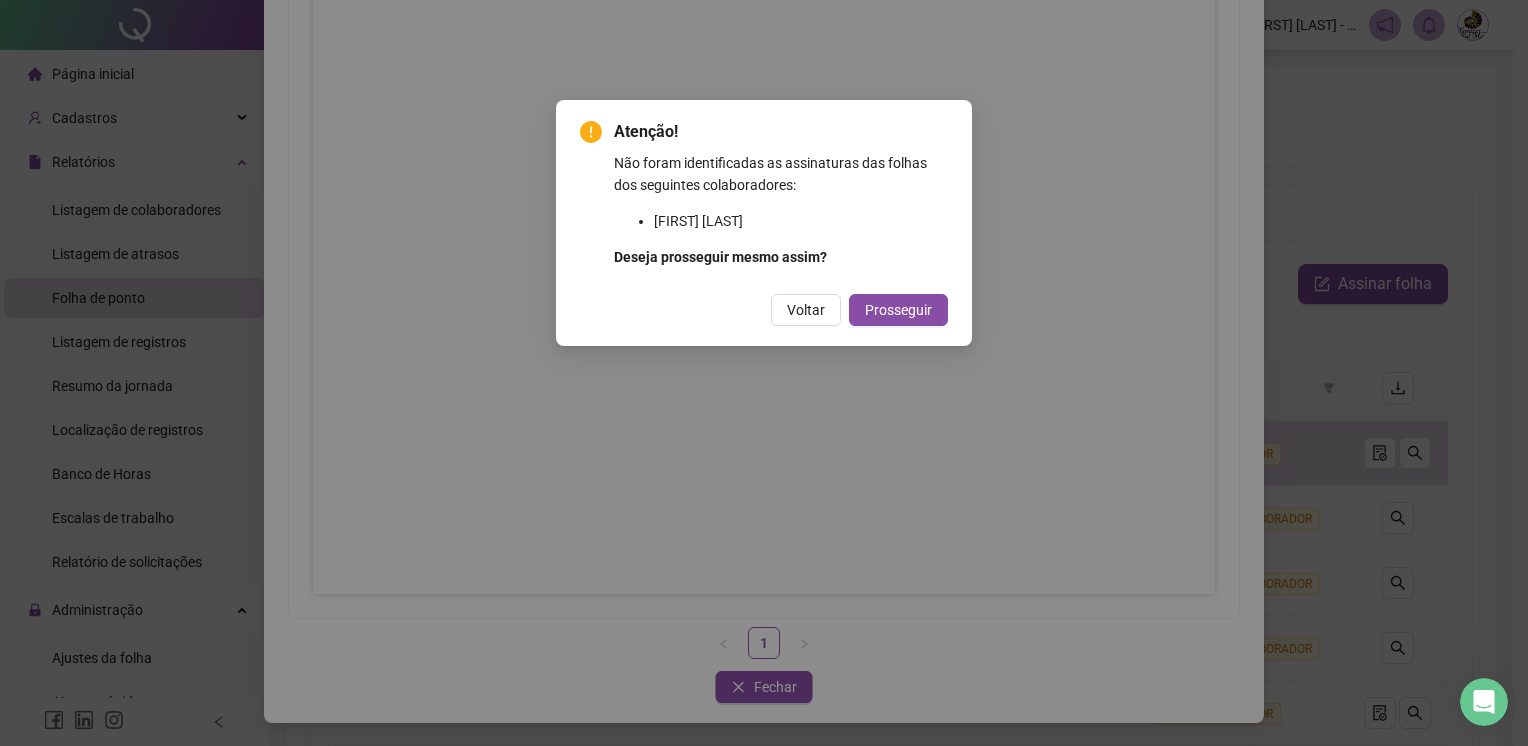 drag, startPoint x: 727, startPoint y: 679, endPoint x: 732, endPoint y: 586, distance: 93.13431 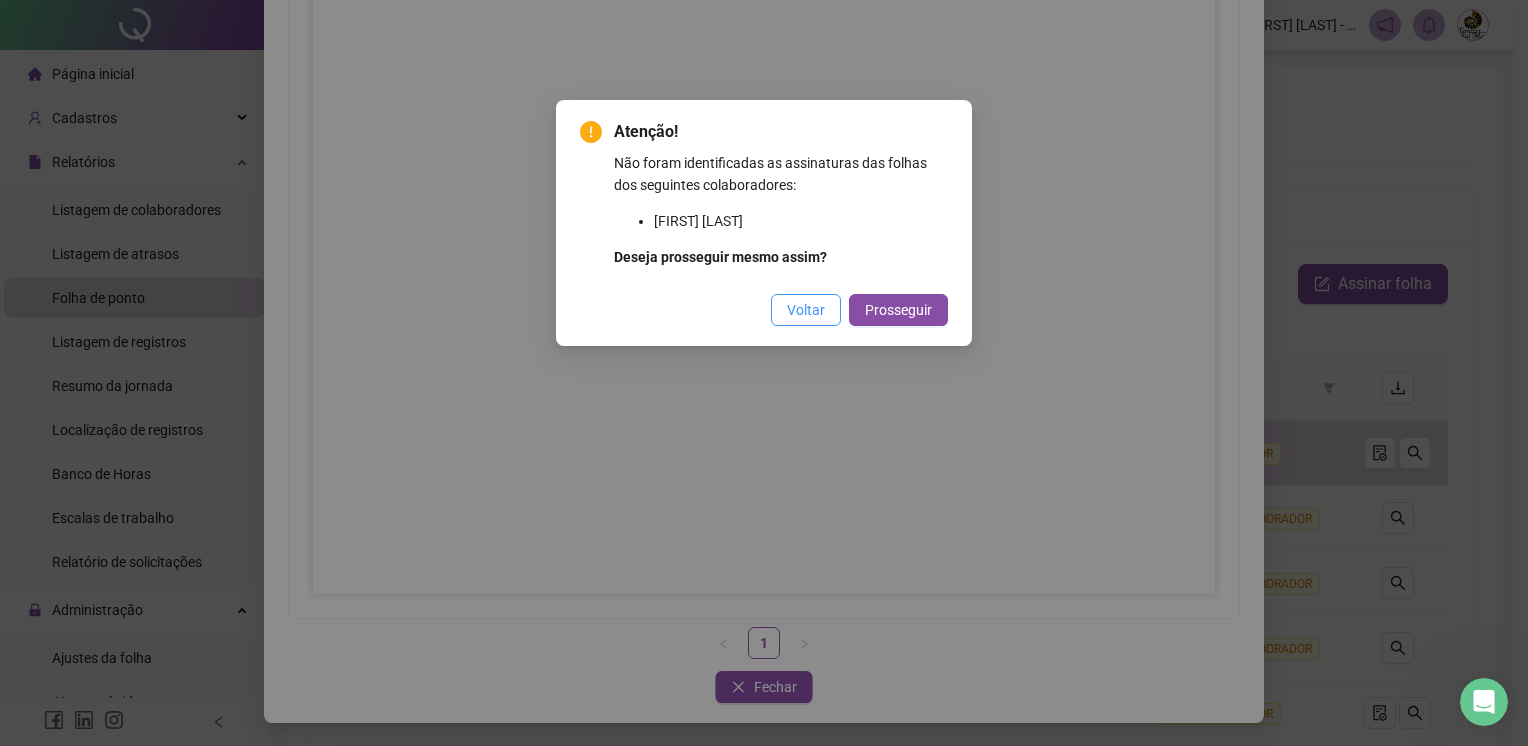 click on "Voltar" at bounding box center [806, 310] 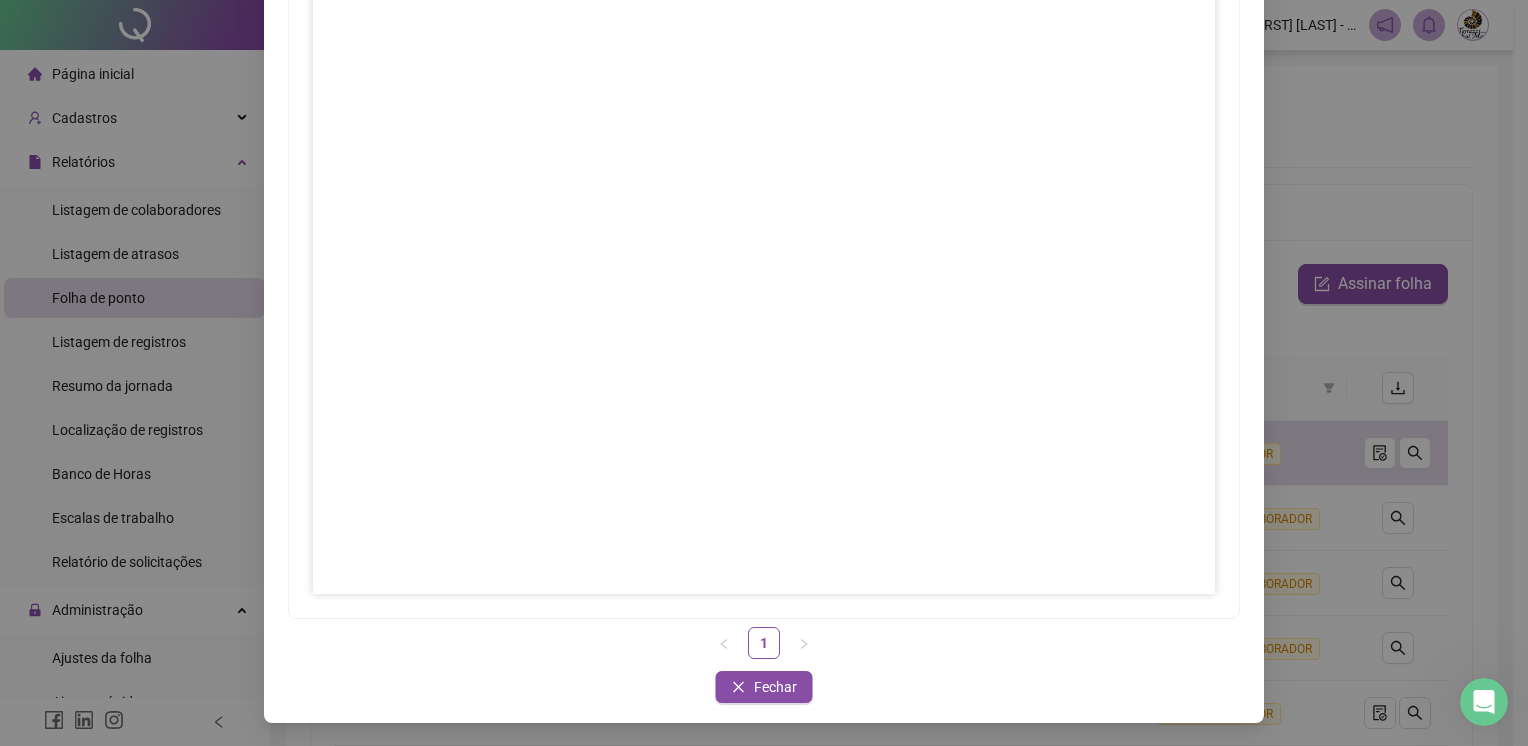 scroll, scrollTop: 0, scrollLeft: 0, axis: both 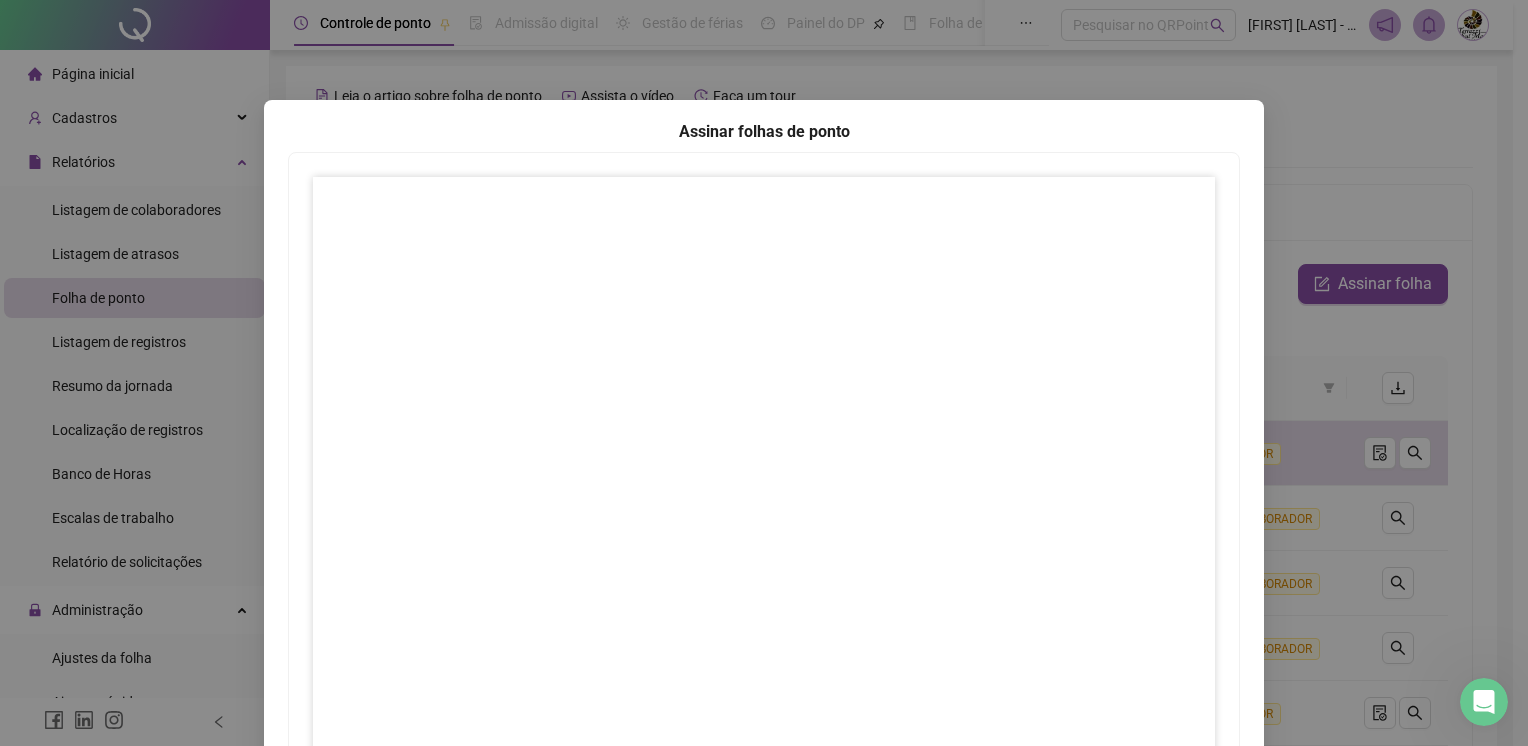 click on "Assinar folhas de ponto 1 Fechar Fechar" at bounding box center [764, 373] 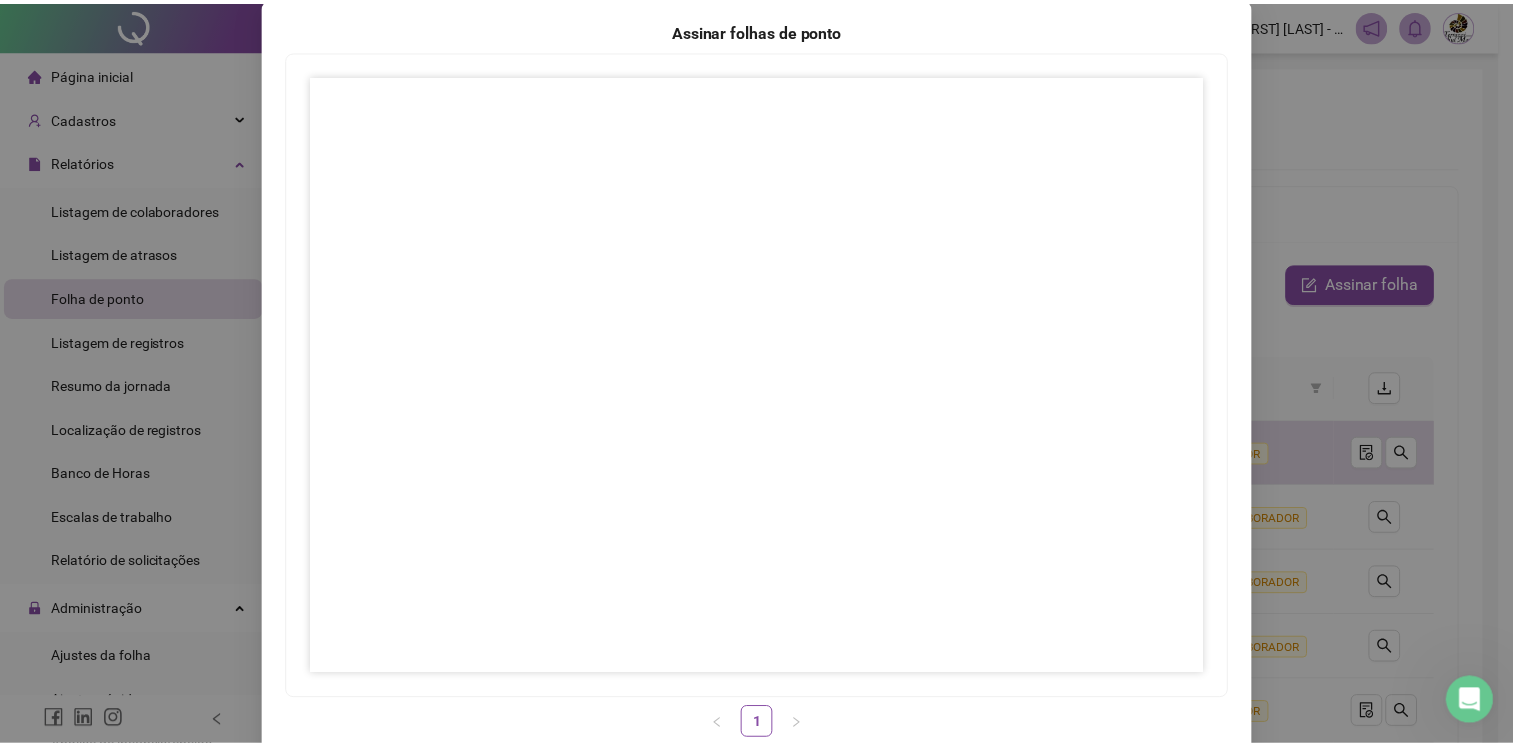 scroll, scrollTop: 183, scrollLeft: 0, axis: vertical 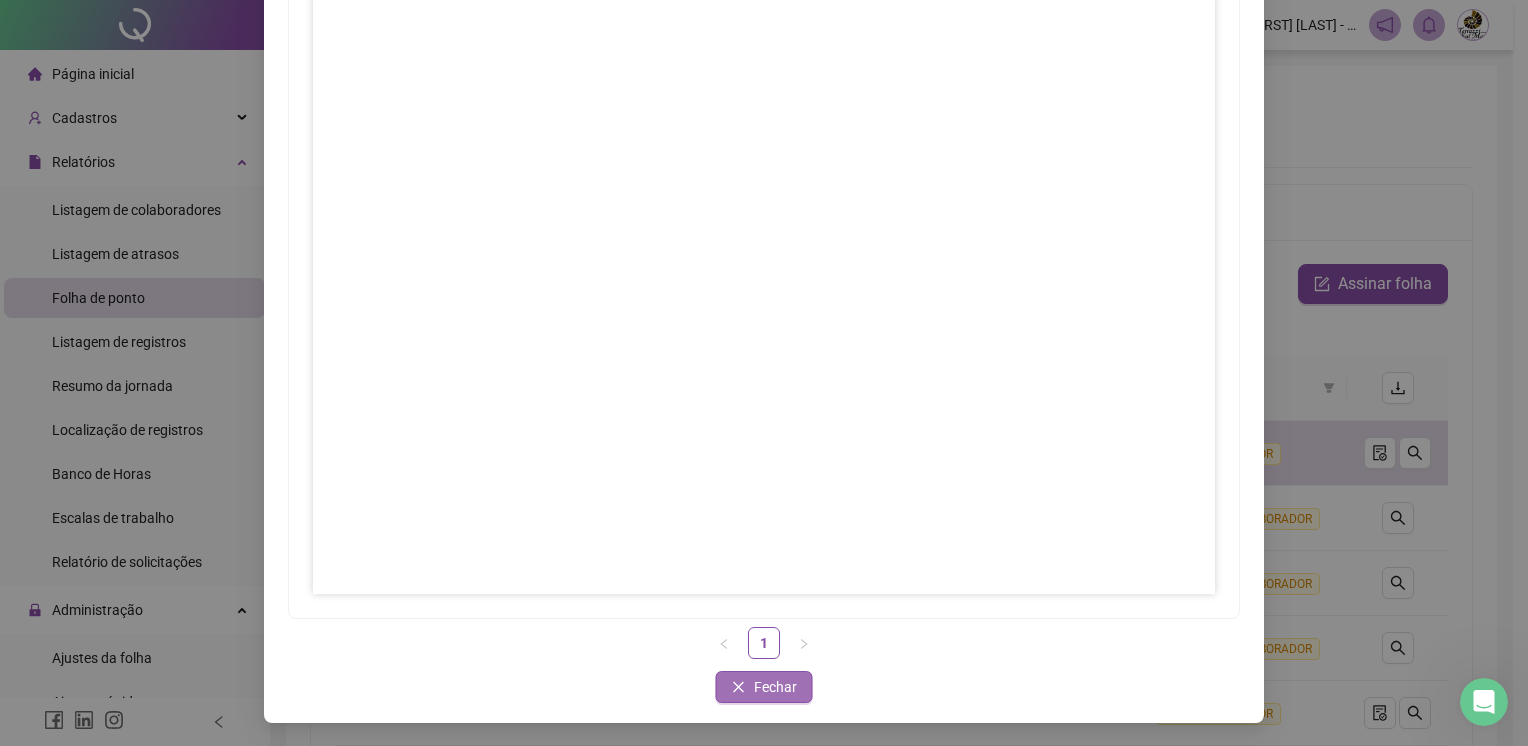 click on "Fechar" at bounding box center (775, 687) 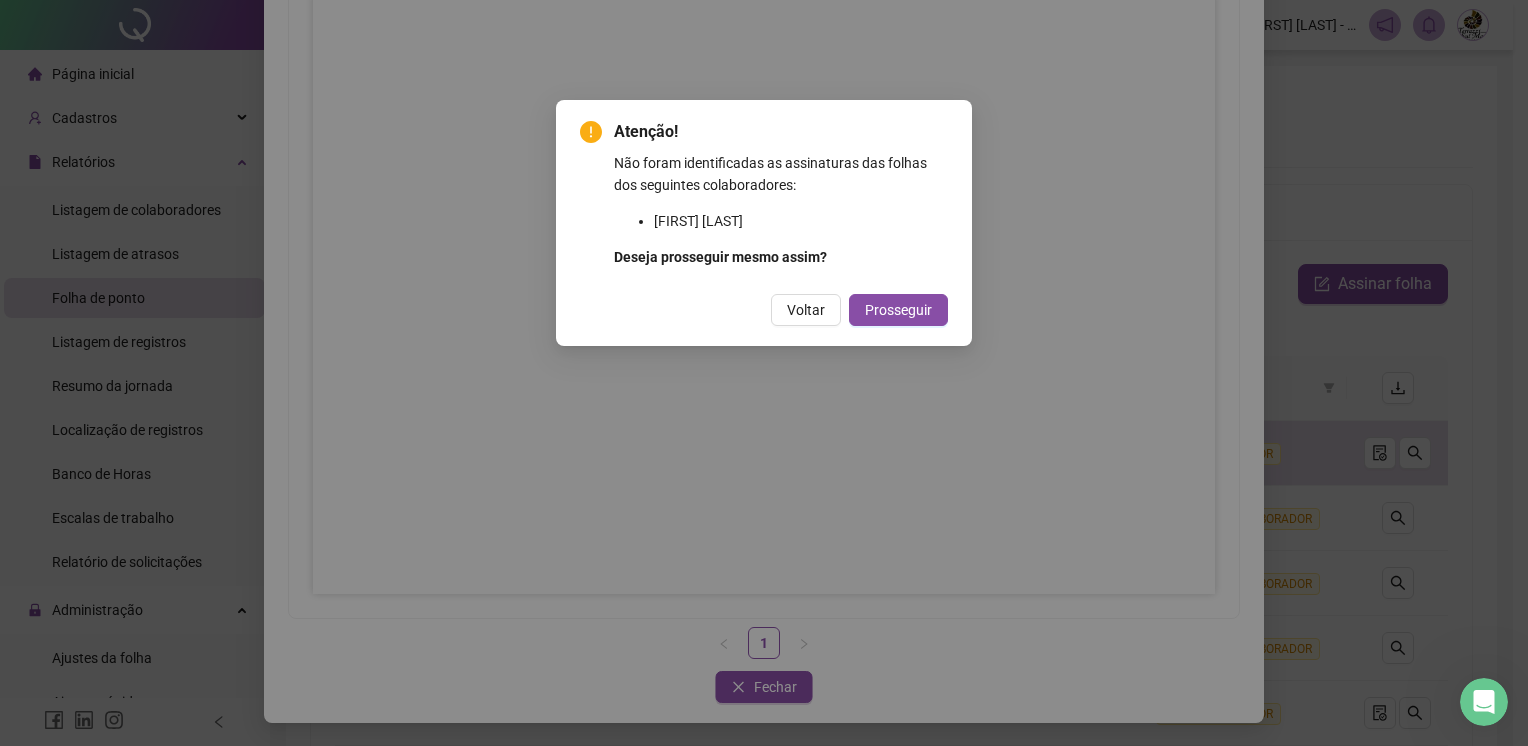 click on "Atenção! Não foram identificadas as assinaturas das folhas dos seguintes colaboradores: ANA PAULA SANTOS PEREIRA  Deseja prosseguir mesmo assim? Voltar Prosseguir" at bounding box center [764, 223] 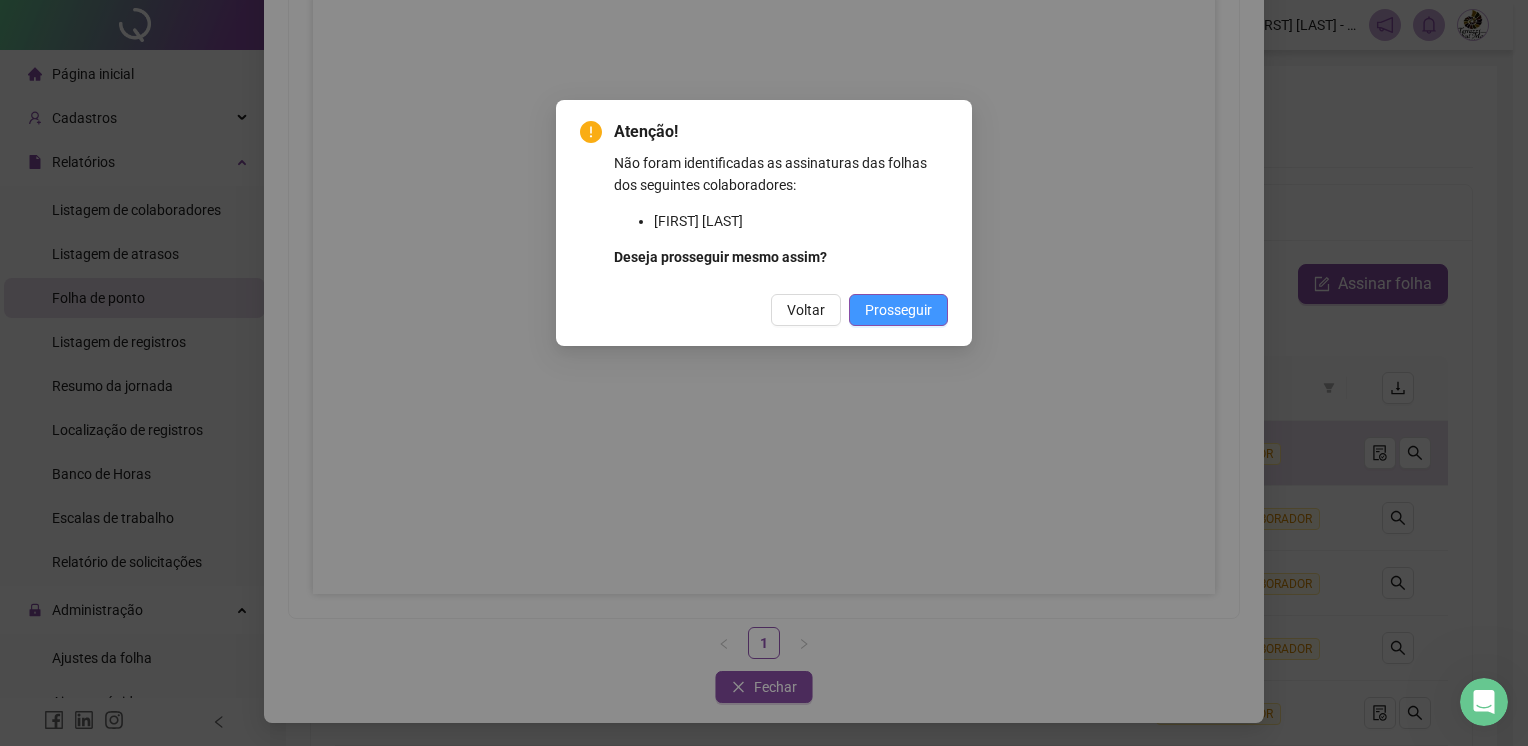 click on "Prosseguir" at bounding box center [898, 310] 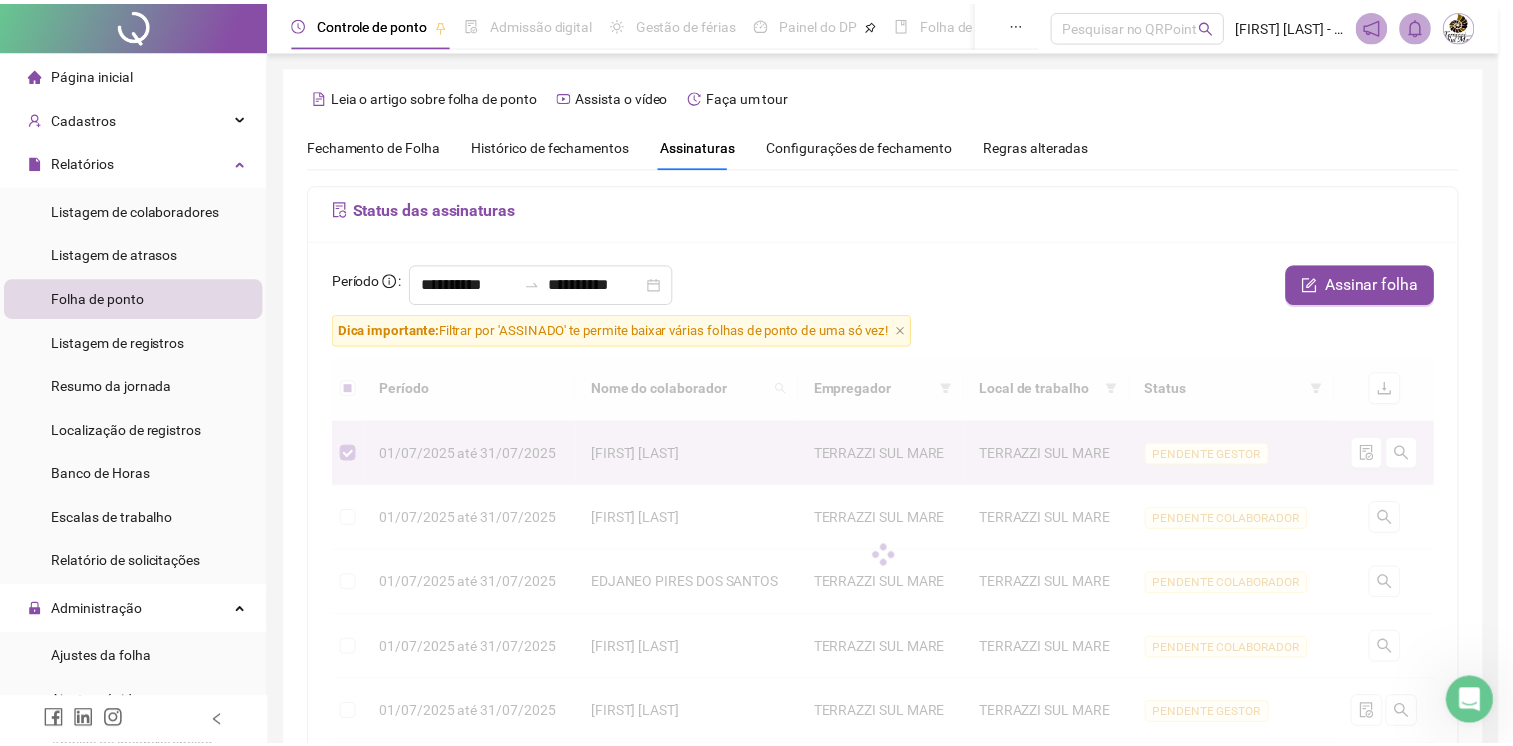 scroll, scrollTop: 0, scrollLeft: 0, axis: both 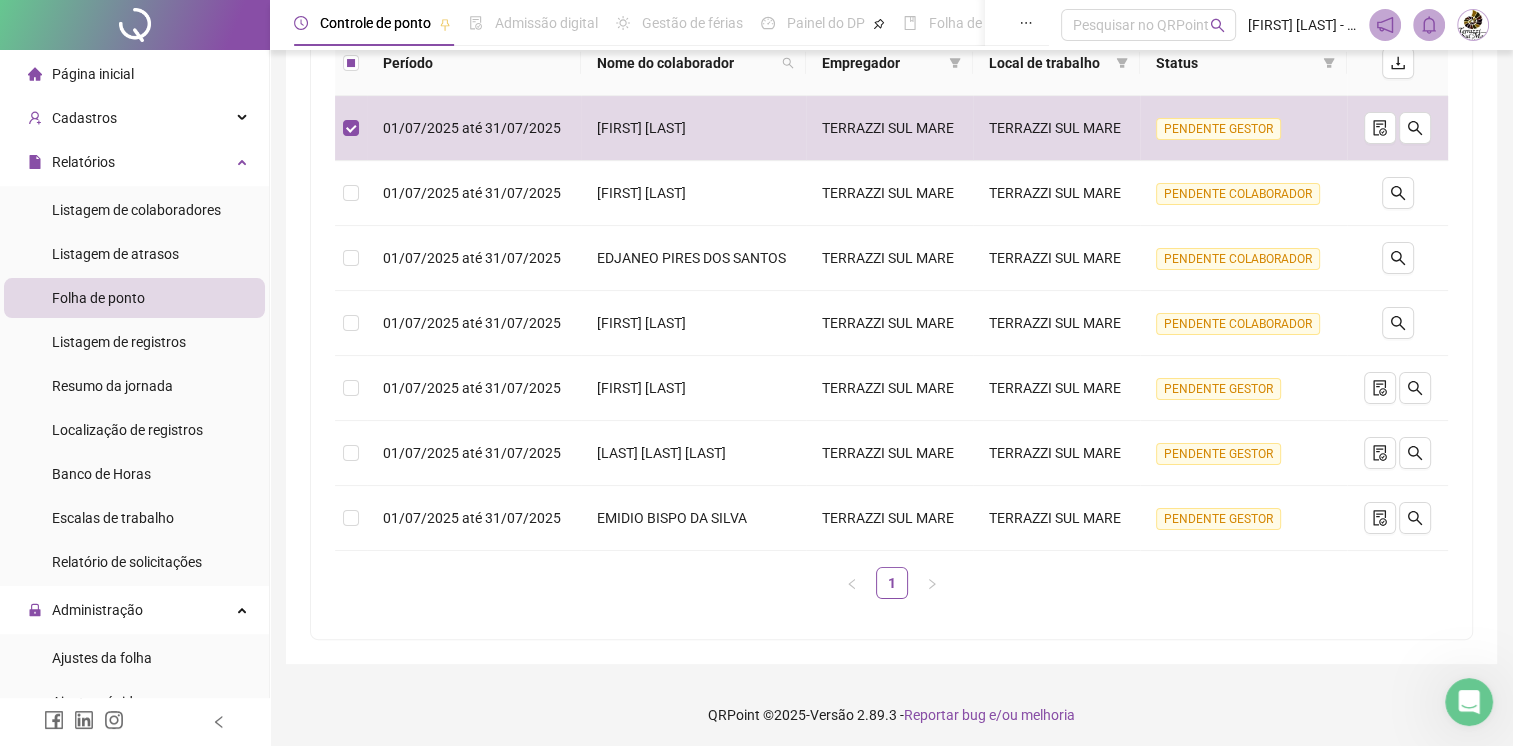 click 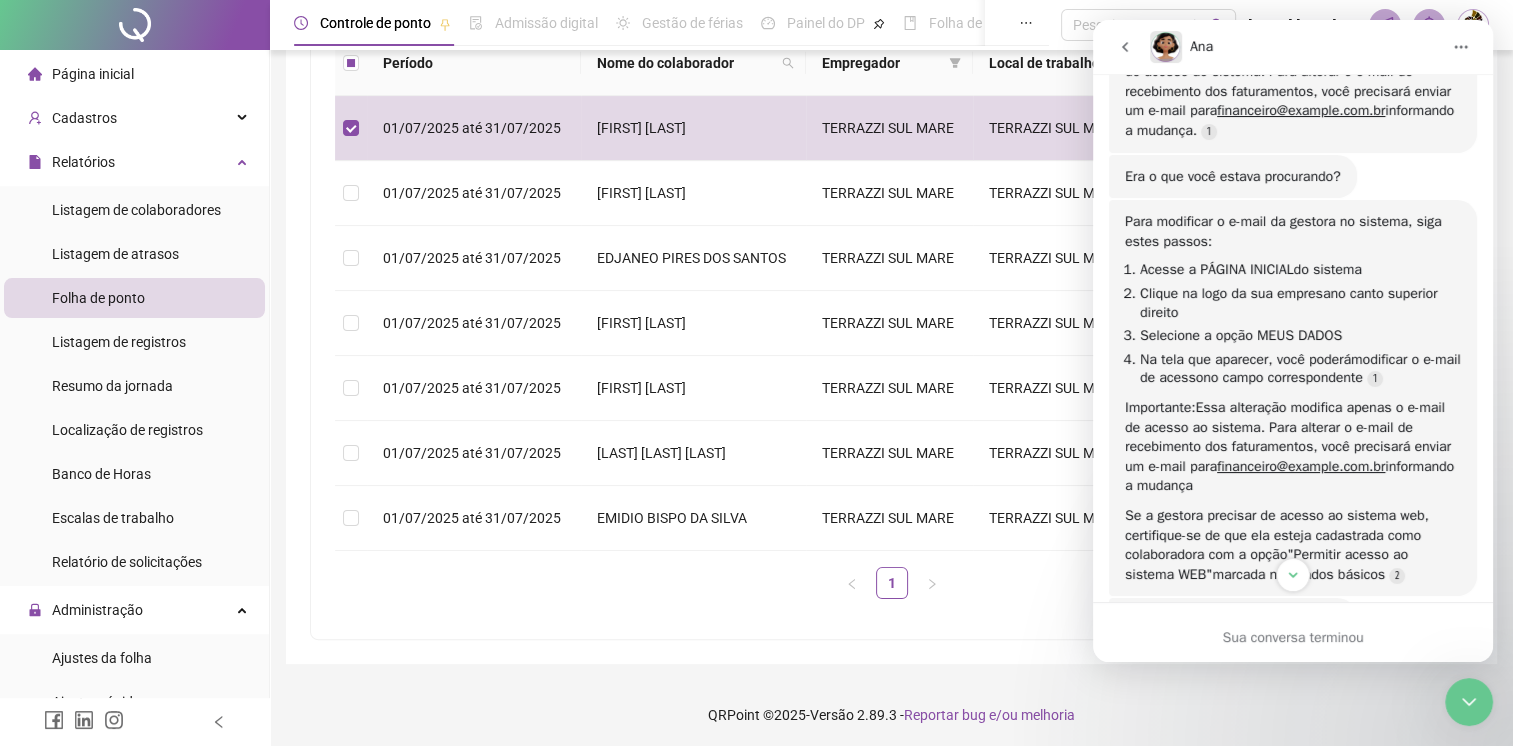scroll, scrollTop: 1377, scrollLeft: 0, axis: vertical 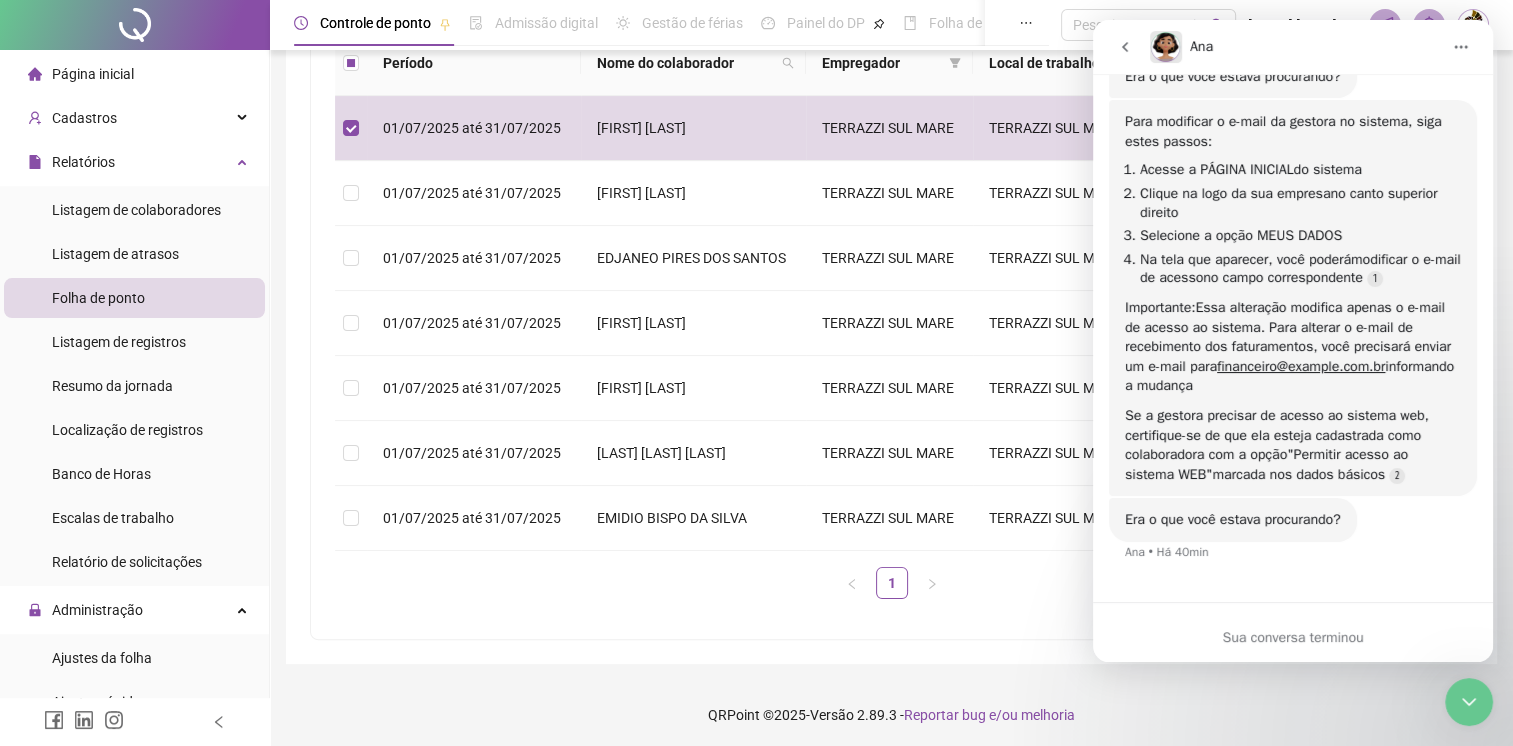 click 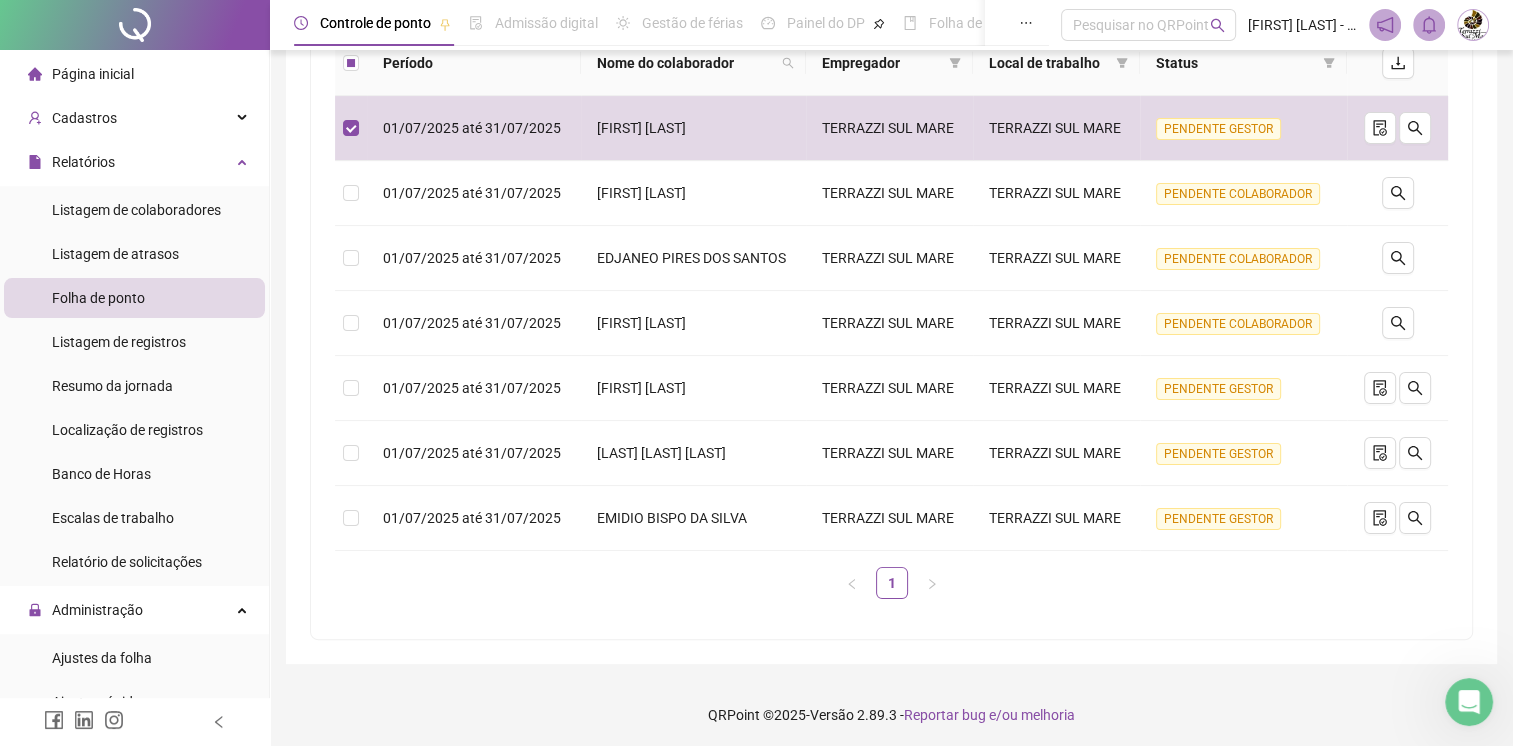 click at bounding box center (1473, 25) 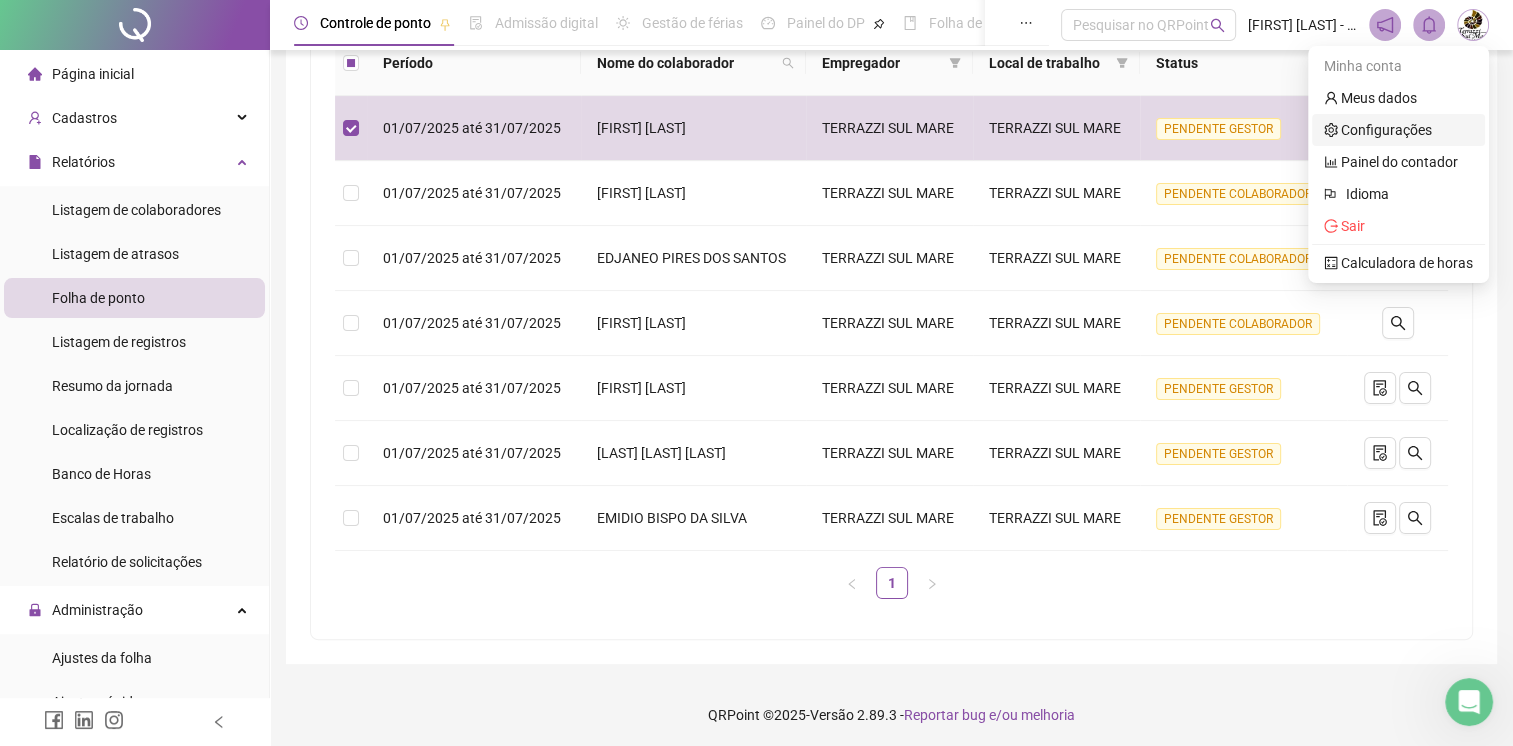 click on "Configurações" at bounding box center (1378, 130) 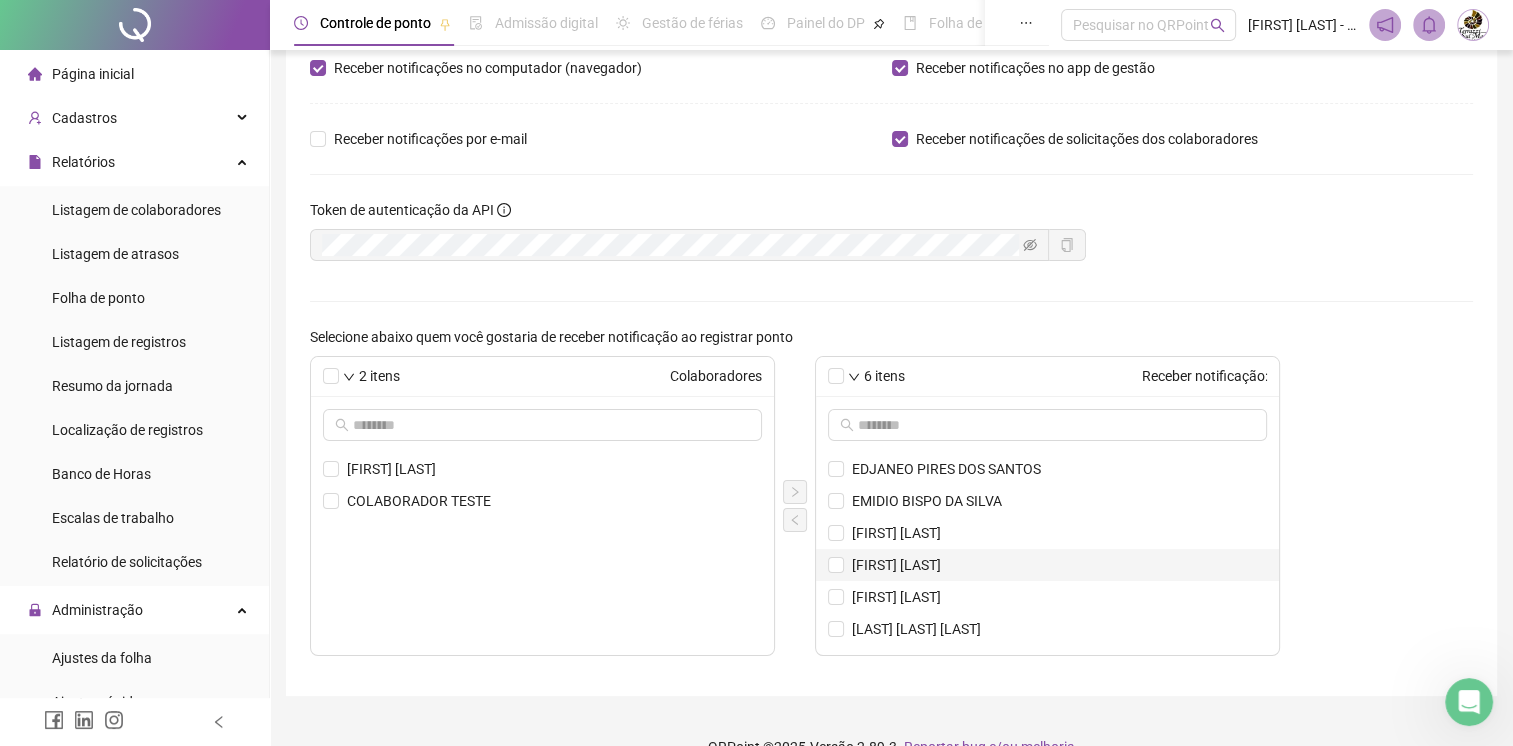 scroll, scrollTop: 0, scrollLeft: 0, axis: both 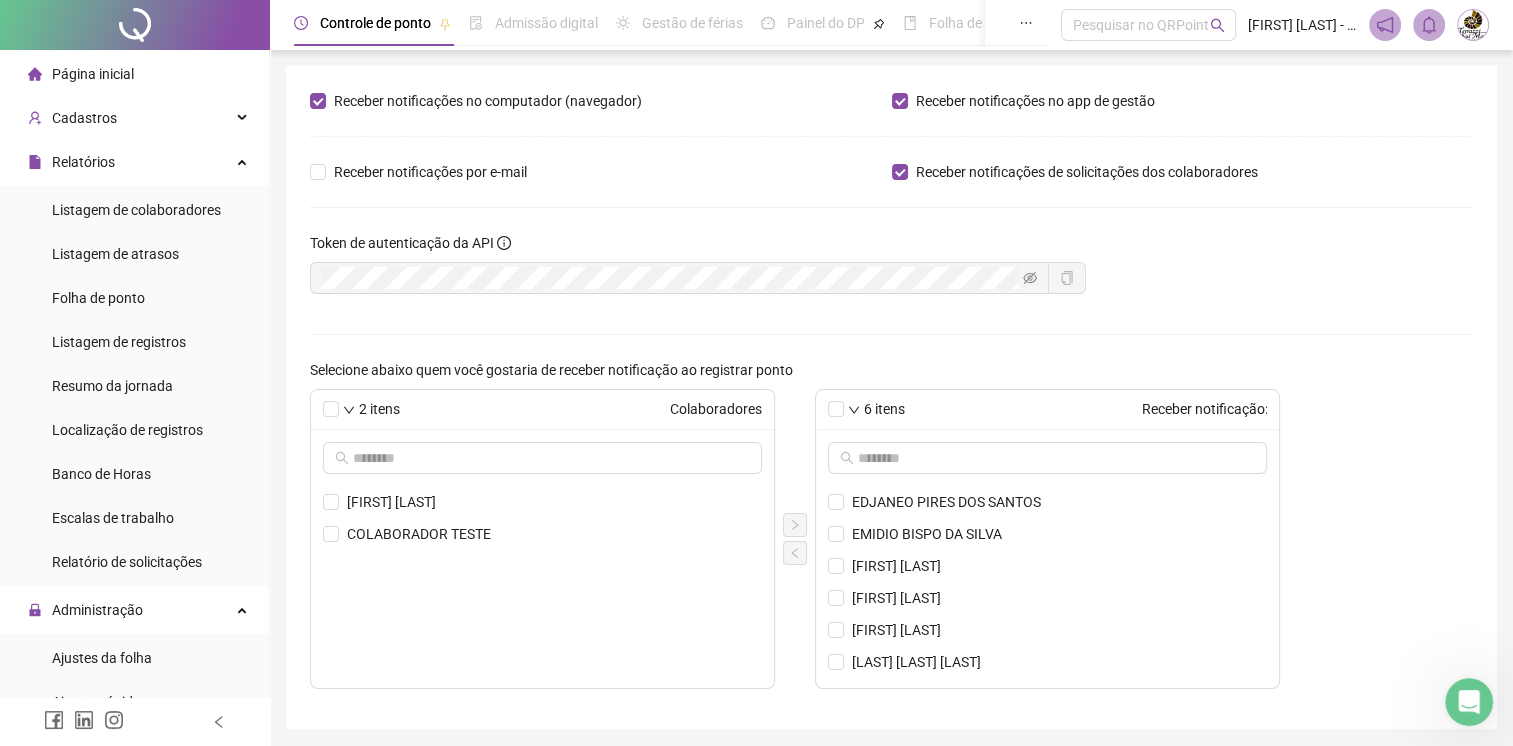 click at bounding box center (1473, 25) 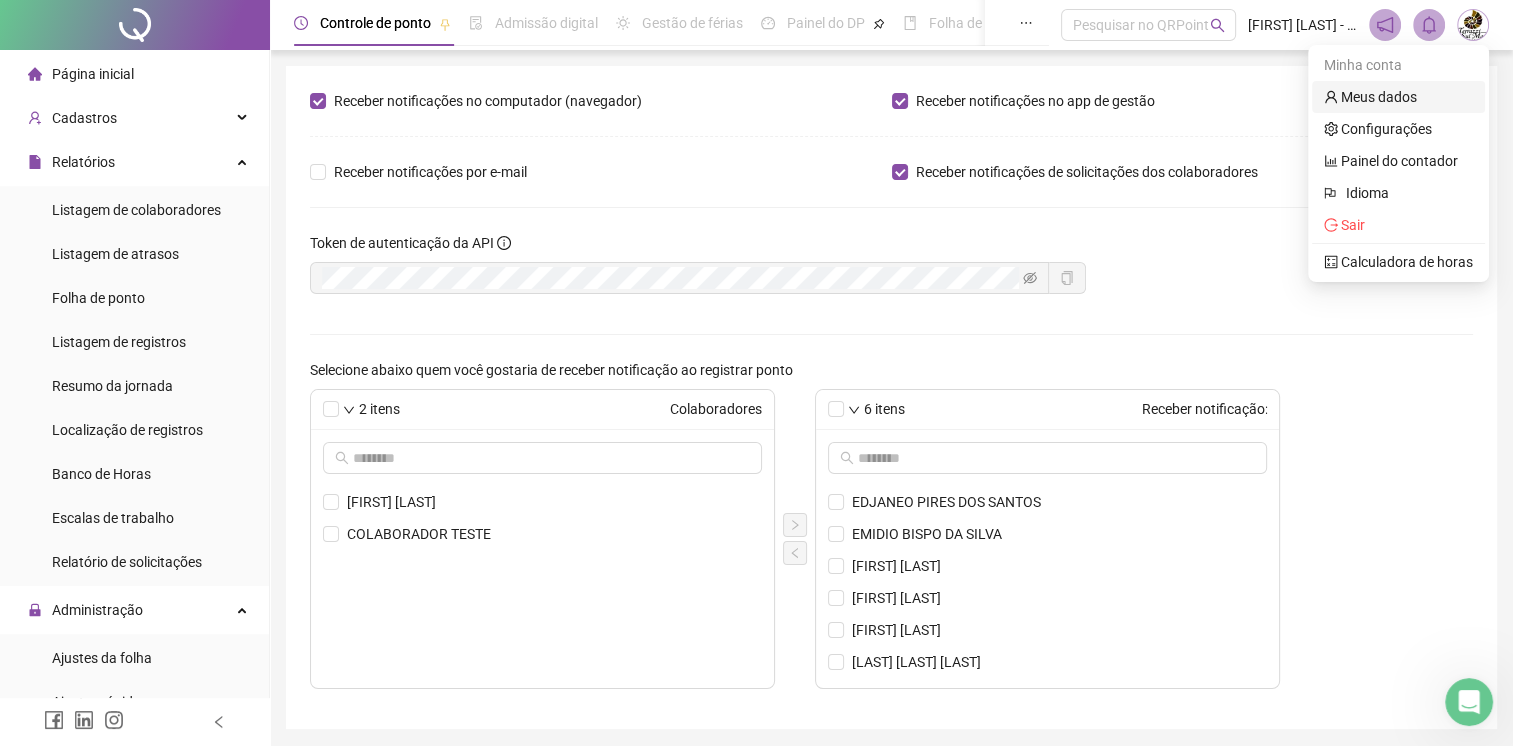 click on "Meus dados" at bounding box center [1370, 97] 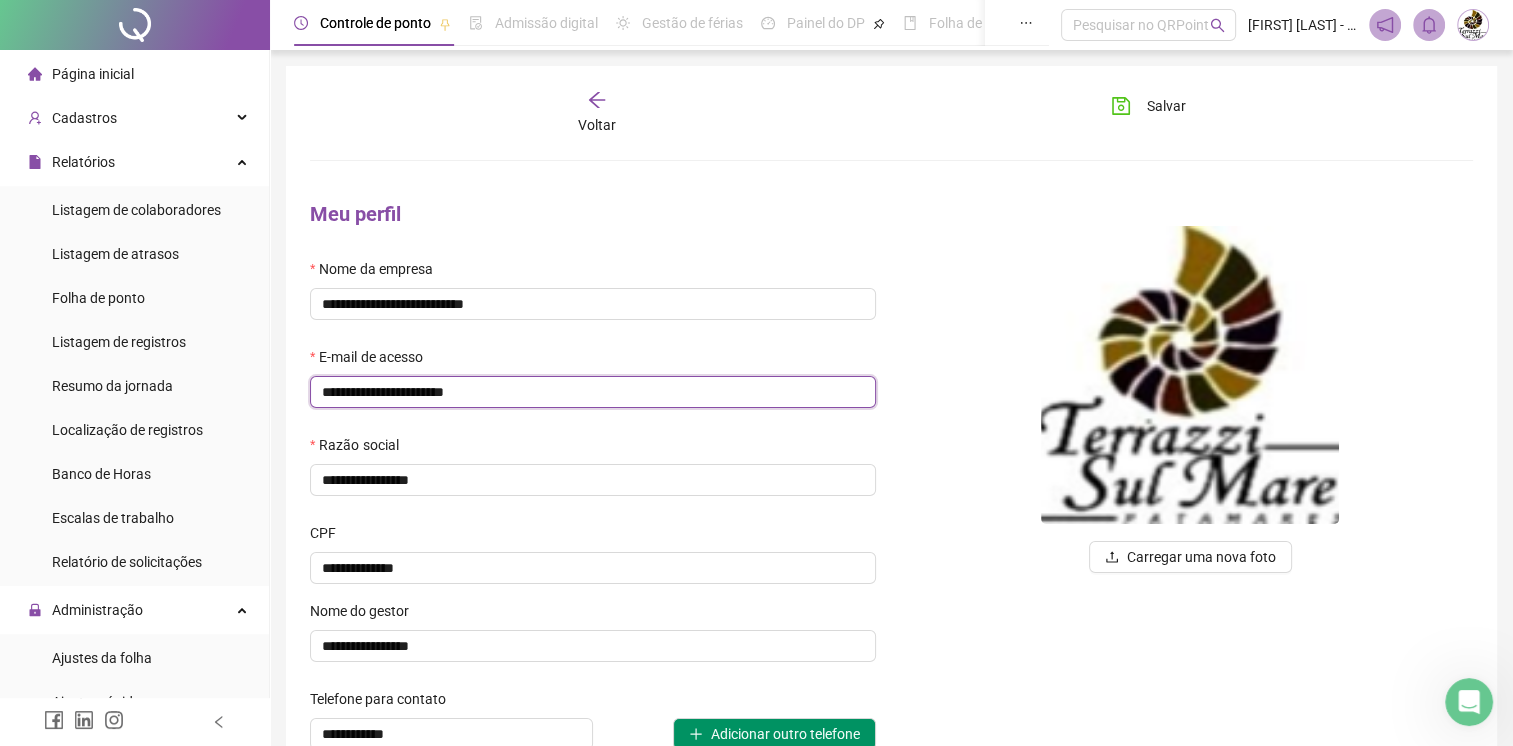 click on "**********" at bounding box center (593, 392) 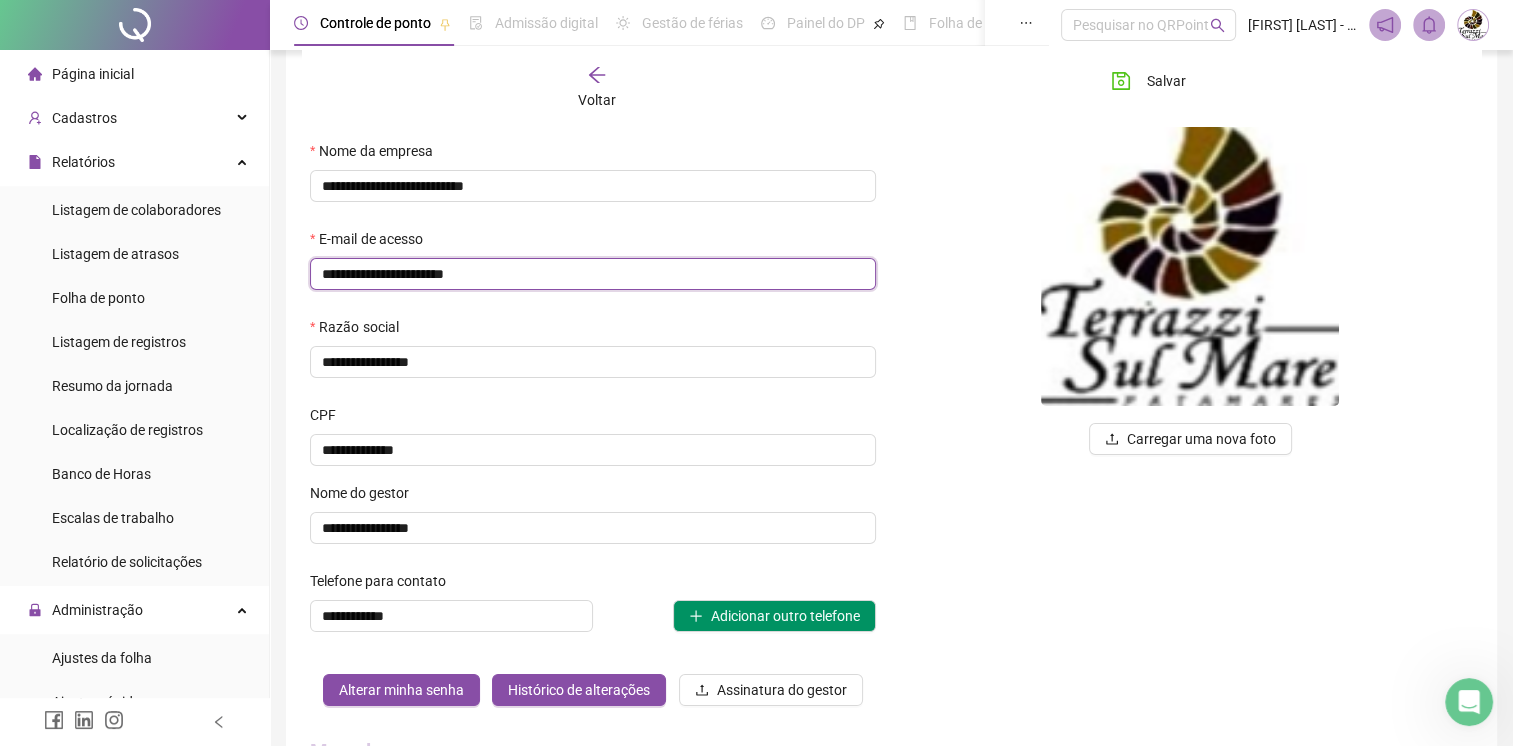 scroll, scrollTop: 100, scrollLeft: 0, axis: vertical 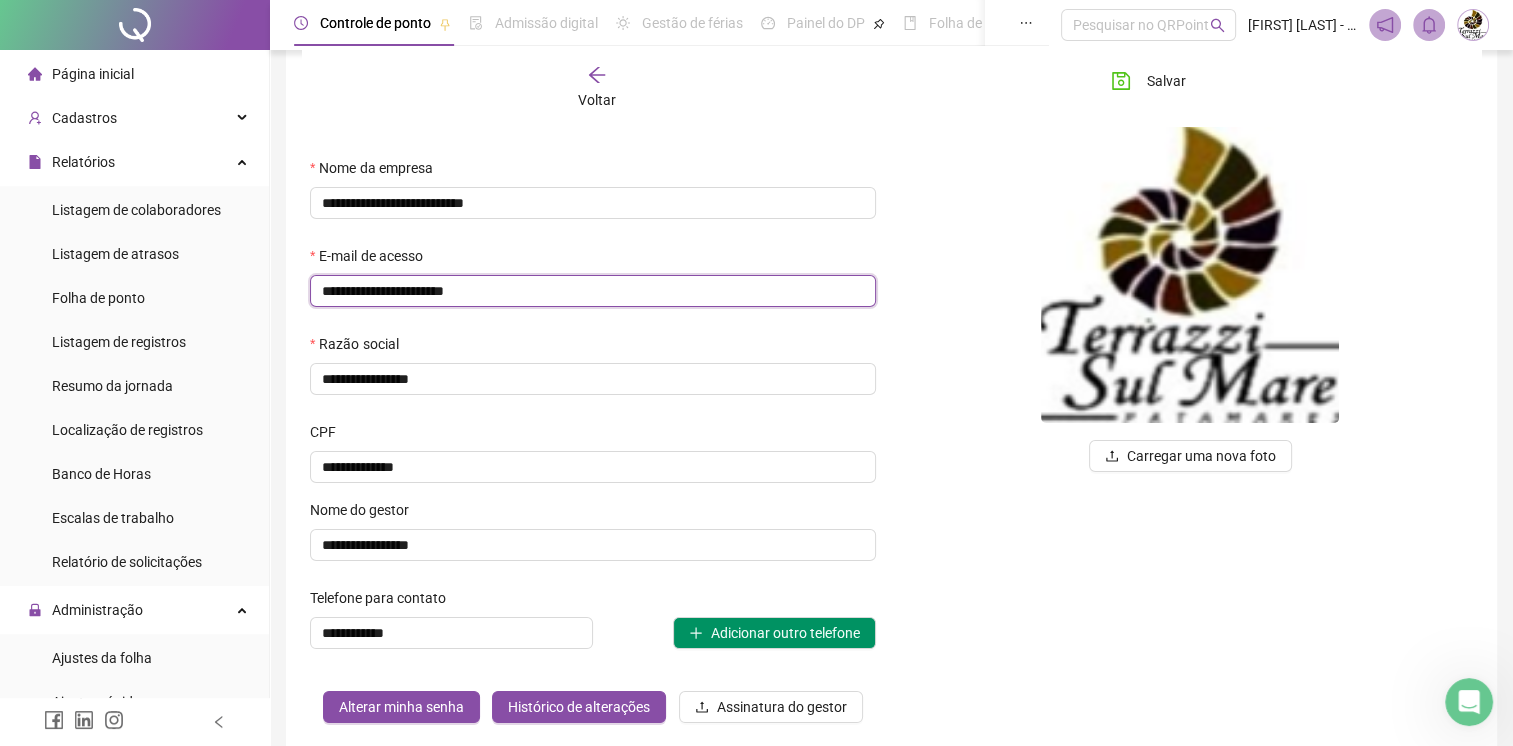 type on "*********" 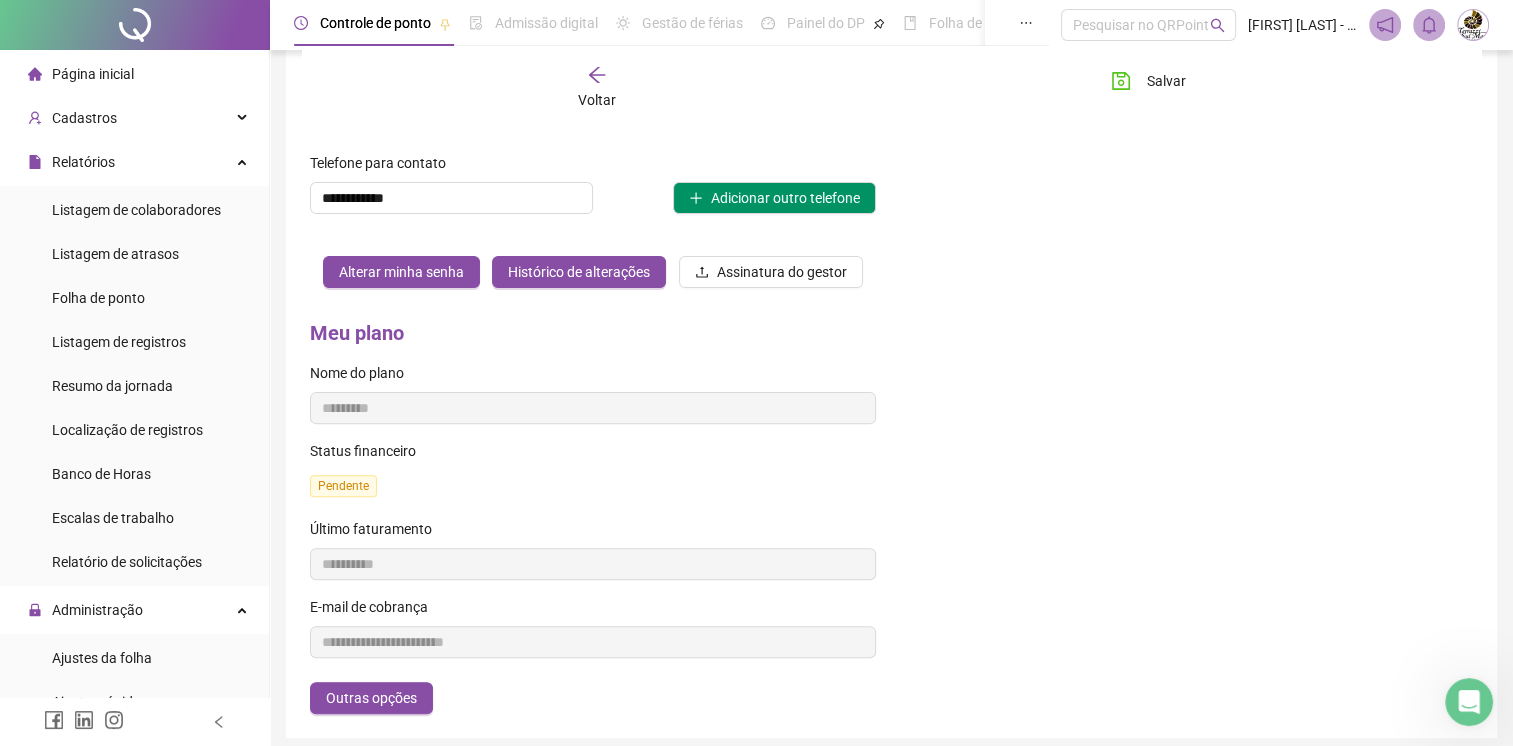 scroll, scrollTop: 614, scrollLeft: 0, axis: vertical 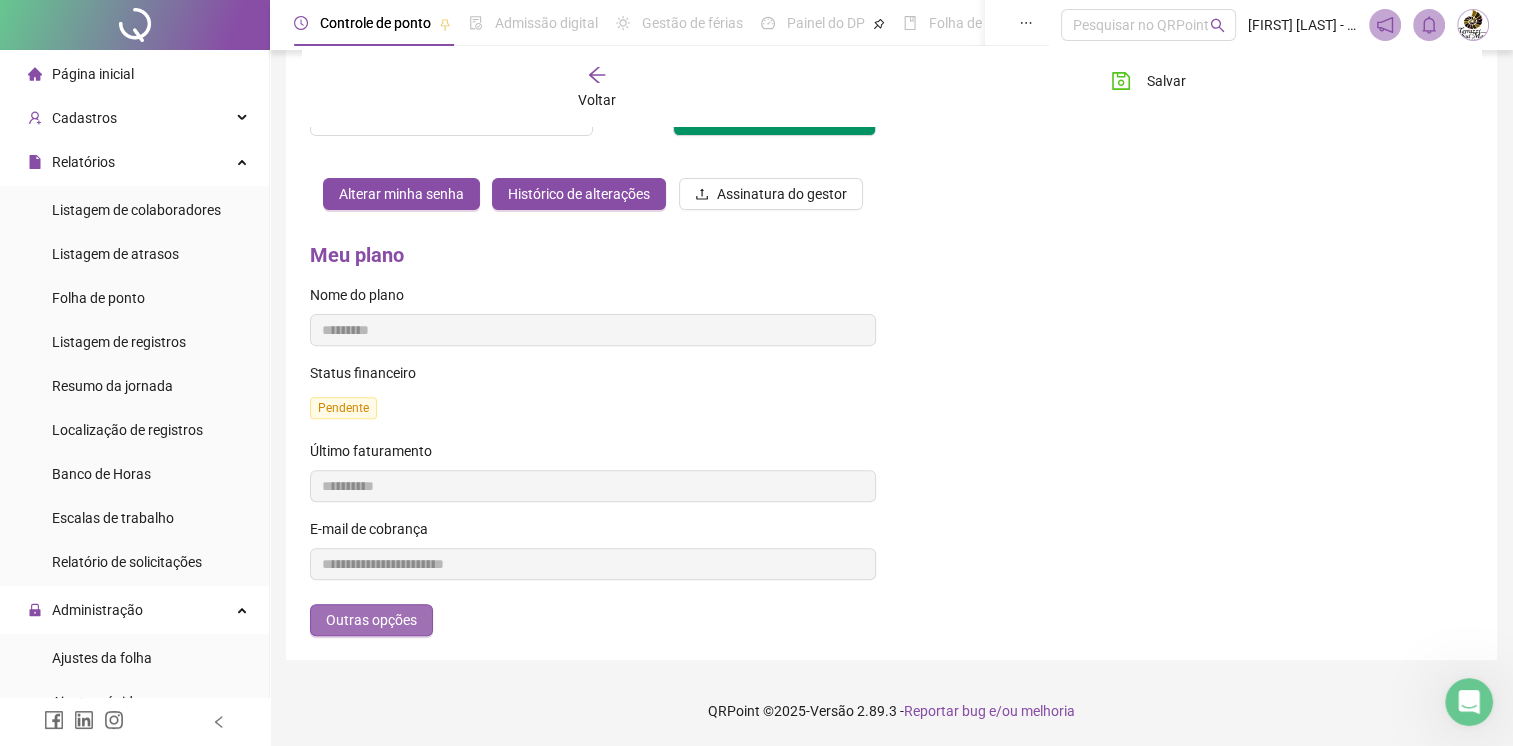 click on "Outras opções" at bounding box center (371, 620) 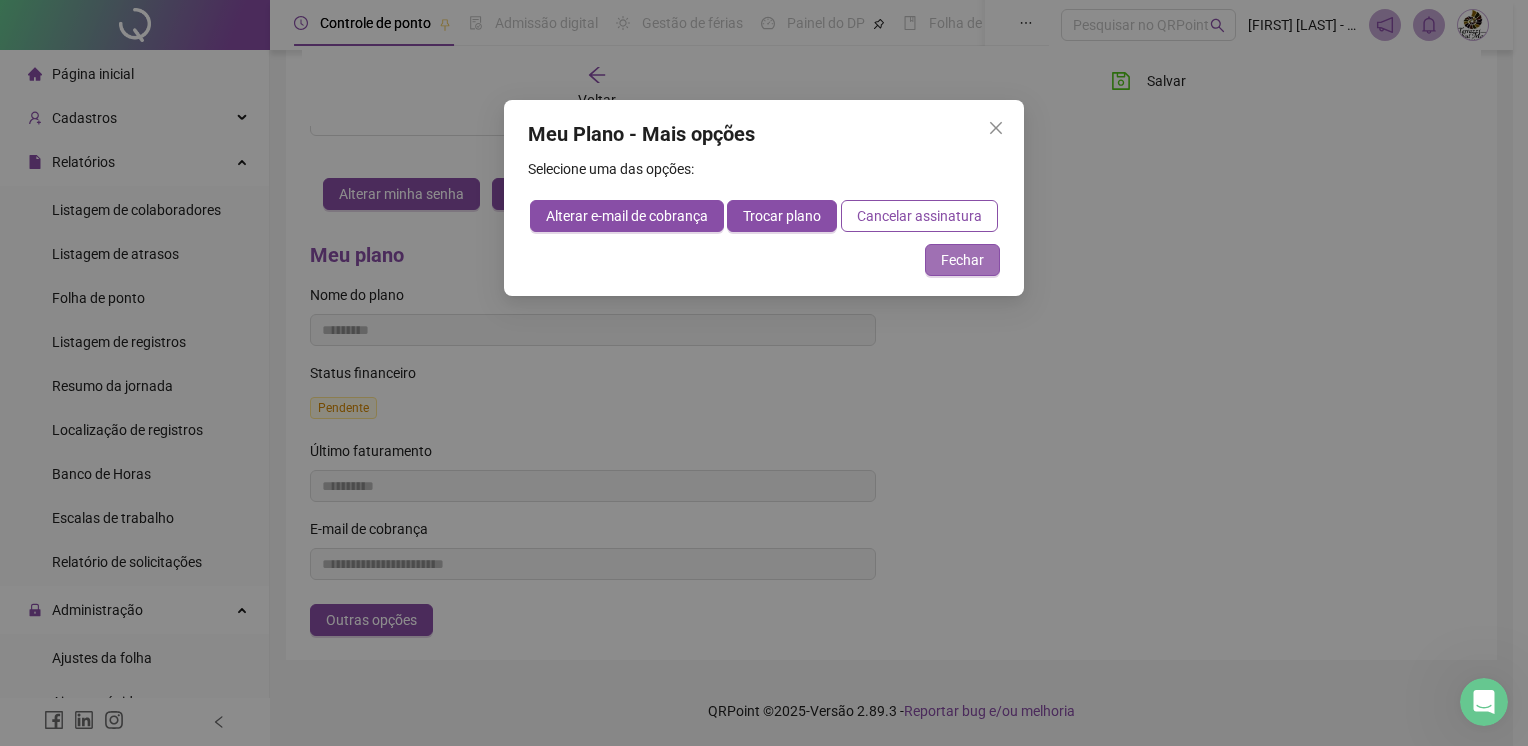 click on "Fechar" at bounding box center (962, 260) 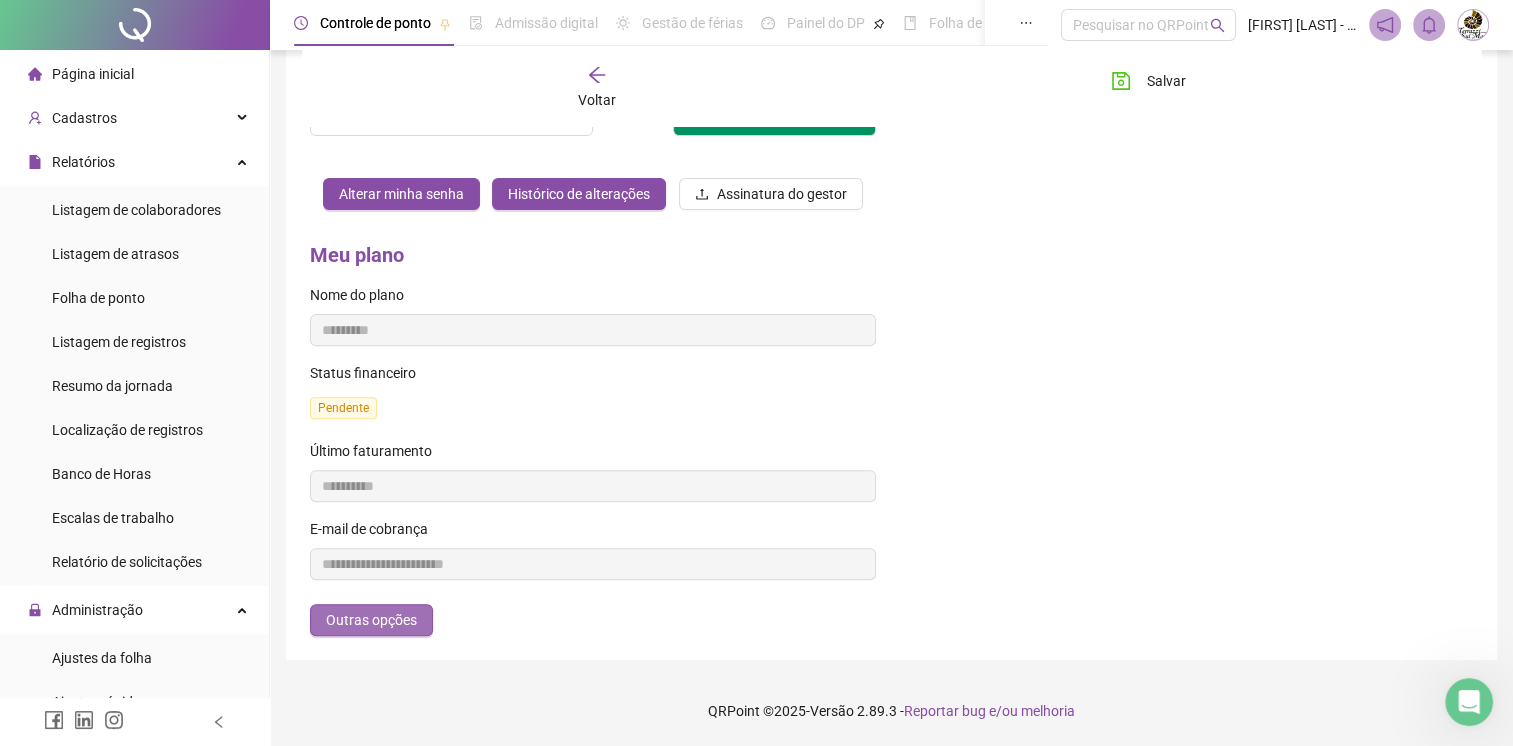 click on "Outras opções" at bounding box center (371, 620) 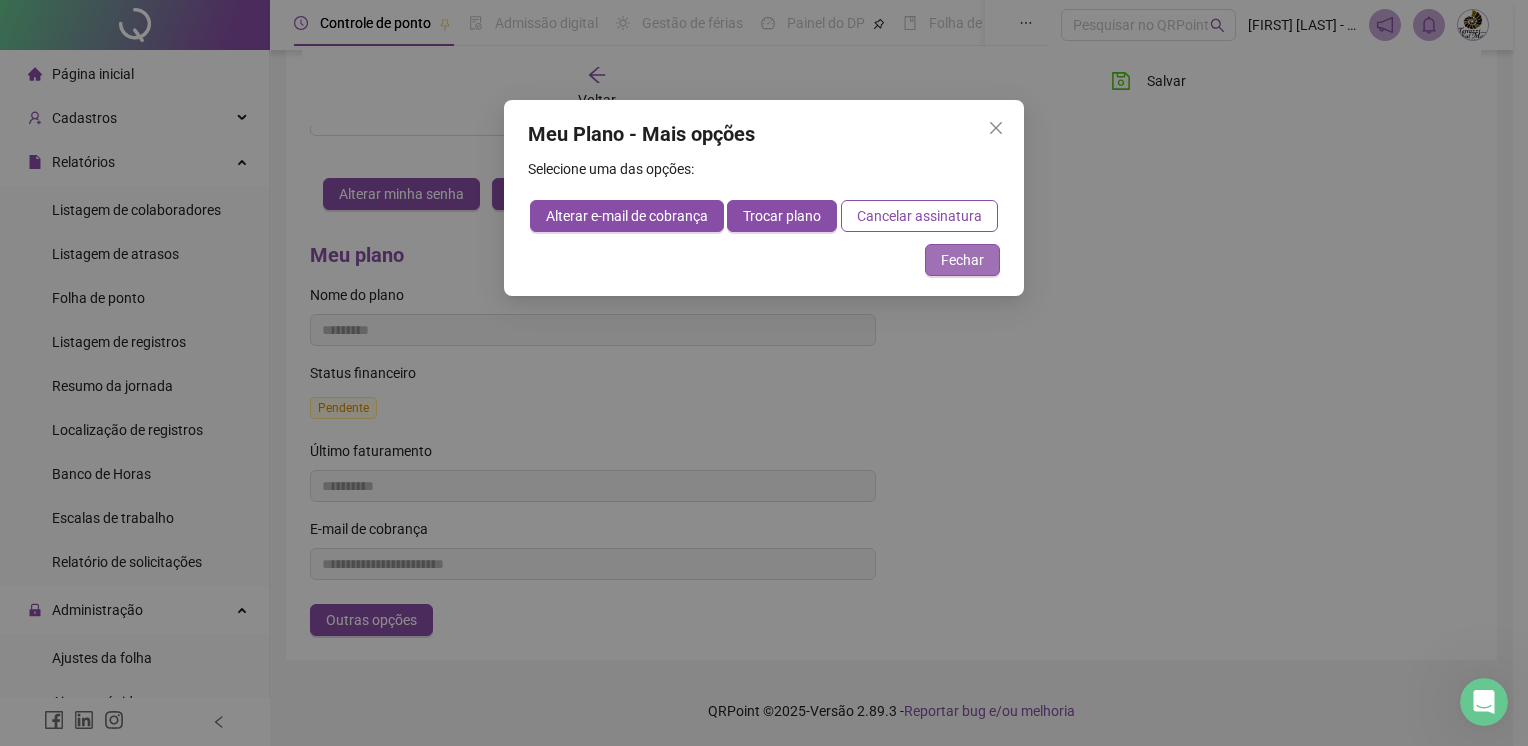 click on "Fechar" at bounding box center (962, 260) 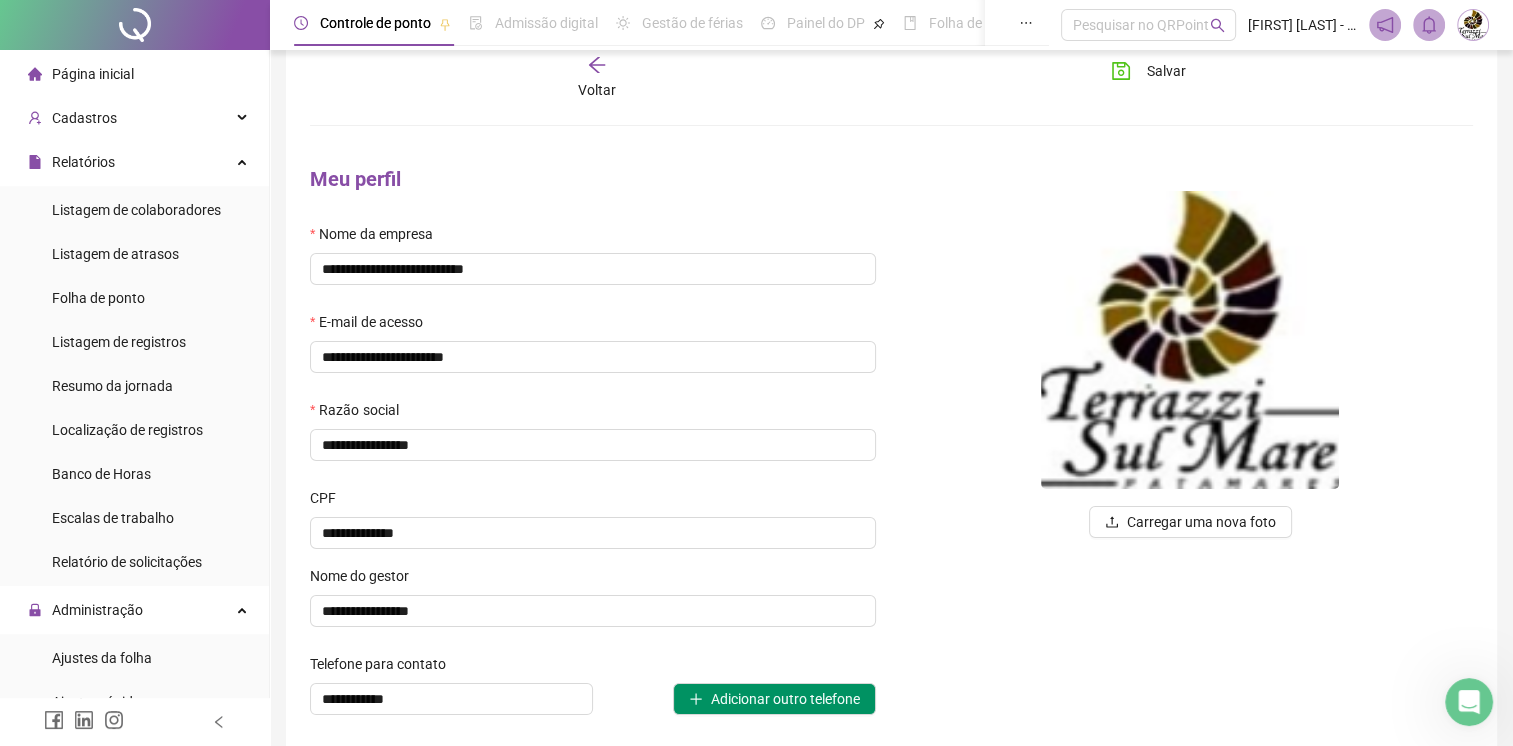 scroll, scrollTop: 0, scrollLeft: 0, axis: both 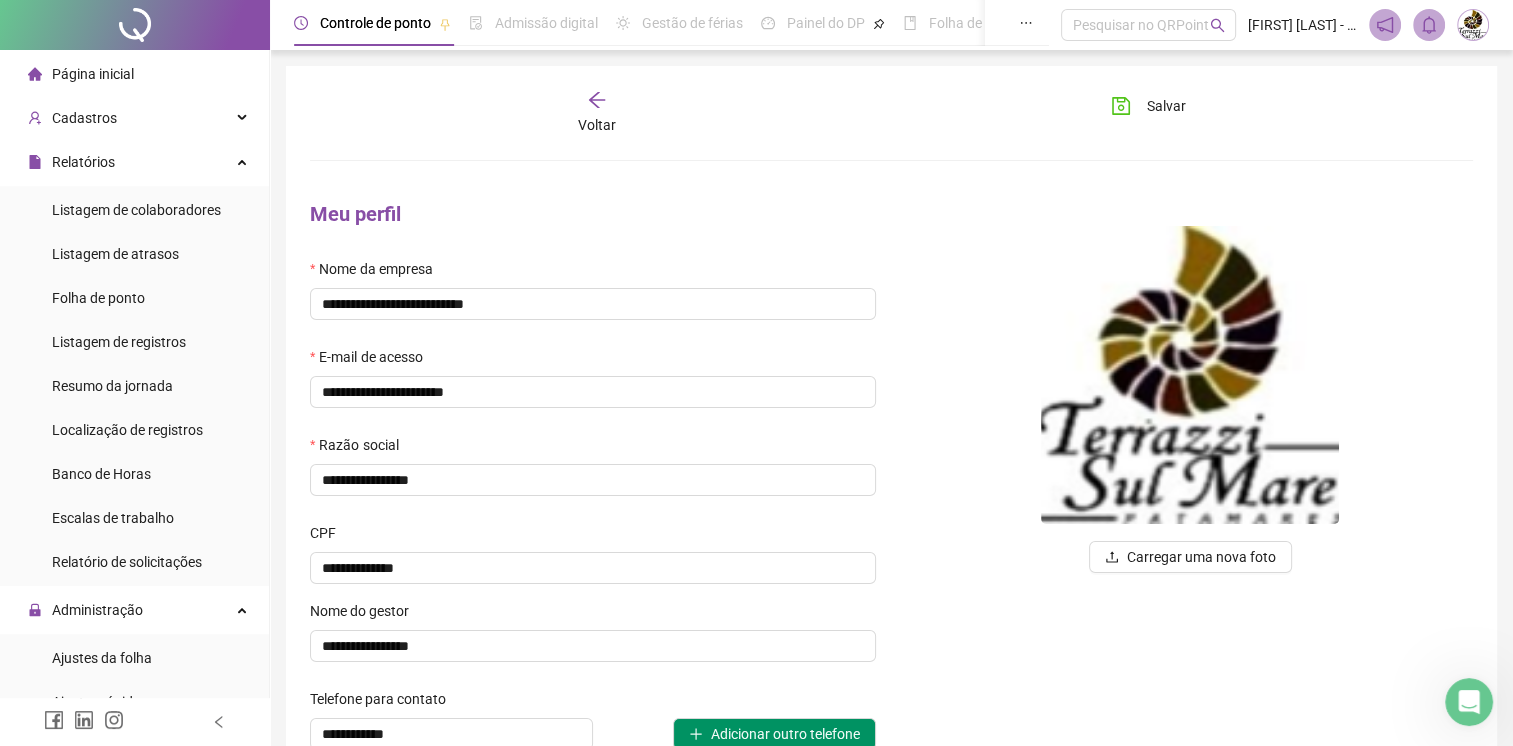 click 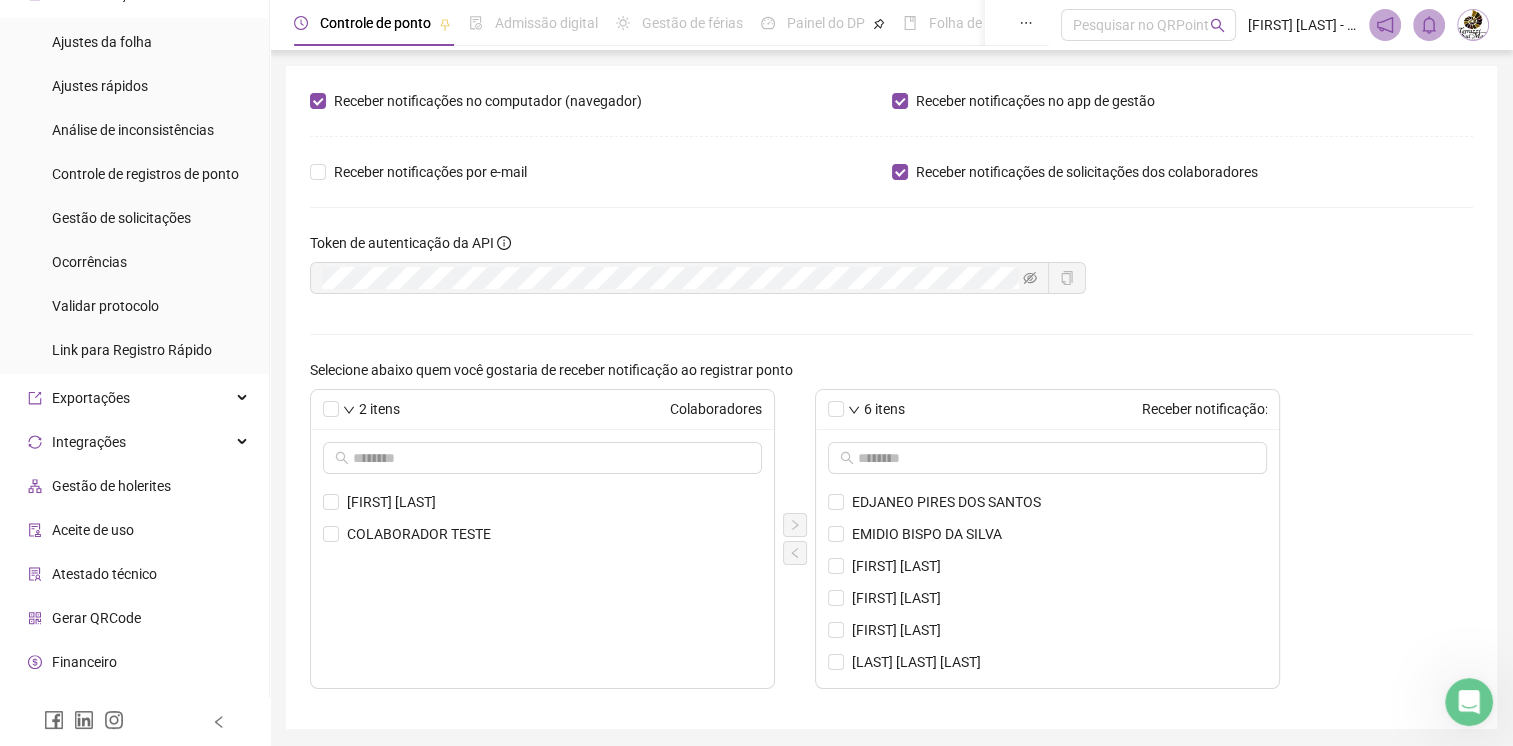 scroll, scrollTop: 644, scrollLeft: 0, axis: vertical 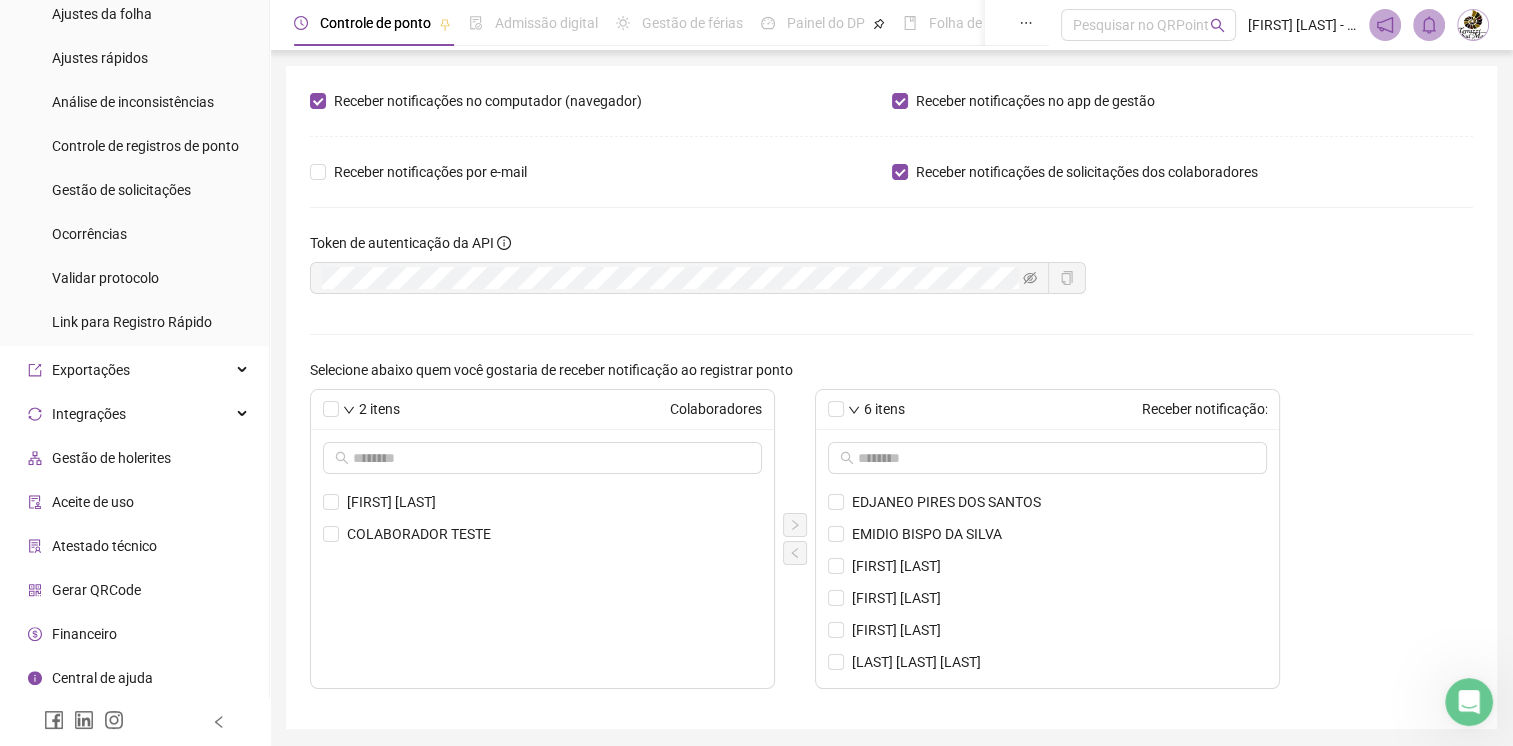 click on "Central de ajuda" at bounding box center (102, 678) 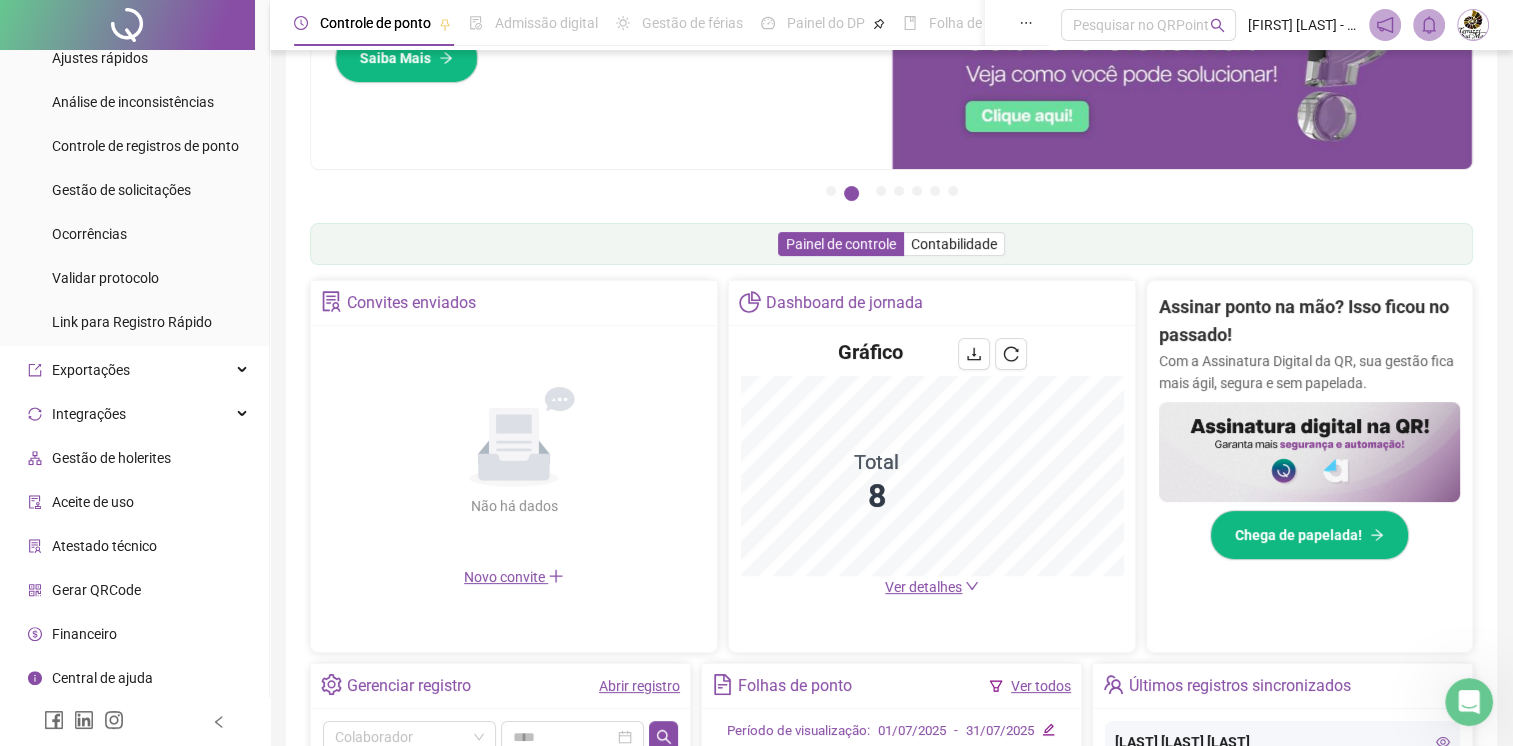 scroll, scrollTop: 500, scrollLeft: 0, axis: vertical 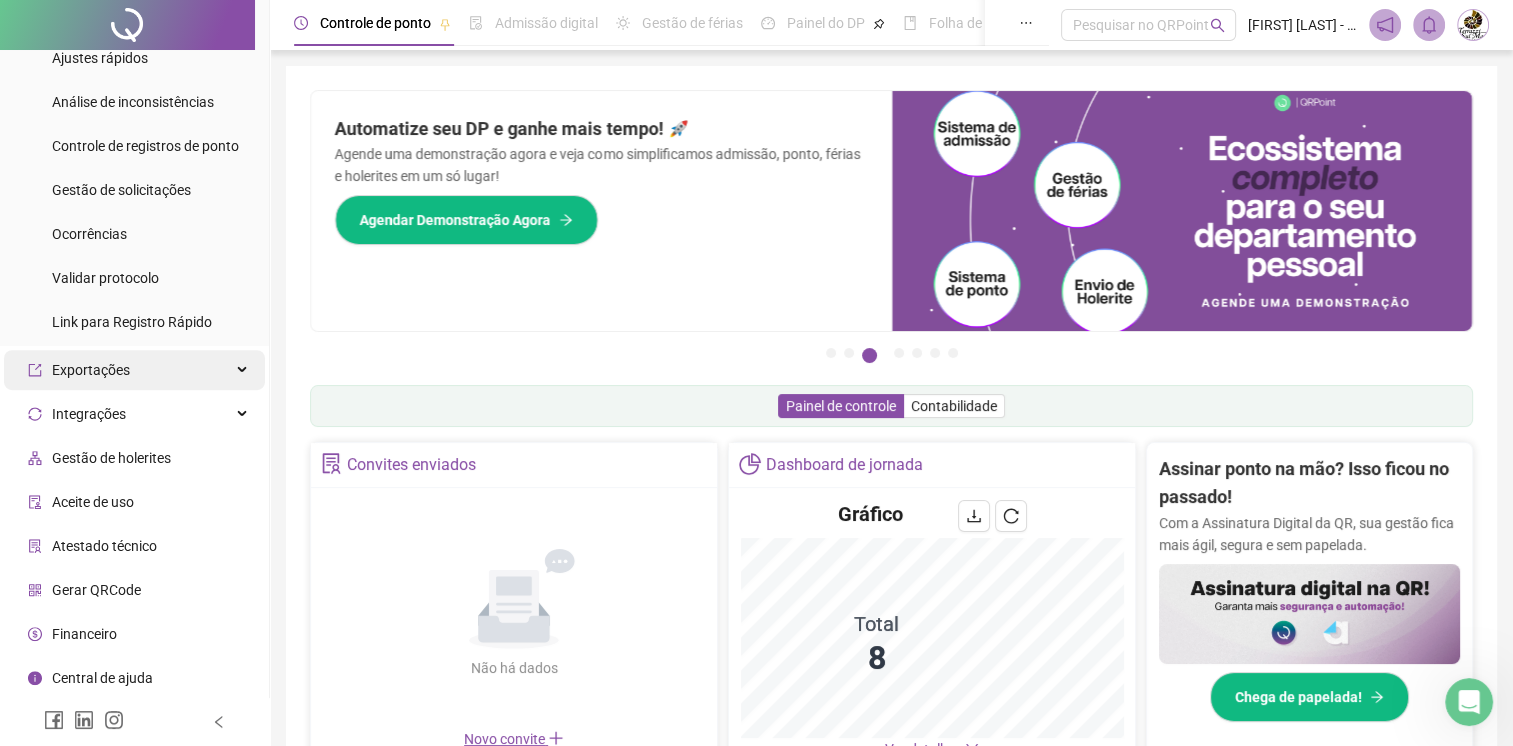 click on "Exportações" at bounding box center [134, 370] 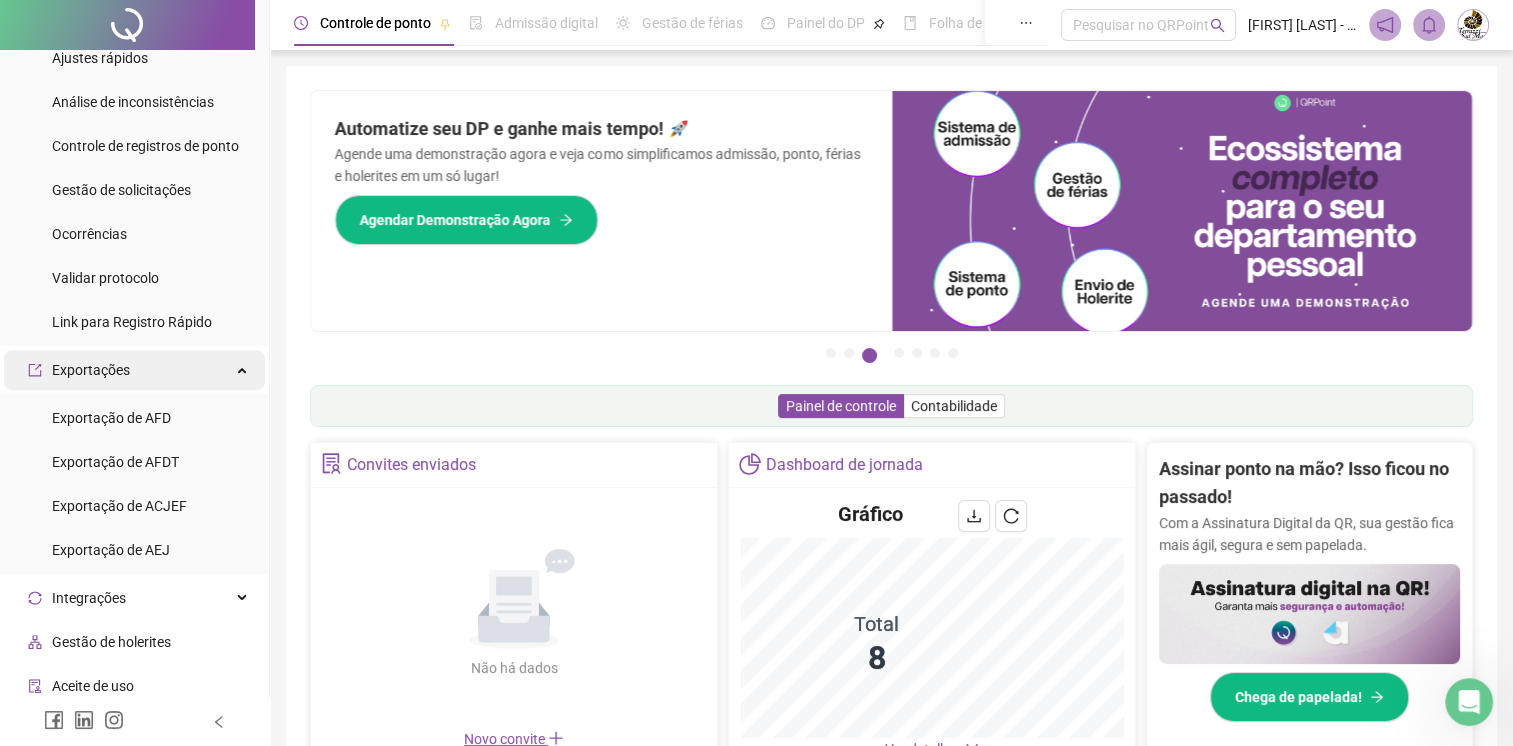 click on "Exportações" at bounding box center [134, 370] 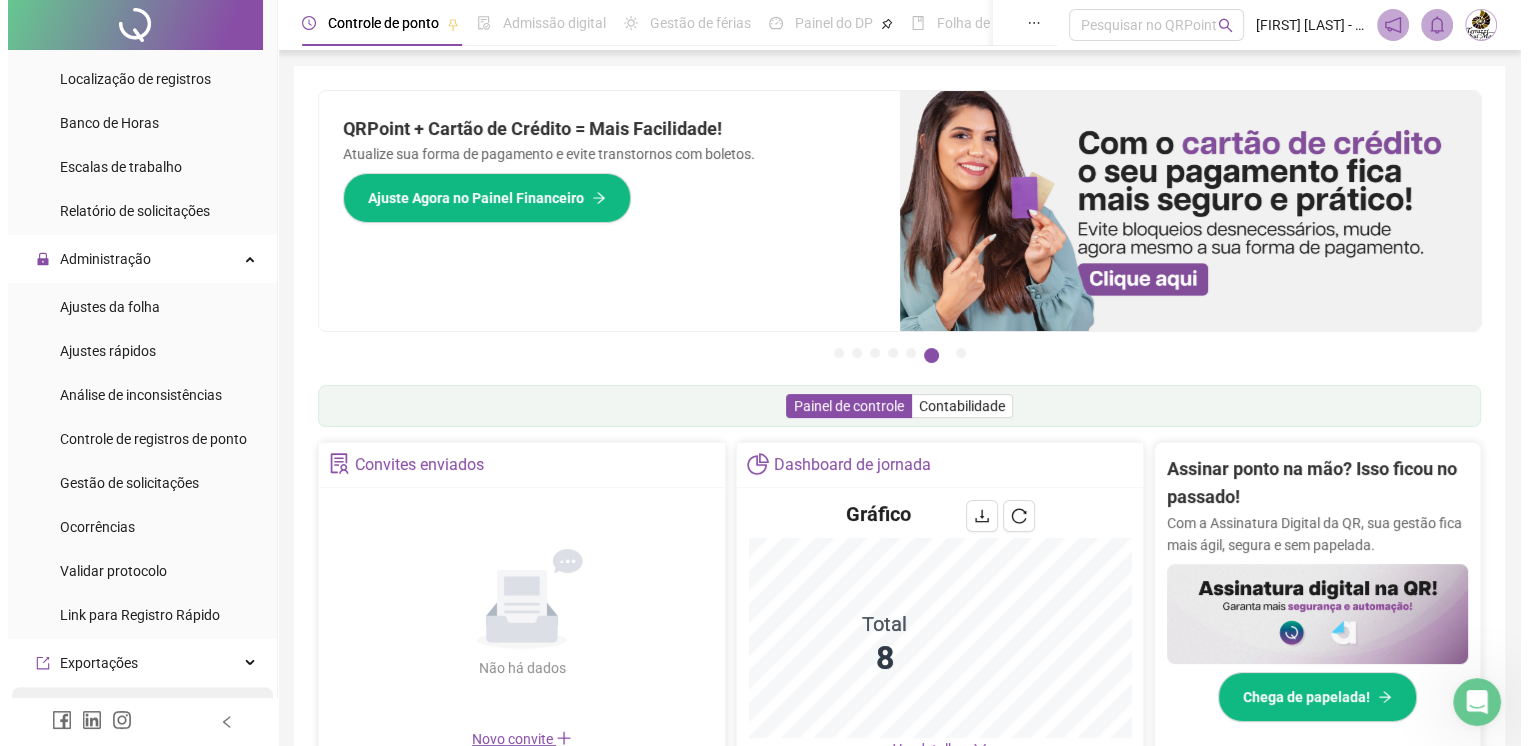 scroll, scrollTop: 44, scrollLeft: 0, axis: vertical 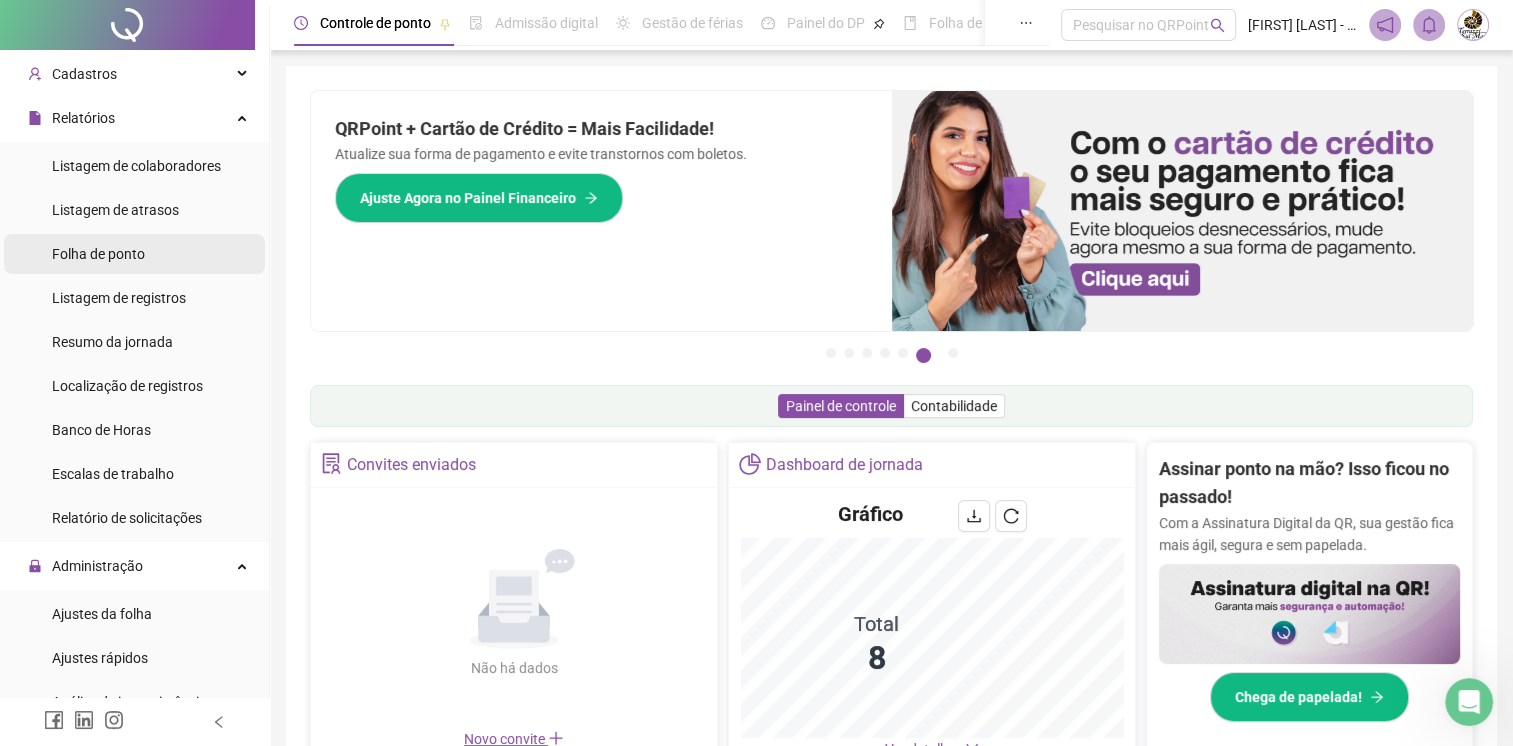 click on "Folha de ponto" at bounding box center (98, 254) 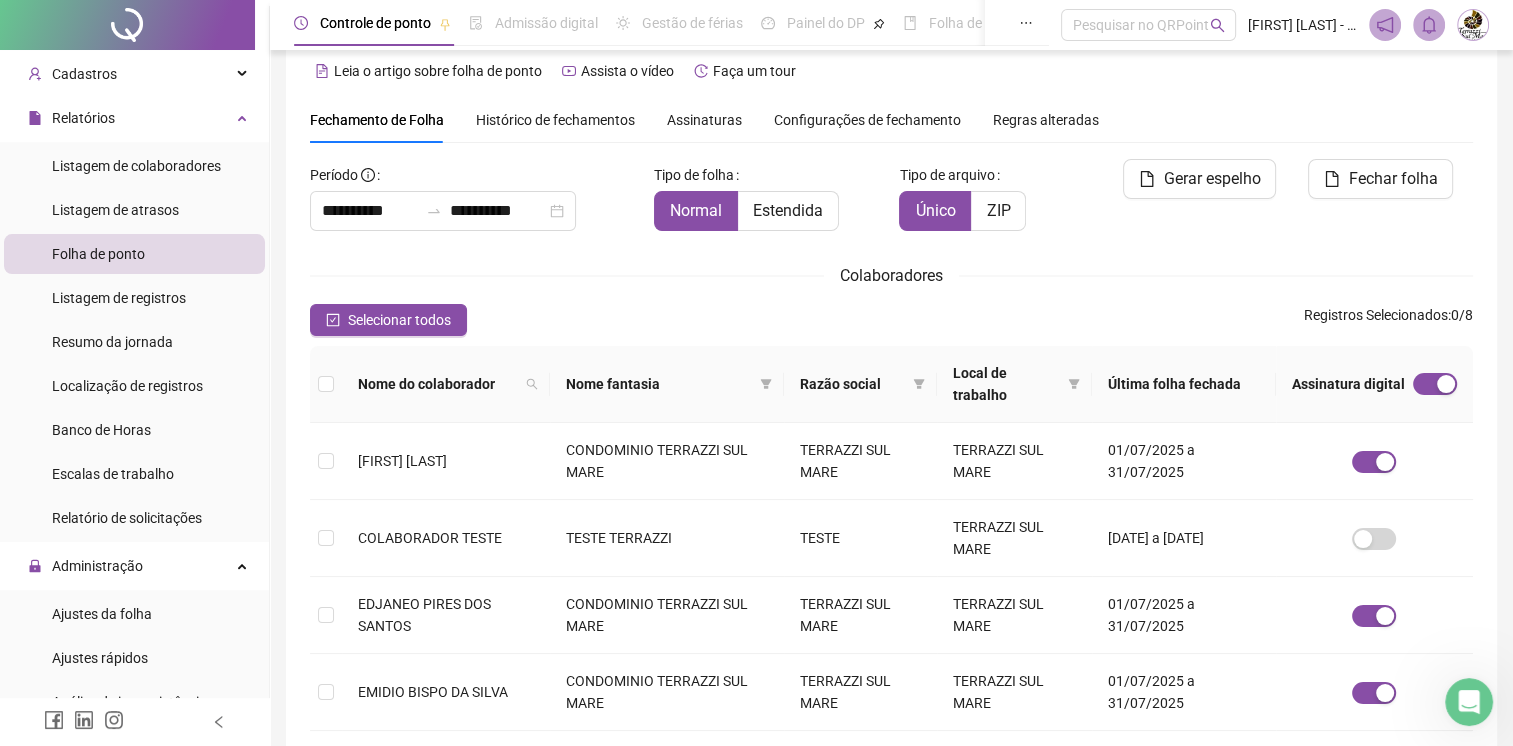 scroll, scrollTop: 36, scrollLeft: 0, axis: vertical 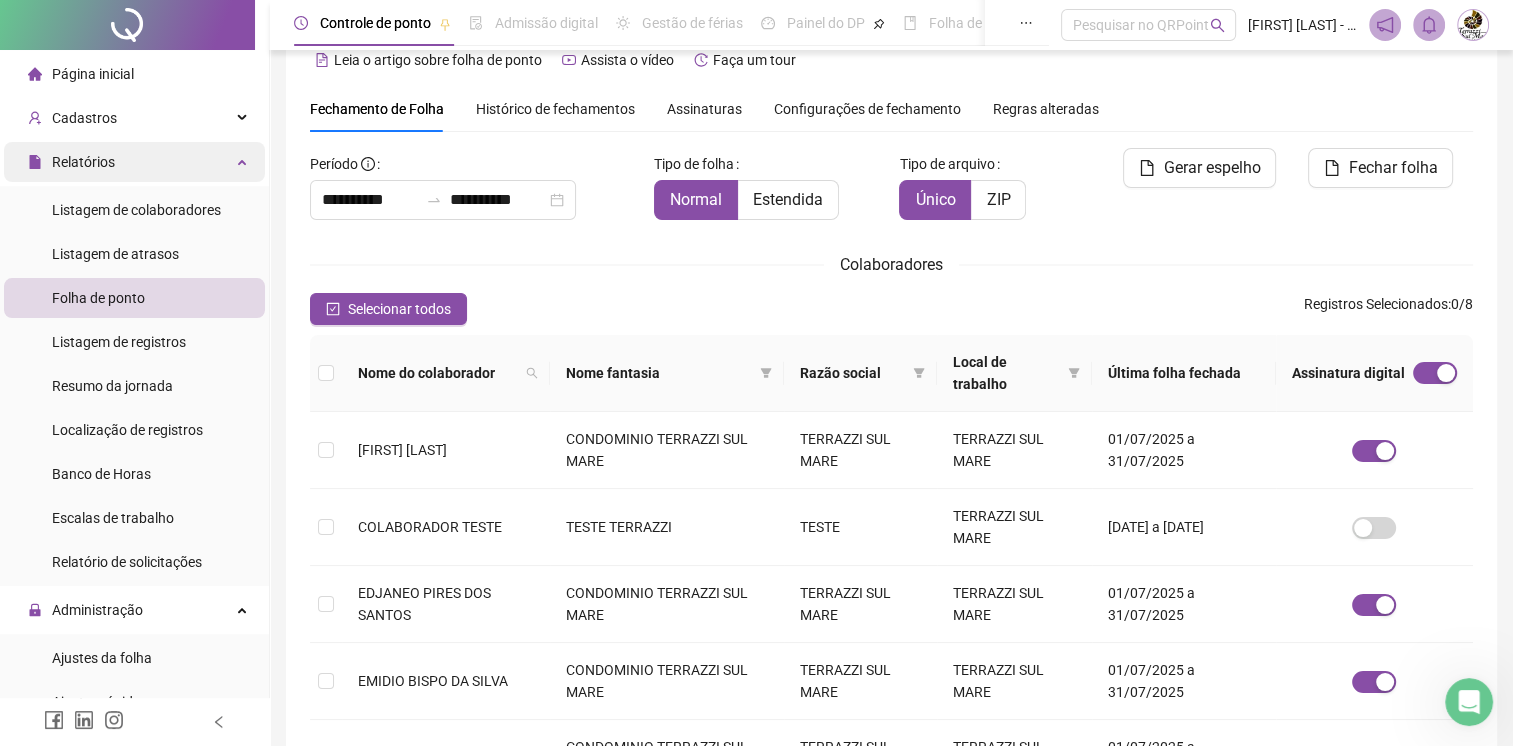 click on "Relatórios" at bounding box center [134, 162] 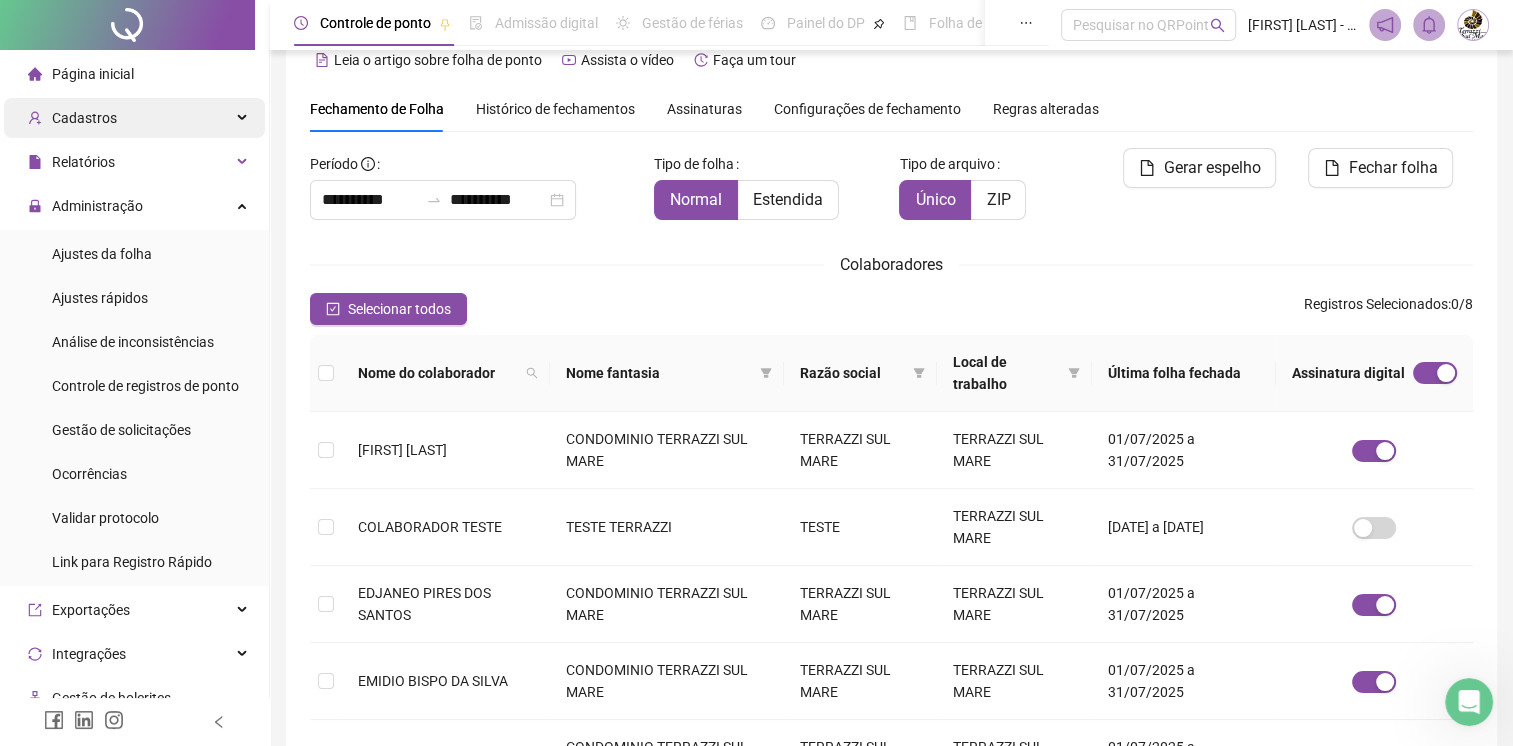 click on "Cadastros" at bounding box center (134, 118) 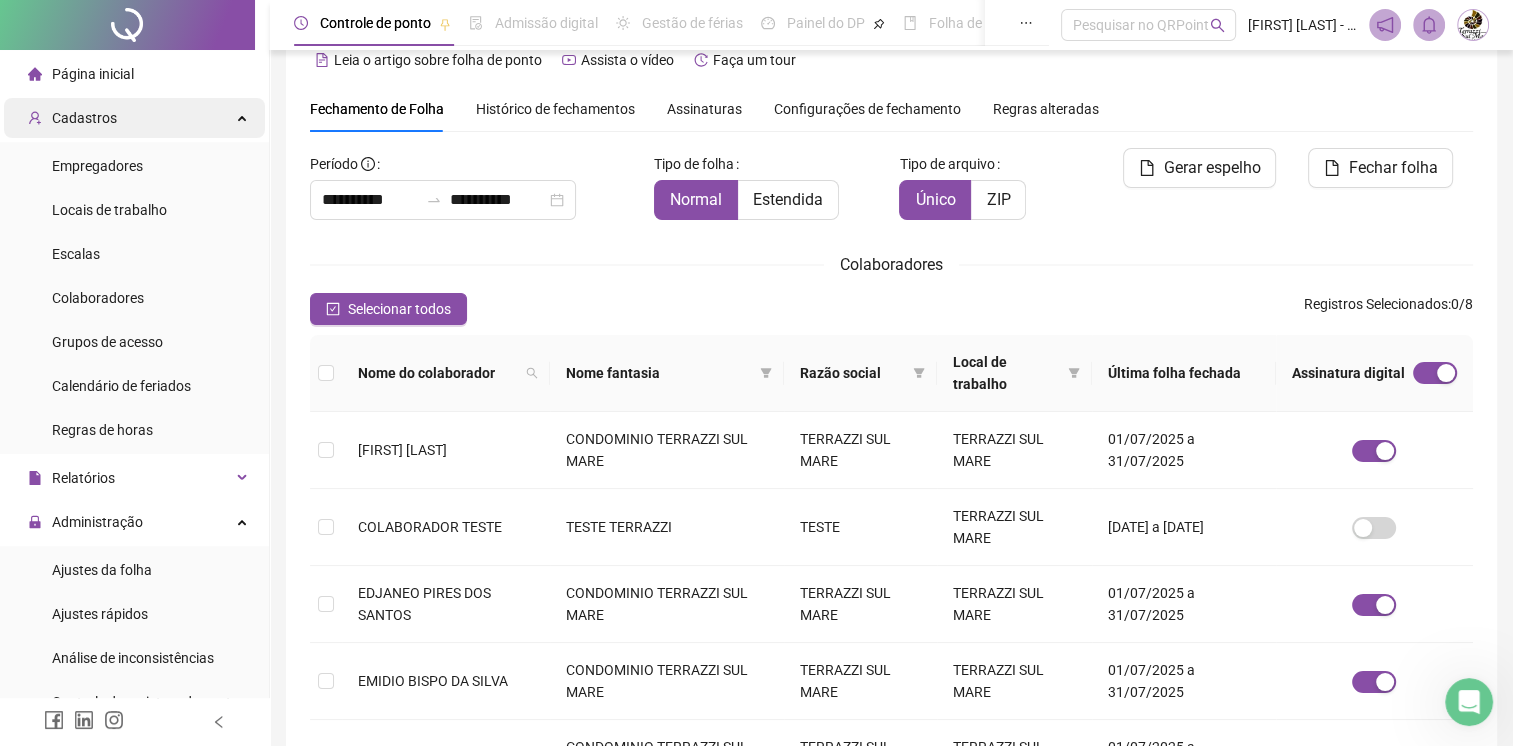 click on "Cadastros" at bounding box center [134, 118] 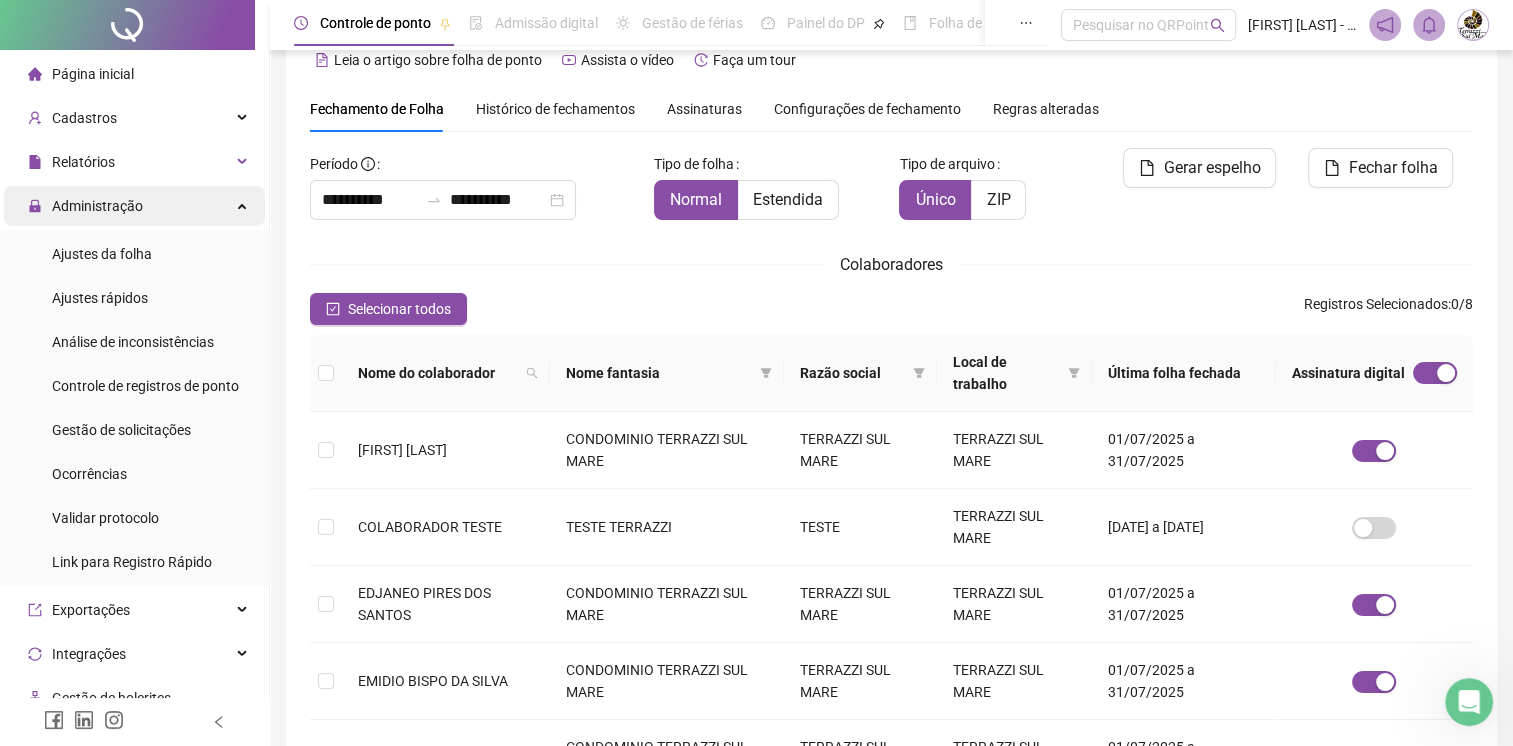 click on "Administração" at bounding box center [134, 206] 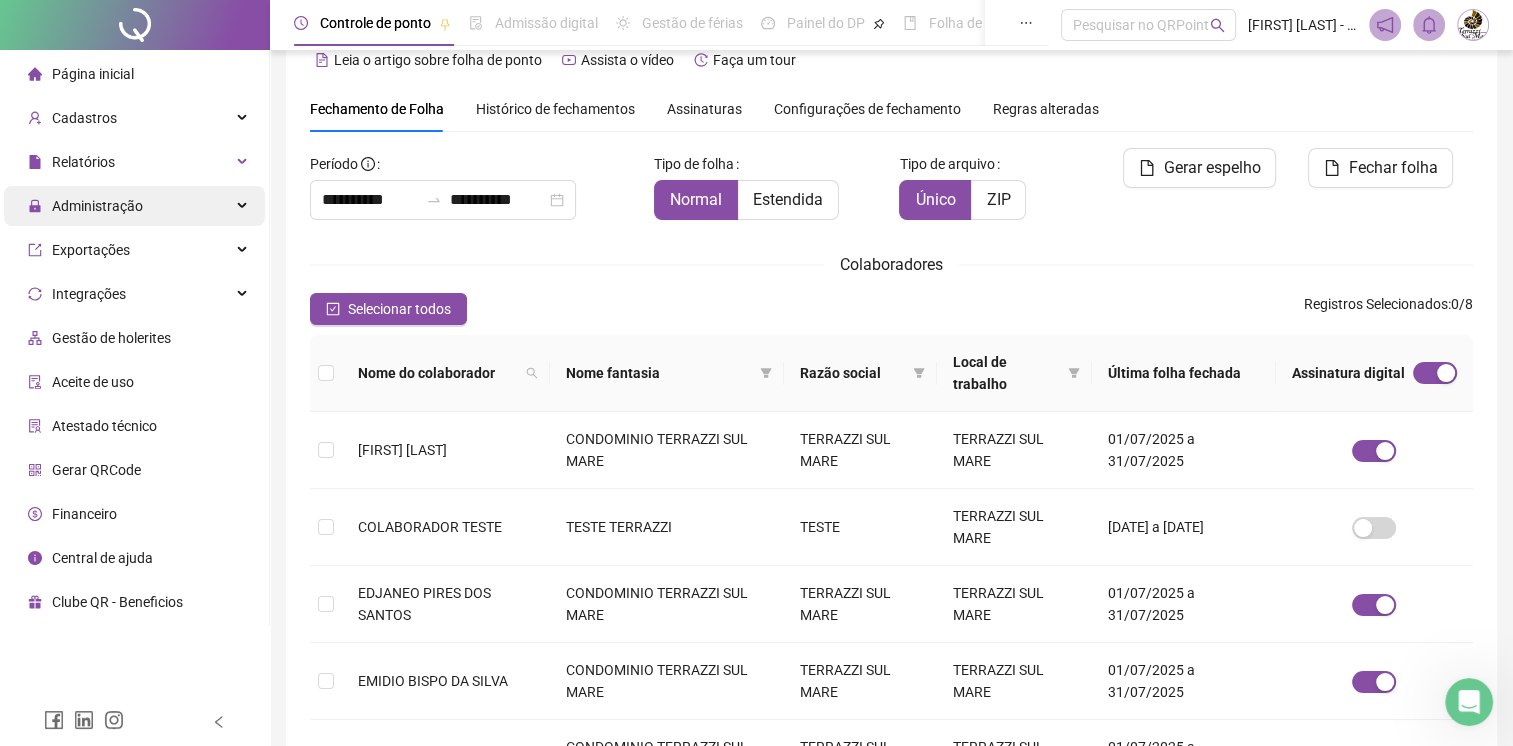 click on "Administração" at bounding box center (134, 206) 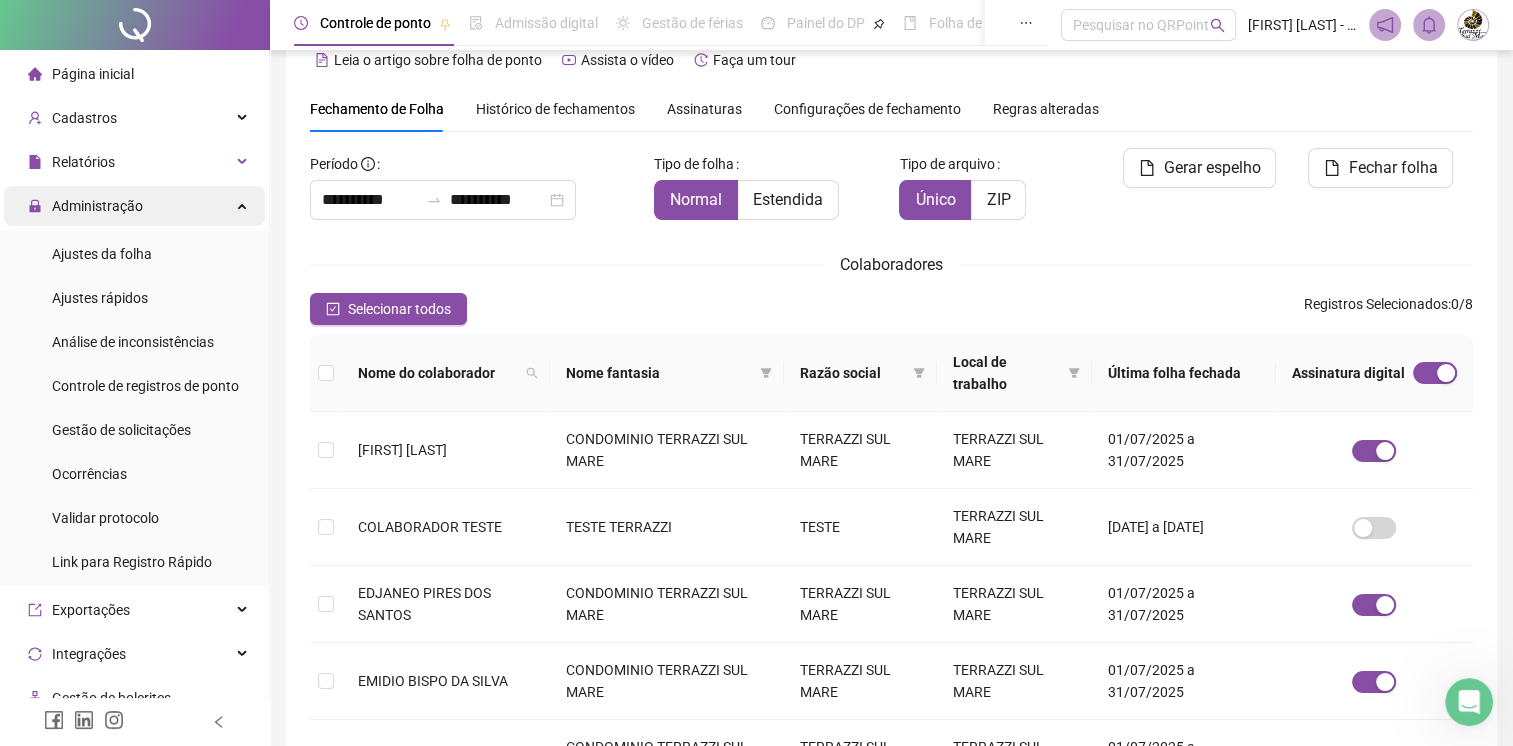 click on "Administração" at bounding box center [134, 206] 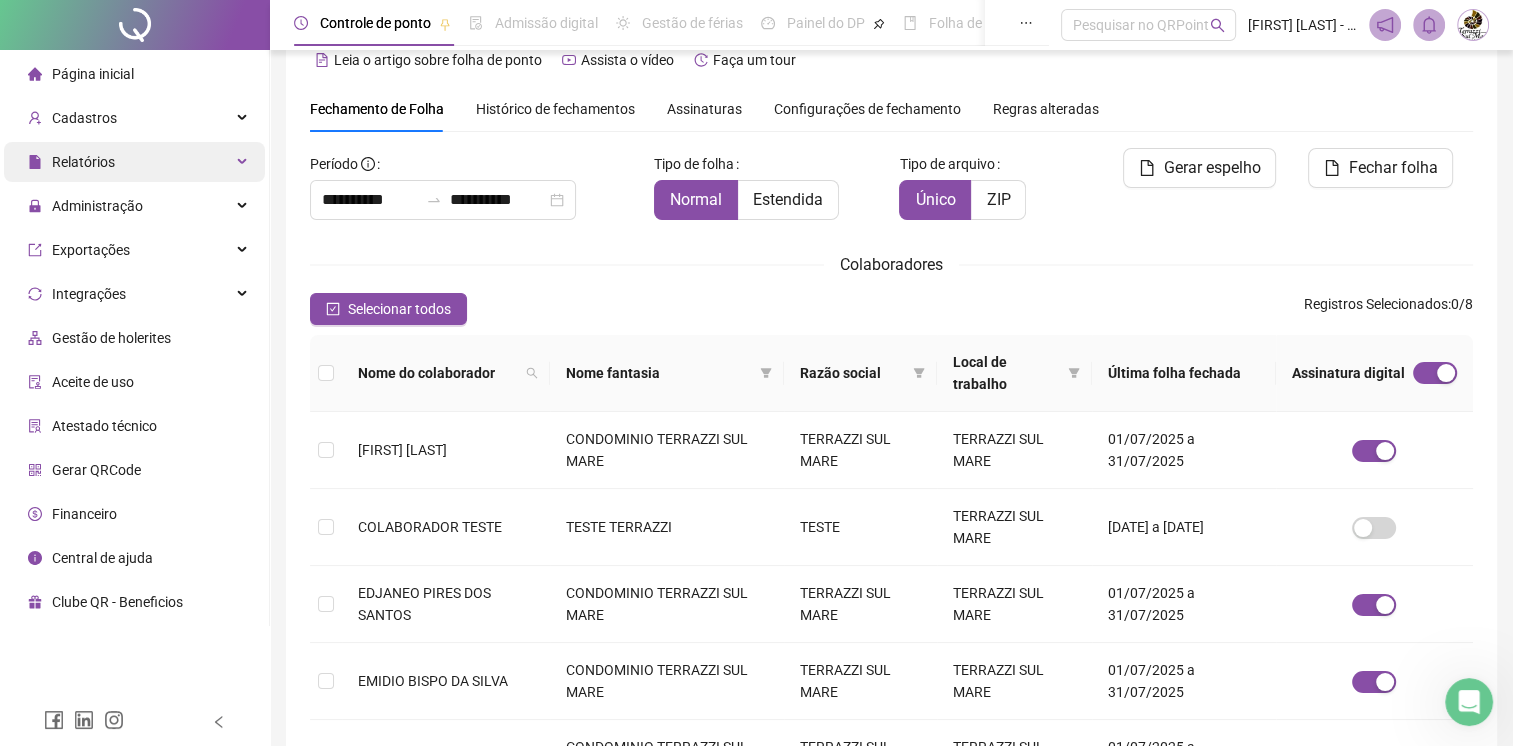 click on "Relatórios" at bounding box center [134, 162] 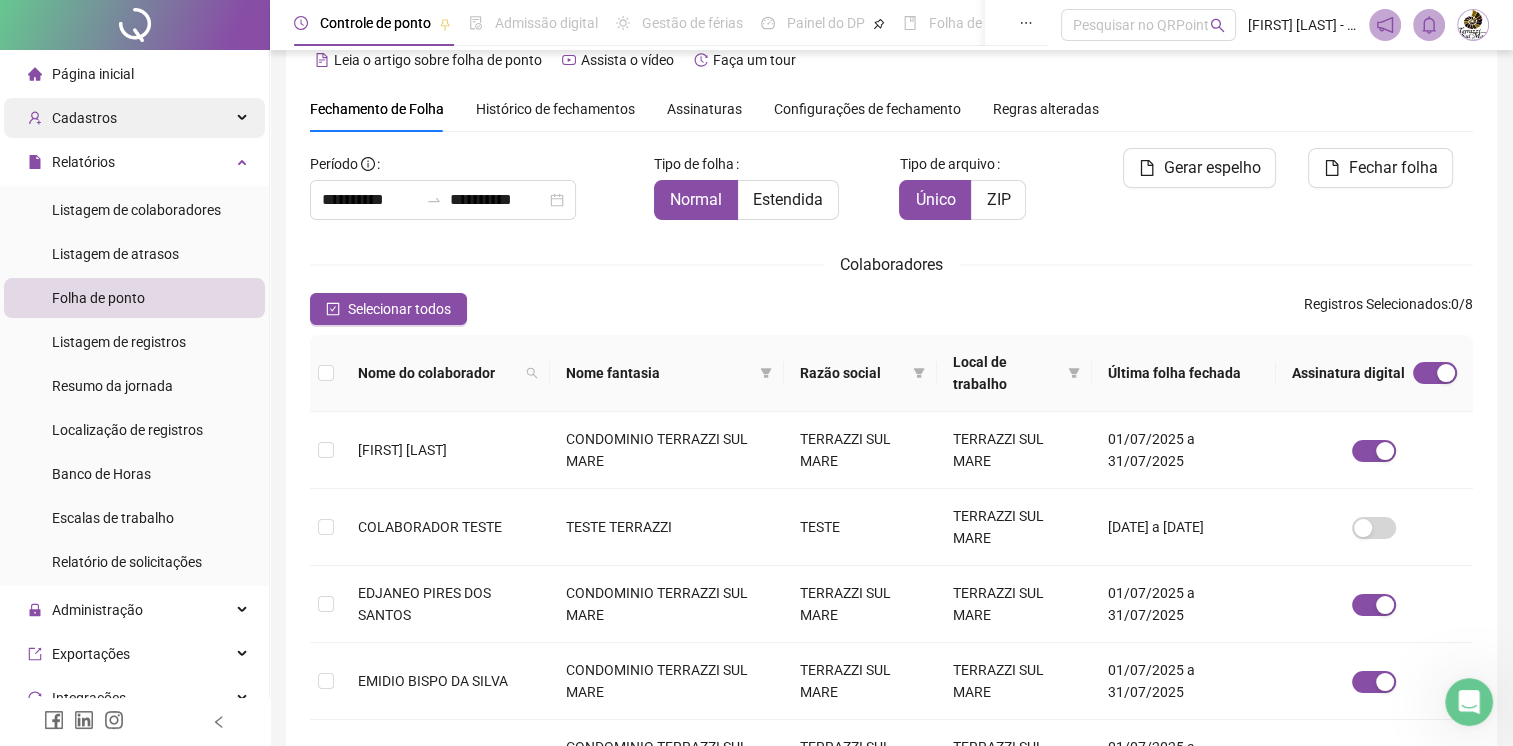 click on "Cadastros" at bounding box center [134, 118] 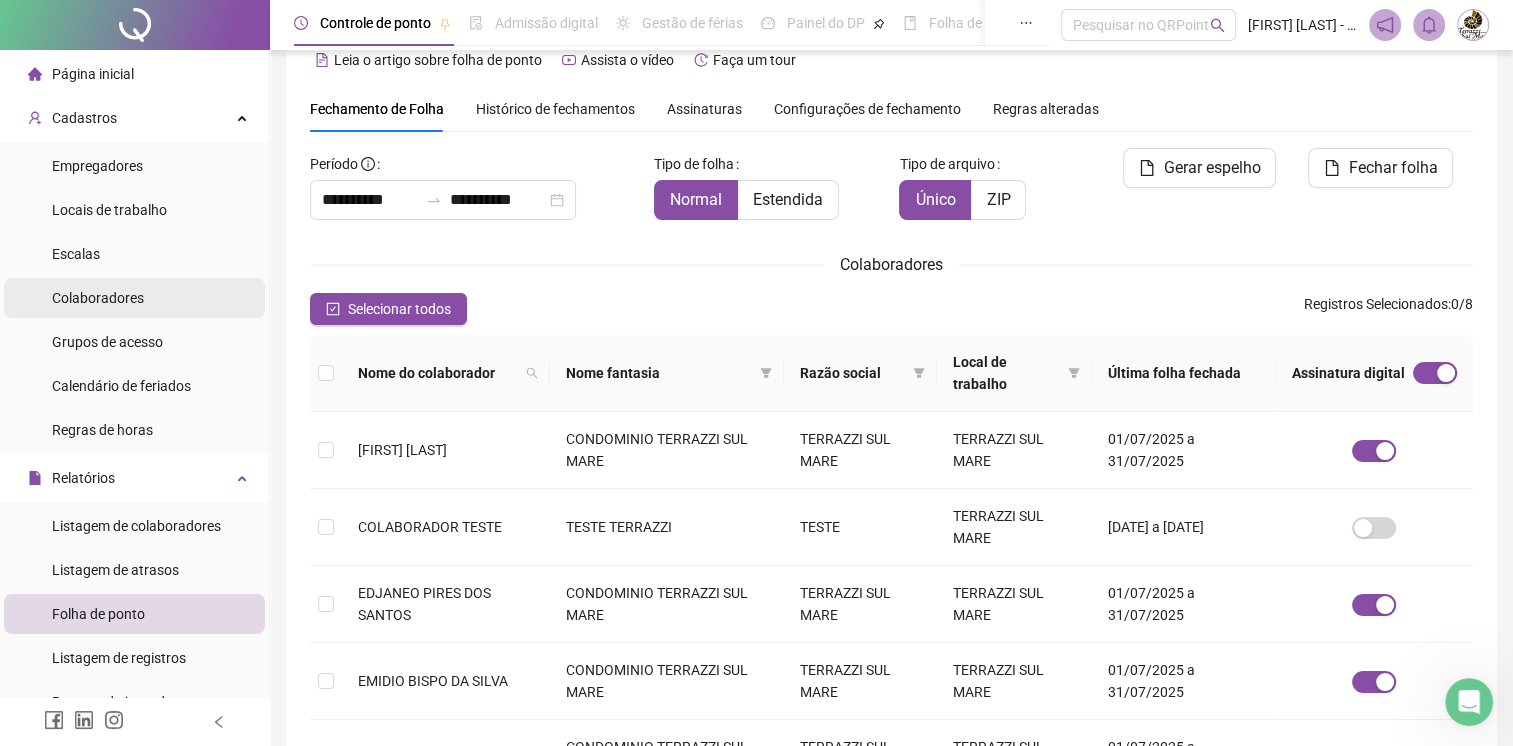 click on "Colaboradores" at bounding box center (134, 298) 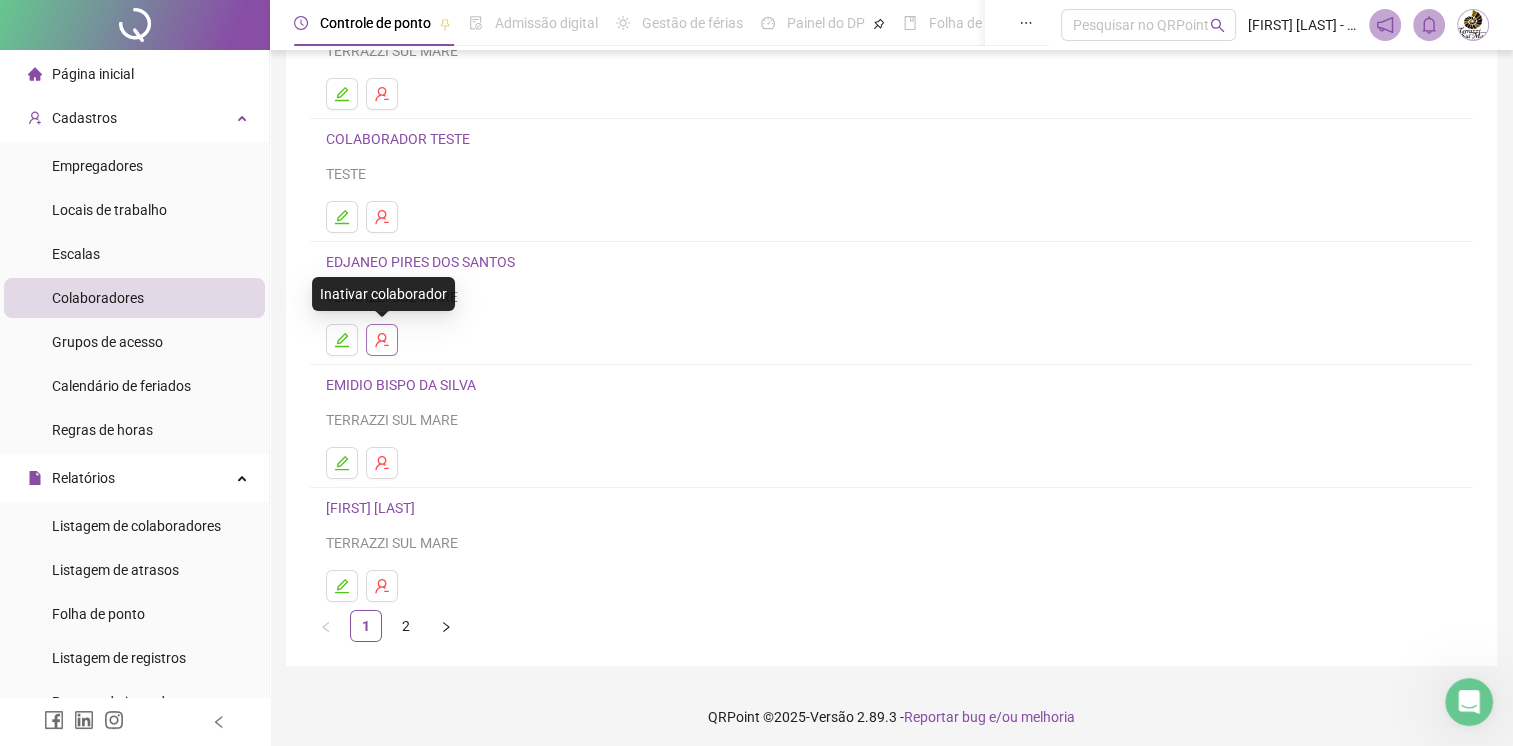 scroll, scrollTop: 220, scrollLeft: 0, axis: vertical 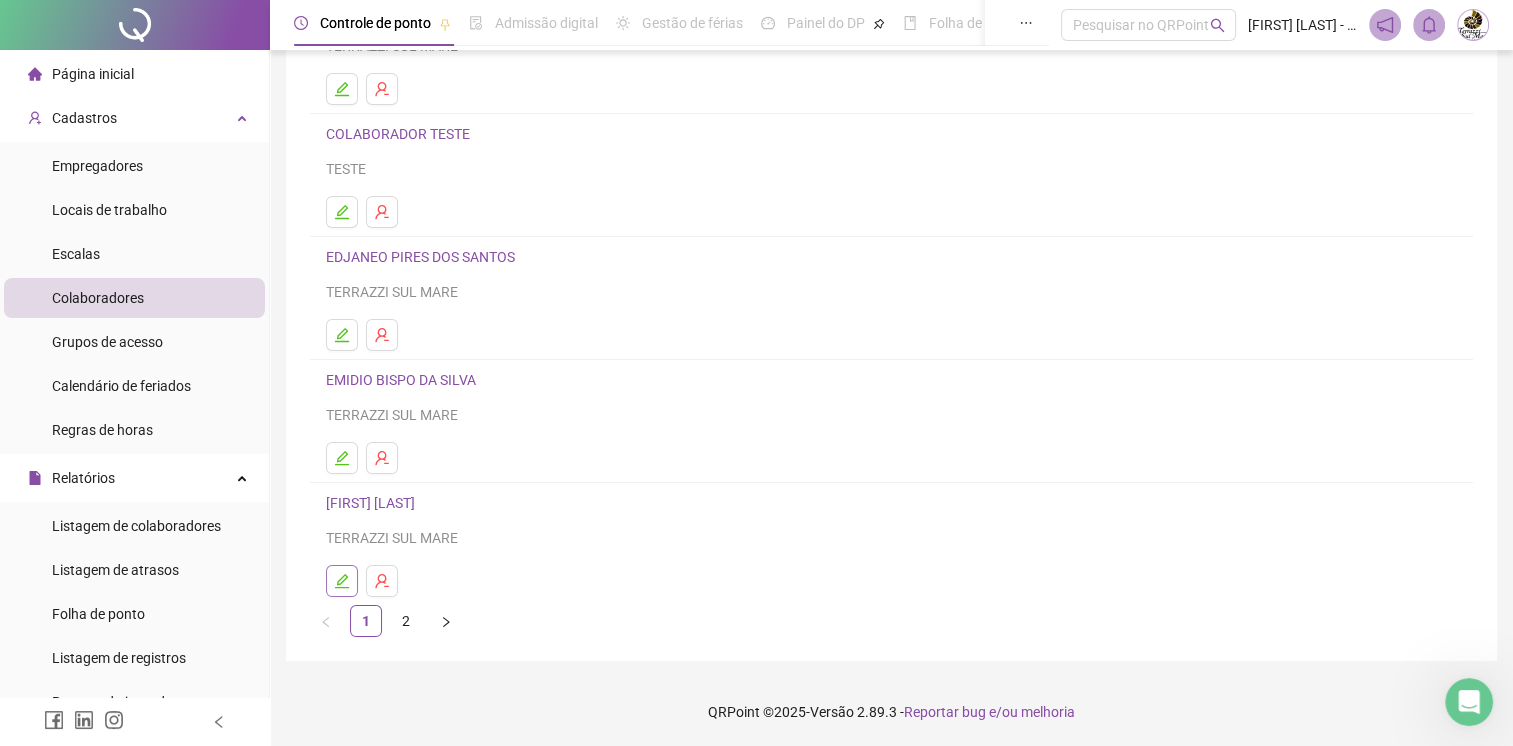 click at bounding box center (342, 581) 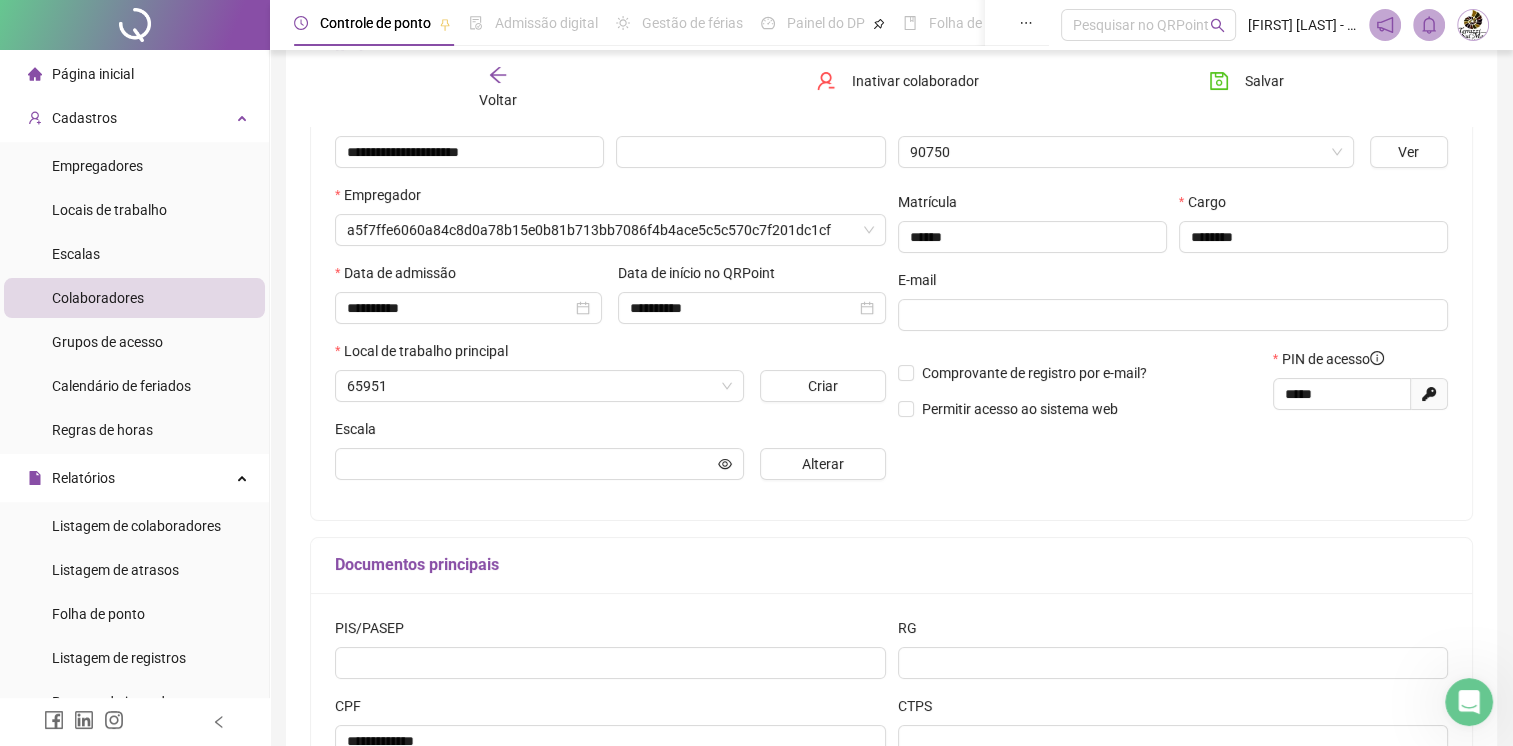 scroll, scrollTop: 230, scrollLeft: 0, axis: vertical 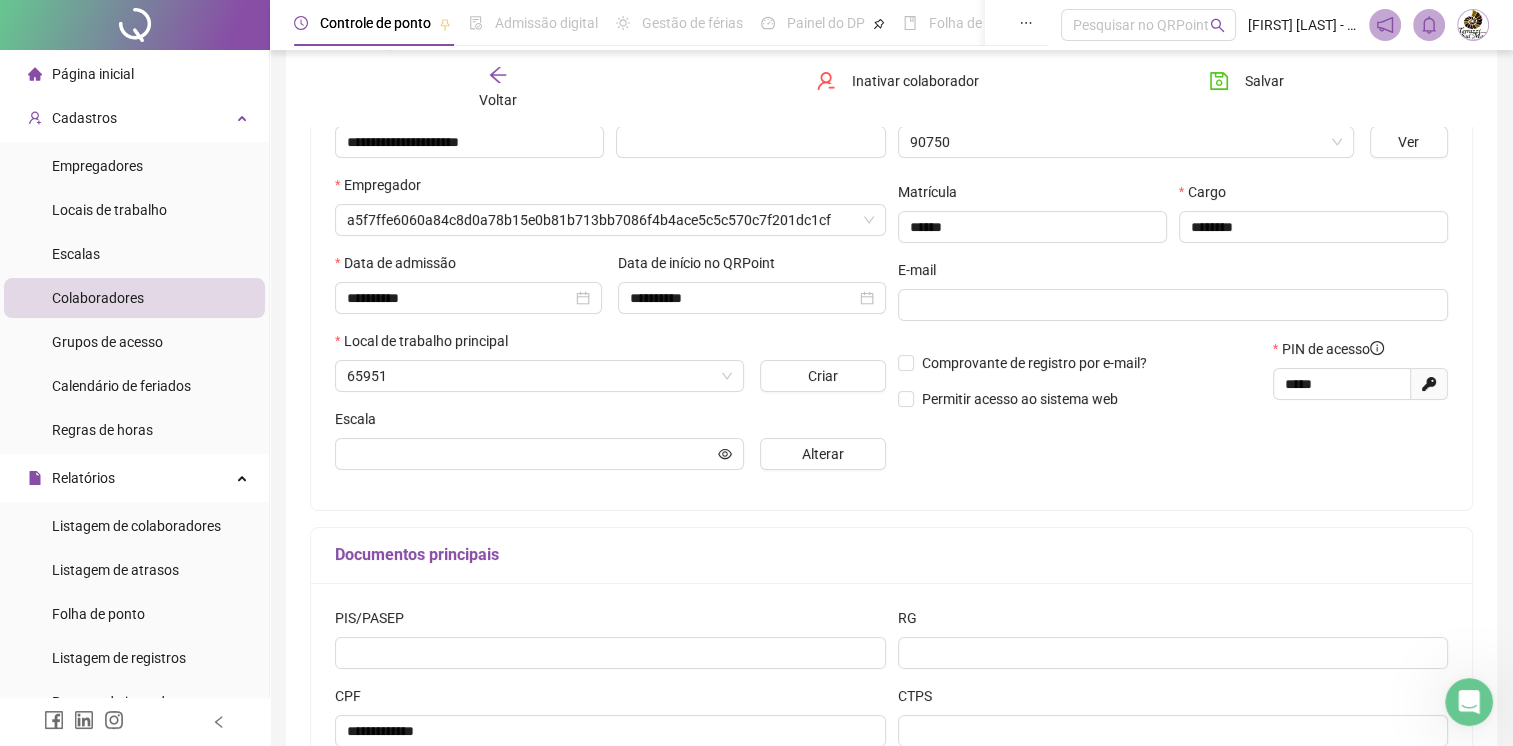 type on "**********" 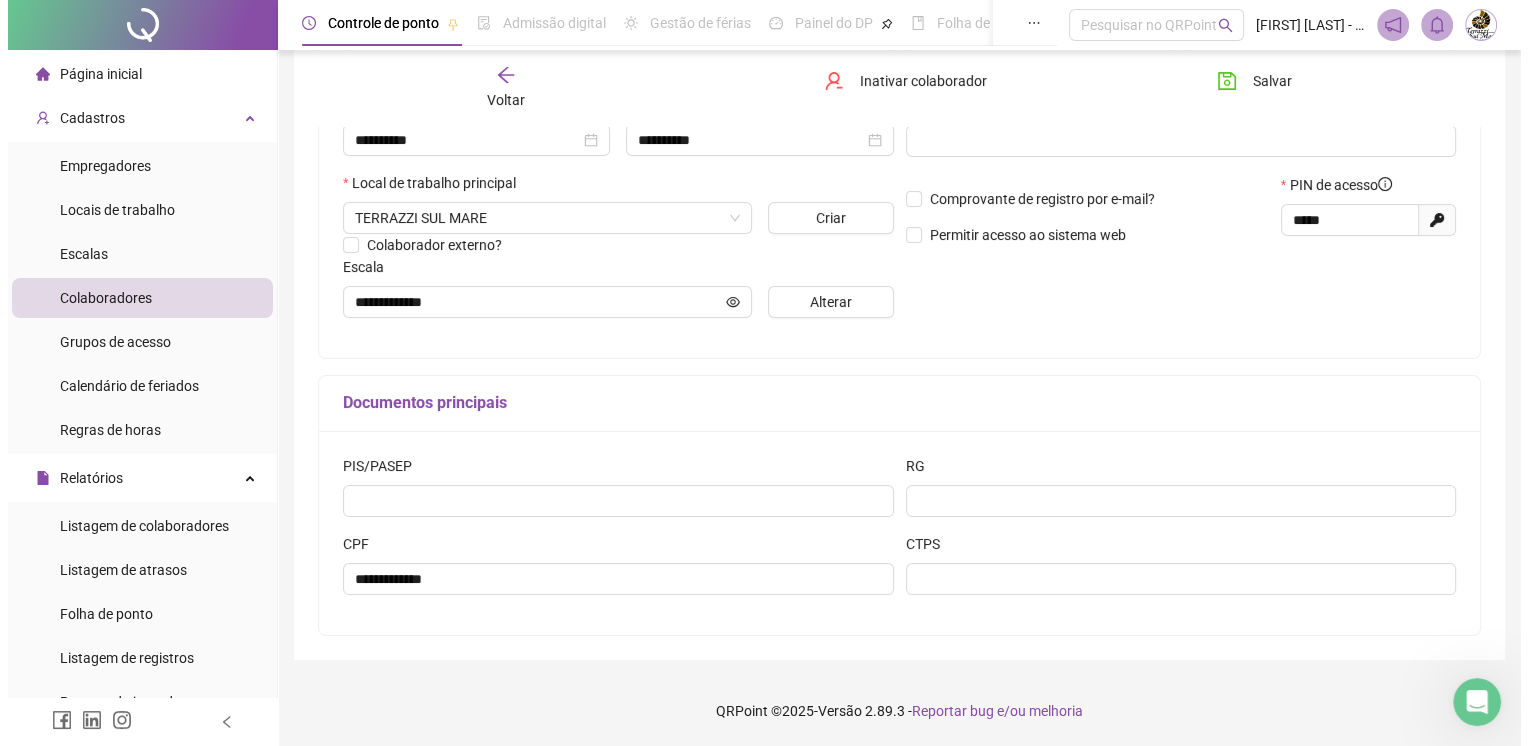 scroll, scrollTop: 0, scrollLeft: 0, axis: both 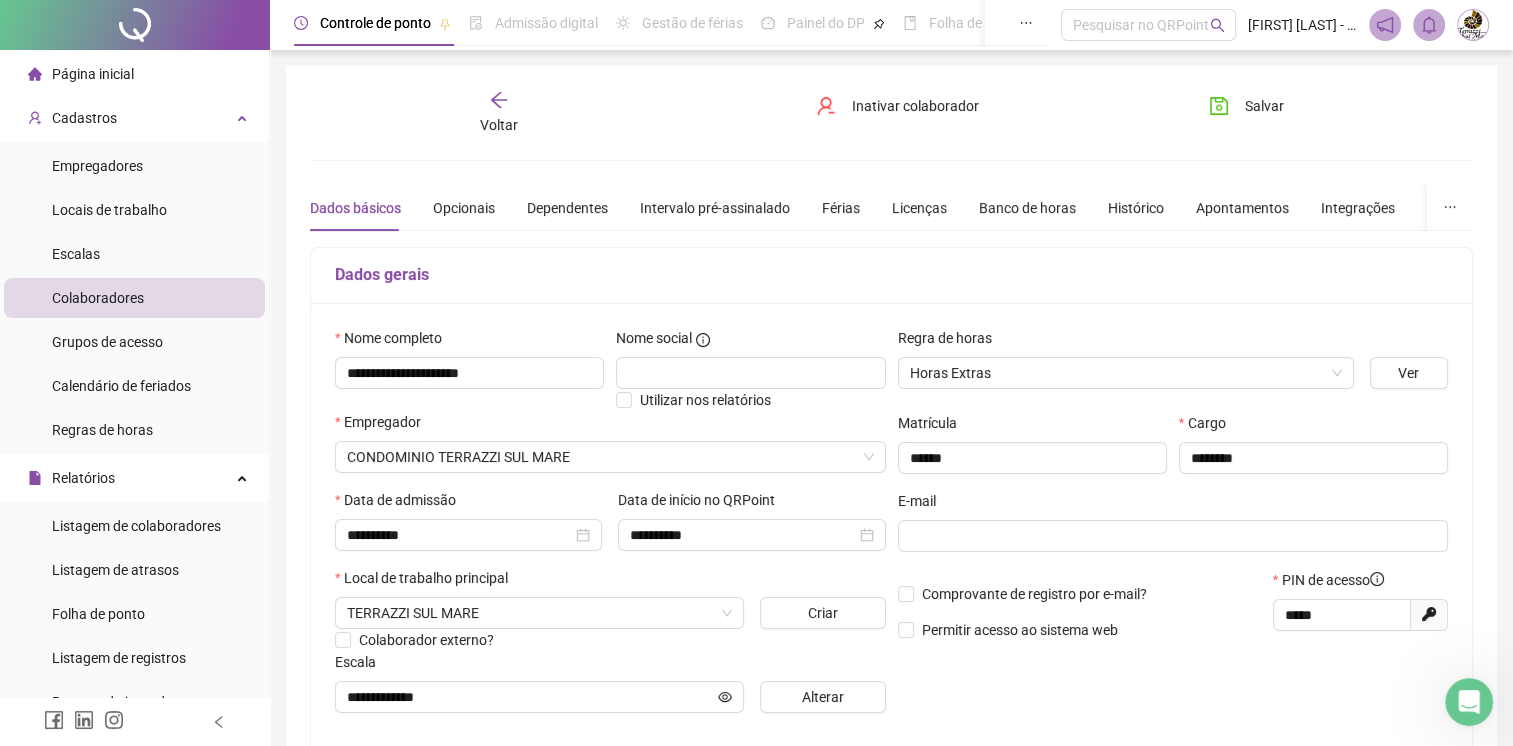 click 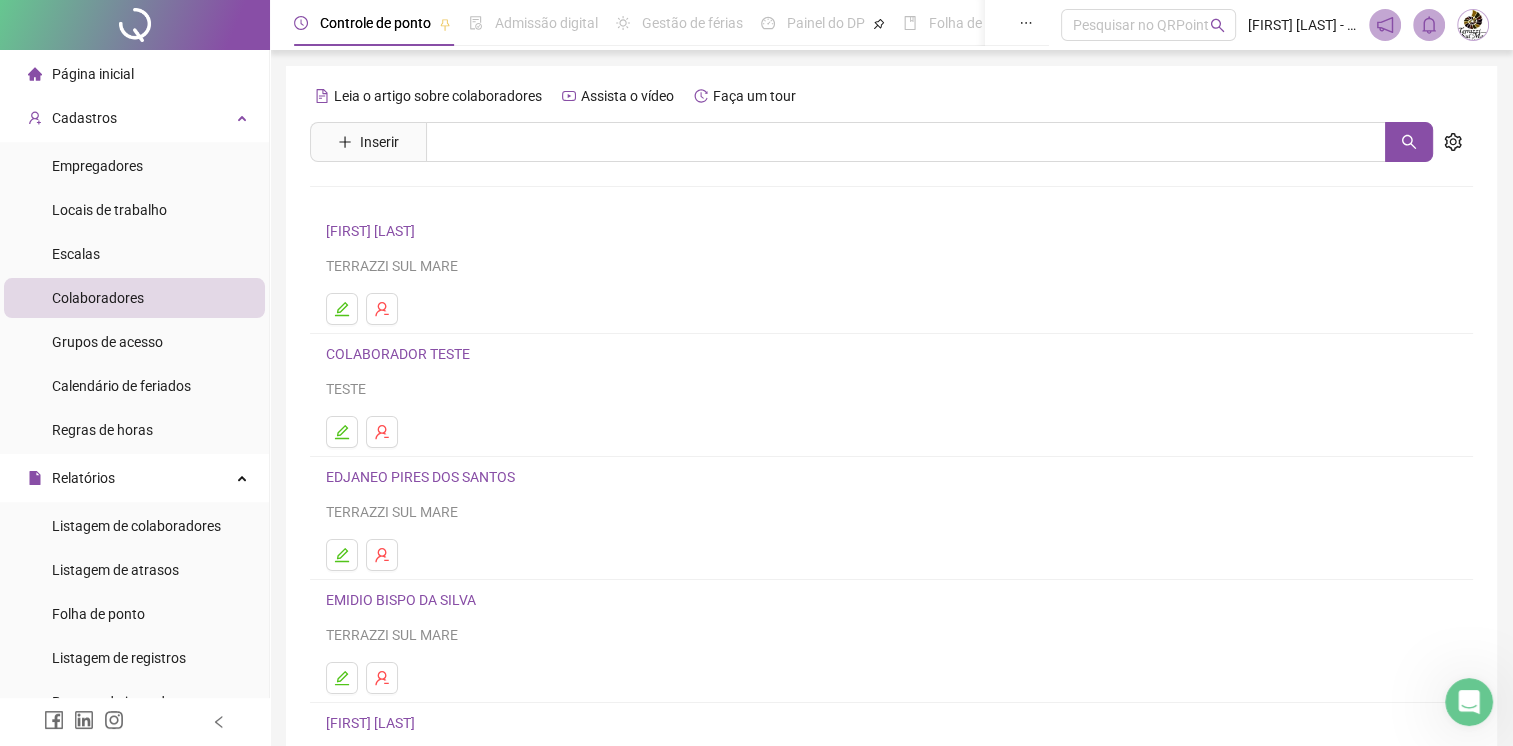 click on "Colaboradores" at bounding box center [134, 298] 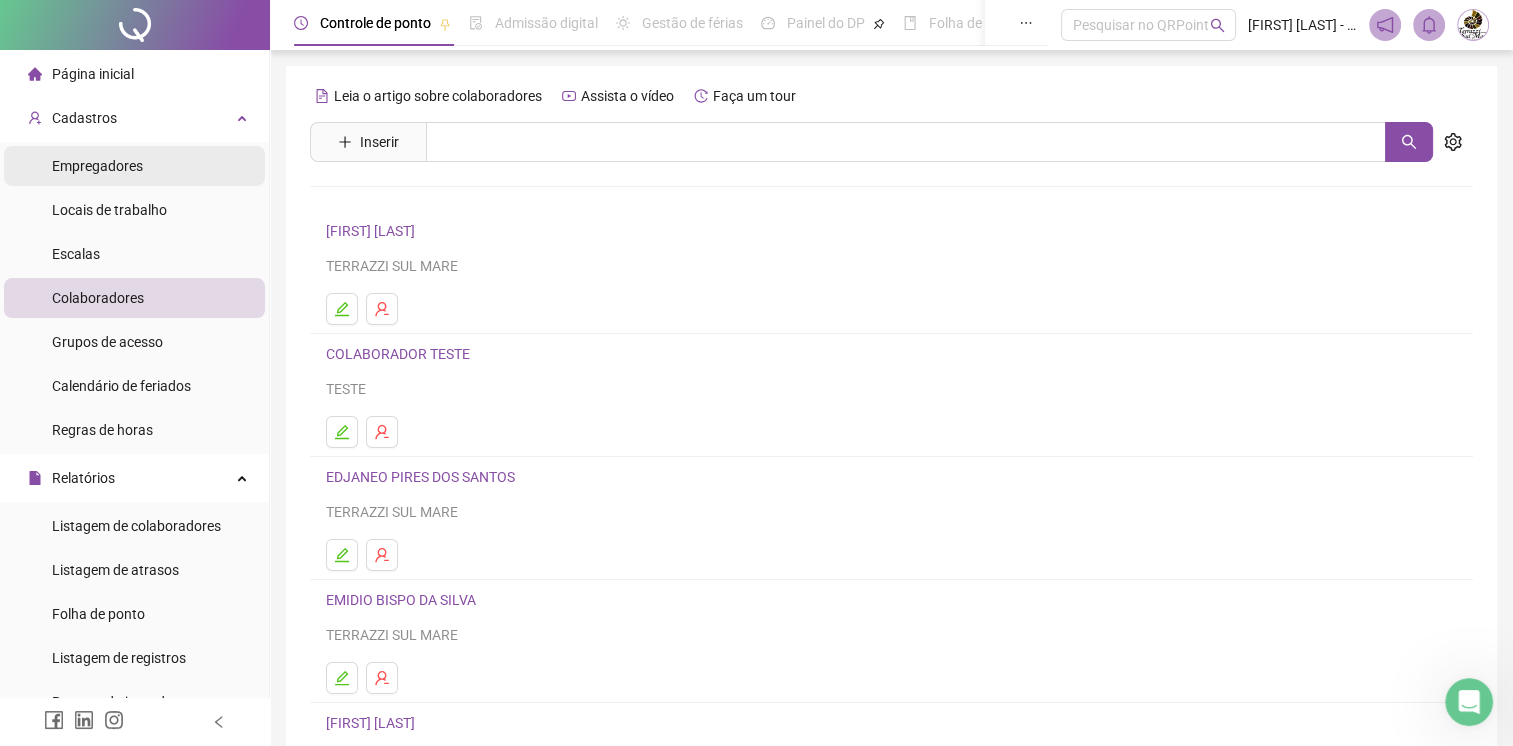 click on "Empregadores" at bounding box center [97, 166] 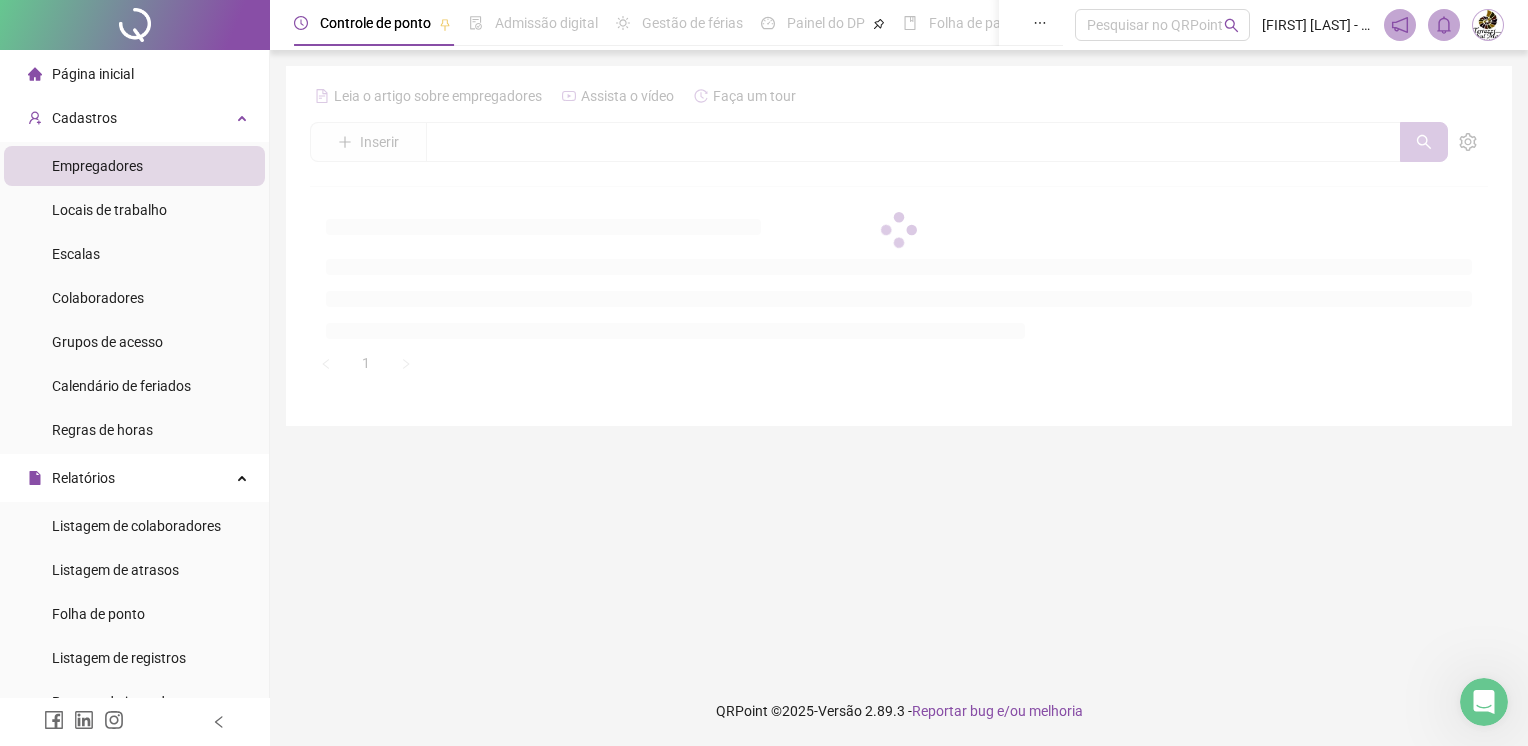 click on "Página inicial Cadastros Empregadores Locais de trabalho Escalas Colaboradores Grupos de acesso Calendário de feriados Regras de horas Relatórios Listagem de colaboradores Listagem de atrasos Folha de ponto Listagem de registros Resumo da jornada Localização de registros Banco de Horas Escalas de trabalho Relatório de solicitações Administração Ajustes da folha Ajustes rápidos Análise de inconsistências Controle de registros de ponto Gestão de solicitações Ocorrências Validar protocolo Link para Registro Rápido Exportações Exportação de AFD Exportação de AFDT Exportação de ACJEF Exportação de AEJ Integrações CSV Domínio OneFlow Alterdata SAP Gestão de holerites Aceite de uso Atestado técnico Gerar QRCode Financeiro Central de ajuda Clube QR - Beneficios" at bounding box center (135, 698) 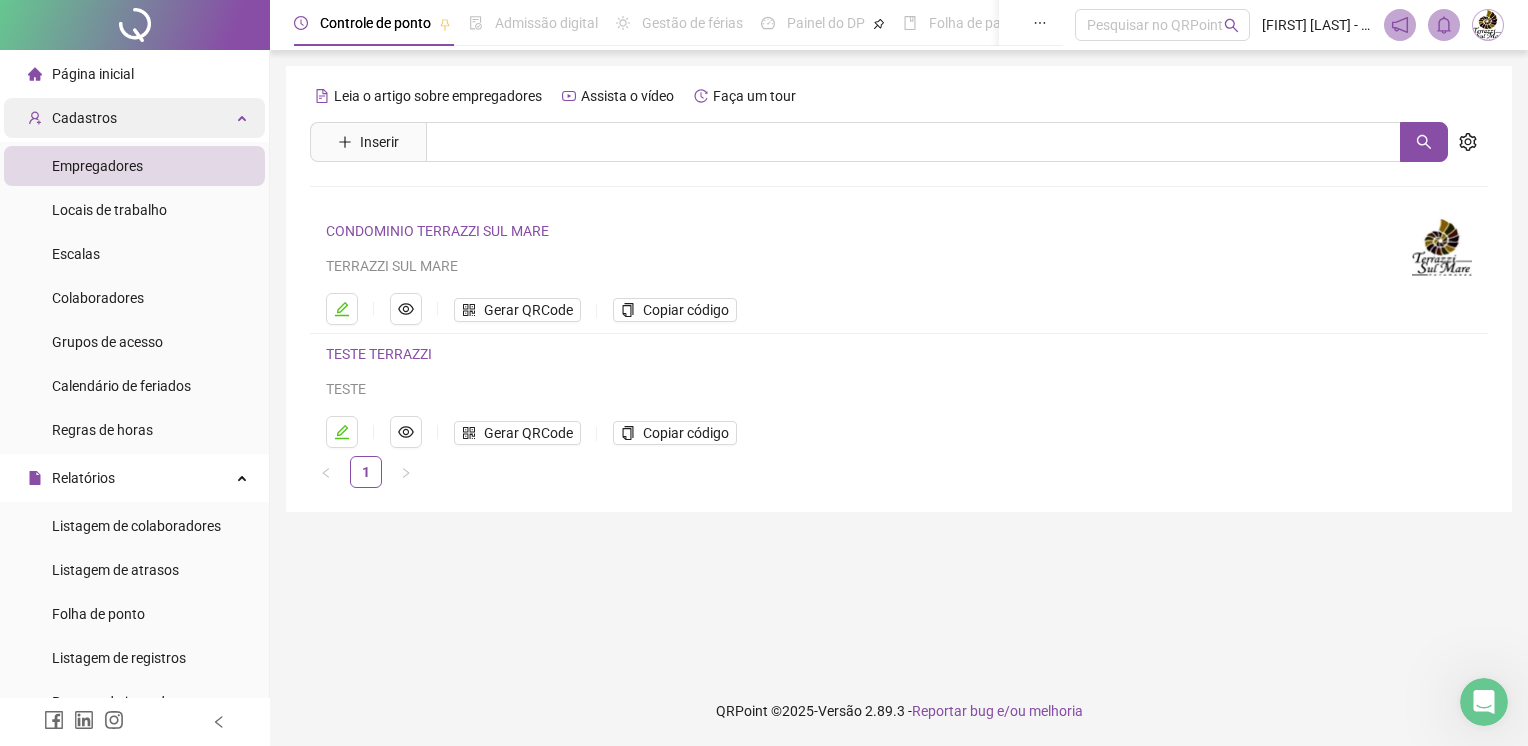 click on "Cadastros" at bounding box center (134, 118) 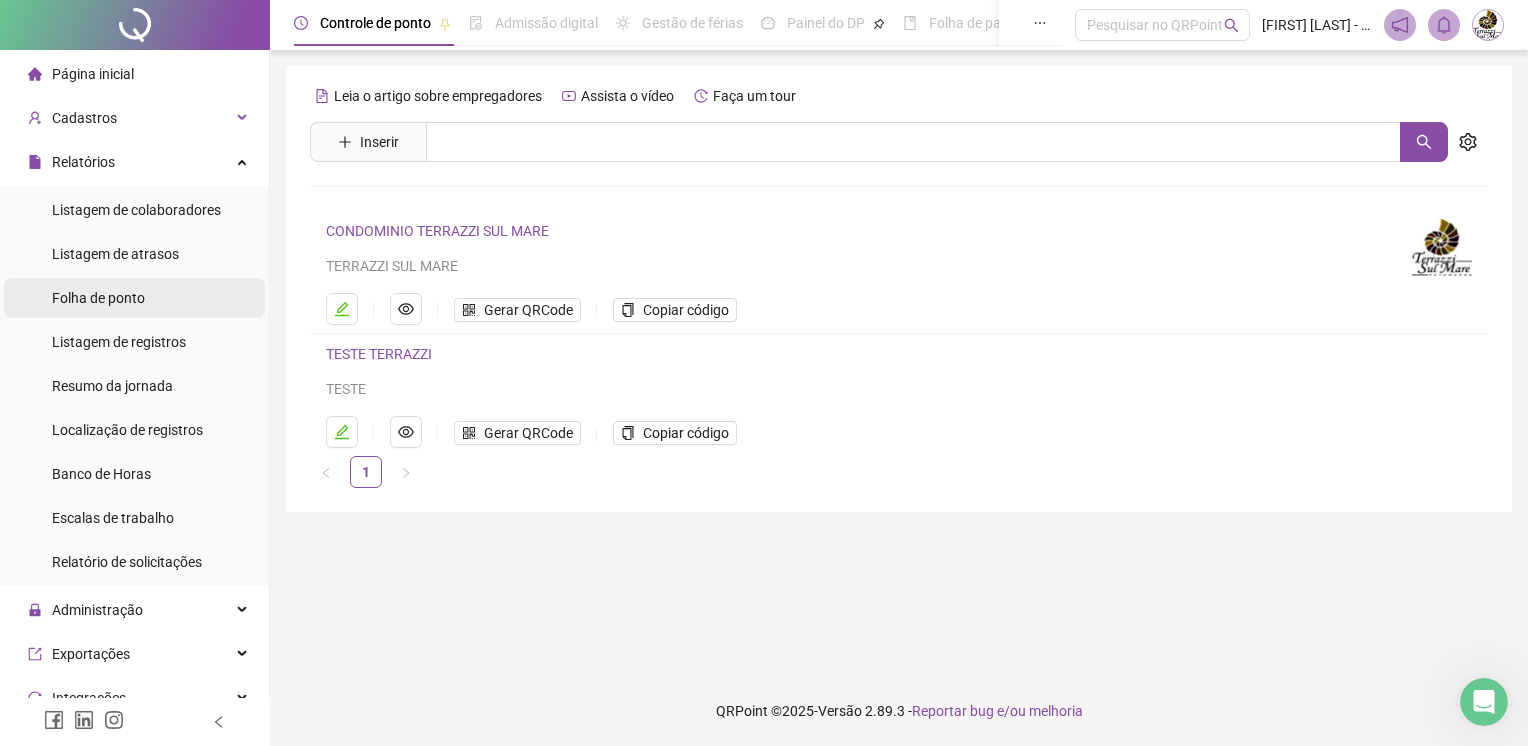 click on "Folha de ponto" at bounding box center (98, 298) 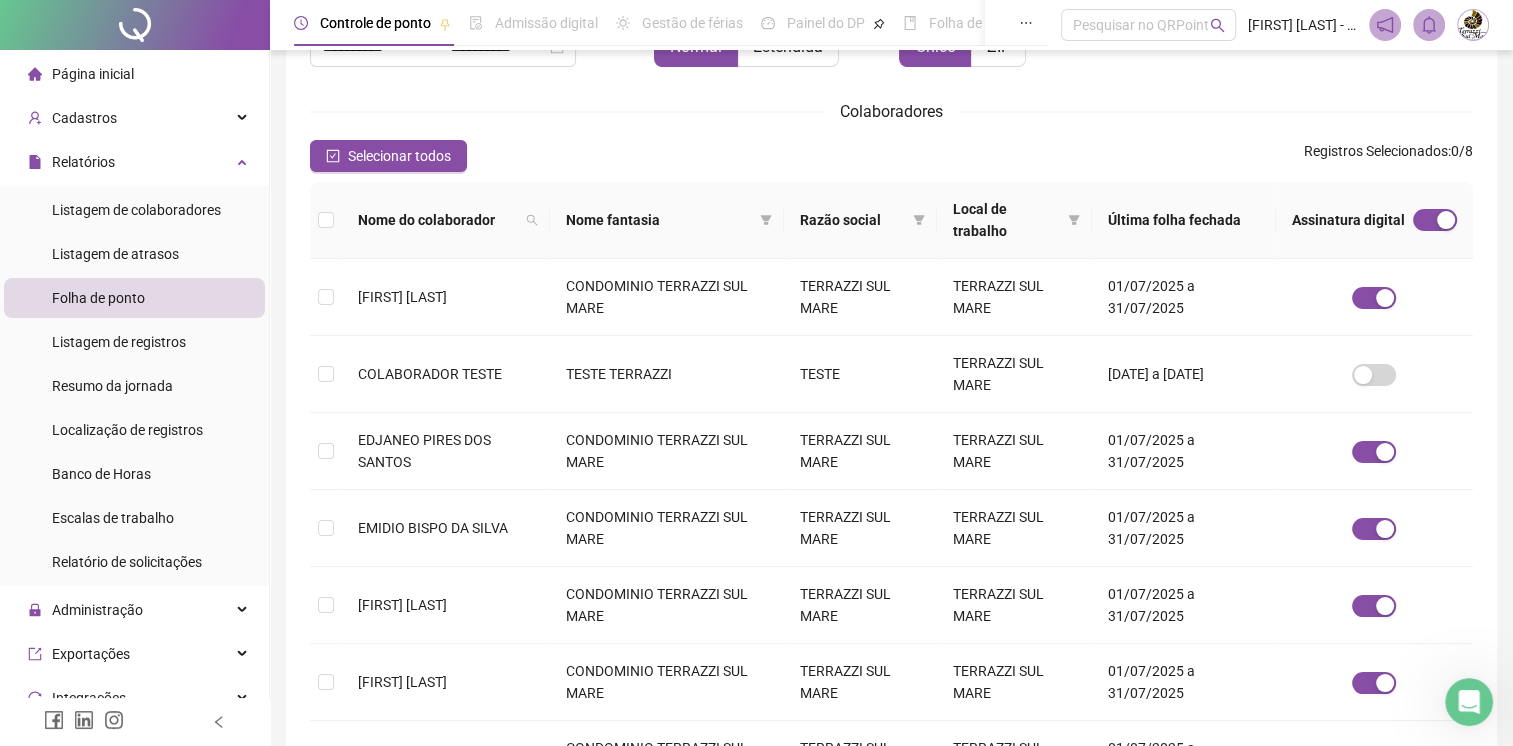 scroll, scrollTop: 0, scrollLeft: 0, axis: both 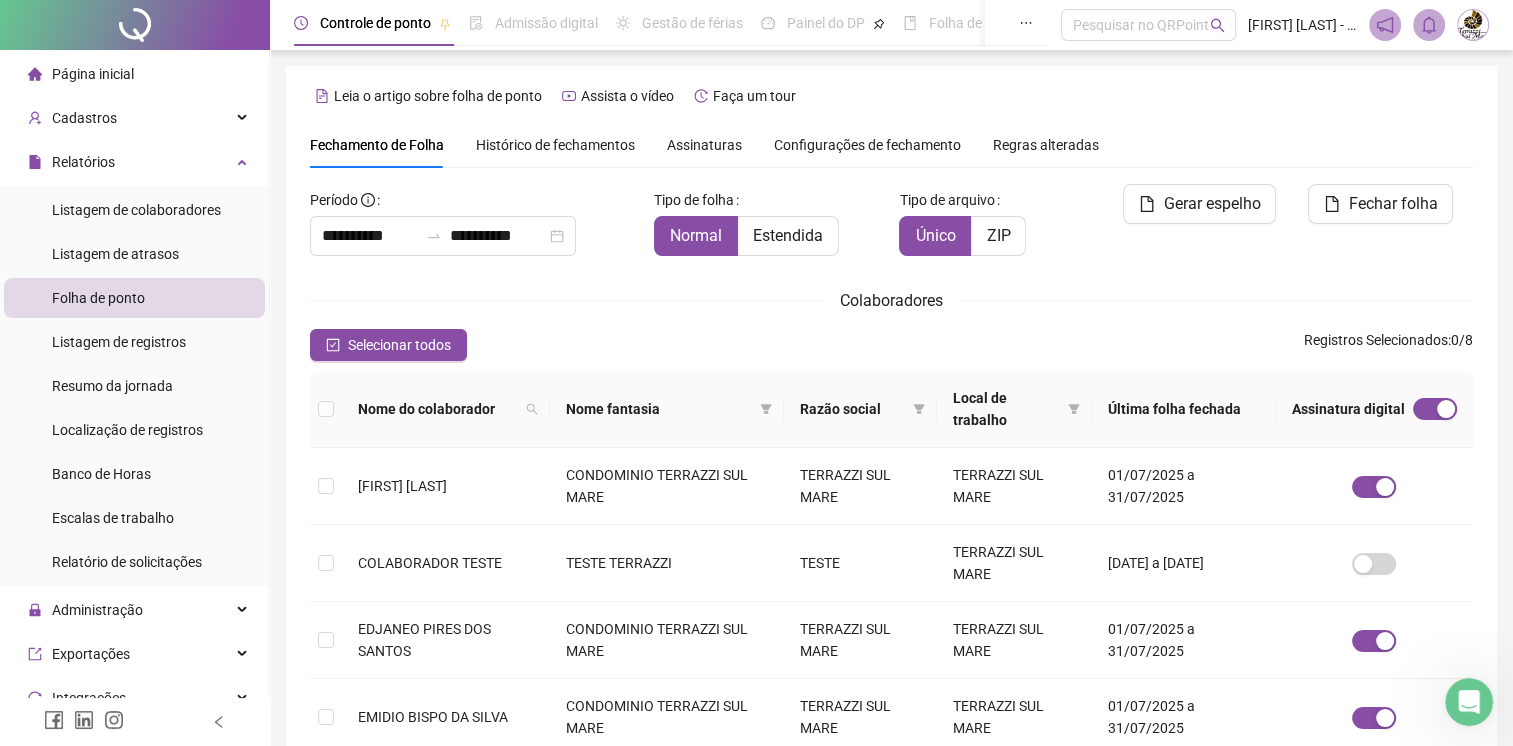 click on "Assinaturas" at bounding box center [704, 145] 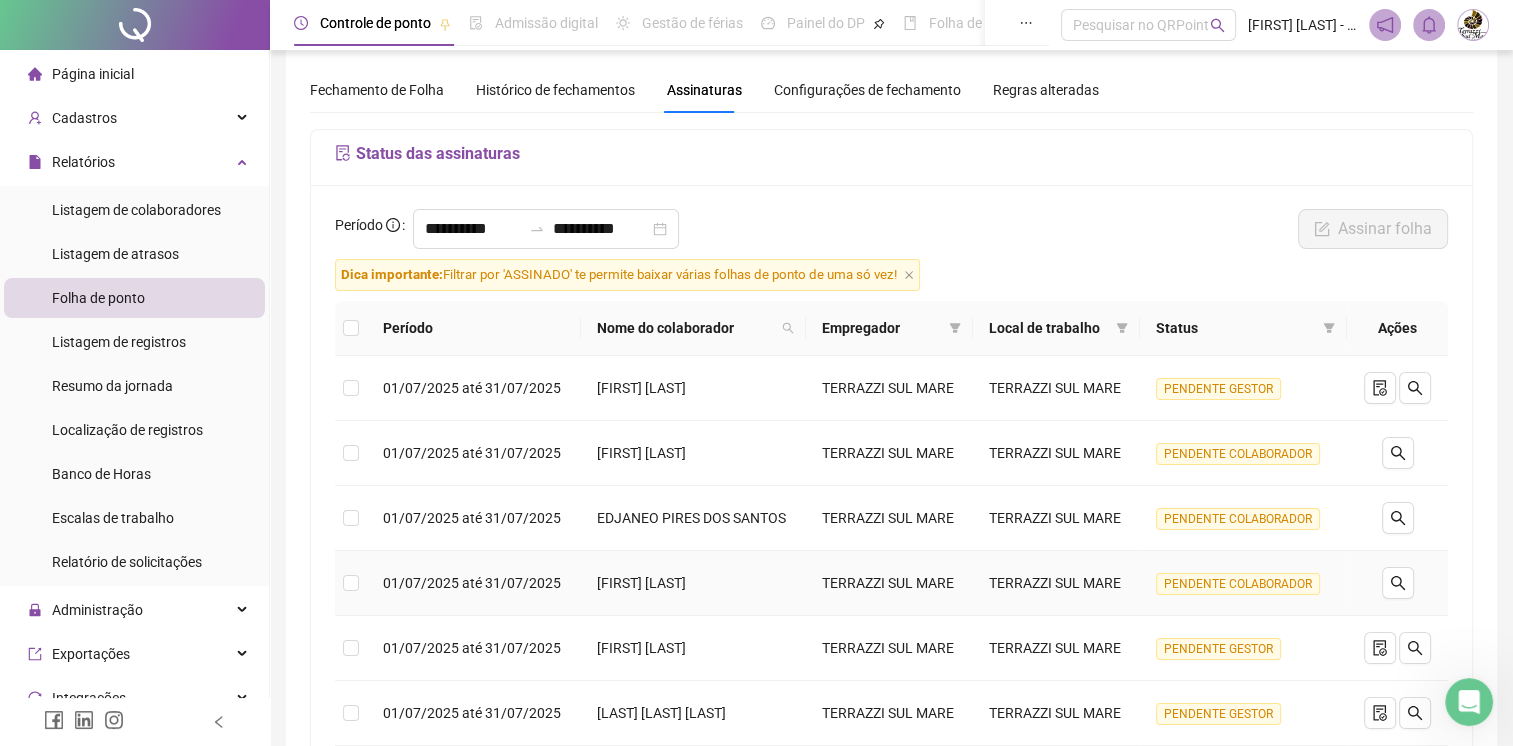 scroll, scrollTop: 0, scrollLeft: 0, axis: both 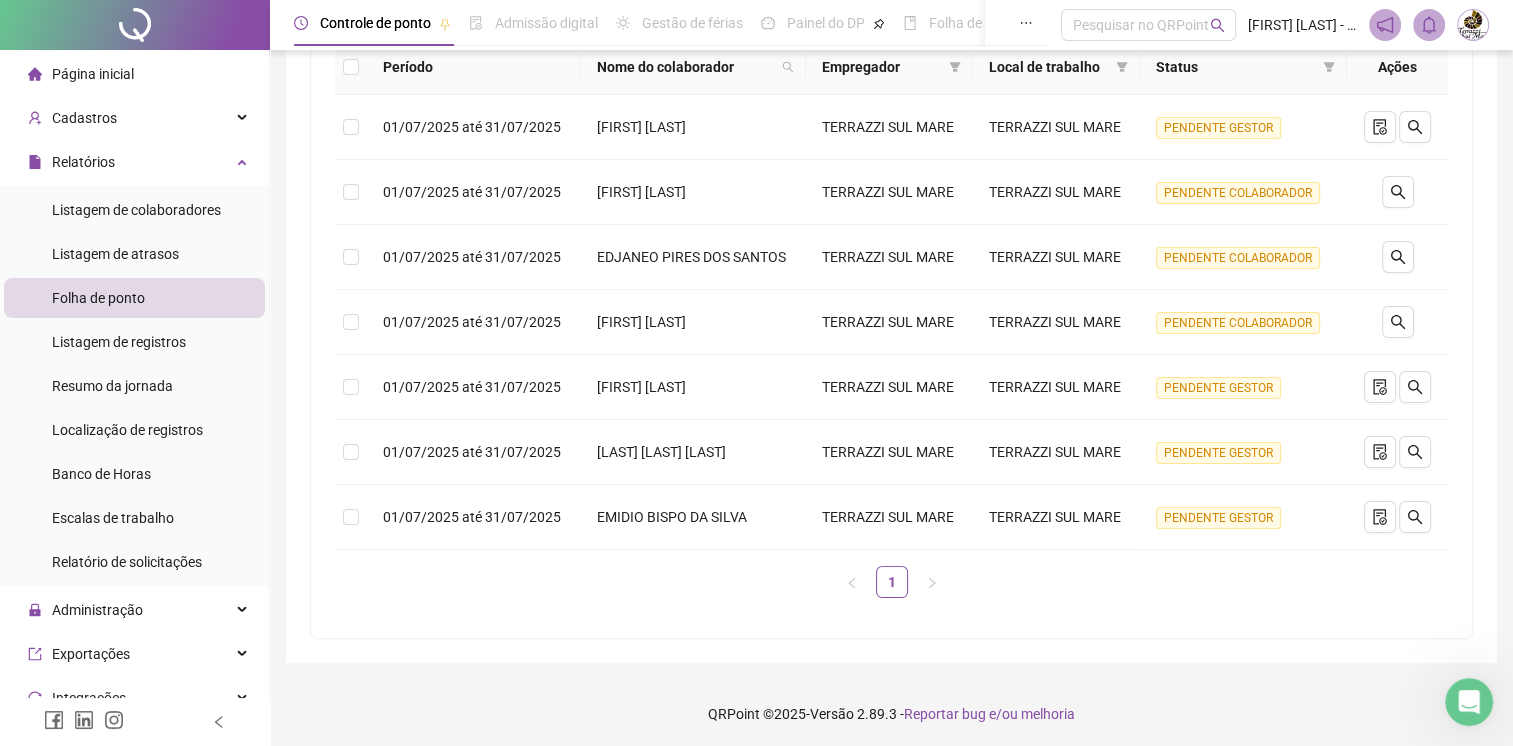 drag, startPoint x: 1489, startPoint y: 710, endPoint x: 1464, endPoint y: 700, distance: 26.925823 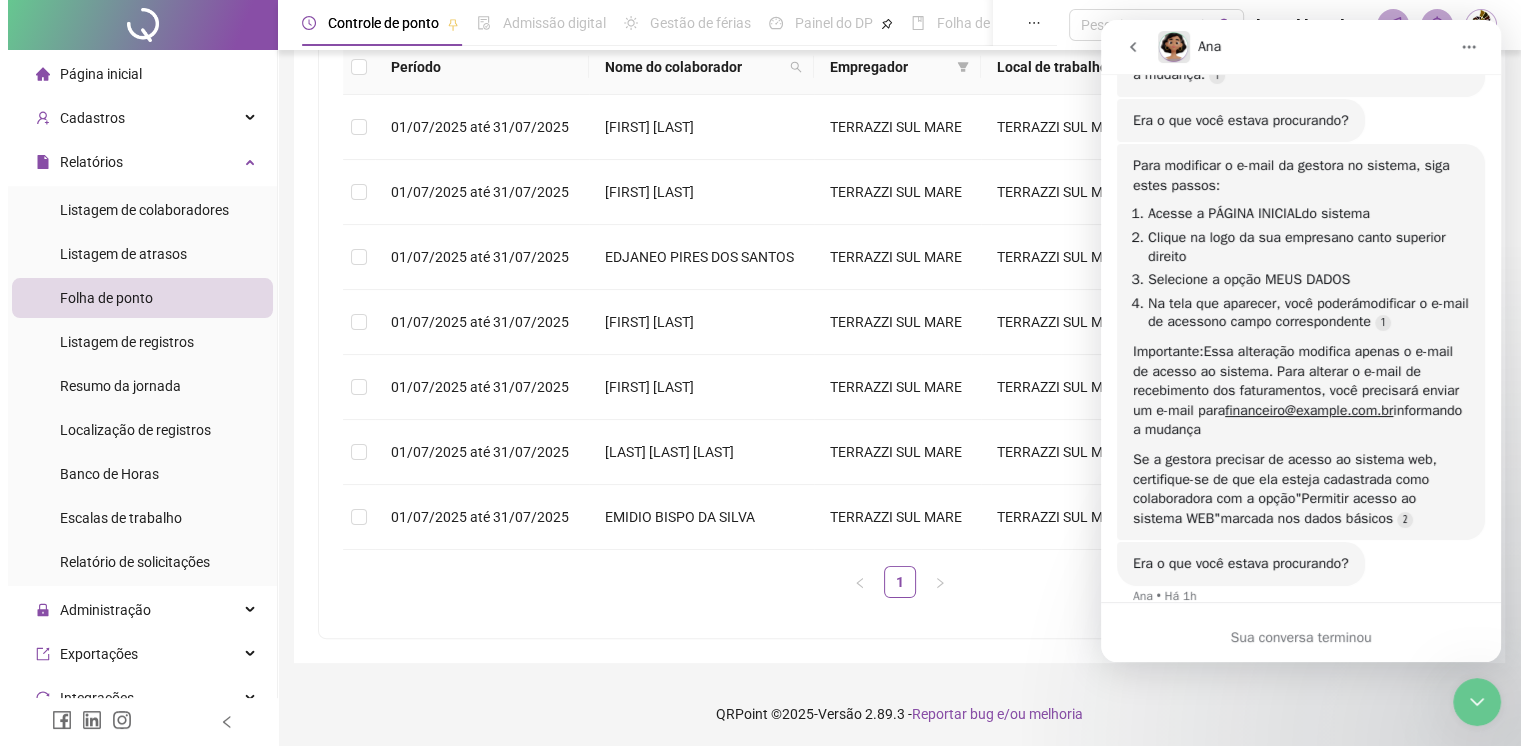 scroll, scrollTop: 1377, scrollLeft: 0, axis: vertical 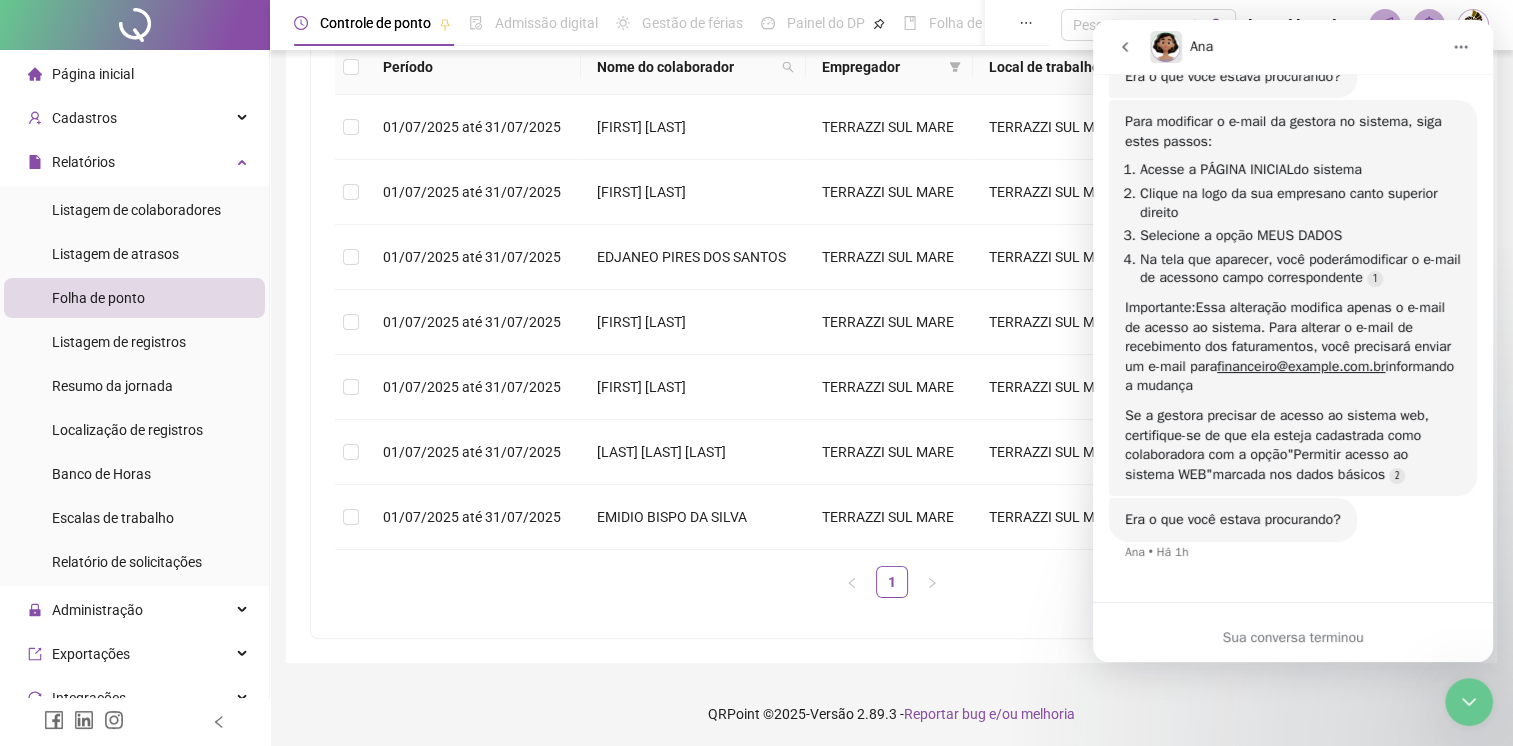 click on "Reportar bug e/ou melhoria" at bounding box center (989, 714) 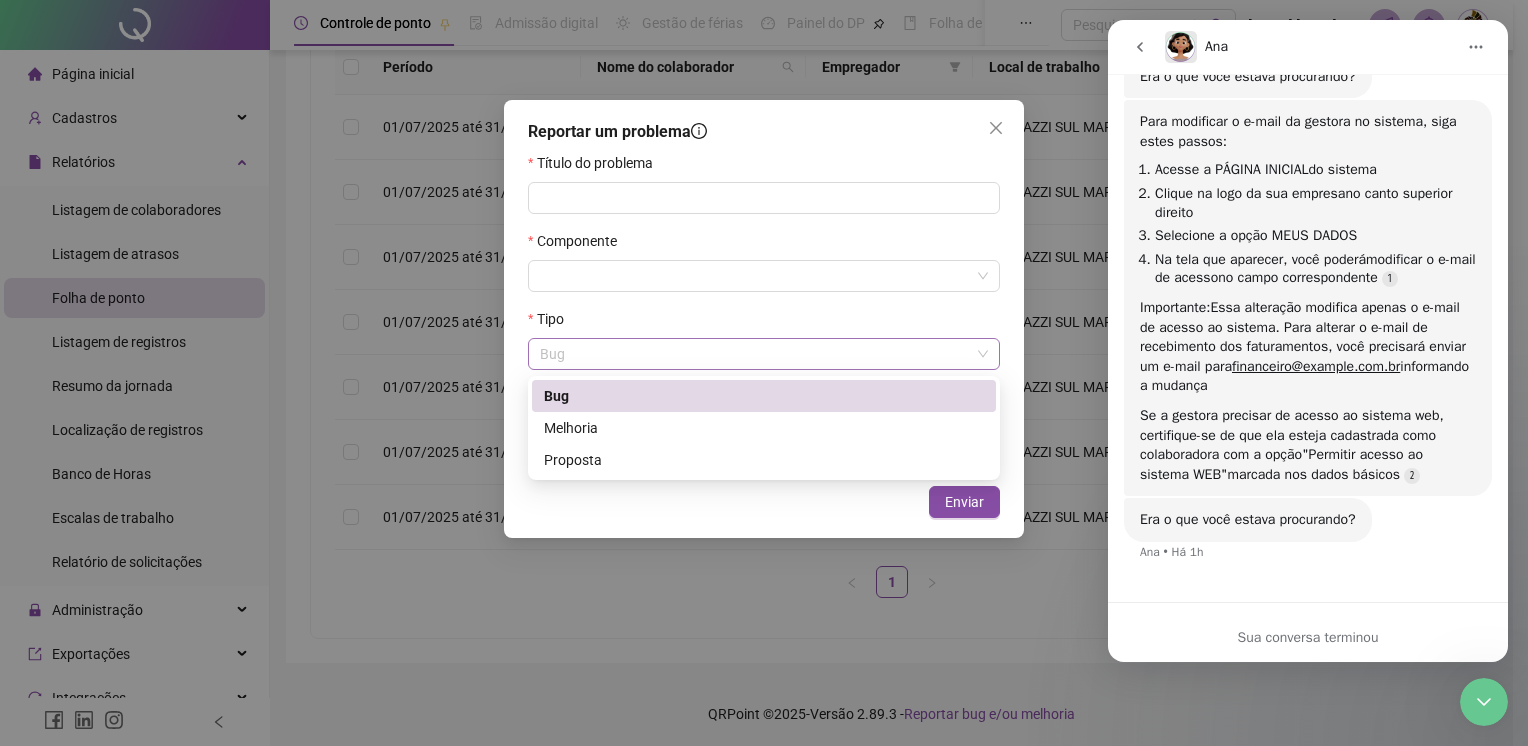click on "Bug" at bounding box center (764, 354) 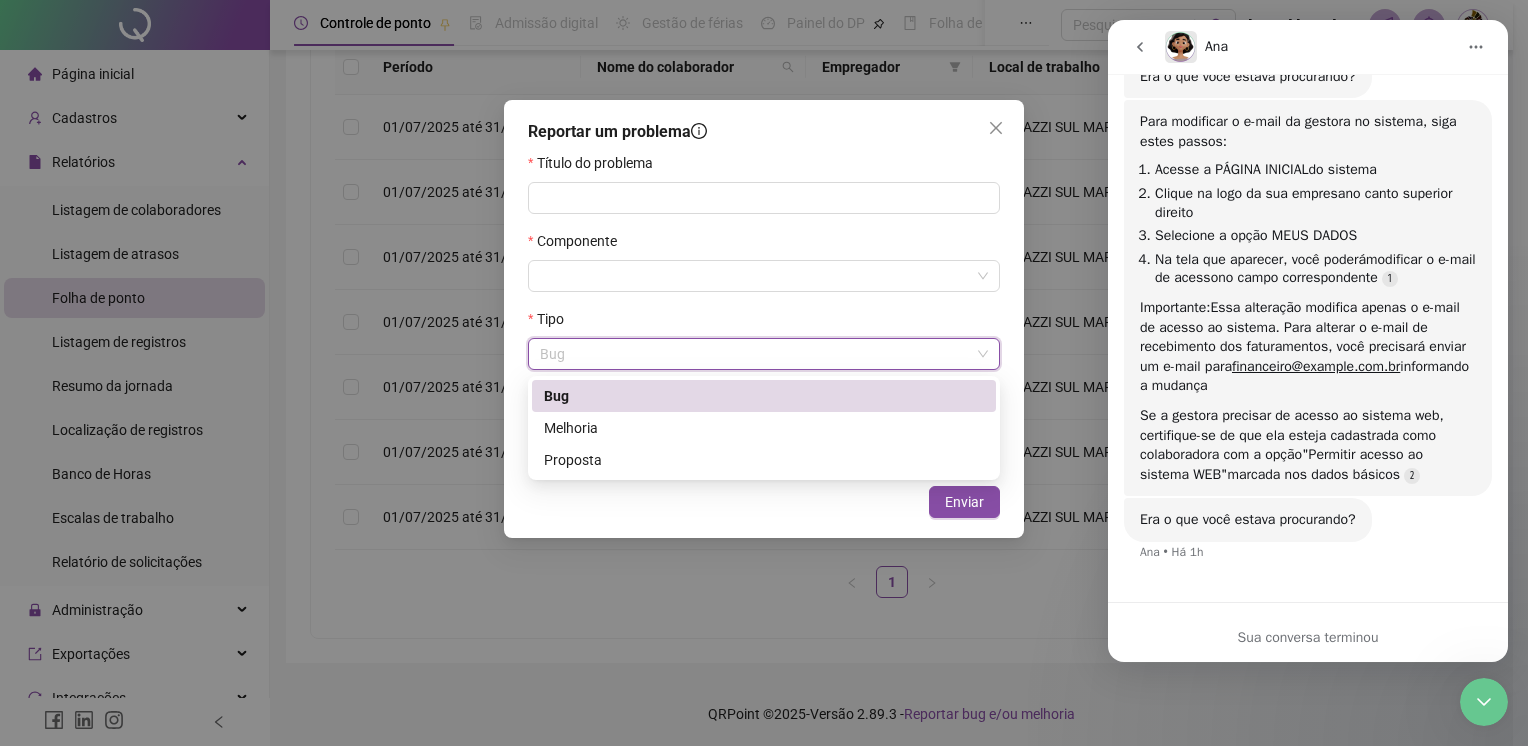 click on "Bug" at bounding box center [764, 396] 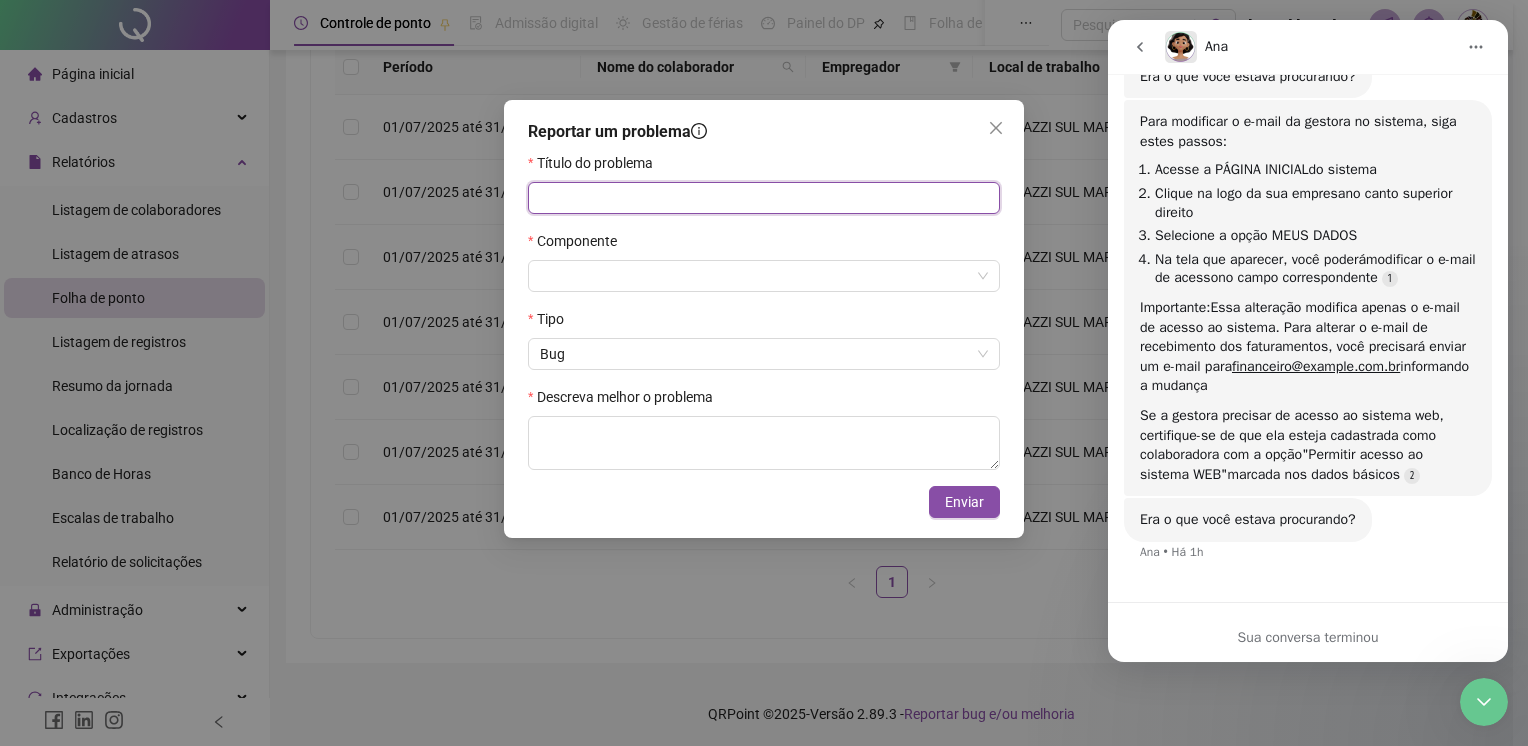 click at bounding box center (764, 198) 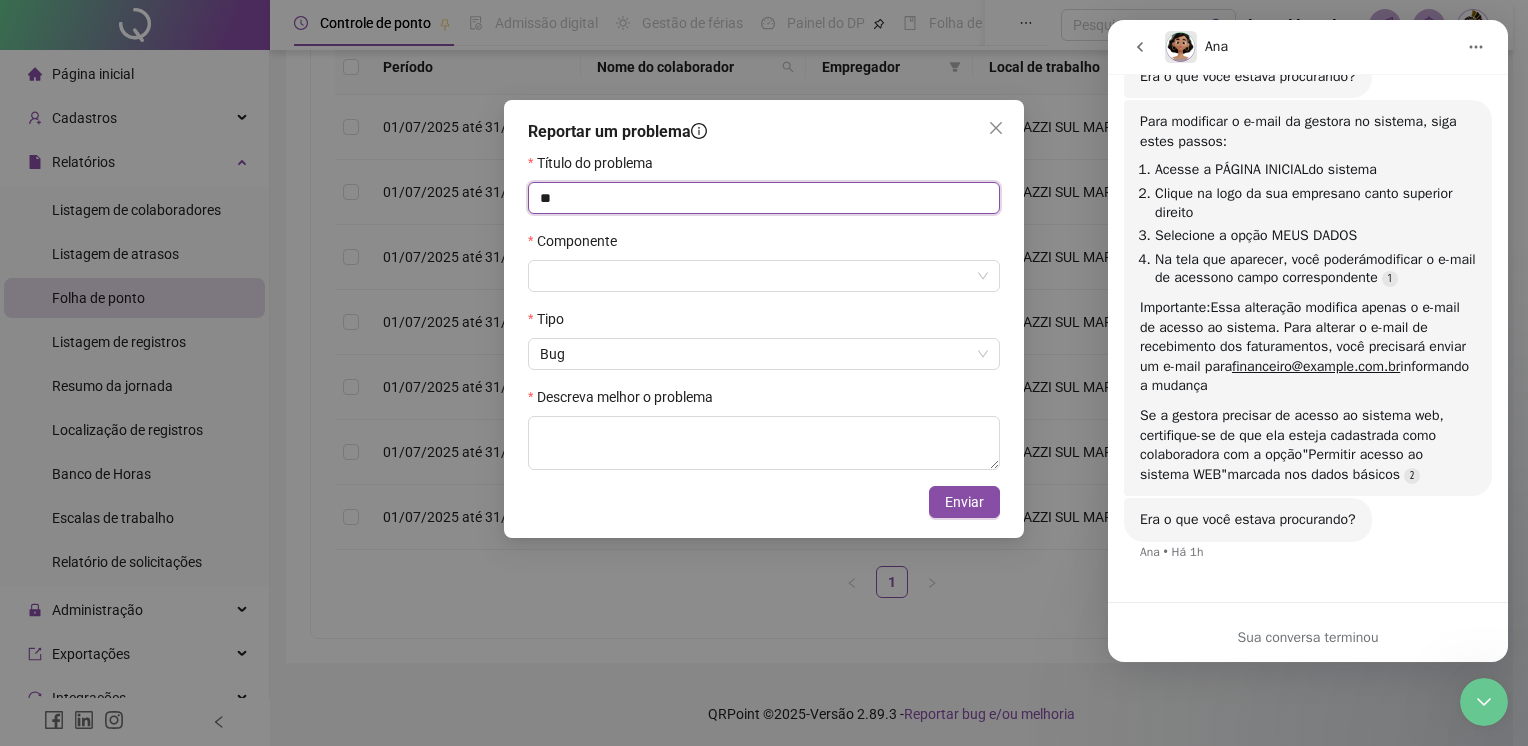 type on "*" 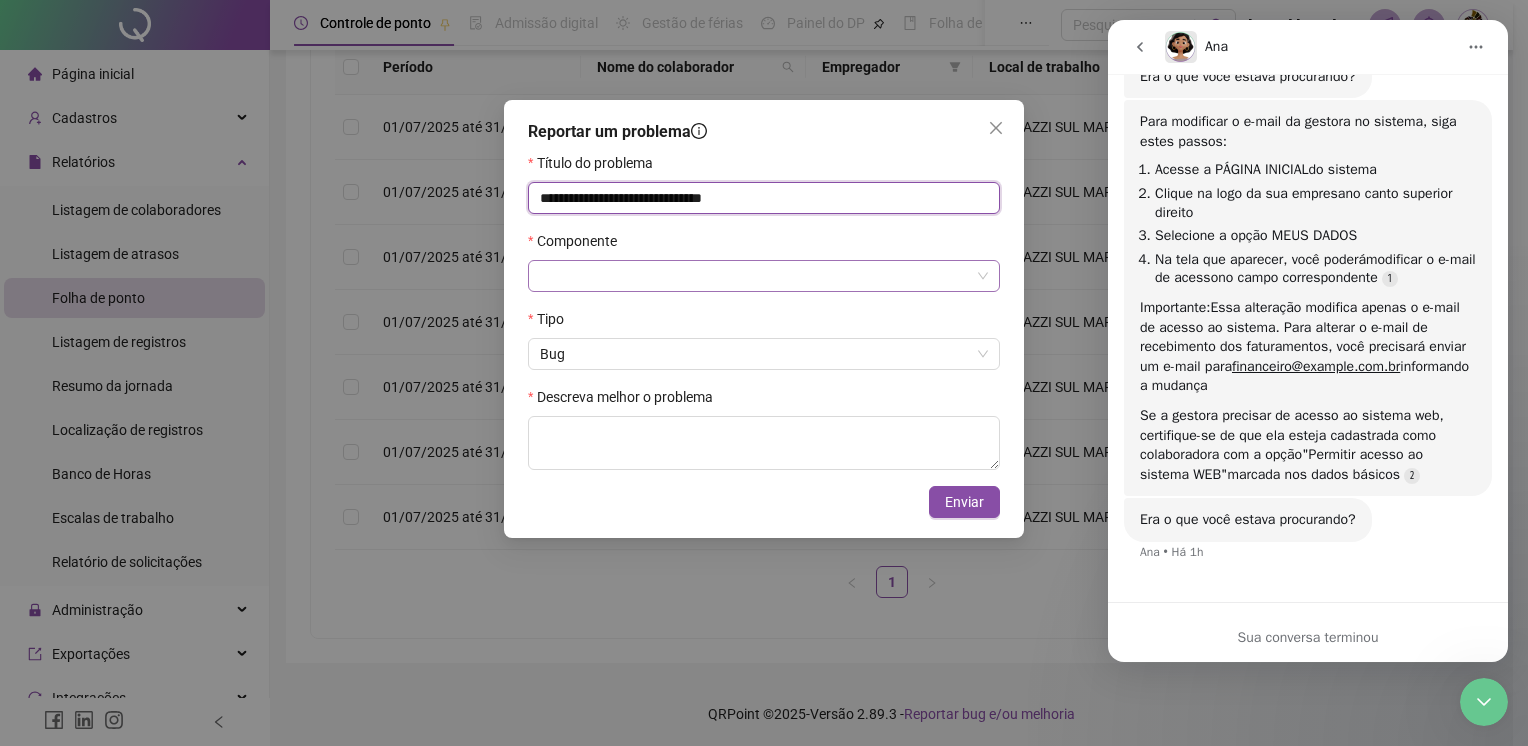 type on "**********" 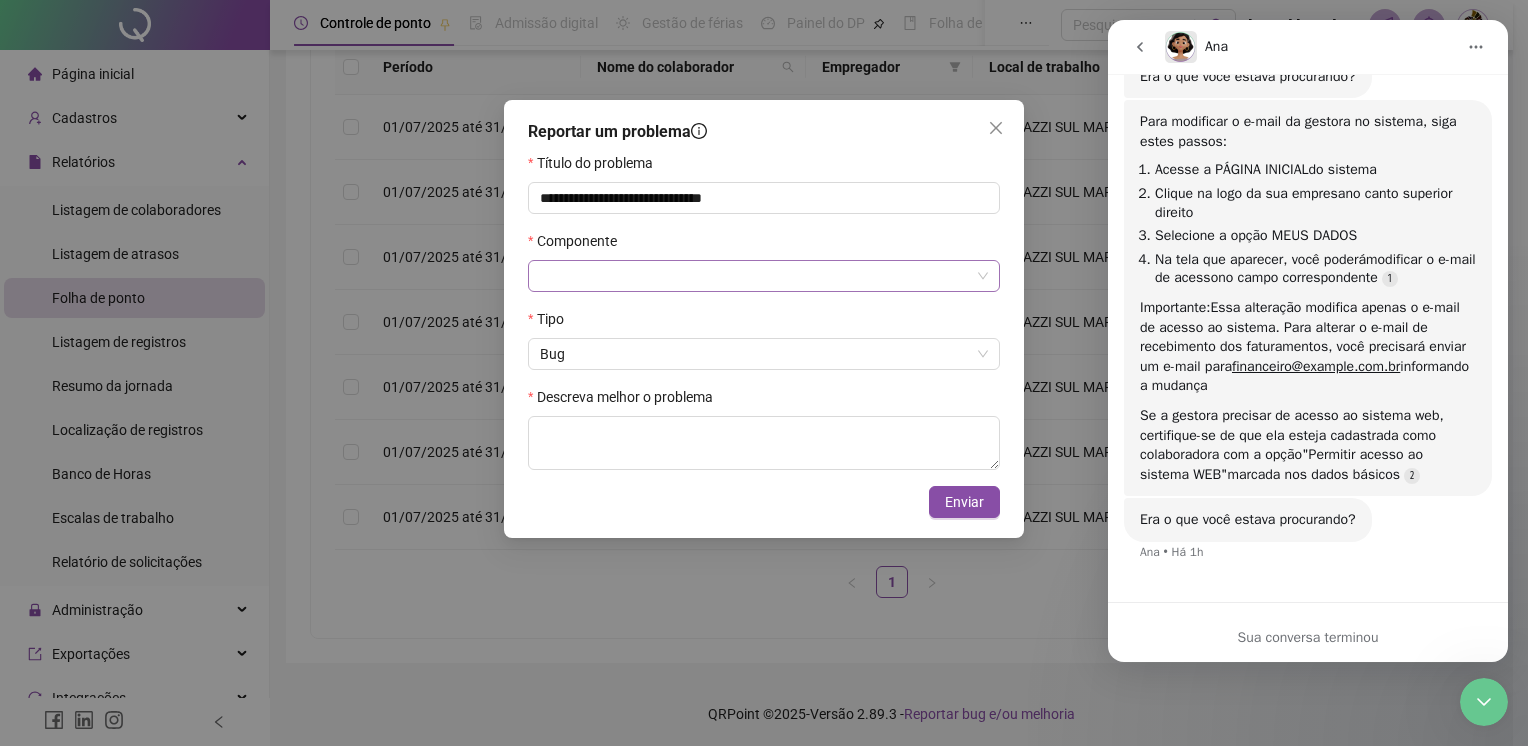 click at bounding box center [755, 276] 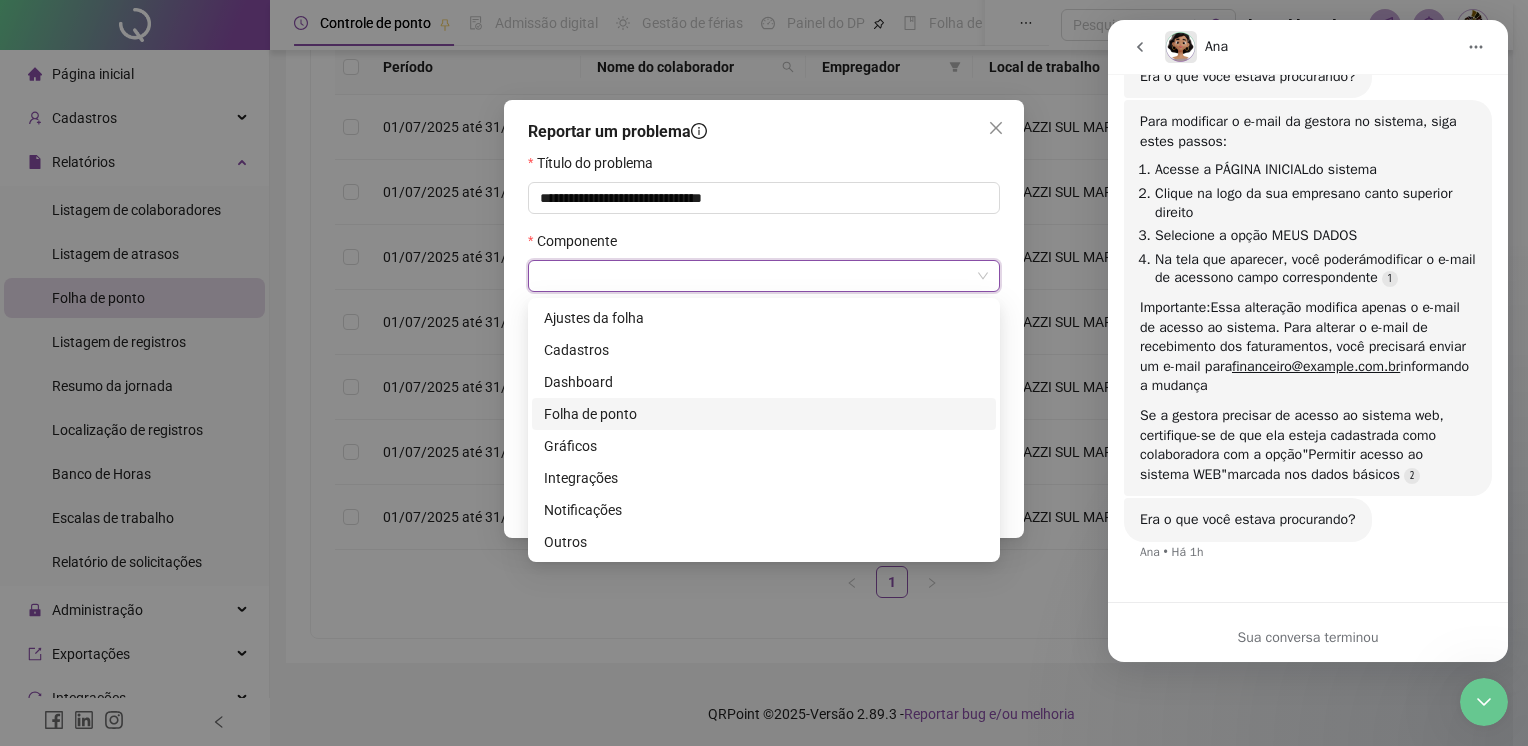 click on "Folha de ponto" at bounding box center (764, 414) 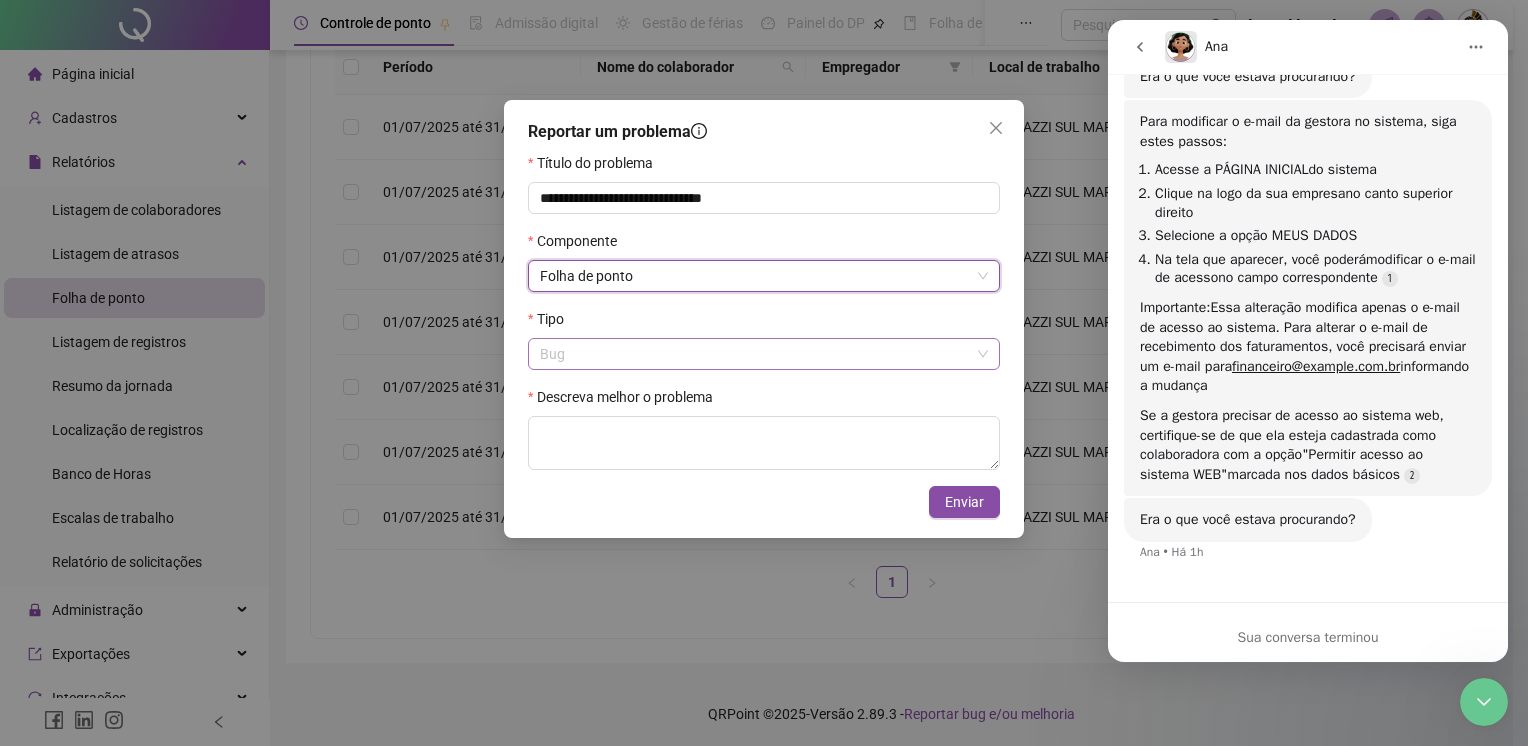 click on "Bug" at bounding box center (764, 354) 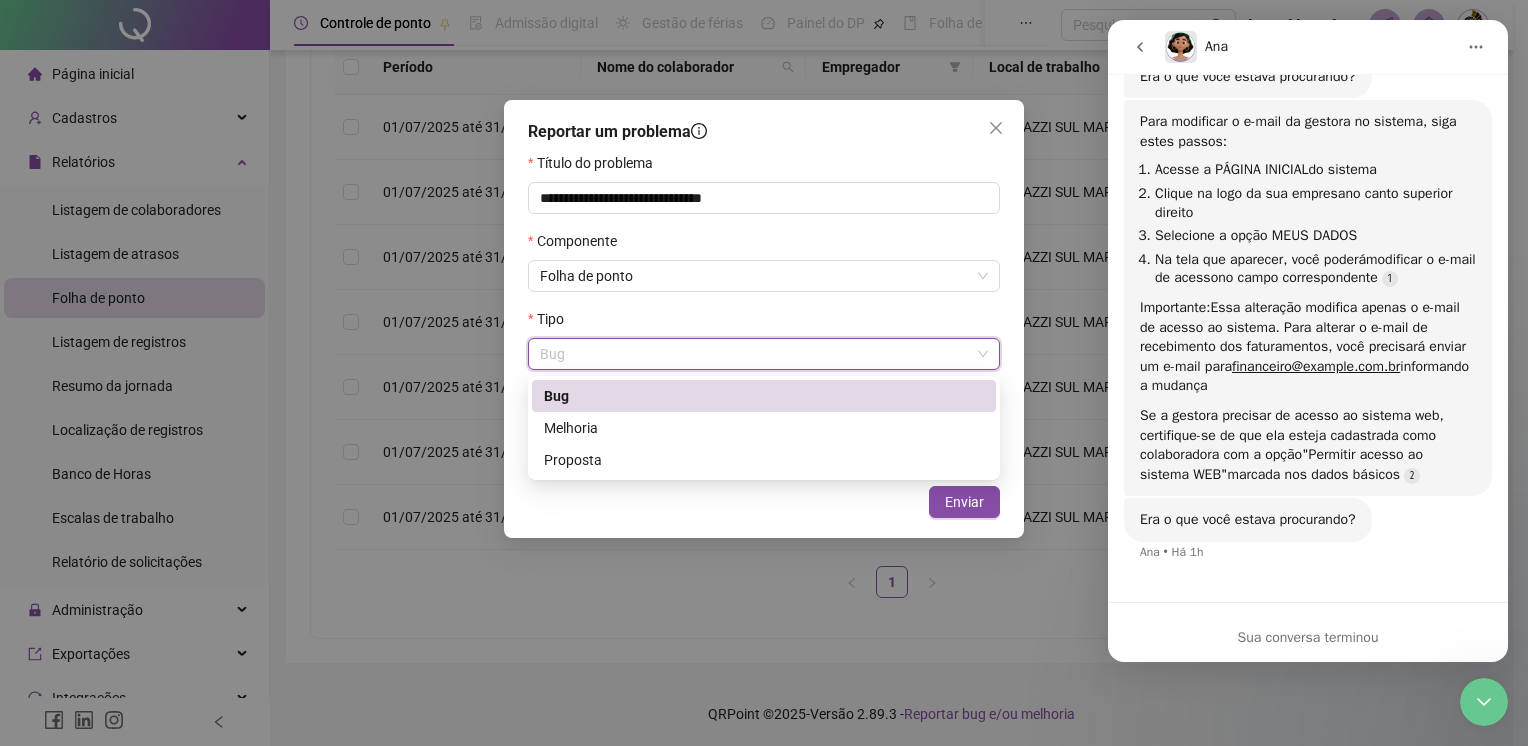 click on "Bug" at bounding box center [764, 354] 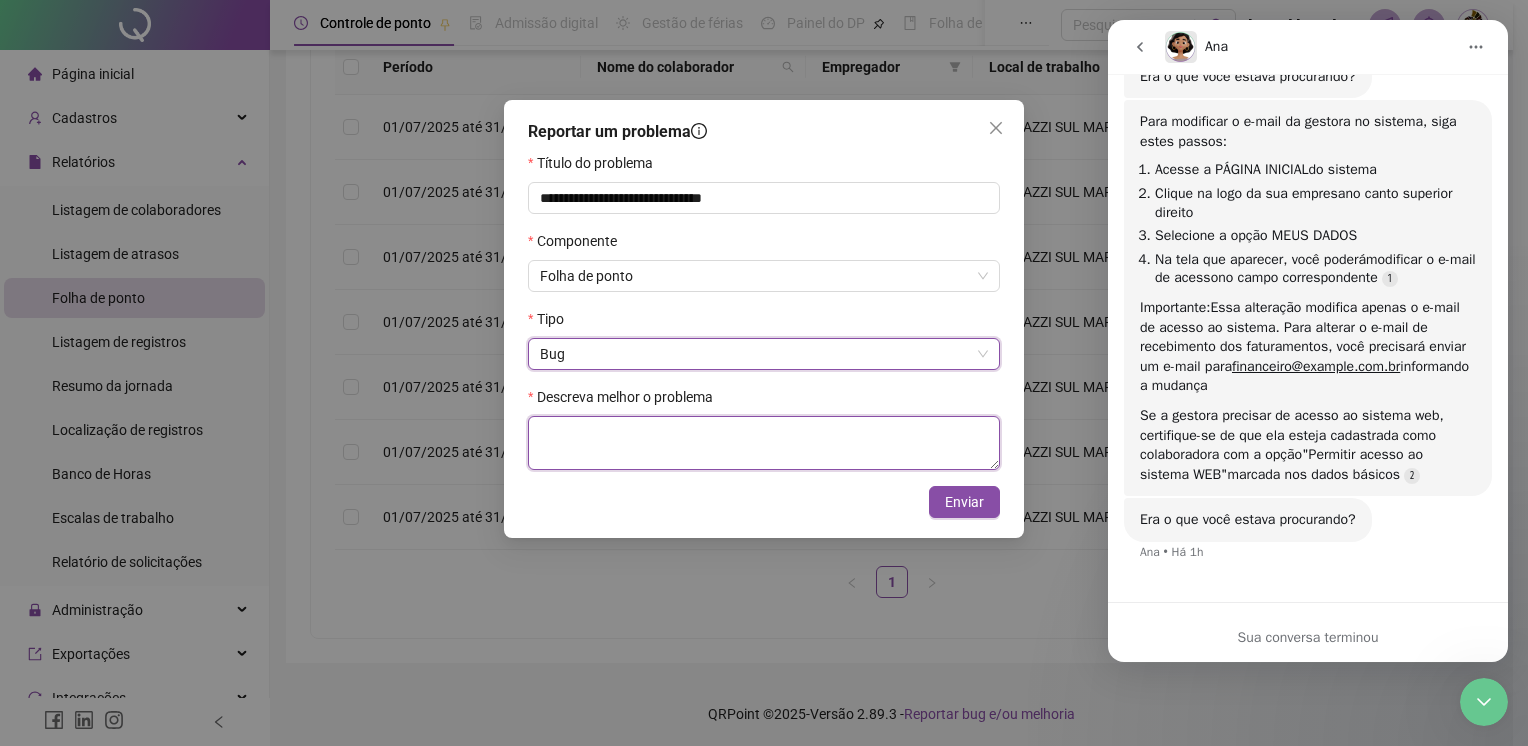 click at bounding box center [764, 443] 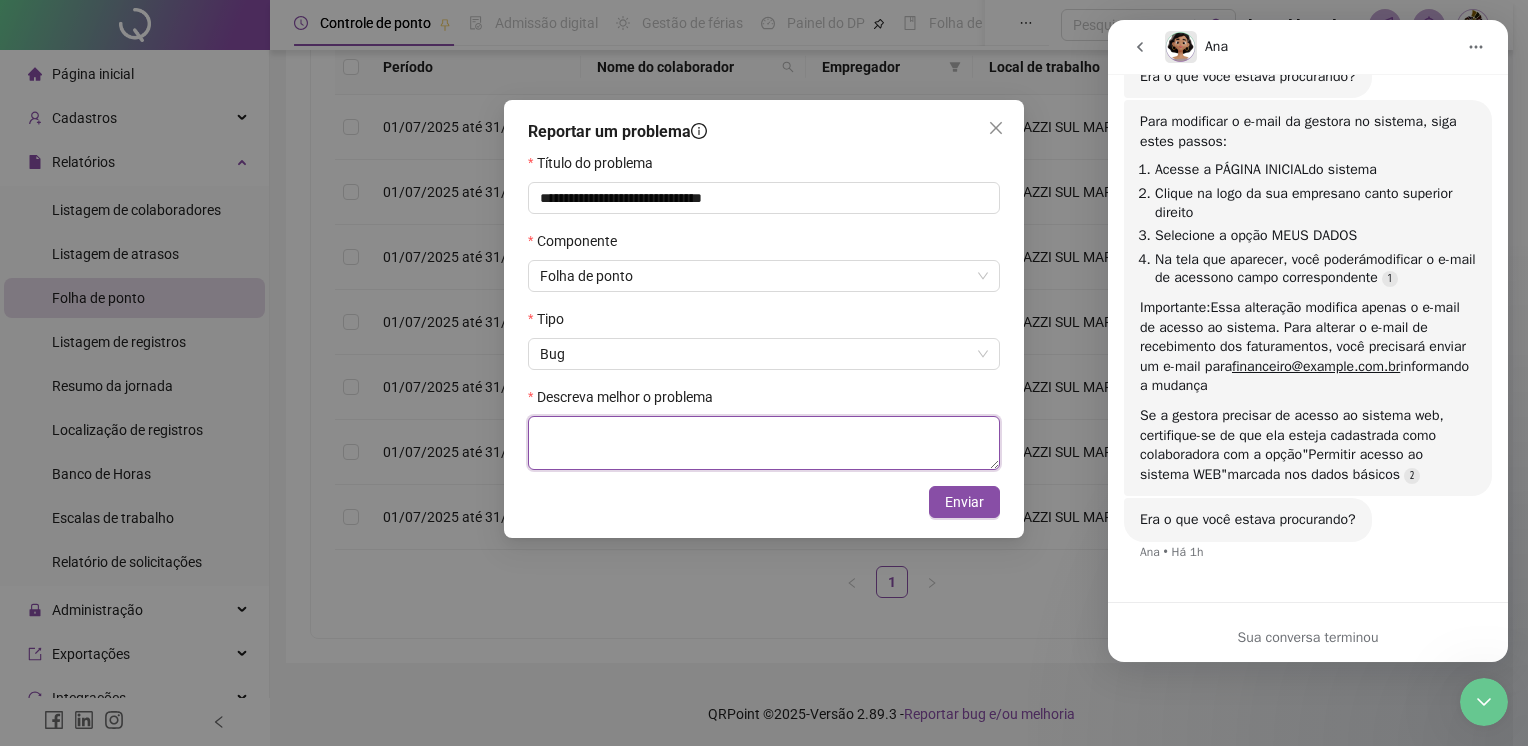 click at bounding box center [764, 443] 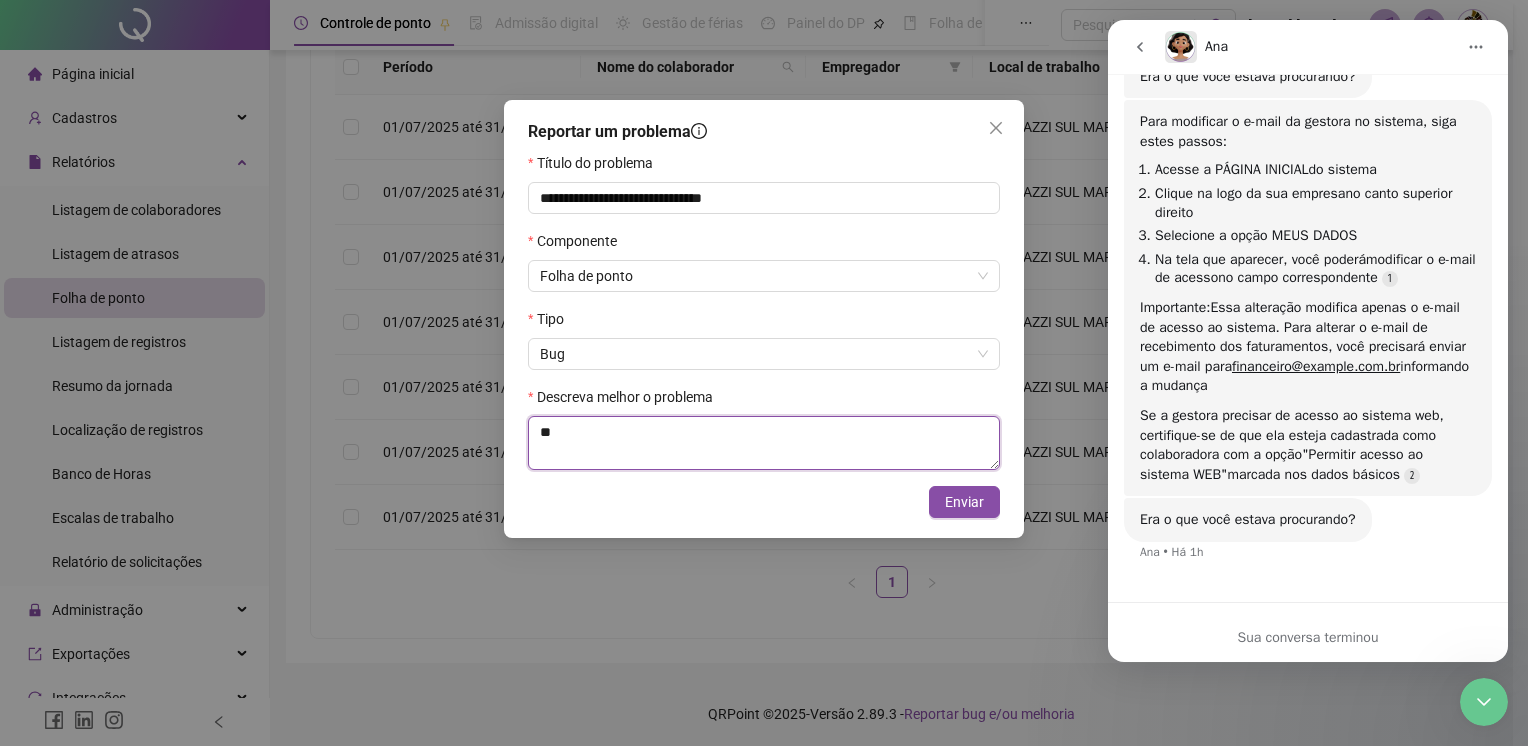 type on "*" 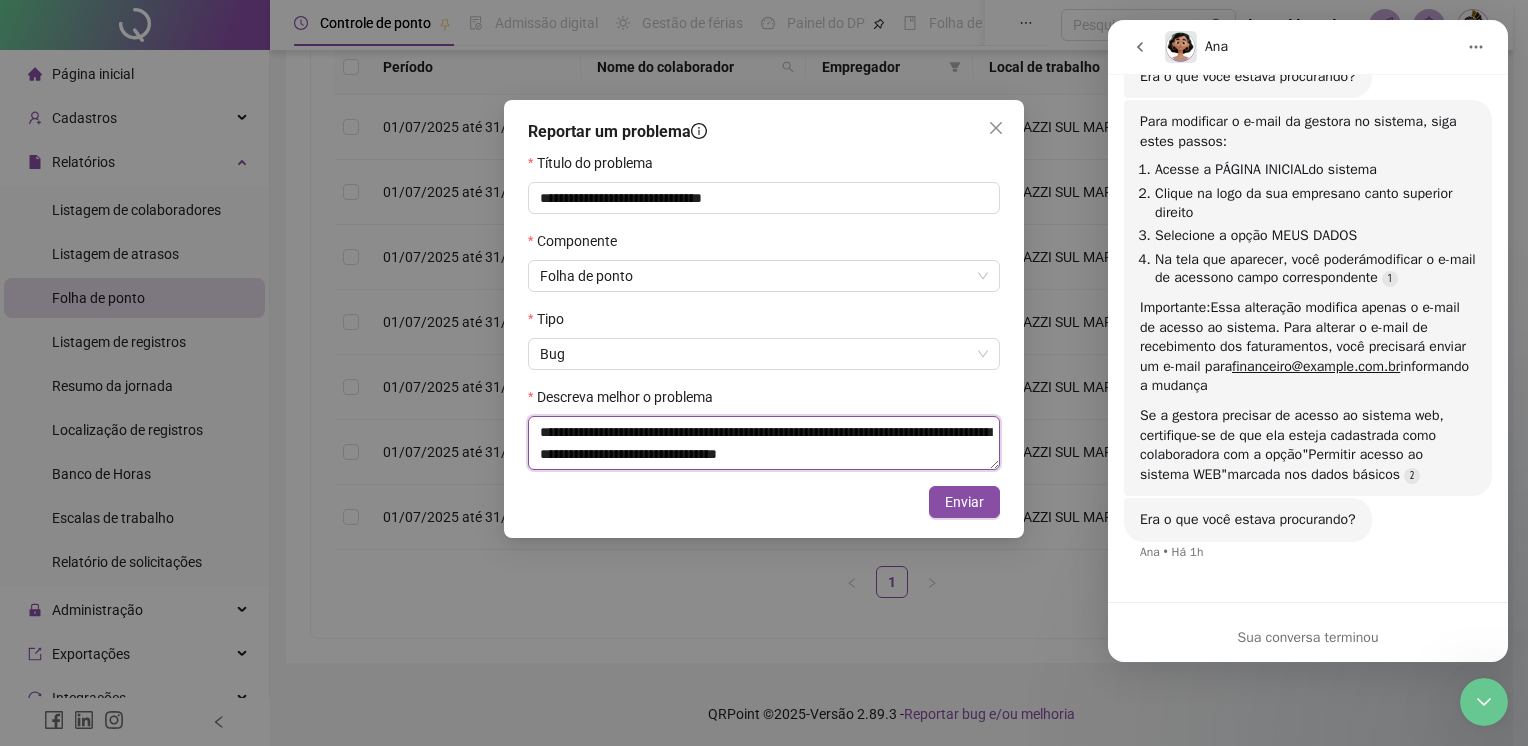click on "**********" at bounding box center [764, 443] 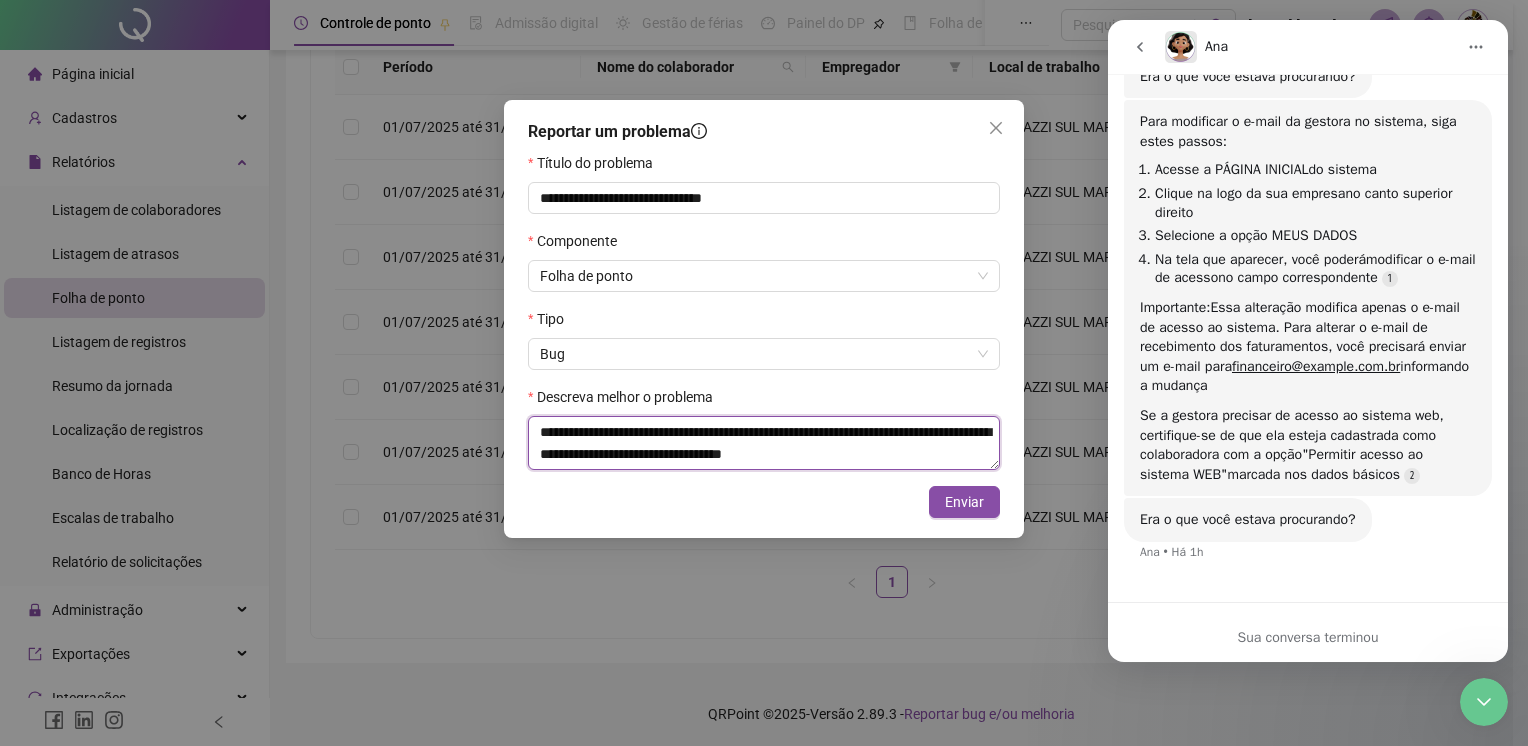 click on "**********" at bounding box center [764, 443] 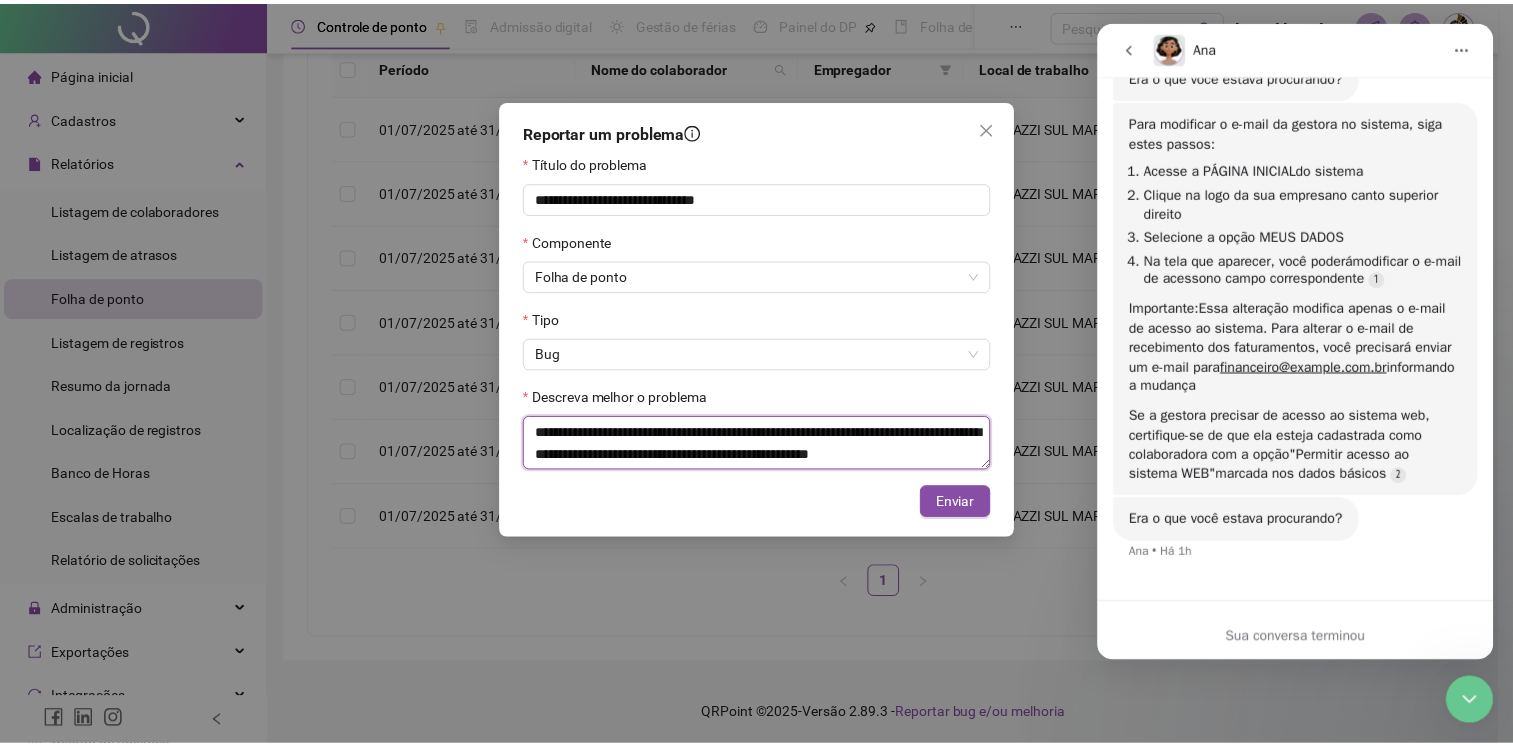 scroll, scrollTop: 16, scrollLeft: 0, axis: vertical 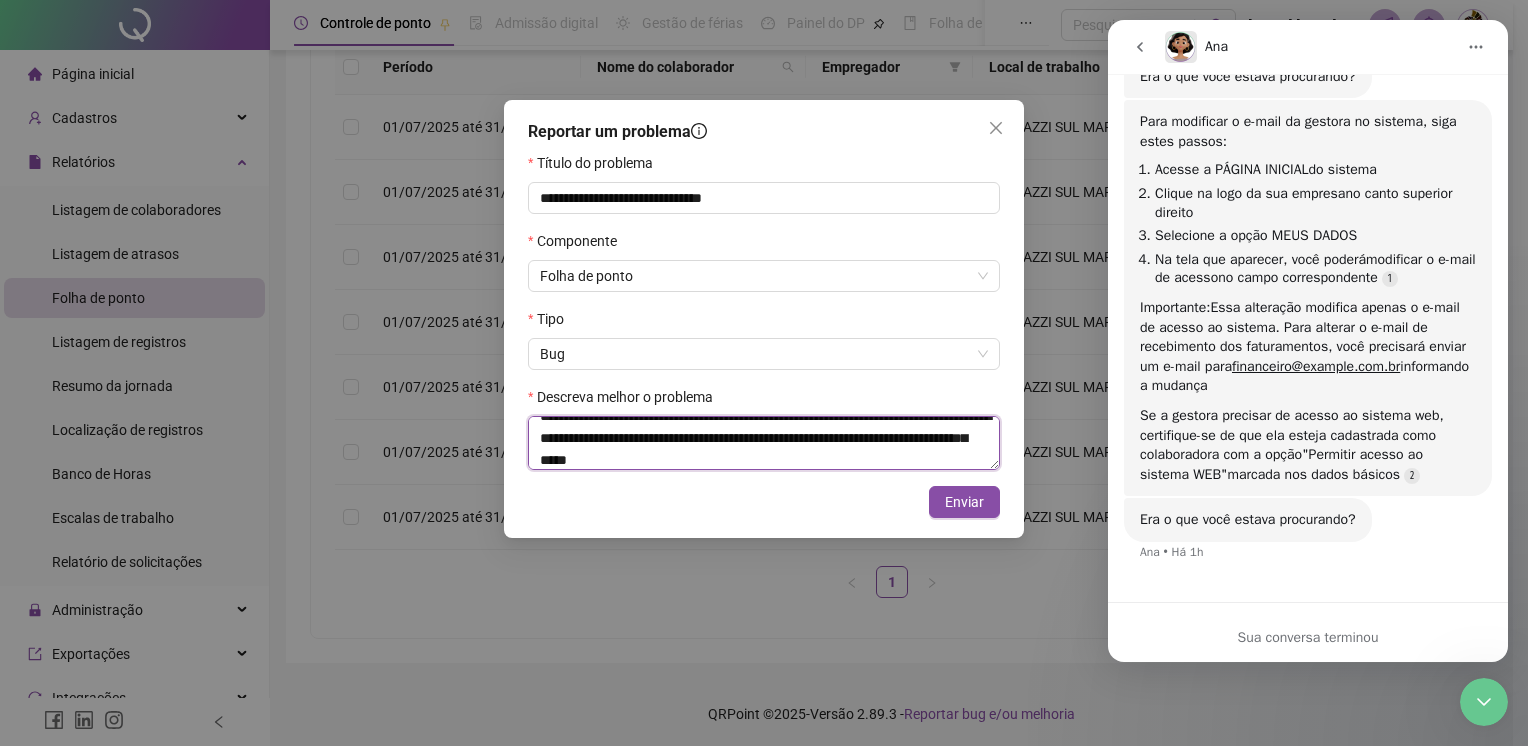 click on "**********" at bounding box center (764, 443) 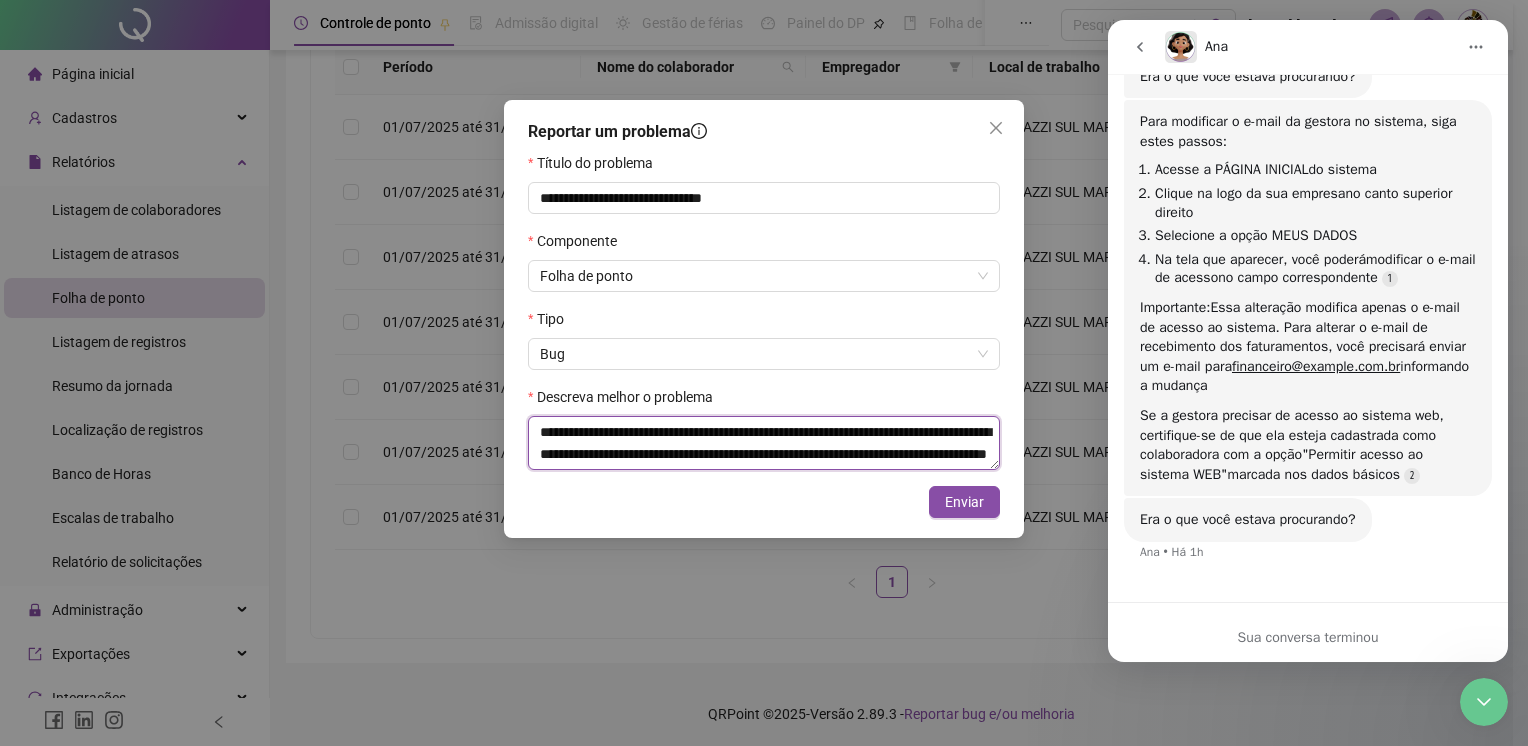 click on "**********" at bounding box center (764, 443) 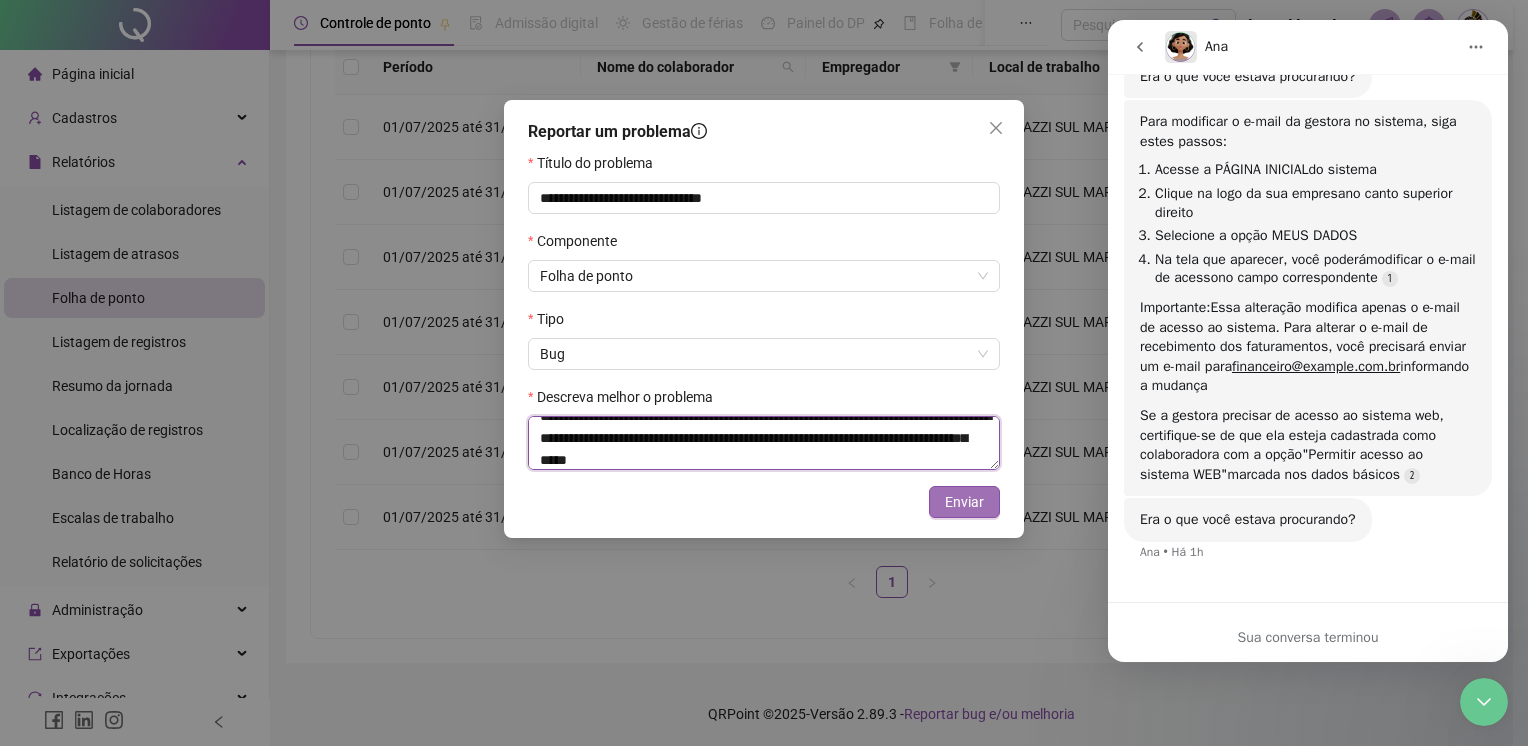 type on "**********" 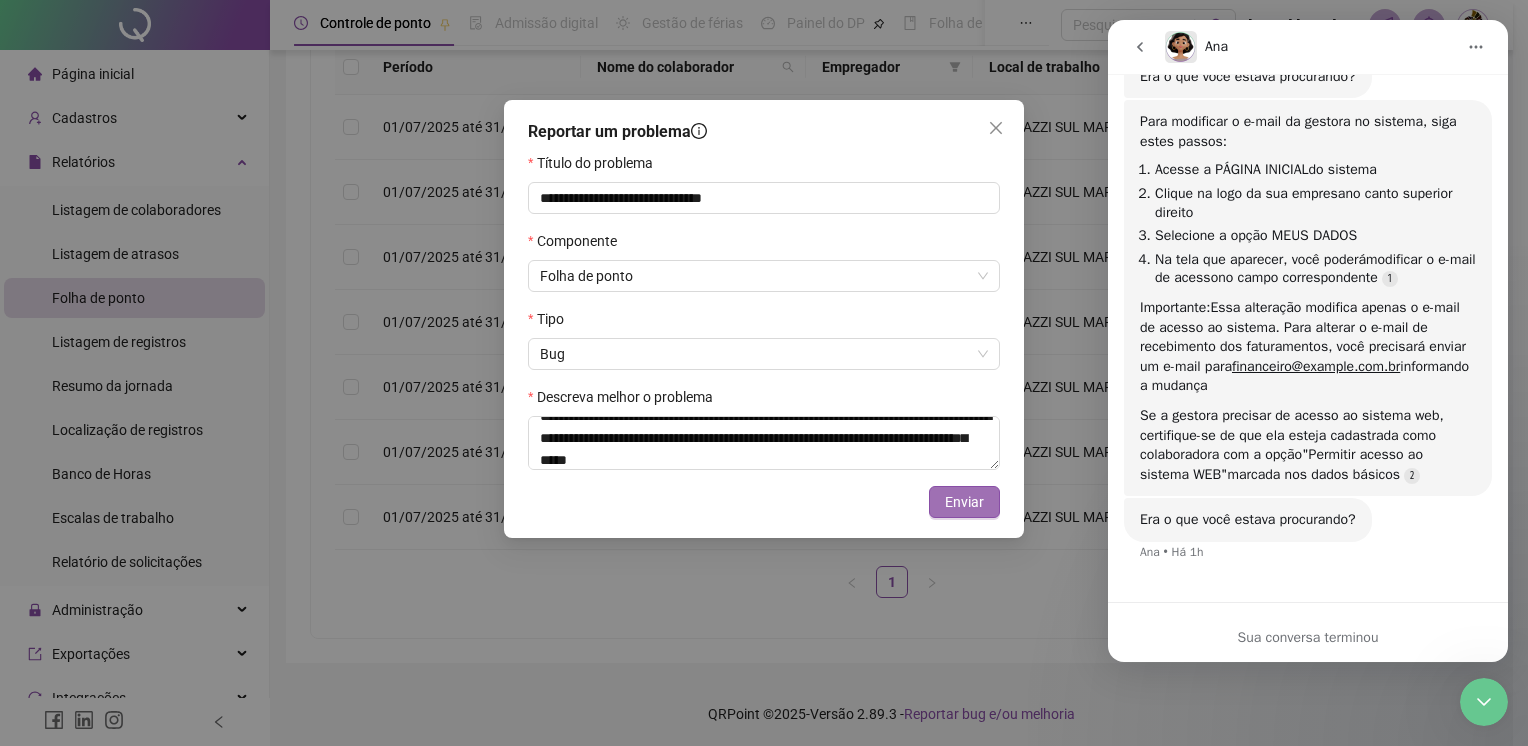 click on "Enviar" at bounding box center (964, 502) 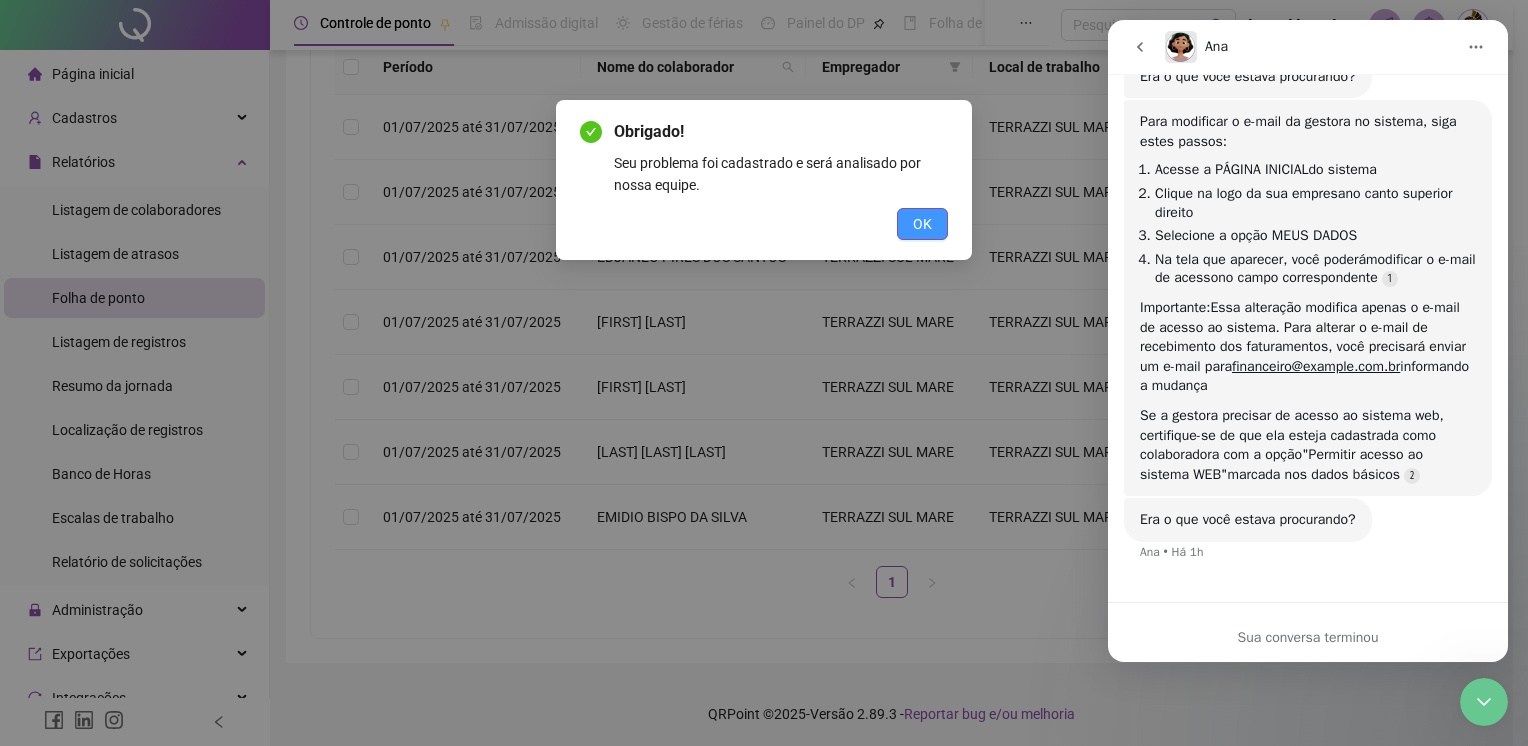 click on "OK" at bounding box center [922, 224] 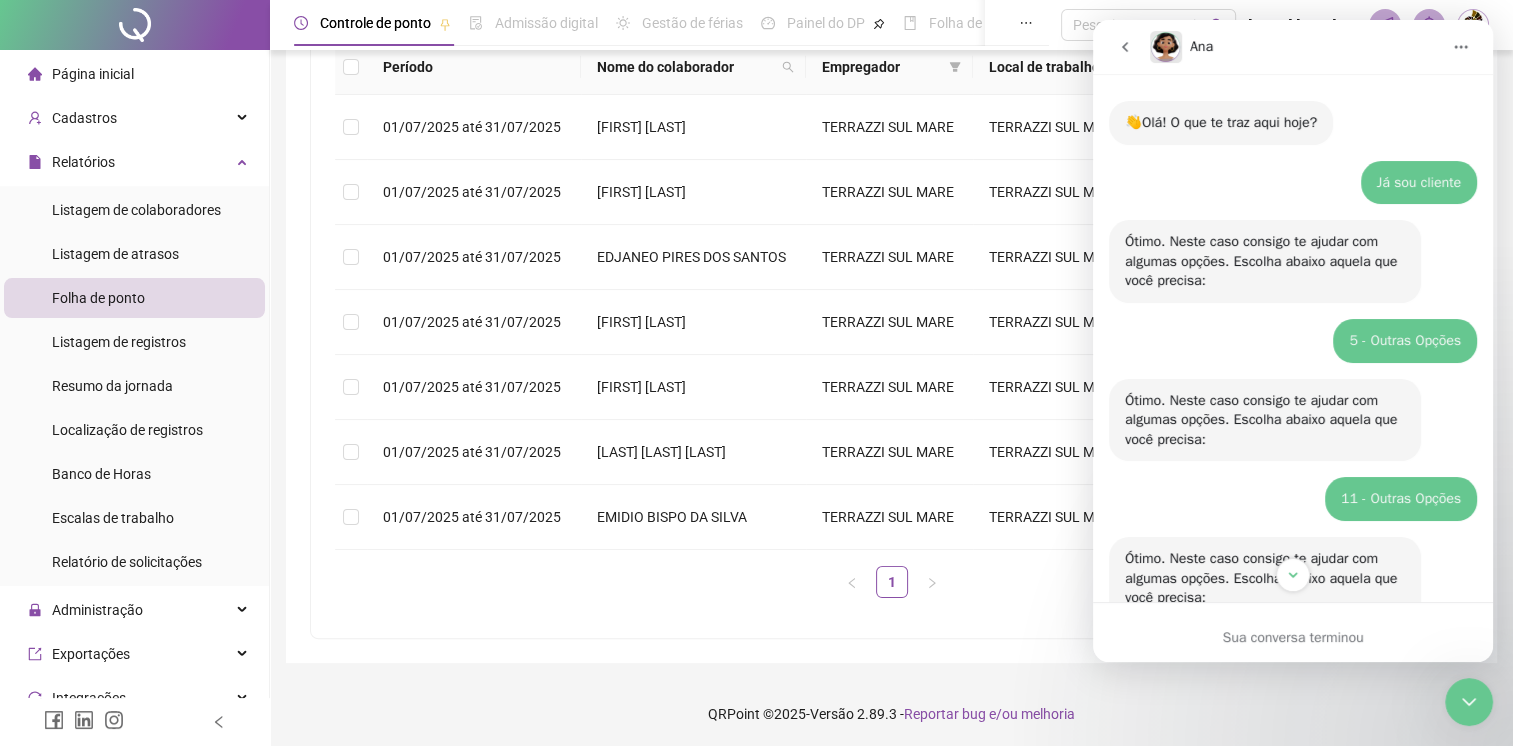 scroll, scrollTop: 0, scrollLeft: 0, axis: both 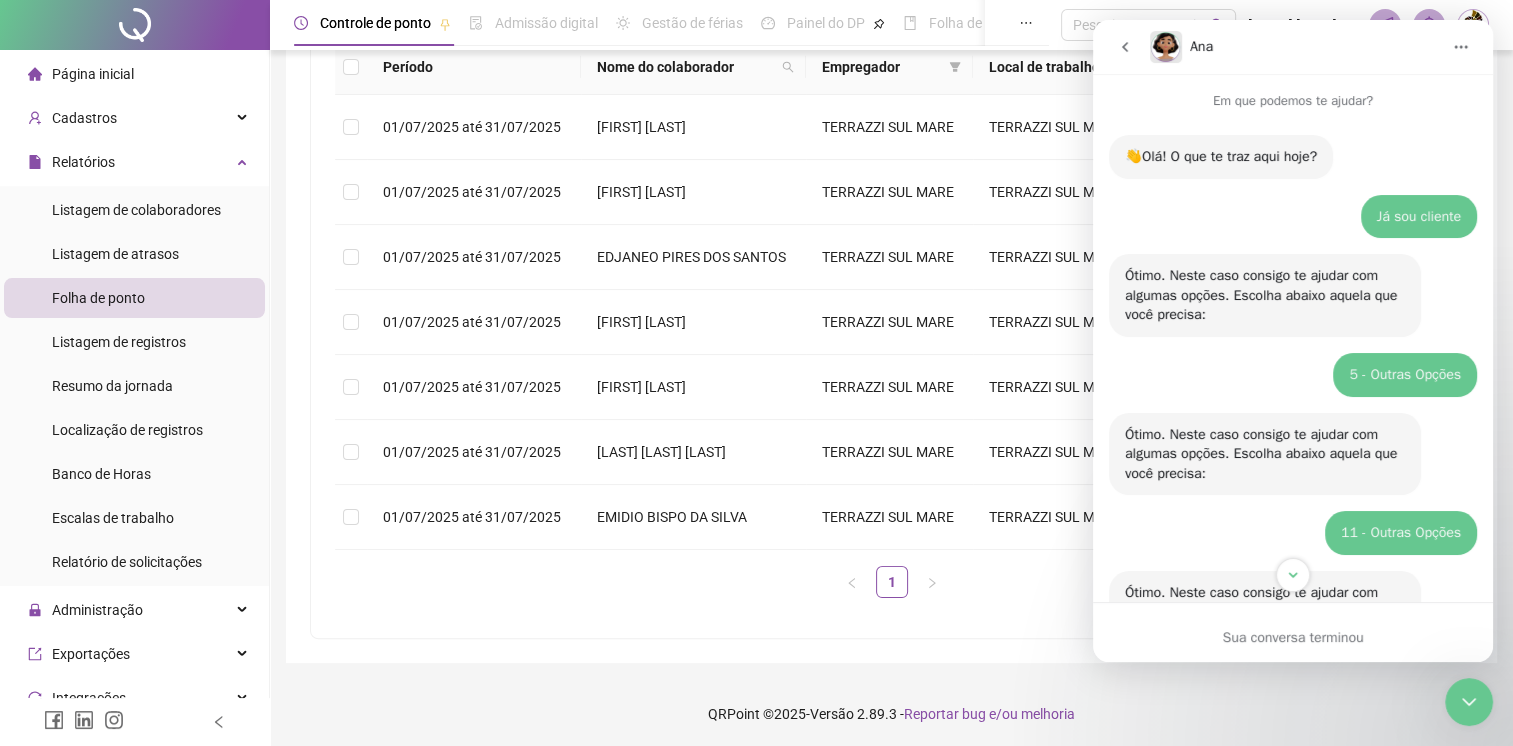 click 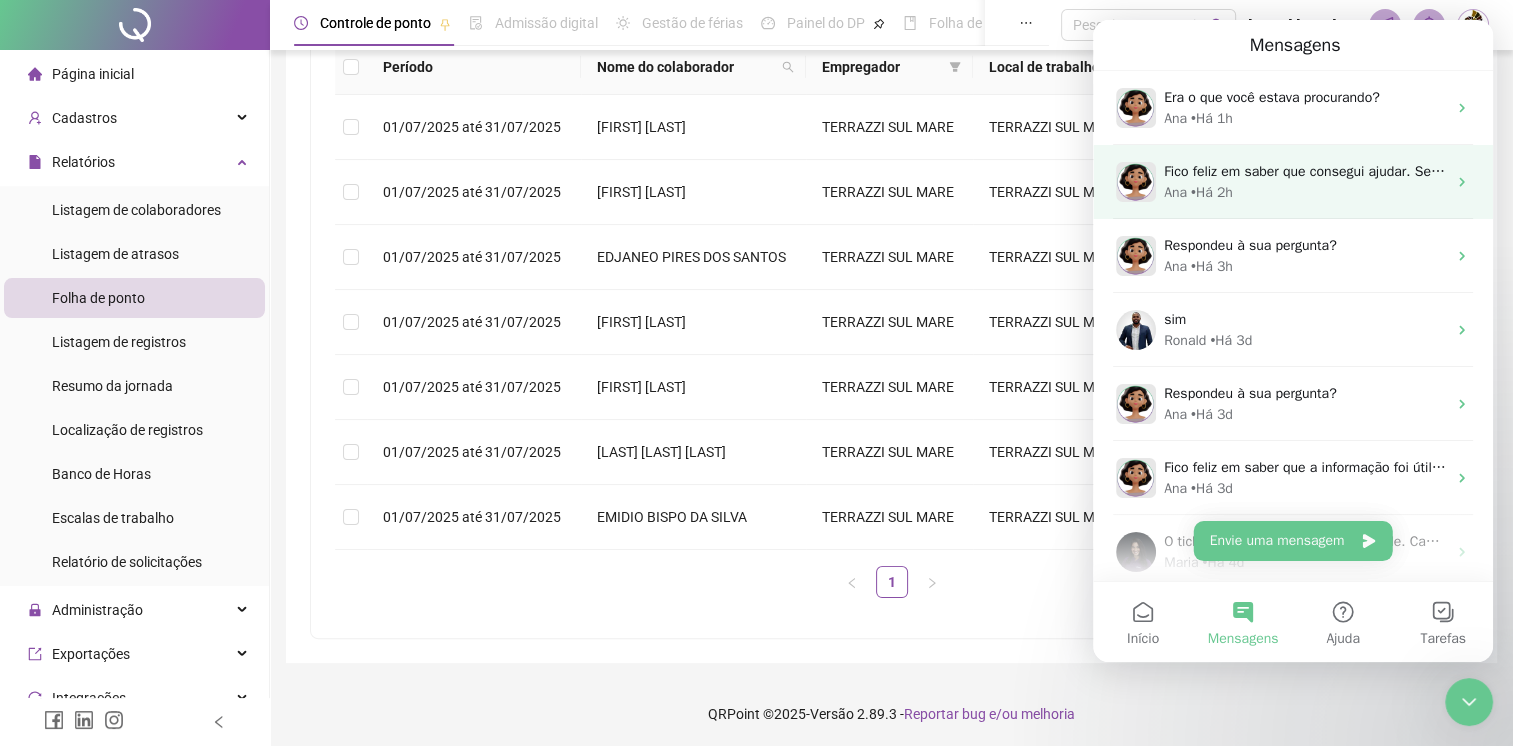 click on "Fico feliz em saber que consegui ajudar. Se precisar de mais alguma coisa, estou à disposição para ajudar no que for preciso." at bounding box center (1551, 171) 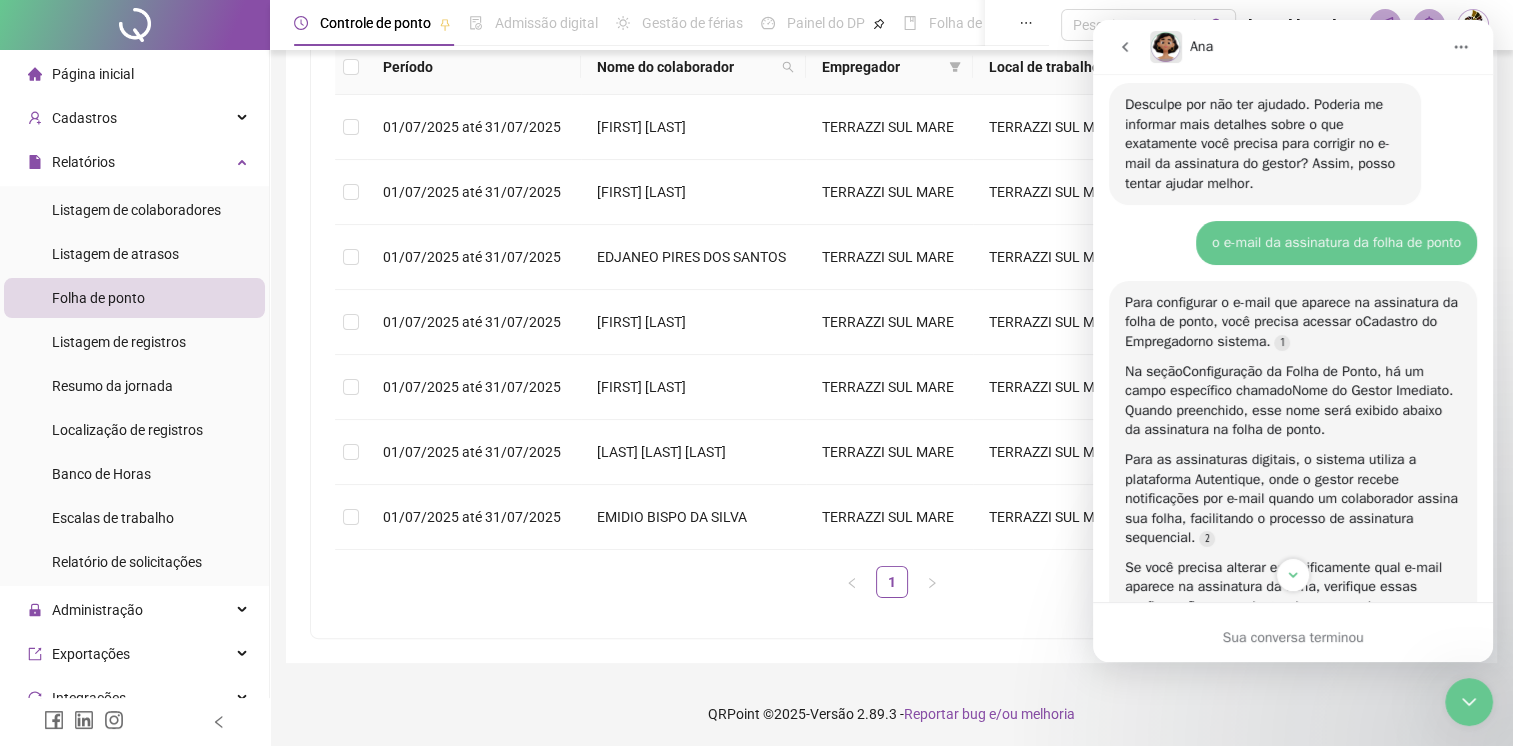 scroll, scrollTop: 1286, scrollLeft: 0, axis: vertical 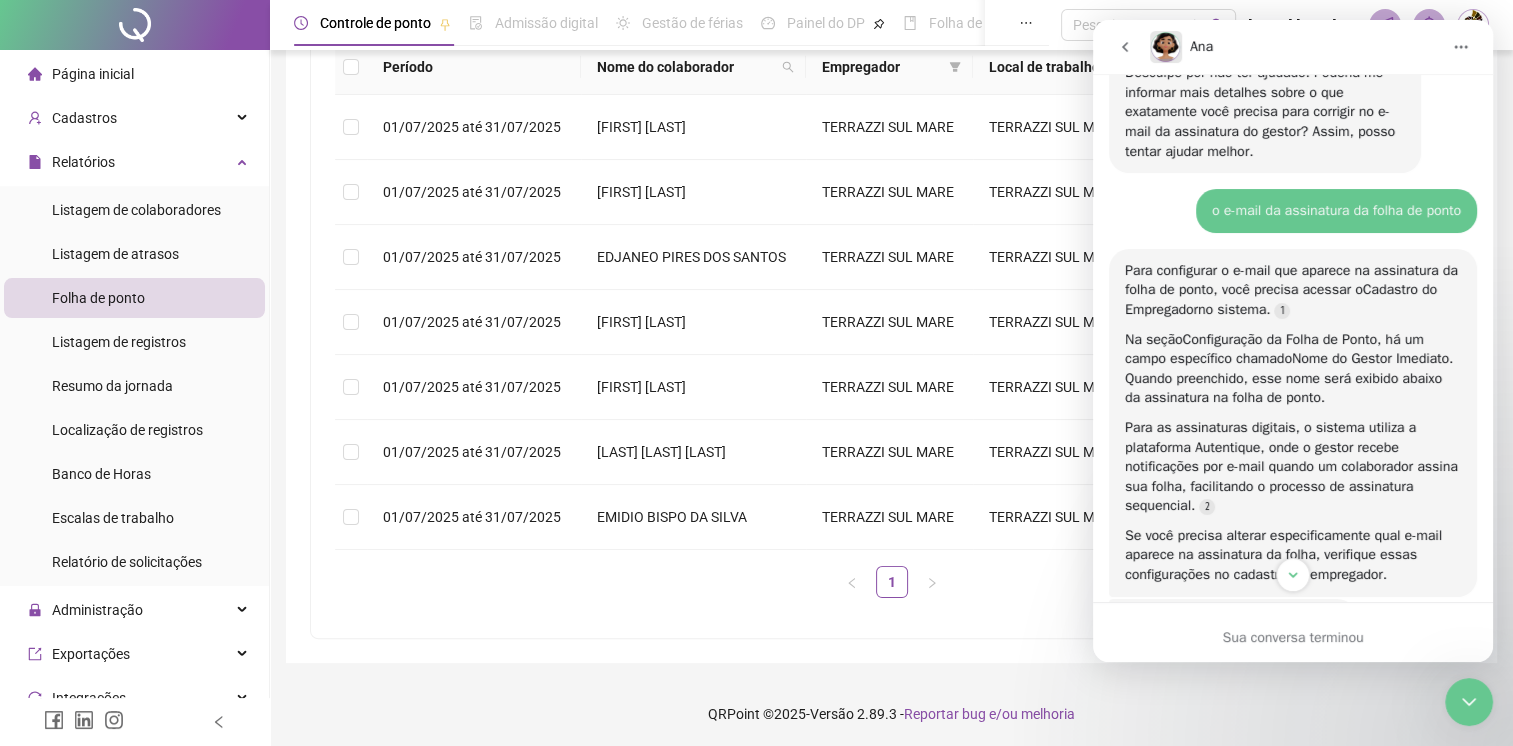 click on "Folha de ponto" at bounding box center (98, 298) 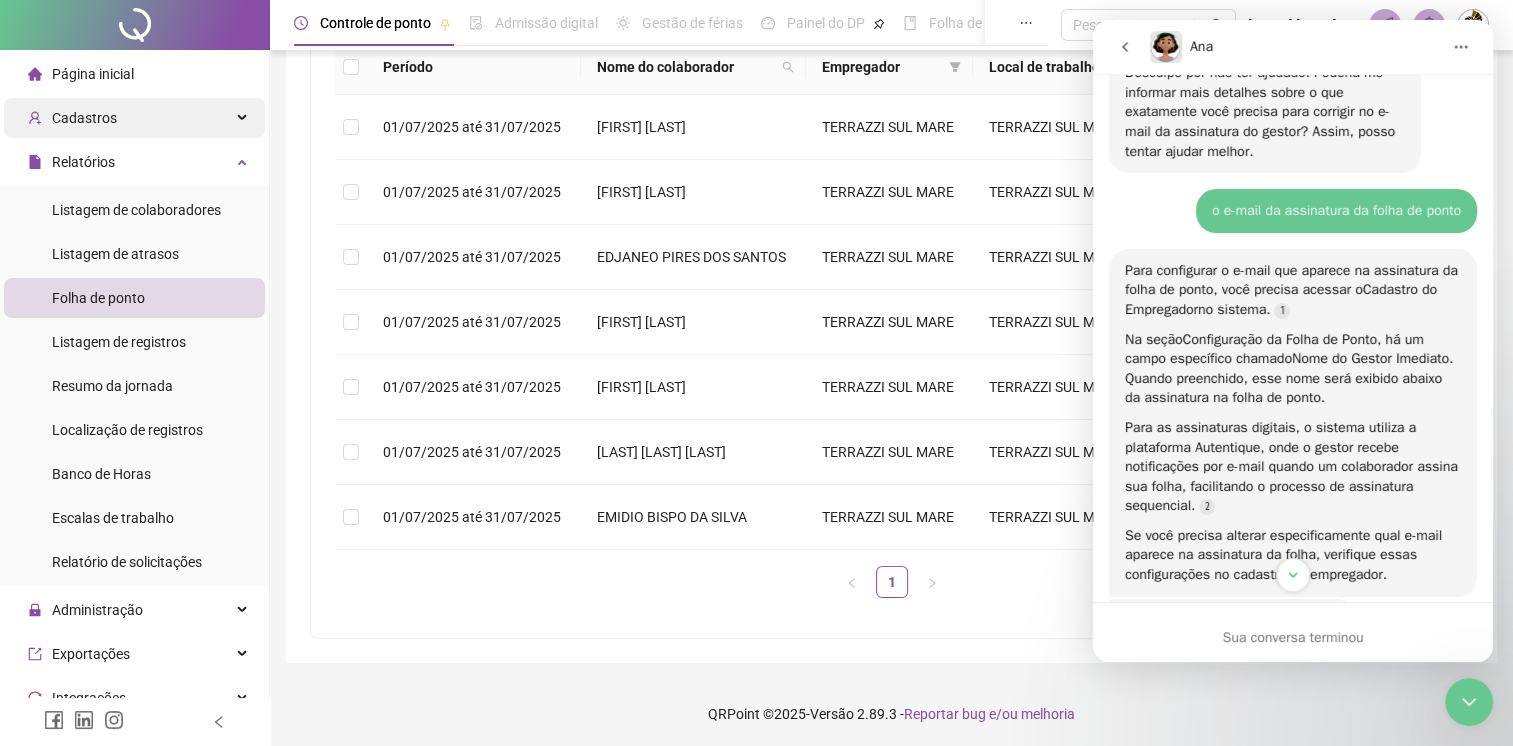 click on "Cadastros" at bounding box center (134, 118) 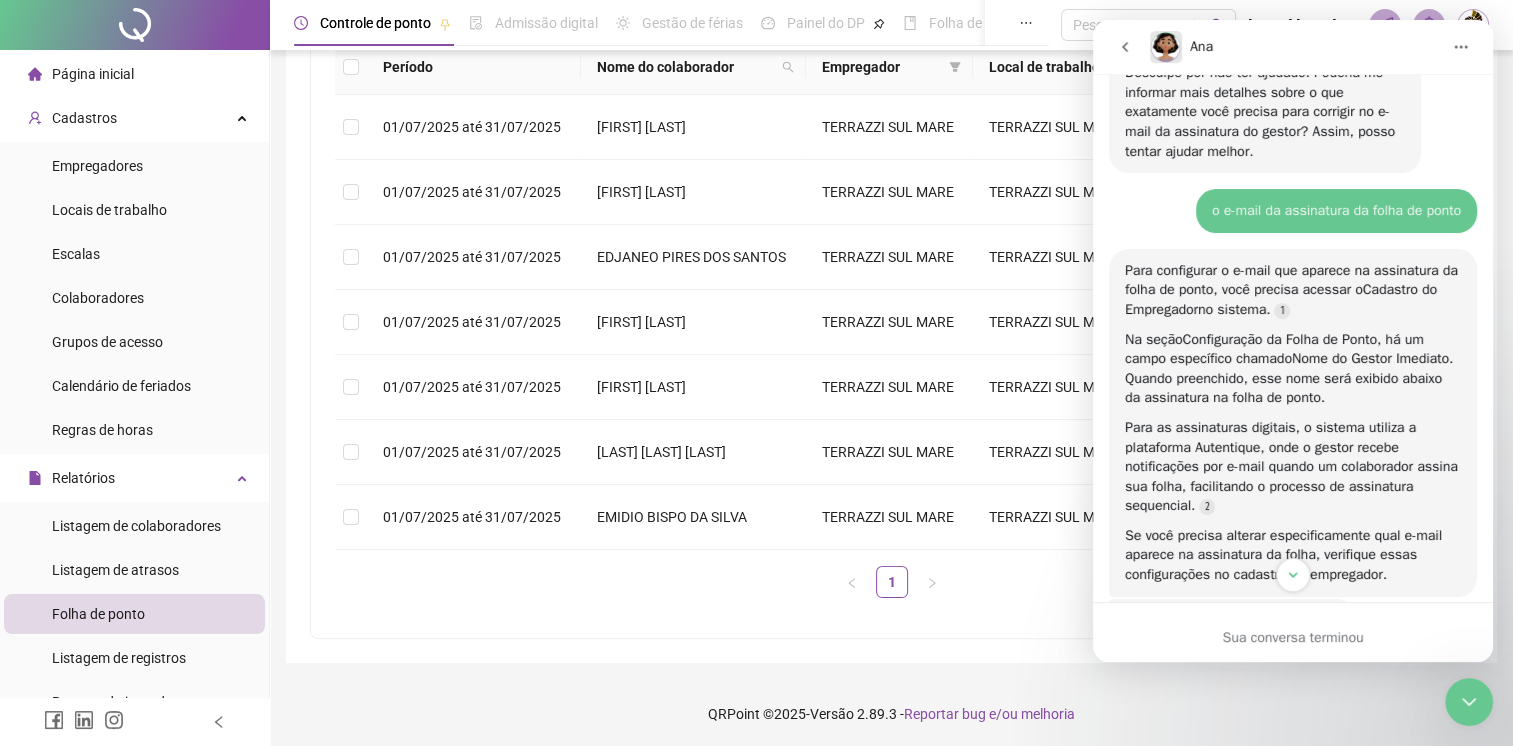 click 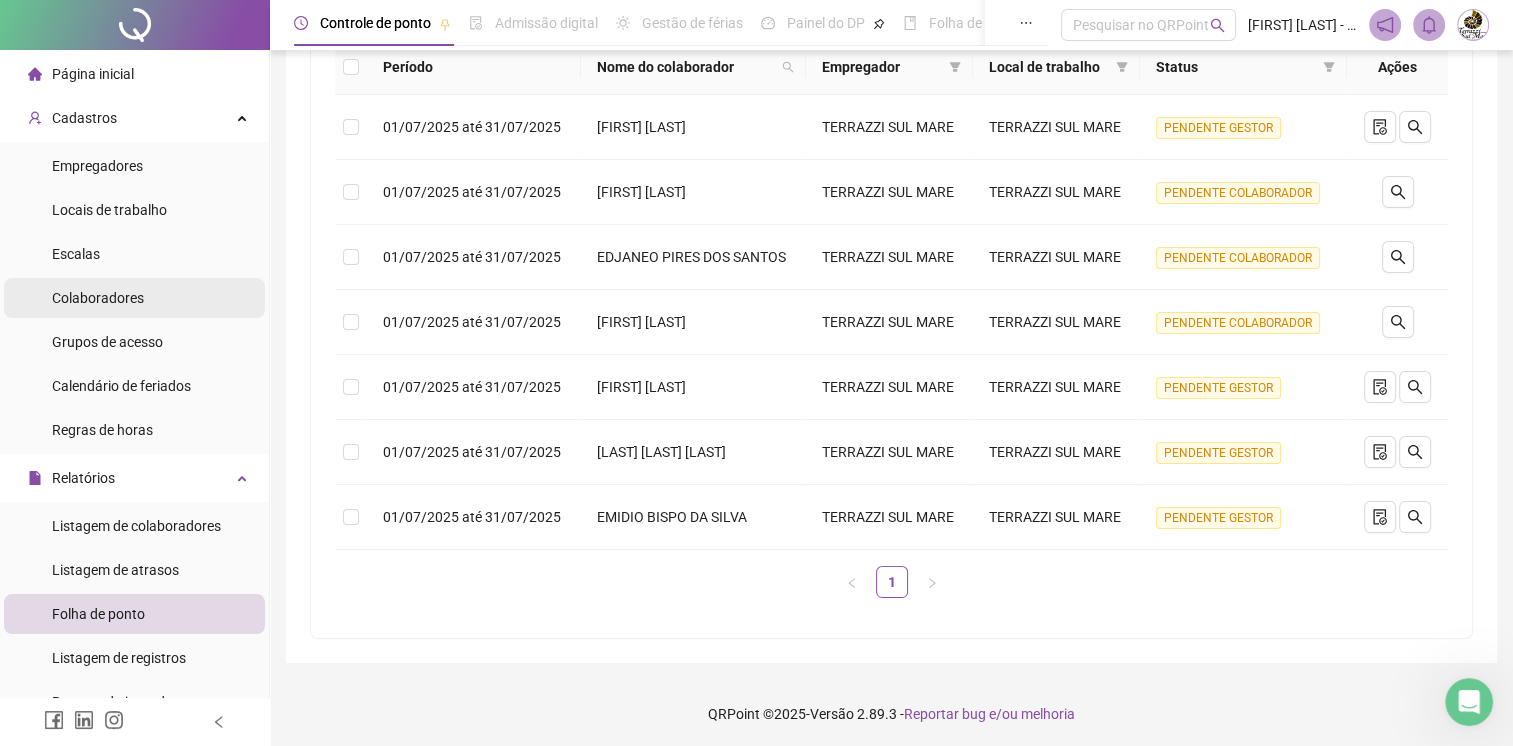 click on "Colaboradores" at bounding box center (98, 298) 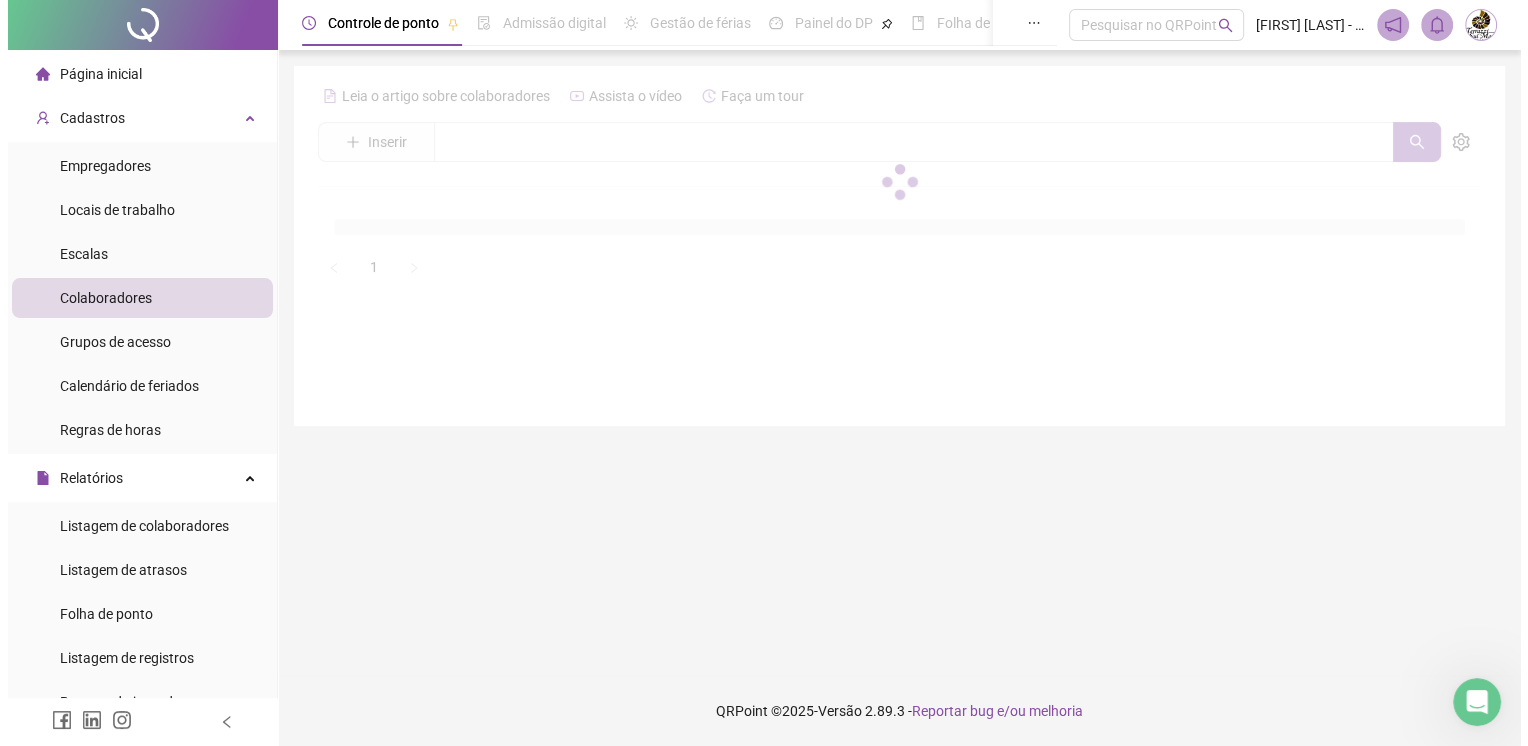 scroll, scrollTop: 0, scrollLeft: 0, axis: both 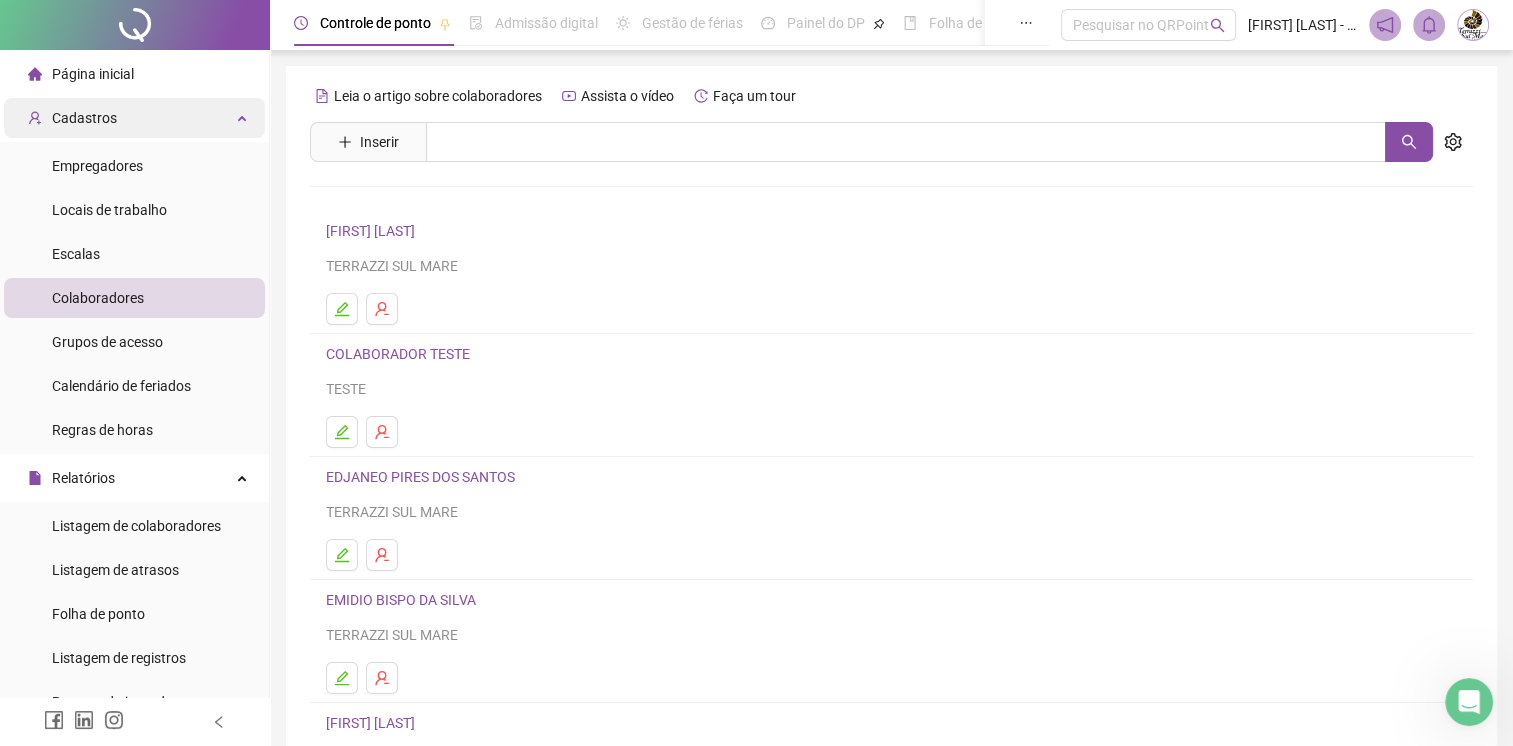 click on "Cadastros" at bounding box center (84, 118) 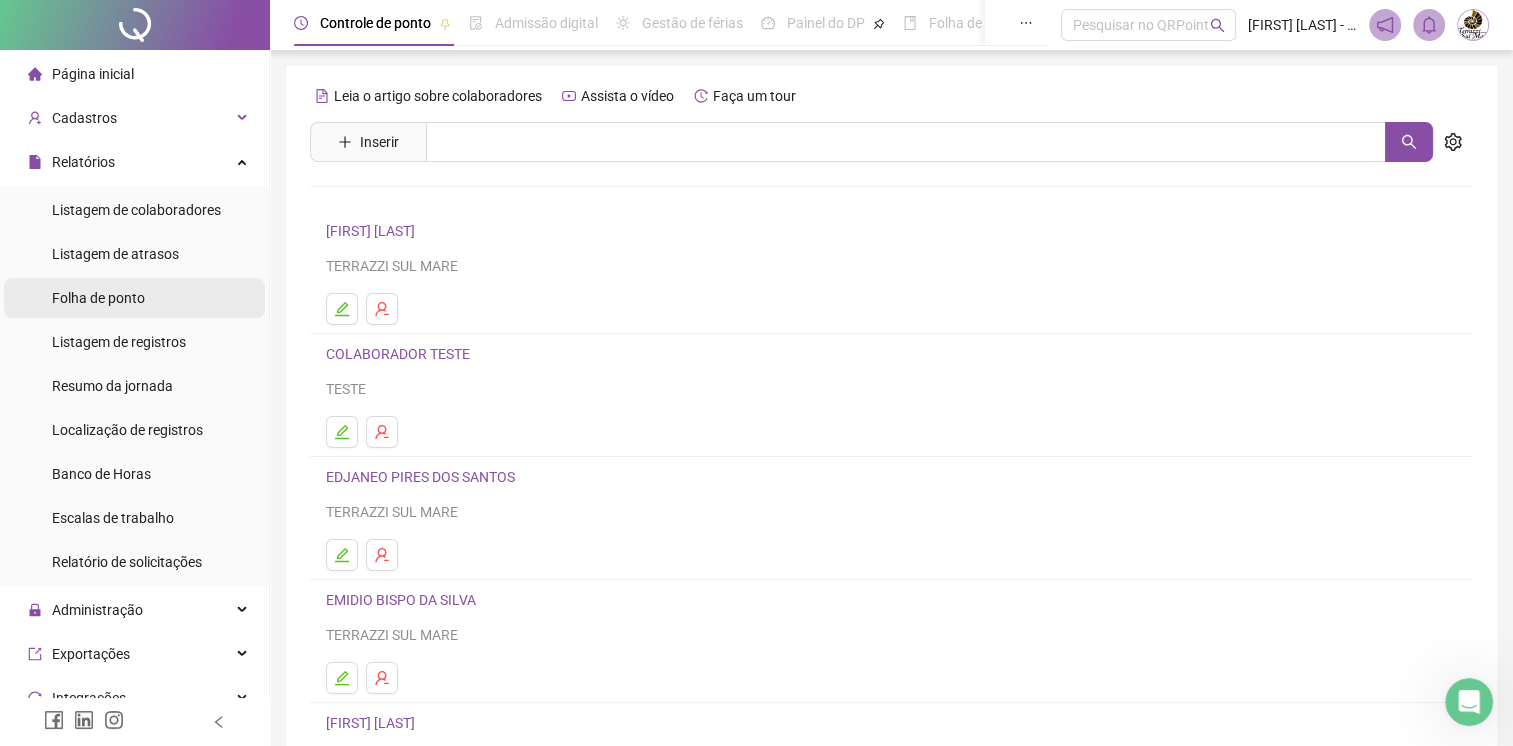 click on "Folha de ponto" at bounding box center (134, 298) 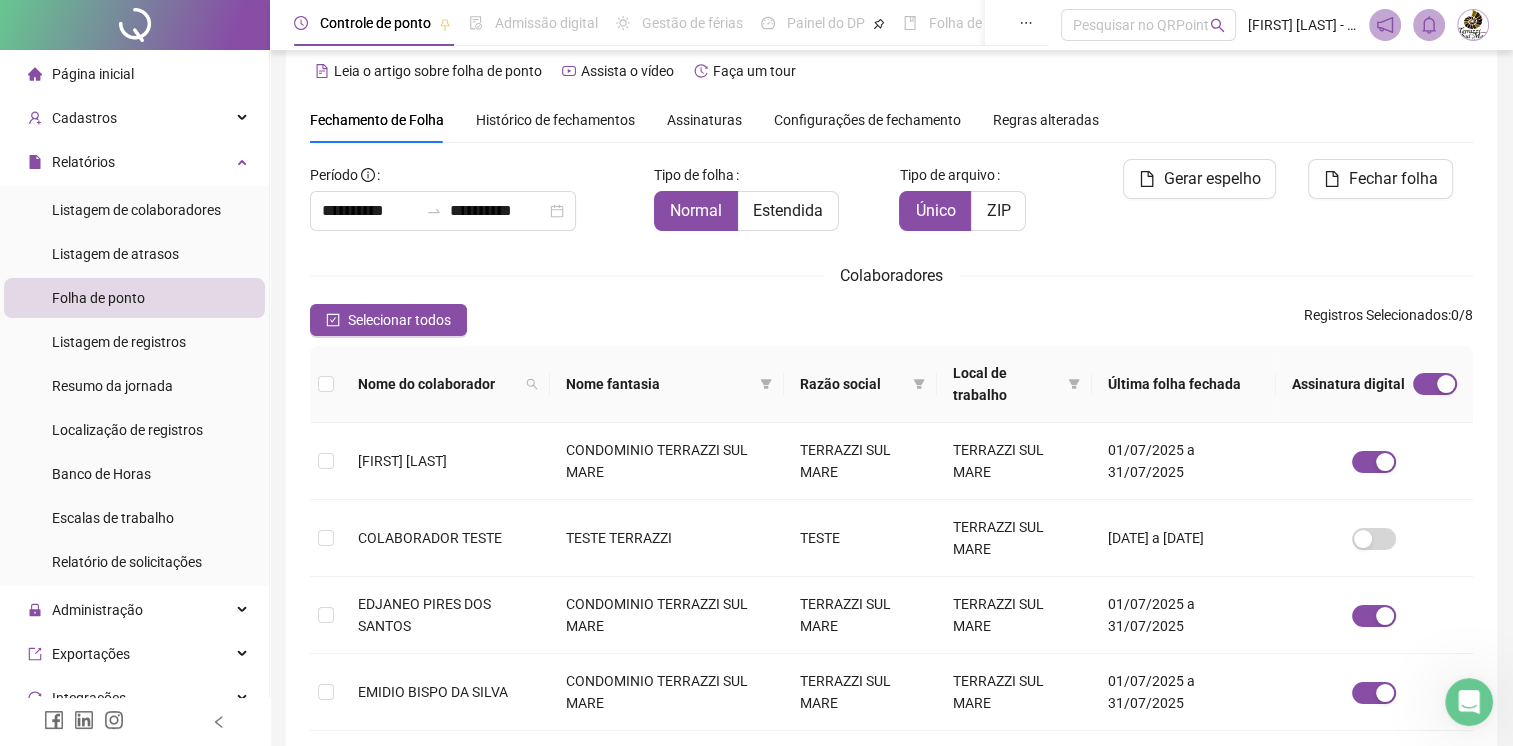 scroll, scrollTop: 36, scrollLeft: 0, axis: vertical 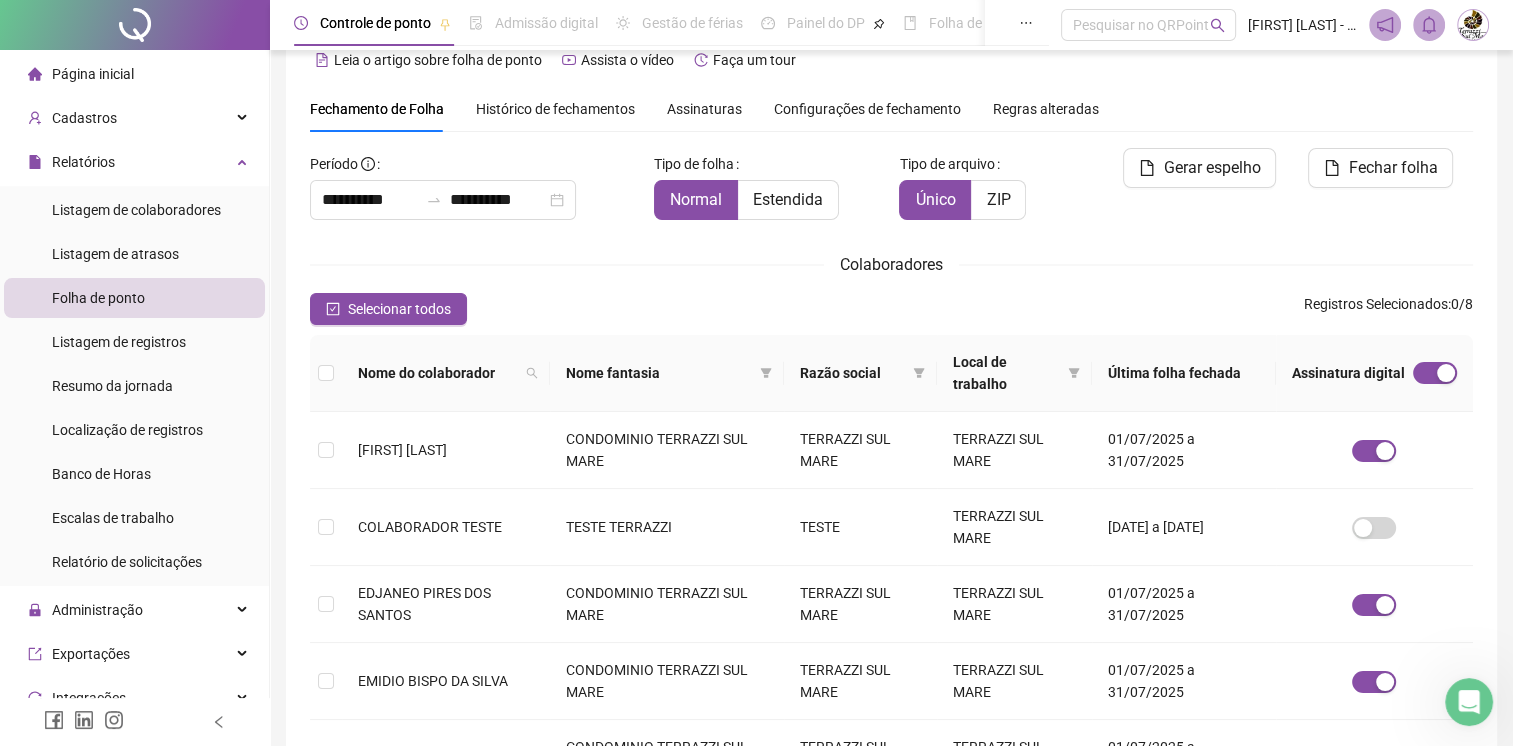 click on "Assinaturas" at bounding box center [704, 109] 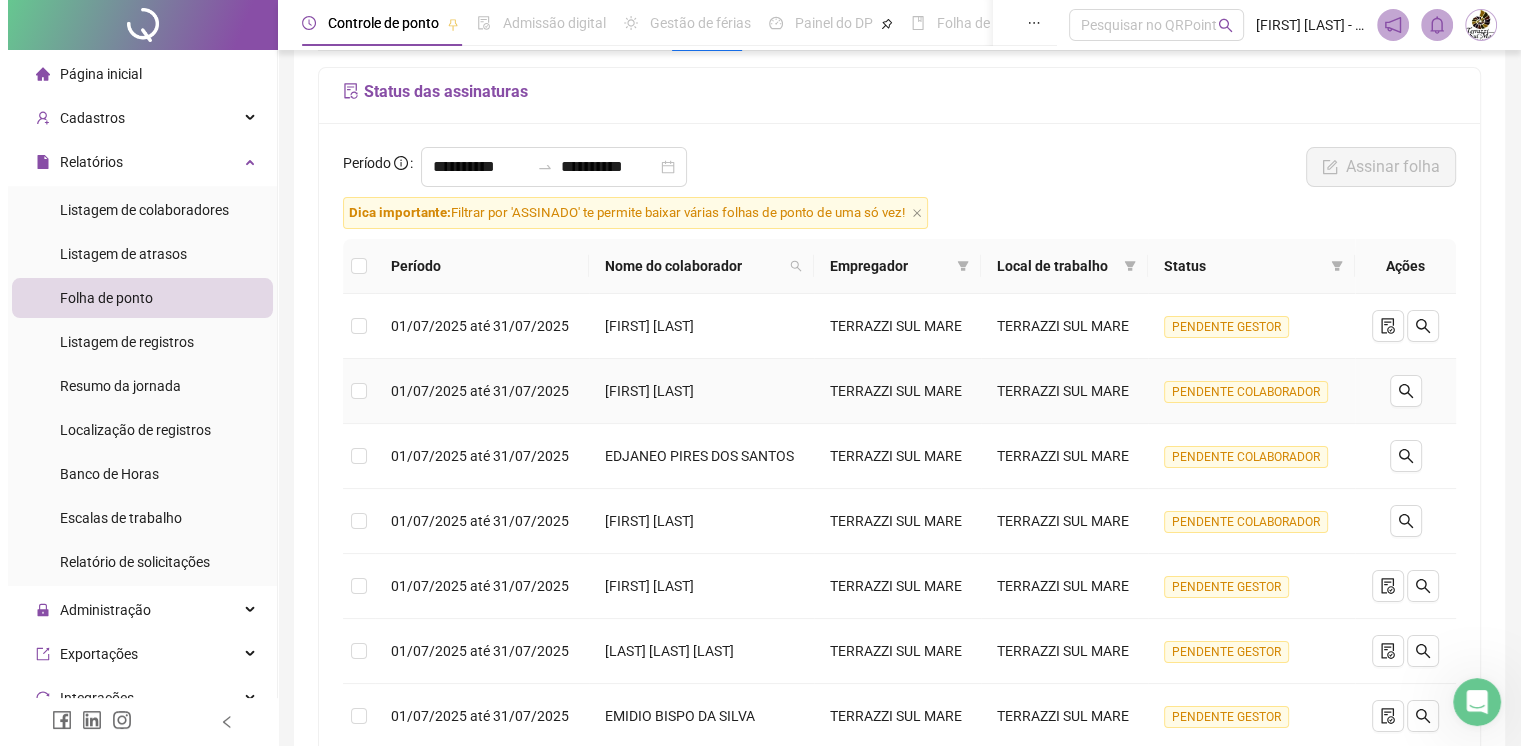 scroll, scrollTop: 316, scrollLeft: 0, axis: vertical 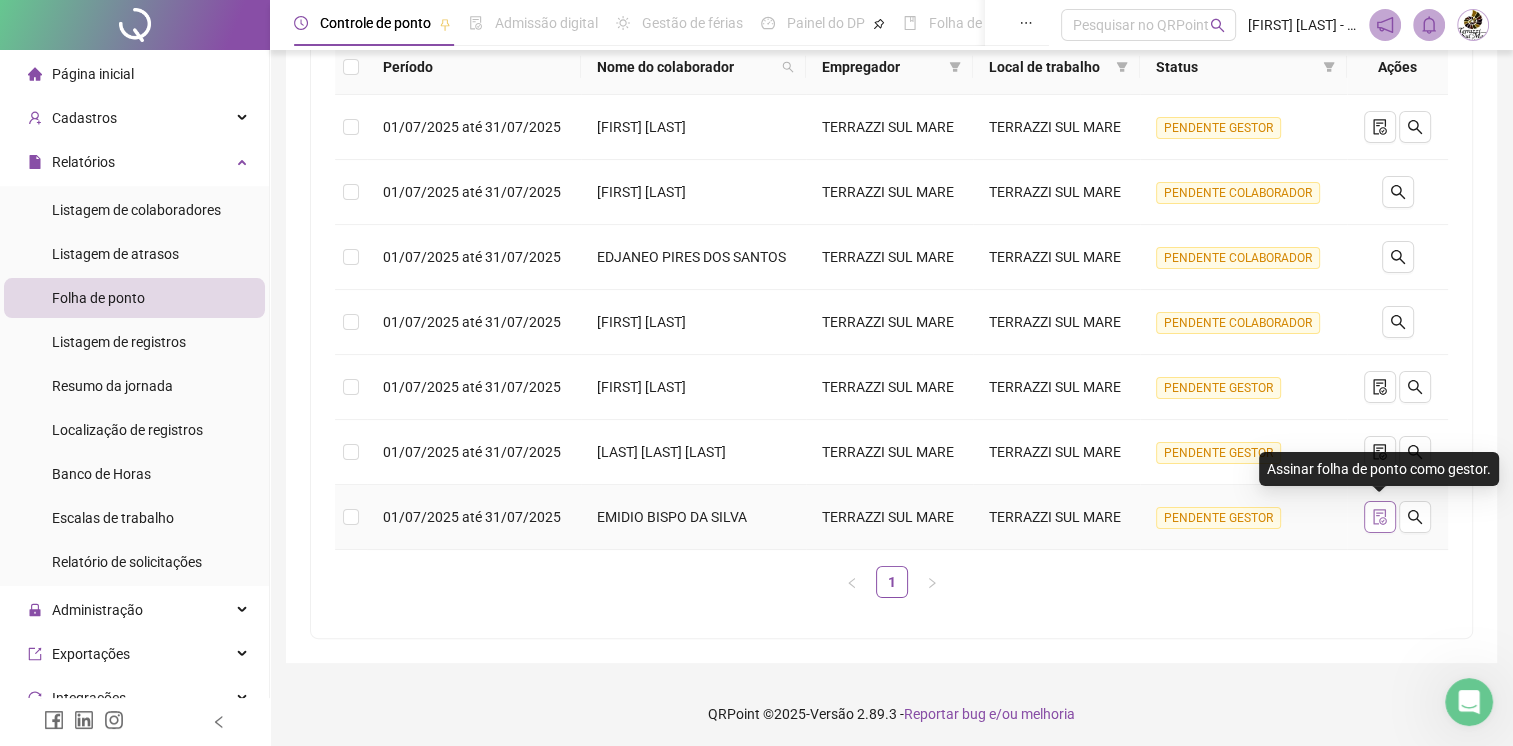 click 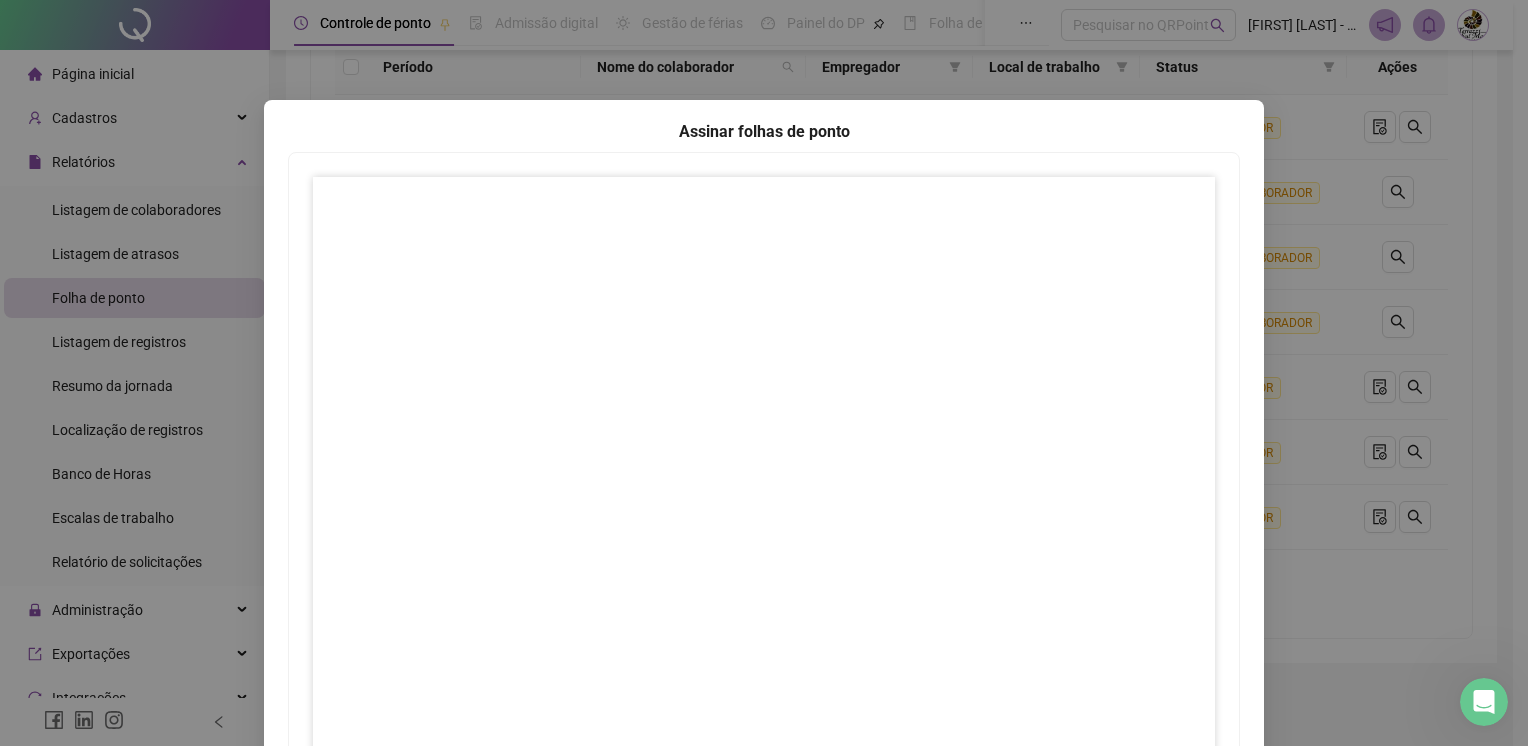 scroll, scrollTop: 183, scrollLeft: 0, axis: vertical 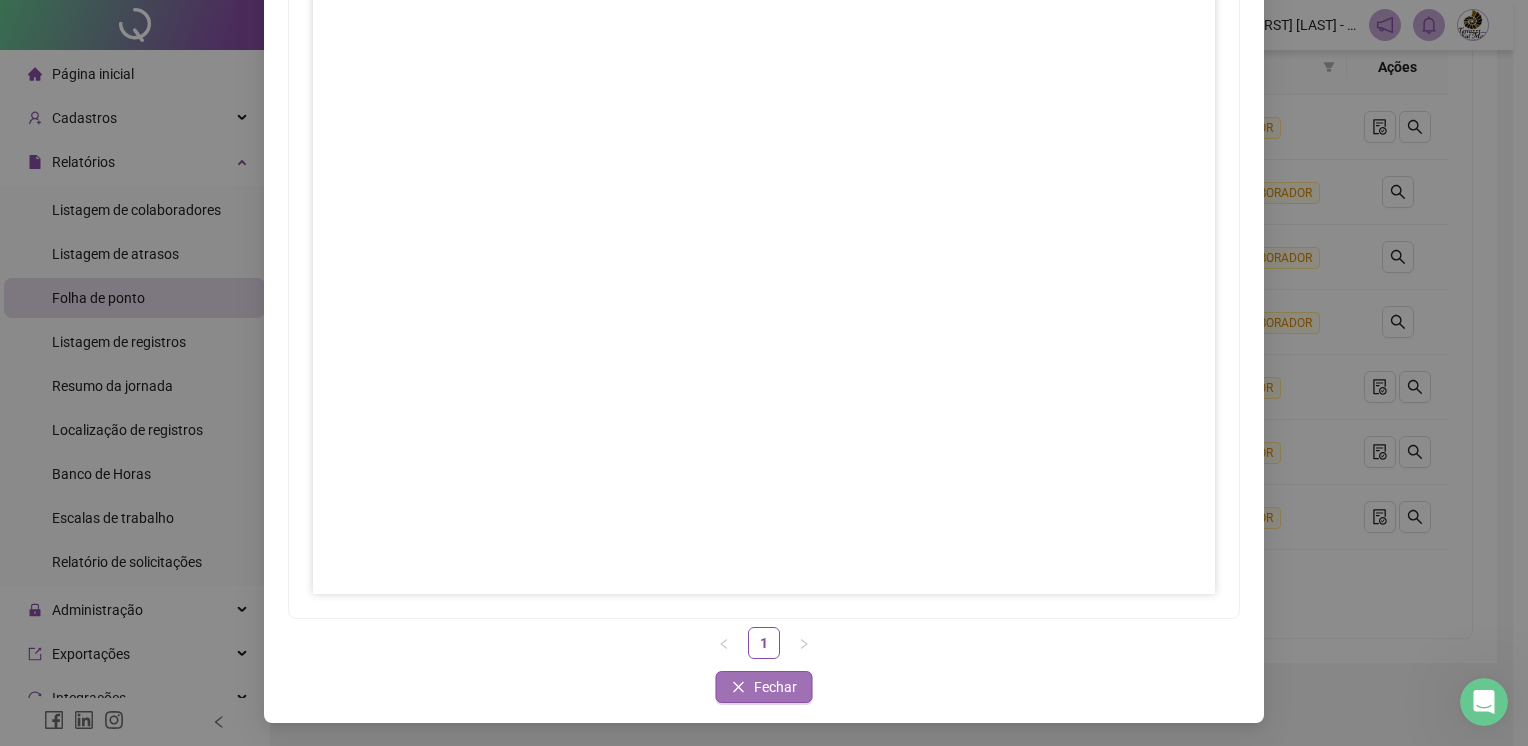 click on "Fechar" at bounding box center (775, 687) 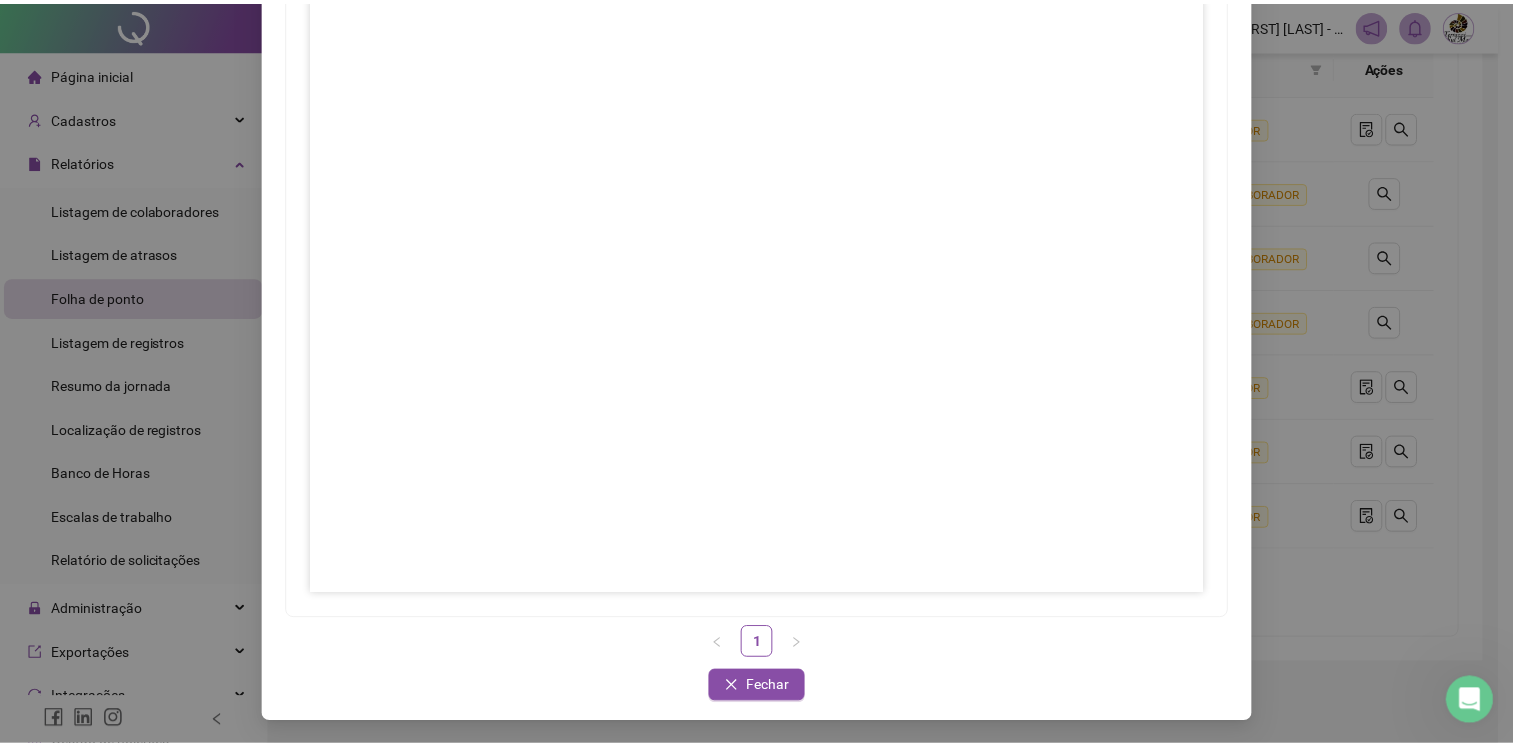 scroll, scrollTop: 0, scrollLeft: 0, axis: both 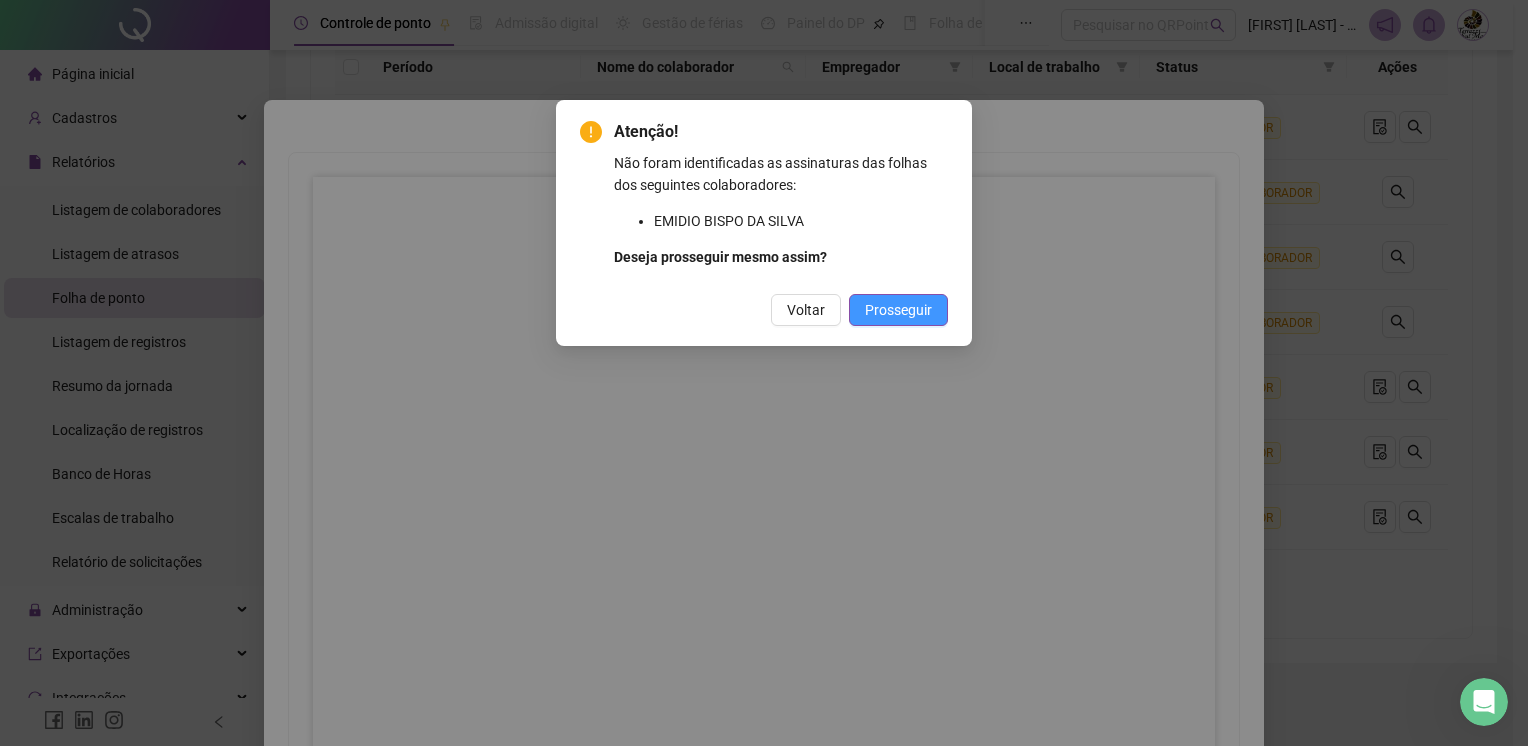 click on "Prosseguir" at bounding box center (898, 310) 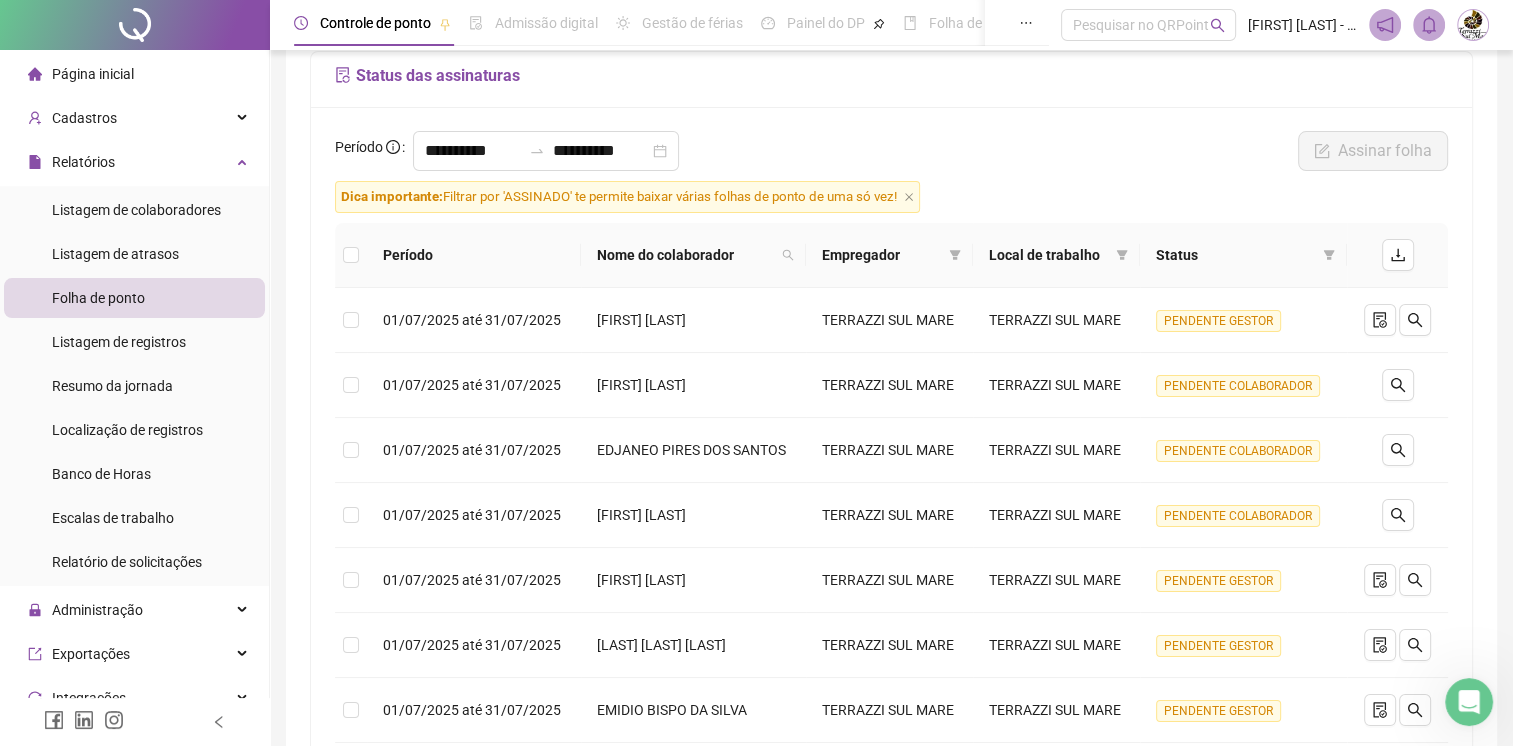scroll, scrollTop: 116, scrollLeft: 0, axis: vertical 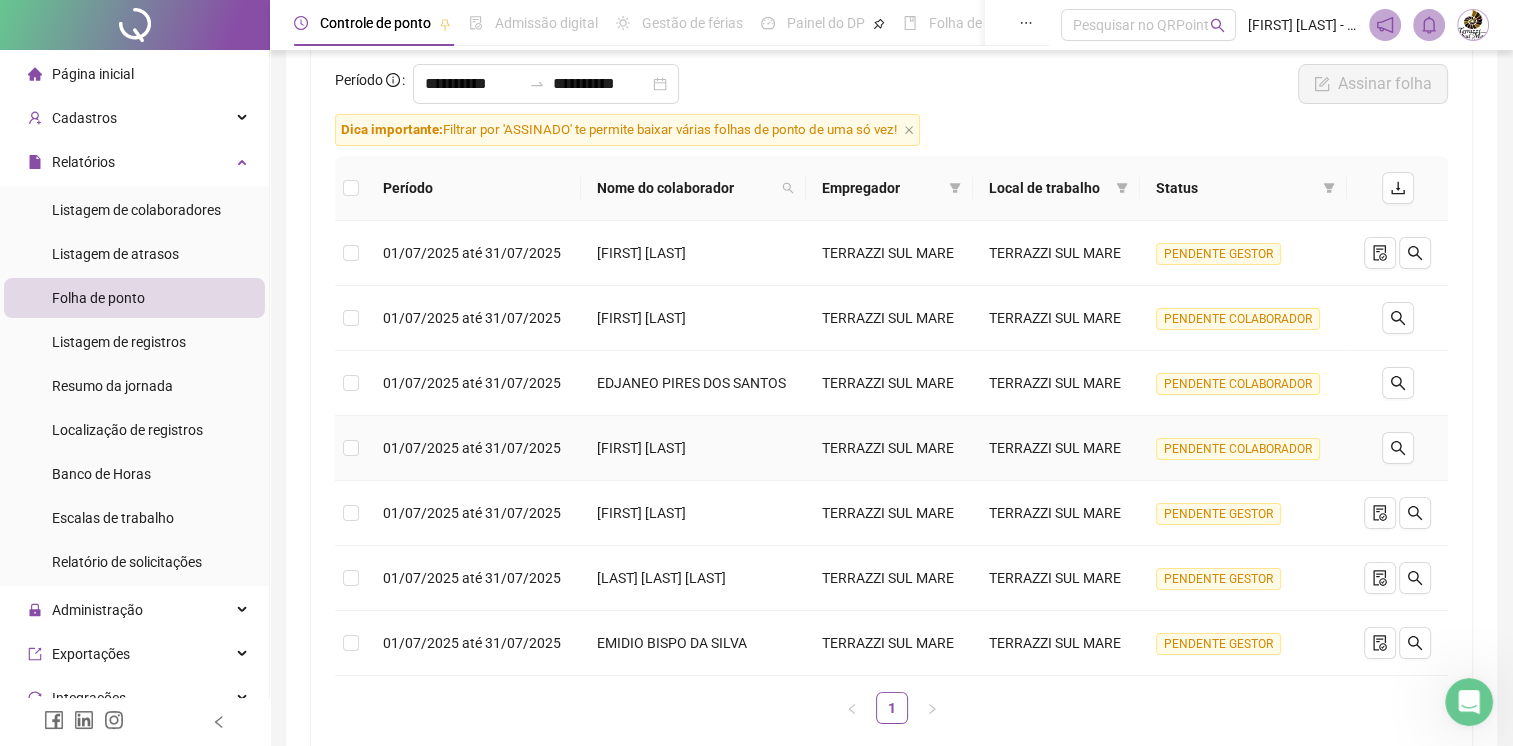click on "PENDENTE COLABORADOR" at bounding box center [1238, 449] 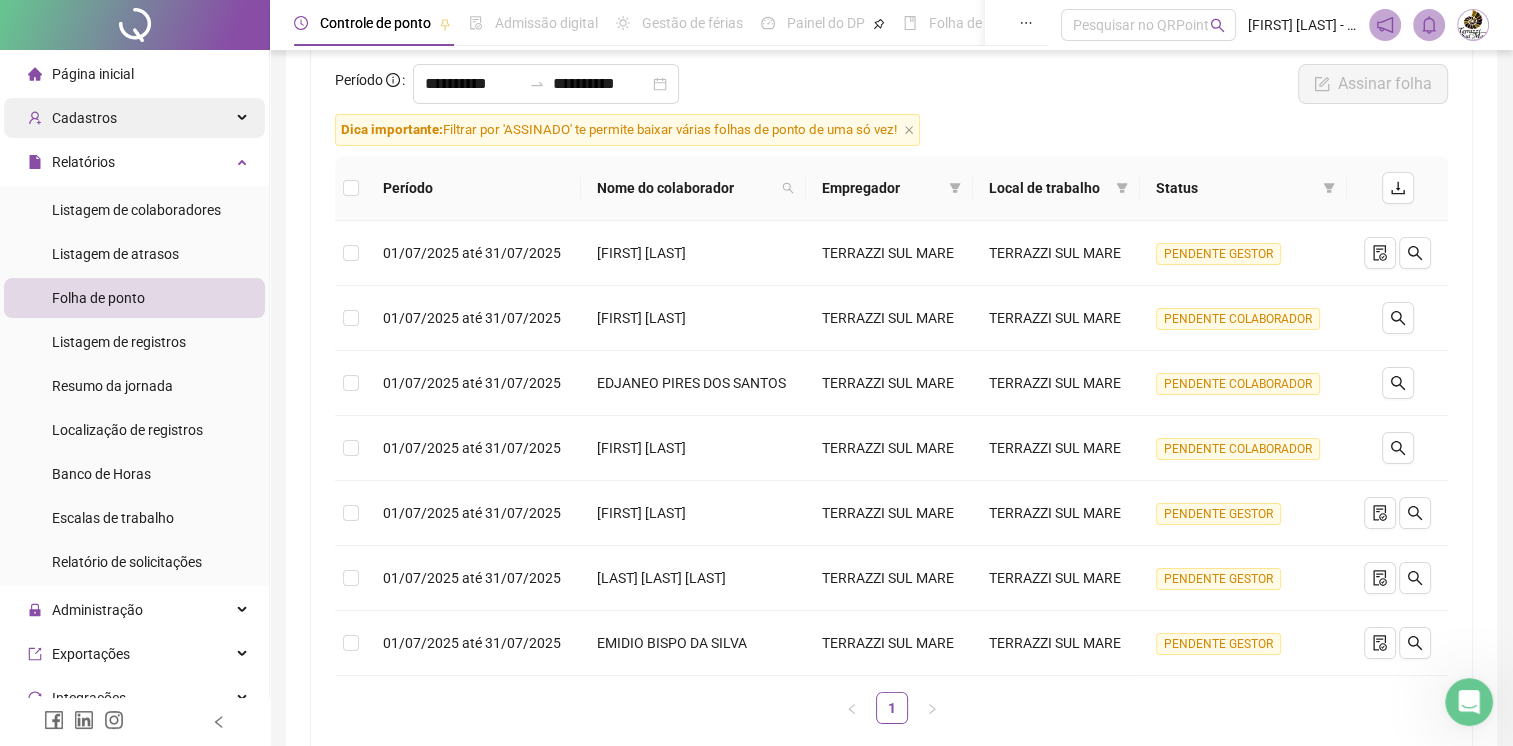 click on "Cadastros" at bounding box center (134, 118) 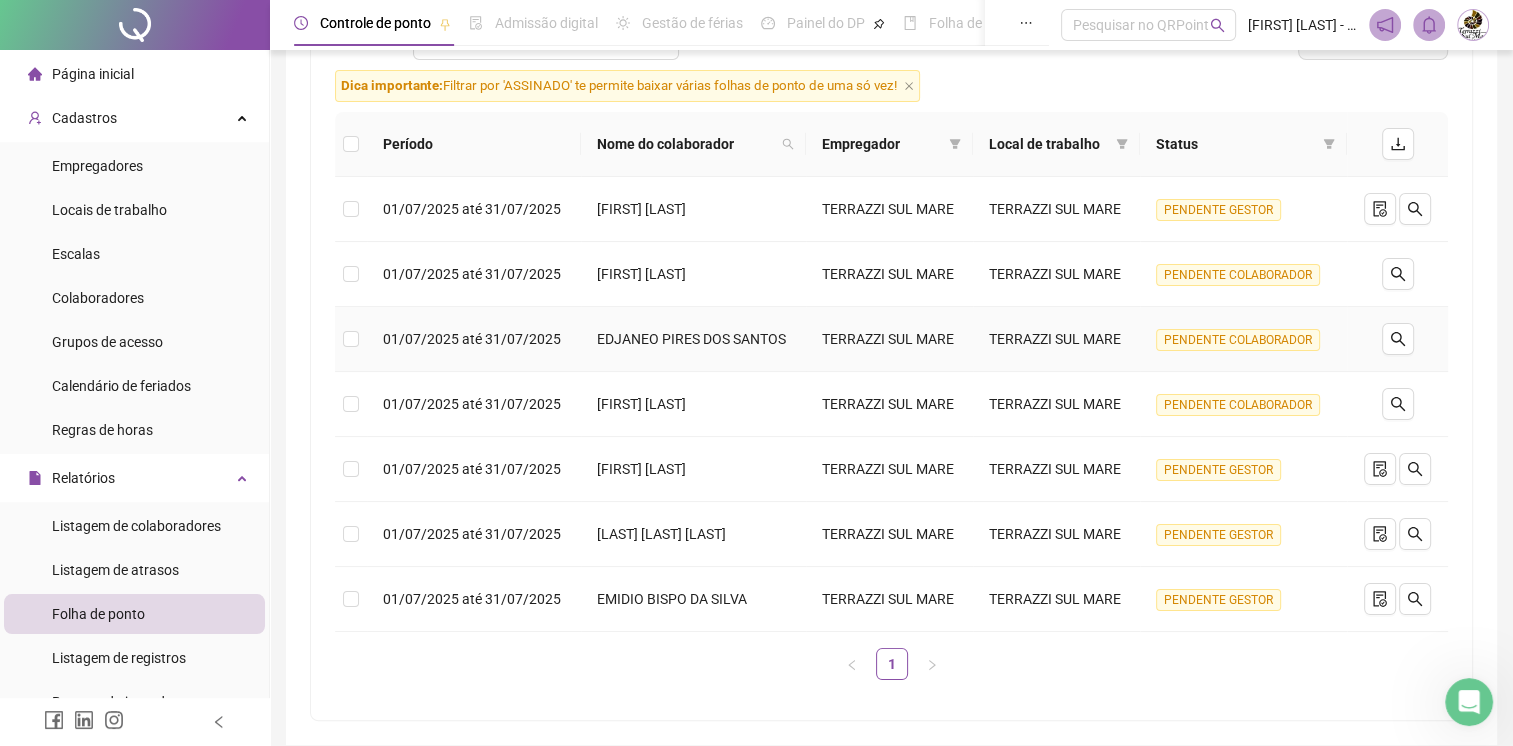 scroll, scrollTop: 25, scrollLeft: 0, axis: vertical 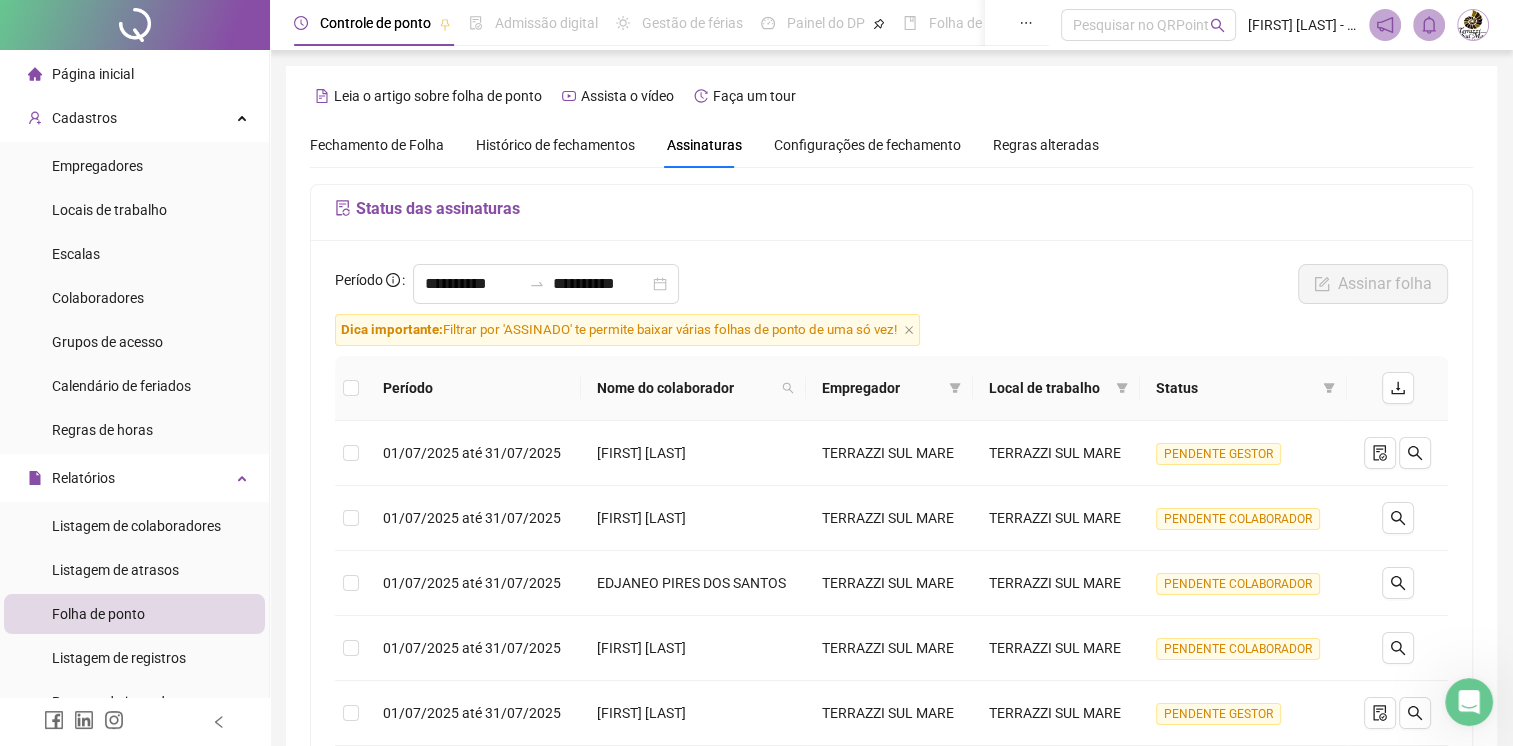 click on "**********" at bounding box center [891, 289] 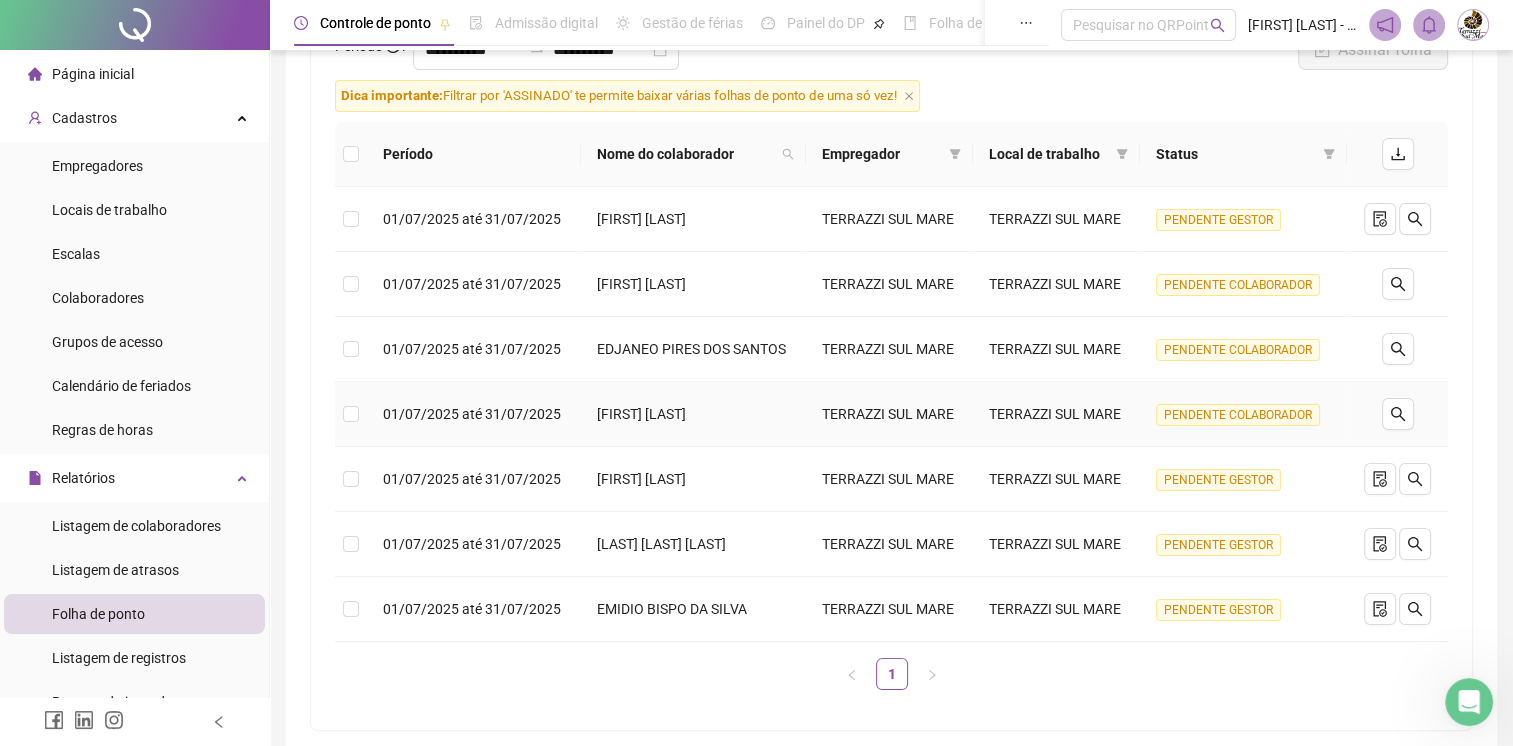 scroll, scrollTop: 125, scrollLeft: 0, axis: vertical 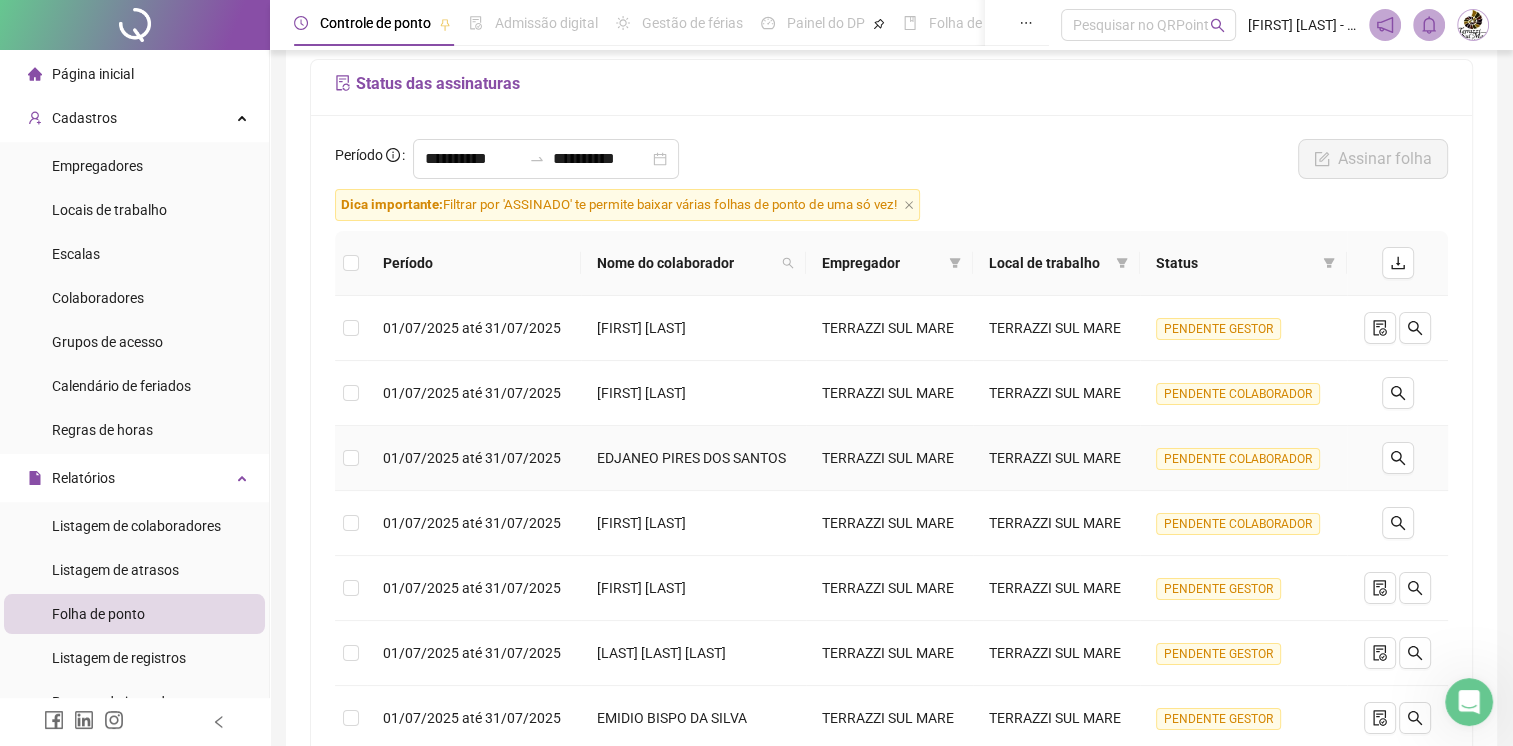 click on "PENDENTE COLABORADOR" at bounding box center (1238, 459) 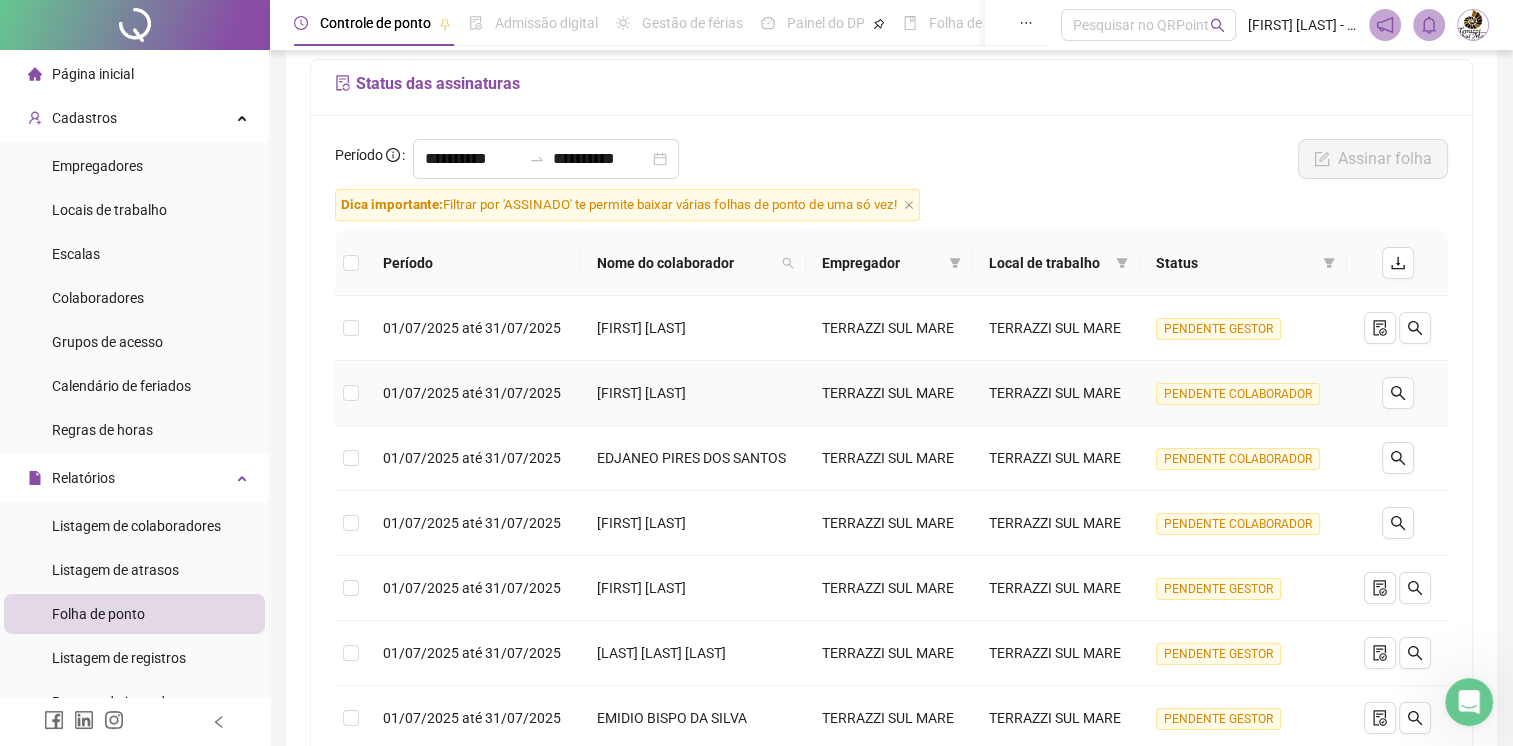 click on "[FIRST] [LAST]" at bounding box center [693, 393] 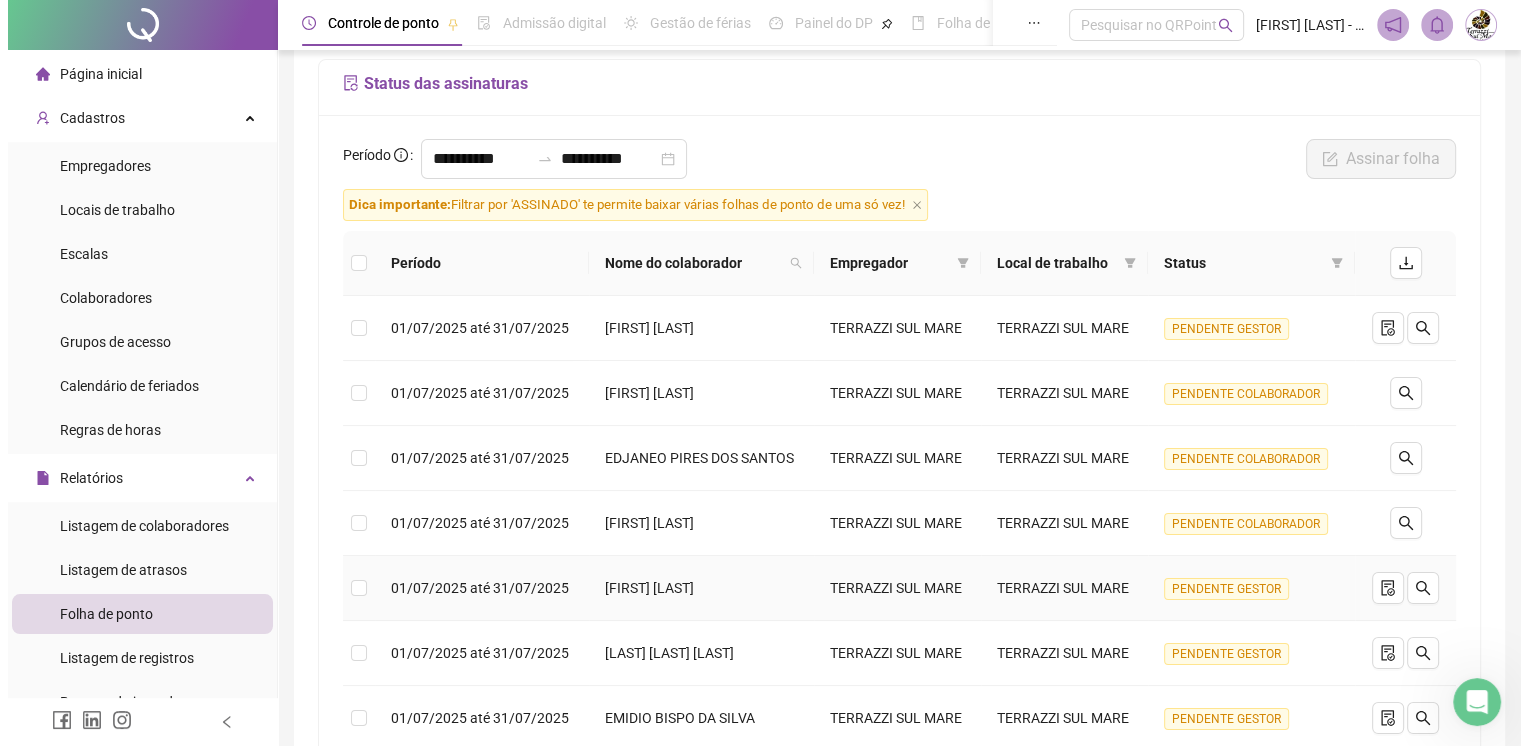 scroll, scrollTop: 325, scrollLeft: 0, axis: vertical 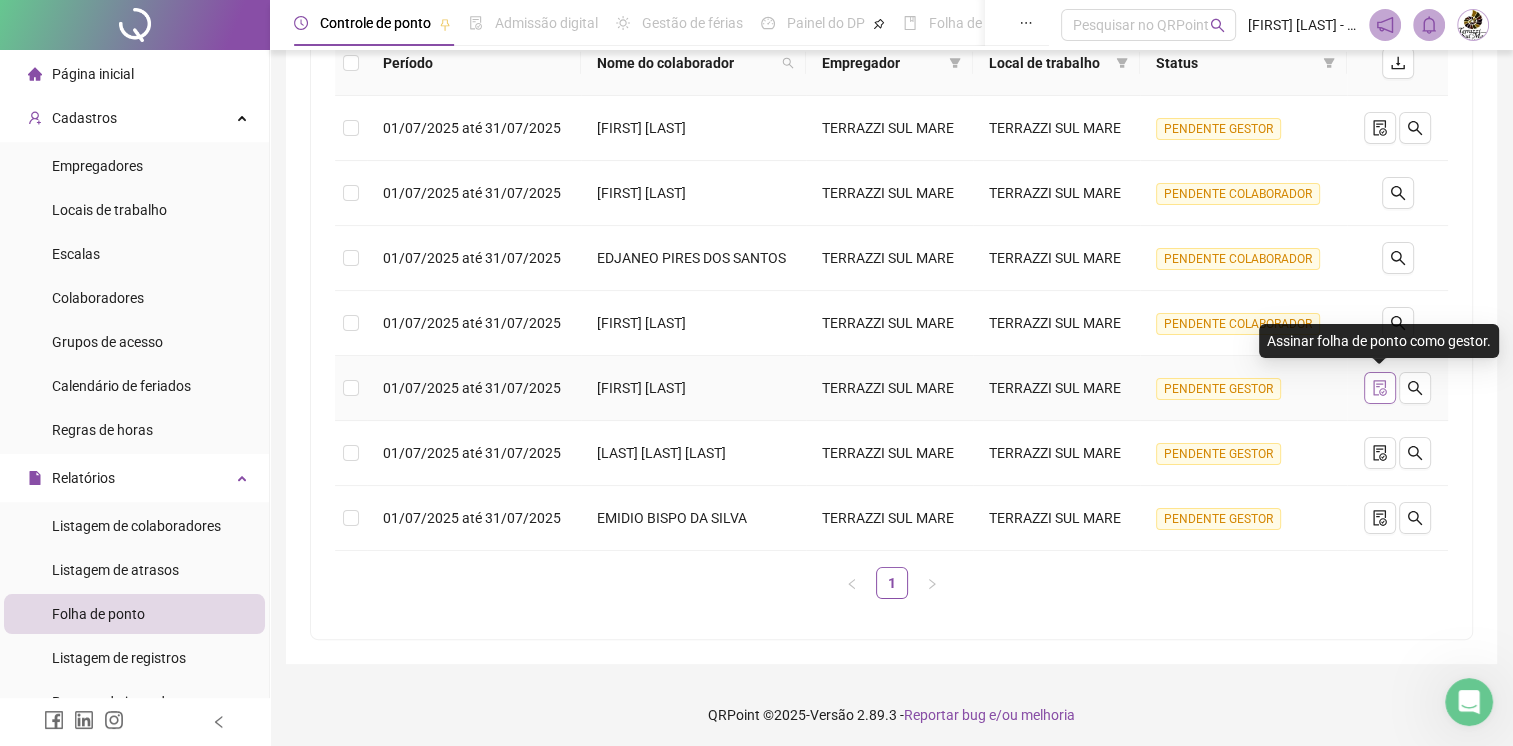 click 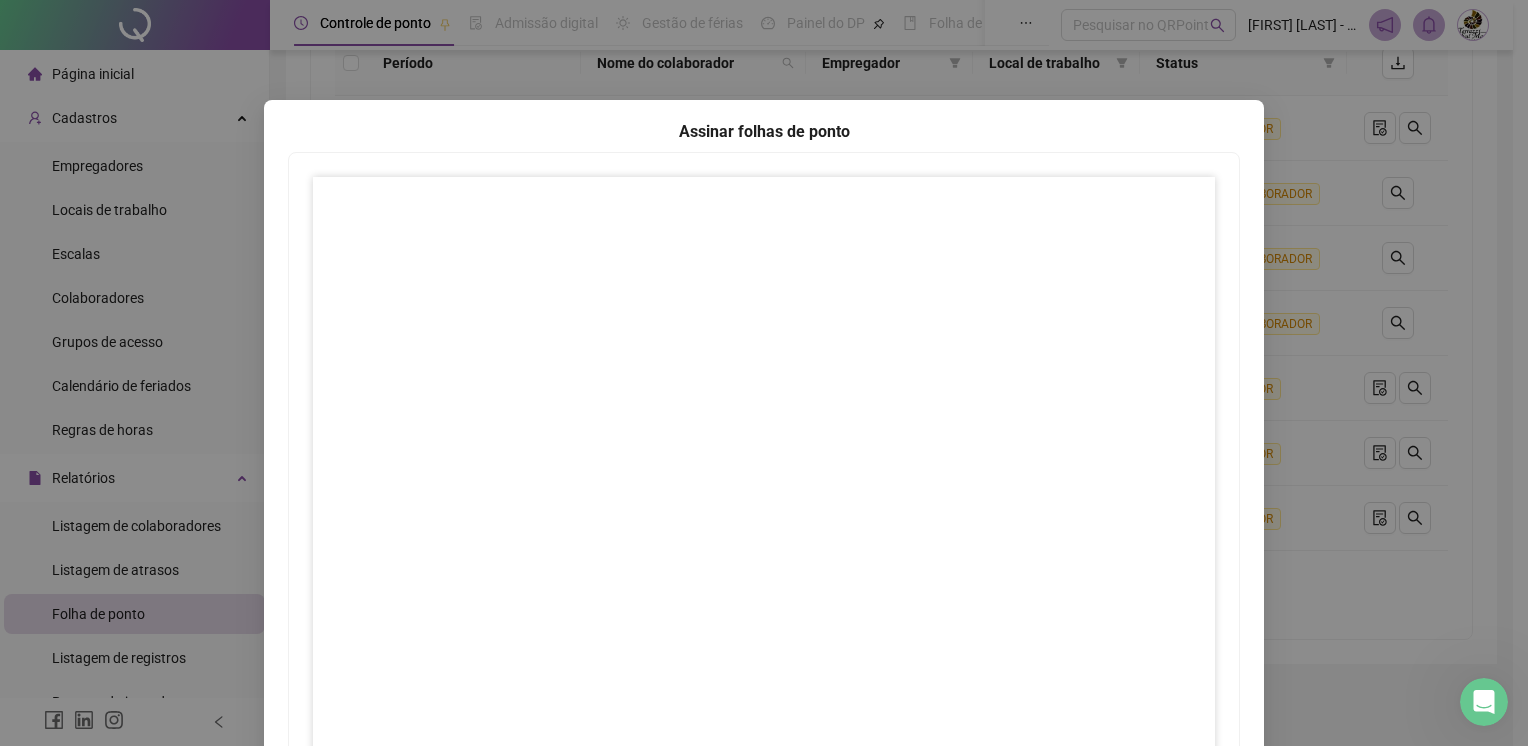 click on "Assinar folhas de ponto 1 Fechar Fechar" at bounding box center (764, 373) 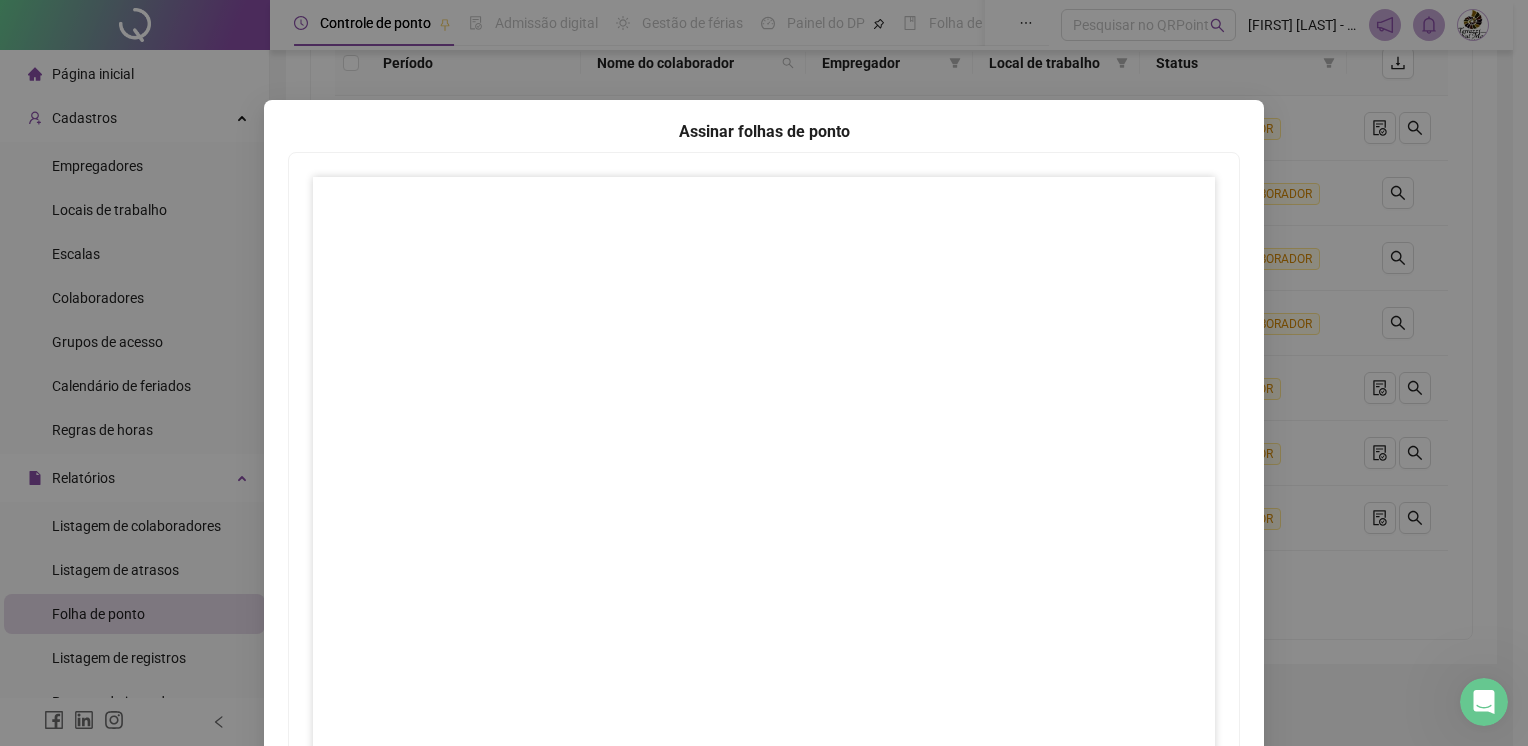 click on "Assinar folhas de ponto 1 Fechar Fechar" at bounding box center (764, 373) 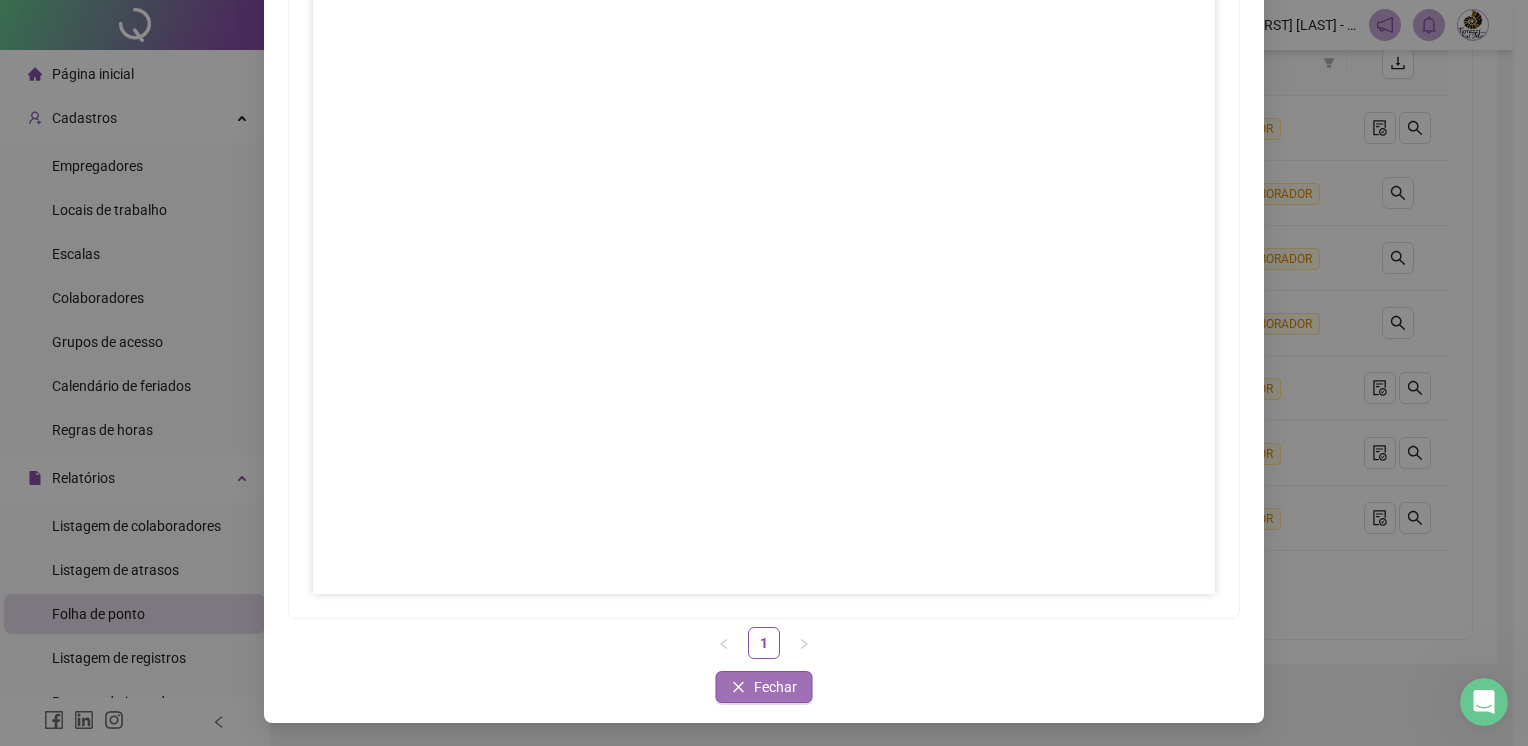 click on "Fechar" at bounding box center (775, 687) 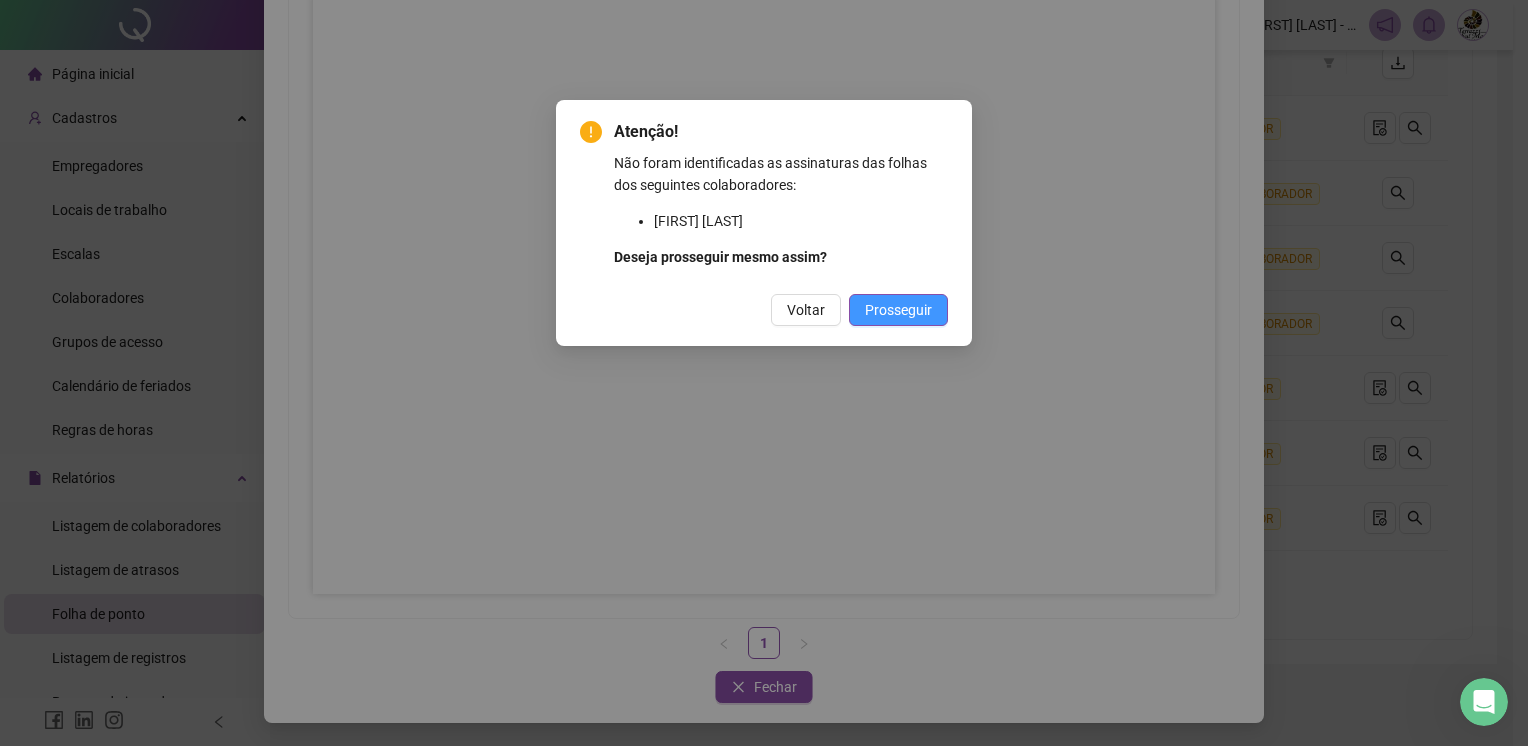 click on "Prosseguir" at bounding box center (898, 310) 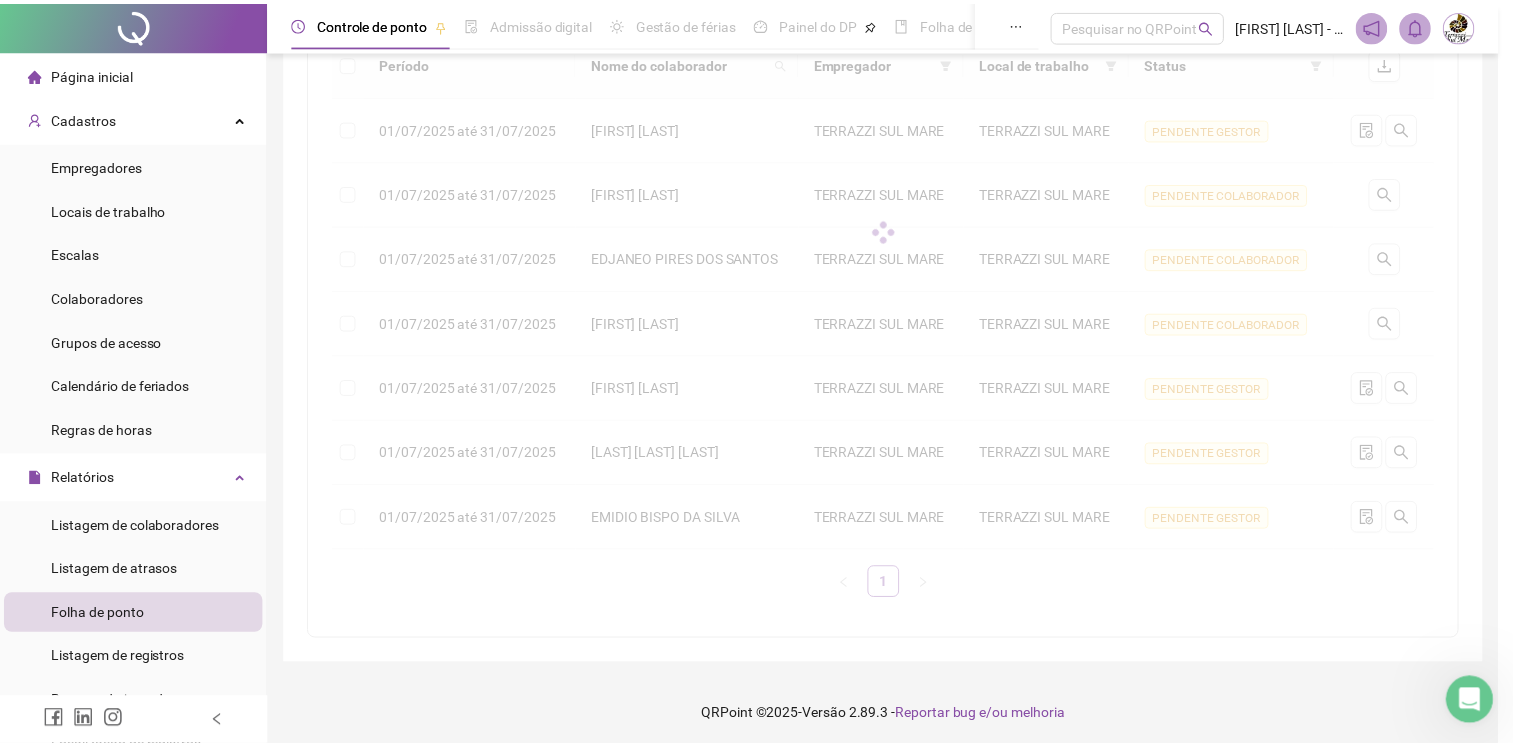 scroll, scrollTop: 83, scrollLeft: 0, axis: vertical 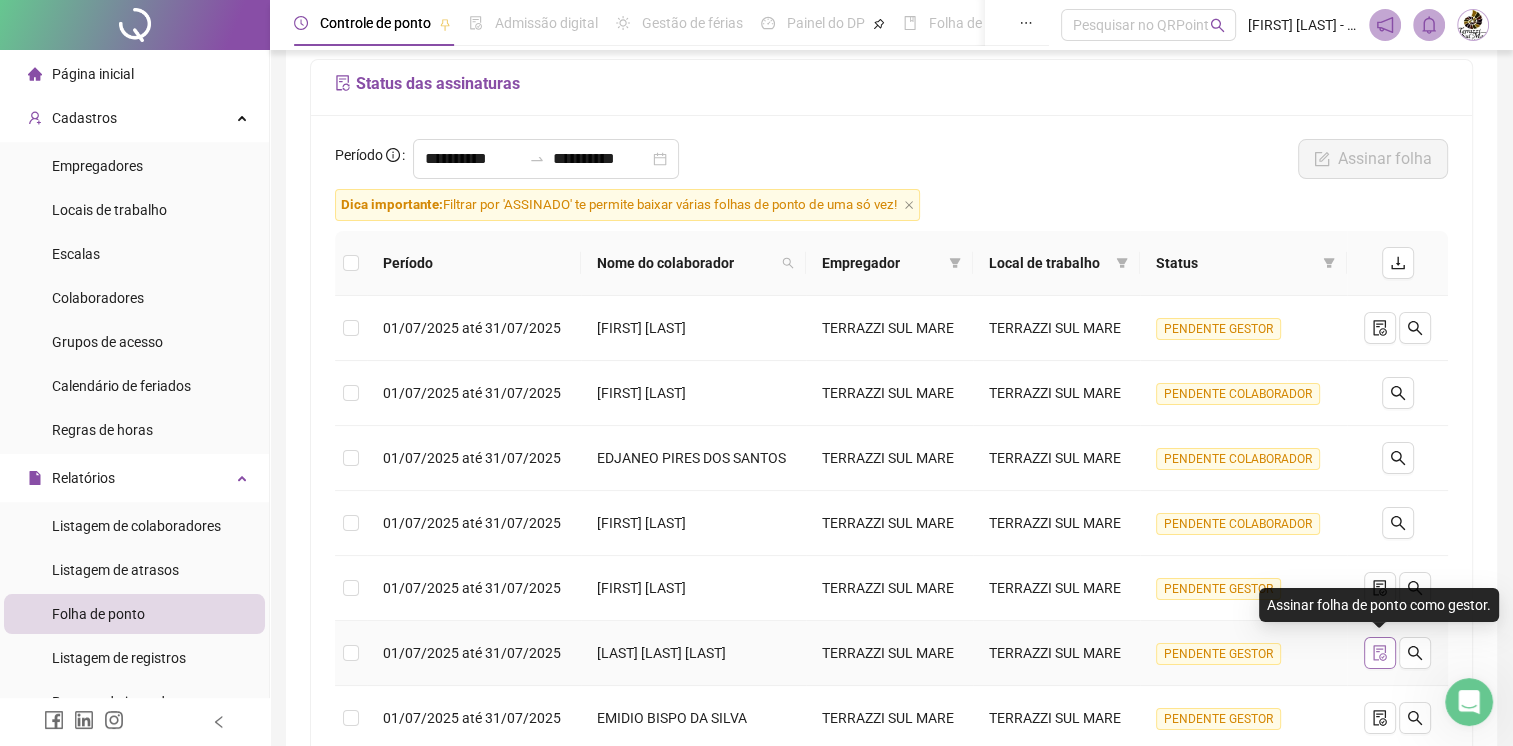 click 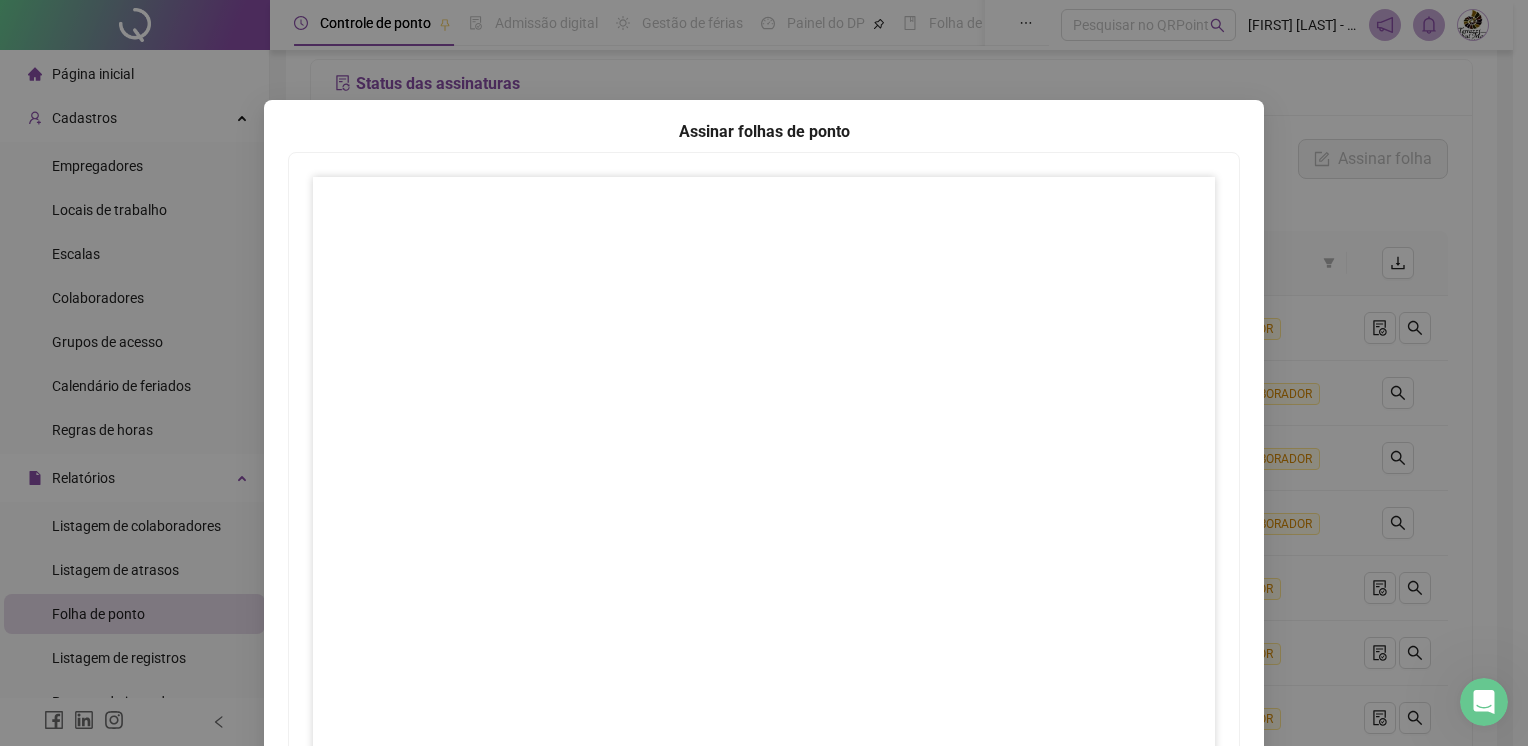 click at bounding box center [764, 477] 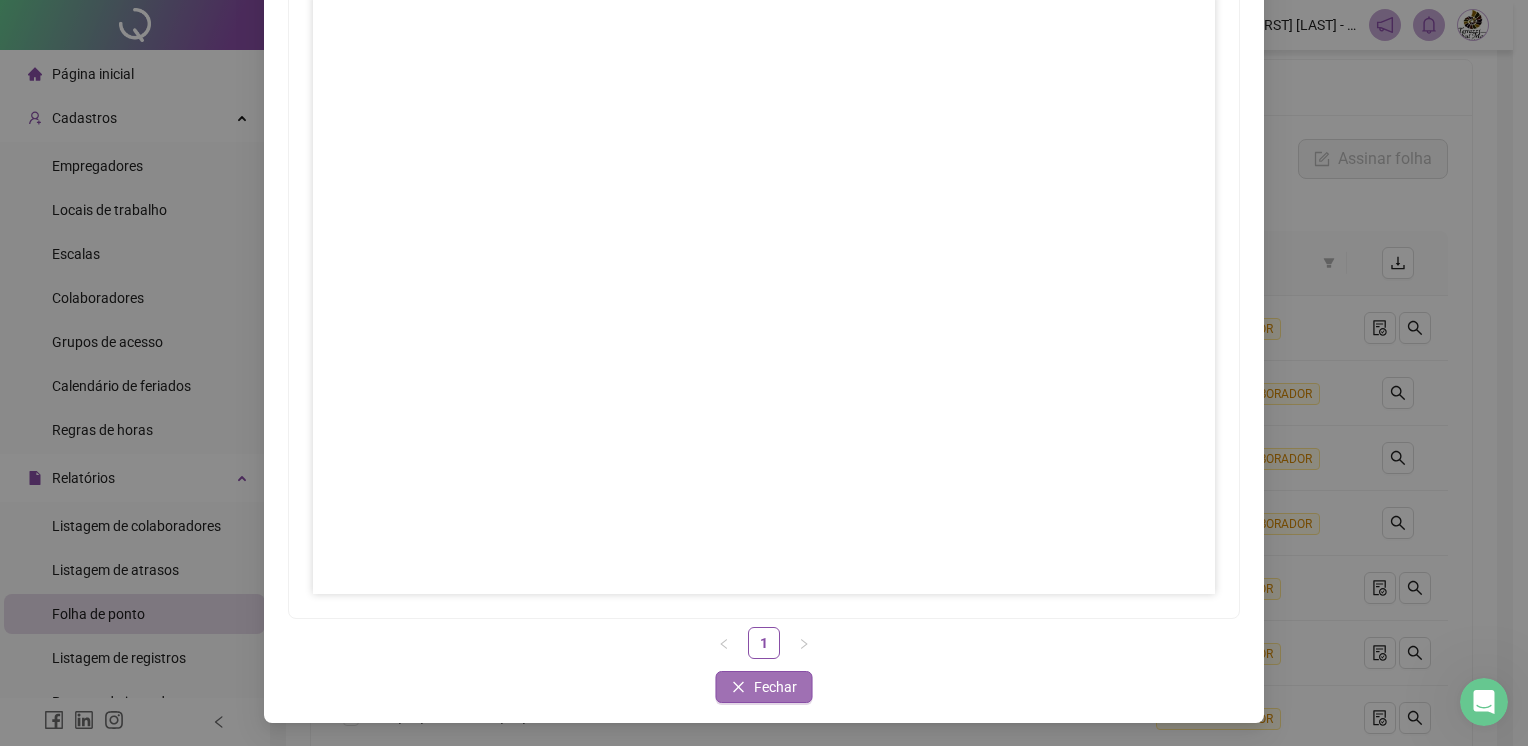 click on "Fechar" at bounding box center (775, 687) 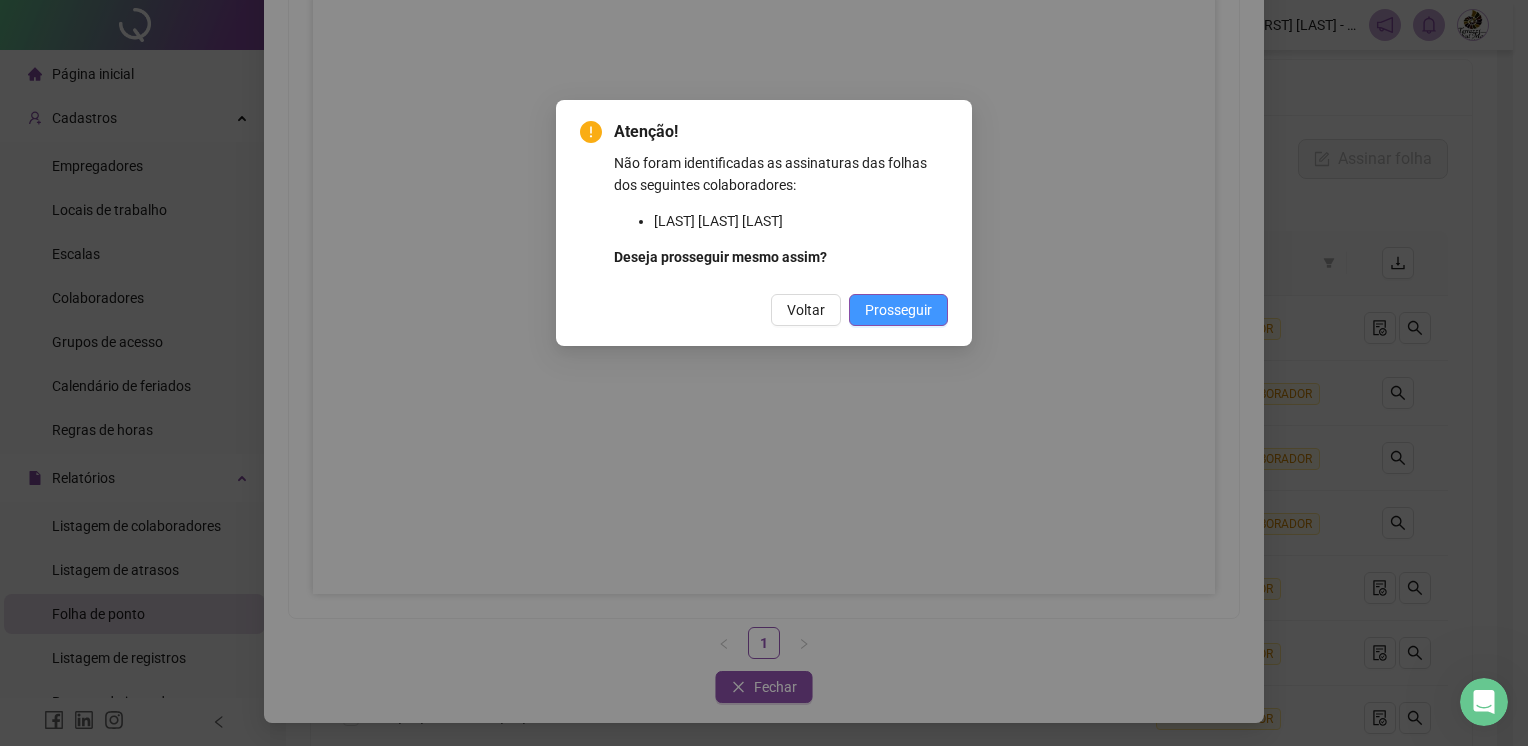 click on "Prosseguir" at bounding box center (898, 310) 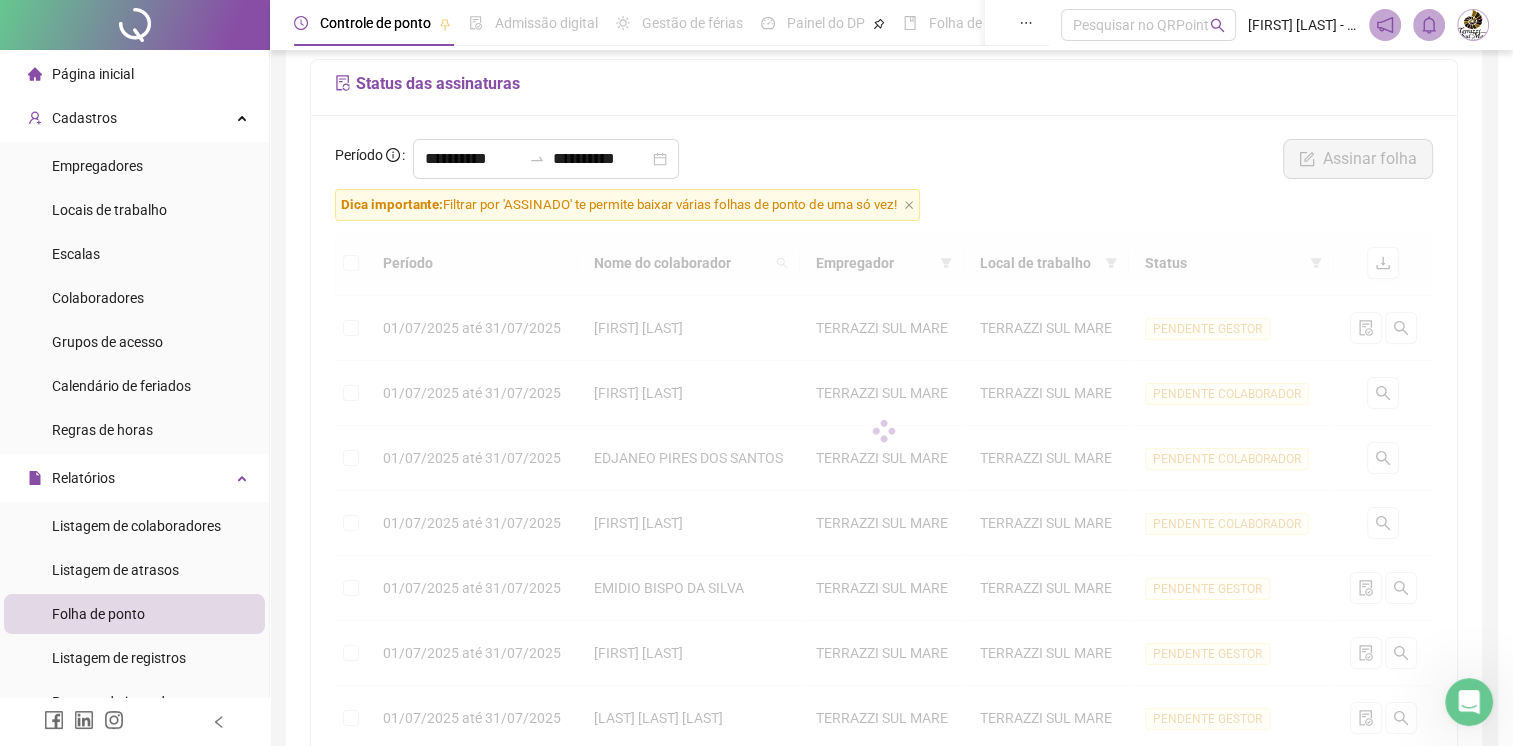 scroll, scrollTop: 0, scrollLeft: 0, axis: both 